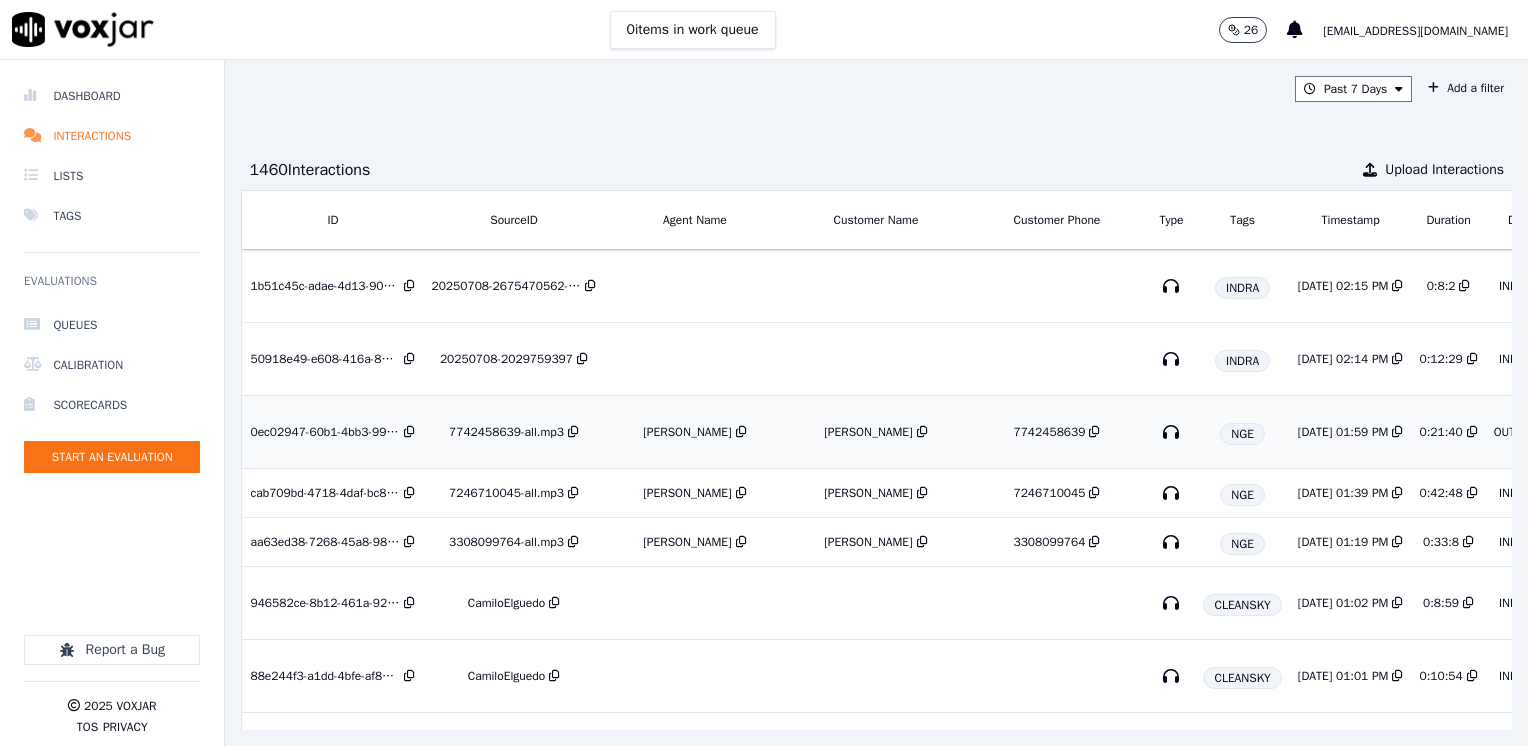 scroll, scrollTop: 0, scrollLeft: 0, axis: both 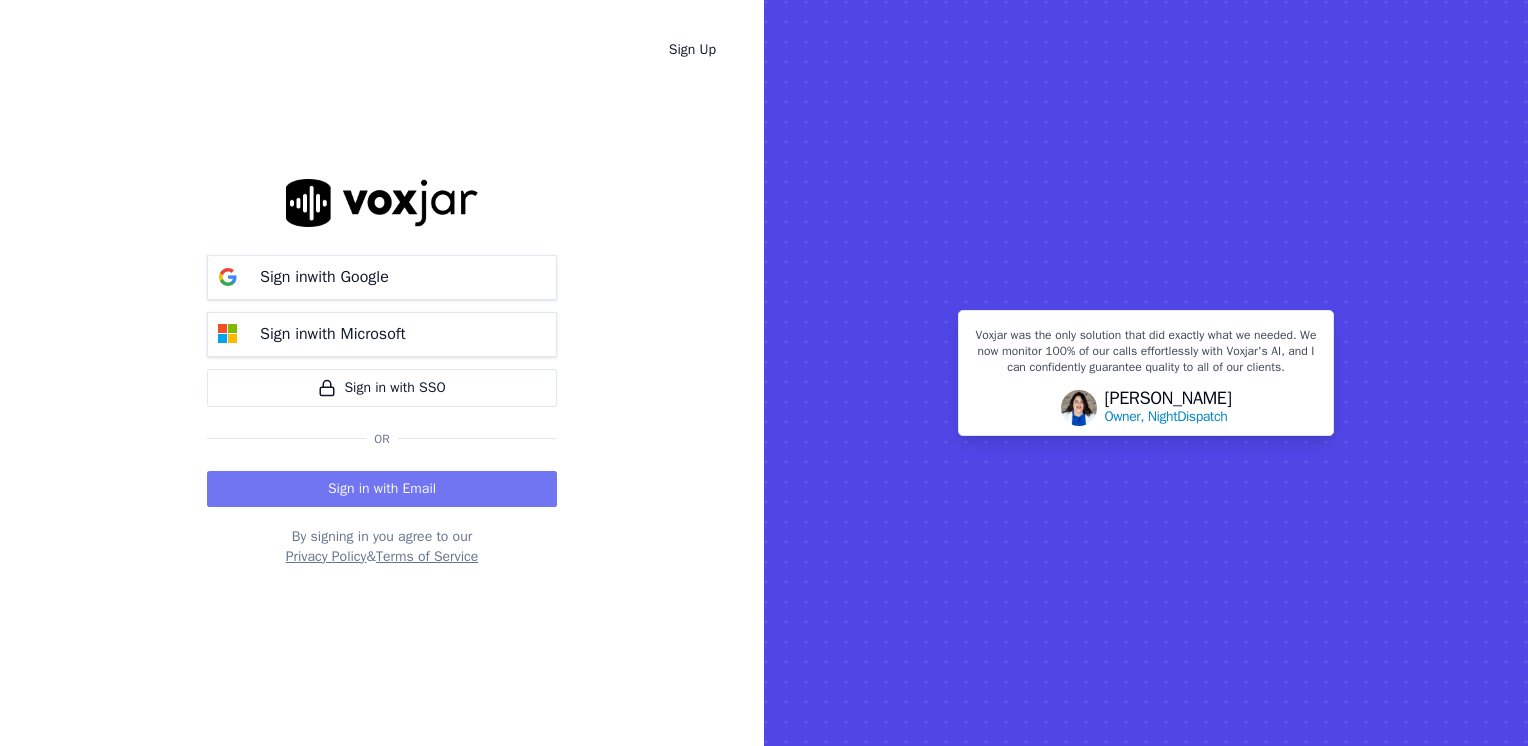 click on "Sign in with Email" at bounding box center [382, 489] 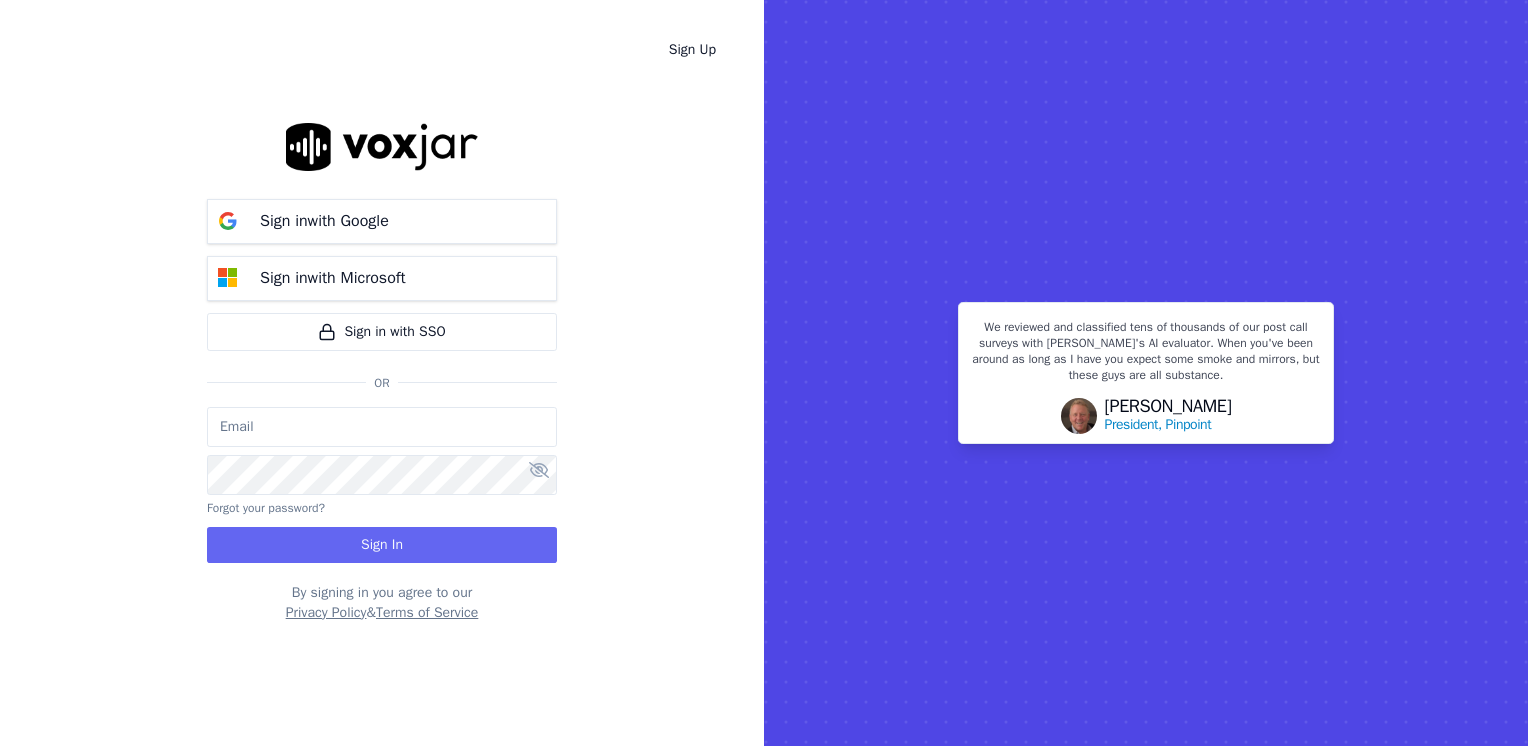 click at bounding box center (382, 427) 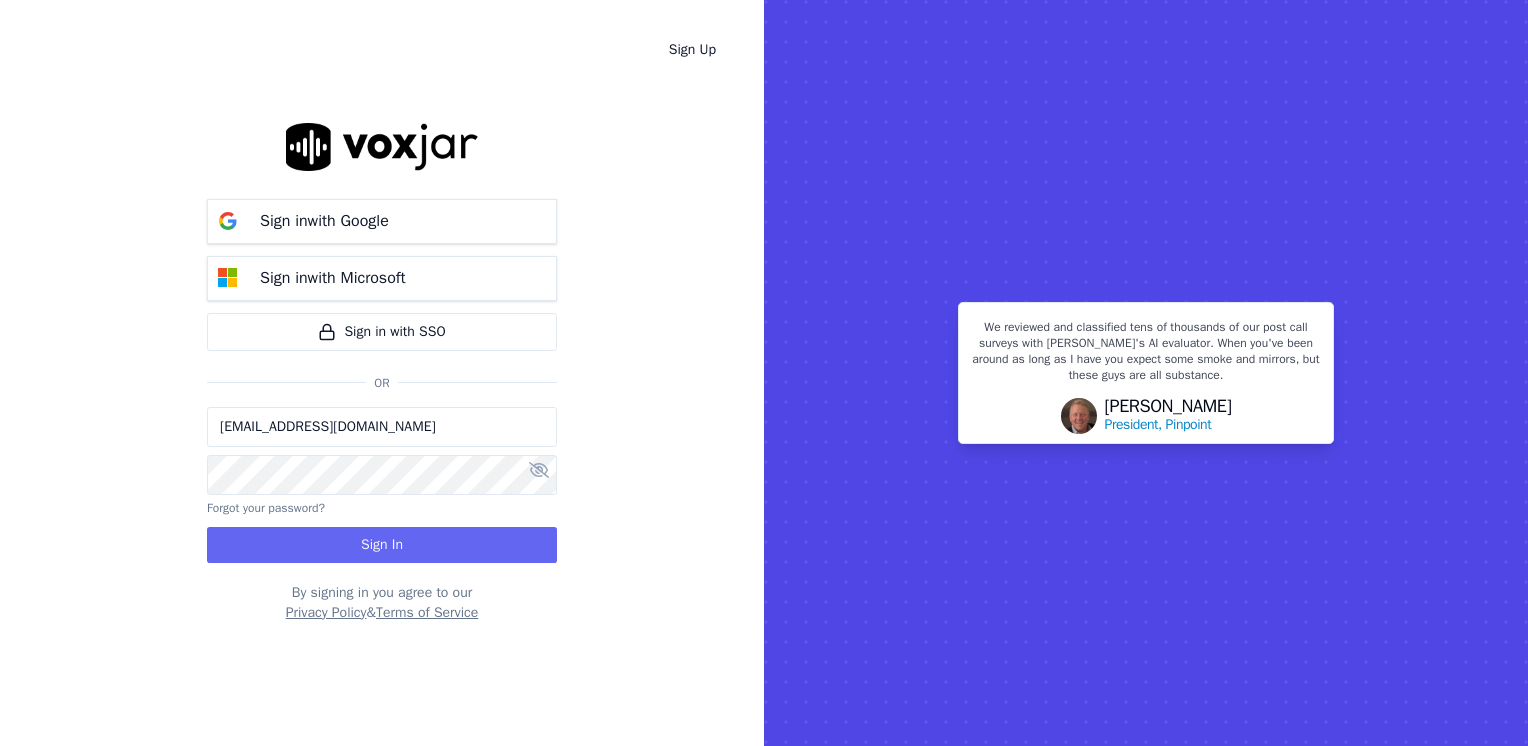 type on "maleman@newwavepower.net" 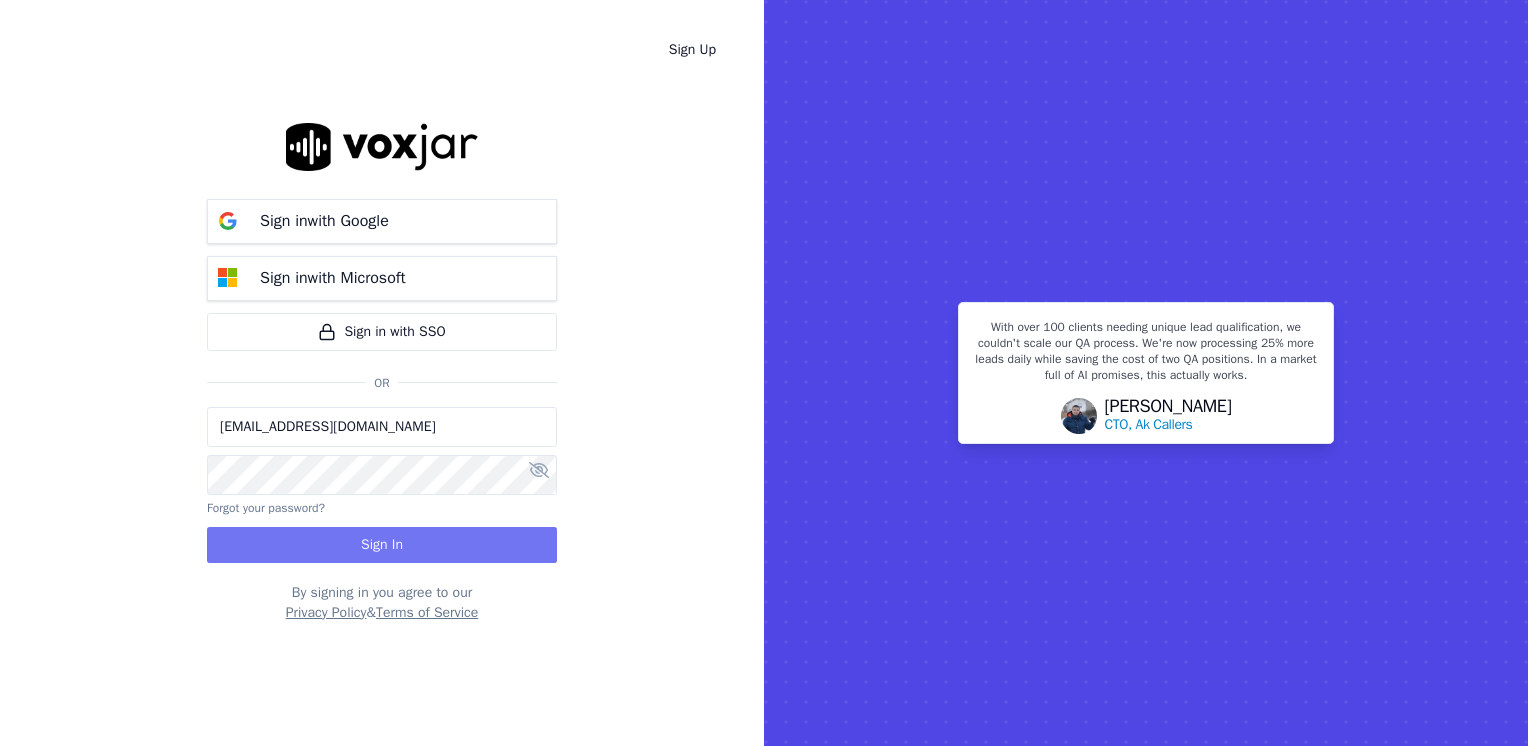 click on "Sign In" at bounding box center [382, 545] 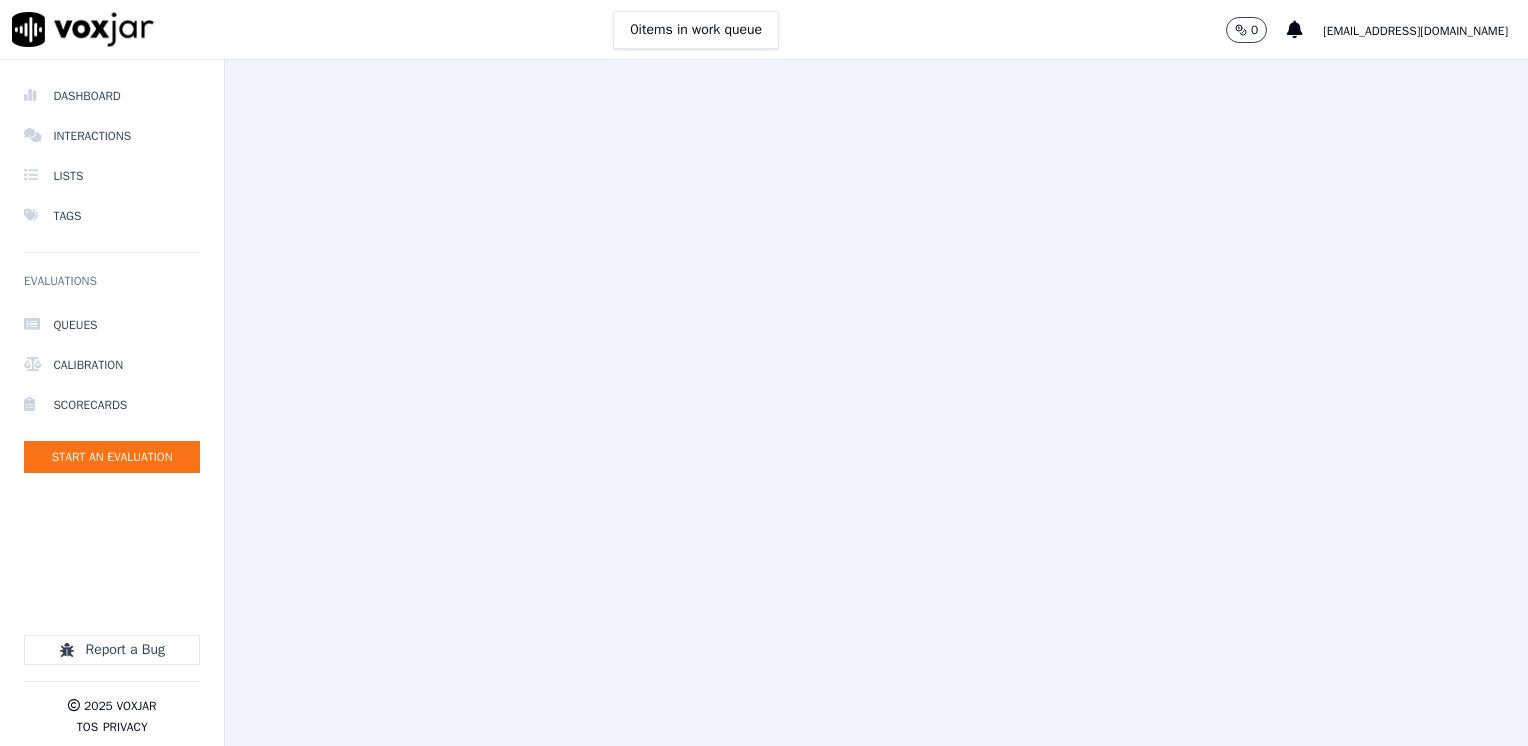 scroll, scrollTop: 0, scrollLeft: 0, axis: both 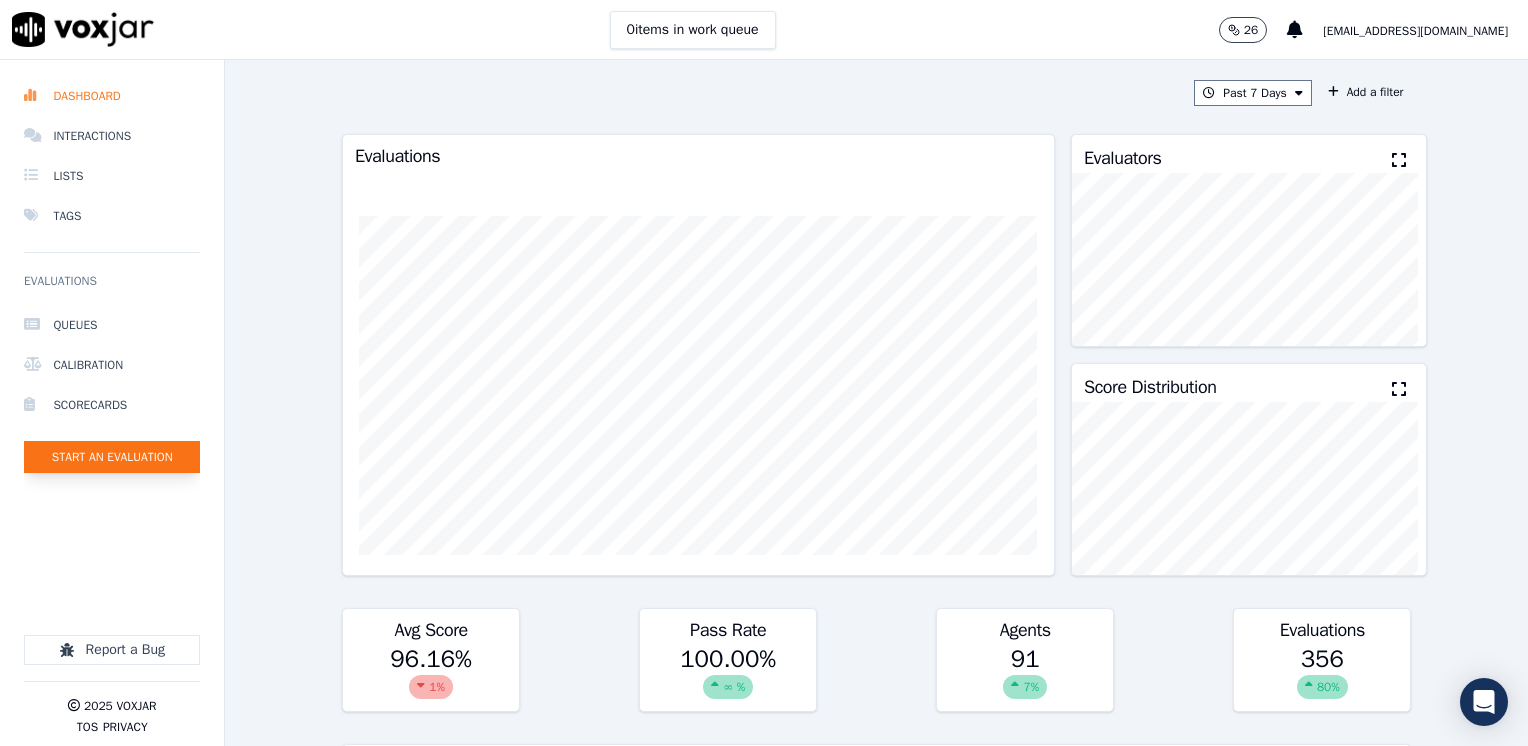 click on "Start an Evaluation" 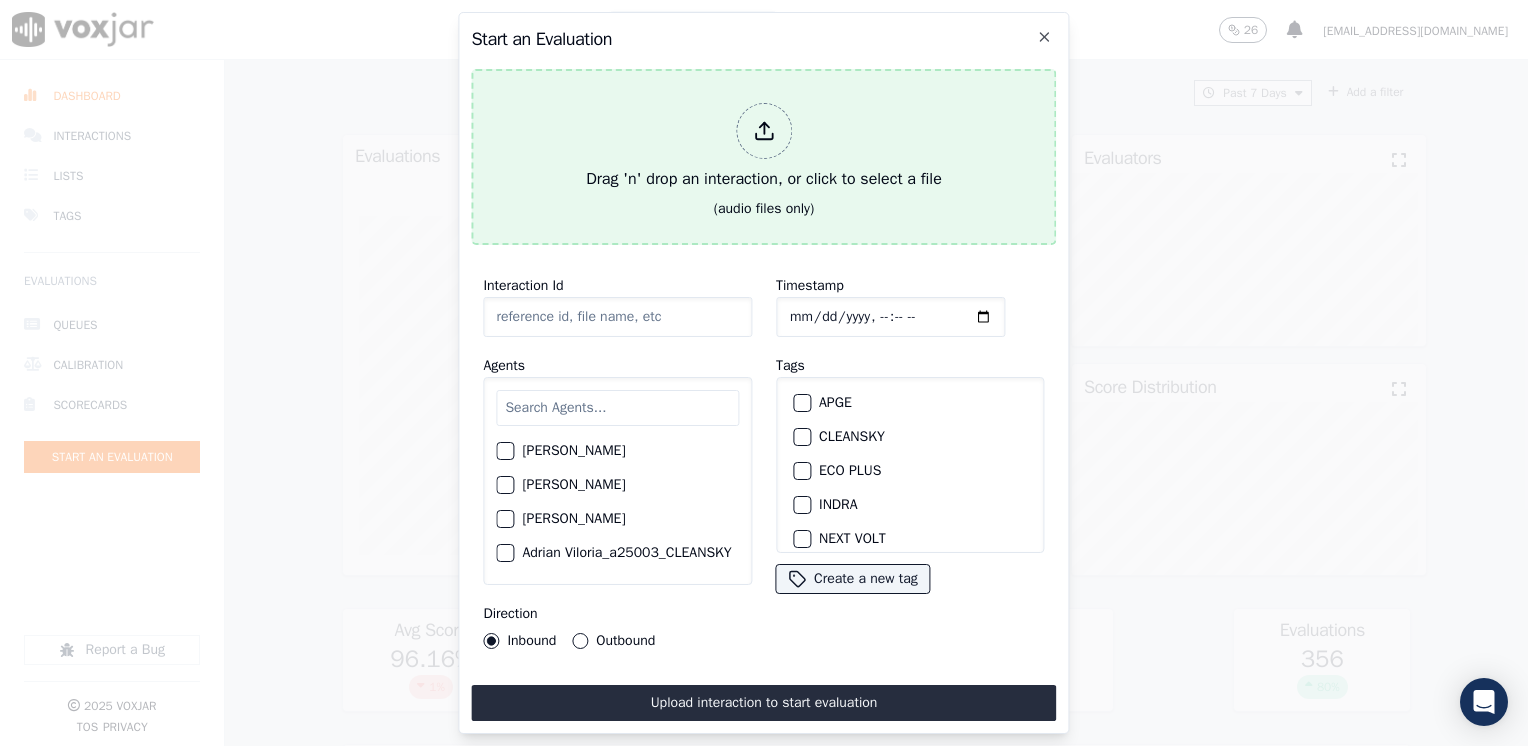 click at bounding box center [764, 131] 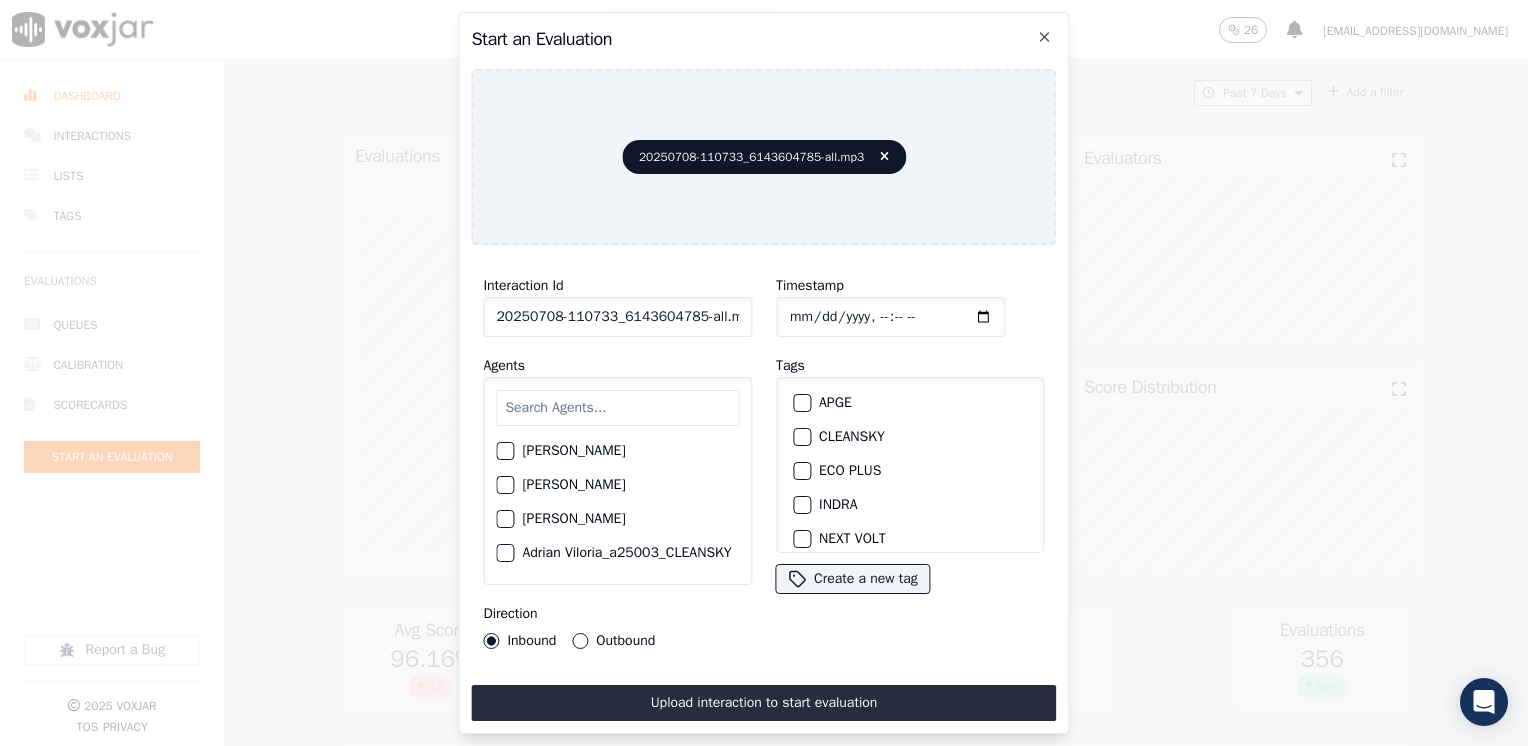 click at bounding box center (617, 408) 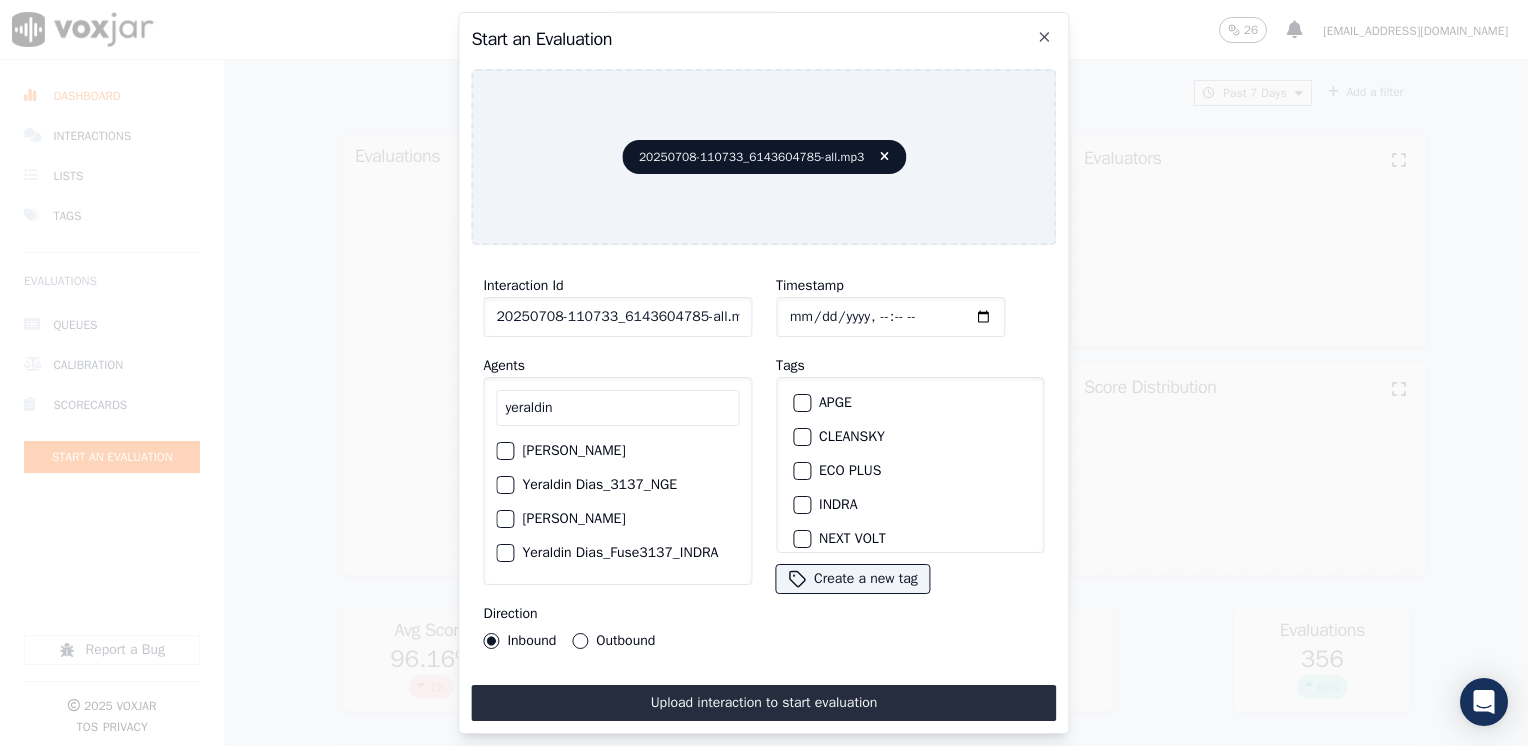 type on "yeraldin" 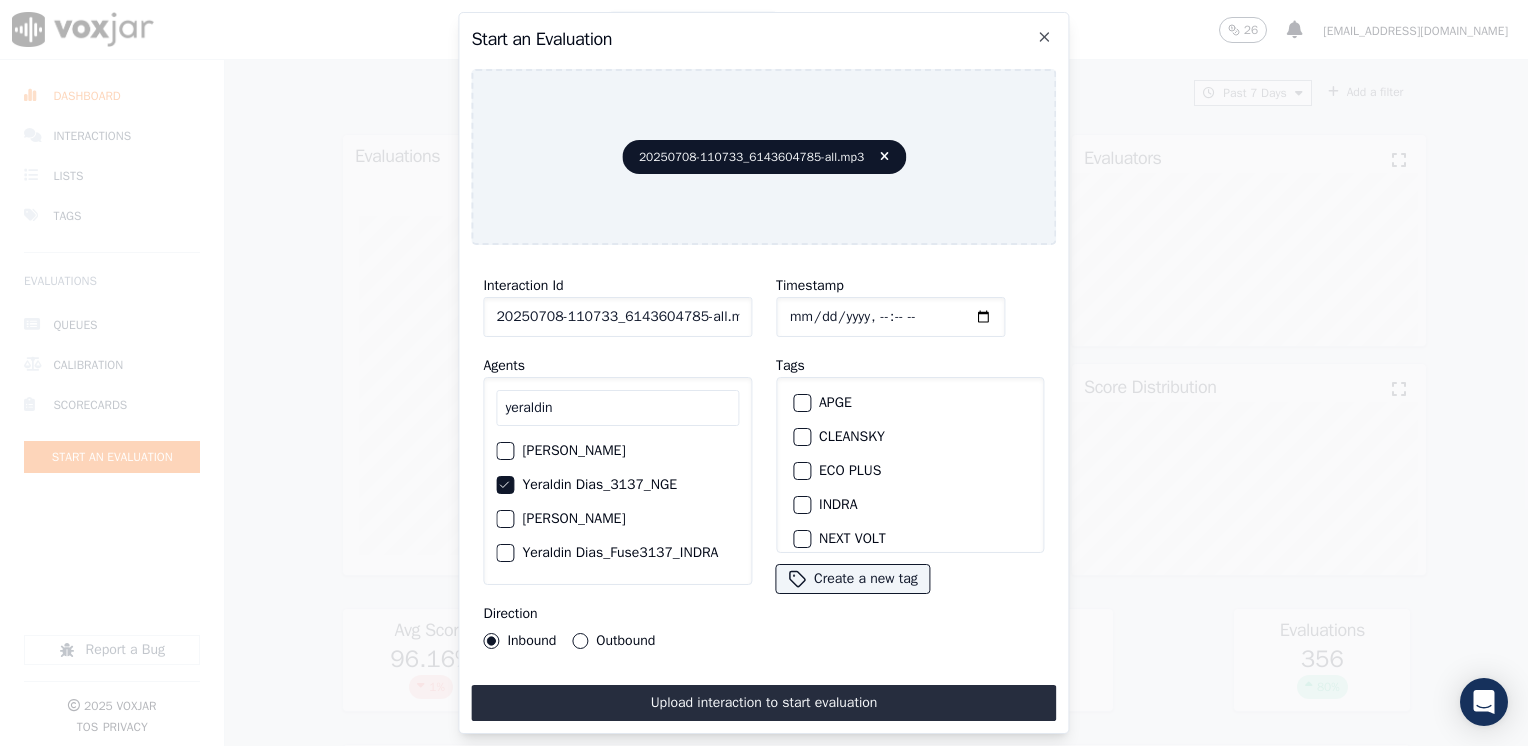 scroll, scrollTop: 100, scrollLeft: 0, axis: vertical 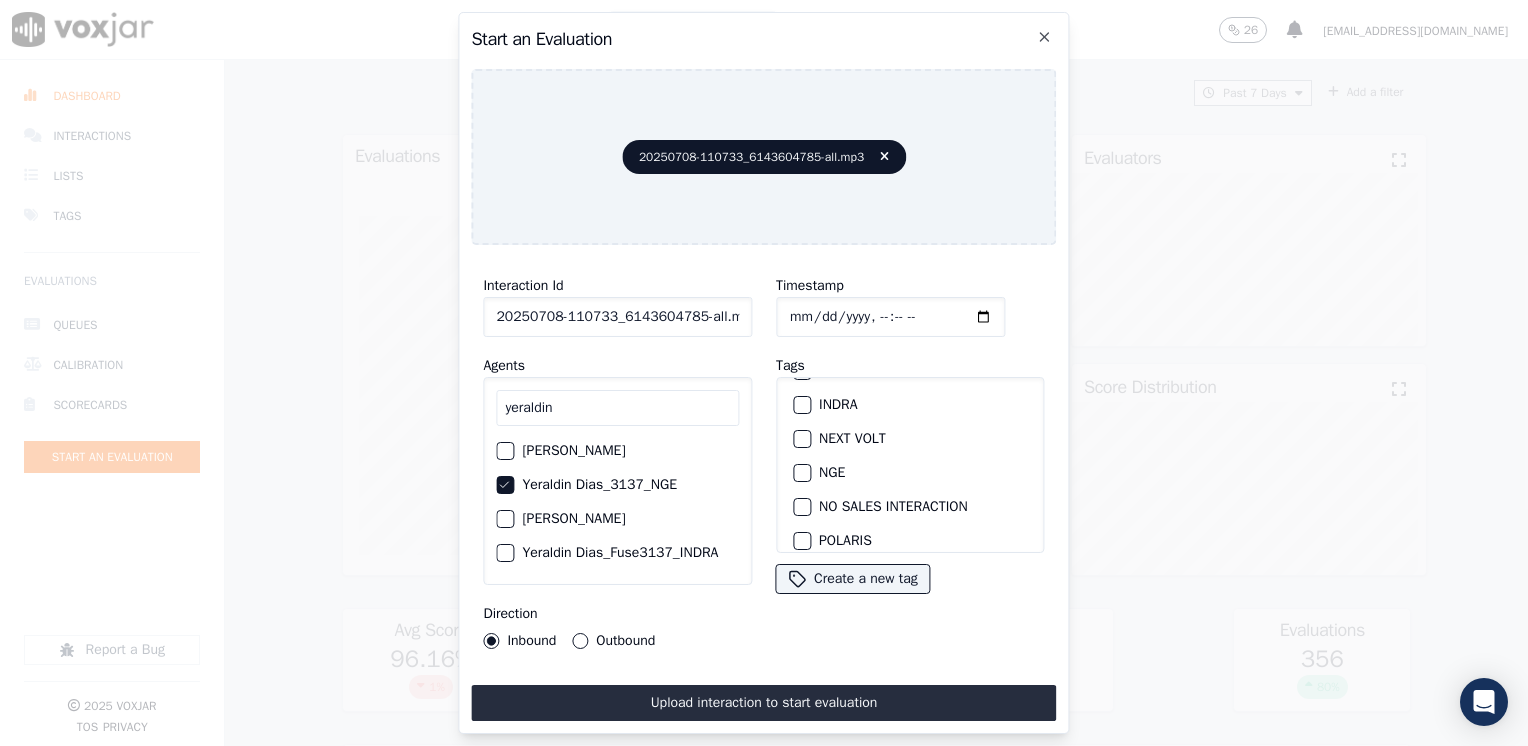 click at bounding box center (801, 473) 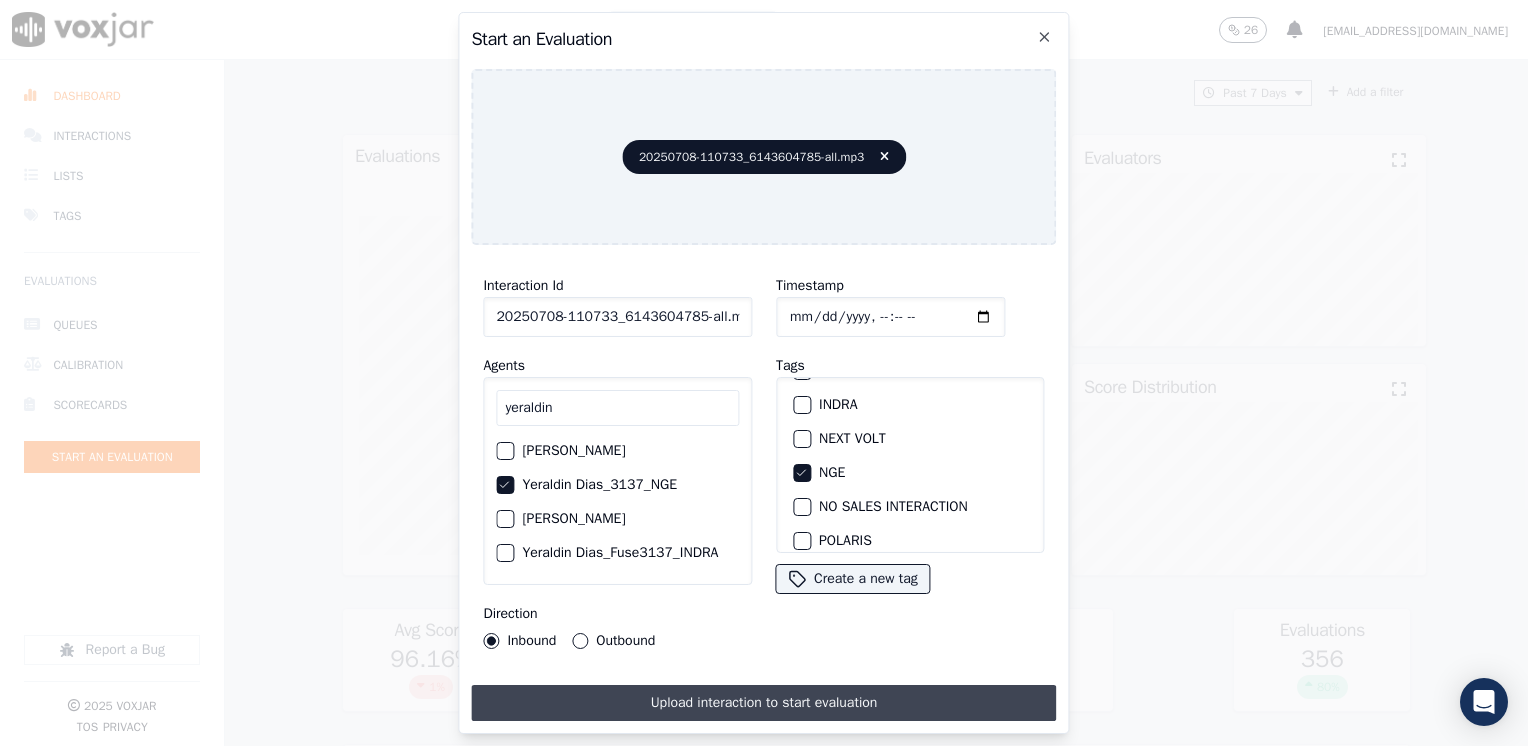 click on "Upload interaction to start evaluation" at bounding box center [763, 703] 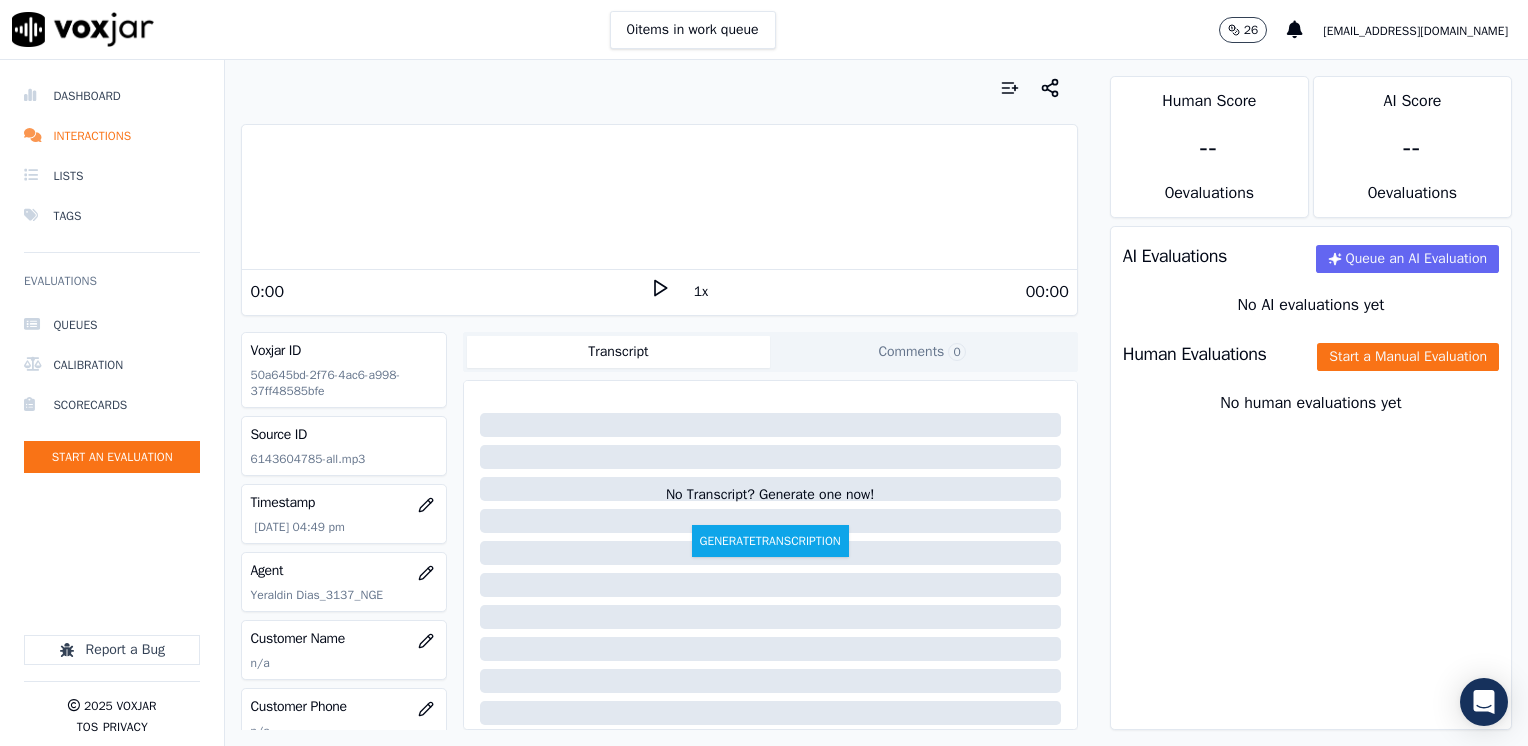 click 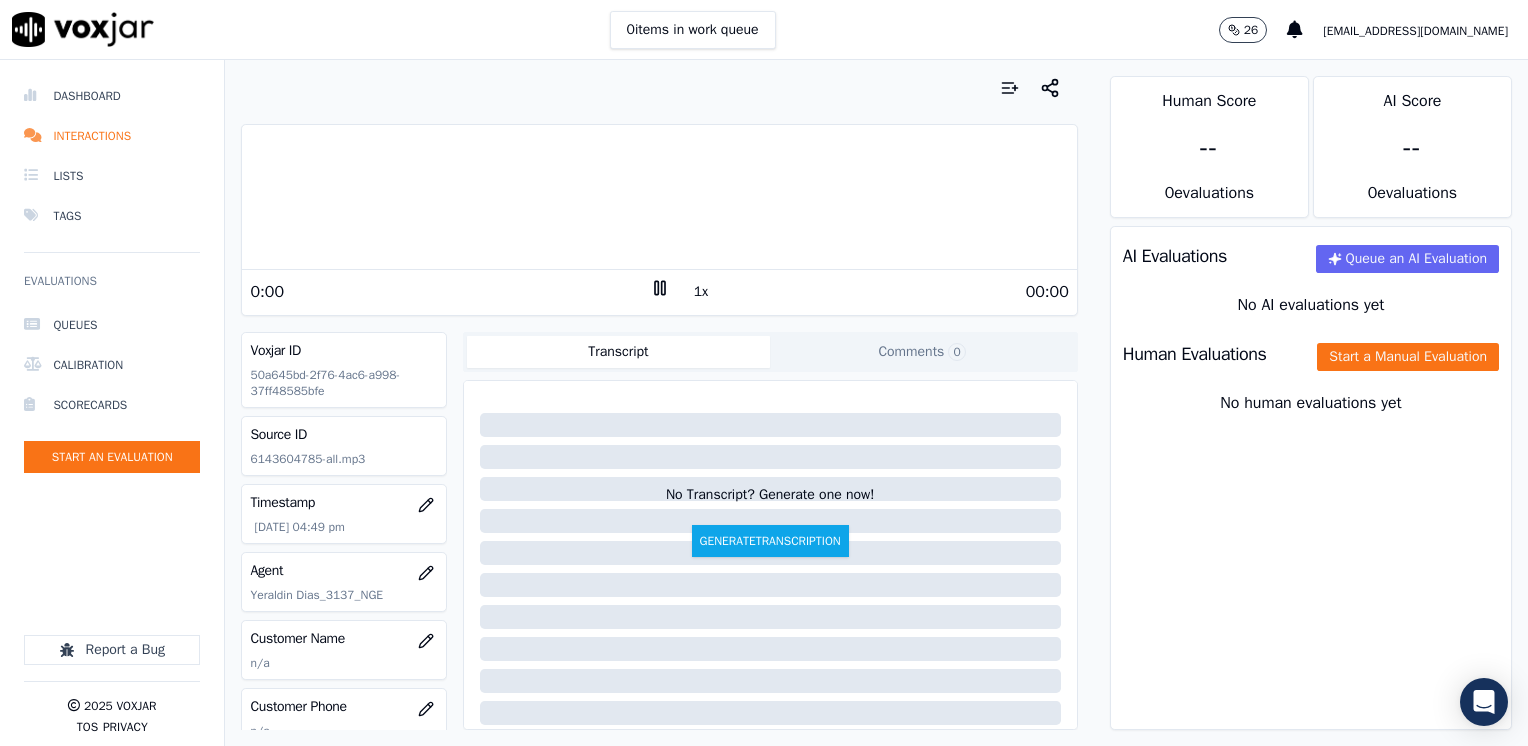 click 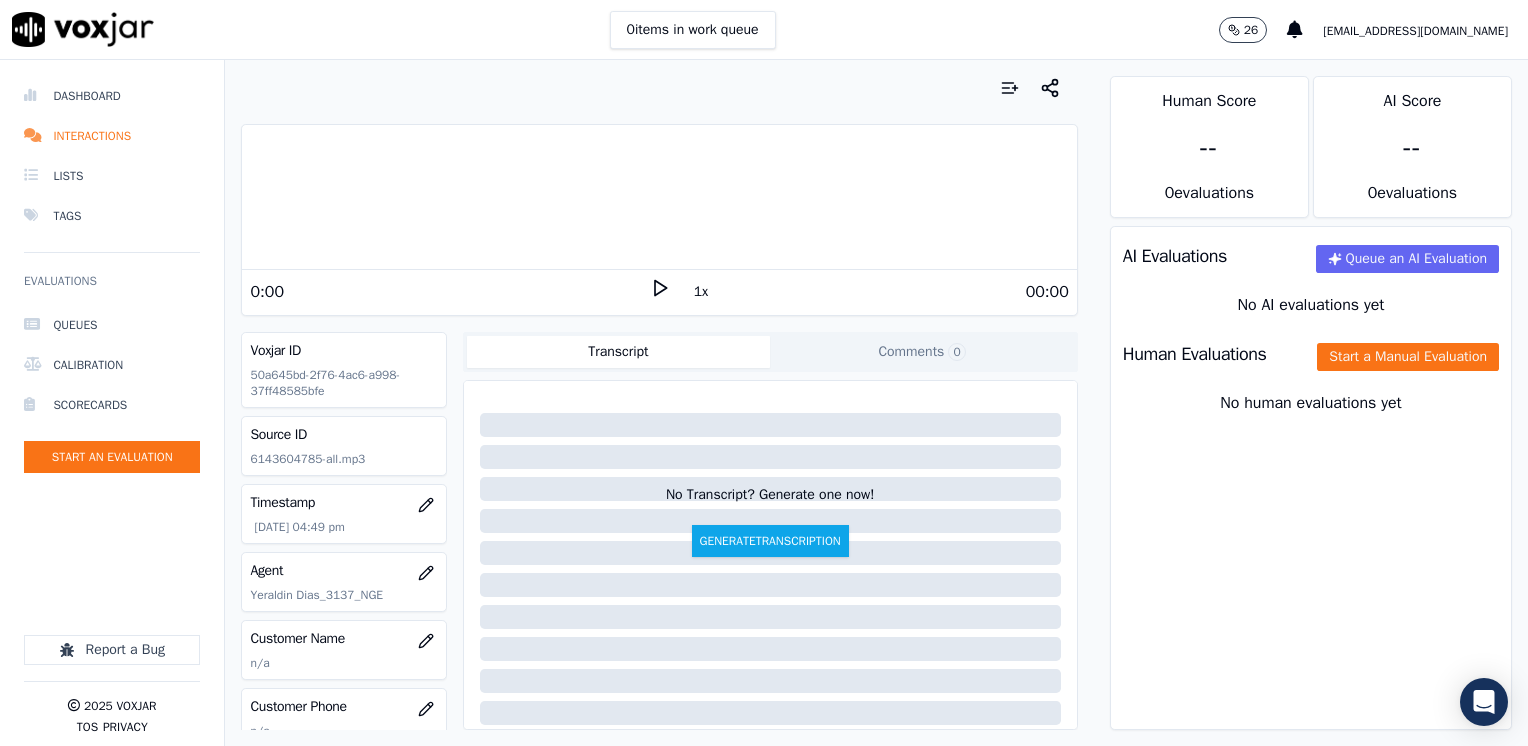 click 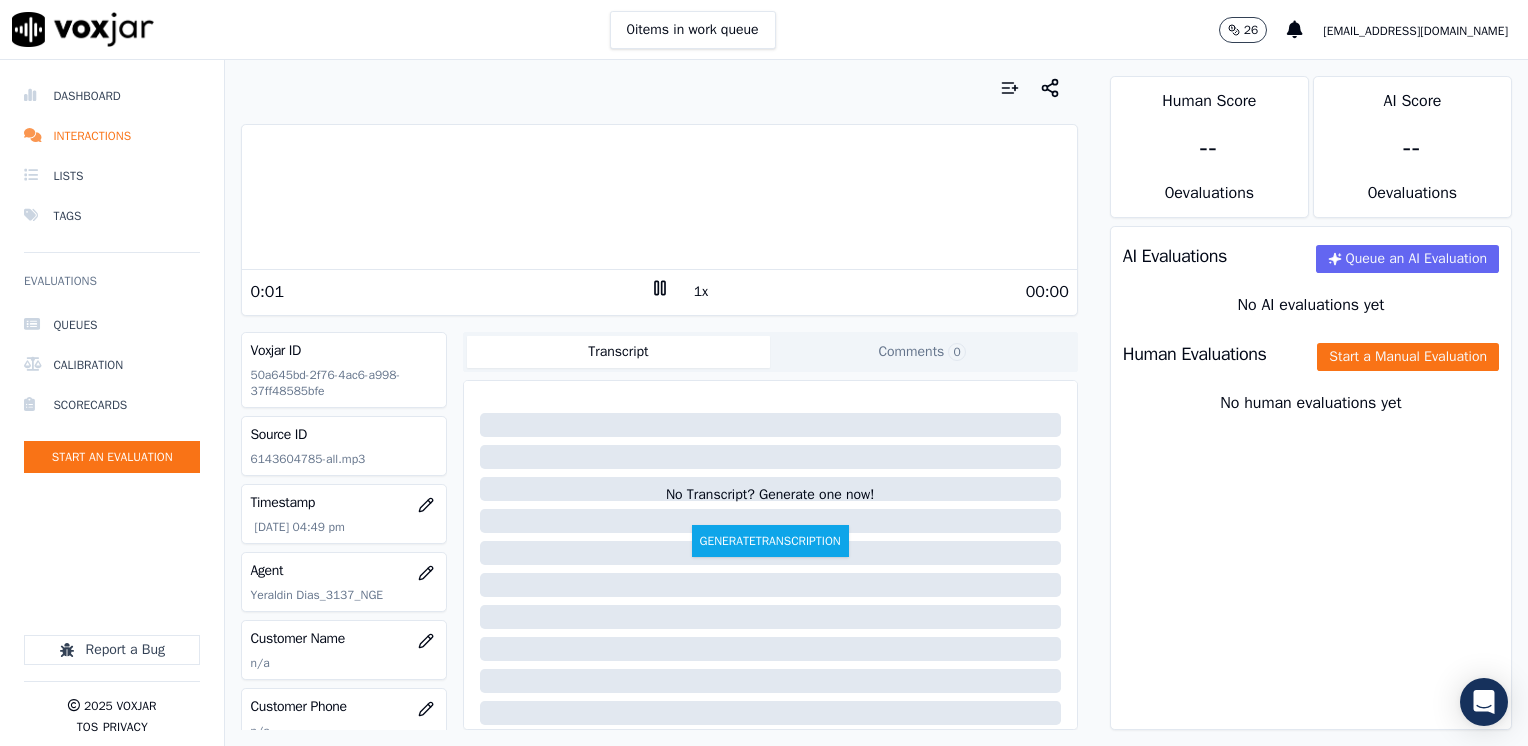 click 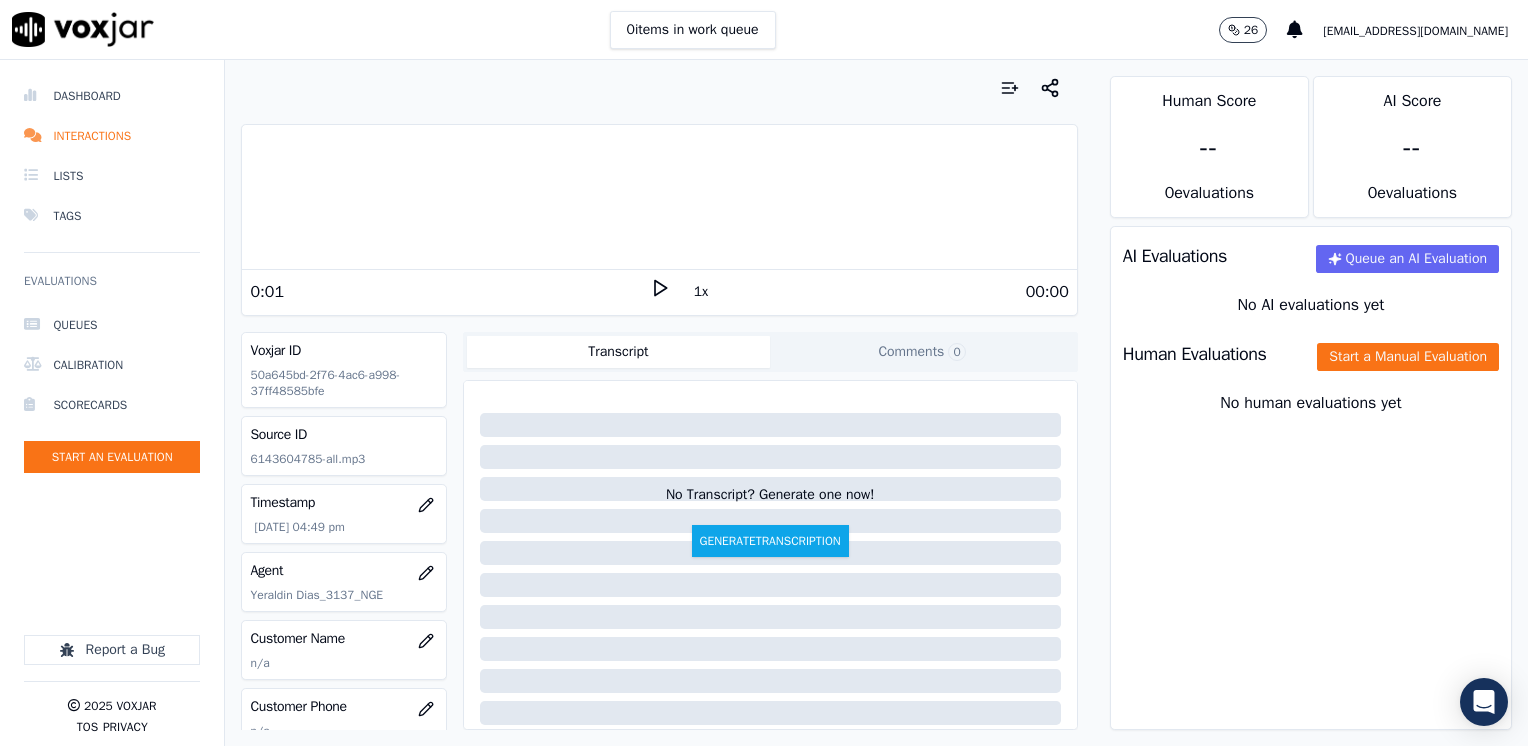 scroll, scrollTop: 200, scrollLeft: 0, axis: vertical 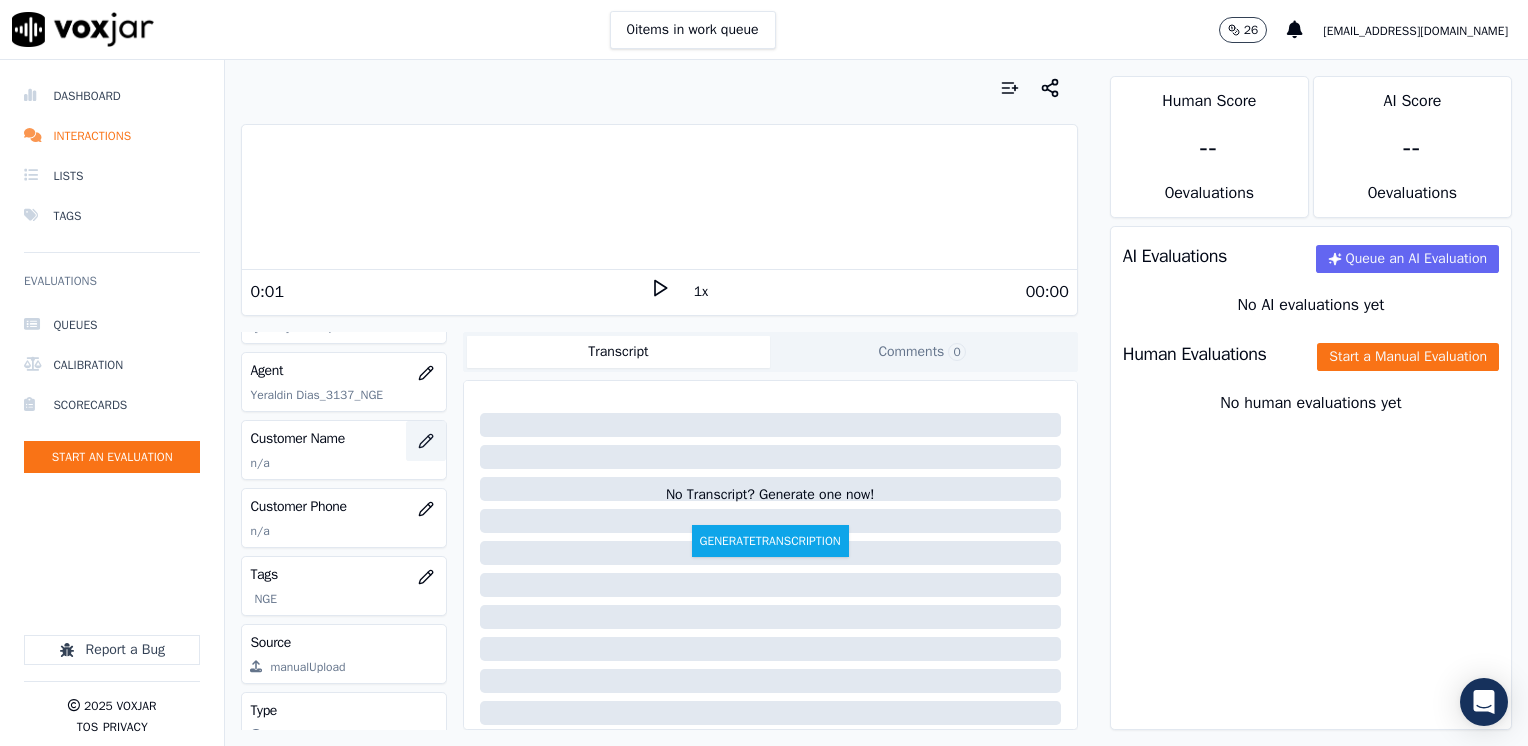 click at bounding box center [426, 441] 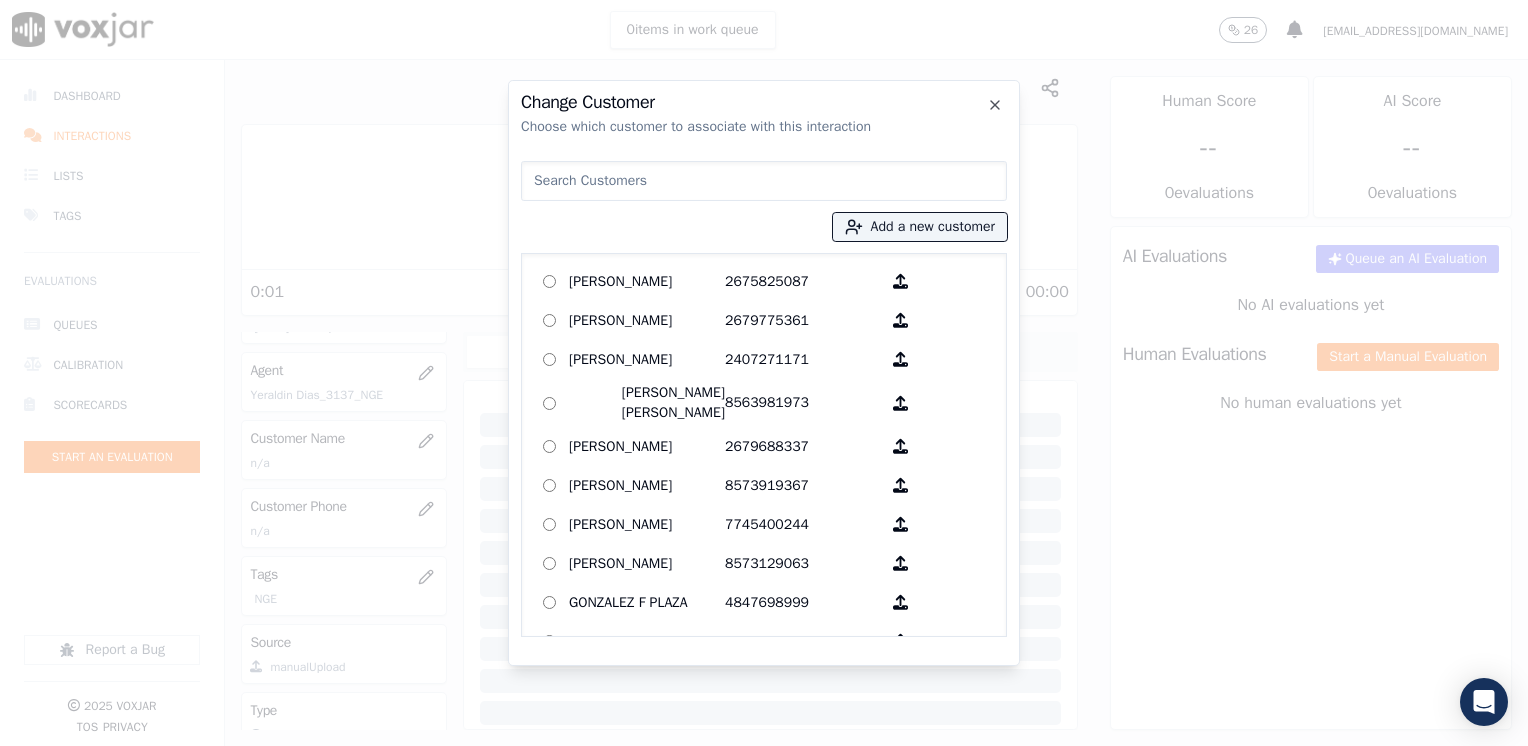 click at bounding box center (764, 181) 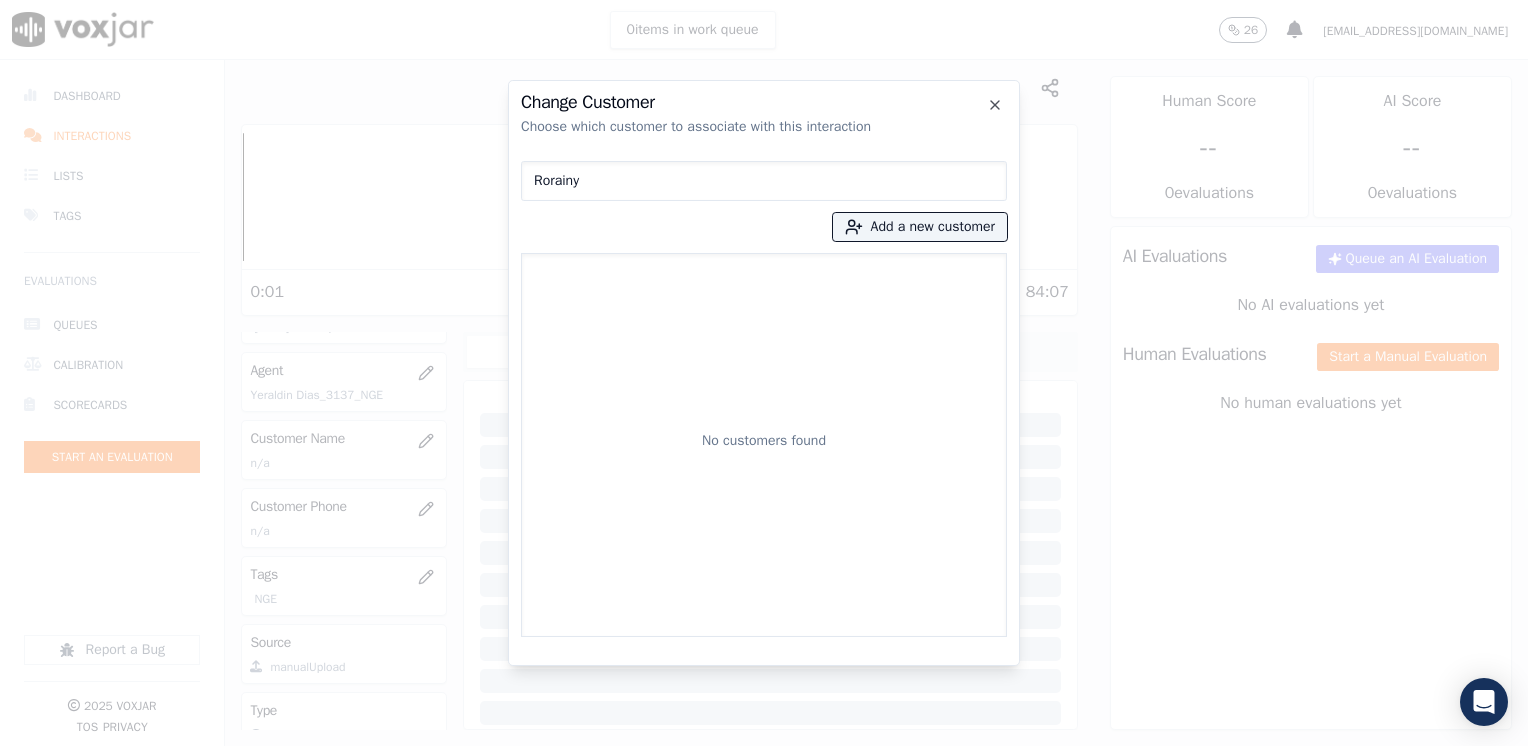 type on "Rorainy" 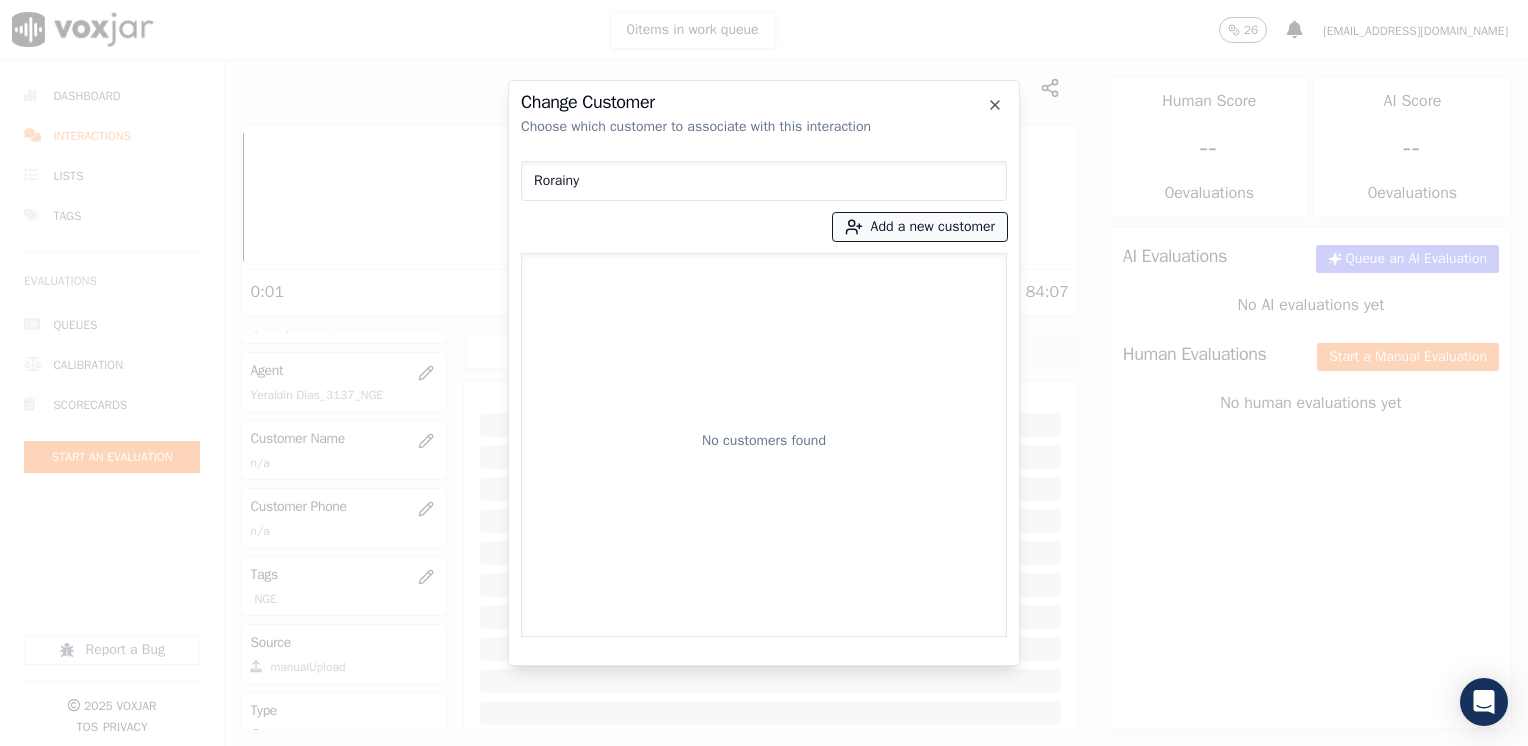 click on "Add a new customer" at bounding box center (920, 227) 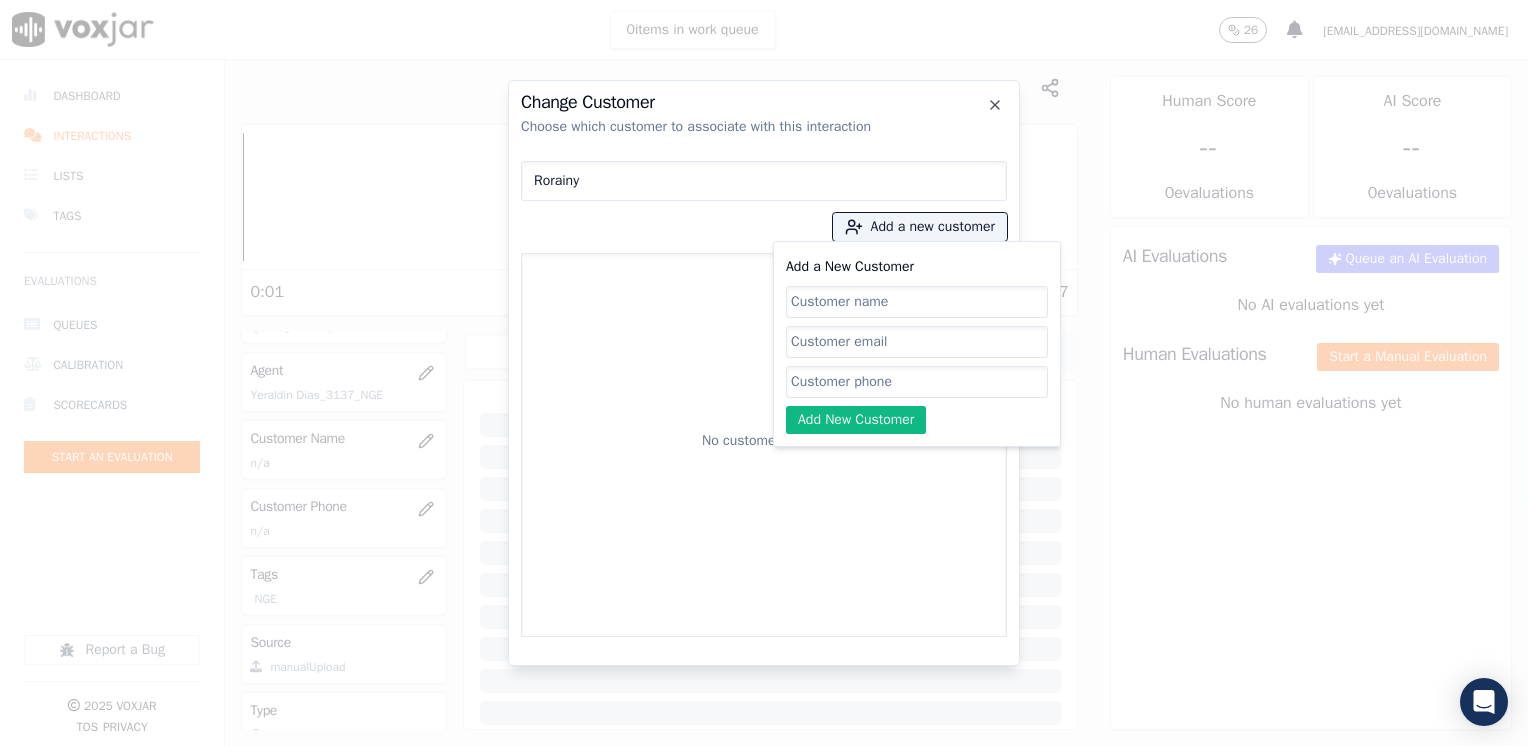 click on "Add a New Customer" 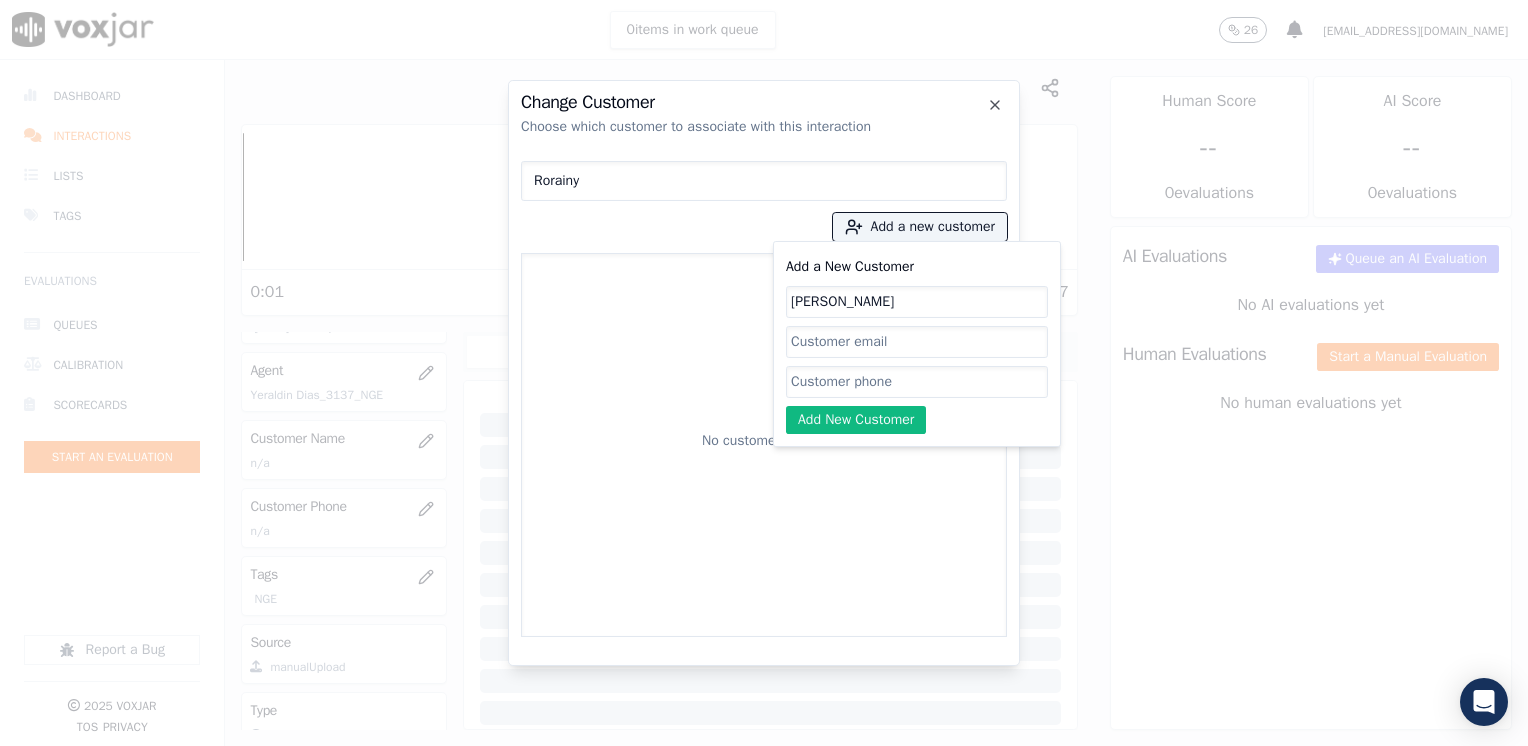 type on "[PERSON_NAME]" 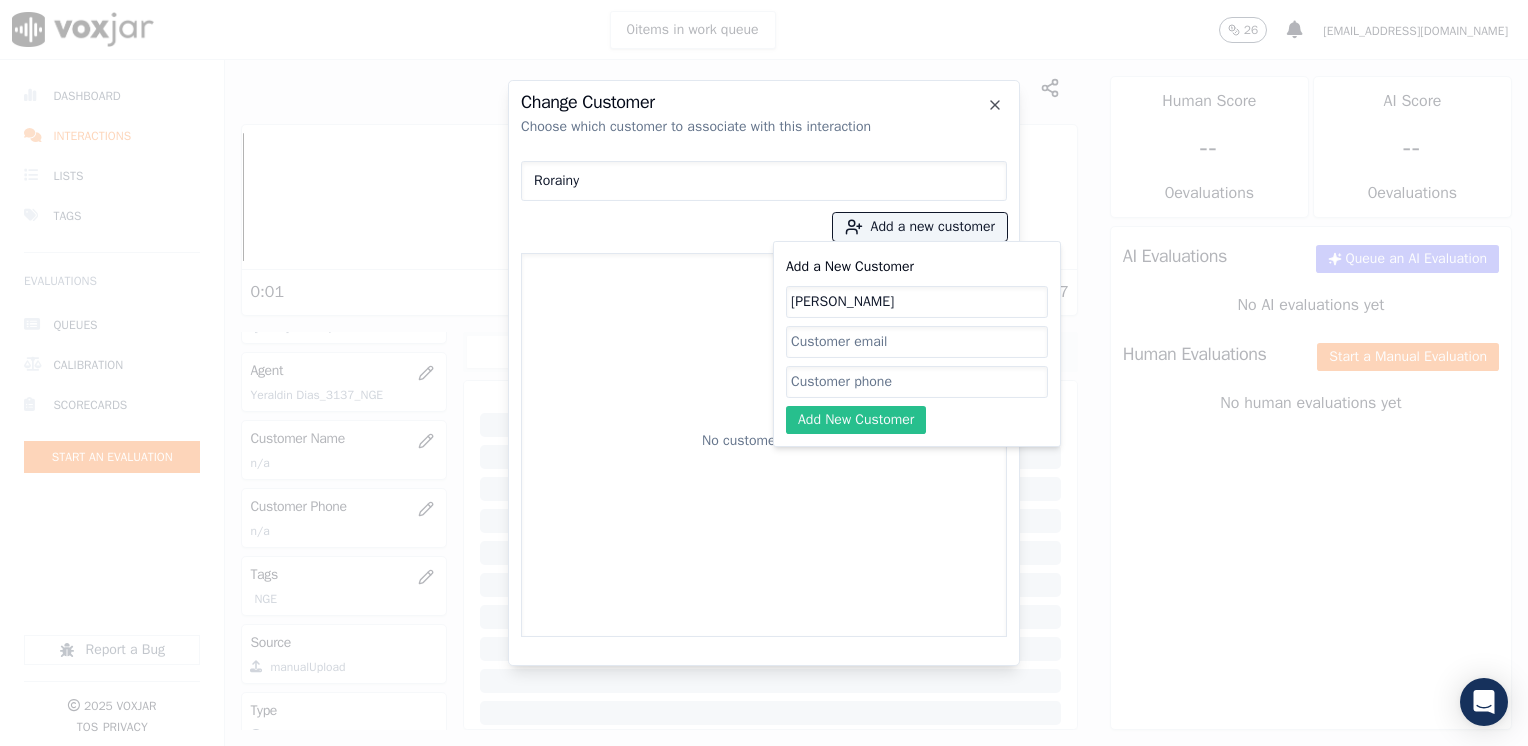 paste on "6143604785" 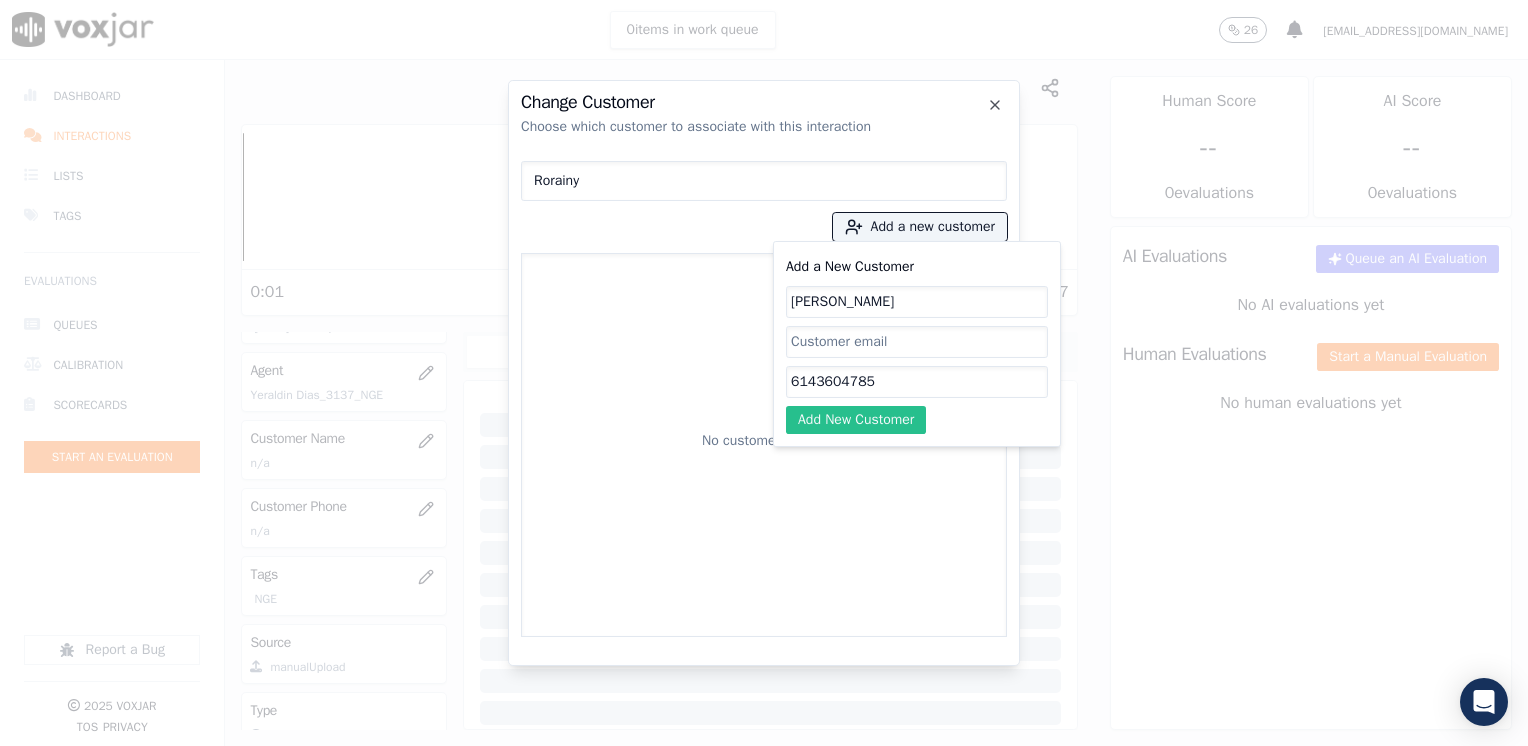 type on "6143604785" 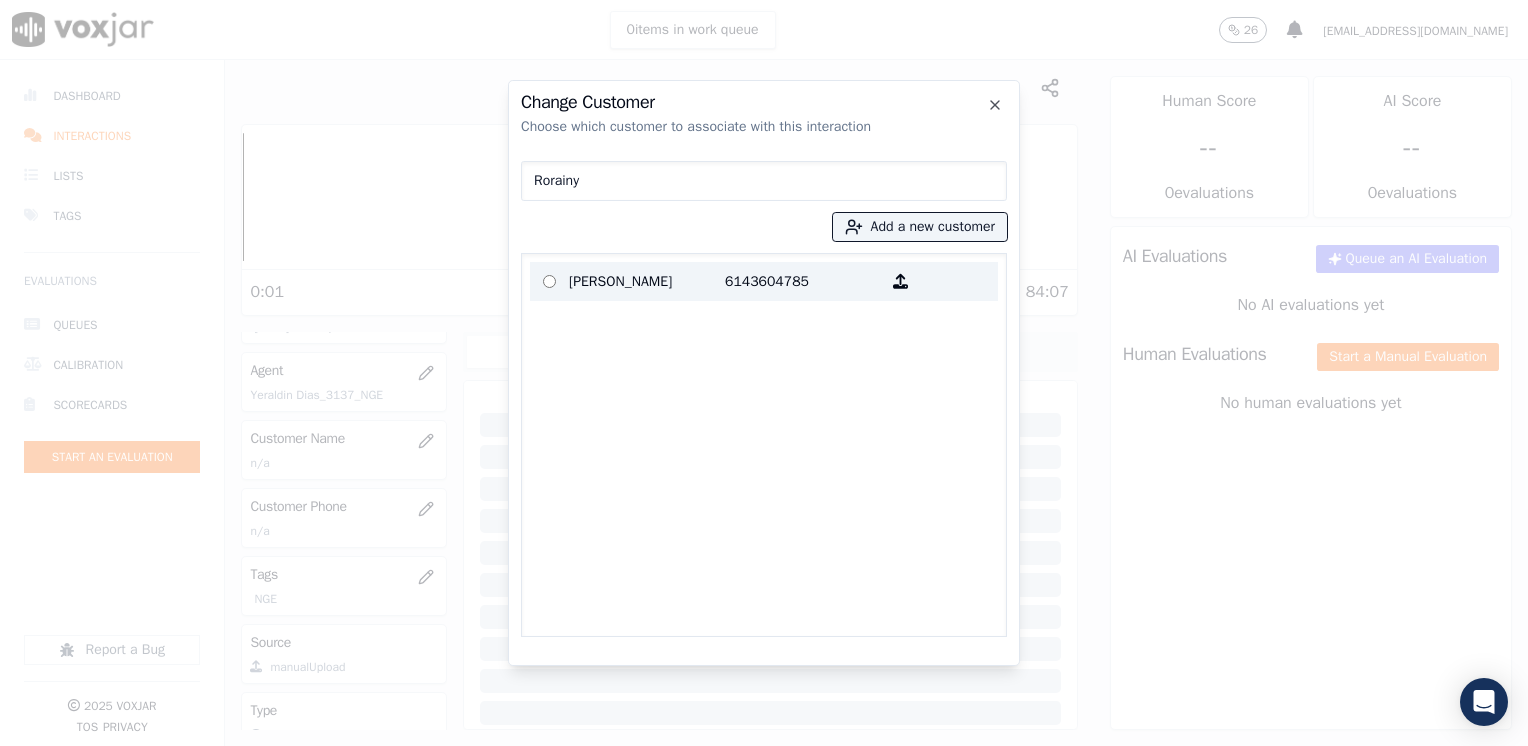 click on "[PERSON_NAME]" at bounding box center (647, 281) 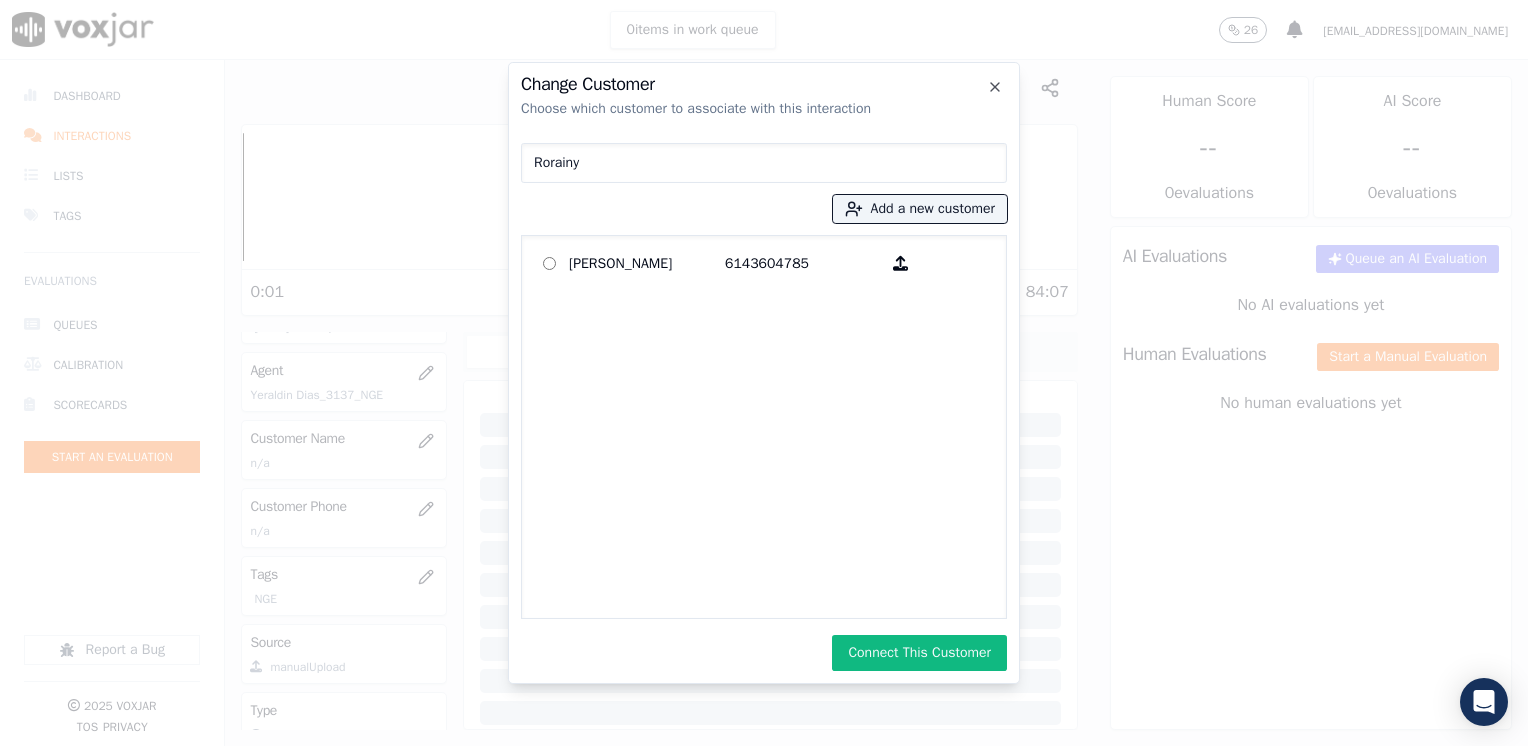 click on "Connect This Customer" at bounding box center (919, 653) 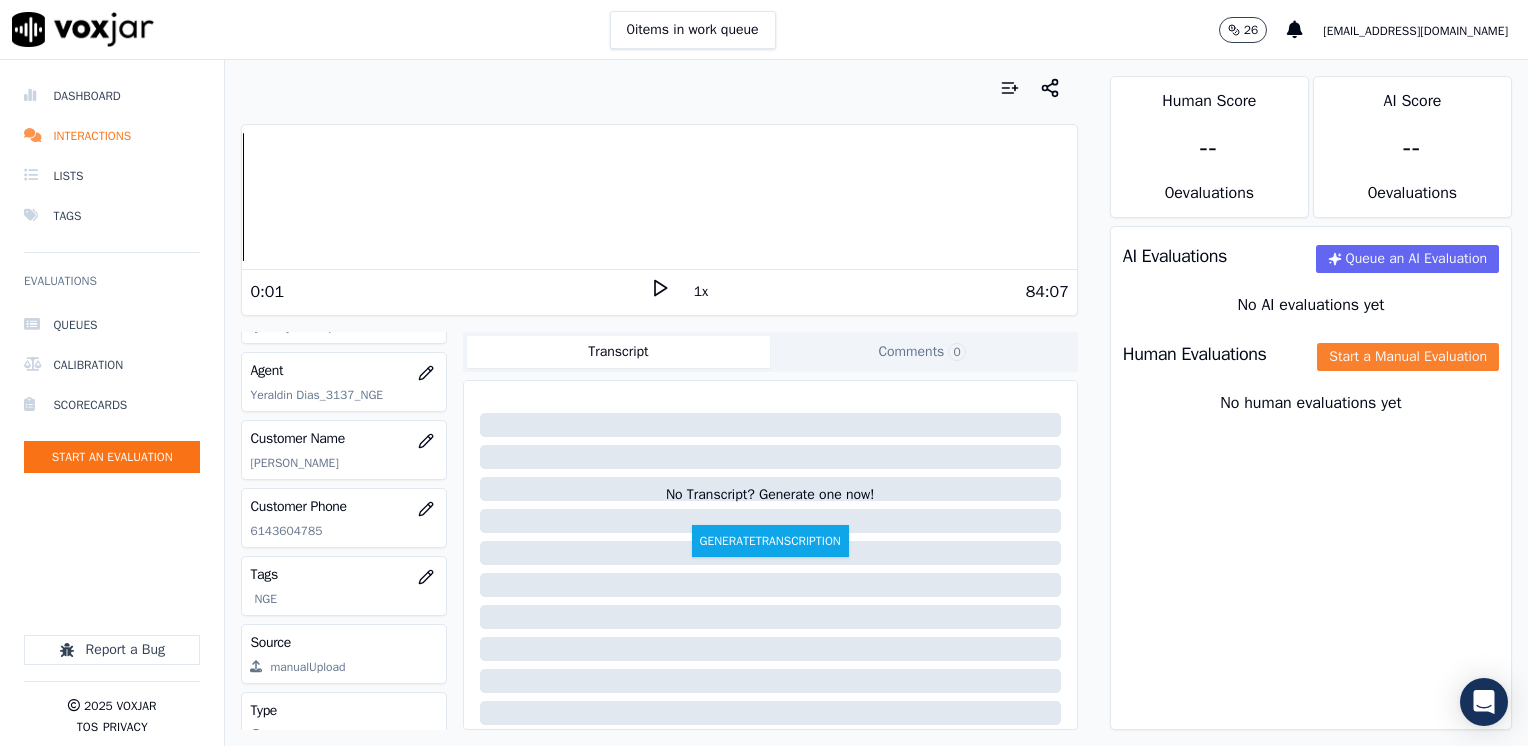 click on "Start a Manual Evaluation" 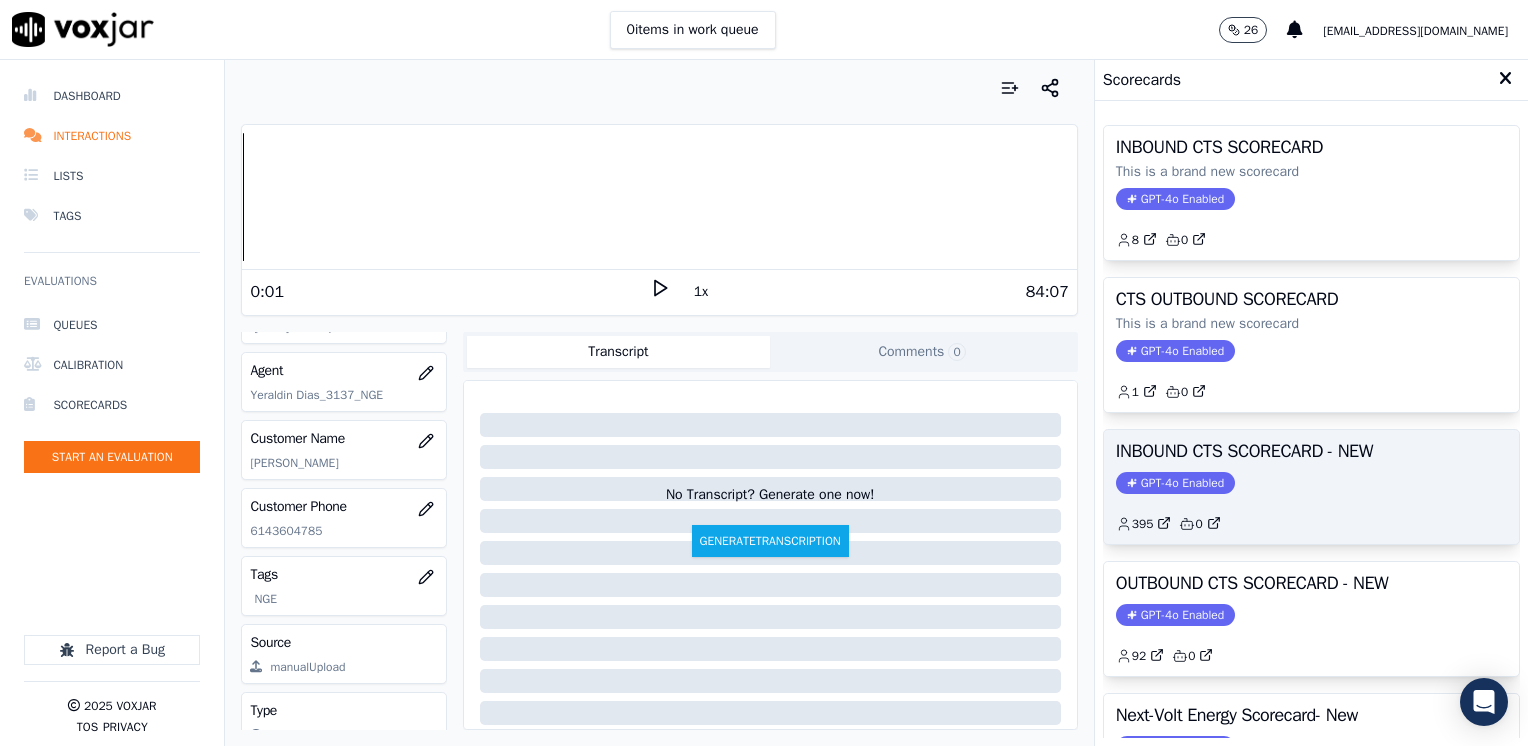 click on "GPT-4o Enabled" at bounding box center [1175, 483] 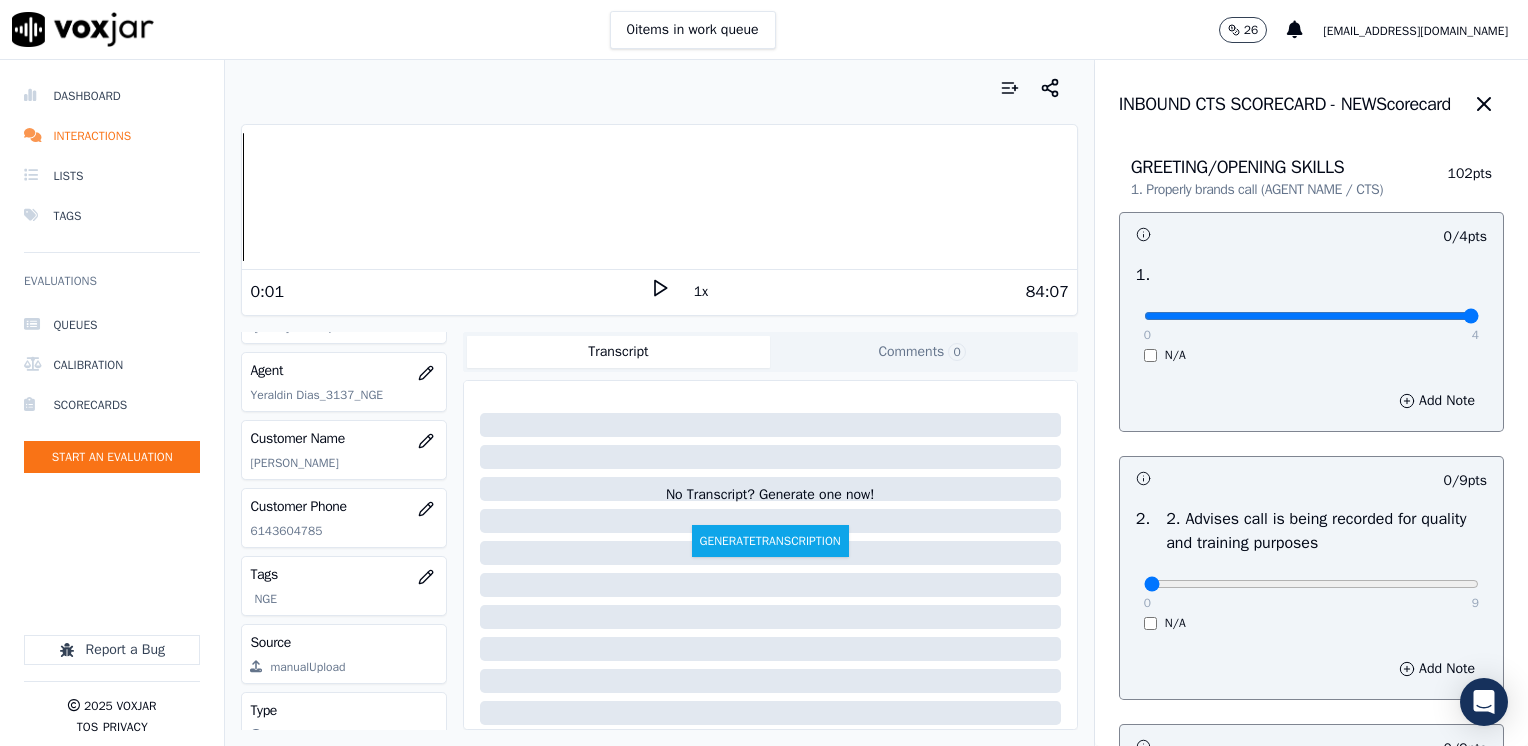 drag, startPoint x: 1131, startPoint y: 315, endPoint x: 1498, endPoint y: 327, distance: 367.19614 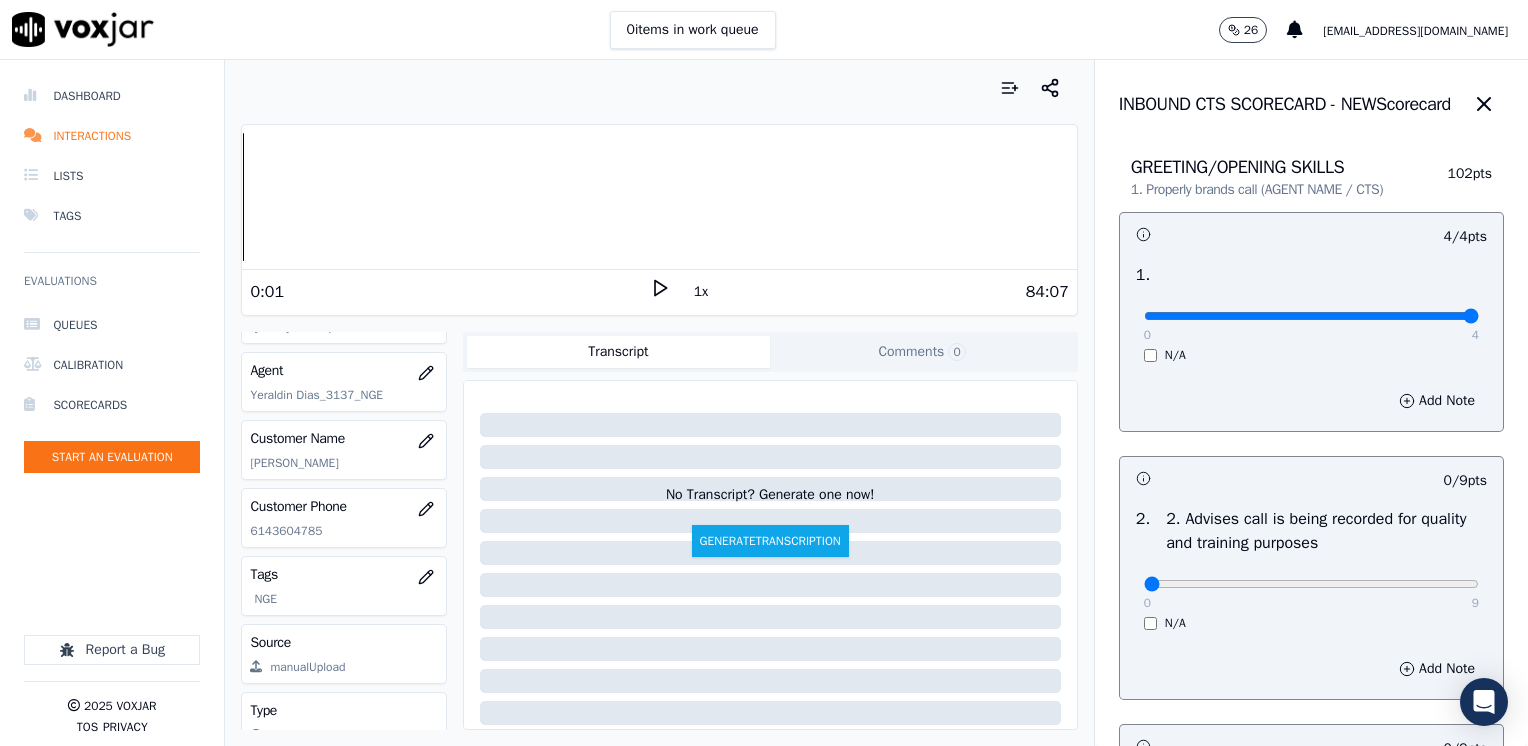 scroll, scrollTop: 200, scrollLeft: 0, axis: vertical 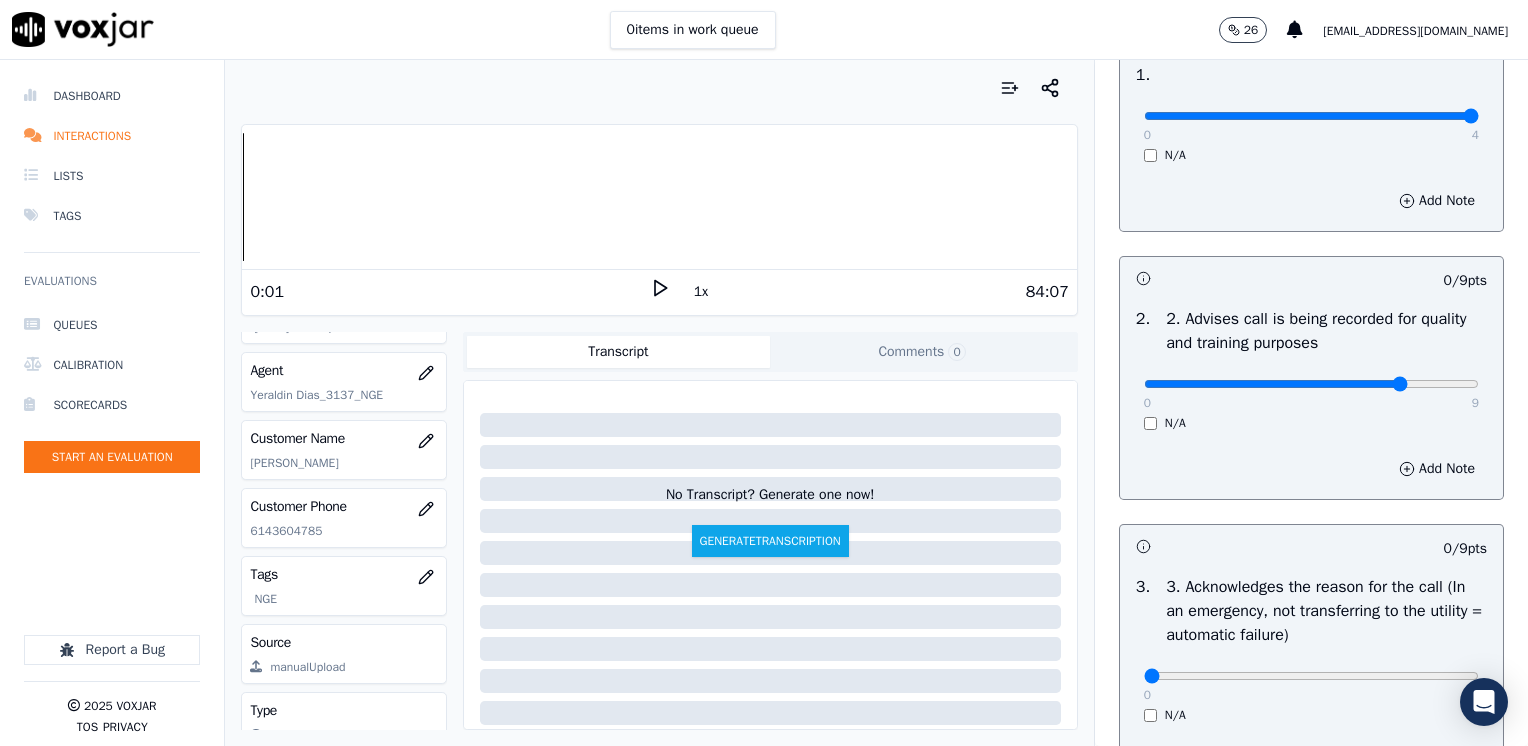 type on "7" 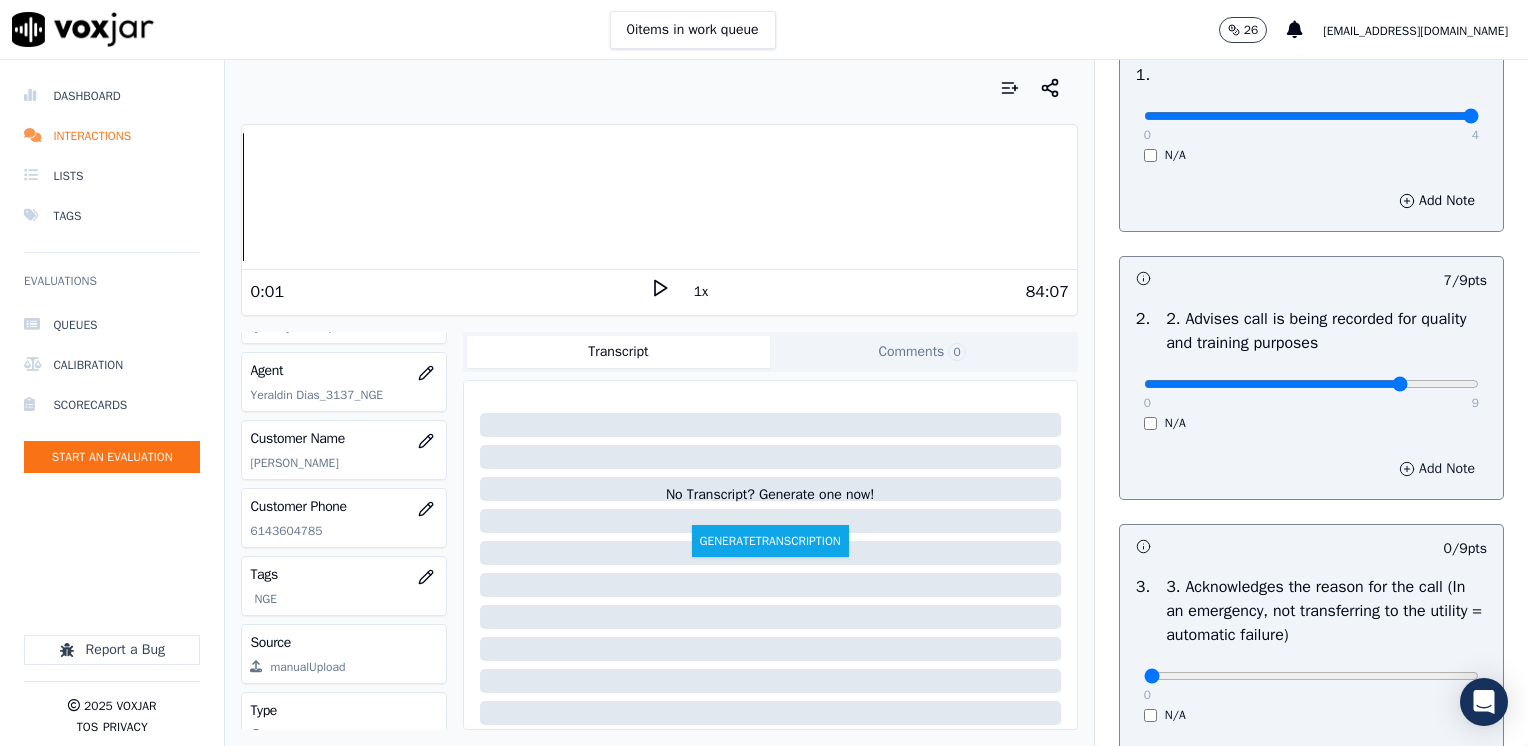click on "Add Note" at bounding box center [1437, 469] 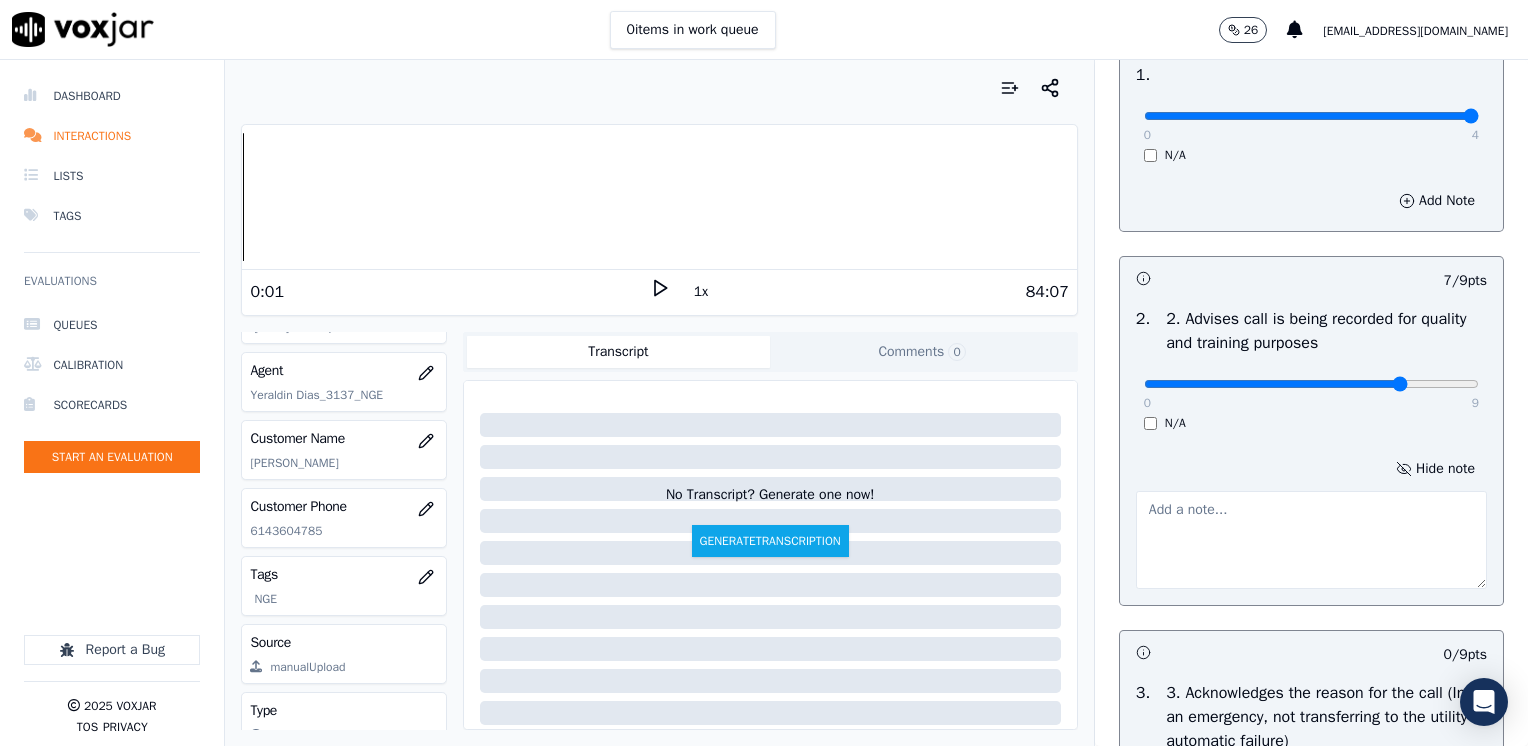 click at bounding box center [1311, 540] 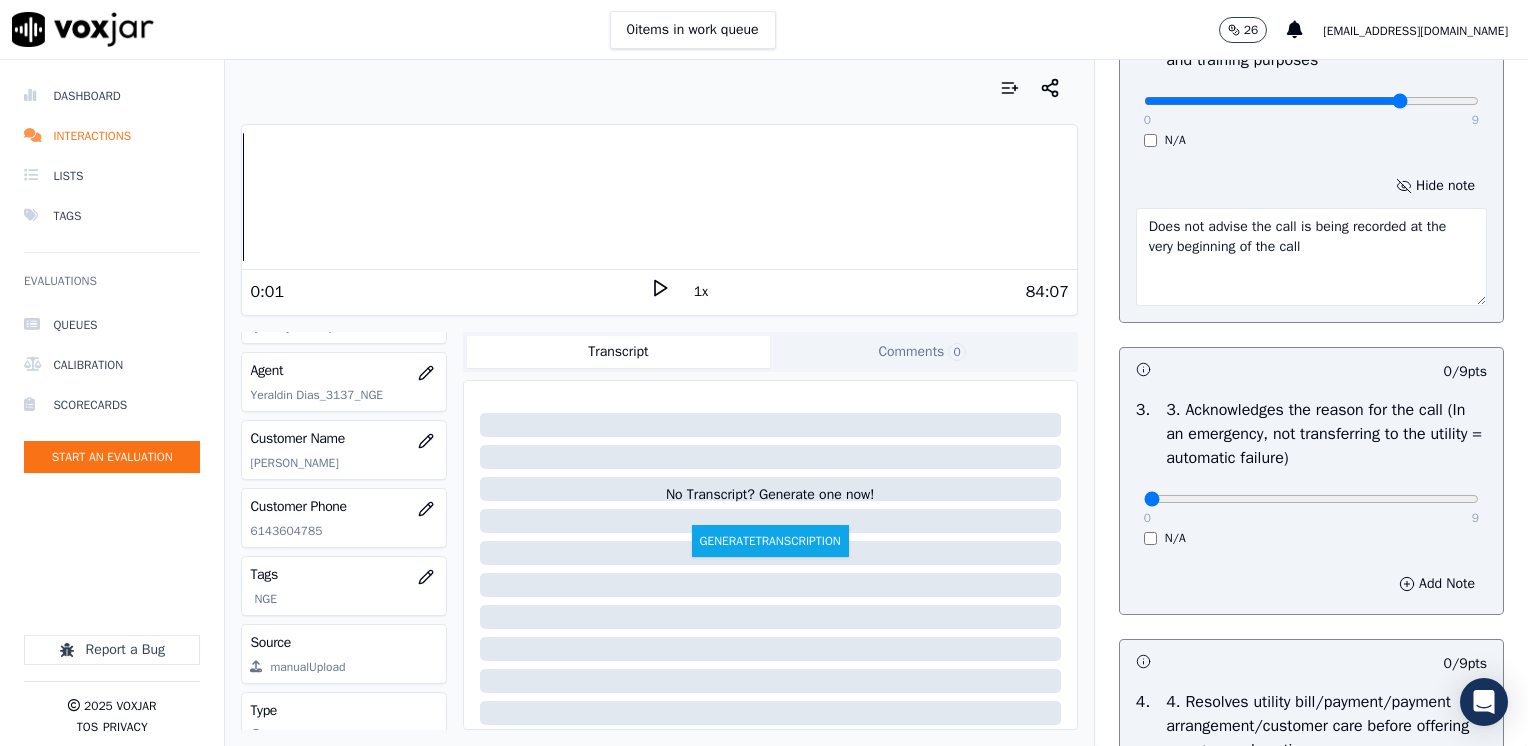 scroll, scrollTop: 500, scrollLeft: 0, axis: vertical 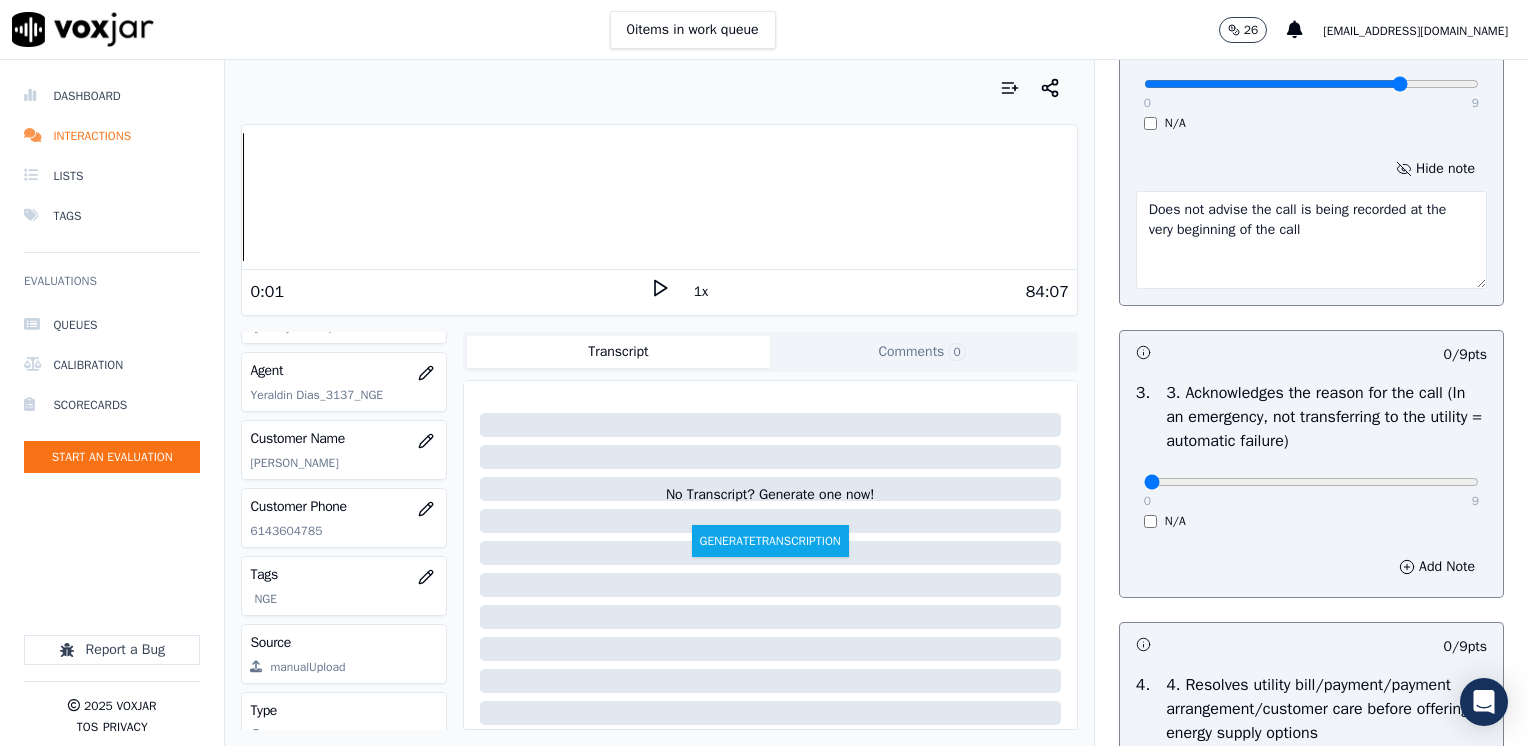 type on "Does not advise the call is being recorded at the very beginning of the call" 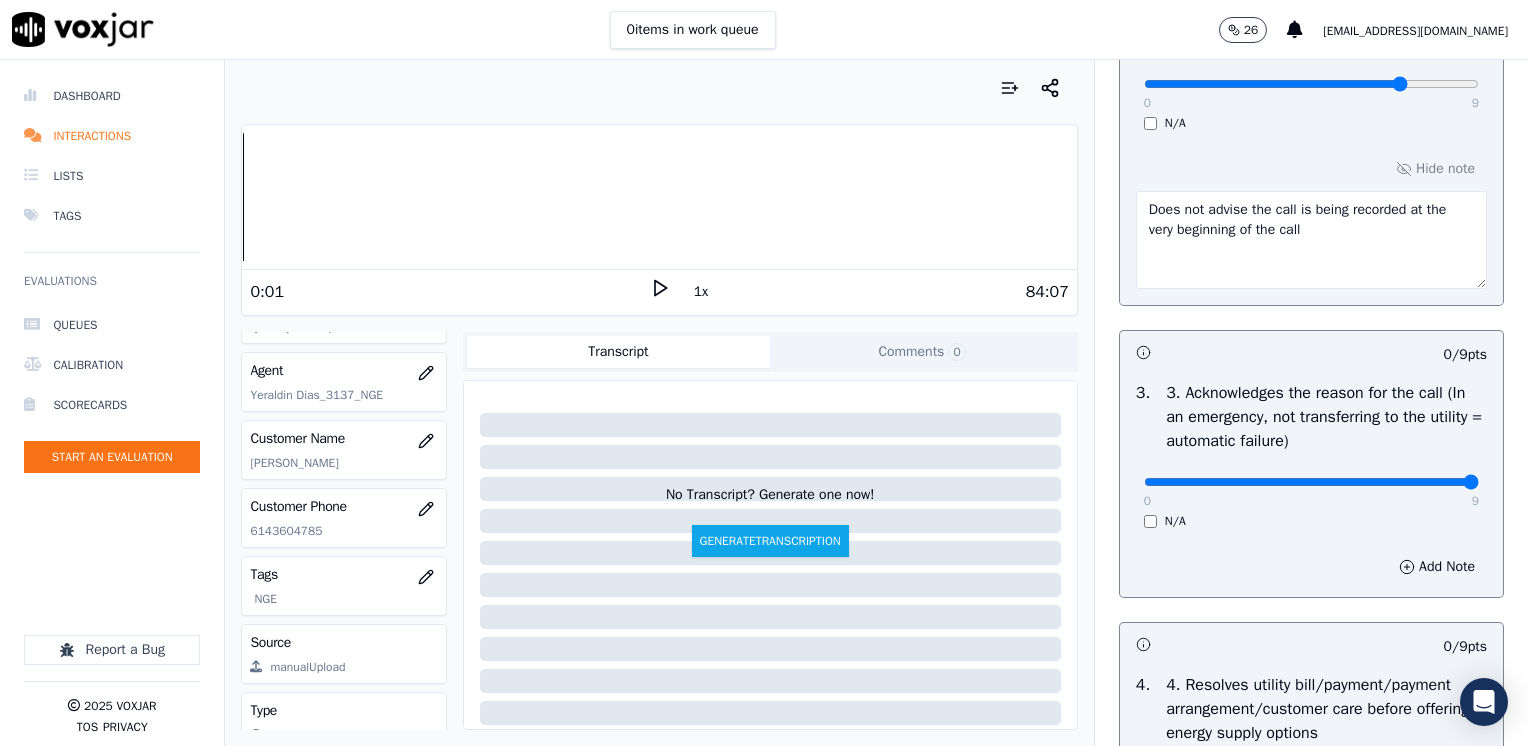 drag, startPoint x: 1154, startPoint y: 486, endPoint x: 1529, endPoint y: 494, distance: 375.08533 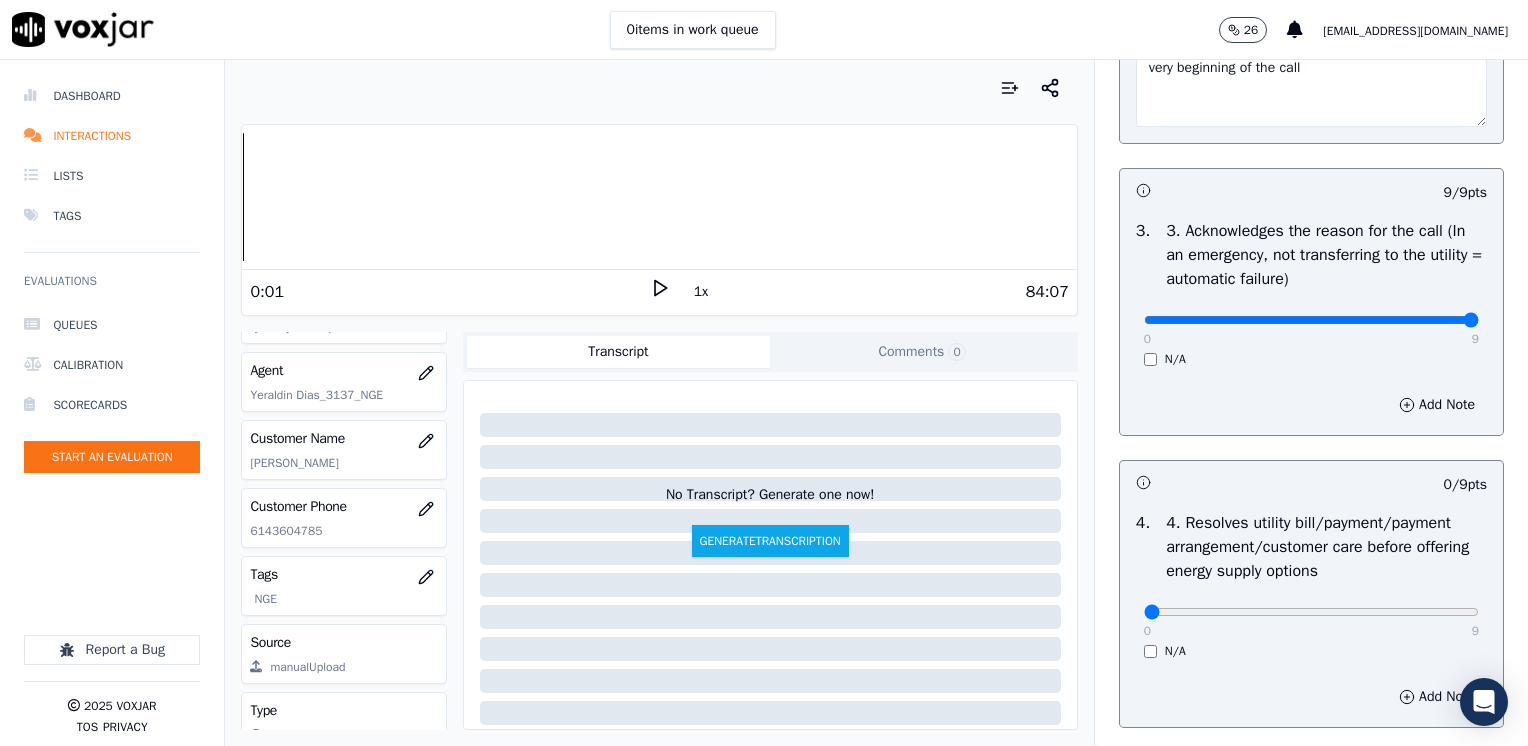 scroll, scrollTop: 700, scrollLeft: 0, axis: vertical 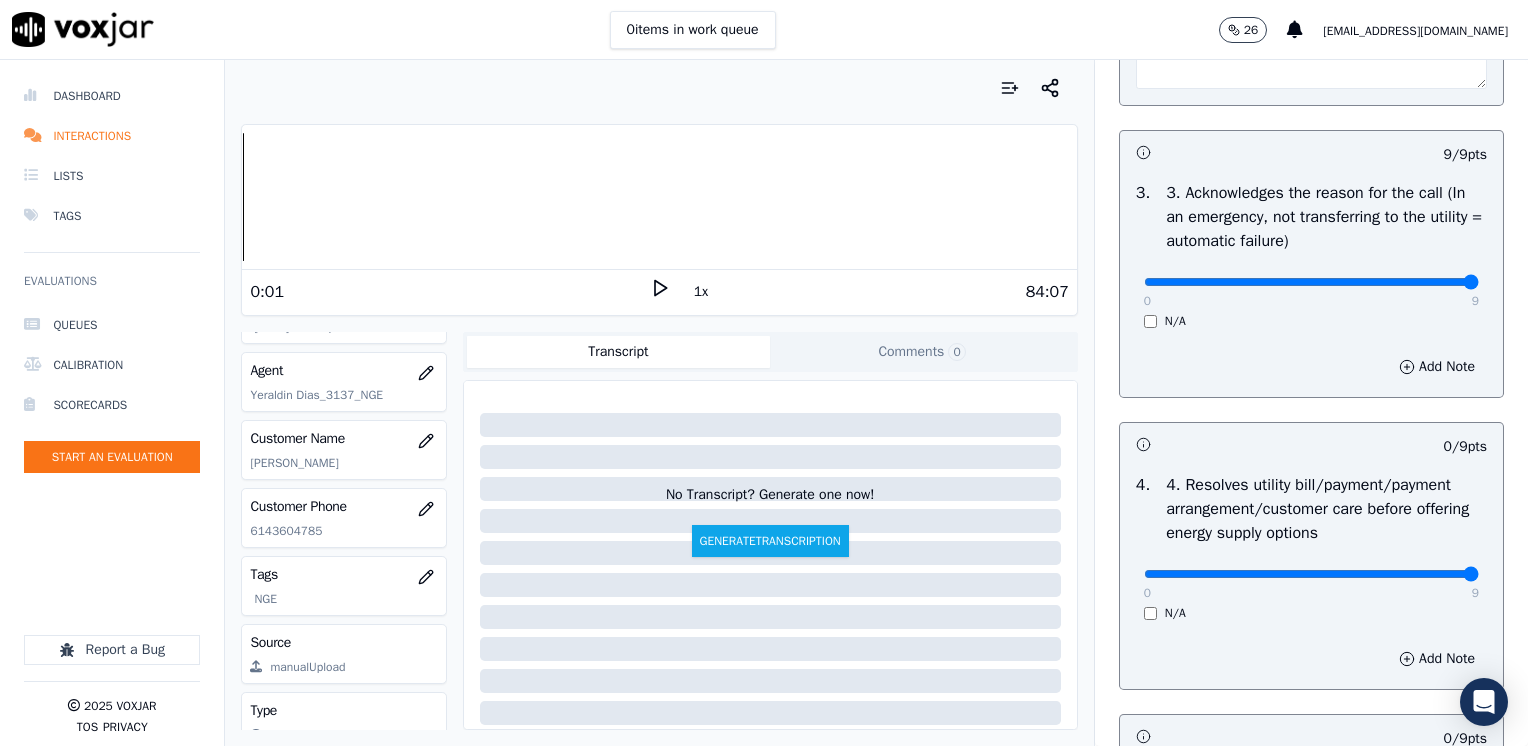 drag, startPoint x: 1132, startPoint y: 570, endPoint x: 1454, endPoint y: 577, distance: 322.07608 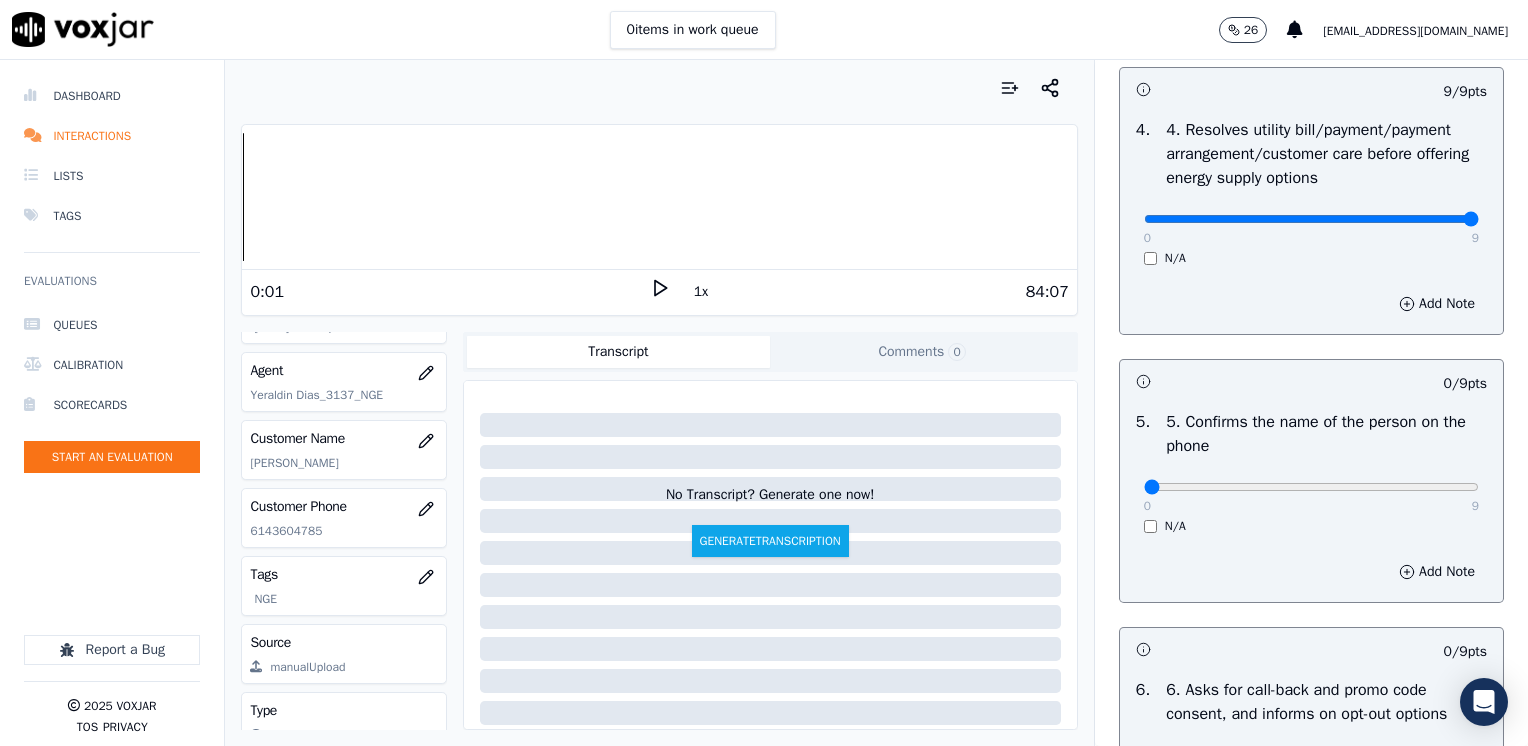 scroll, scrollTop: 1100, scrollLeft: 0, axis: vertical 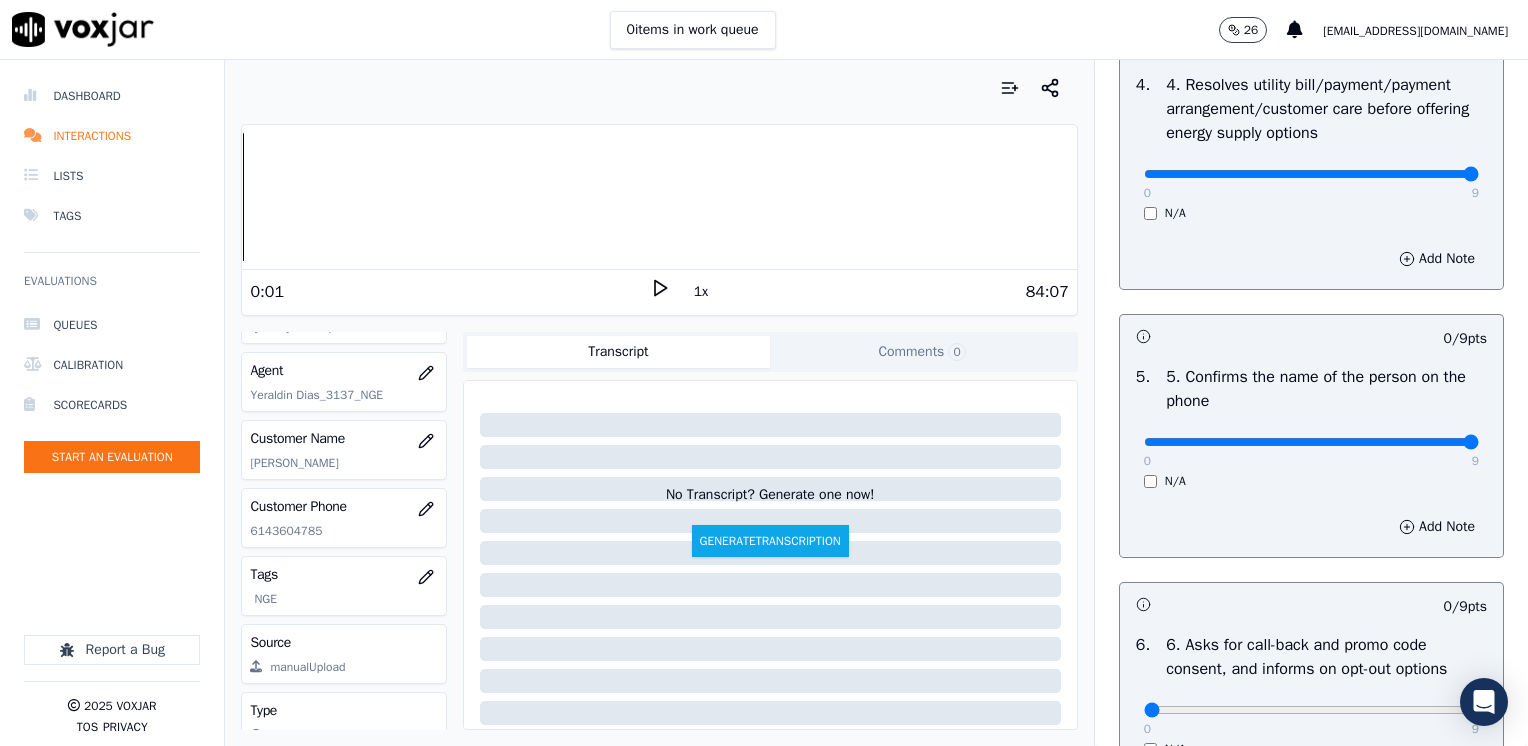 drag, startPoint x: 1132, startPoint y: 447, endPoint x: 1472, endPoint y: 451, distance: 340.02353 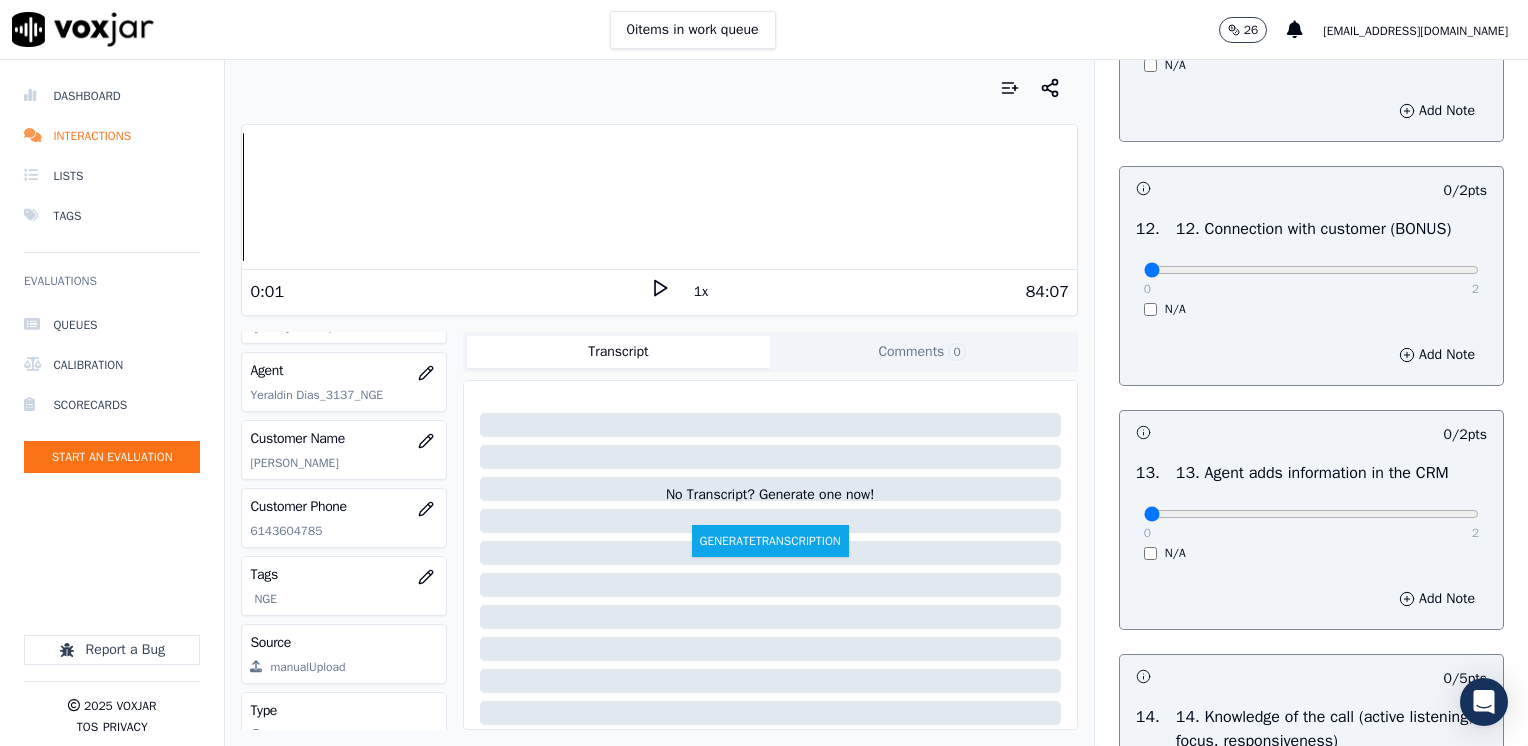 scroll, scrollTop: 3459, scrollLeft: 0, axis: vertical 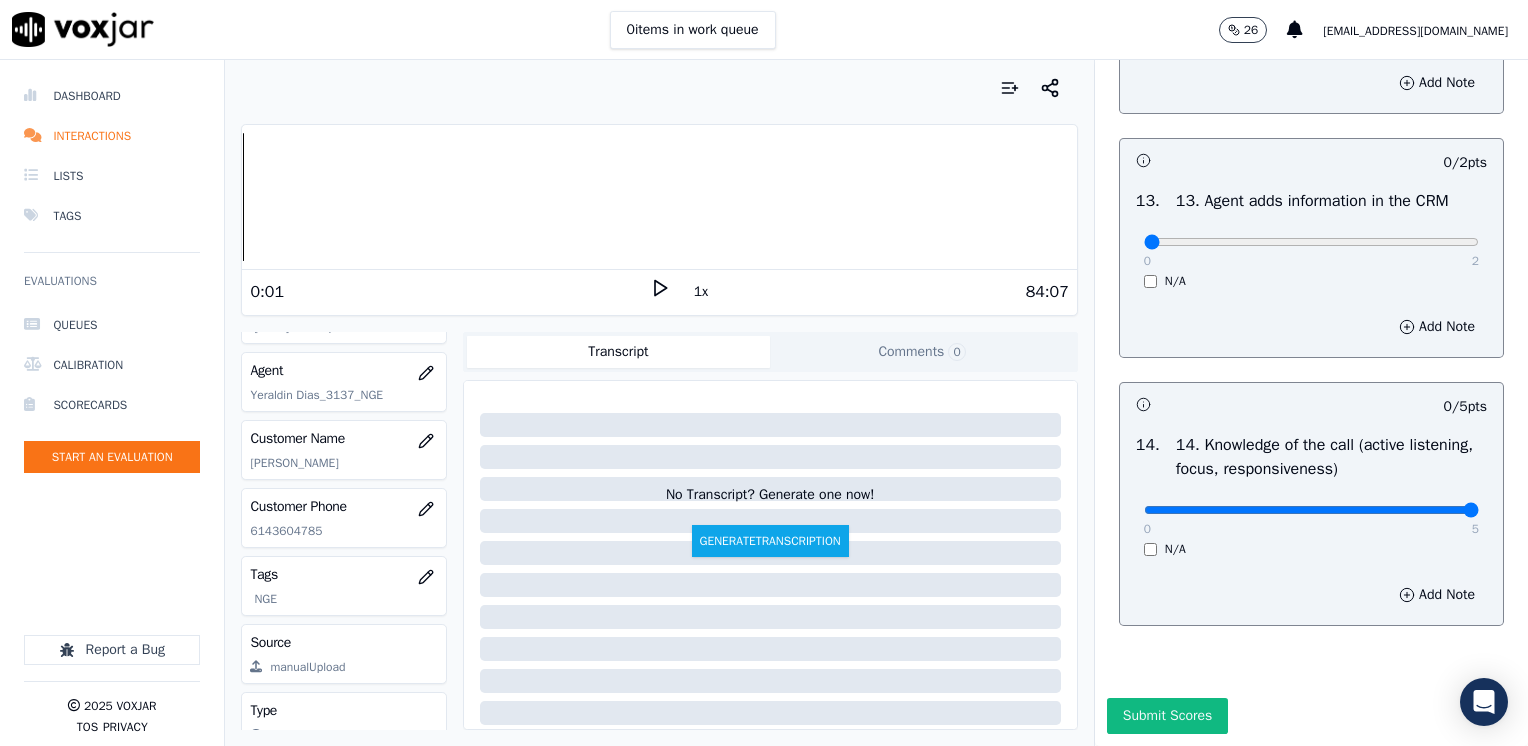 drag, startPoint x: 1125, startPoint y: 469, endPoint x: 1467, endPoint y: 497, distance: 343.1443 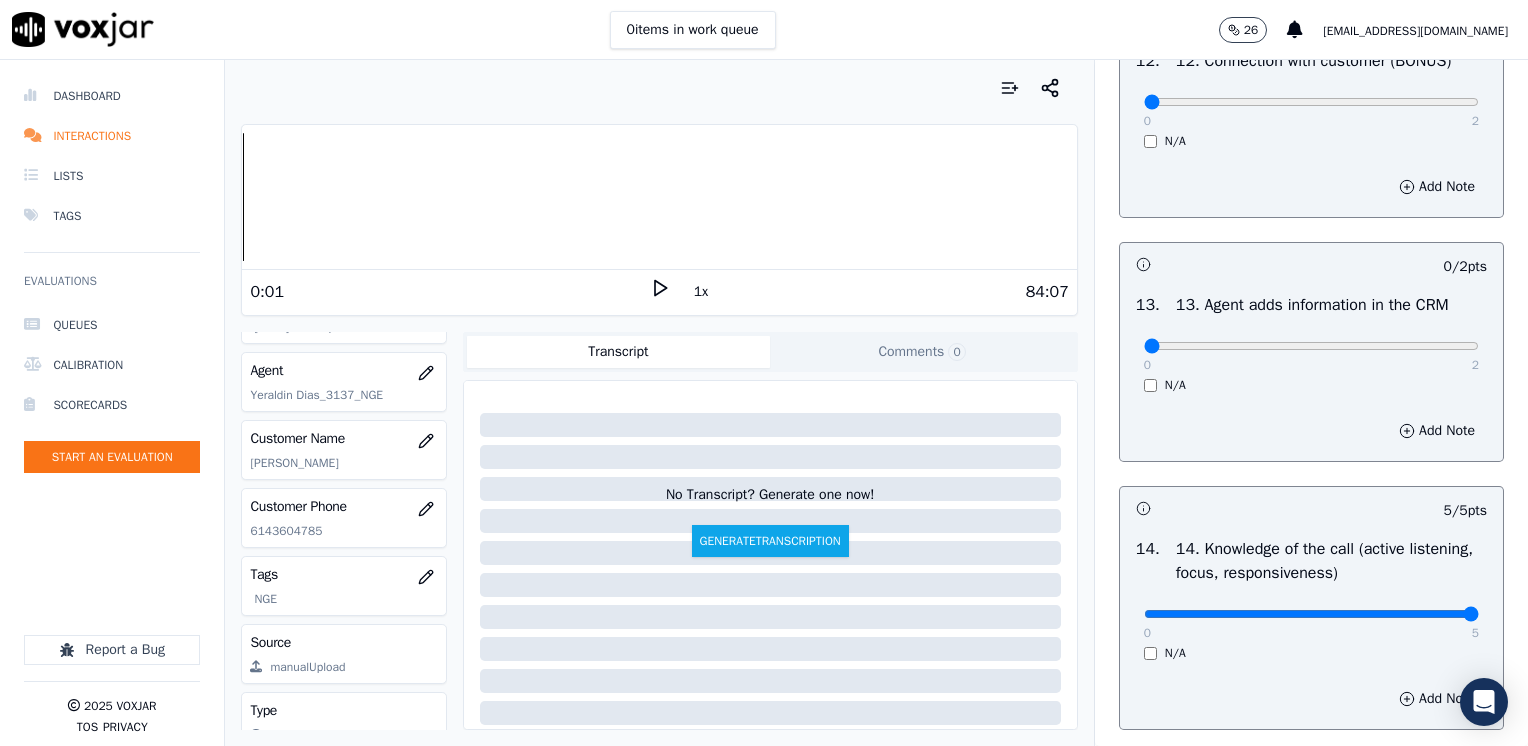 scroll, scrollTop: 3259, scrollLeft: 0, axis: vertical 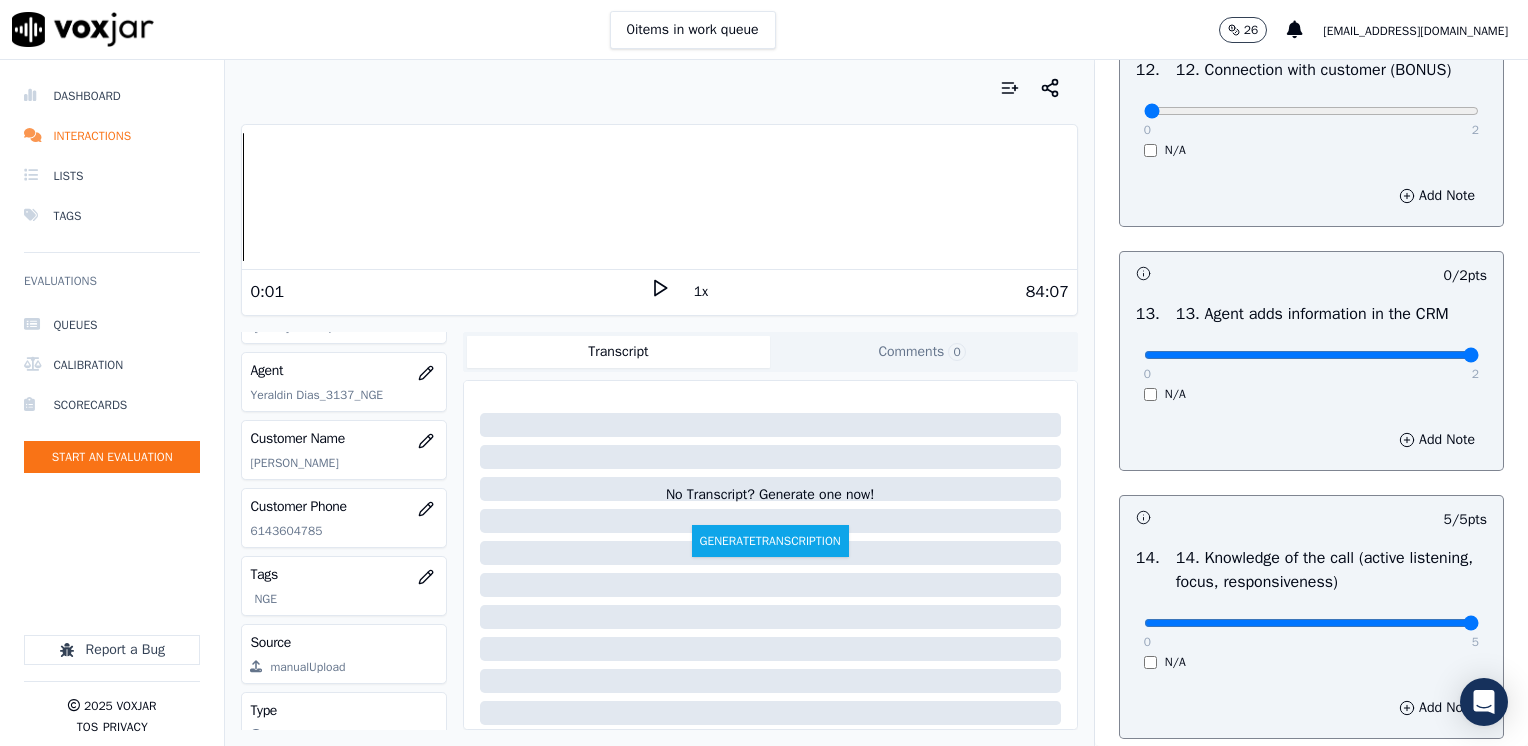 drag, startPoint x: 1130, startPoint y: 398, endPoint x: 1531, endPoint y: 381, distance: 401.3602 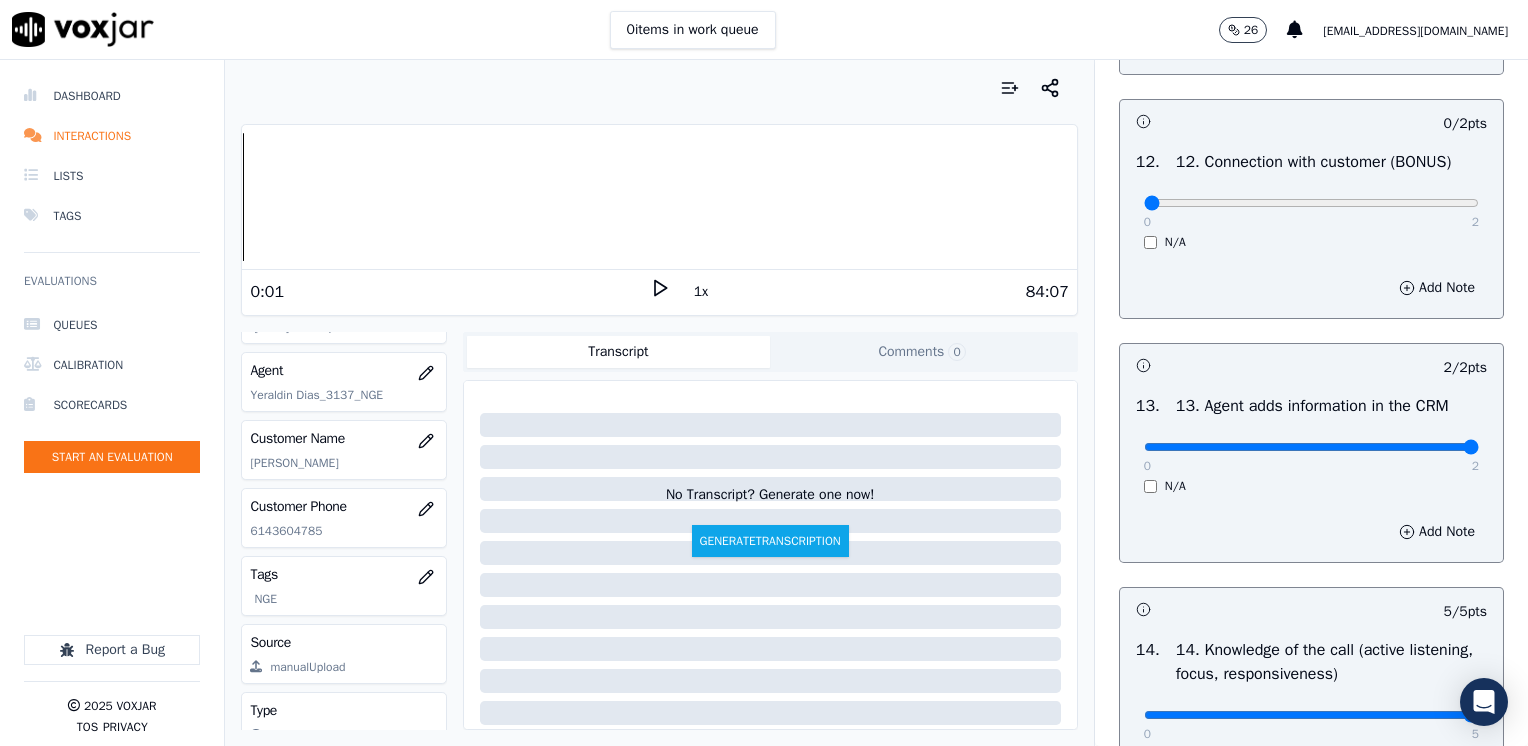 scroll, scrollTop: 3059, scrollLeft: 0, axis: vertical 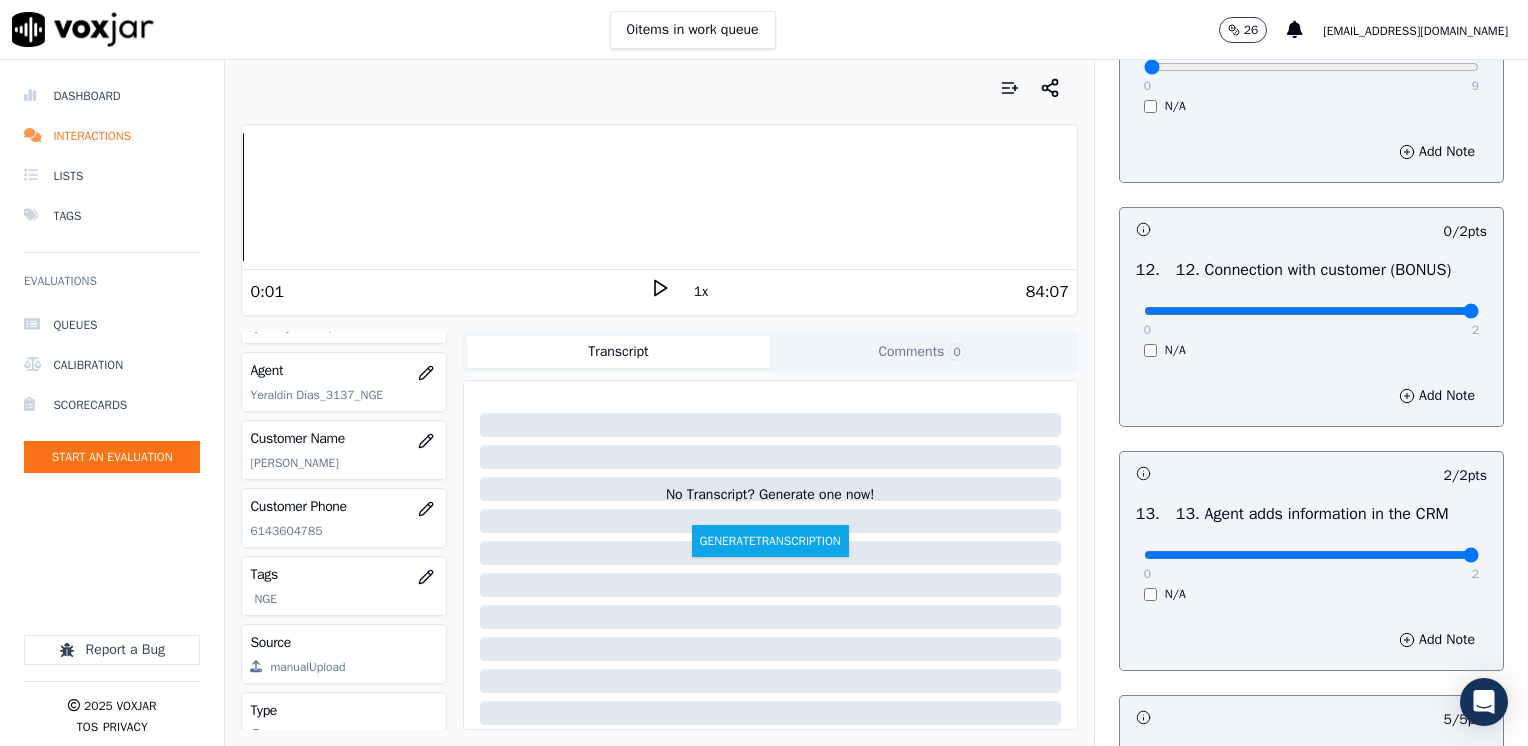 drag, startPoint x: 1130, startPoint y: 357, endPoint x: 1448, endPoint y: 347, distance: 318.1572 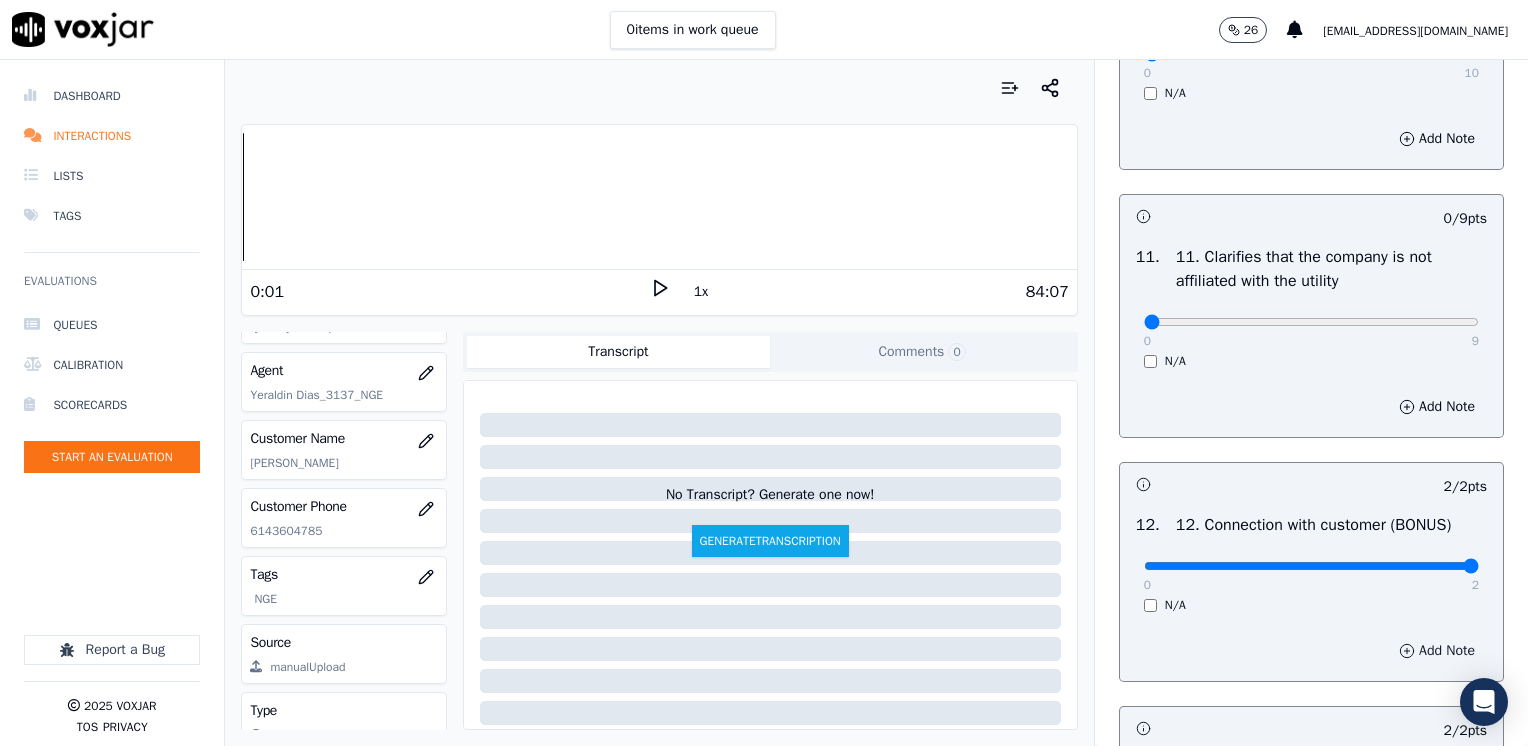 scroll, scrollTop: 2759, scrollLeft: 0, axis: vertical 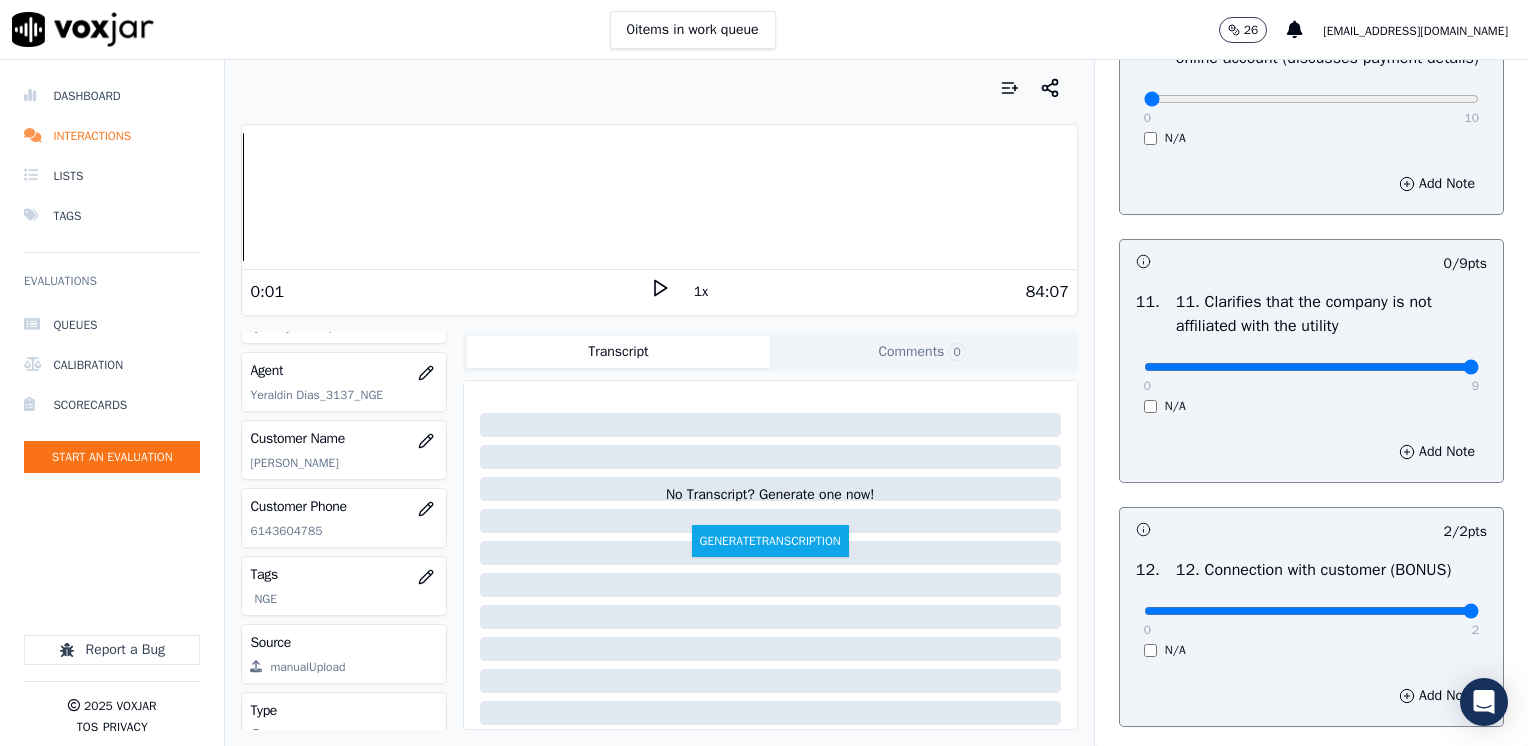 drag, startPoint x: 1128, startPoint y: 413, endPoint x: 1491, endPoint y: 404, distance: 363.11154 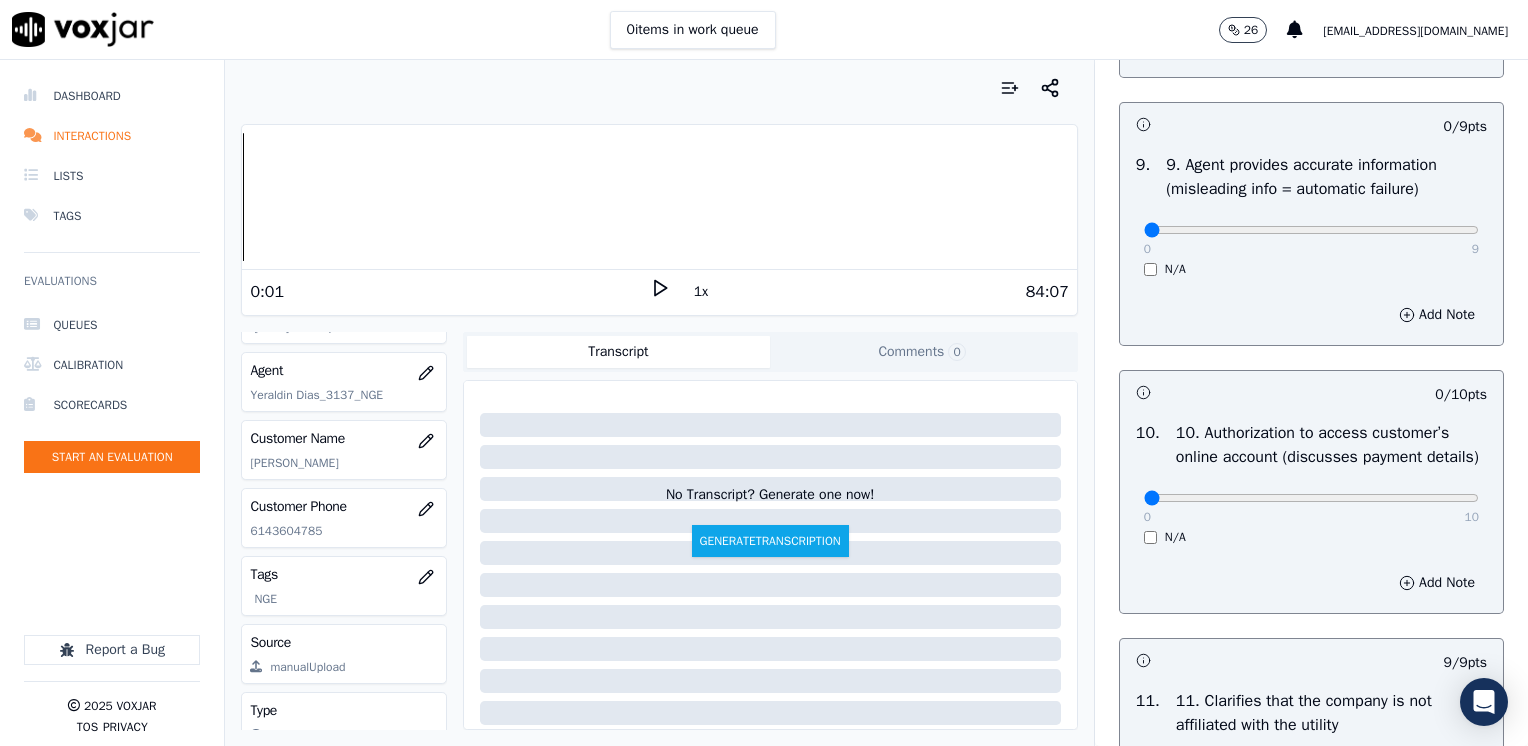 scroll, scrollTop: 2359, scrollLeft: 0, axis: vertical 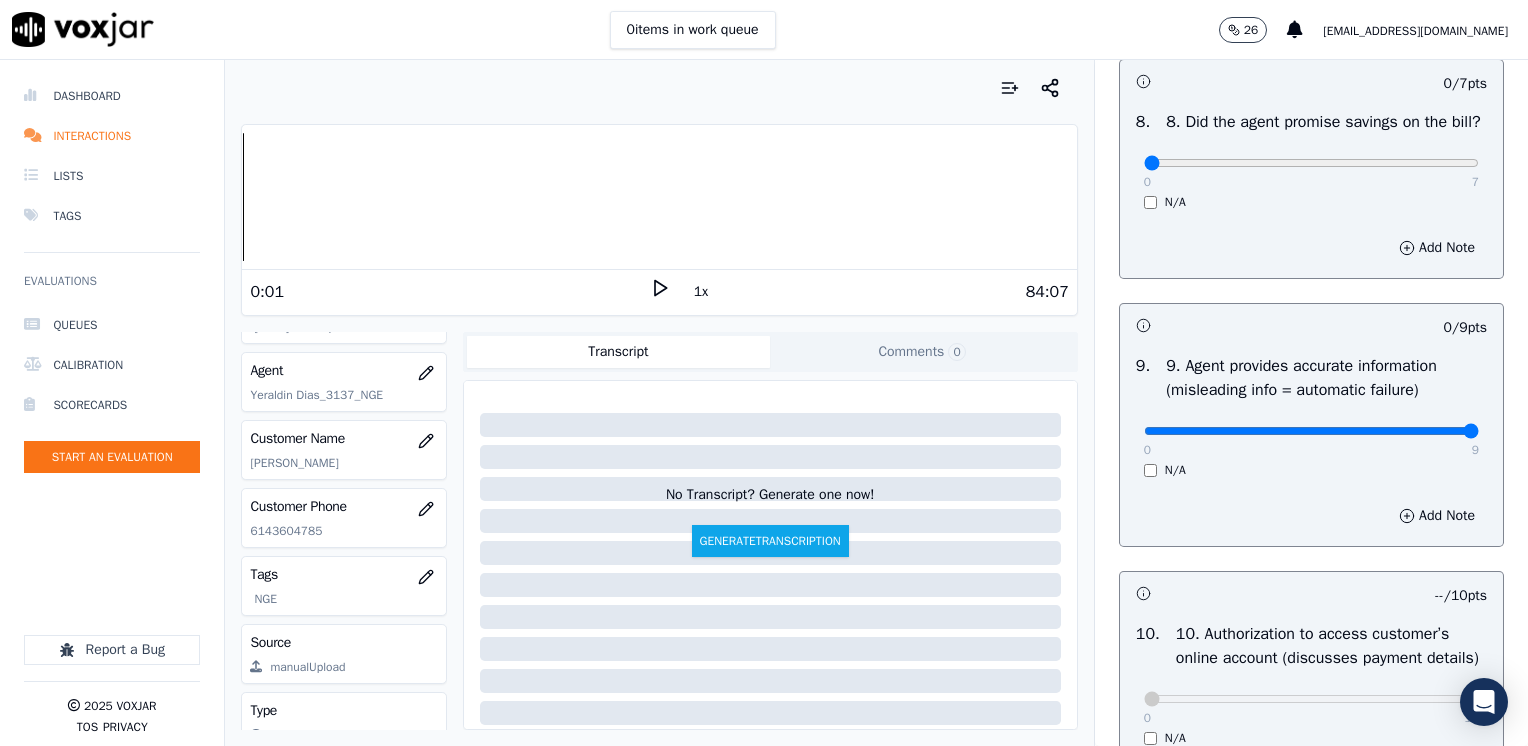 drag, startPoint x: 1124, startPoint y: 449, endPoint x: 1488, endPoint y: 431, distance: 364.4448 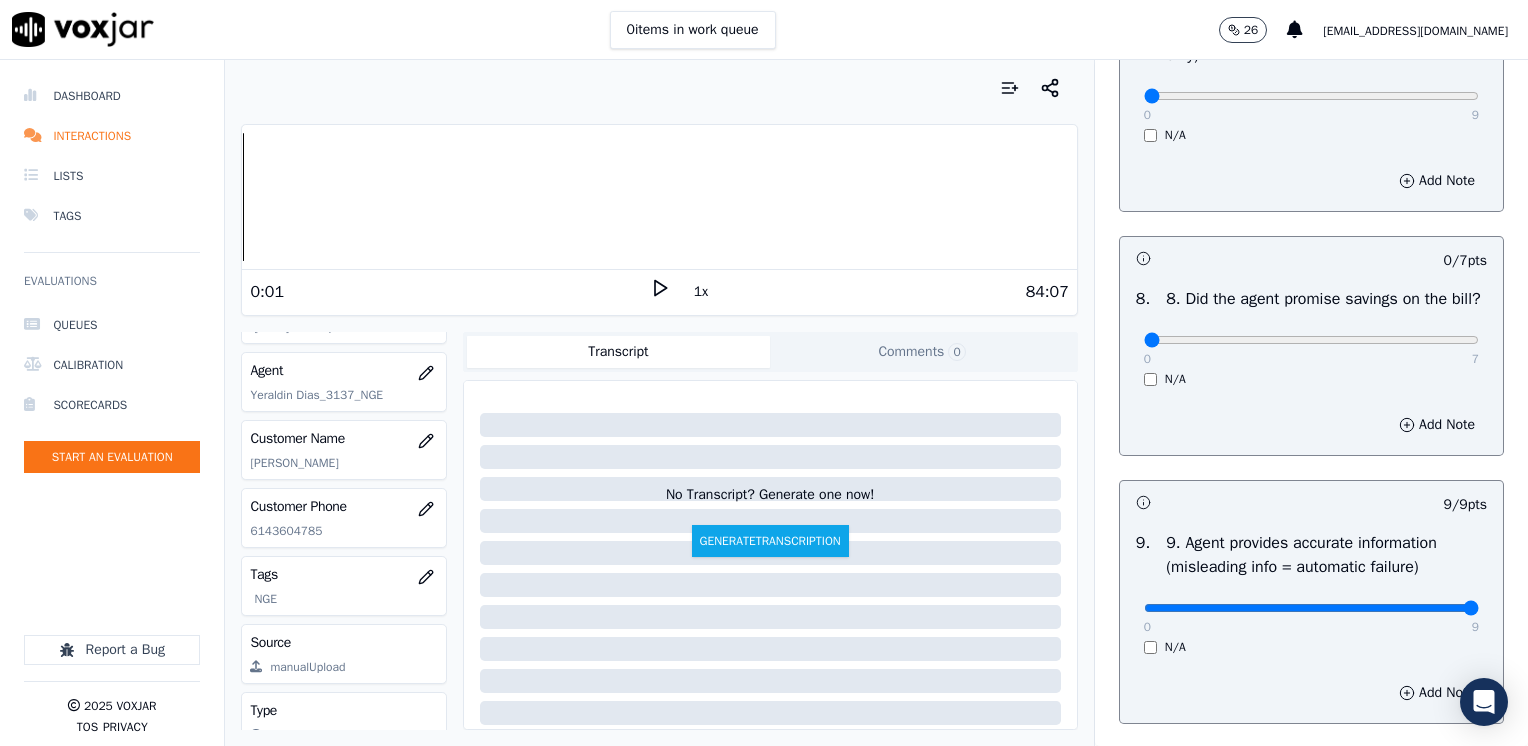 scroll, scrollTop: 1959, scrollLeft: 0, axis: vertical 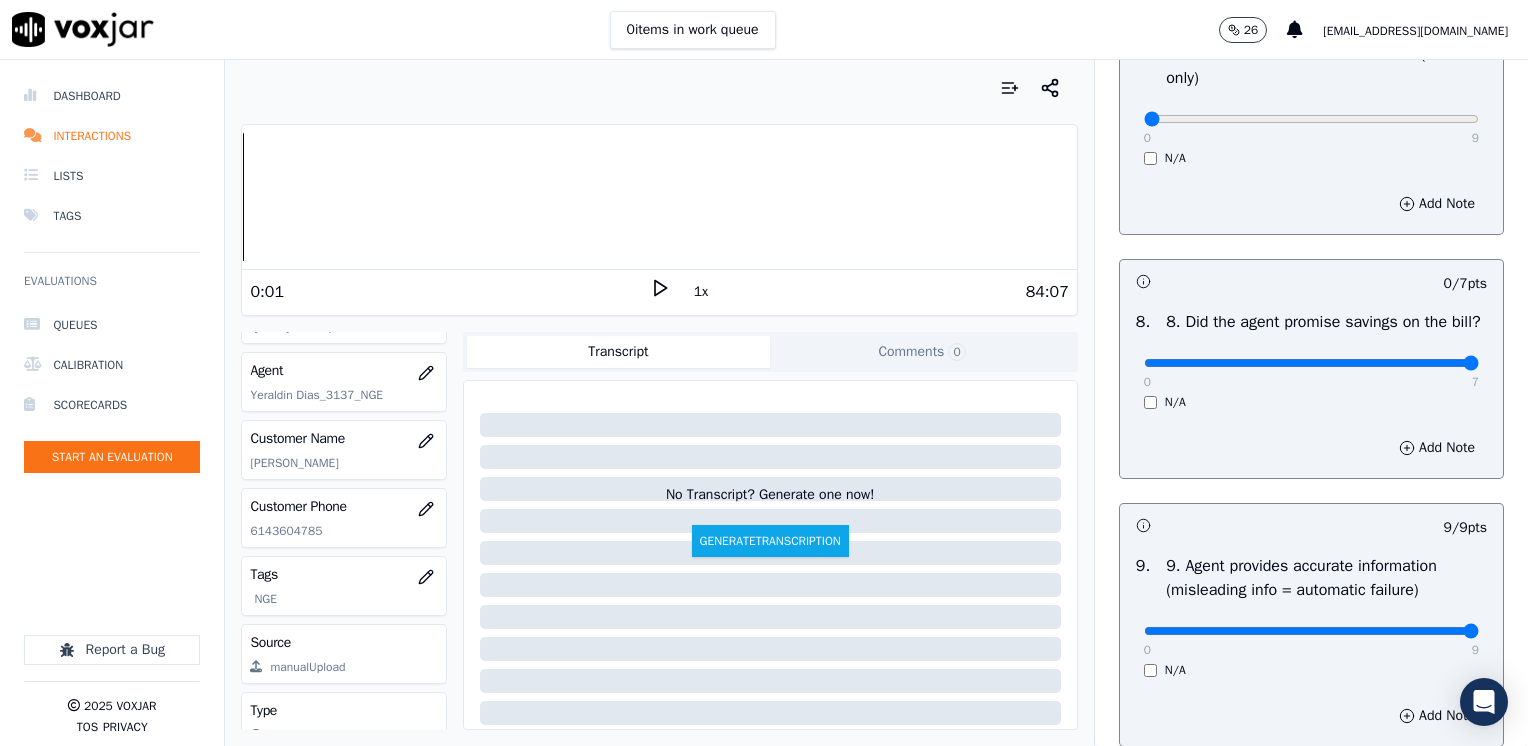 drag, startPoint x: 1136, startPoint y: 384, endPoint x: 1461, endPoint y: 402, distance: 325.49808 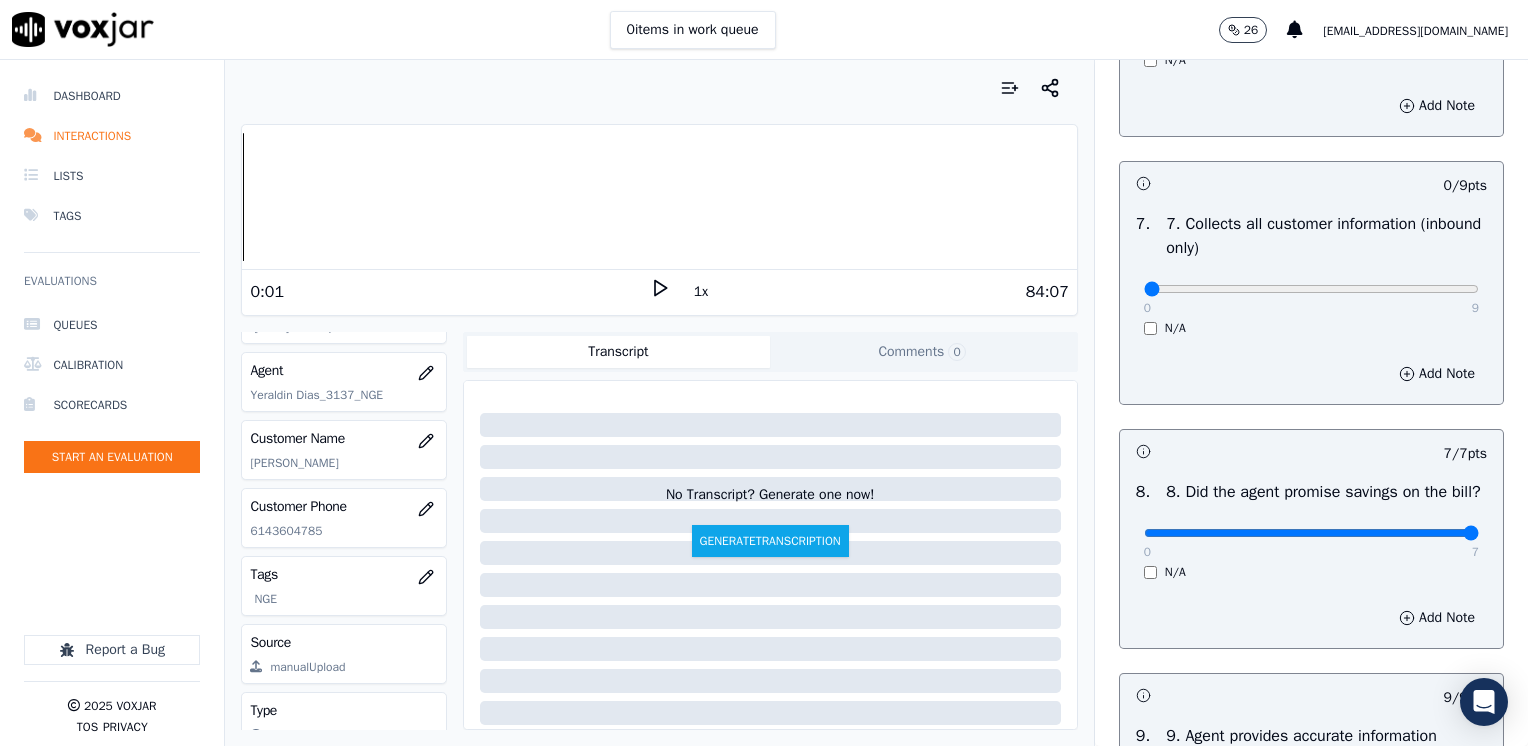scroll, scrollTop: 1659, scrollLeft: 0, axis: vertical 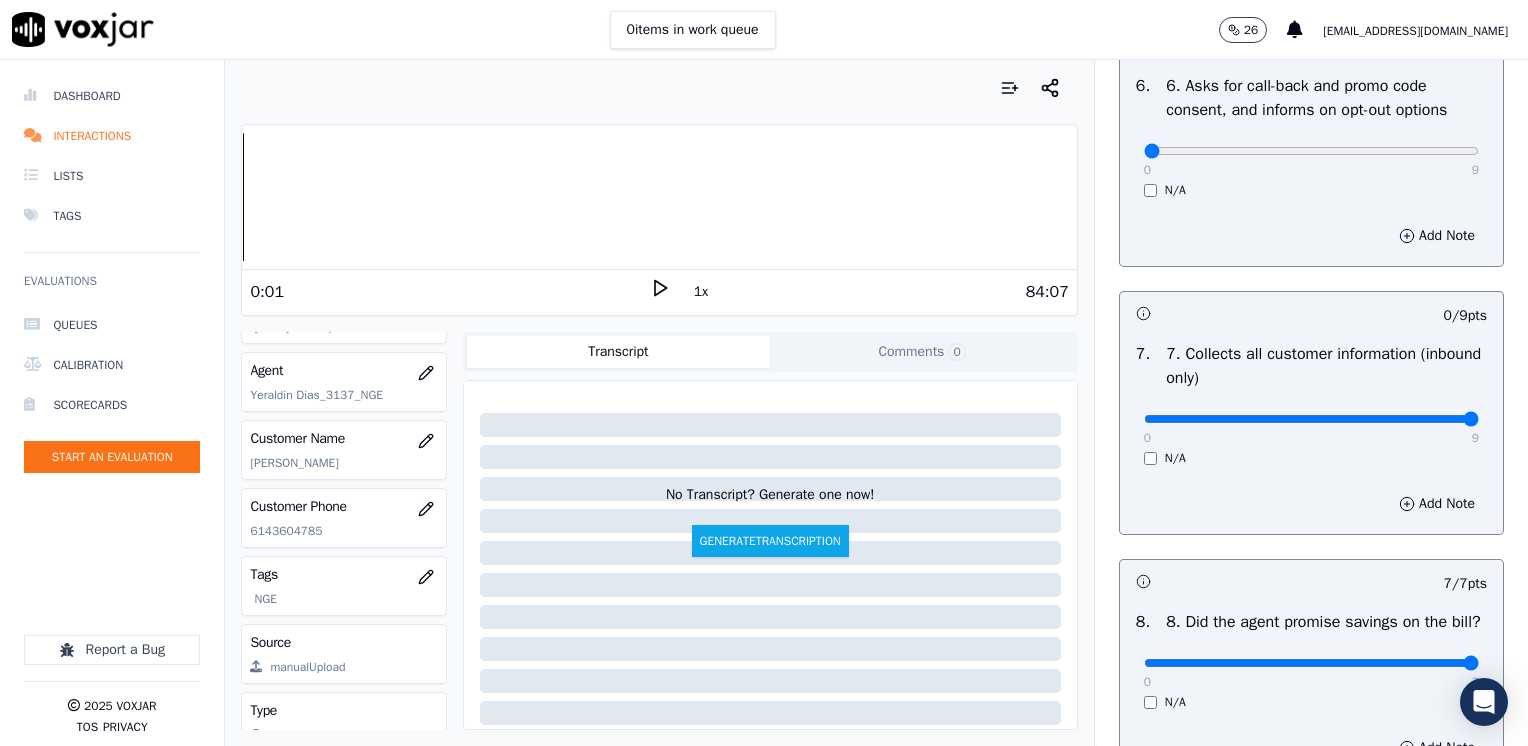 drag, startPoint x: 1128, startPoint y: 419, endPoint x: 1457, endPoint y: 420, distance: 329.00153 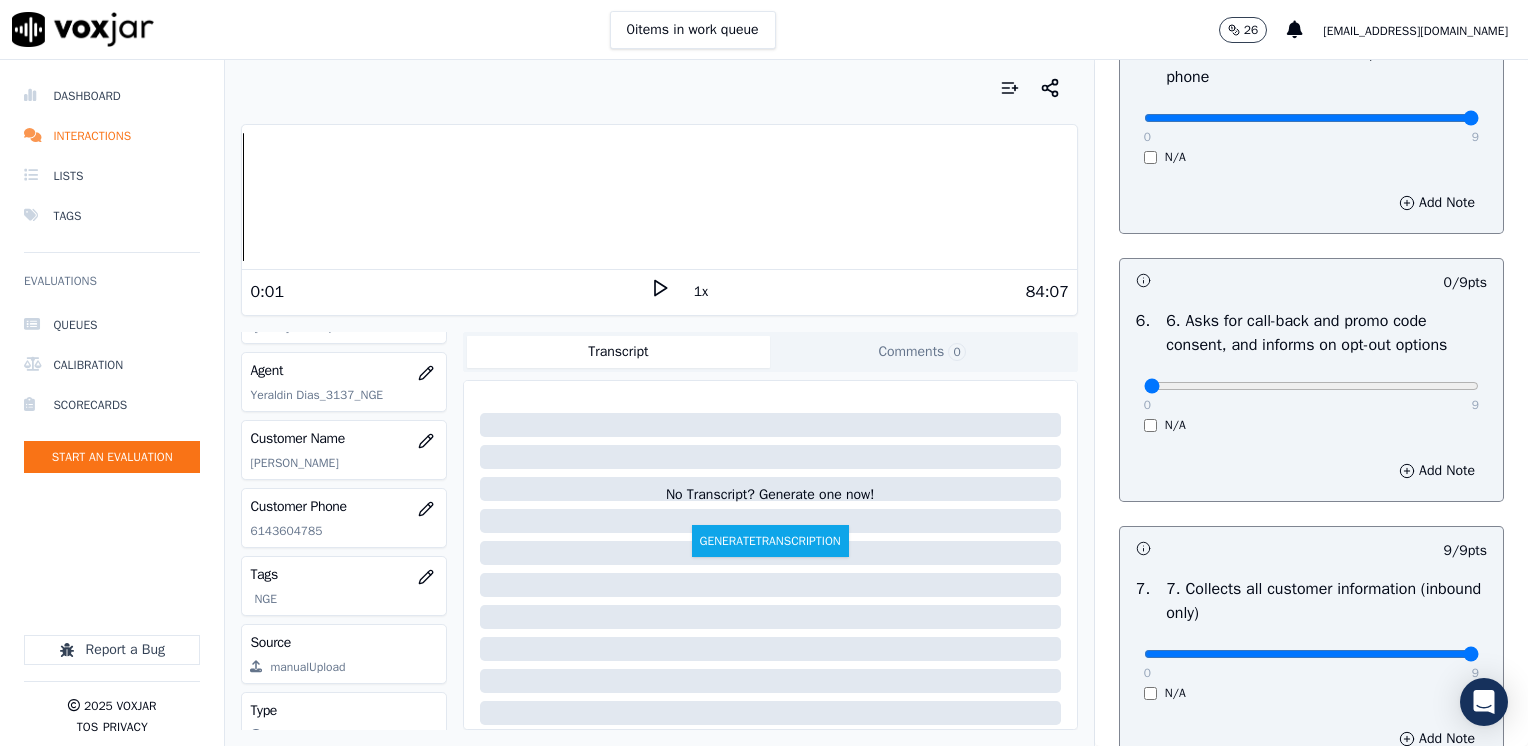 scroll, scrollTop: 1459, scrollLeft: 0, axis: vertical 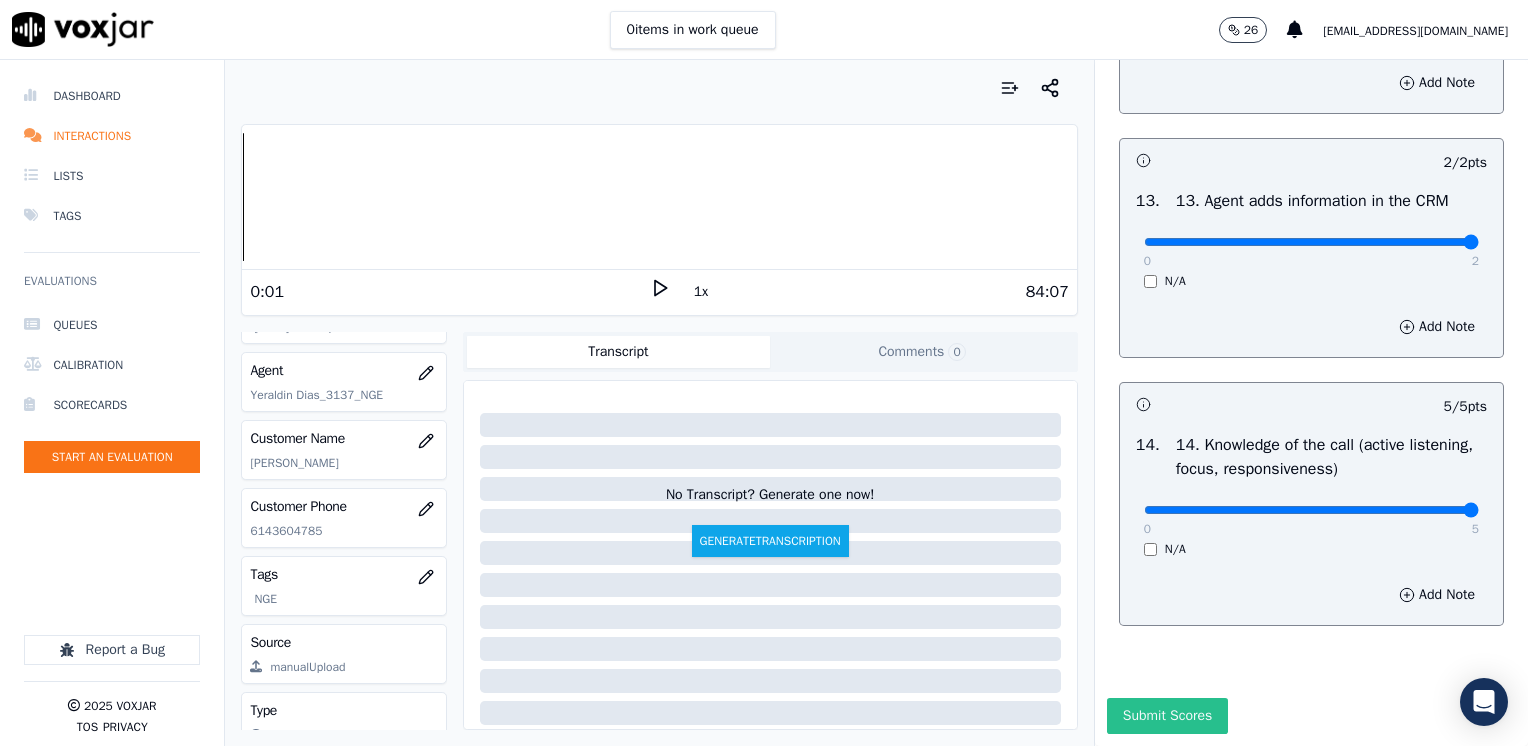 click on "Submit Scores" at bounding box center [1167, 716] 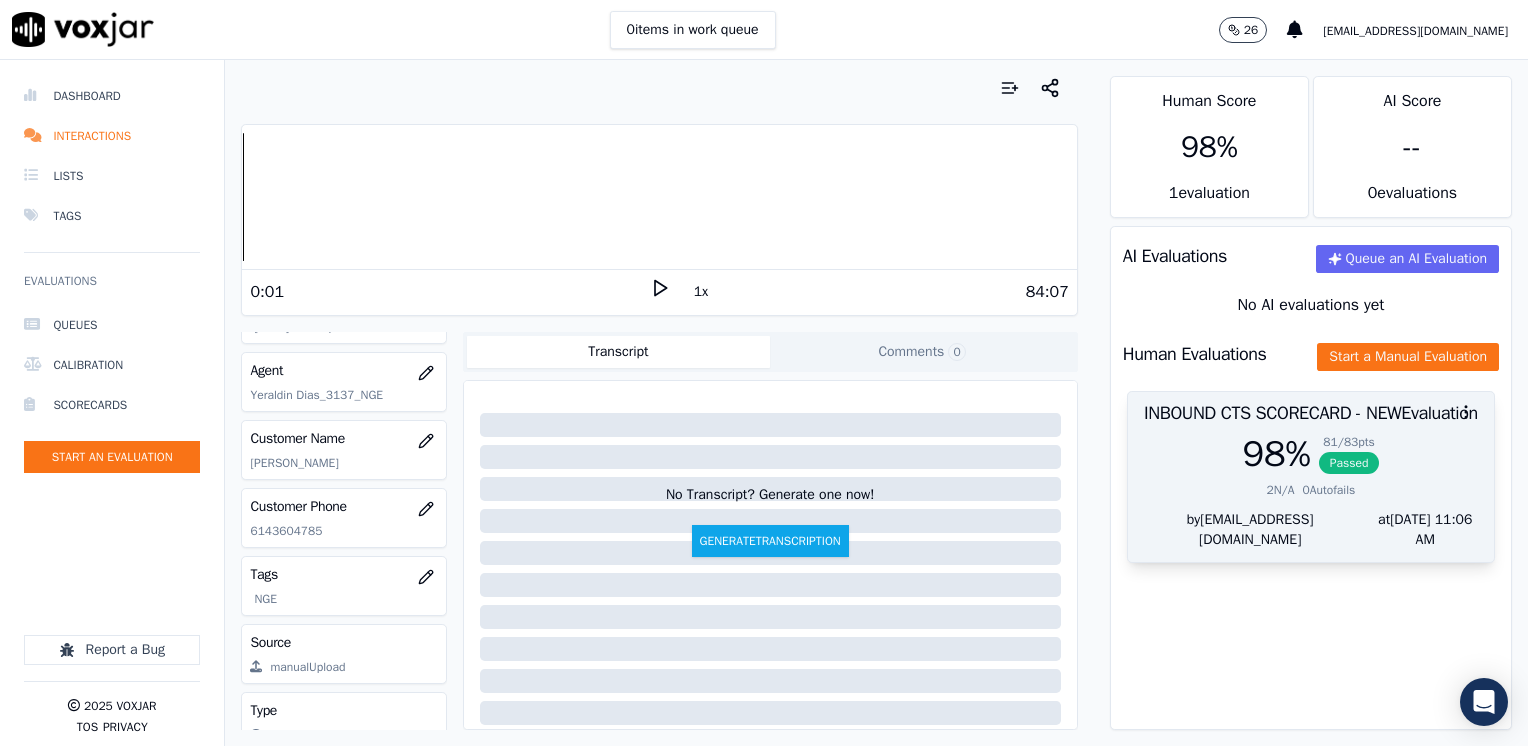 click at bounding box center [1311, 412] 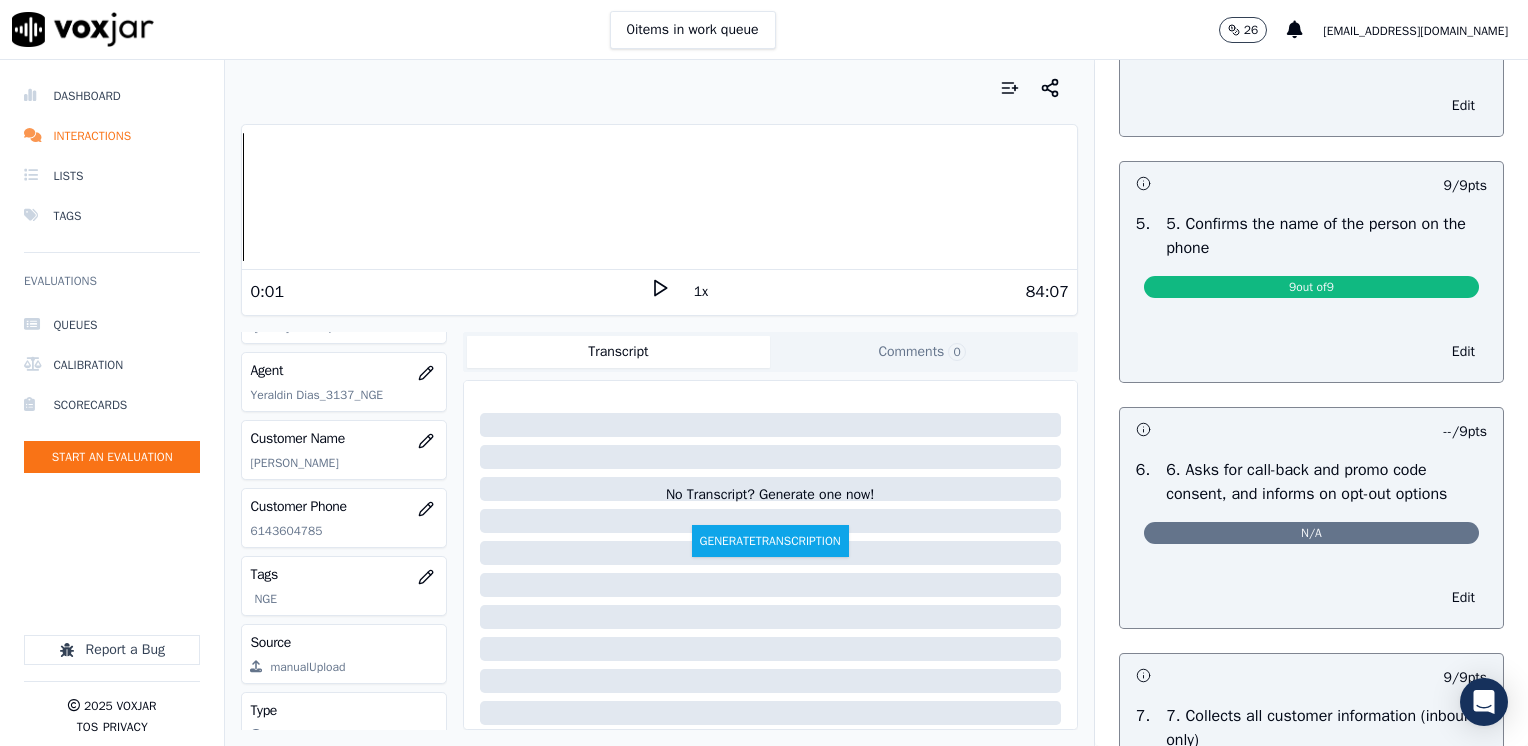 scroll, scrollTop: 1200, scrollLeft: 0, axis: vertical 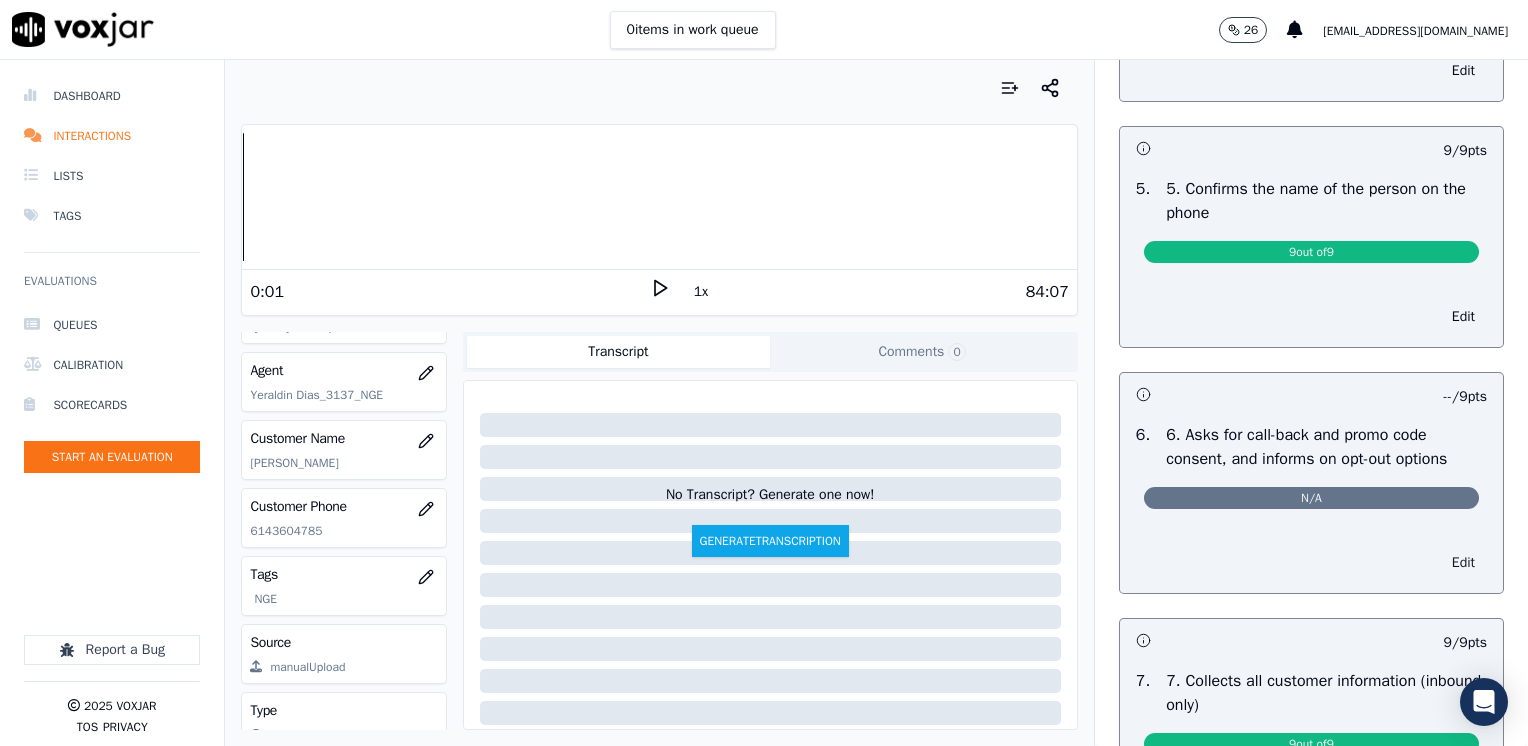 click on "Edit" at bounding box center (1463, 563) 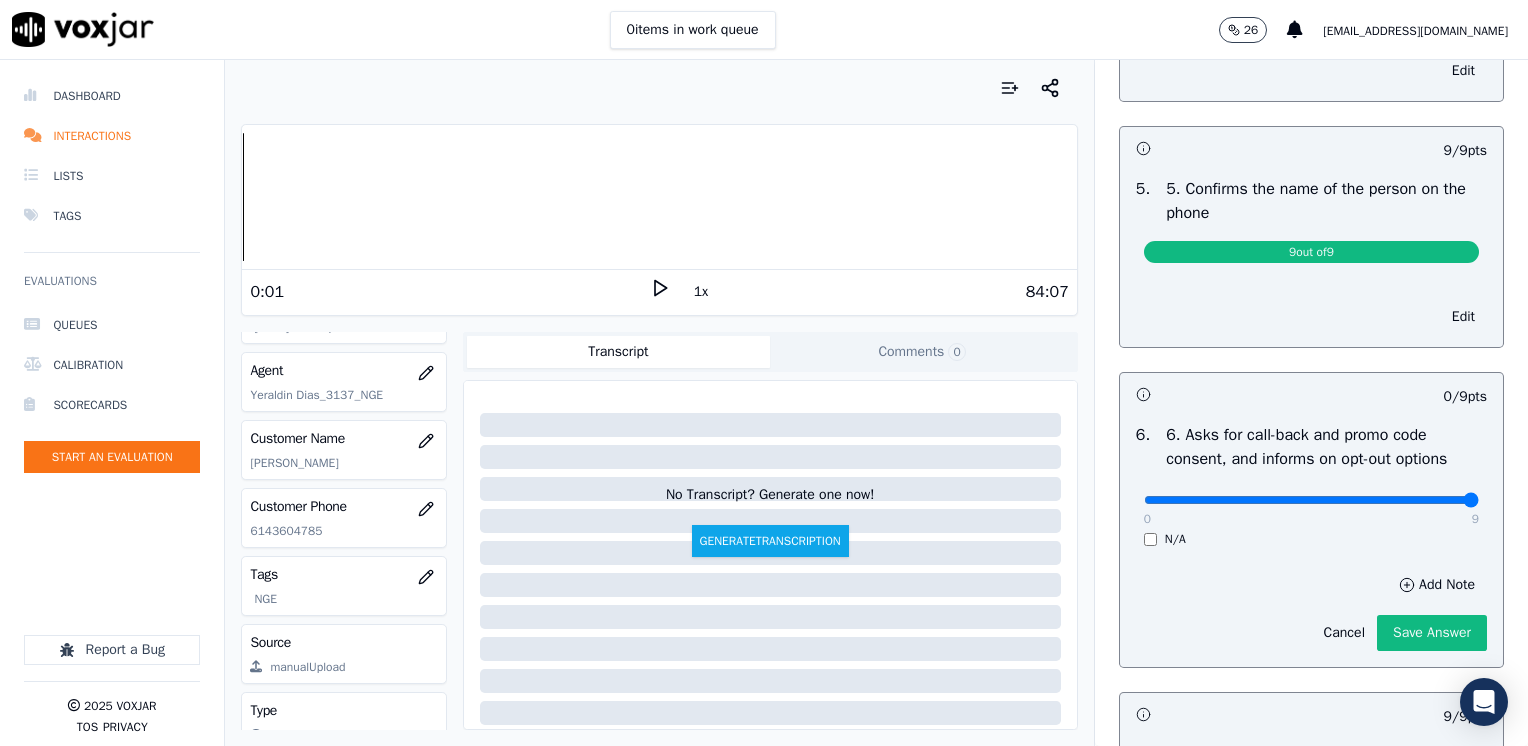 drag, startPoint x: 1128, startPoint y: 490, endPoint x: 1531, endPoint y: 495, distance: 403.031 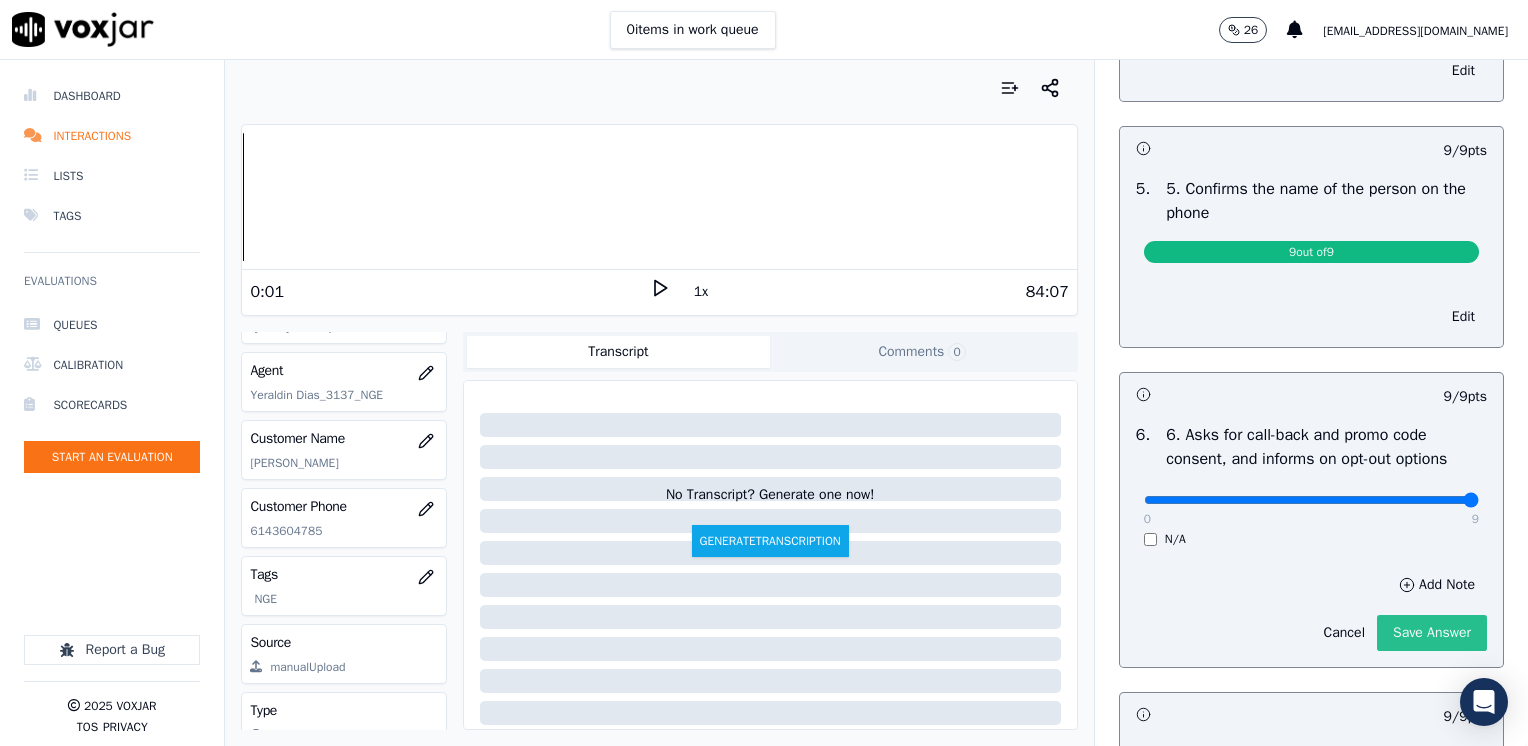 click on "Save Answer" 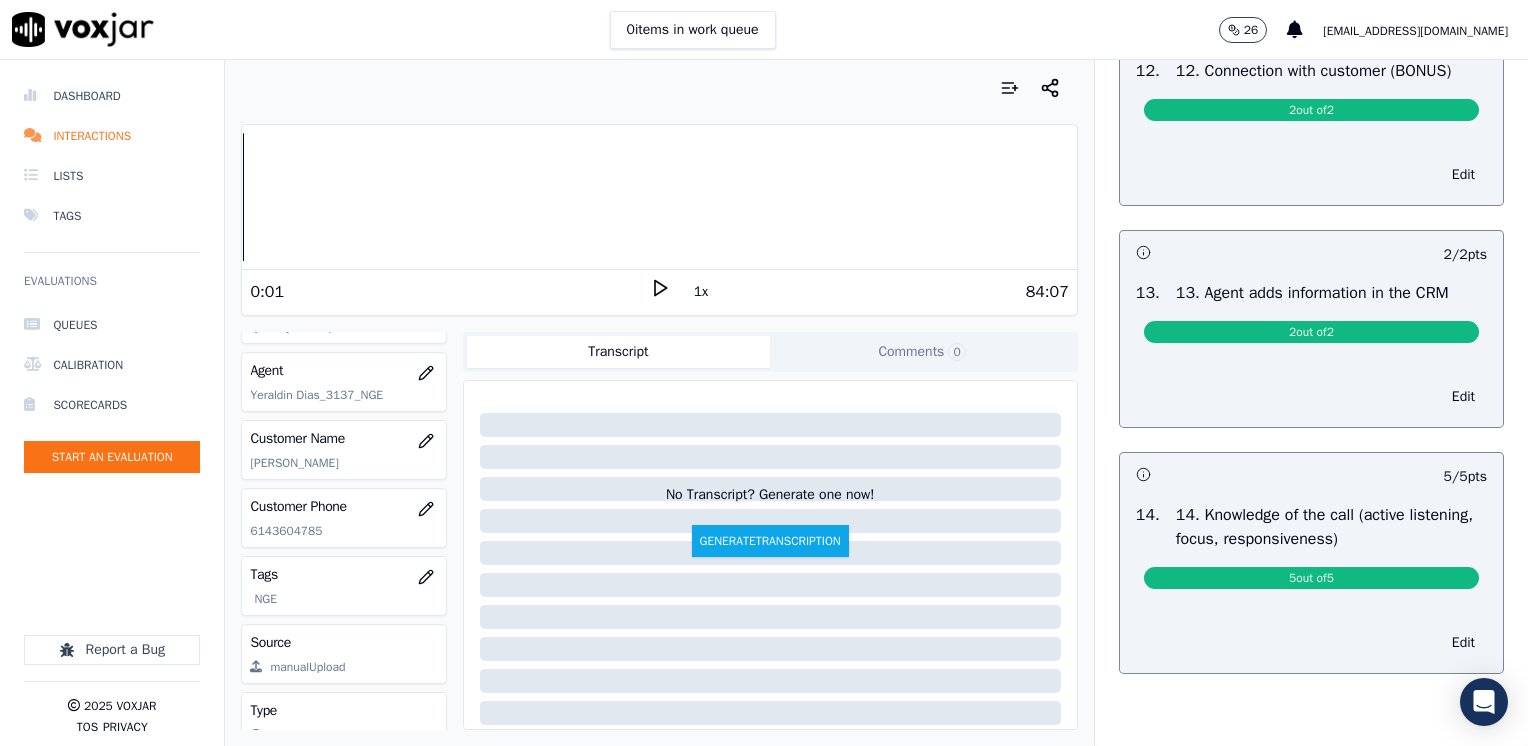 scroll, scrollTop: 3137, scrollLeft: 0, axis: vertical 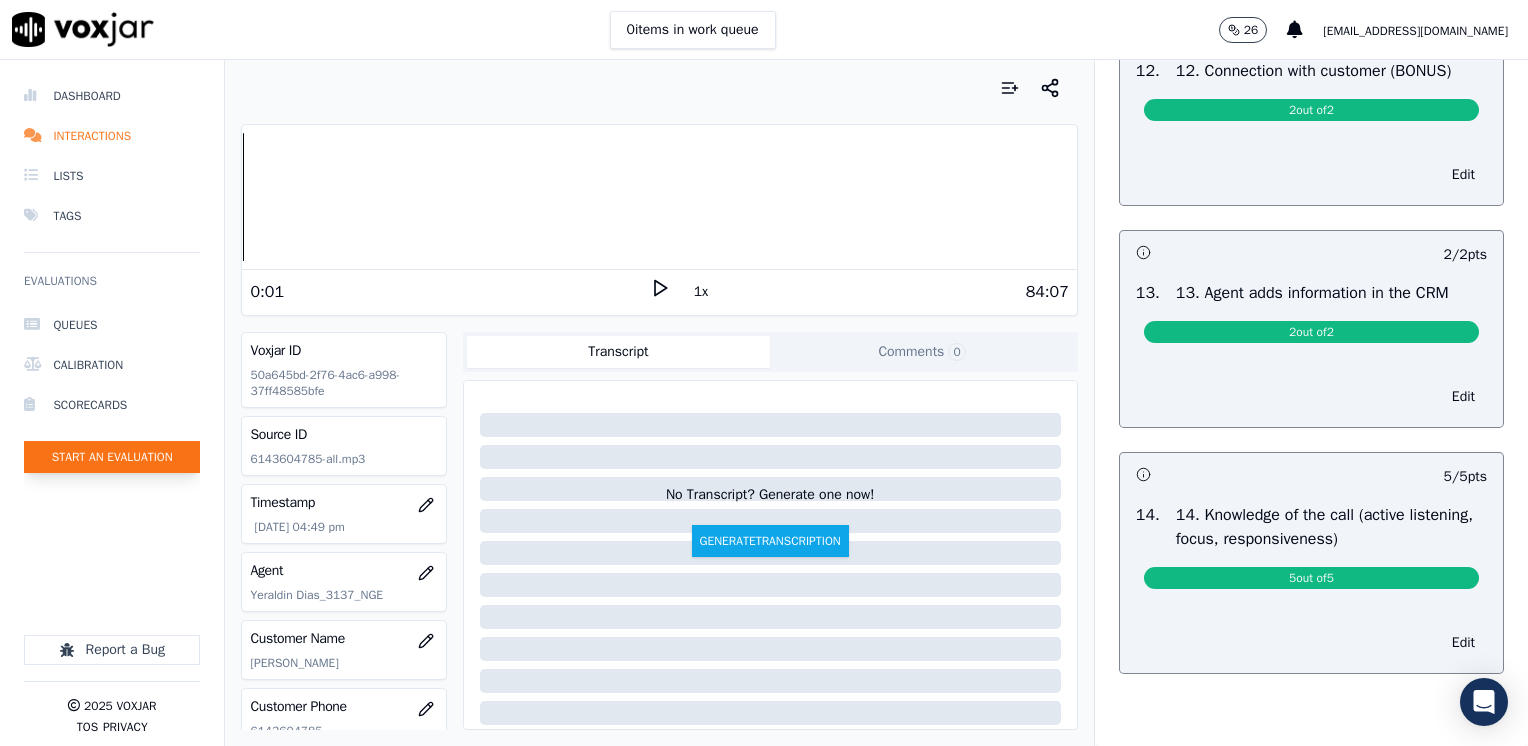 click on "Start an Evaluation" 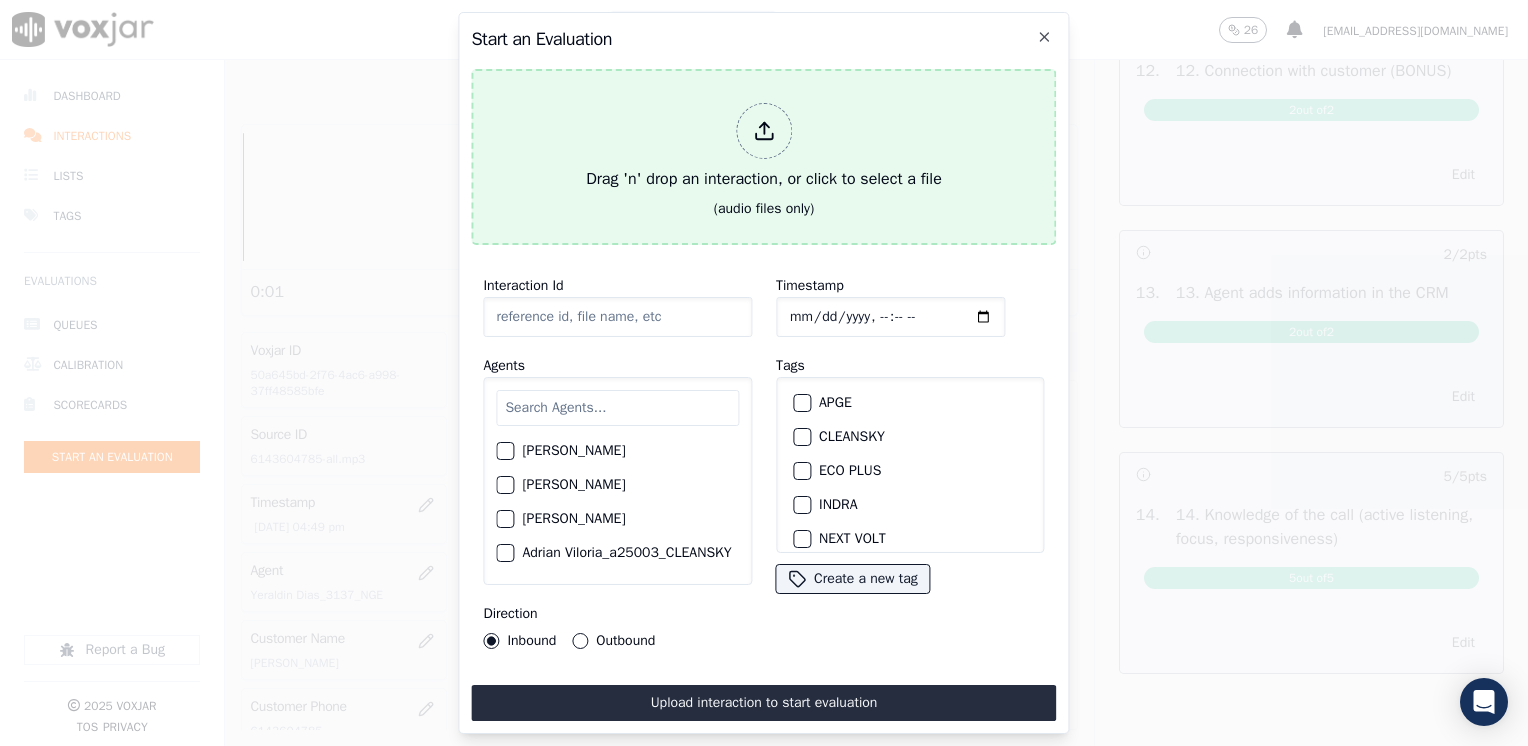 click 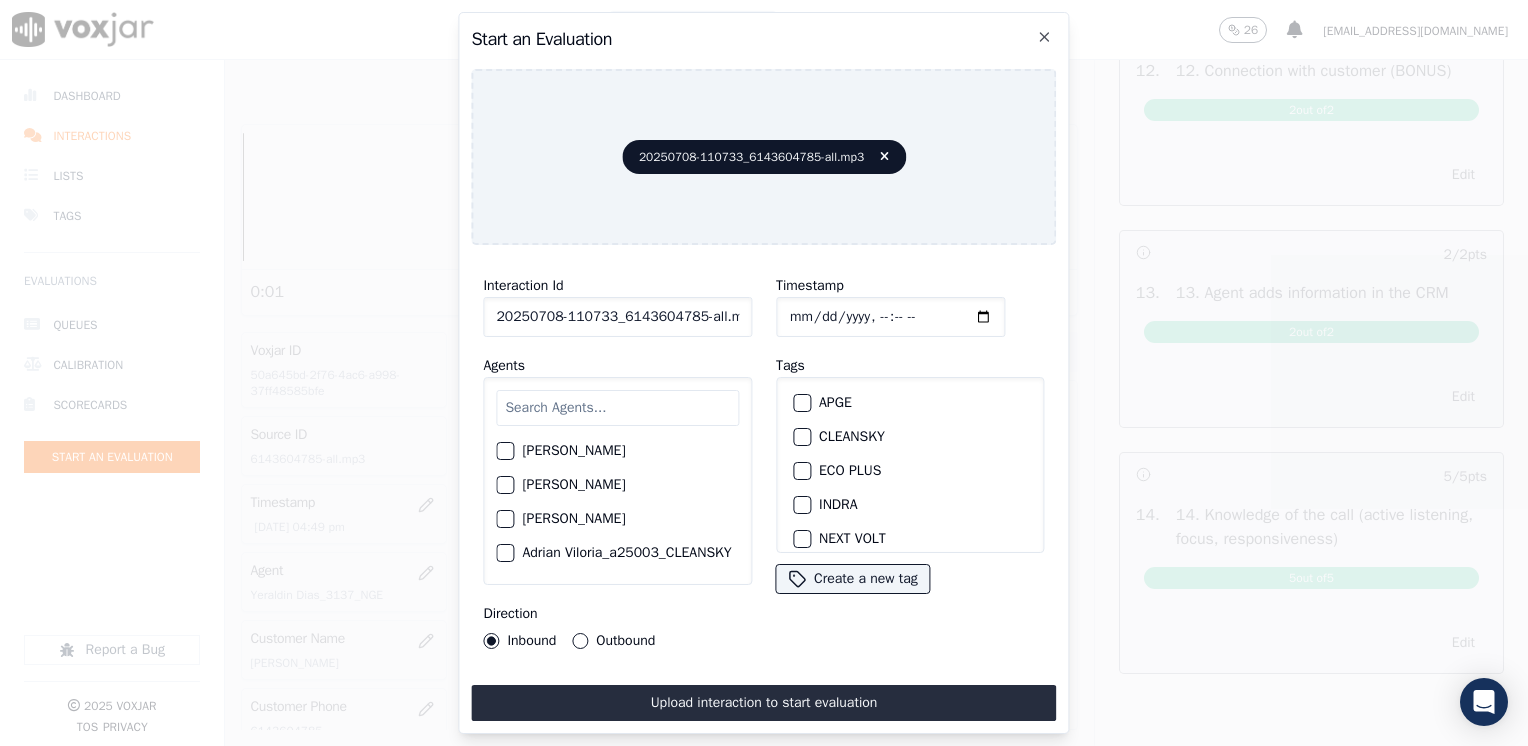 click at bounding box center (617, 408) 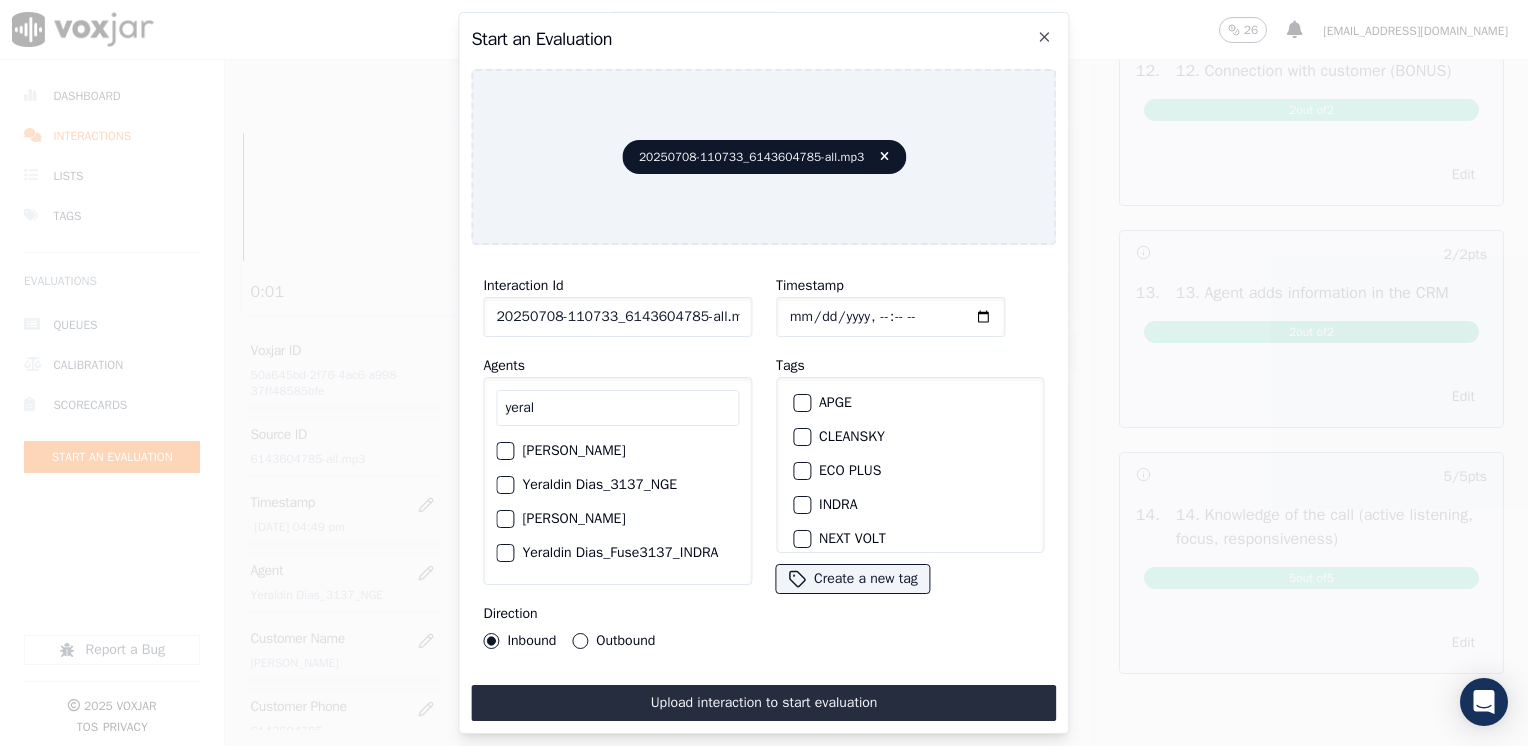 scroll, scrollTop: 100, scrollLeft: 0, axis: vertical 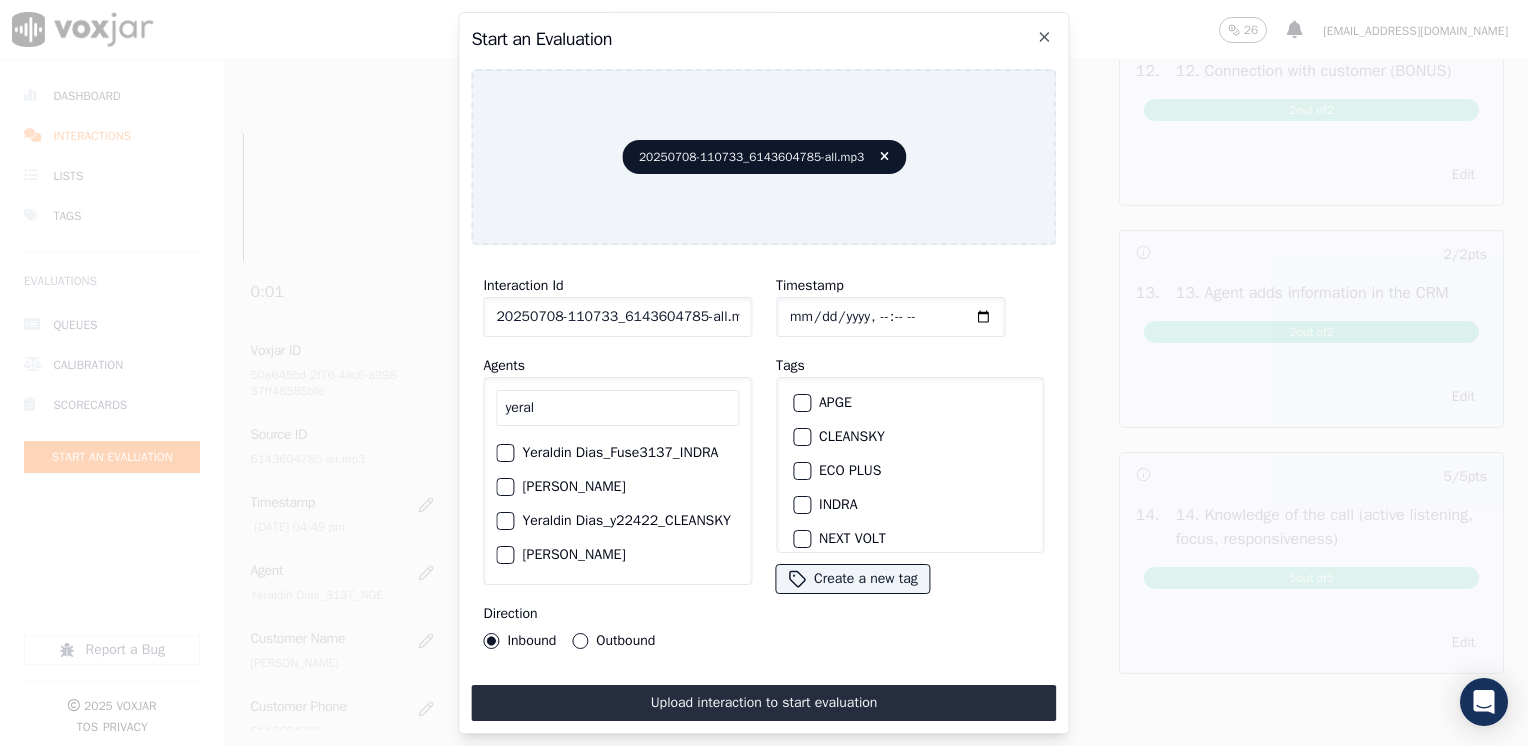type on "yeral" 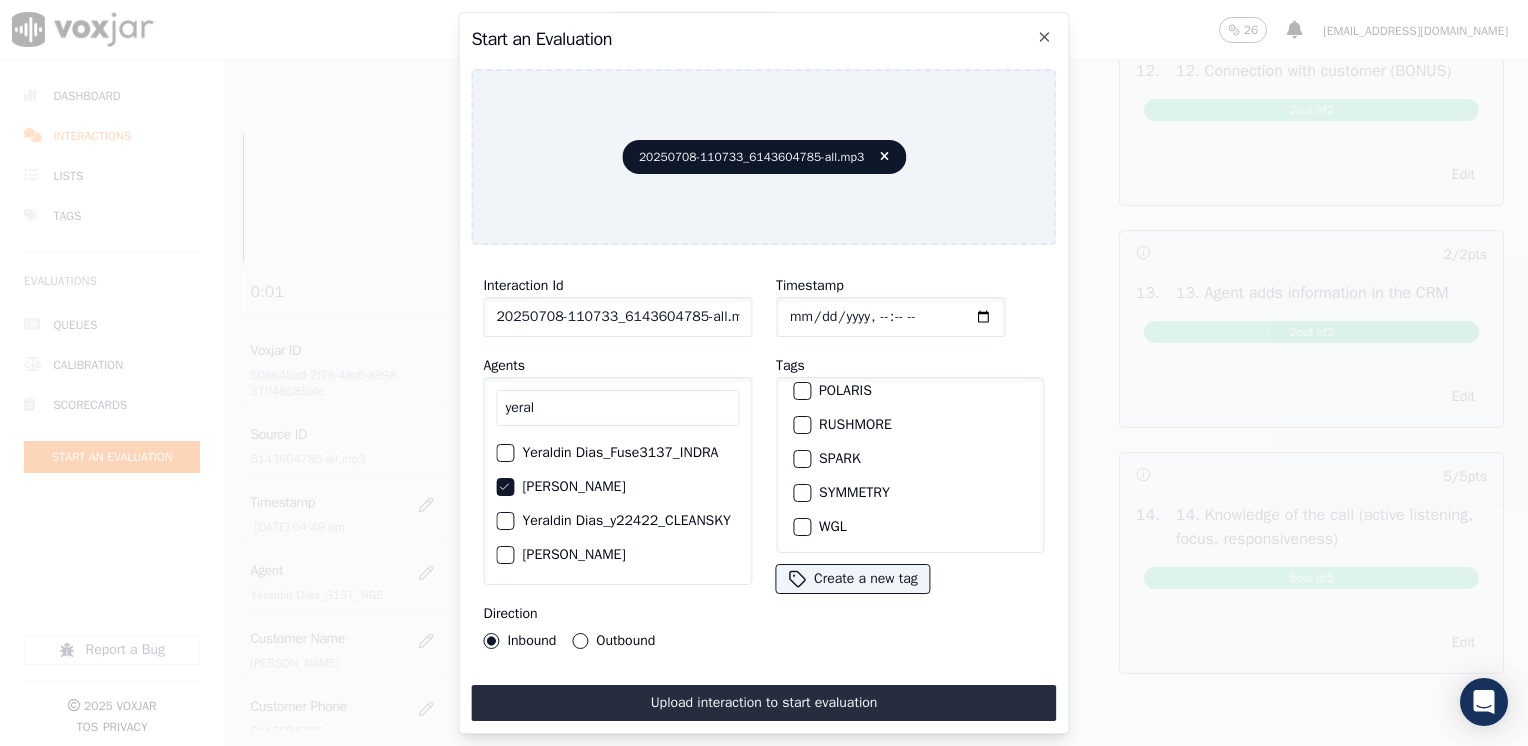 scroll, scrollTop: 260, scrollLeft: 0, axis: vertical 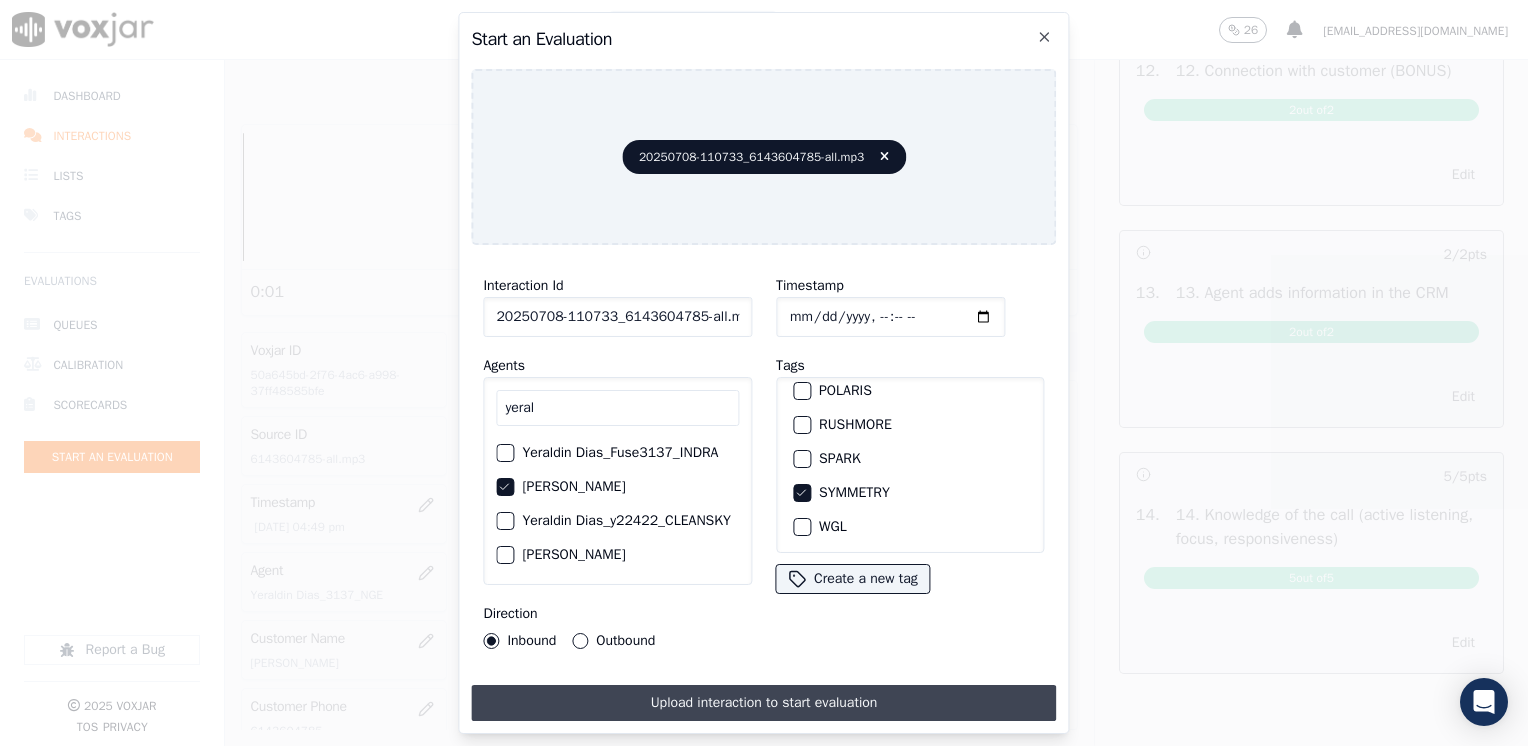 click on "Upload interaction to start evaluation" at bounding box center (763, 703) 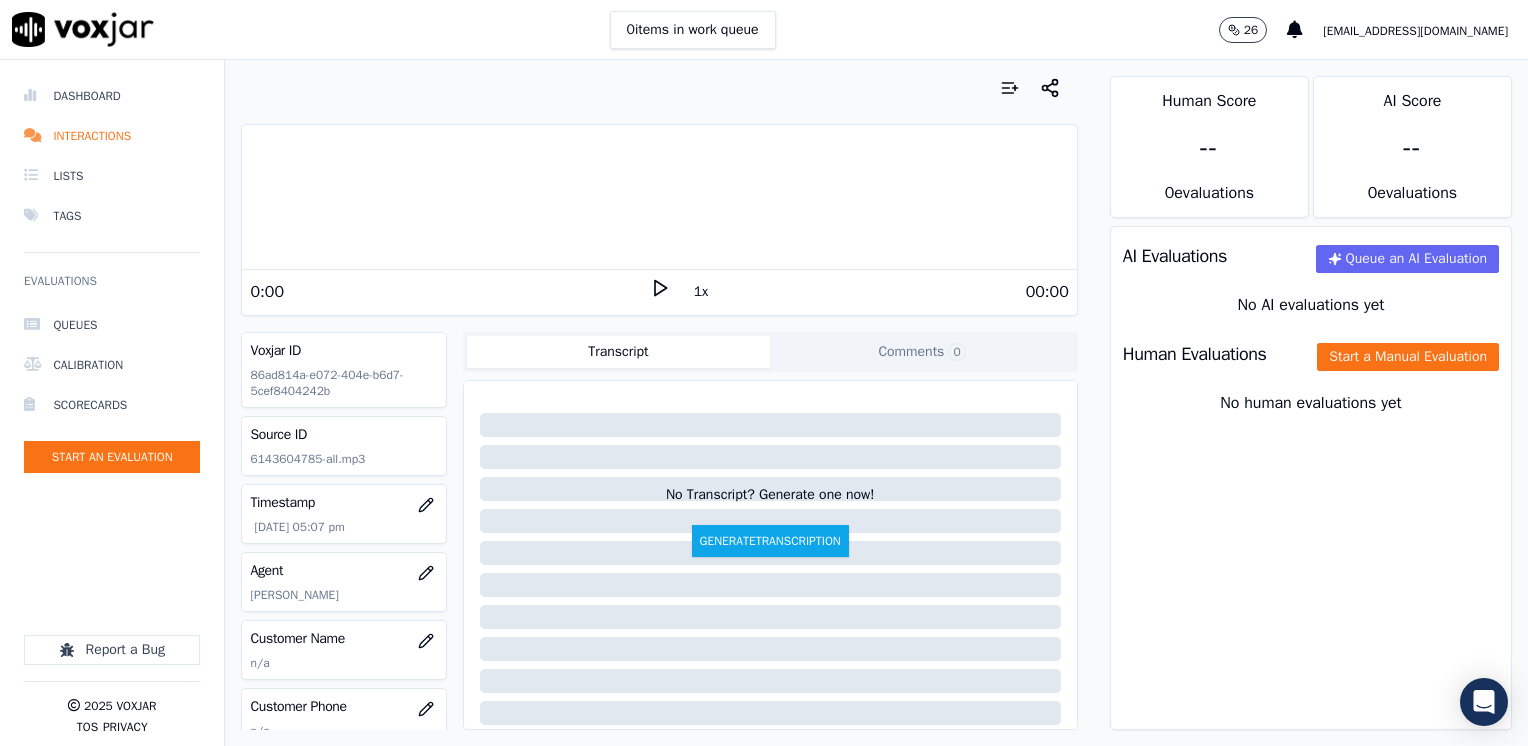 scroll, scrollTop: 100, scrollLeft: 0, axis: vertical 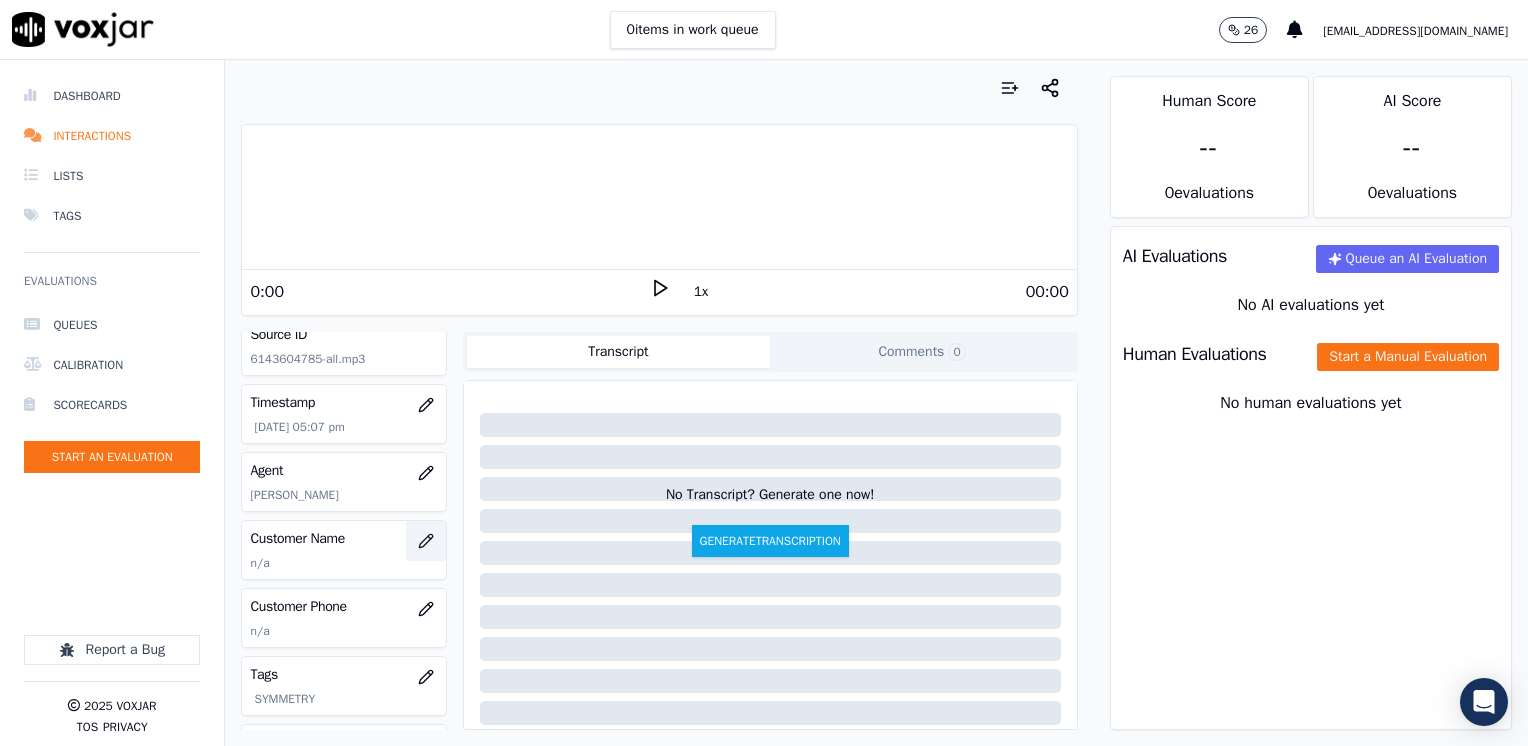 click 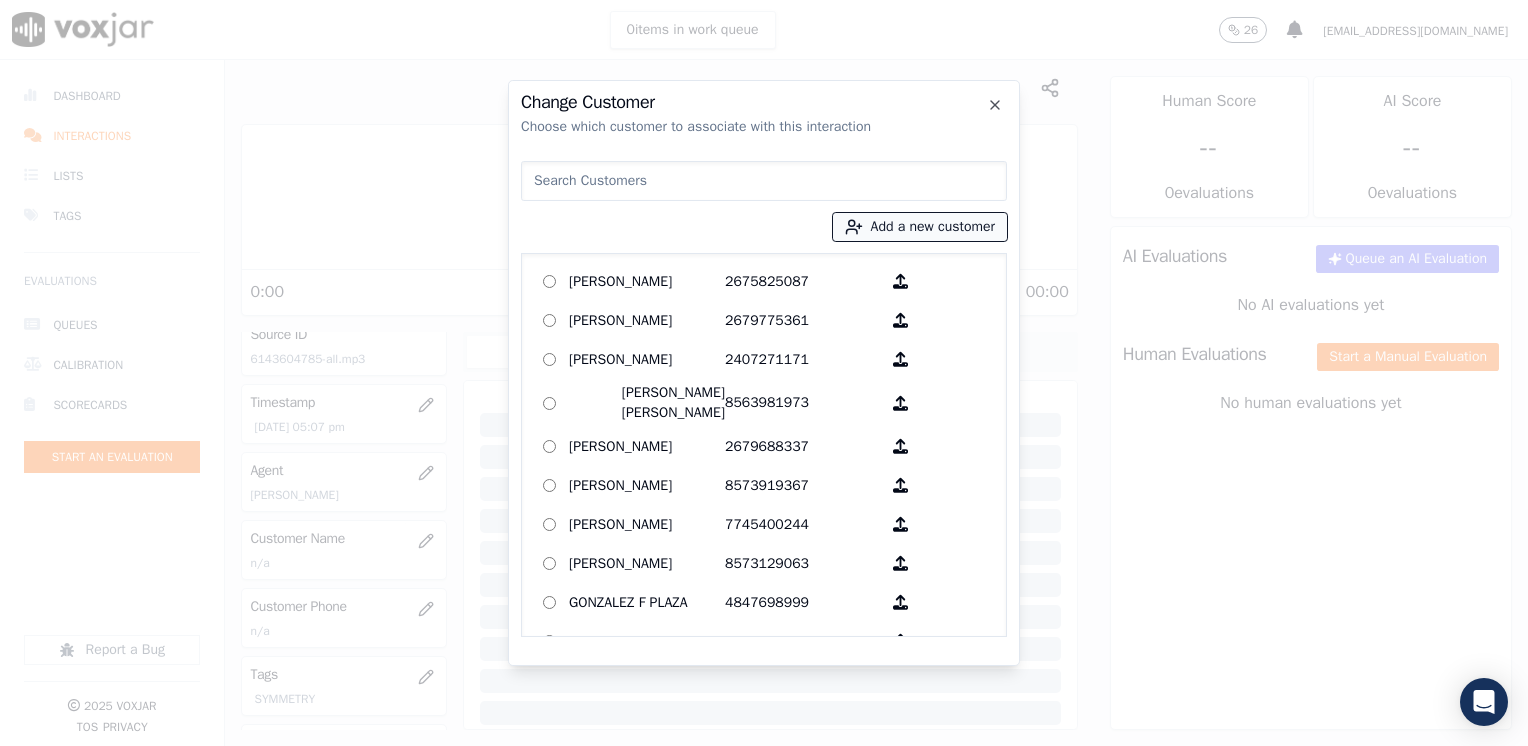 click on "Add a new customer" at bounding box center [920, 227] 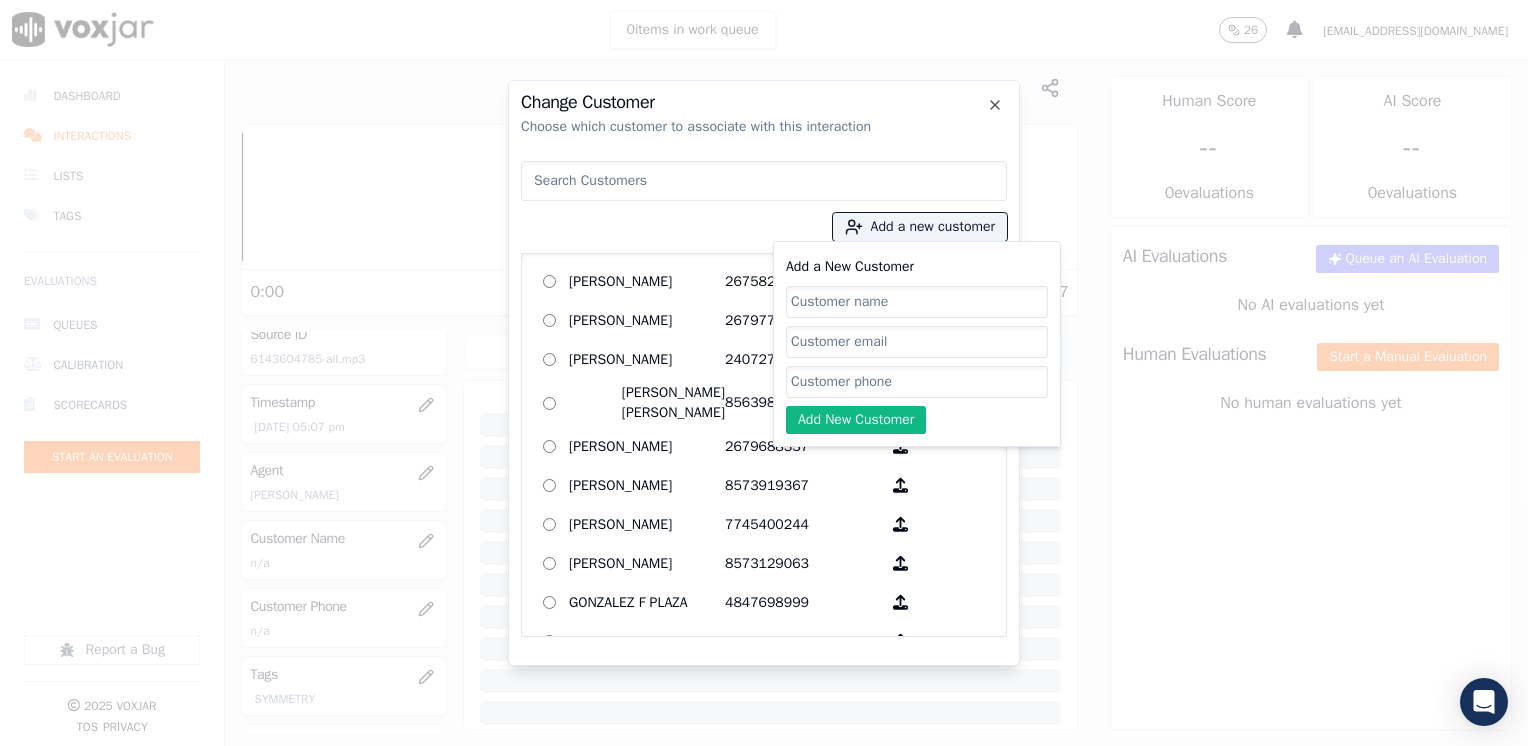 click on "Add a New Customer" 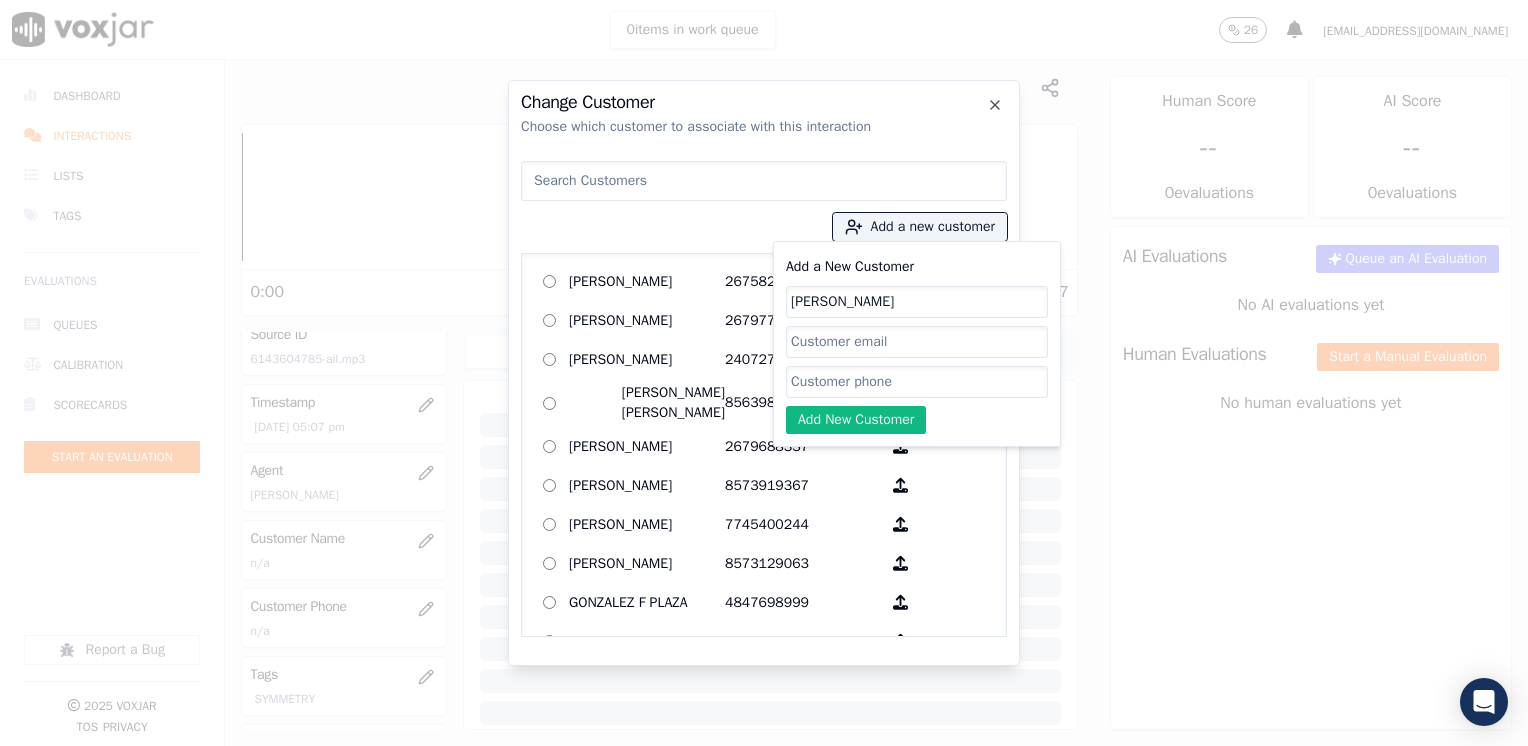 type on "[PERSON_NAME]" 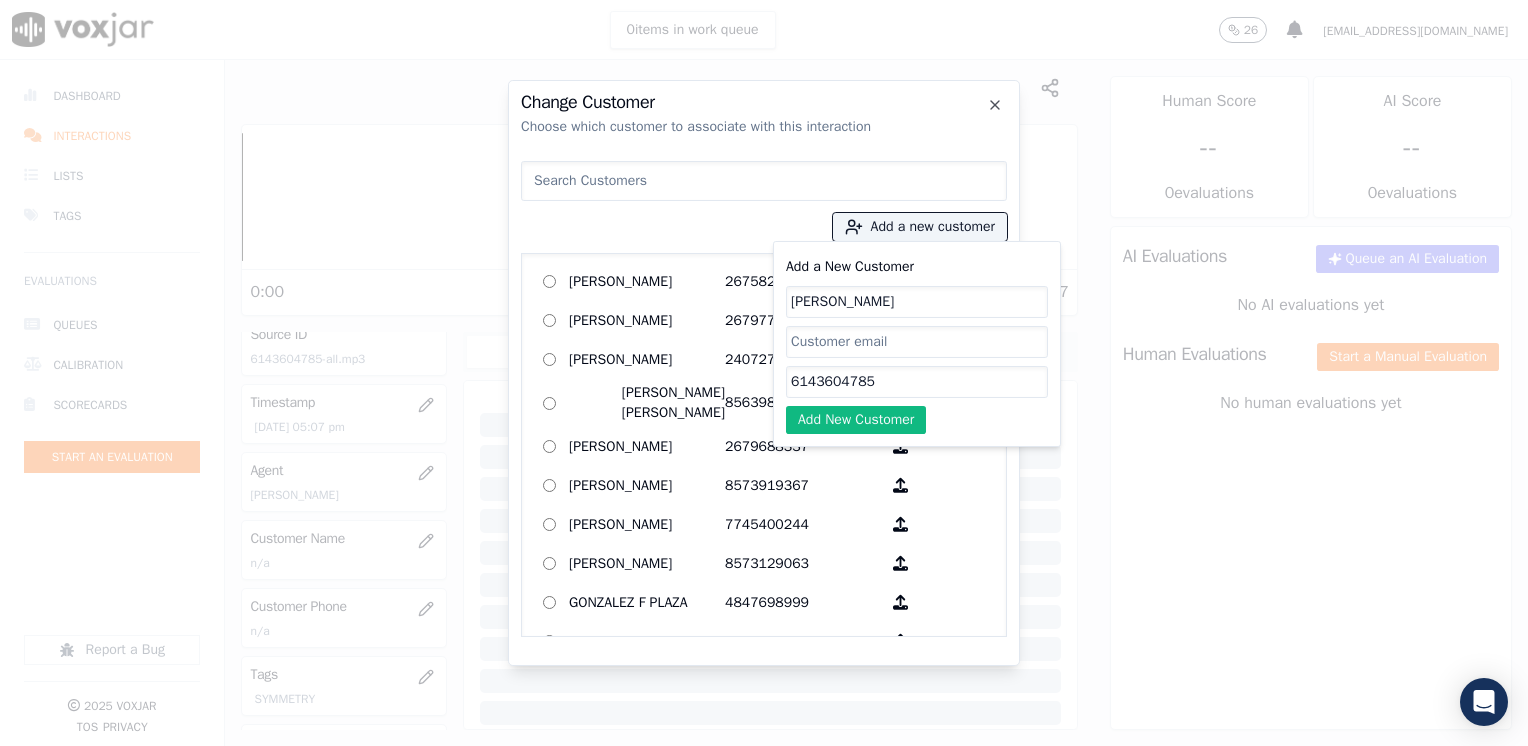 click on "Add a new customer   Add a New Customer   [PERSON_NAME]       6143604785   Add New Customer          [PERSON_NAME]   2675825087        [PERSON_NAME]   2679775361        [PERSON_NAME]   2407271171        [PERSON_NAME] [PERSON_NAME]   8563981973        [PERSON_NAME]   2679688337        [PERSON_NAME]   8573919367        [PERSON_NAME]   7745400244        [PERSON_NAME]   8573129063        [PERSON_NAME] F PLAZA   4847698999        [PERSON_NAME]   2676489227        [PERSON_NAME]   3055408691        [PERSON_NAME]   2672126643        [PERSON_NAME]   2167276507        [PERSON_NAME]   8578884971        [PERSON_NAME]   9787157853        [PERSON_NAME]   7819138857        [PERSON_NAME] [PERSON_NAME]   9298671095        [PERSON_NAME]   6177356339        [PERSON_NAME]   3306903636        [PERSON_NAME]   4128084410        [PERSON_NAME]   8572612425        [PERSON_NAME]   6146367025        [PERSON_NAME]   5133166909        [PERSON_NAME]   8572581147        [PERSON_NAME]   9789417852" at bounding box center [764, 395] 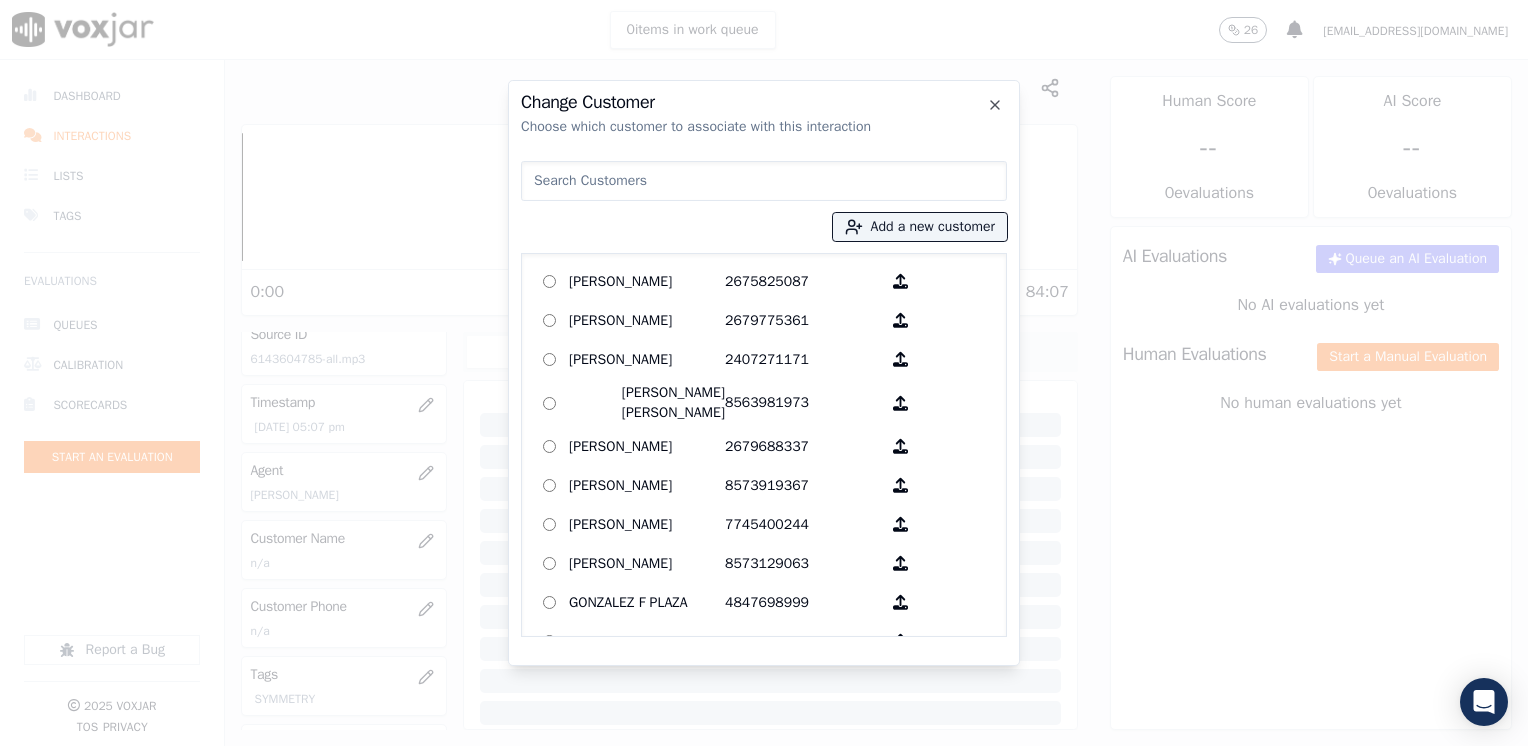 click at bounding box center (764, 181) 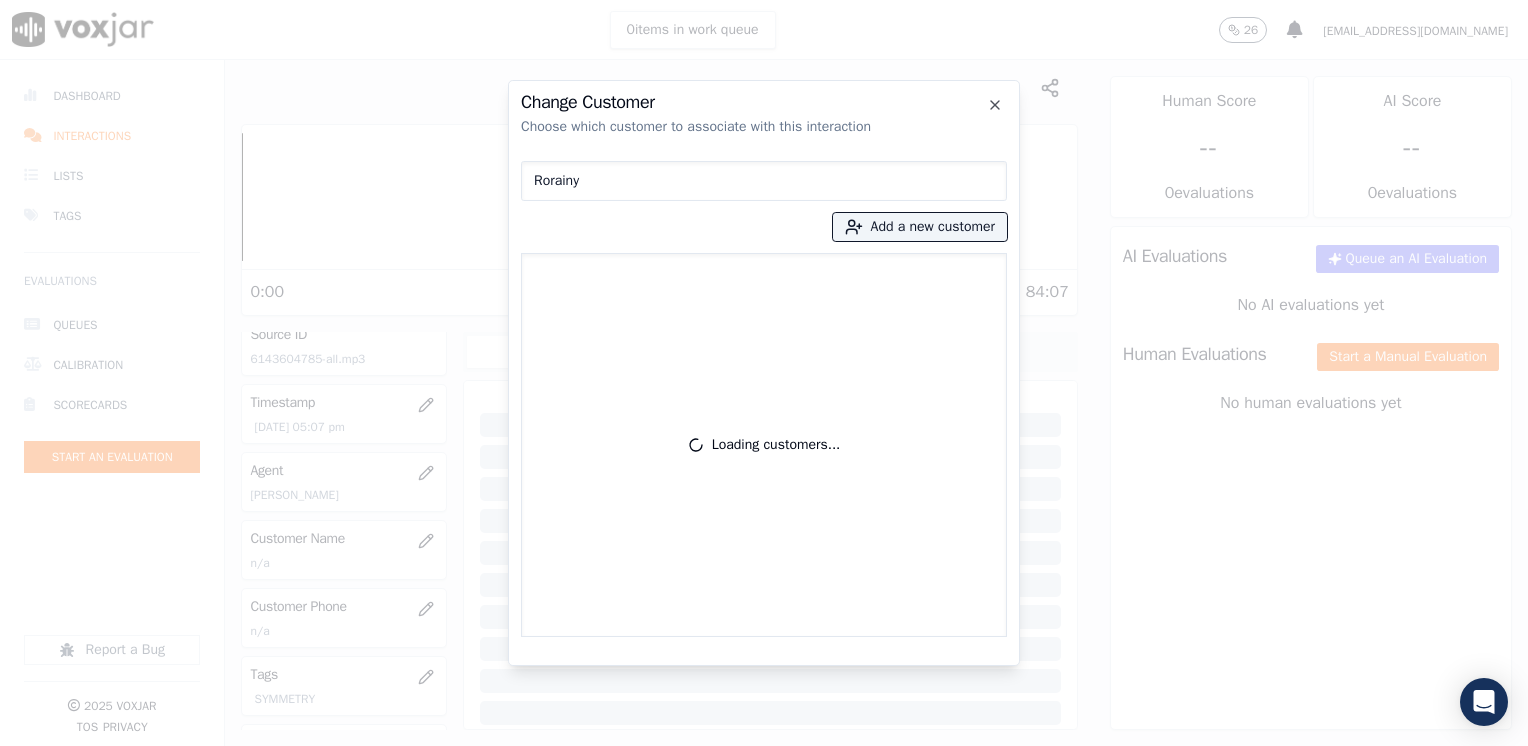 type on "Rorainy" 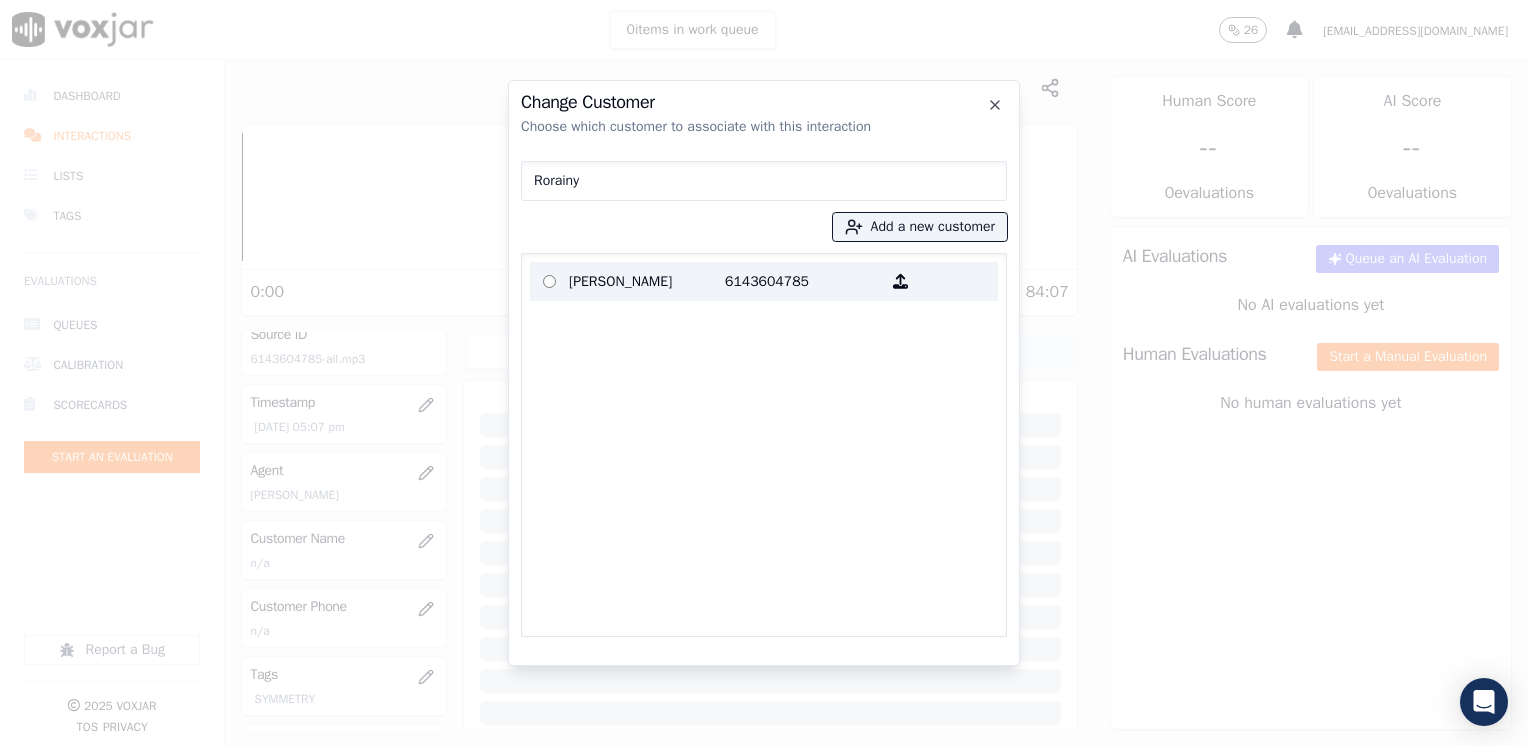 click on "6143604785" at bounding box center [803, 281] 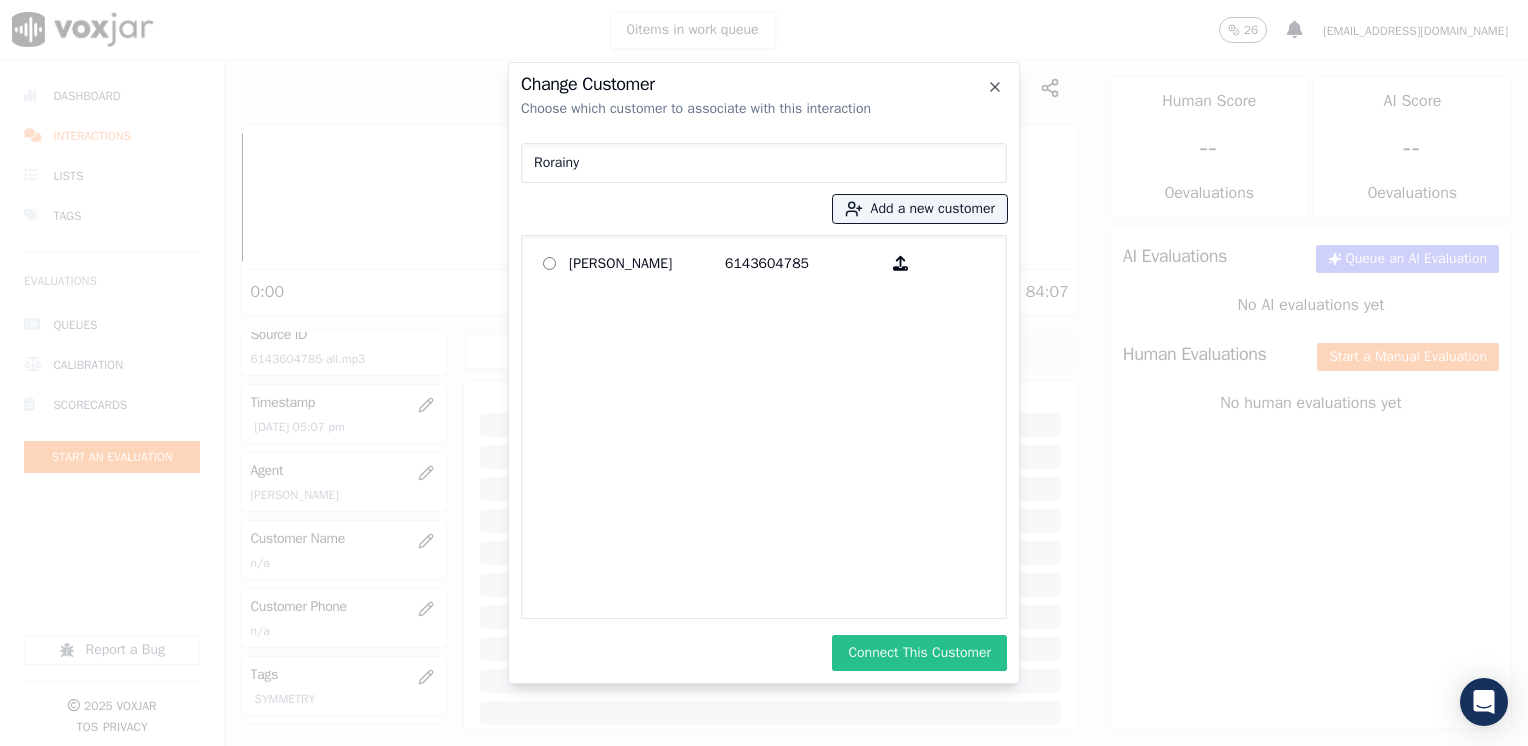 click on "Connect This Customer" at bounding box center (919, 653) 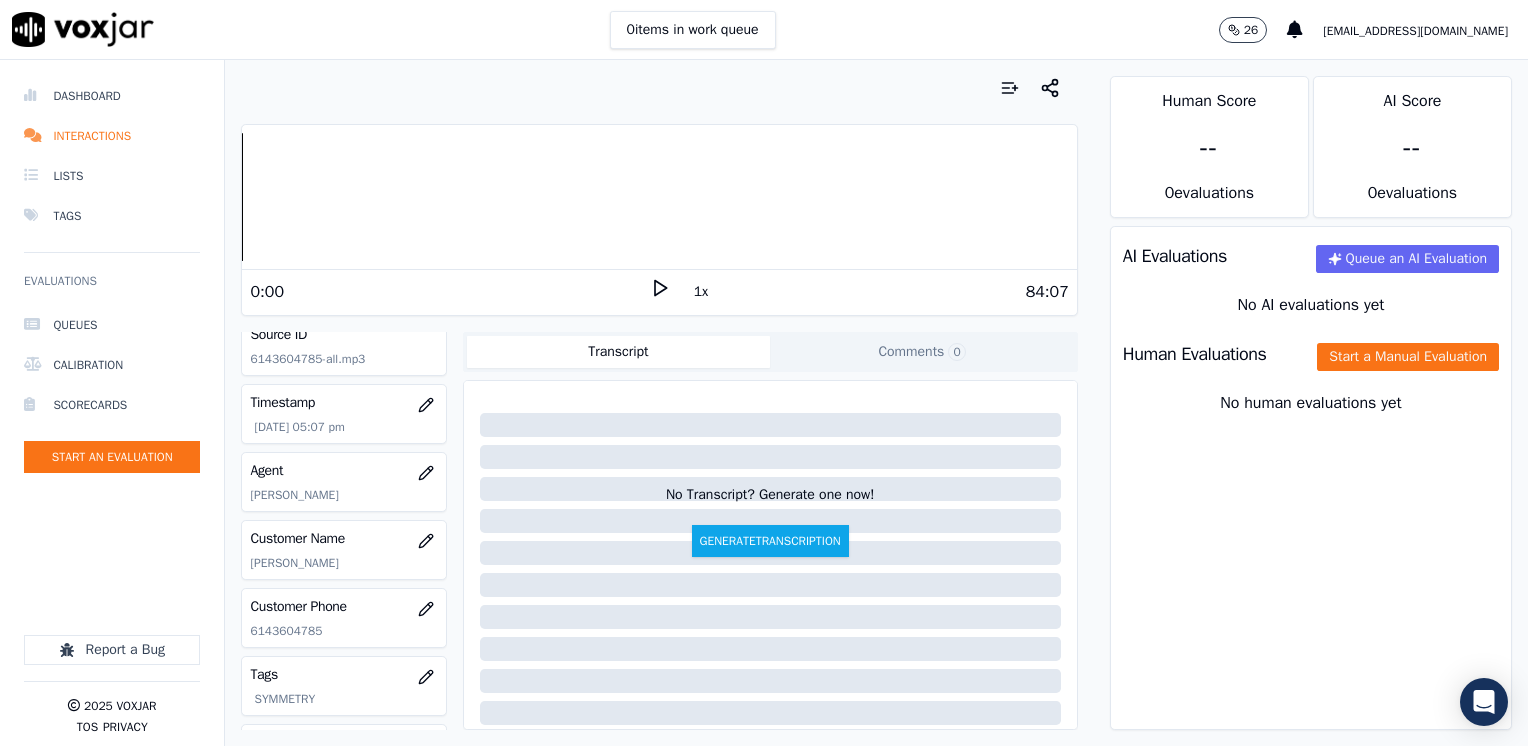 click 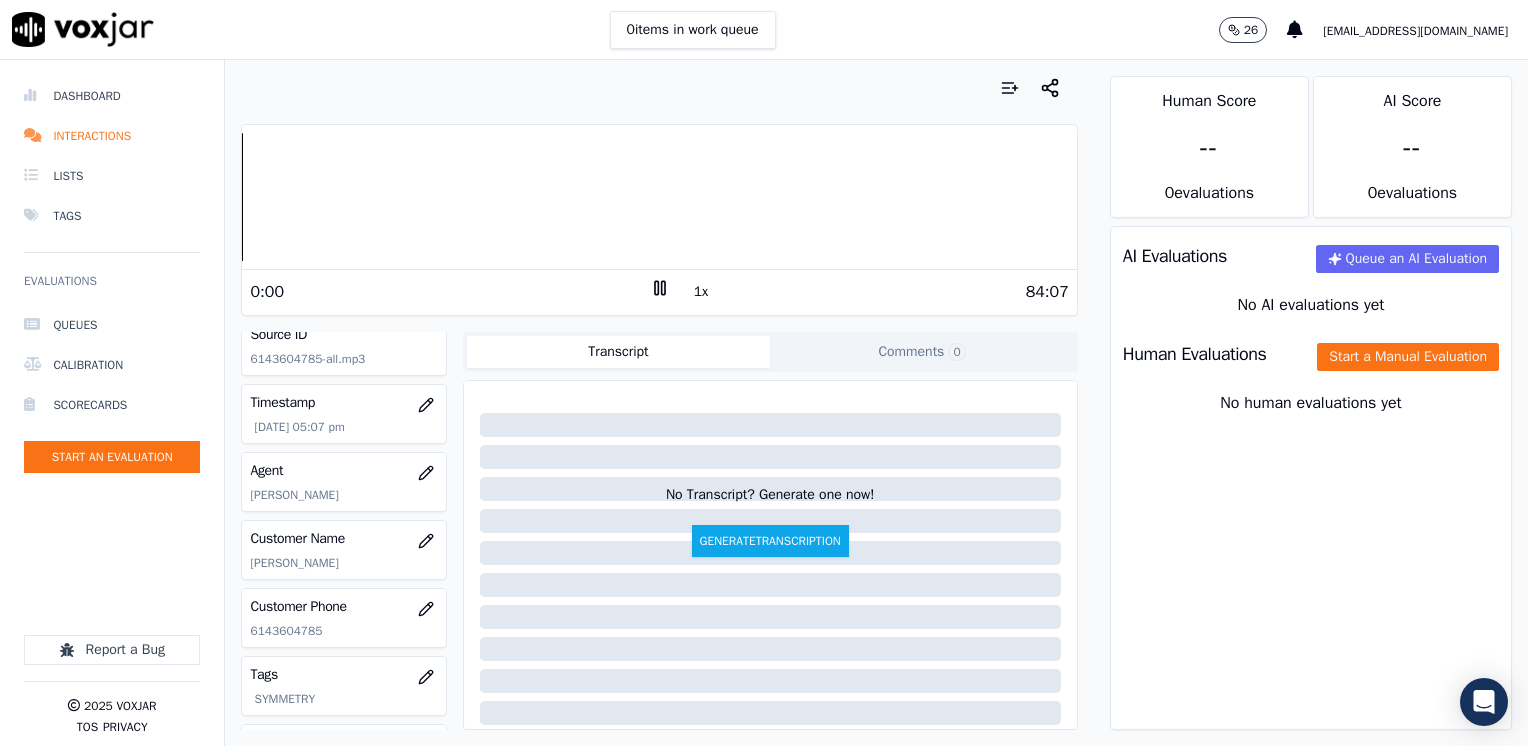 click 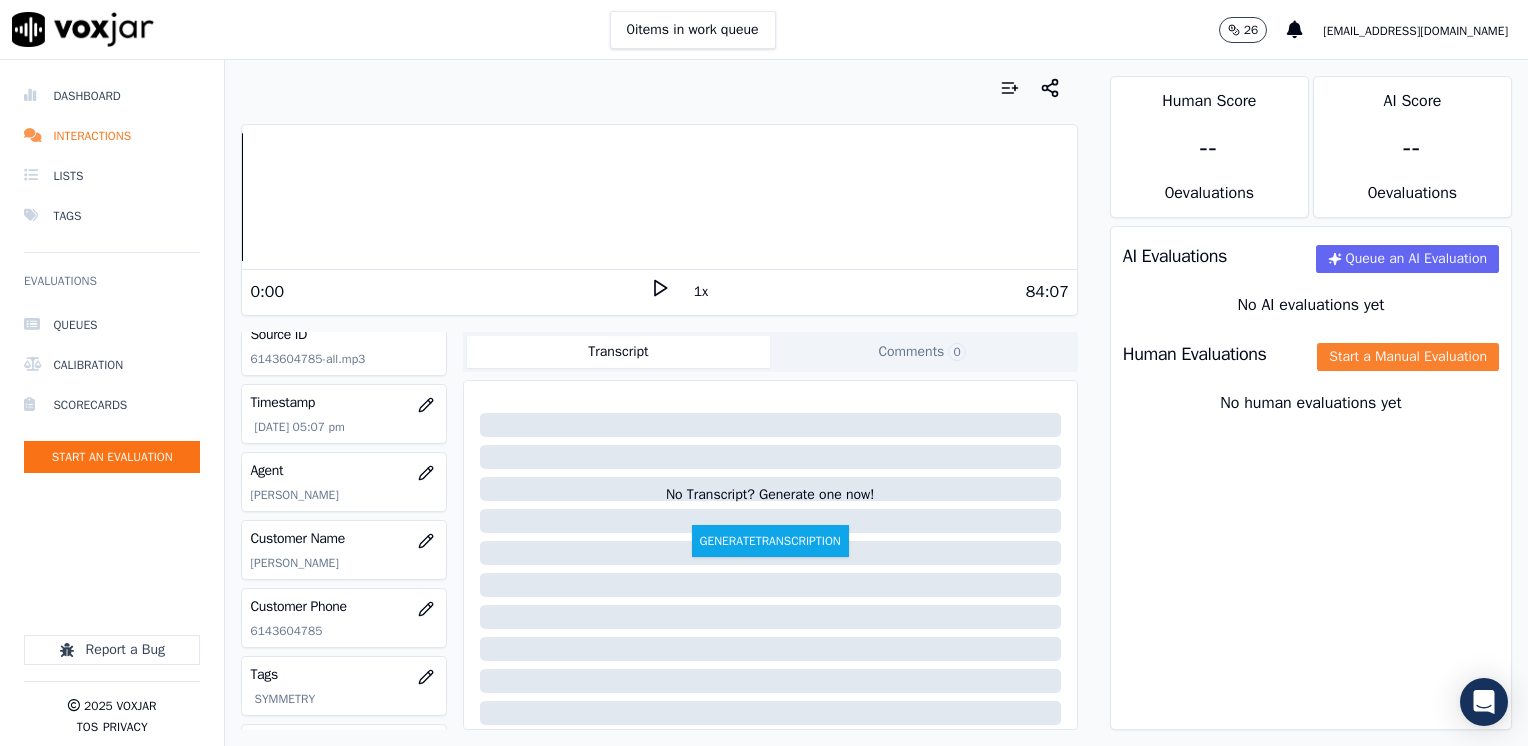 click on "Start a Manual Evaluation" 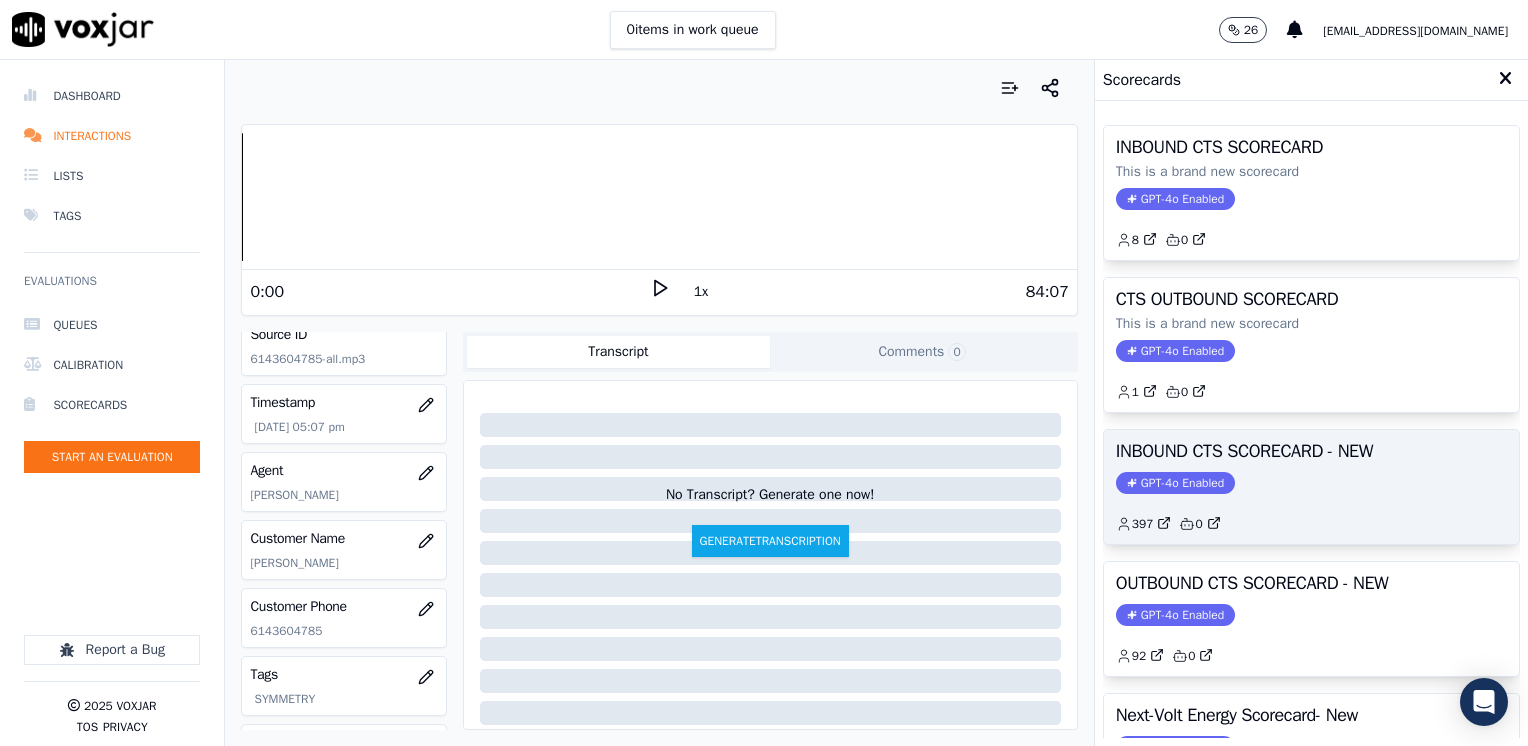 click on "GPT-4o Enabled" at bounding box center (1175, 483) 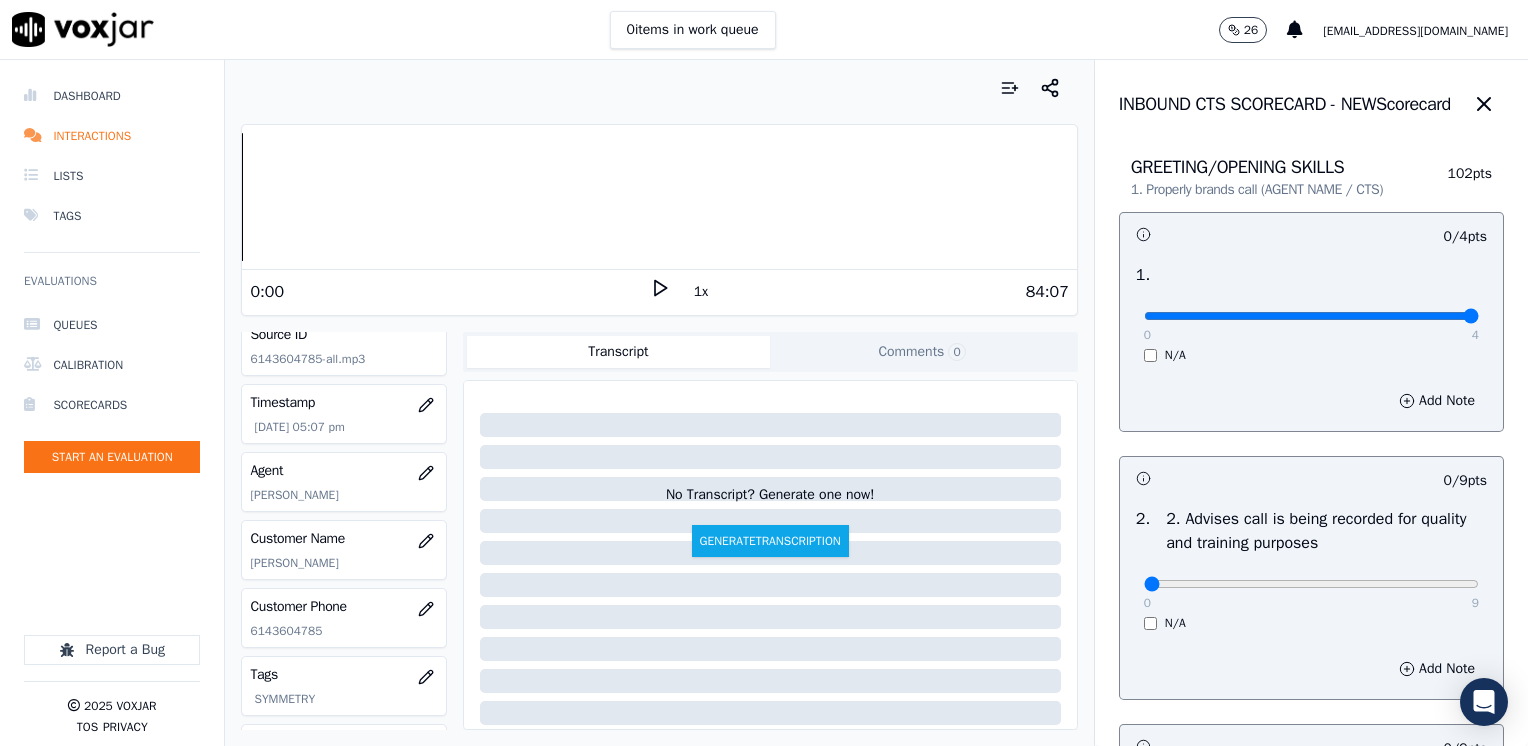 drag, startPoint x: 1127, startPoint y: 318, endPoint x: 1531, endPoint y: 319, distance: 404.00125 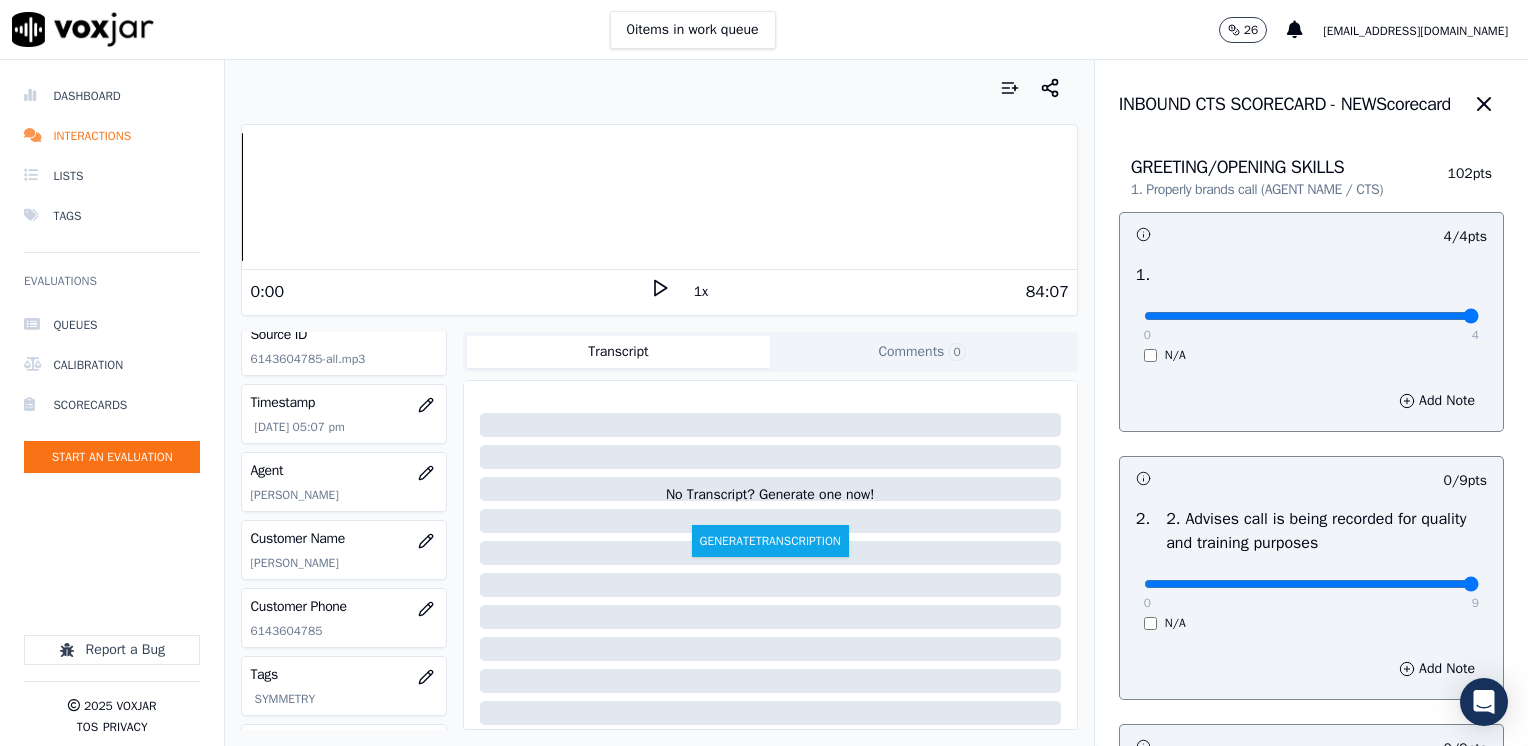 drag, startPoint x: 1133, startPoint y: 588, endPoint x: 1496, endPoint y: 552, distance: 364.78076 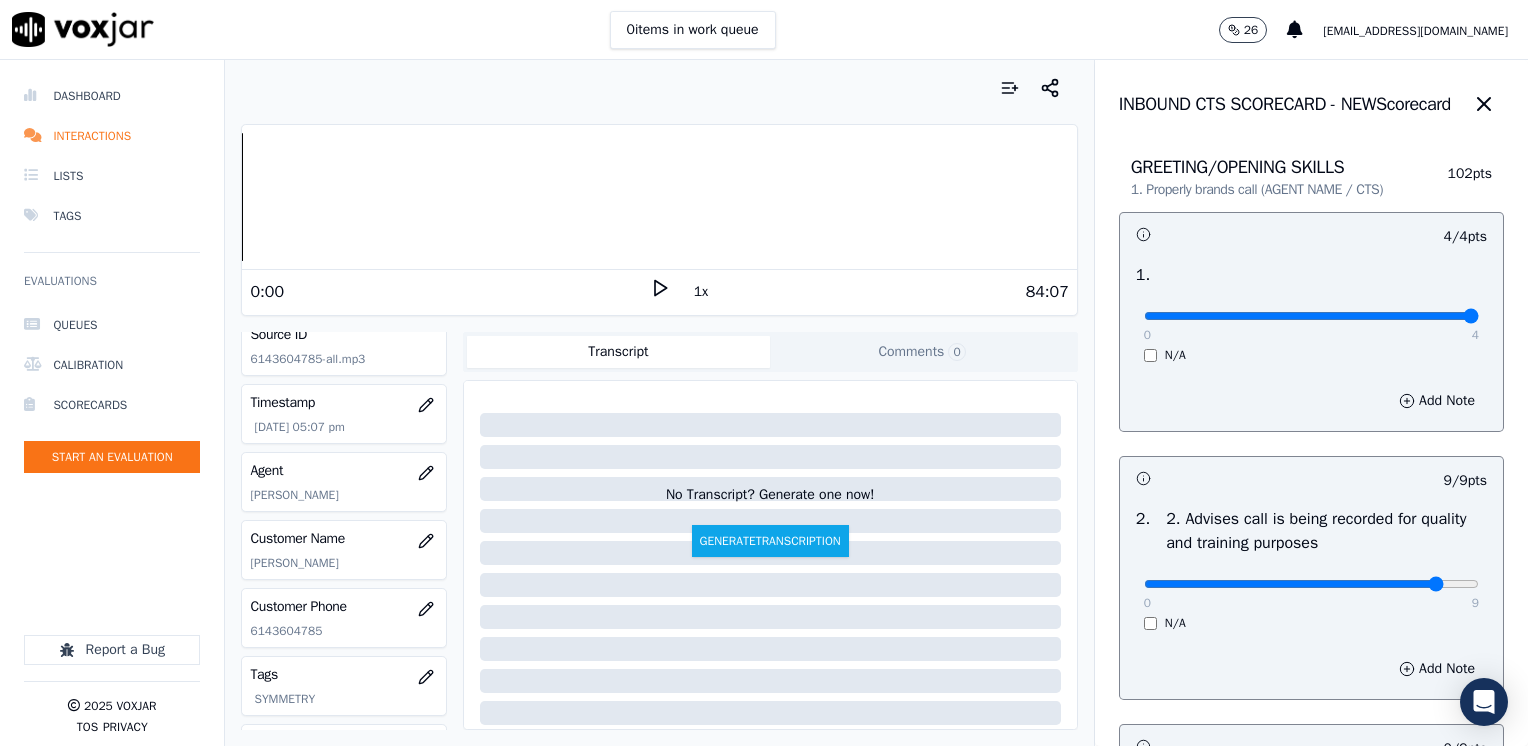 type on "8" 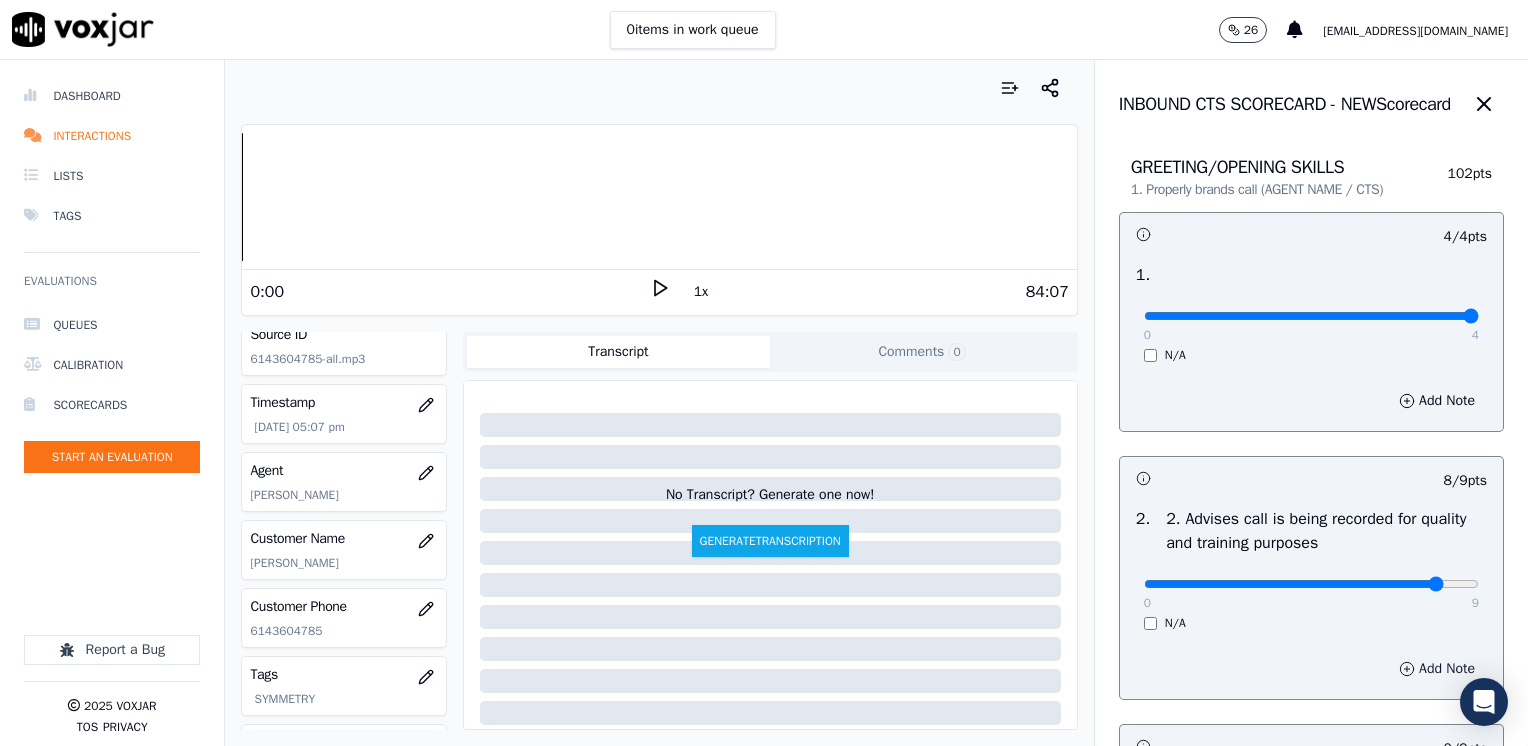 click on "Add Note" at bounding box center (1437, 669) 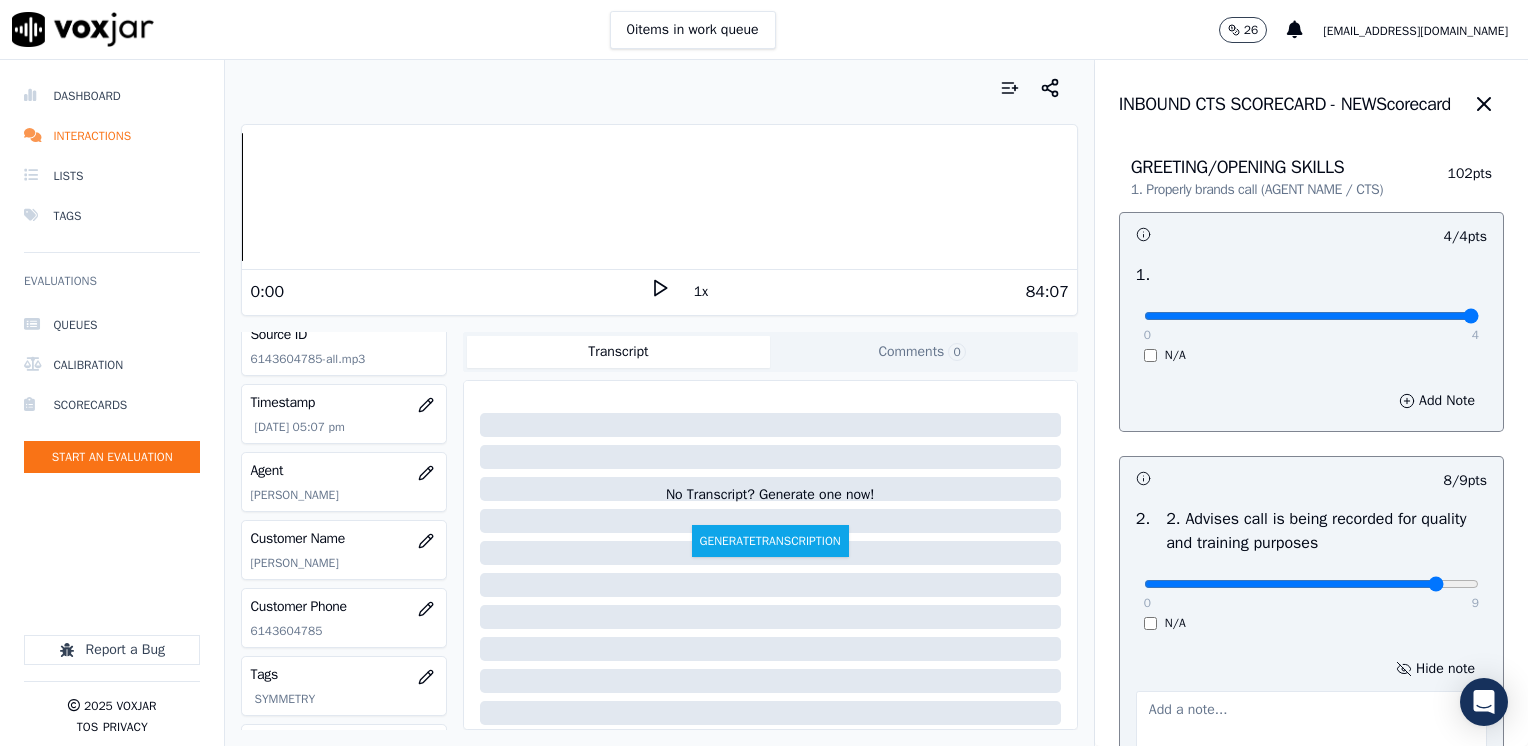 scroll, scrollTop: 200, scrollLeft: 0, axis: vertical 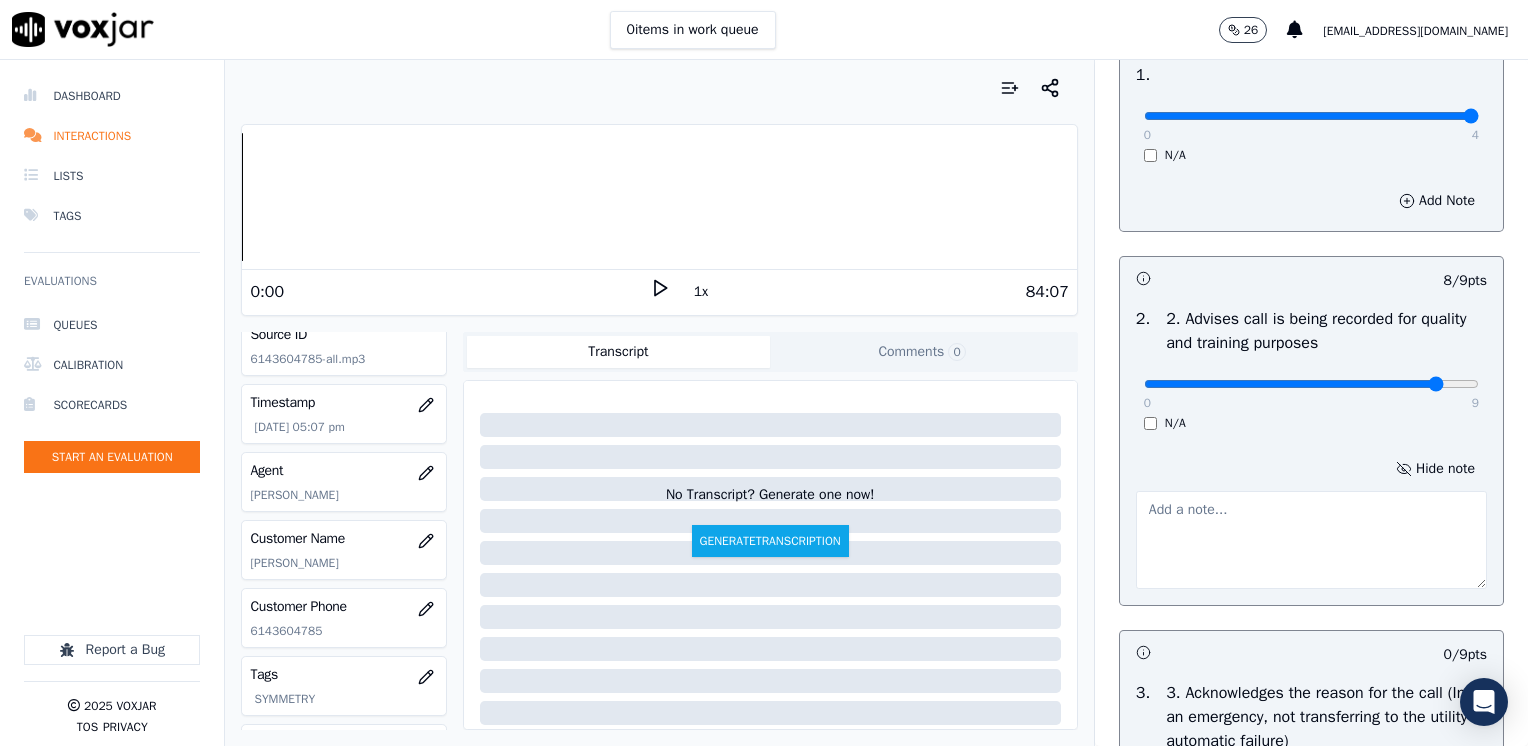 click at bounding box center [1311, 540] 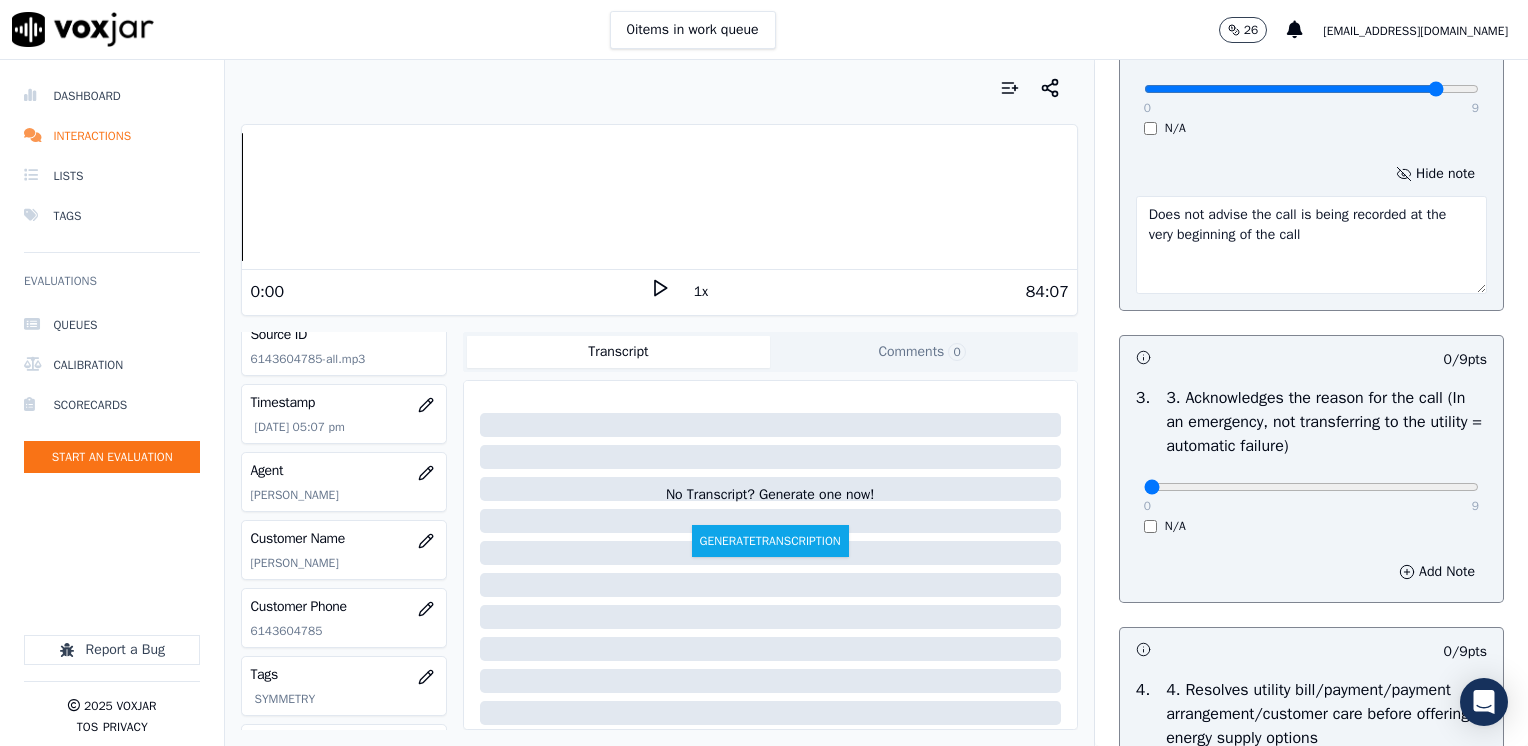 scroll, scrollTop: 500, scrollLeft: 0, axis: vertical 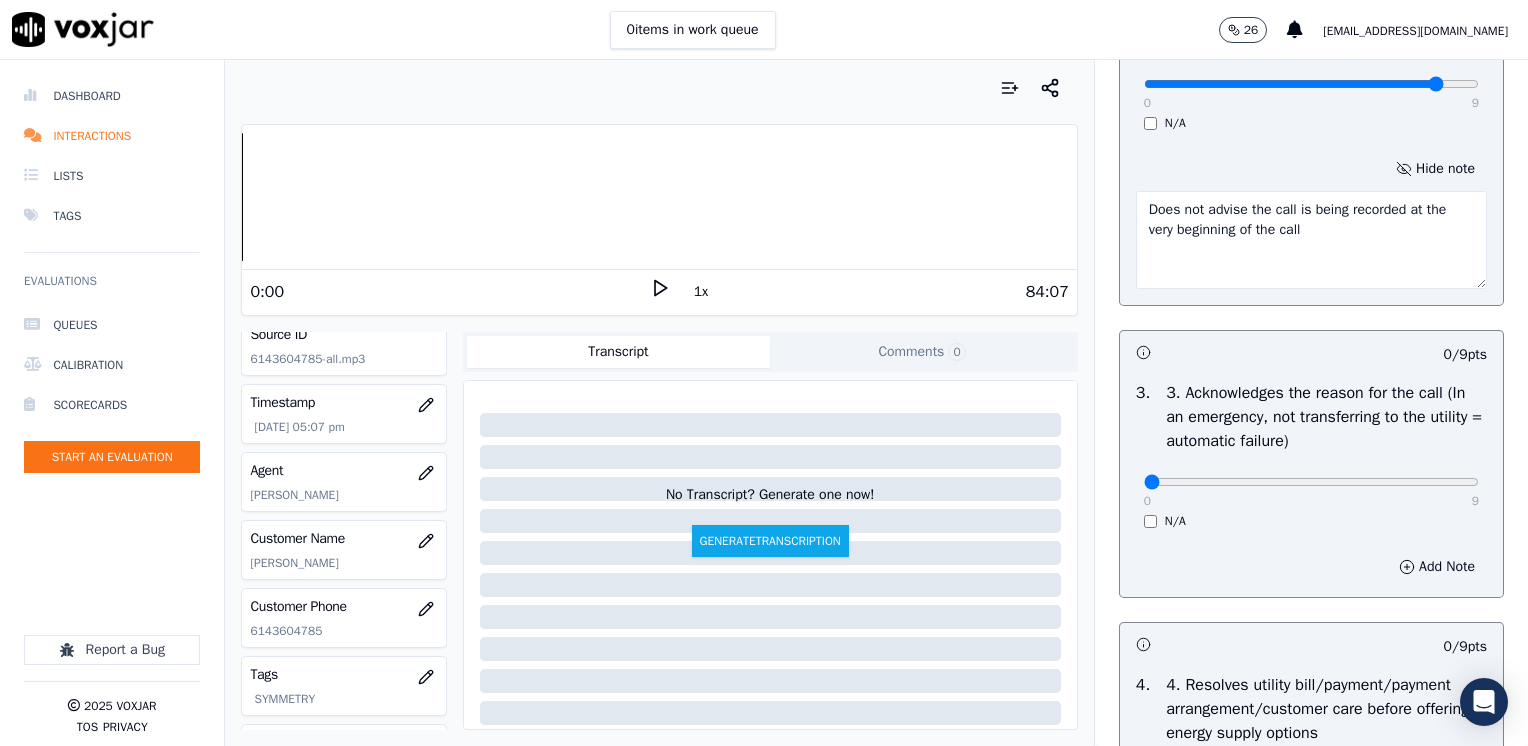 type on "Does not advise the call is being recorded at the very beginning of the call" 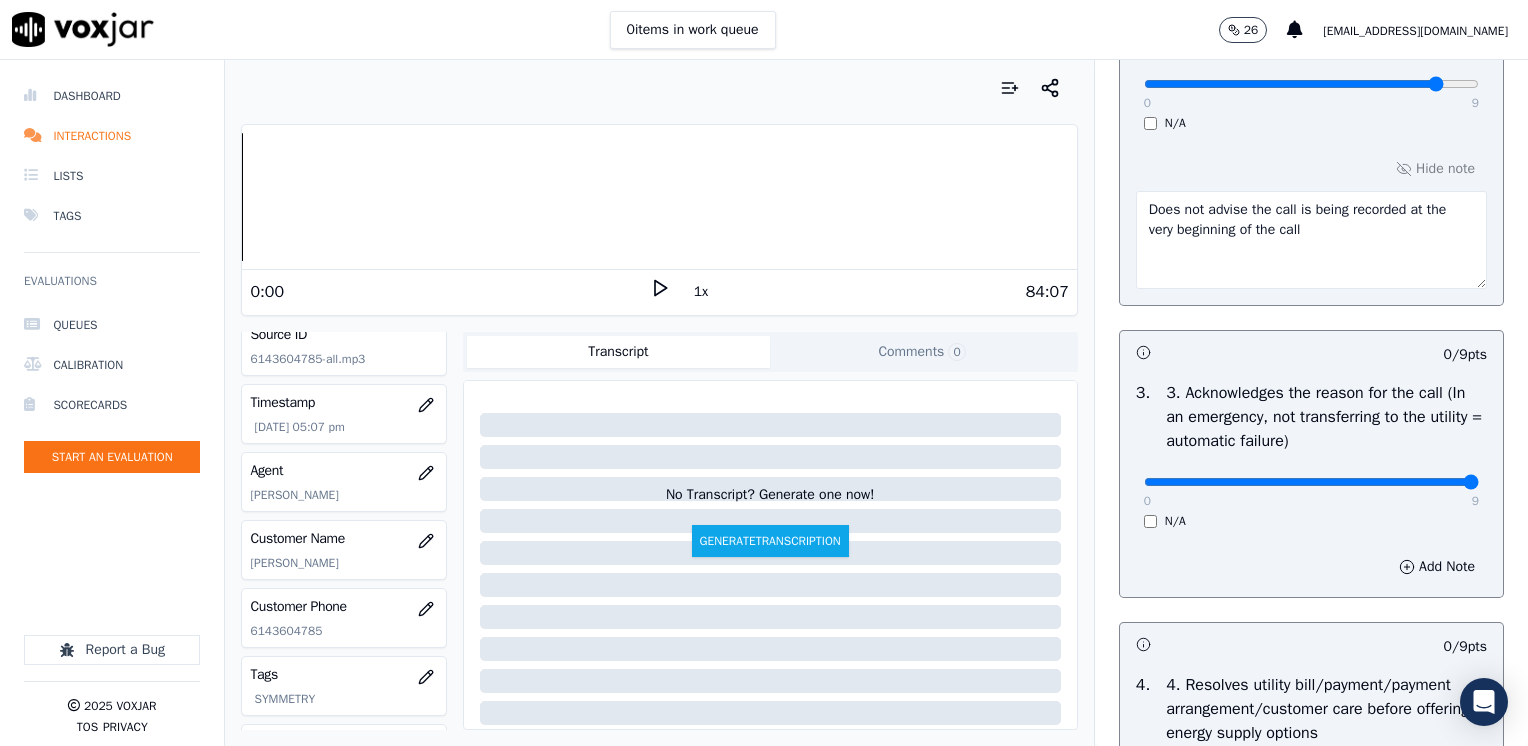 drag, startPoint x: 1129, startPoint y: 486, endPoint x: 1531, endPoint y: 509, distance: 402.6574 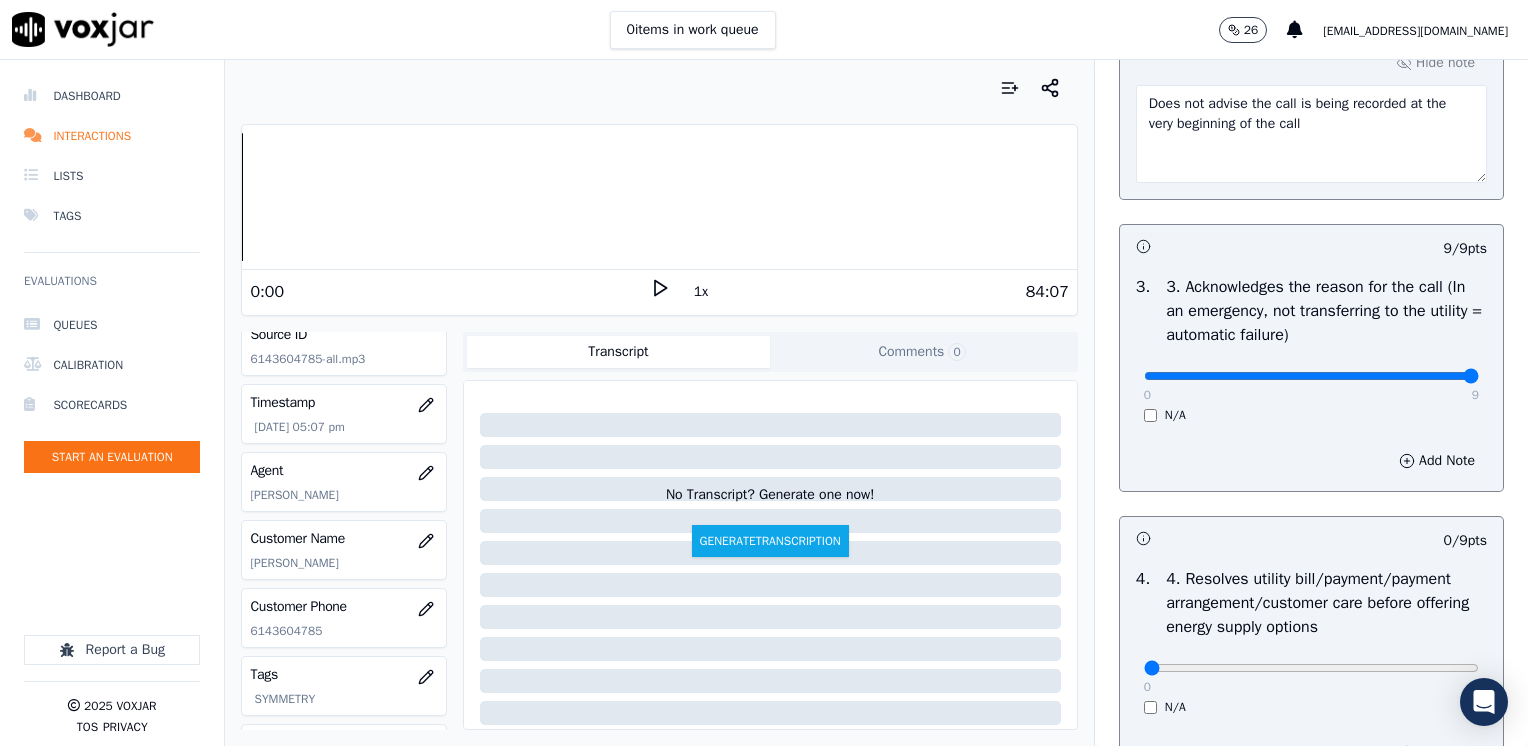 scroll, scrollTop: 900, scrollLeft: 0, axis: vertical 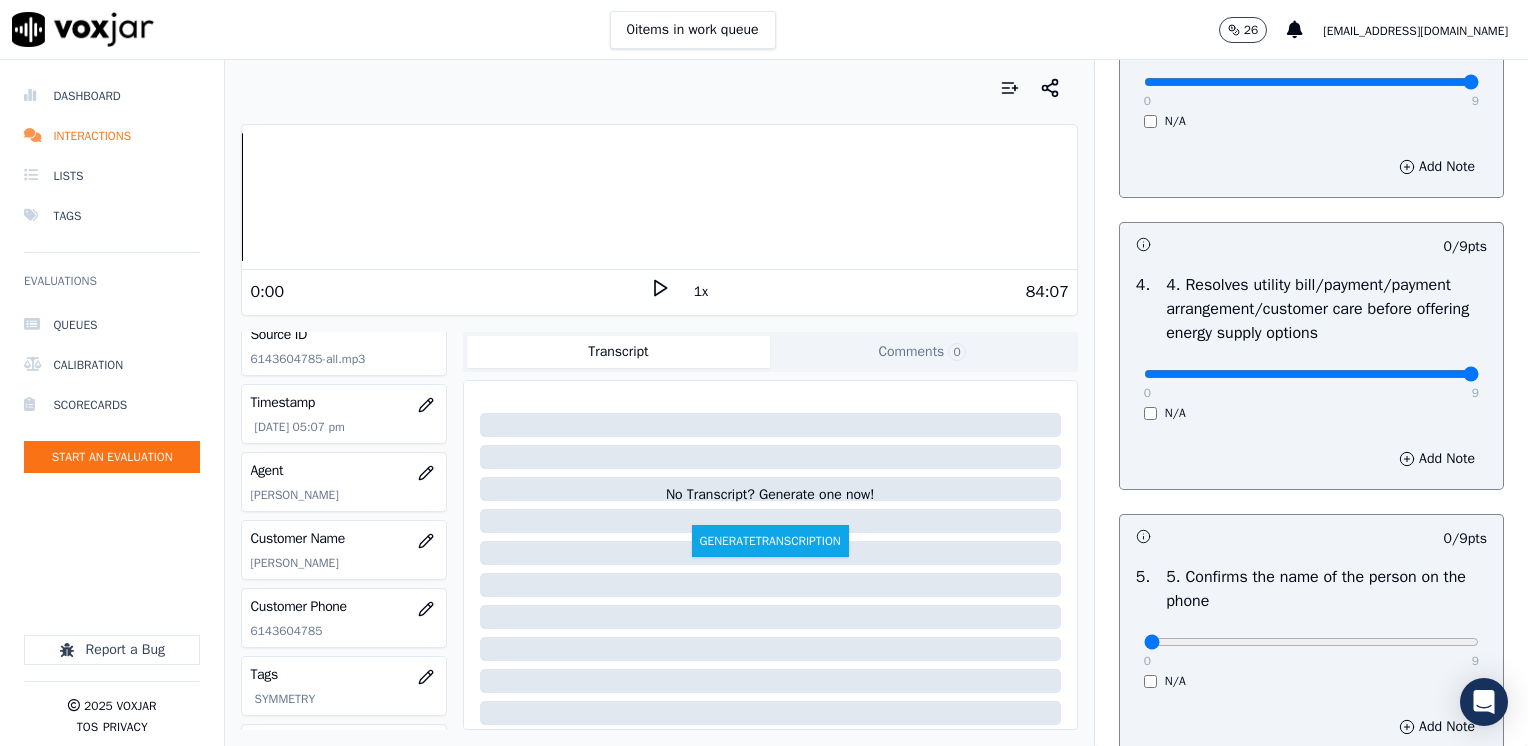 drag, startPoint x: 1134, startPoint y: 380, endPoint x: 1531, endPoint y: 412, distance: 398.2876 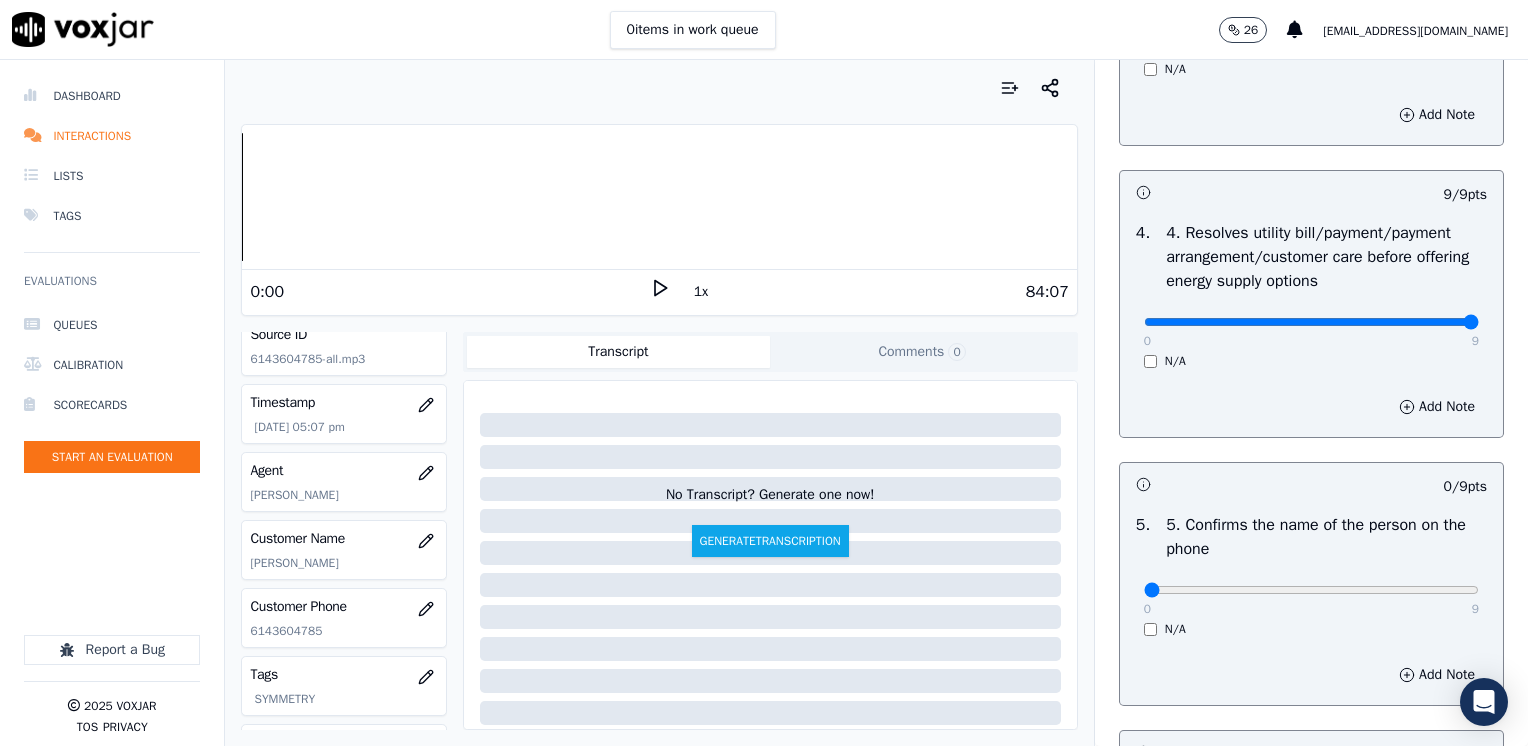 scroll, scrollTop: 1000, scrollLeft: 0, axis: vertical 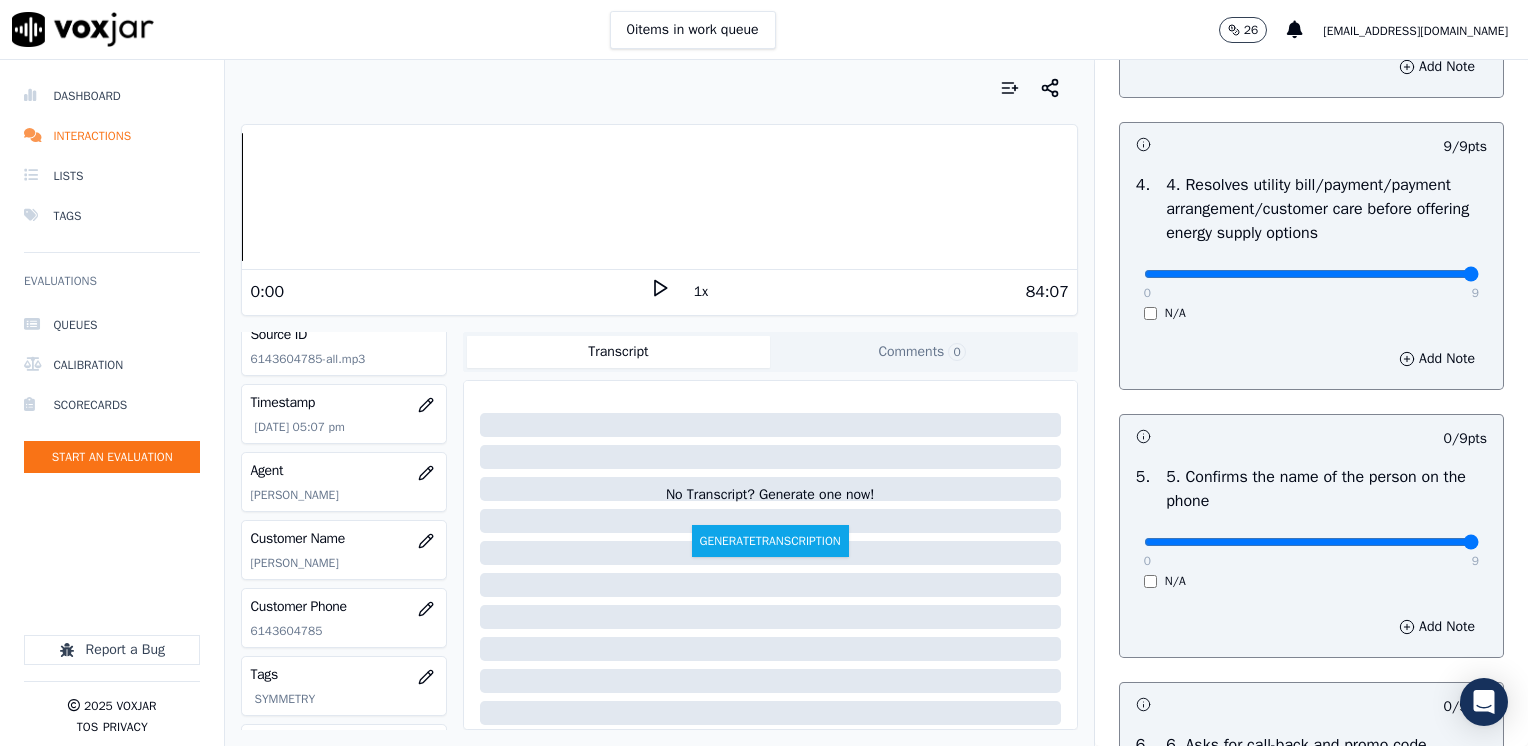 drag, startPoint x: 1132, startPoint y: 535, endPoint x: 1531, endPoint y: 543, distance: 399.0802 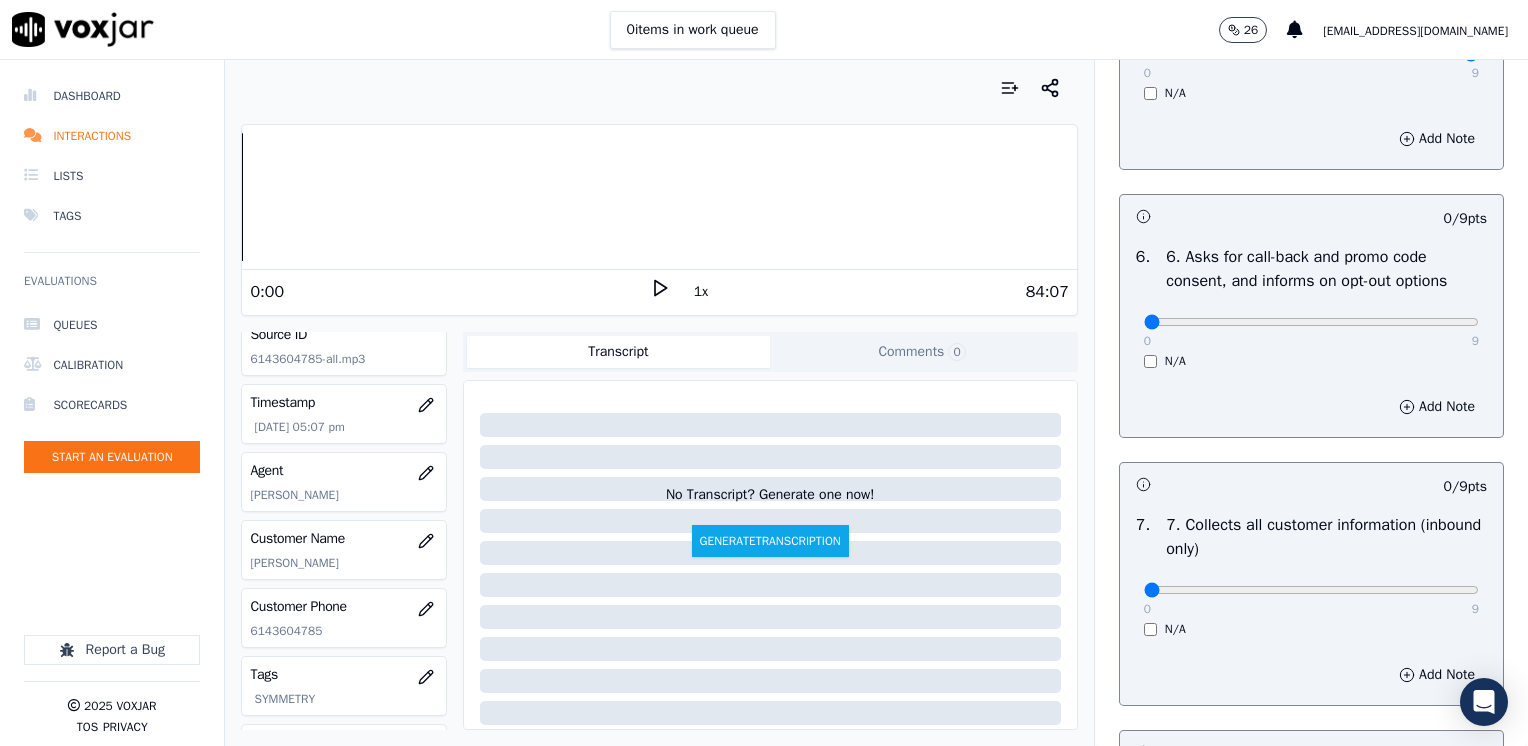 scroll, scrollTop: 1500, scrollLeft: 0, axis: vertical 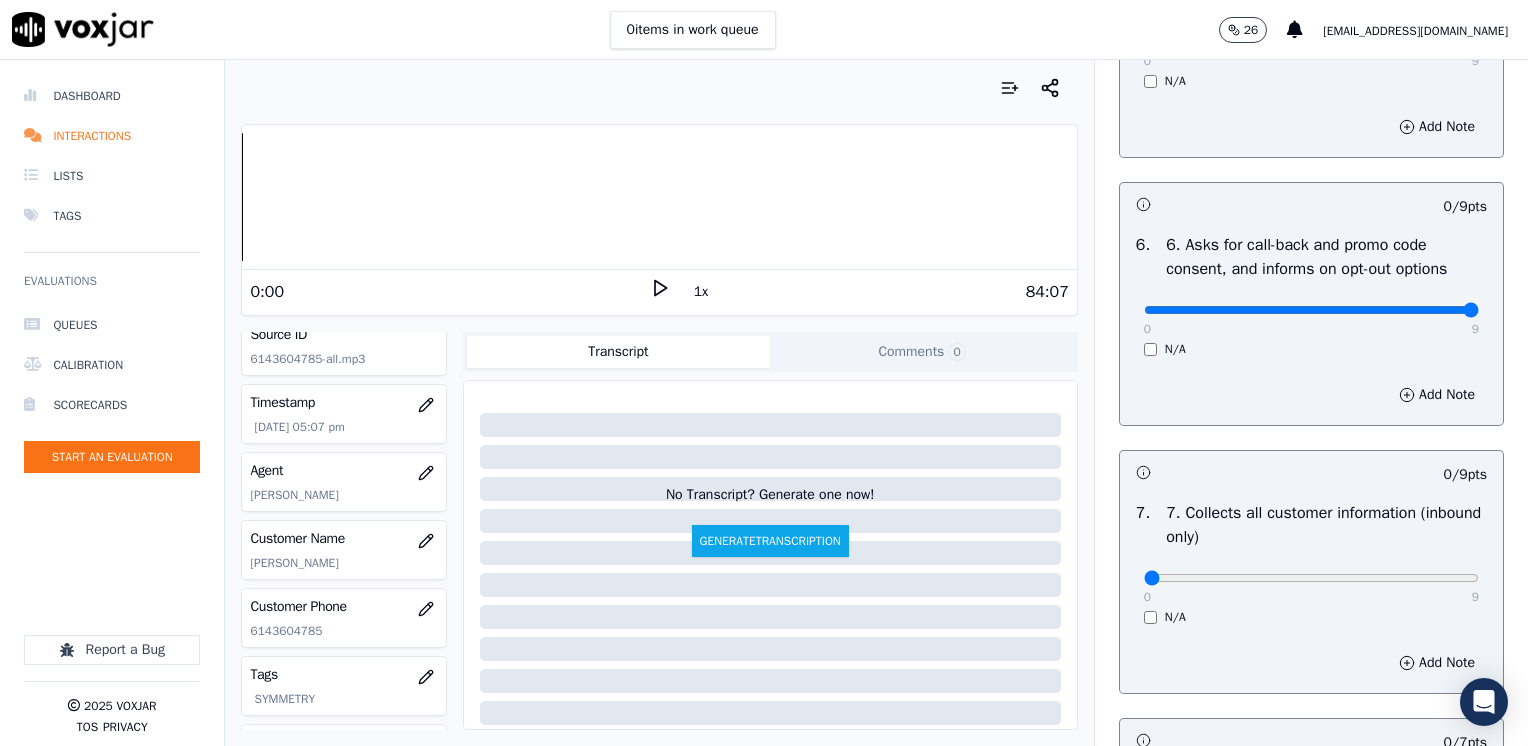 drag, startPoint x: 1135, startPoint y: 309, endPoint x: 1531, endPoint y: 340, distance: 397.21152 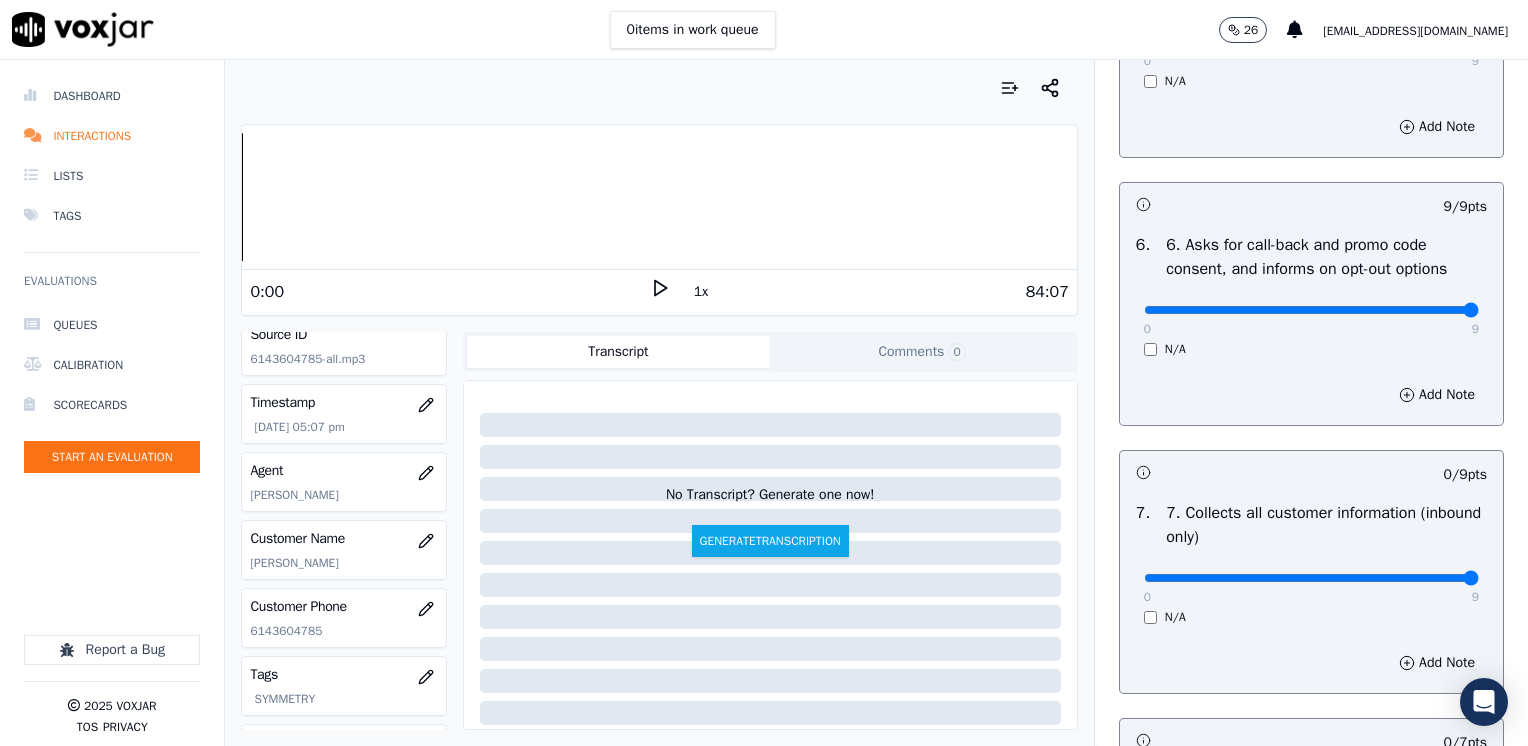 drag, startPoint x: 1135, startPoint y: 577, endPoint x: 1499, endPoint y: 584, distance: 364.0673 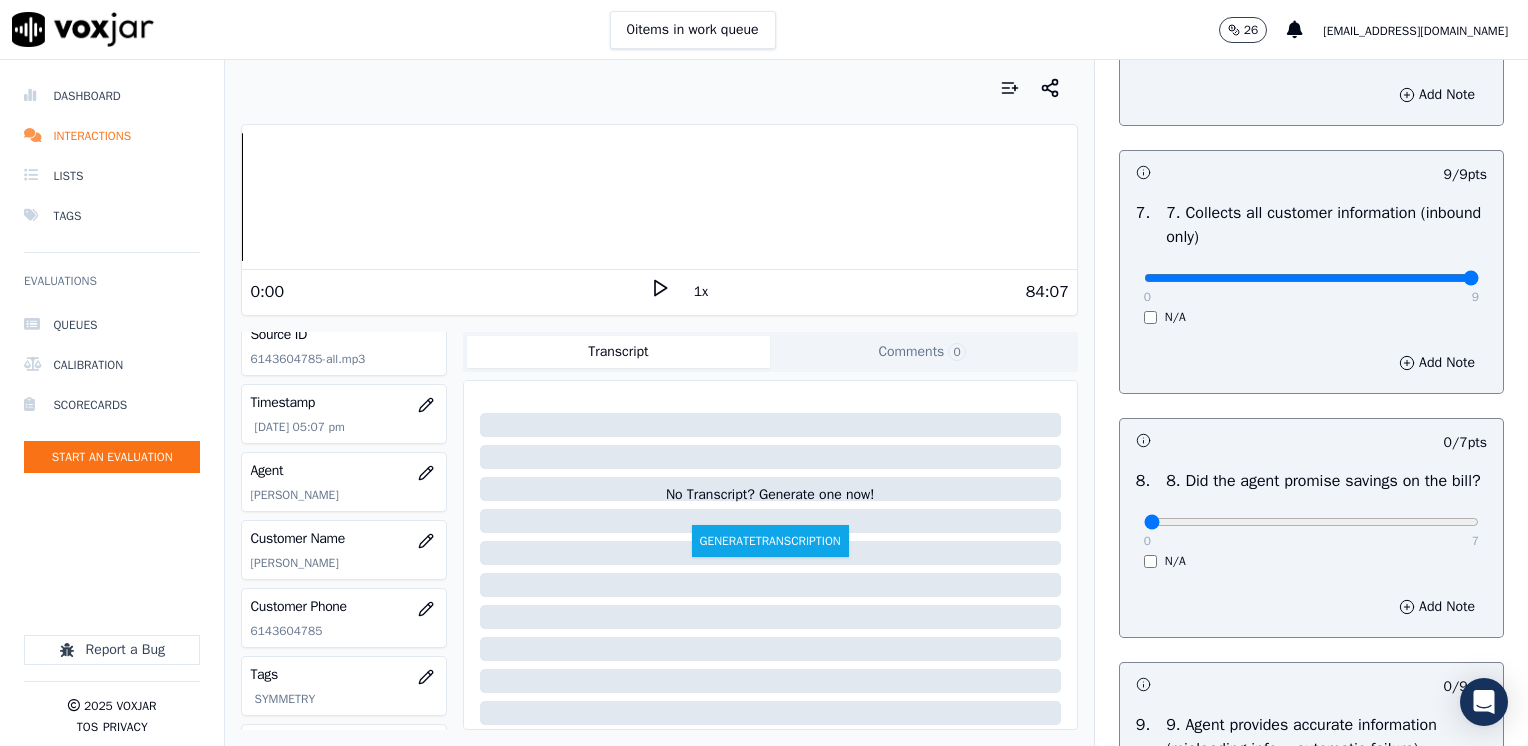 scroll, scrollTop: 1900, scrollLeft: 0, axis: vertical 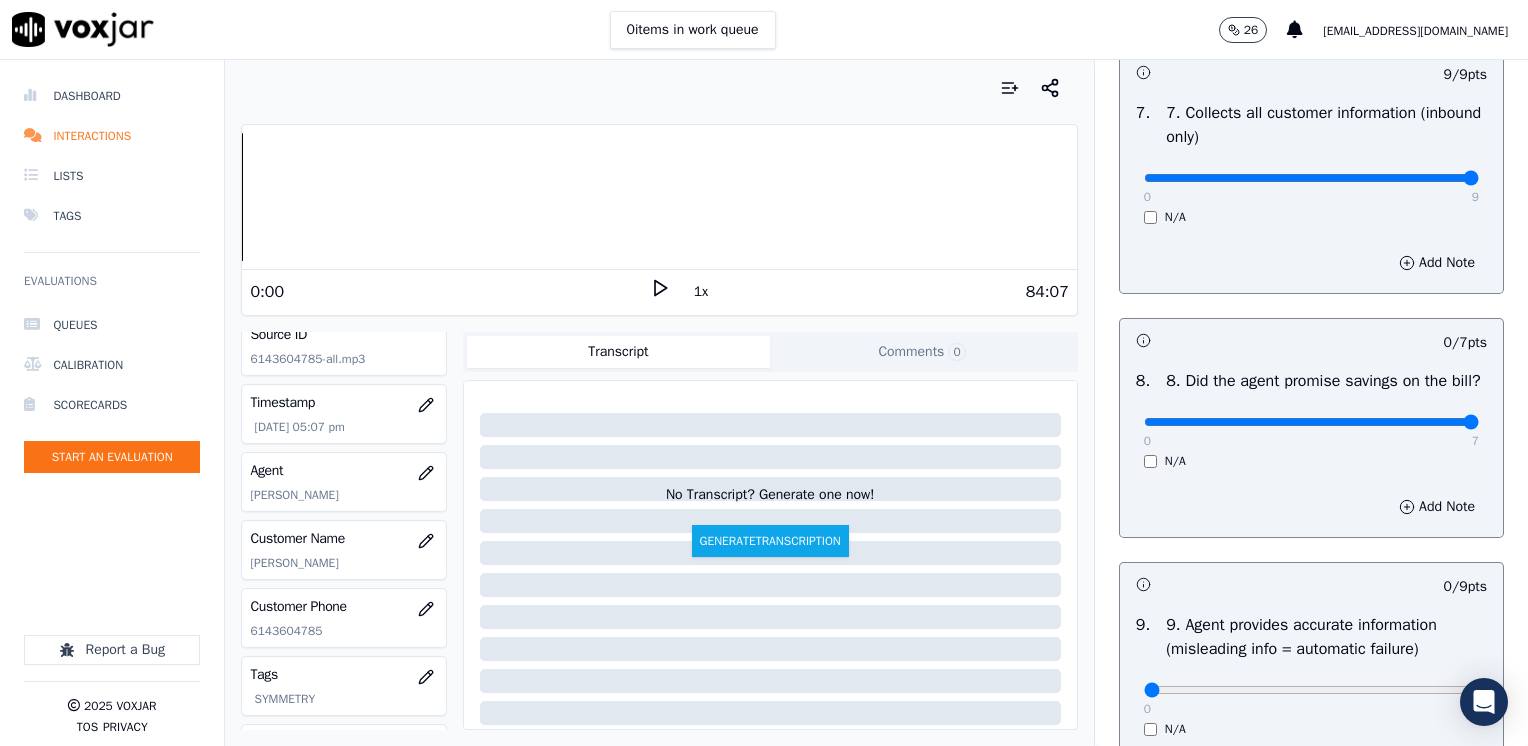 drag, startPoint x: 1130, startPoint y: 444, endPoint x: 1486, endPoint y: 443, distance: 356.0014 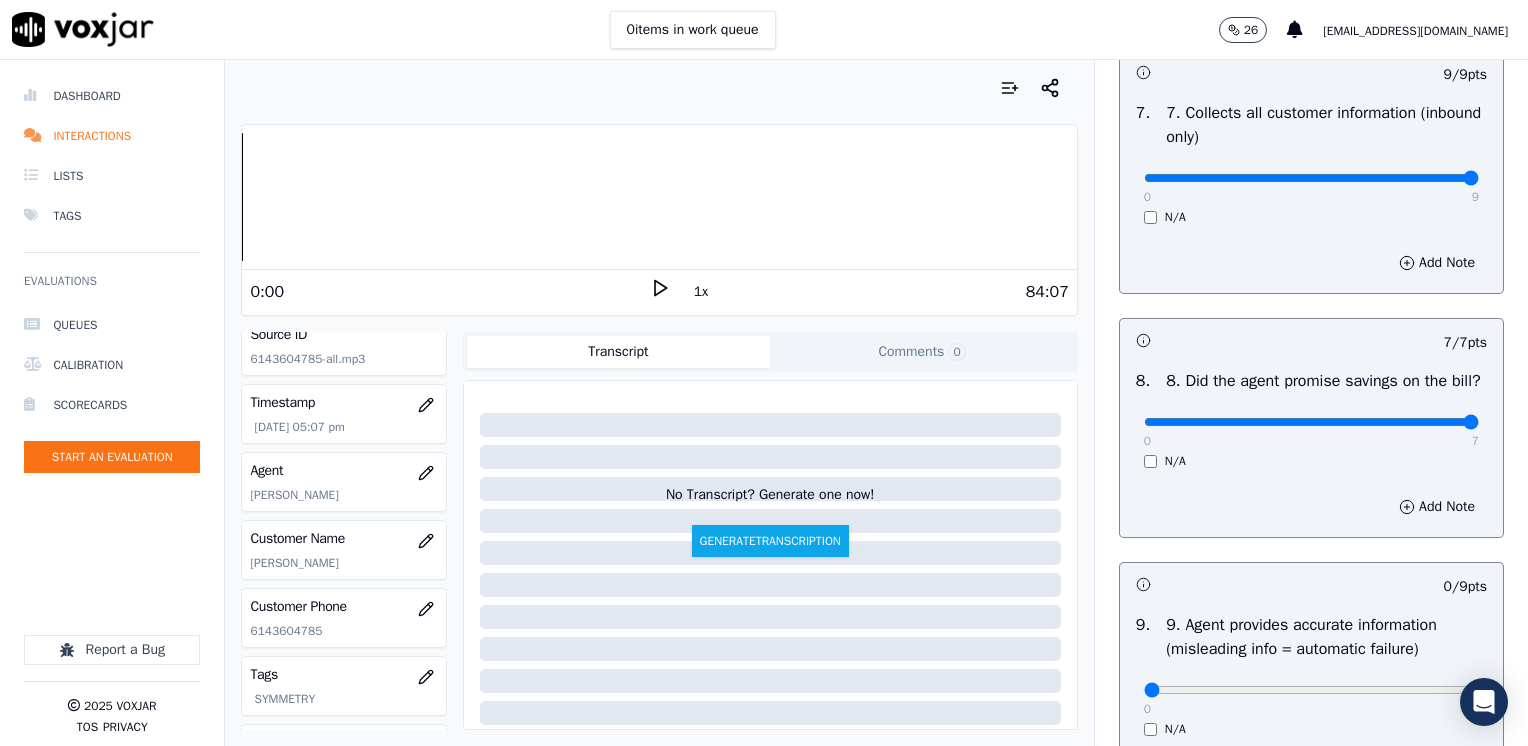 scroll, scrollTop: 2200, scrollLeft: 0, axis: vertical 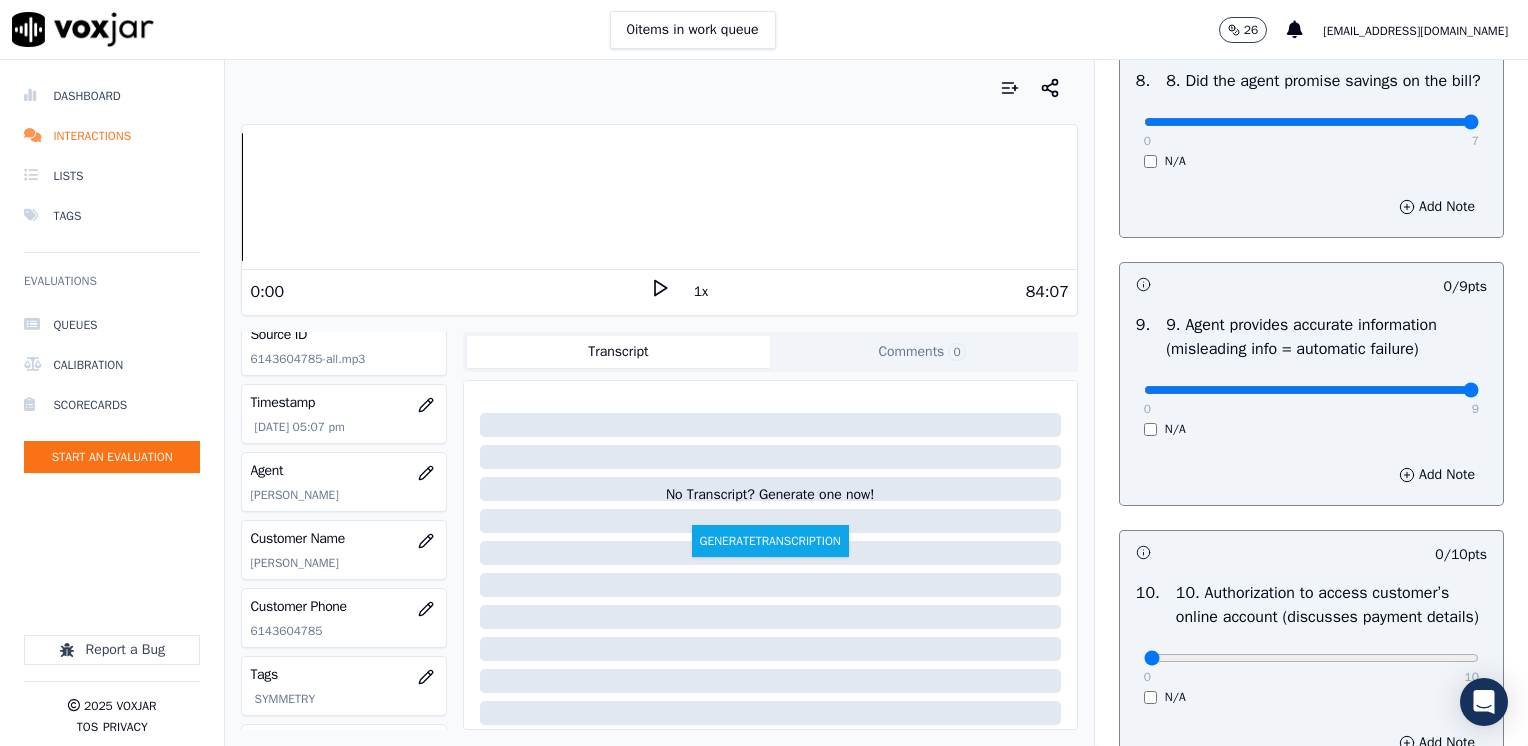drag, startPoint x: 1132, startPoint y: 418, endPoint x: 1531, endPoint y: 418, distance: 399 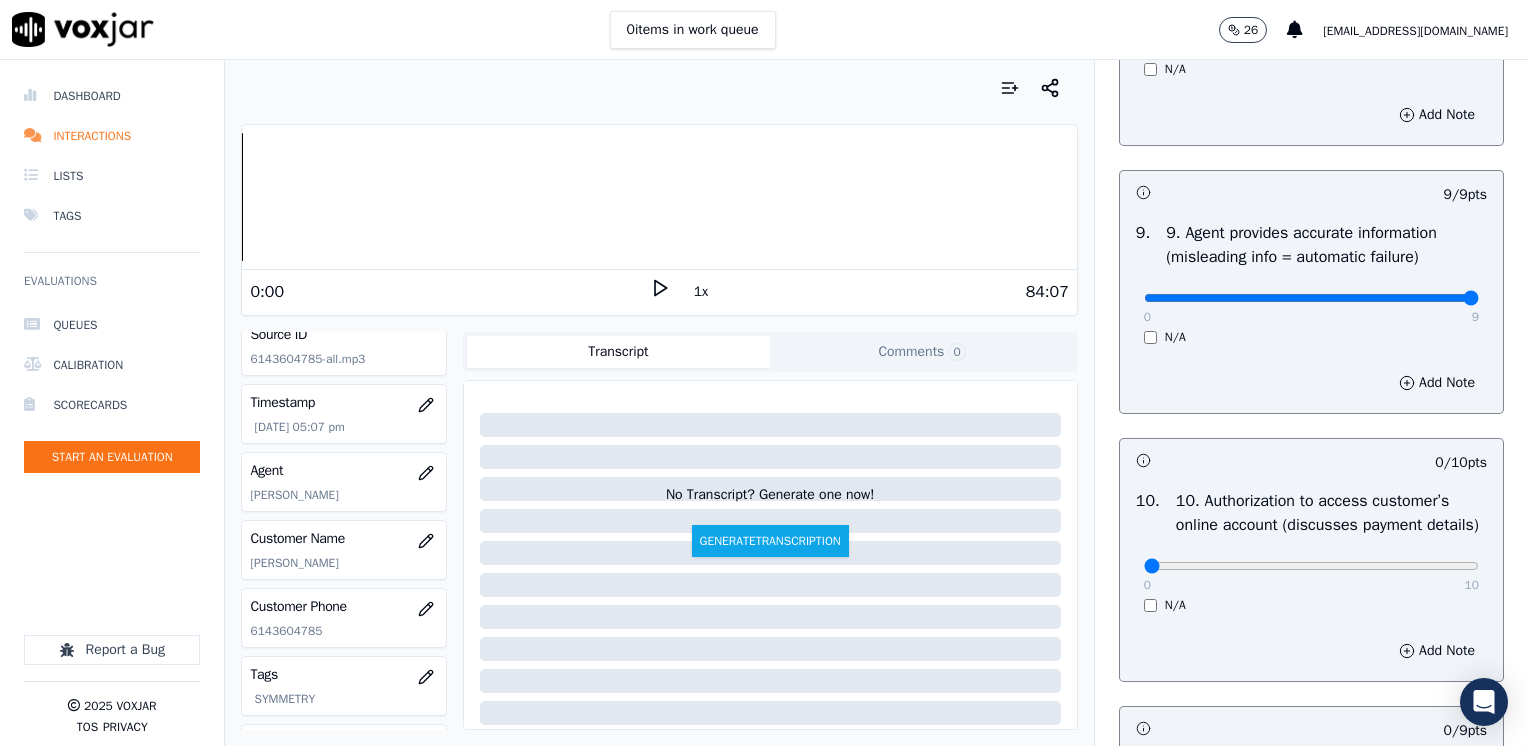 scroll, scrollTop: 2400, scrollLeft: 0, axis: vertical 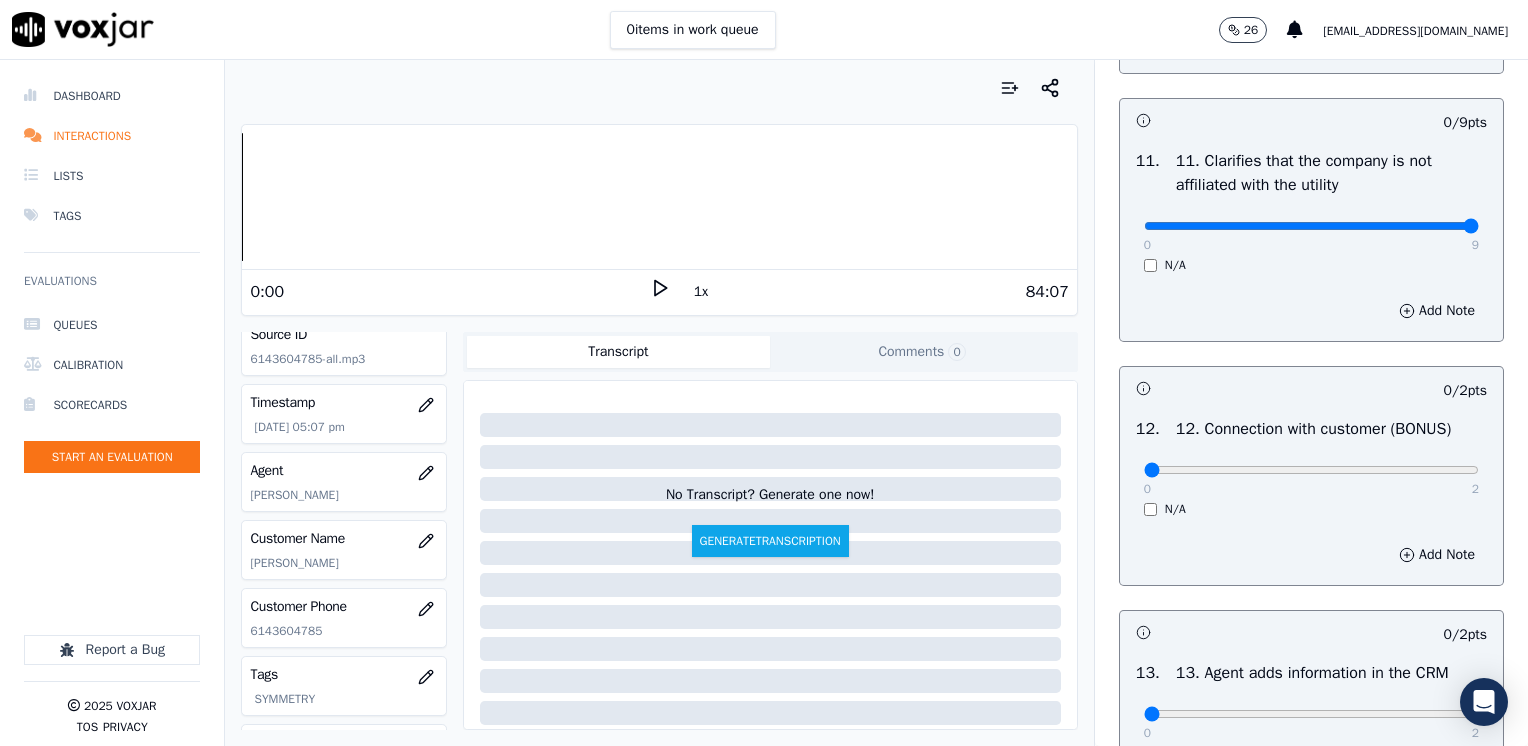 drag, startPoint x: 1124, startPoint y: 270, endPoint x: 1531, endPoint y: 318, distance: 409.82068 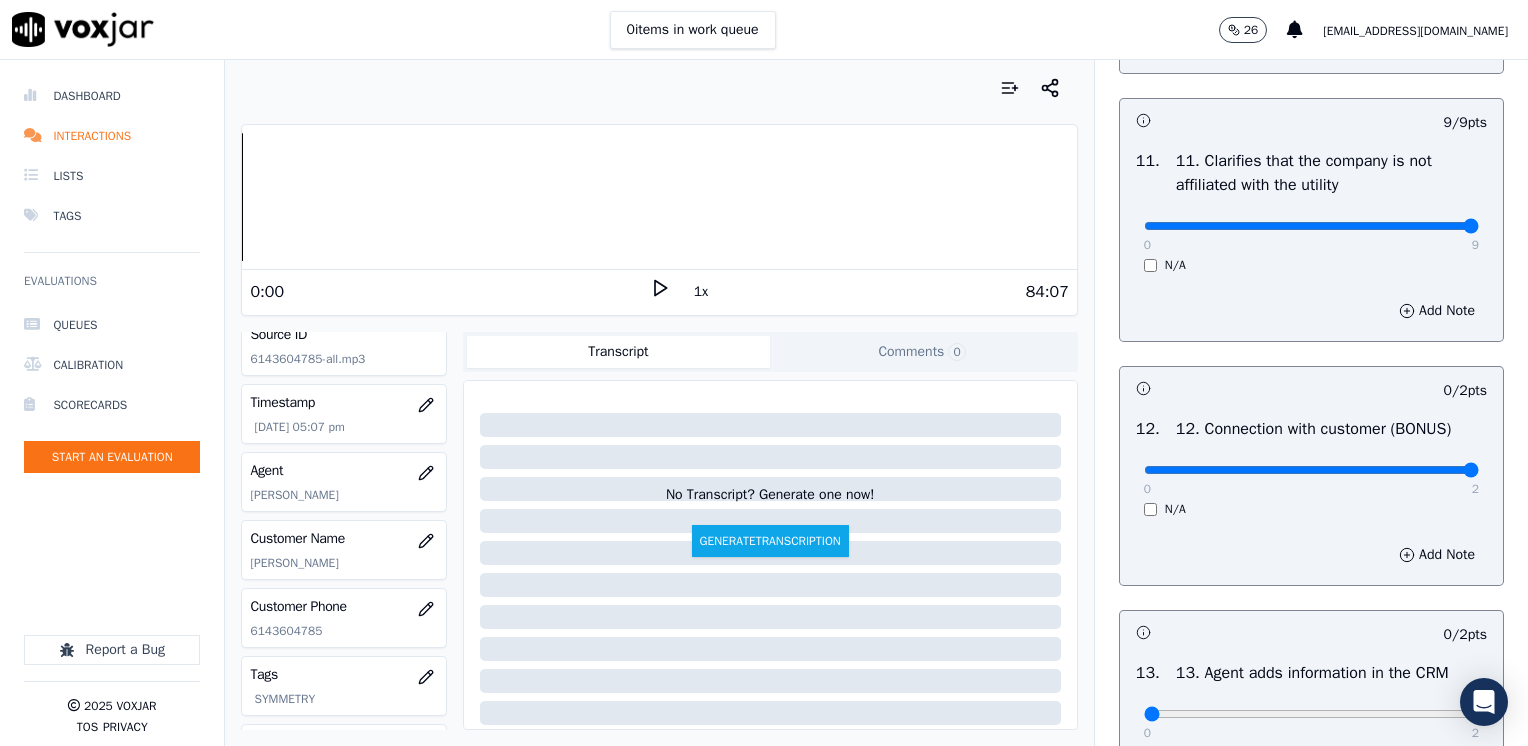 drag, startPoint x: 1128, startPoint y: 512, endPoint x: 1463, endPoint y: 523, distance: 335.18054 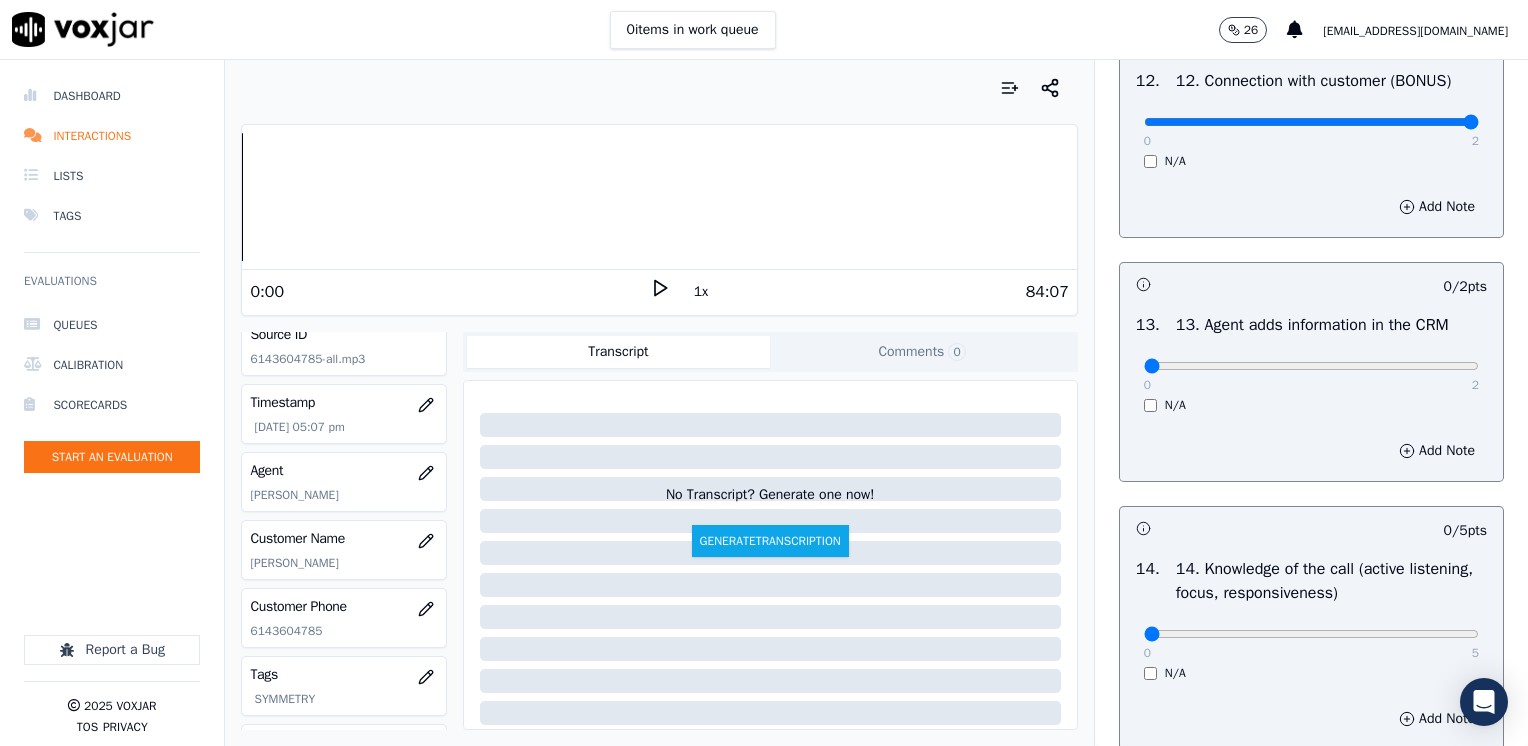 scroll, scrollTop: 3300, scrollLeft: 0, axis: vertical 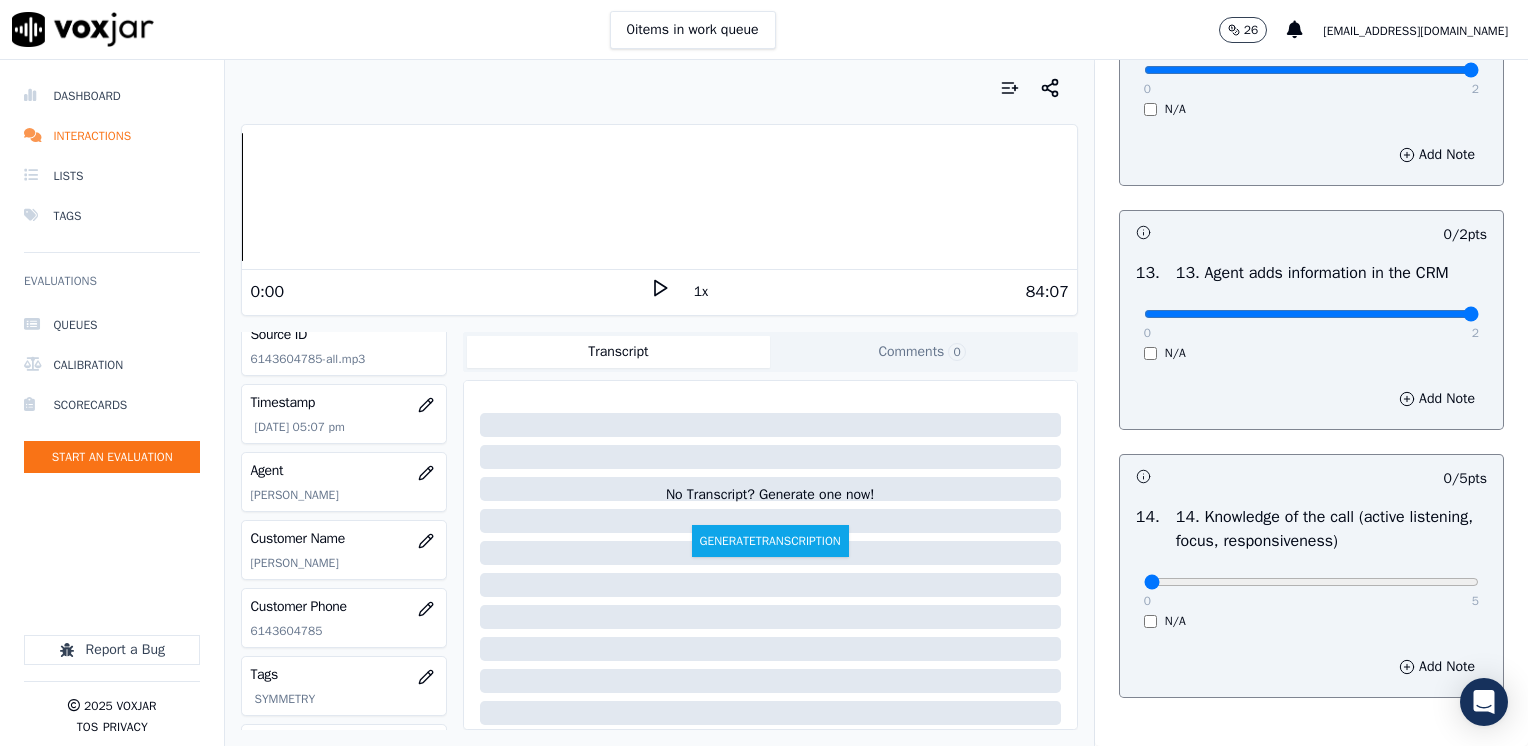 drag, startPoint x: 1125, startPoint y: 362, endPoint x: 1501, endPoint y: 360, distance: 376.0053 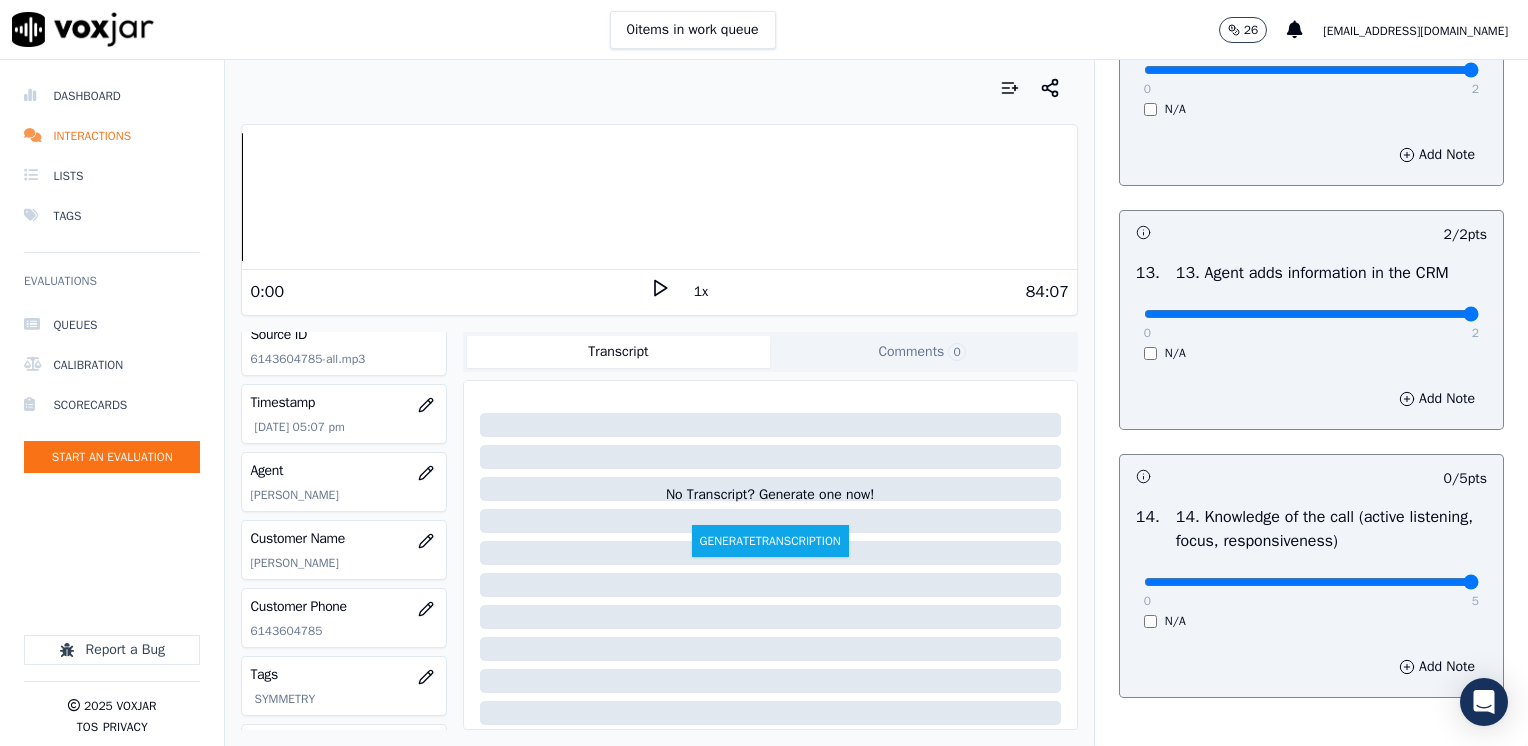 drag, startPoint x: 1255, startPoint y: 622, endPoint x: 1531, endPoint y: 617, distance: 276.0453 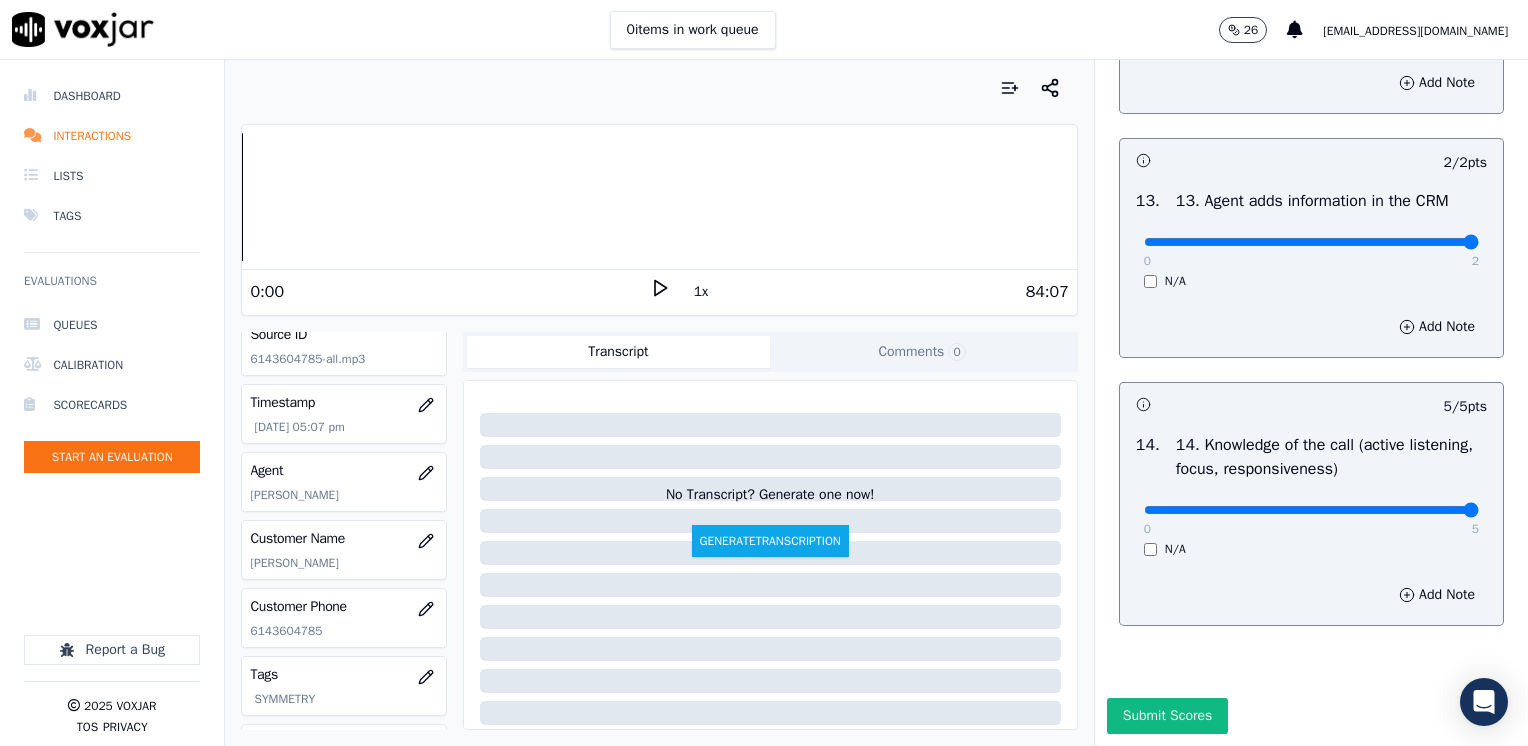 scroll, scrollTop: 3459, scrollLeft: 0, axis: vertical 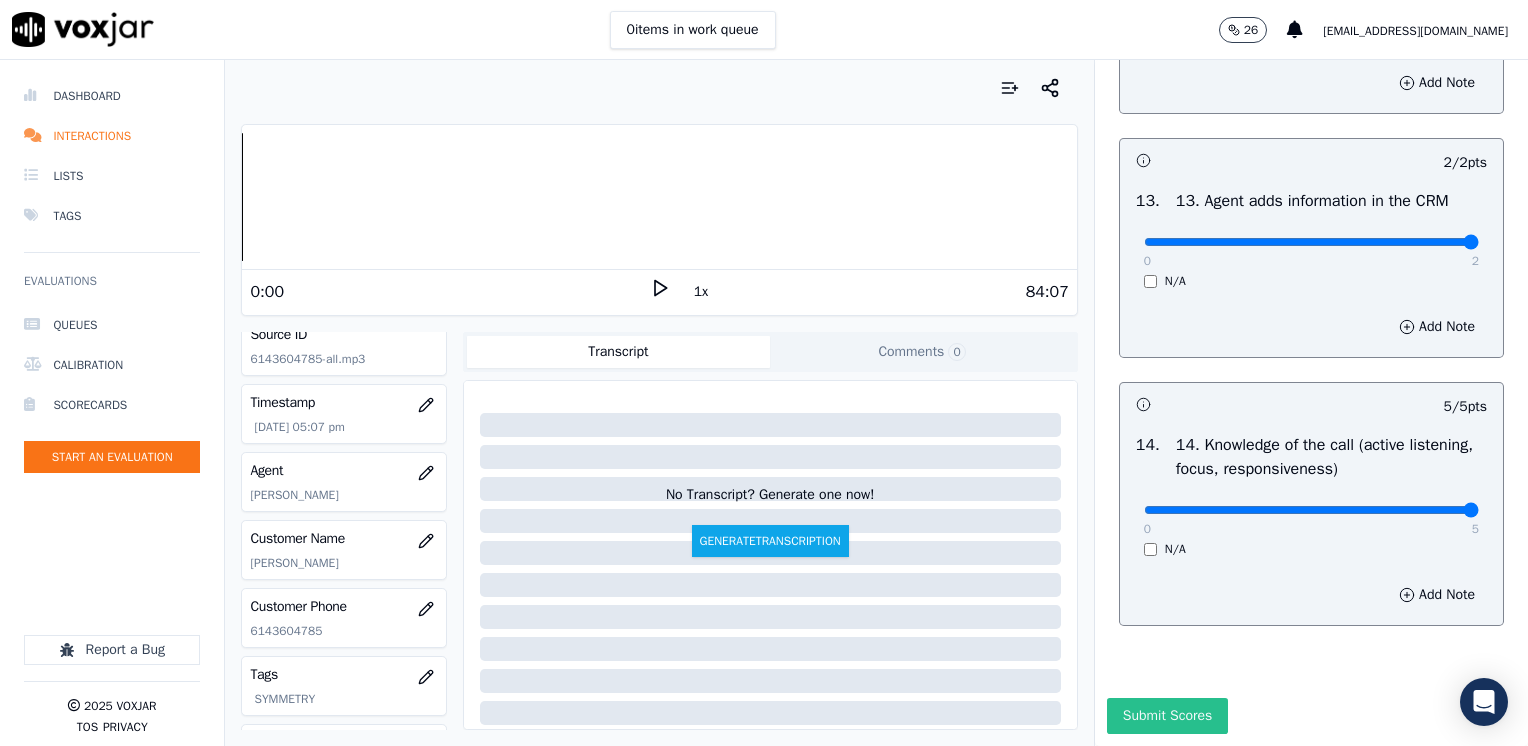 click on "Submit Scores" at bounding box center [1167, 716] 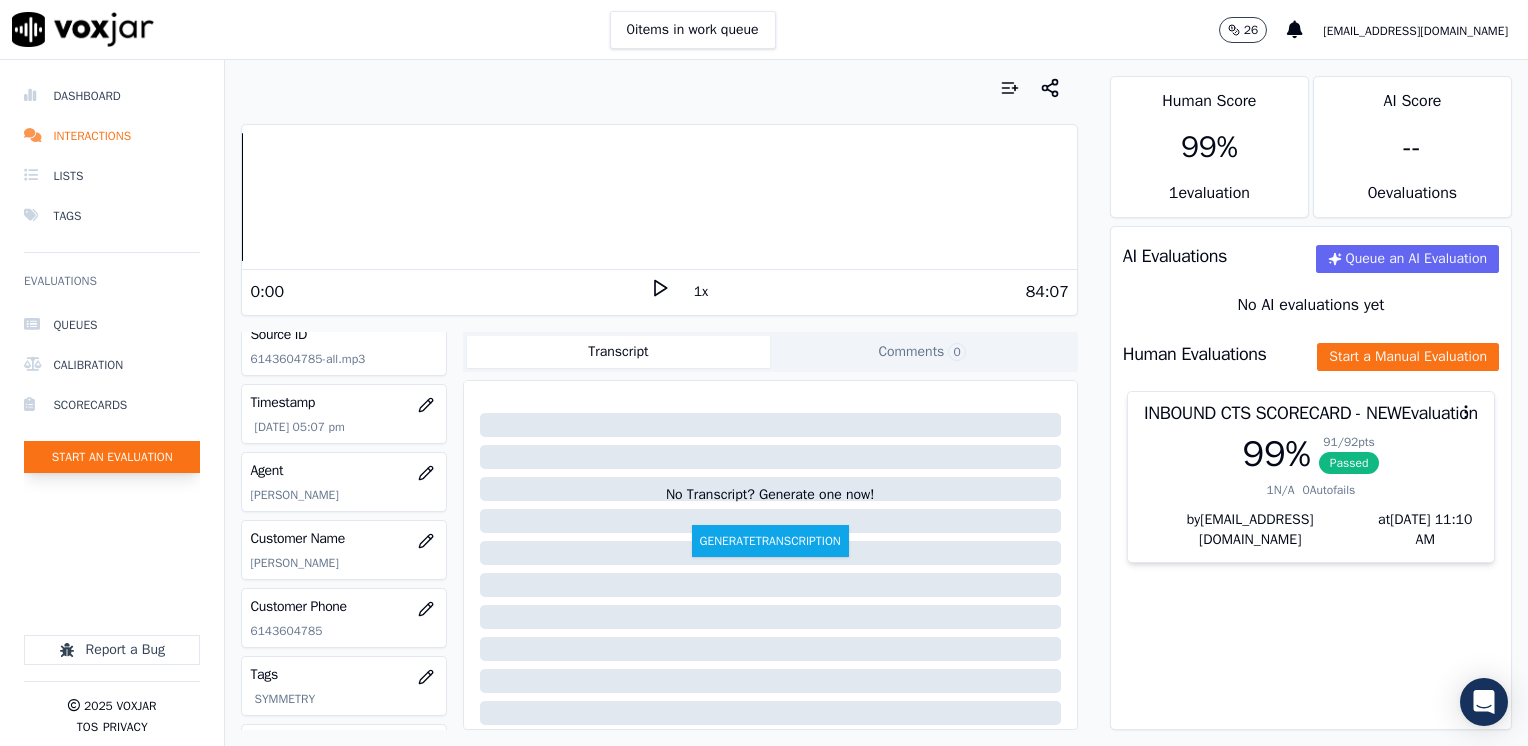 click on "Start an Evaluation" 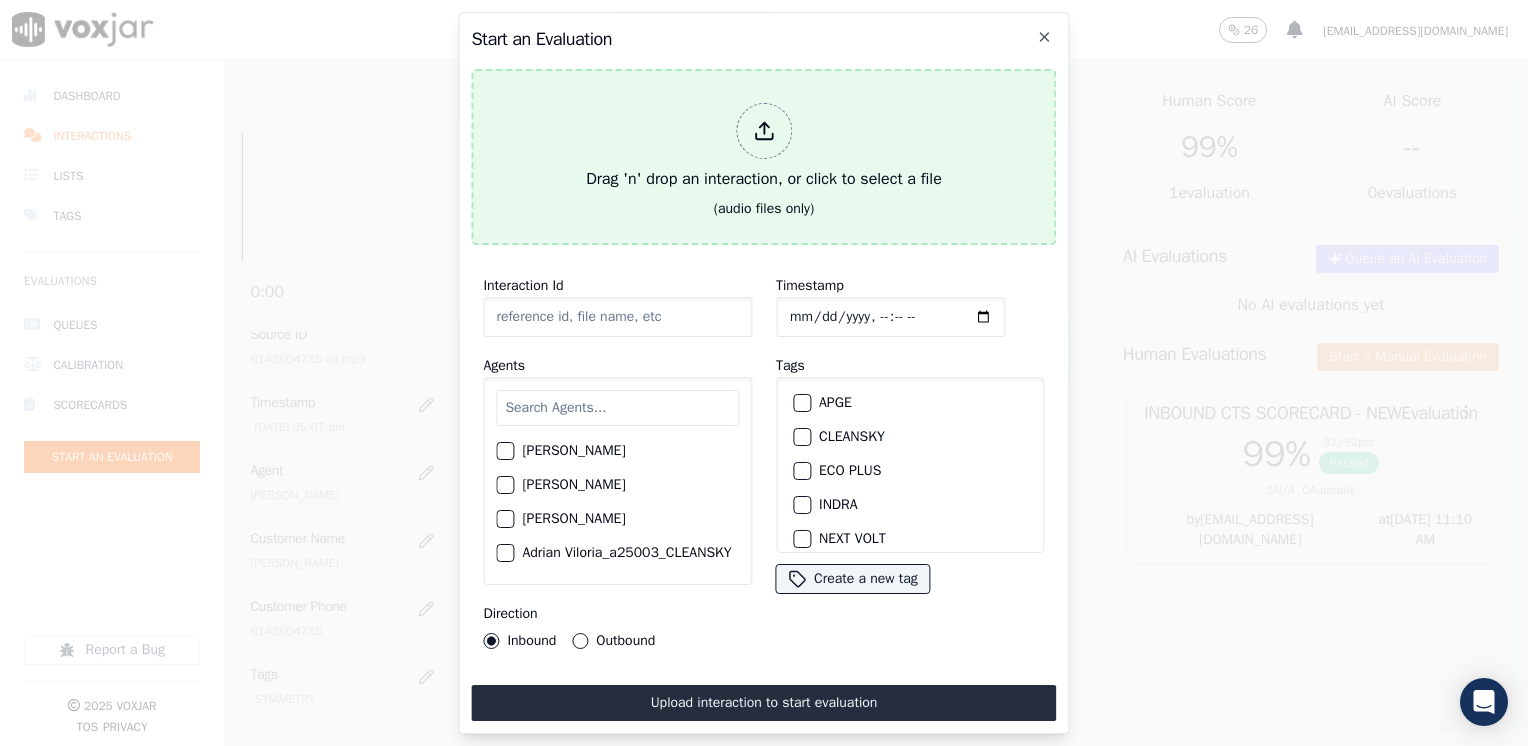 click at bounding box center [764, 131] 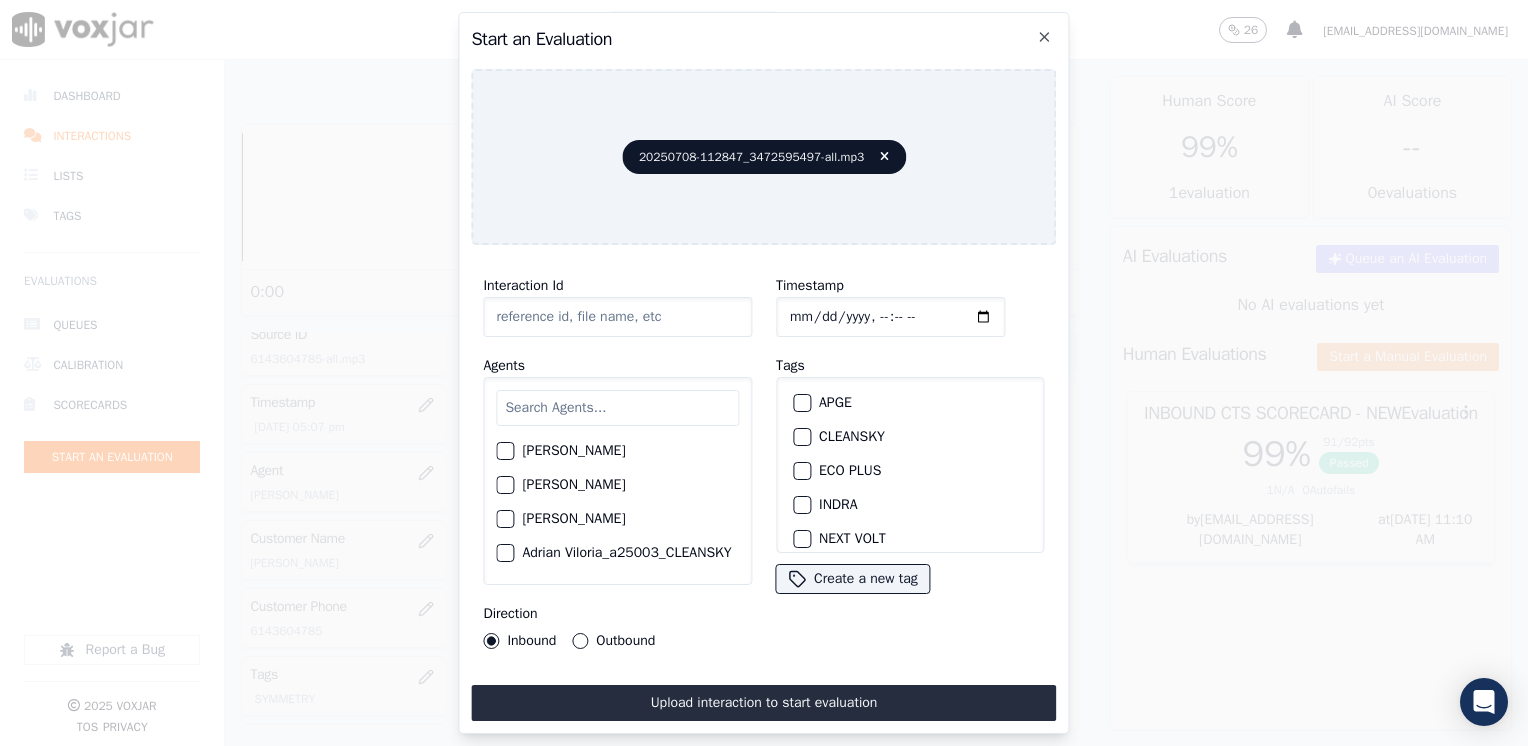 type on "20250708-112847_3472595497-all.mp3" 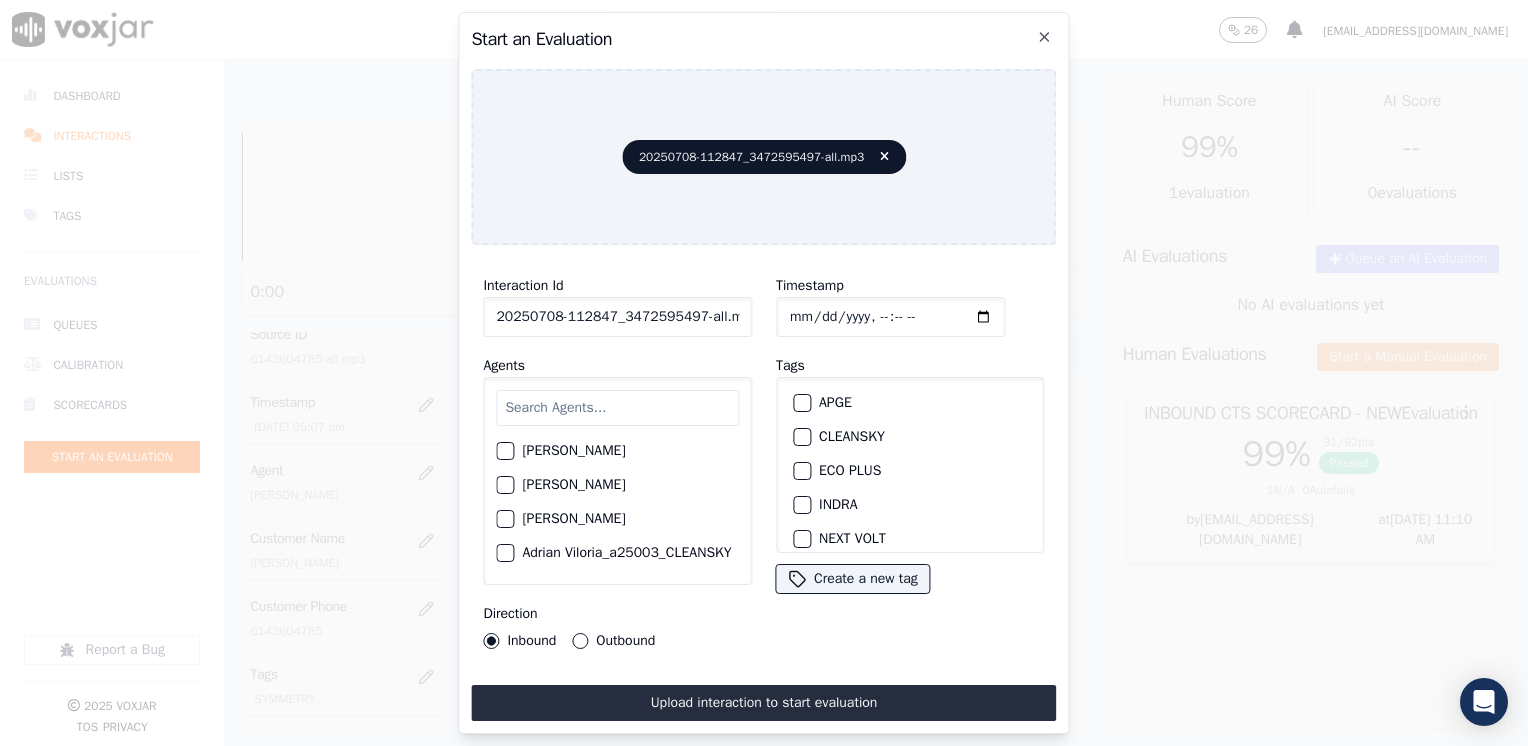 click at bounding box center [617, 408] 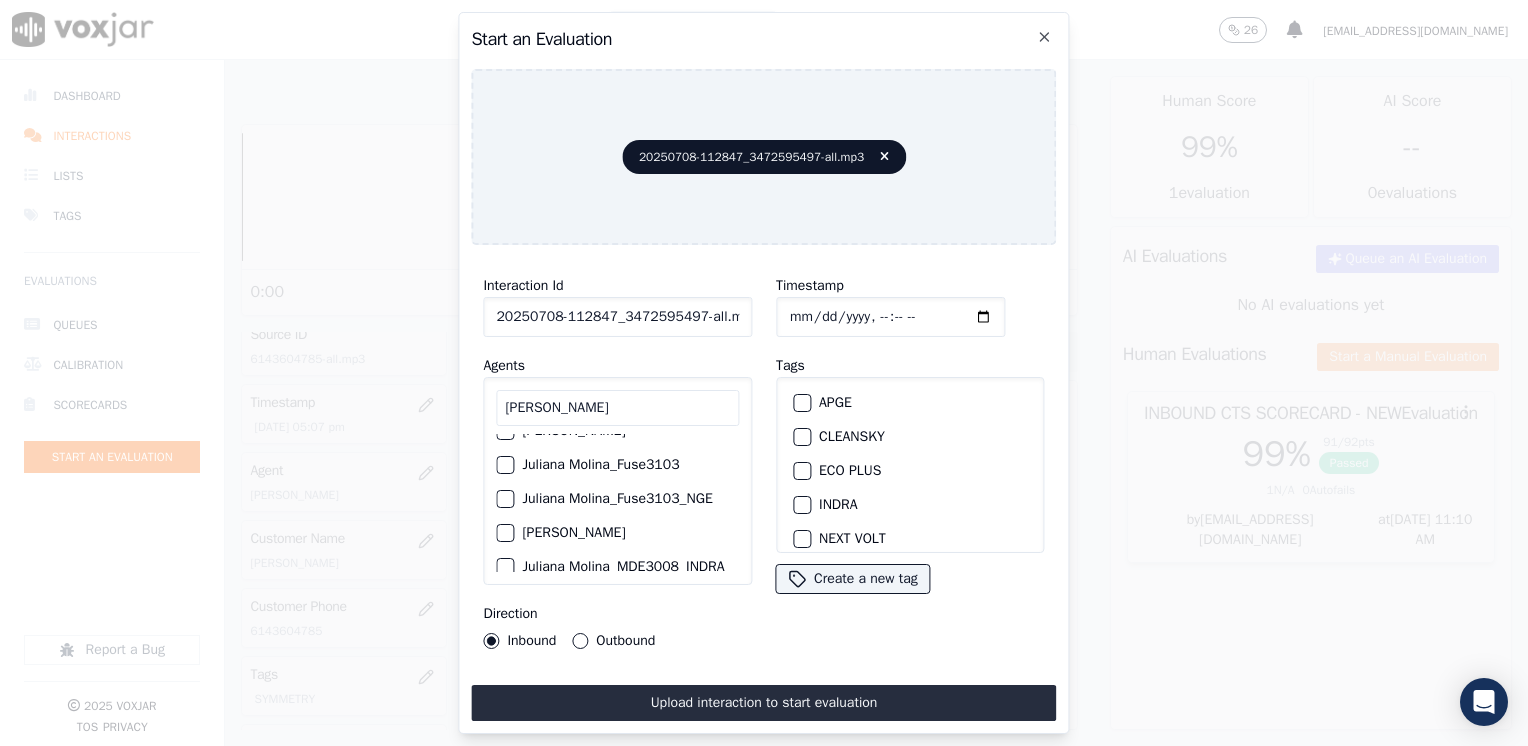 scroll, scrollTop: 100, scrollLeft: 0, axis: vertical 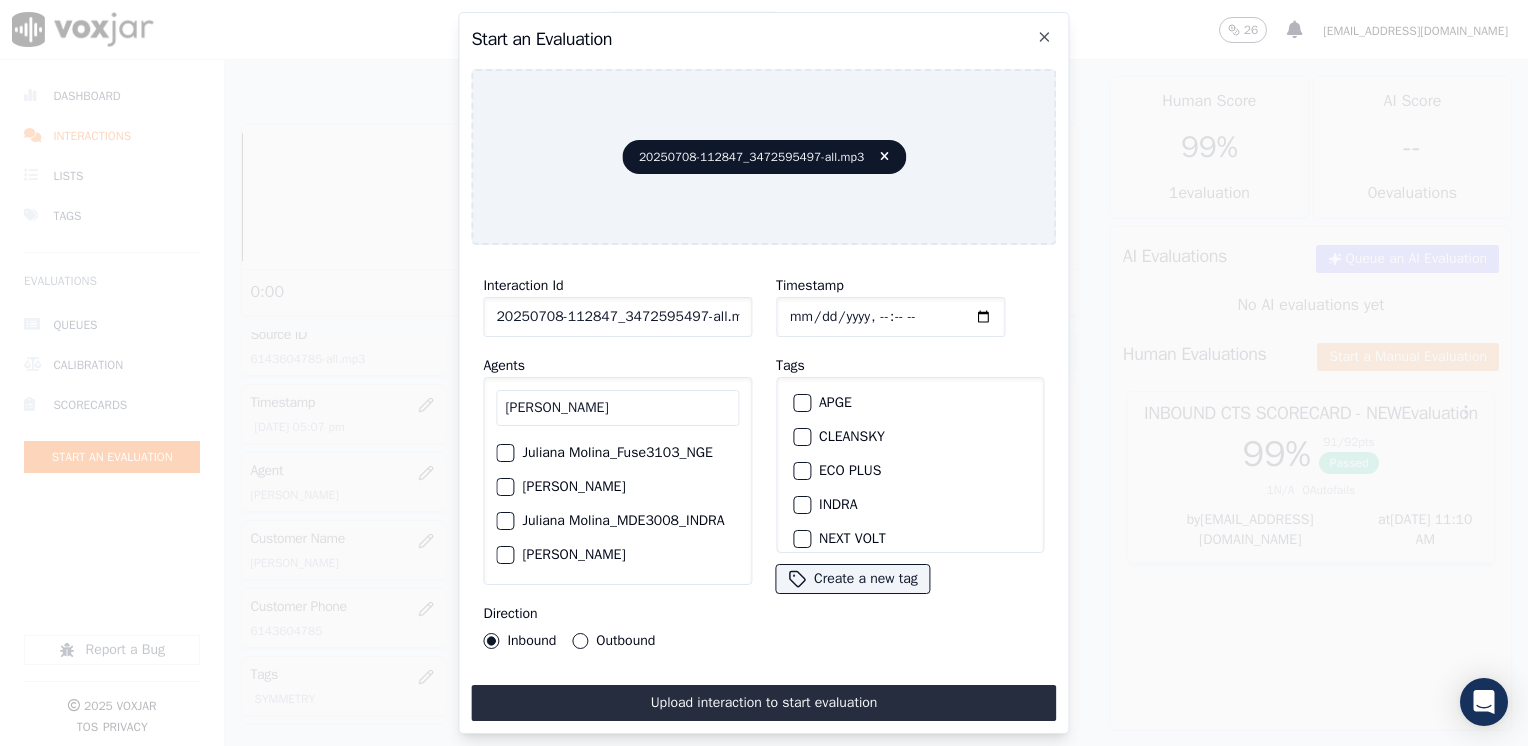 type on "[PERSON_NAME]" 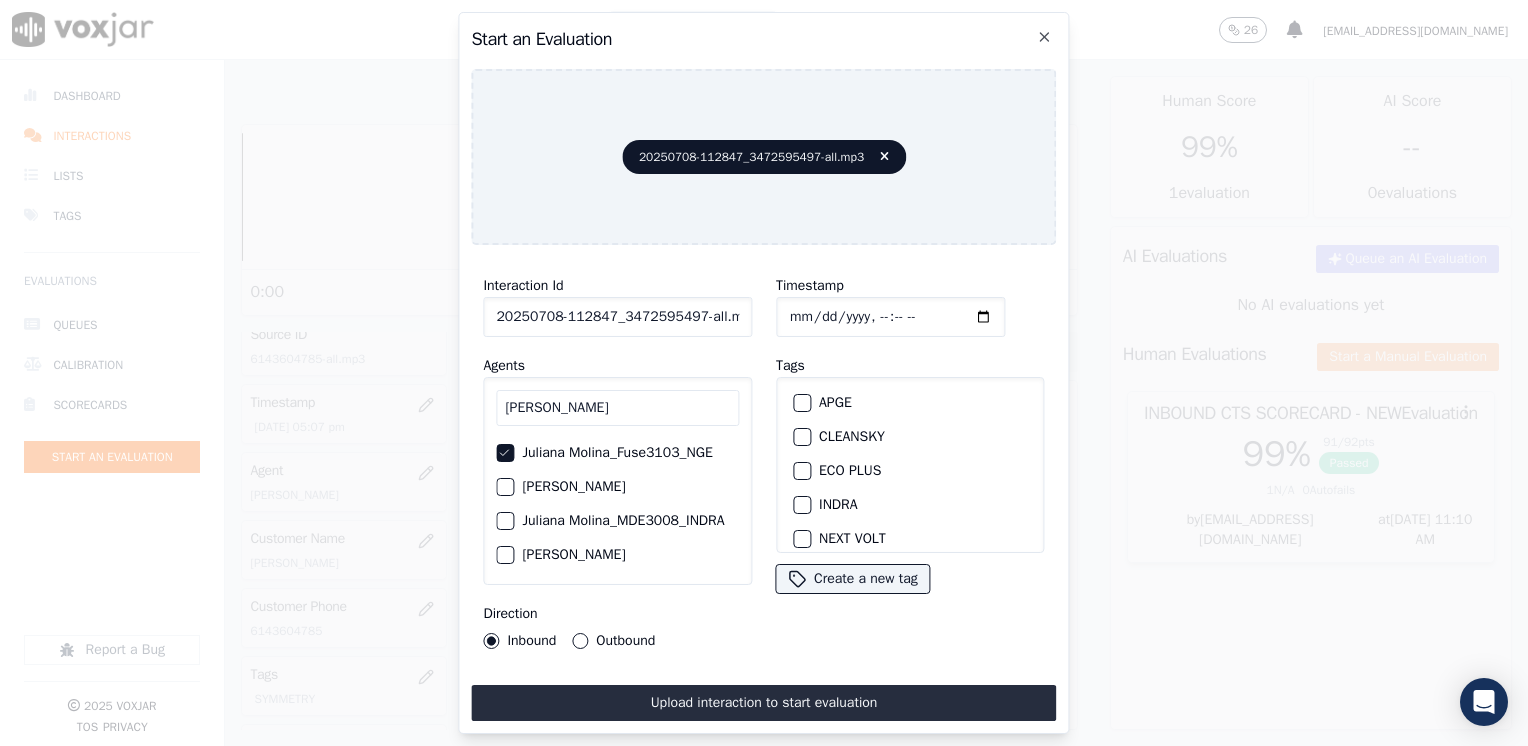 scroll, scrollTop: 100, scrollLeft: 0, axis: vertical 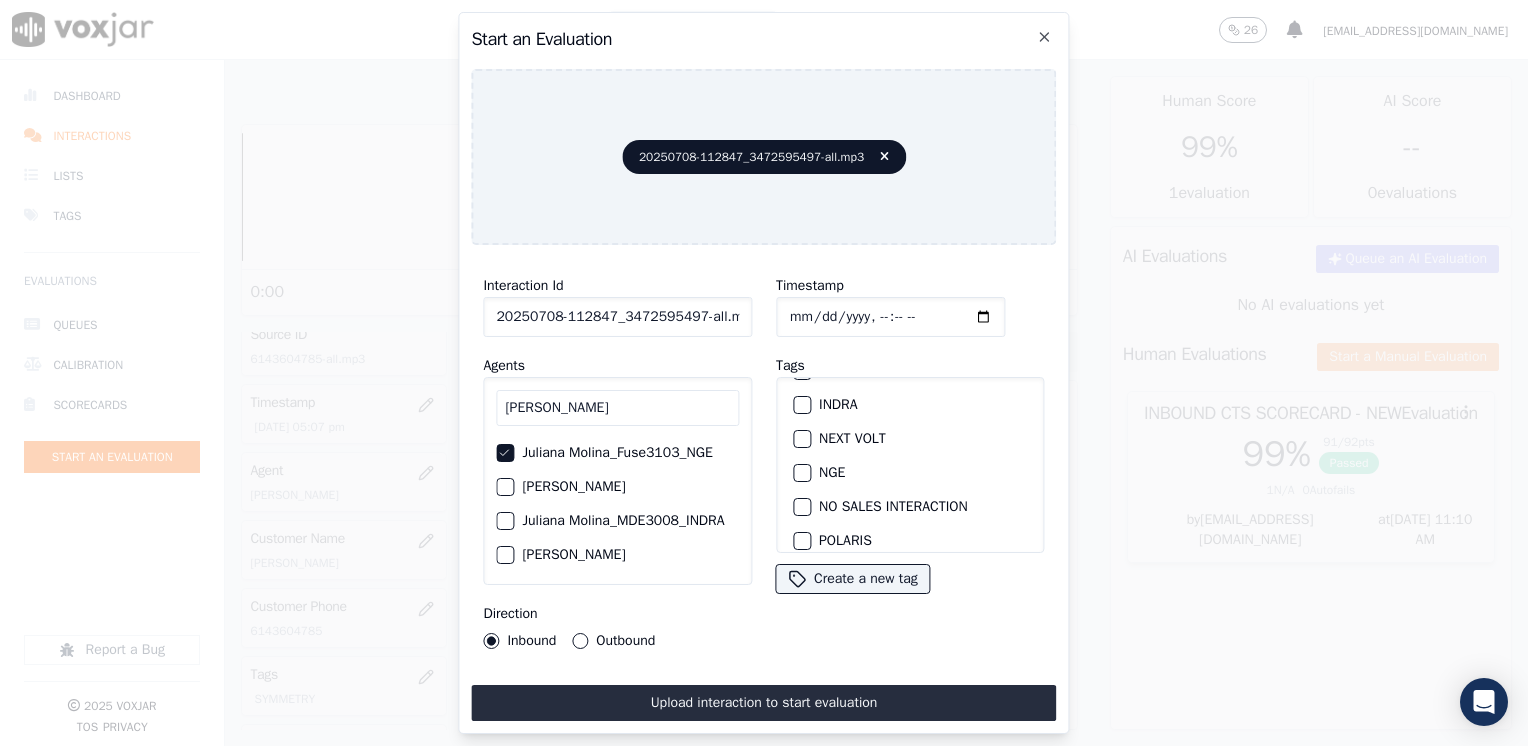 click on "NGE" at bounding box center [910, 473] 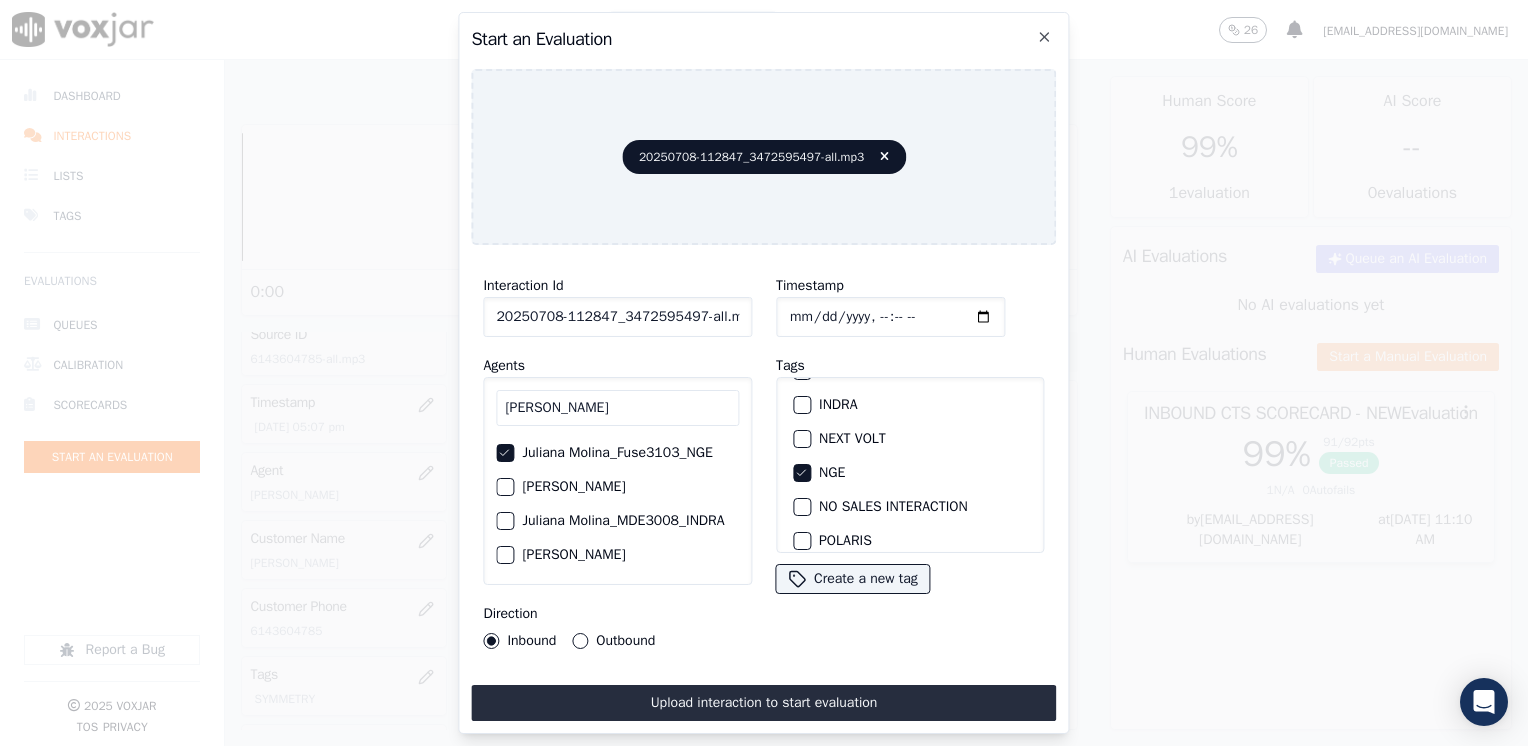 click on "Outbound" at bounding box center (580, 641) 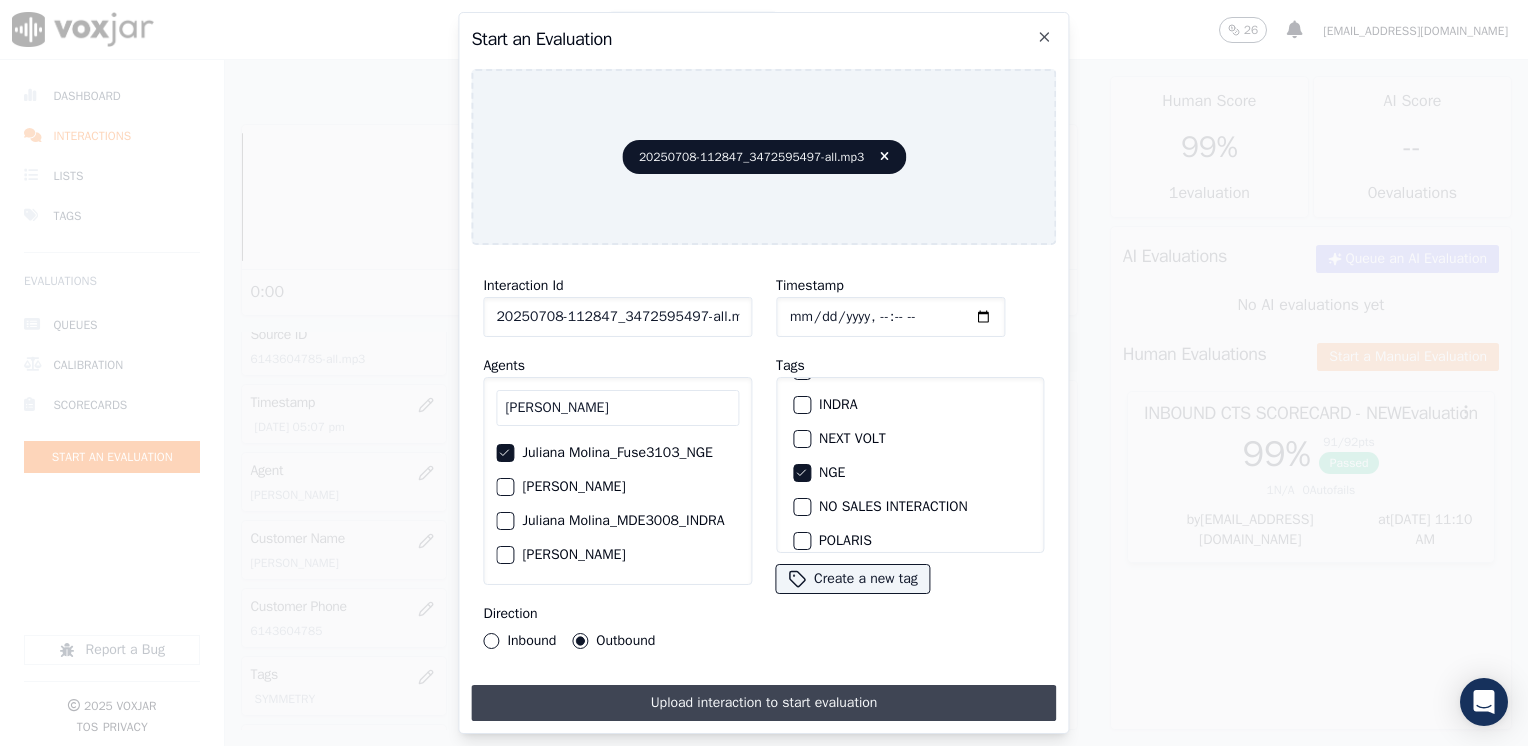 click on "Upload interaction to start evaluation" at bounding box center (763, 703) 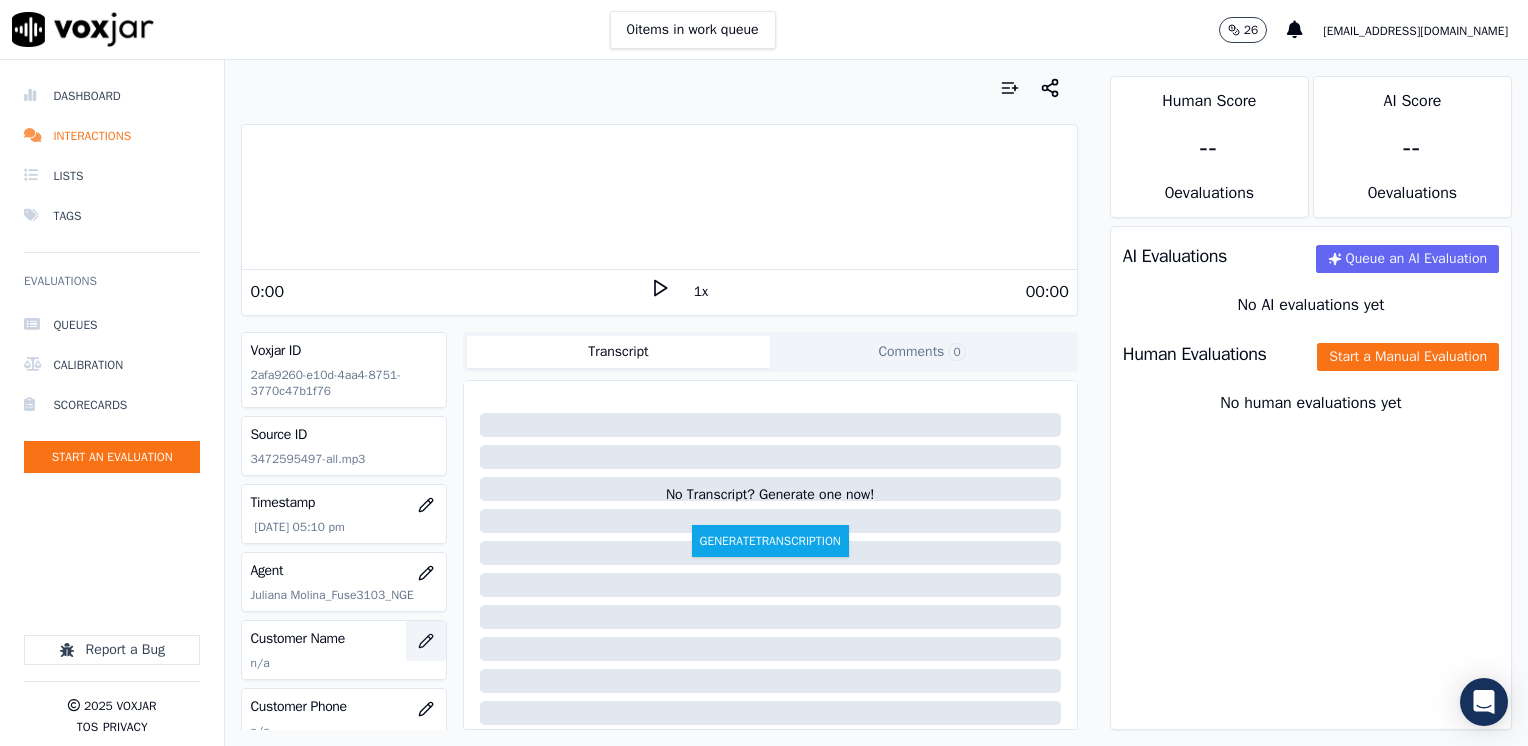 click 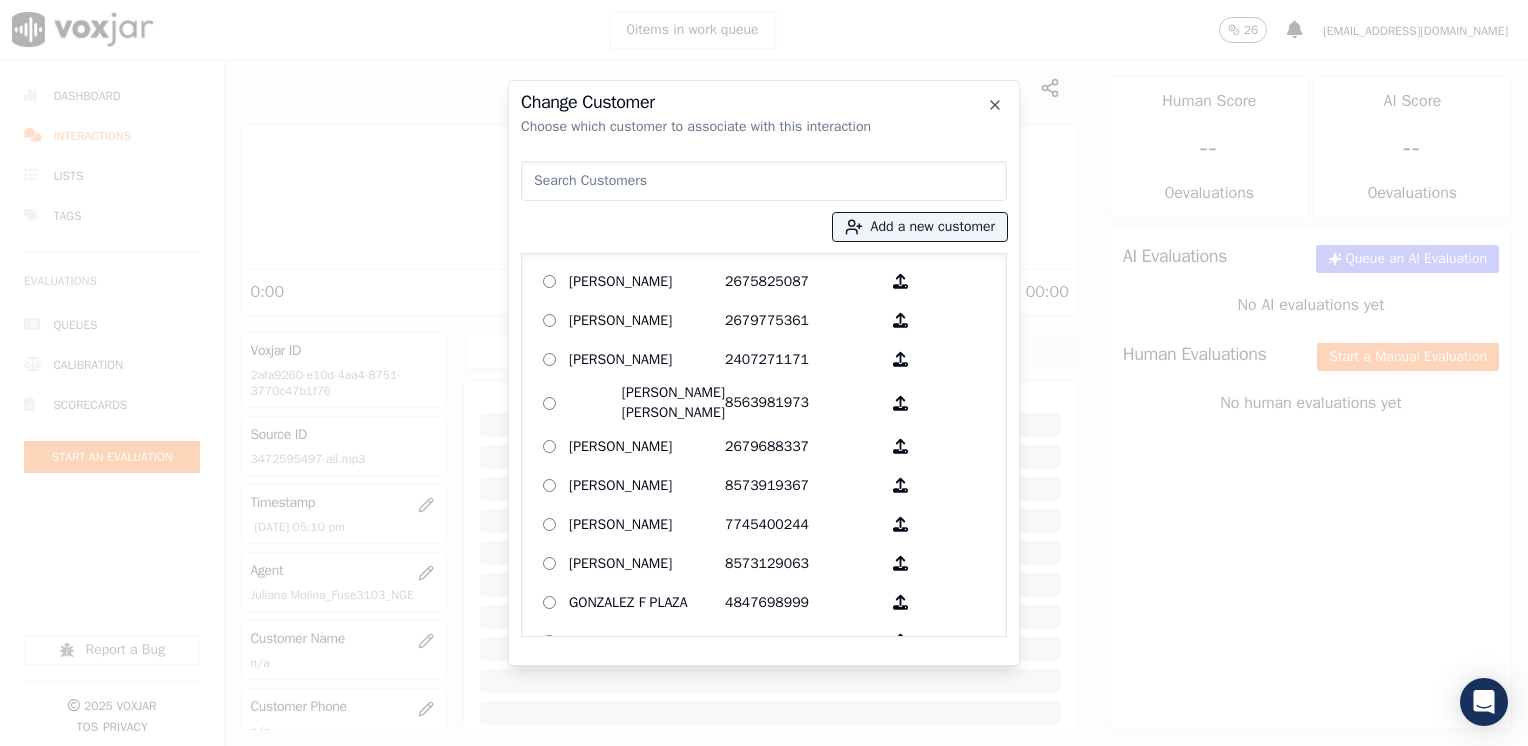 click at bounding box center (764, 181) 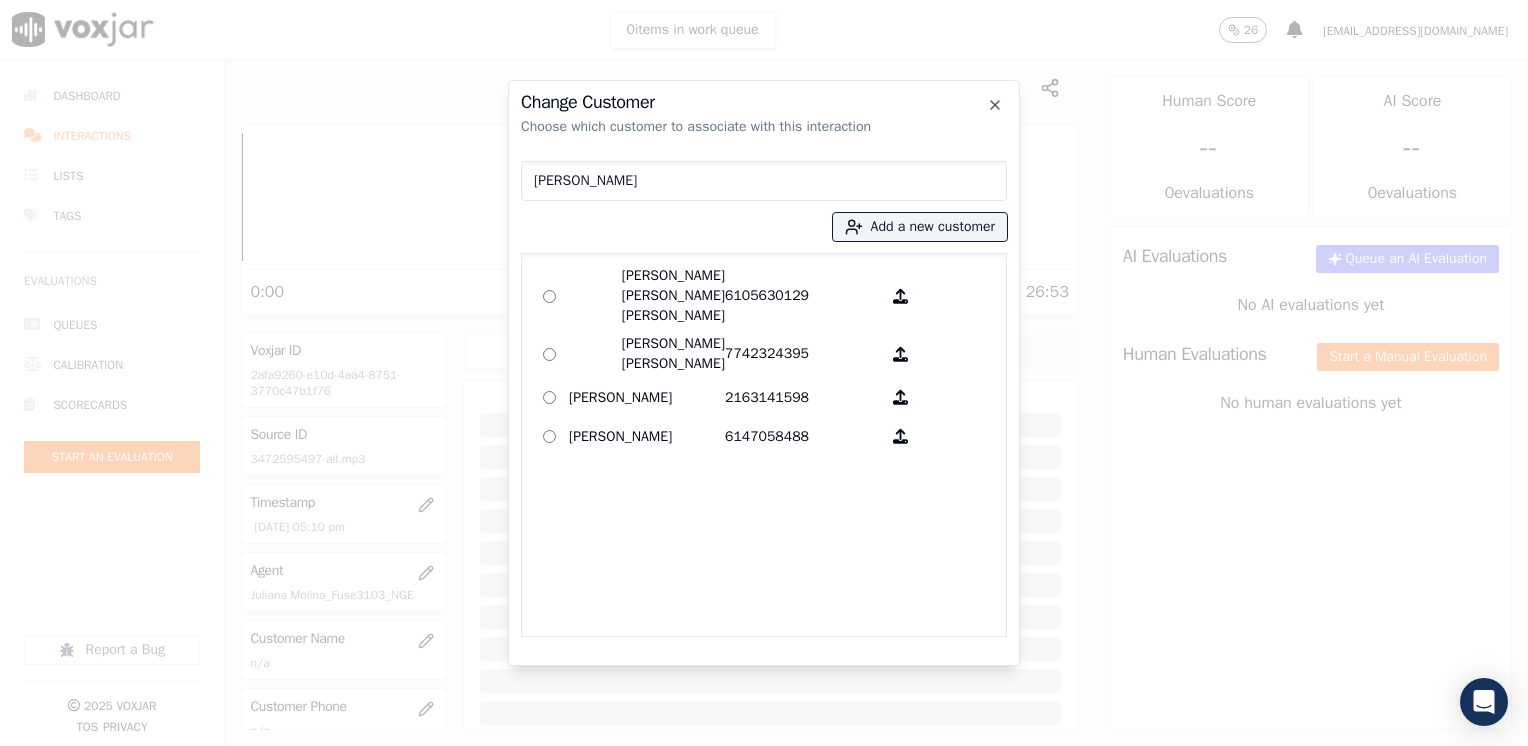 type on "[PERSON_NAME]" 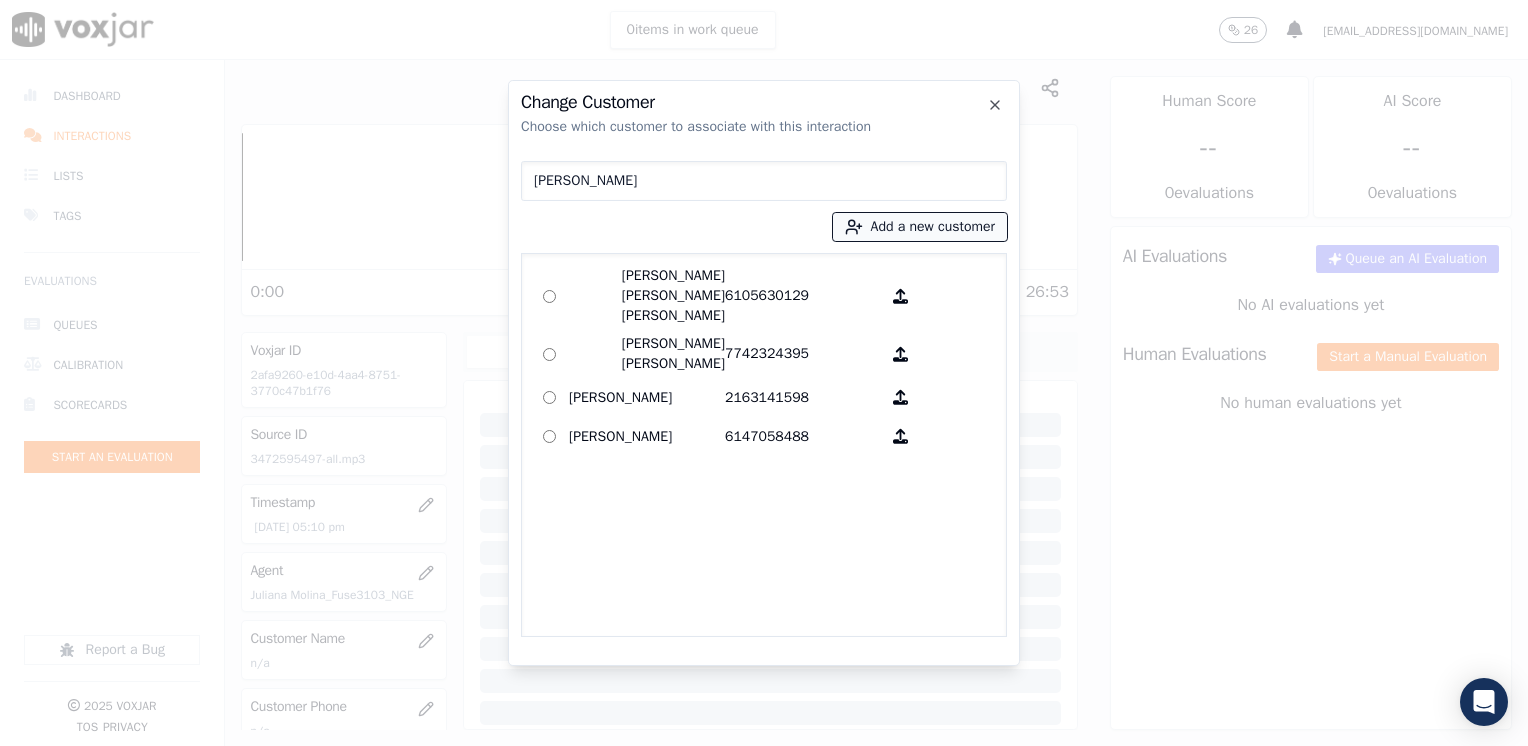 click on "Add a new customer" at bounding box center [920, 227] 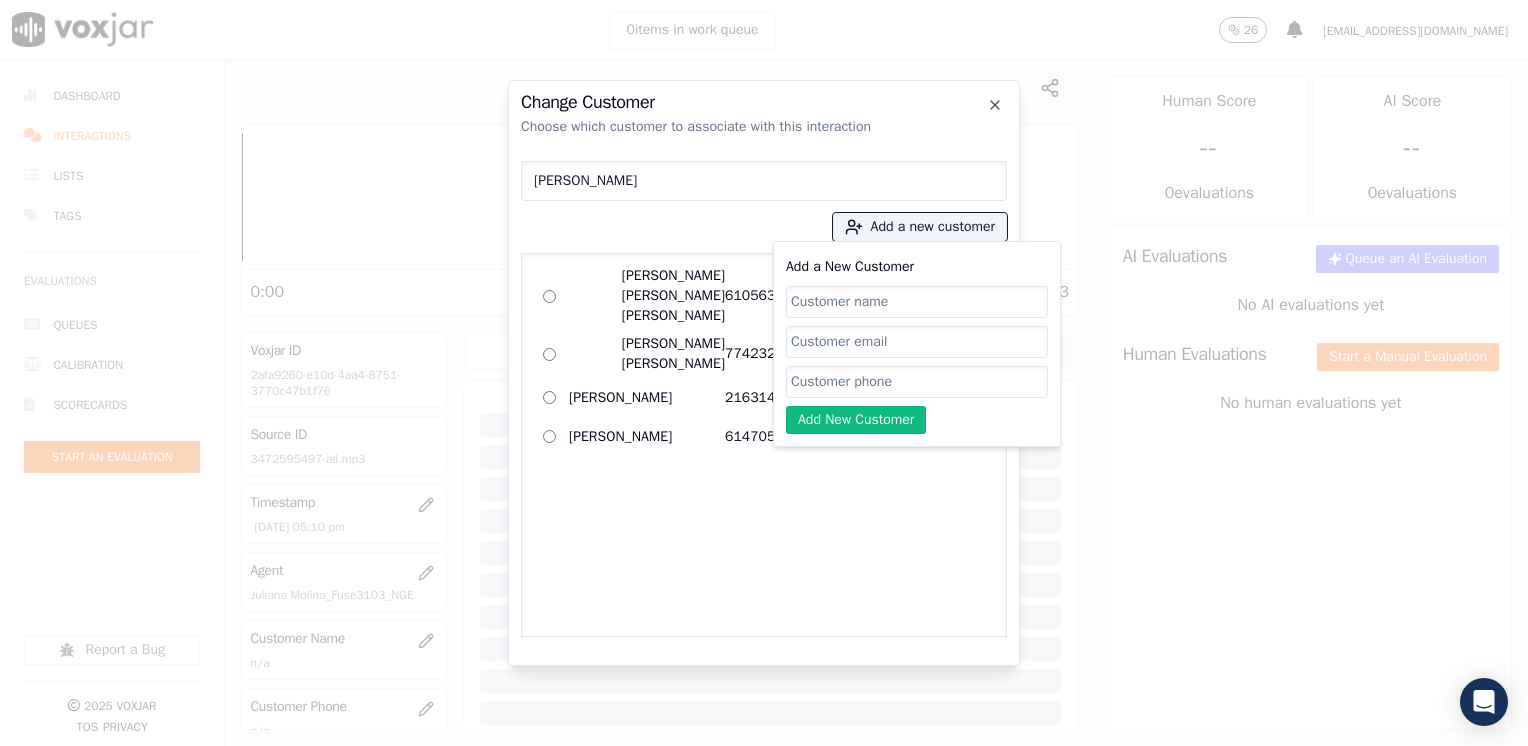 click on "Add a New Customer" 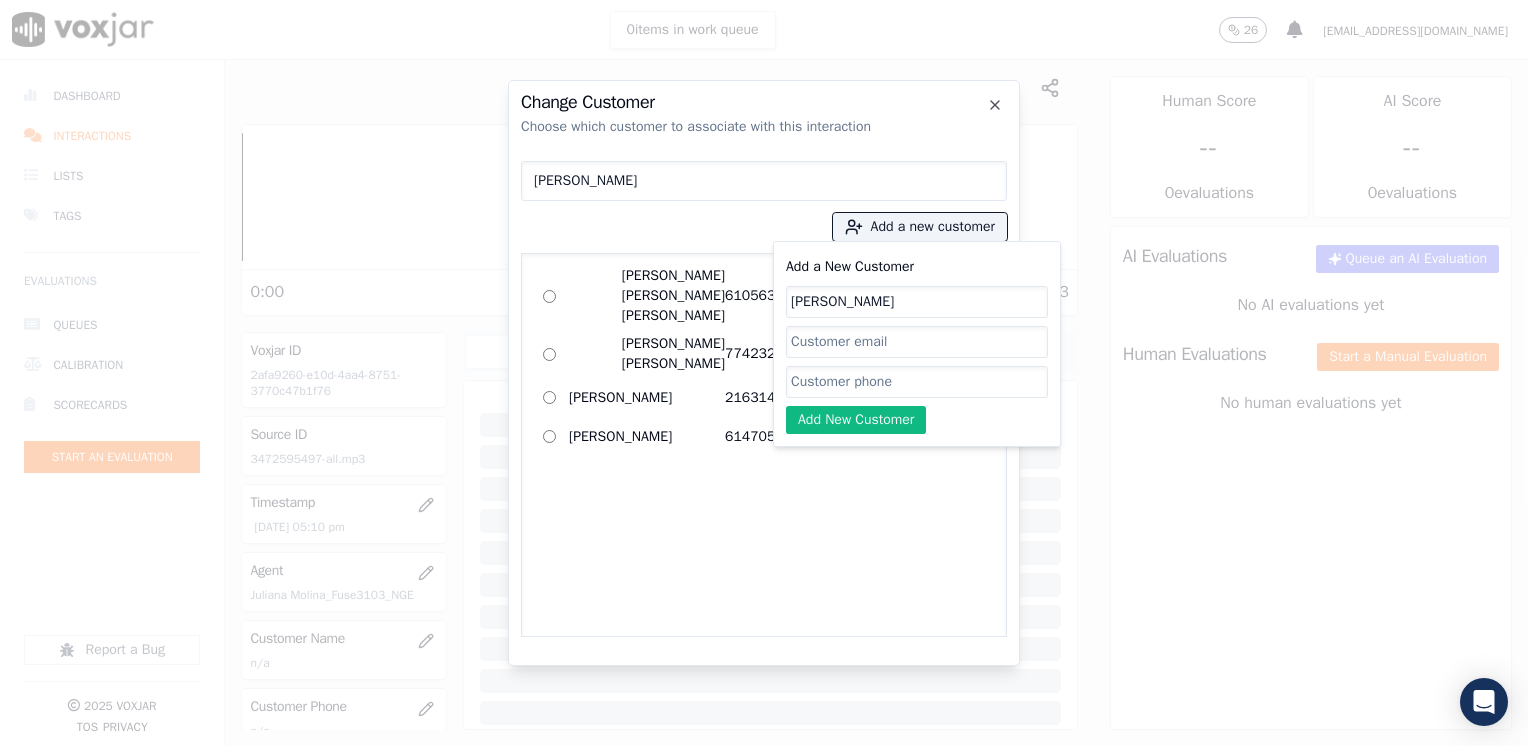 type on "[PERSON_NAME]" 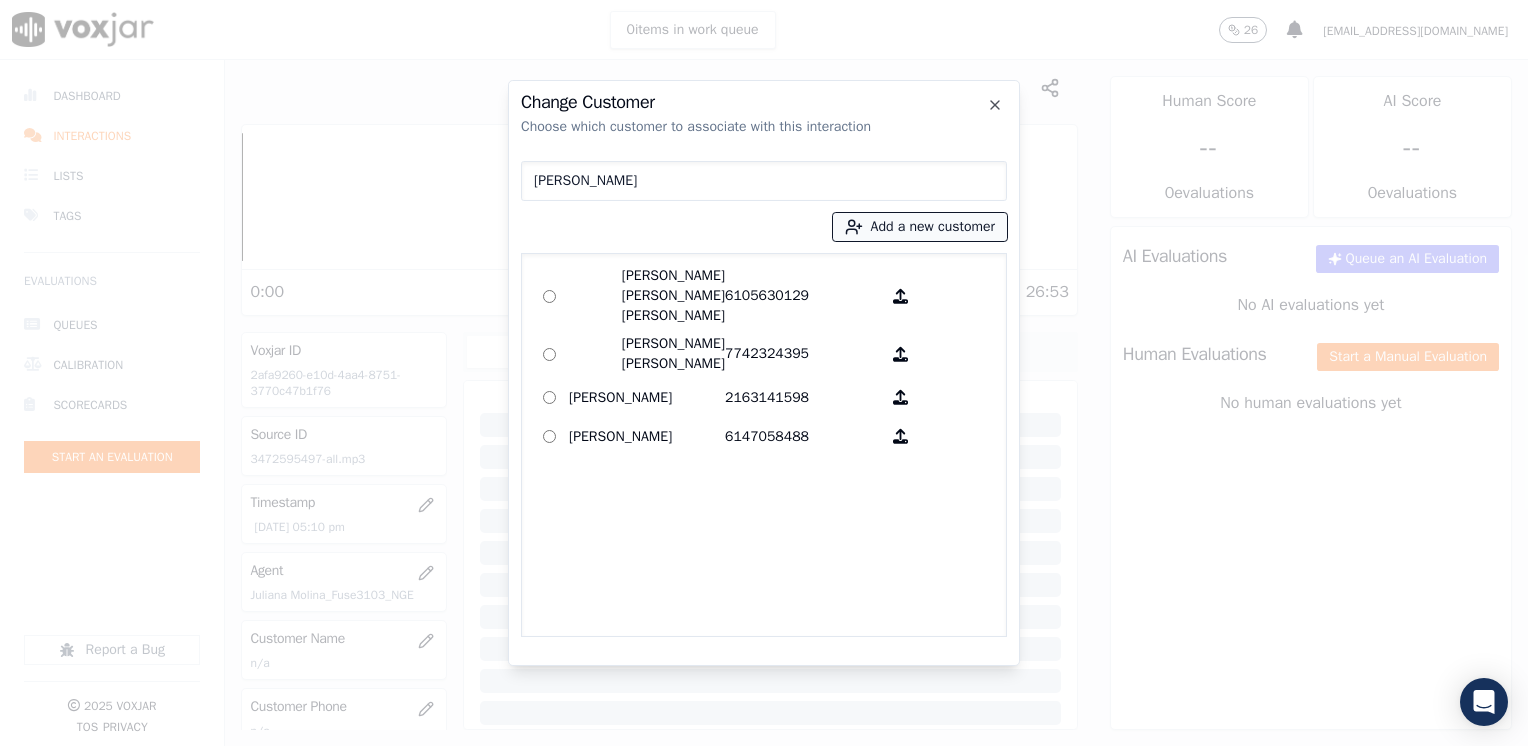 click on "Add a new customer" at bounding box center (920, 227) 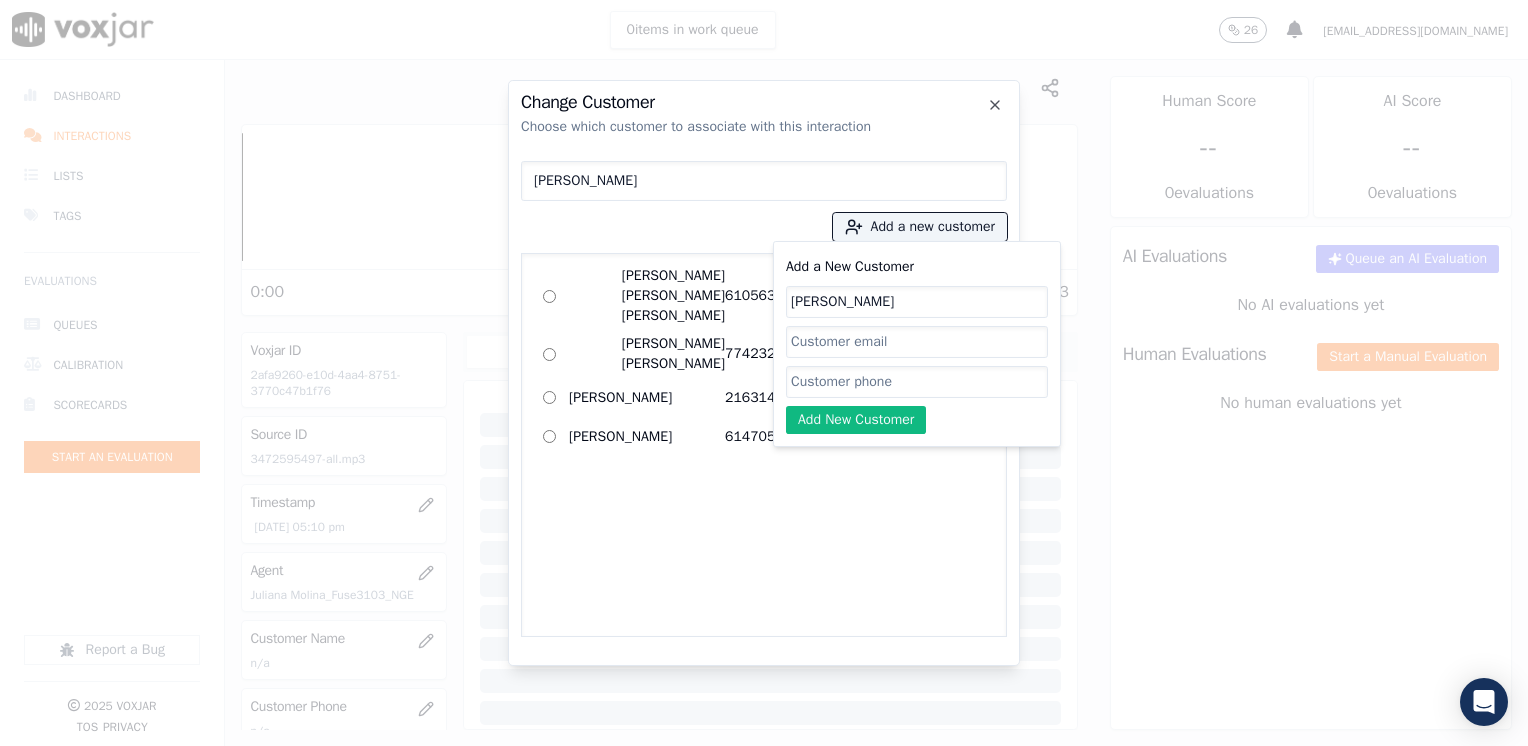 click on "Add a New Customer" 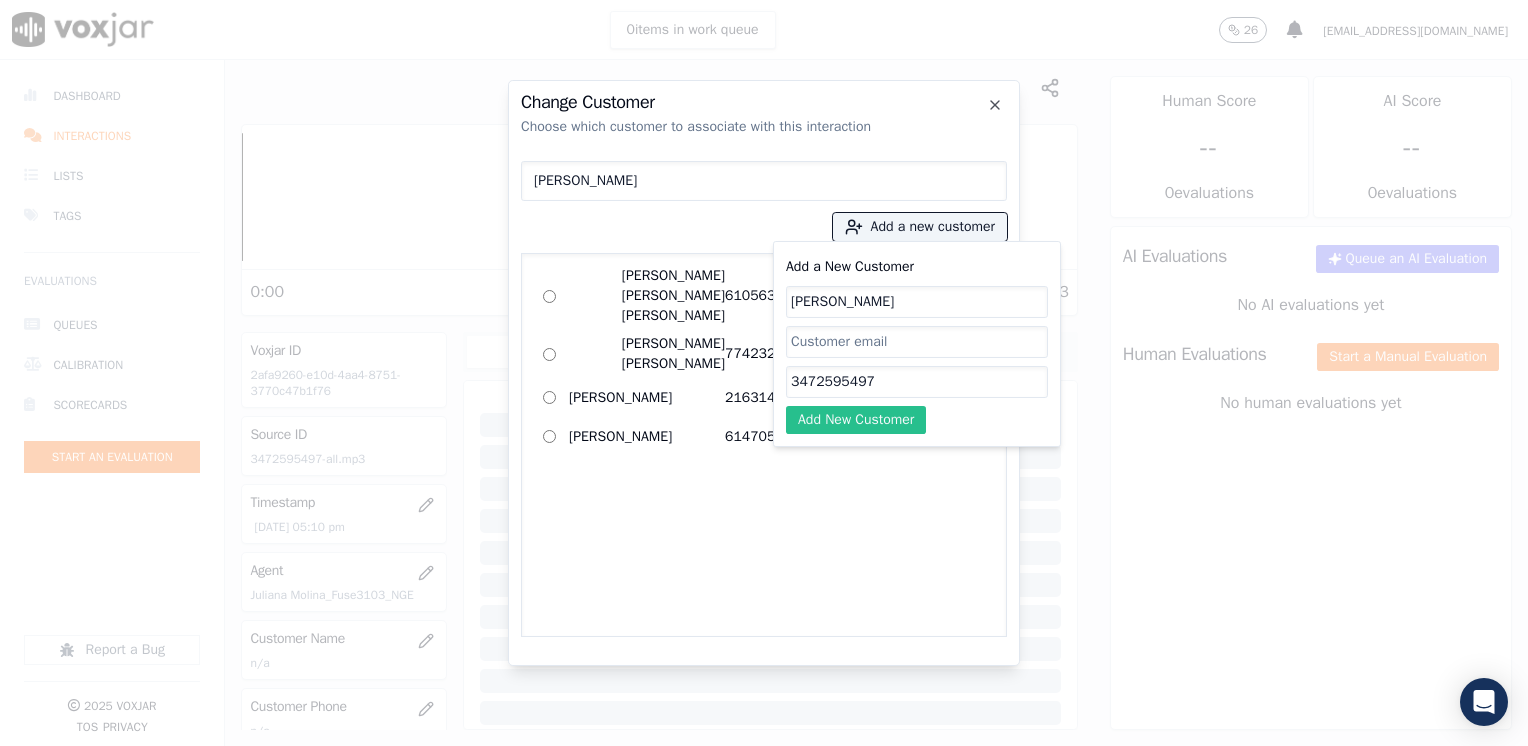 type on "3472595497" 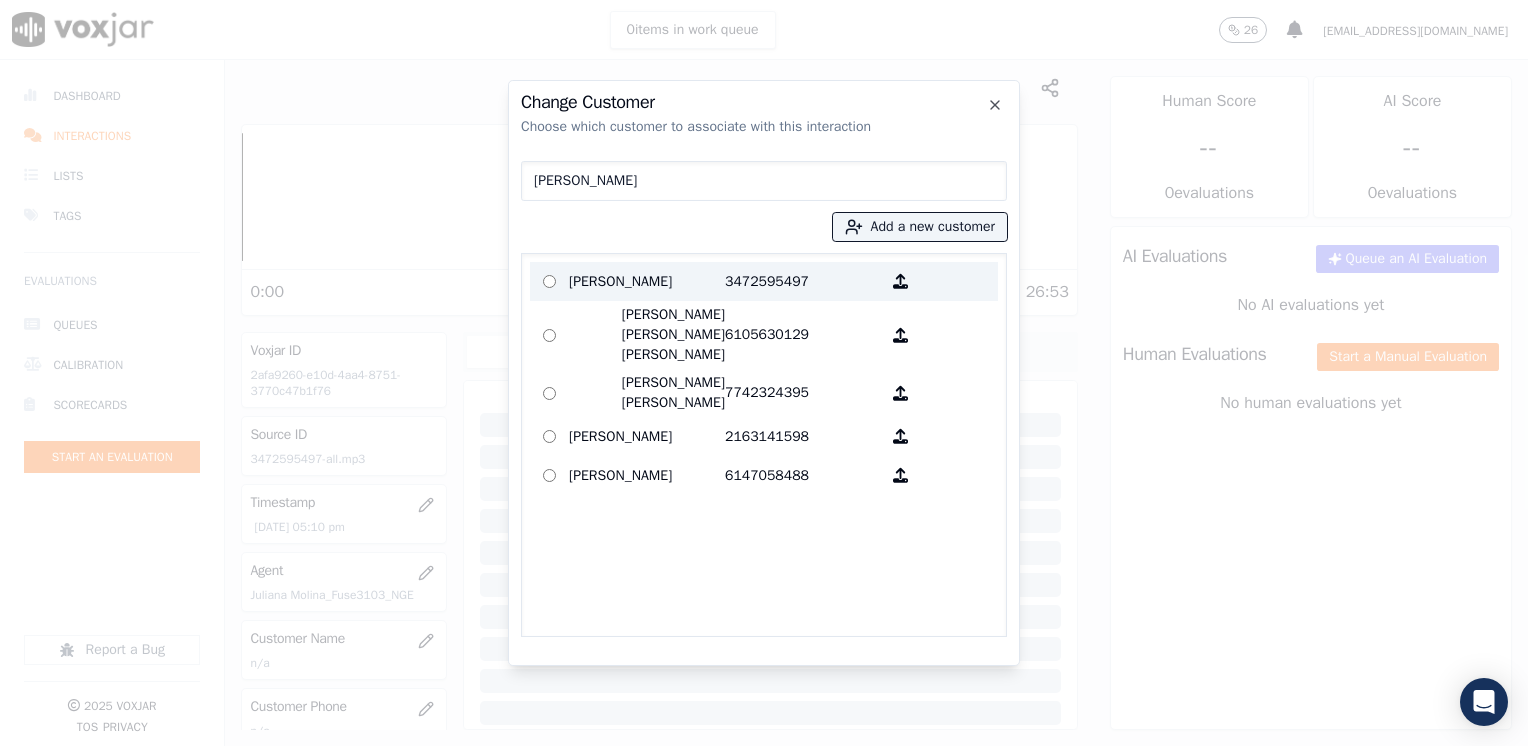 click on "3472595497" at bounding box center [803, 281] 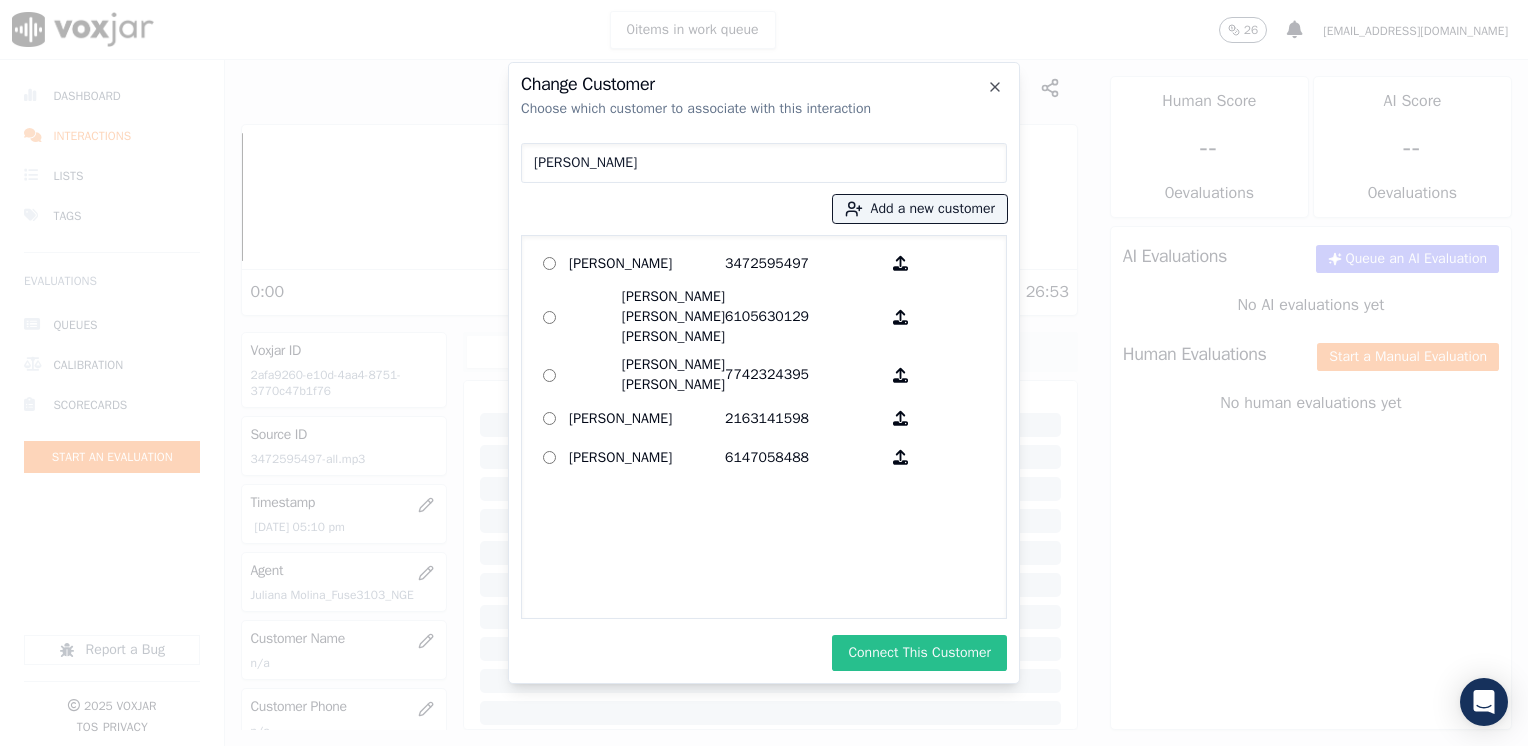 click on "Connect This Customer" at bounding box center [919, 653] 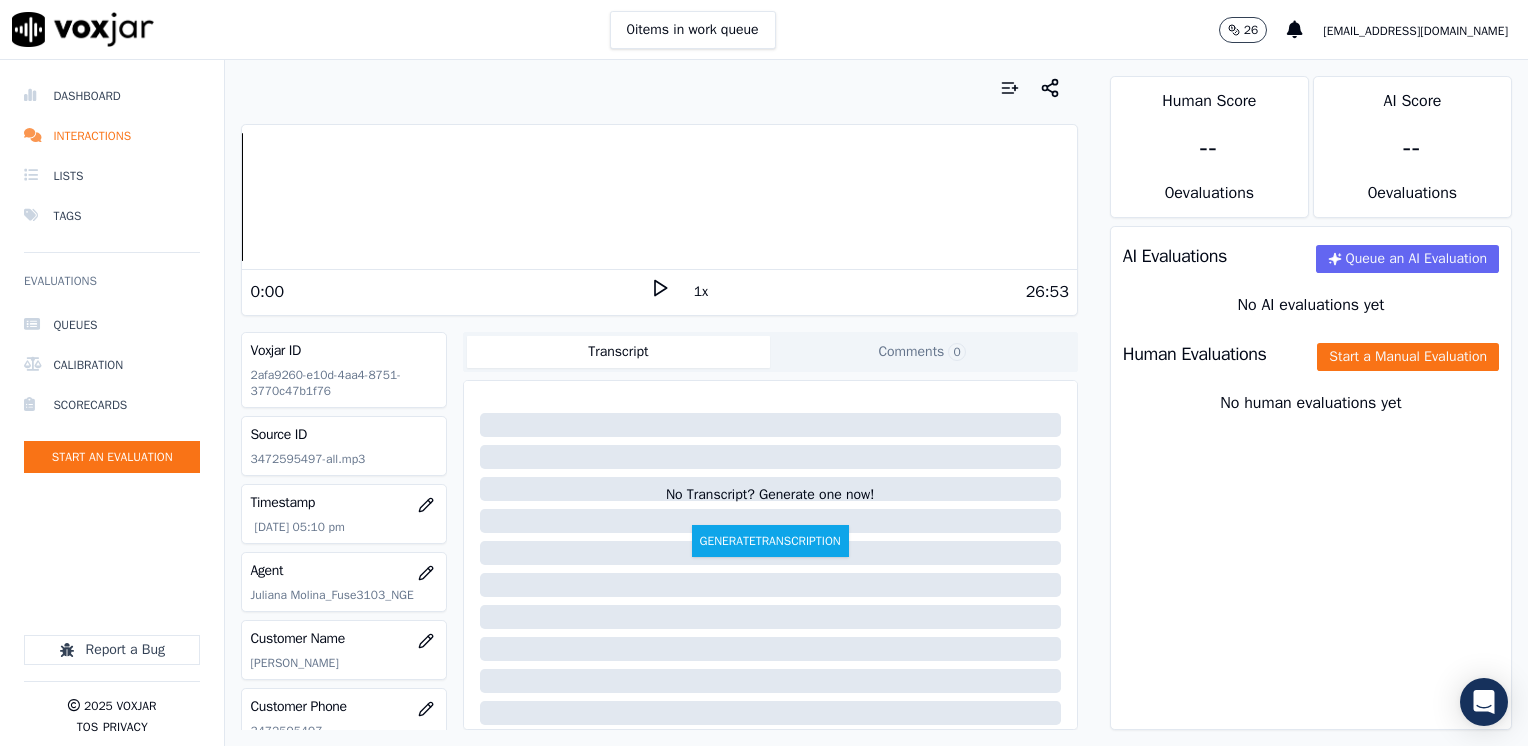 click 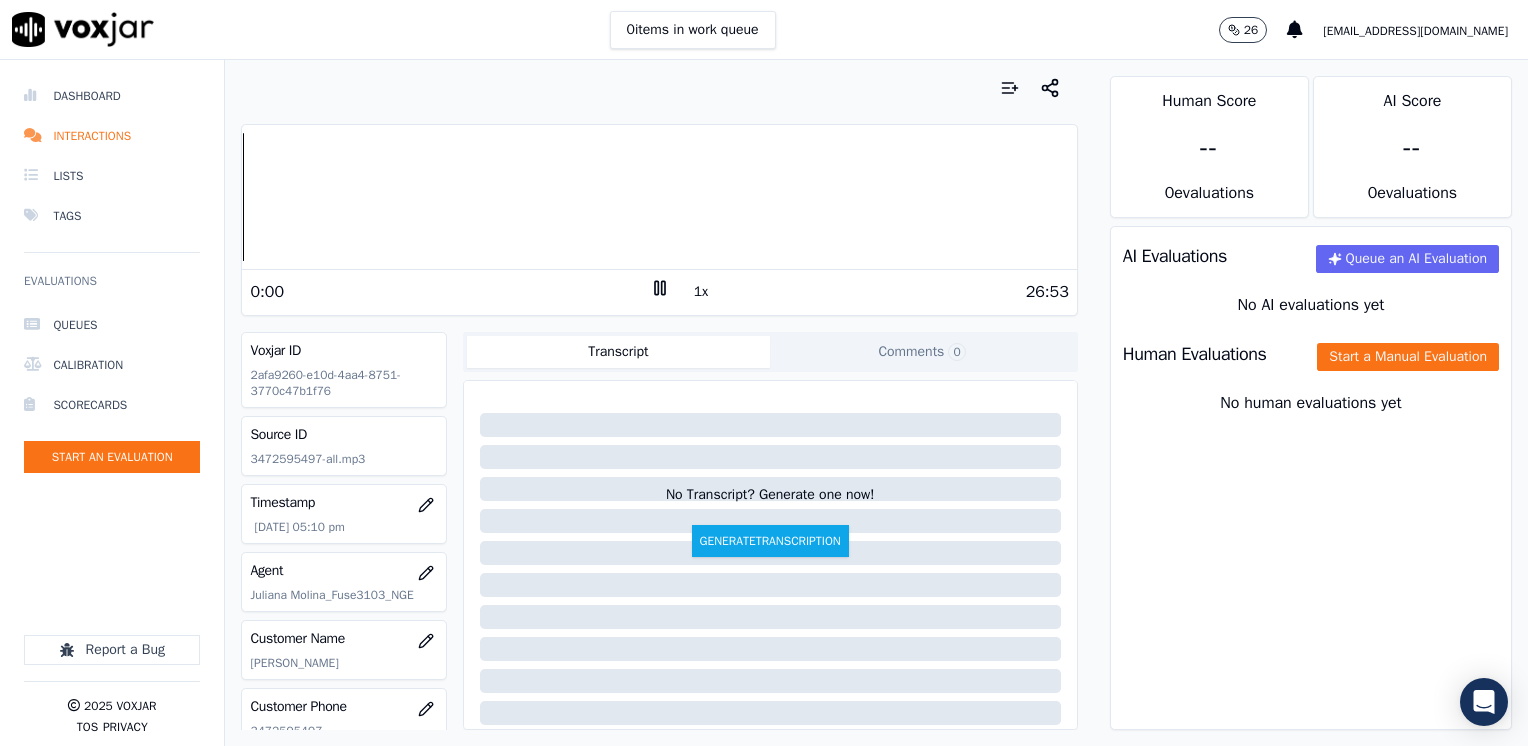 click 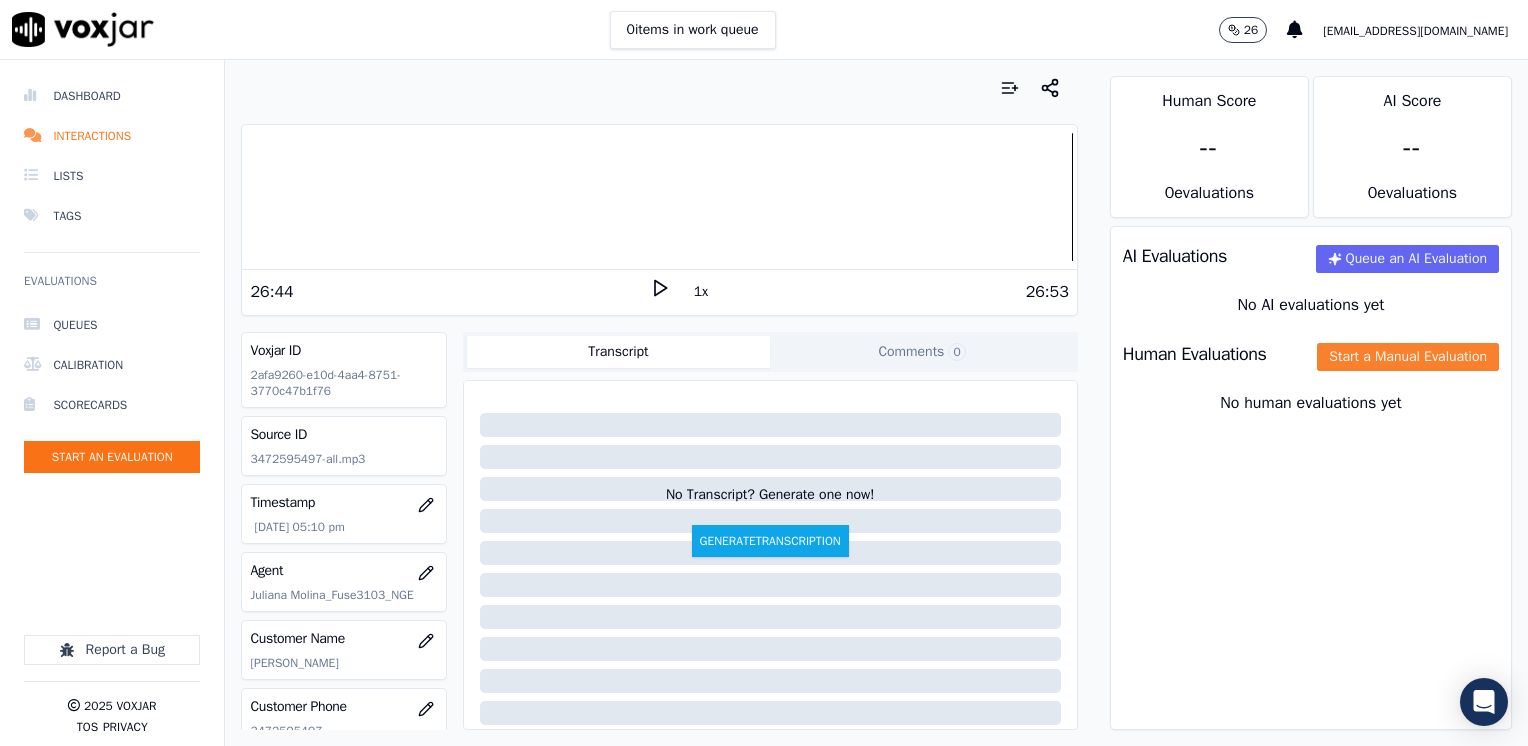 click on "Start a Manual Evaluation" 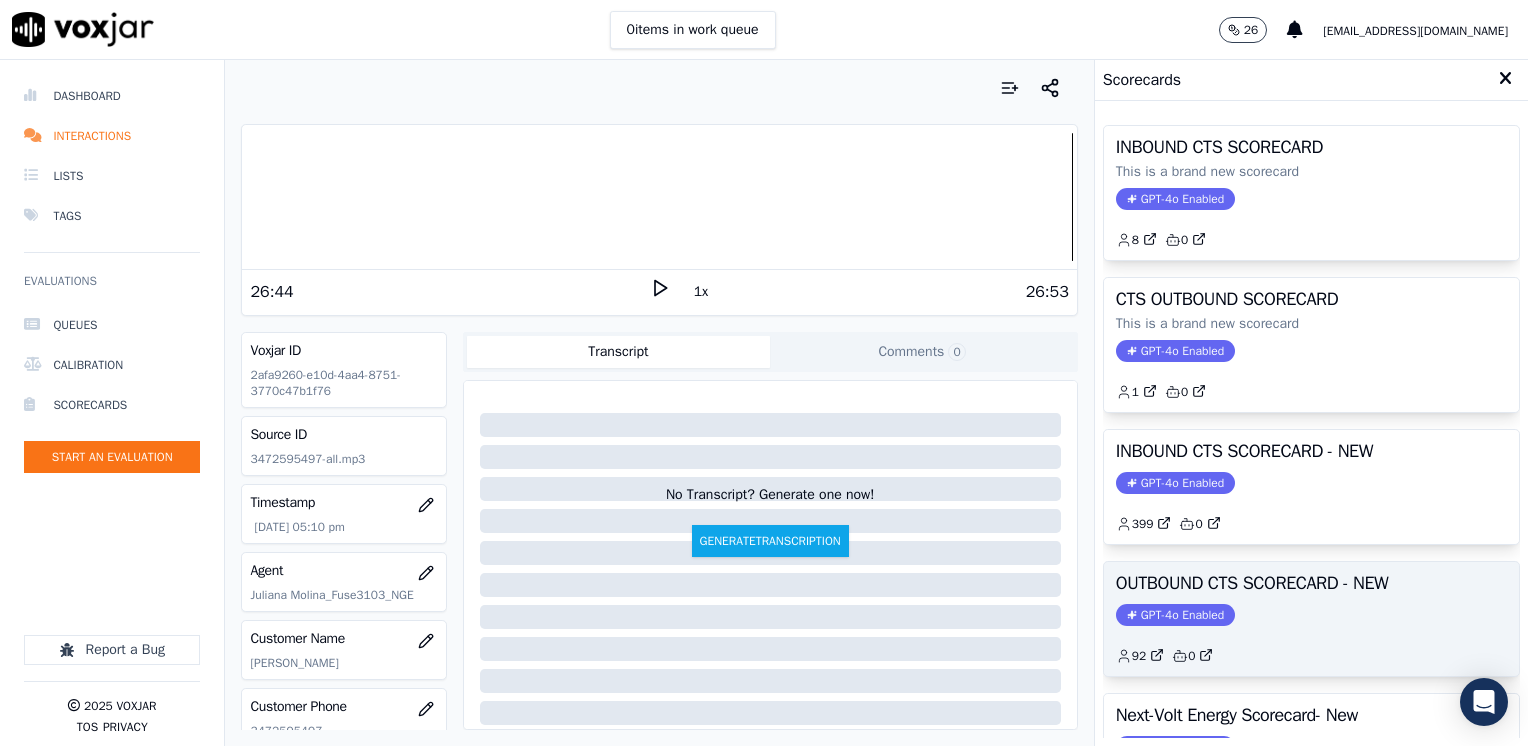 click on "GPT-4o Enabled" at bounding box center [1175, 615] 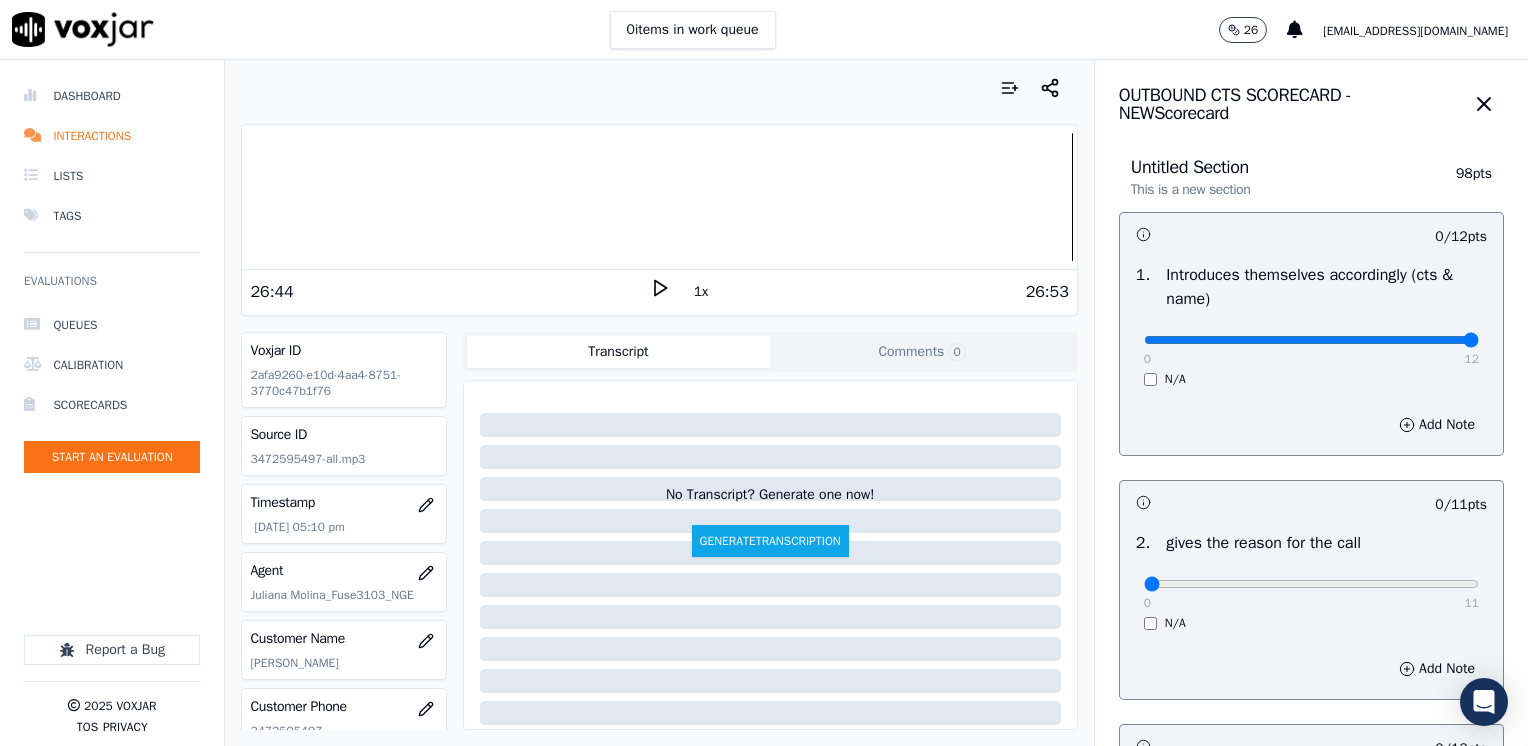 drag, startPoint x: 1130, startPoint y: 337, endPoint x: 1531, endPoint y: 365, distance: 401.97638 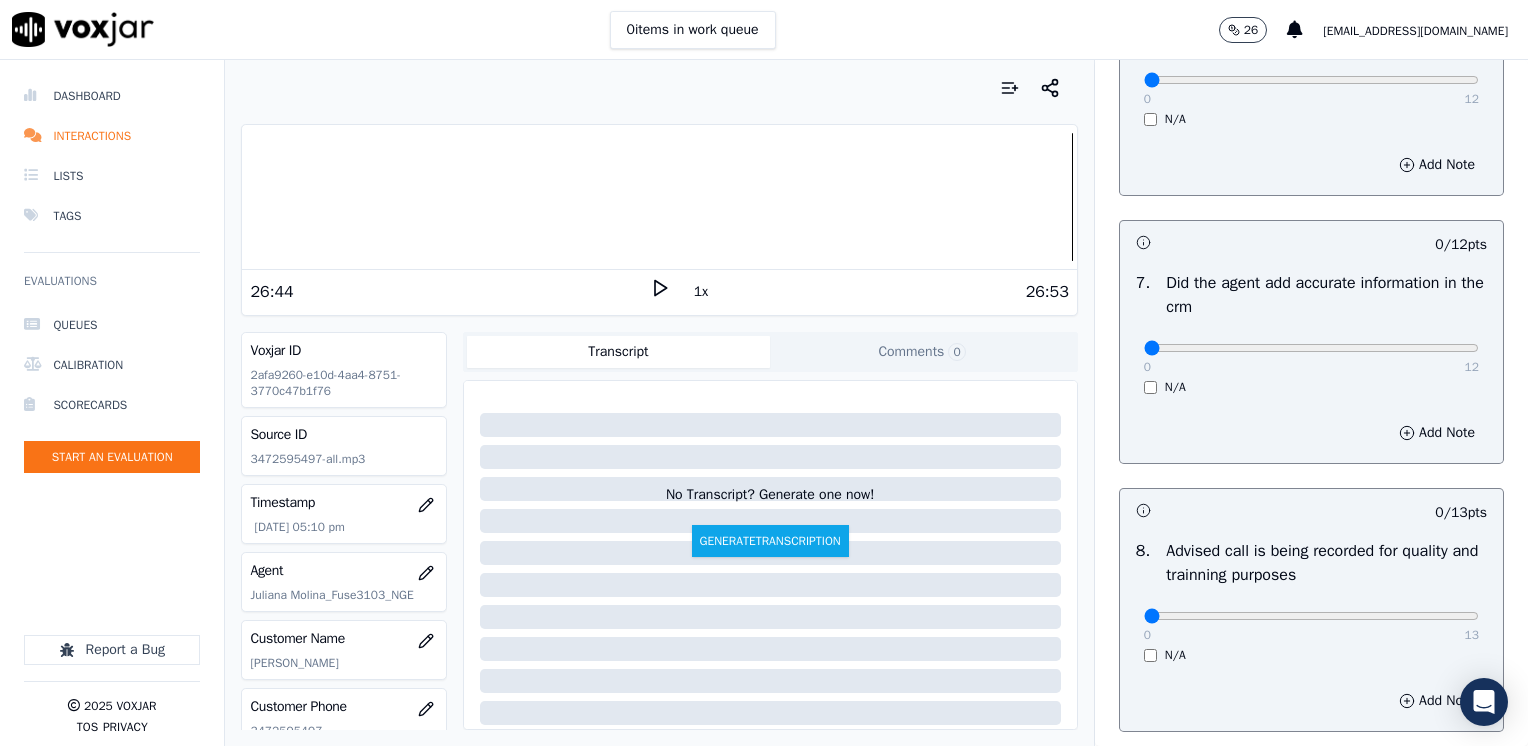 scroll, scrollTop: 1748, scrollLeft: 0, axis: vertical 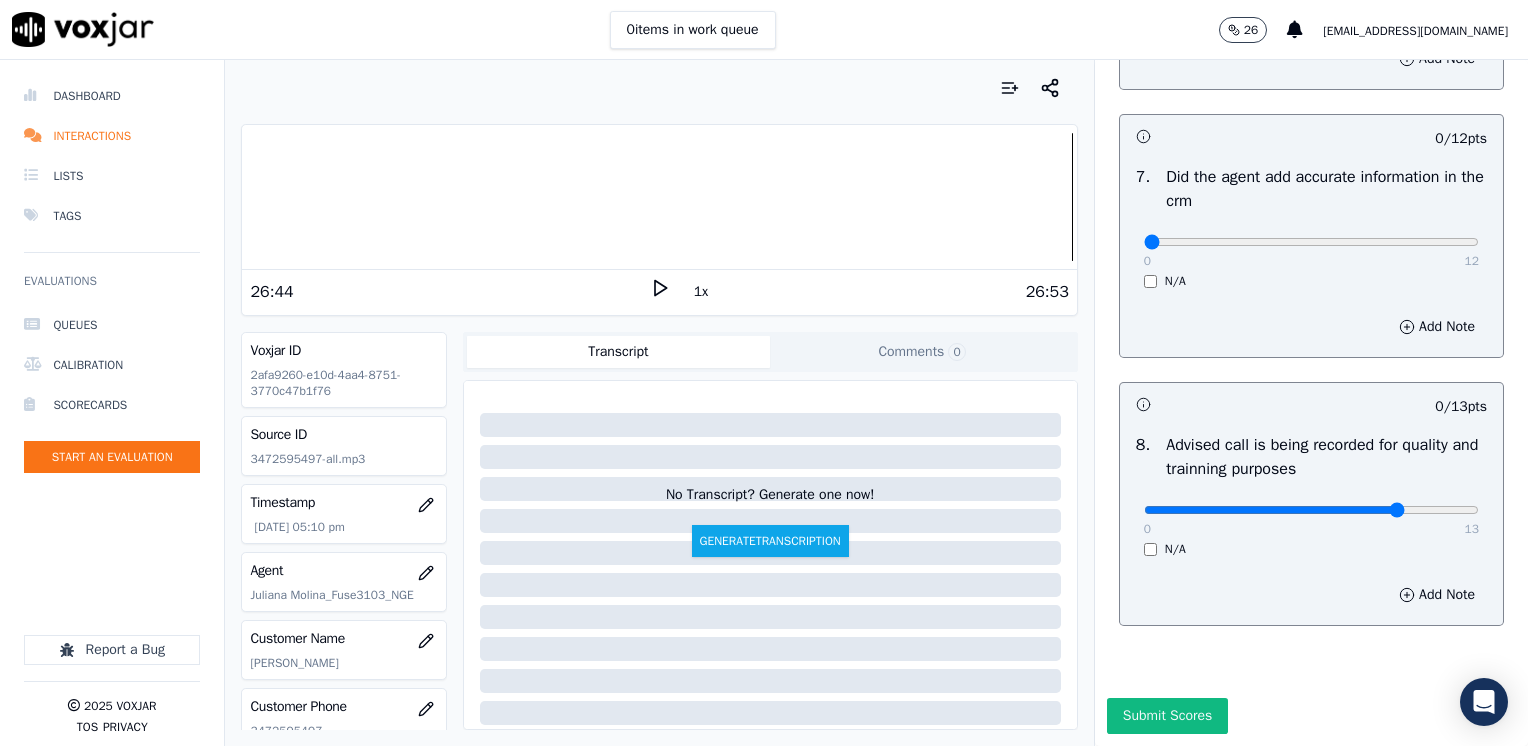 type on "10" 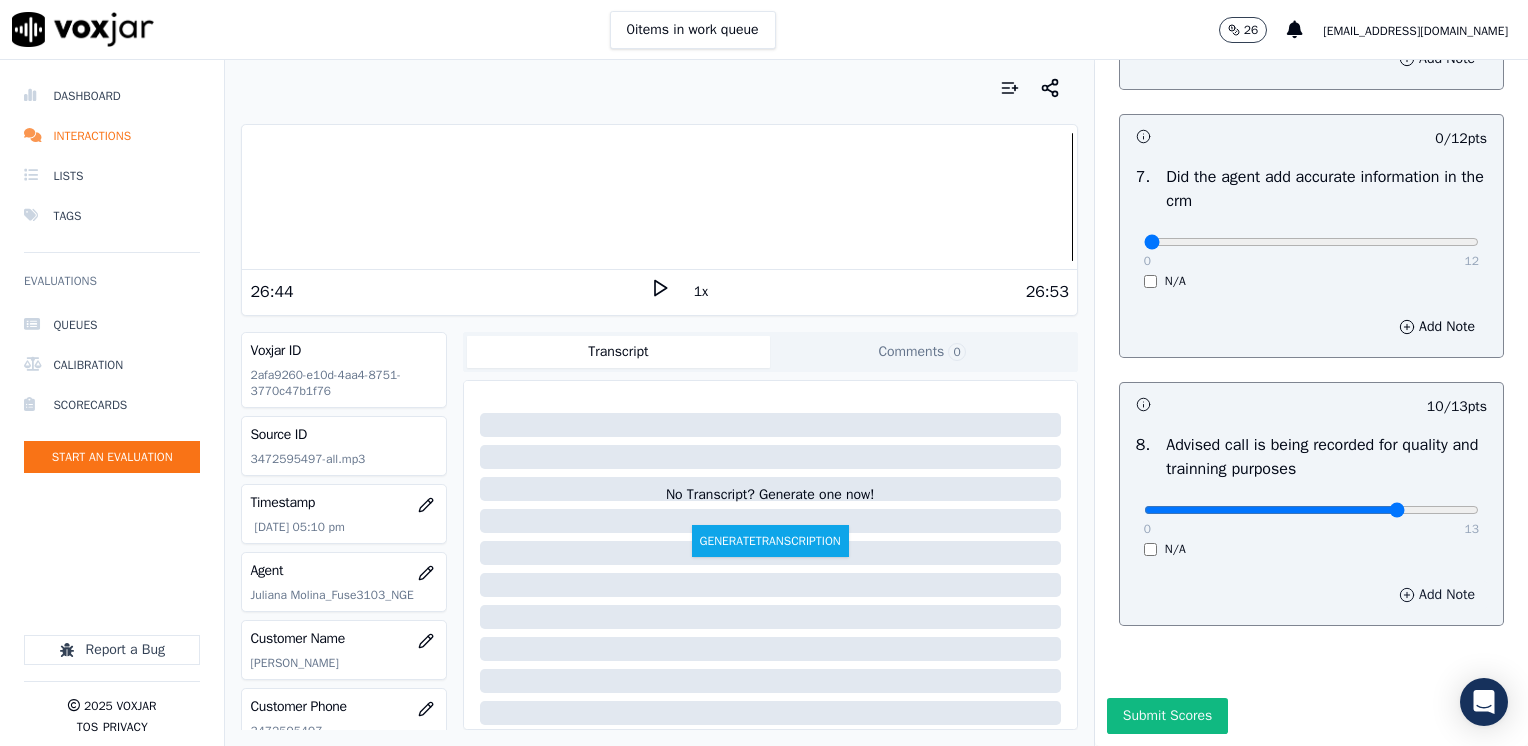 click on "Add Note" at bounding box center (1437, 595) 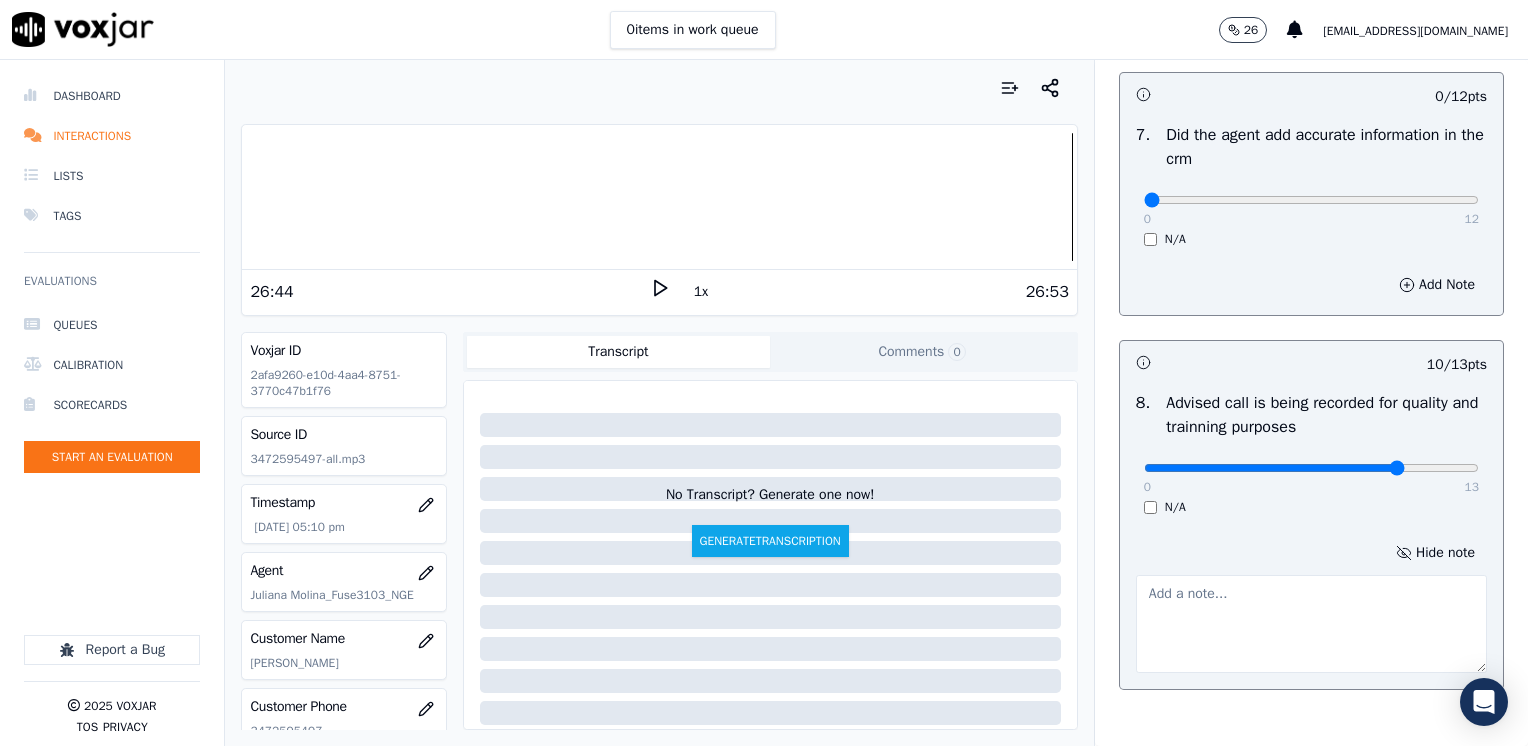 click at bounding box center [1311, 624] 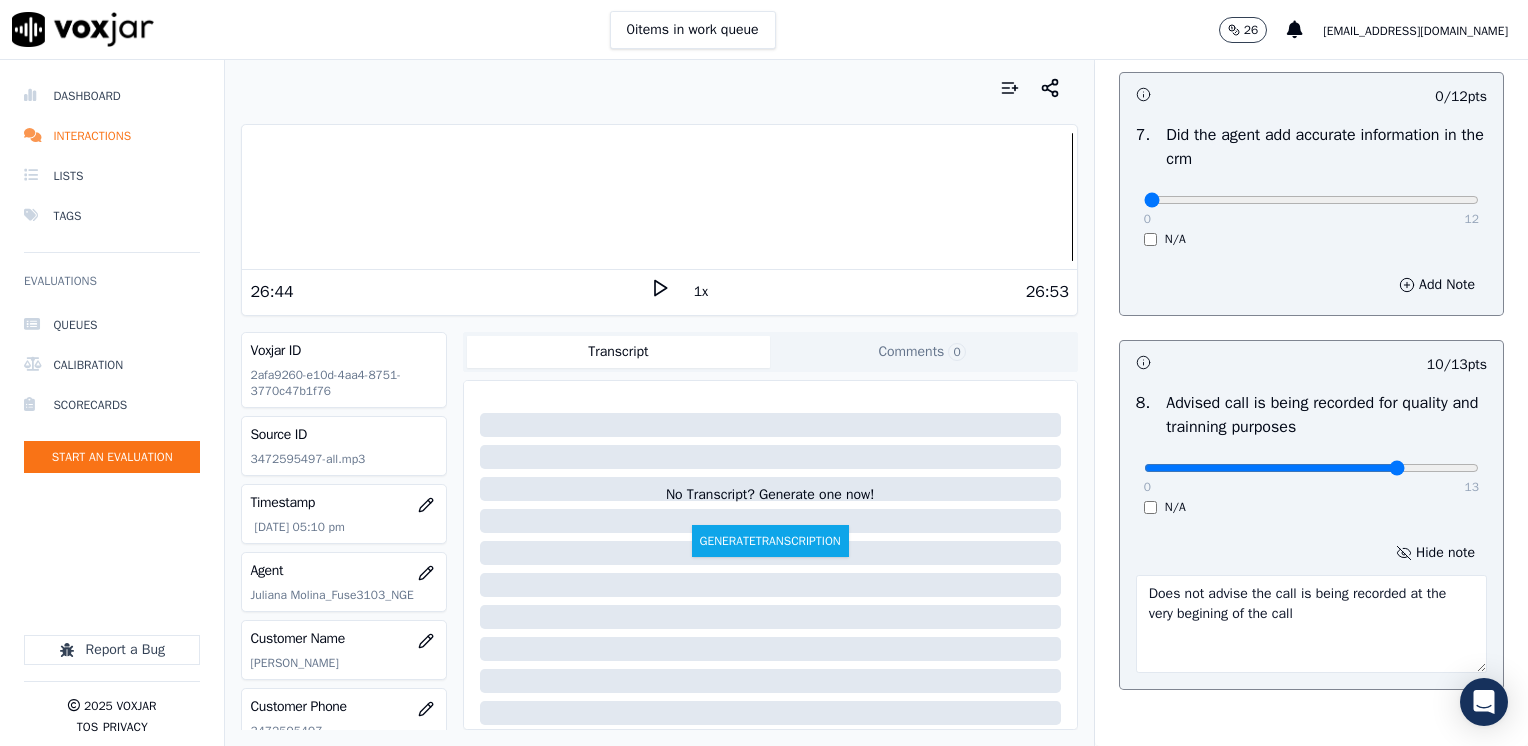 type on "Does not advise the call is being recorded at the very begining of the call" 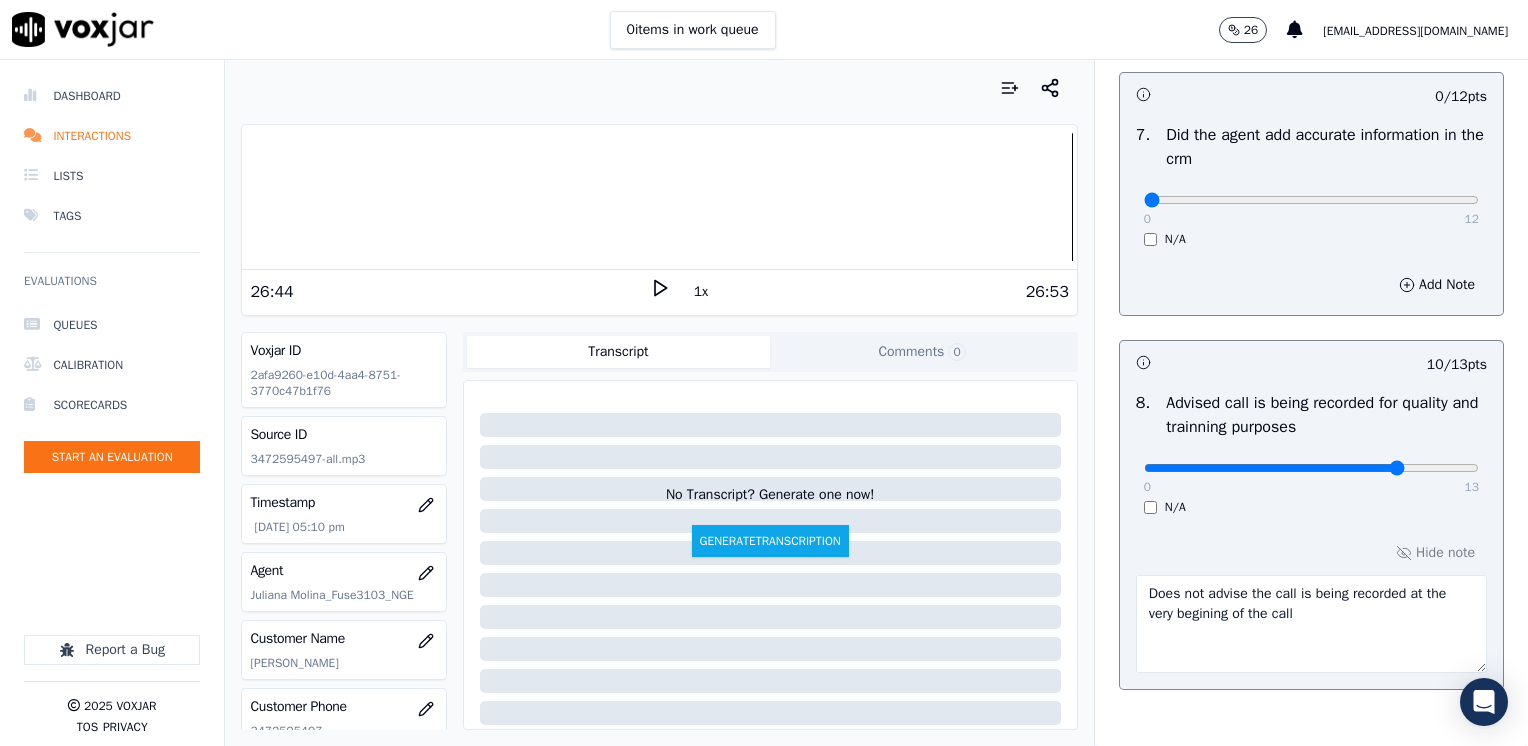 scroll, scrollTop: 1648, scrollLeft: 0, axis: vertical 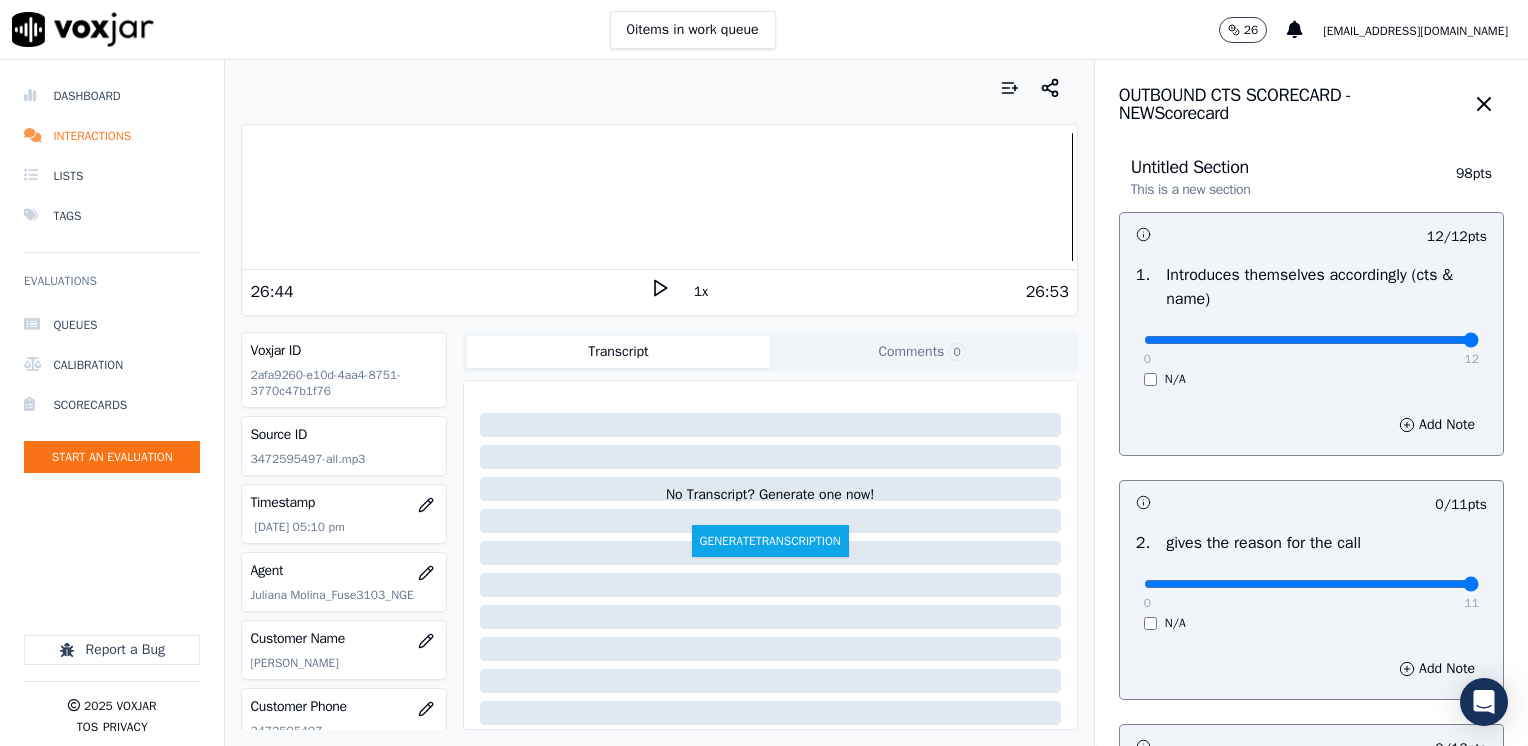 drag, startPoint x: 1130, startPoint y: 584, endPoint x: 1513, endPoint y: 558, distance: 383.8815 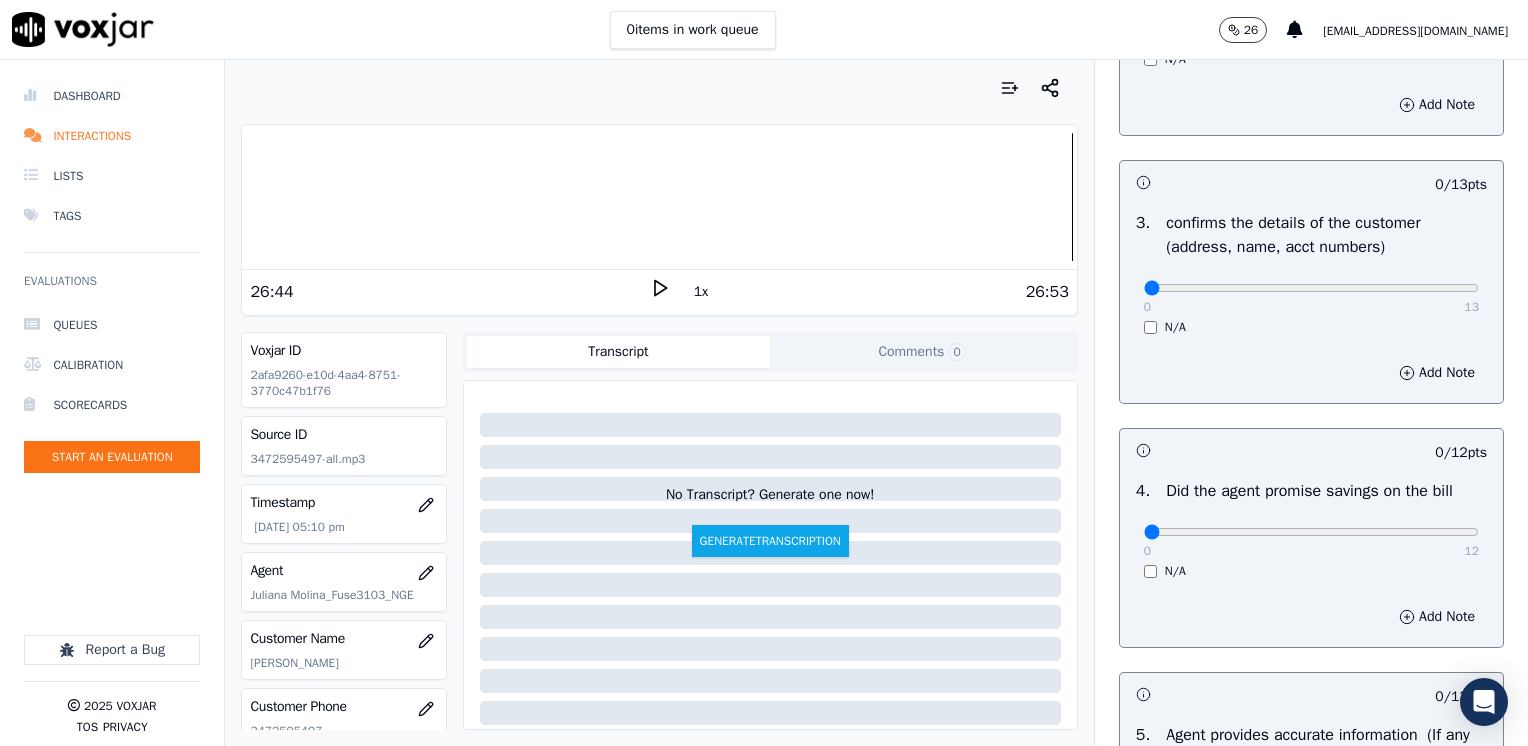 scroll, scrollTop: 500, scrollLeft: 0, axis: vertical 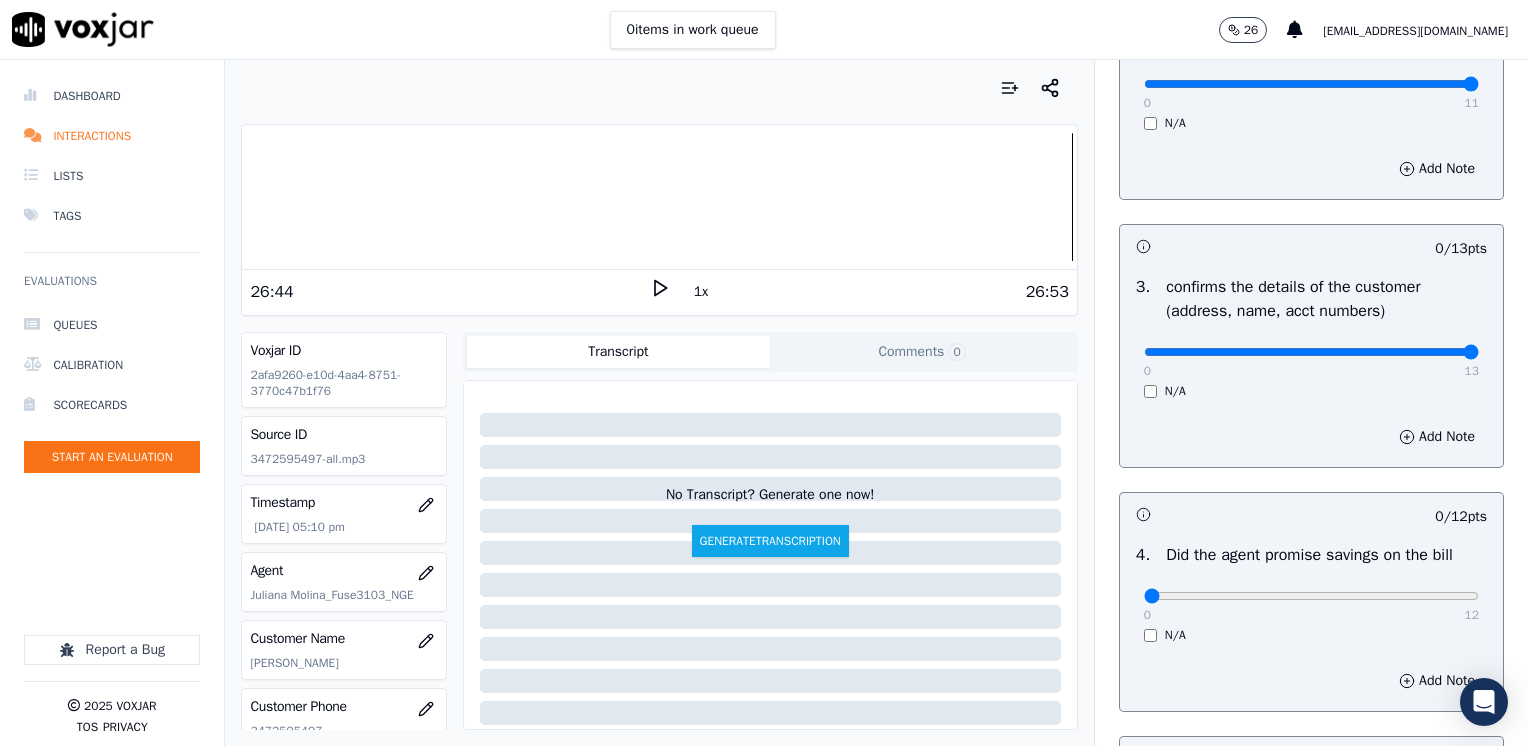 drag, startPoint x: 1132, startPoint y: 354, endPoint x: 1531, endPoint y: 362, distance: 399.0802 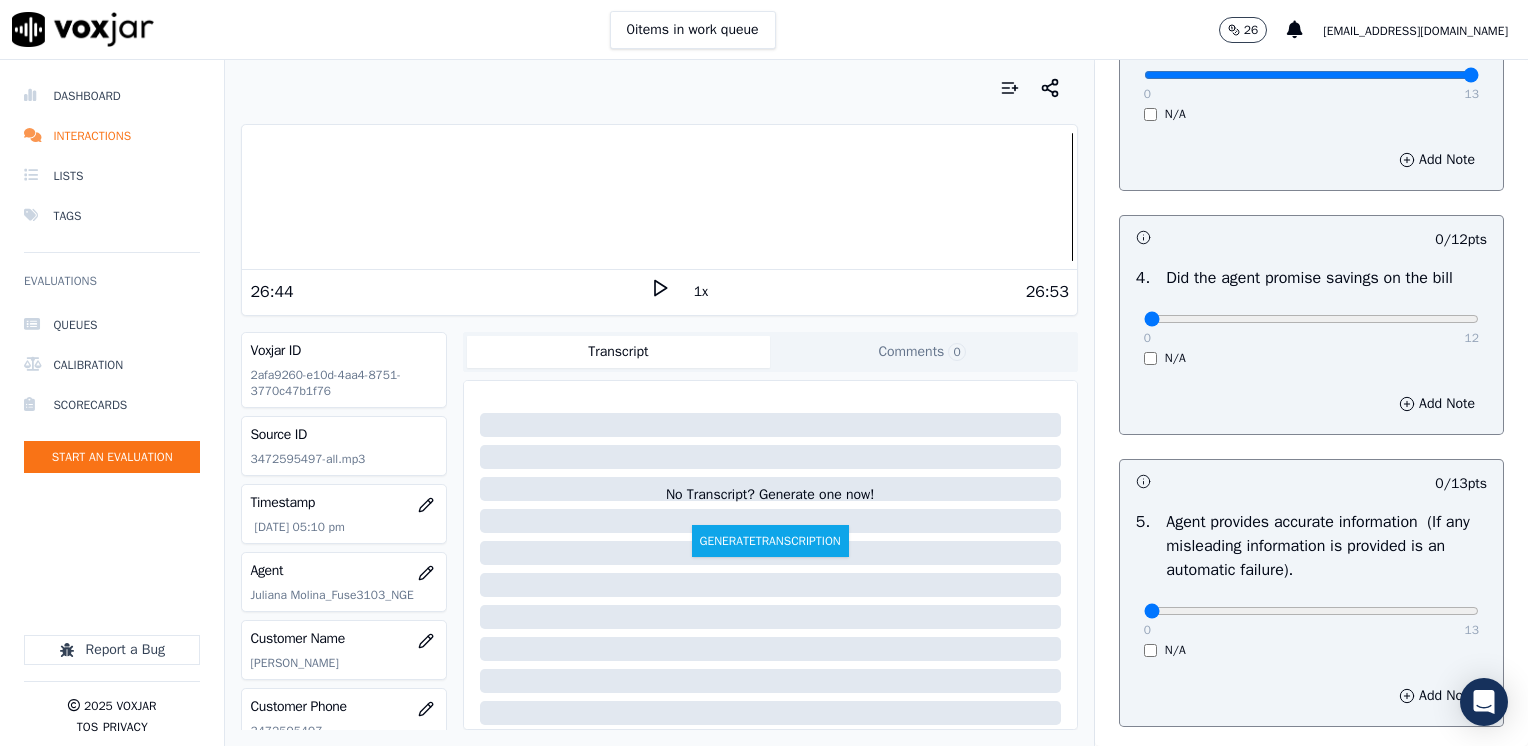 scroll, scrollTop: 800, scrollLeft: 0, axis: vertical 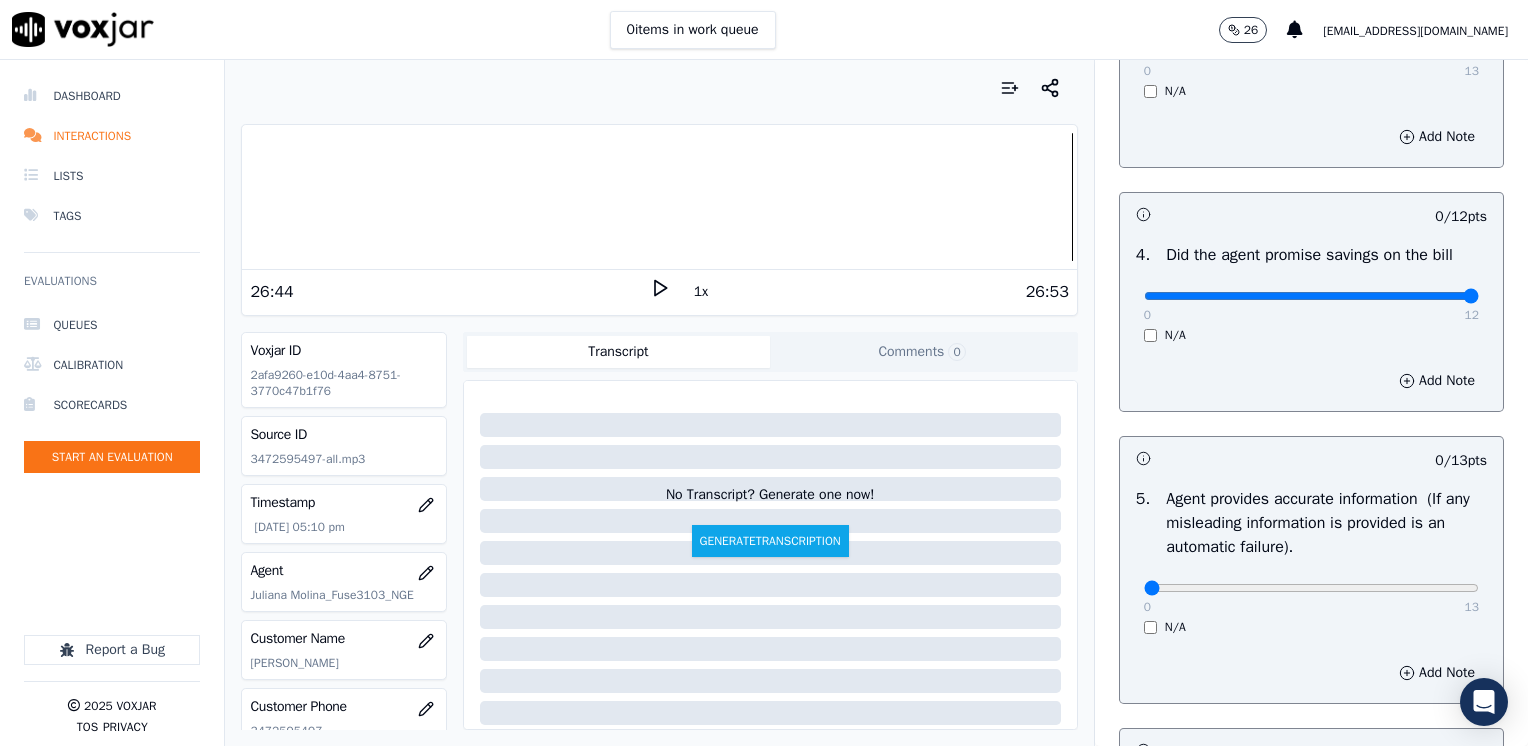 drag, startPoint x: 1133, startPoint y: 299, endPoint x: 1500, endPoint y: 301, distance: 367.00546 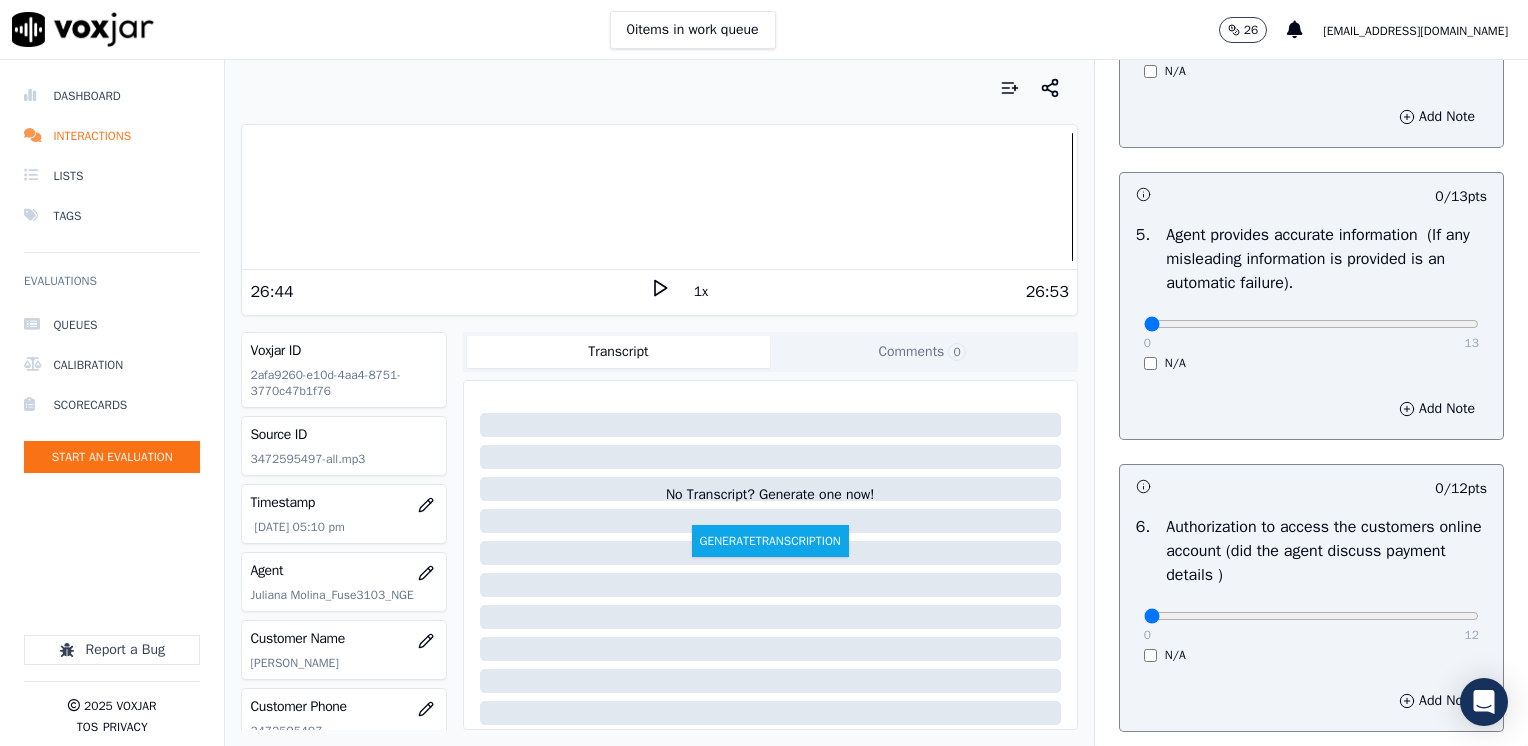 scroll, scrollTop: 1100, scrollLeft: 0, axis: vertical 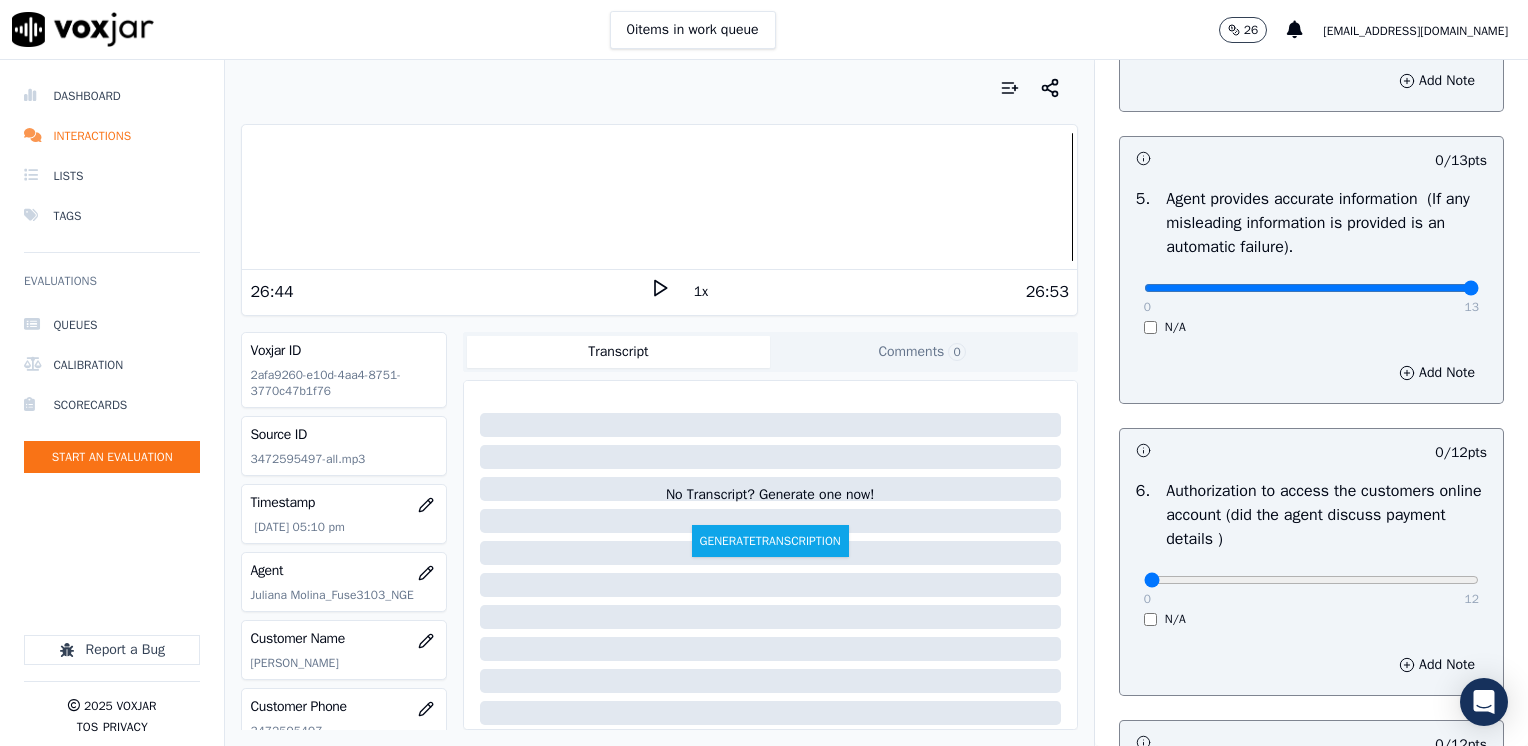 drag, startPoint x: 1130, startPoint y: 285, endPoint x: 1531, endPoint y: 294, distance: 401.10098 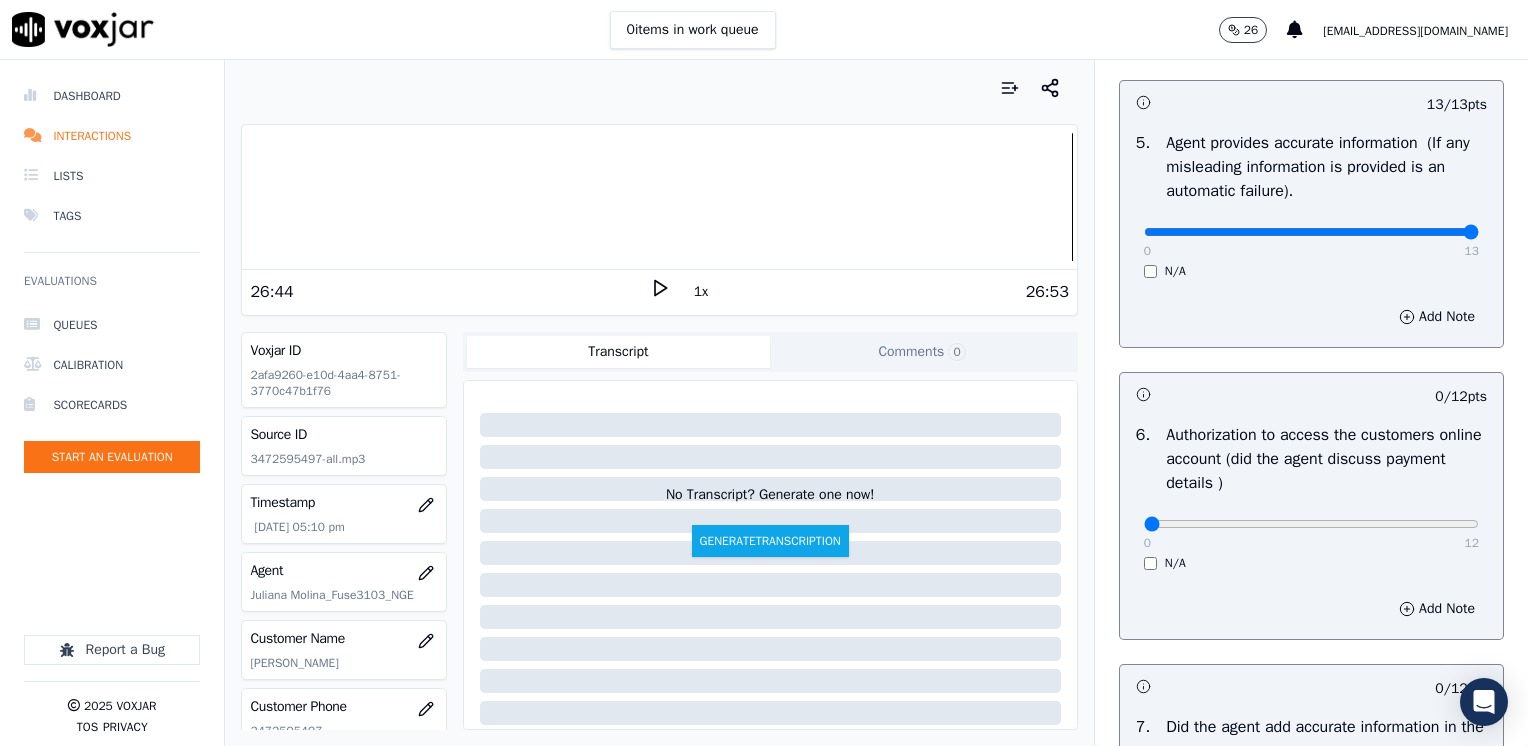 scroll, scrollTop: 1200, scrollLeft: 0, axis: vertical 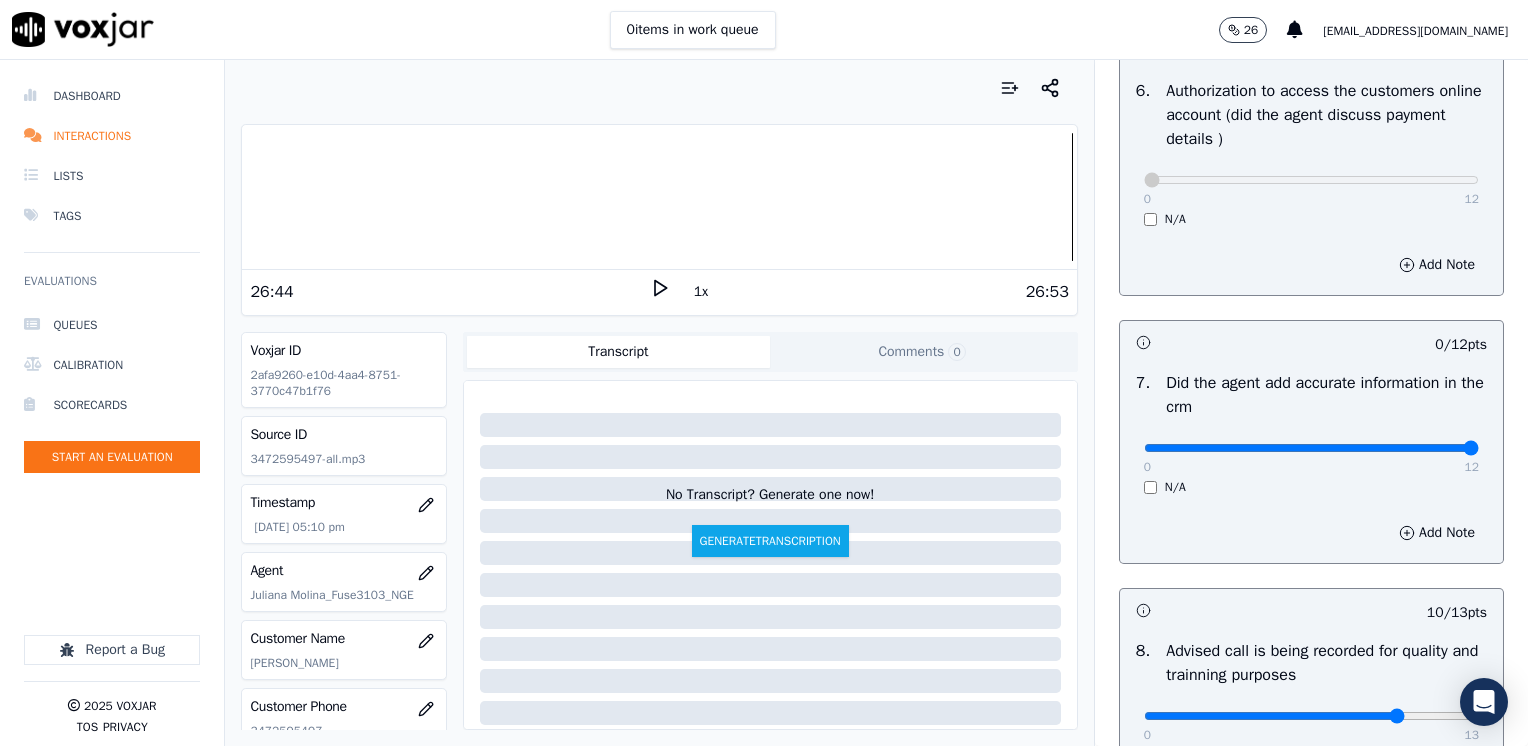 drag, startPoint x: 1133, startPoint y: 452, endPoint x: 1512, endPoint y: 450, distance: 379.00528 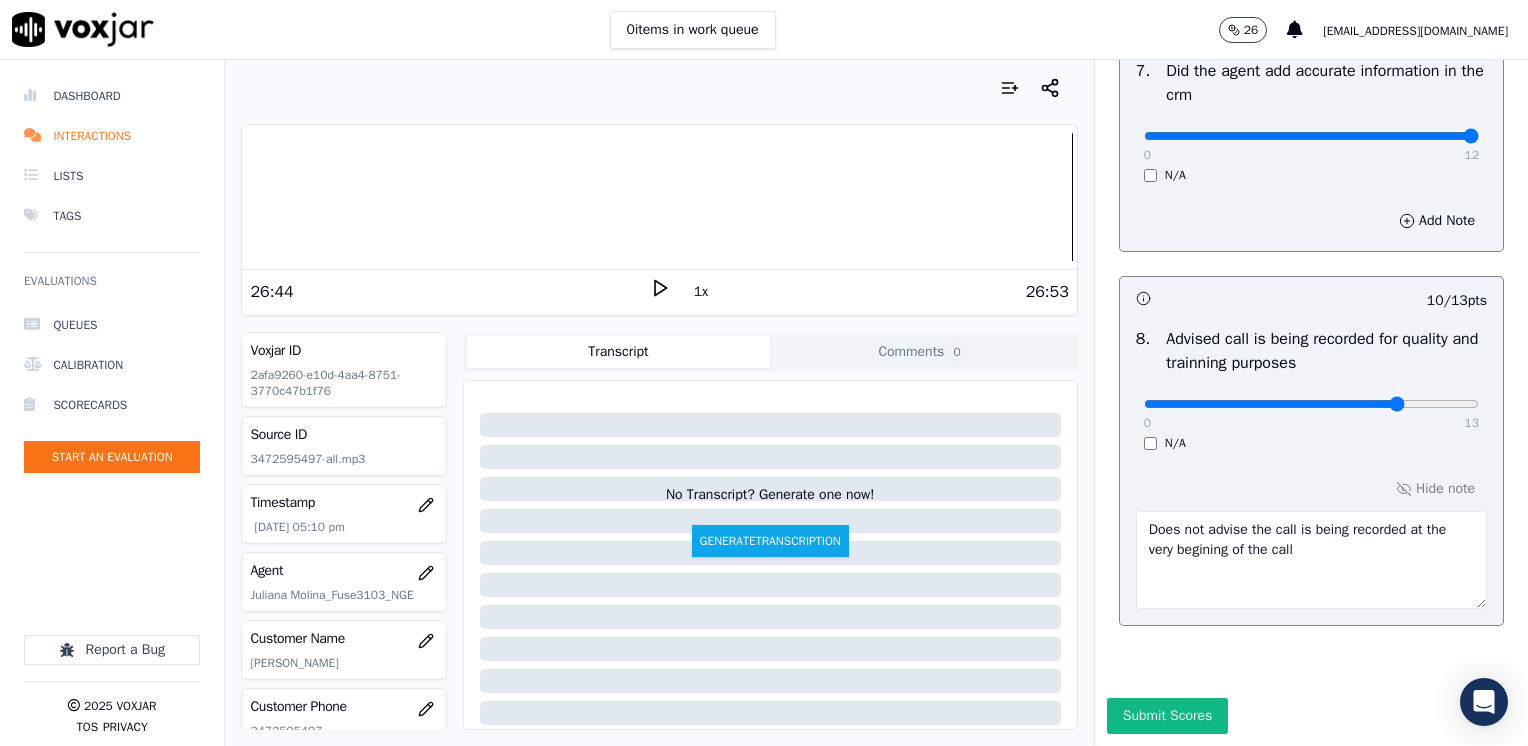 scroll, scrollTop: 1853, scrollLeft: 0, axis: vertical 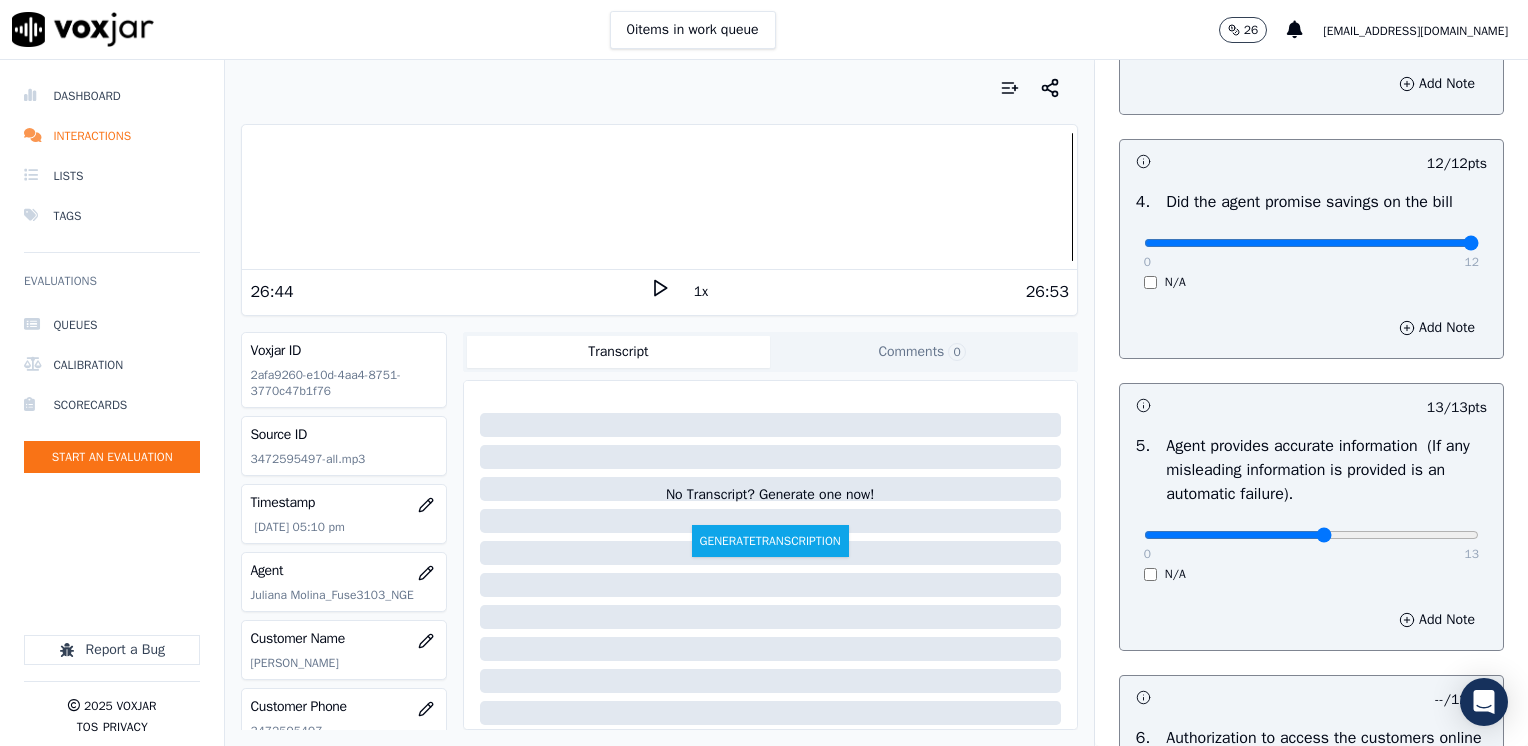 click at bounding box center [1311, -513] 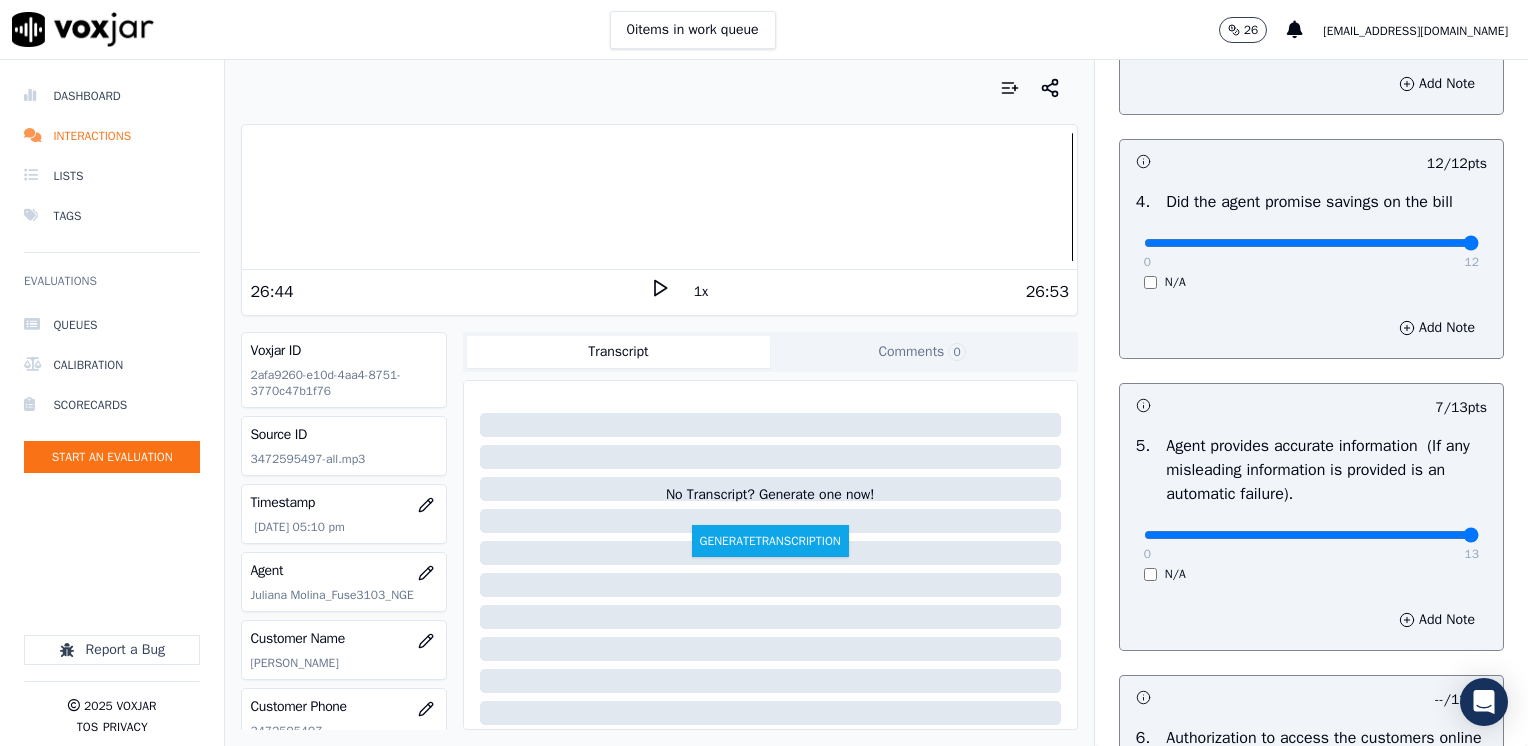 drag, startPoint x: 1285, startPoint y: 535, endPoint x: 1497, endPoint y: 530, distance: 212.05896 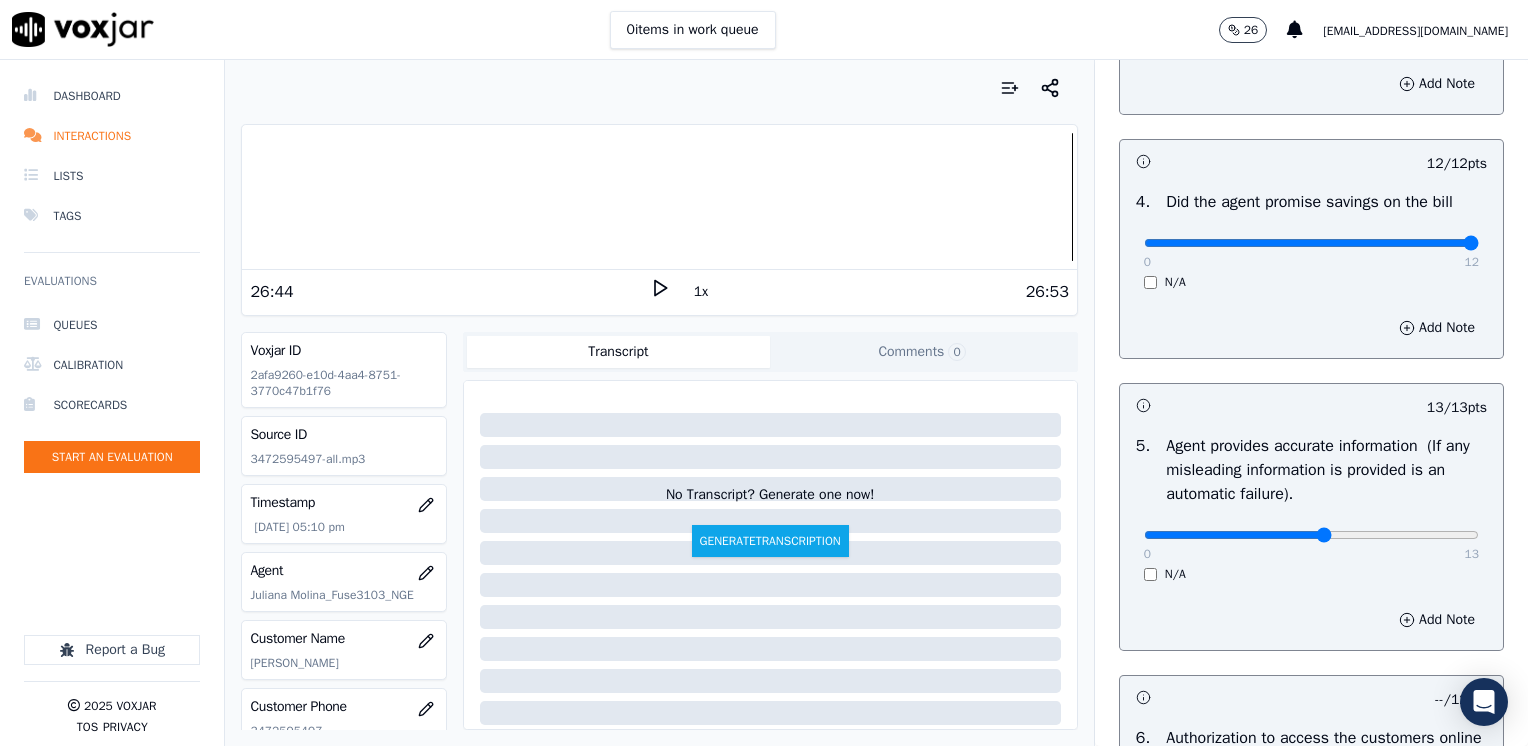 type on "7" 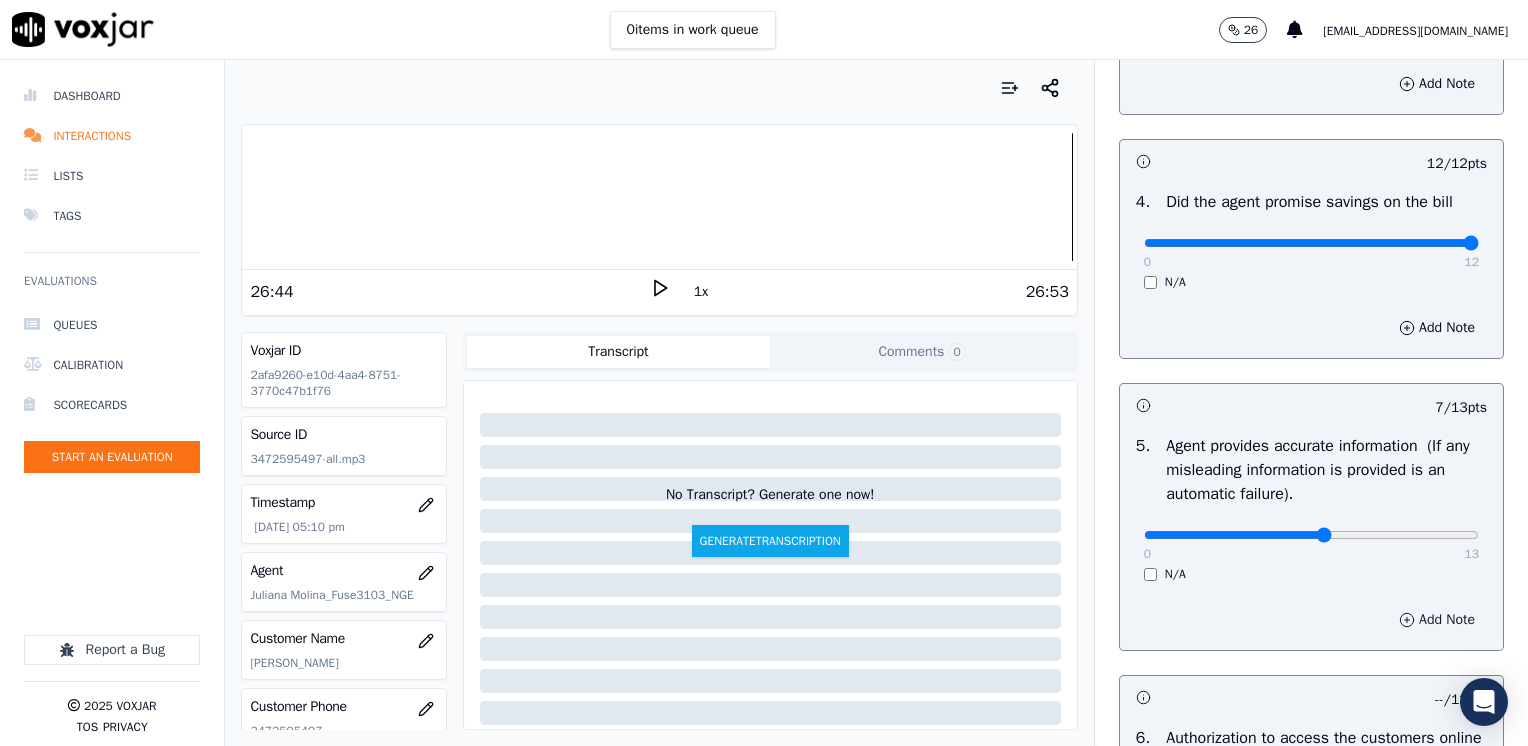 click on "Add Note" at bounding box center (1437, 620) 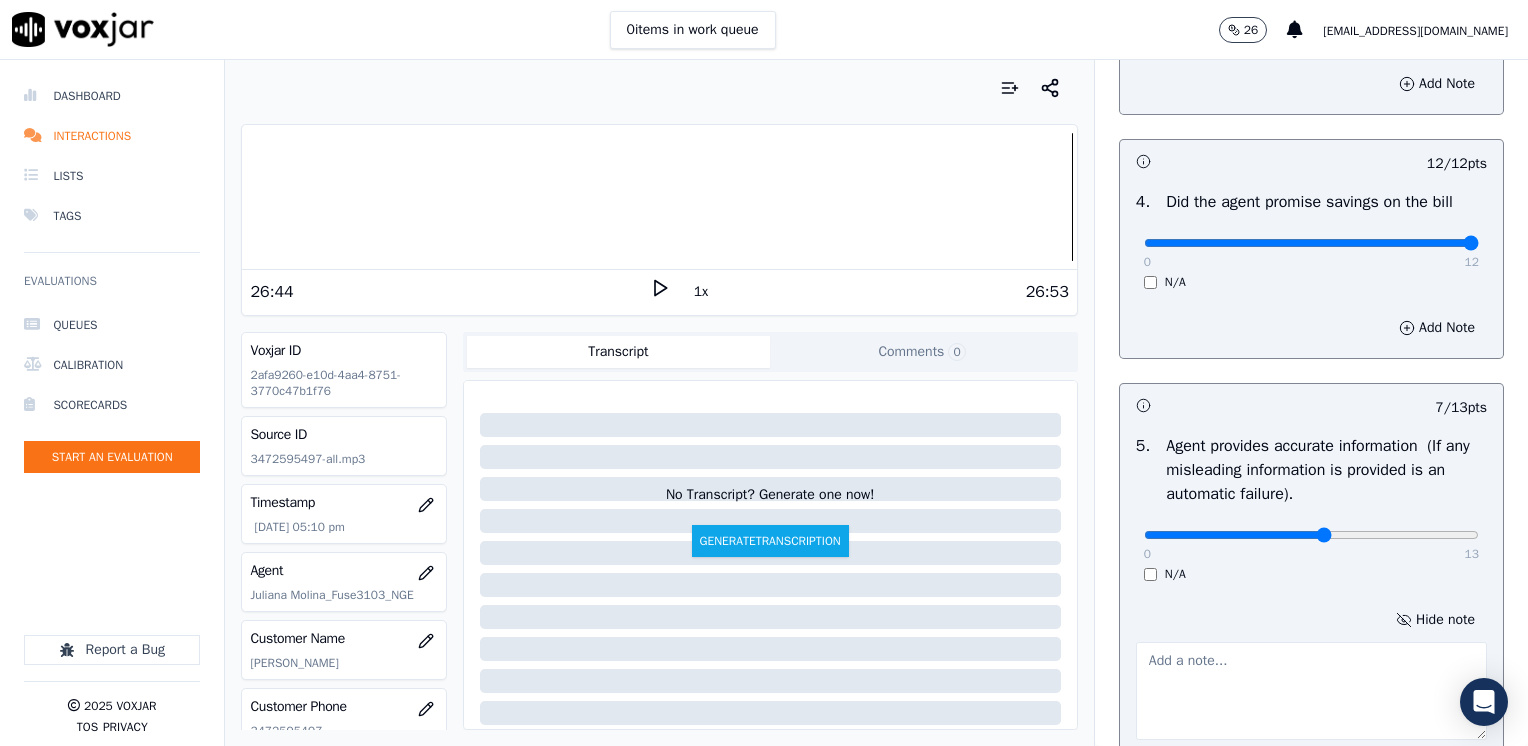 click at bounding box center (1311, 691) 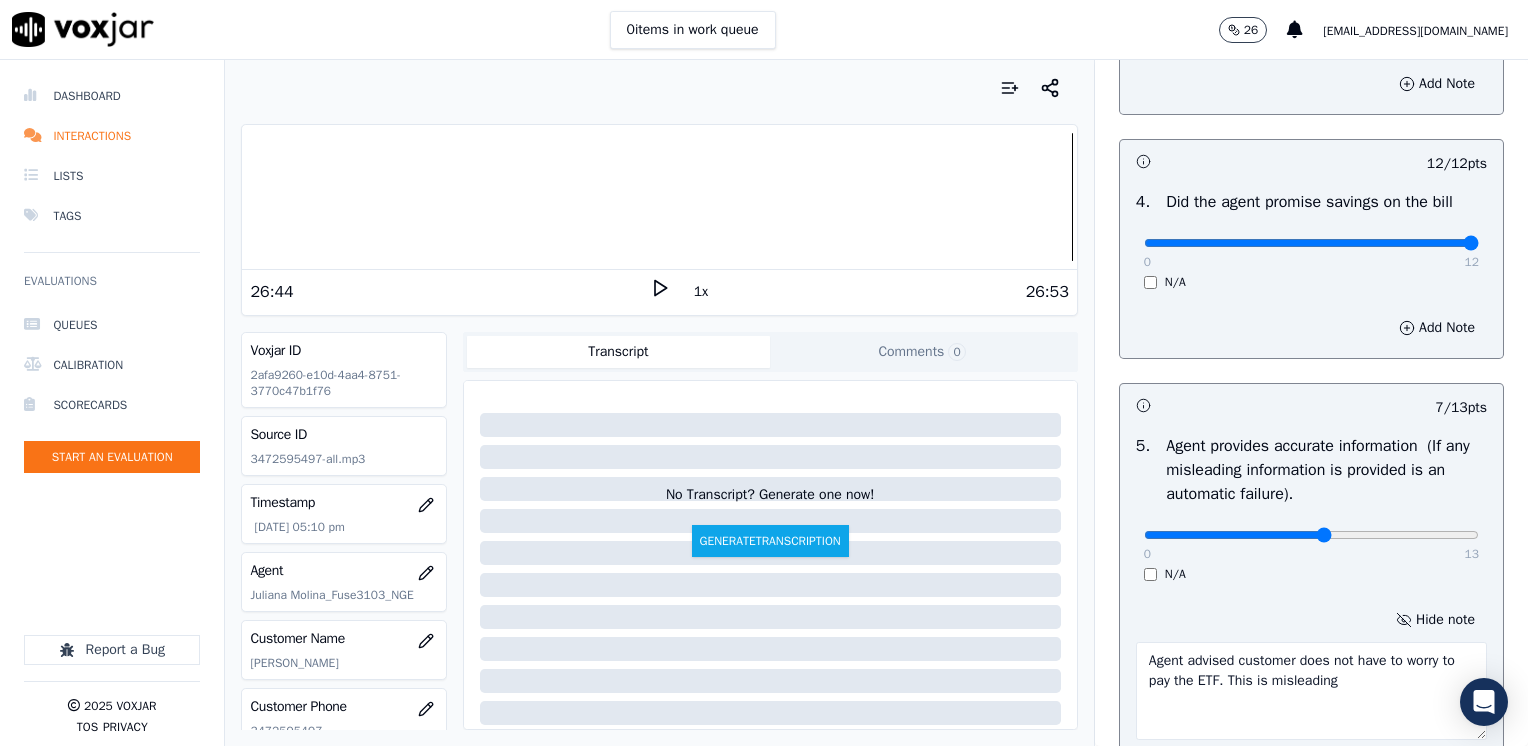 type on "Agent advised customer does not have to worry to pay the ETF. This is misleading" 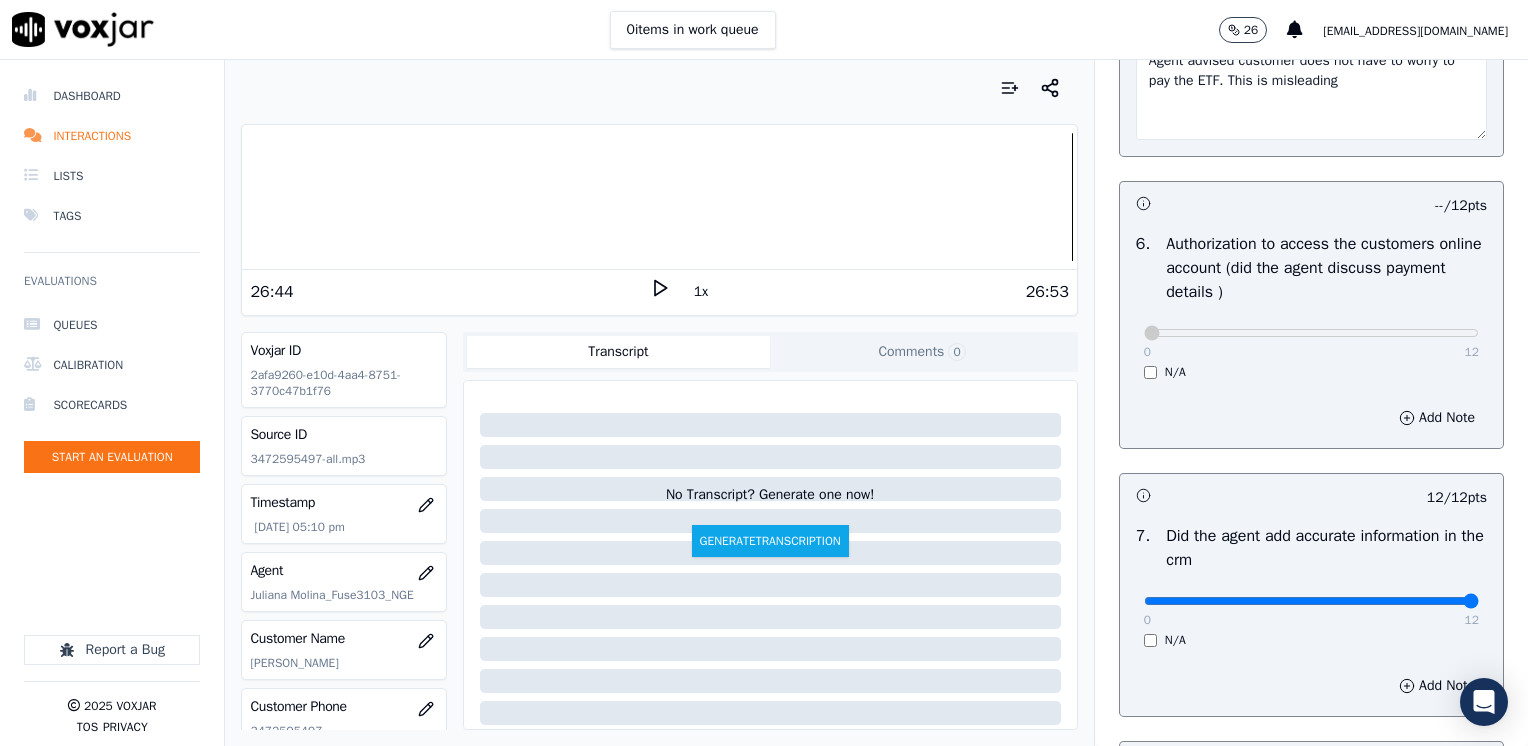 scroll, scrollTop: 1959, scrollLeft: 0, axis: vertical 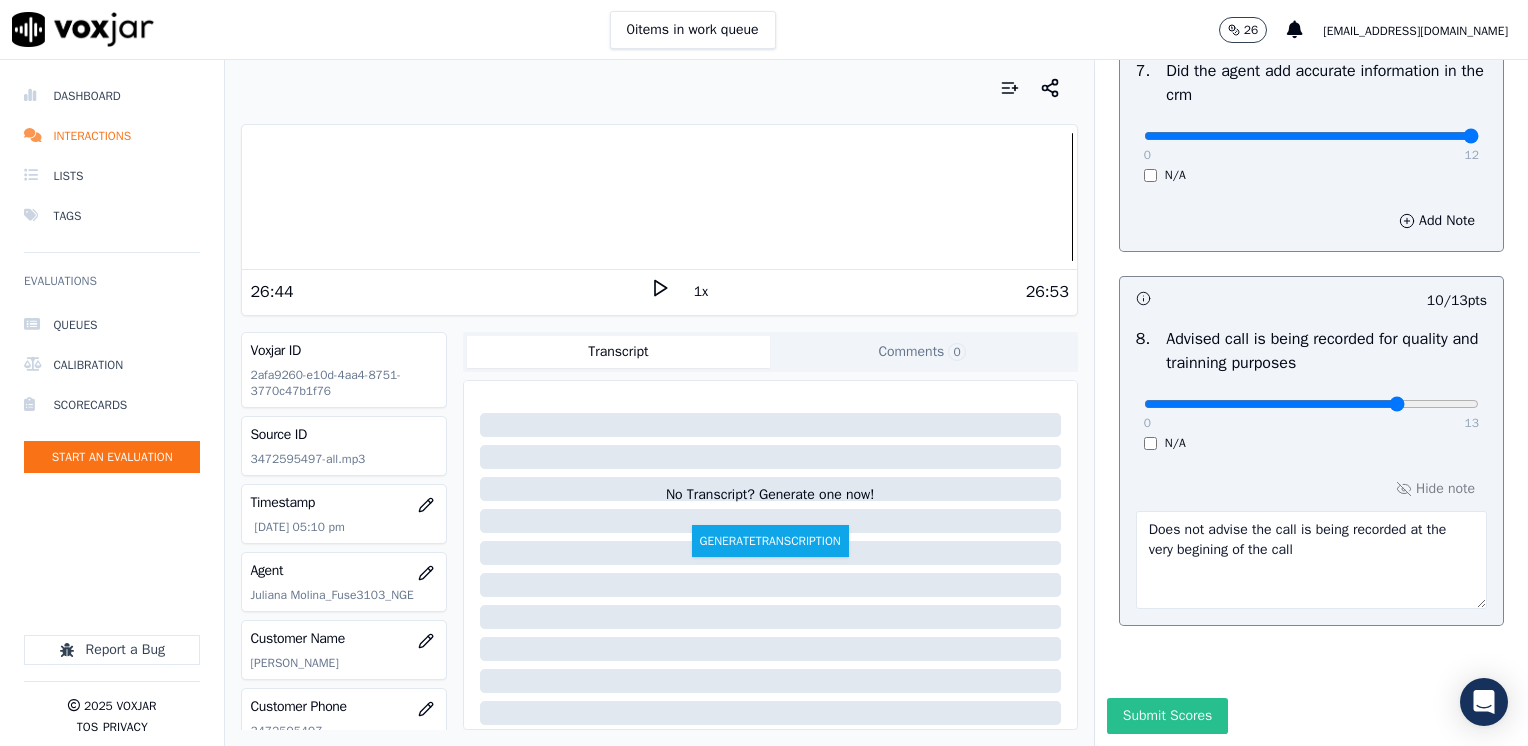 click on "Submit Scores" at bounding box center (1167, 716) 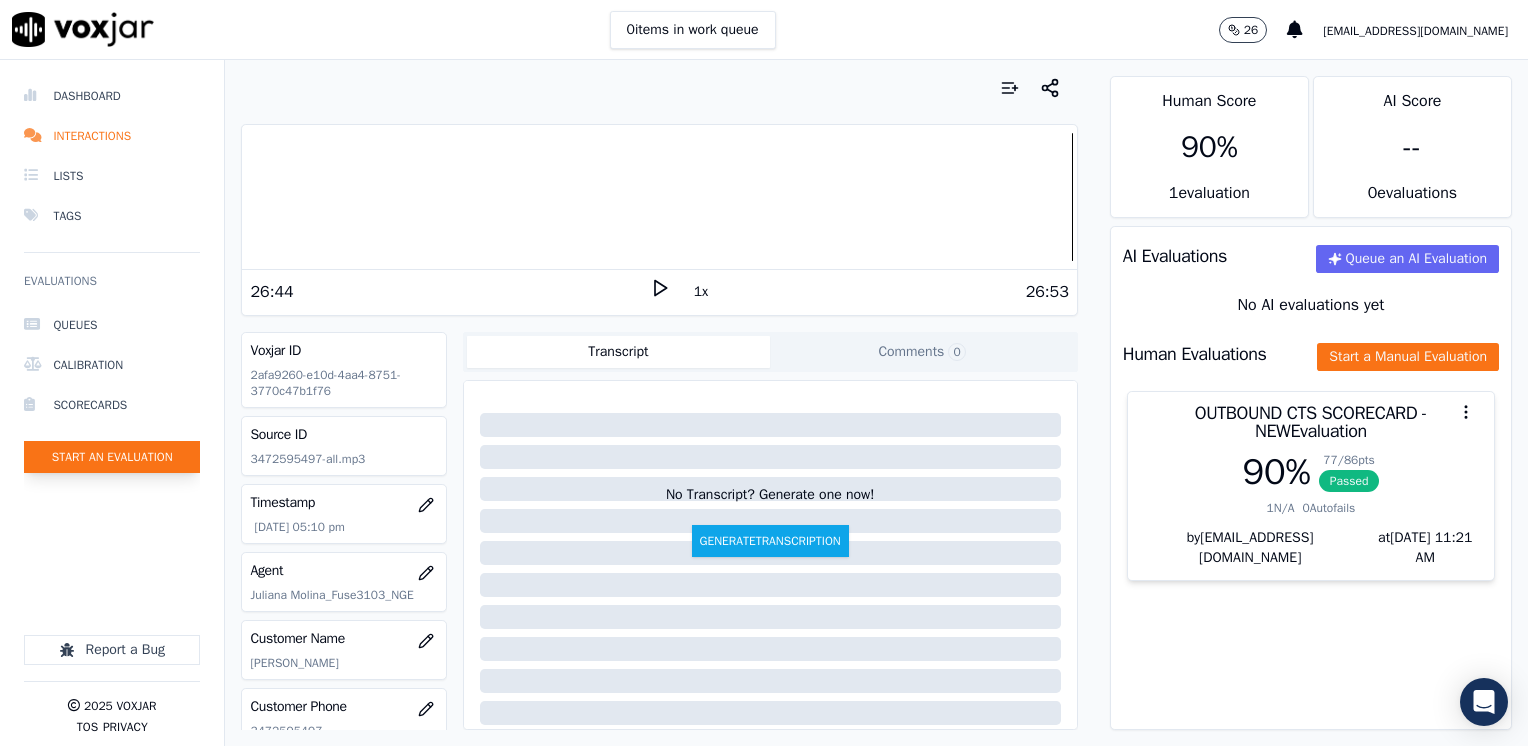 click on "Start an Evaluation" 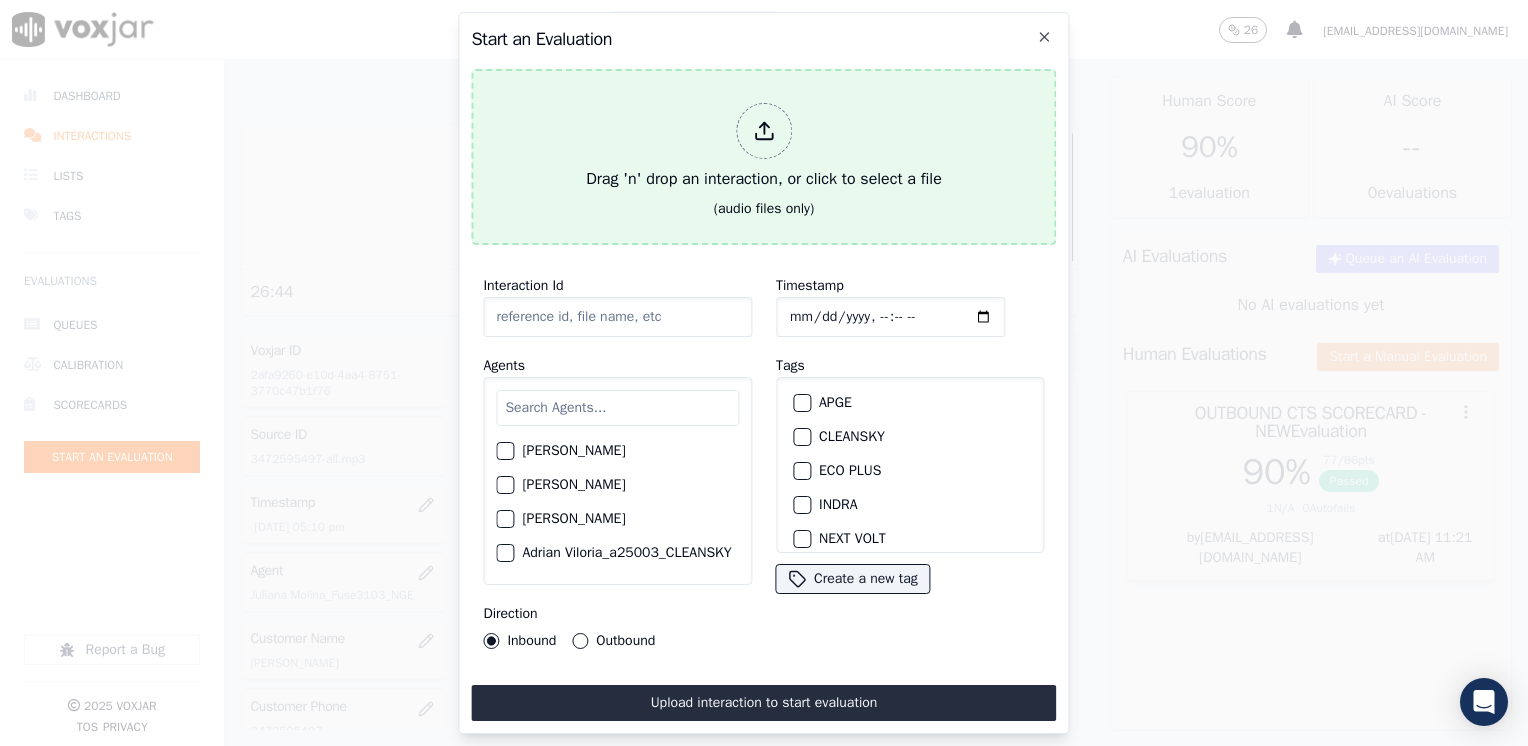 click 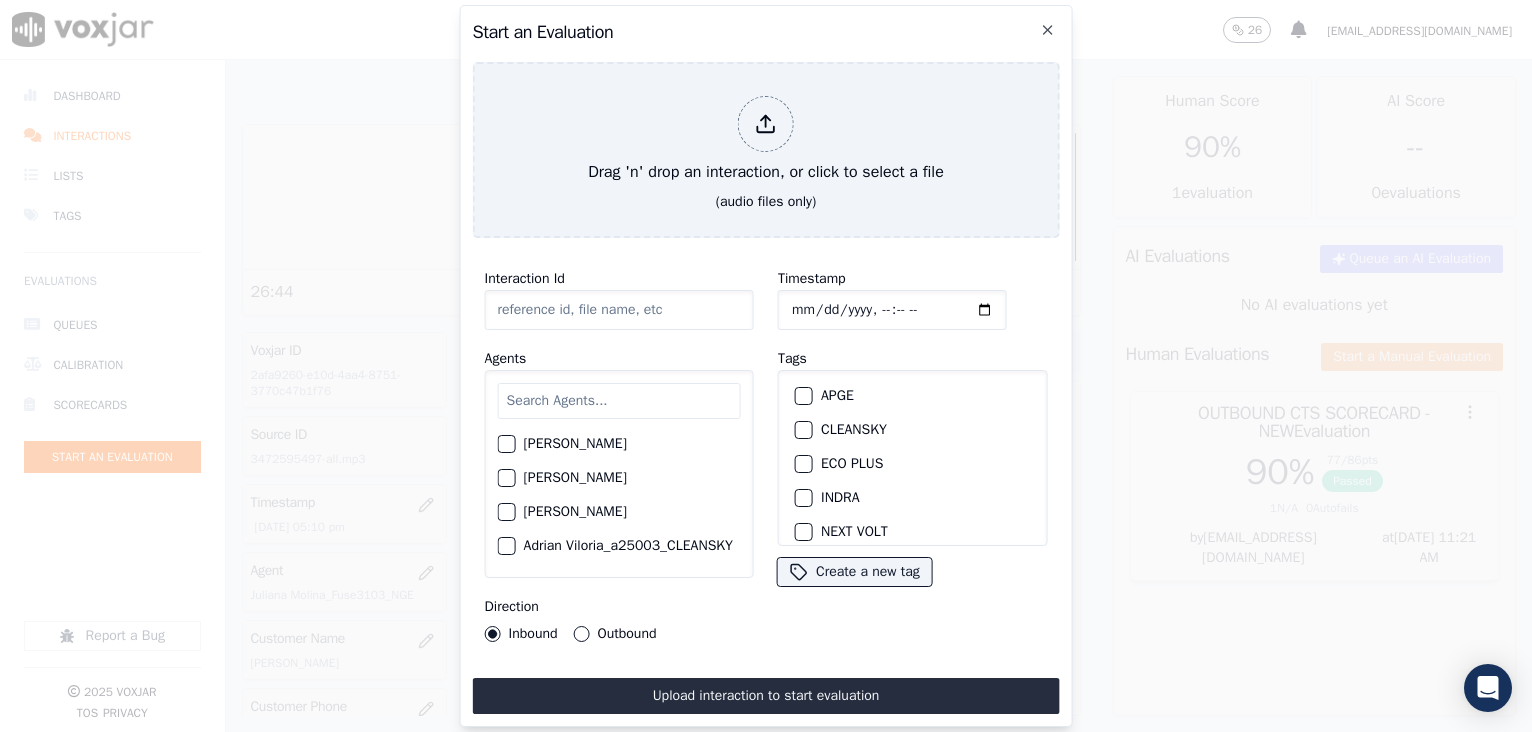 type on "20250708-150023_3303440515-all 1.mp3" 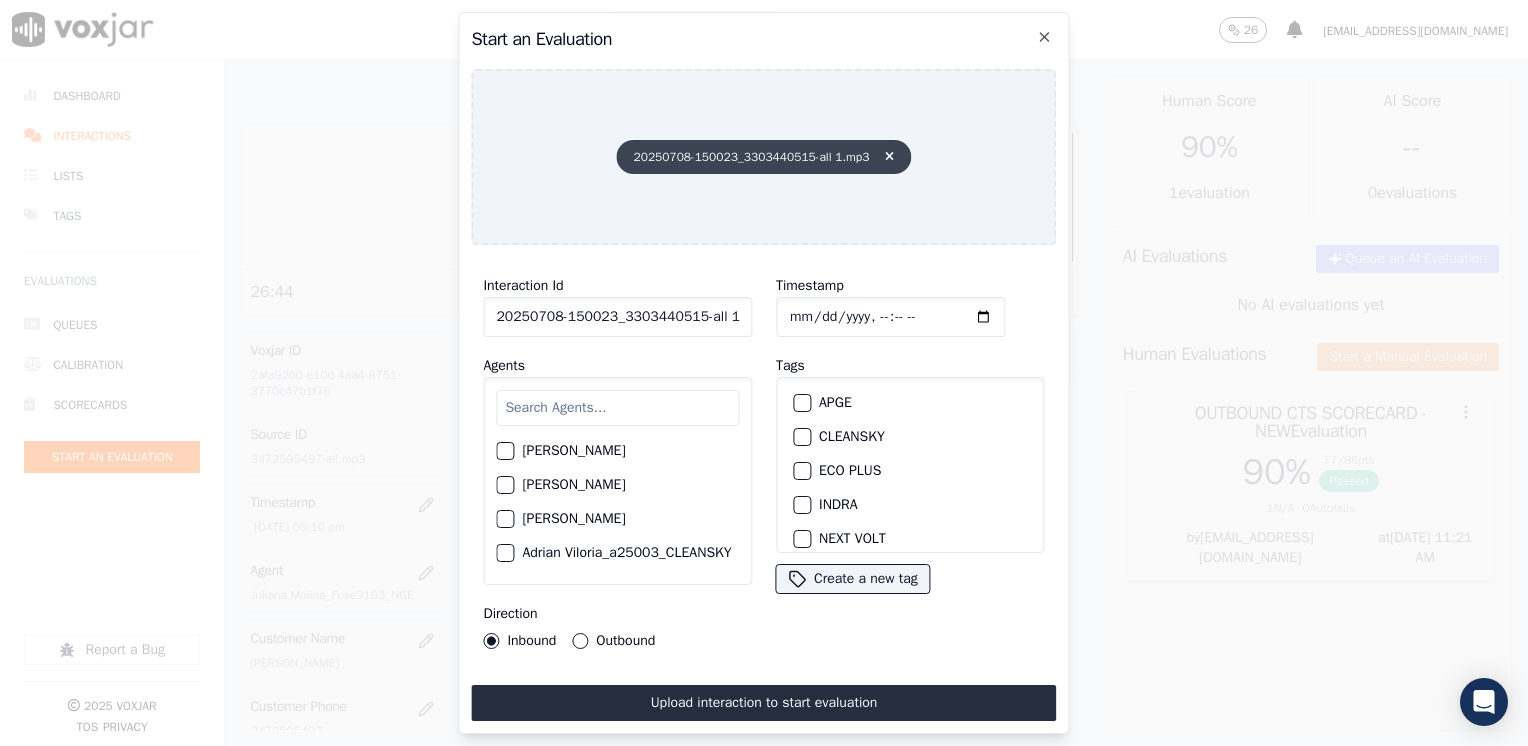 click at bounding box center (889, 157) 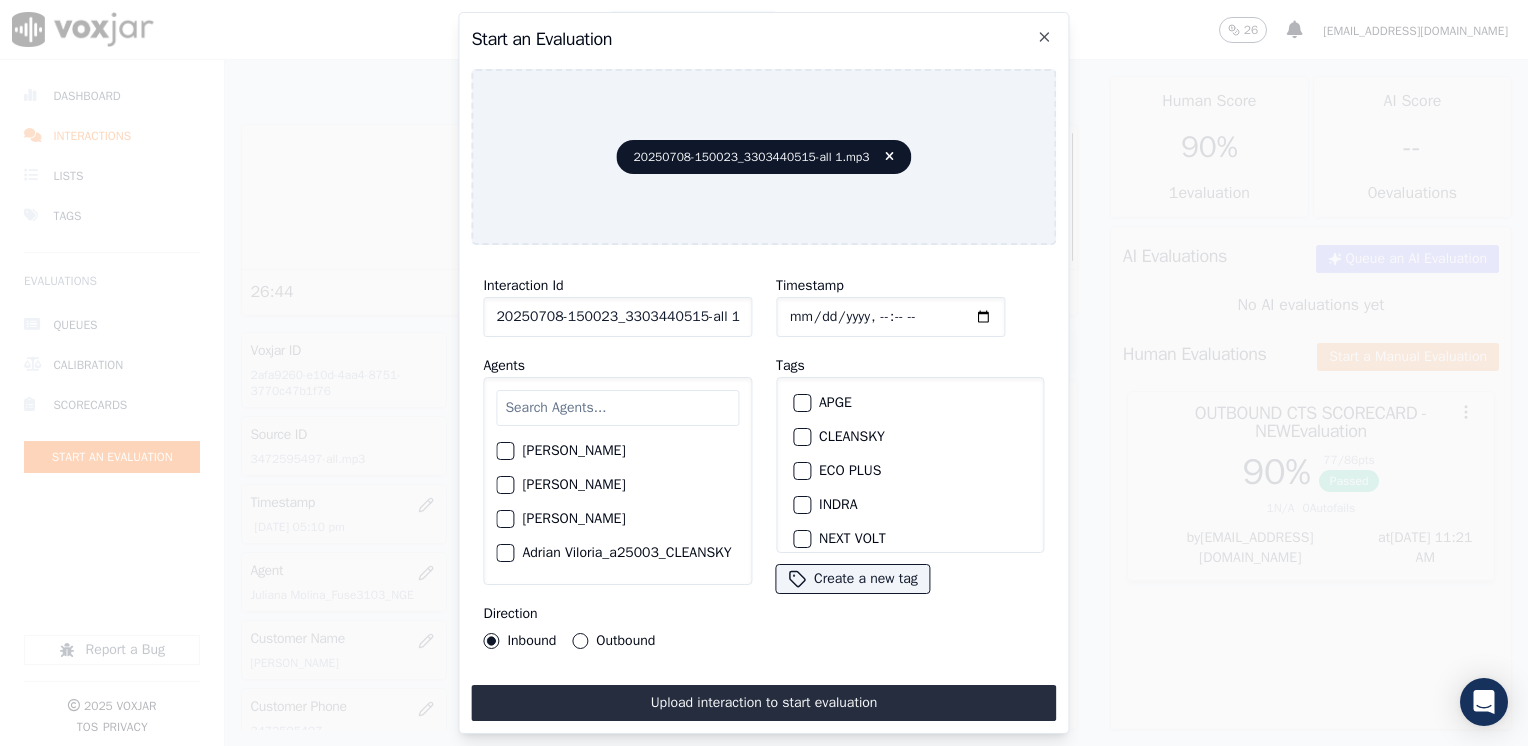 click at bounding box center [617, 408] 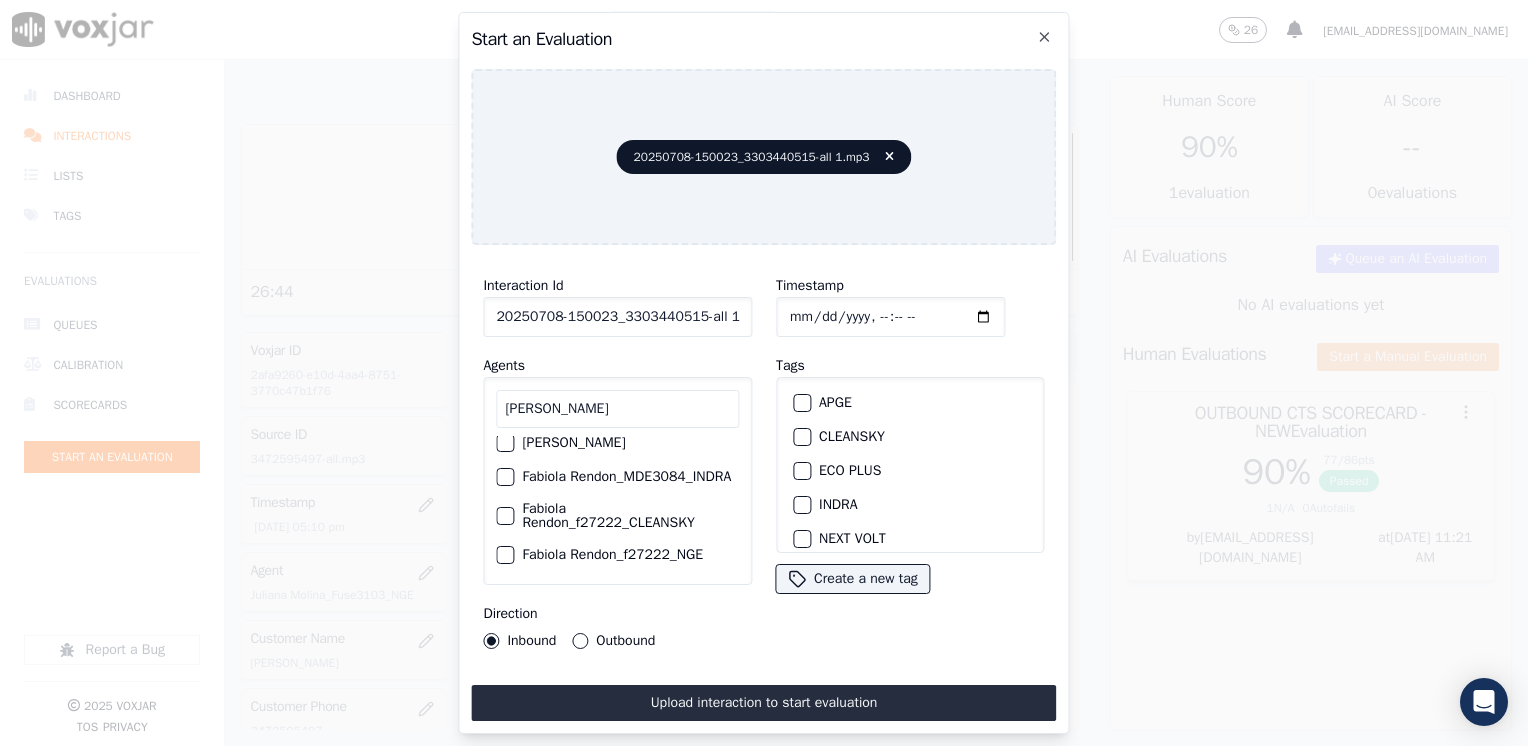 scroll, scrollTop: 42, scrollLeft: 0, axis: vertical 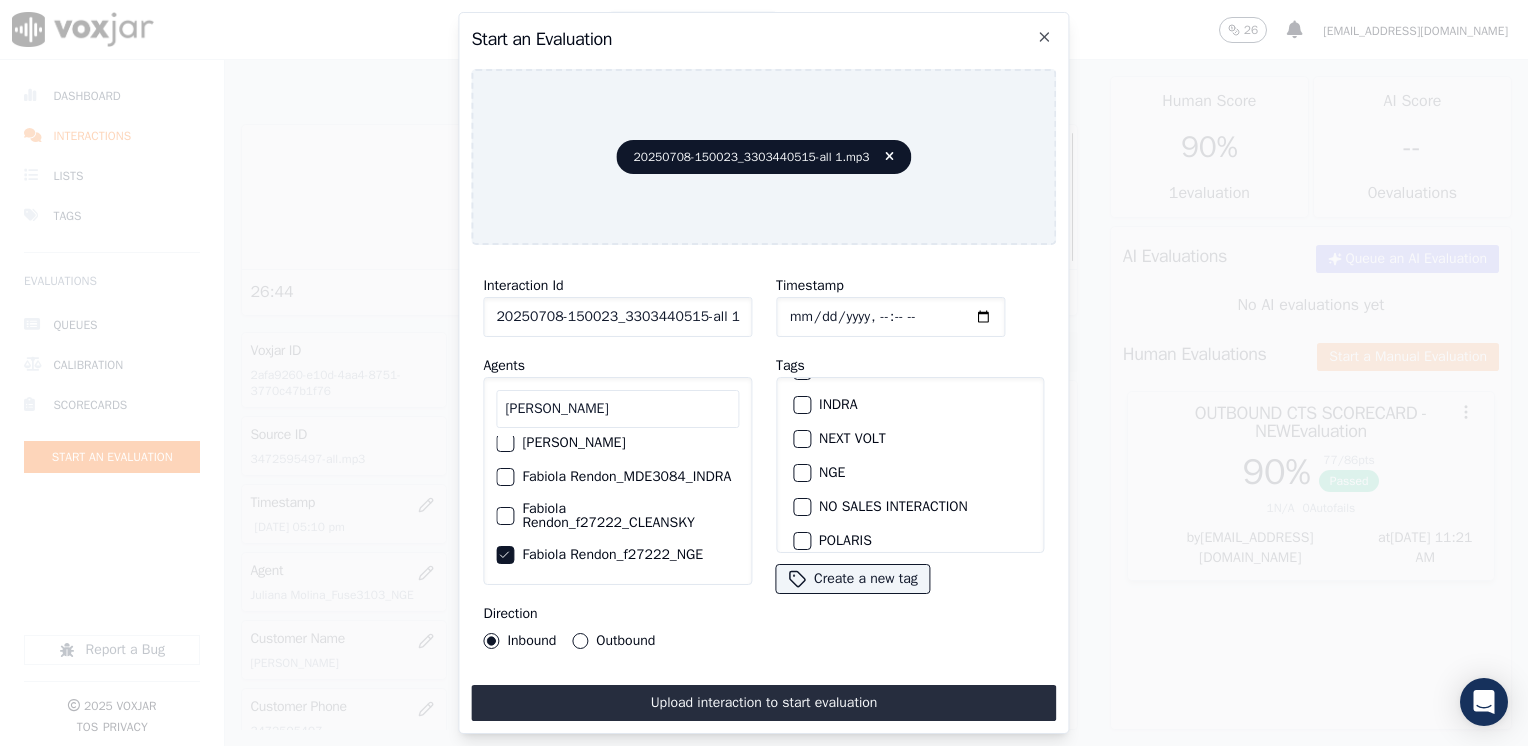 click at bounding box center [801, 473] 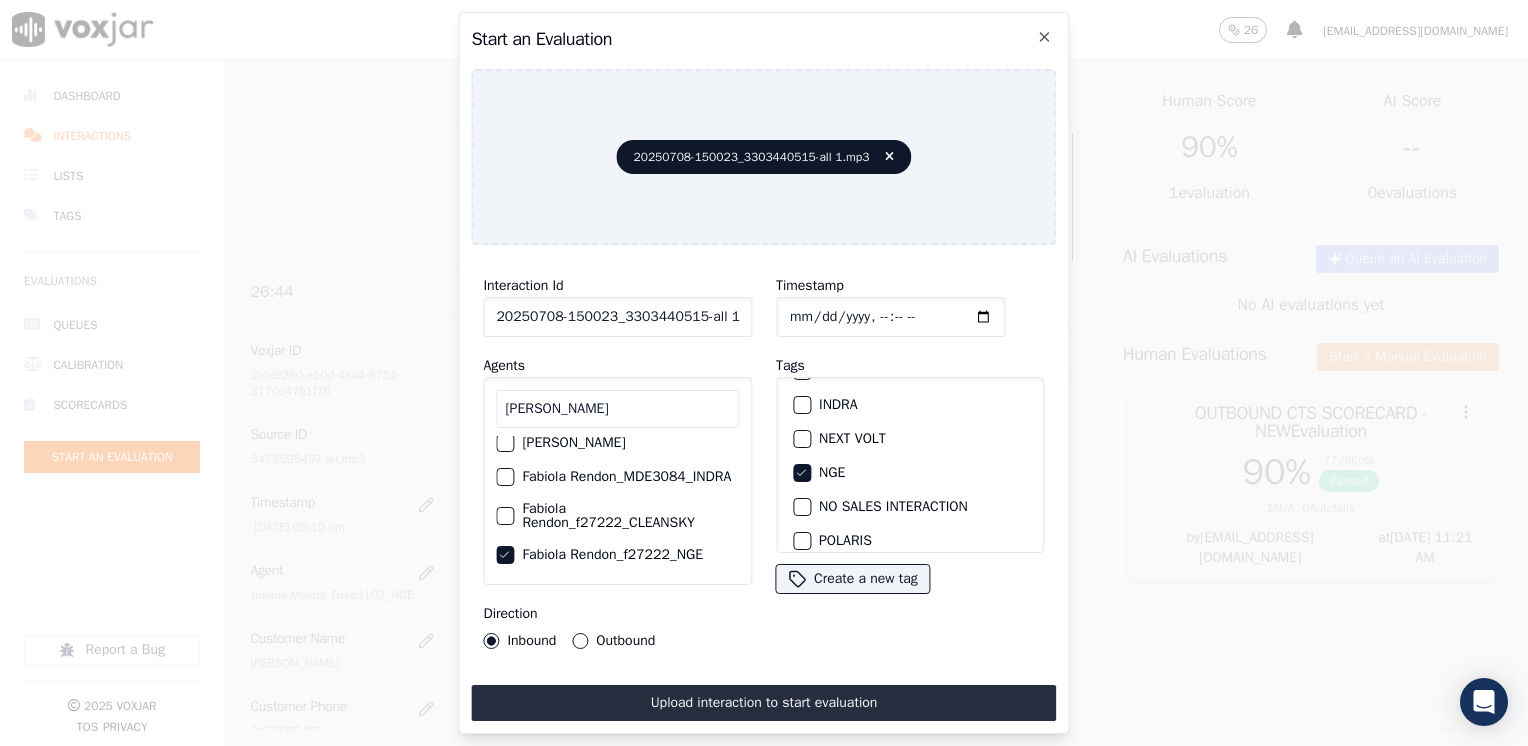 click on "Outbound" at bounding box center [580, 641] 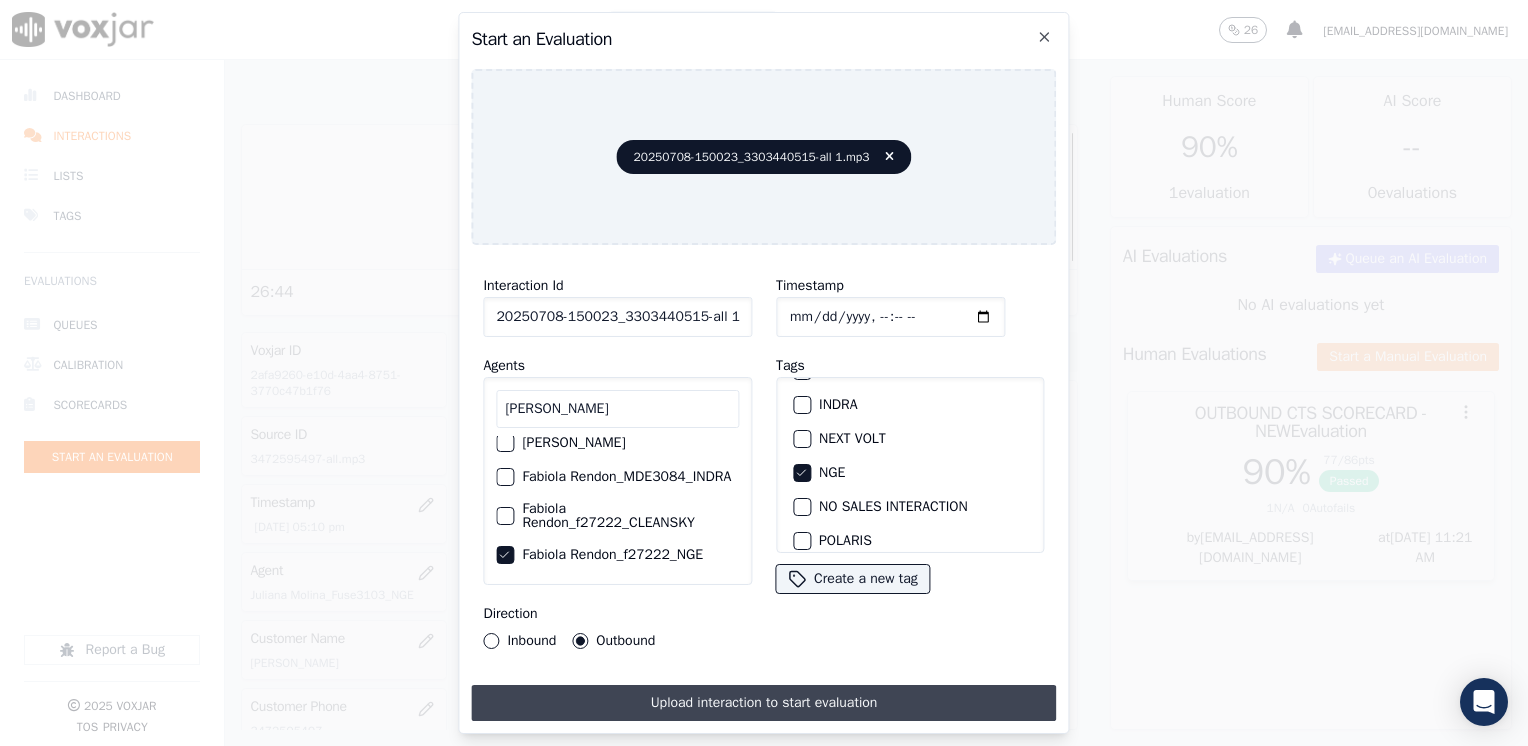 click on "Upload interaction to start evaluation" at bounding box center (763, 703) 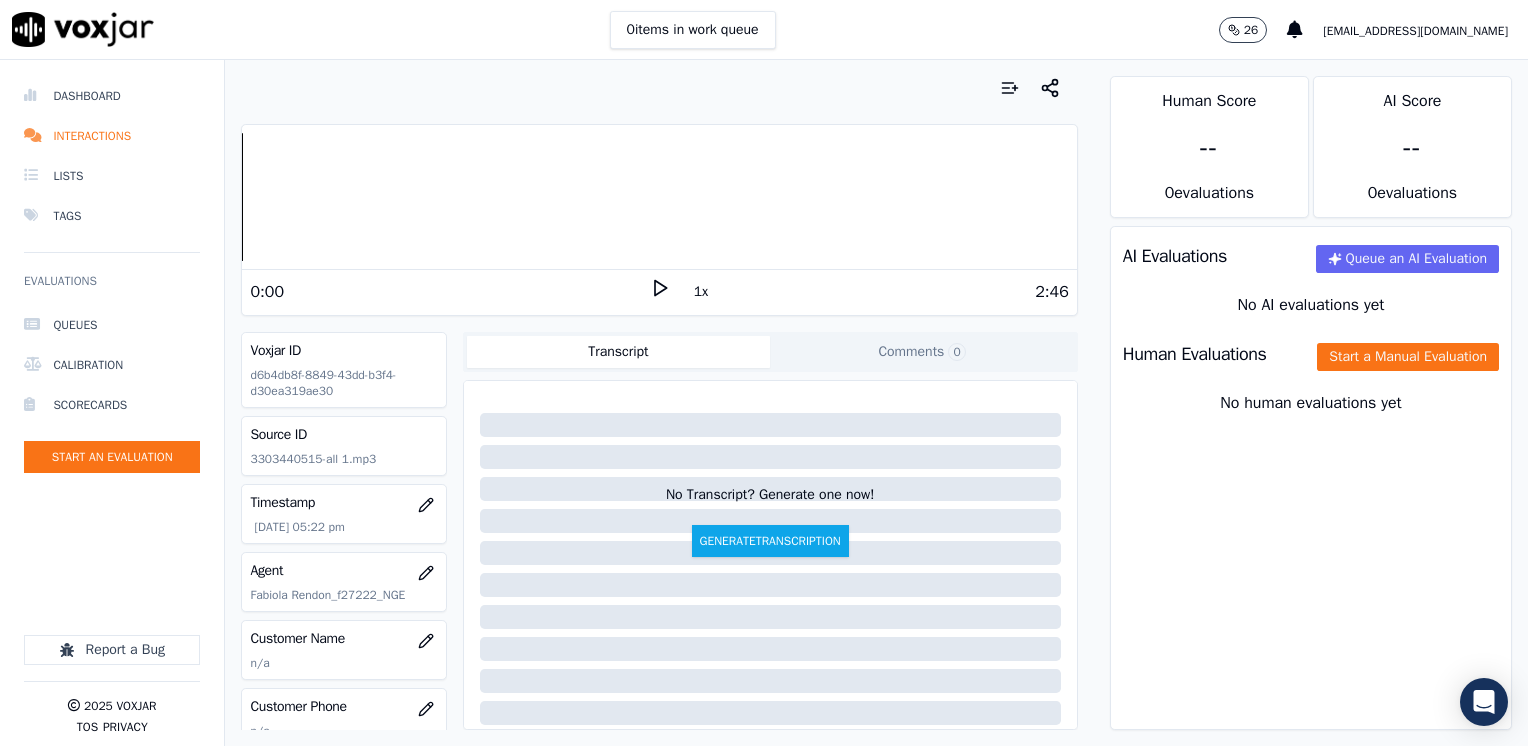 click 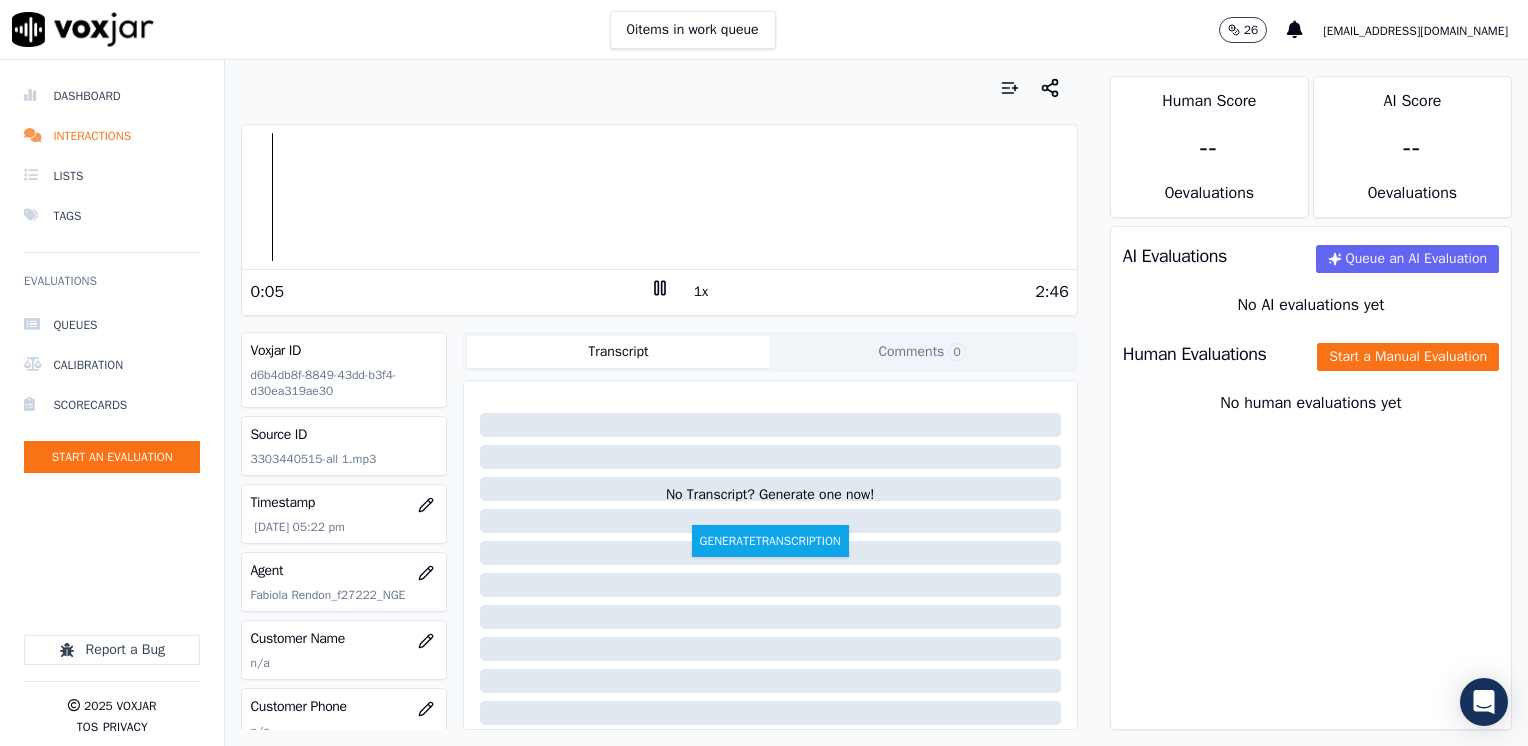 click on "Your browser does not support the audio element.   0:05     1x   2:46   Voxjar ID   d6b4db8f-8849-43dd-b3f4-d30ea319ae30   Source ID   3303440515-all 1.mp3   Timestamp
[DATE] 05:22 pm     Agent
[PERSON_NAME] Rendon­_f27222_NGE     Customer Name     n/a     Customer Phone     n/a     Tags
NGE     Source     manualUpload   Type     AUDIO       Transcript   Comments  0   No Transcript? Generate one now!   Generate  Transcription         Add Comment" at bounding box center (659, 403) 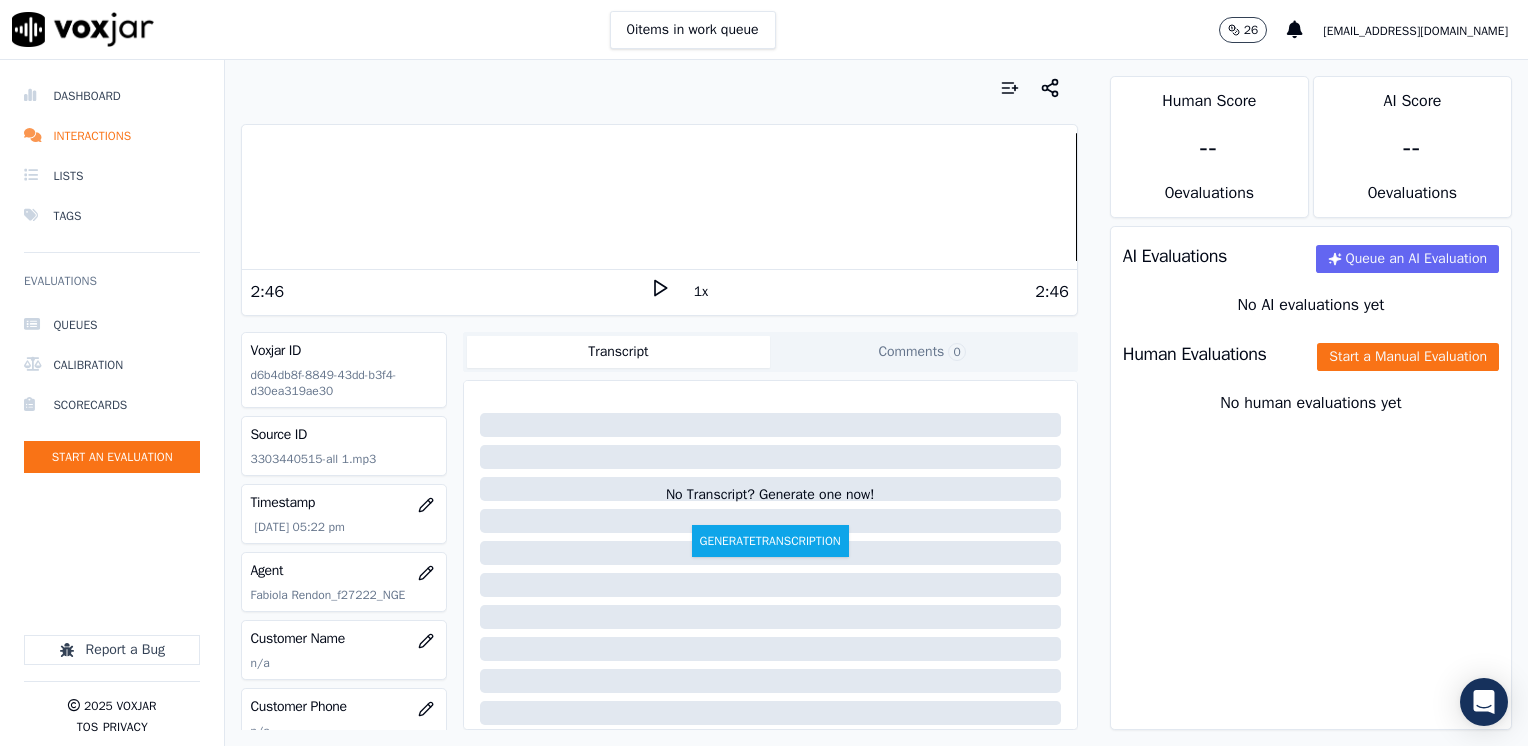 click 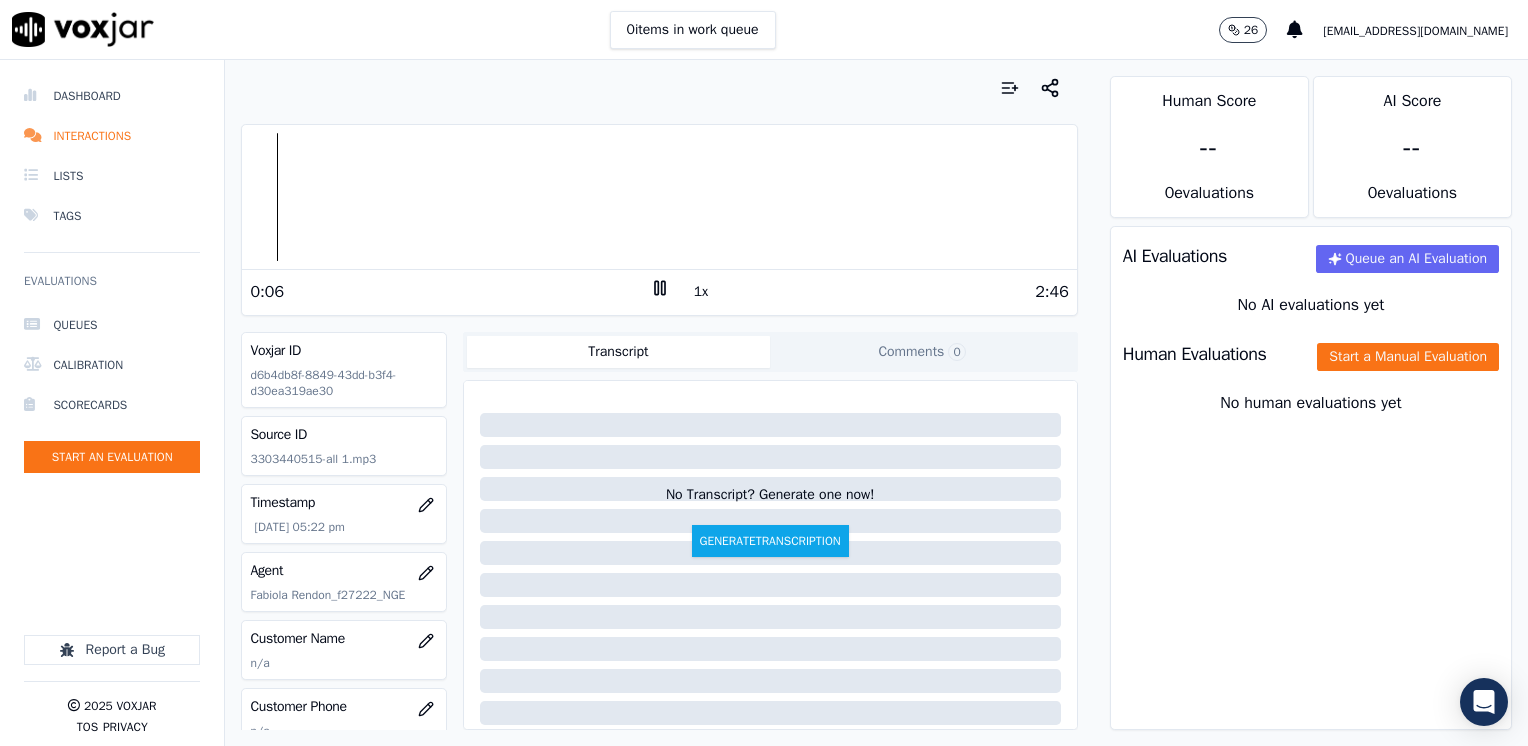 click 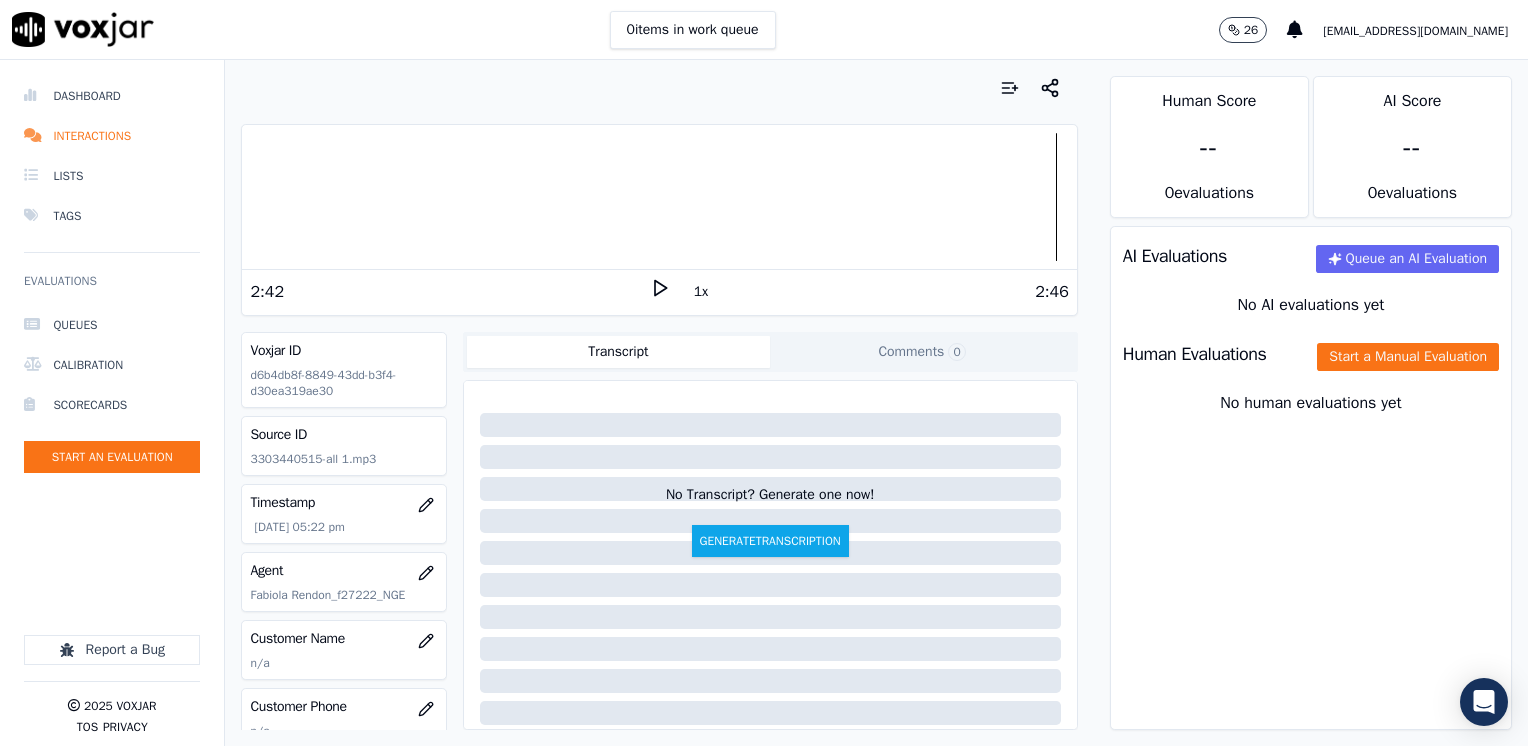 click on "2:46" at bounding box center (869, 292) 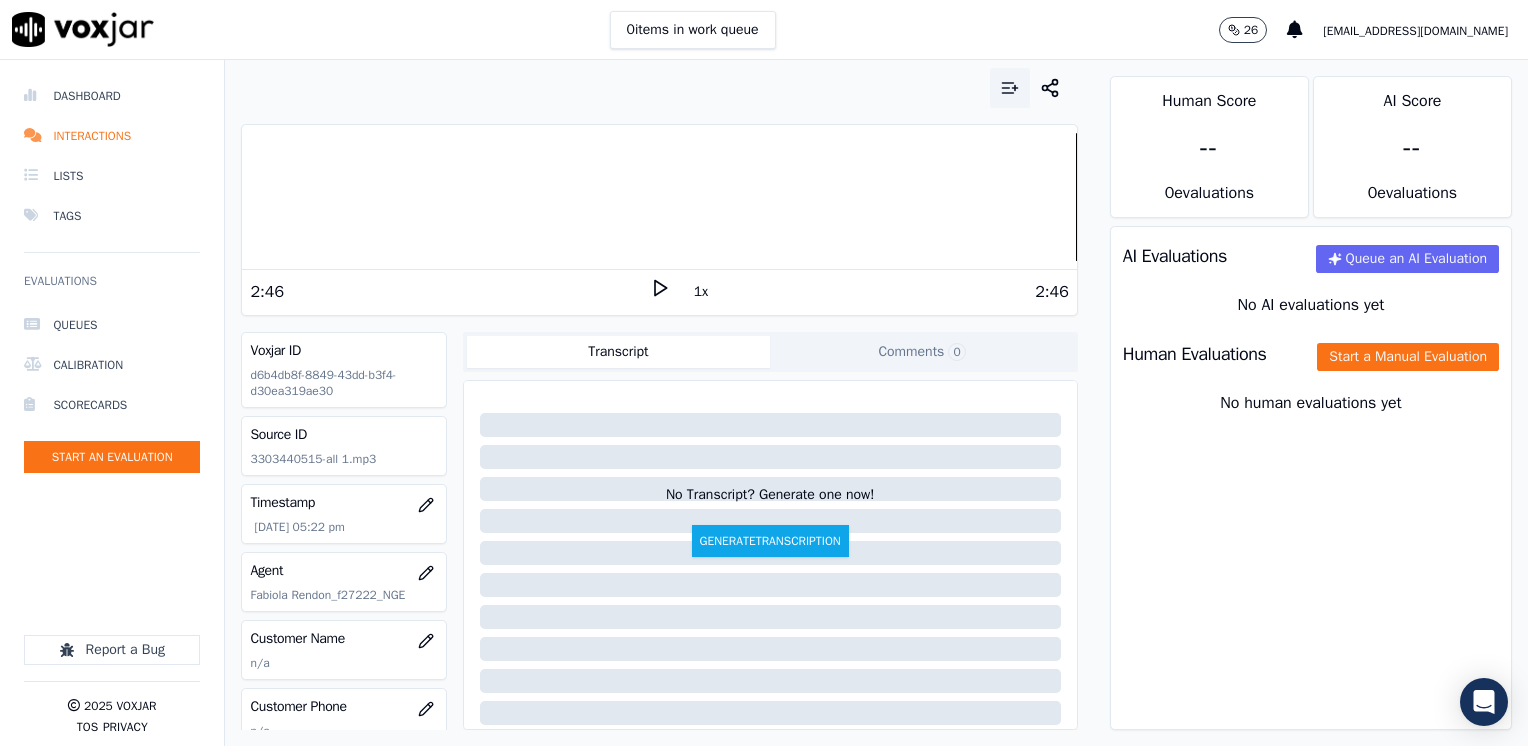 click 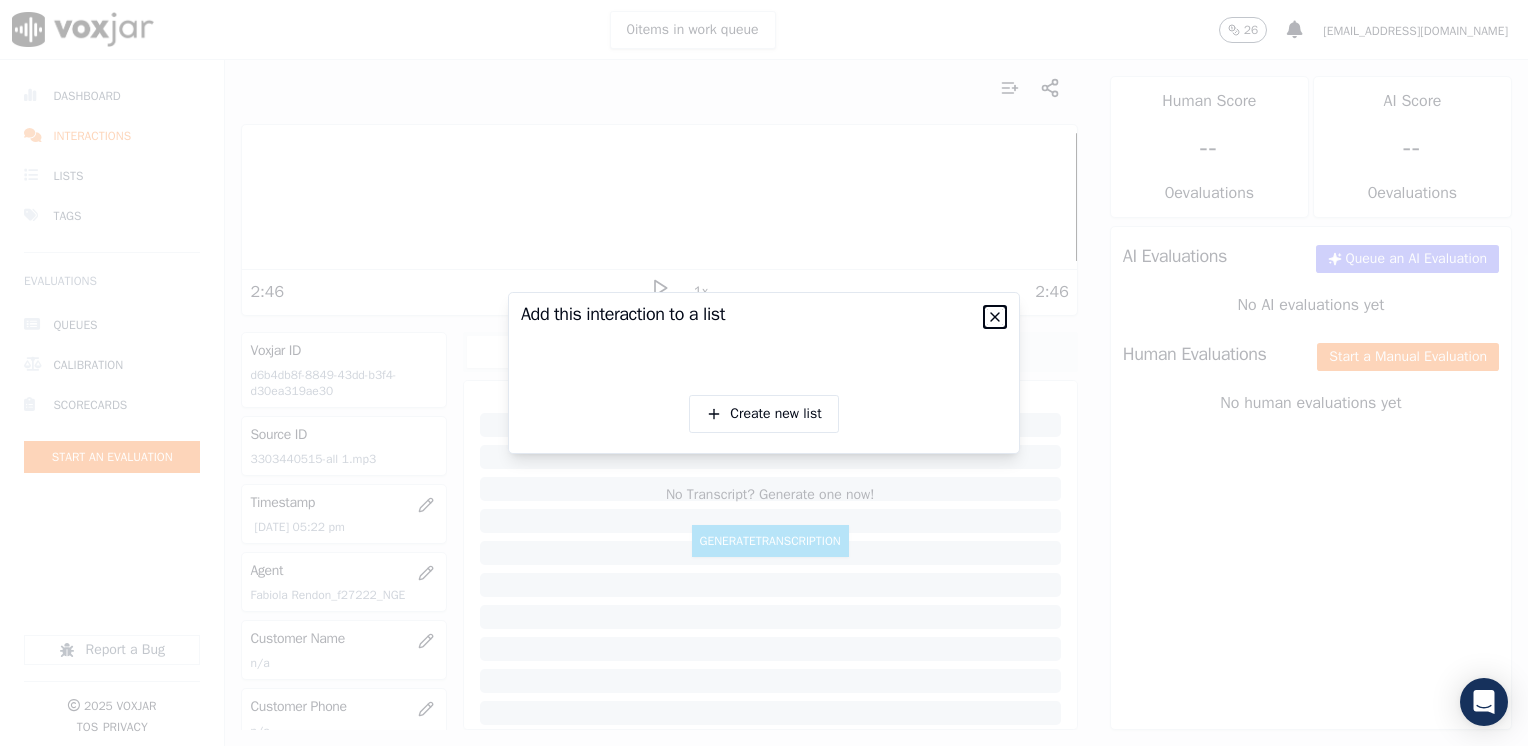 click 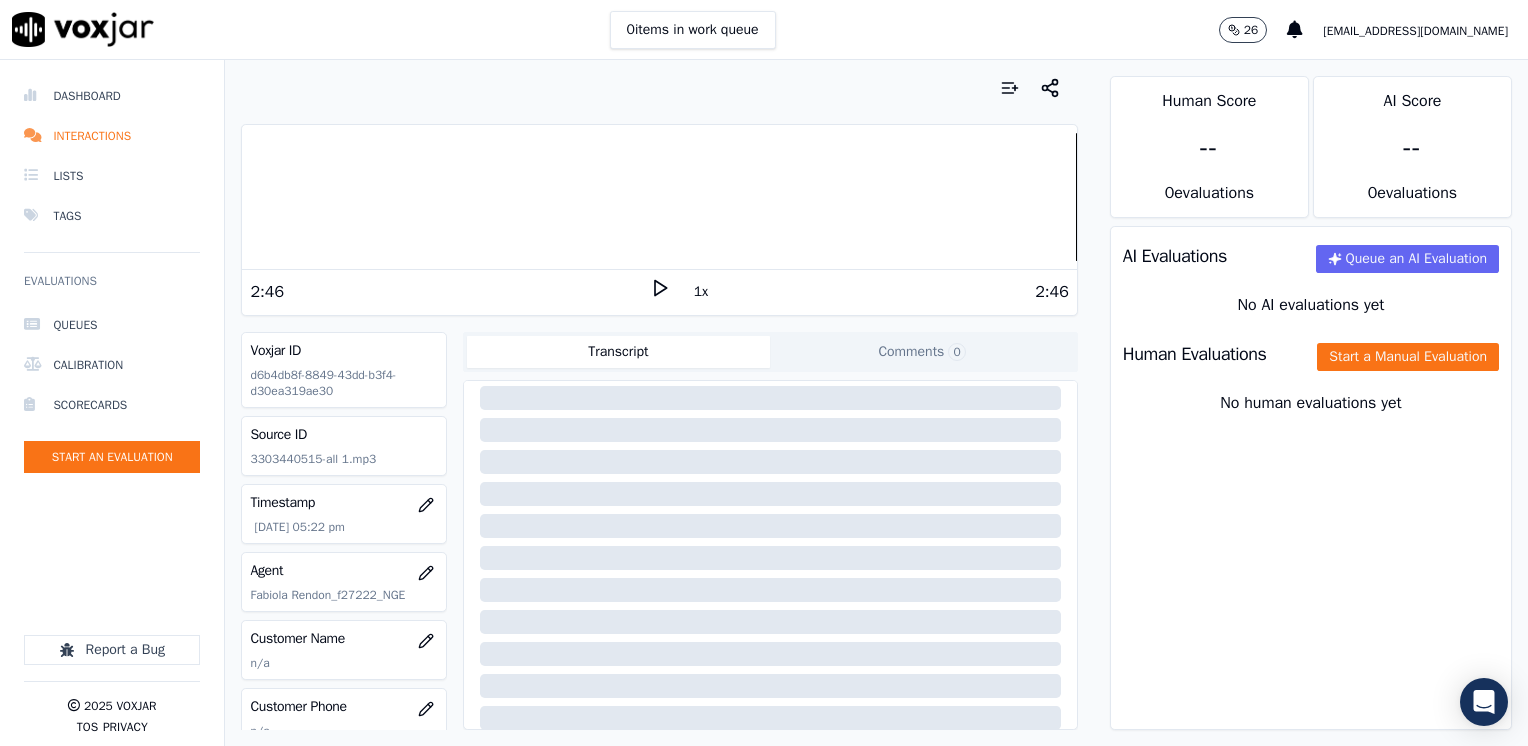 scroll, scrollTop: 200, scrollLeft: 0, axis: vertical 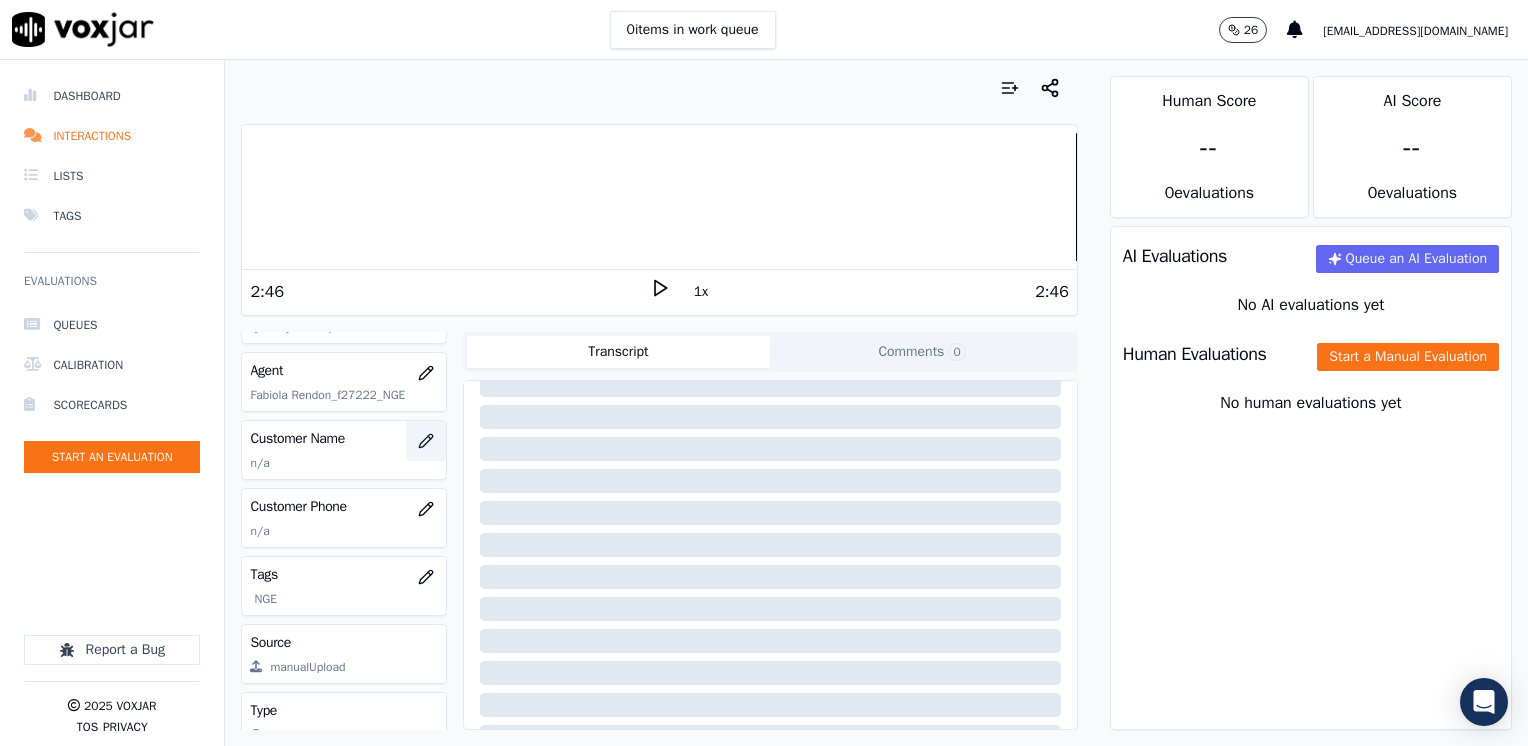 click 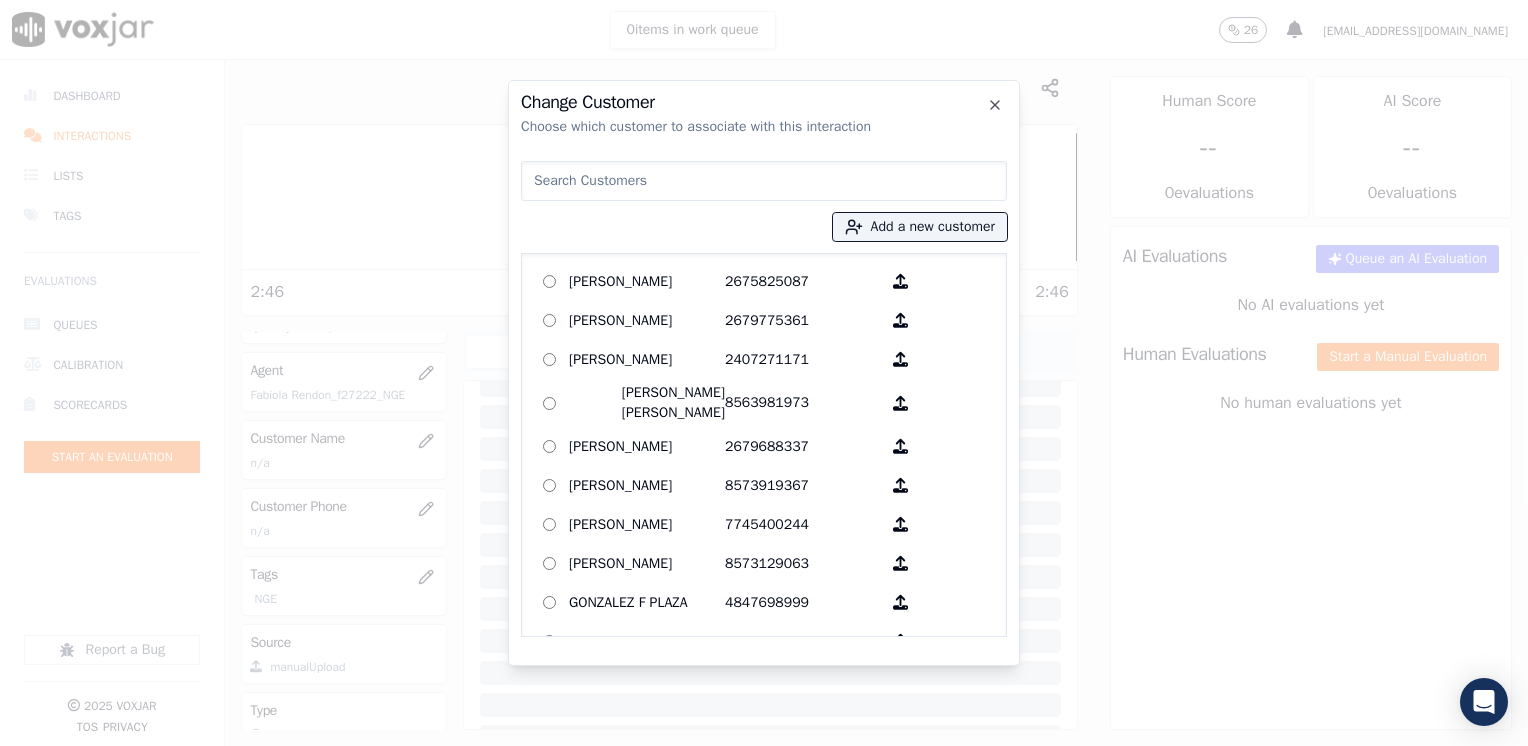 click at bounding box center (764, 181) 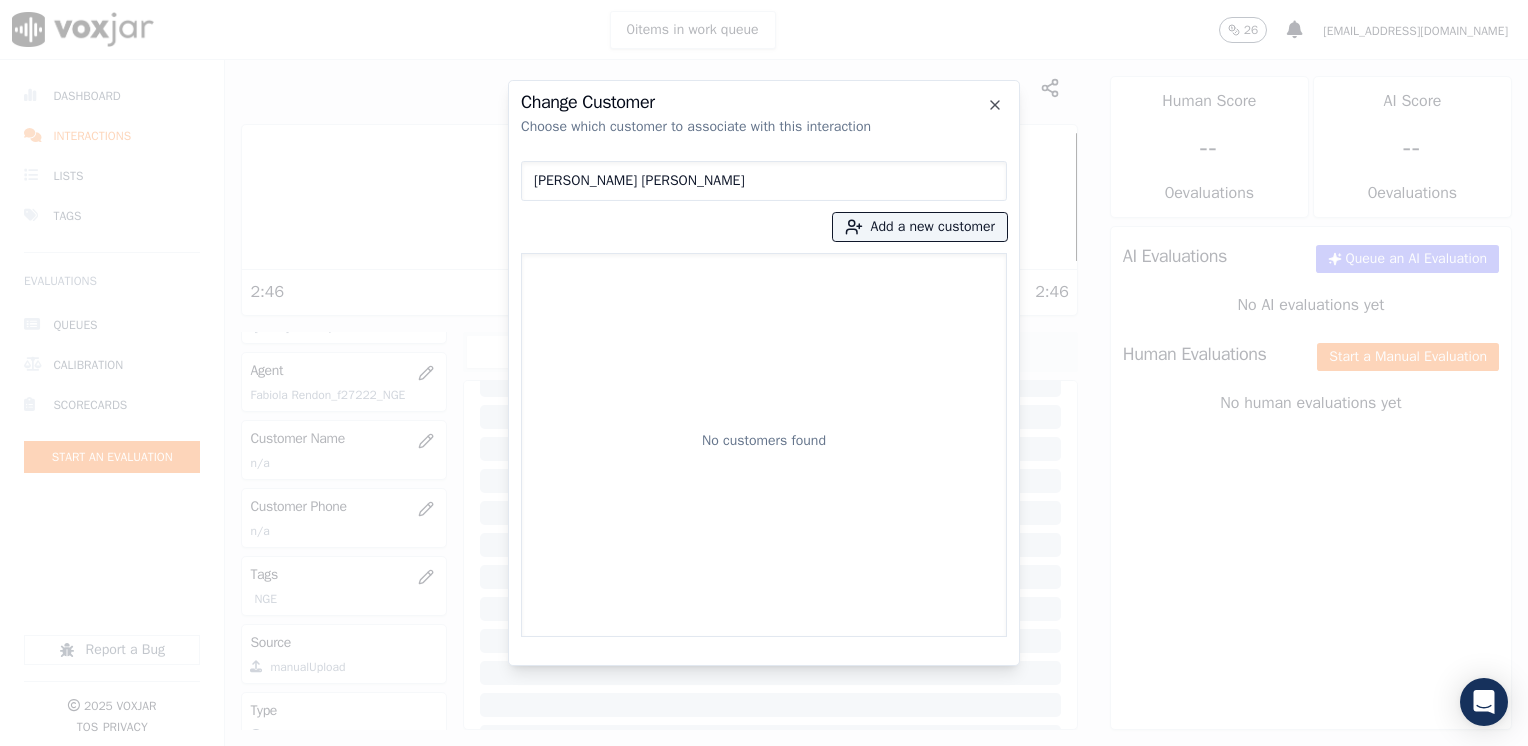 drag, startPoint x: 680, startPoint y: 185, endPoint x: 575, endPoint y: 184, distance: 105.00476 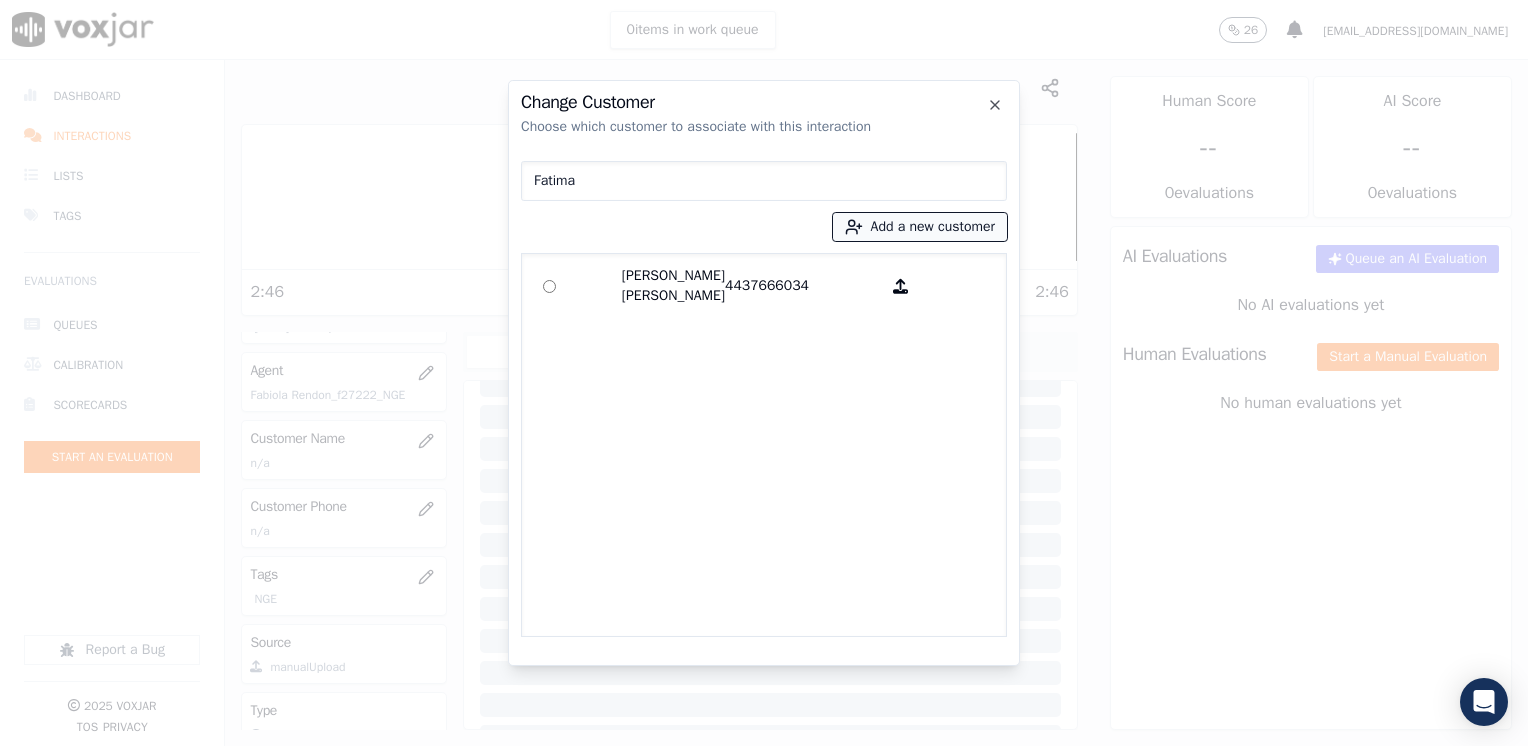 type on "Fatima" 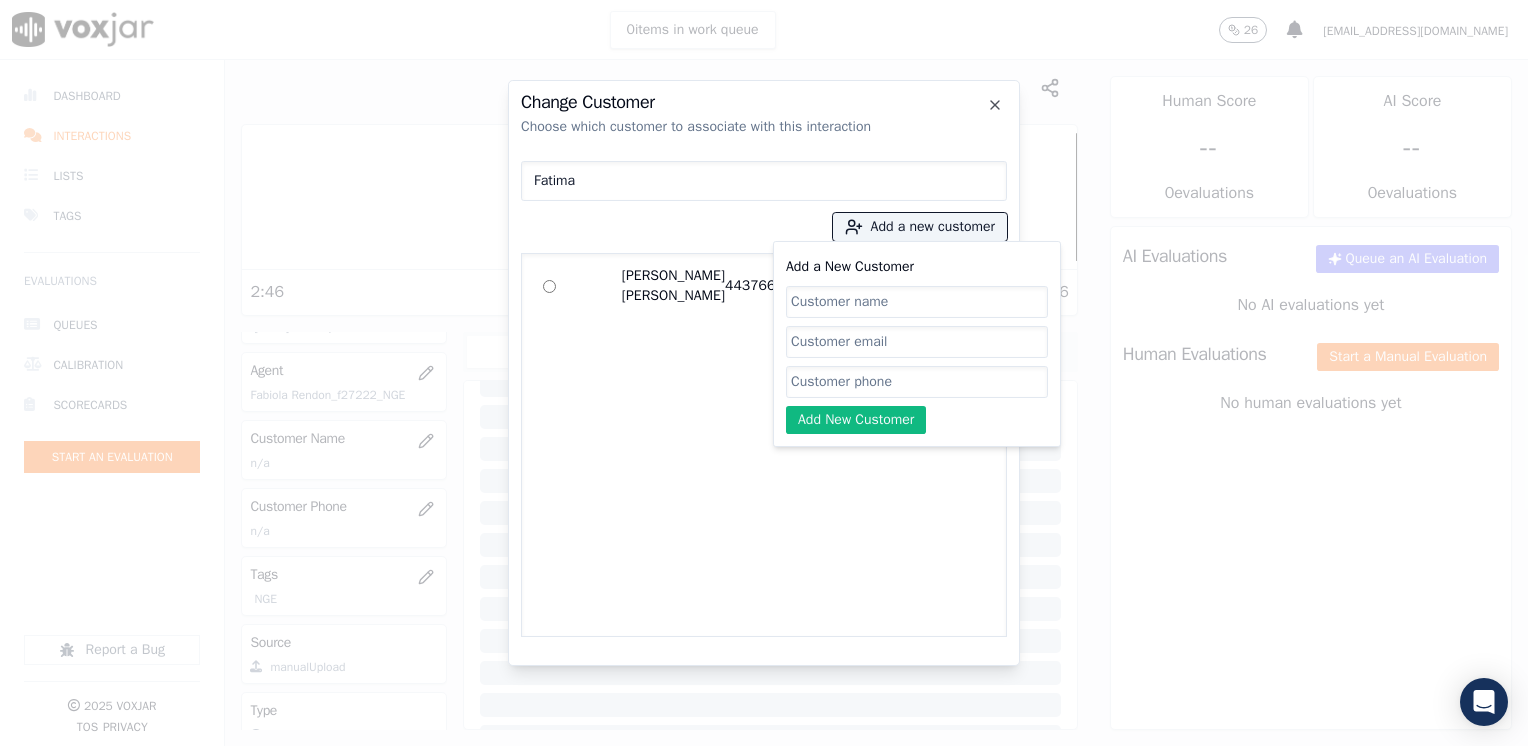 click on "Add a New Customer" 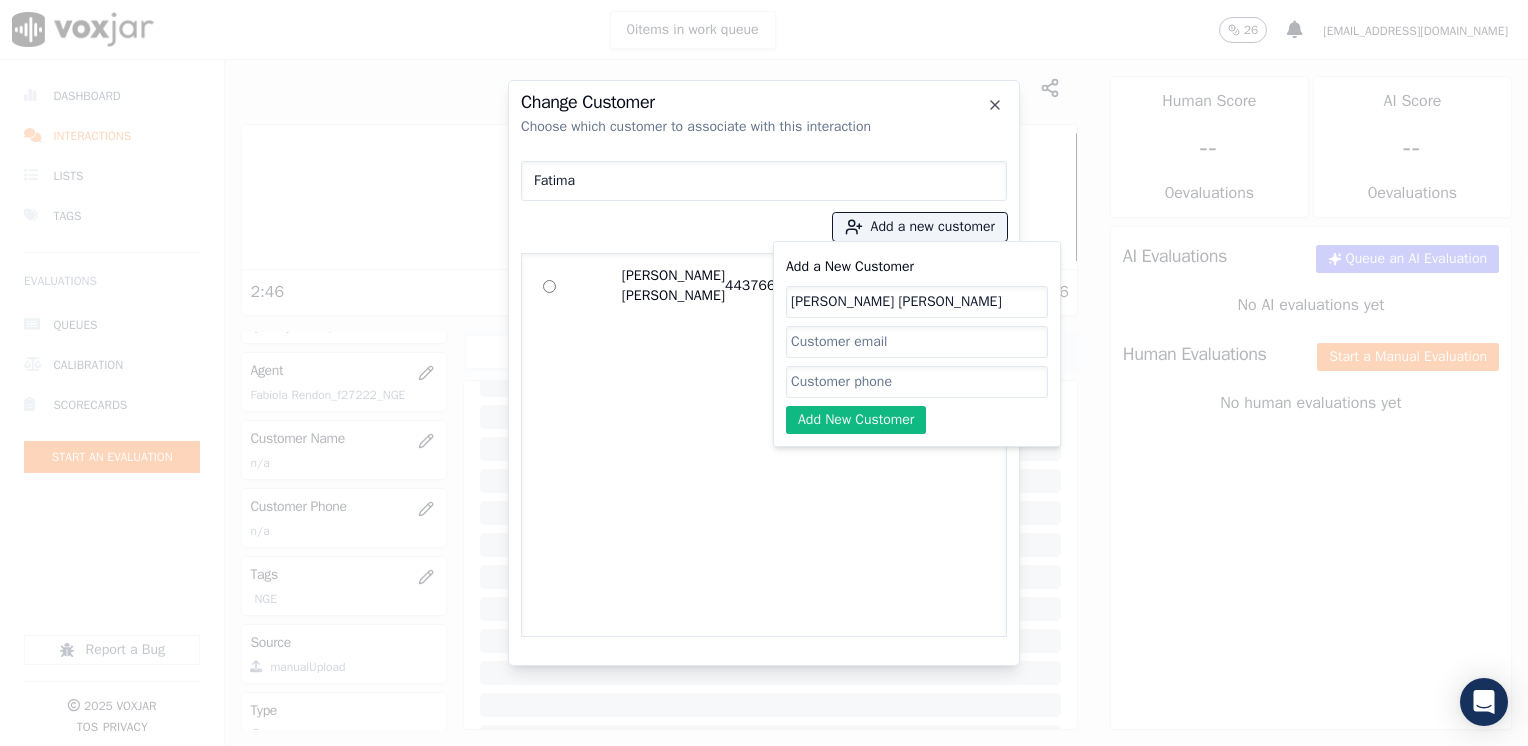 type on "[PERSON_NAME] [PERSON_NAME]" 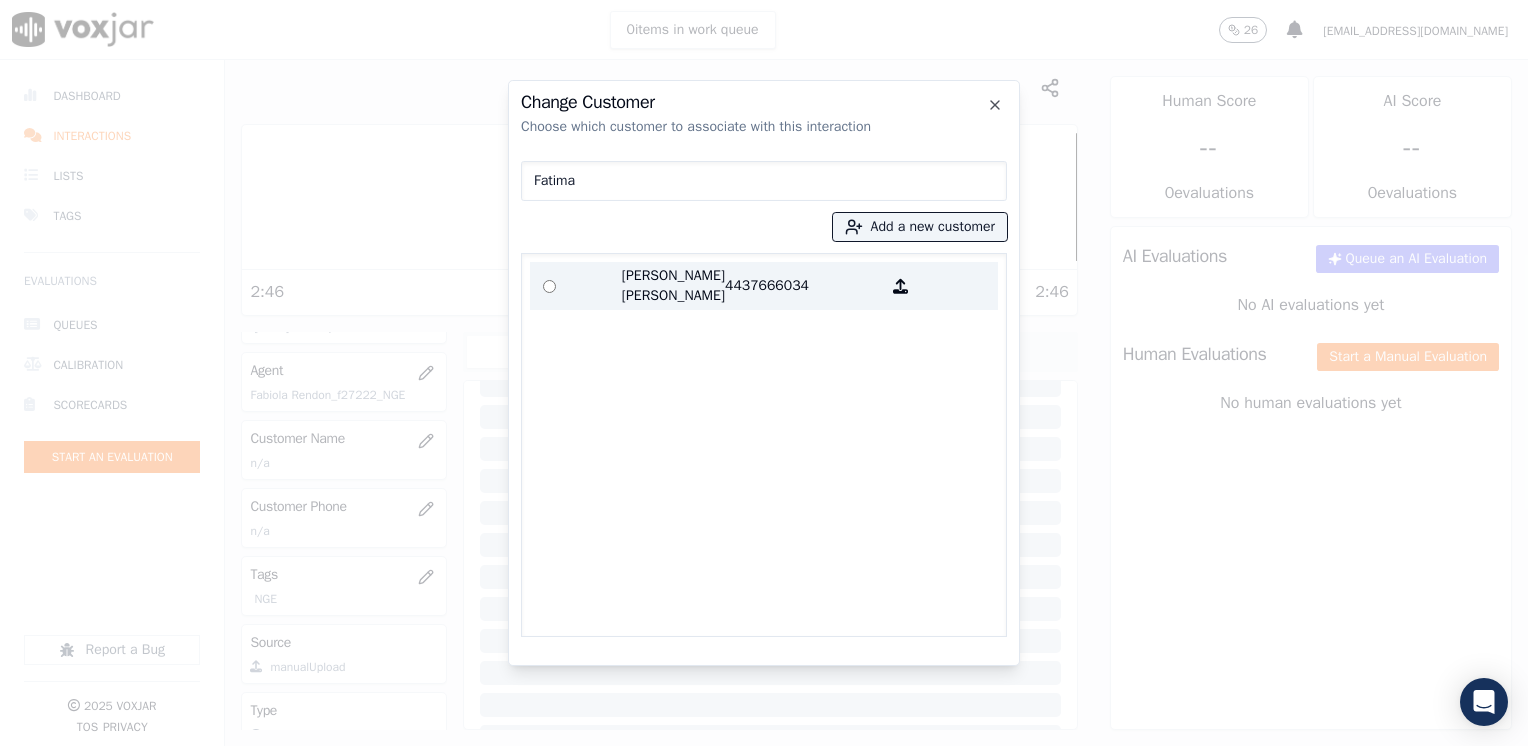 click on "4437666034" at bounding box center (803, 286) 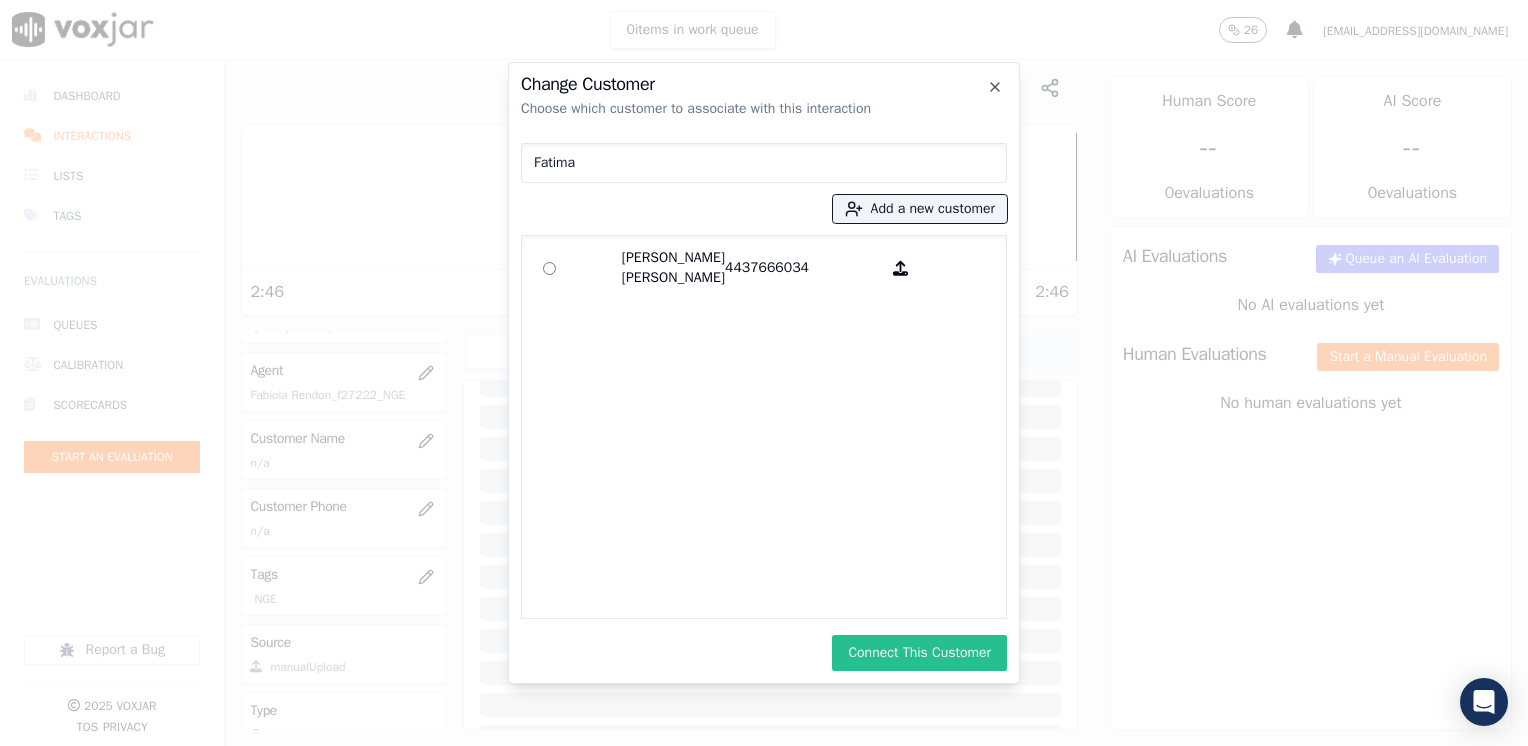click on "Connect This Customer" at bounding box center (919, 653) 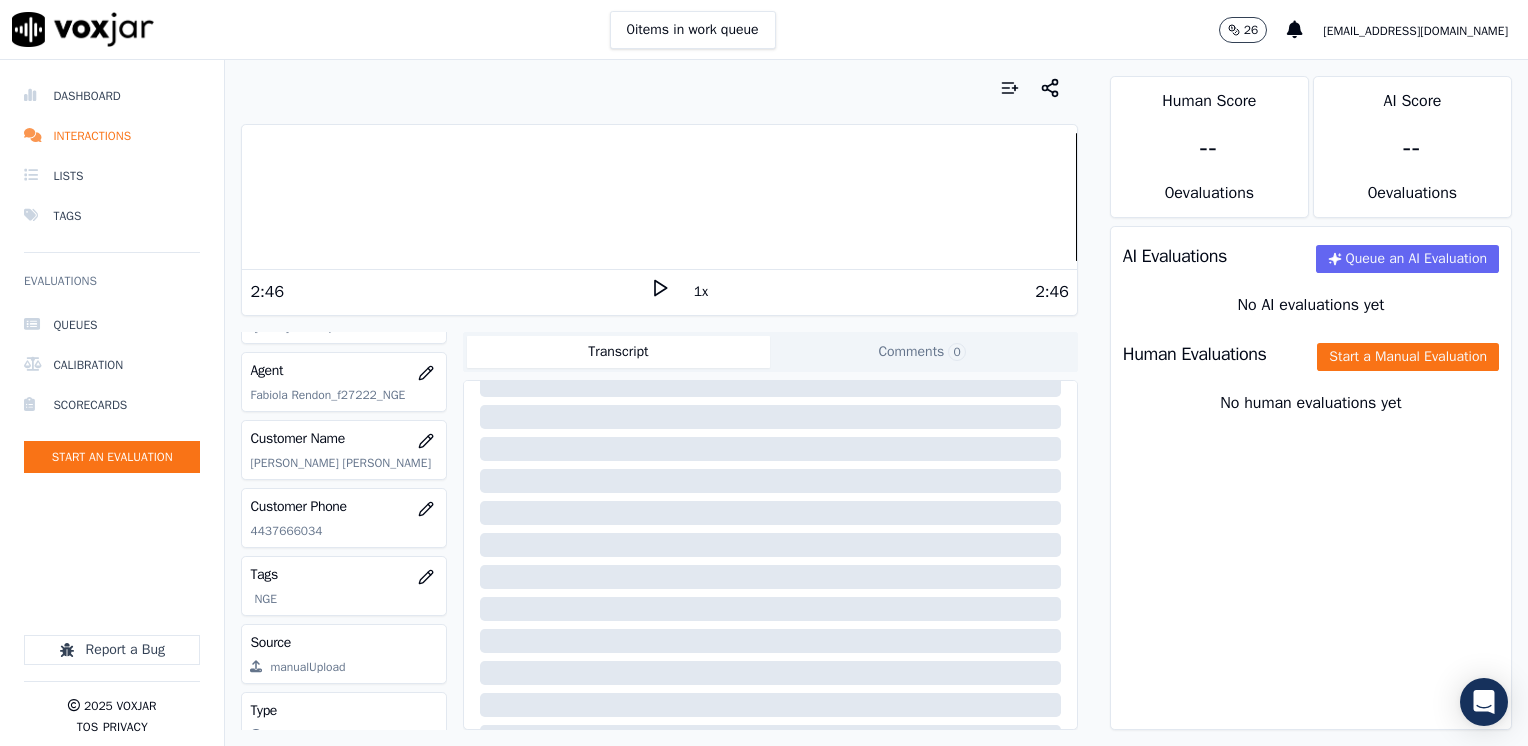scroll, scrollTop: 263, scrollLeft: 0, axis: vertical 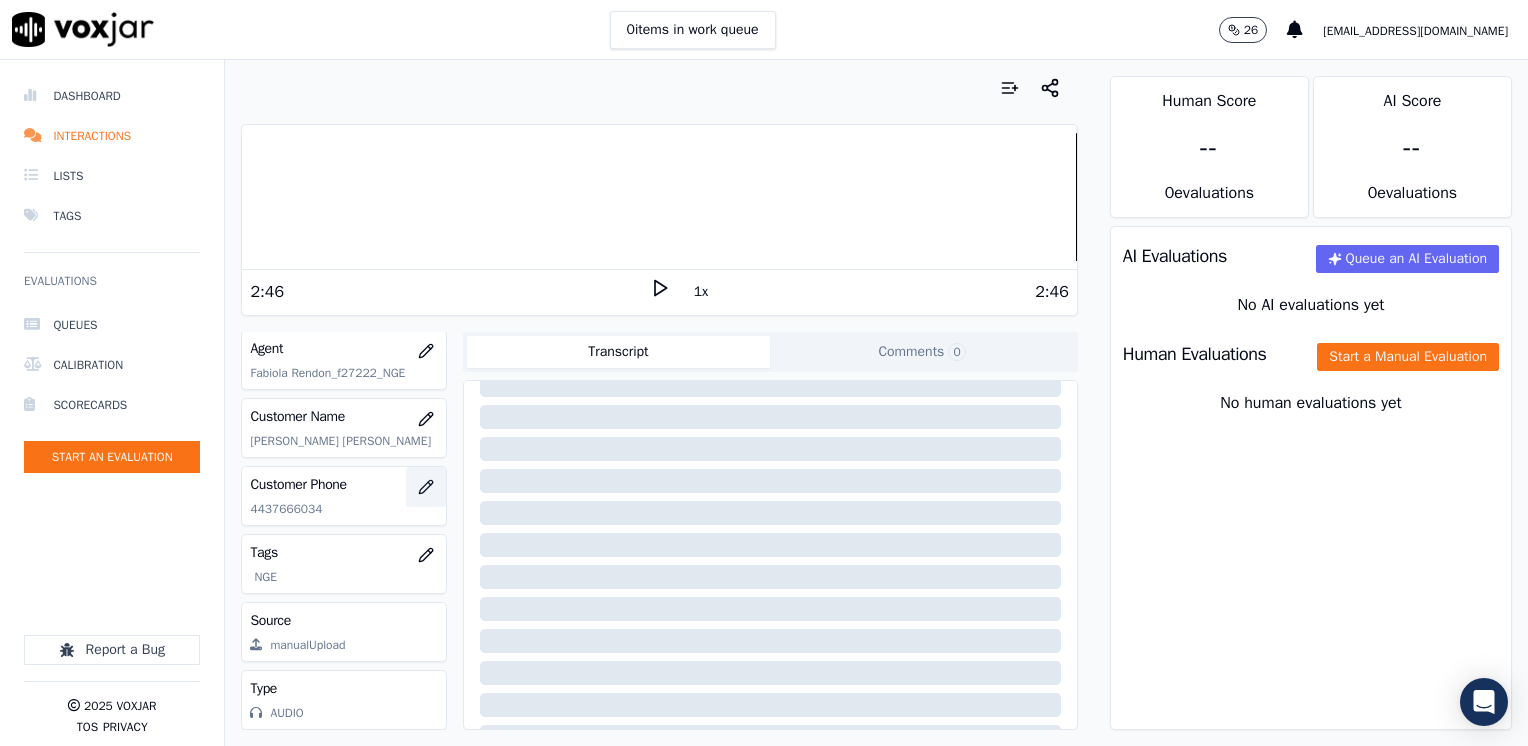 click 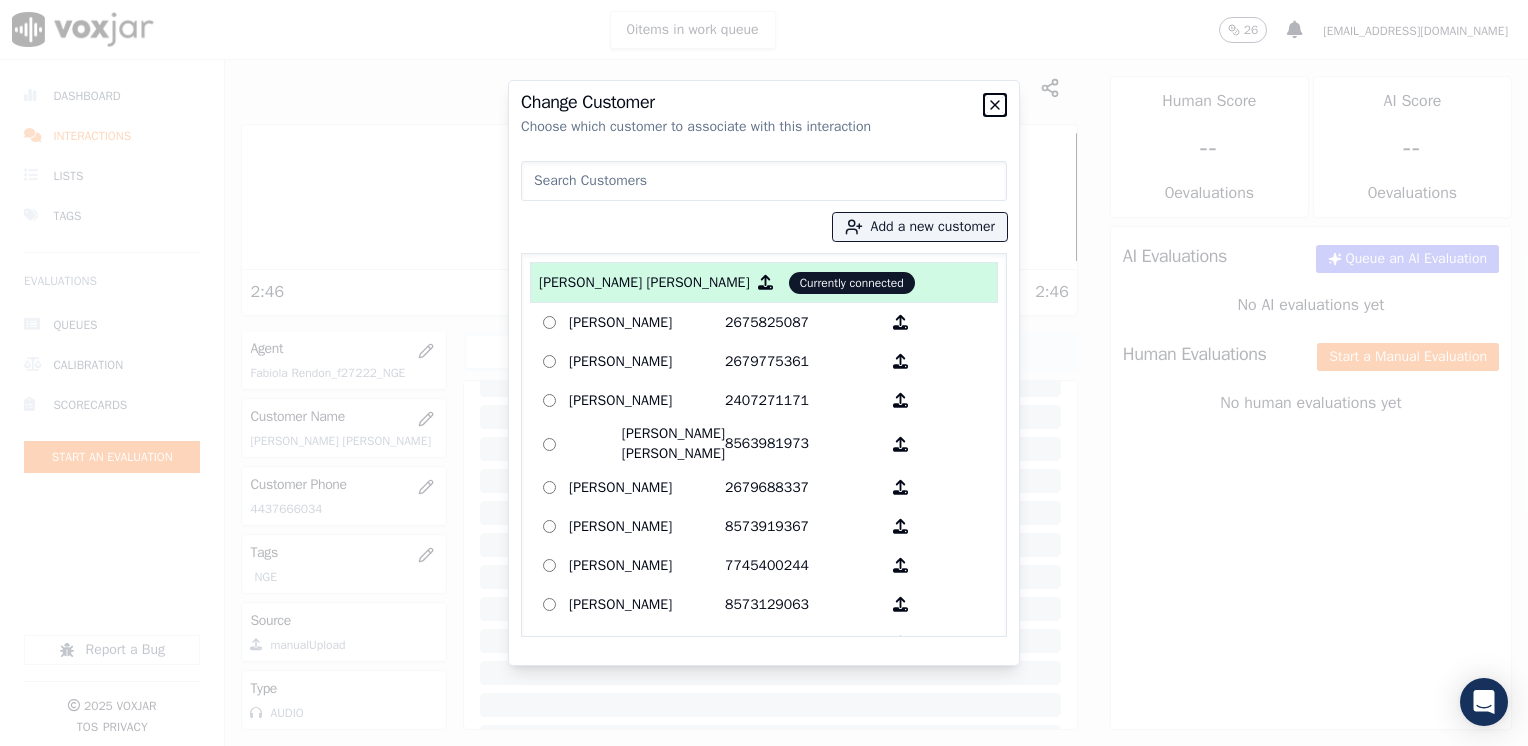 click 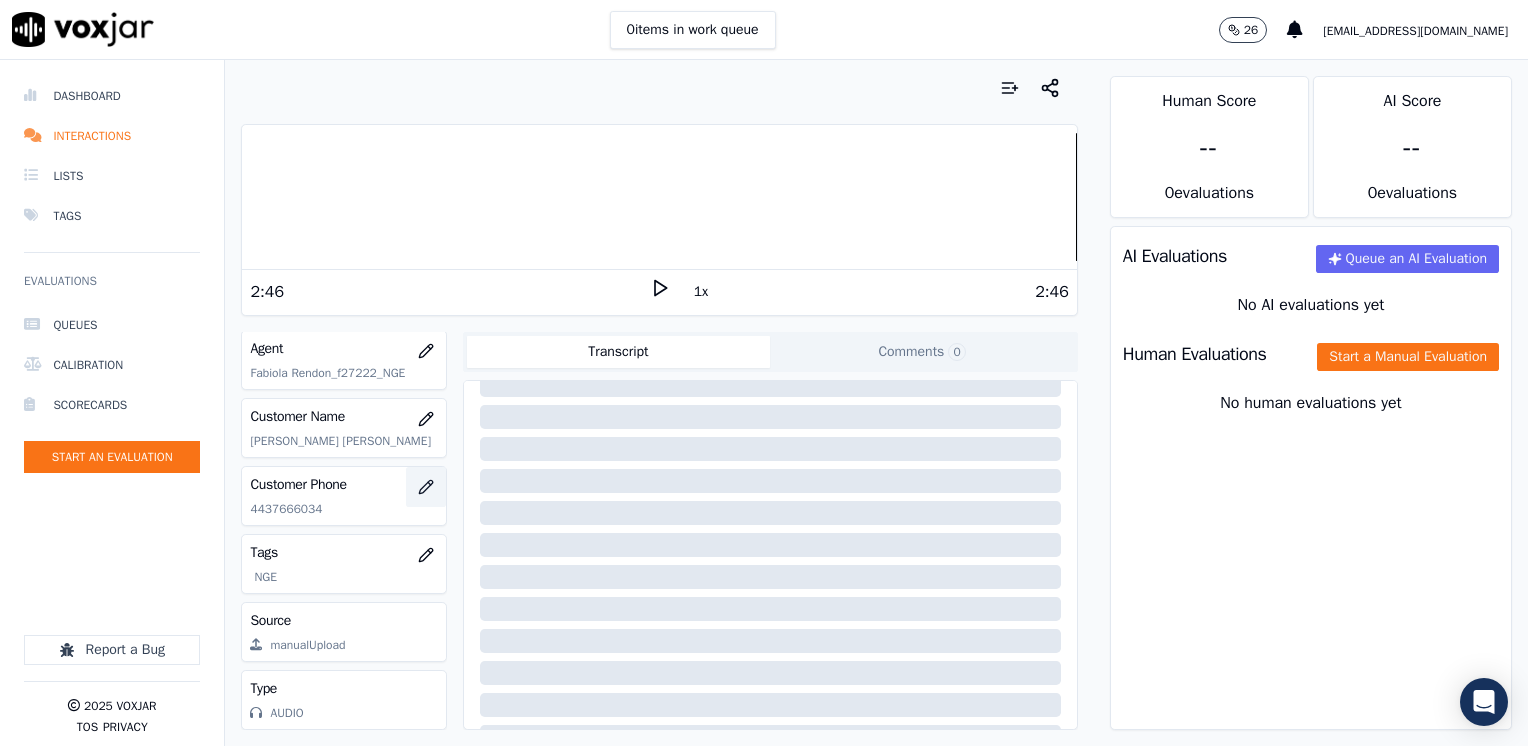 click 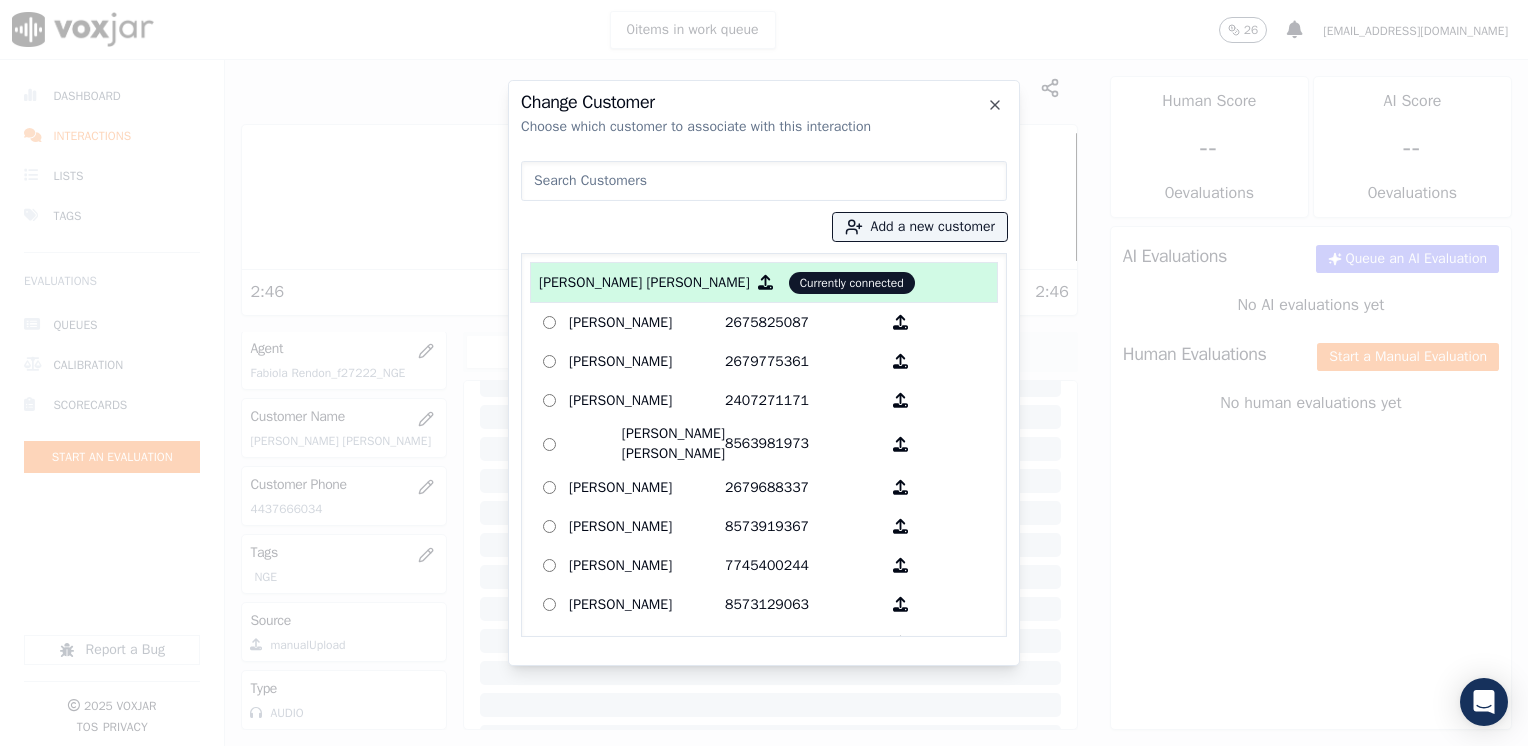 click on "[PERSON_NAME] [PERSON_NAME]" at bounding box center [644, 283] 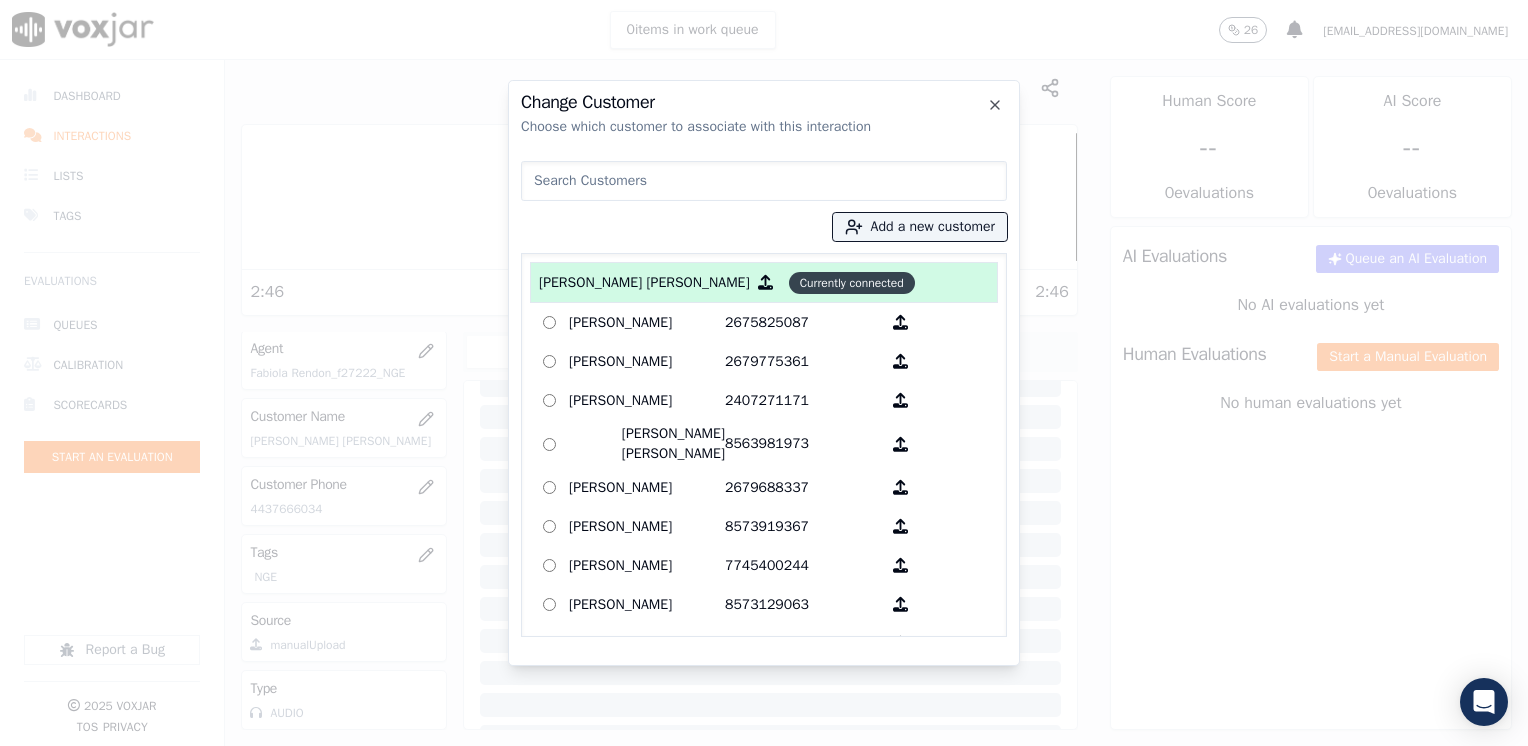 click on "Currently connected" 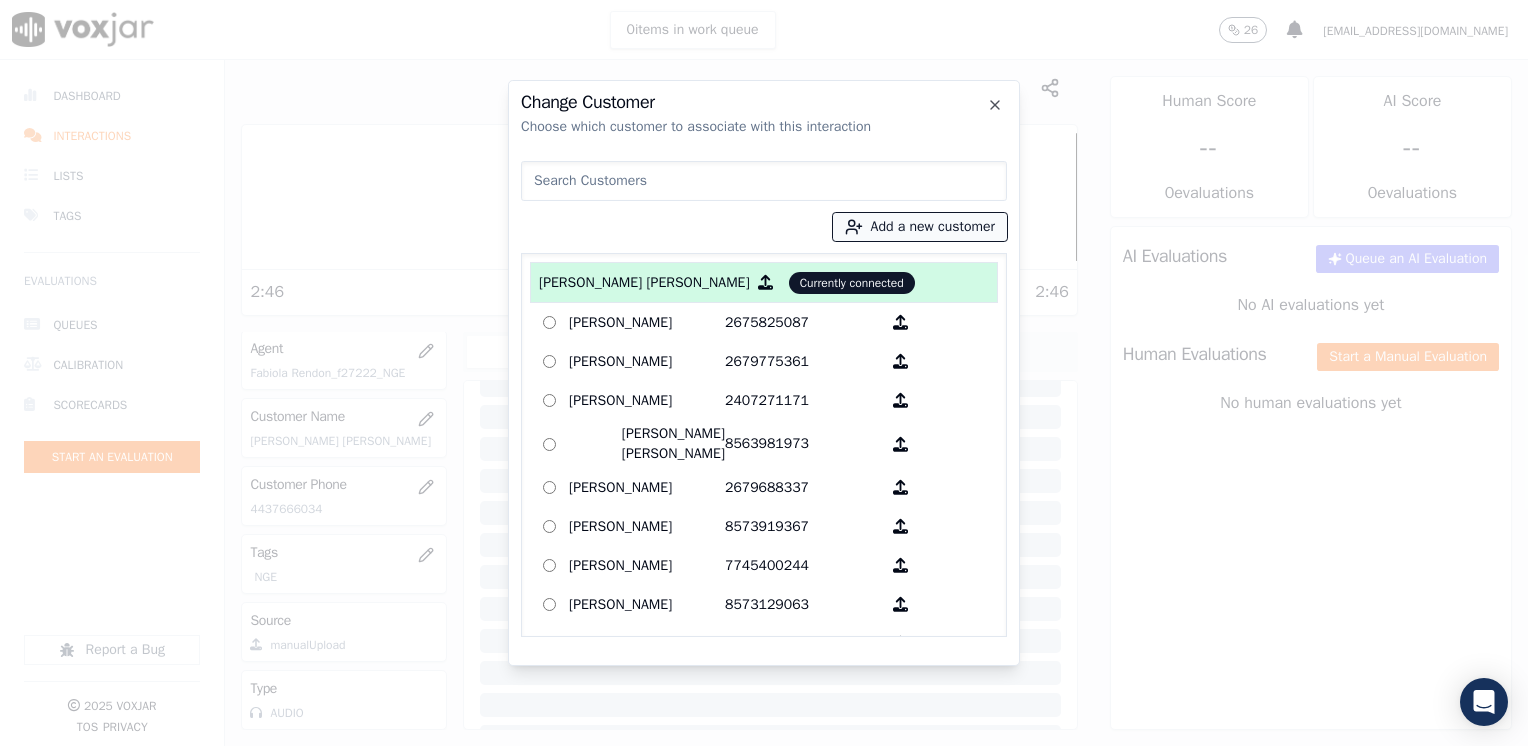 click on "Add a new customer" at bounding box center (920, 227) 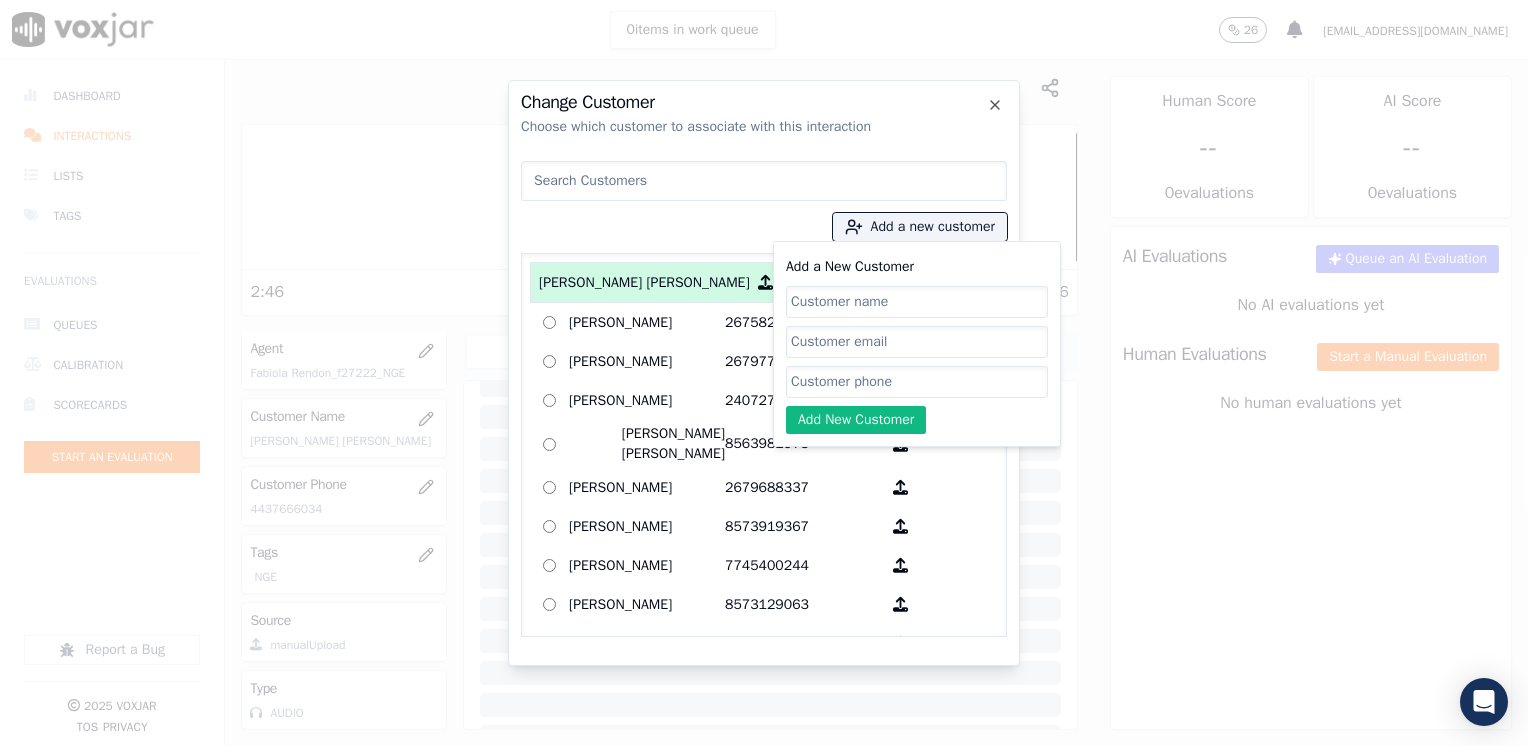 click at bounding box center [764, 181] 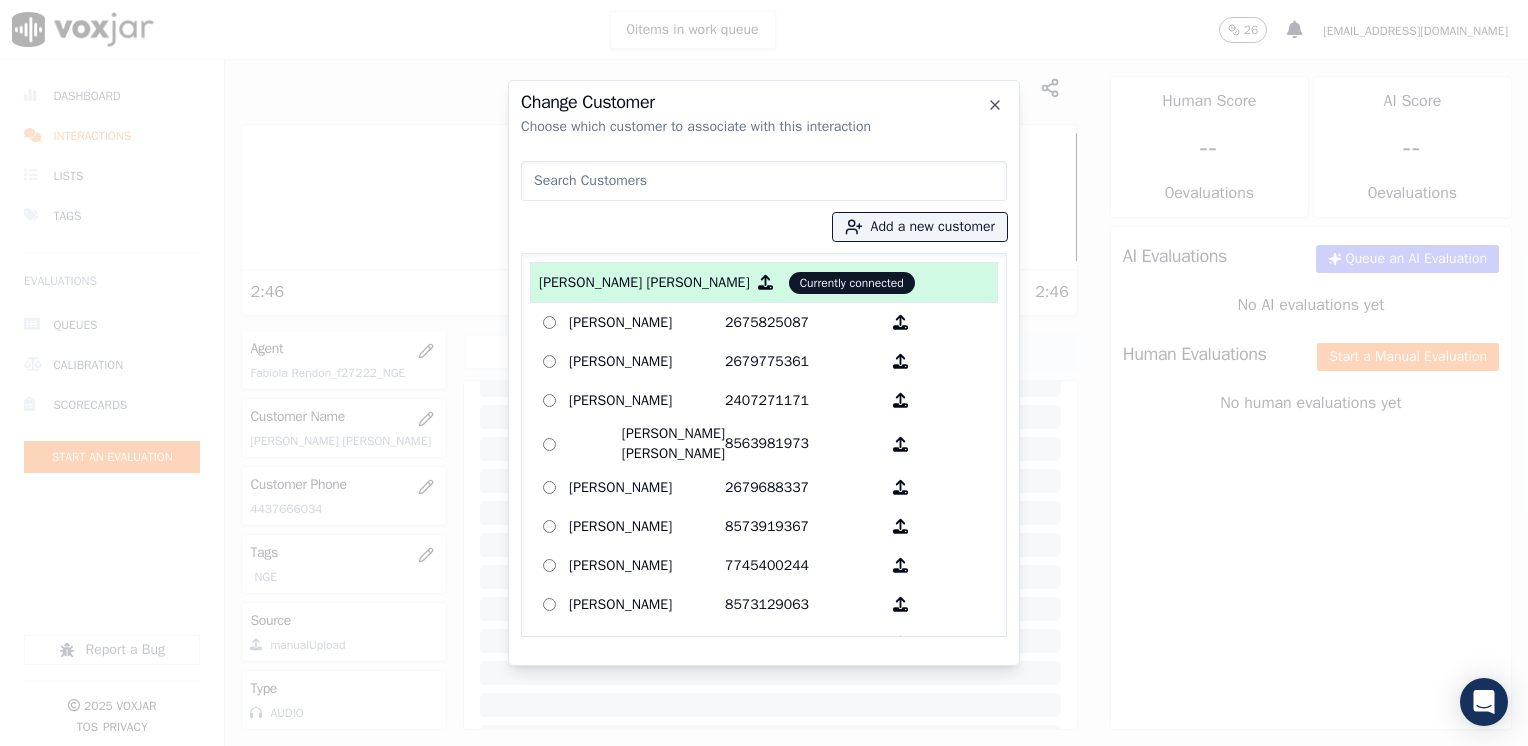click at bounding box center (764, 181) 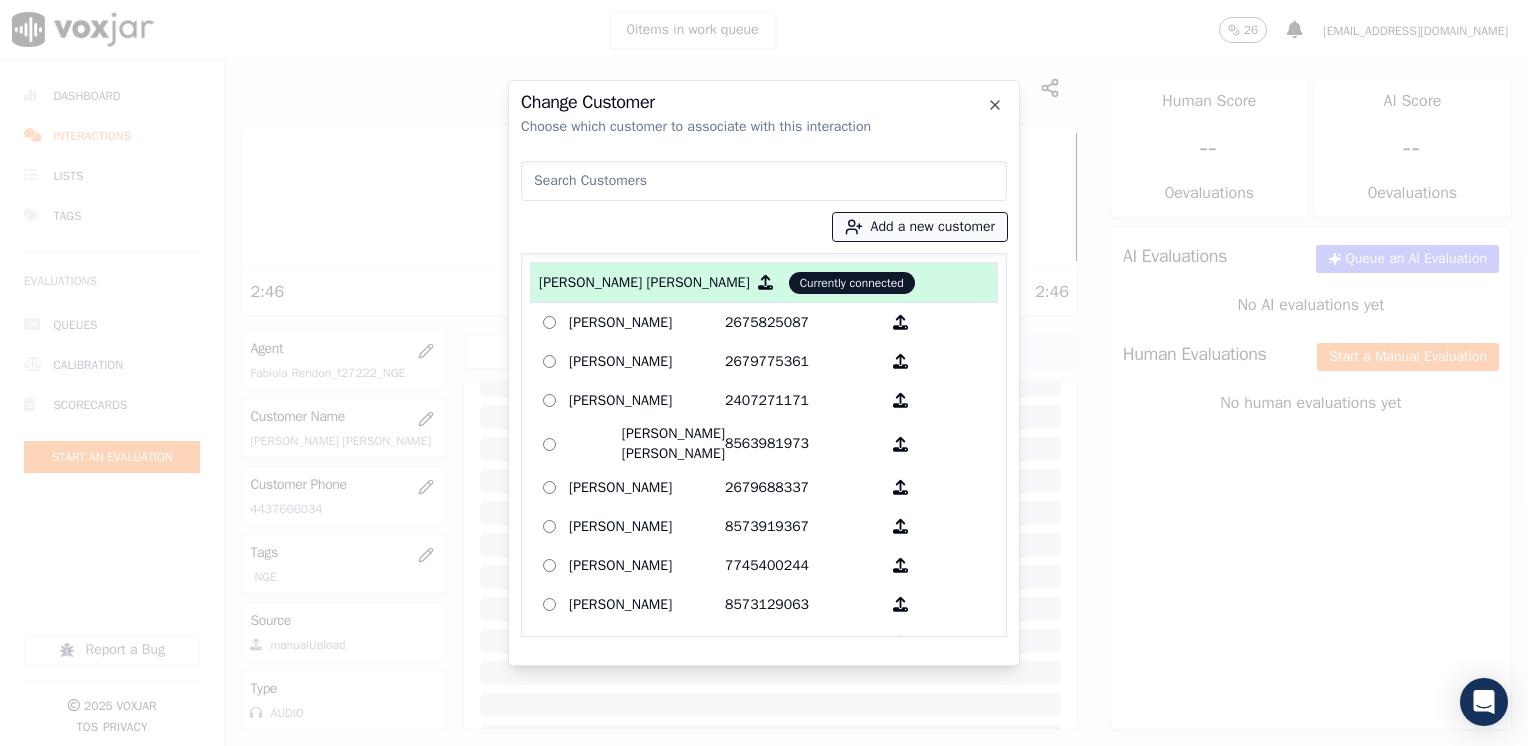 paste on "3303440515" 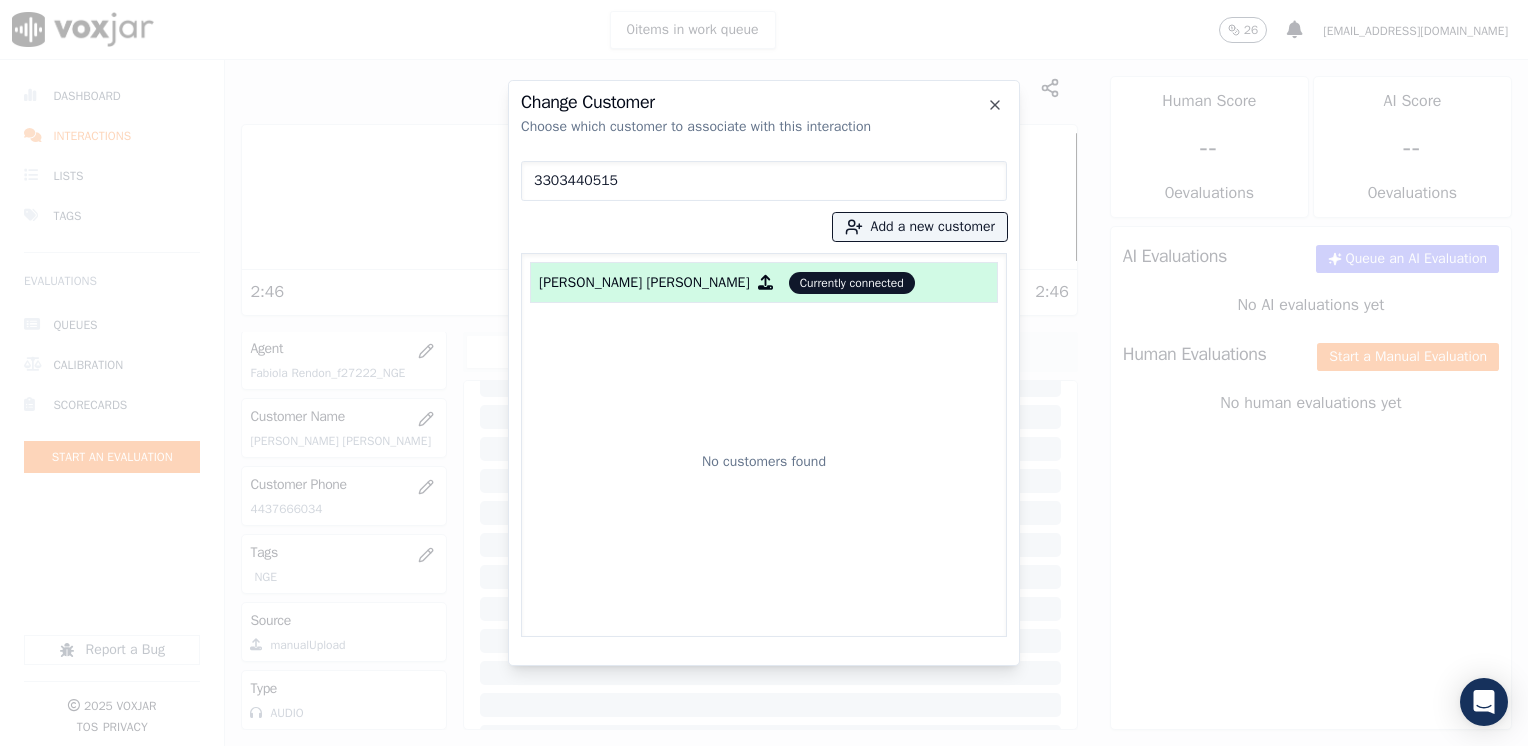 type on "3303440515" 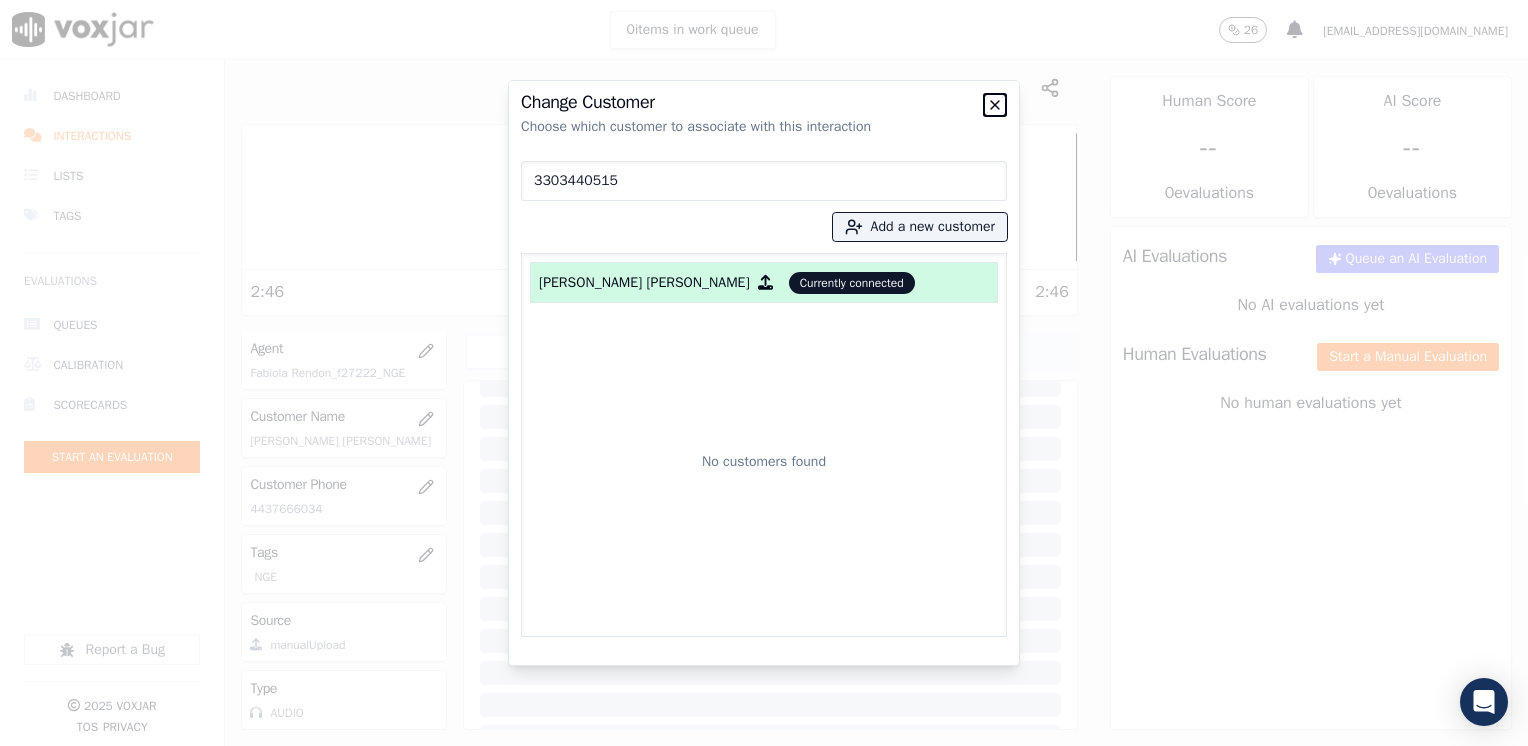 click 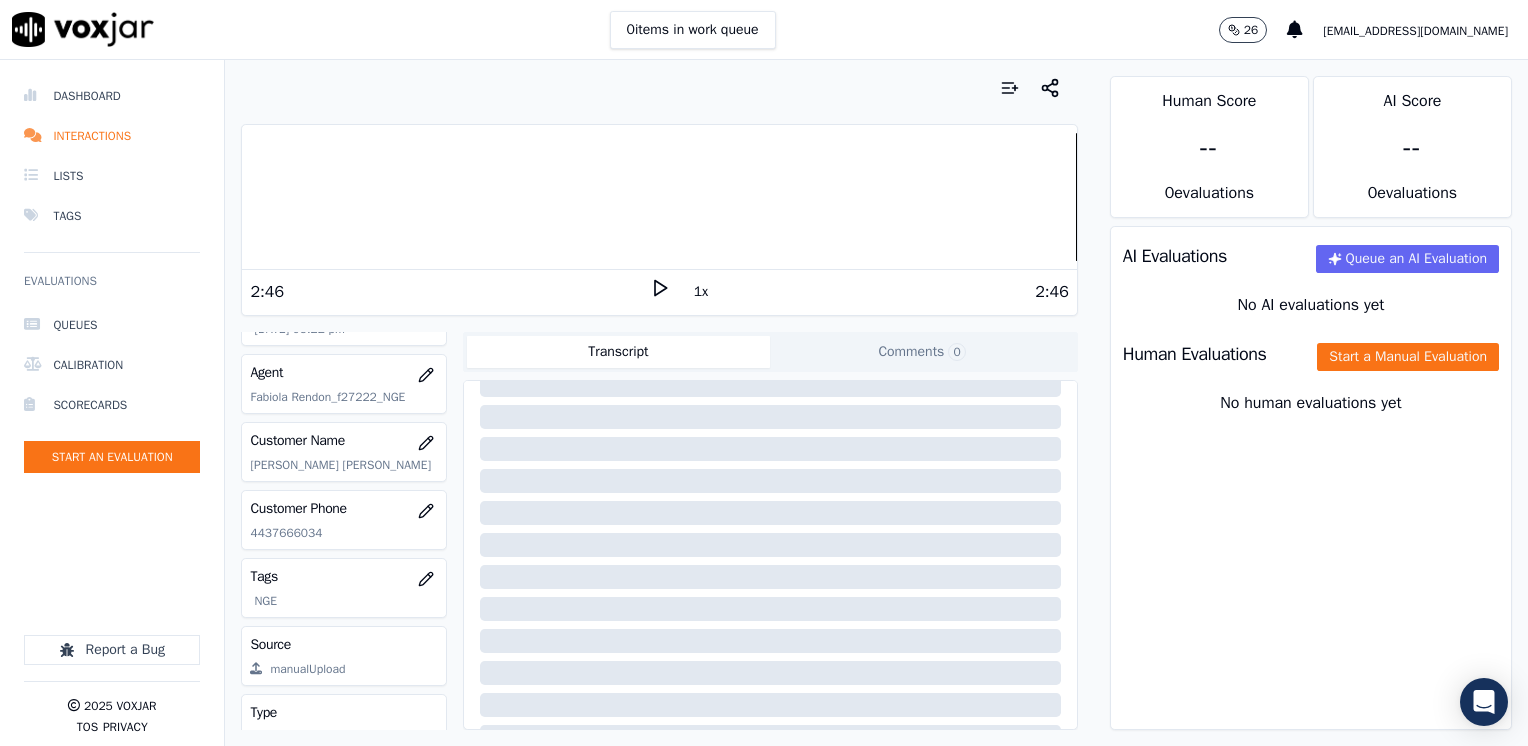 scroll, scrollTop: 200, scrollLeft: 0, axis: vertical 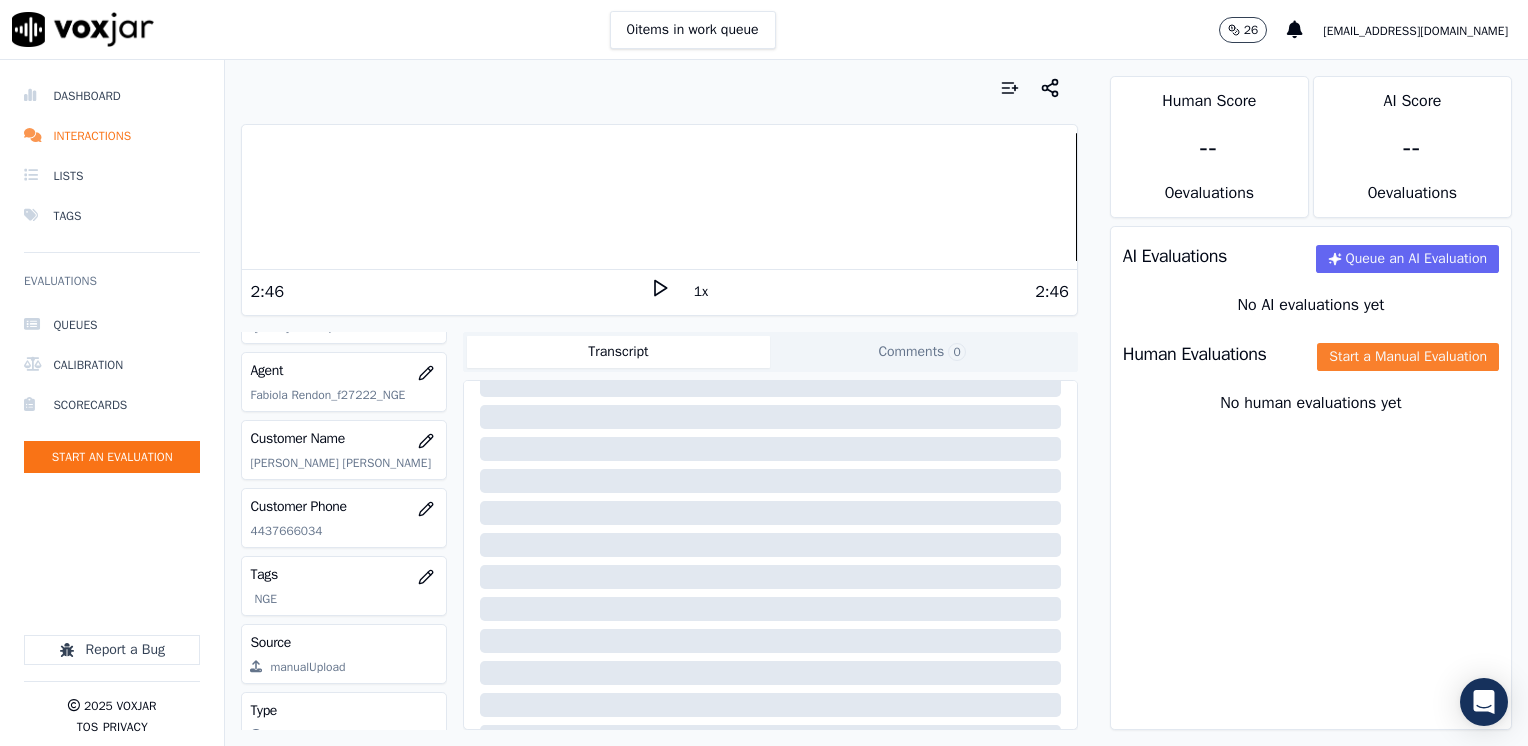 click on "Start a Manual Evaluation" 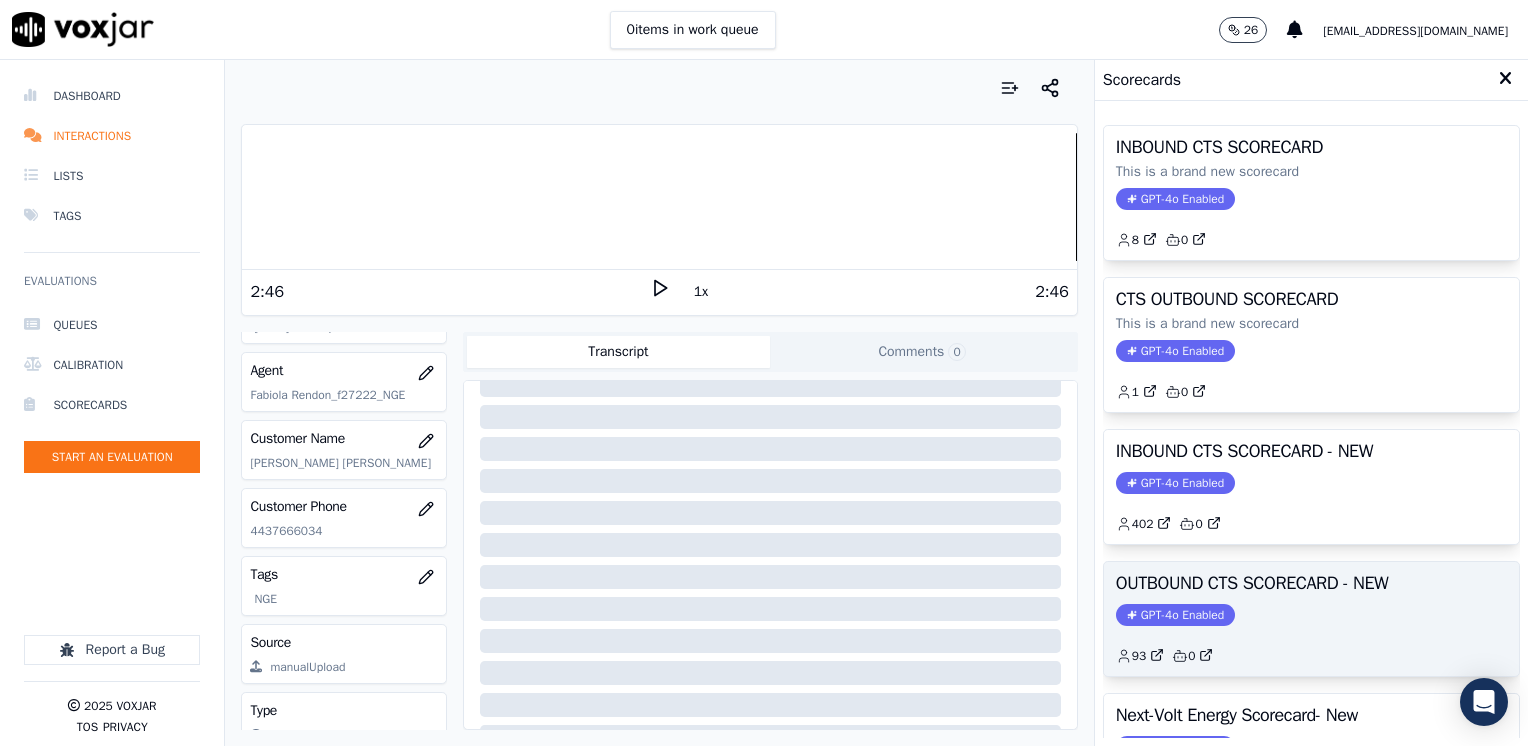 click on "GPT-4o Enabled" at bounding box center (1175, 615) 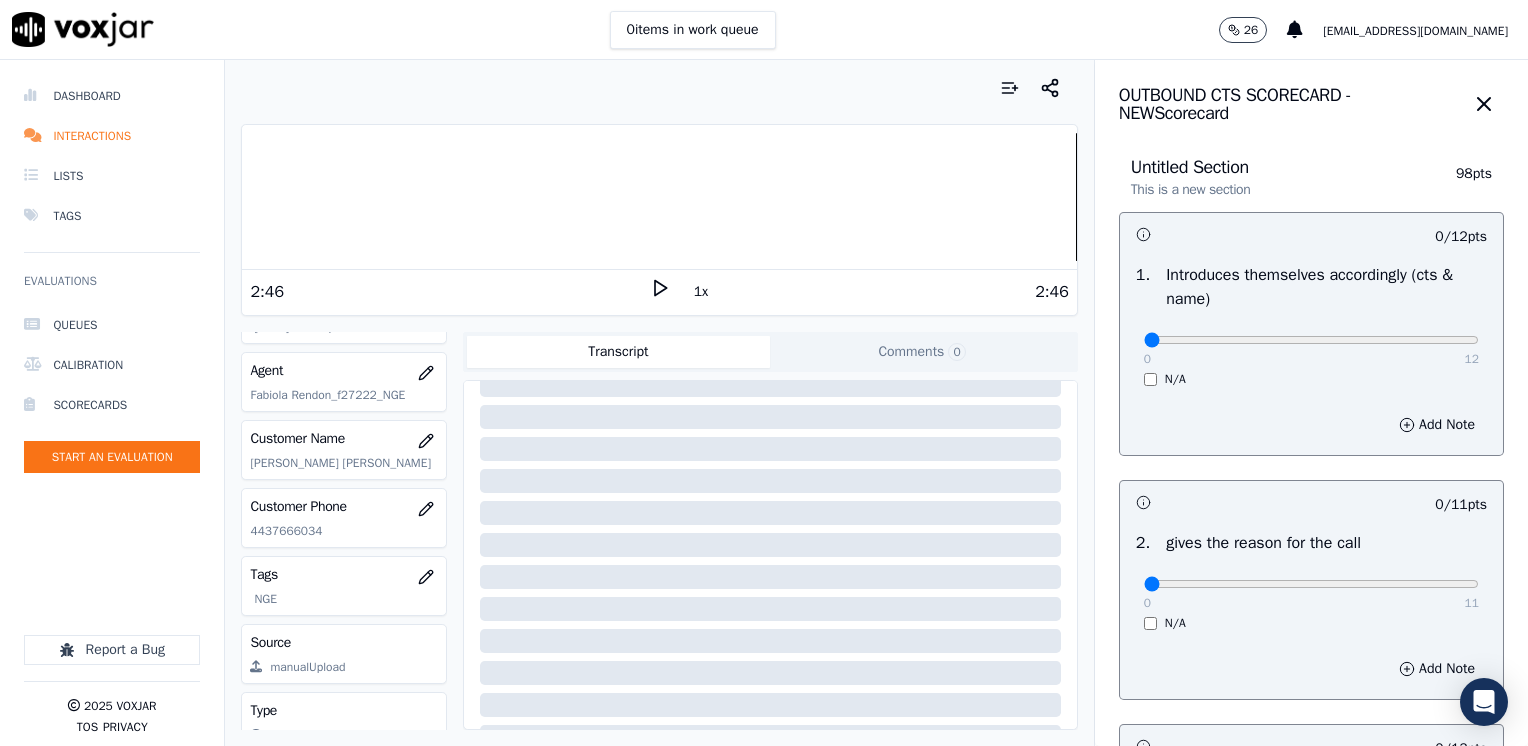 click on "0   12" at bounding box center (1311, 339) 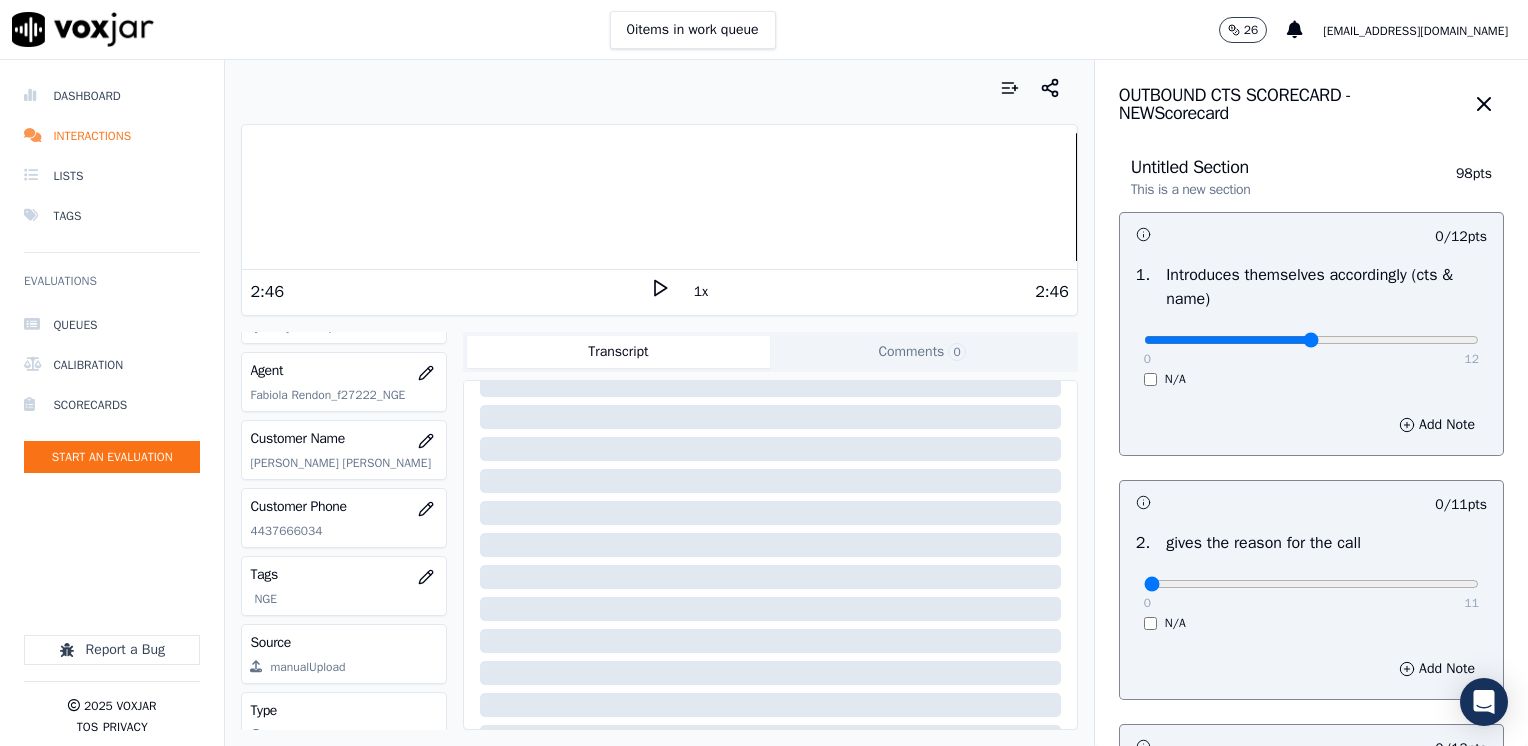 type on "6" 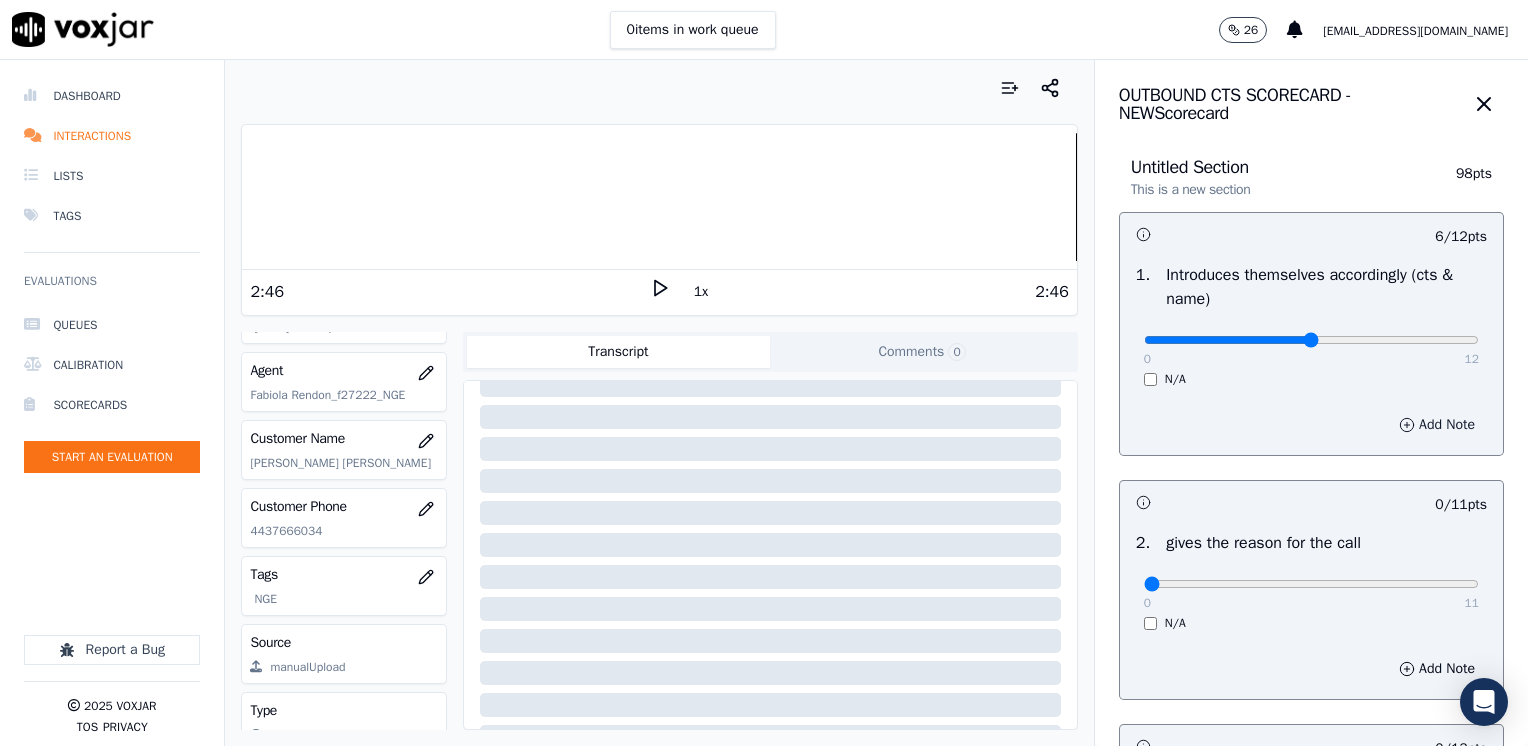 click on "Add Note" at bounding box center [1437, 425] 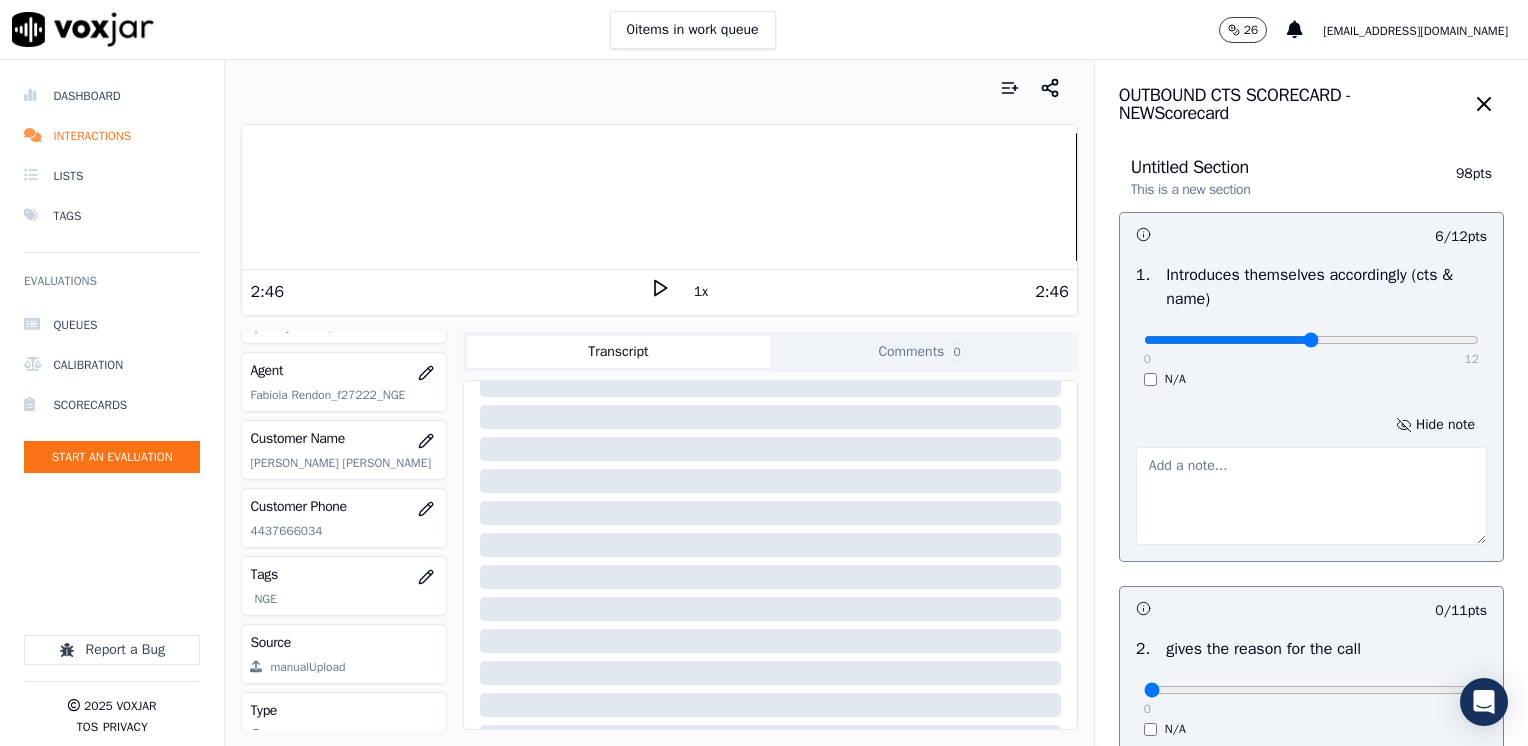 click at bounding box center (1311, 496) 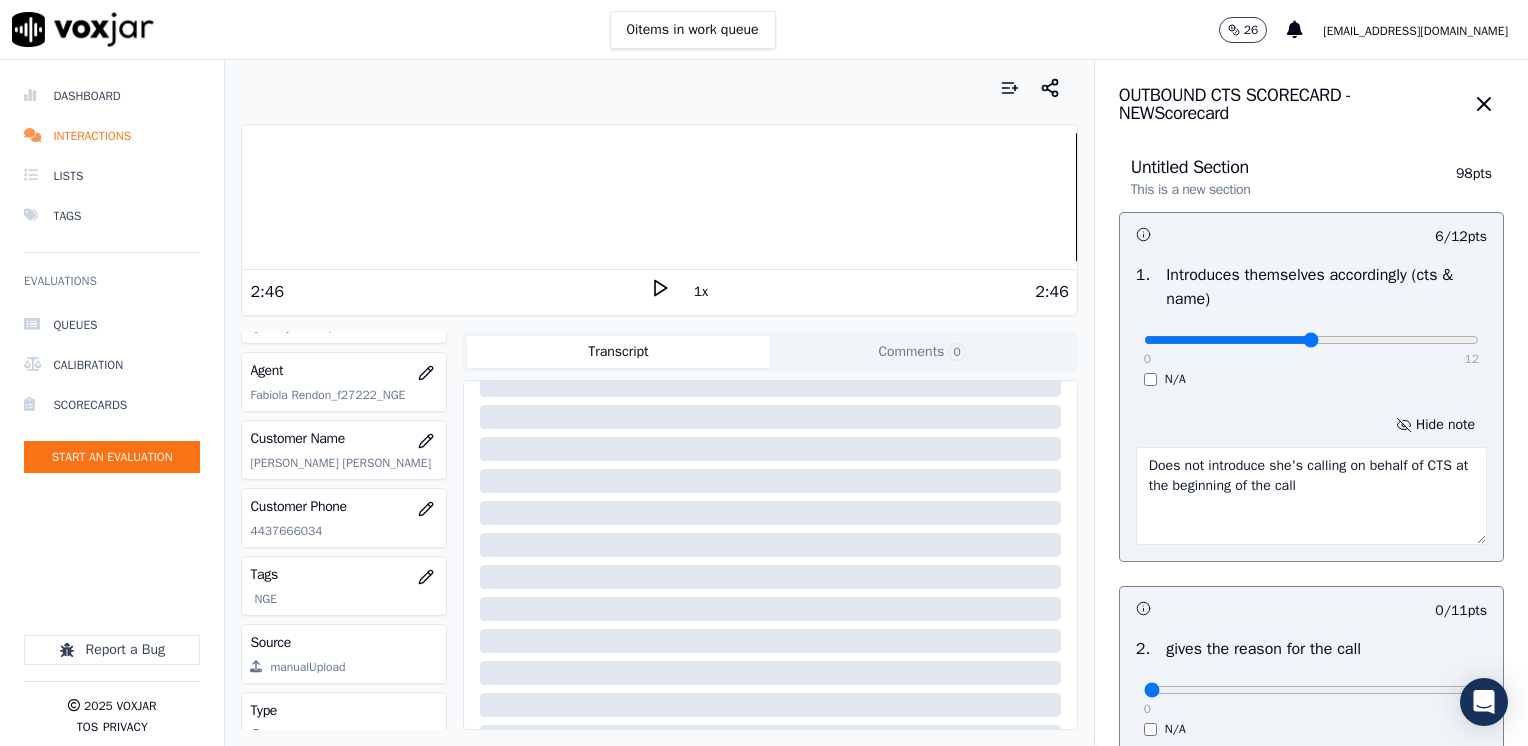scroll, scrollTop: 100, scrollLeft: 0, axis: vertical 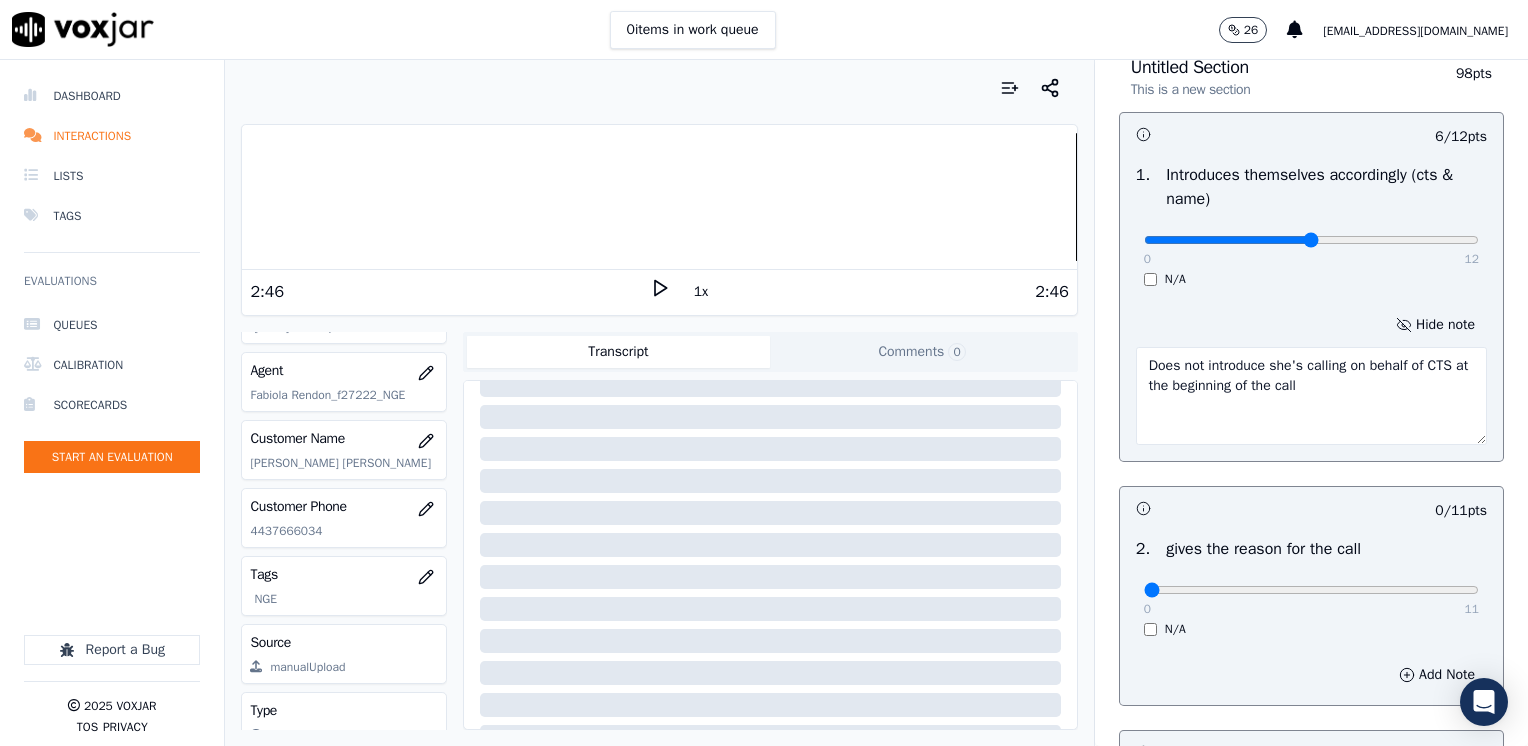 type on "Does not introduce she's calling on behalf of CTS at the beginning of the call" 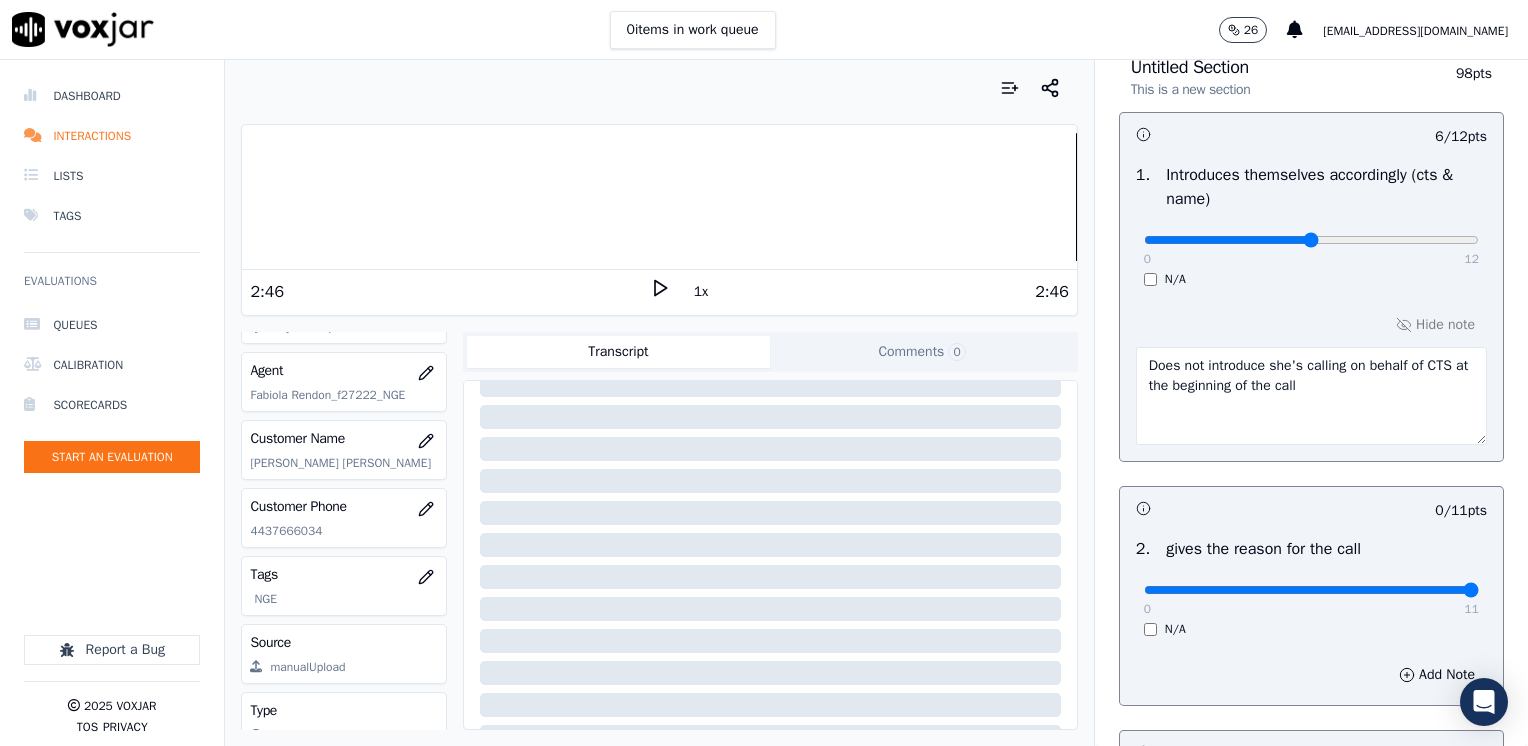 drag, startPoint x: 1136, startPoint y: 587, endPoint x: 1531, endPoint y: 565, distance: 395.61218 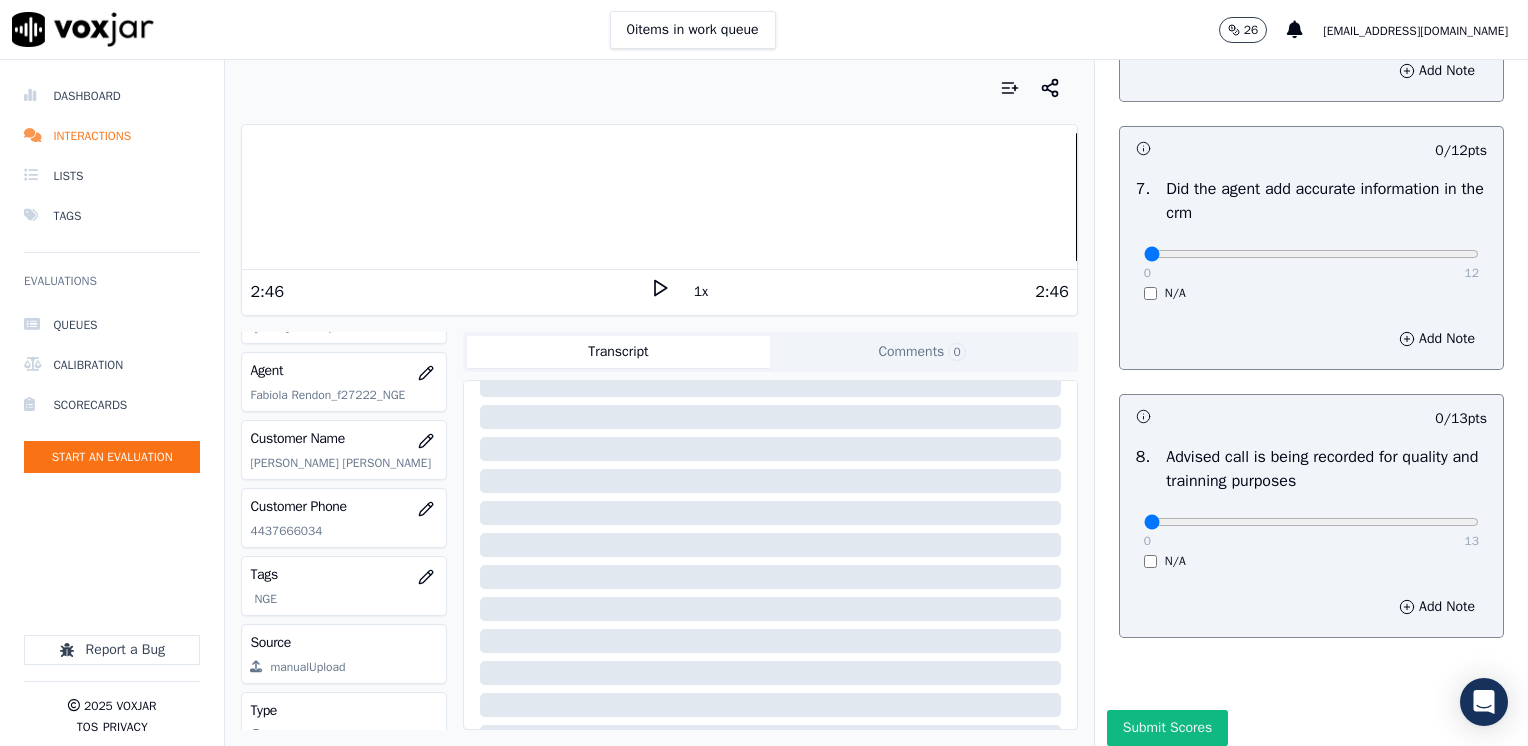 scroll, scrollTop: 1853, scrollLeft: 0, axis: vertical 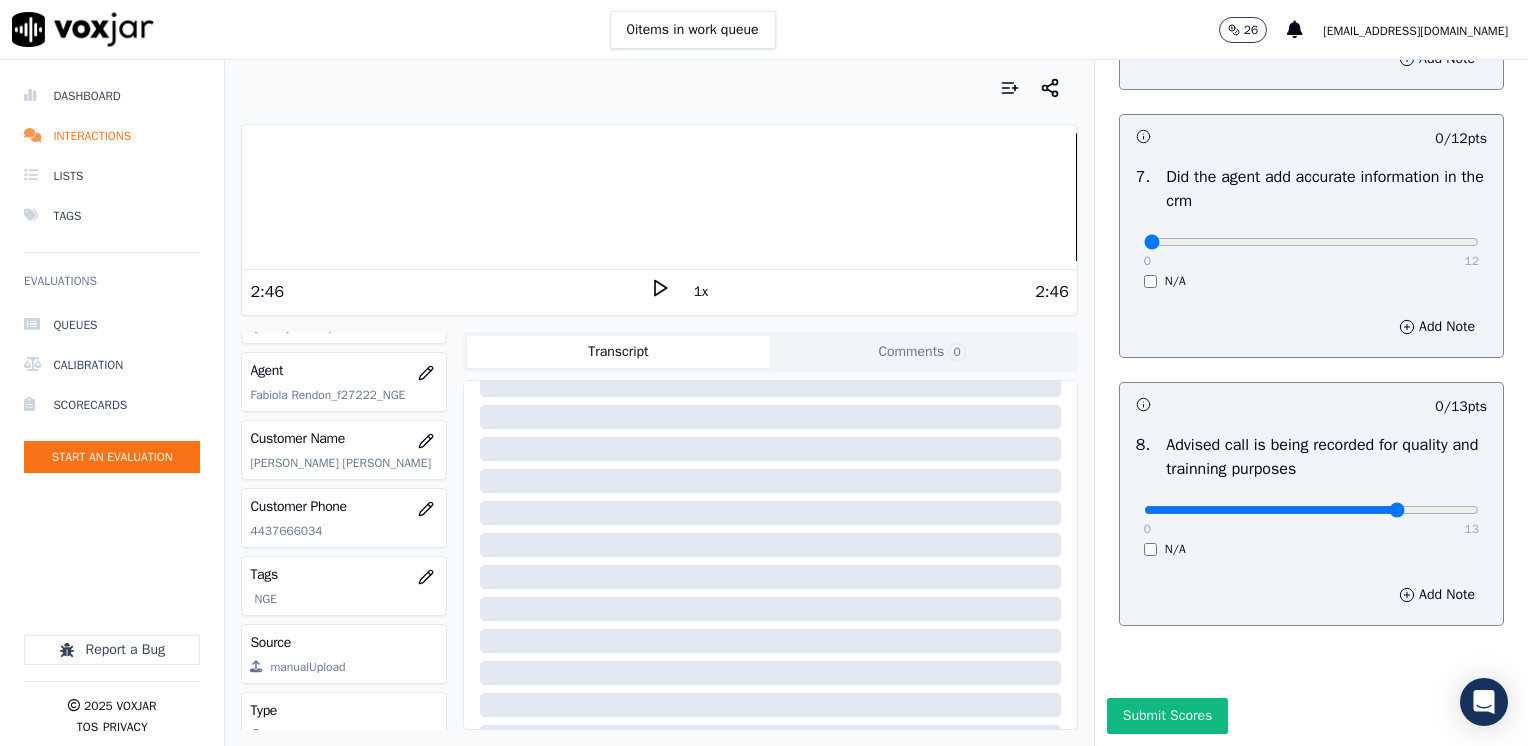 type on "10" 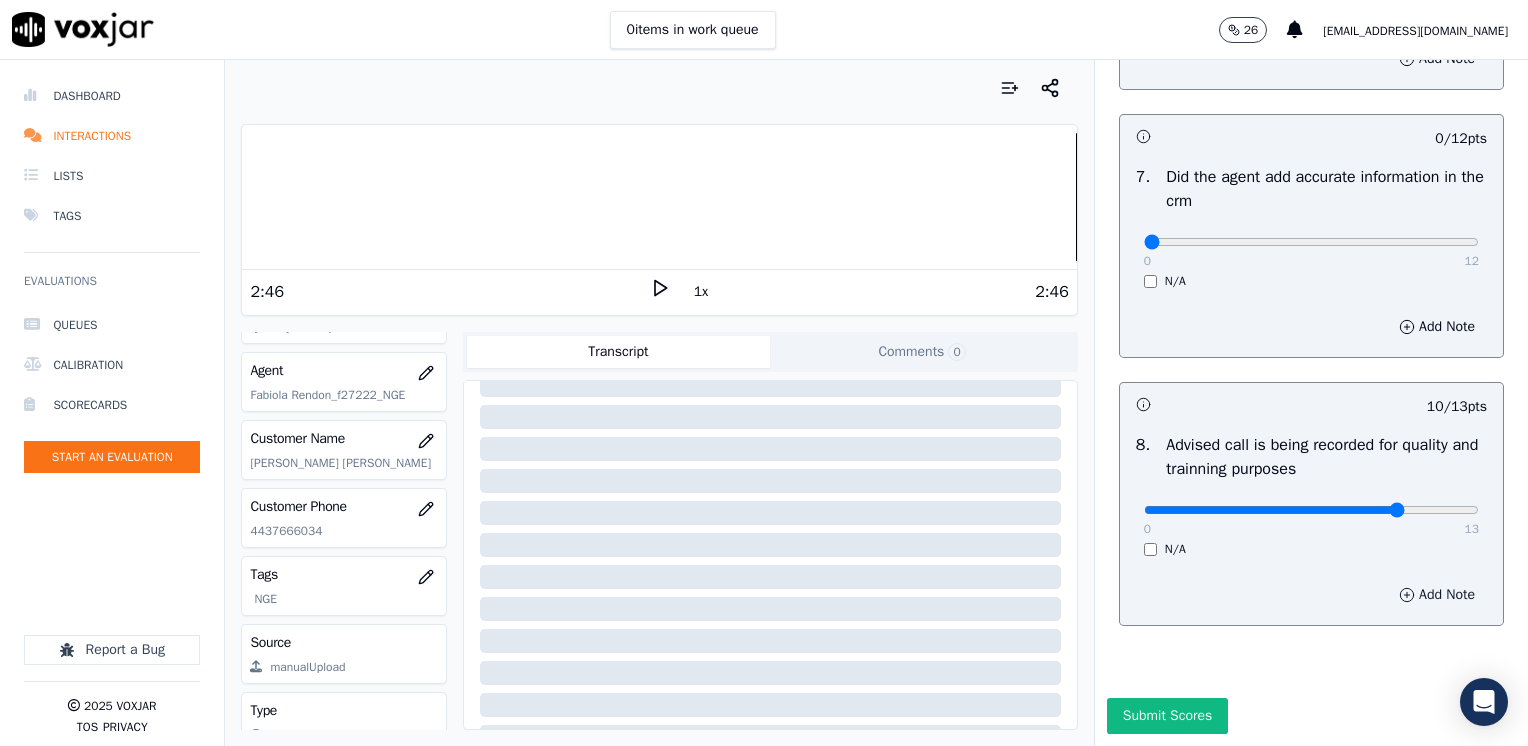 click on "Add Note" at bounding box center (1437, 595) 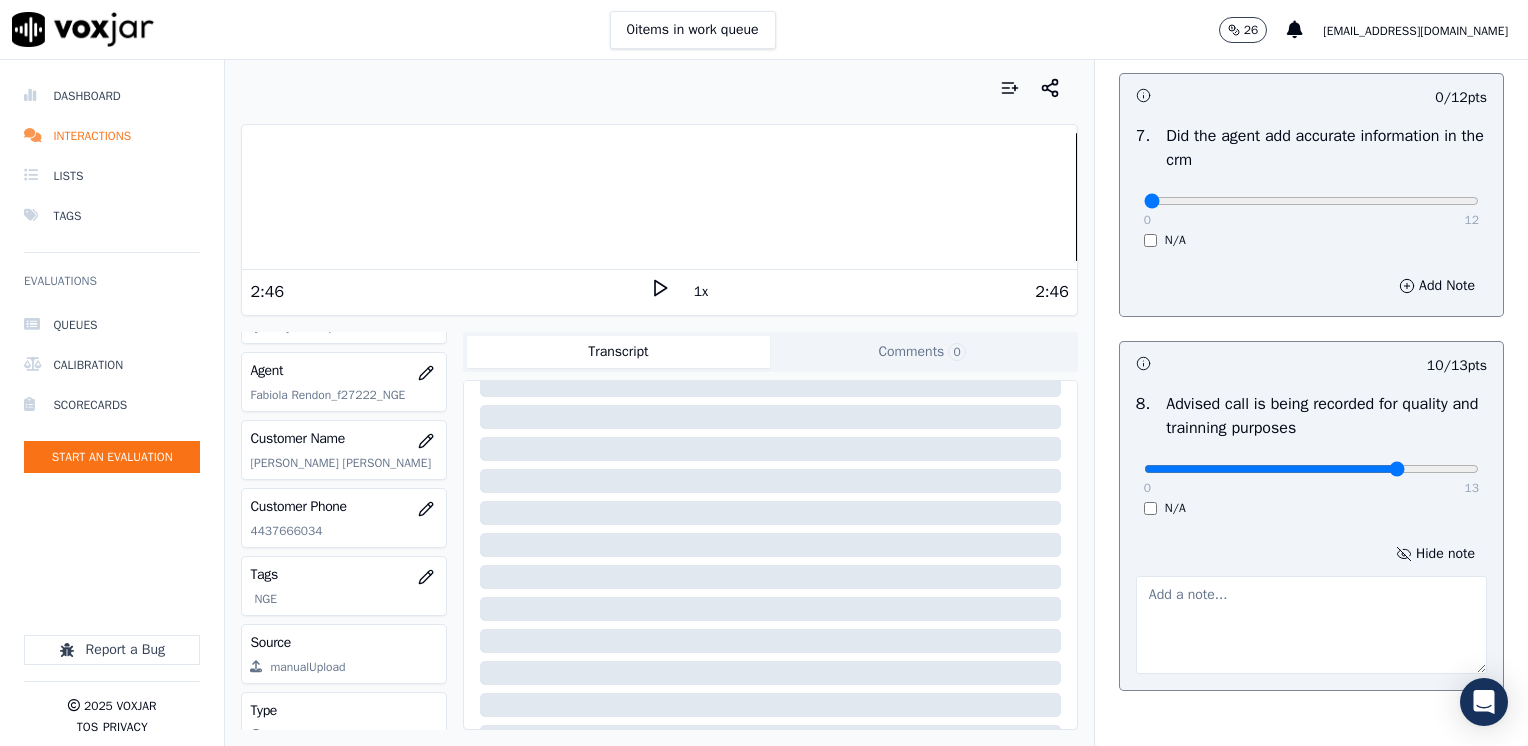 click at bounding box center [1311, 625] 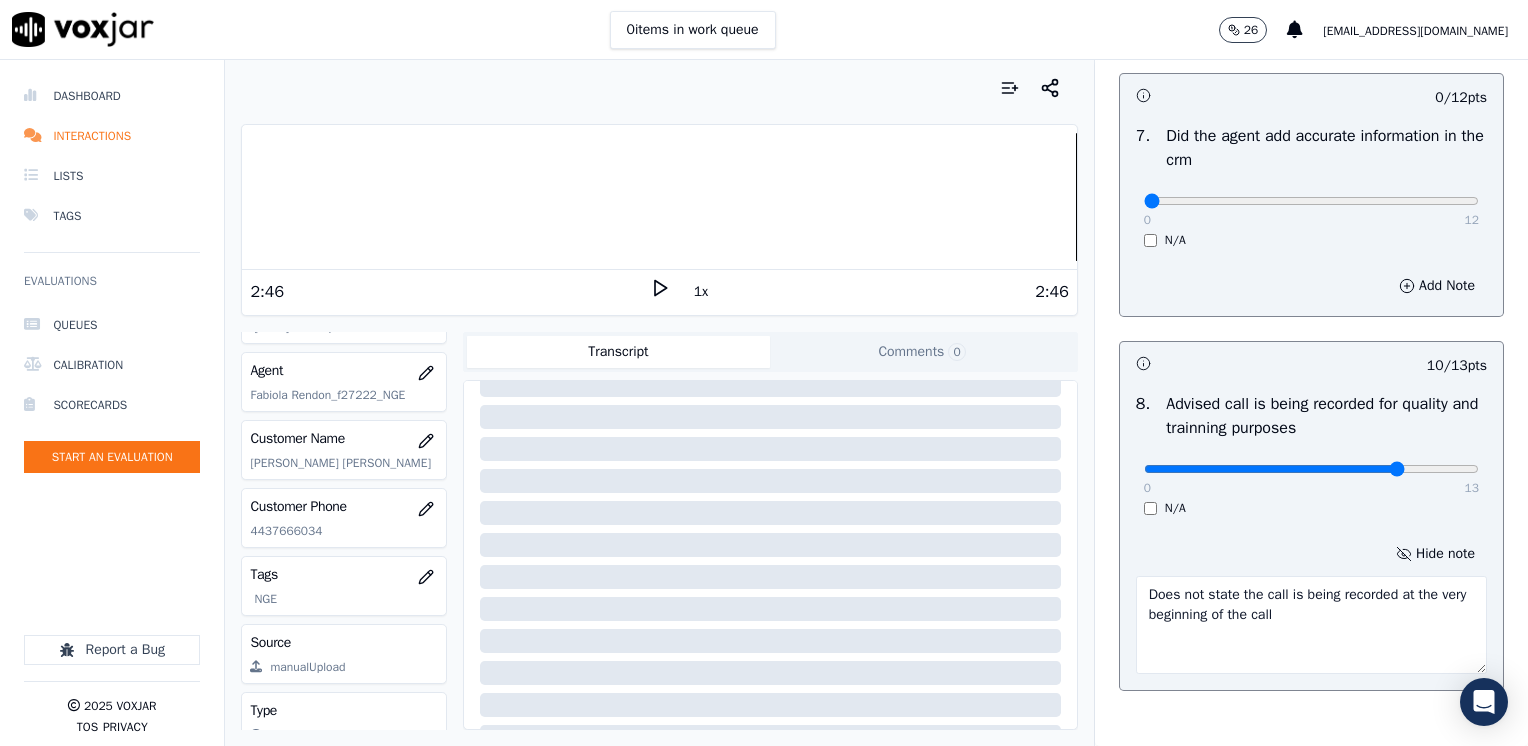 type on "Does not state the call is being recorded at the very beginning of the call" 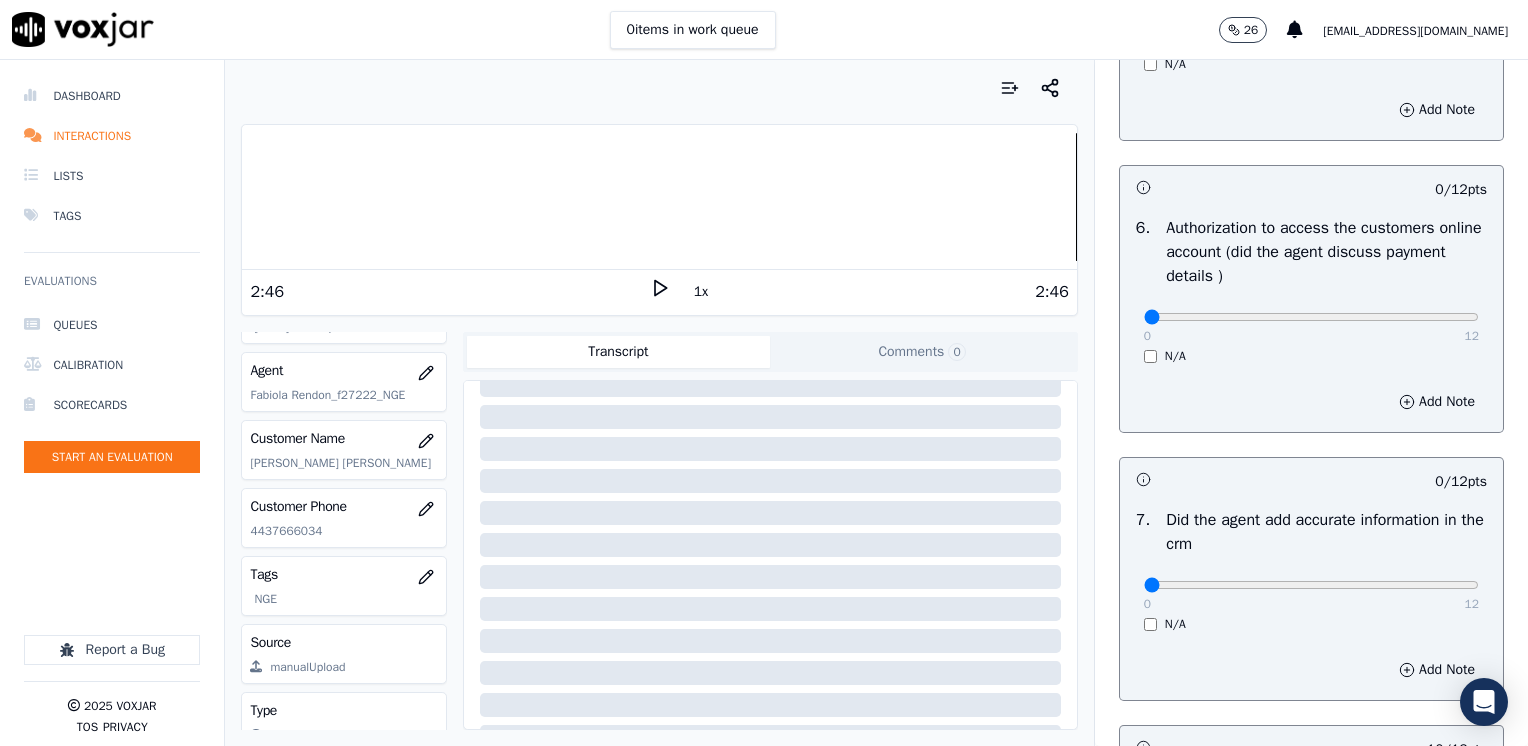 scroll, scrollTop: 1453, scrollLeft: 0, axis: vertical 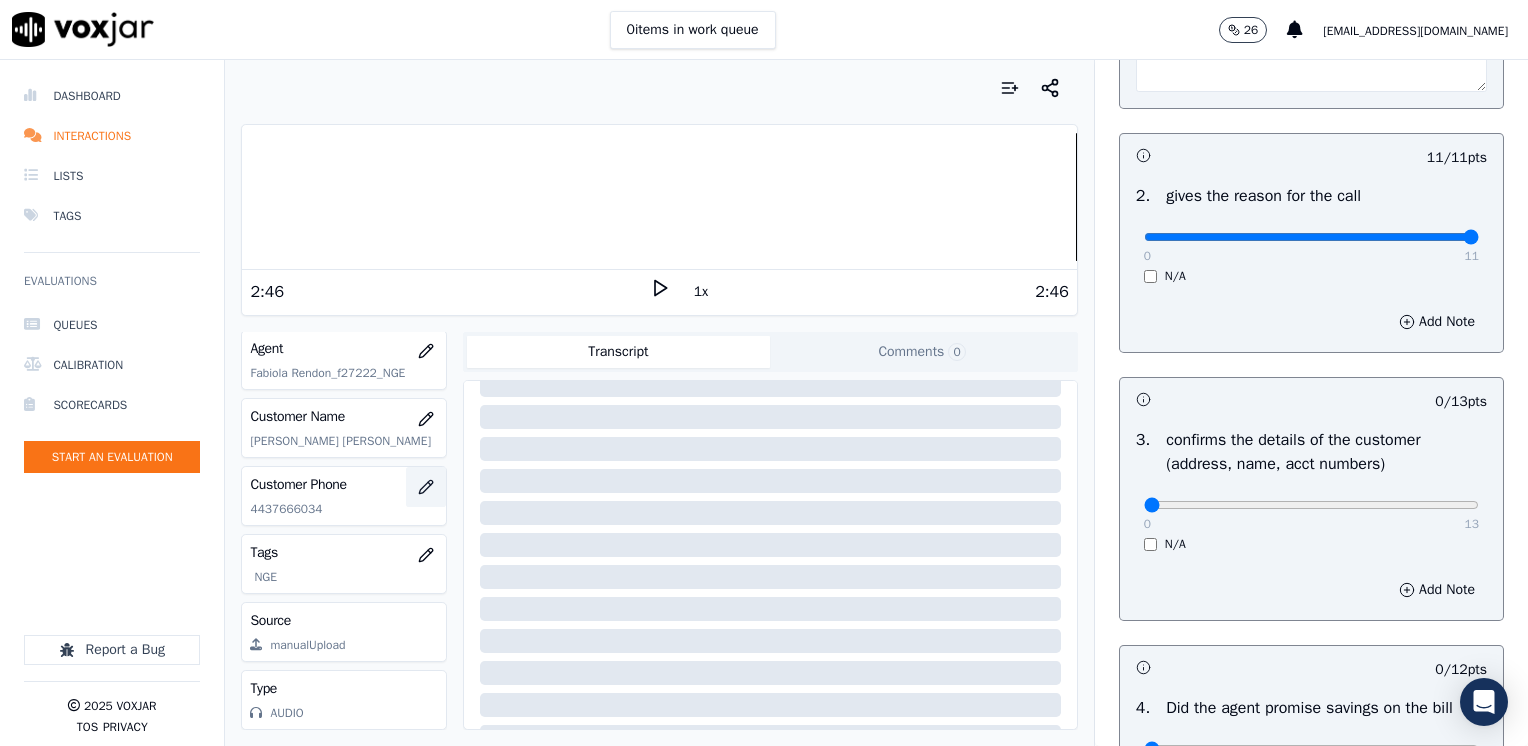 click 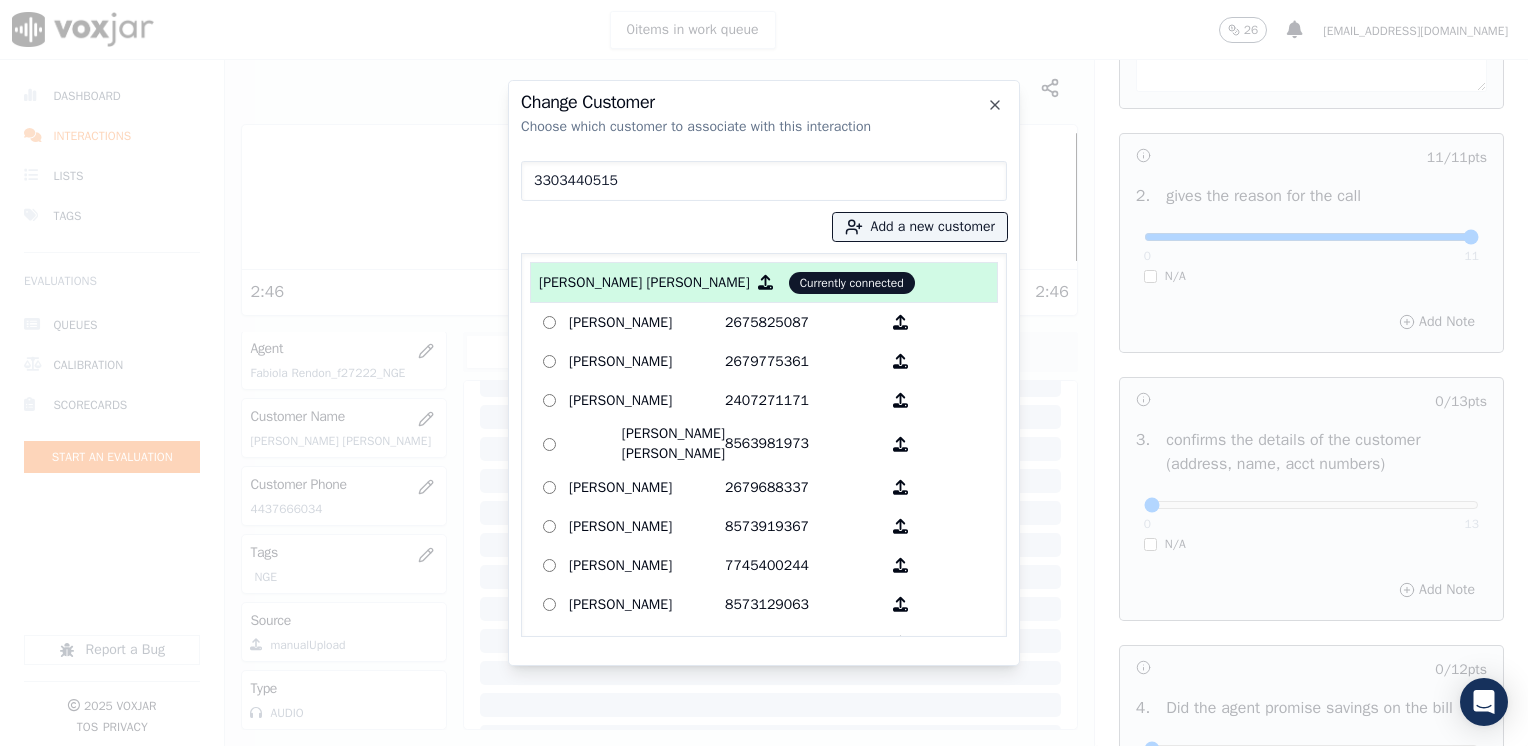 click on "3303440515" at bounding box center [764, 181] 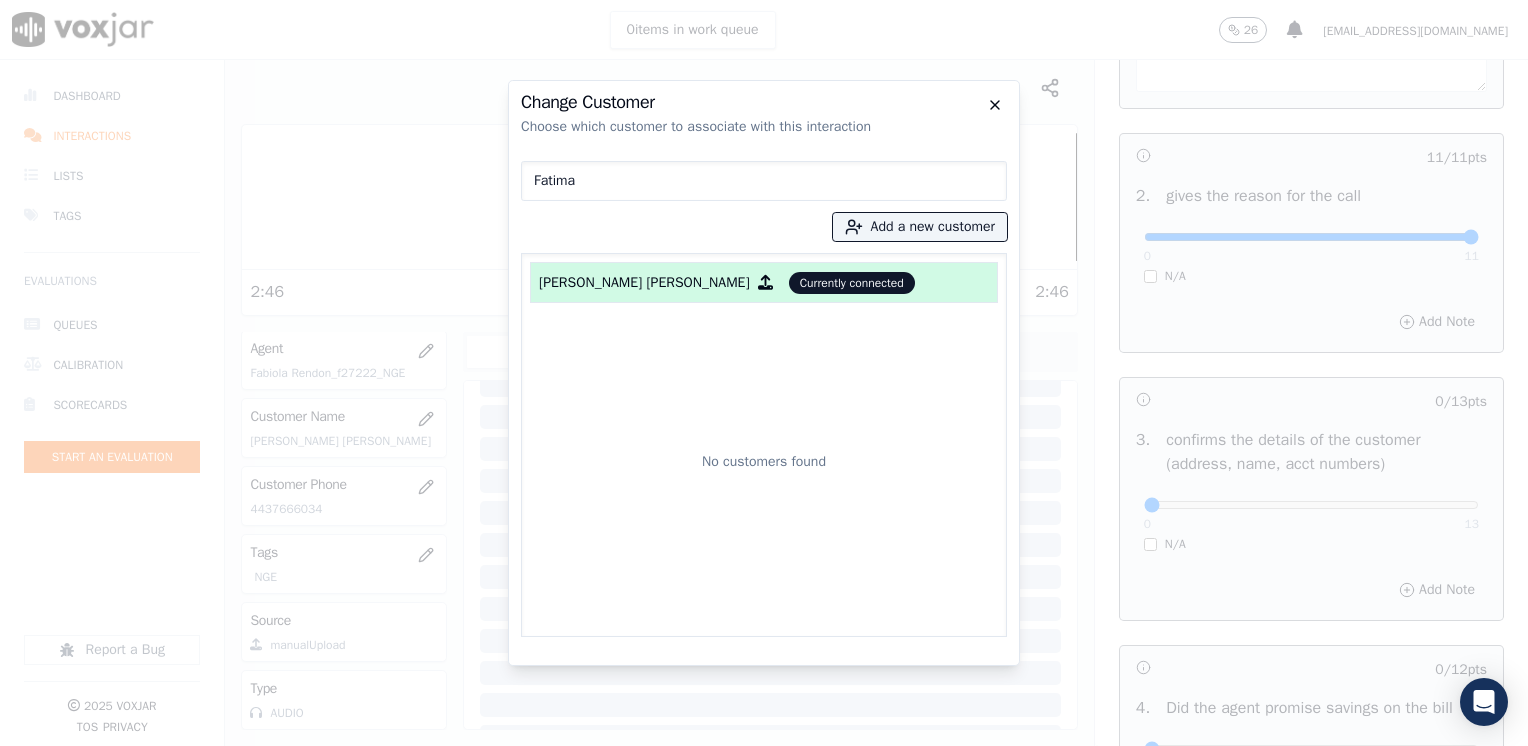 type on "Fatima" 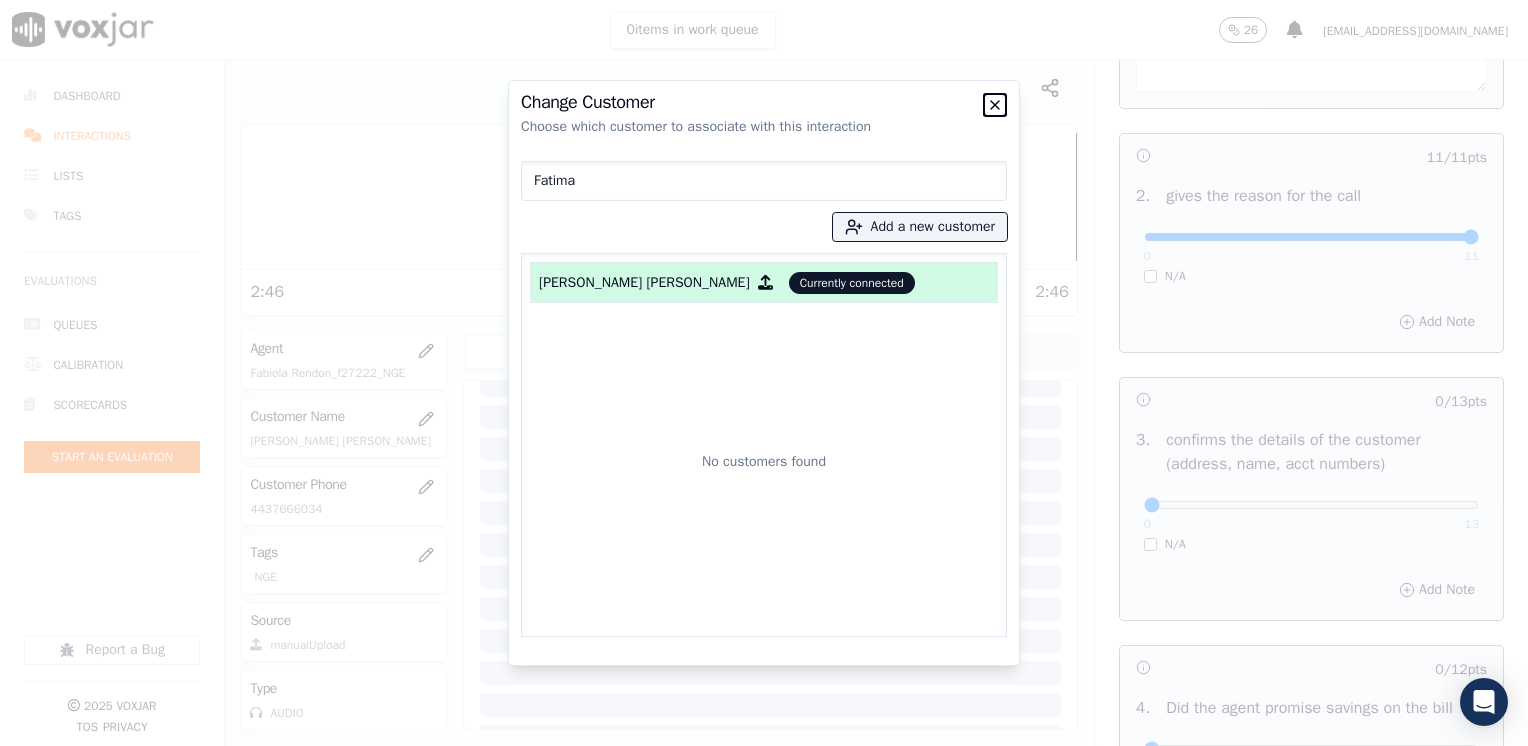 click 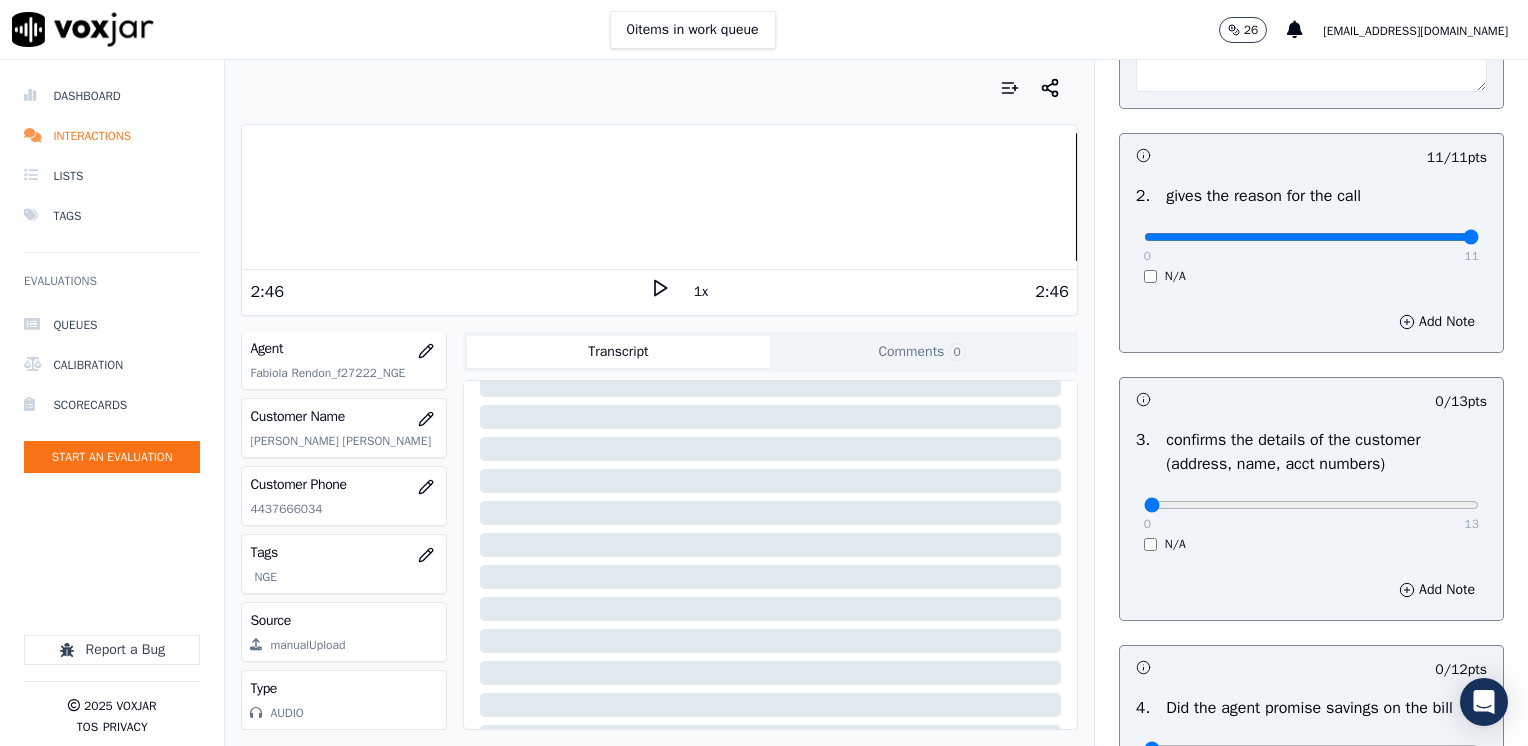 click on "Customer Name     [PERSON_NAME] [PERSON_NAME]" at bounding box center (343, 428) 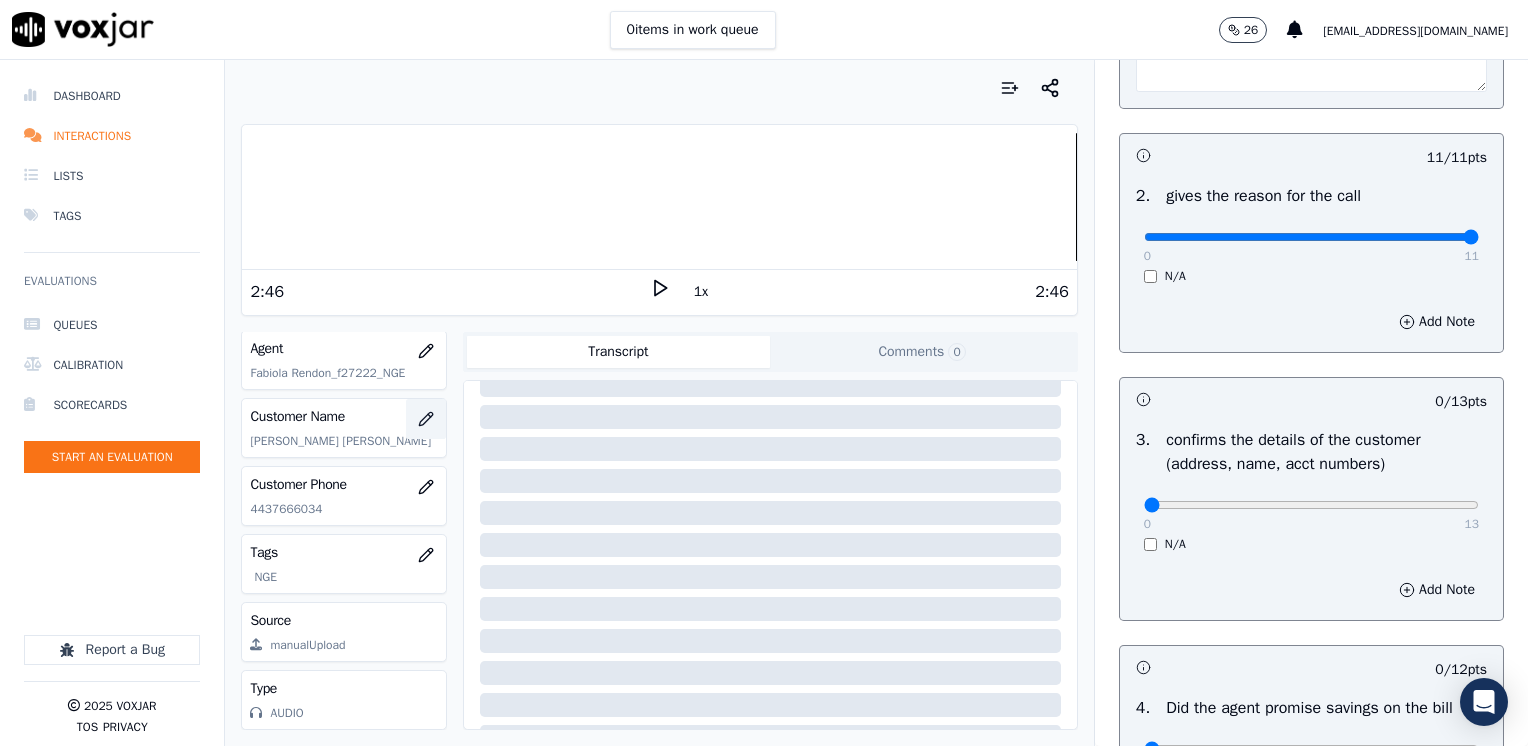 click 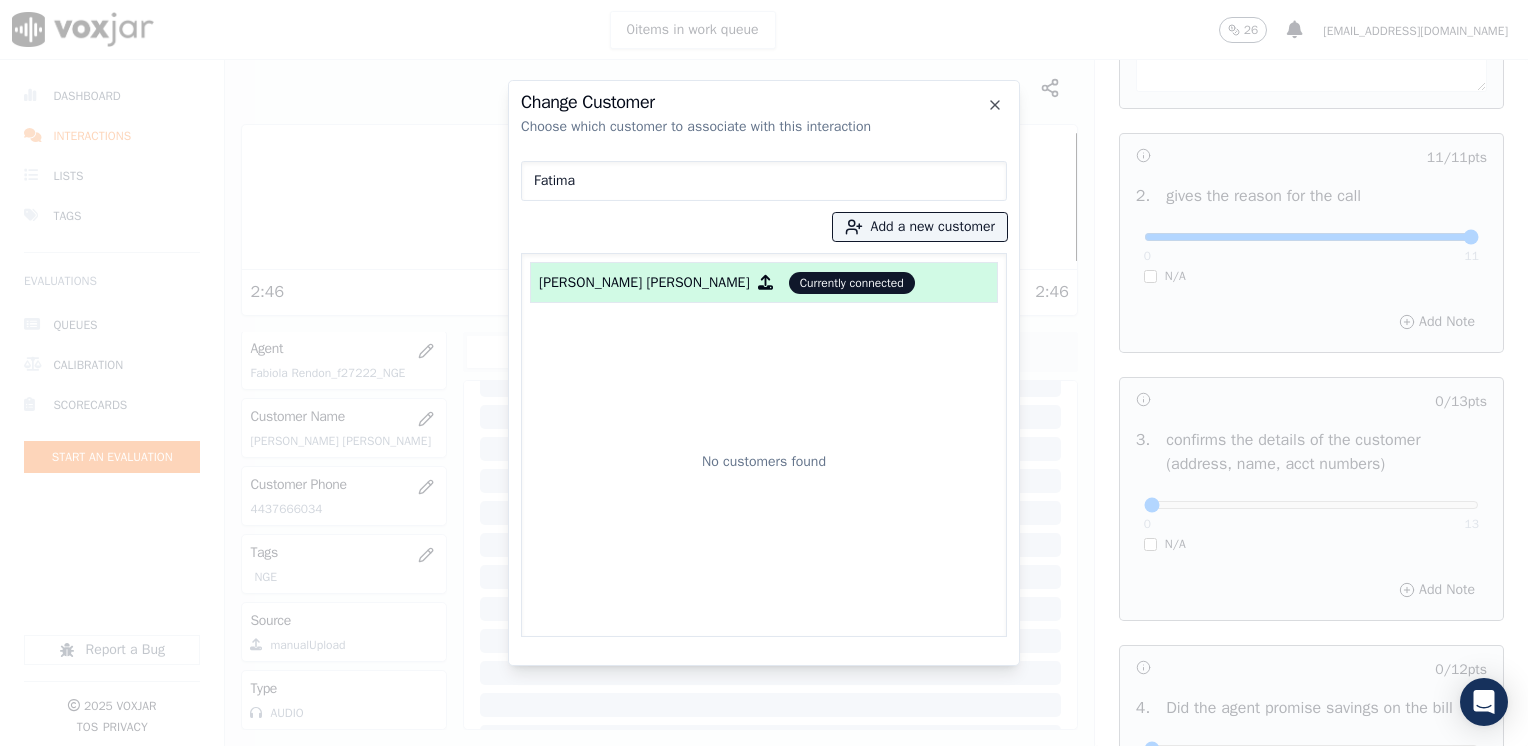 click on "Fatima" at bounding box center (764, 181) 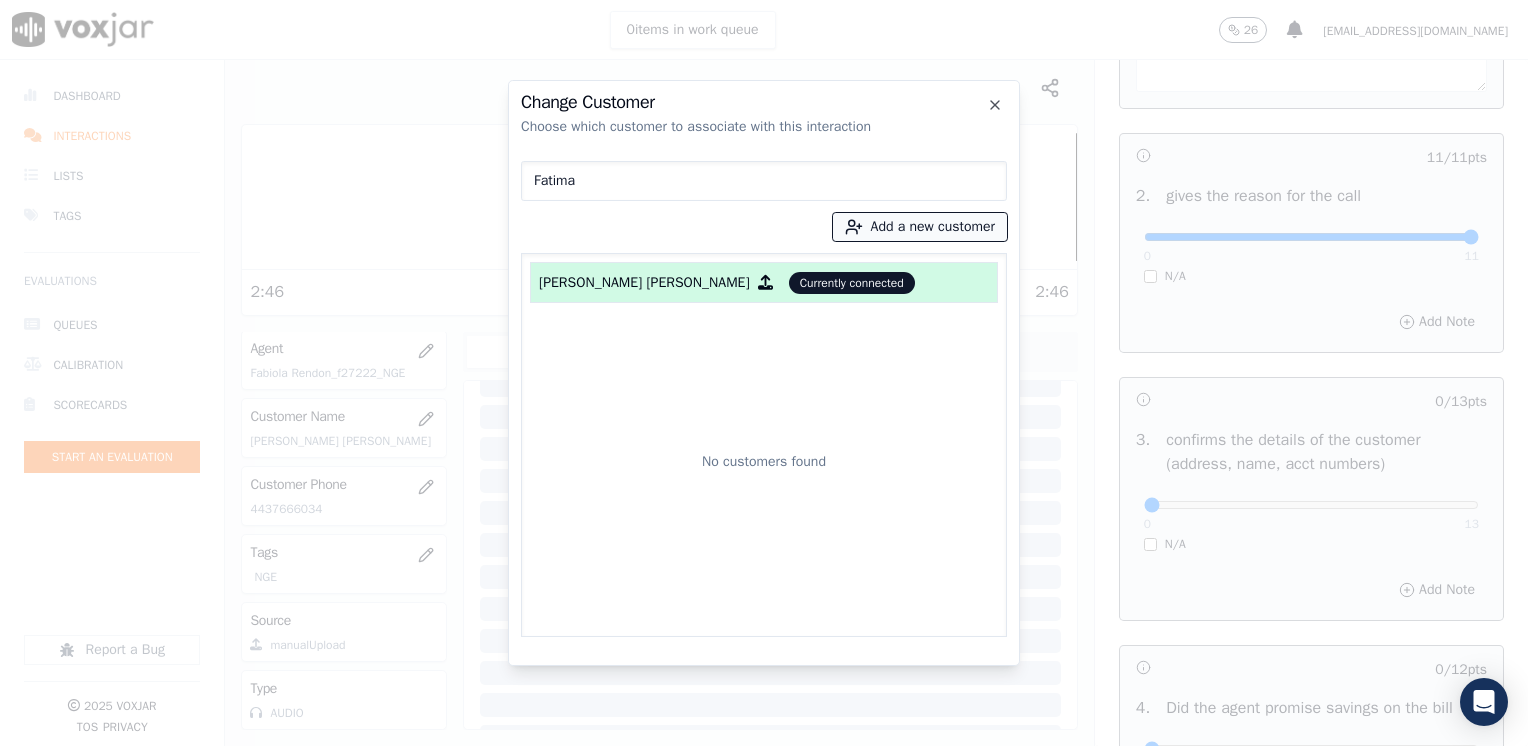 paste on "D [PERSON_NAME]" 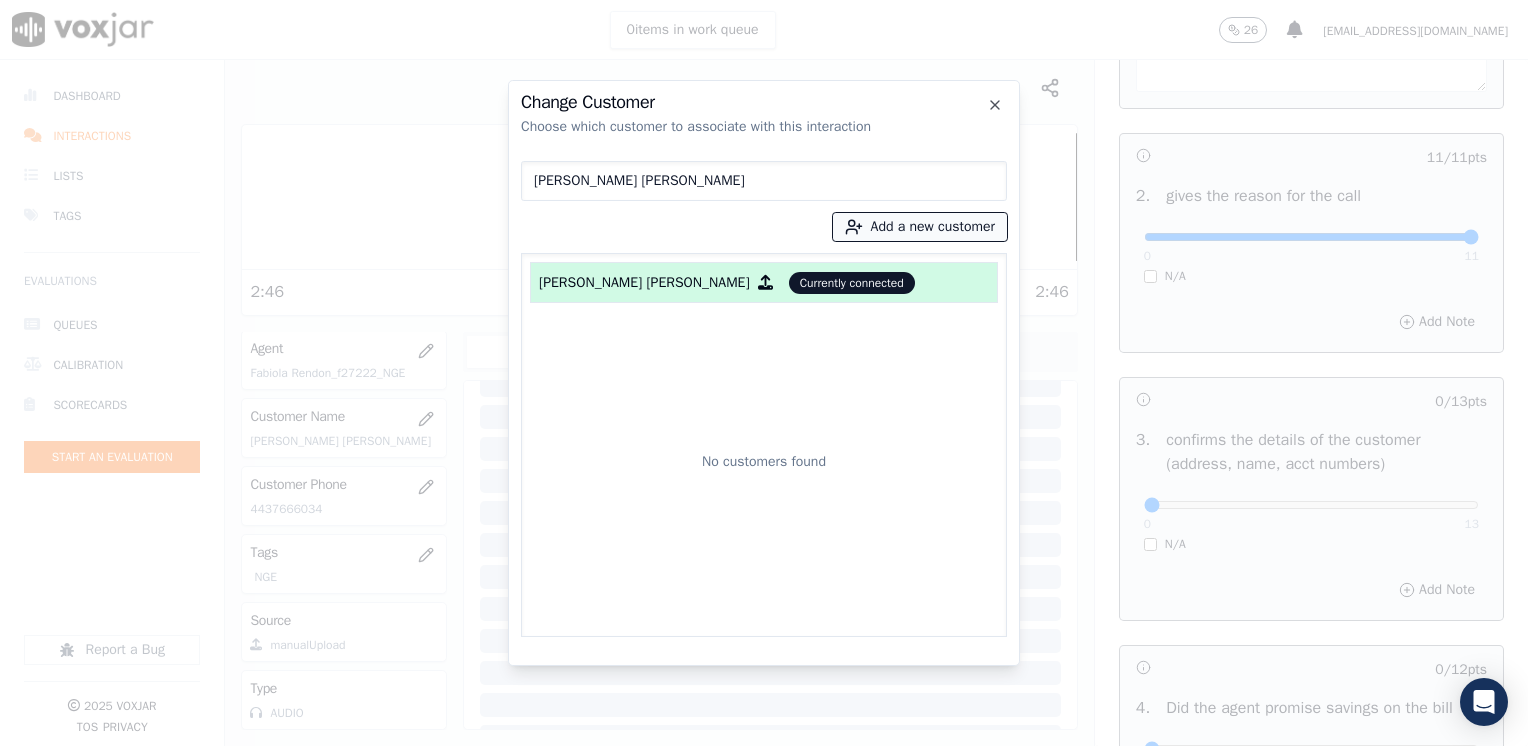 type on "[PERSON_NAME] [PERSON_NAME]" 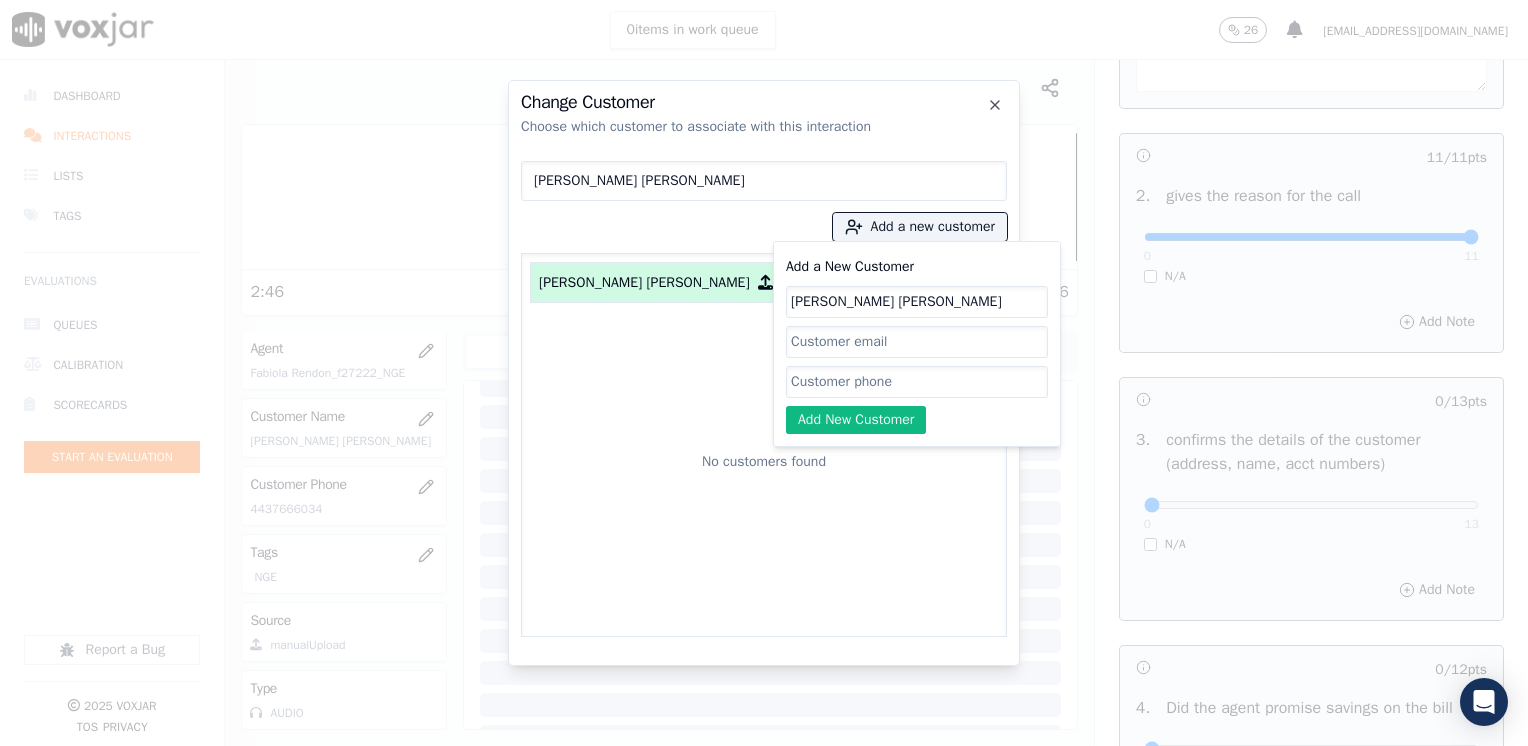 click on "[PERSON_NAME] [PERSON_NAME]" 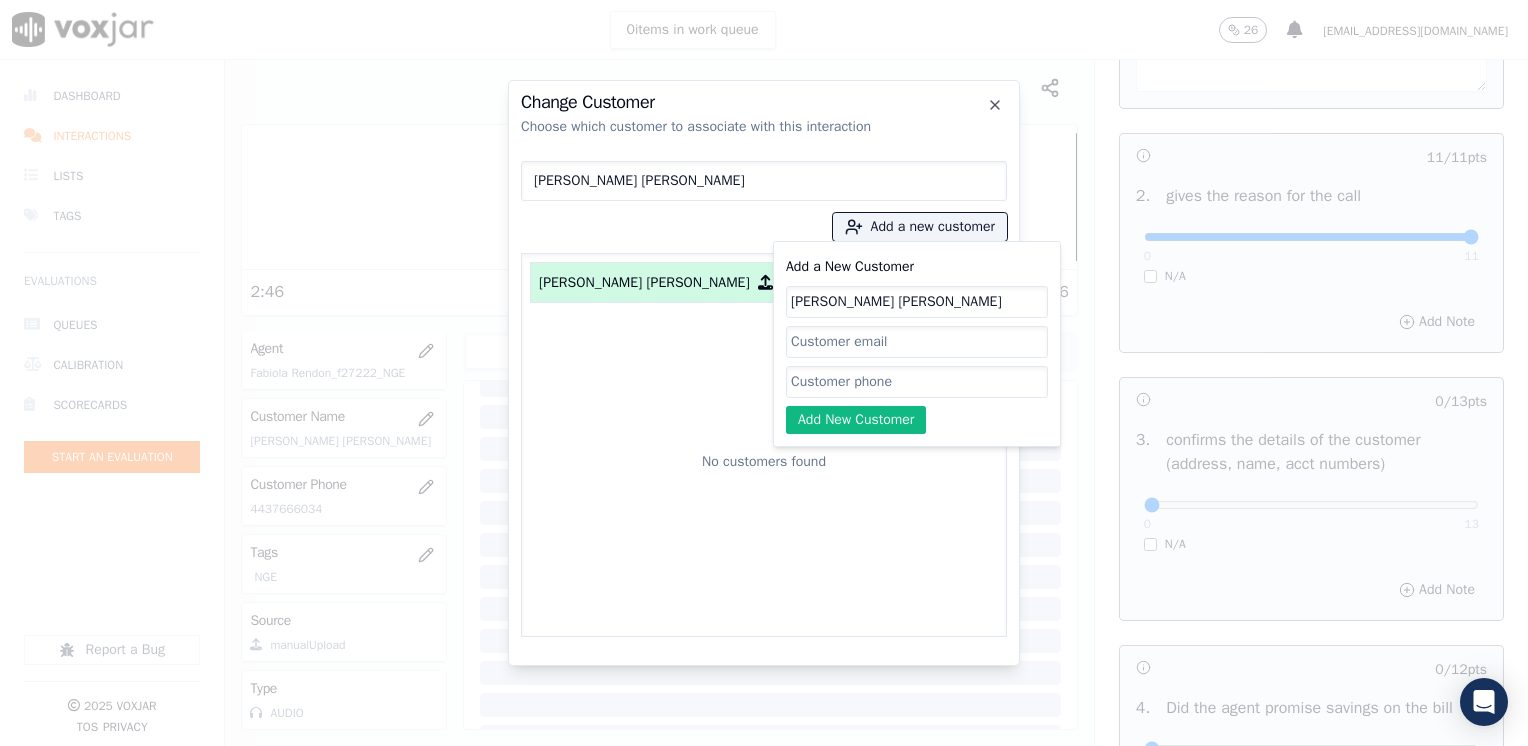 drag, startPoint x: 907, startPoint y: 384, endPoint x: 925, endPoint y: 388, distance: 18.439089 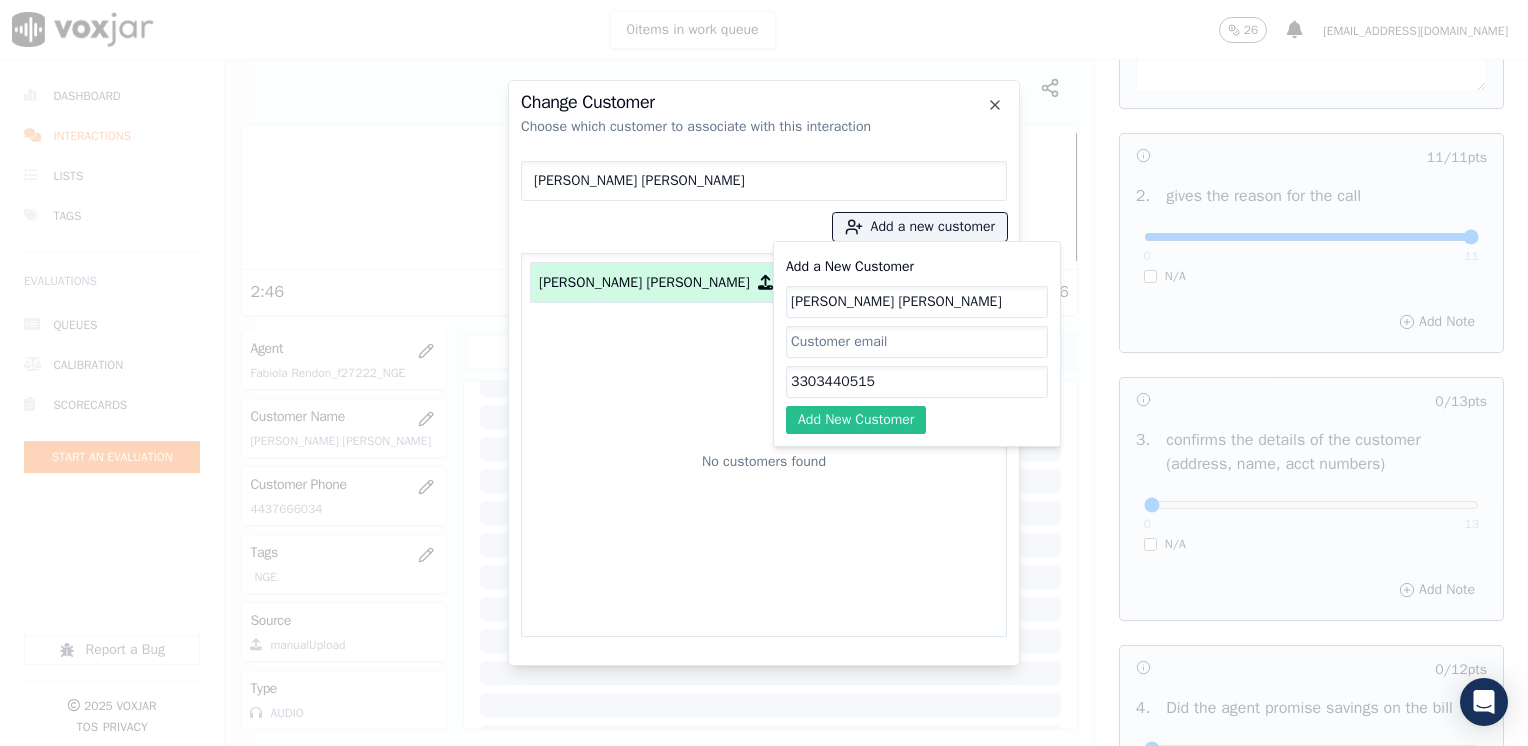type on "3303440515" 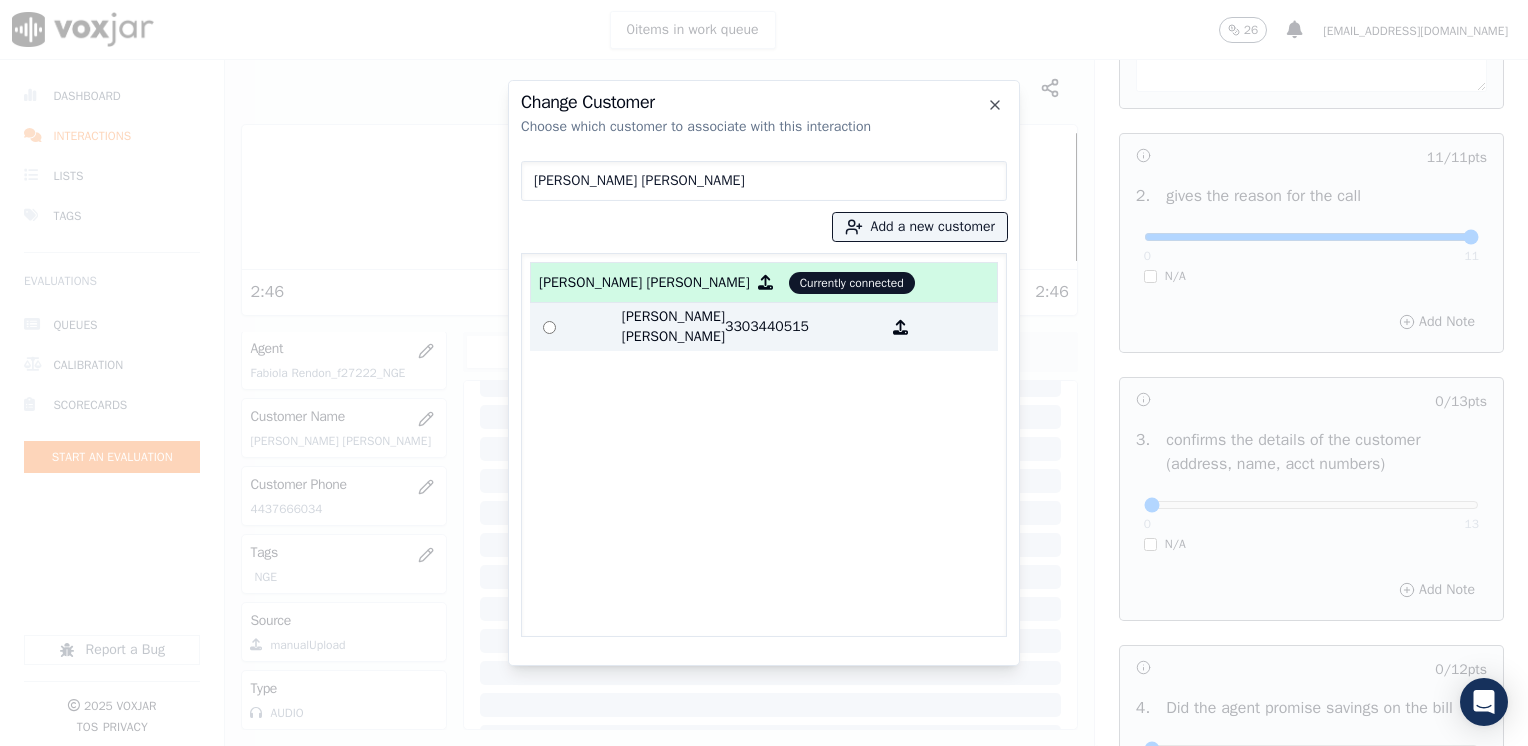 click on "3303440515" at bounding box center [803, 327] 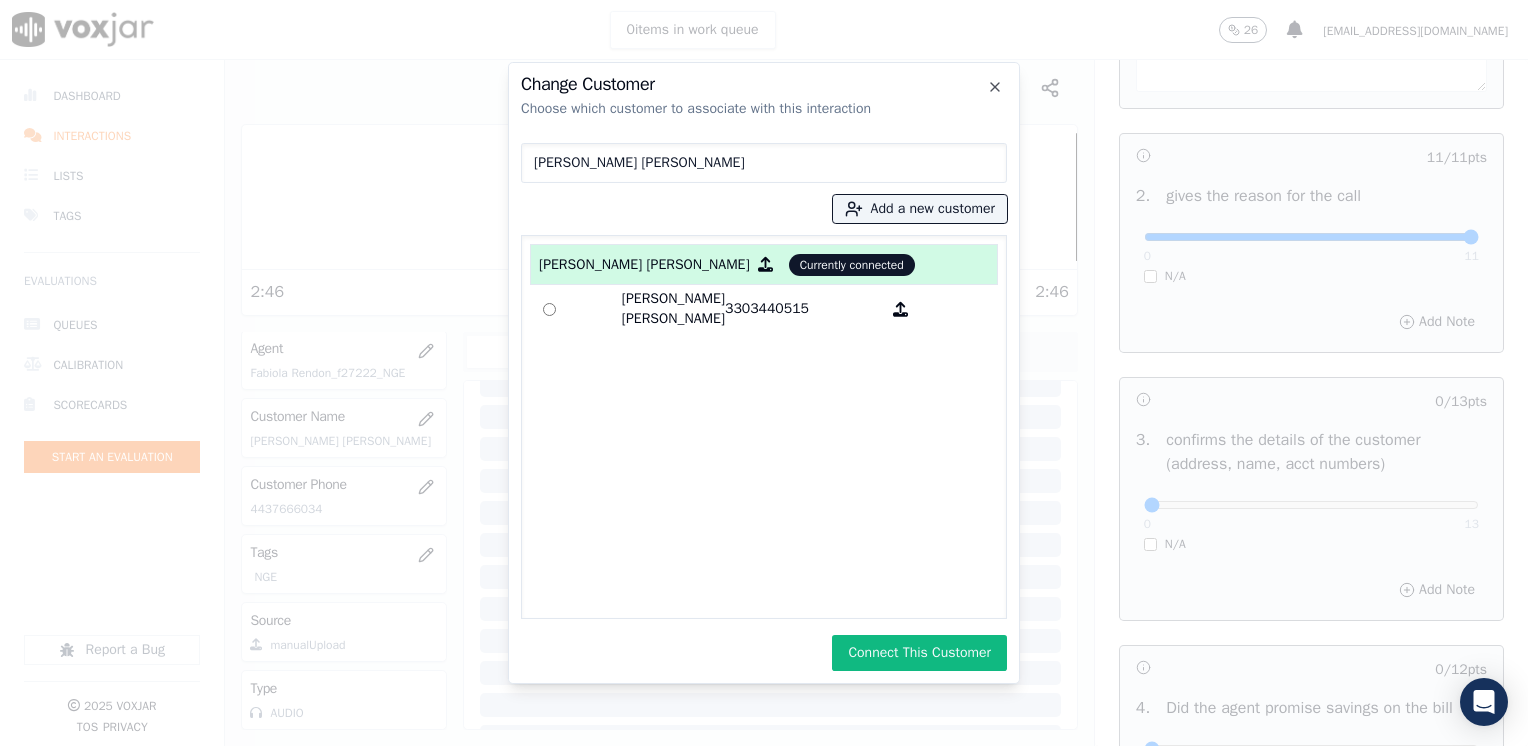 click on "Connect This Customer" at bounding box center [919, 653] 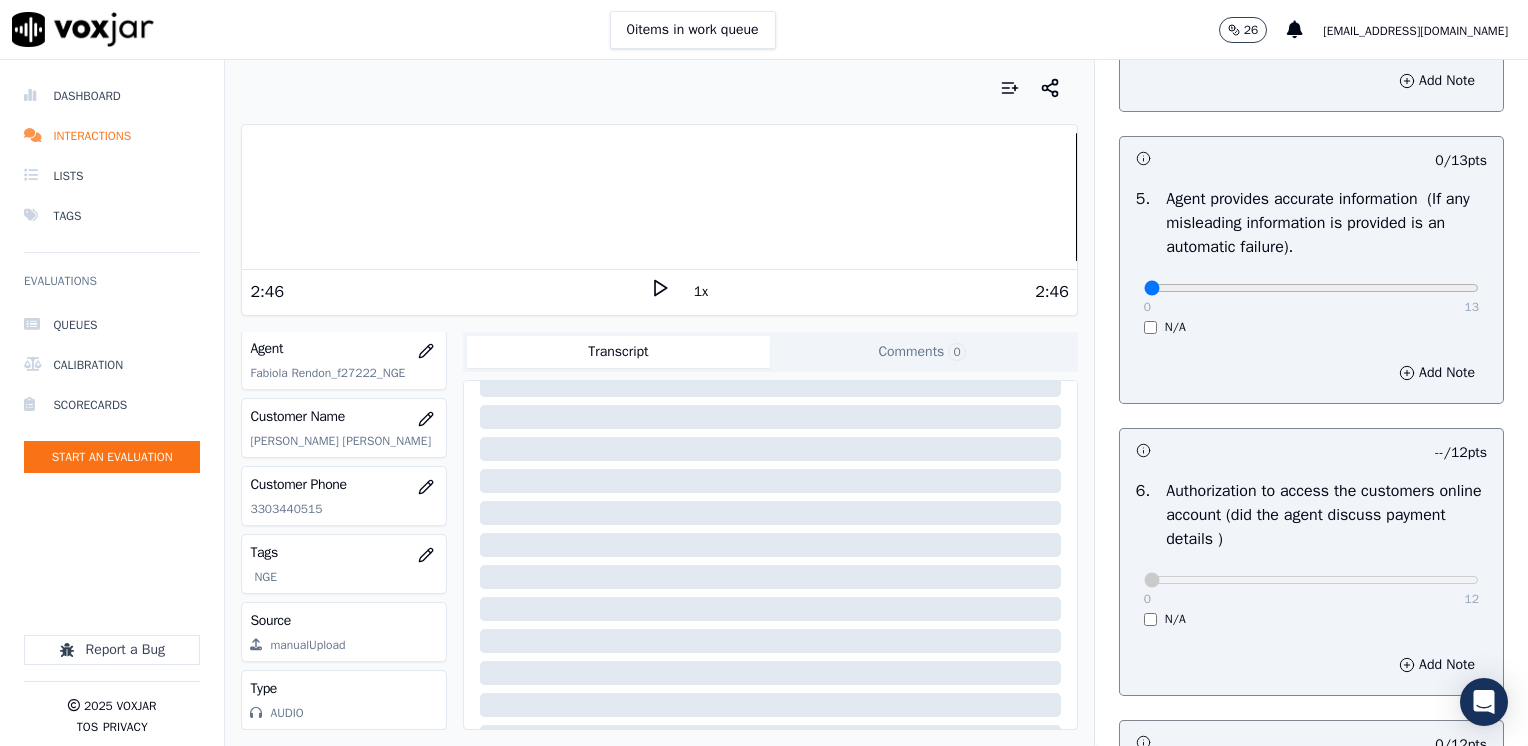 scroll, scrollTop: 1253, scrollLeft: 0, axis: vertical 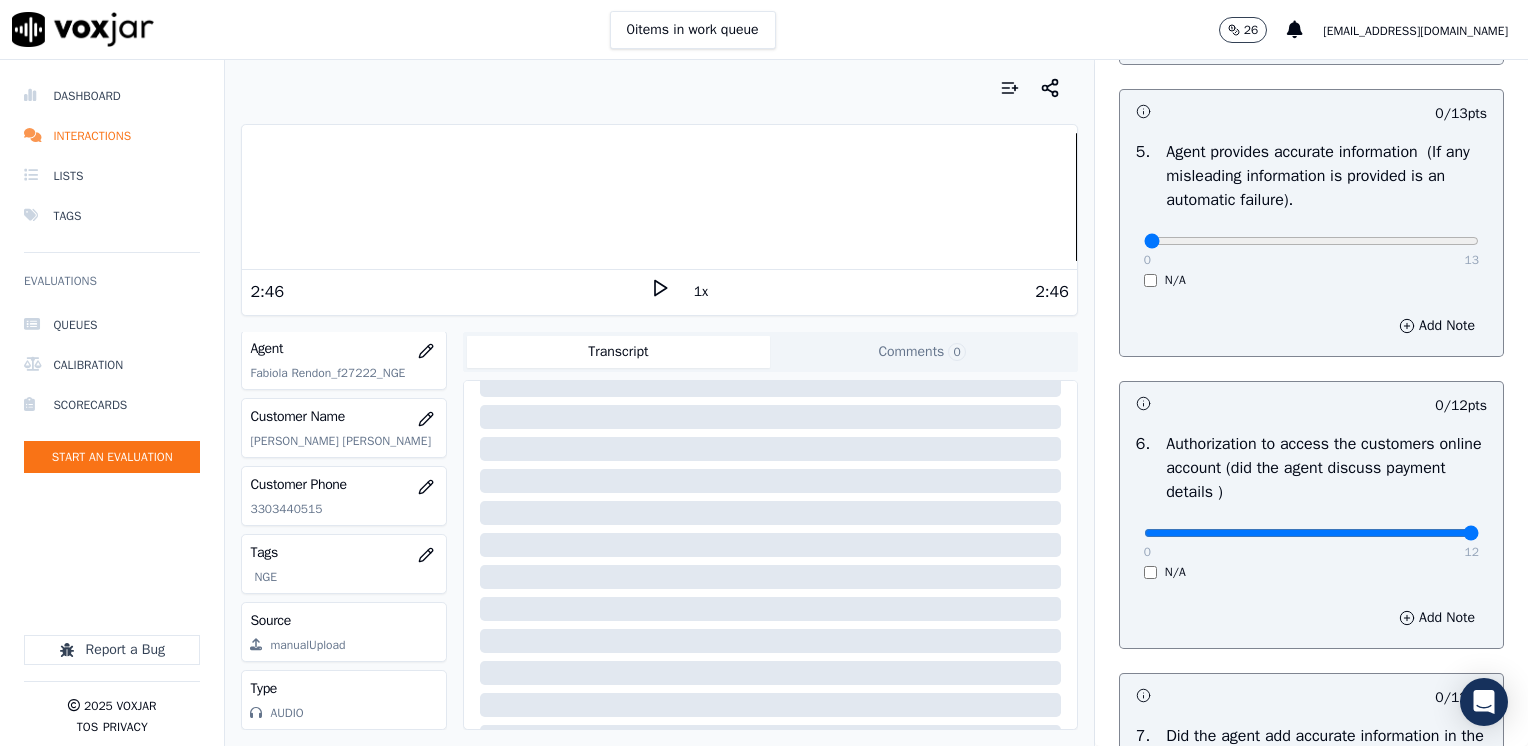 drag, startPoint x: 1130, startPoint y: 532, endPoint x: 1531, endPoint y: 509, distance: 401.65906 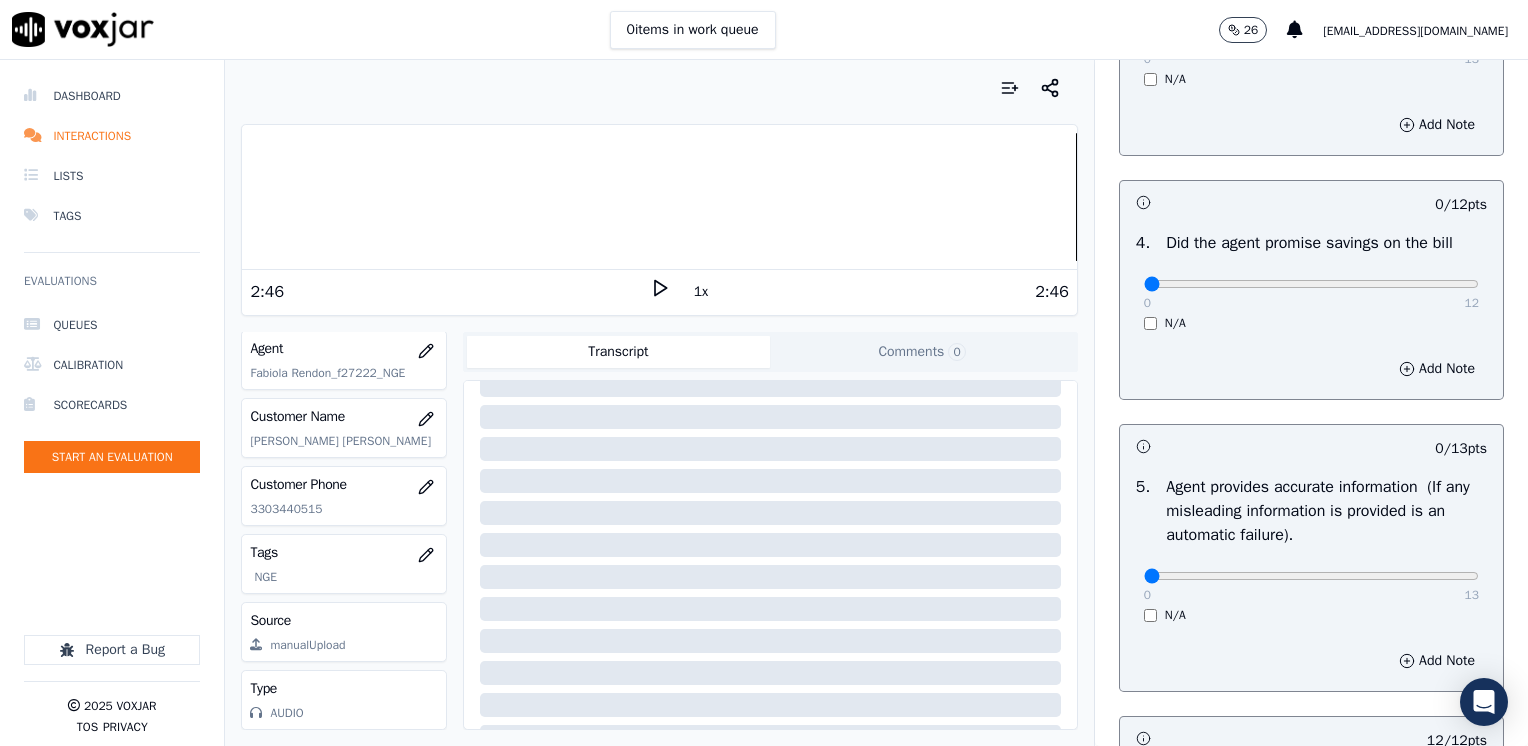 scroll, scrollTop: 953, scrollLeft: 0, axis: vertical 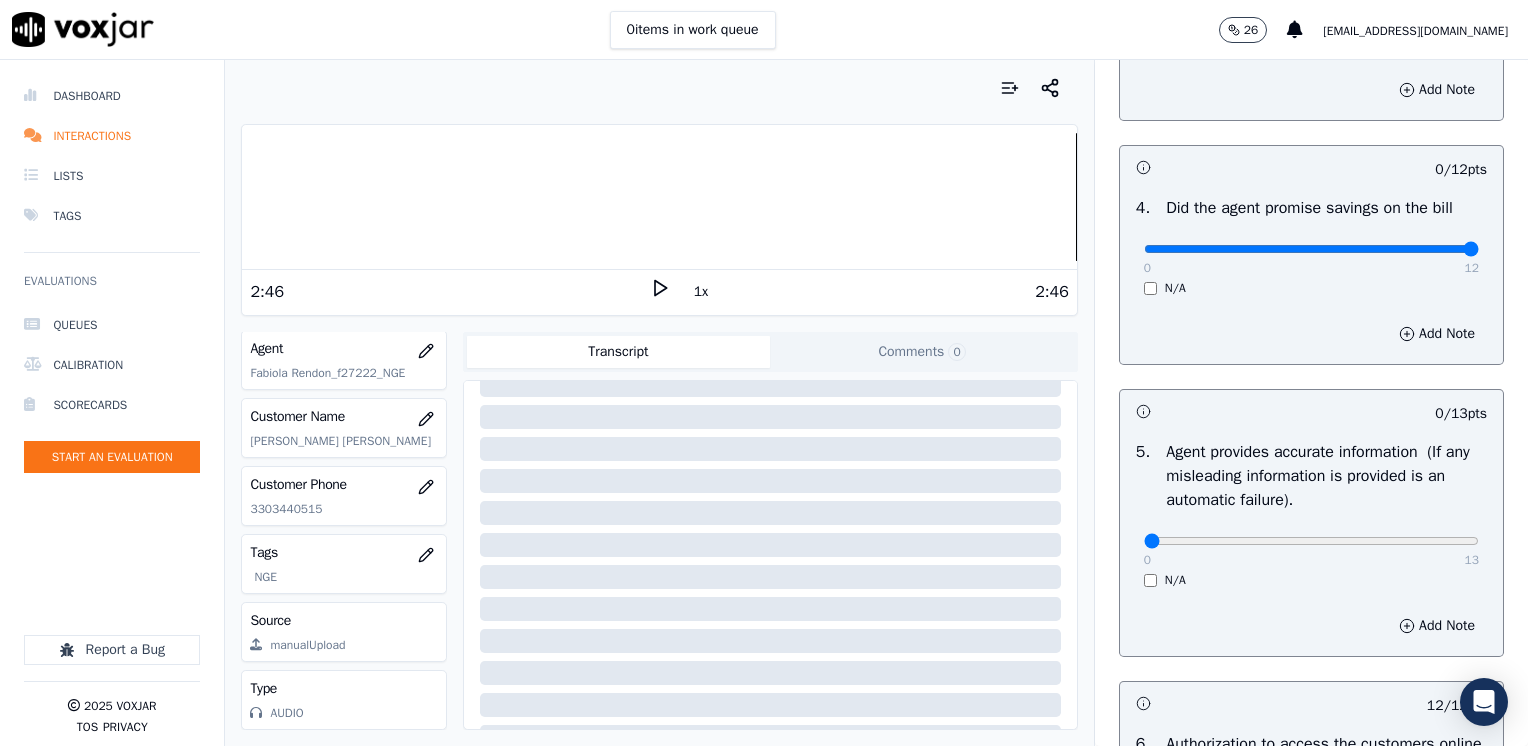 drag, startPoint x: 1128, startPoint y: 252, endPoint x: 1531, endPoint y: 250, distance: 403.00497 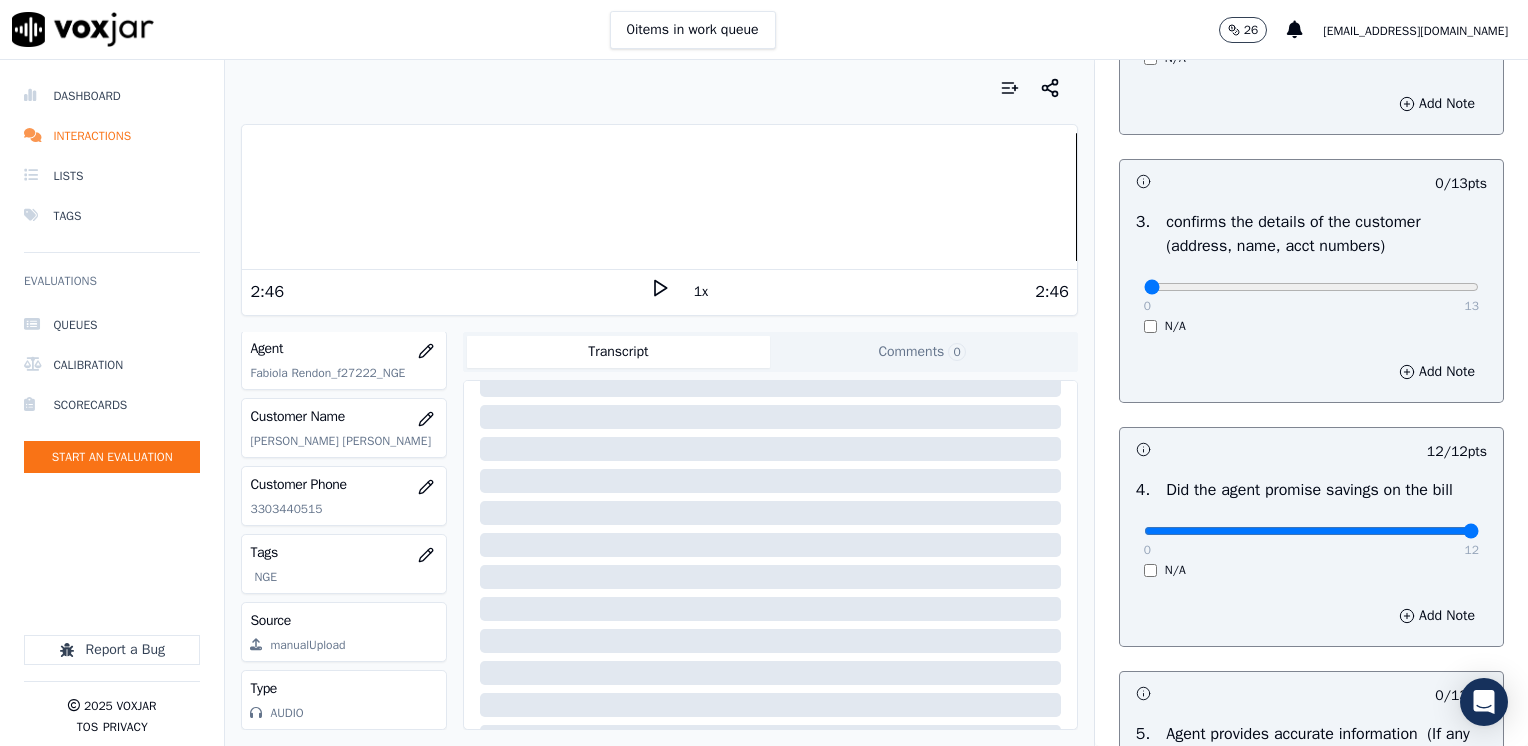 scroll, scrollTop: 653, scrollLeft: 0, axis: vertical 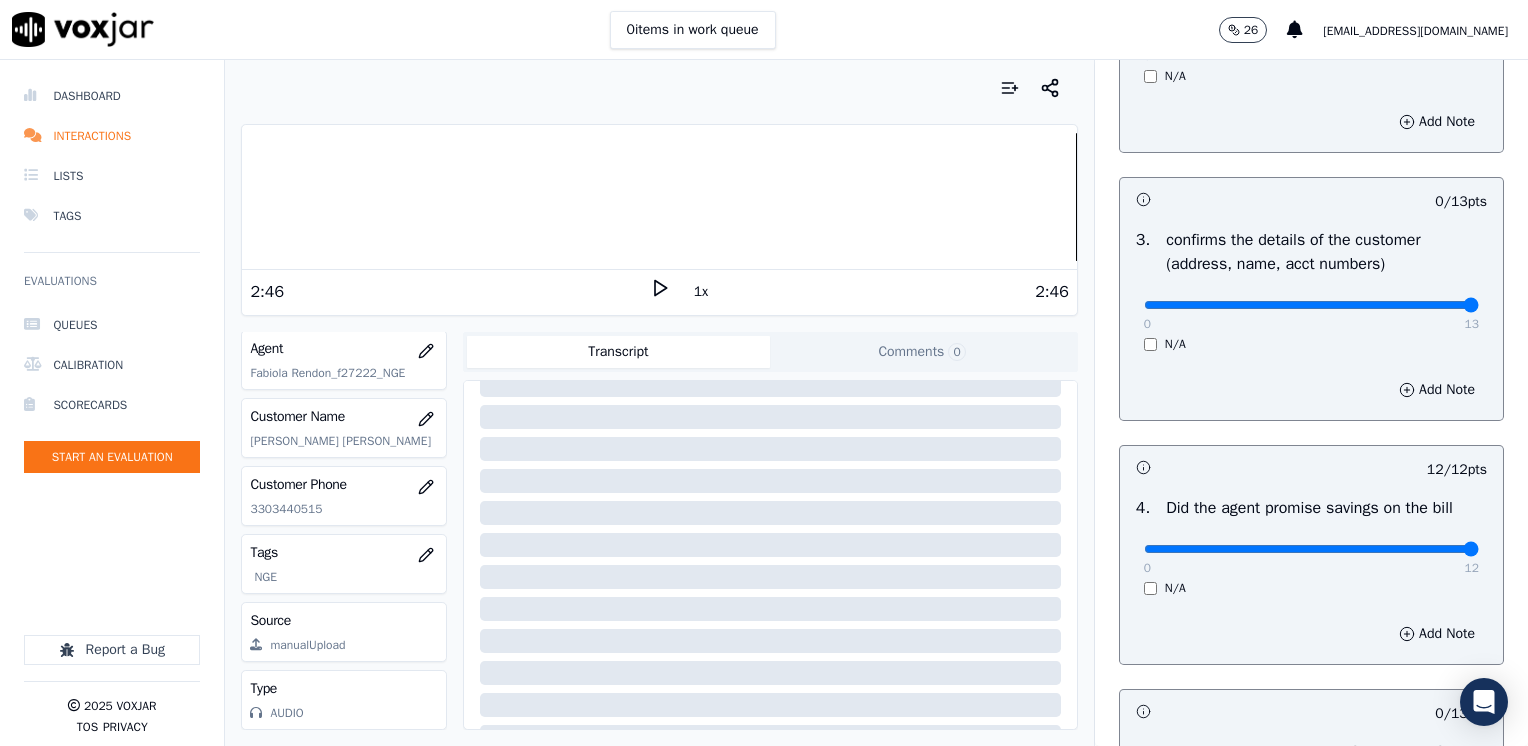 drag, startPoint x: 1136, startPoint y: 302, endPoint x: 1528, endPoint y: 354, distance: 395.43393 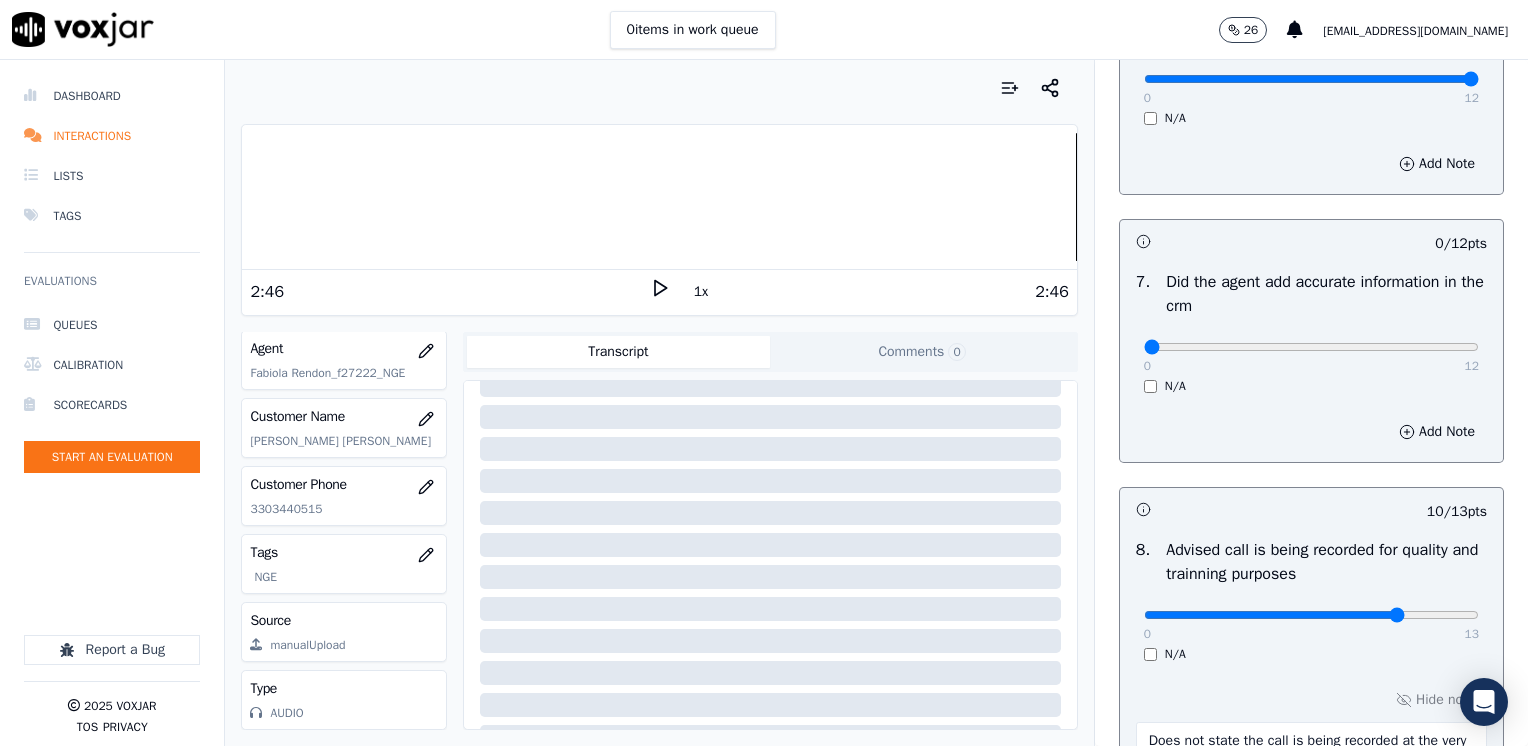 scroll, scrollTop: 1659, scrollLeft: 0, axis: vertical 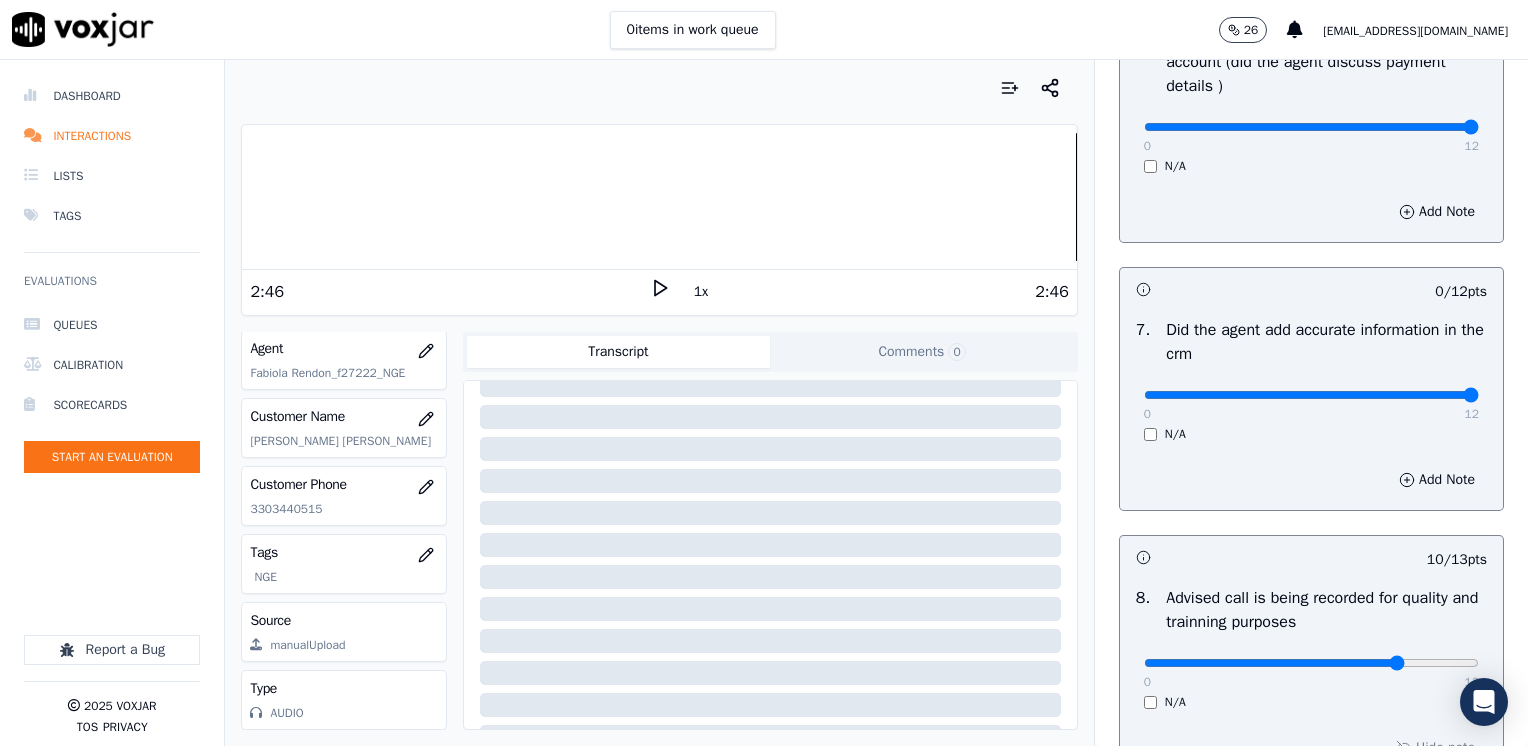 drag, startPoint x: 1134, startPoint y: 386, endPoint x: 1531, endPoint y: 472, distance: 406.20807 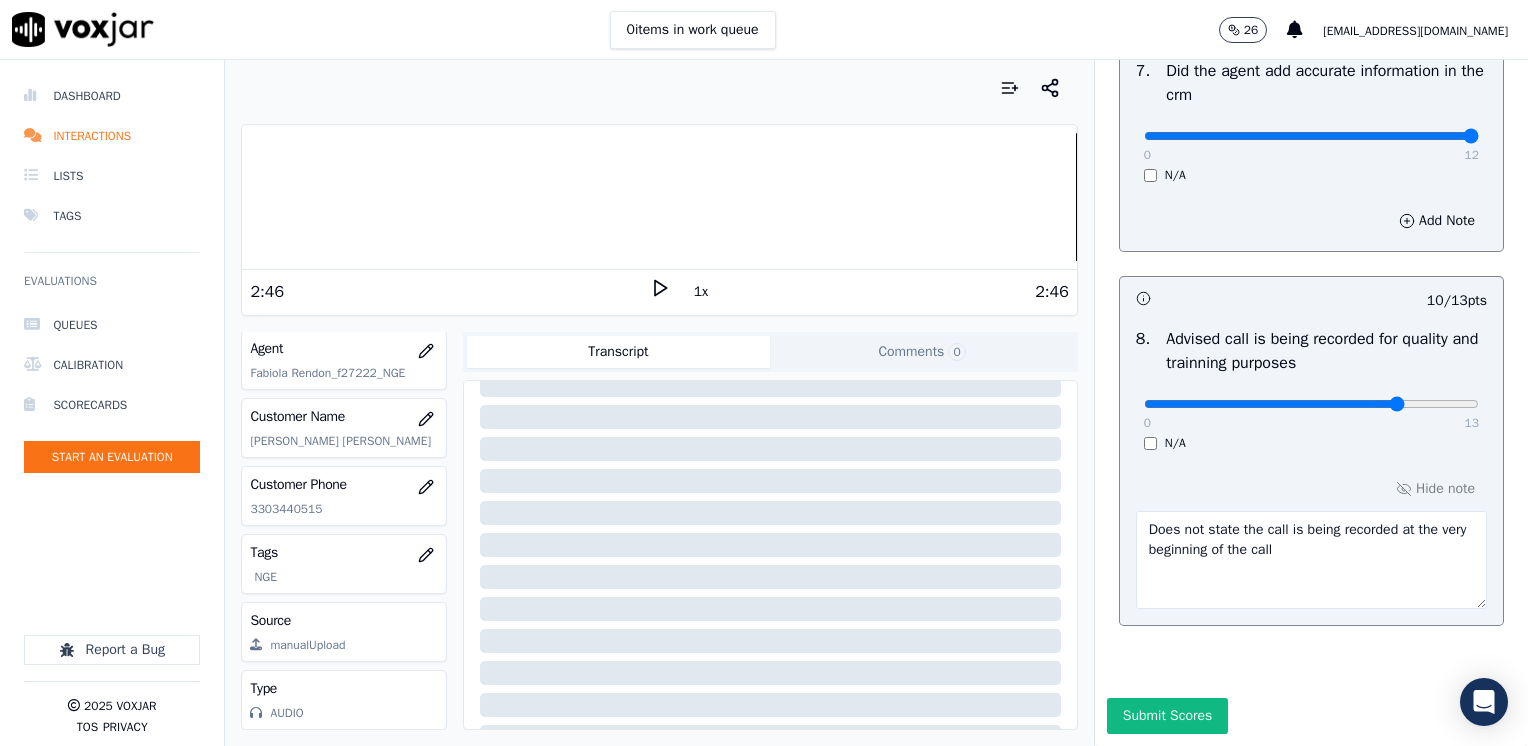 scroll, scrollTop: 1959, scrollLeft: 0, axis: vertical 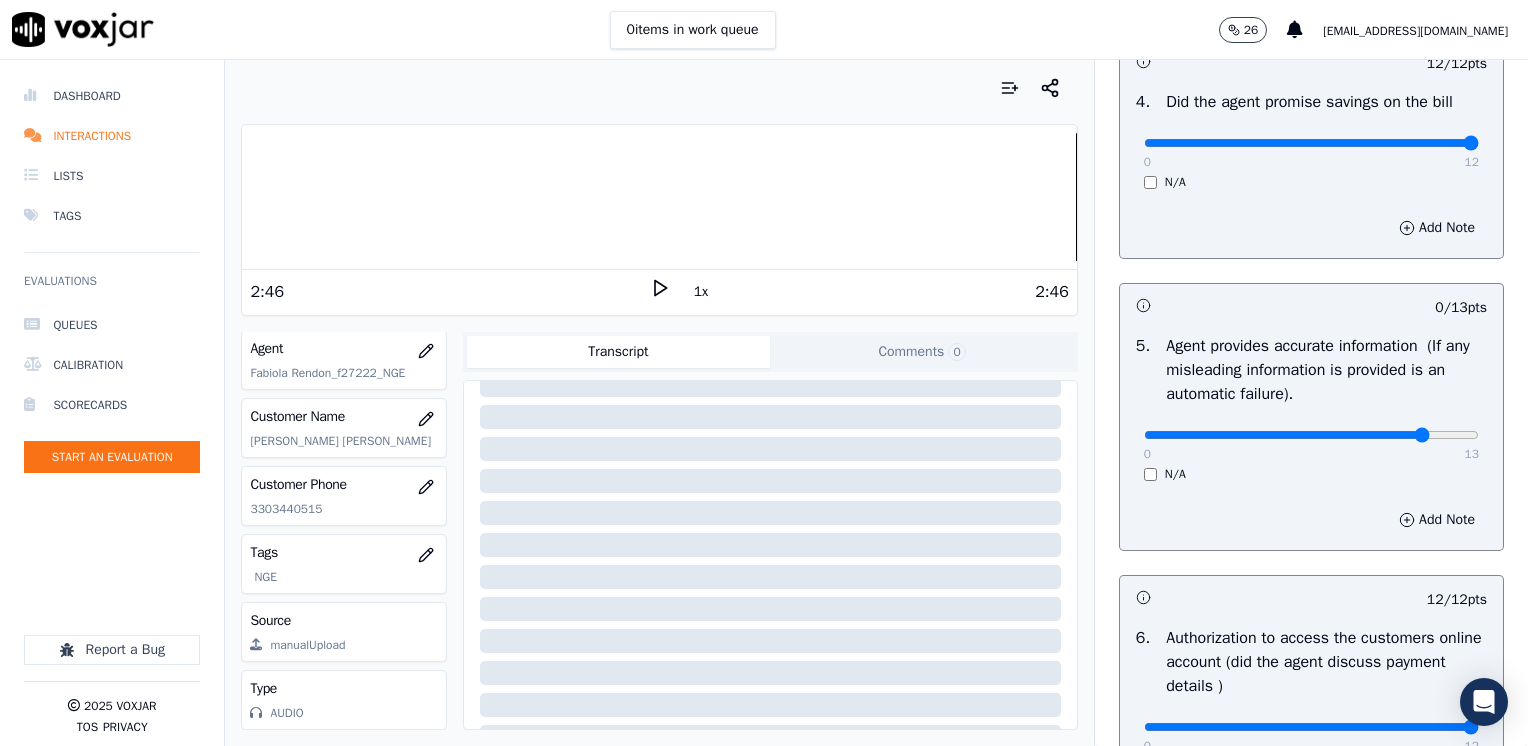 type on "11" 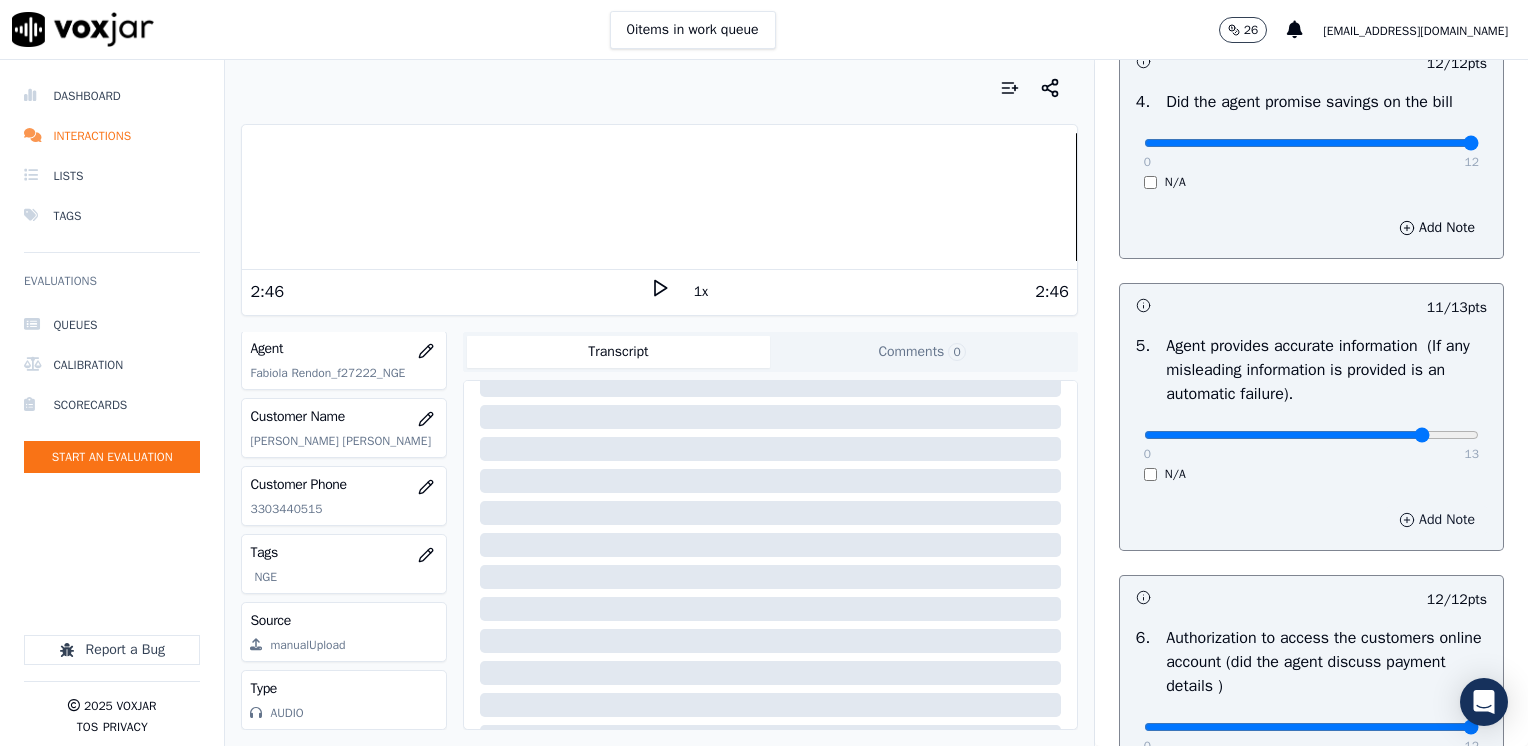 click on "Add Note" at bounding box center [1437, 520] 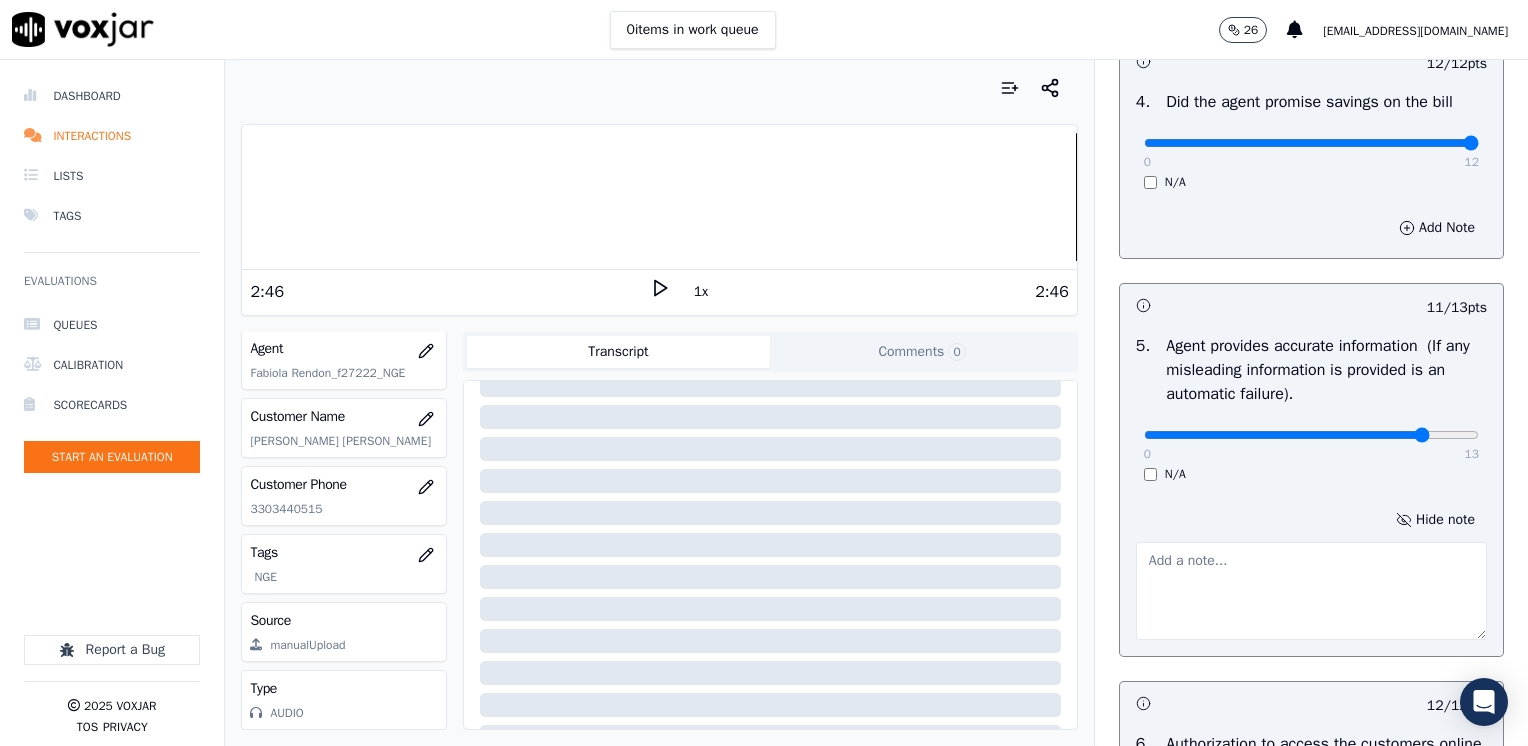 click at bounding box center (1311, 591) 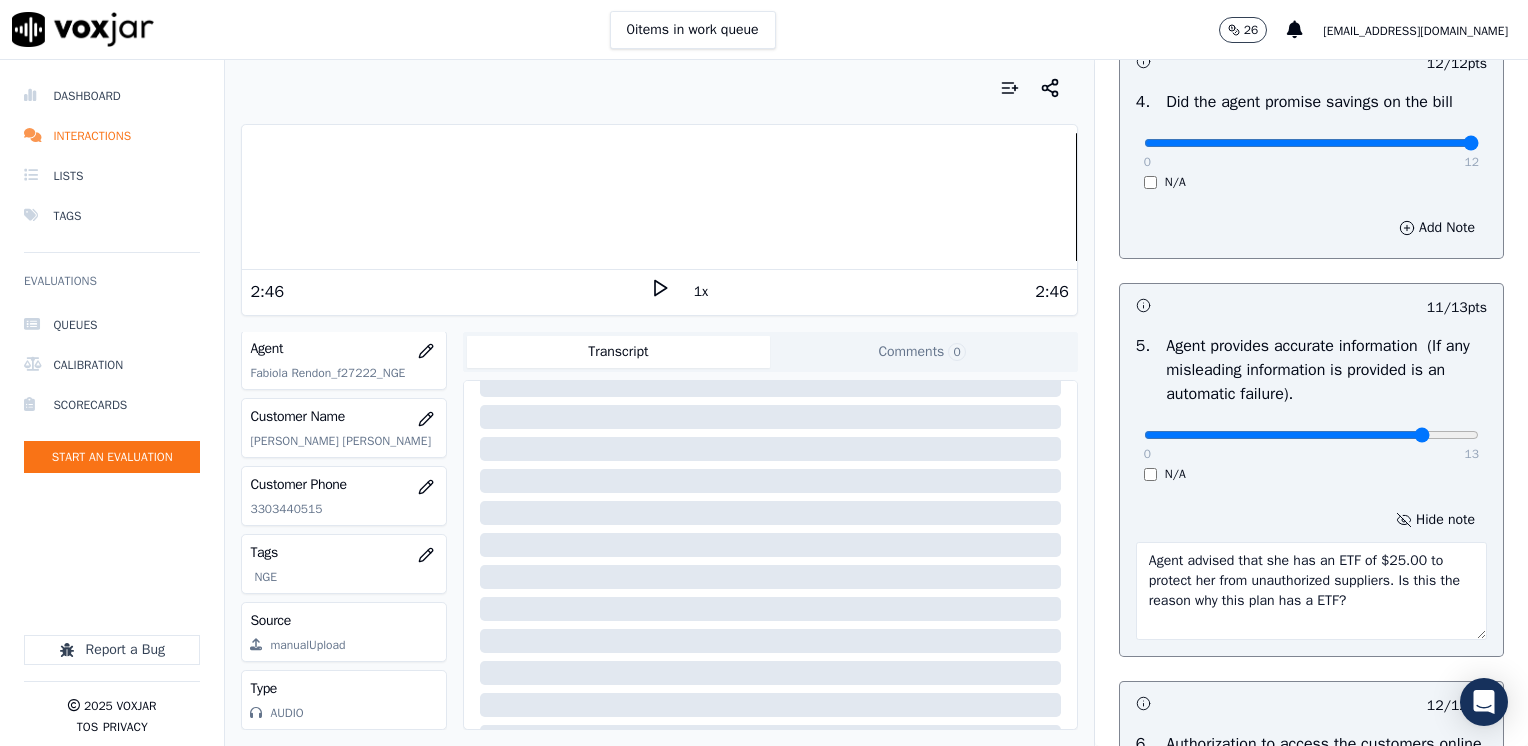 type on "Agent advised that she has an ETF of $25.00 to protect her from unauthorized suppliers. Is this the reason why this plan has a ETF?" 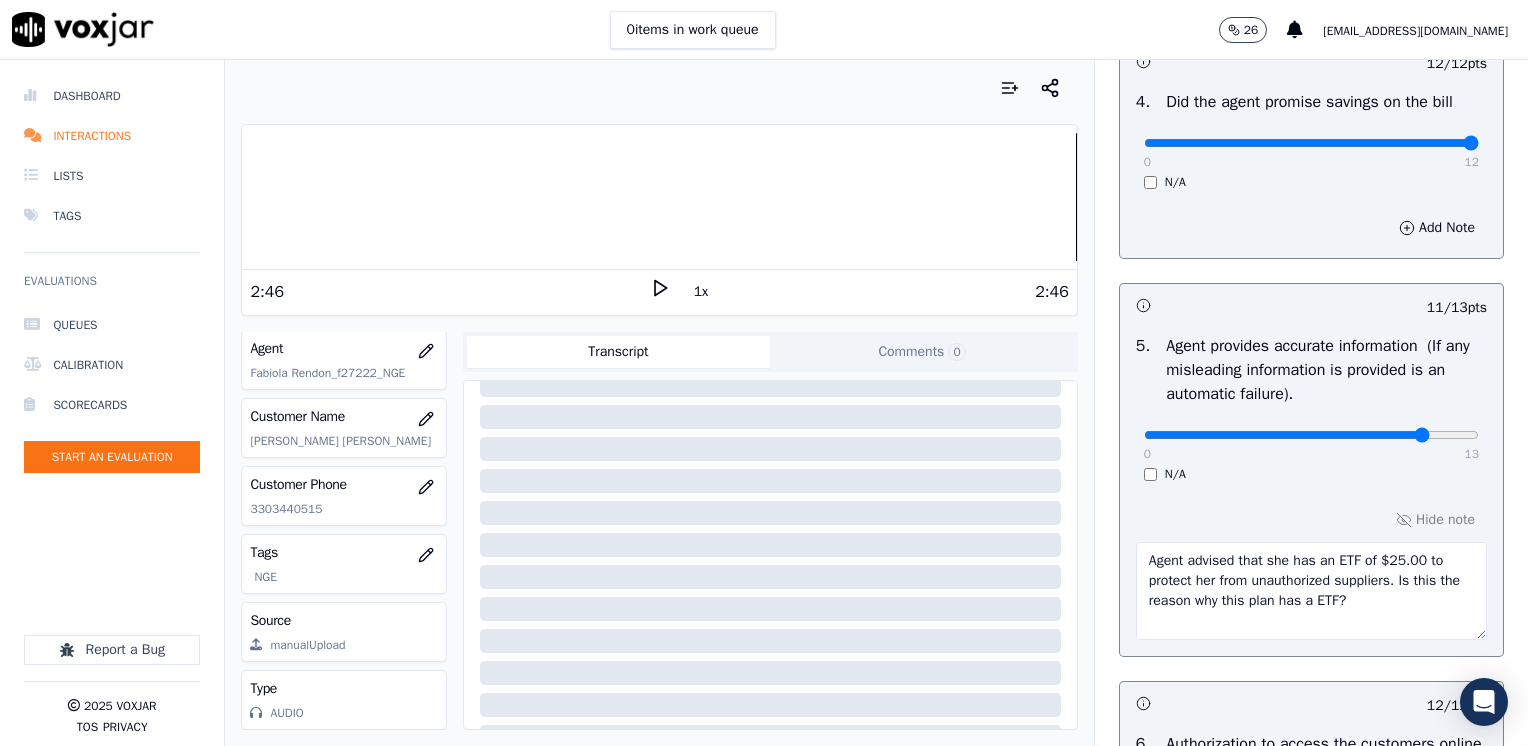 click on "0   13" at bounding box center (1311, 434) 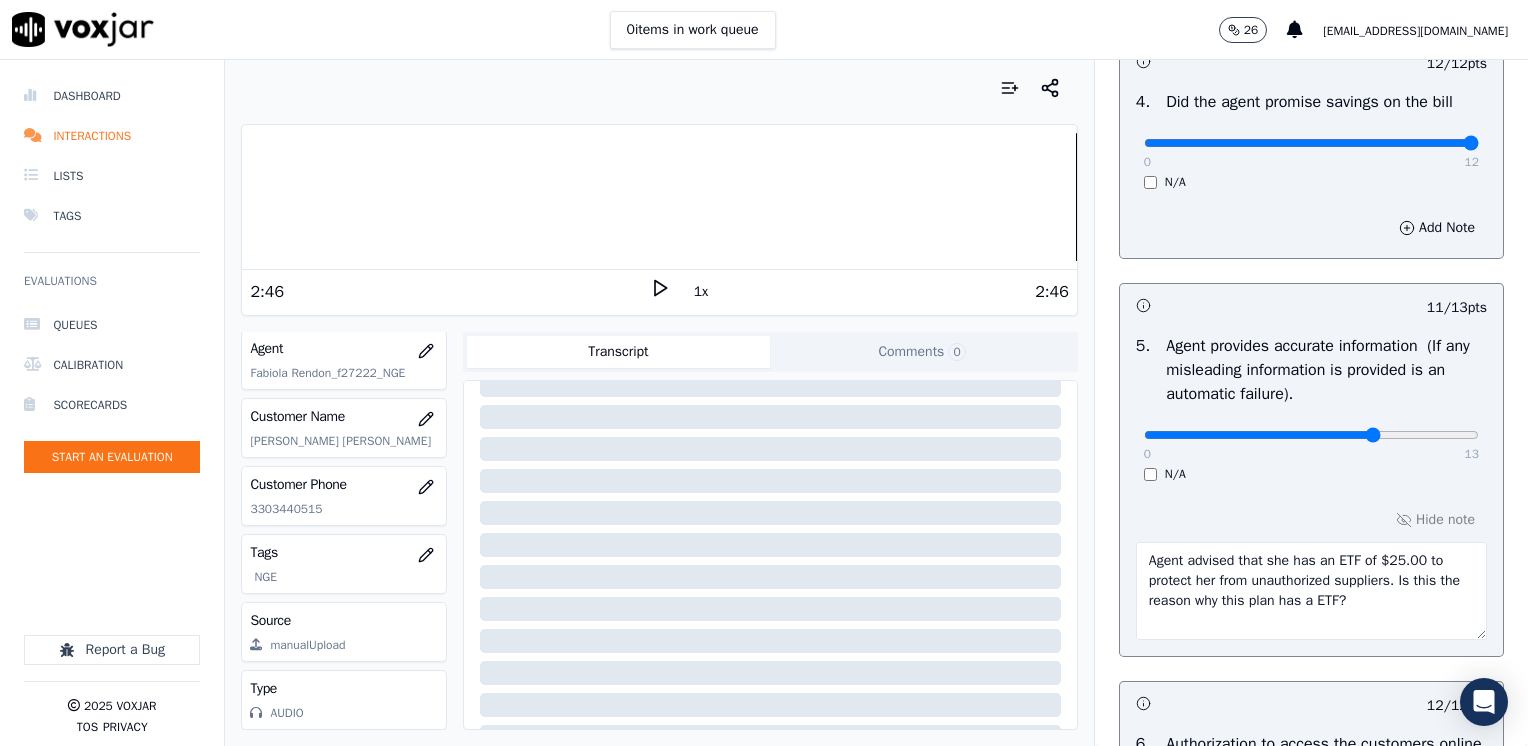 click at bounding box center [1311, -719] 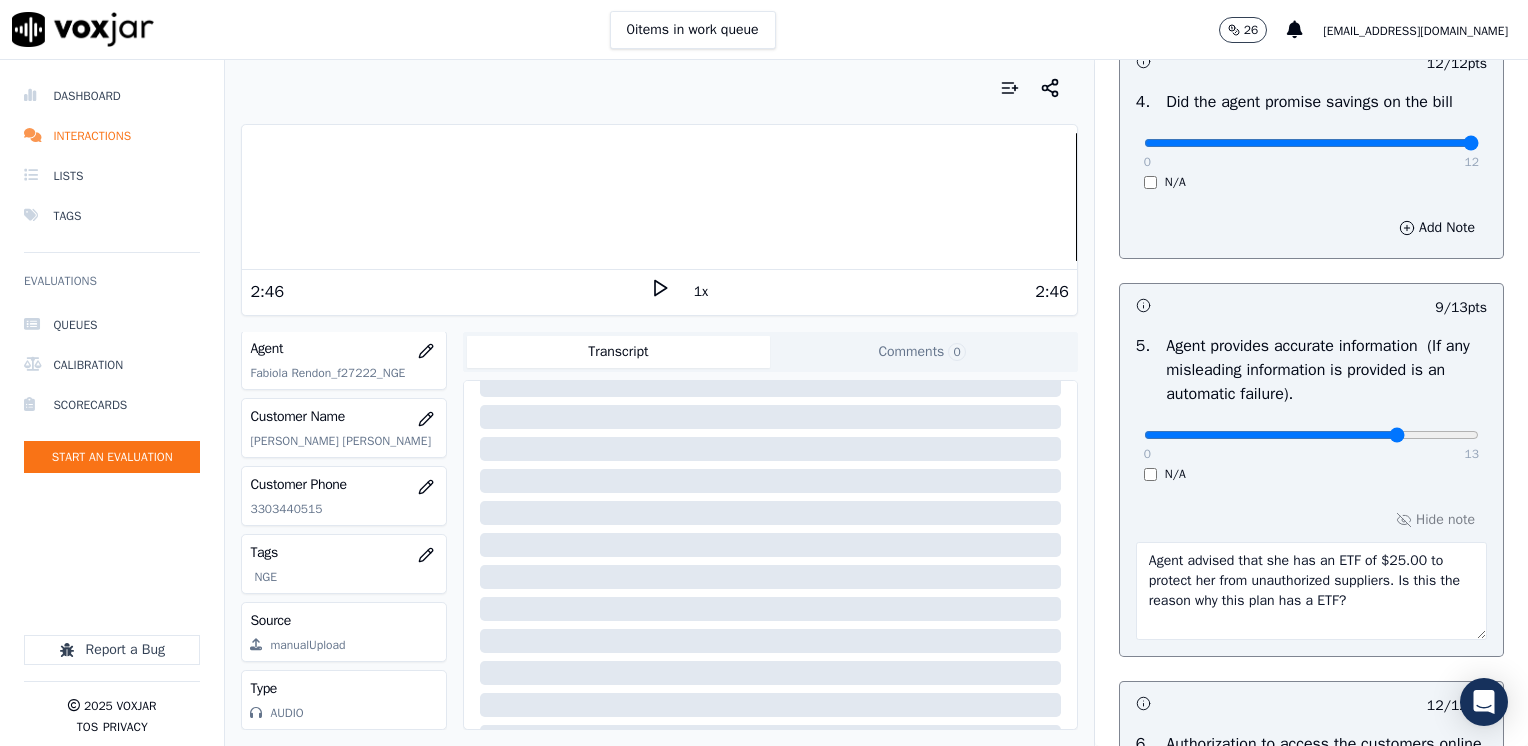 drag, startPoint x: 1341, startPoint y: 427, endPoint x: 1357, endPoint y: 425, distance: 16.124516 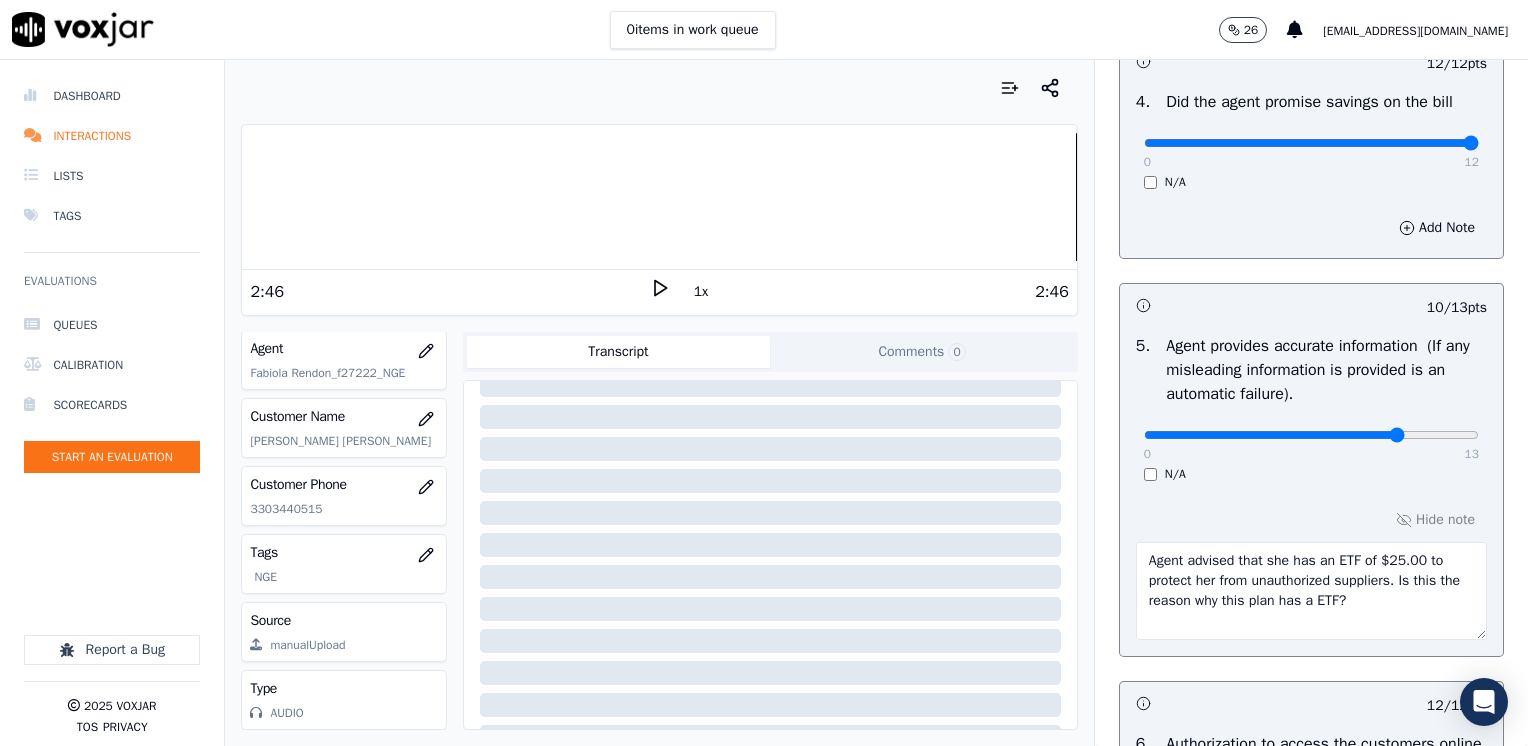click on "Agent advised that she has an ETF of $25.00 to protect her from unauthorized suppliers. Is this the reason why this plan has a ETF?" at bounding box center (1311, 591) 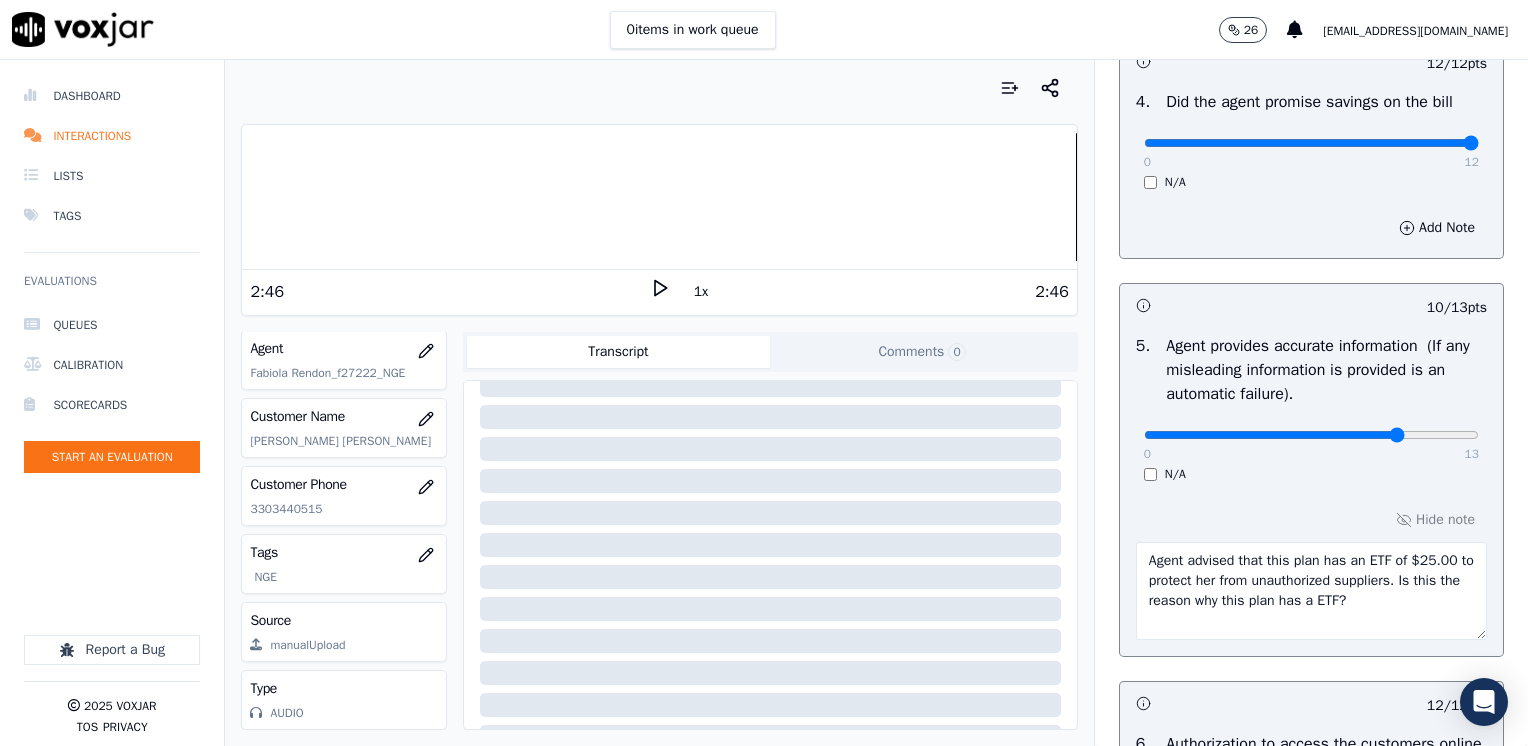 click on "Agent advised that this plan has an ETF of $25.00 to protect her from unauthorized suppliers. Is this the reason why this plan has a ETF?" at bounding box center (1311, 591) 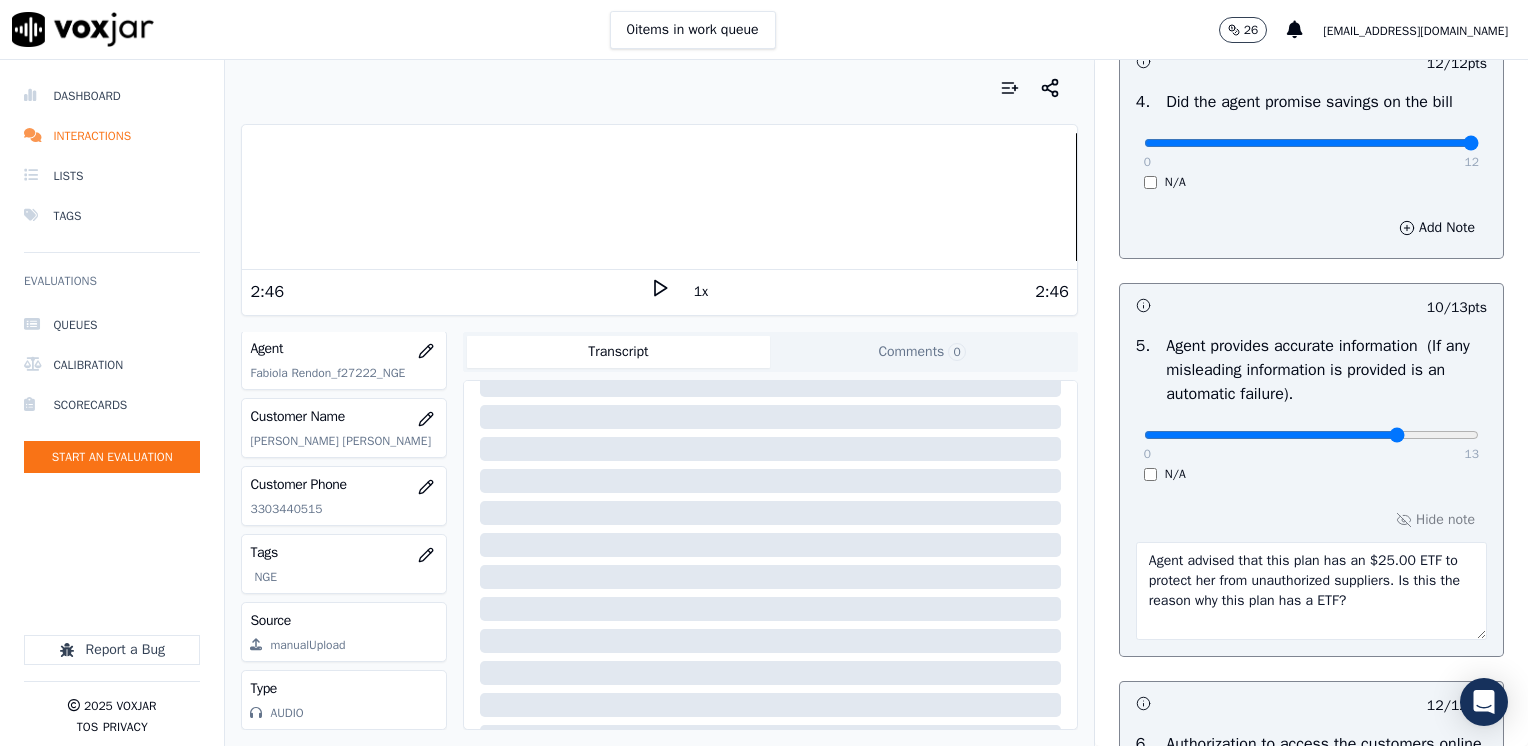click on "Agent advised that this plan has an $25.00 ETF to protect her from unauthorized suppliers. Is this the reason why this plan has a ETF?" at bounding box center [1311, 591] 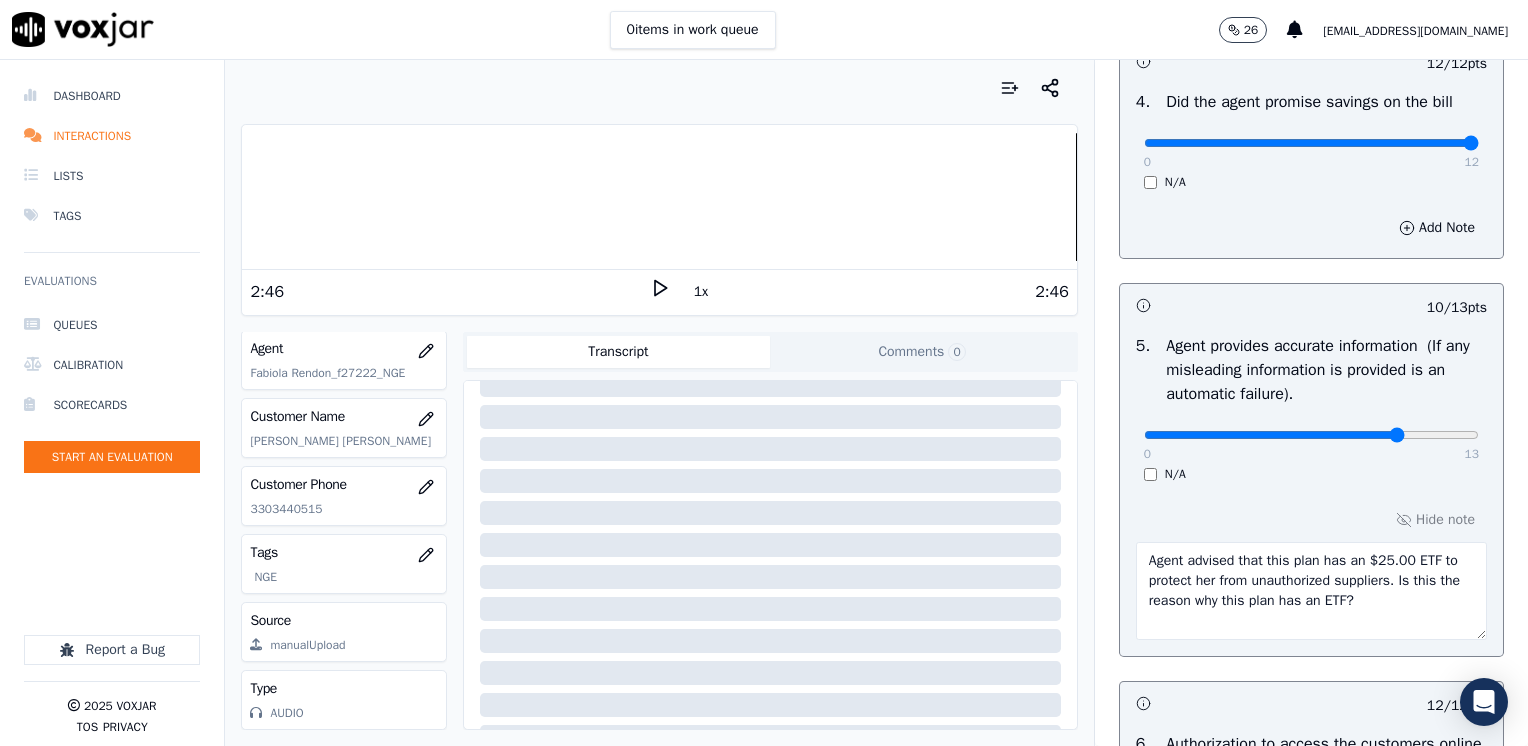 type on "Agent advised that this plan has an $25.00 ETF to protect her from unauthorized suppliers. Is this the reason why this plan has an ETF?" 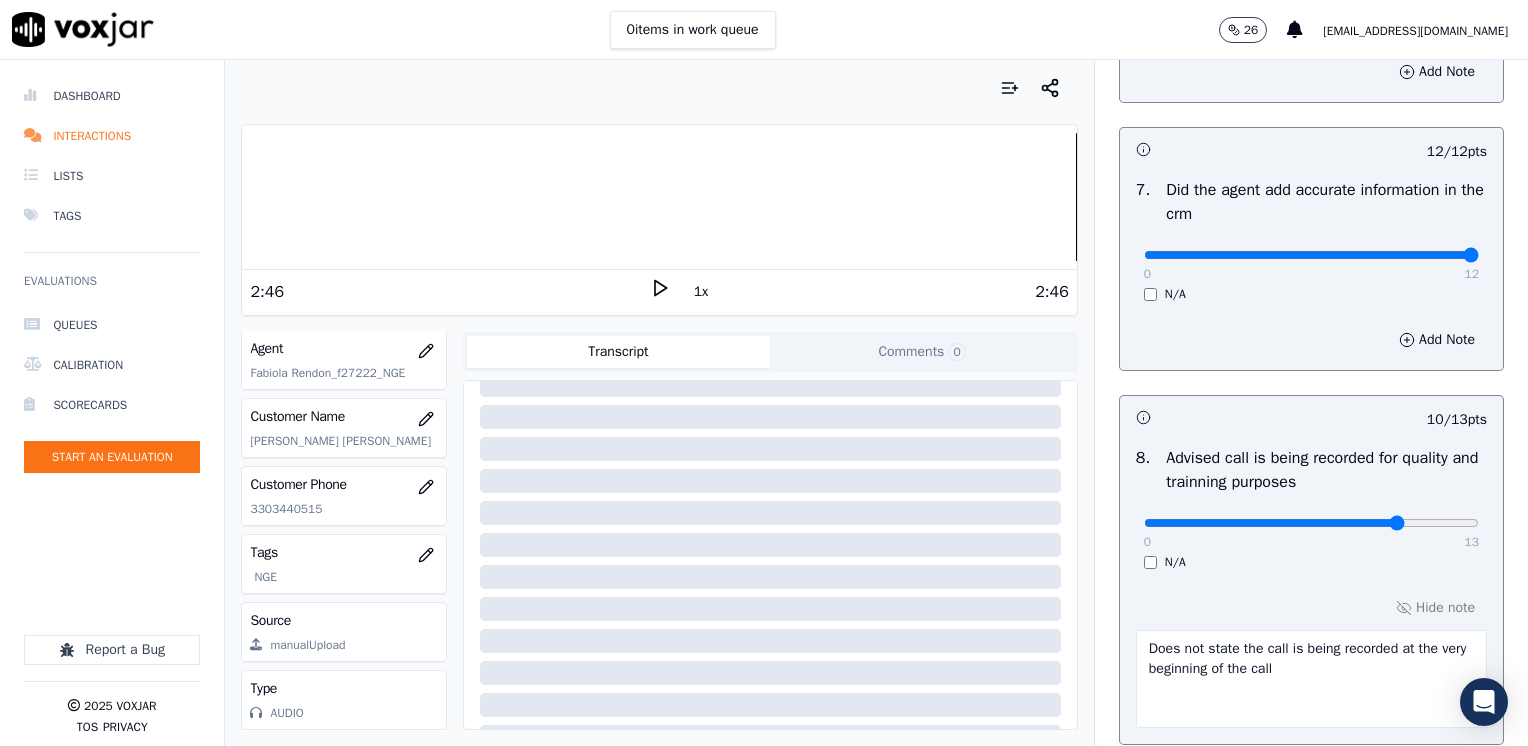 scroll, scrollTop: 2064, scrollLeft: 0, axis: vertical 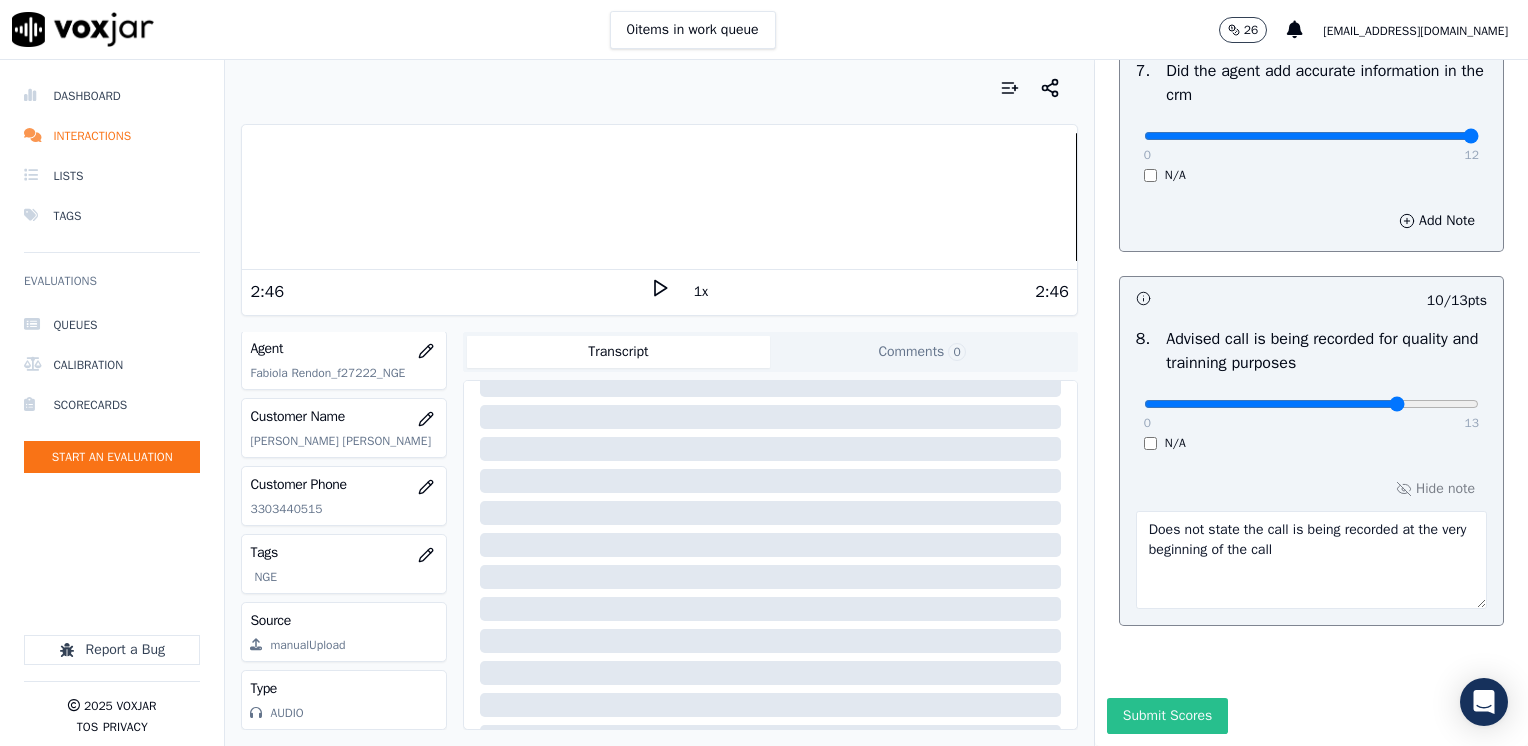 click on "Submit Scores" at bounding box center [1167, 716] 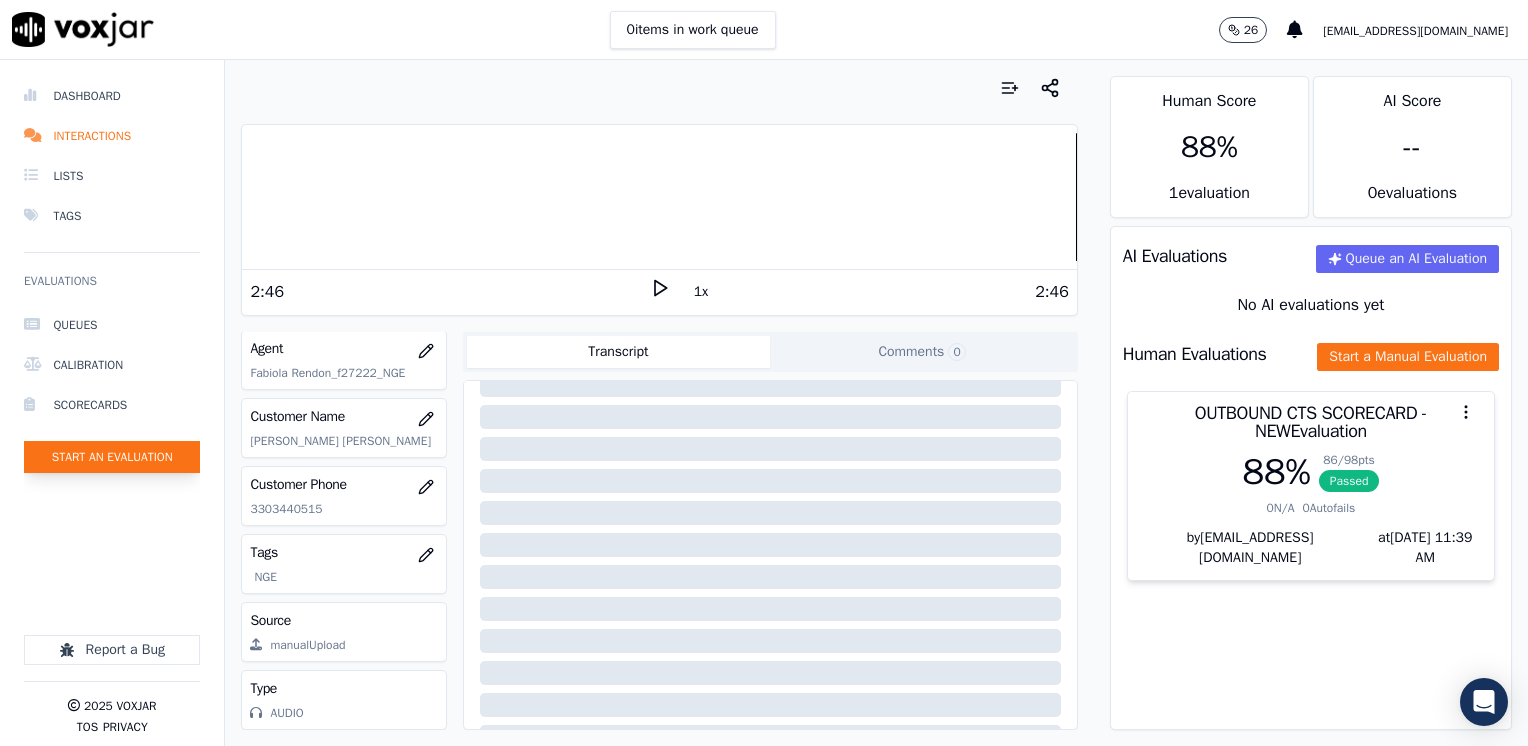 click on "Start an Evaluation" 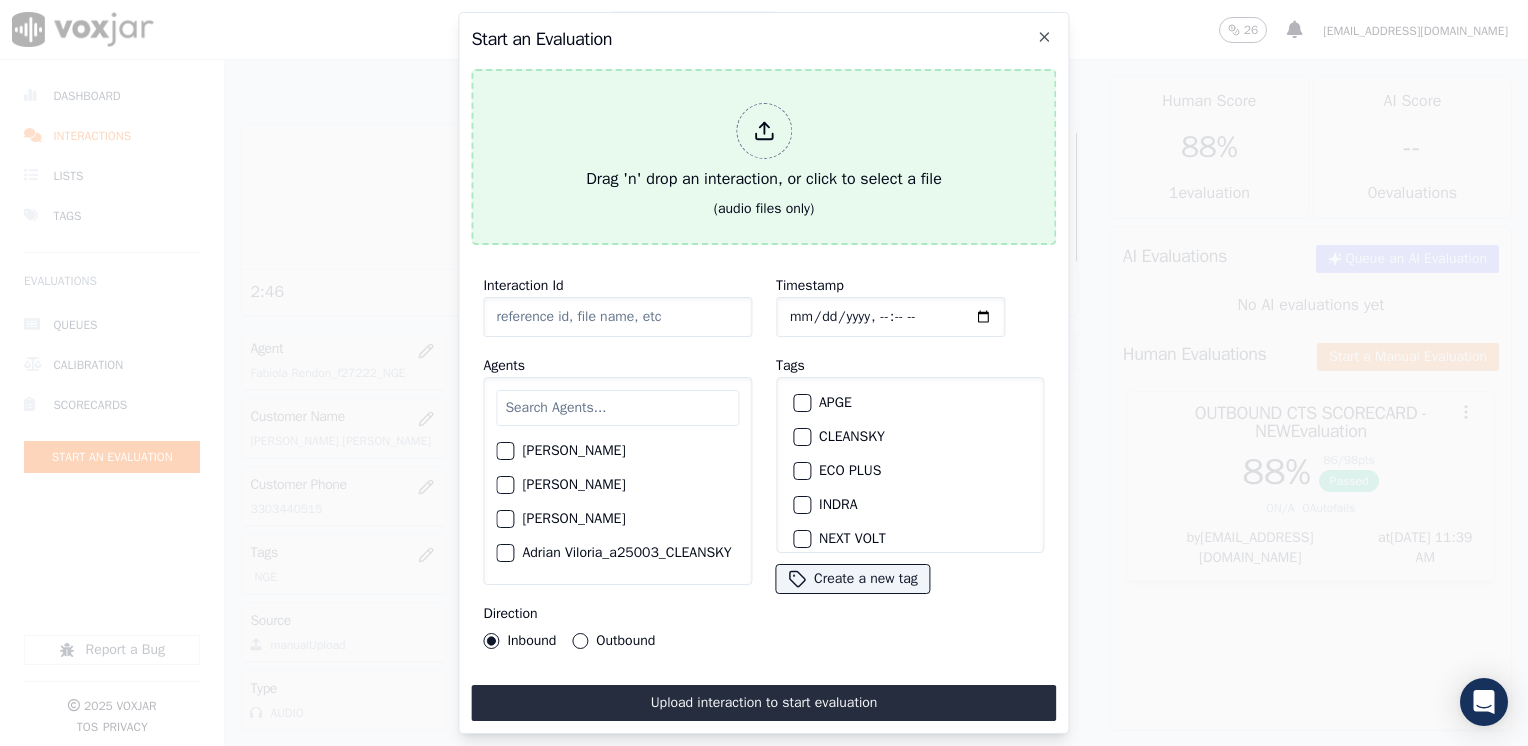 click 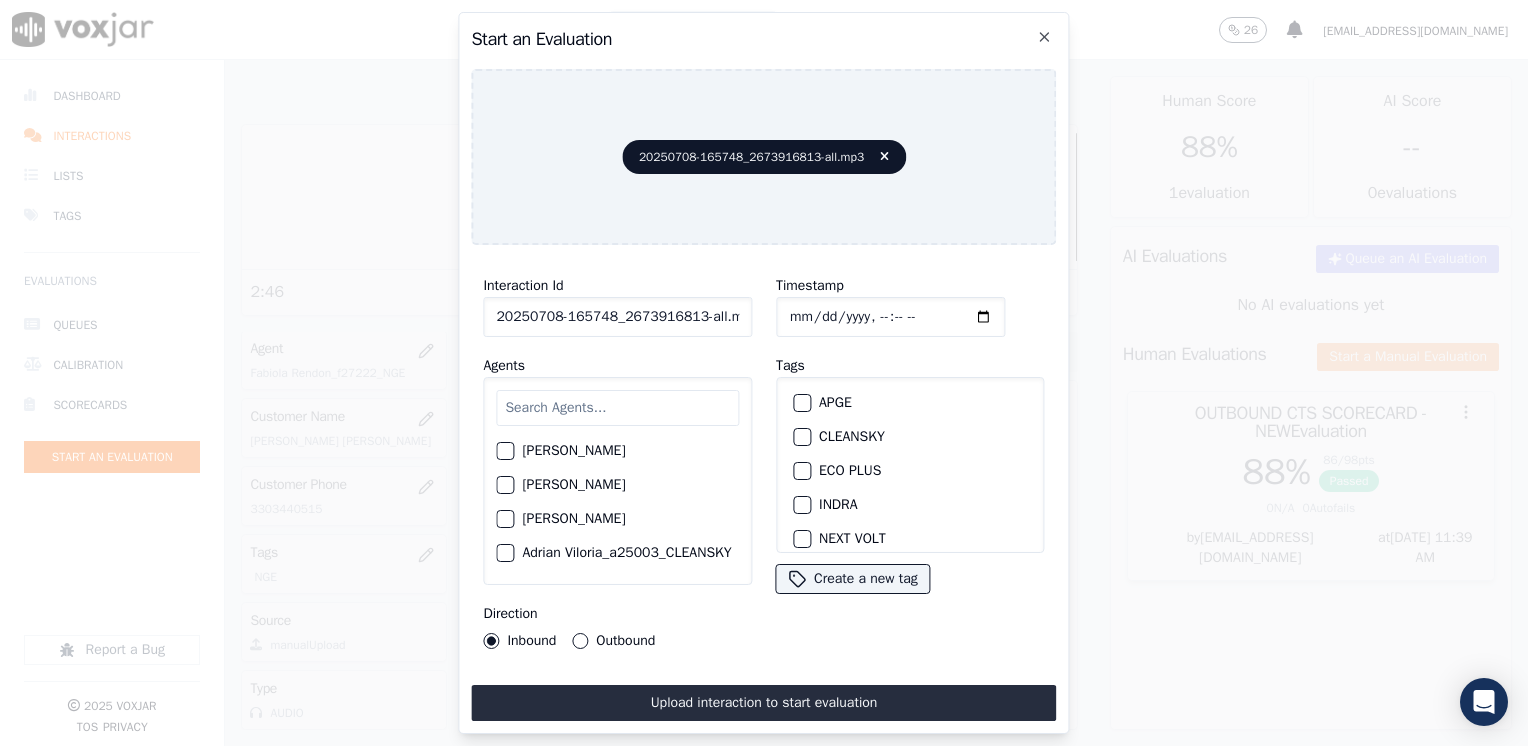 click at bounding box center (617, 408) 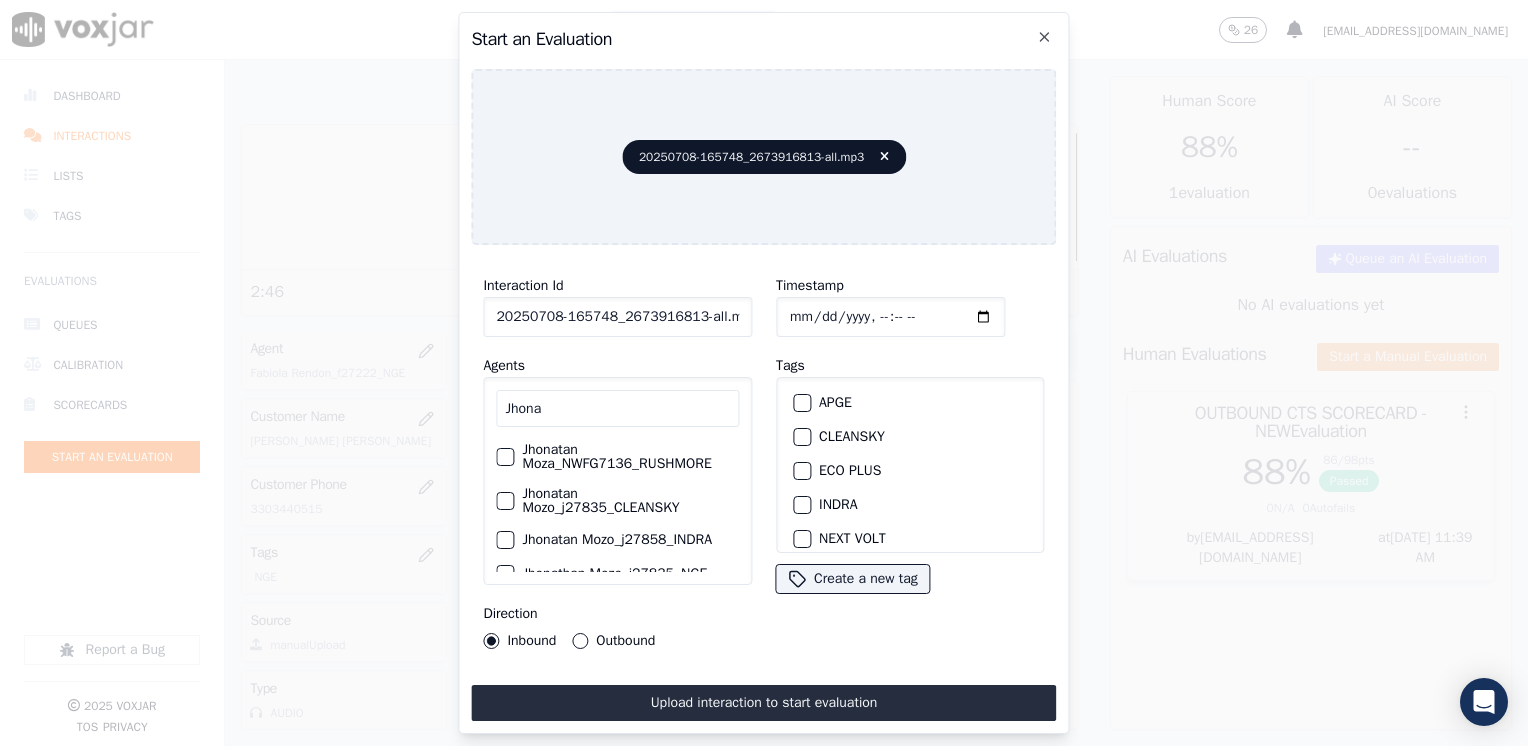 scroll, scrollTop: 27, scrollLeft: 0, axis: vertical 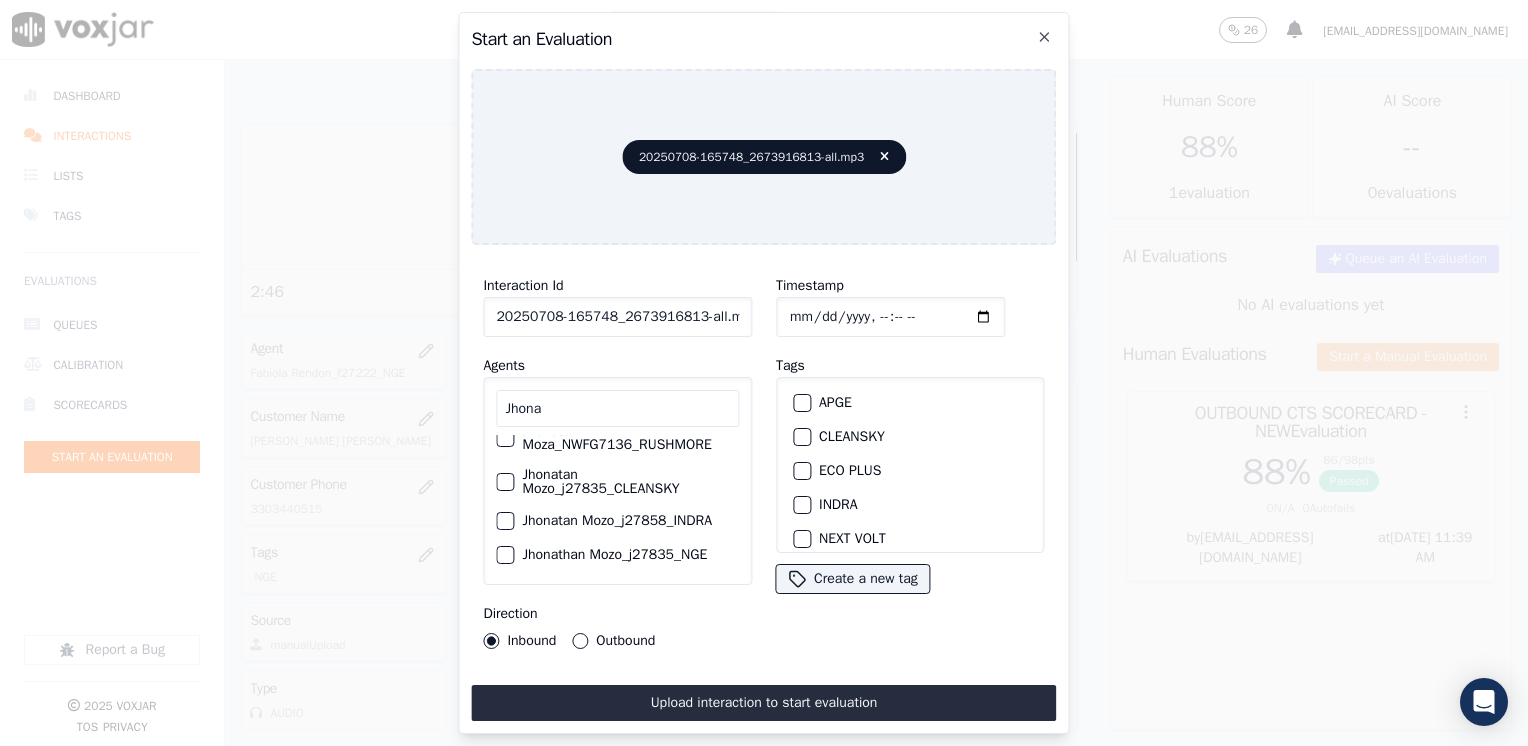 type on "Jhona" 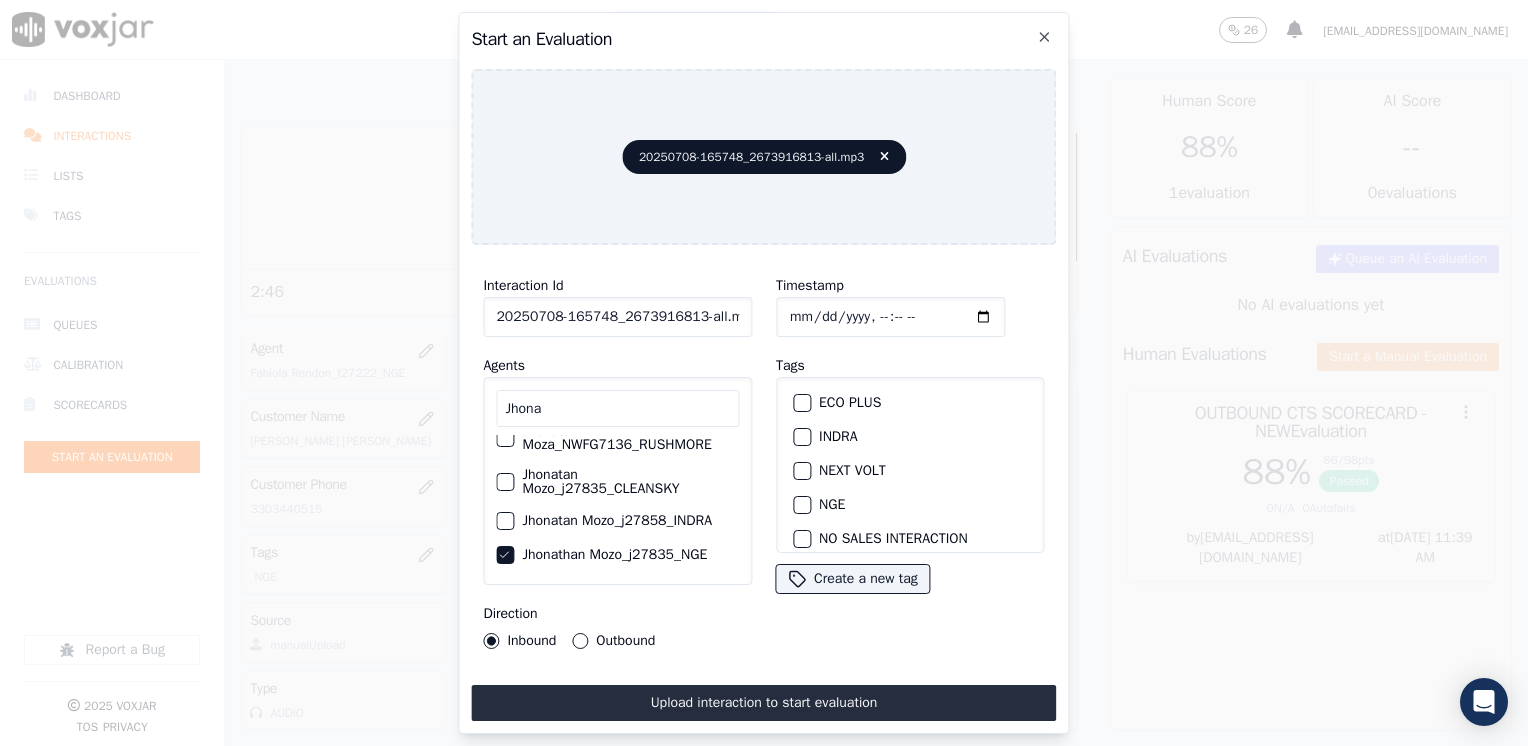 scroll, scrollTop: 100, scrollLeft: 0, axis: vertical 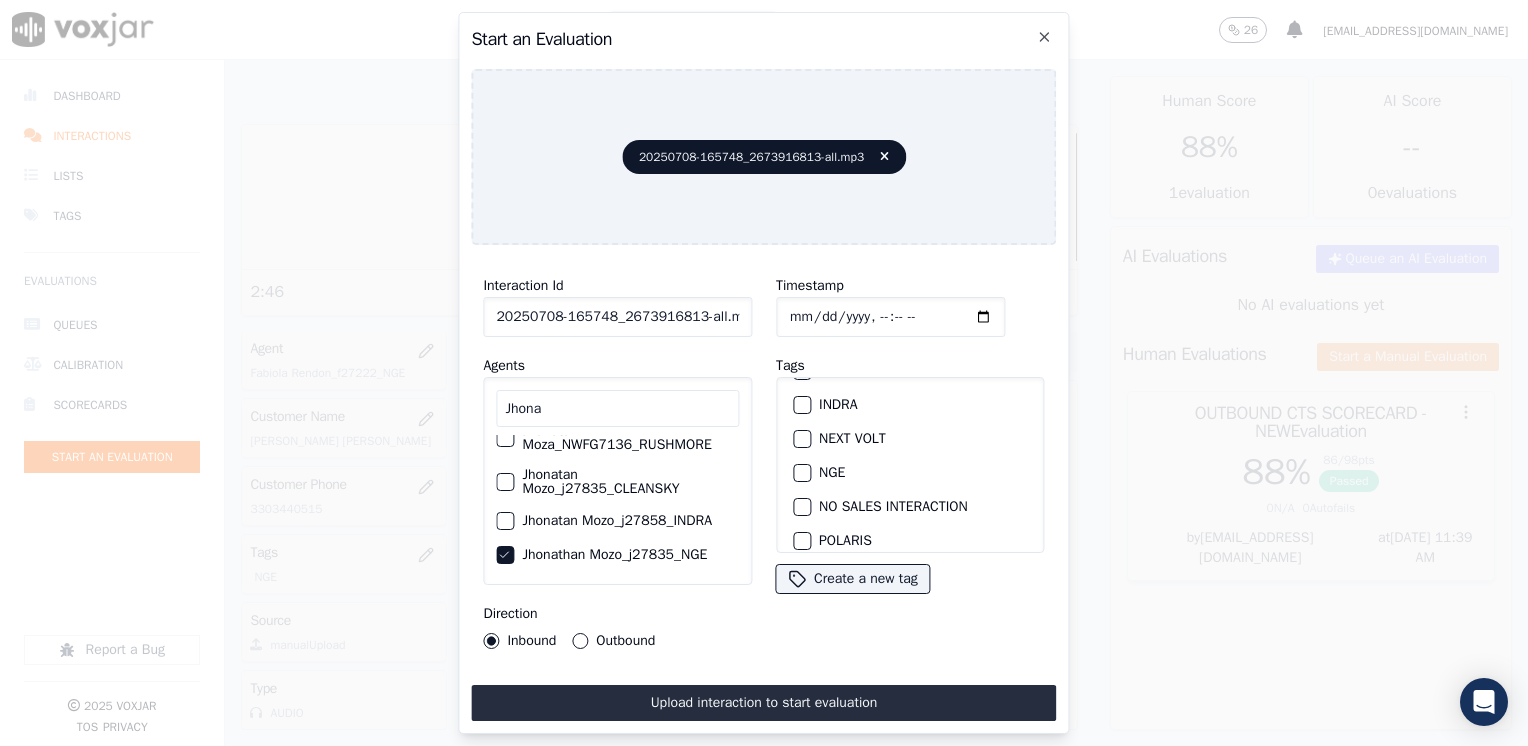 click at bounding box center (801, 473) 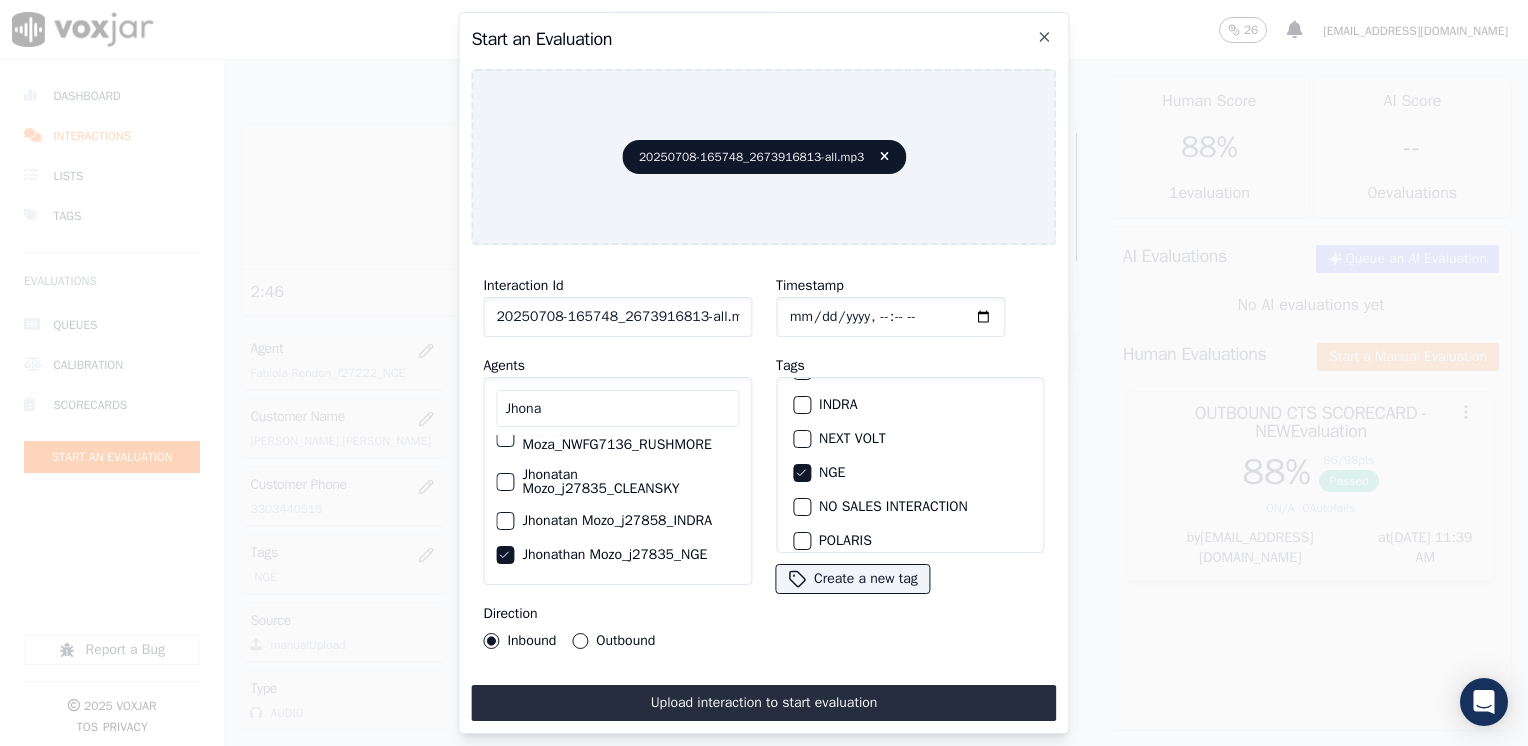 click on "Outbound" at bounding box center [580, 641] 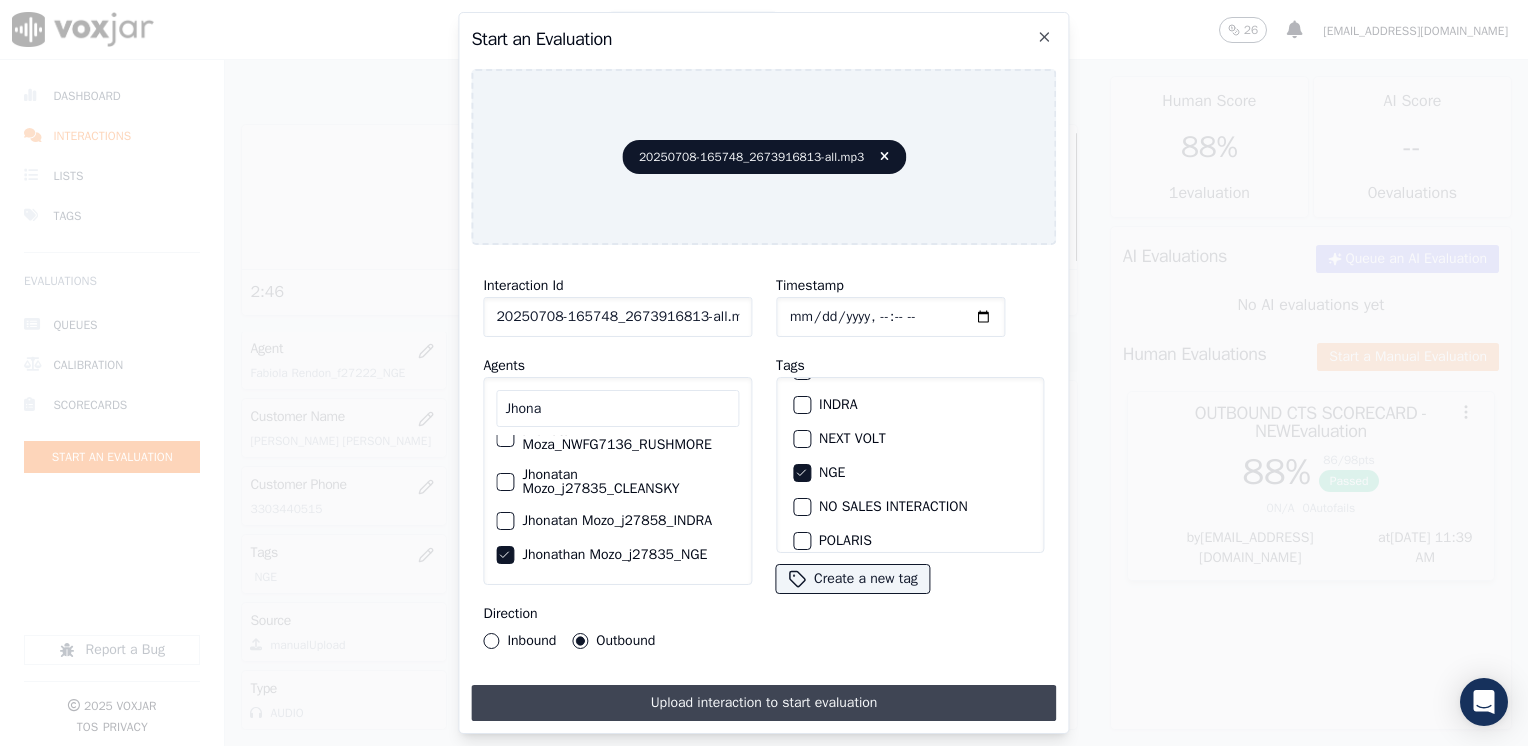 click on "Upload interaction to start evaluation" at bounding box center (763, 703) 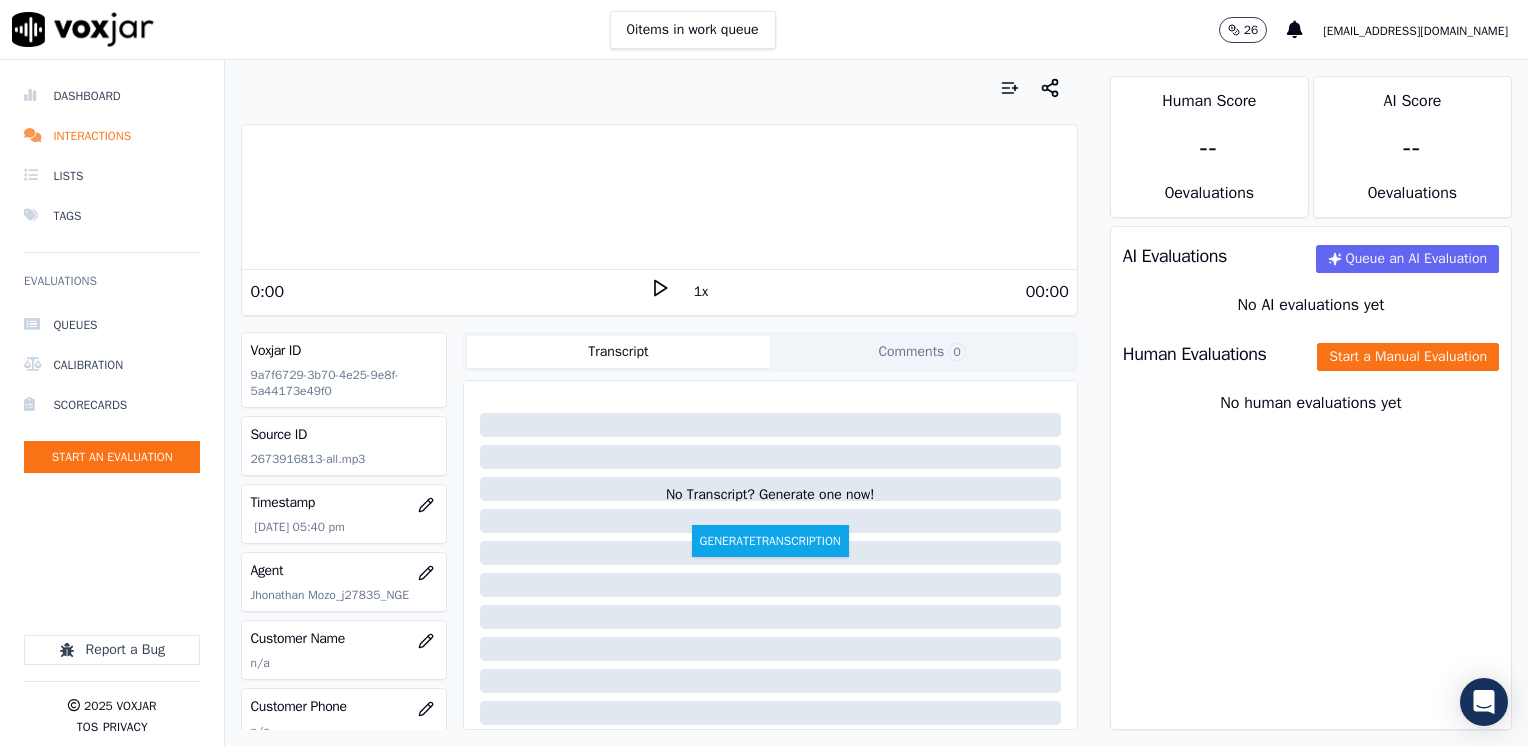 click 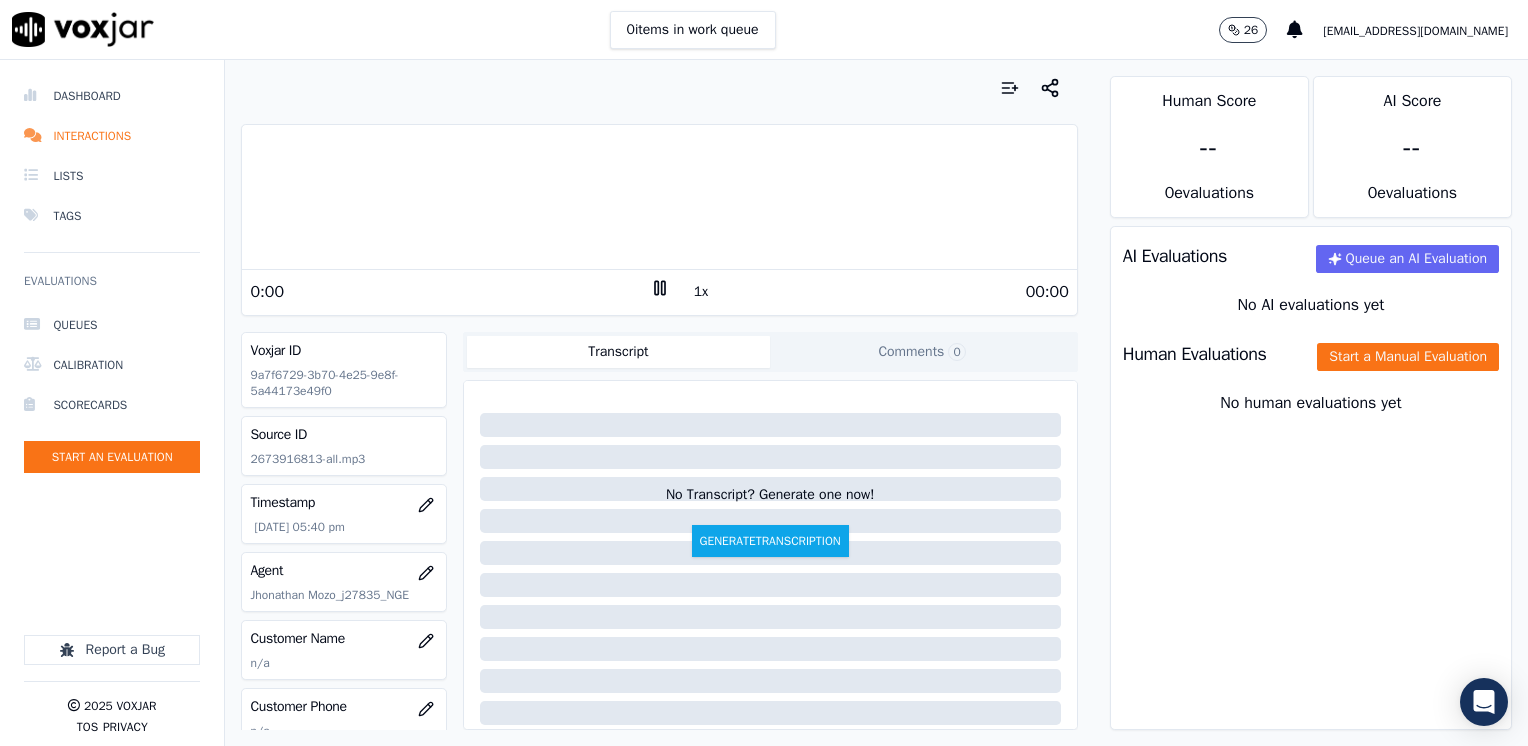 click 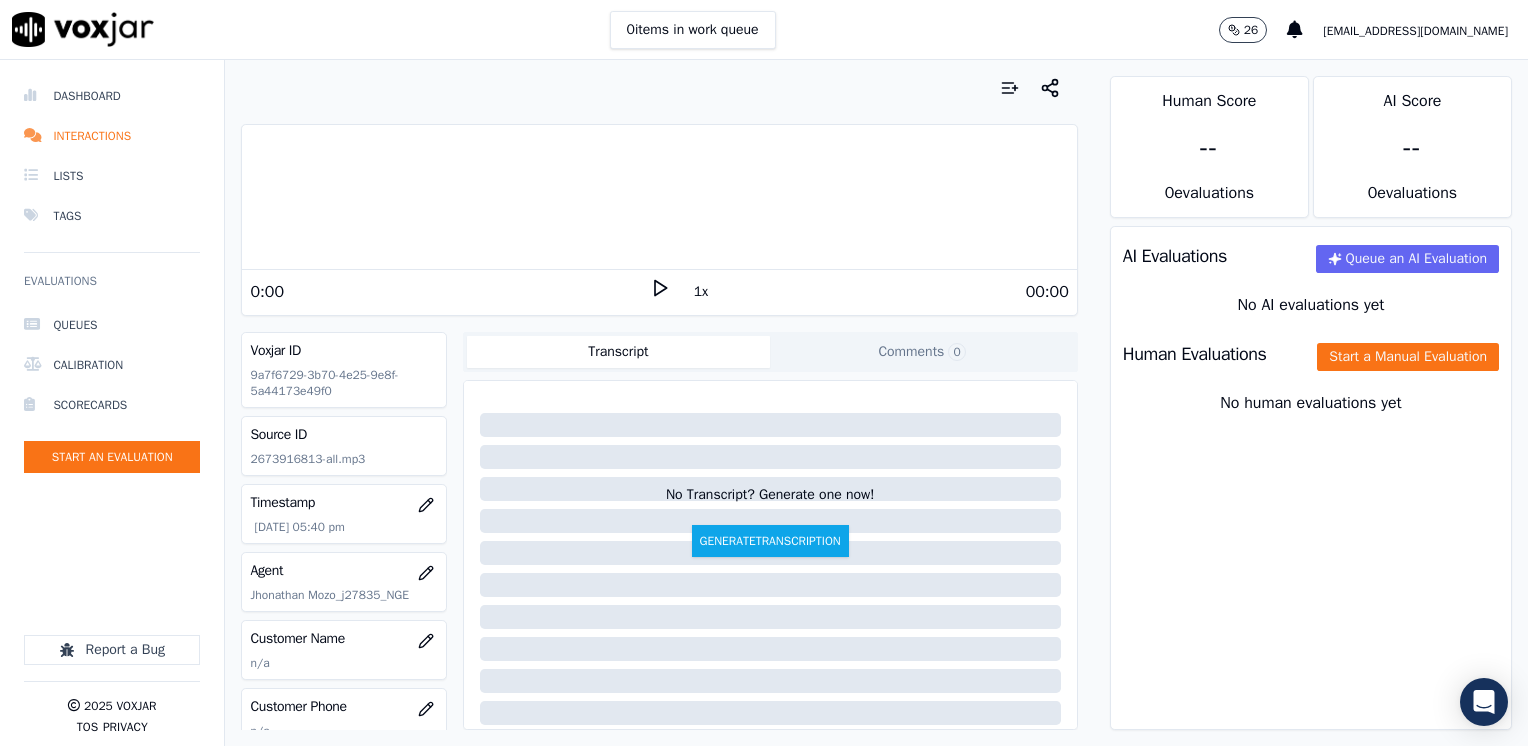 click 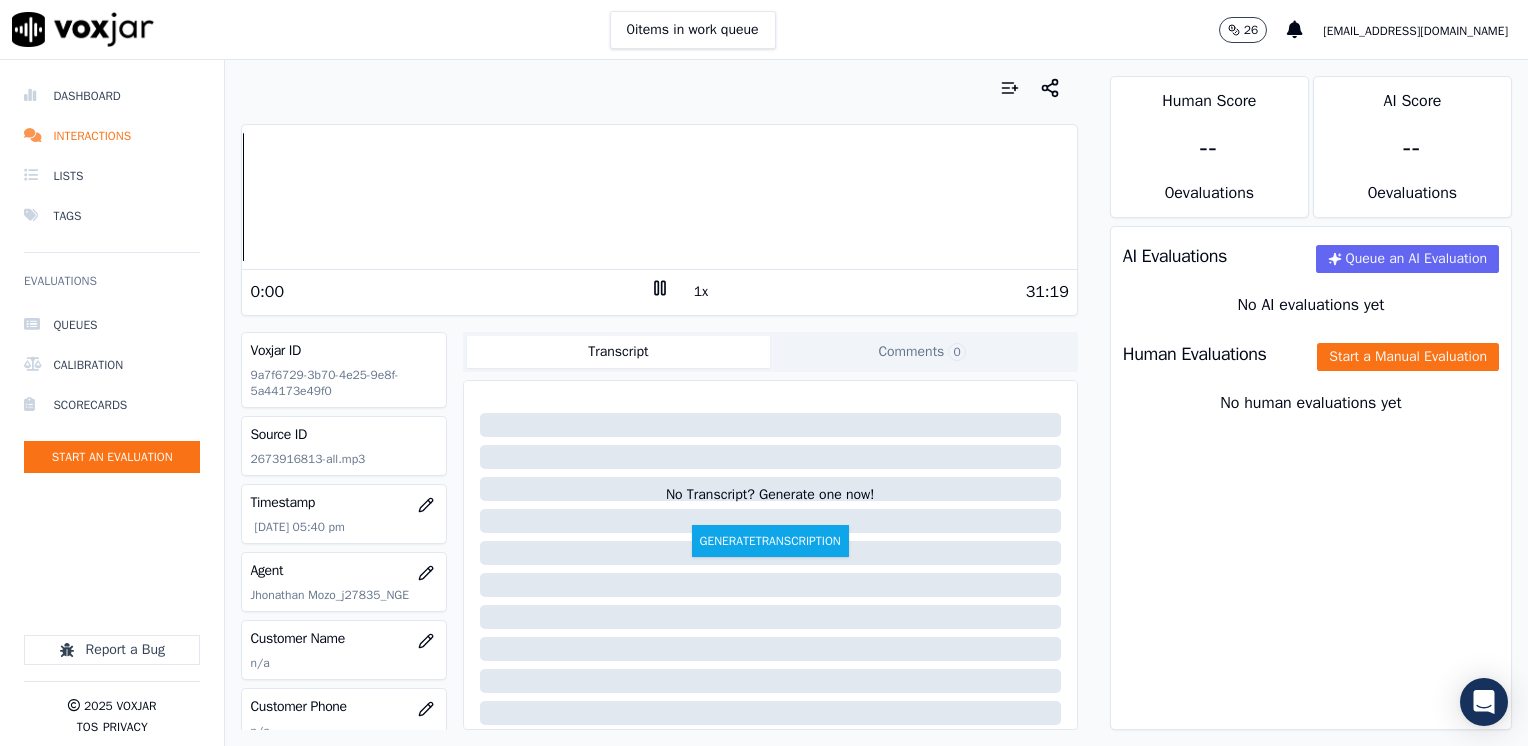 click 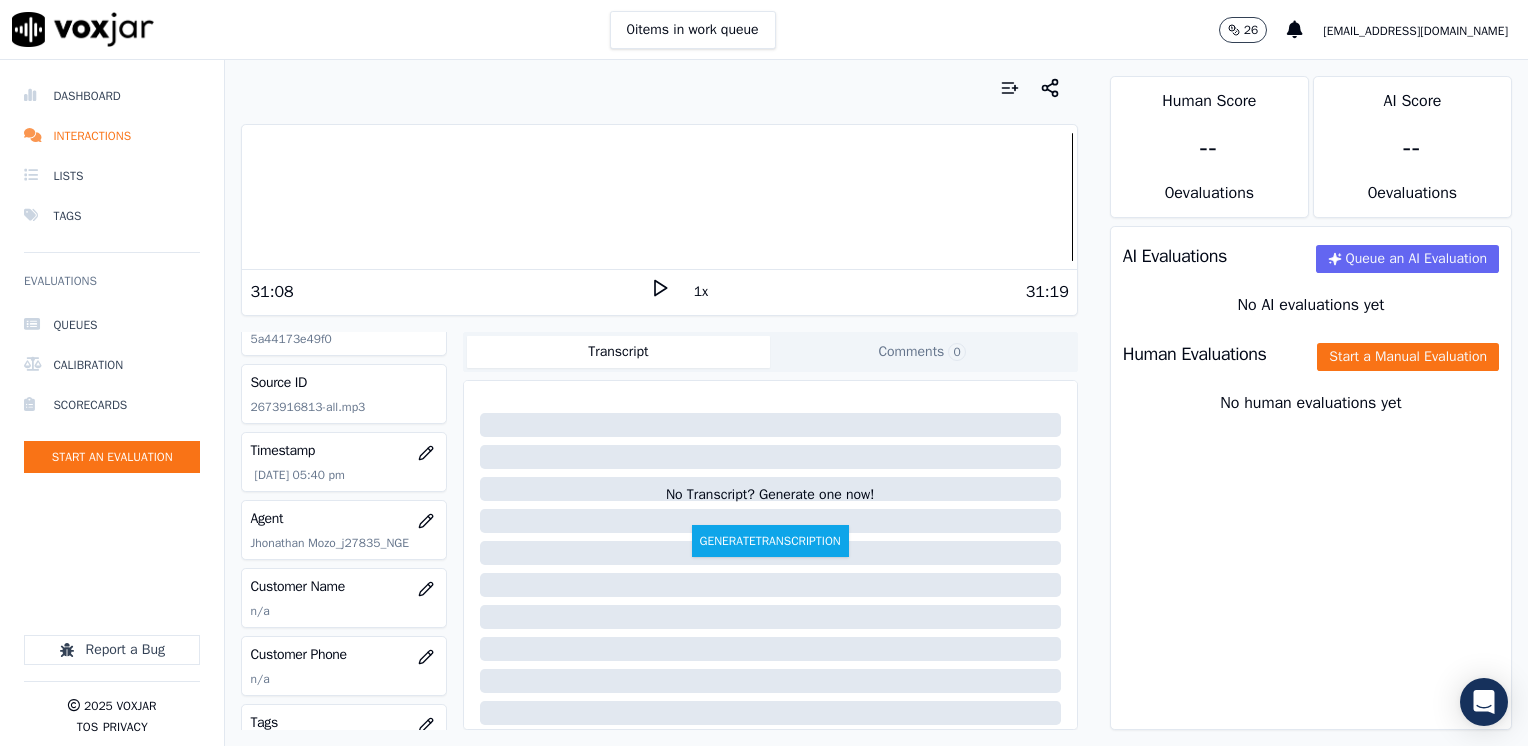 scroll, scrollTop: 100, scrollLeft: 0, axis: vertical 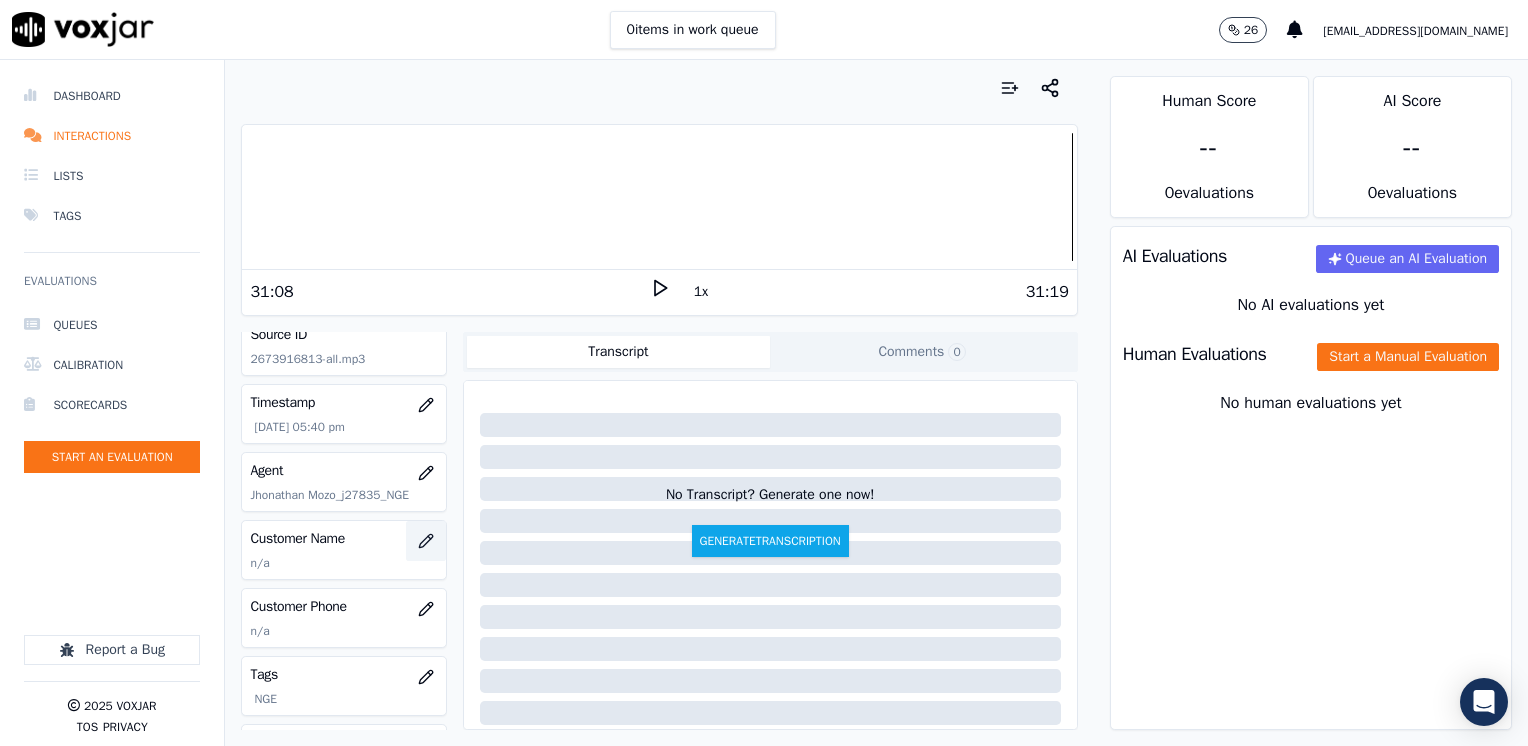 click 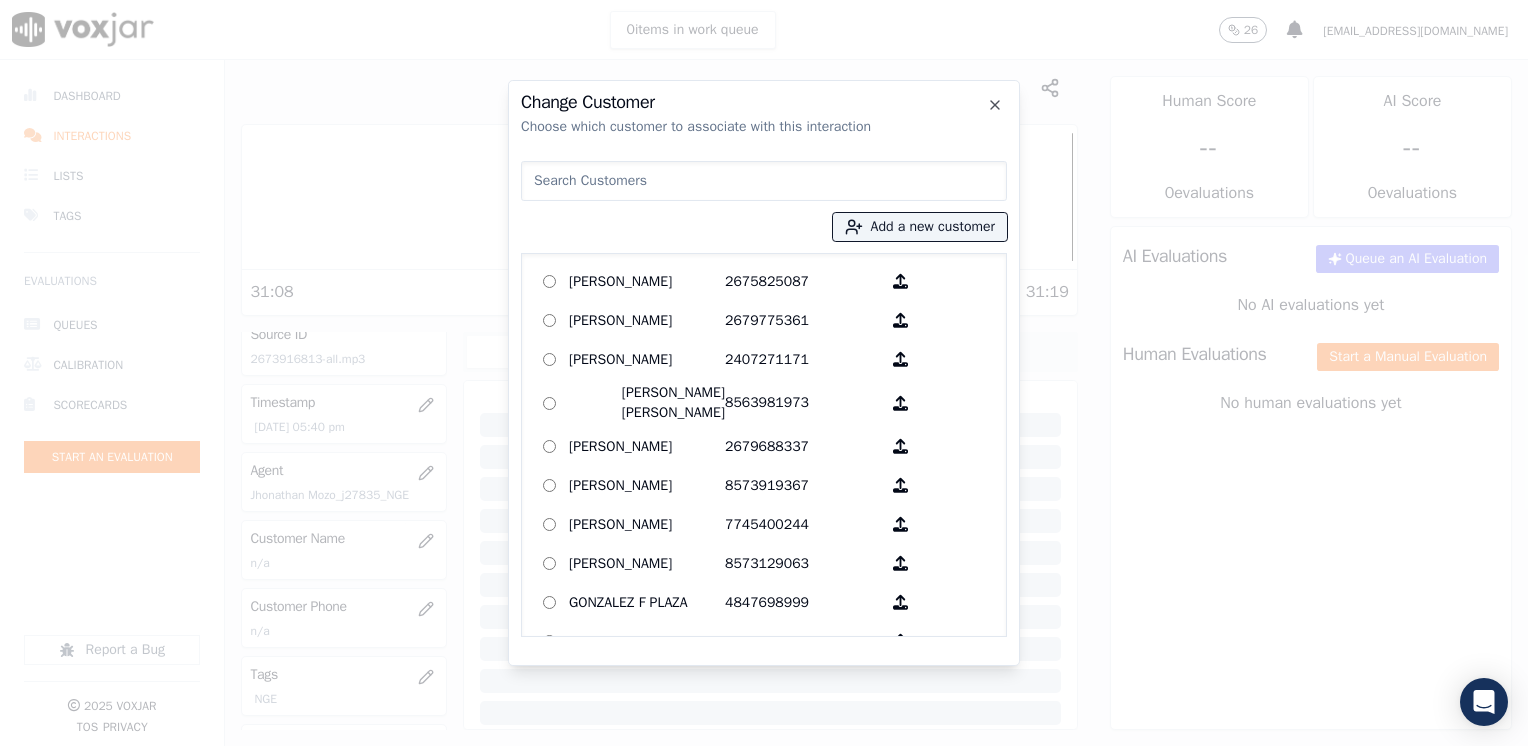 click at bounding box center [764, 181] 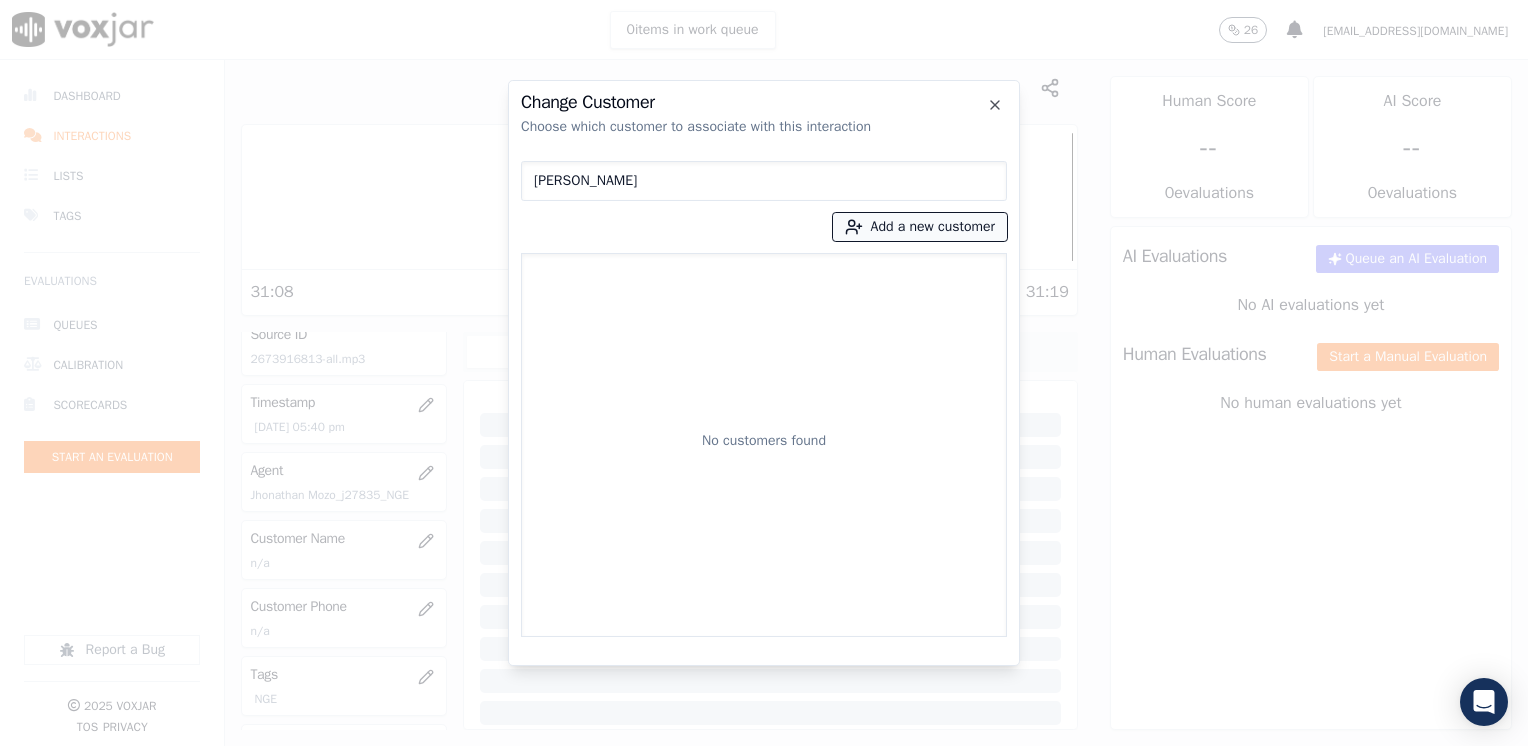 type on "[PERSON_NAME]" 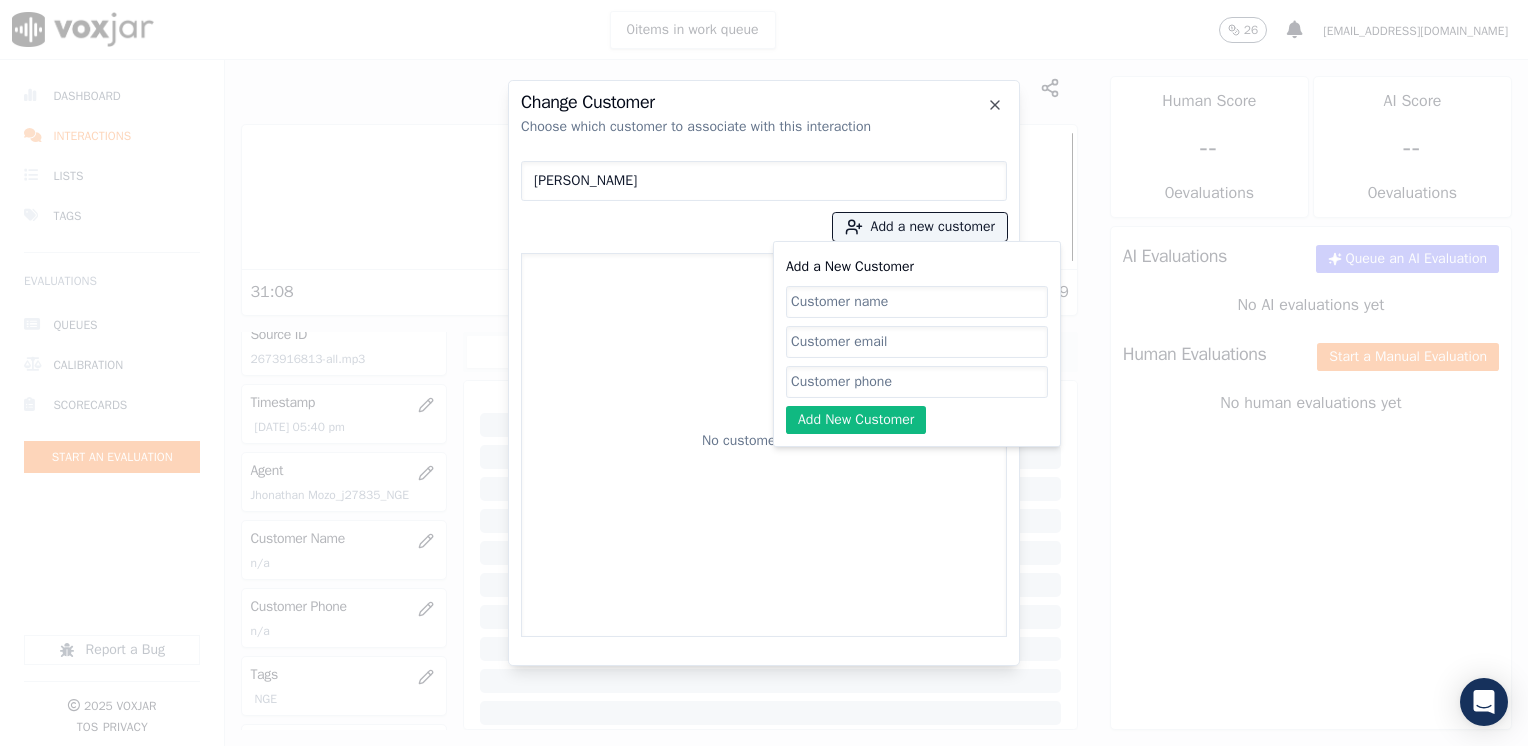 click on "Add a New Customer" 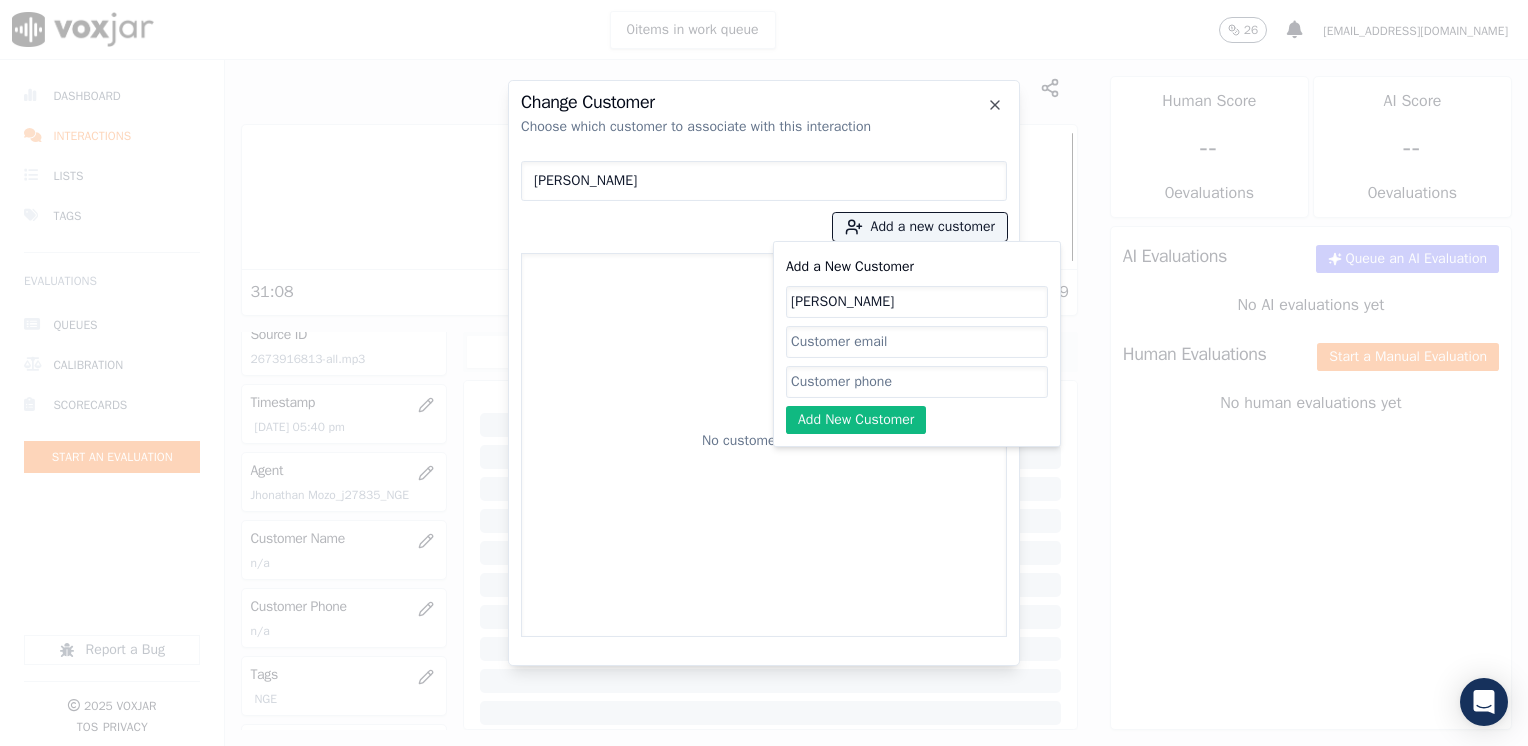 type on "[PERSON_NAME]" 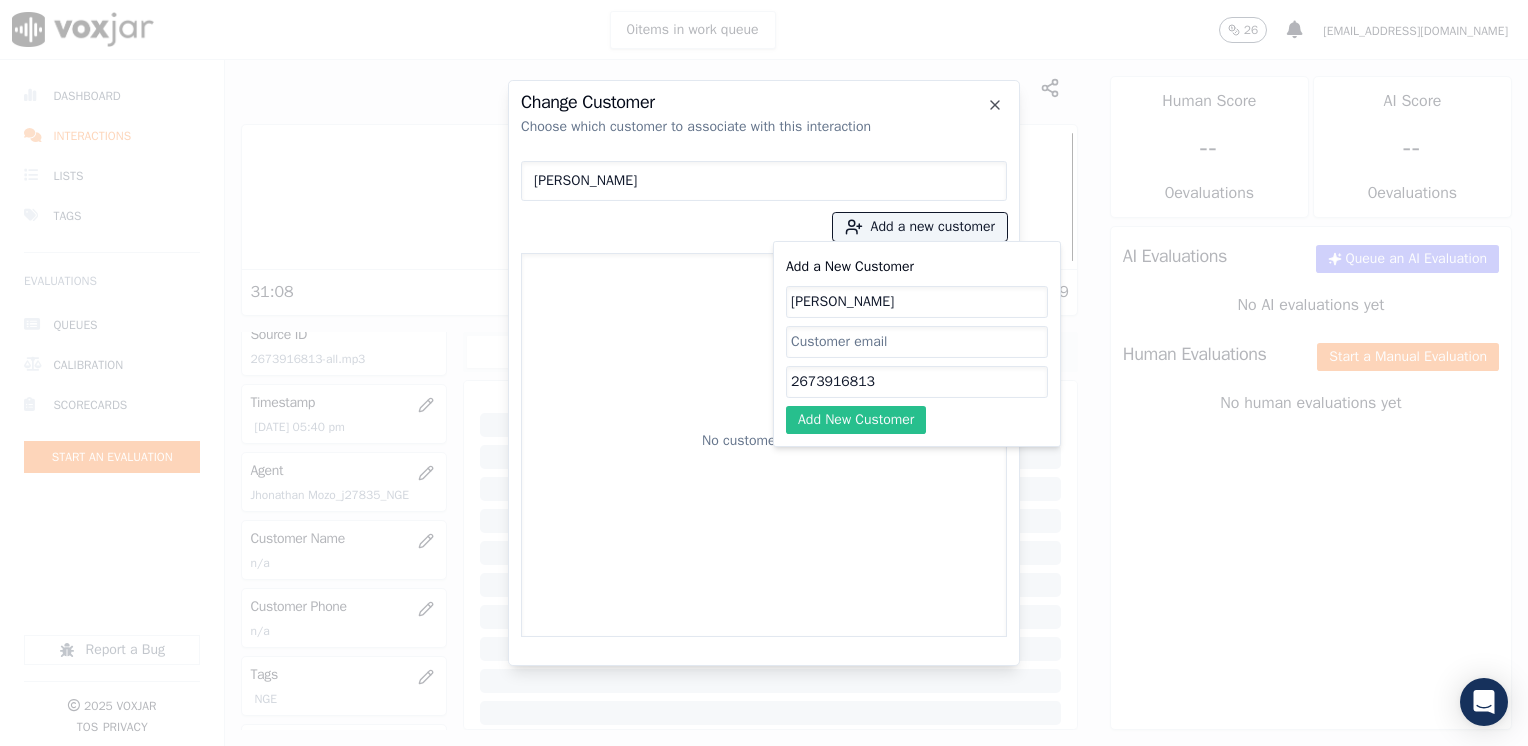 type on "2673916813" 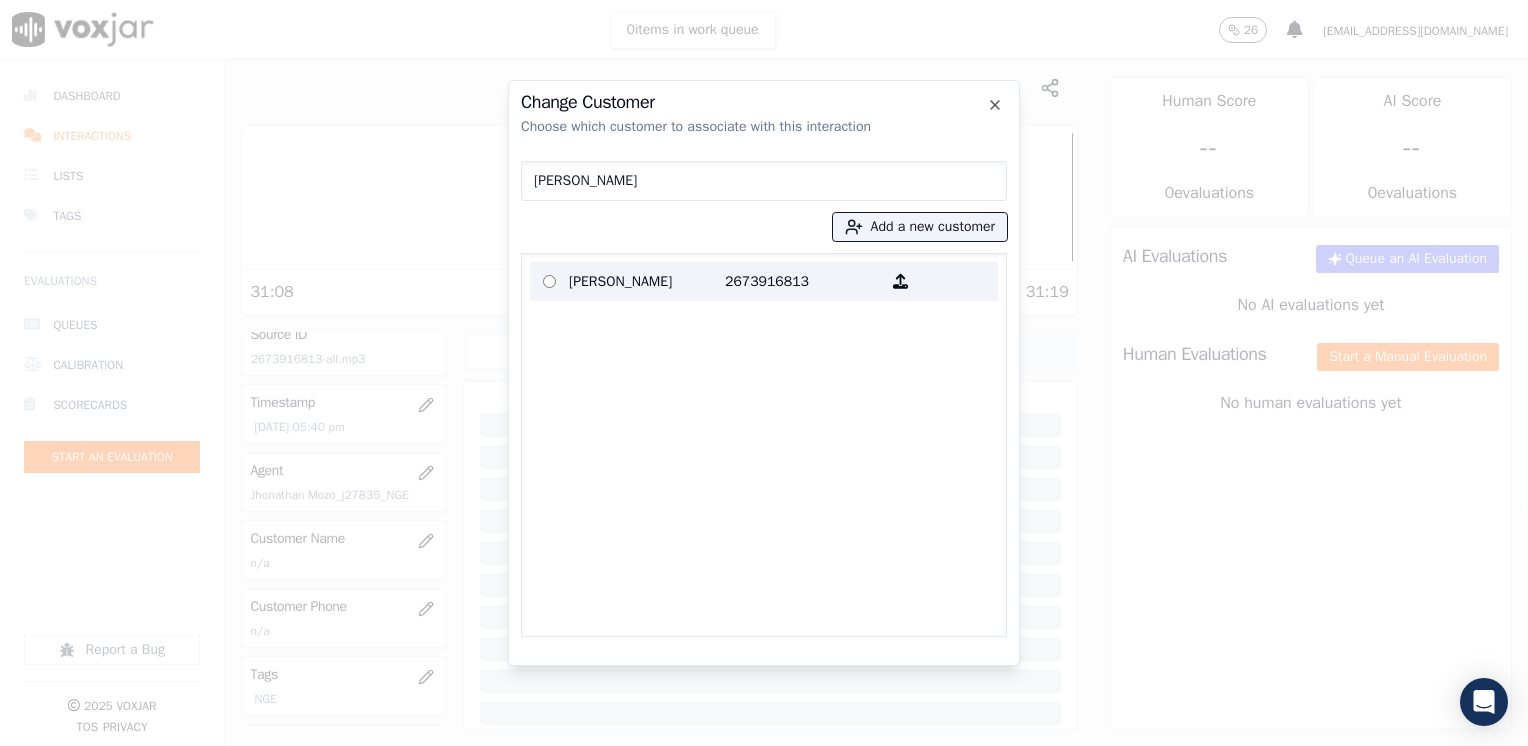 click on "2673916813" at bounding box center (803, 281) 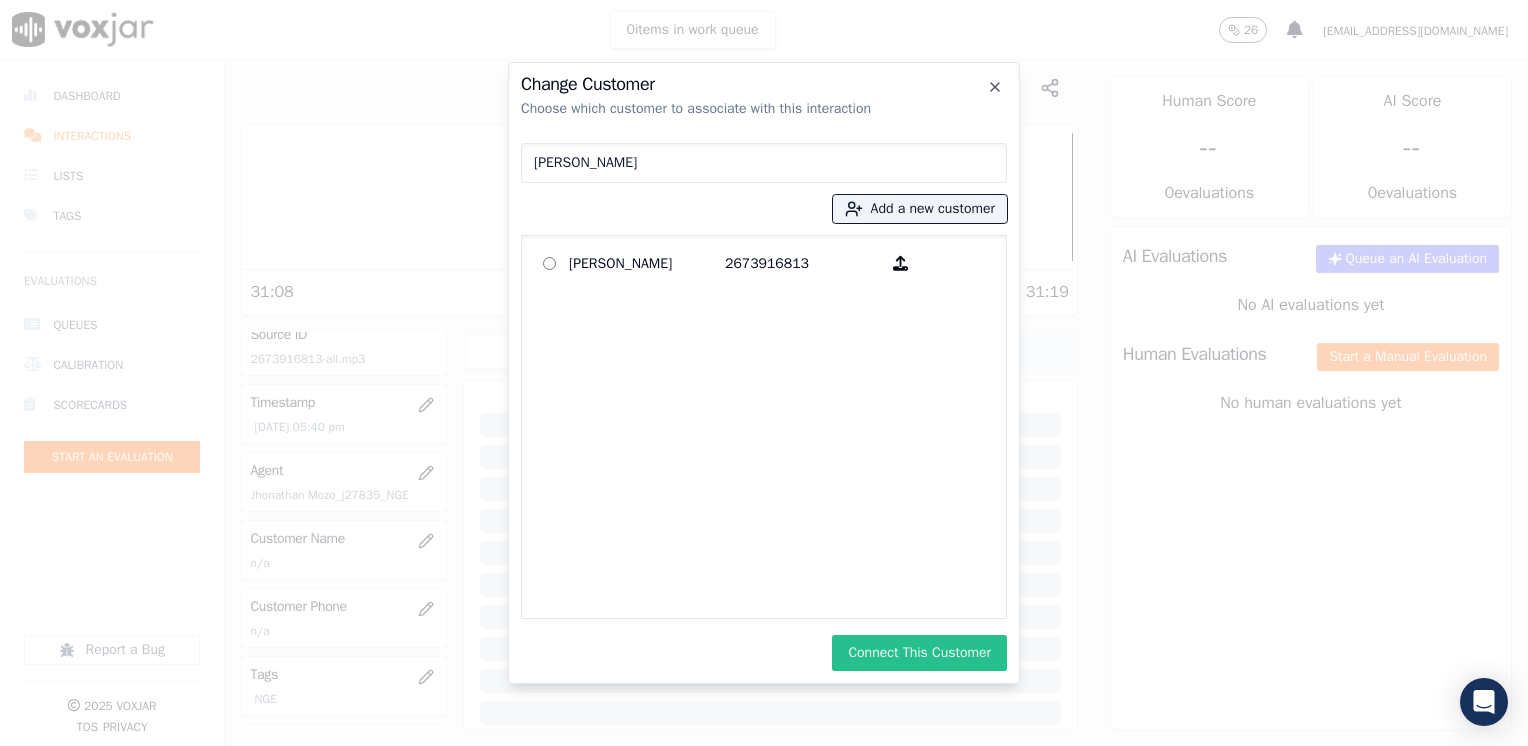click on "Connect This Customer" at bounding box center [919, 653] 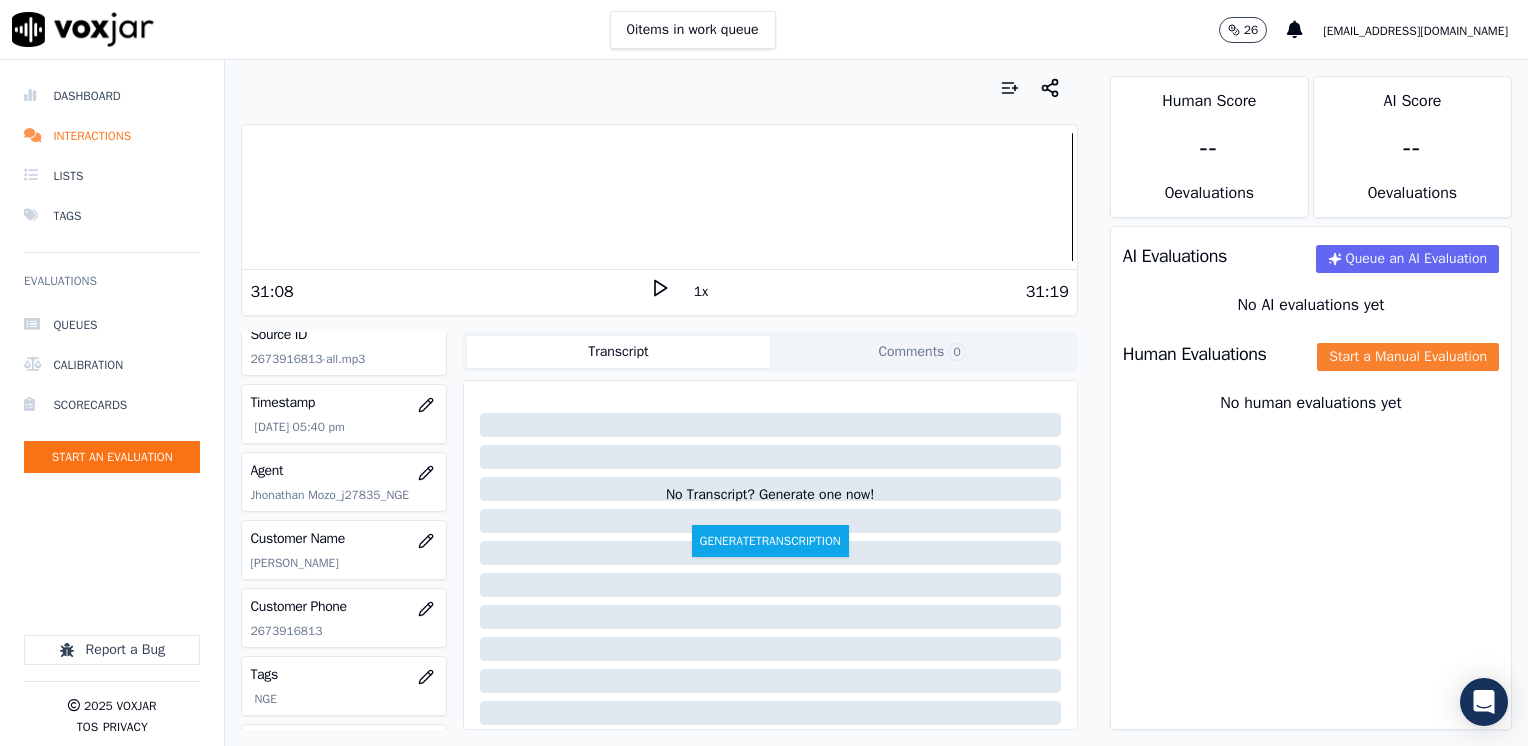 click on "Start a Manual Evaluation" 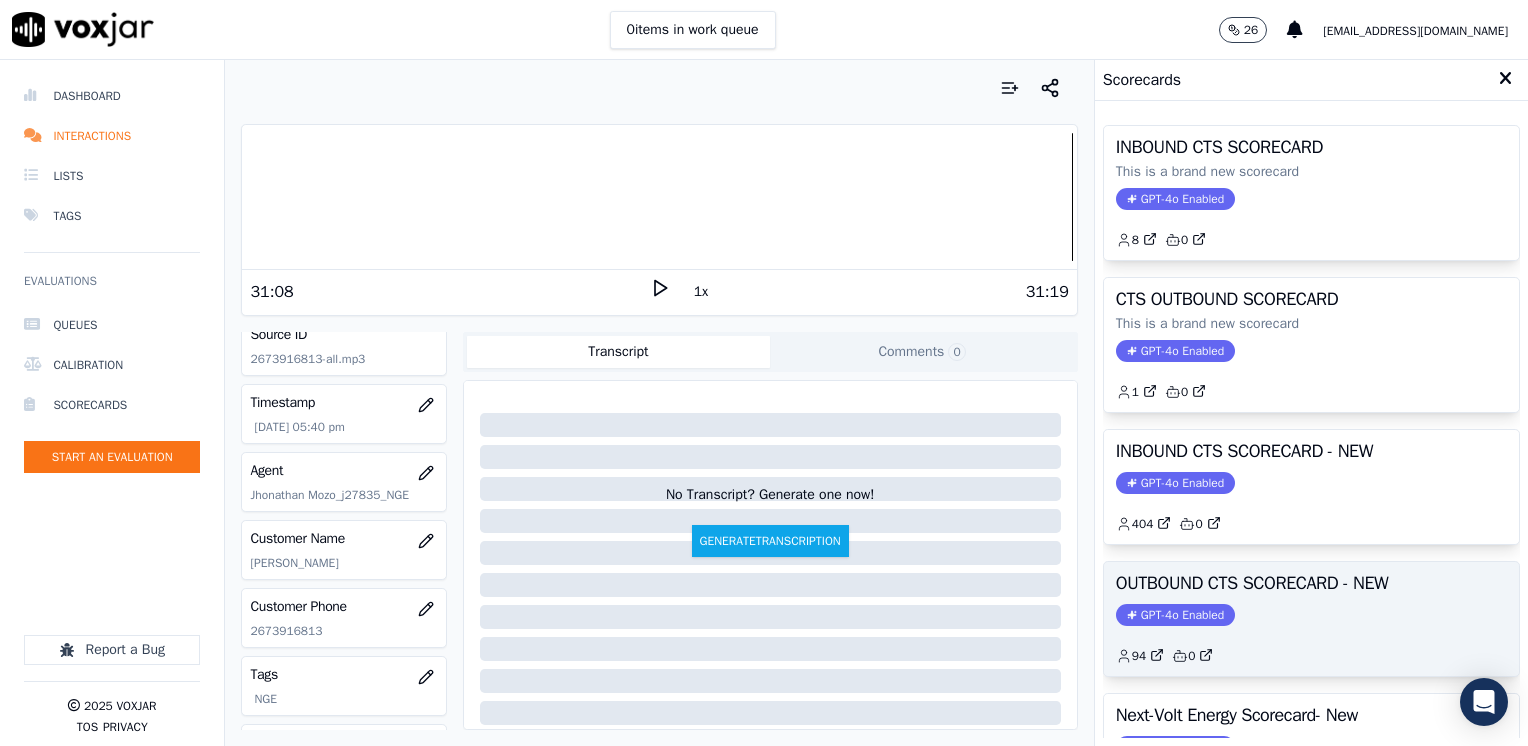click on "GPT-4o Enabled" at bounding box center [1175, 615] 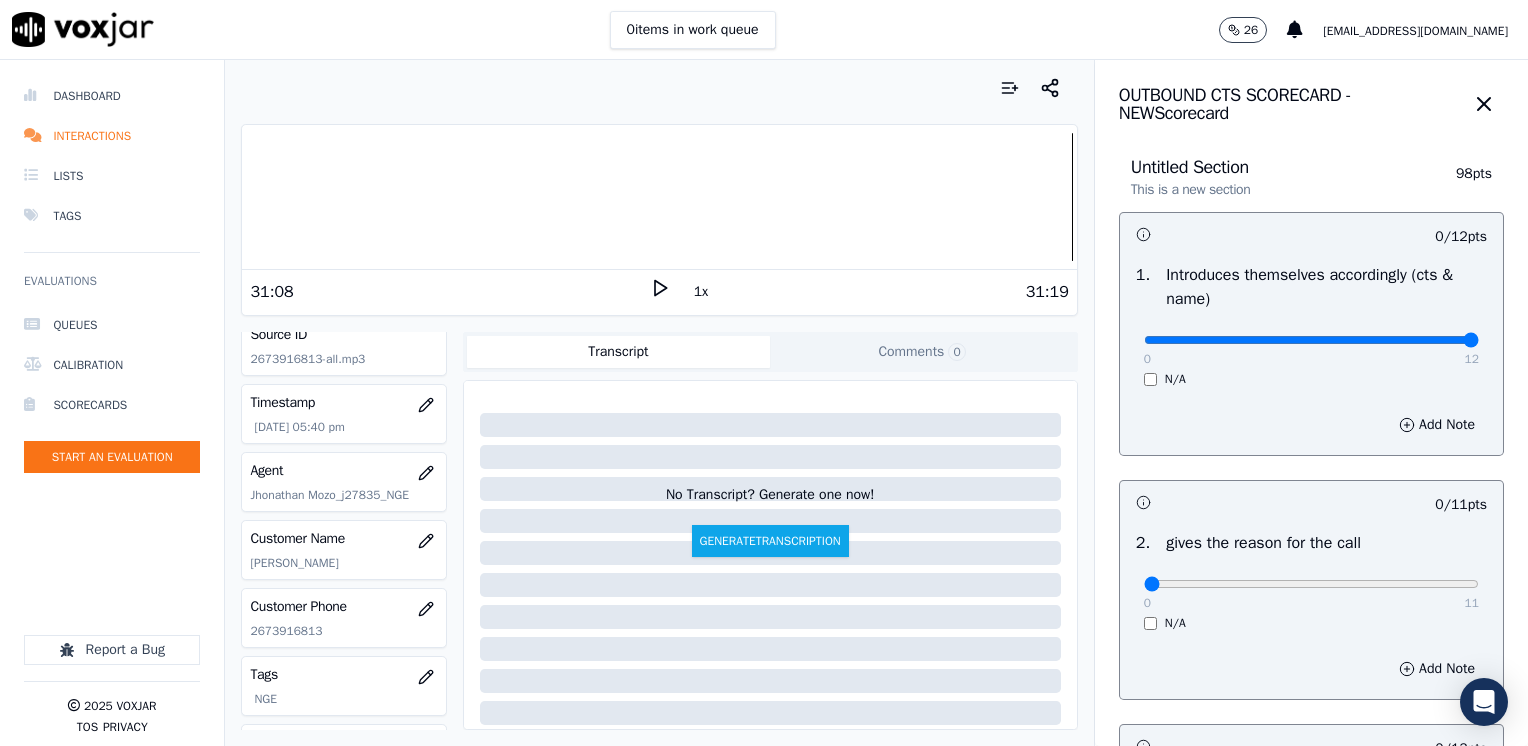 drag, startPoint x: 1173, startPoint y: 340, endPoint x: 1531, endPoint y: 339, distance: 358.0014 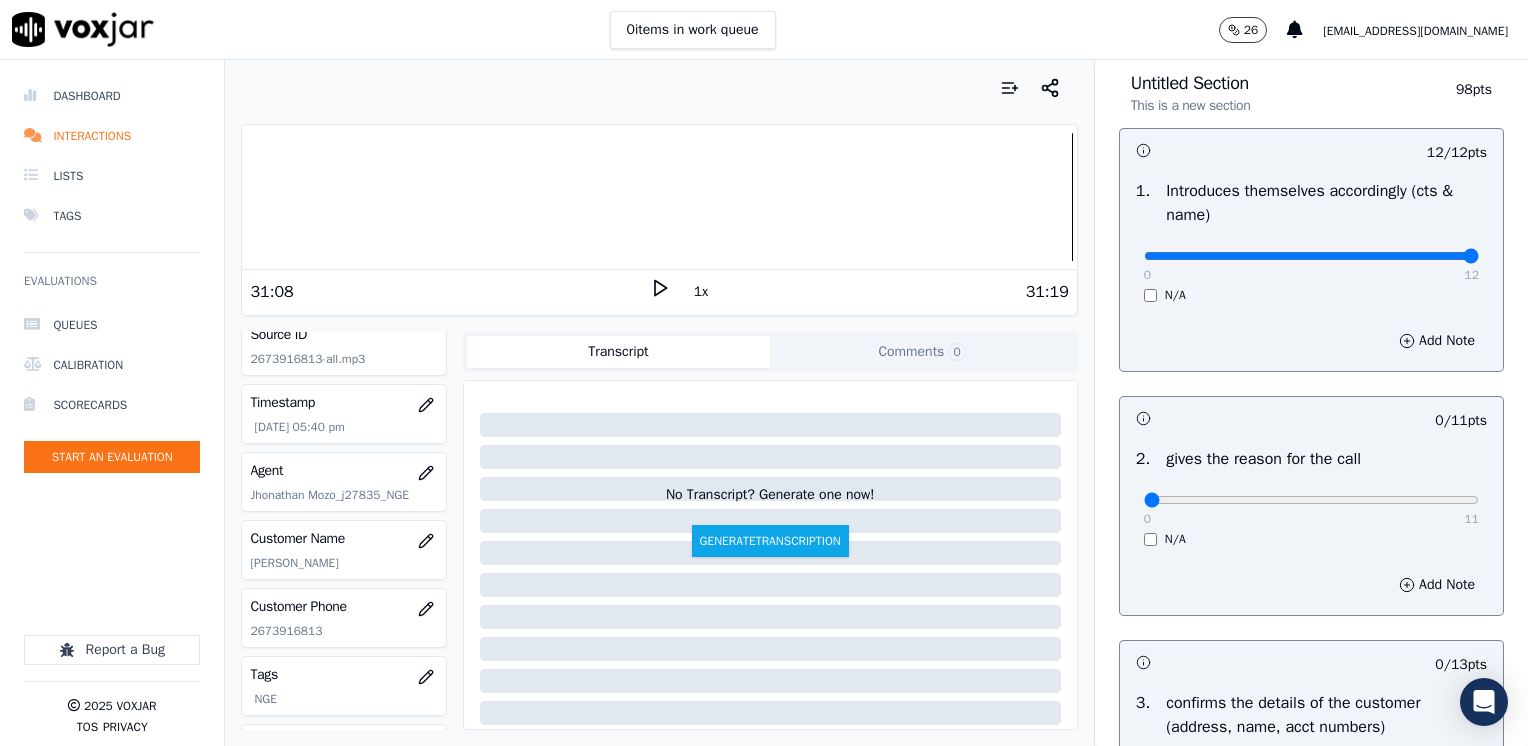 scroll, scrollTop: 200, scrollLeft: 0, axis: vertical 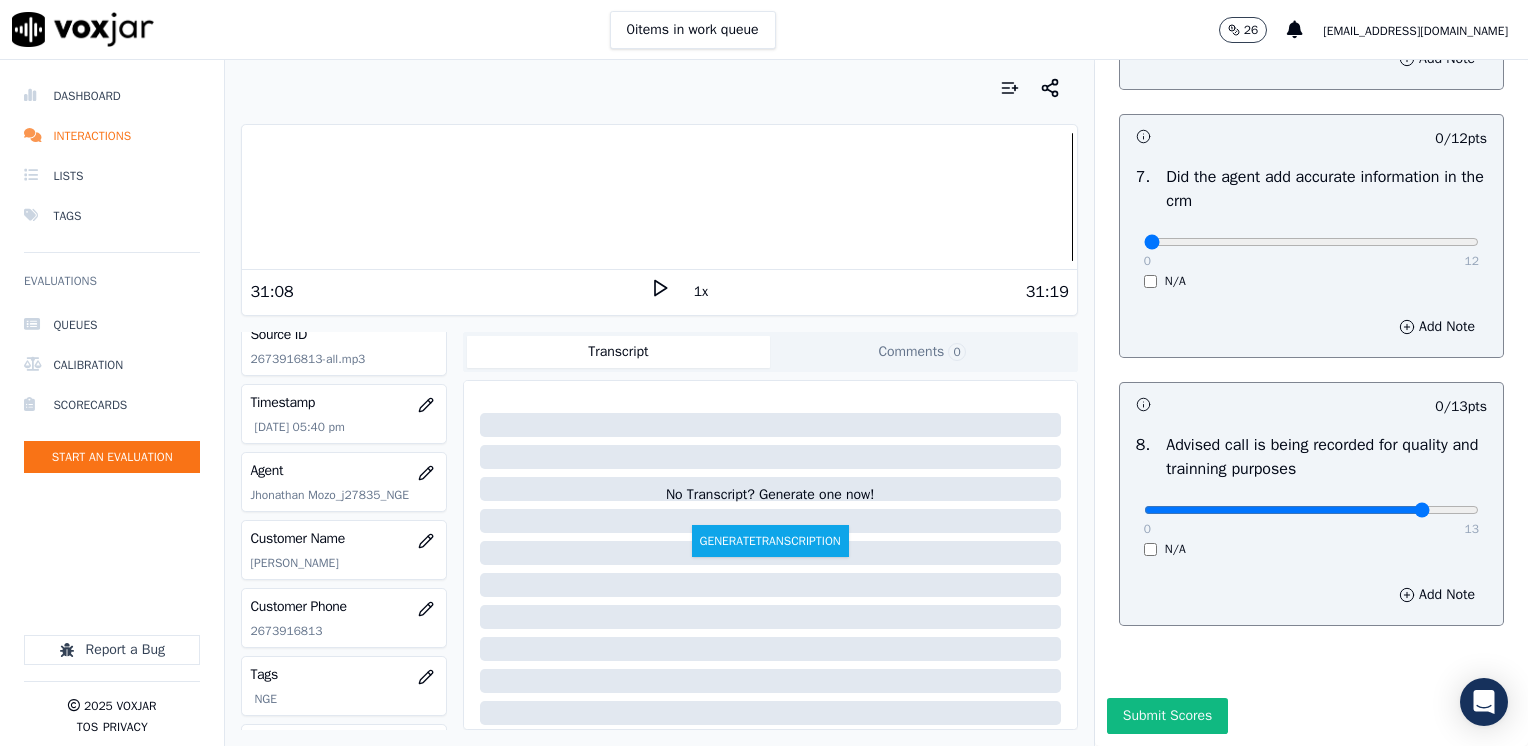 drag, startPoint x: 1140, startPoint y: 470, endPoint x: 1374, endPoint y: 464, distance: 234.0769 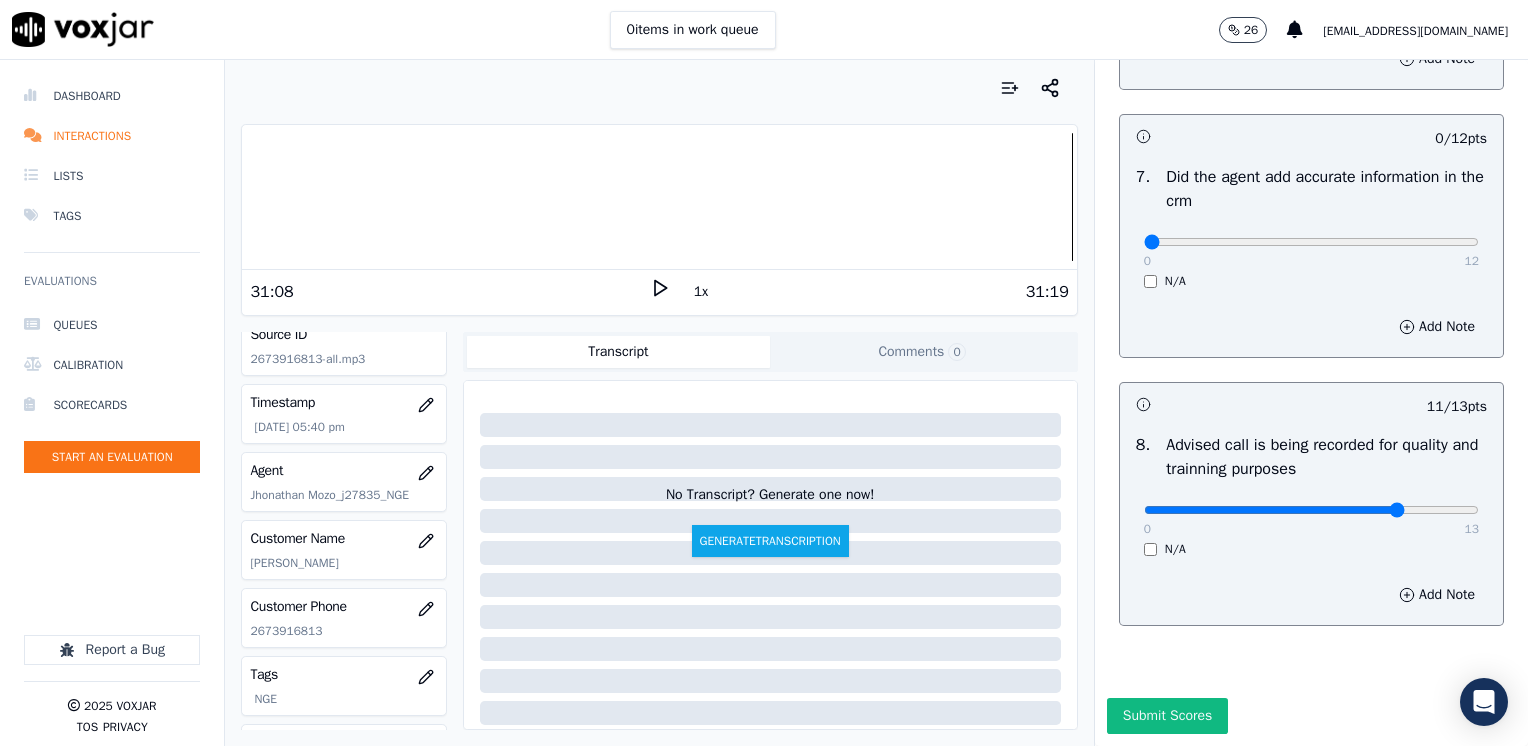 type on "10" 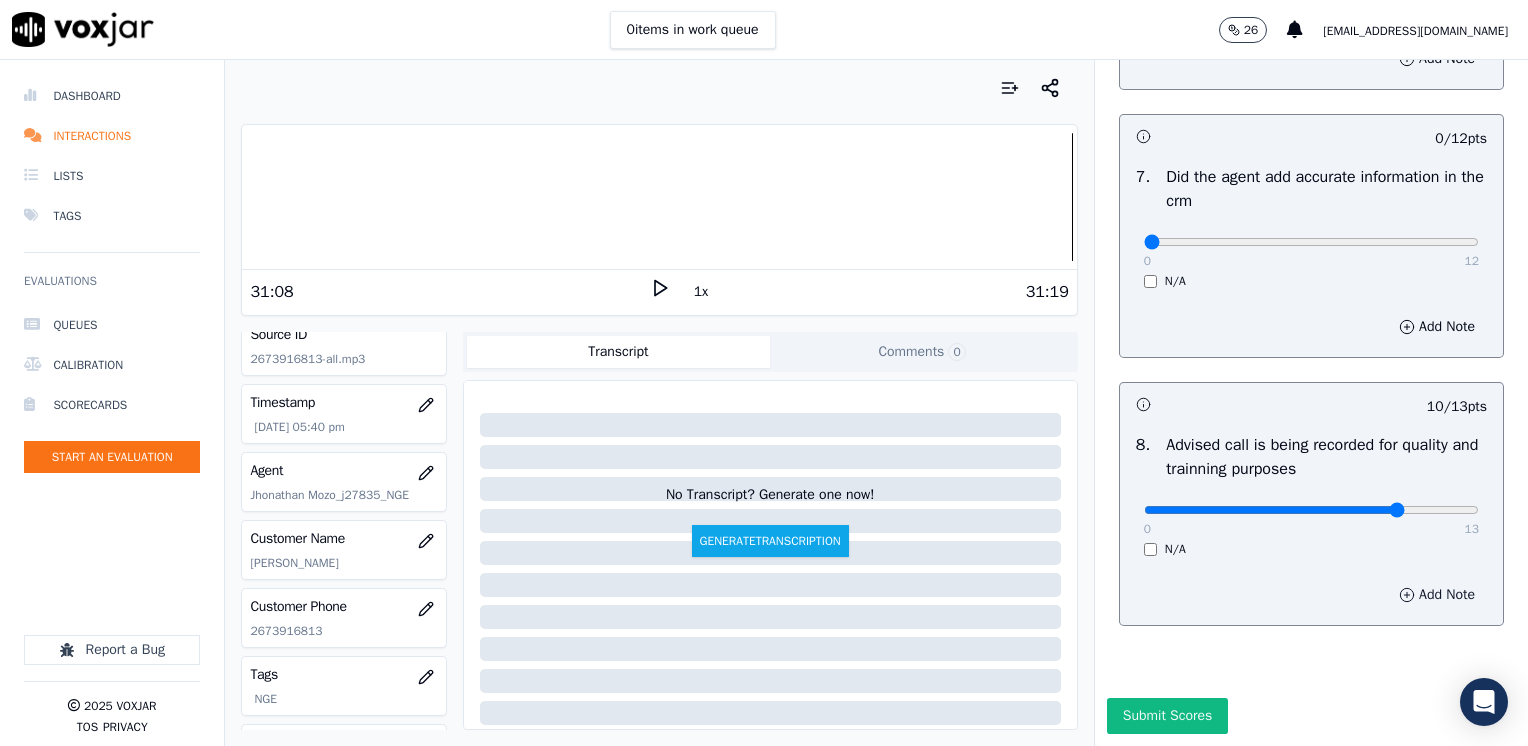 click on "Add Note" at bounding box center [1437, 595] 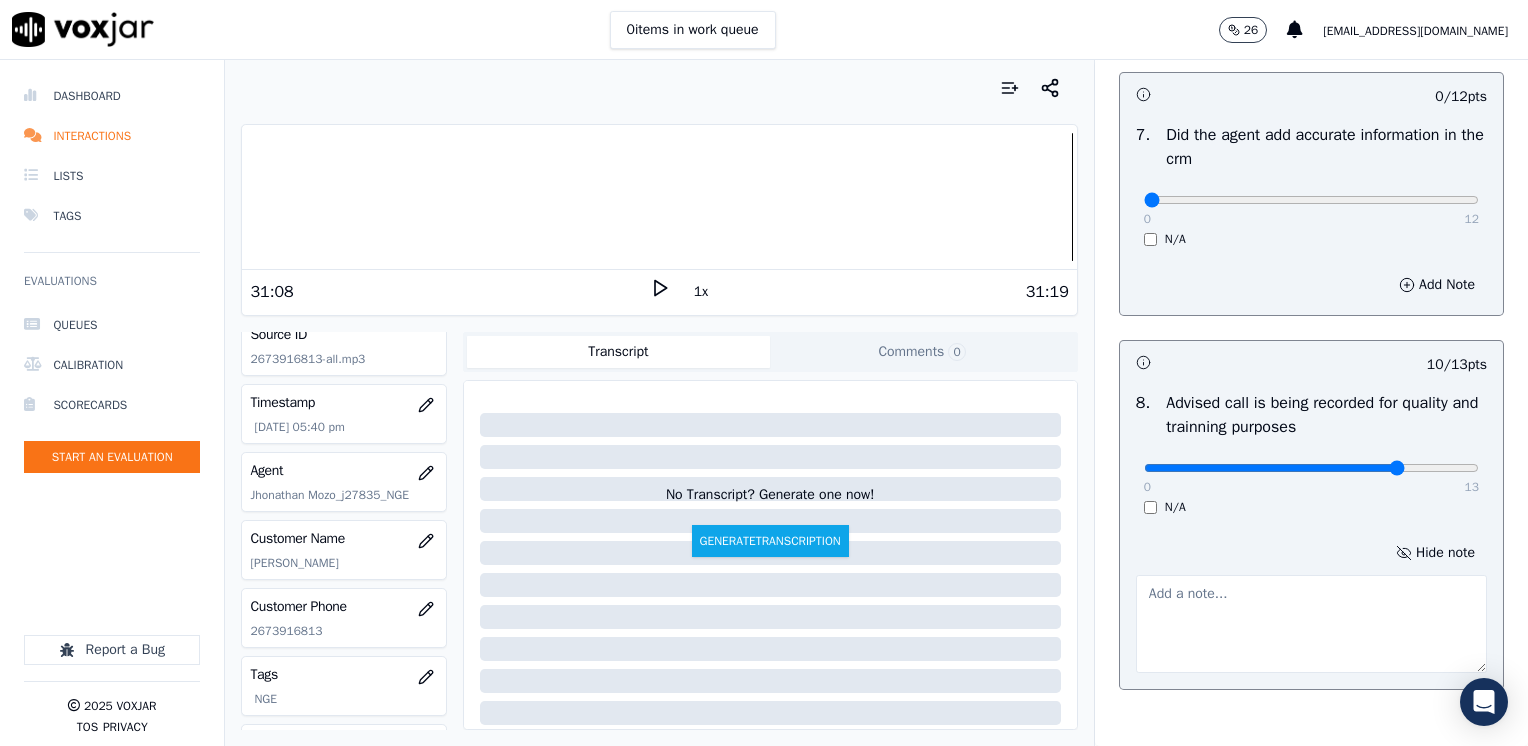 click at bounding box center (1311, 624) 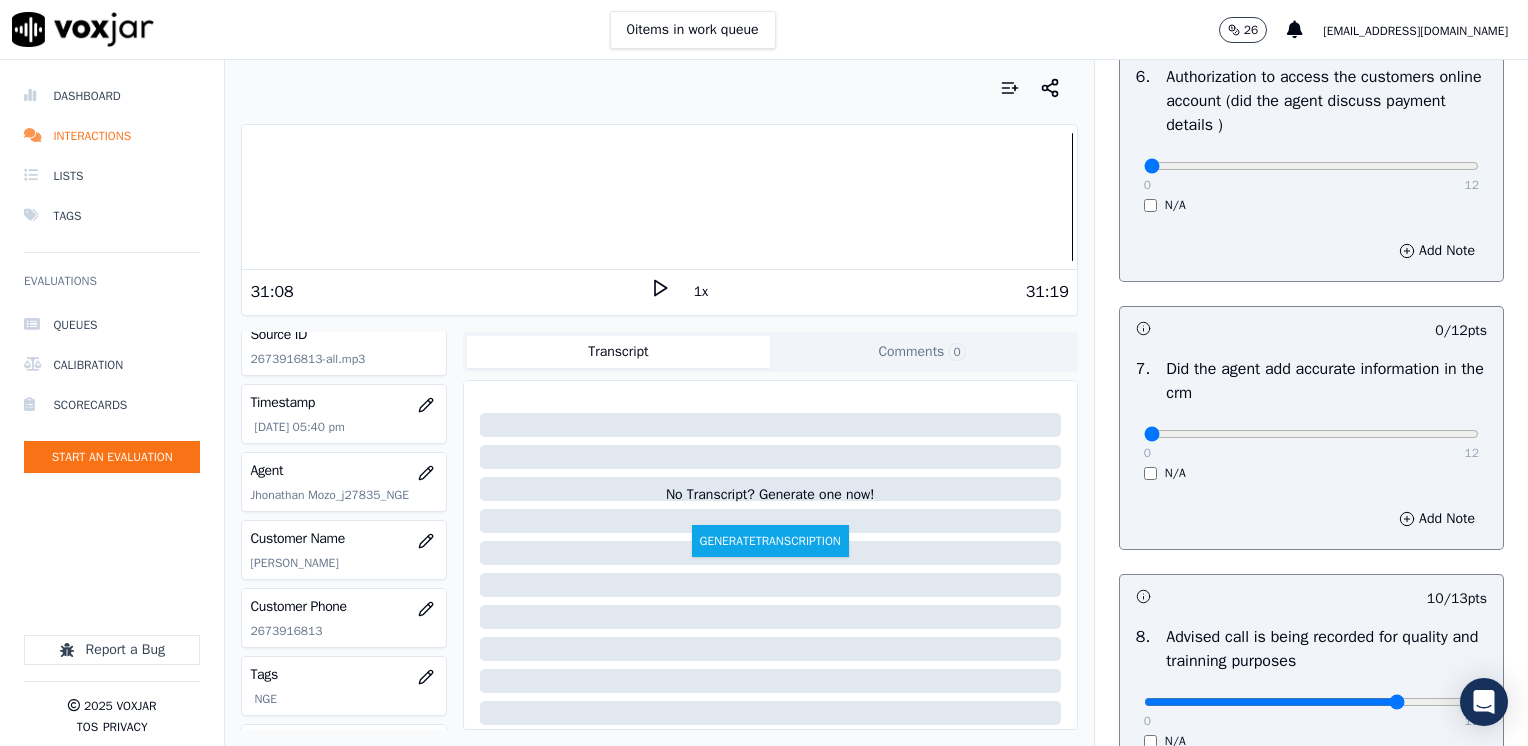 scroll, scrollTop: 1548, scrollLeft: 0, axis: vertical 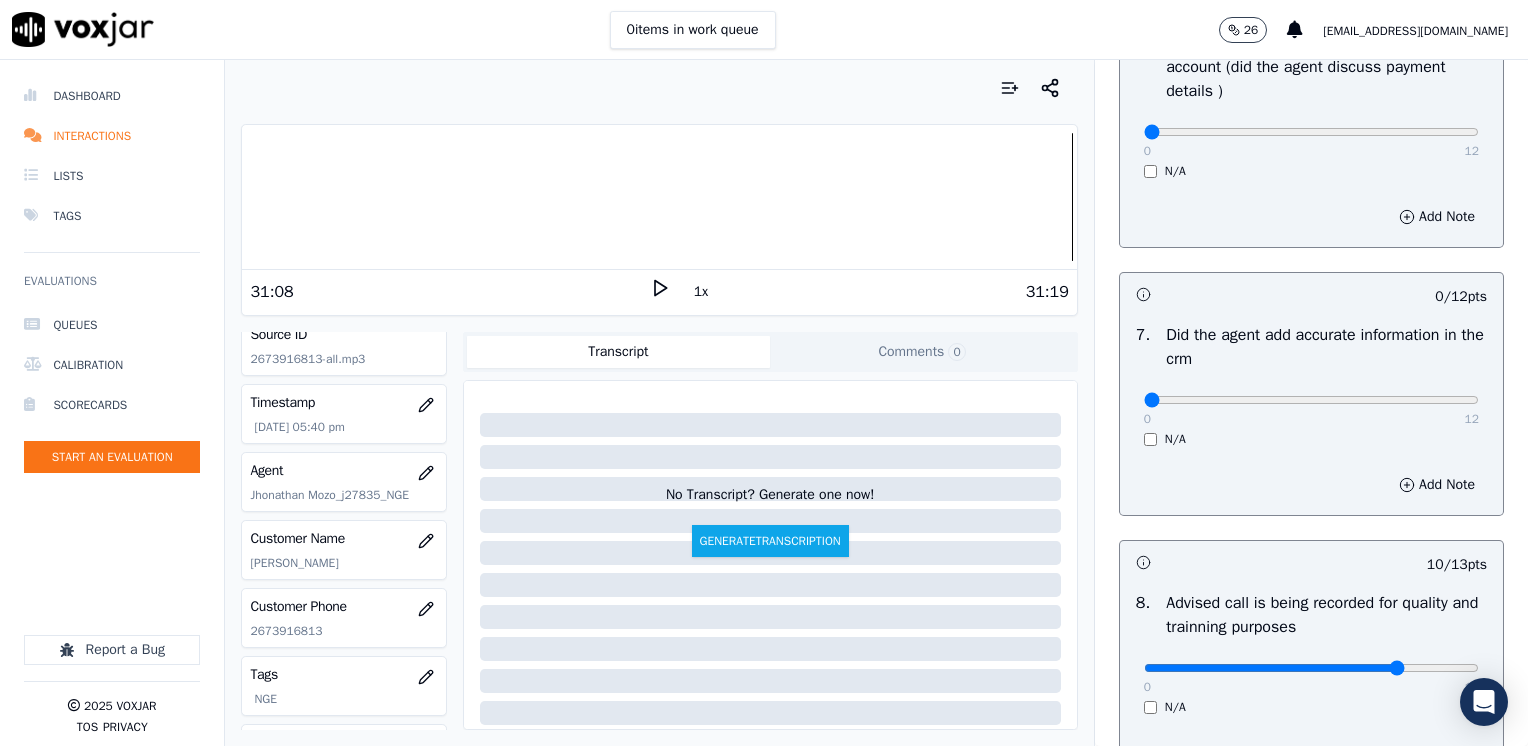 type on "Does not advise the call is being recorded for quality purposes at the very beginning of the call" 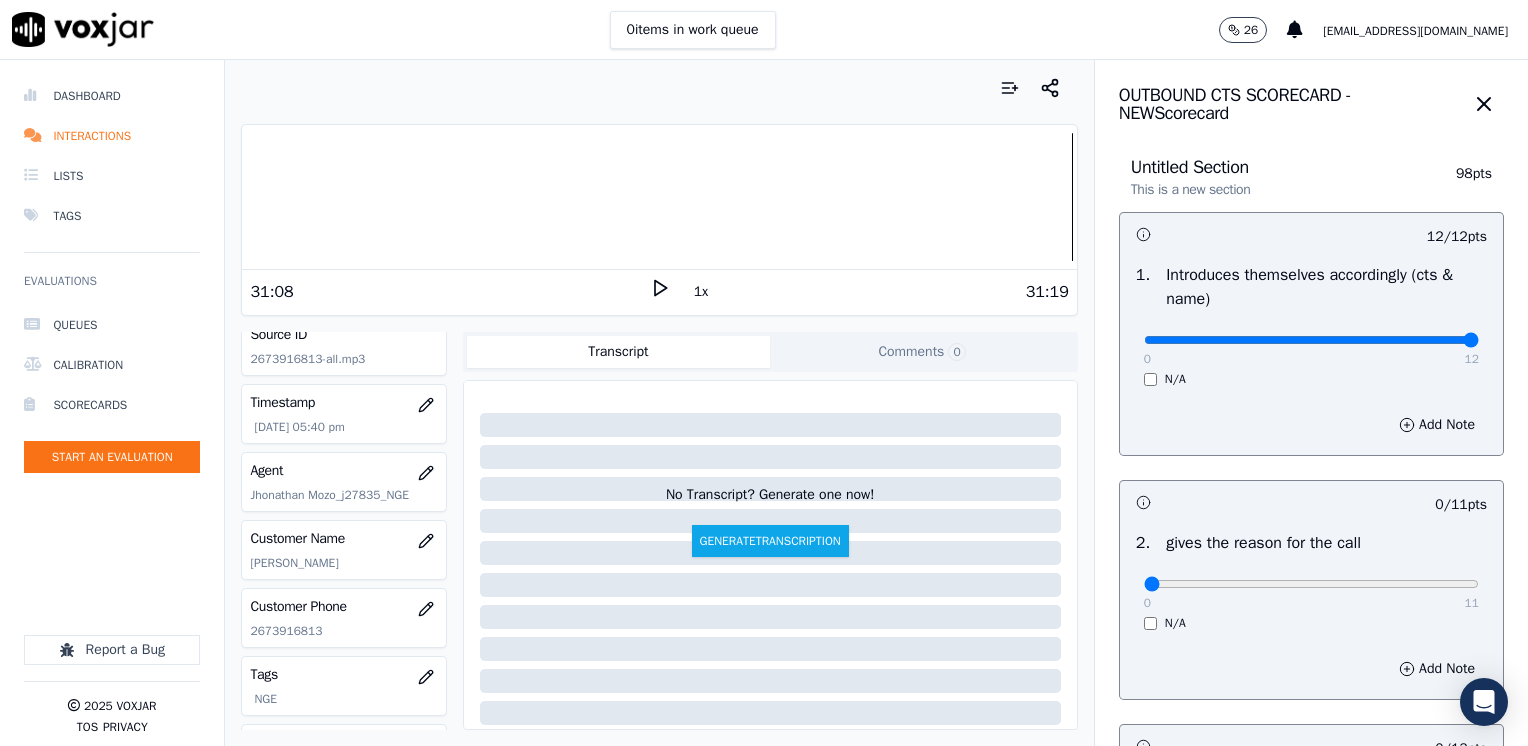 scroll, scrollTop: 300, scrollLeft: 0, axis: vertical 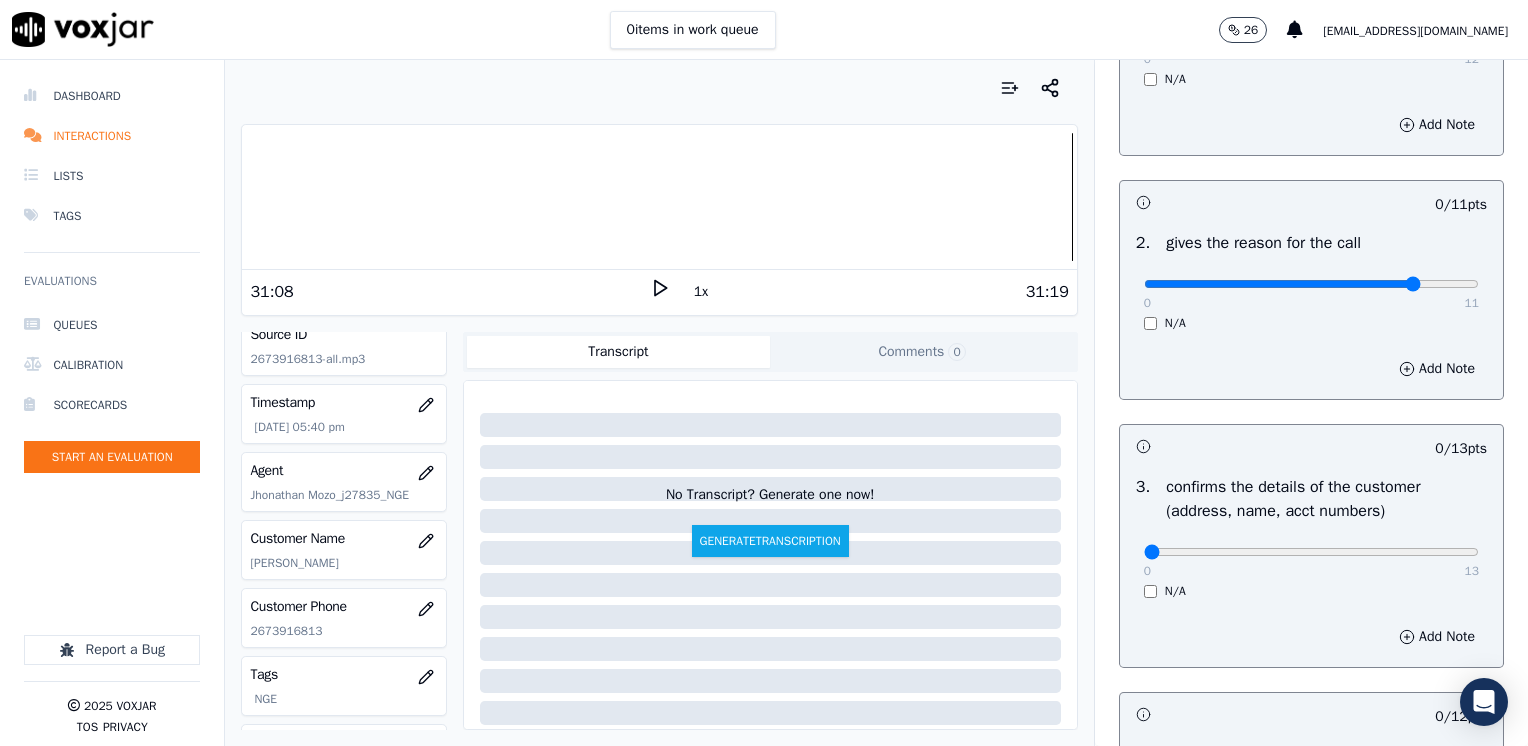 click at bounding box center (1311, 40) 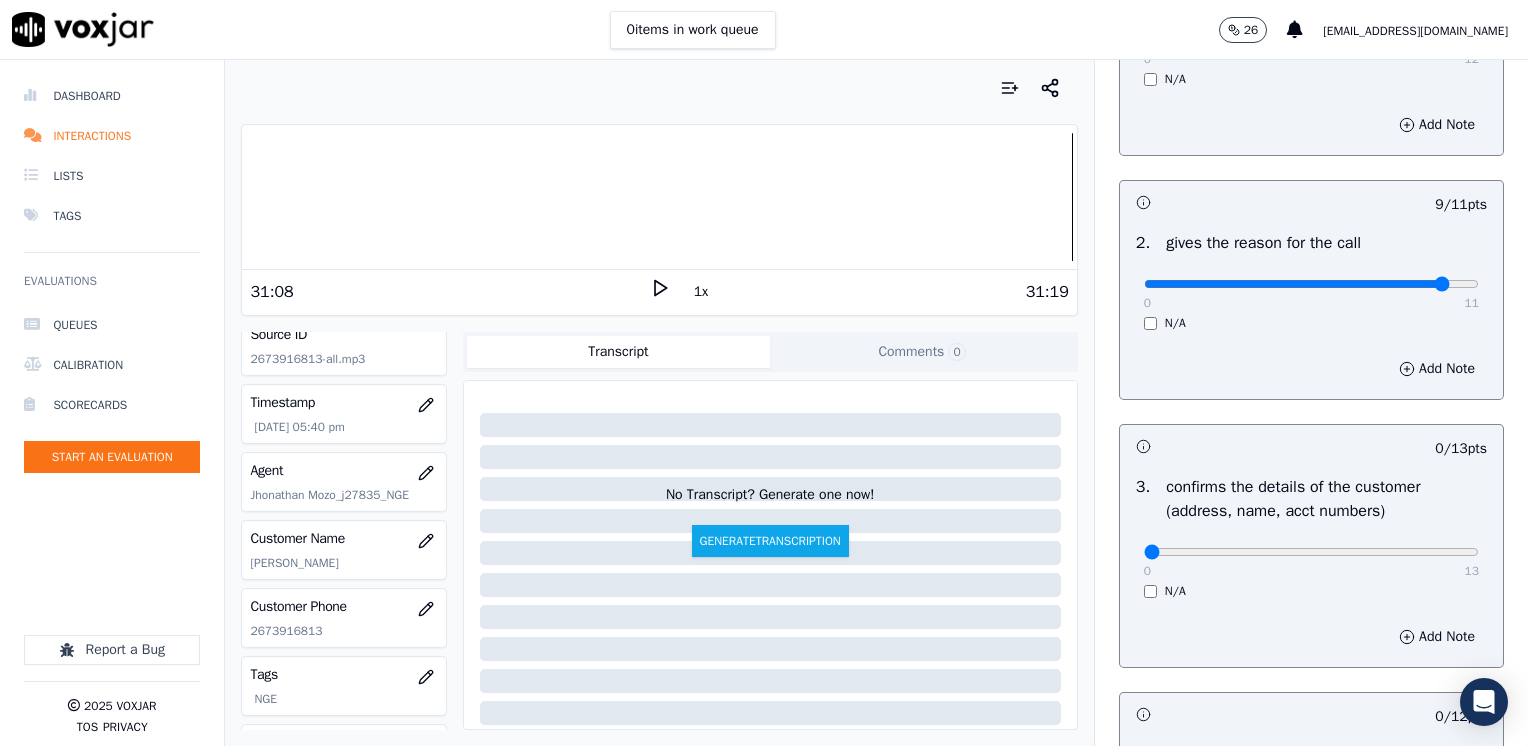 click at bounding box center [1311, 40] 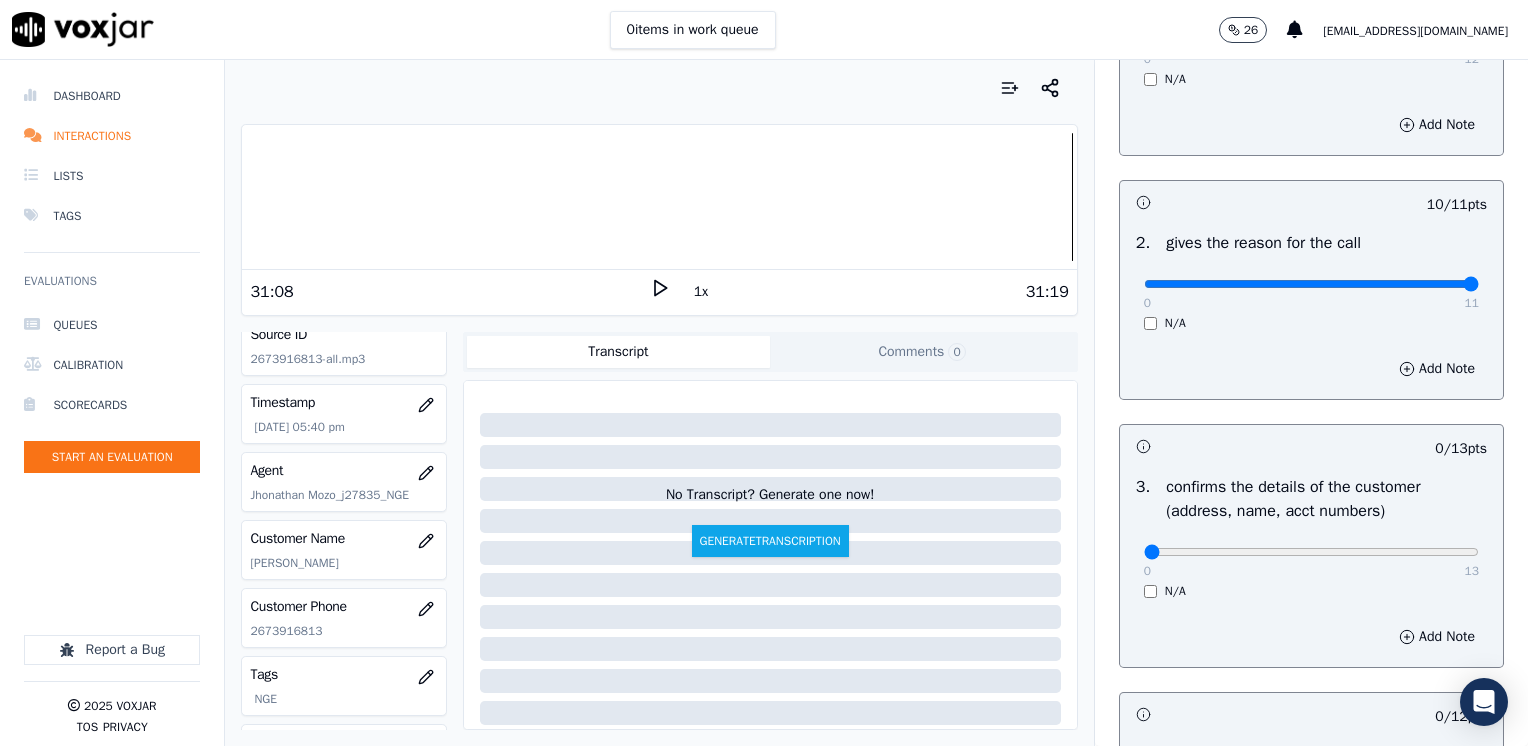 drag, startPoint x: 1399, startPoint y: 285, endPoint x: 1525, endPoint y: 292, distance: 126.1943 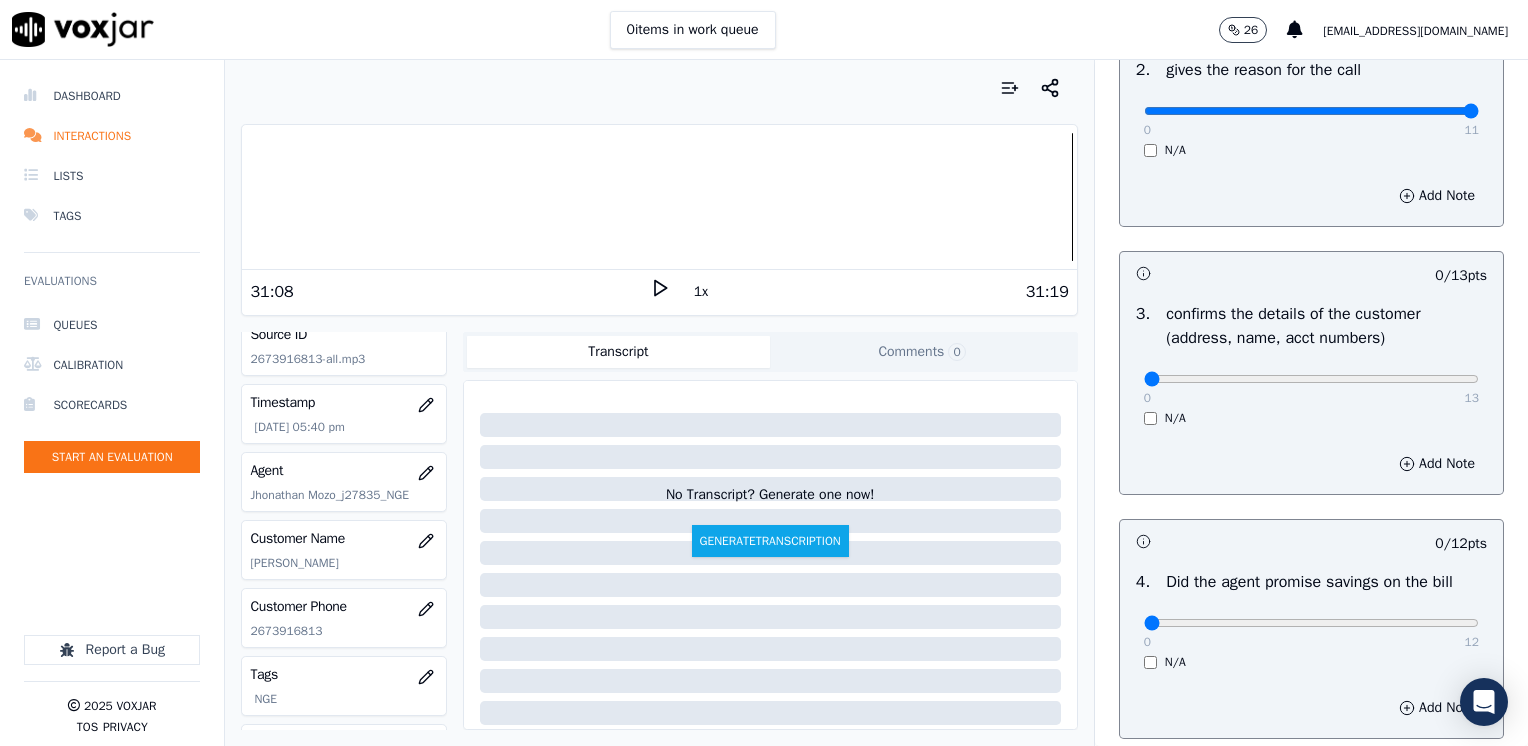 scroll, scrollTop: 600, scrollLeft: 0, axis: vertical 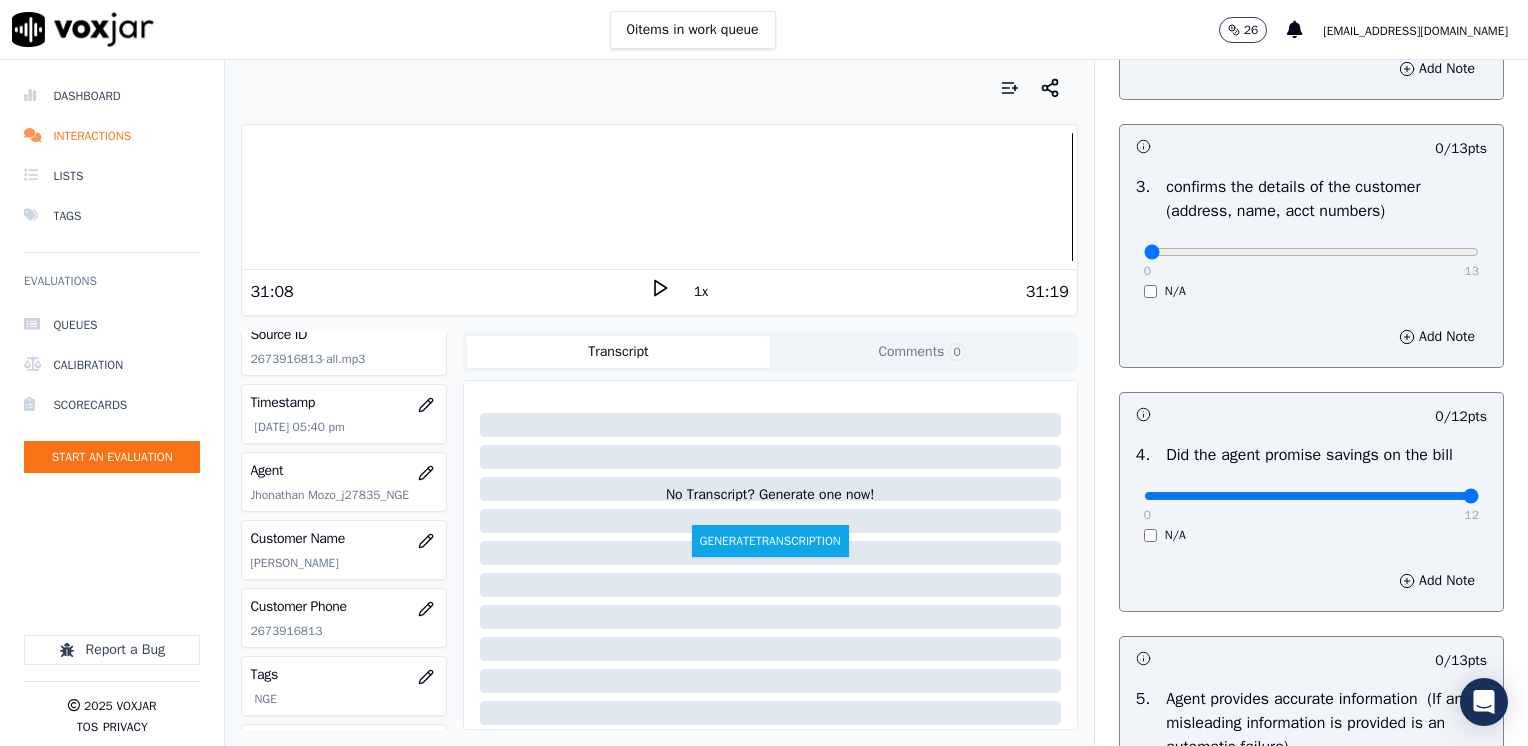 drag, startPoint x: 1138, startPoint y: 495, endPoint x: 1531, endPoint y: 502, distance: 393.06235 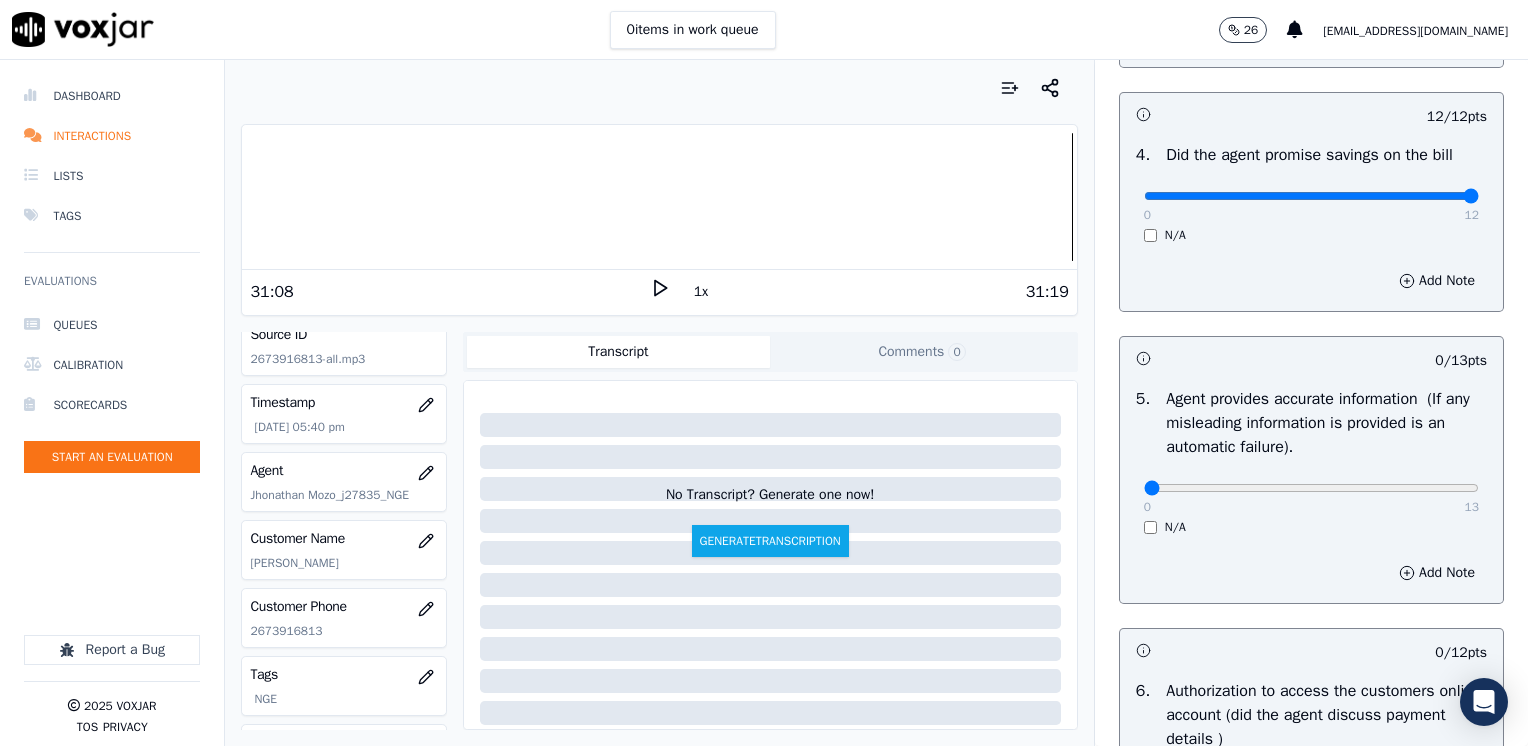 scroll, scrollTop: 1100, scrollLeft: 0, axis: vertical 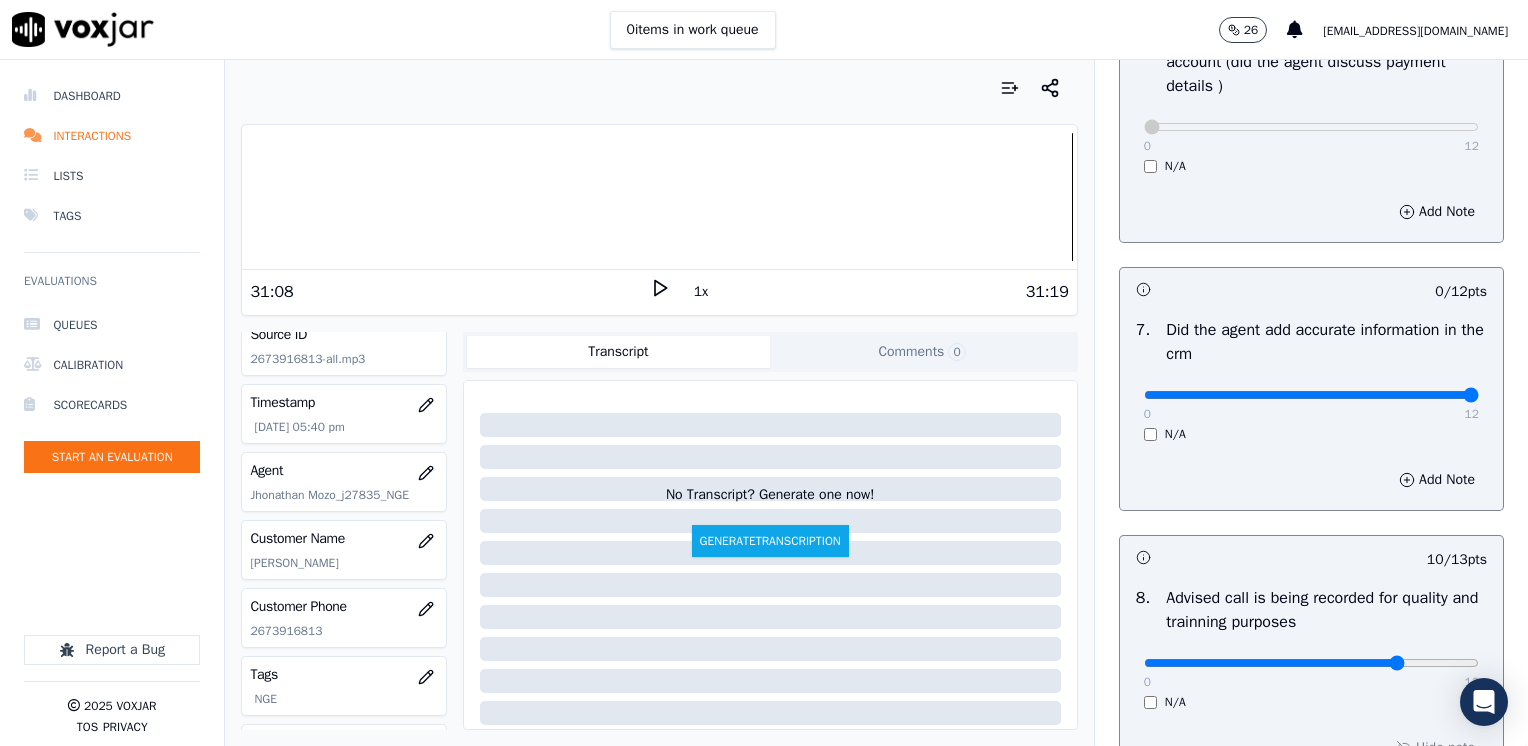 drag, startPoint x: 1132, startPoint y: 389, endPoint x: 1531, endPoint y: 403, distance: 399.24554 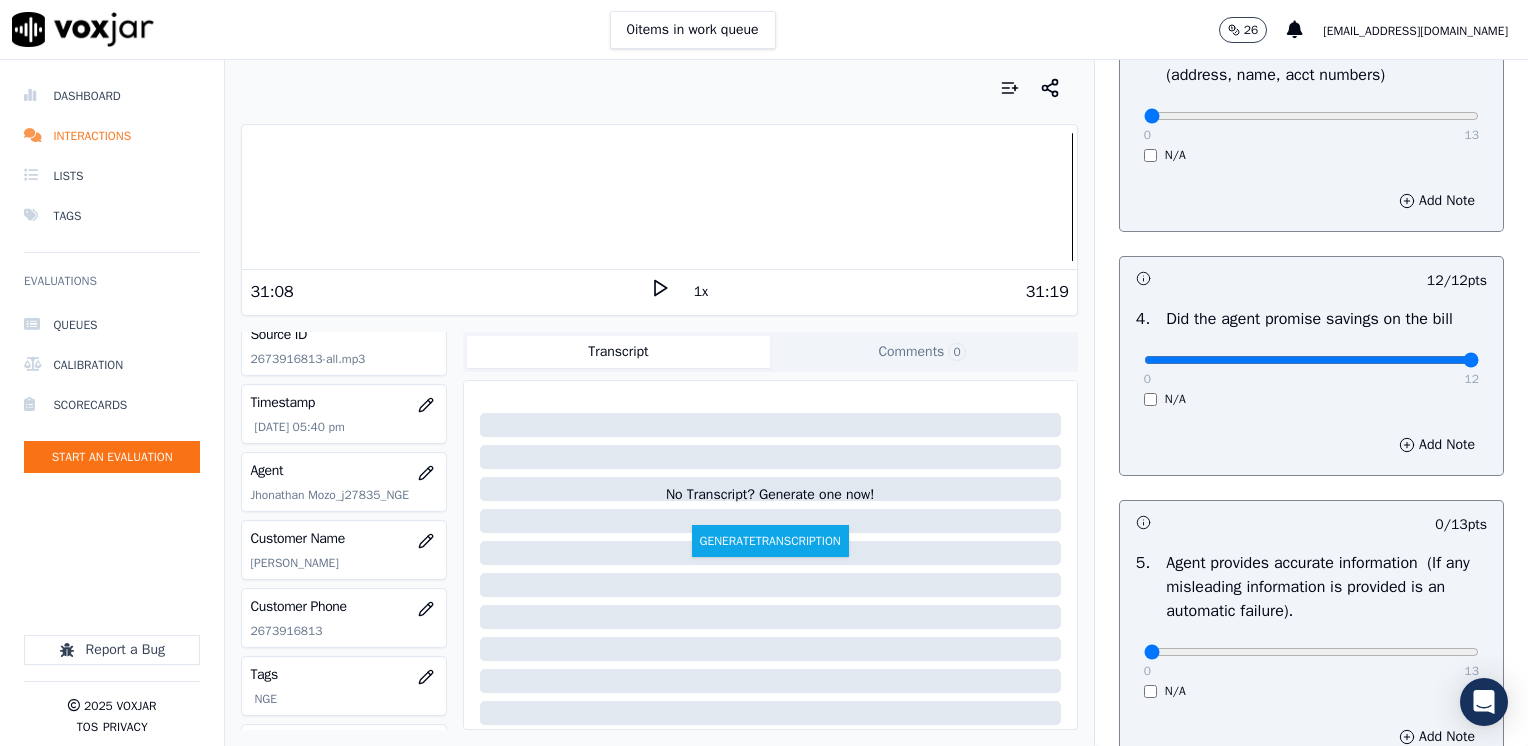 scroll, scrollTop: 553, scrollLeft: 0, axis: vertical 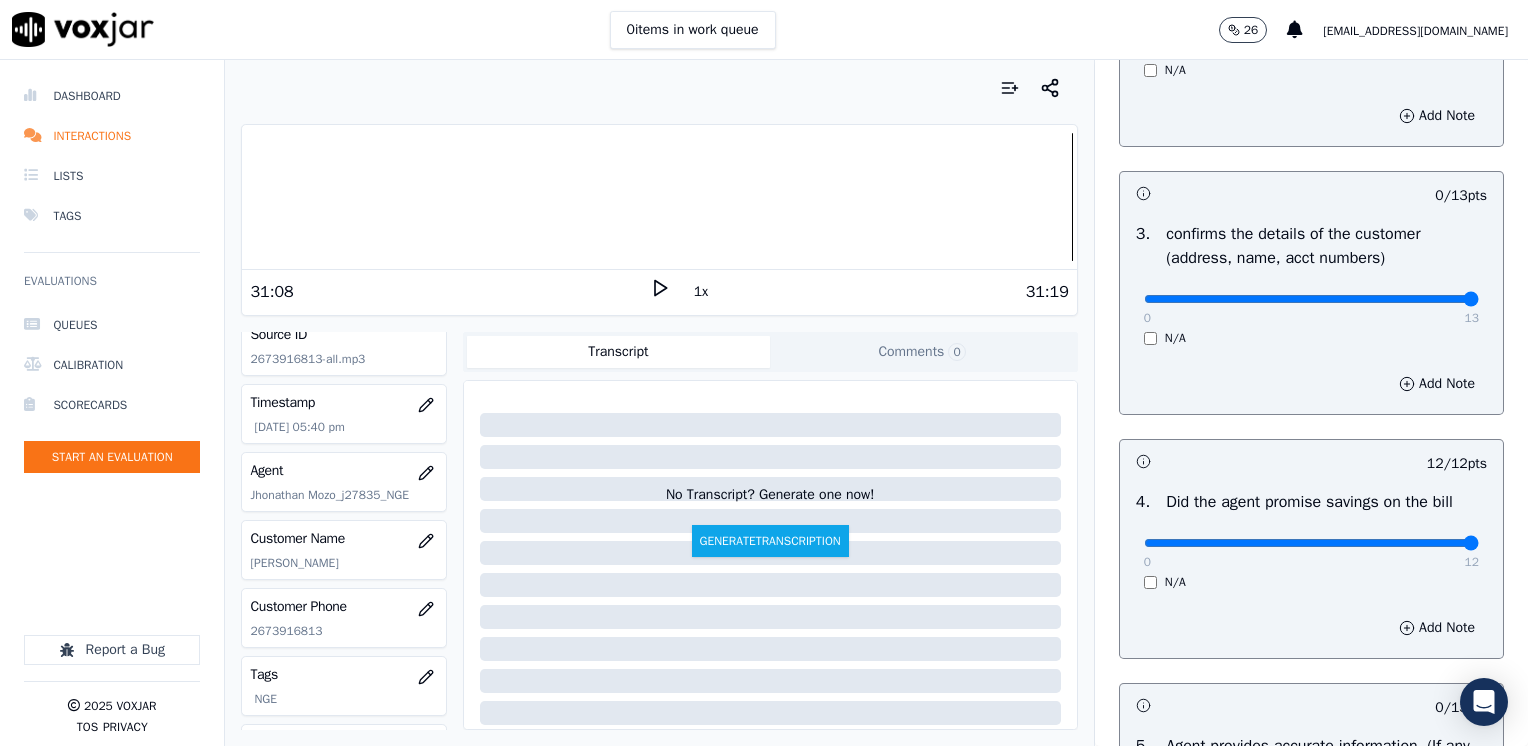 drag, startPoint x: 1174, startPoint y: 294, endPoint x: 1531, endPoint y: 299, distance: 357.035 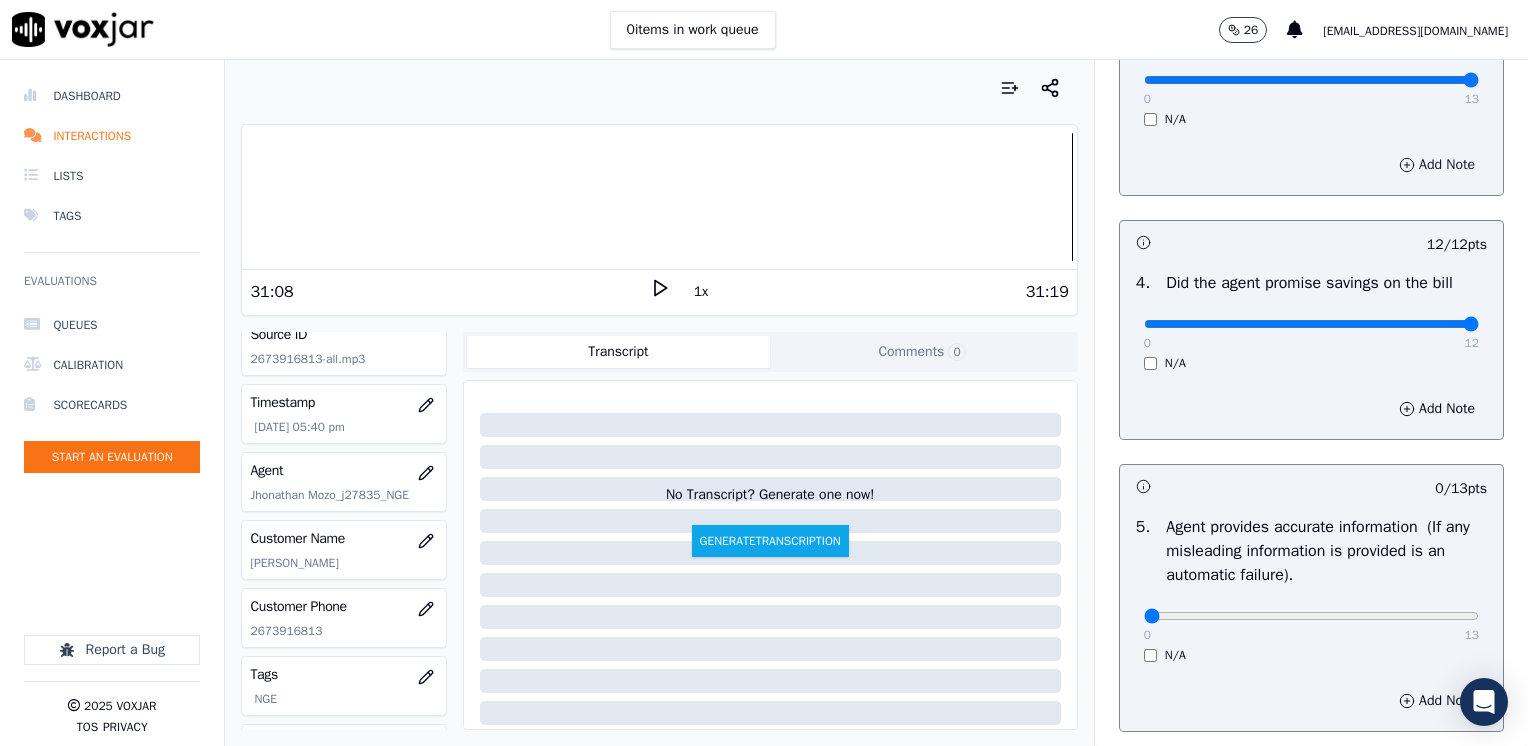 scroll, scrollTop: 1053, scrollLeft: 0, axis: vertical 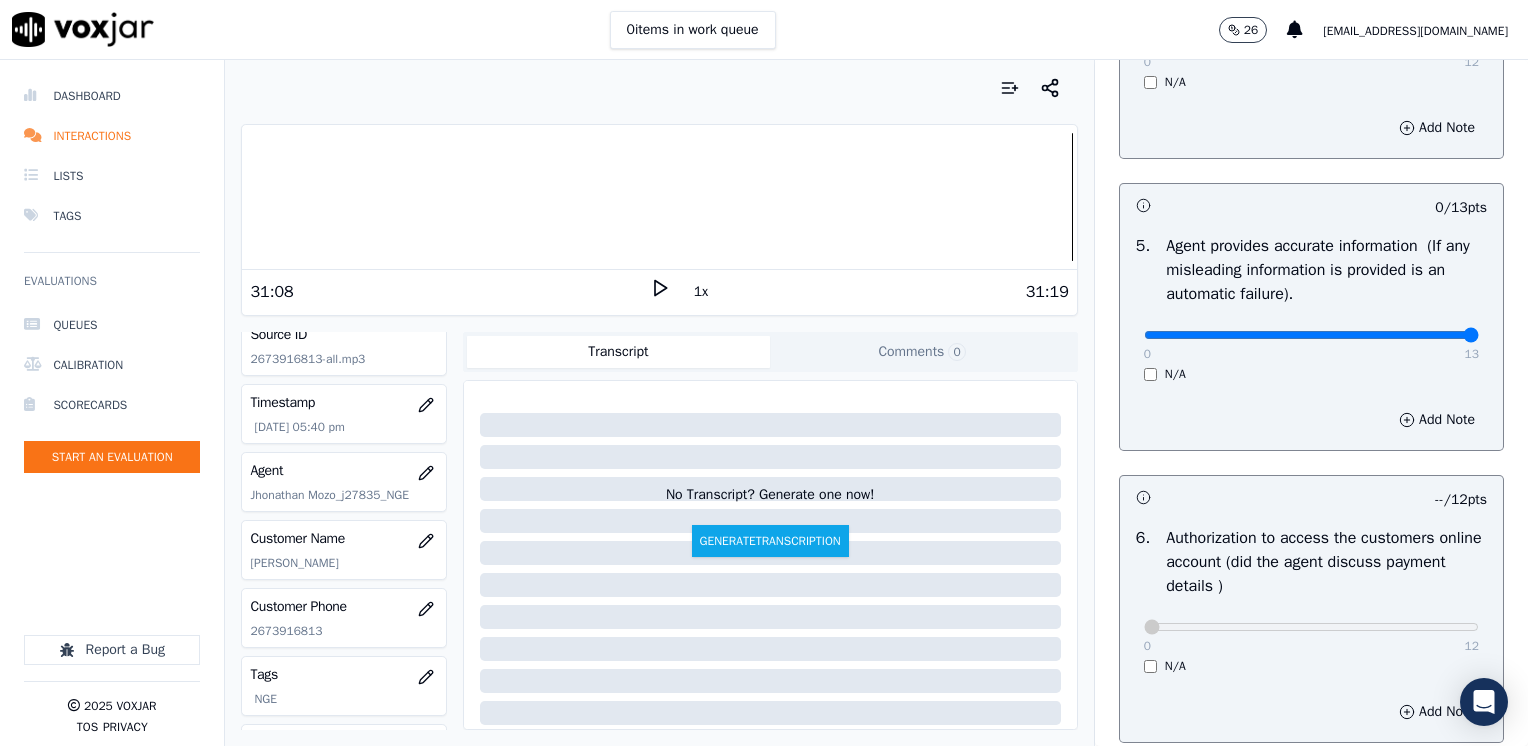 drag, startPoint x: 1130, startPoint y: 341, endPoint x: 1527, endPoint y: 336, distance: 397.0315 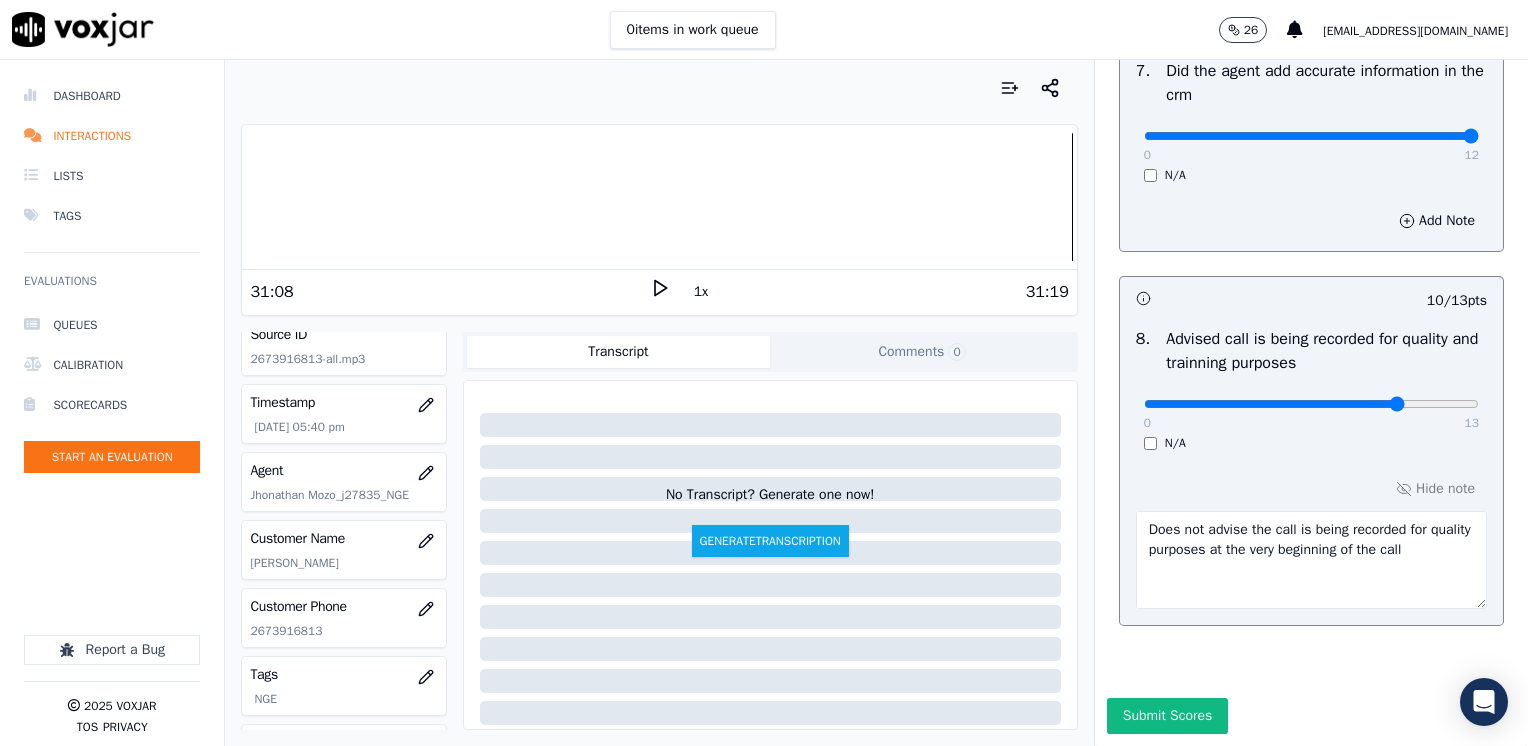 scroll, scrollTop: 1853, scrollLeft: 0, axis: vertical 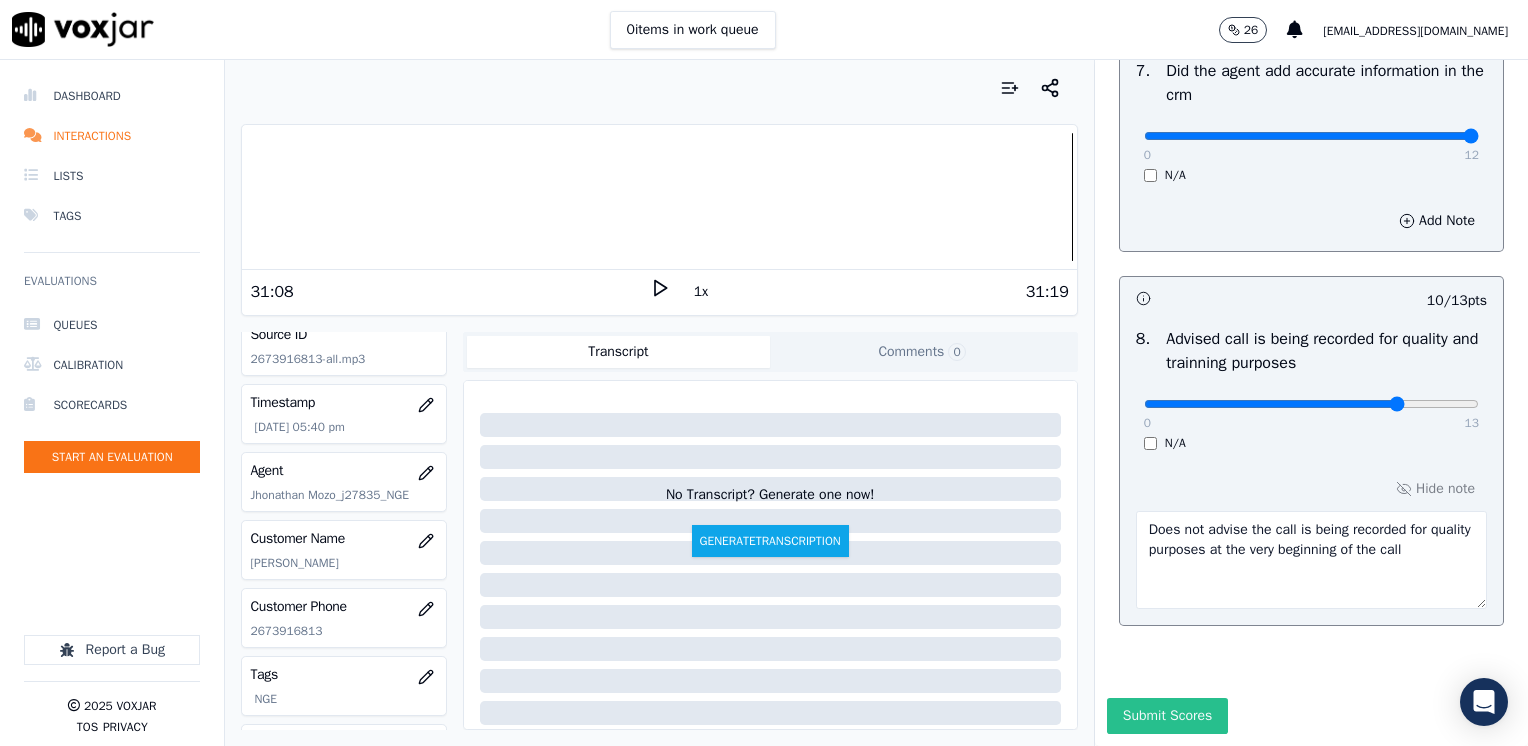 click on "Submit Scores" at bounding box center [1167, 716] 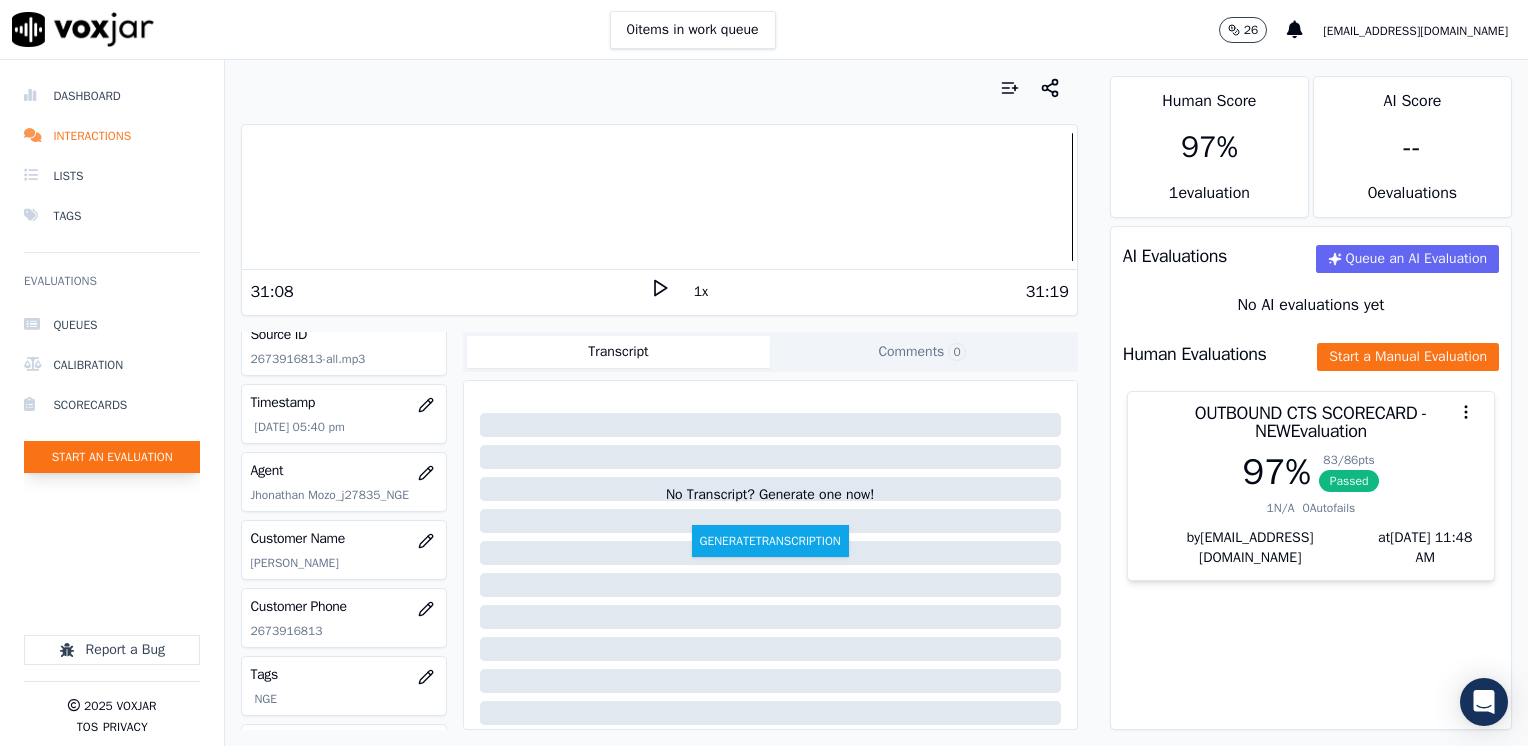 click on "Start an Evaluation" 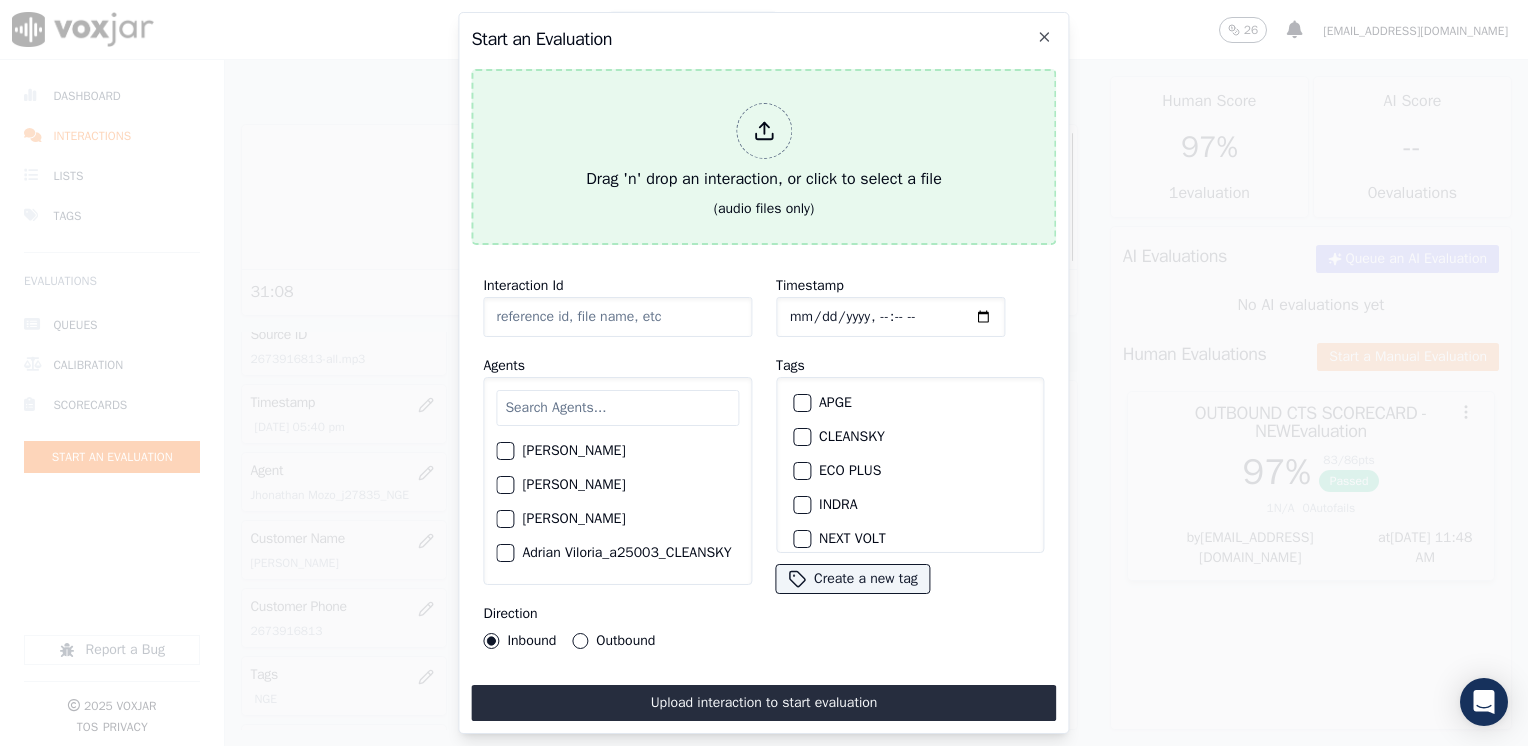 click 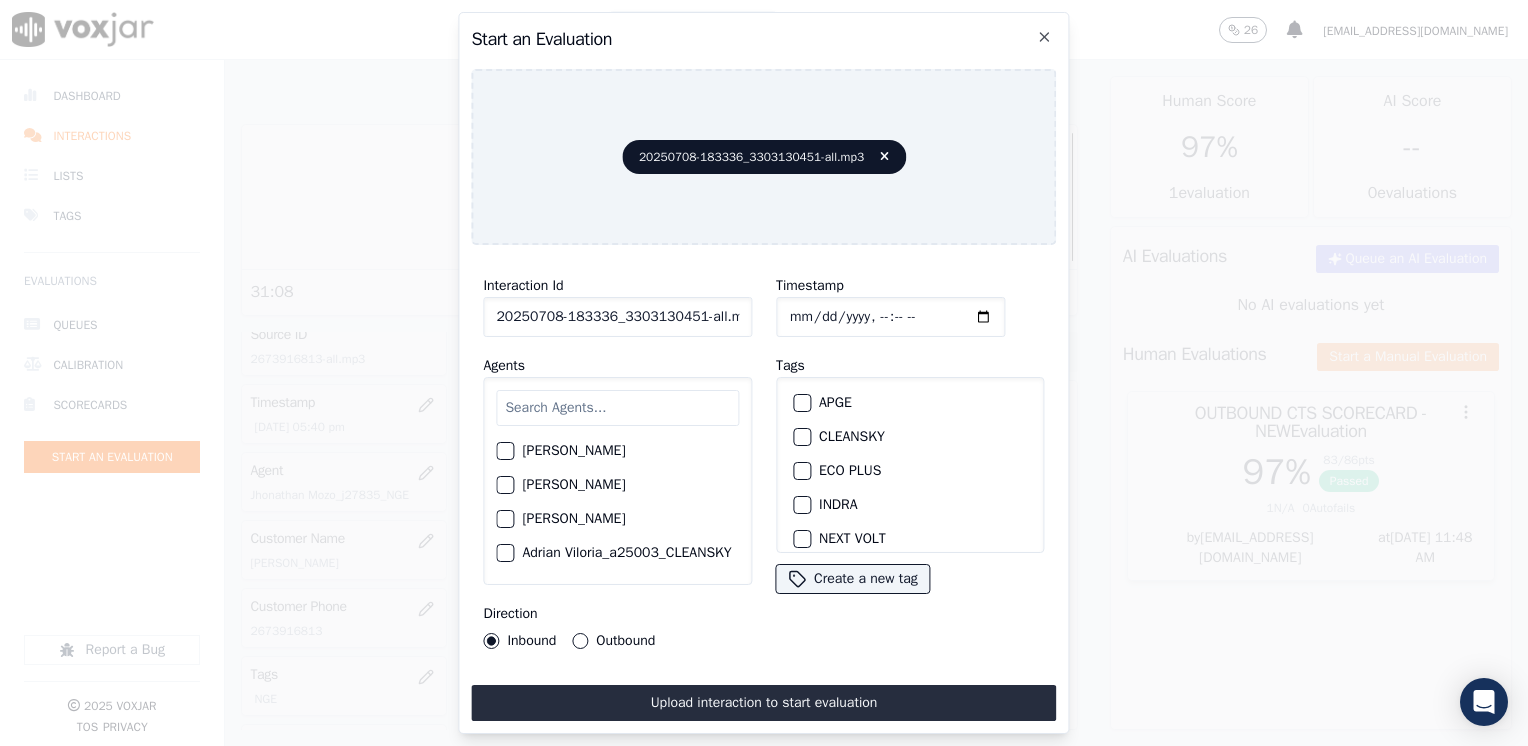 click at bounding box center (617, 408) 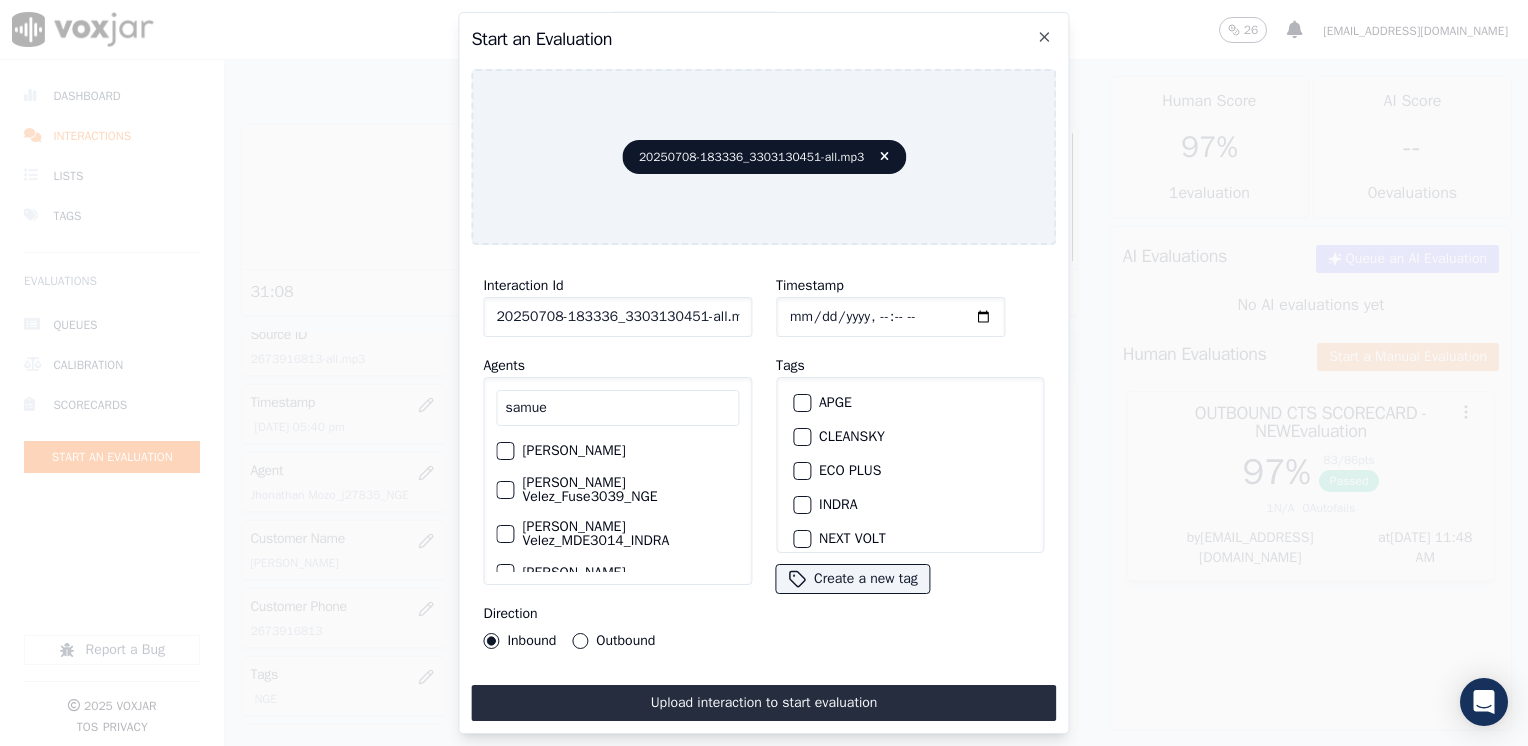 drag, startPoint x: 584, startPoint y: 414, endPoint x: 341, endPoint y: 352, distance: 250.78477 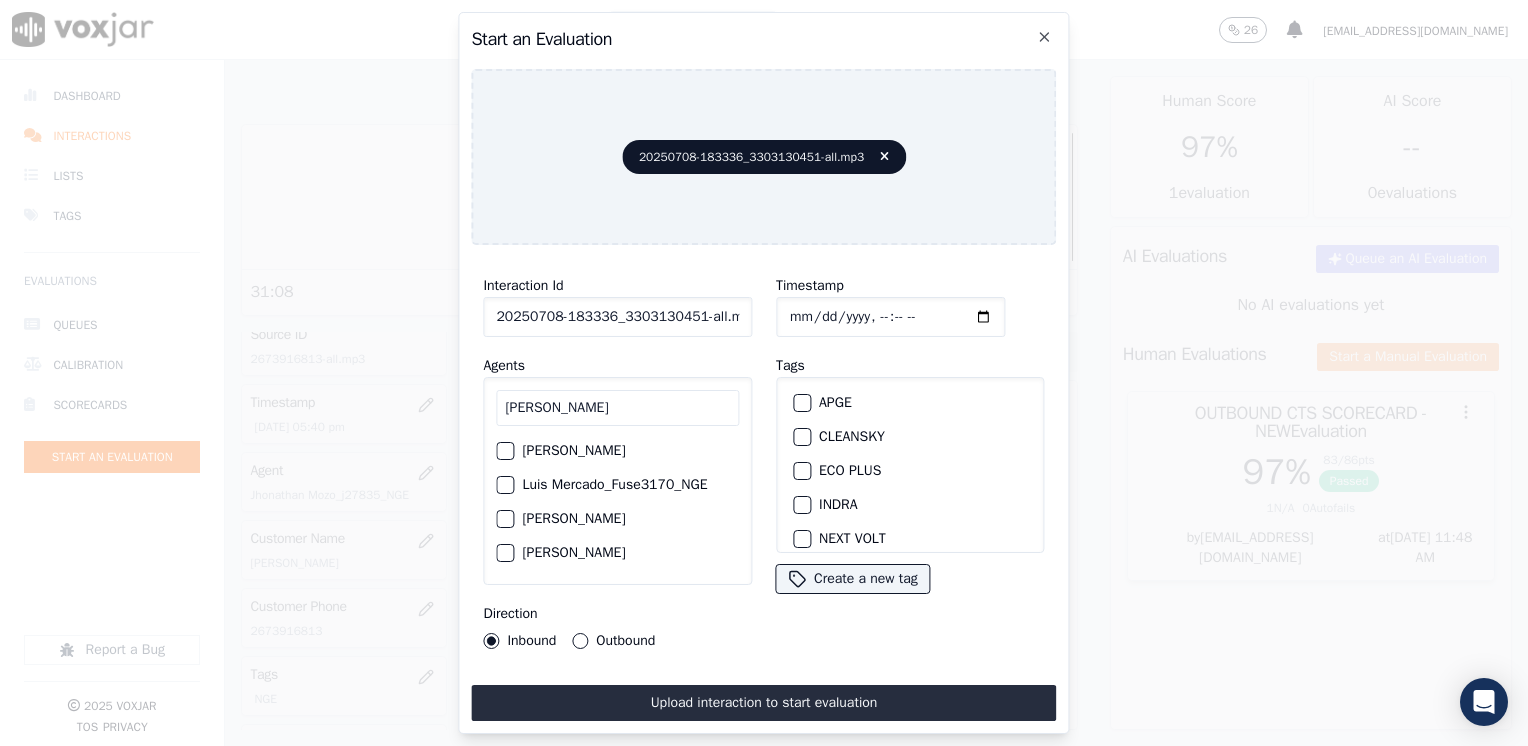 type on "[PERSON_NAME]" 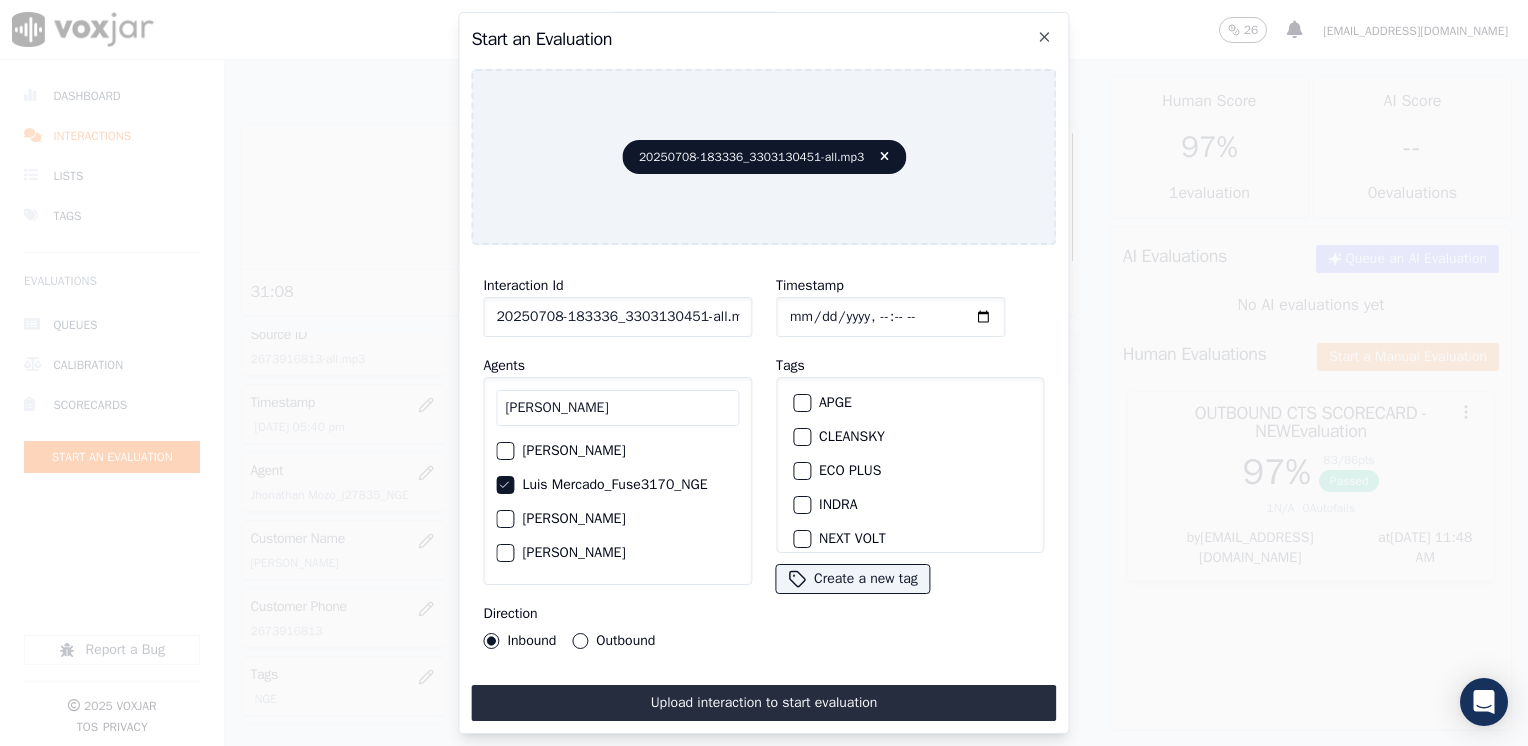 scroll, scrollTop: 100, scrollLeft: 0, axis: vertical 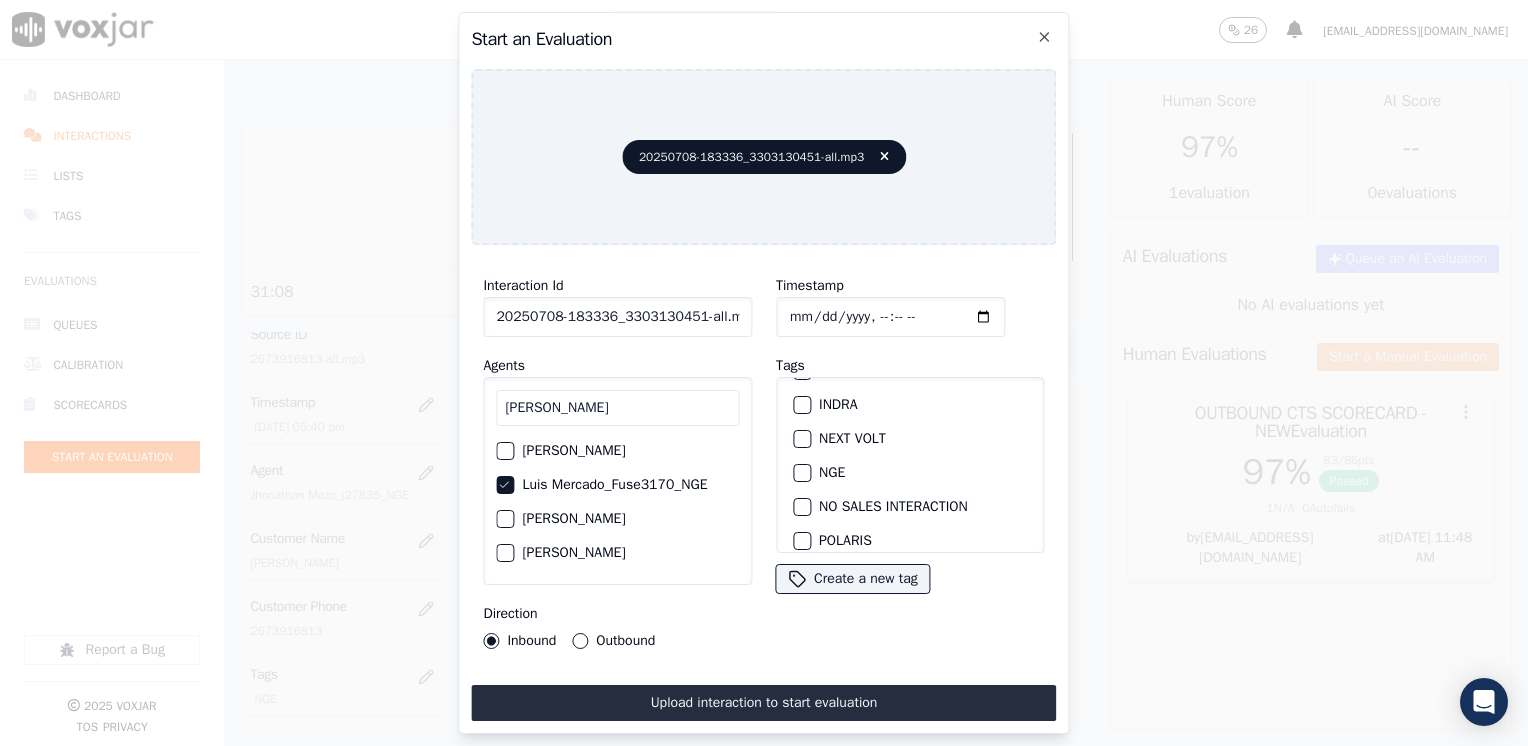 click at bounding box center (801, 473) 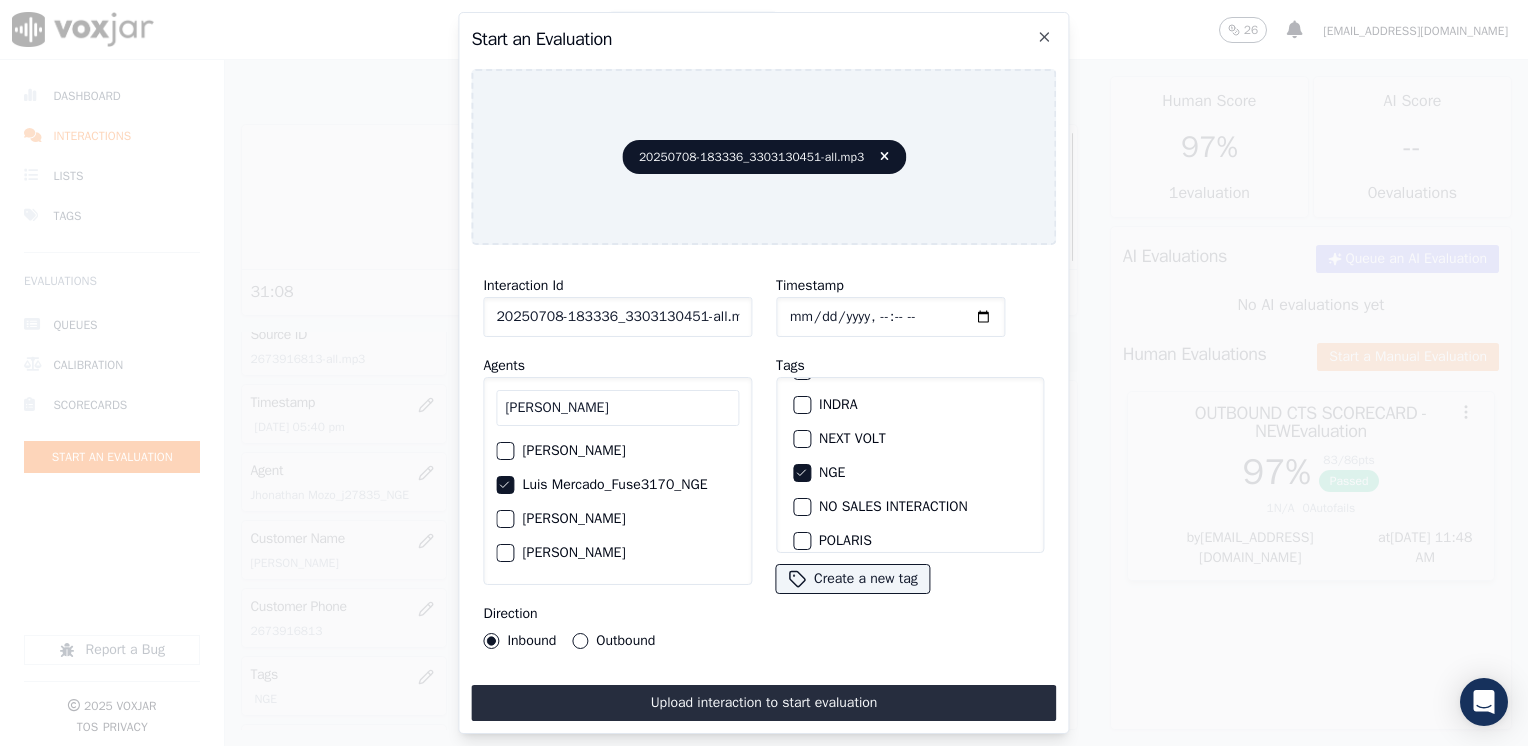 click on "Outbound" at bounding box center (580, 641) 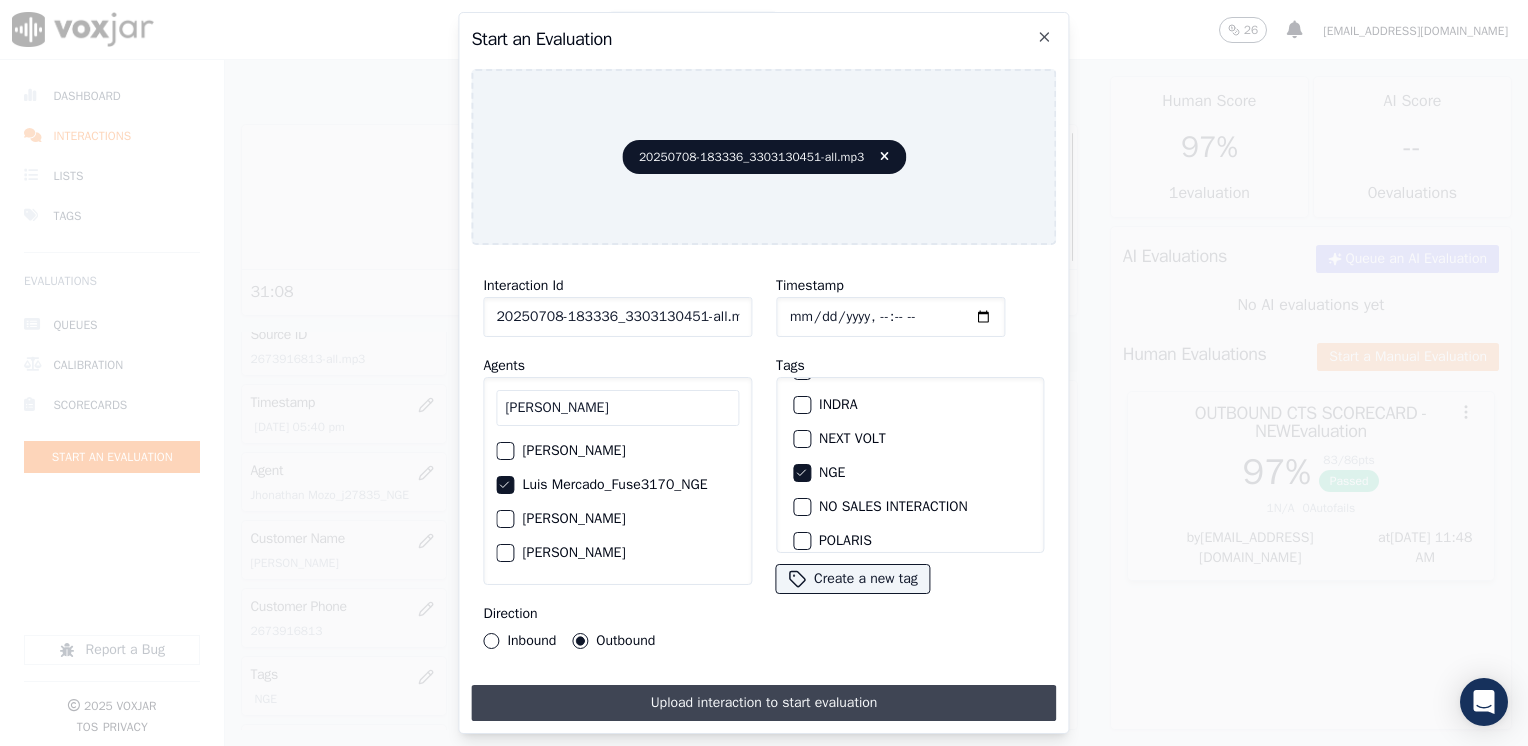 click on "Upload interaction to start evaluation" at bounding box center (763, 703) 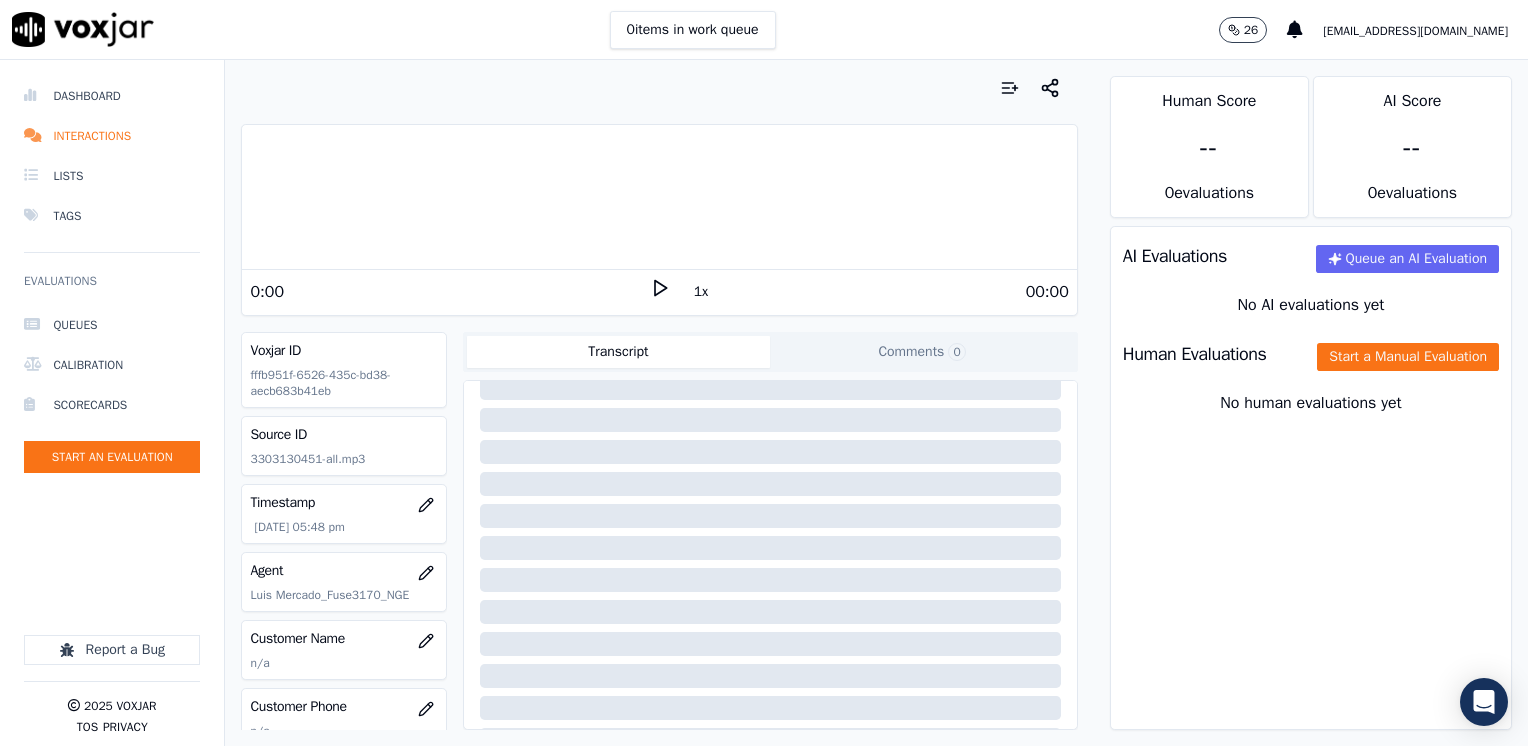 scroll, scrollTop: 200, scrollLeft: 0, axis: vertical 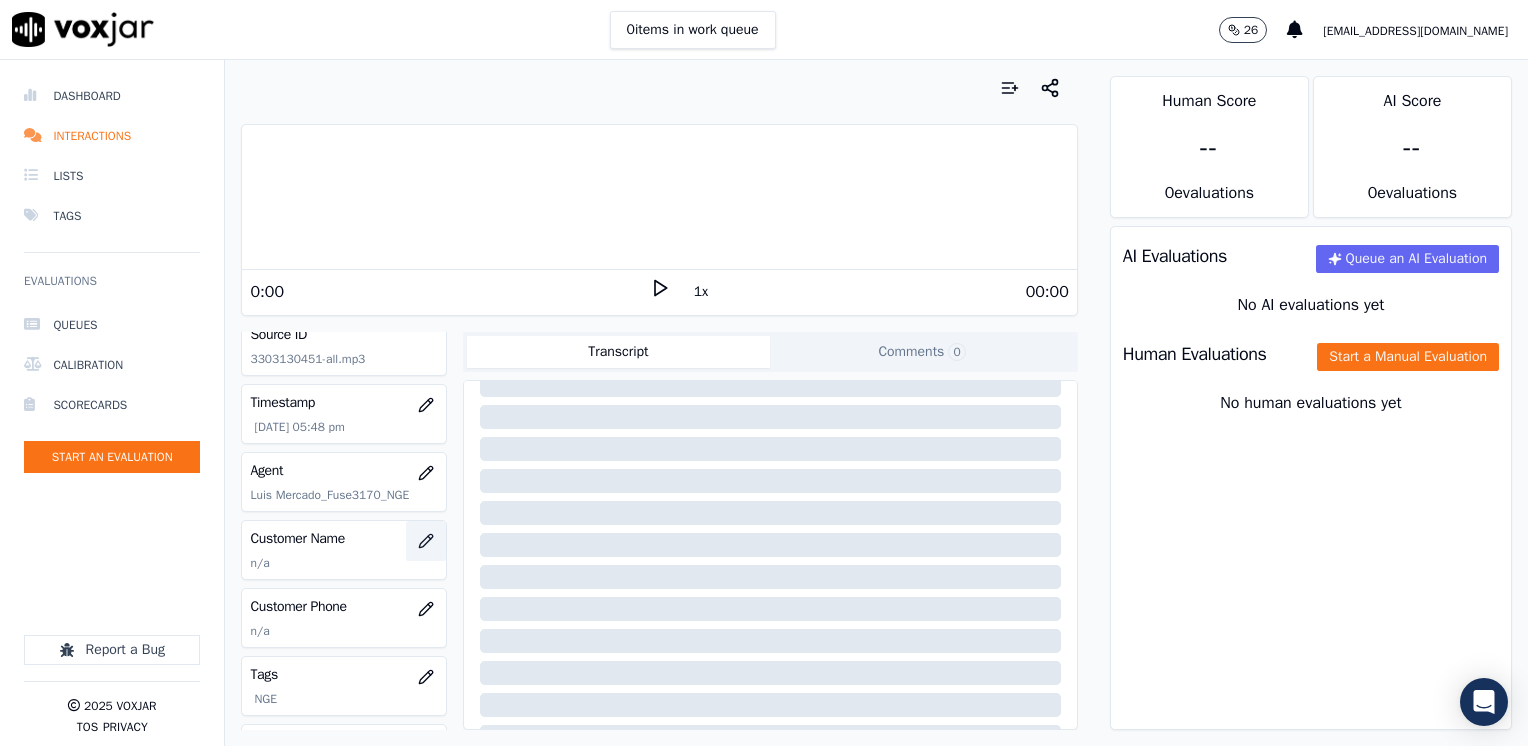 click 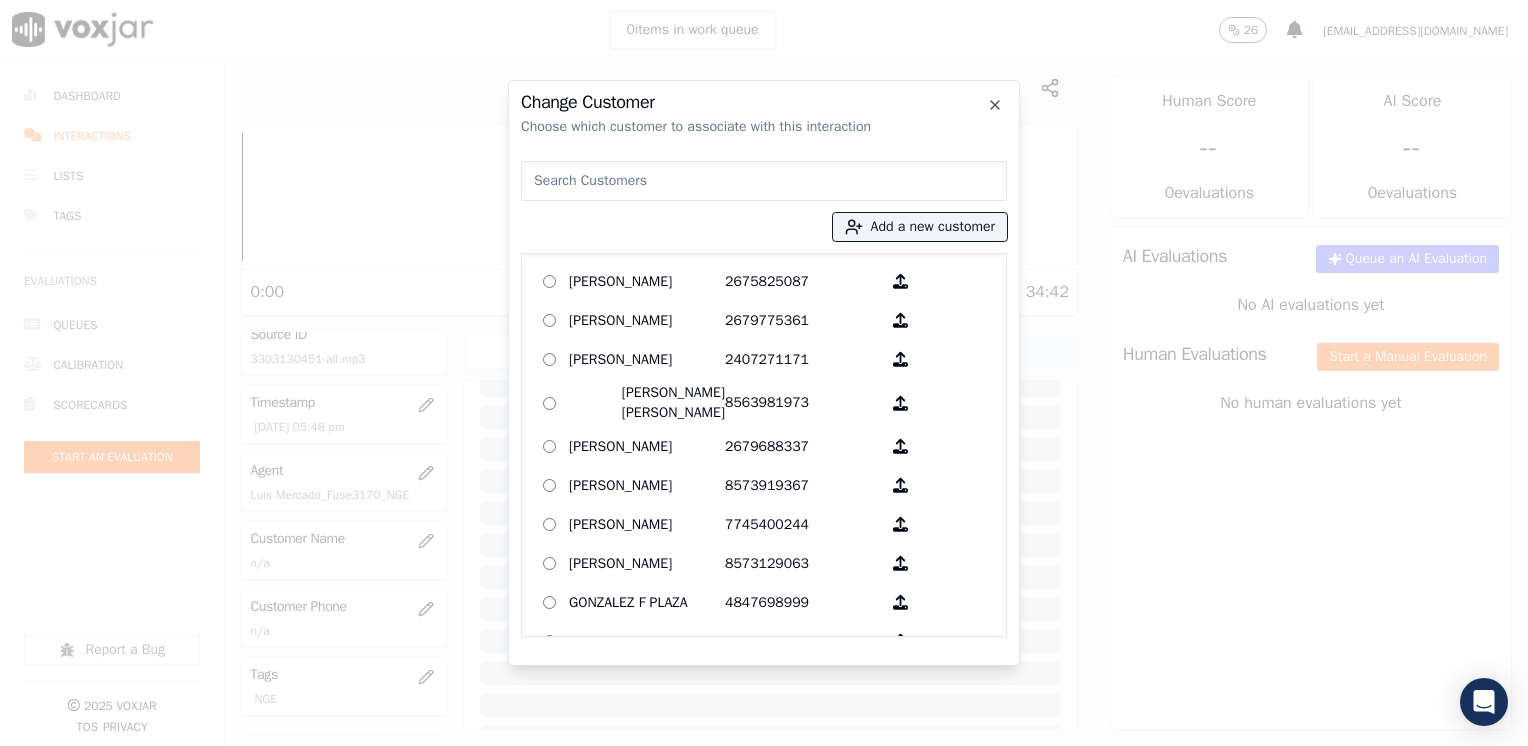 click at bounding box center (764, 181) 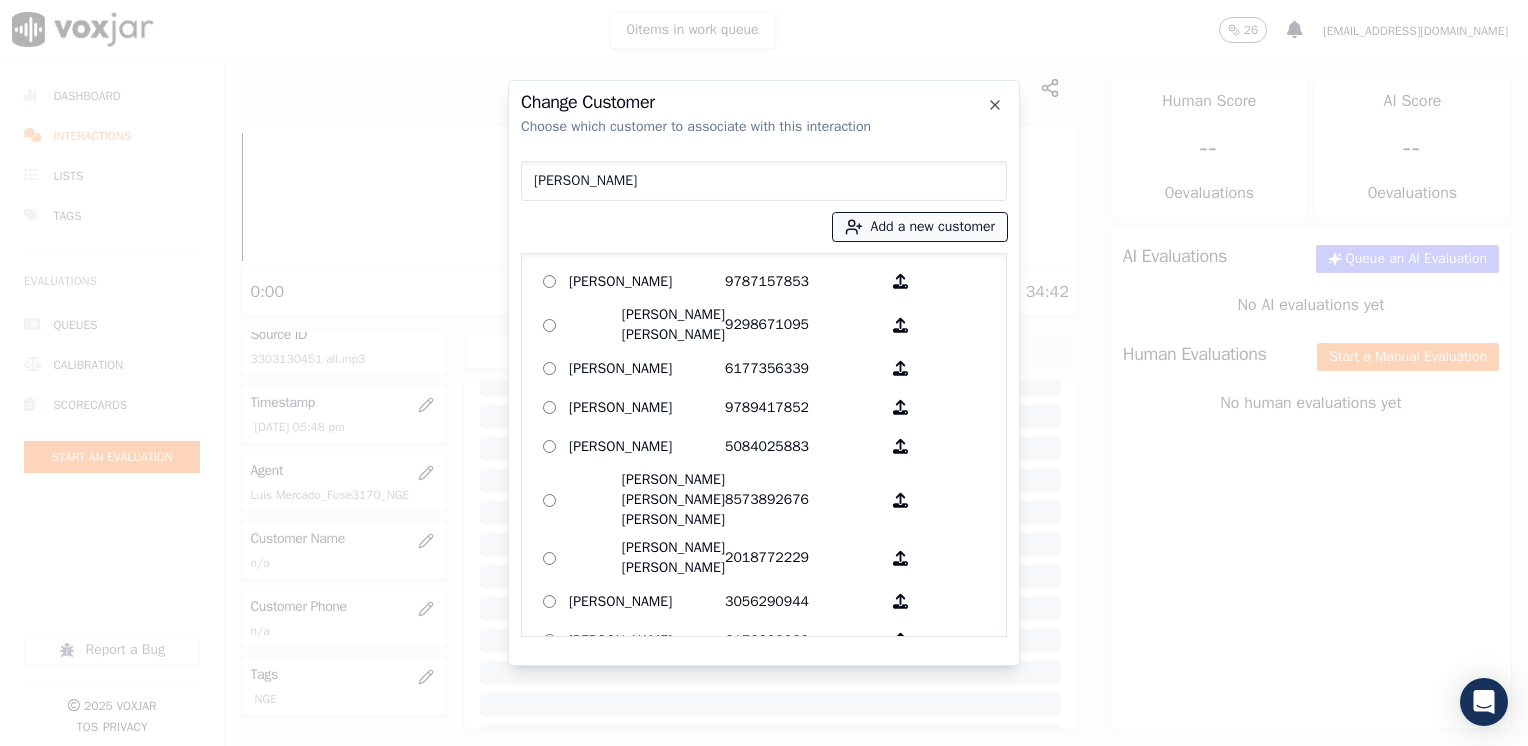 type on "[PERSON_NAME]" 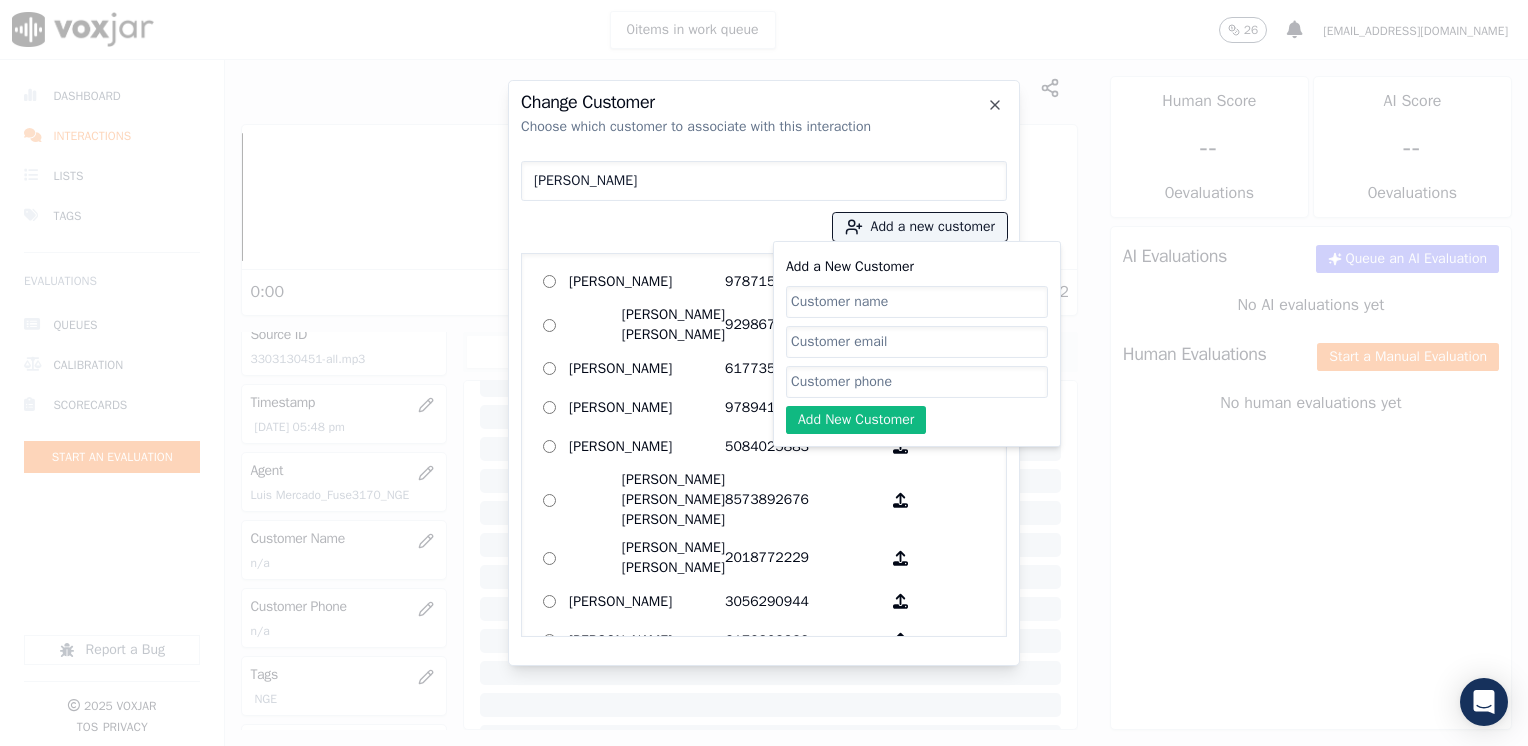 click on "Add a New Customer" 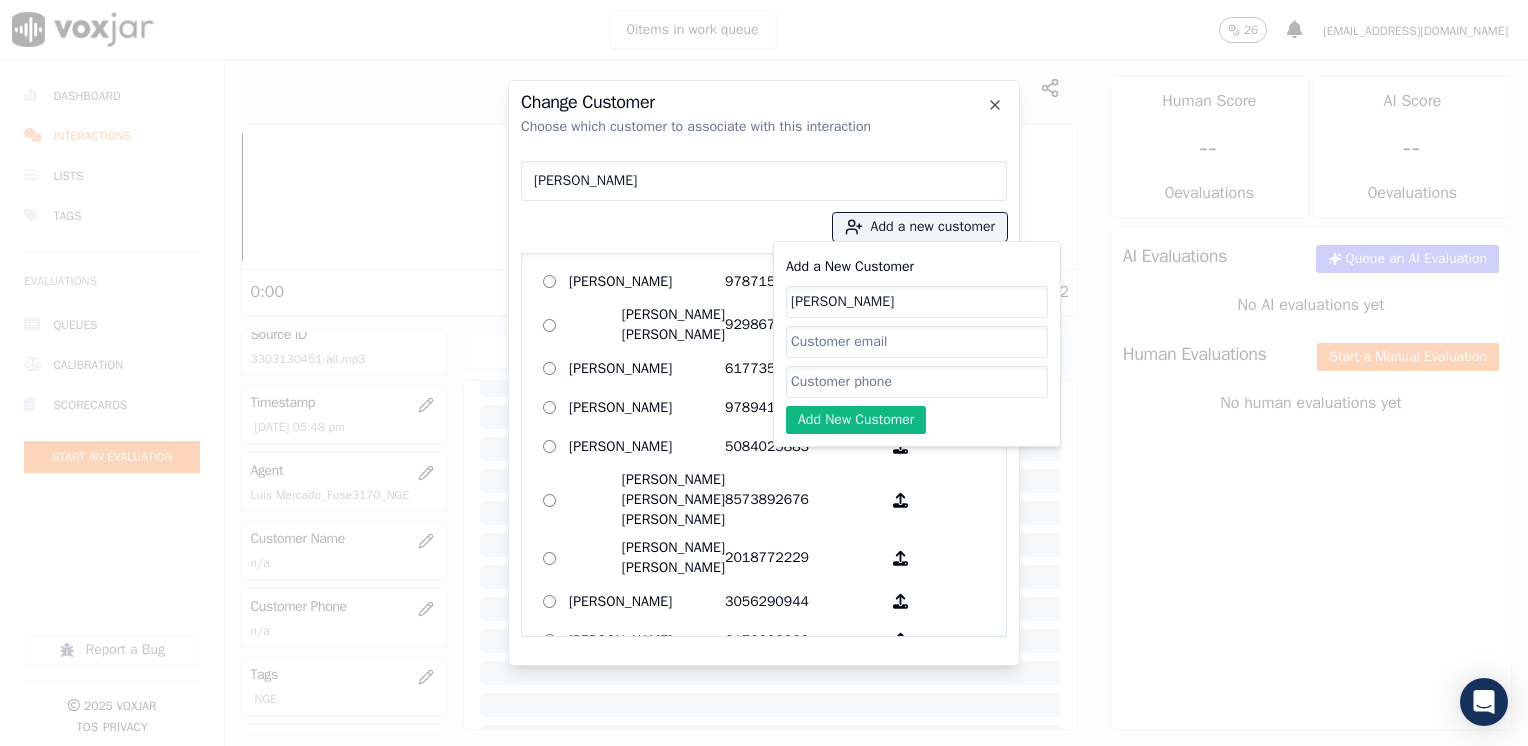 type on "[PERSON_NAME]" 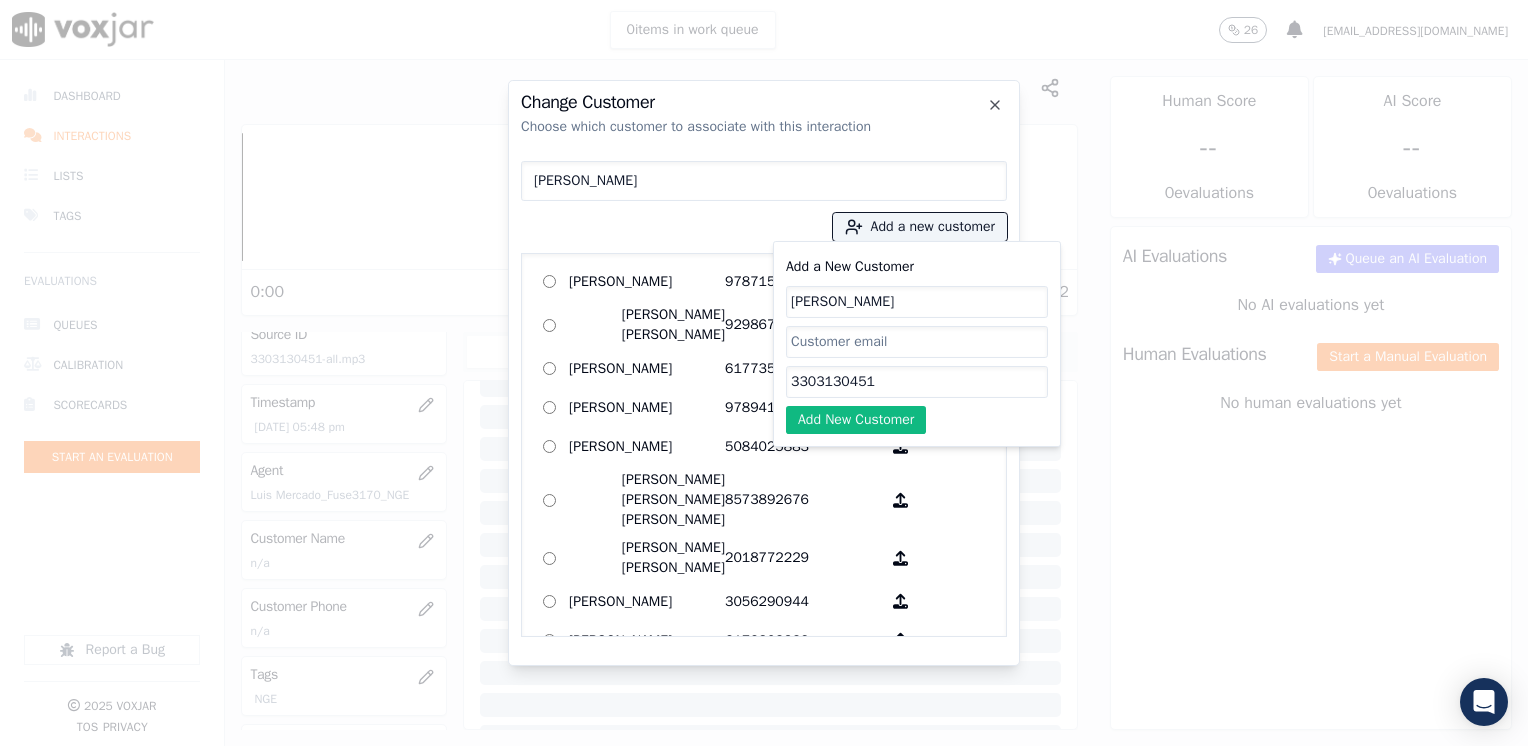type on "3303130451" 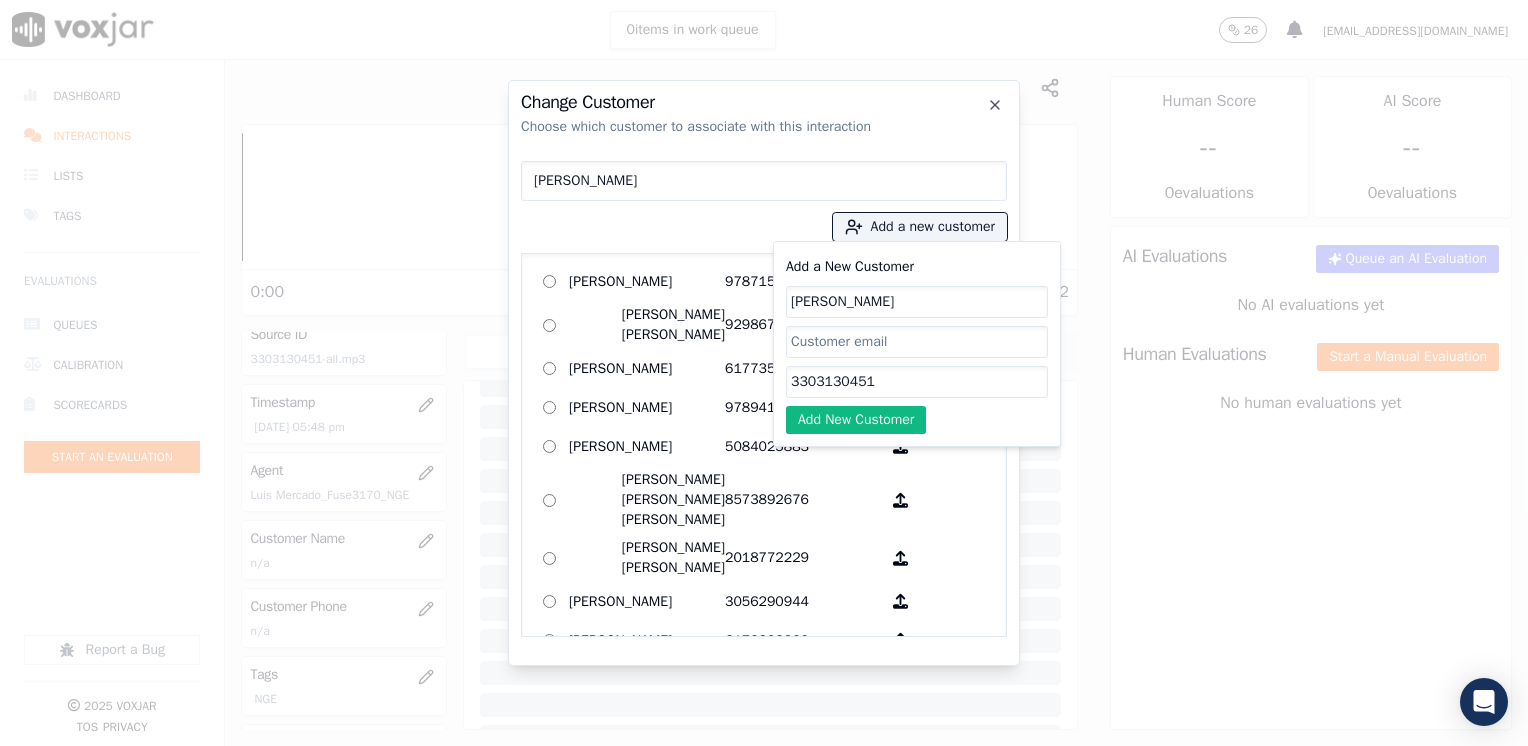 click on "Add New Customer" 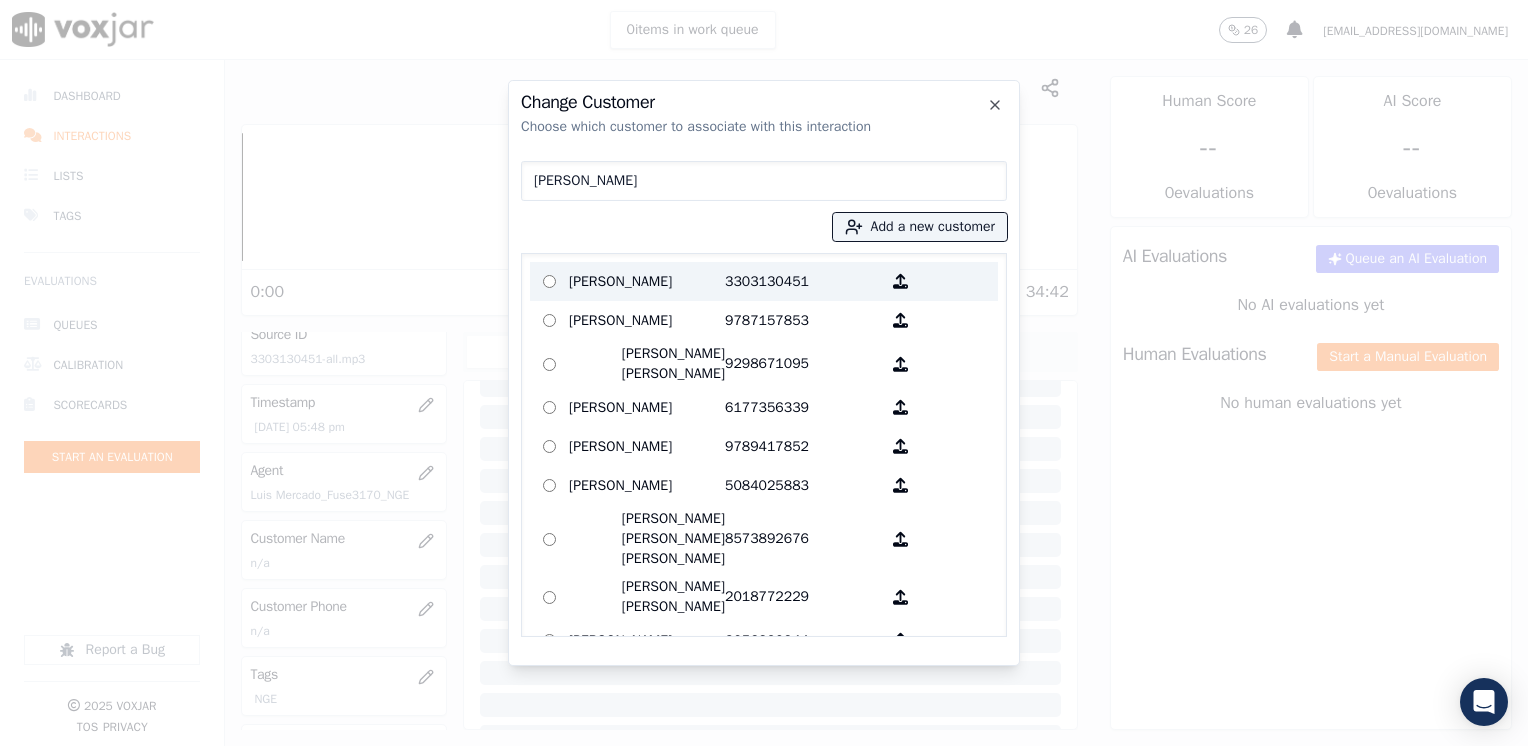click on "[PERSON_NAME]" at bounding box center [647, 281] 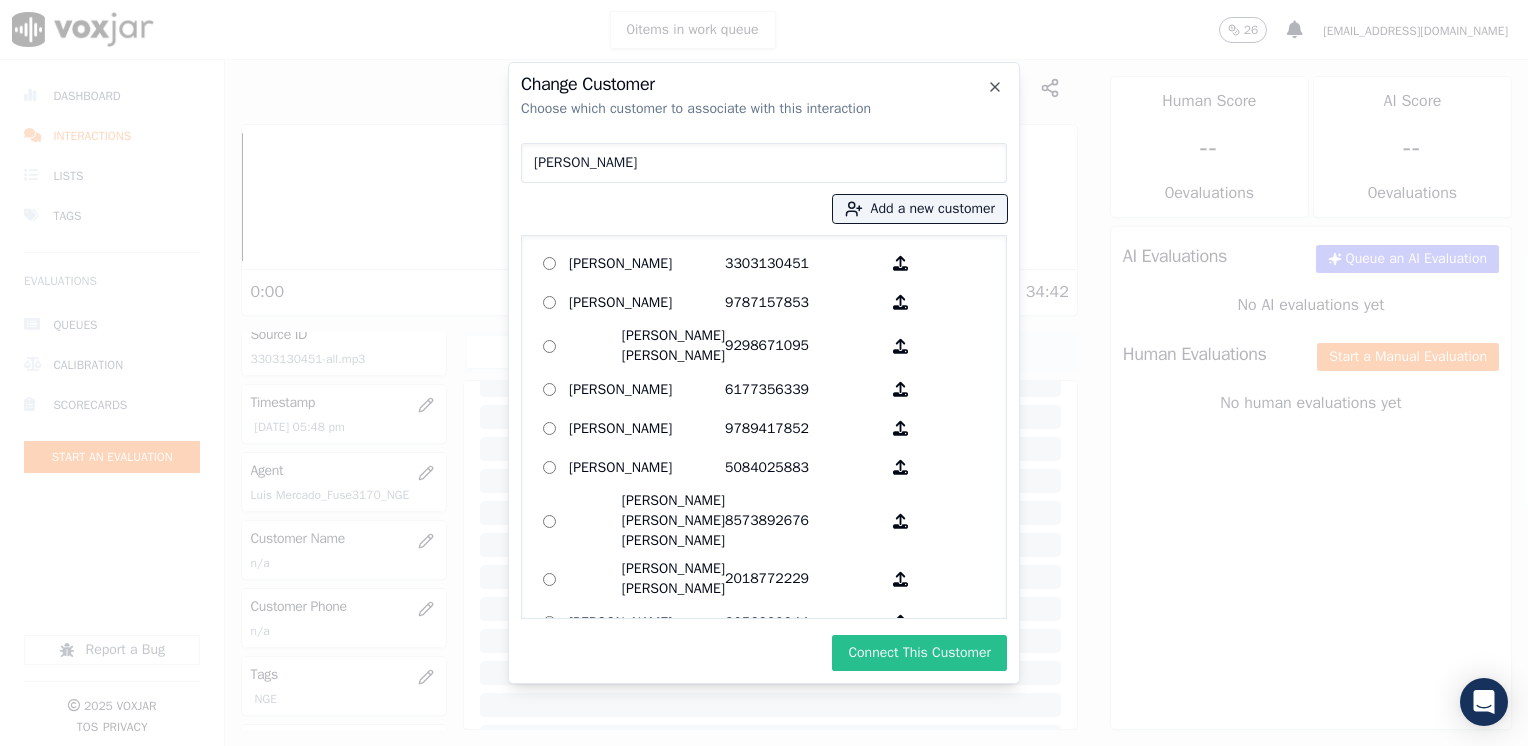 click on "Connect This Customer" at bounding box center [919, 653] 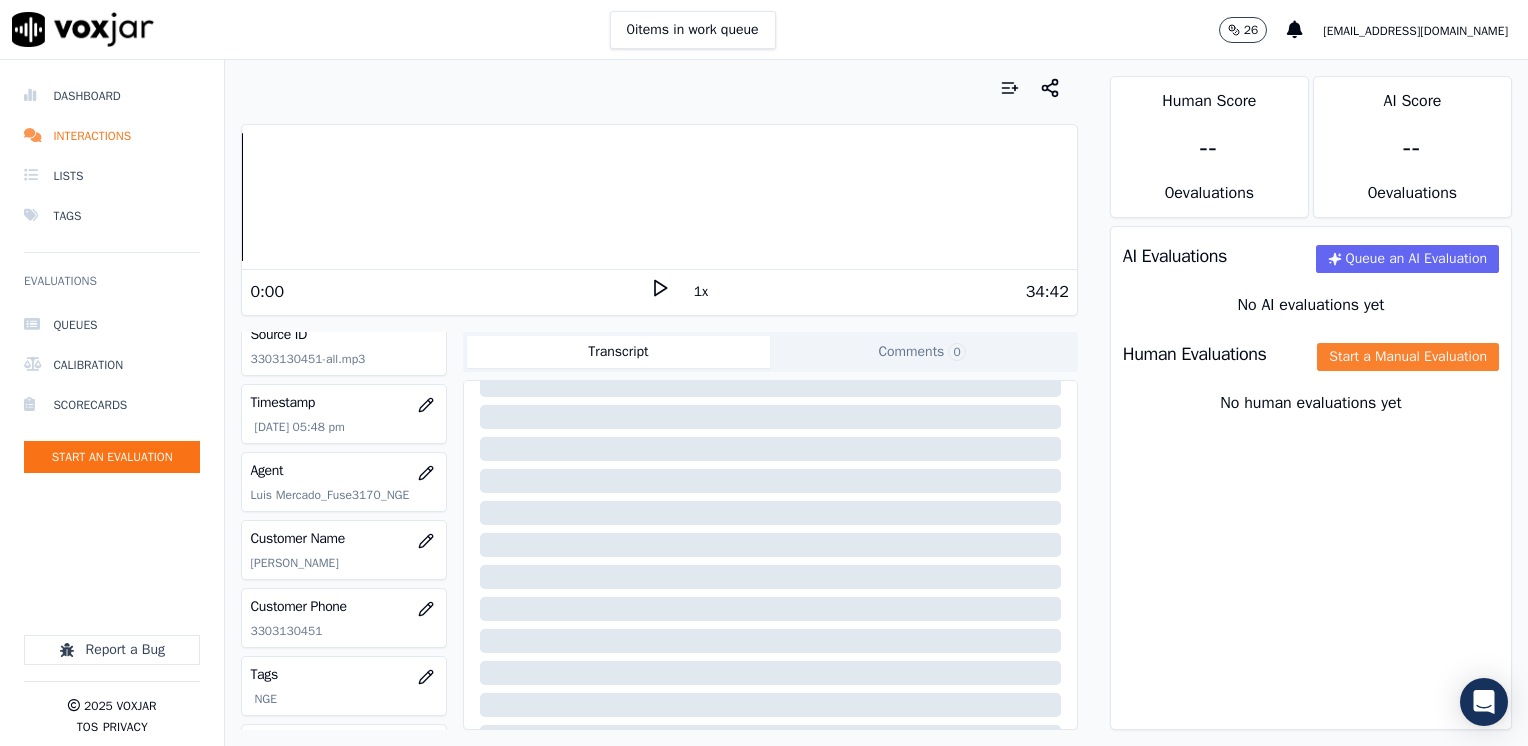 click on "Start a Manual Evaluation" 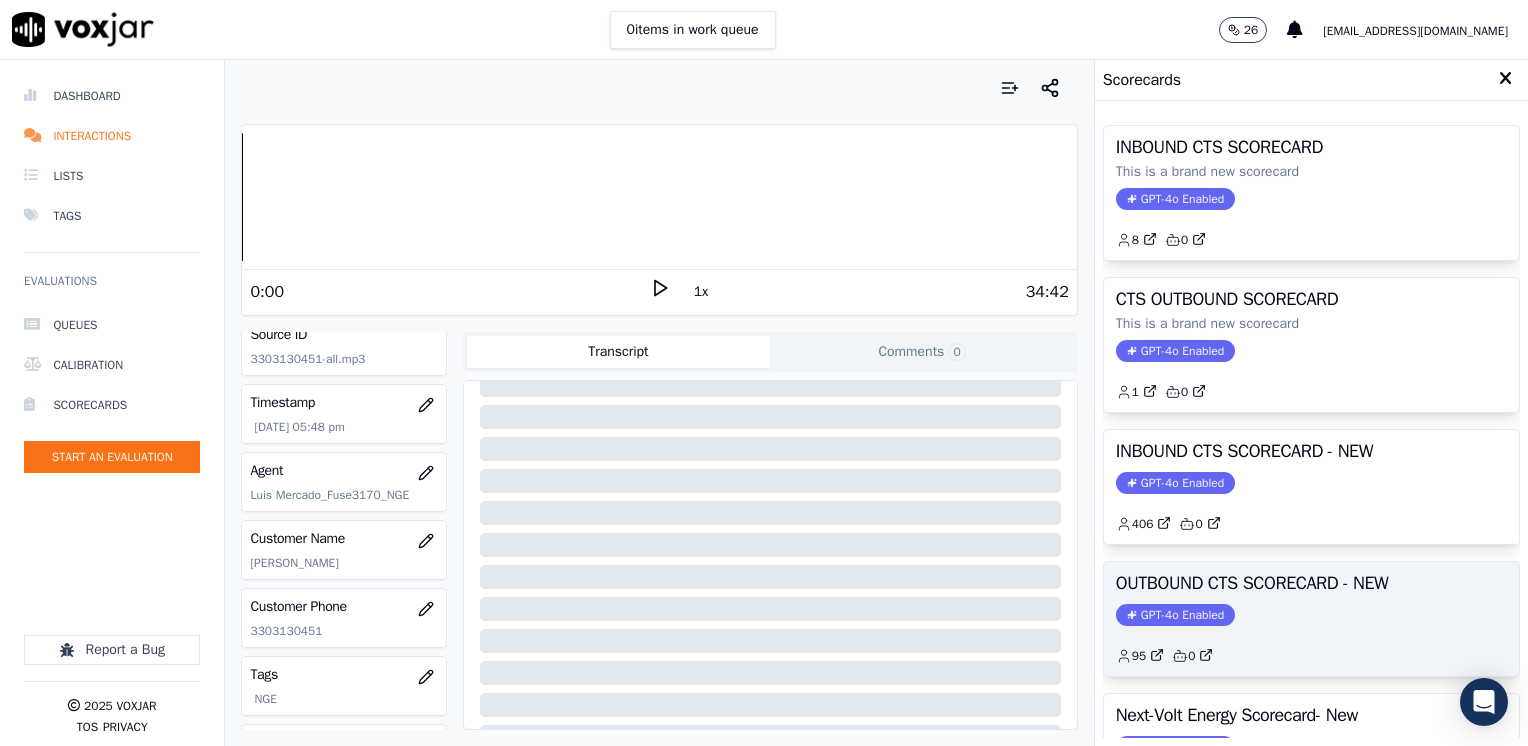 click on "GPT-4o Enabled" at bounding box center [1175, 615] 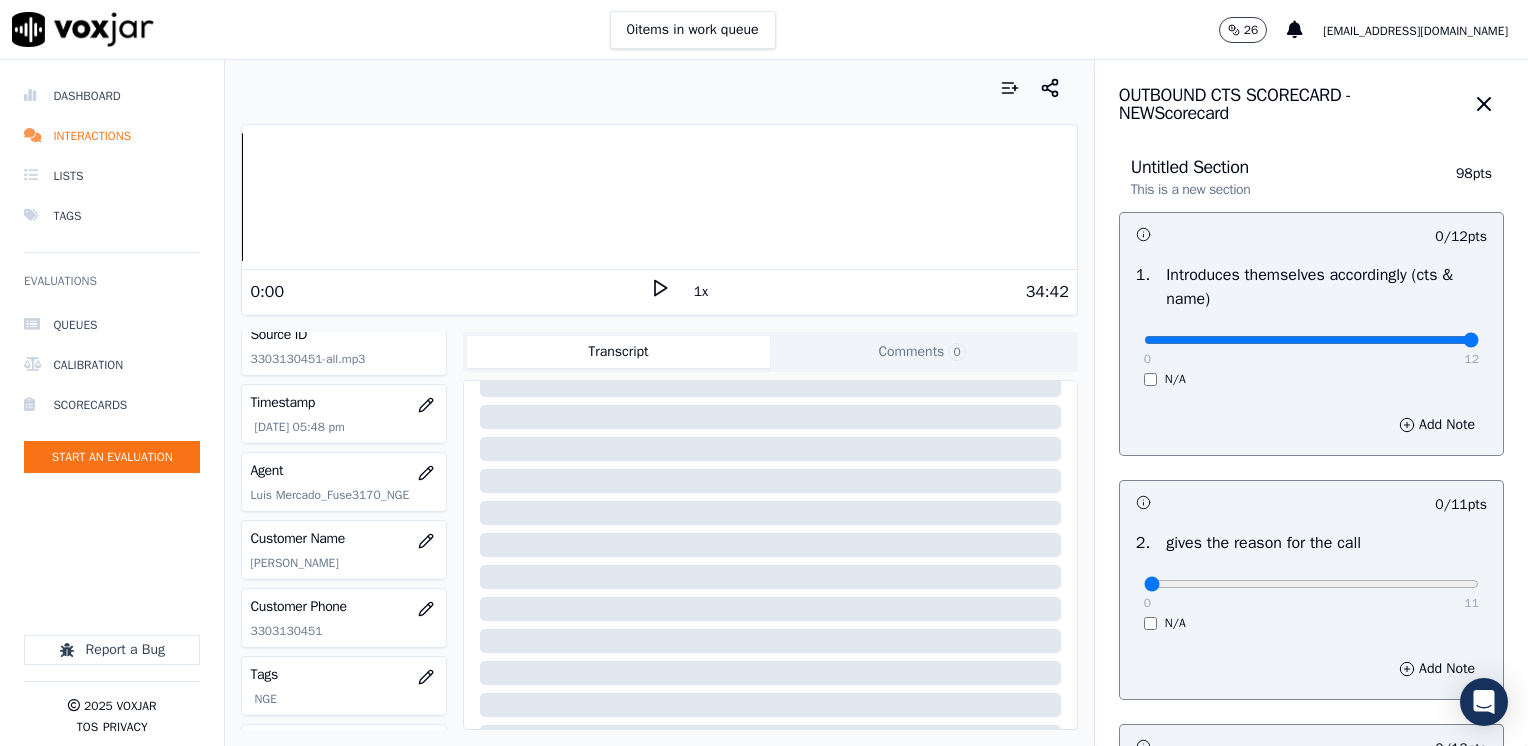 drag, startPoint x: 1126, startPoint y: 342, endPoint x: 1506, endPoint y: 334, distance: 380.0842 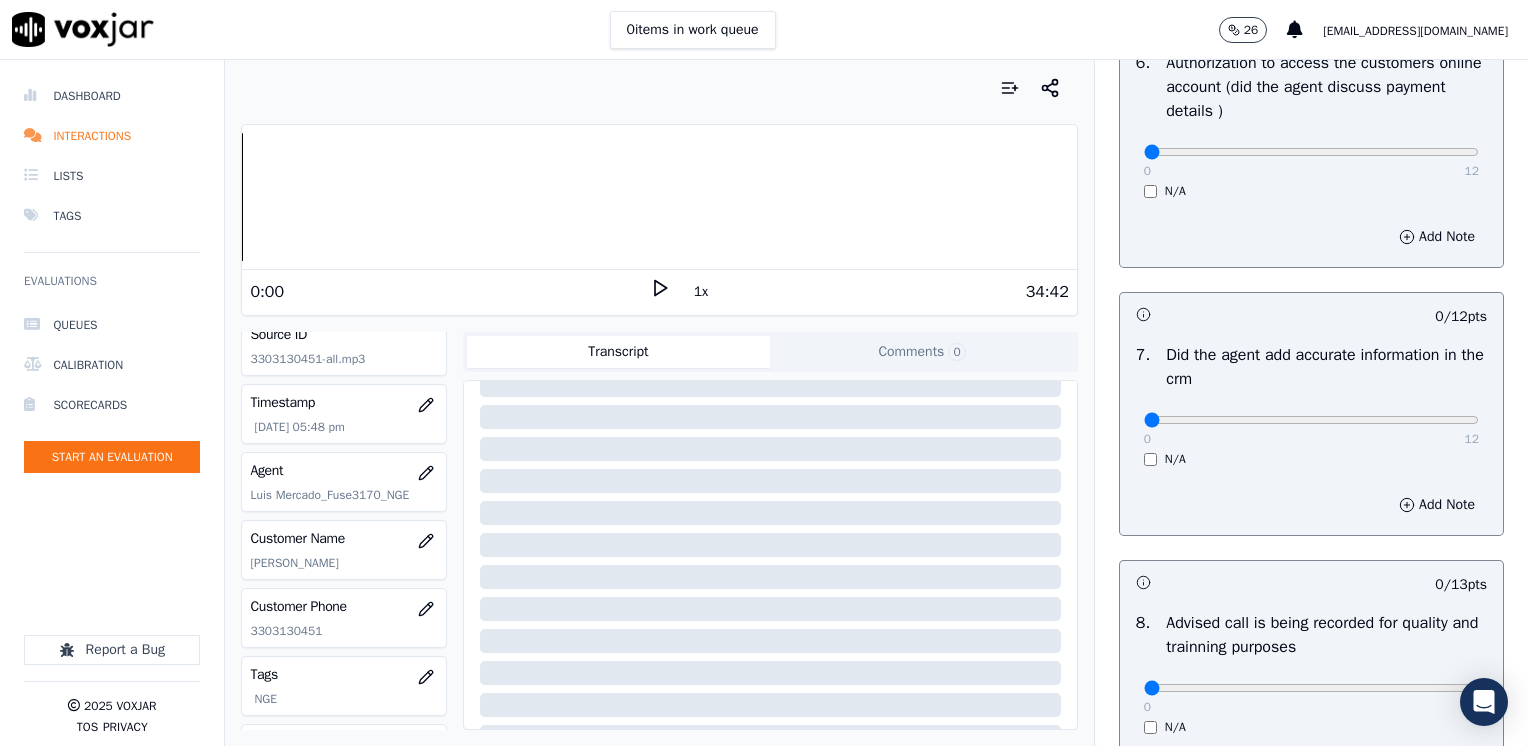 scroll, scrollTop: 1748, scrollLeft: 0, axis: vertical 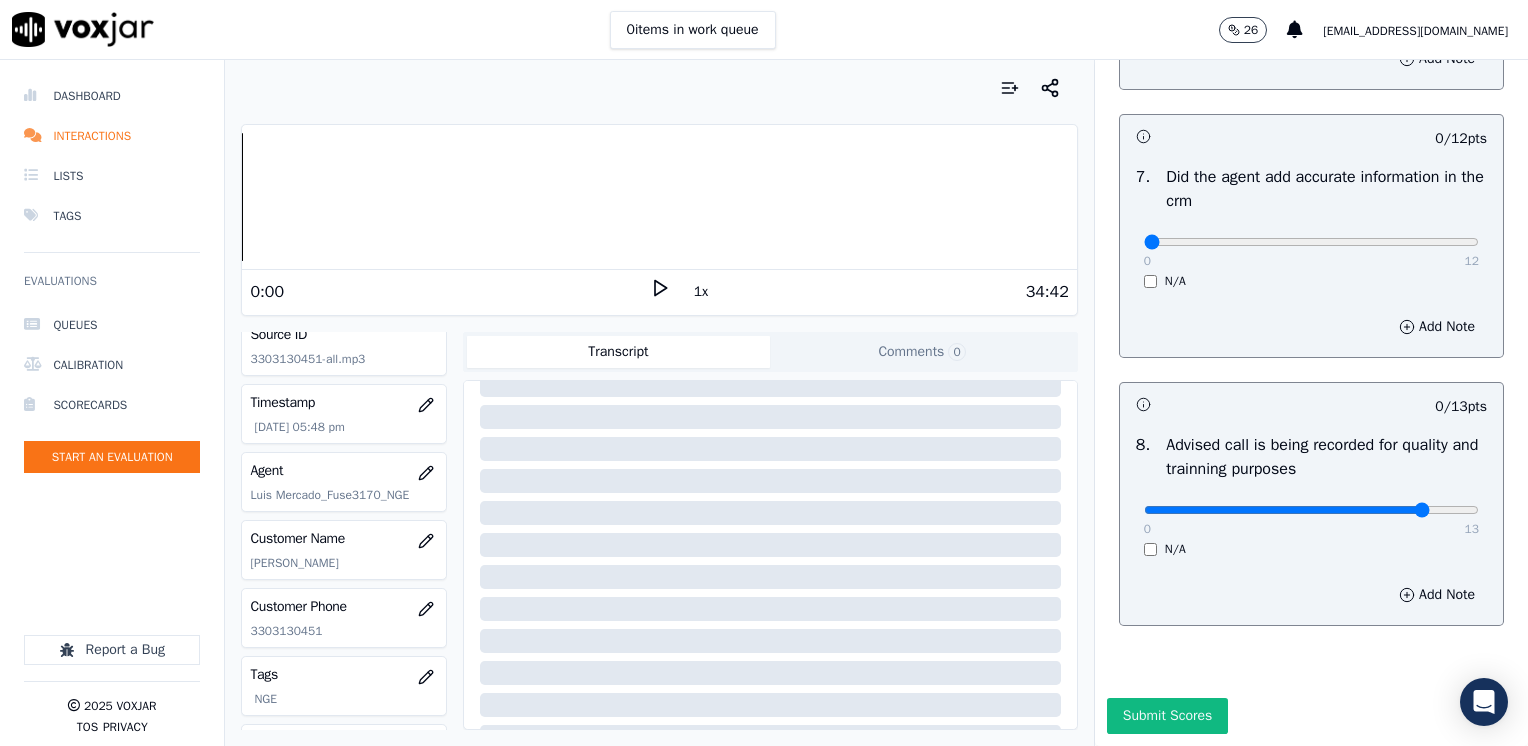 click at bounding box center [1311, -1366] 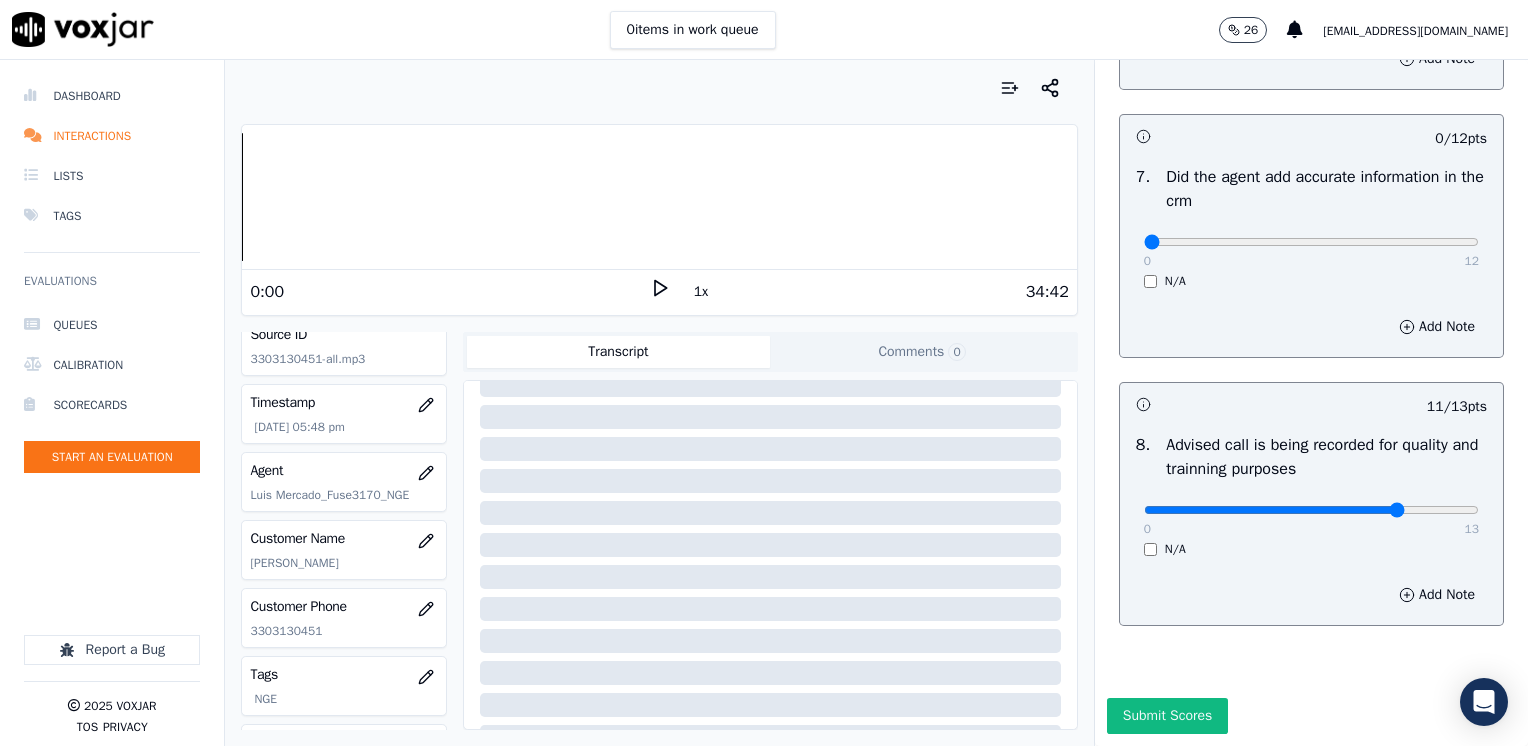 type on "10" 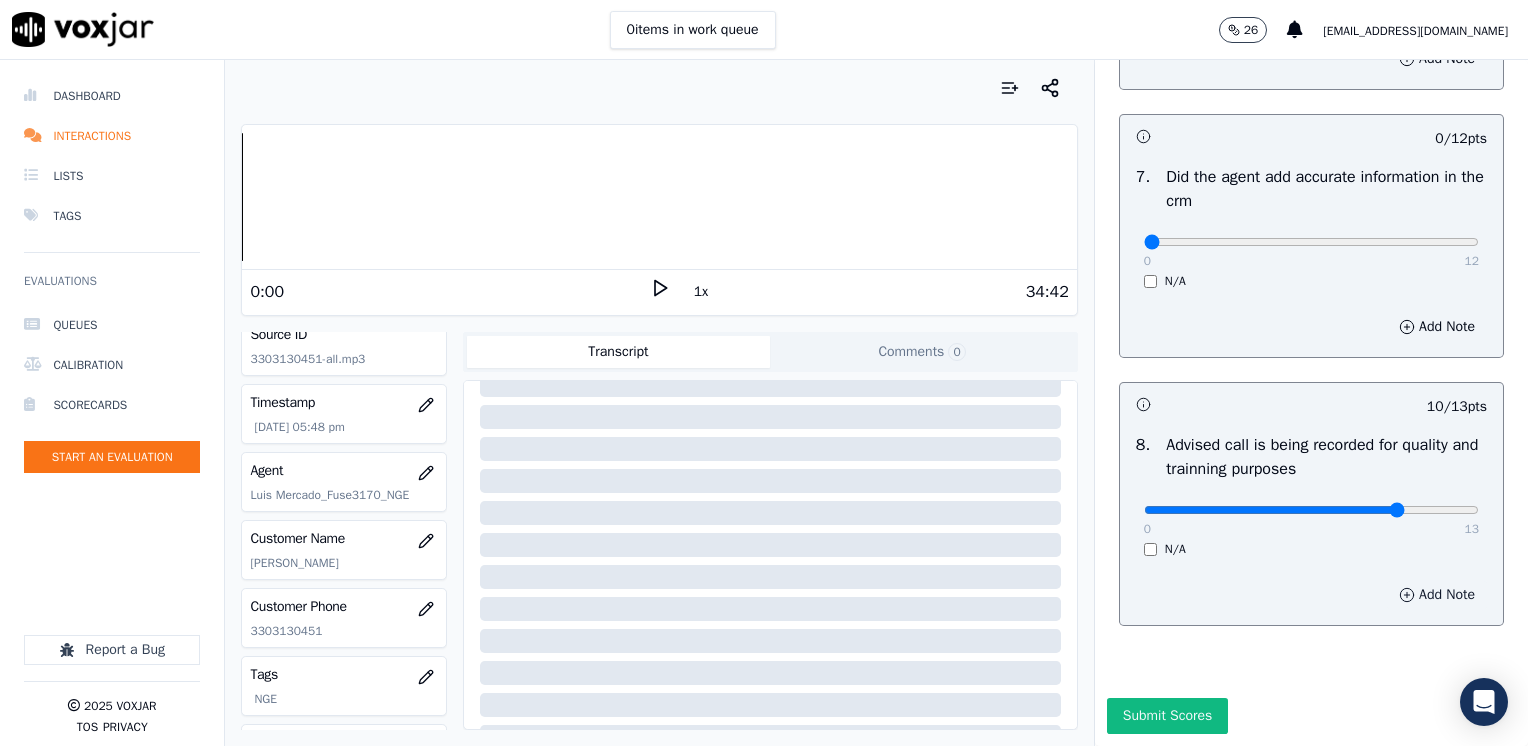 click on "Add Note" at bounding box center (1437, 595) 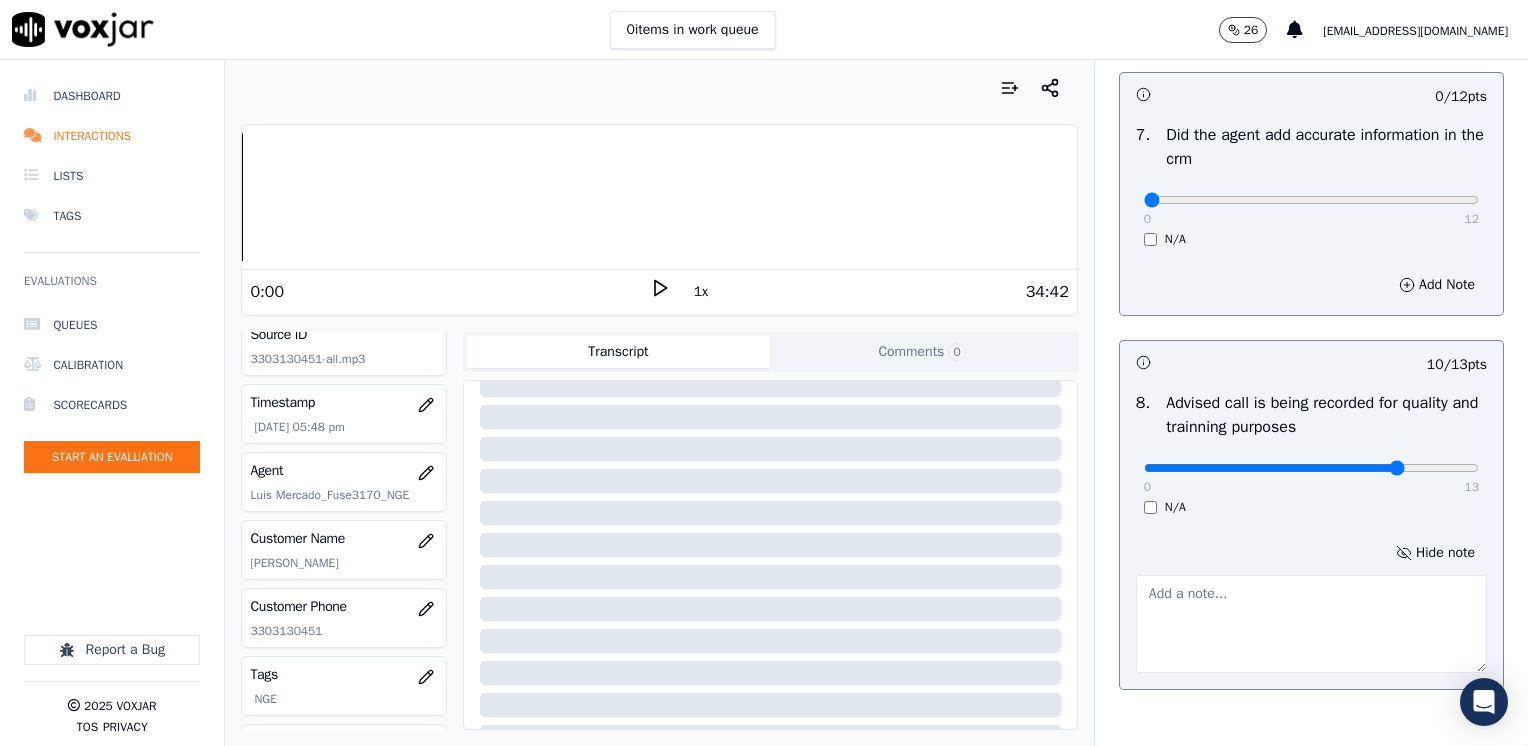 click at bounding box center [1311, 624] 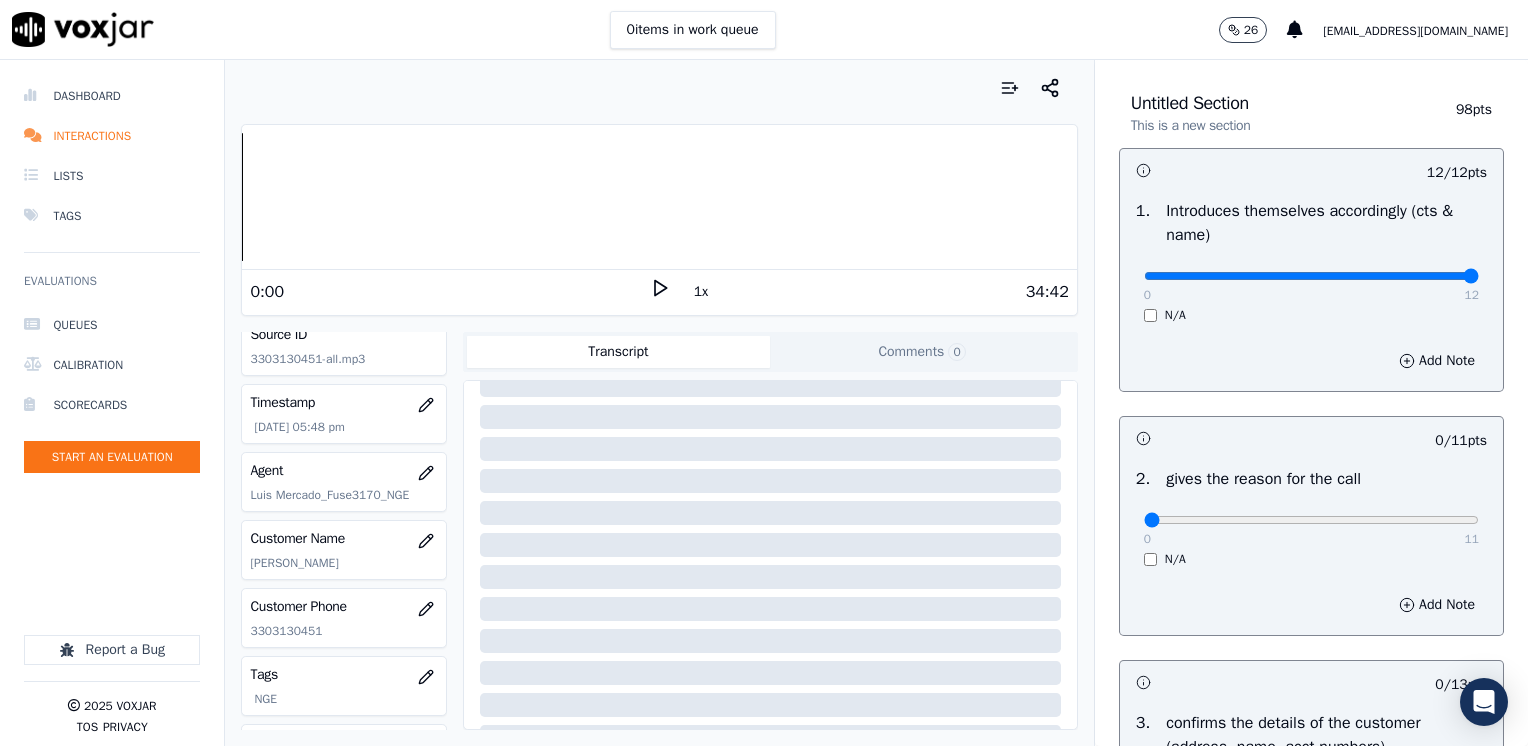 scroll, scrollTop: 0, scrollLeft: 0, axis: both 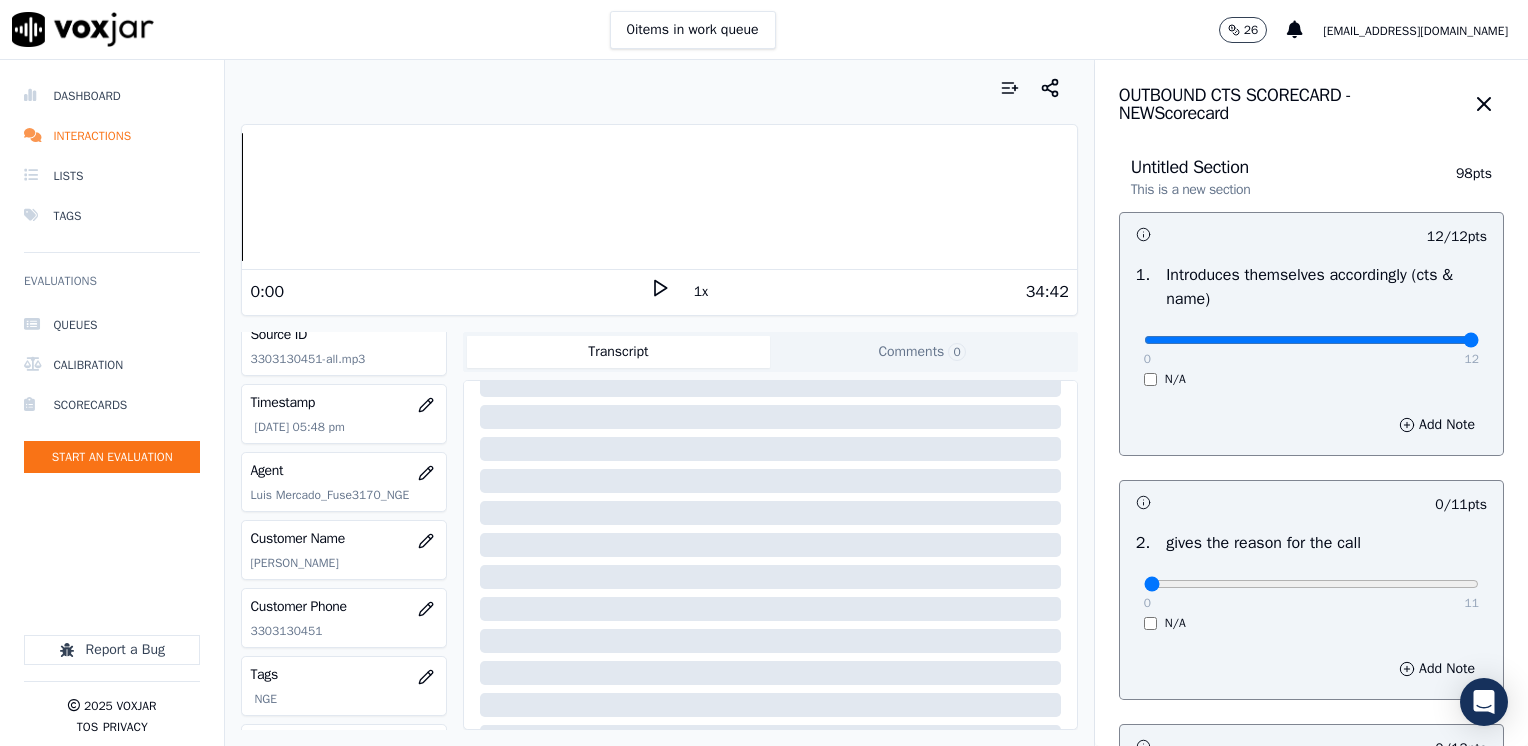 type on "D" 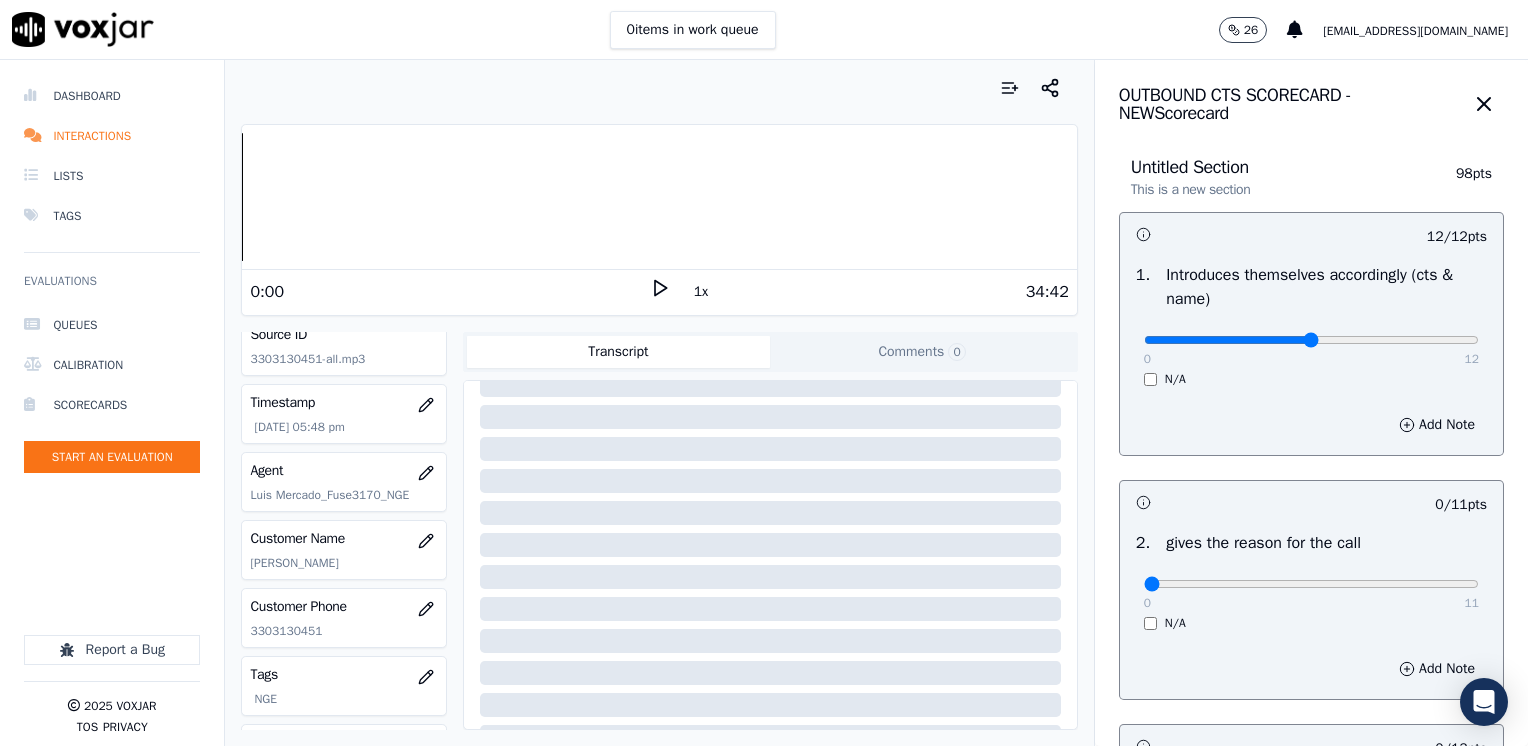 type on "6" 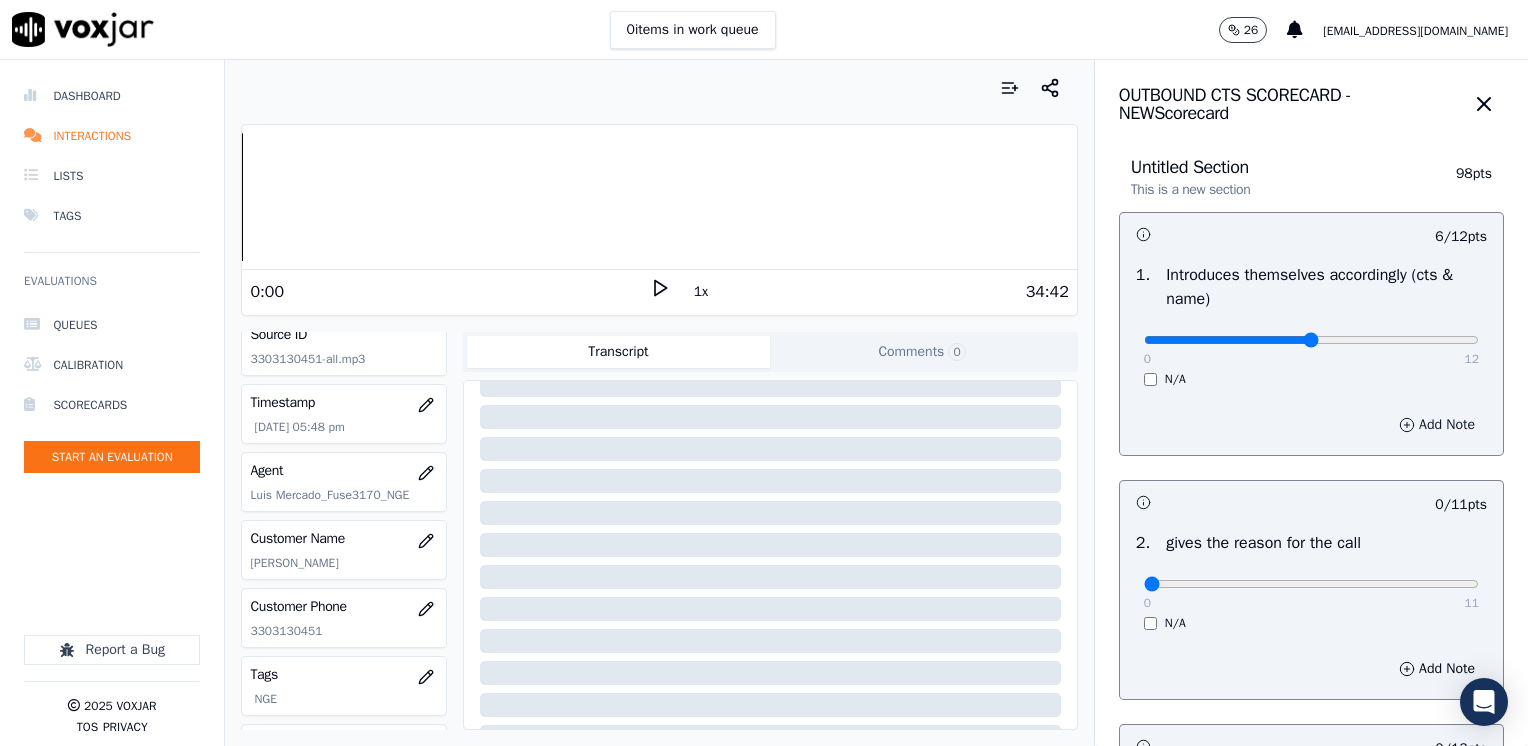 click on "Add Note" at bounding box center [1437, 425] 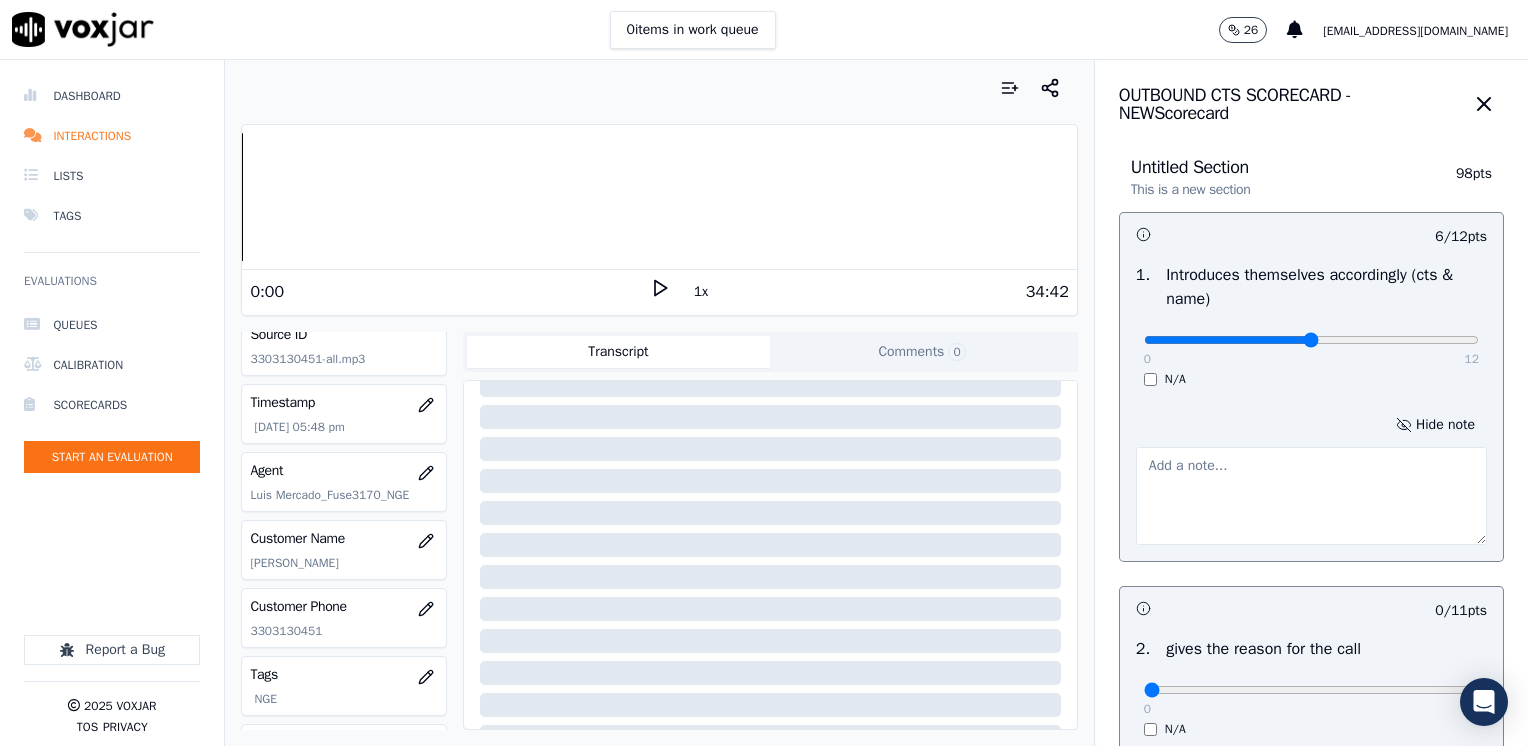 click at bounding box center [1311, 496] 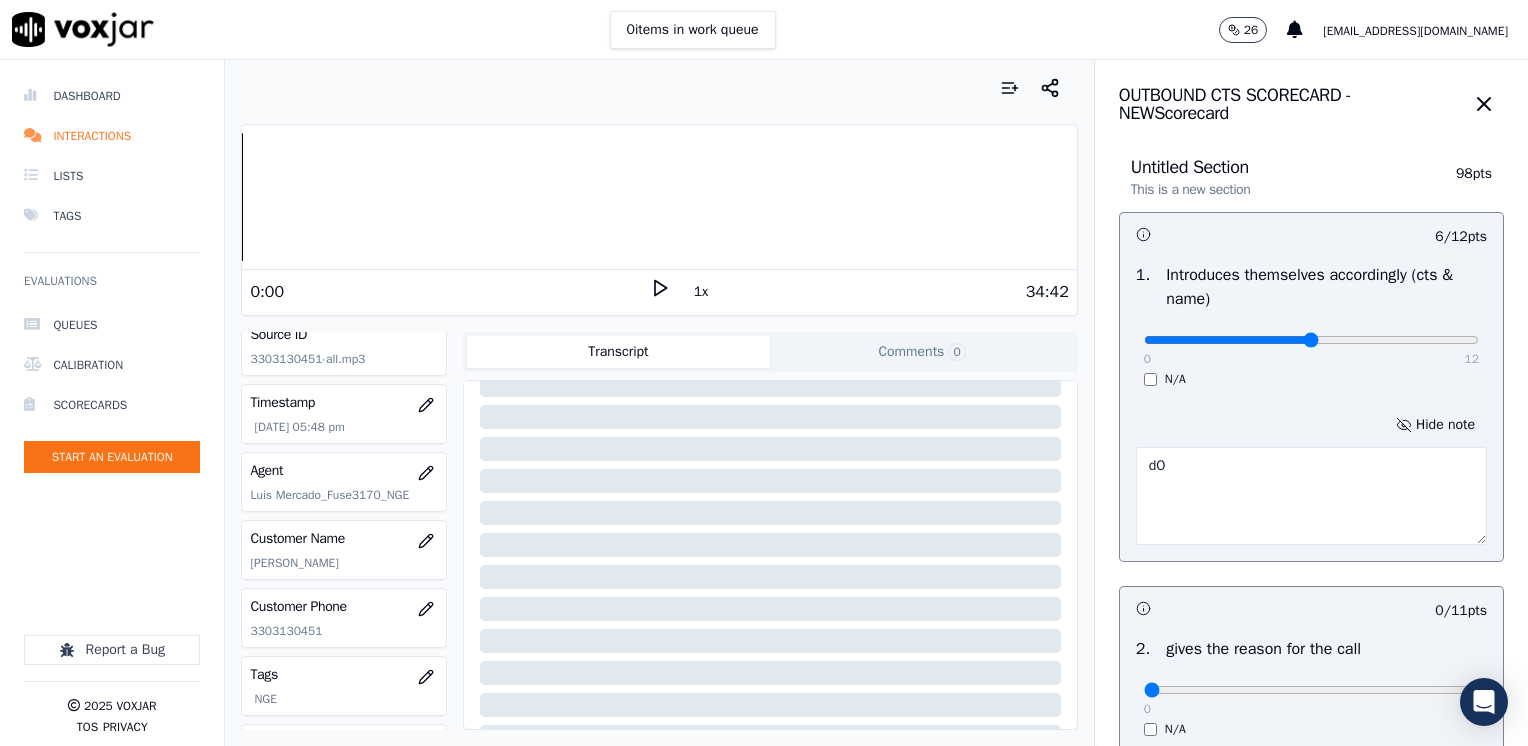 type on "d" 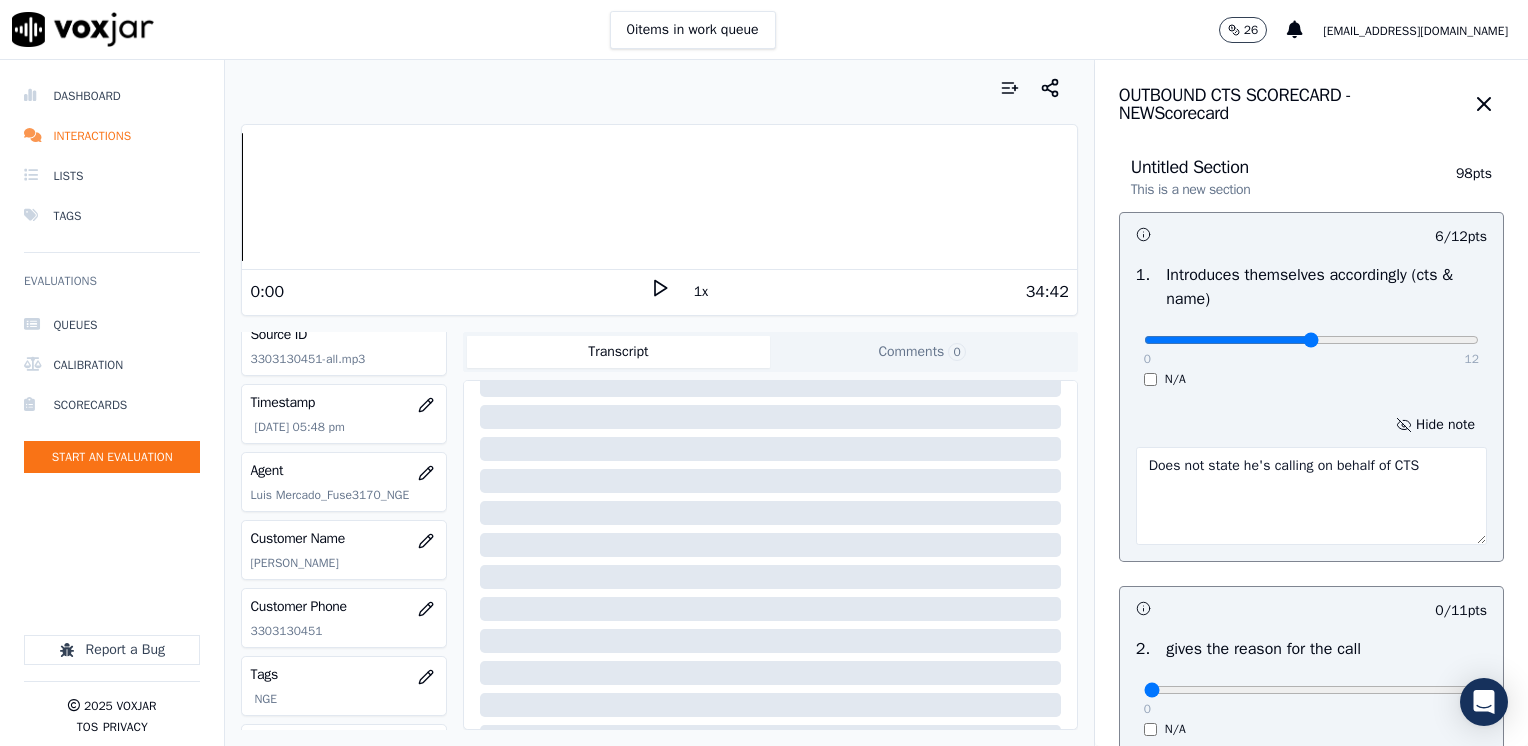 scroll, scrollTop: 300, scrollLeft: 0, axis: vertical 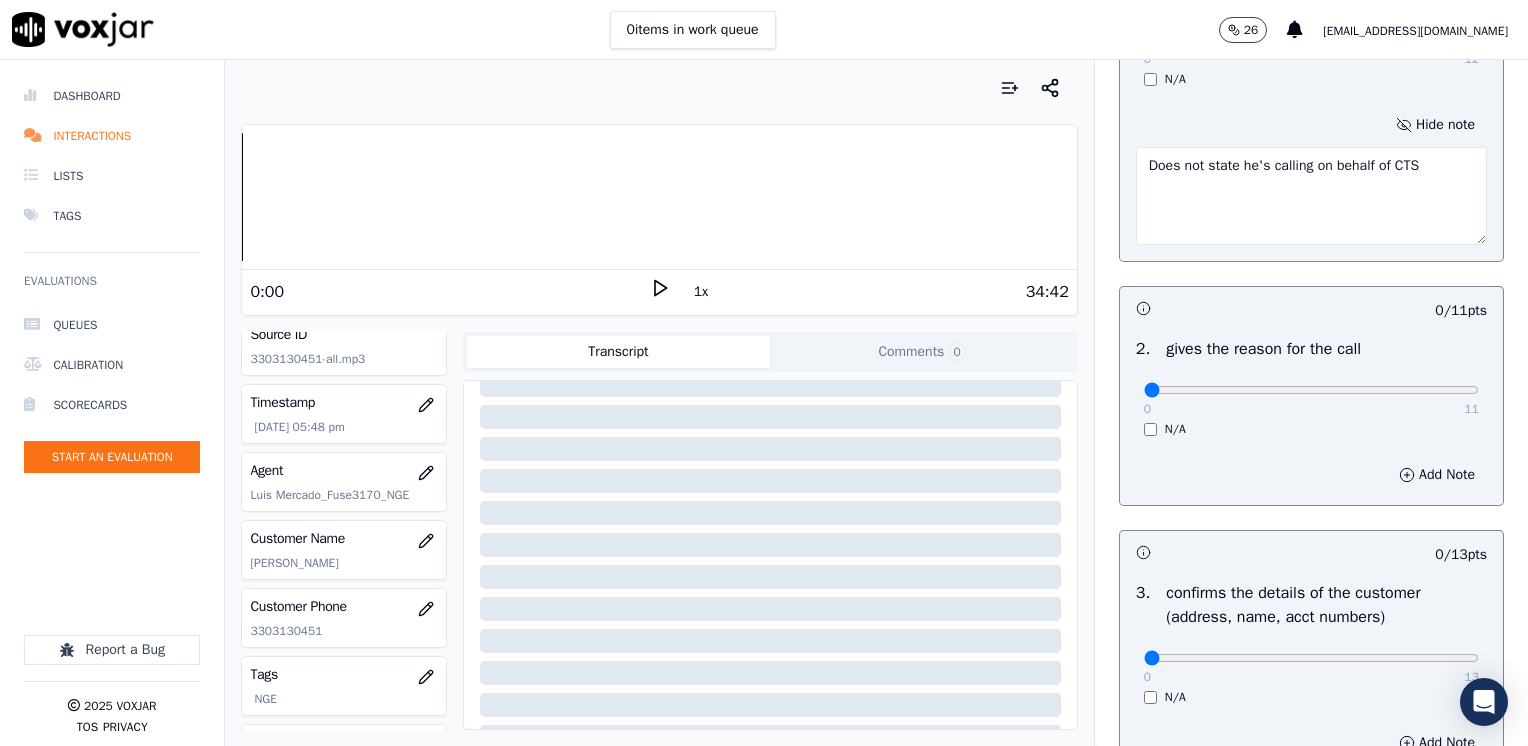 type on "Does not state he's calling on behalf of CTS" 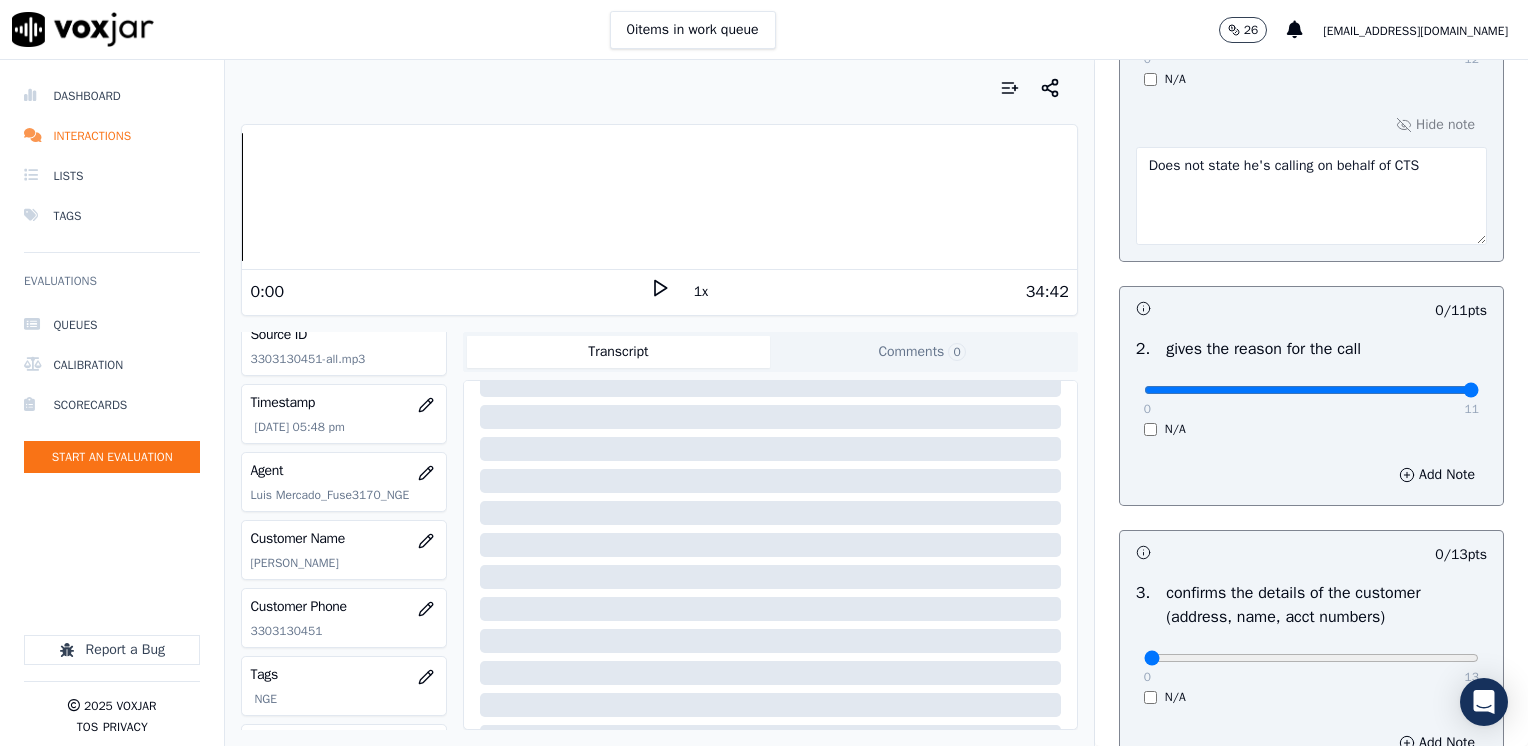 drag, startPoint x: 1136, startPoint y: 389, endPoint x: 1531, endPoint y: 396, distance: 395.062 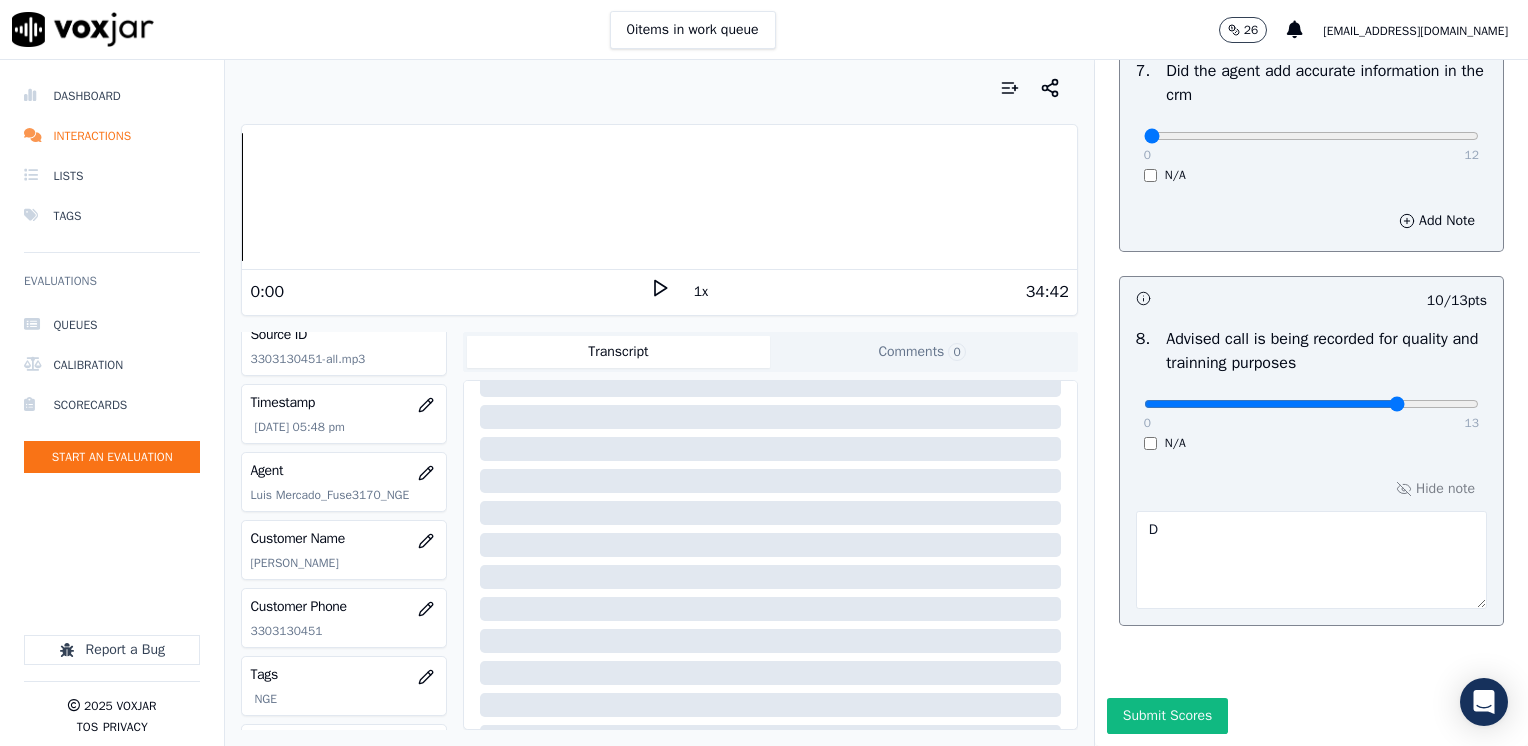 scroll, scrollTop: 1959, scrollLeft: 0, axis: vertical 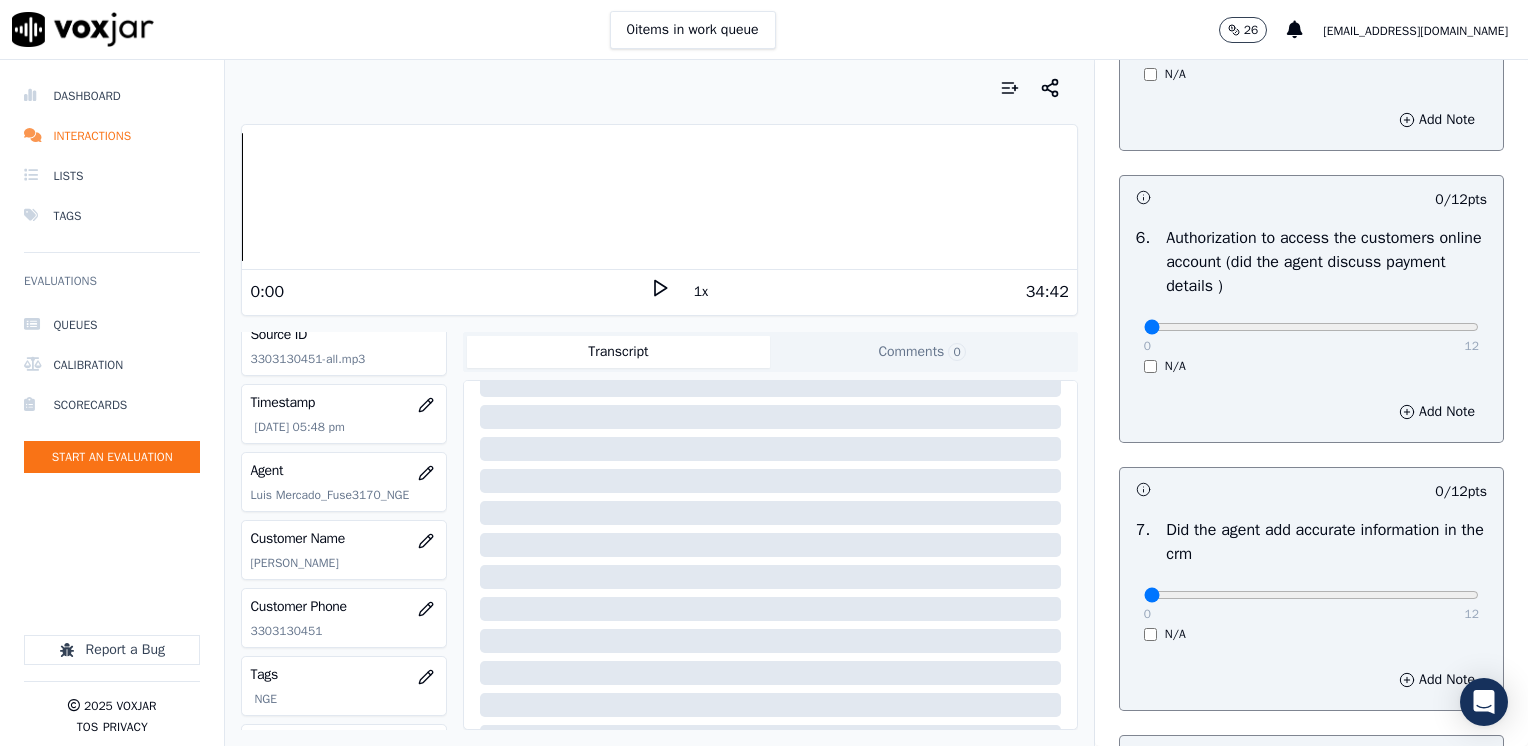 type on "Does not advise the call is being recorded for quality purposes at the very beginning of the call" 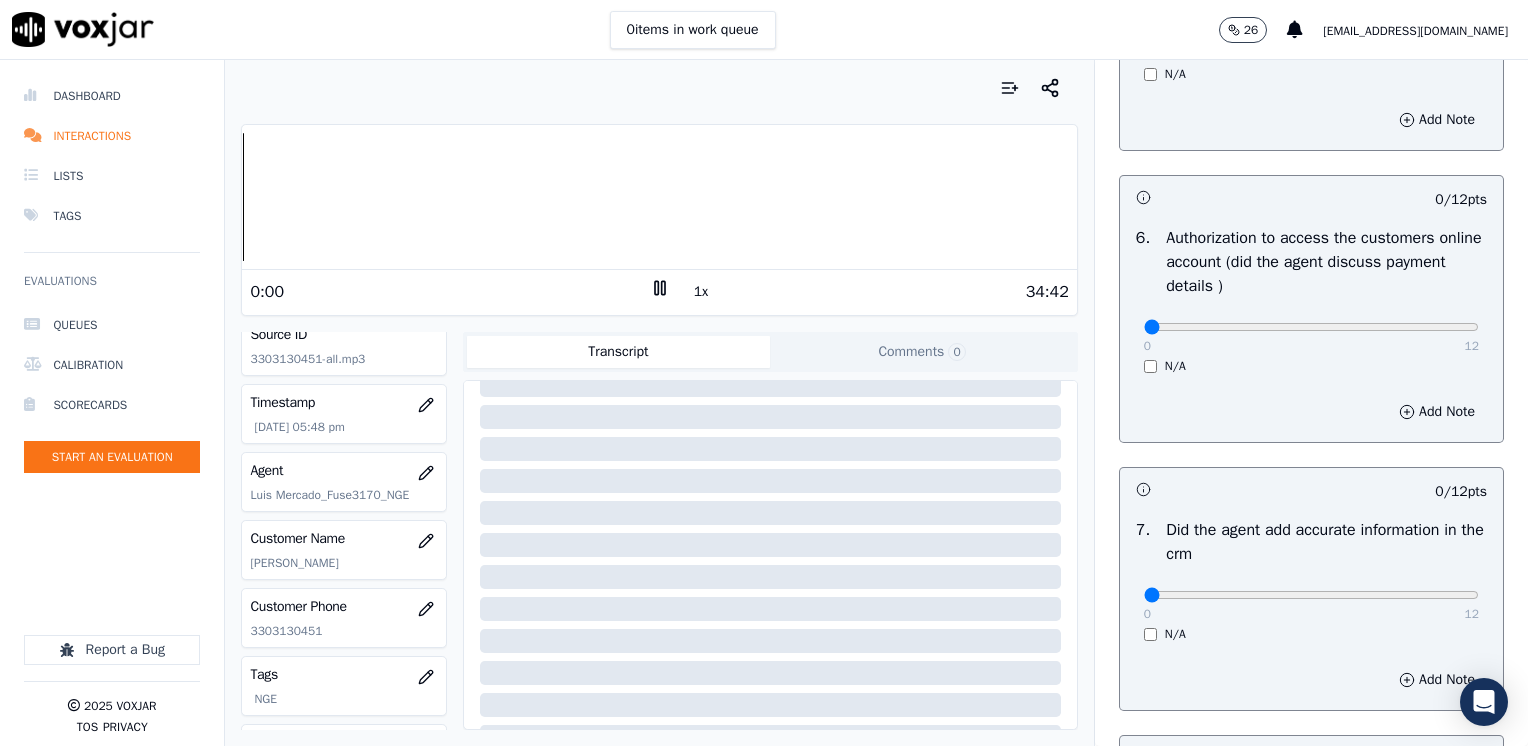 click 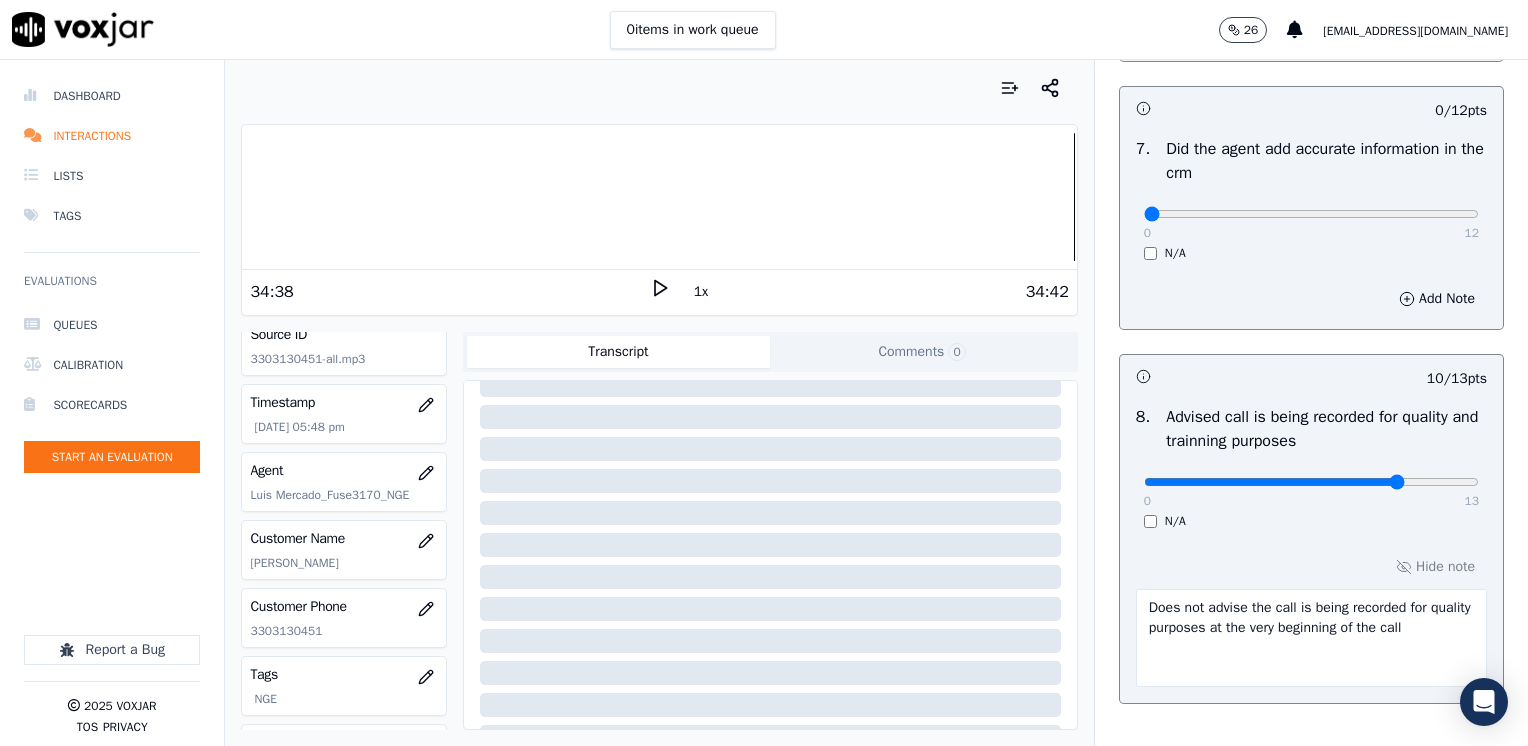 scroll, scrollTop: 1559, scrollLeft: 0, axis: vertical 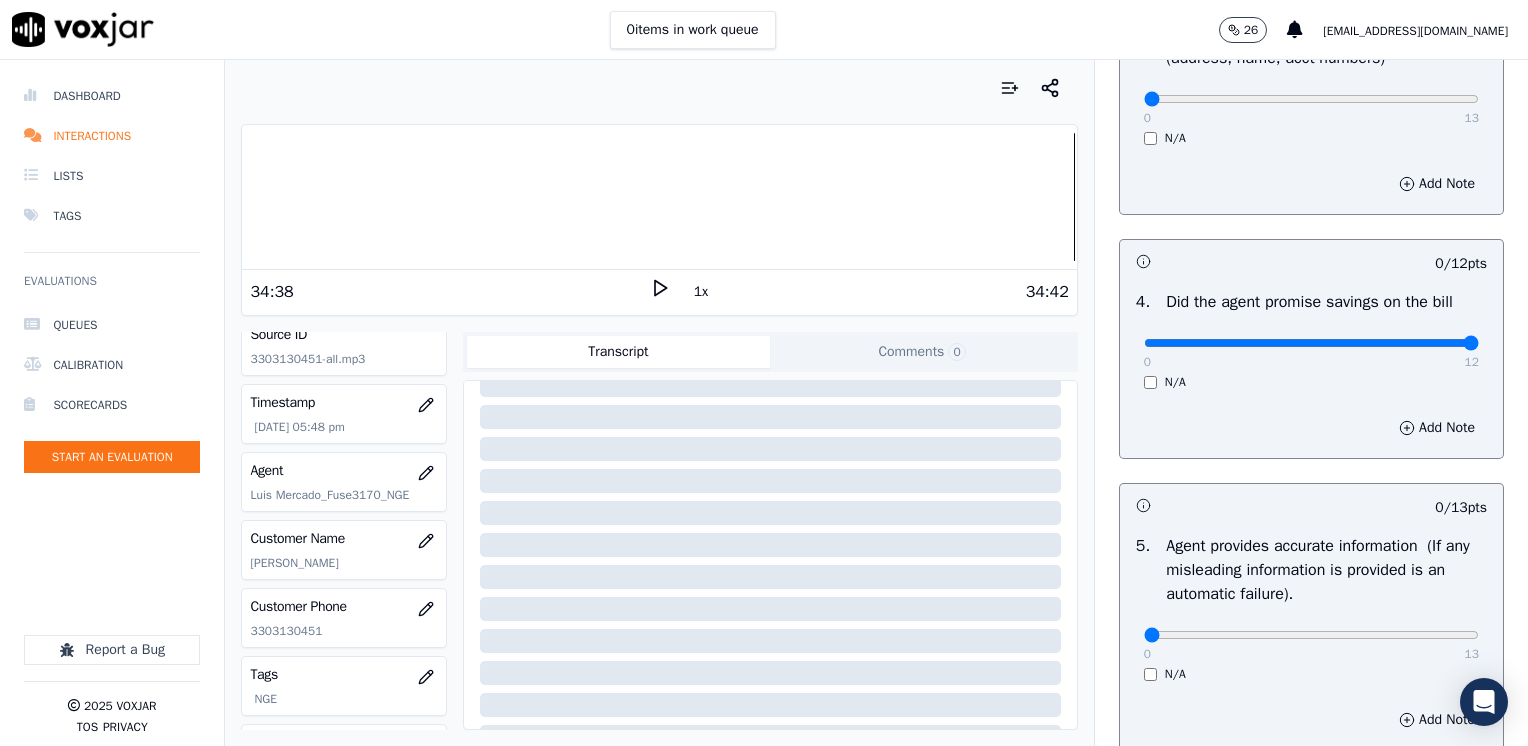 drag, startPoint x: 1135, startPoint y: 338, endPoint x: 1445, endPoint y: 413, distance: 318.94357 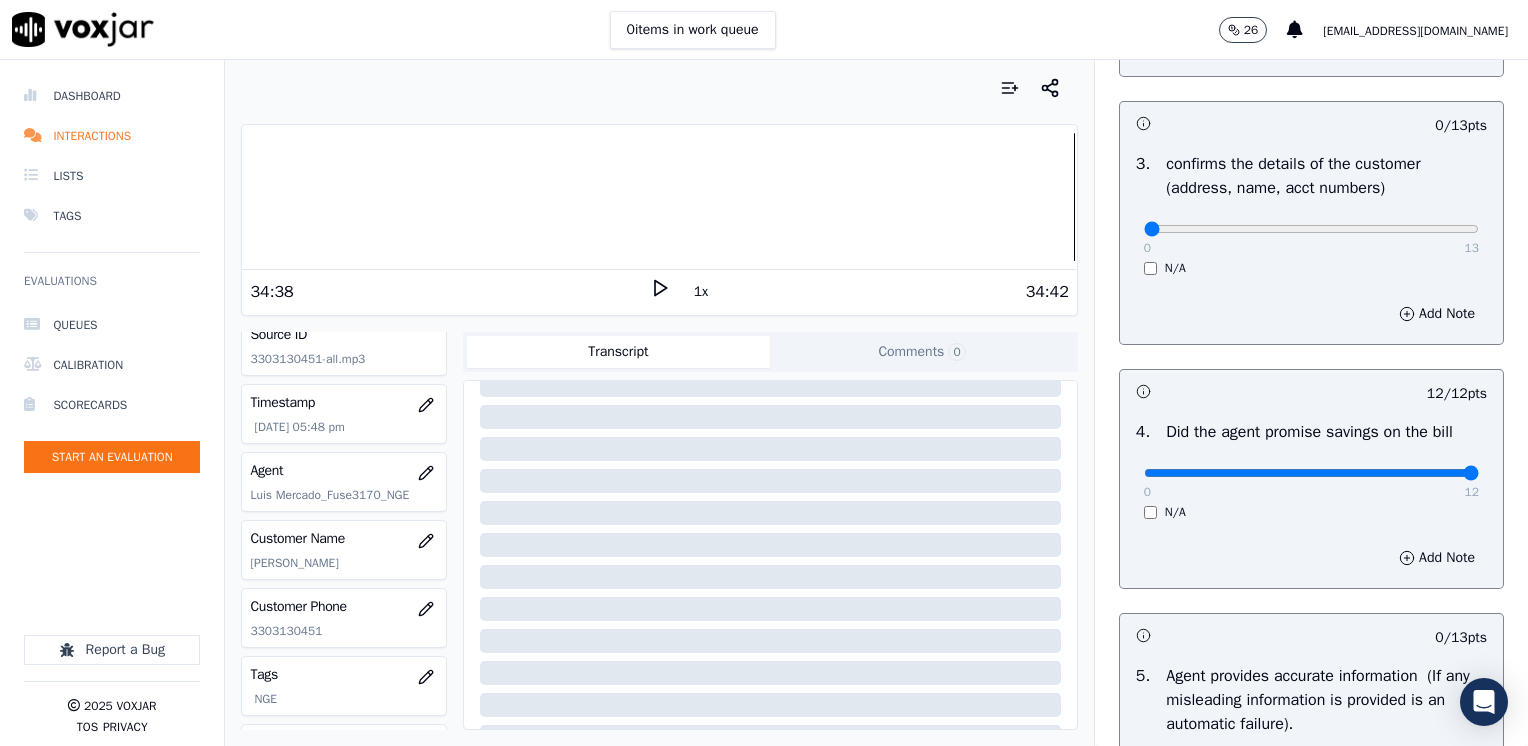 scroll, scrollTop: 459, scrollLeft: 0, axis: vertical 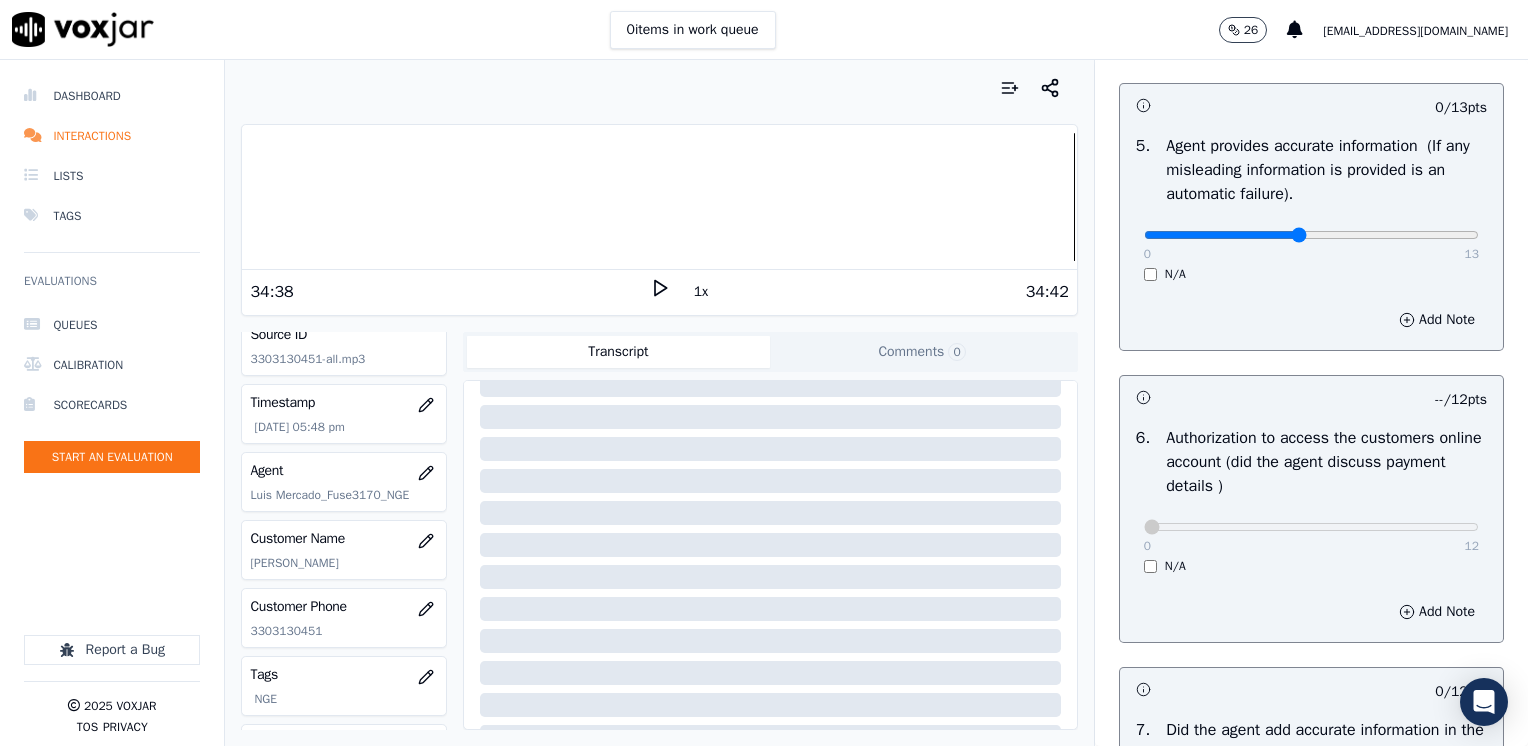 type on "6" 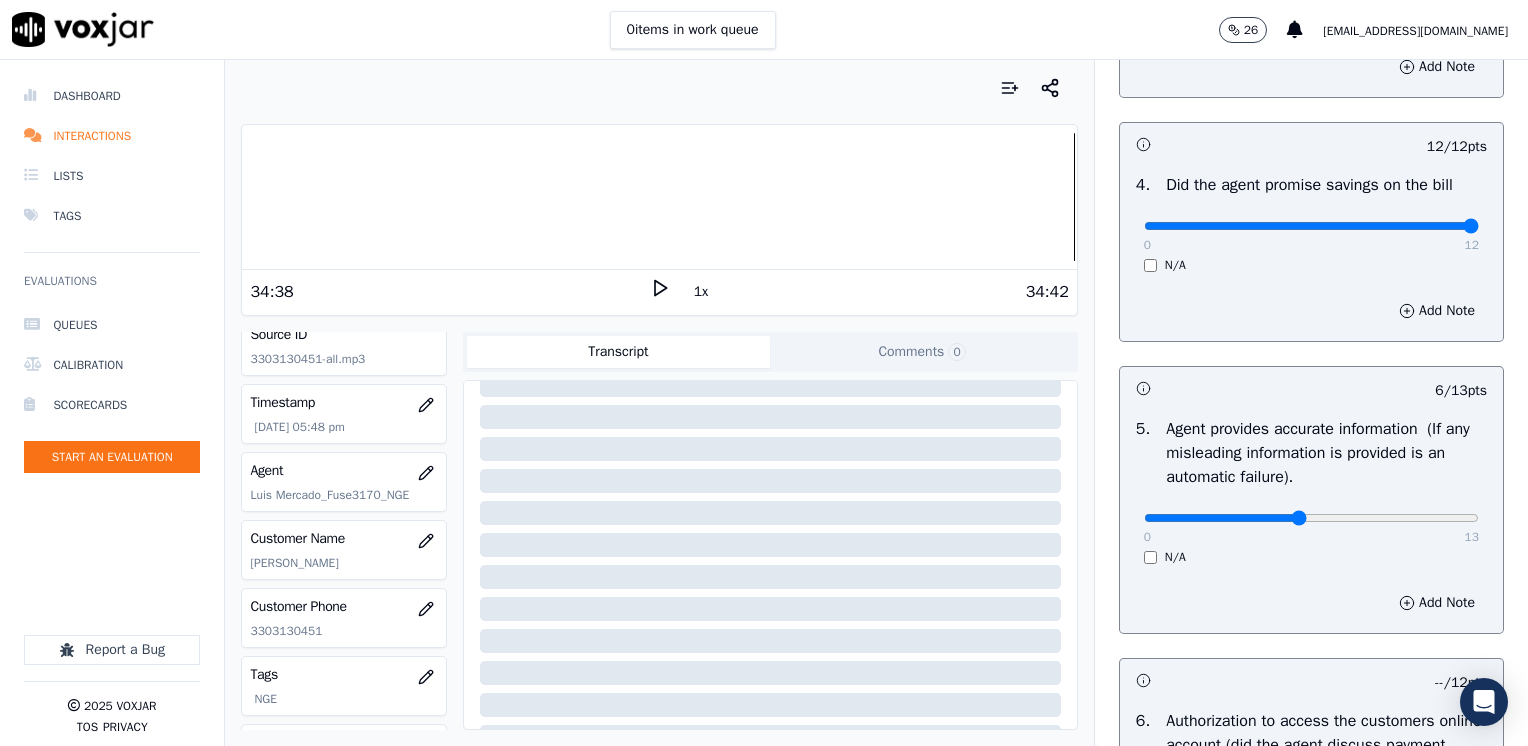 scroll, scrollTop: 959, scrollLeft: 0, axis: vertical 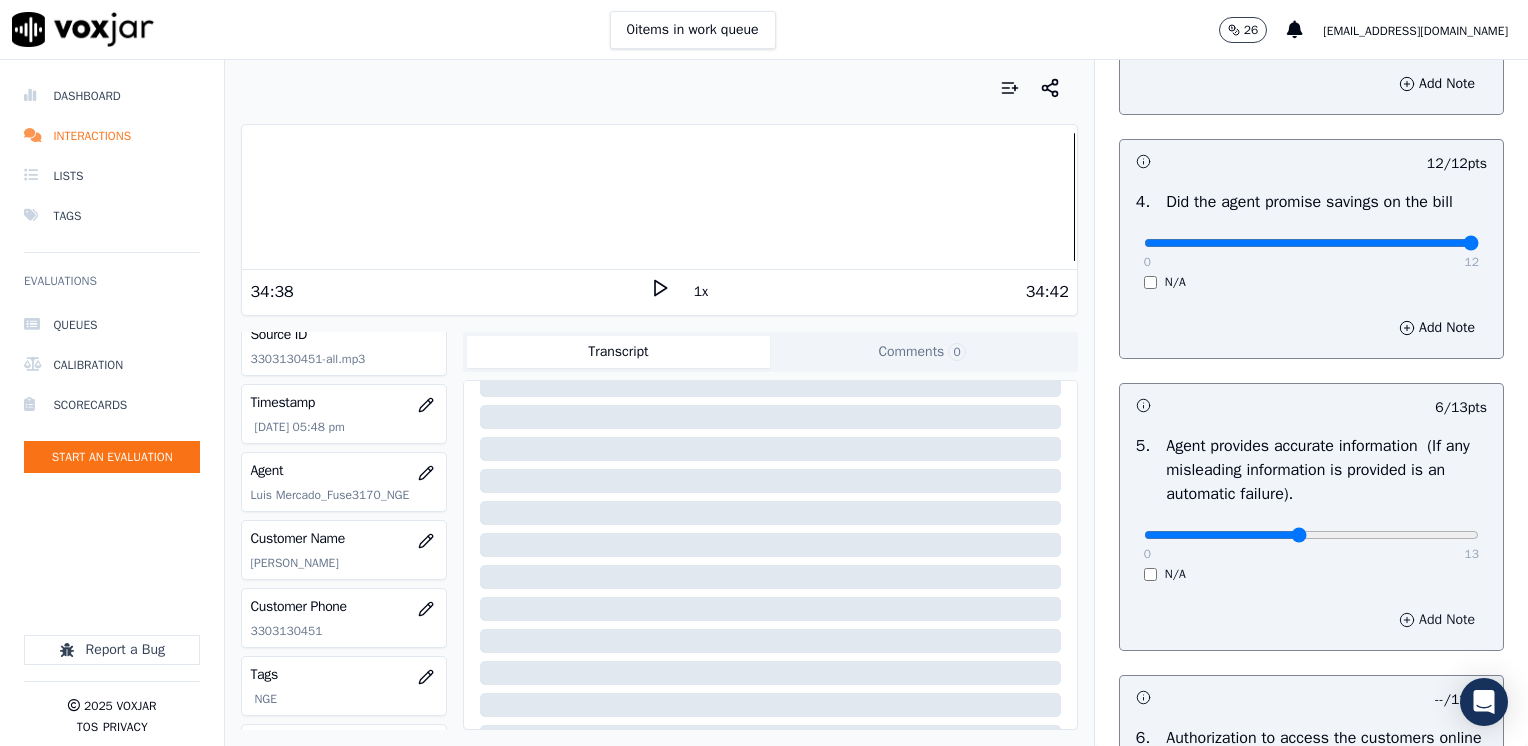 click on "Add Note" at bounding box center [1437, 620] 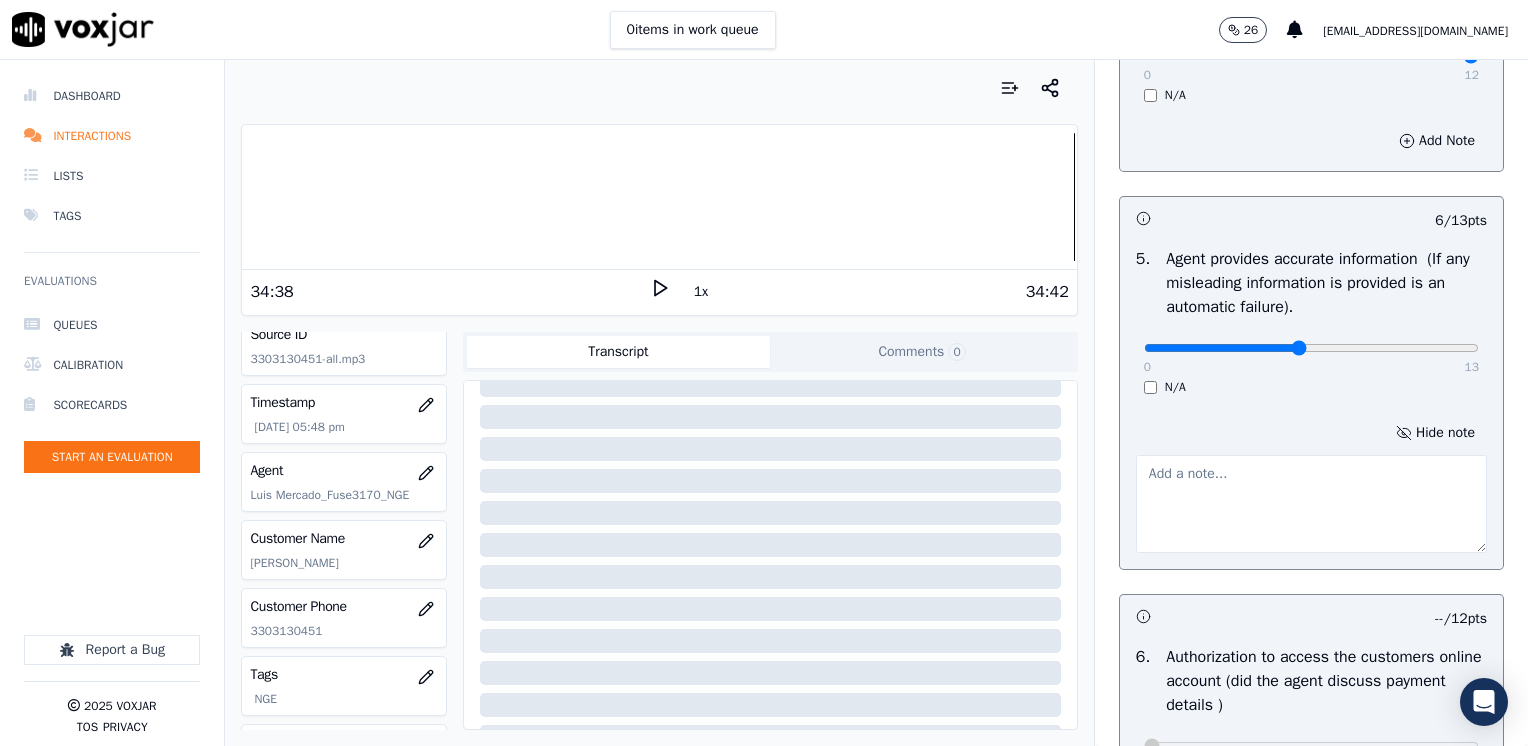scroll, scrollTop: 1159, scrollLeft: 0, axis: vertical 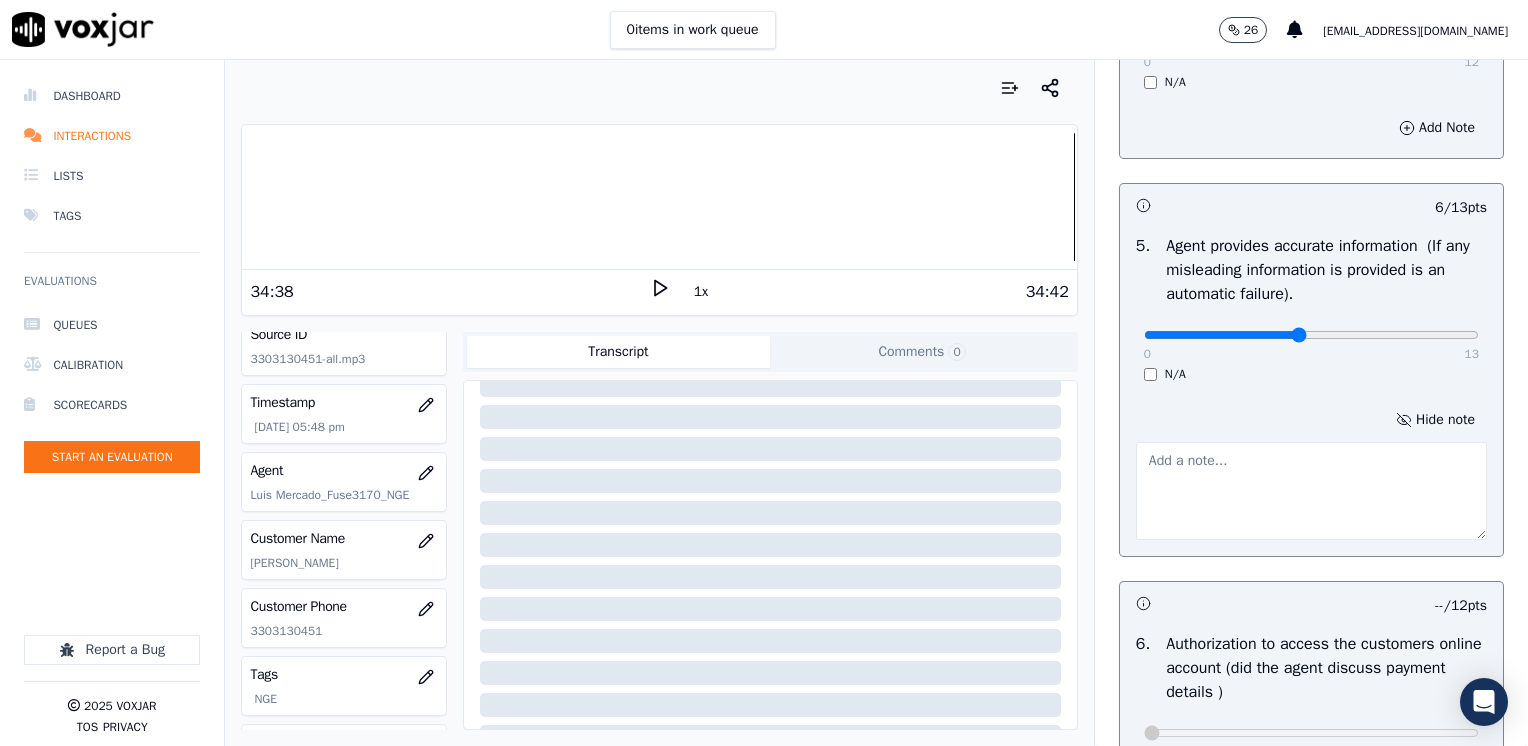 click at bounding box center [1311, 491] 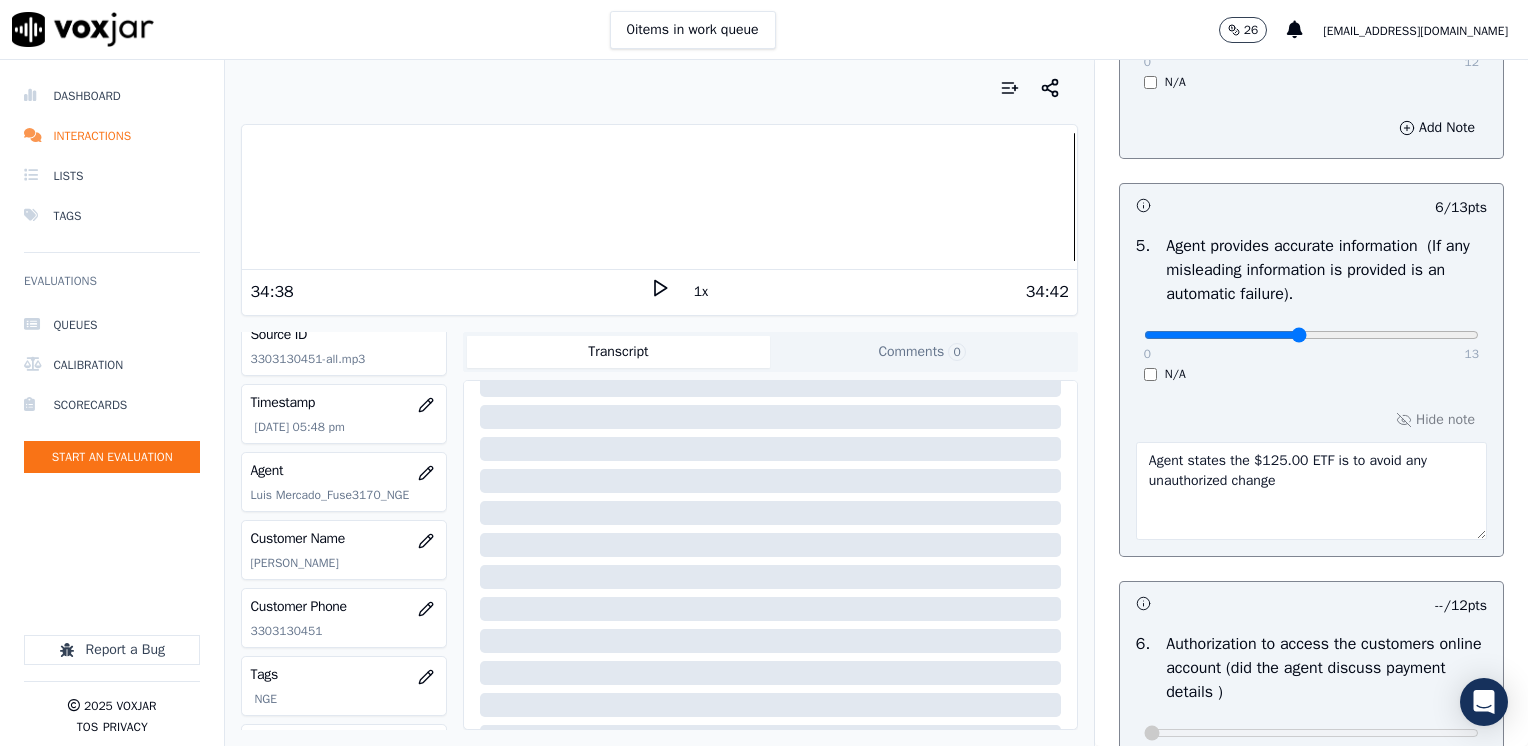 click on "Agent states the $125.00 ETF is to avoid any unauthorized change" at bounding box center [1311, 491] 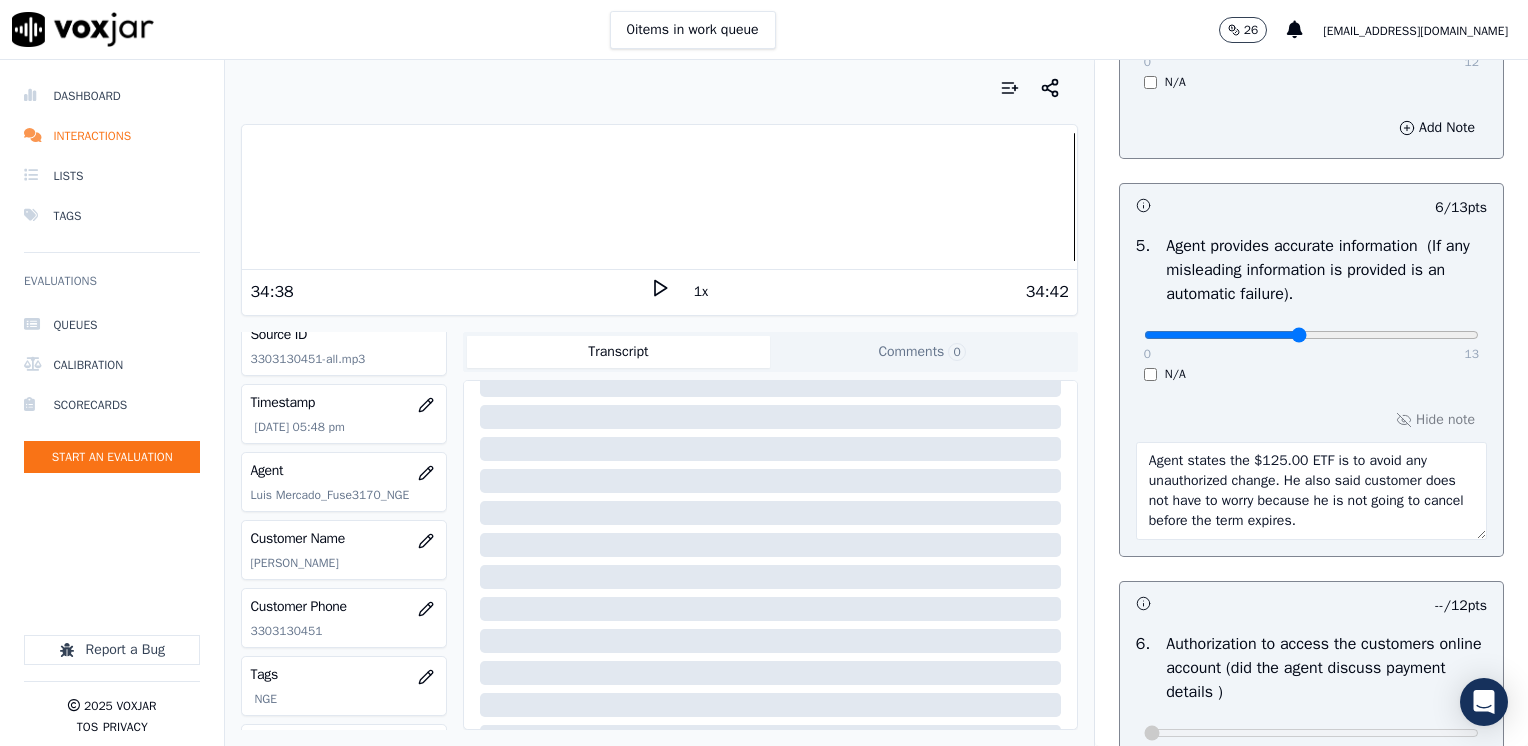 type on "Agent states the $125.00 ETF is to avoid any unauthorized change. He also said customer does not have to worry because he is not going to cancel before the term expires." 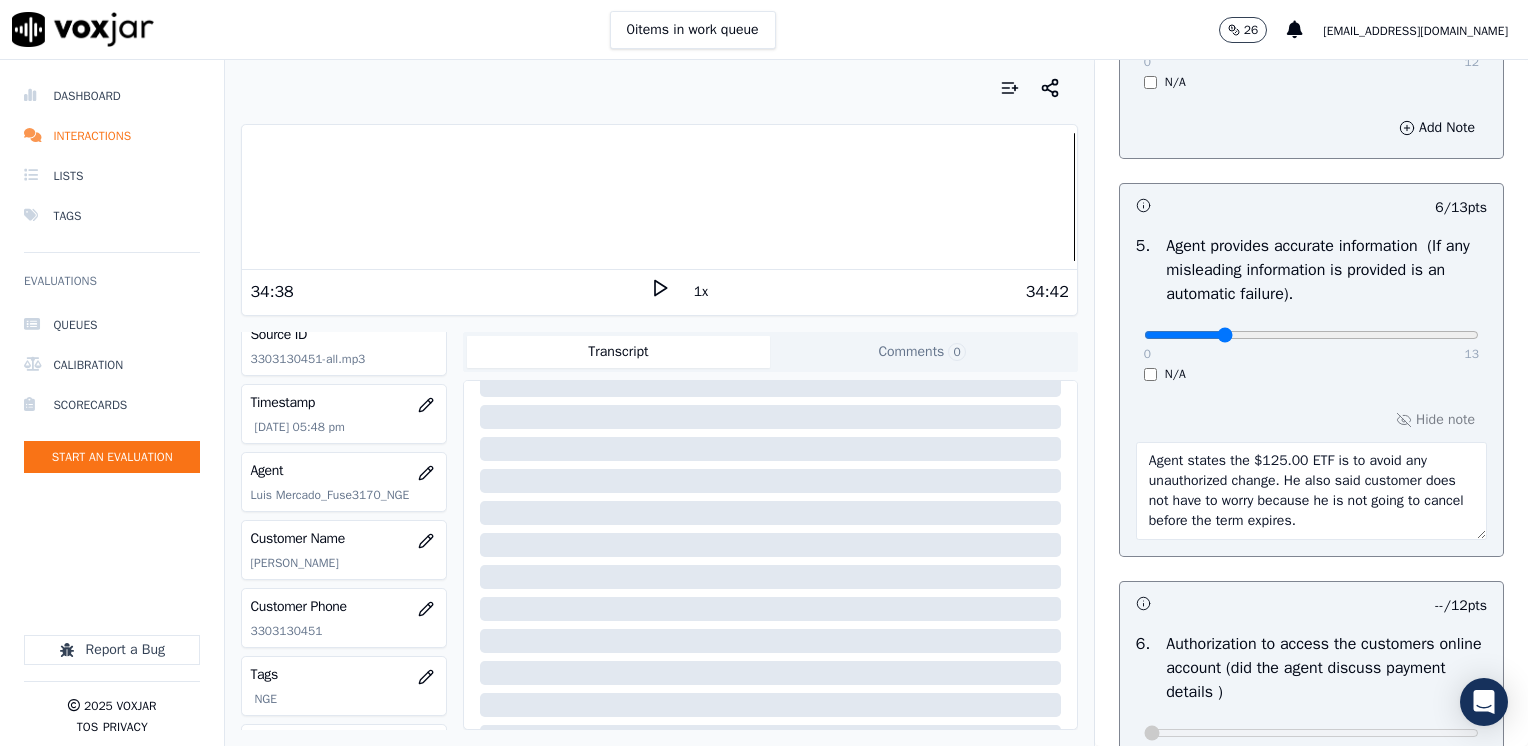 type on "3" 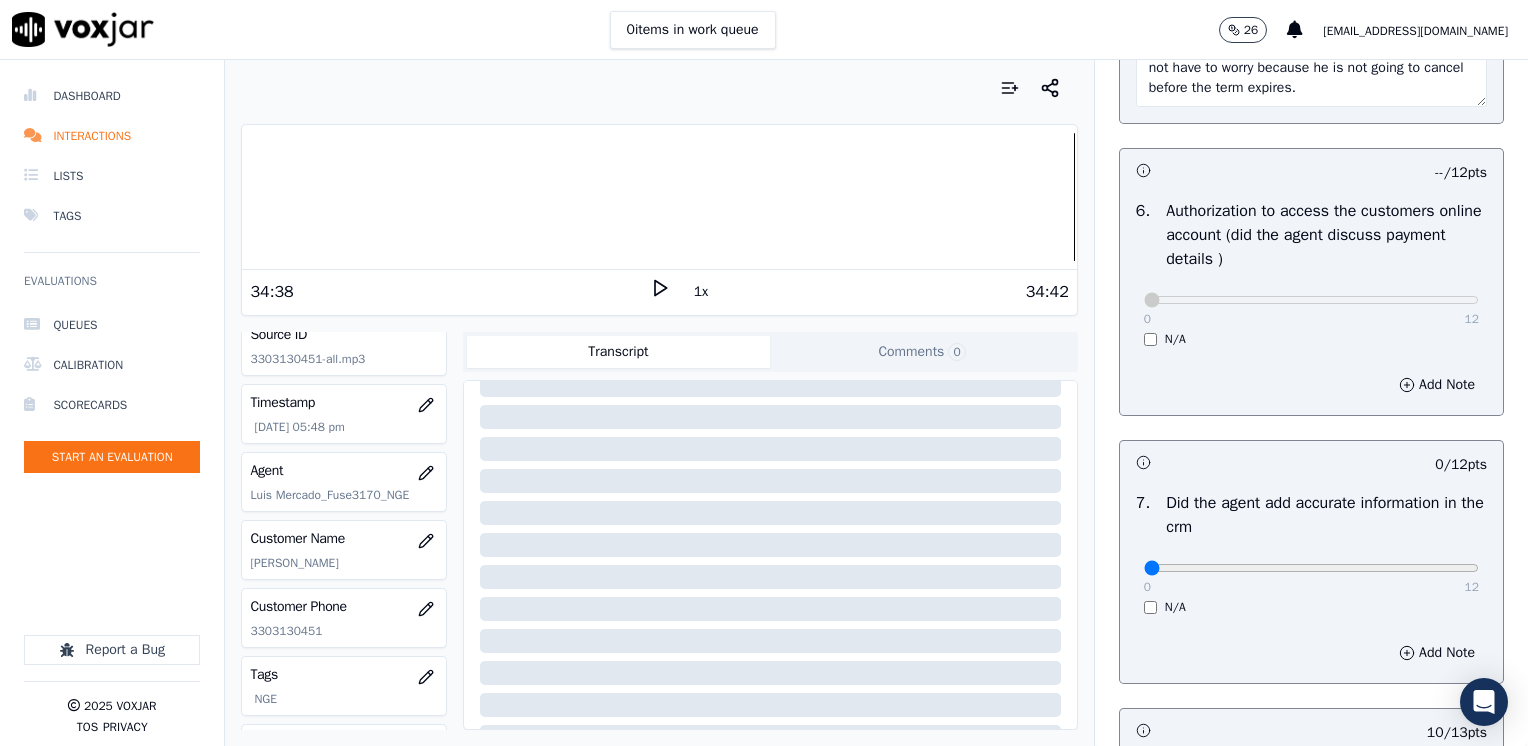 scroll, scrollTop: 1764, scrollLeft: 0, axis: vertical 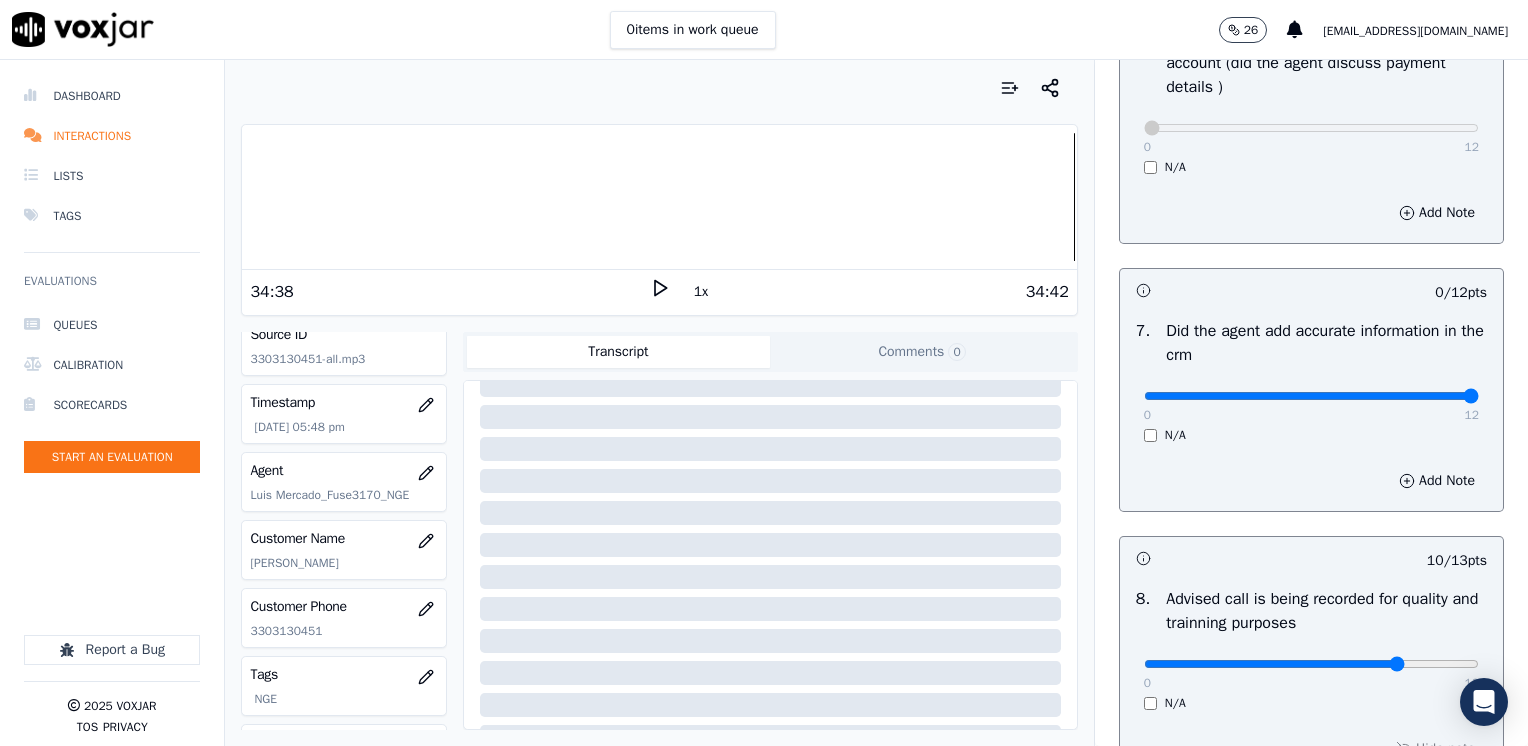 drag, startPoint x: 1137, startPoint y: 392, endPoint x: 1531, endPoint y: 415, distance: 394.67075 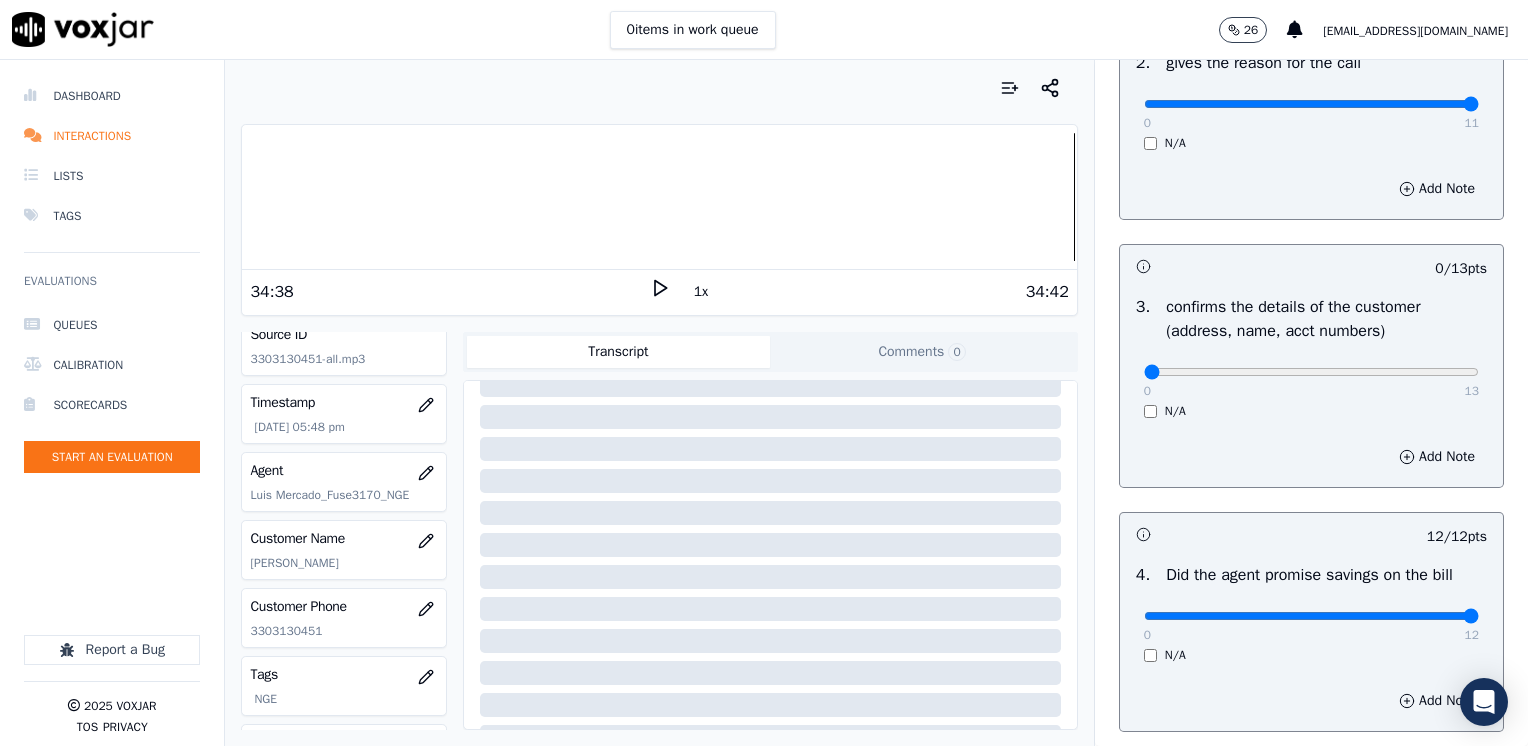 scroll, scrollTop: 564, scrollLeft: 0, axis: vertical 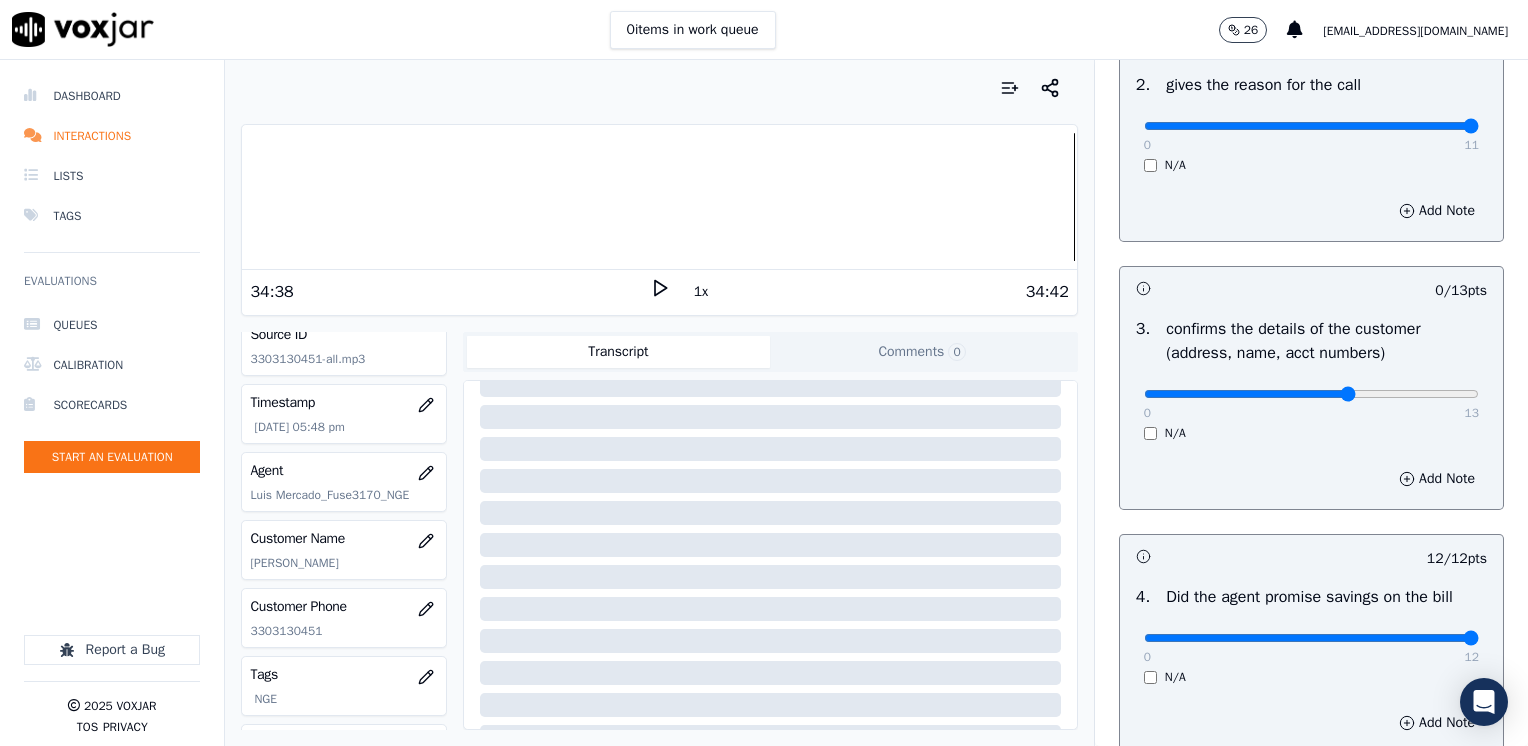click at bounding box center (1311, -224) 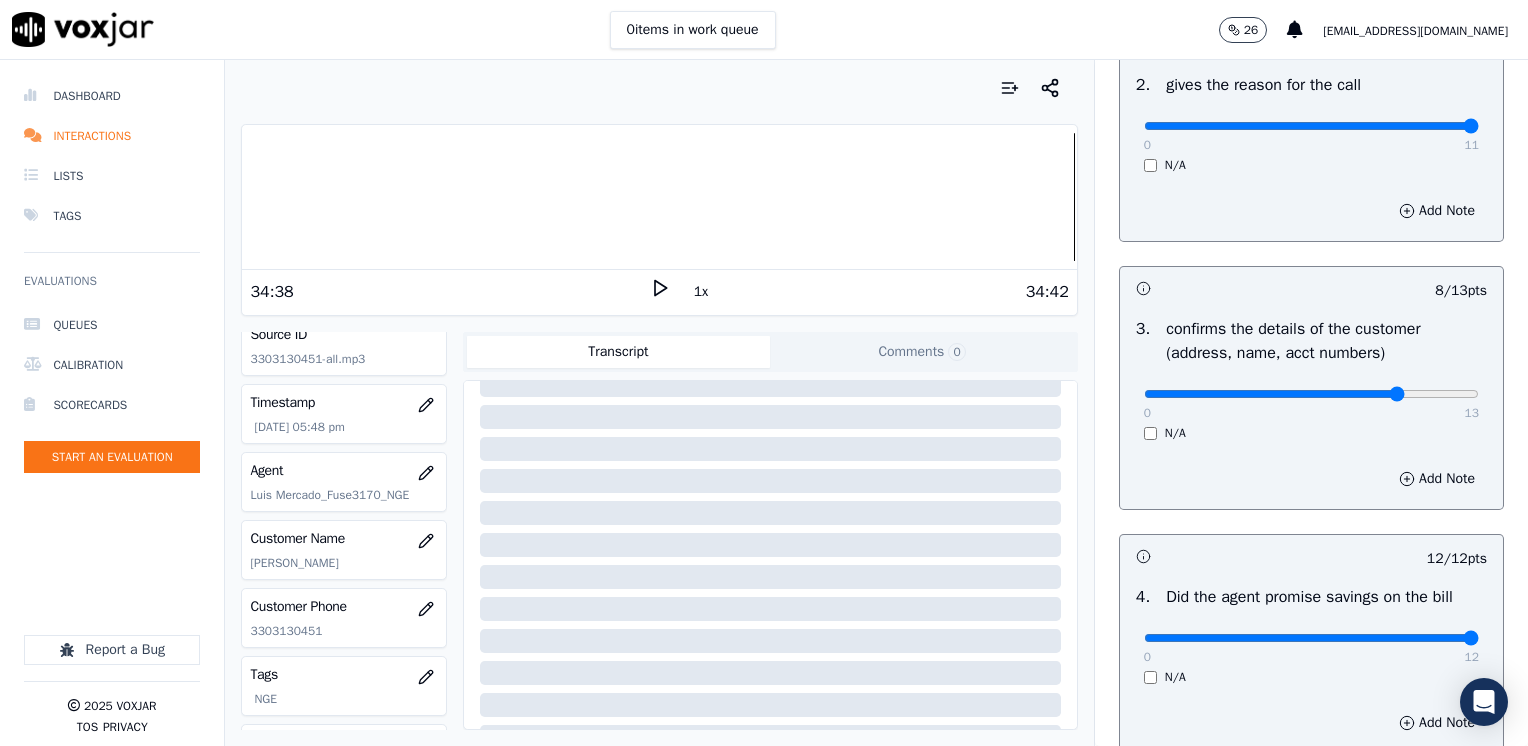 type on "10" 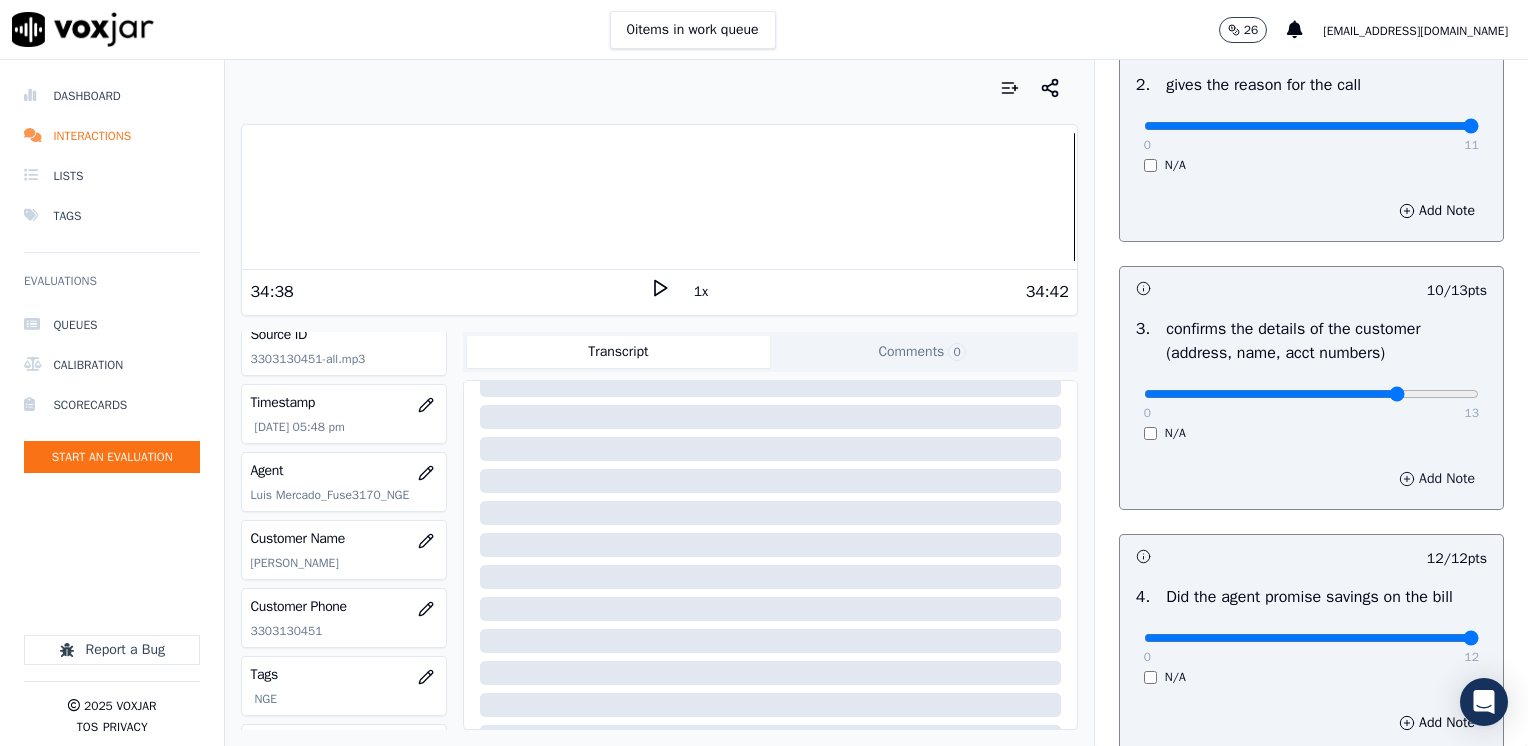 click on "Add Note" at bounding box center [1437, 479] 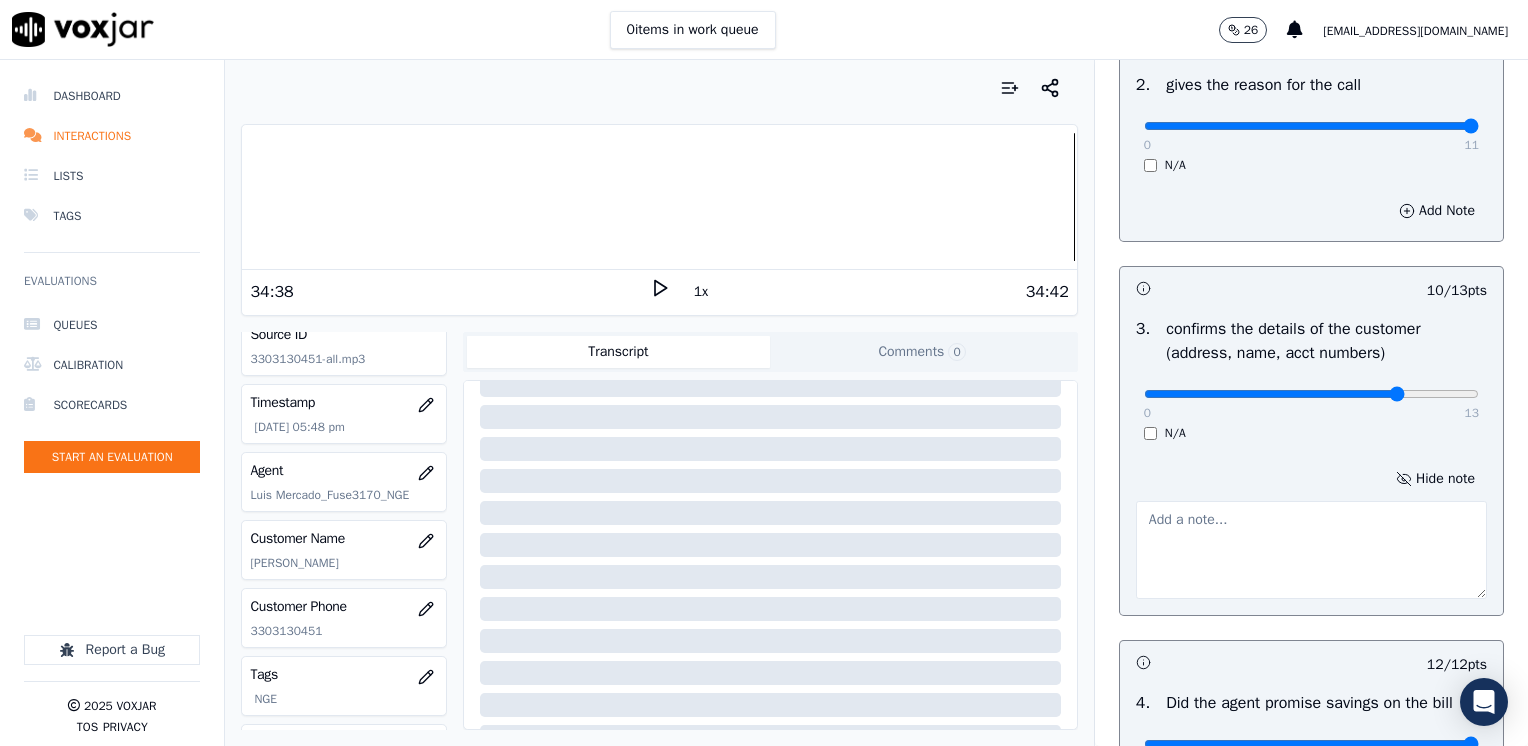 click at bounding box center [1311, 550] 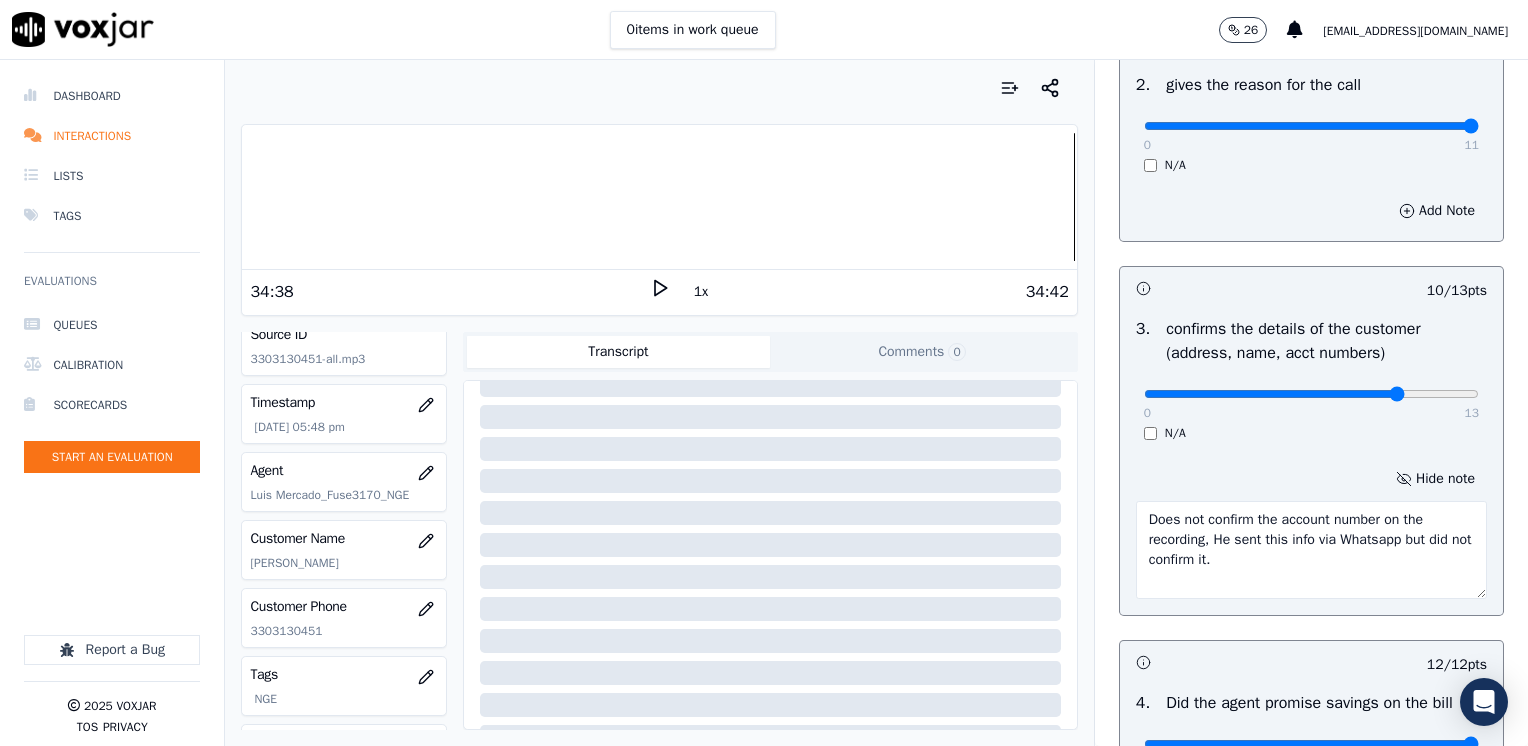 type on "Does not confirm the account number on the recording, He sent this info via Whatsapp but did not confirm it." 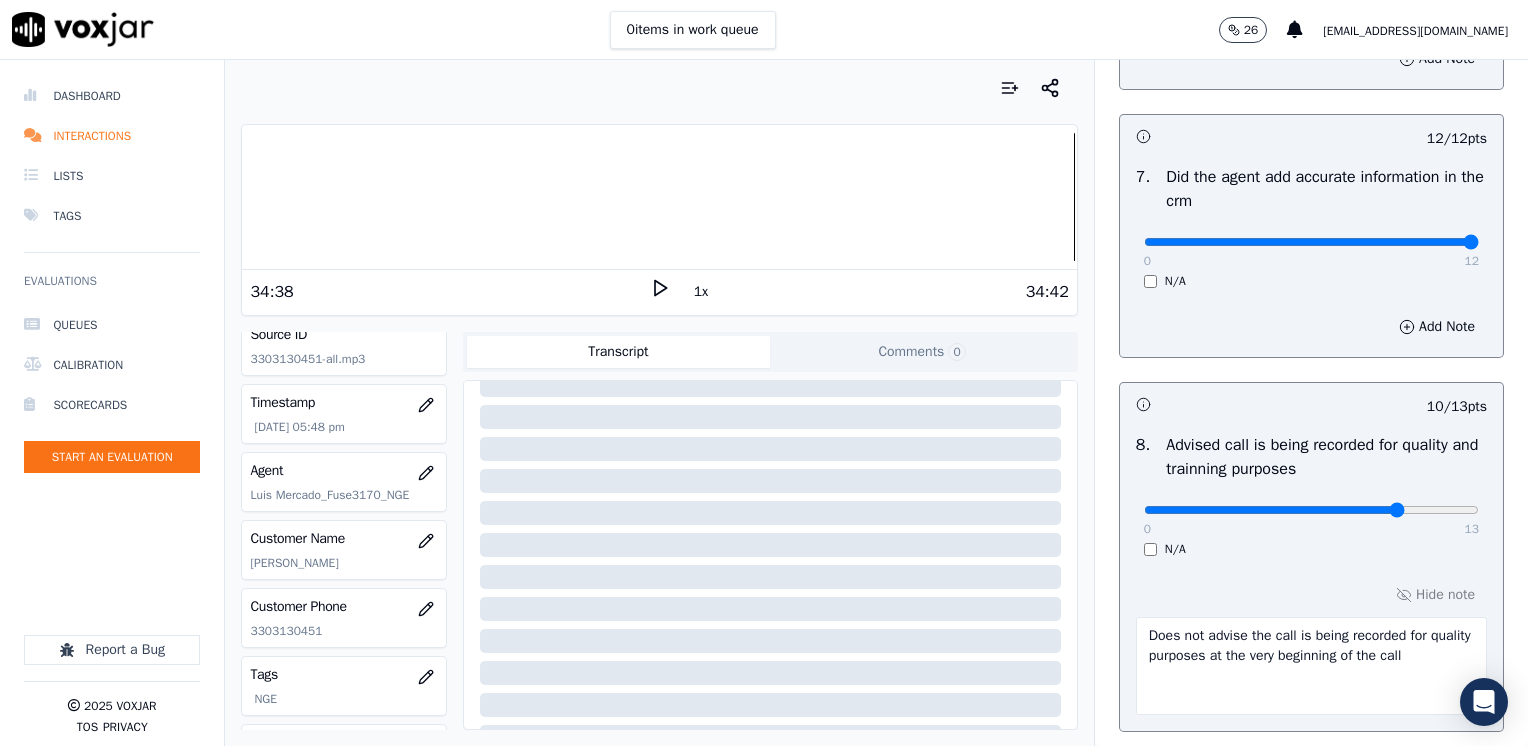 scroll, scrollTop: 2170, scrollLeft: 0, axis: vertical 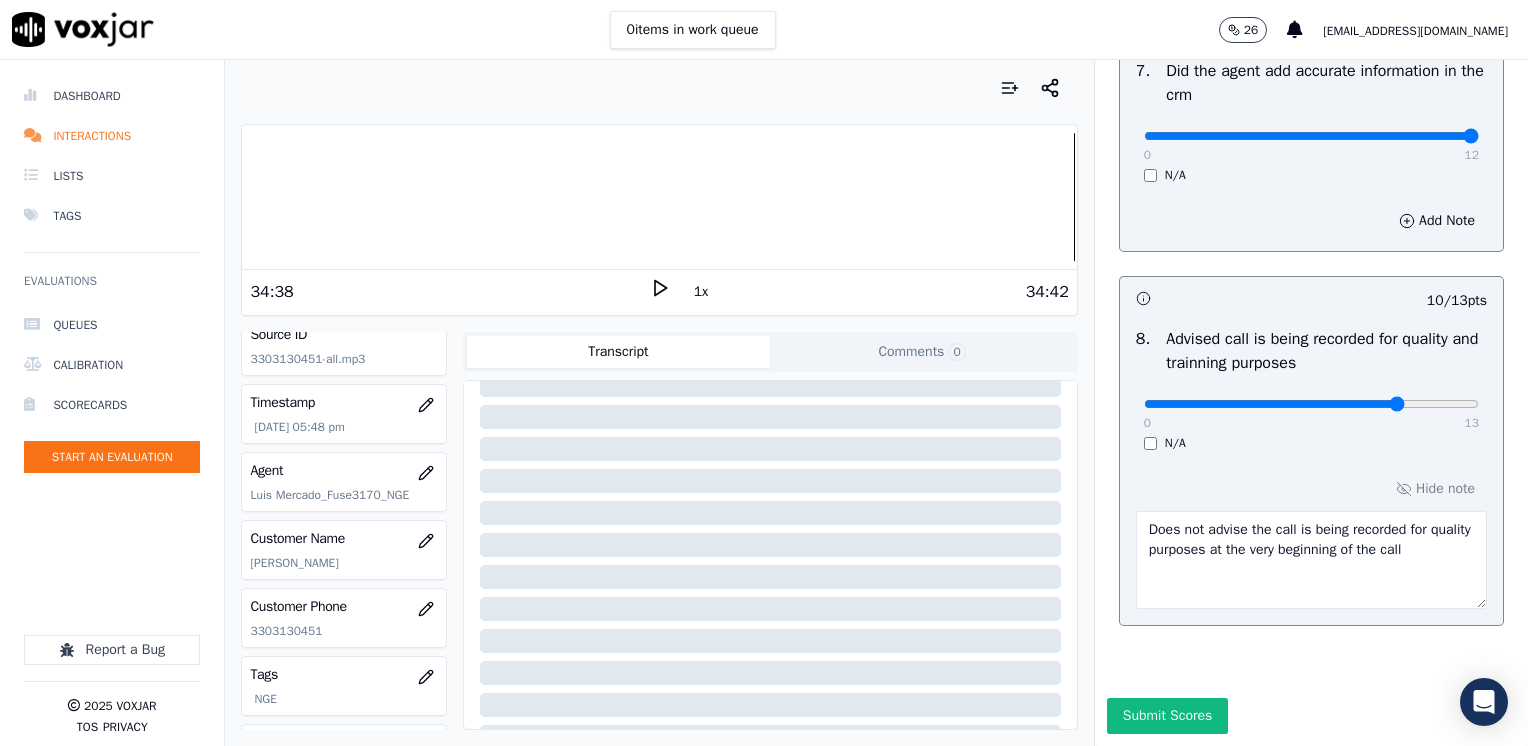click on "Submit Scores" at bounding box center [1167, 716] 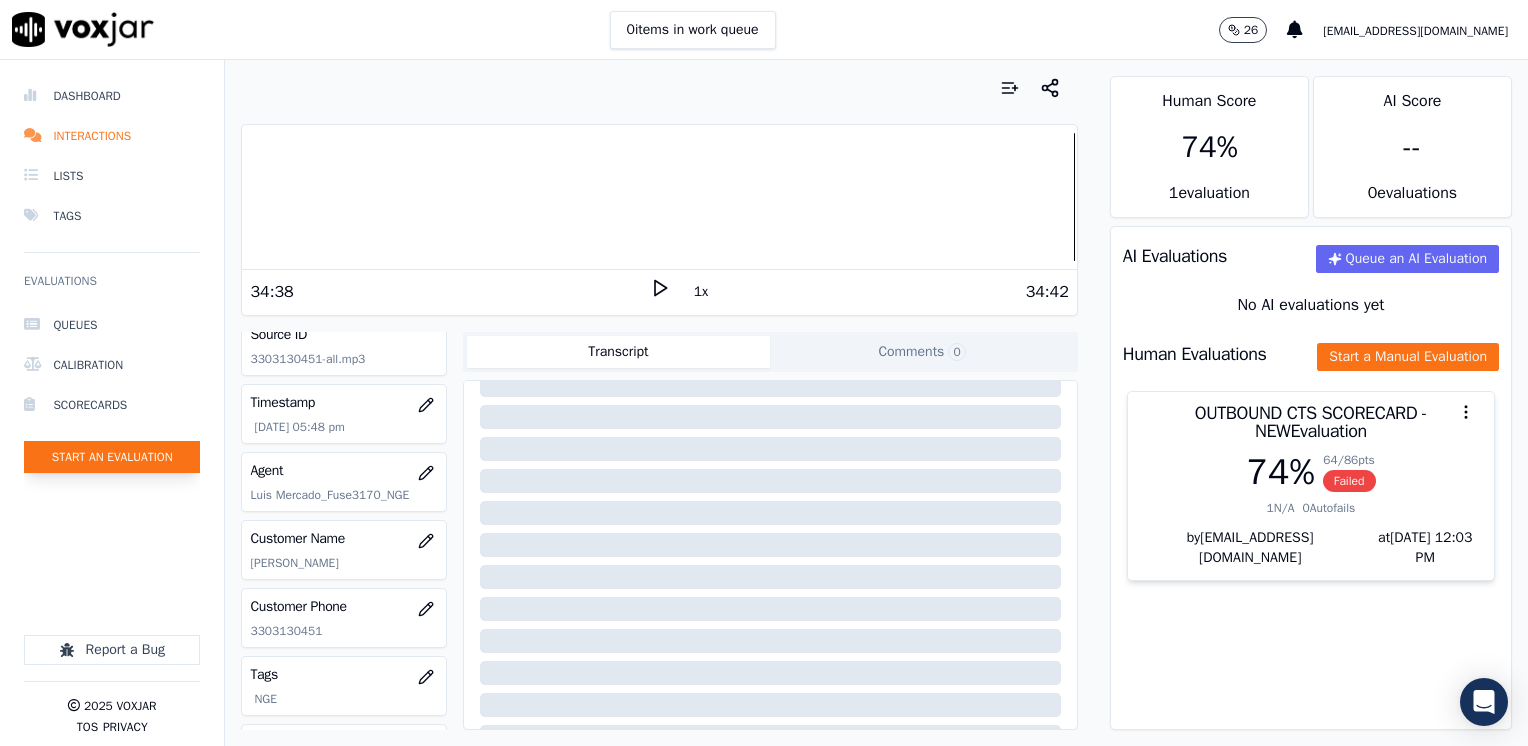 click on "Start an Evaluation" 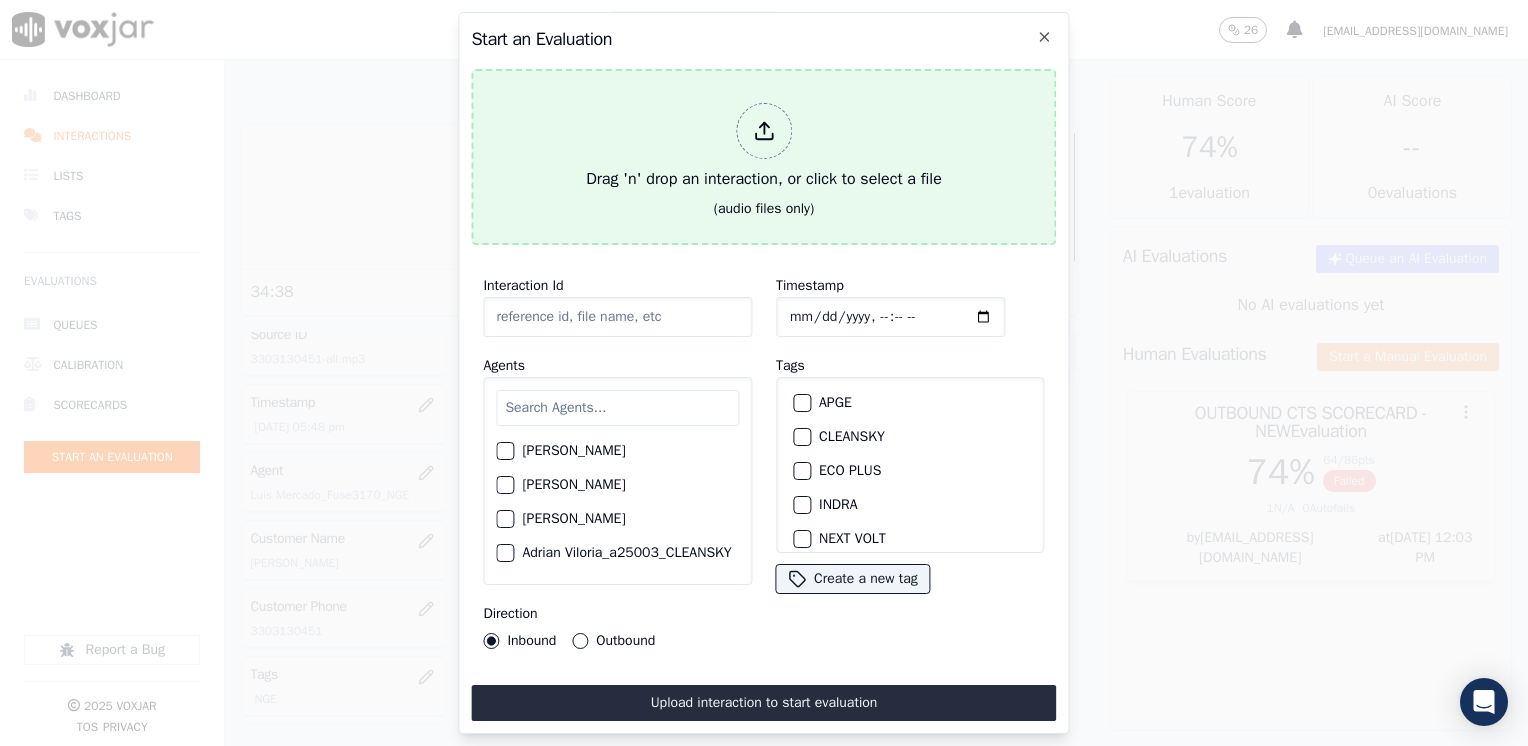 click at bounding box center [764, 131] 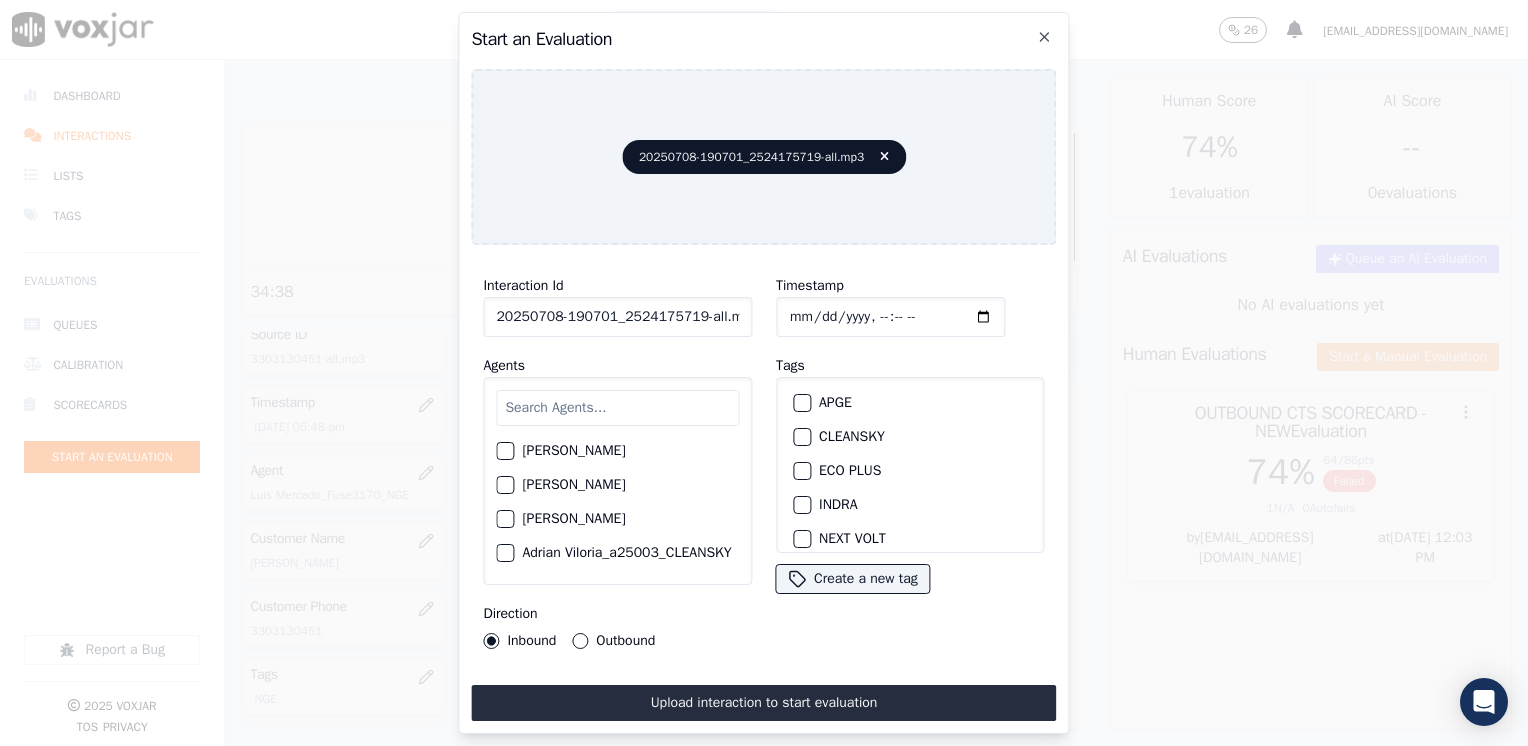 click at bounding box center [617, 408] 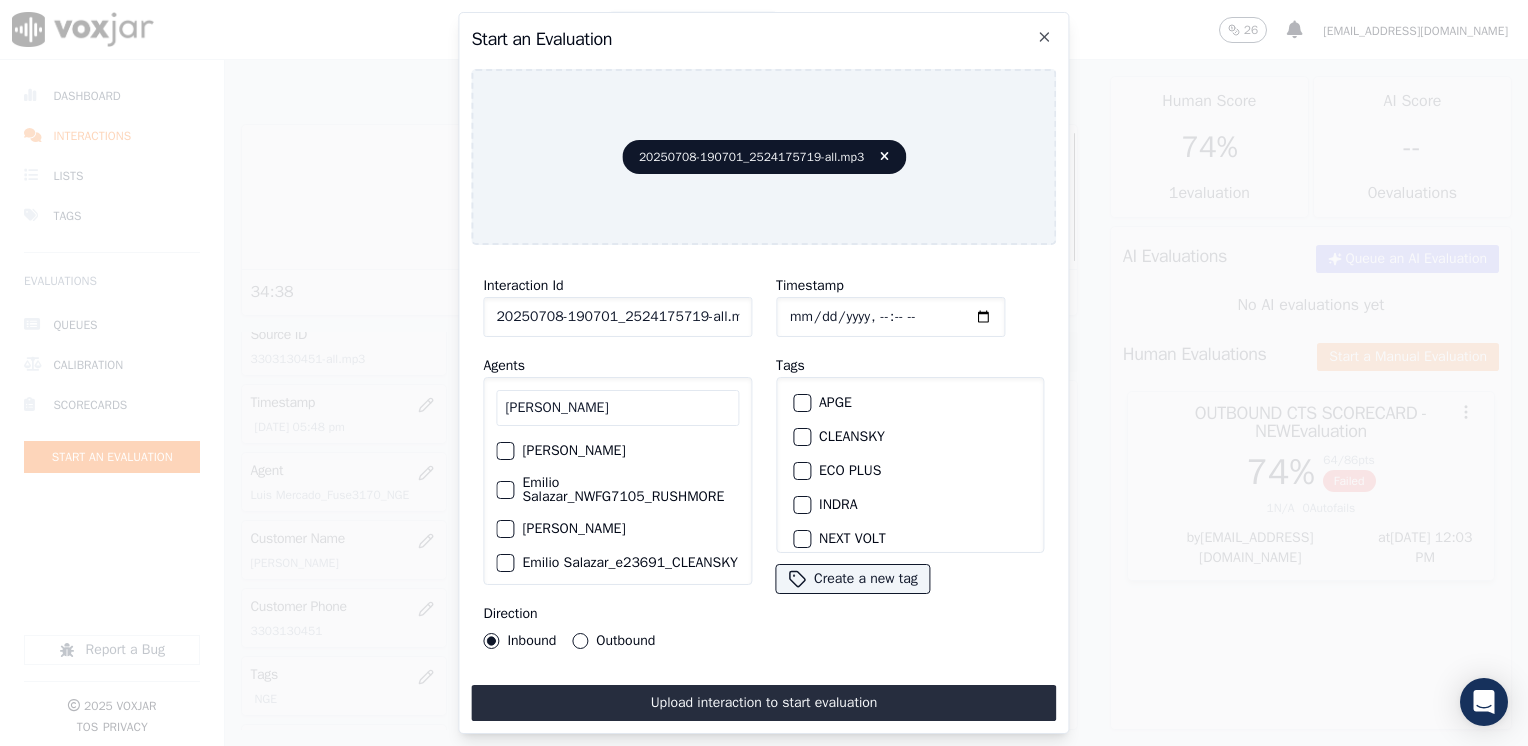 scroll, scrollTop: 99, scrollLeft: 0, axis: vertical 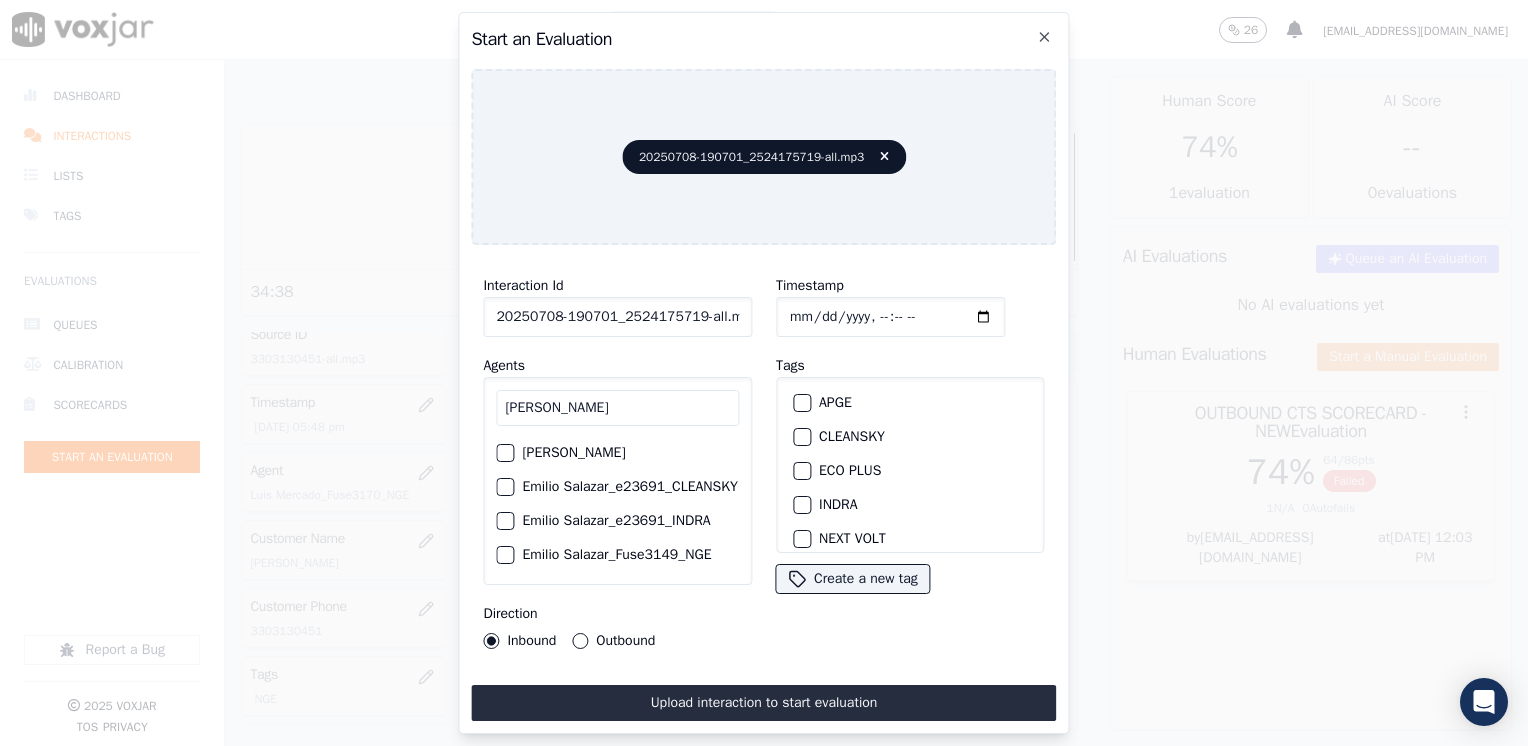 type on "[PERSON_NAME]" 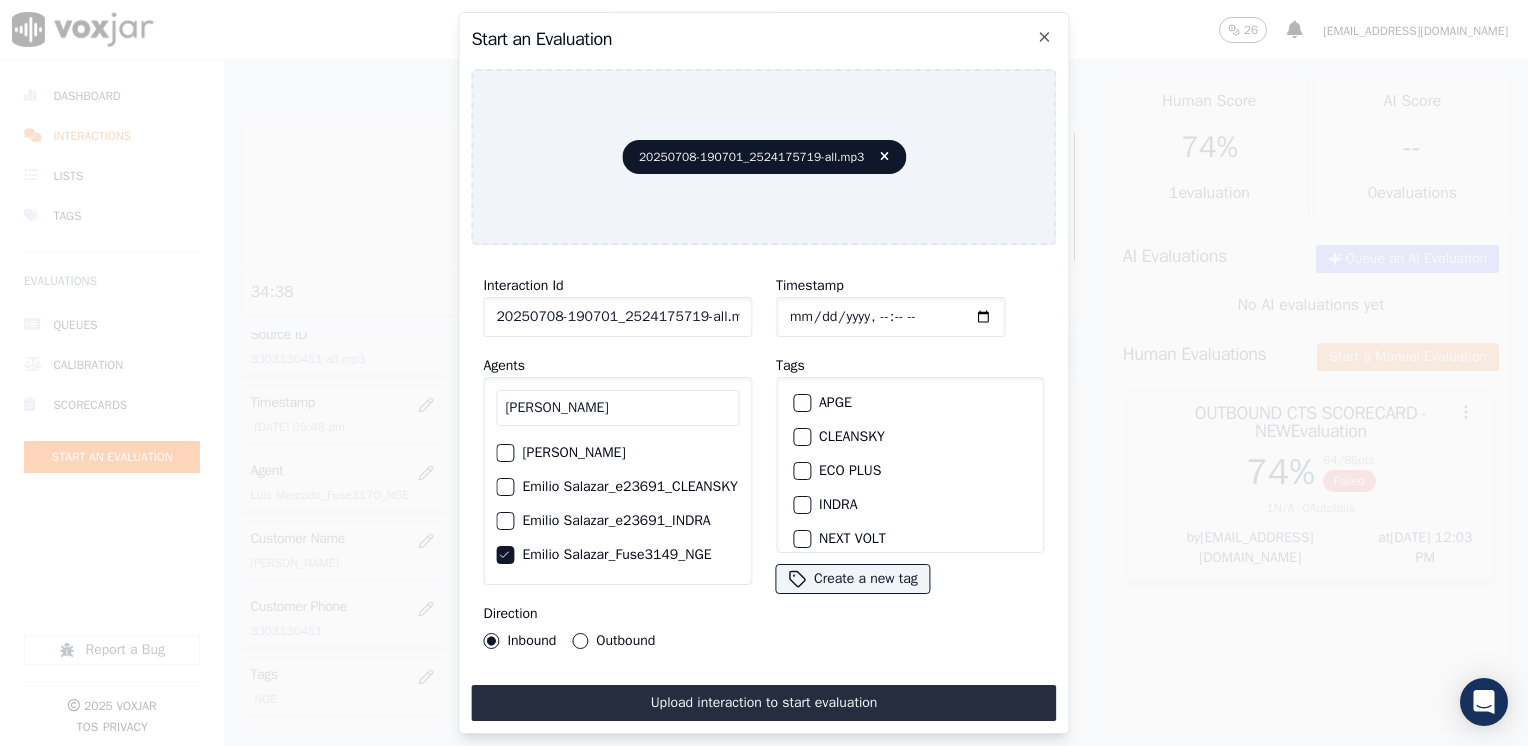scroll, scrollTop: 100, scrollLeft: 0, axis: vertical 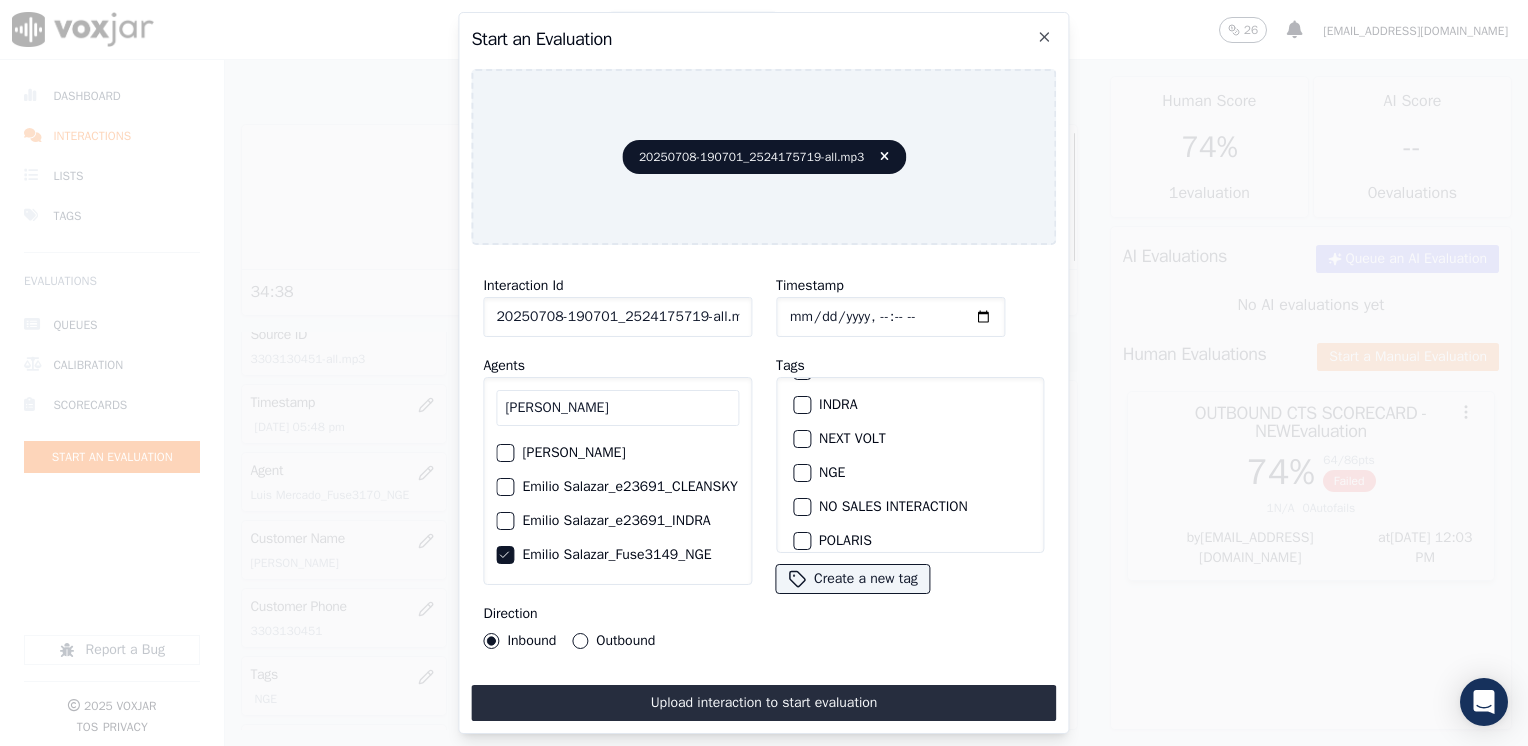 click on "NGE" at bounding box center [910, 473] 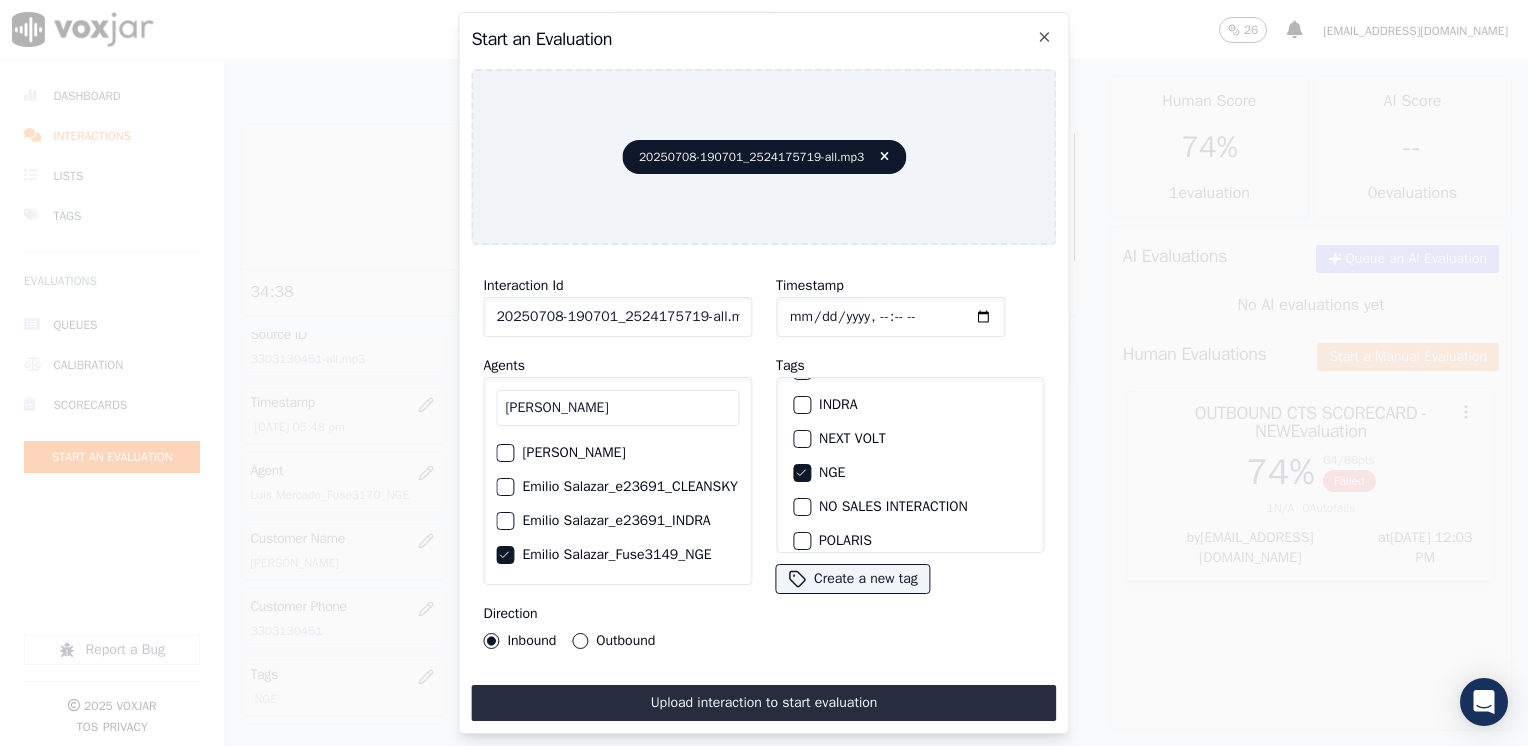click on "Outbound" 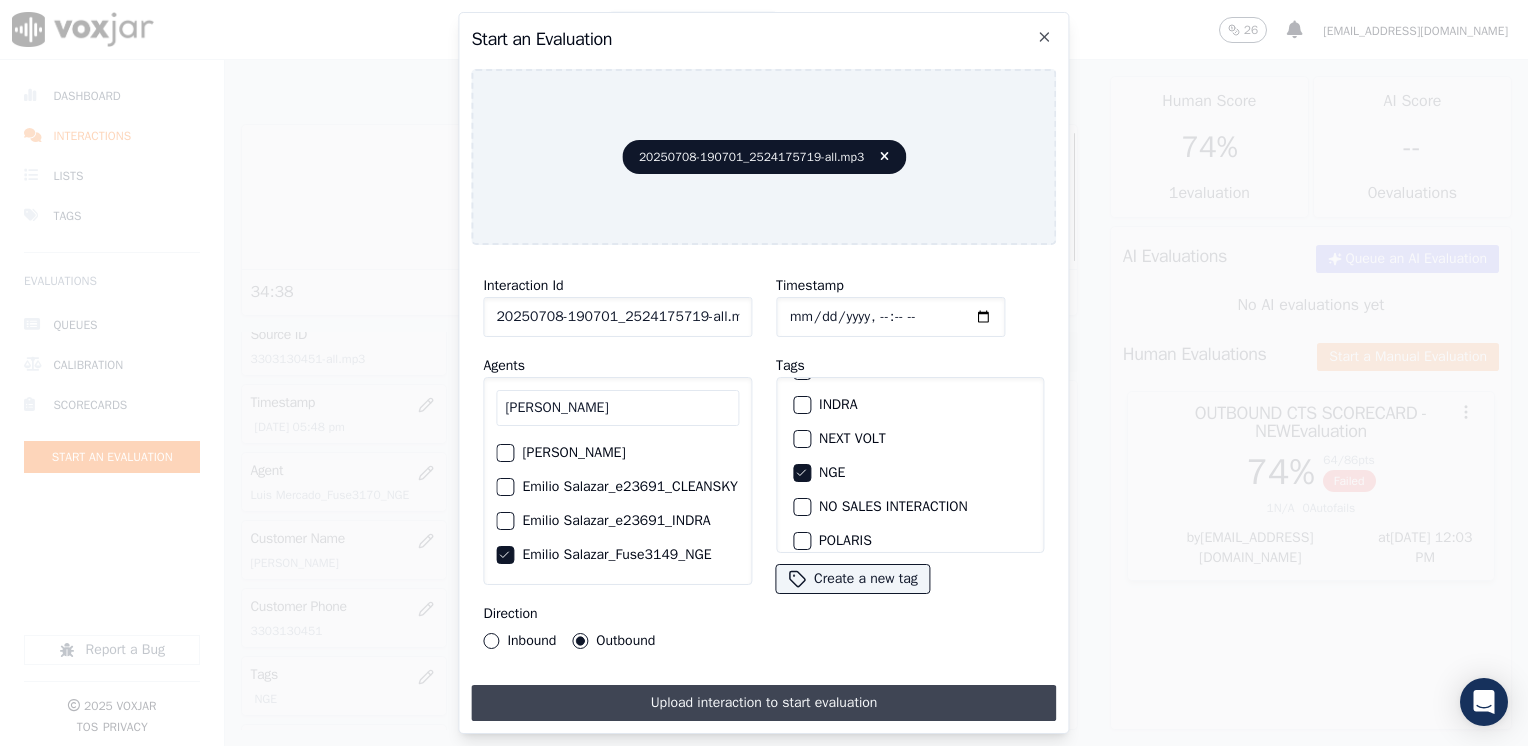 click on "Upload interaction to start evaluation" at bounding box center [763, 703] 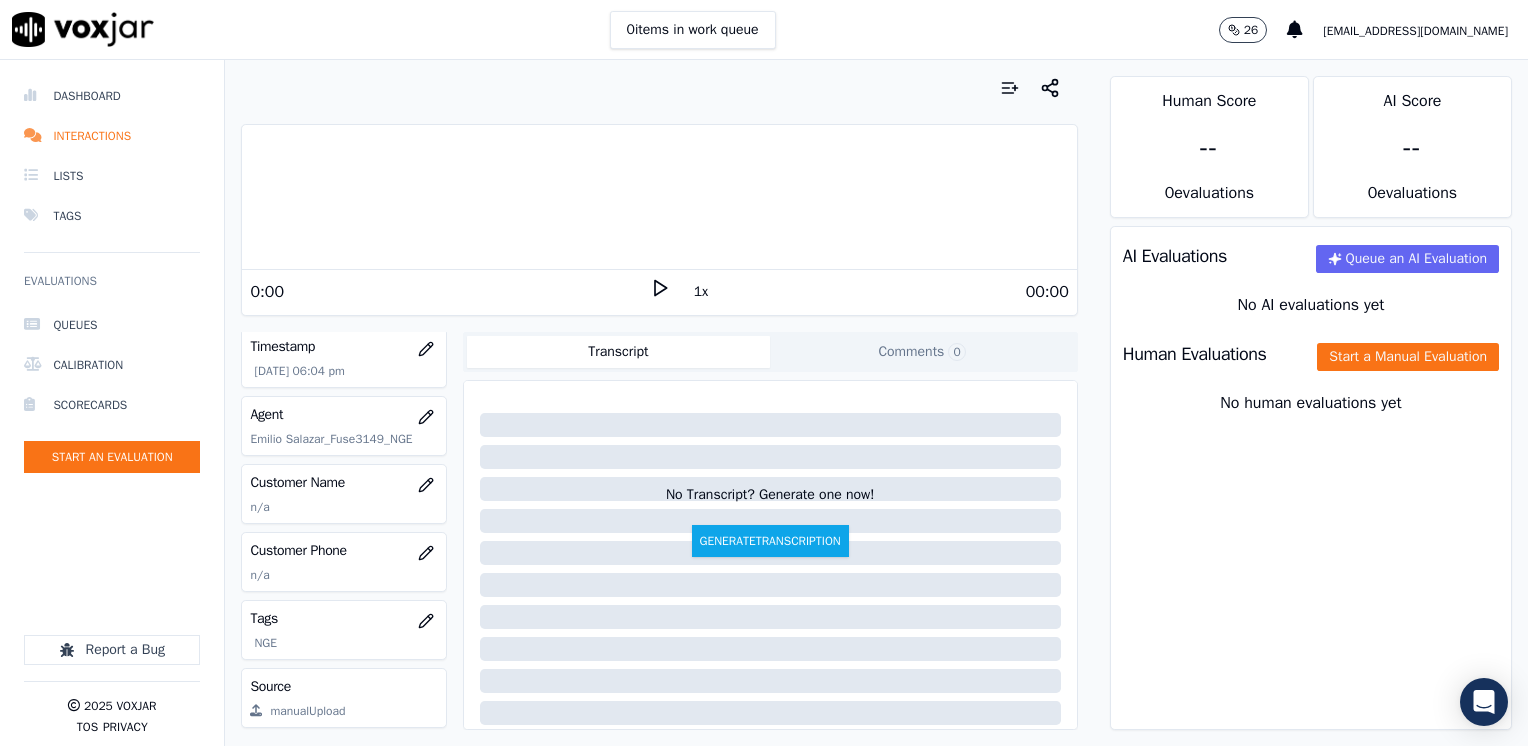 scroll, scrollTop: 200, scrollLeft: 0, axis: vertical 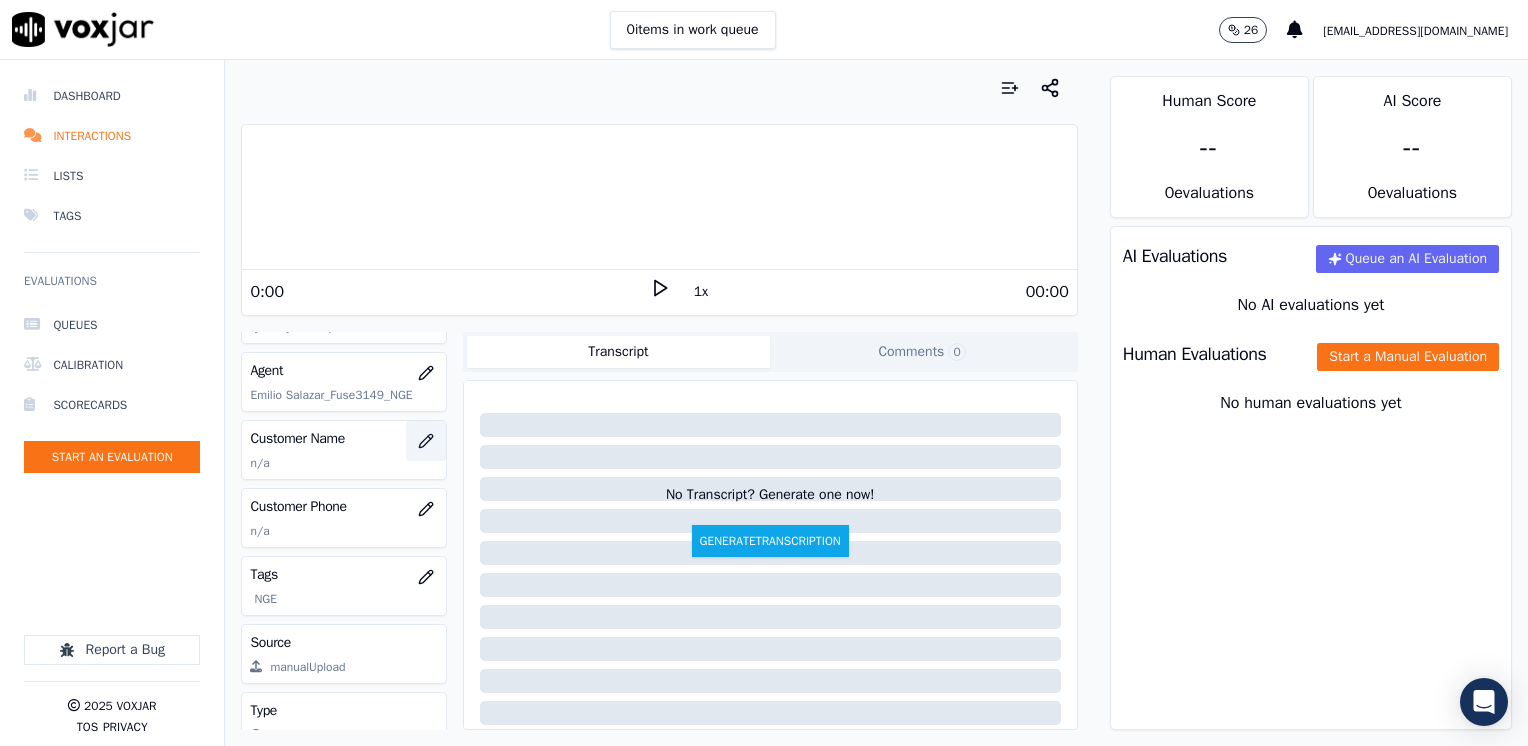 click 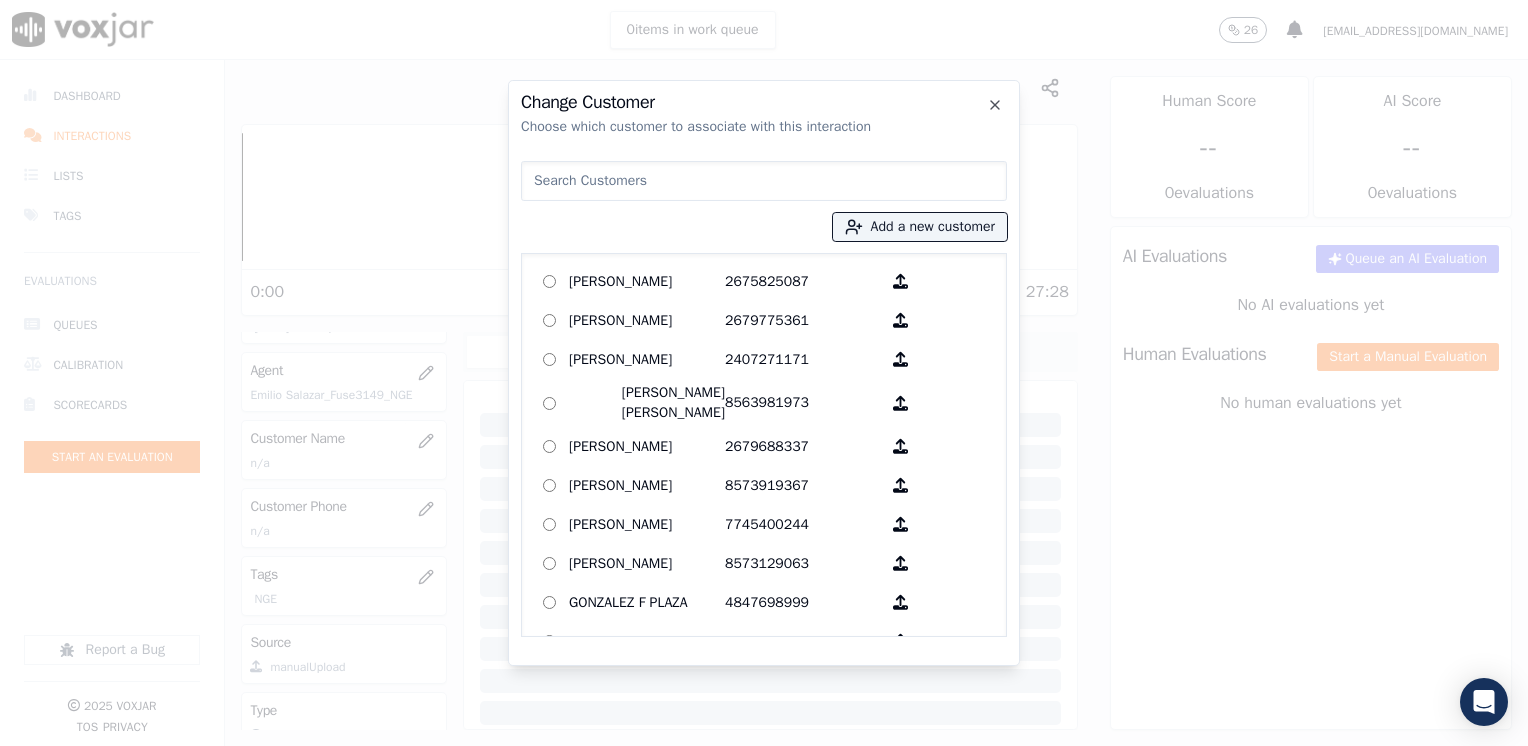 click at bounding box center [764, 181] 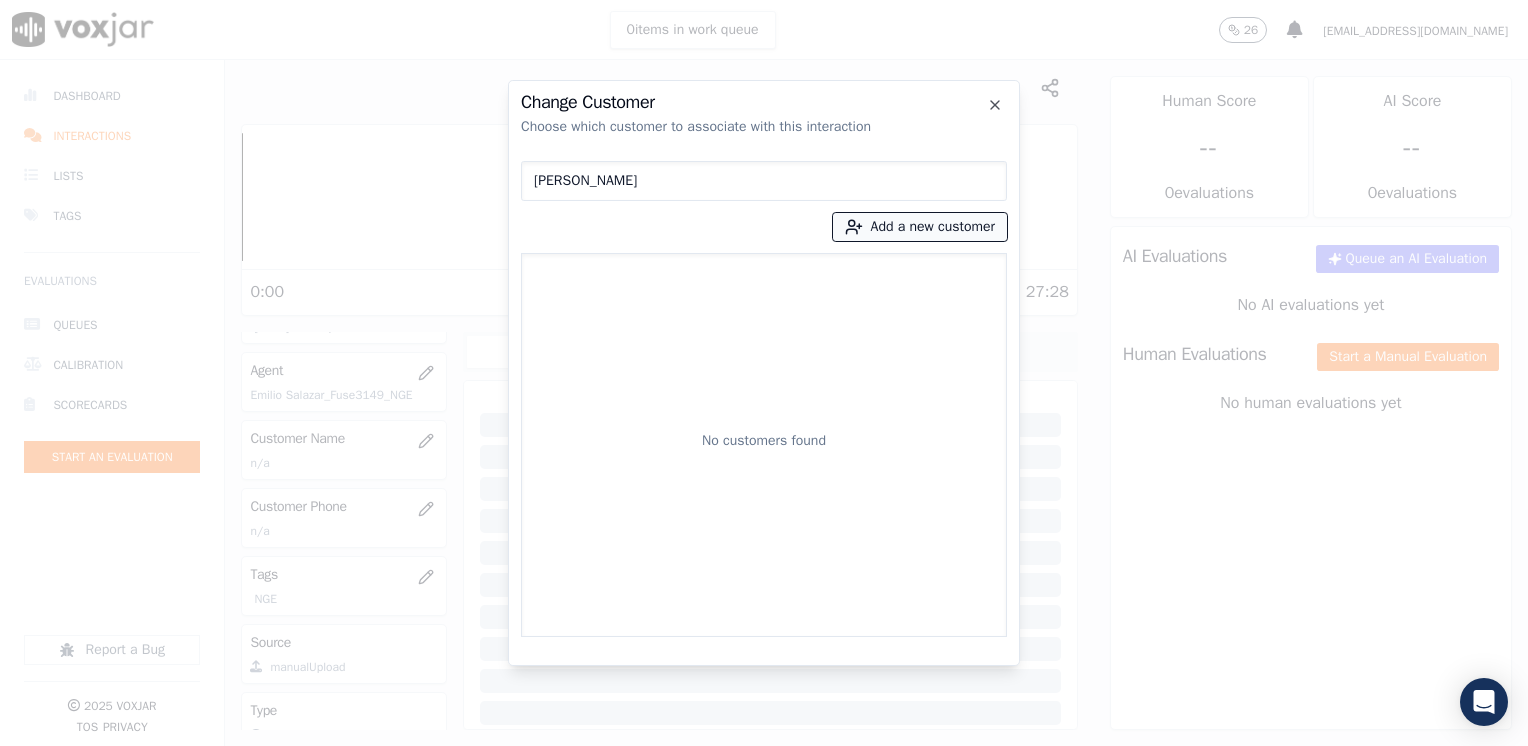 type on "[PERSON_NAME]" 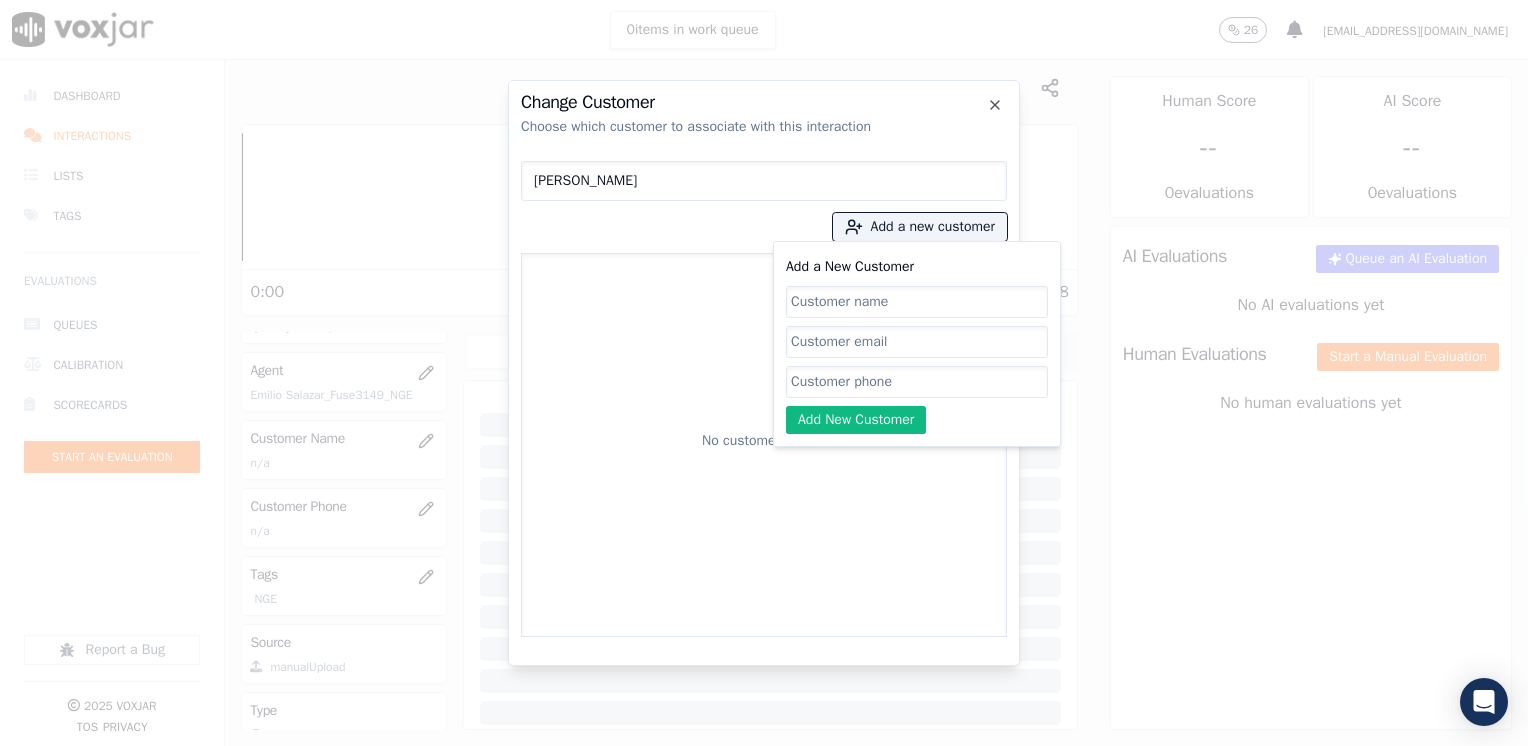 click on "Add a New Customer" 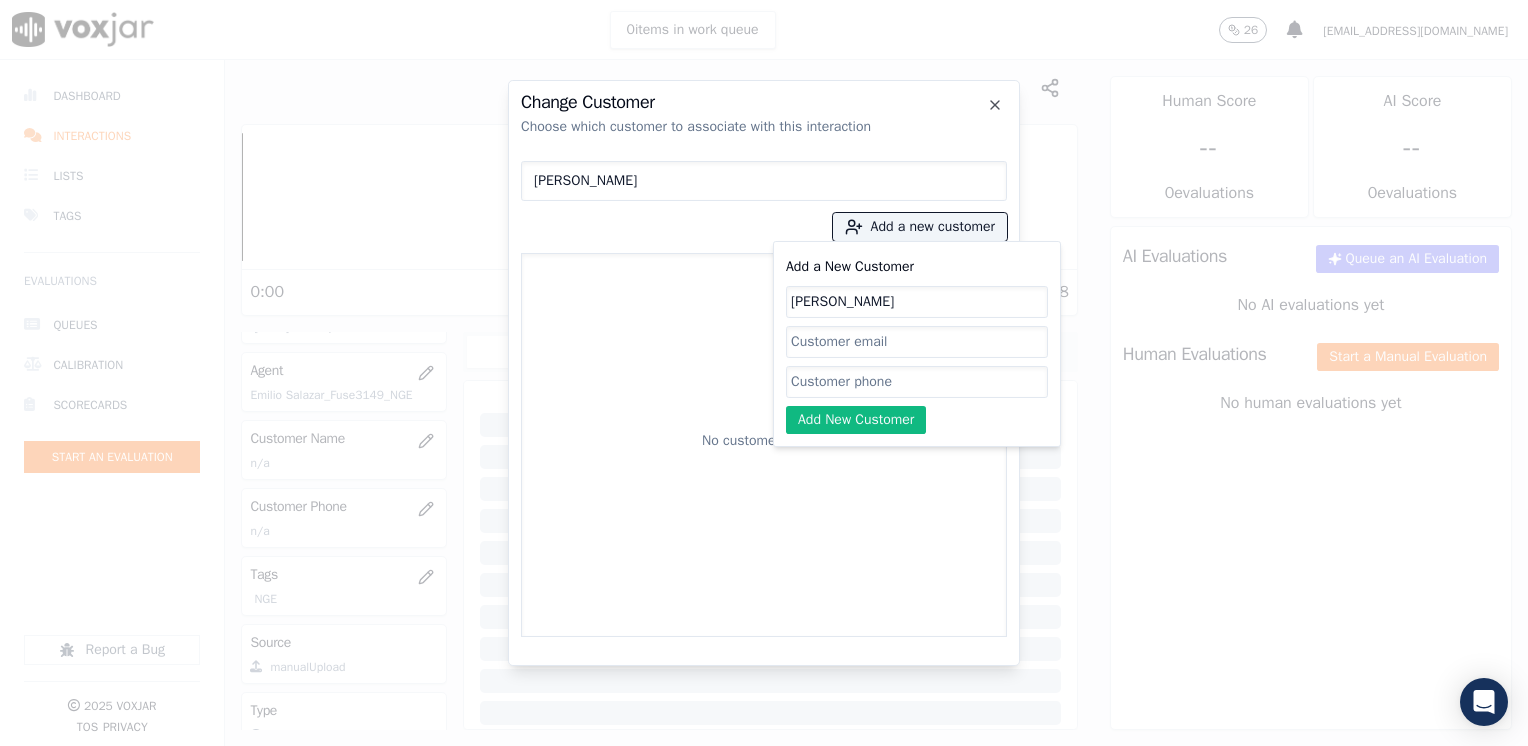 type on "[PERSON_NAME]" 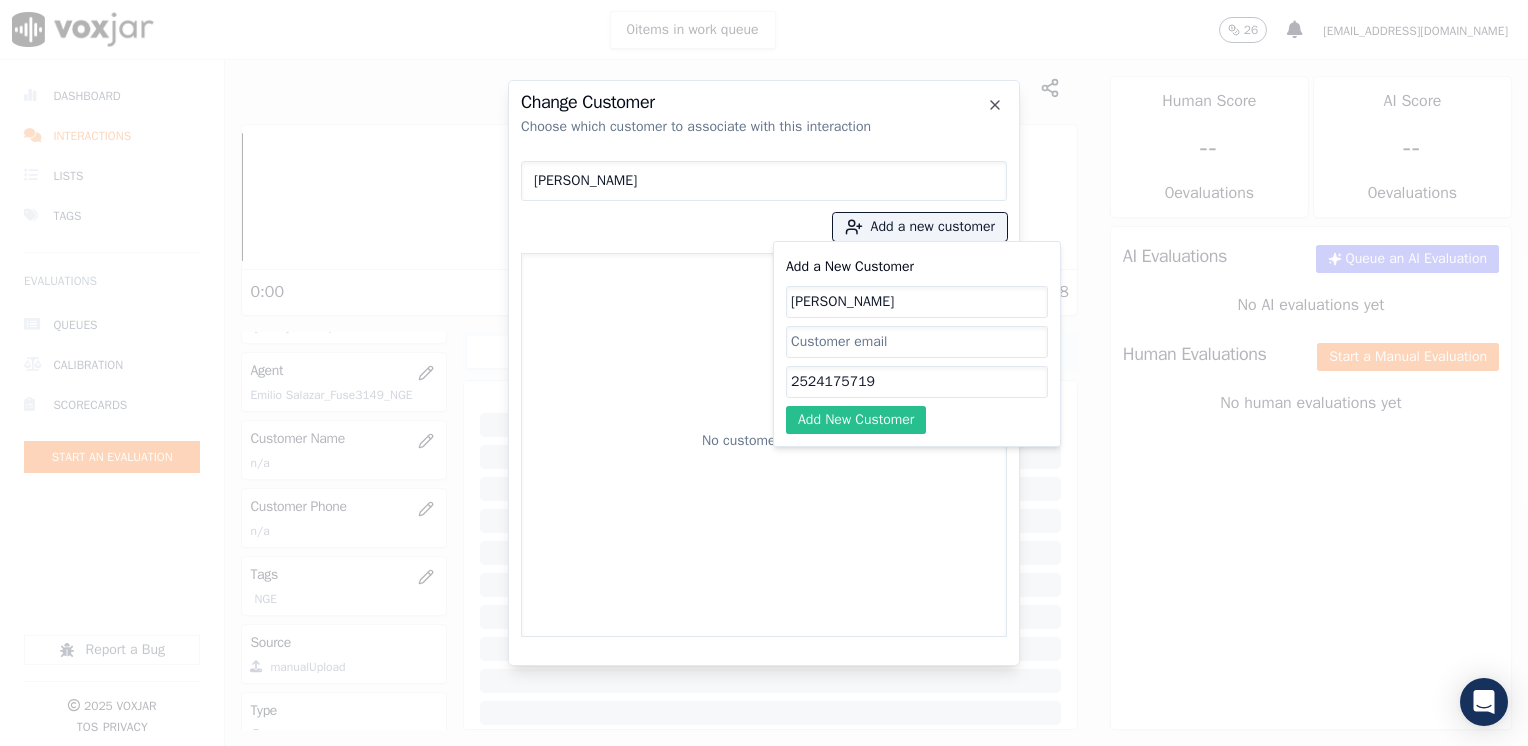 type on "2524175719" 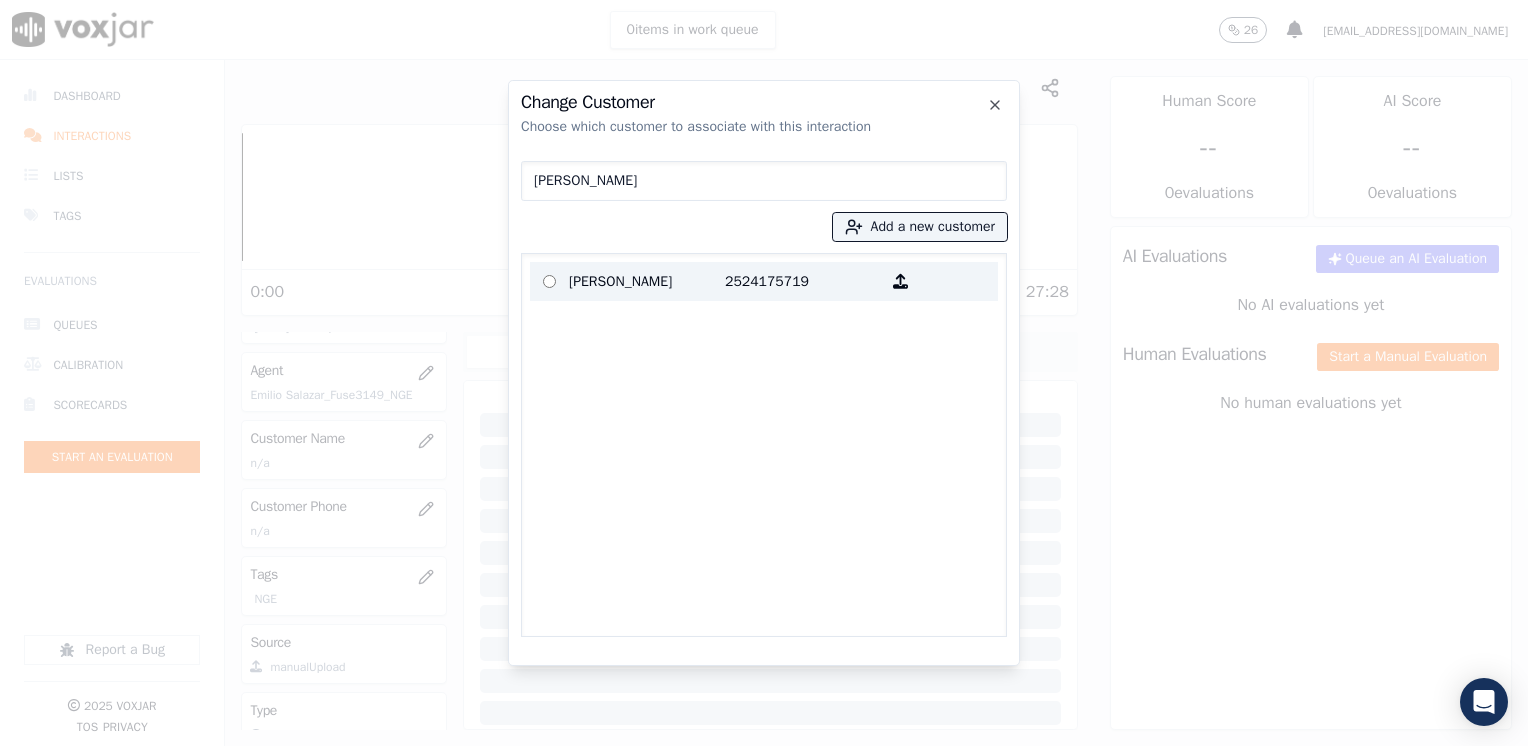 click on "[PERSON_NAME]" at bounding box center (647, 281) 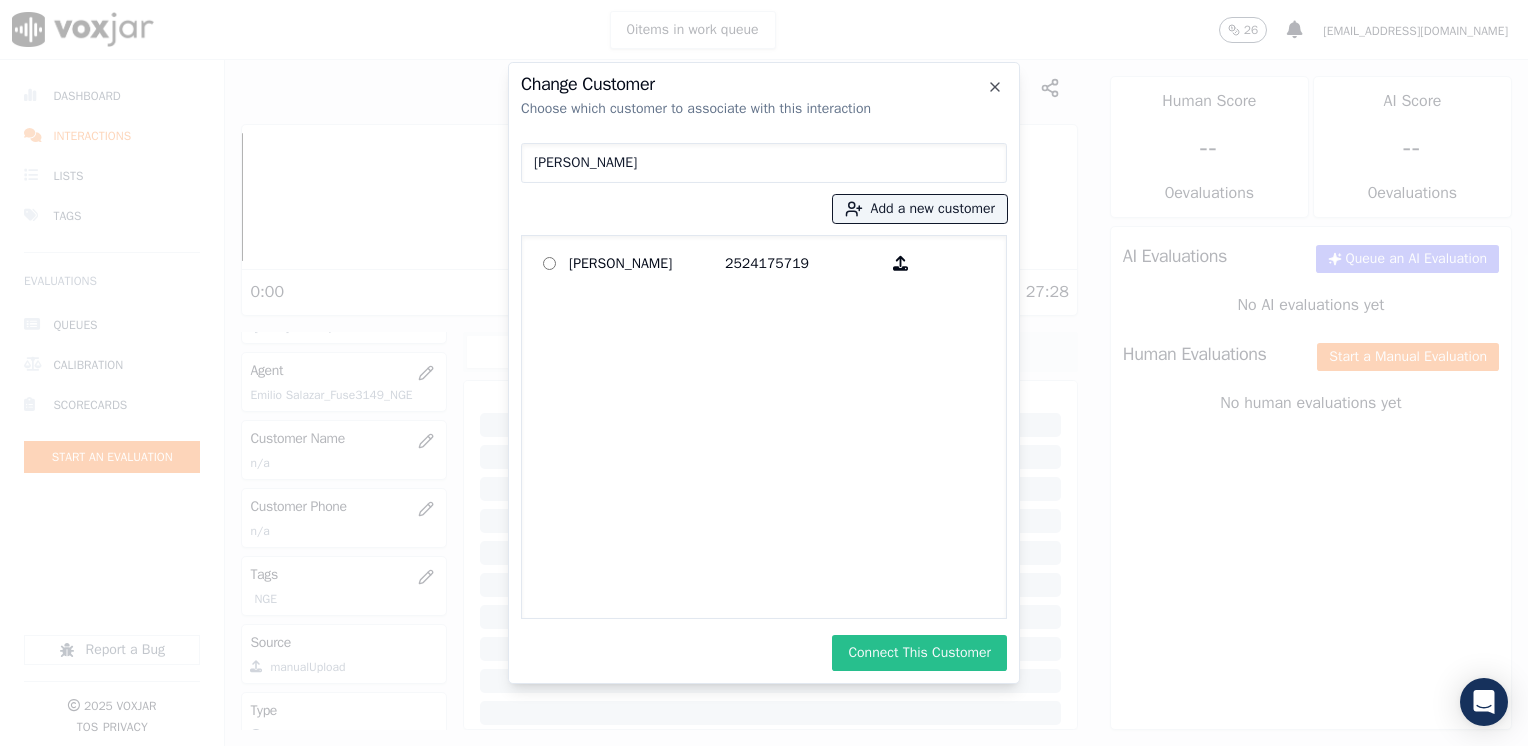 click on "Connect This Customer" at bounding box center (919, 653) 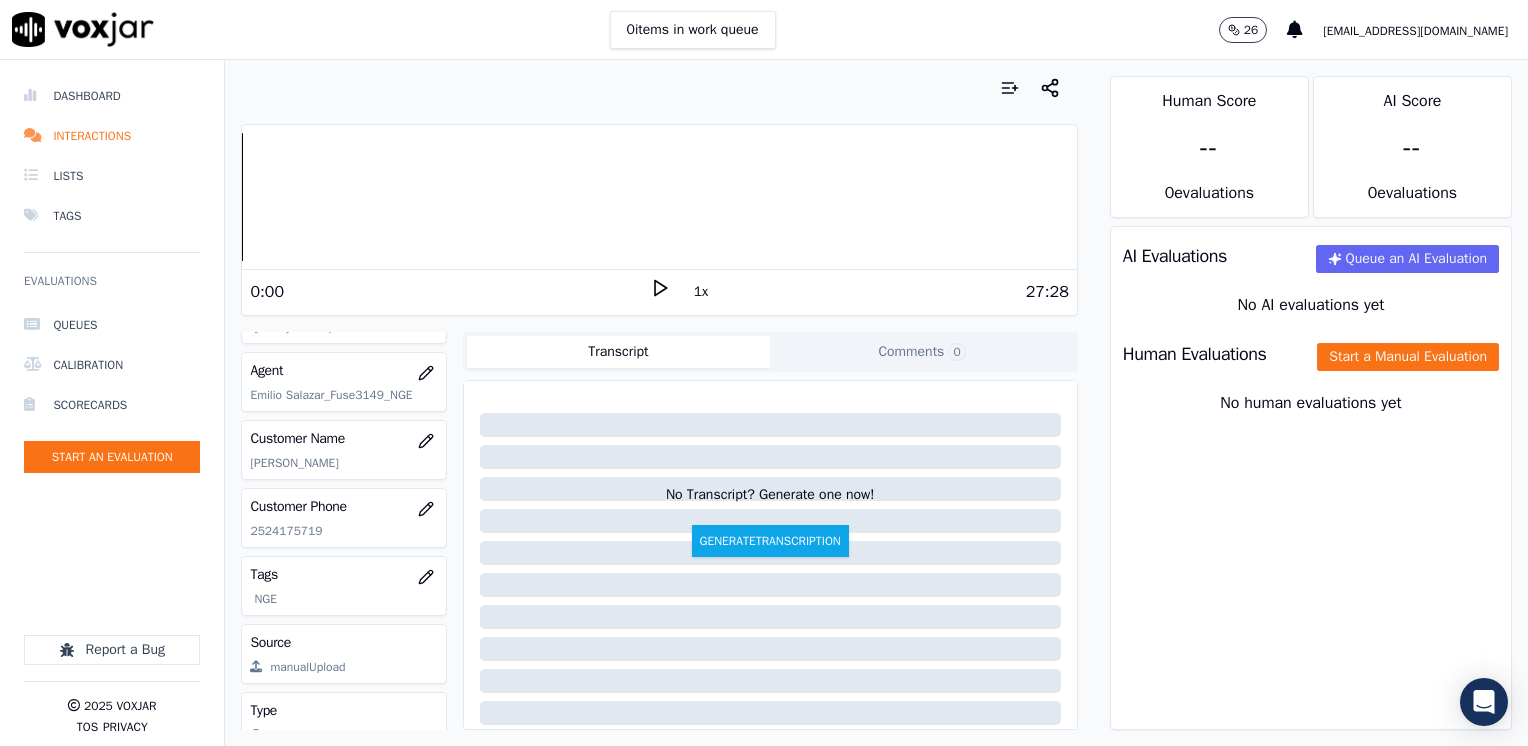 scroll, scrollTop: 263, scrollLeft: 0, axis: vertical 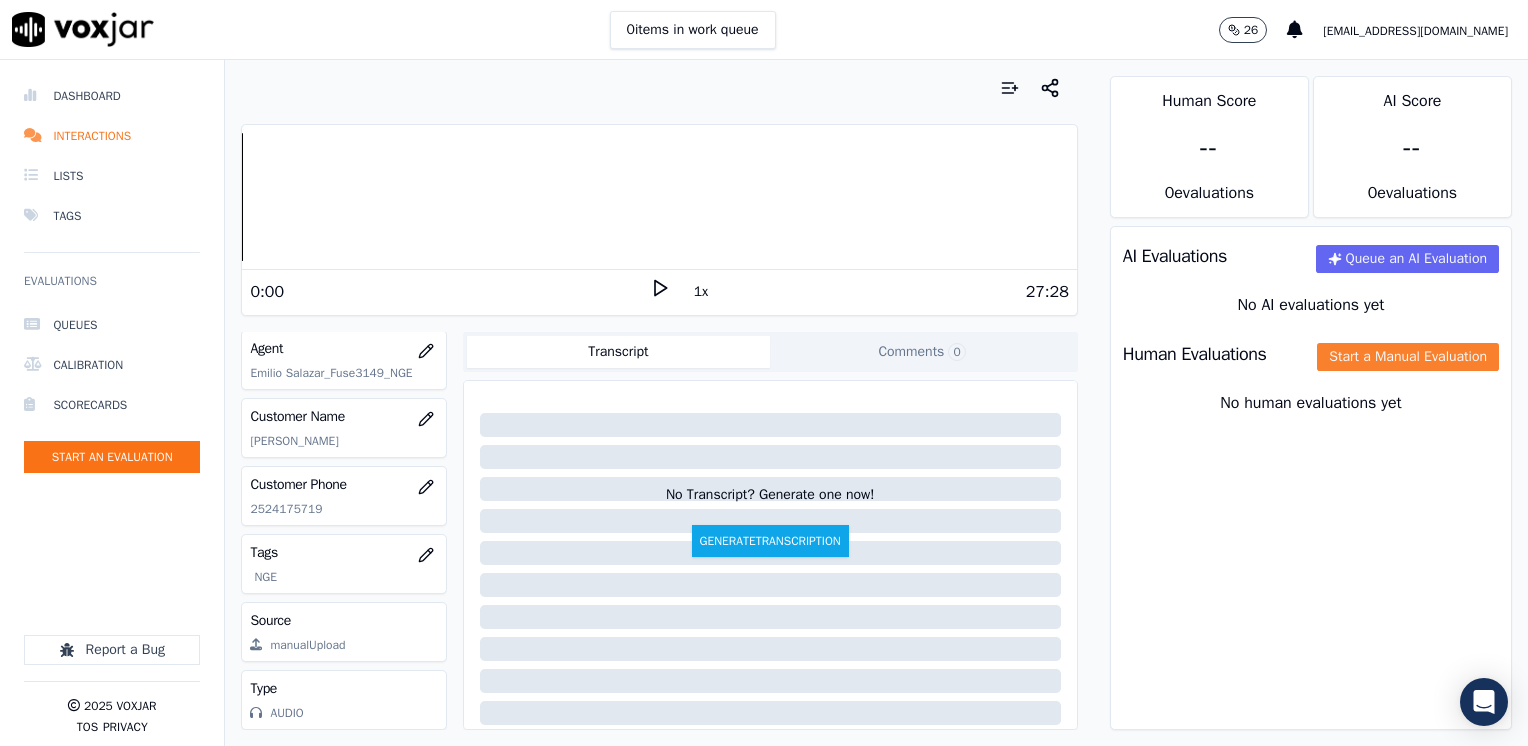 click on "Start a Manual Evaluation" 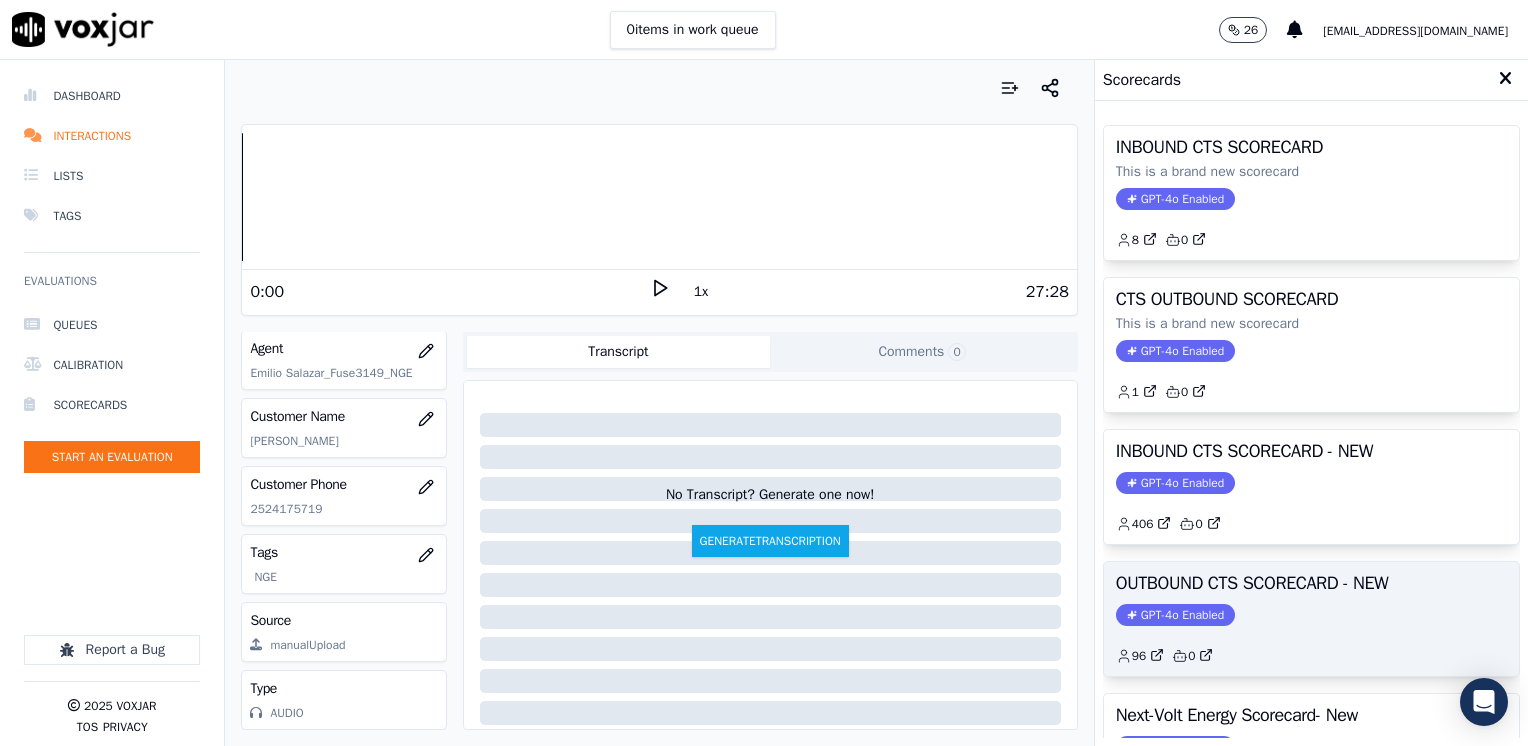 click on "GPT-4o Enabled" at bounding box center [1175, 615] 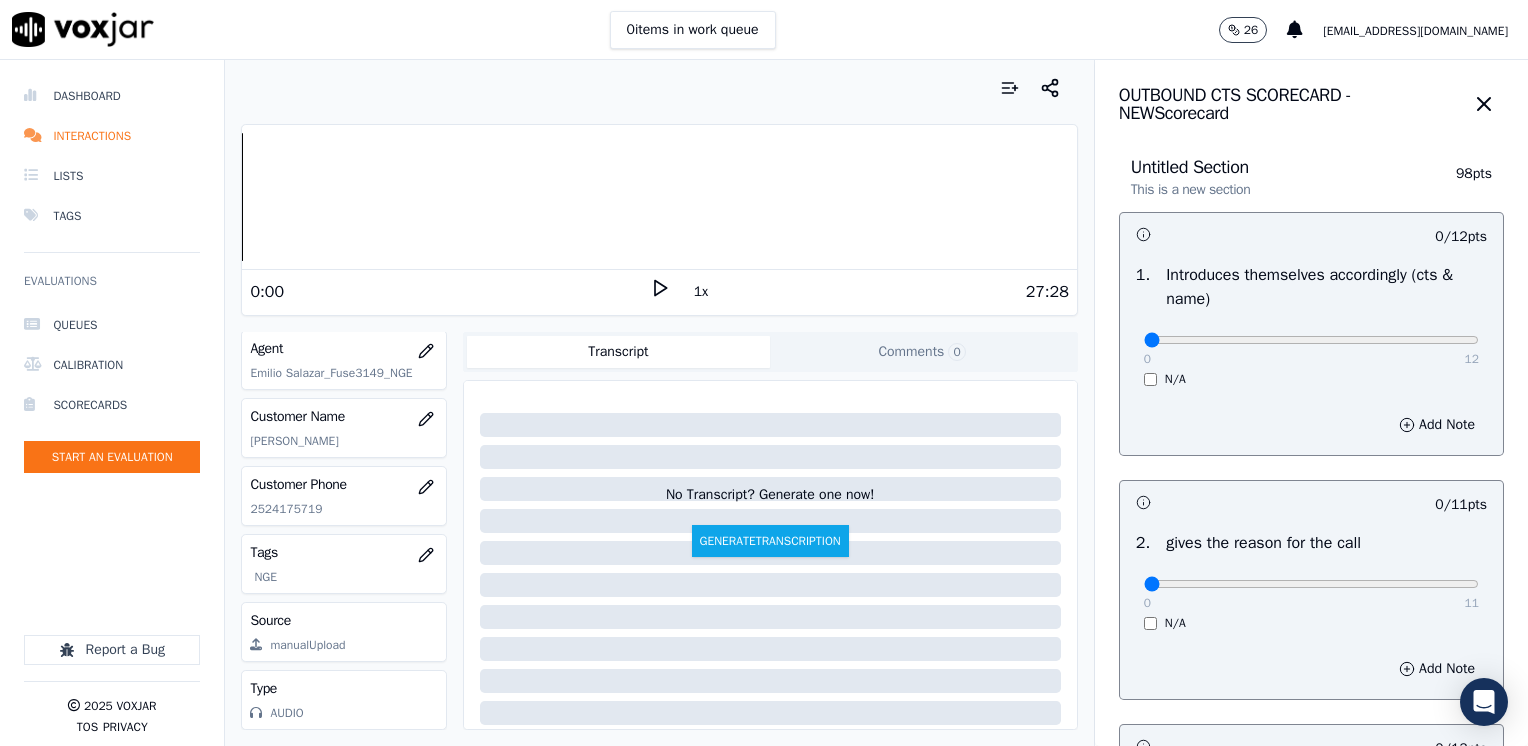 click 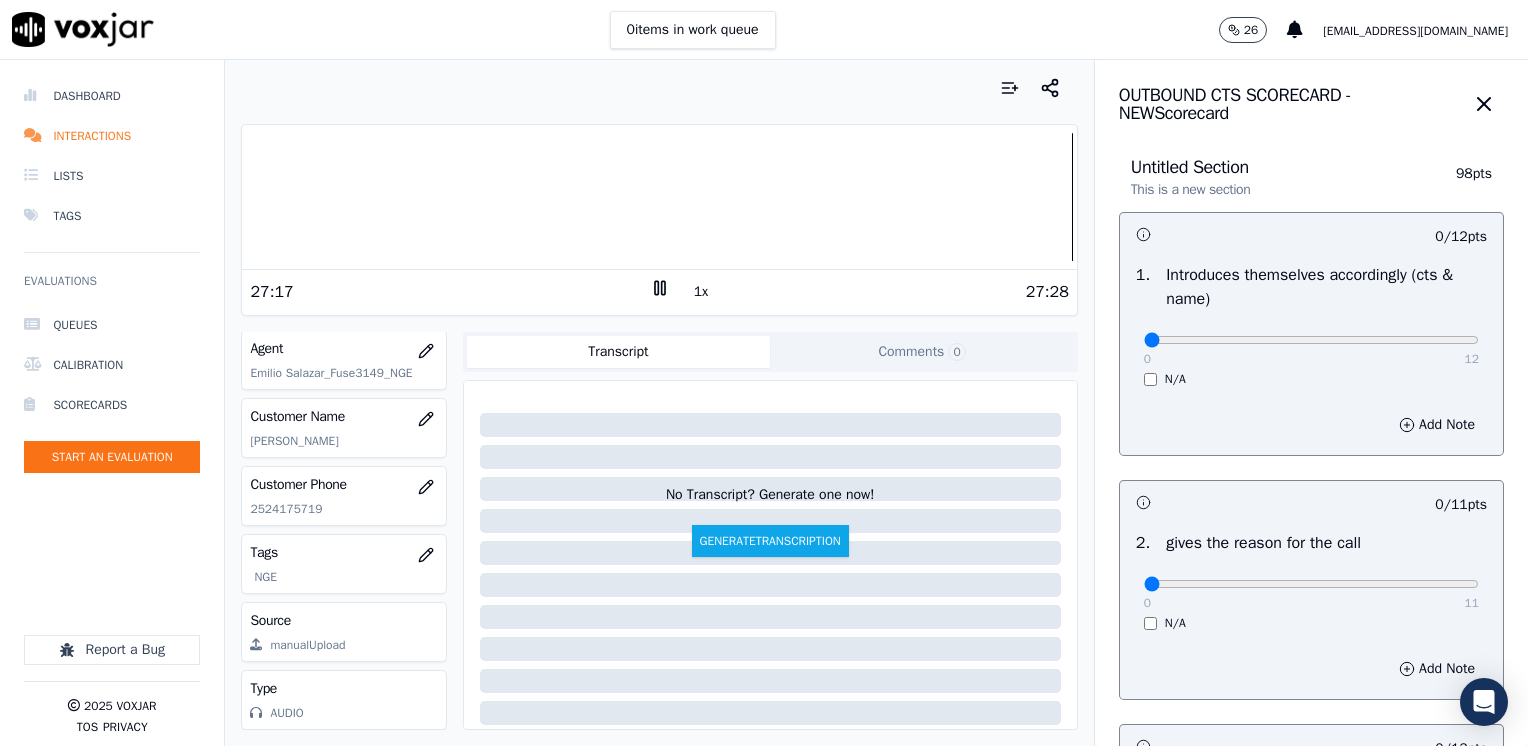 click 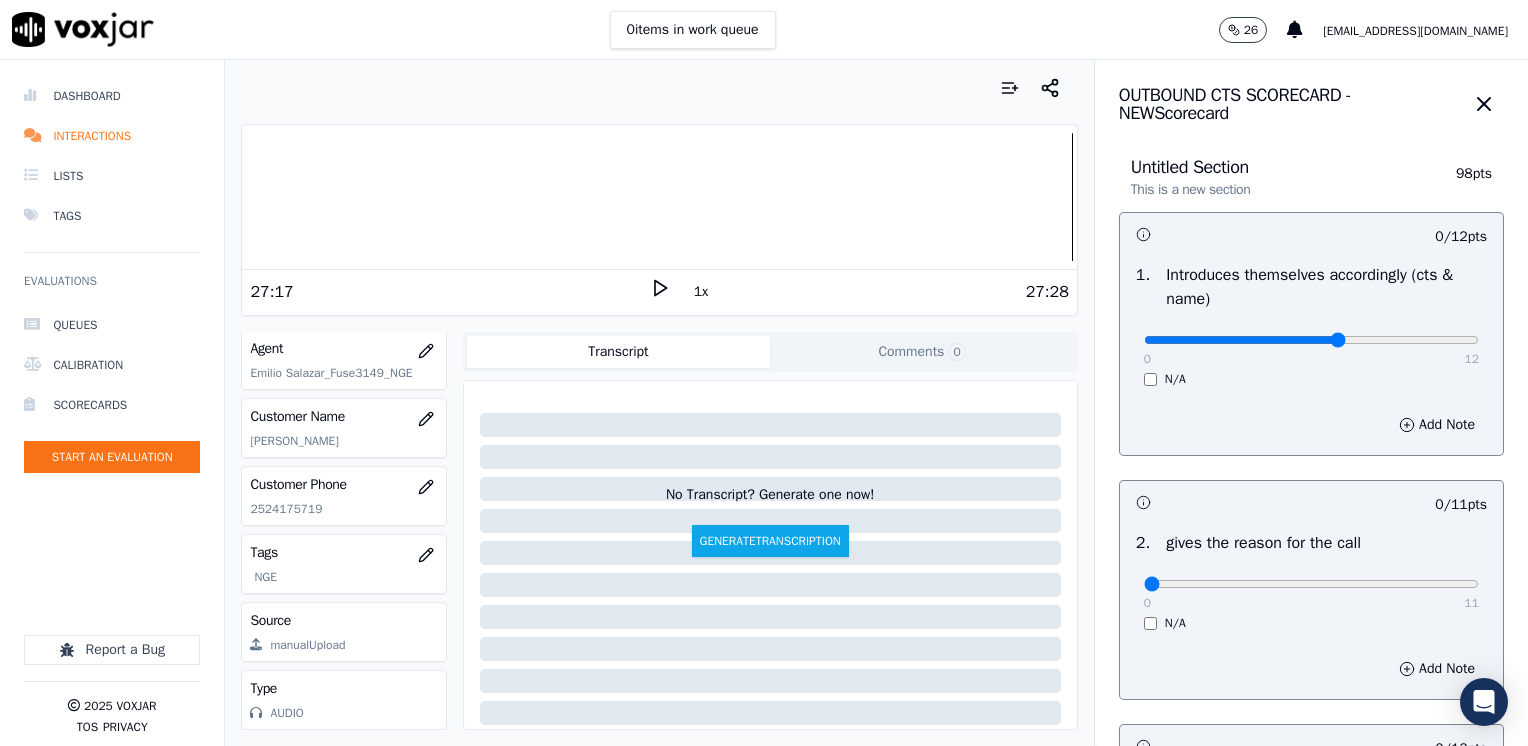 drag, startPoint x: 1129, startPoint y: 342, endPoint x: 1312, endPoint y: 346, distance: 183.04372 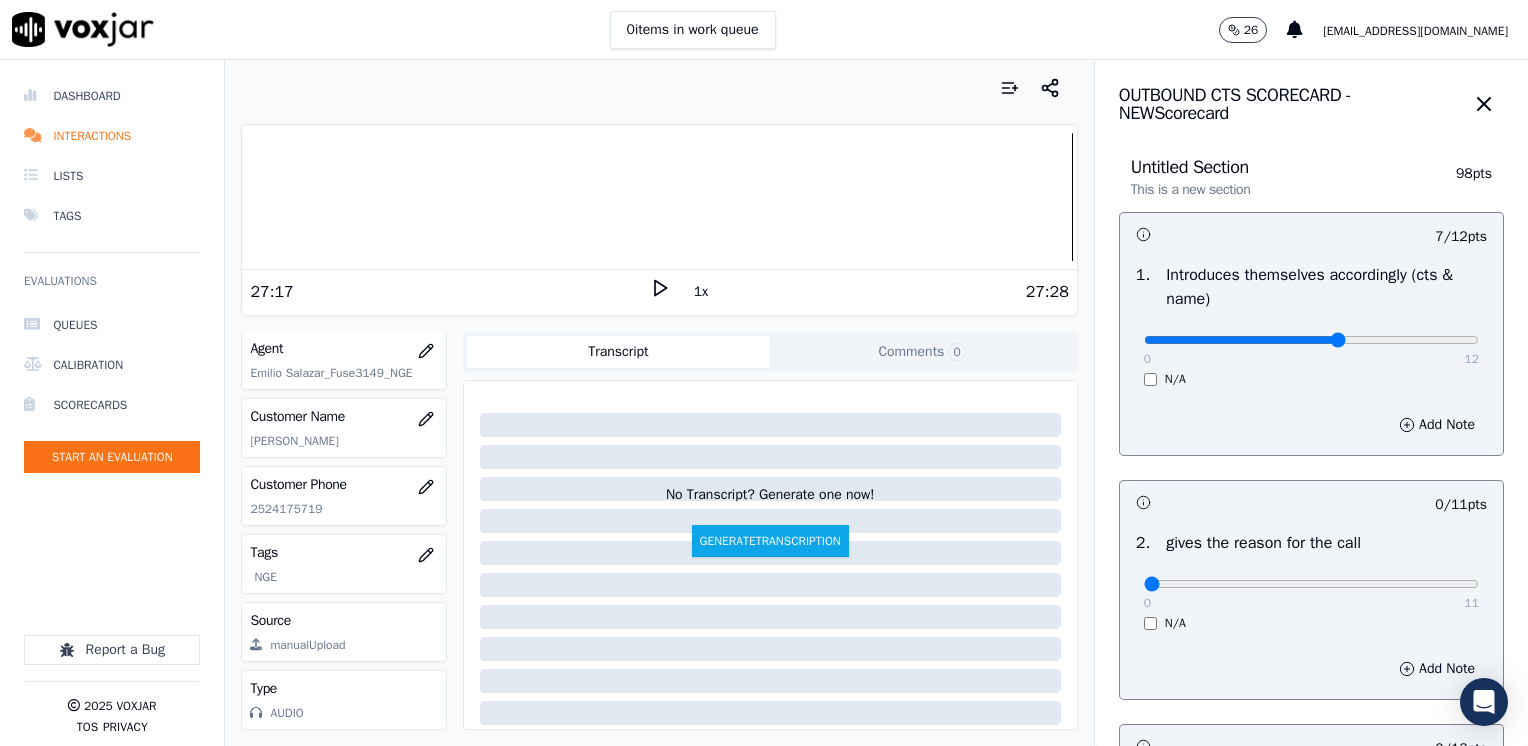 drag, startPoint x: 1310, startPoint y: 344, endPoint x: 1292, endPoint y: 345, distance: 18.027756 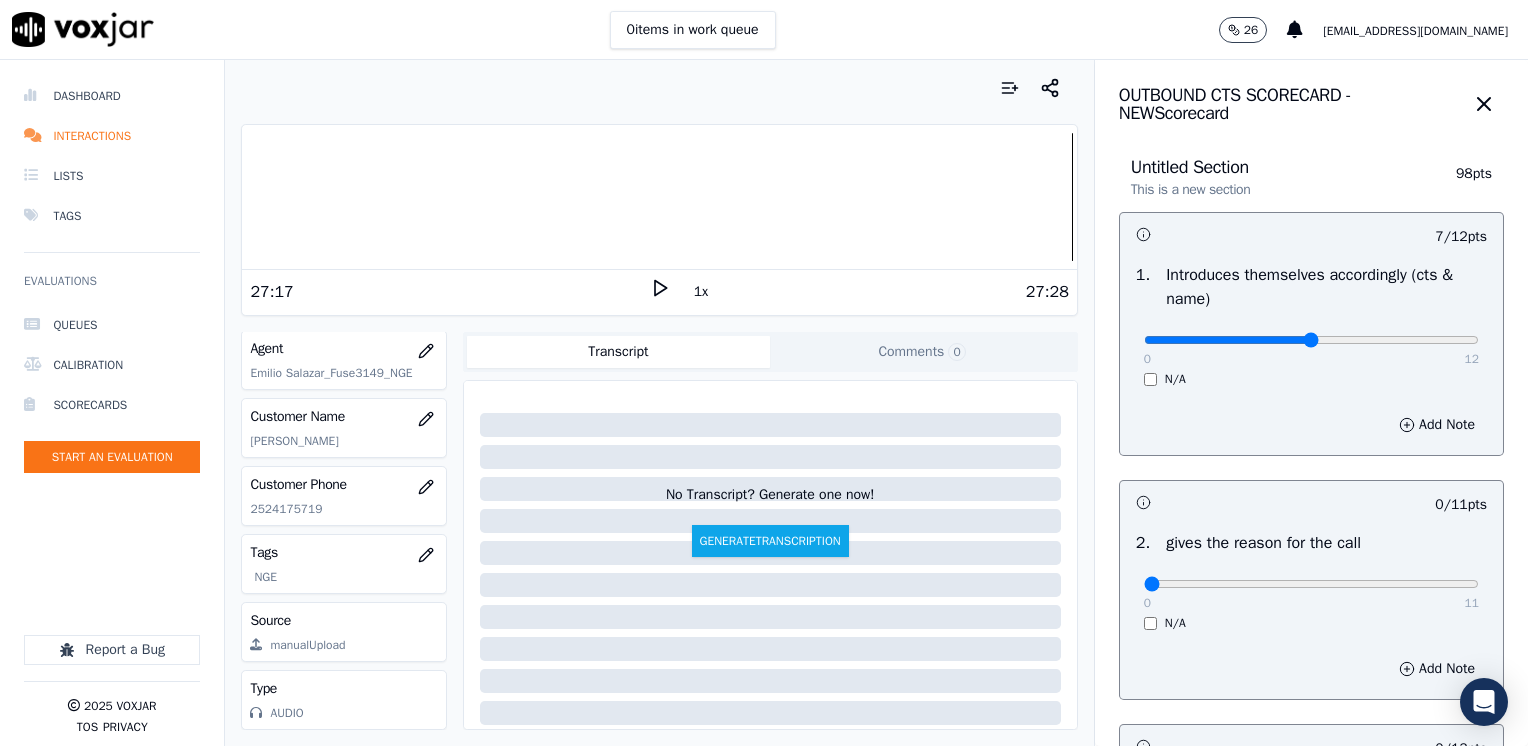 type on "6" 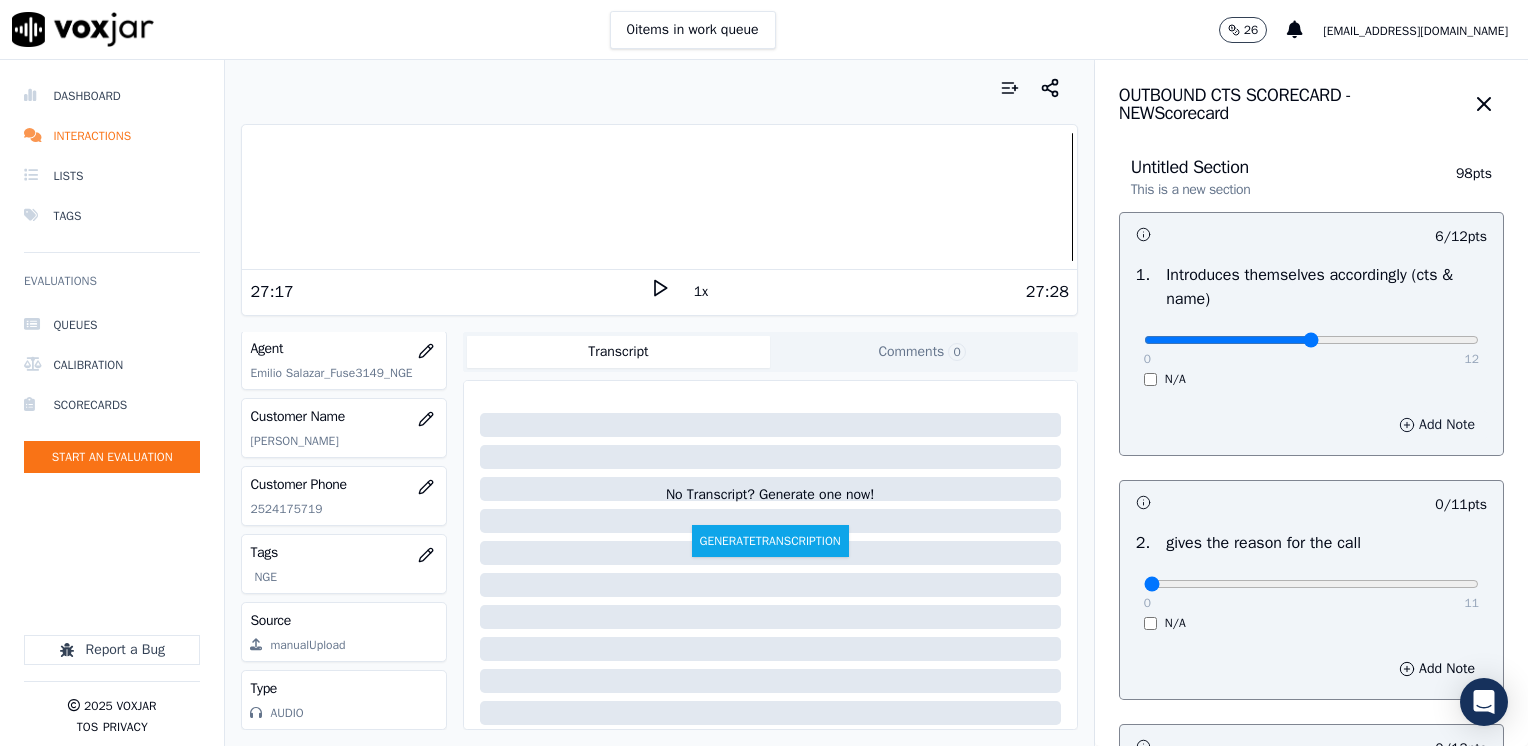 click on "Add Note" at bounding box center [1437, 425] 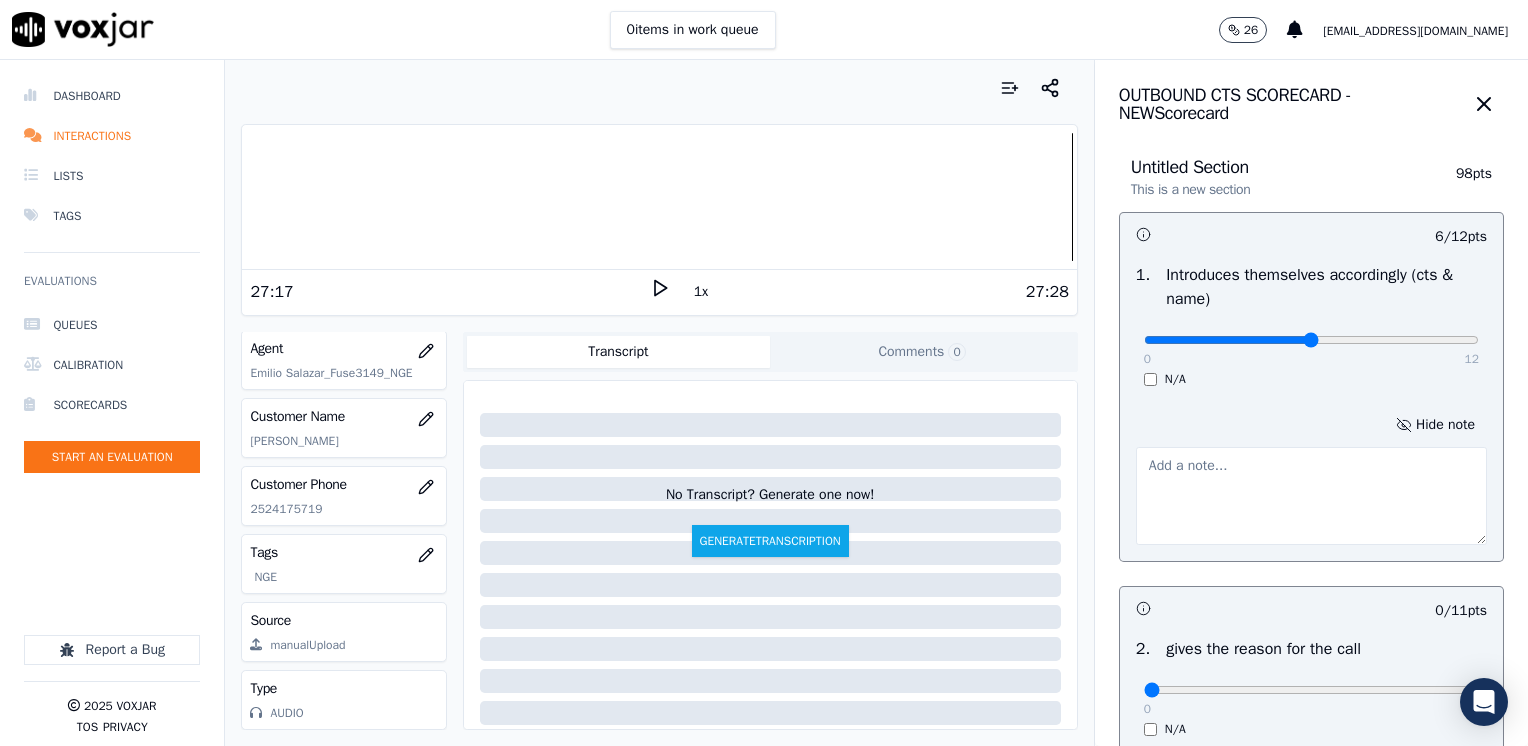 click at bounding box center (1311, 496) 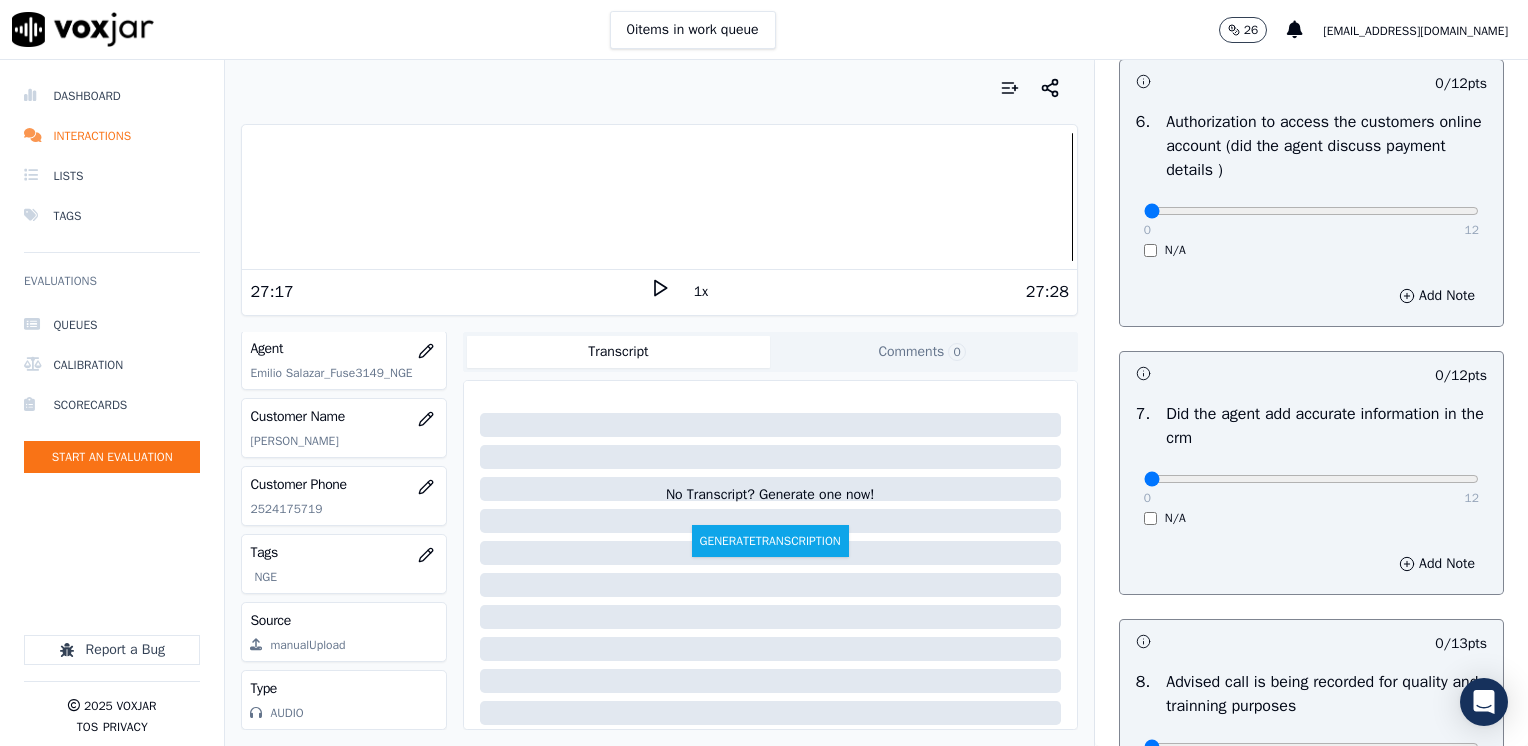 scroll, scrollTop: 1853, scrollLeft: 0, axis: vertical 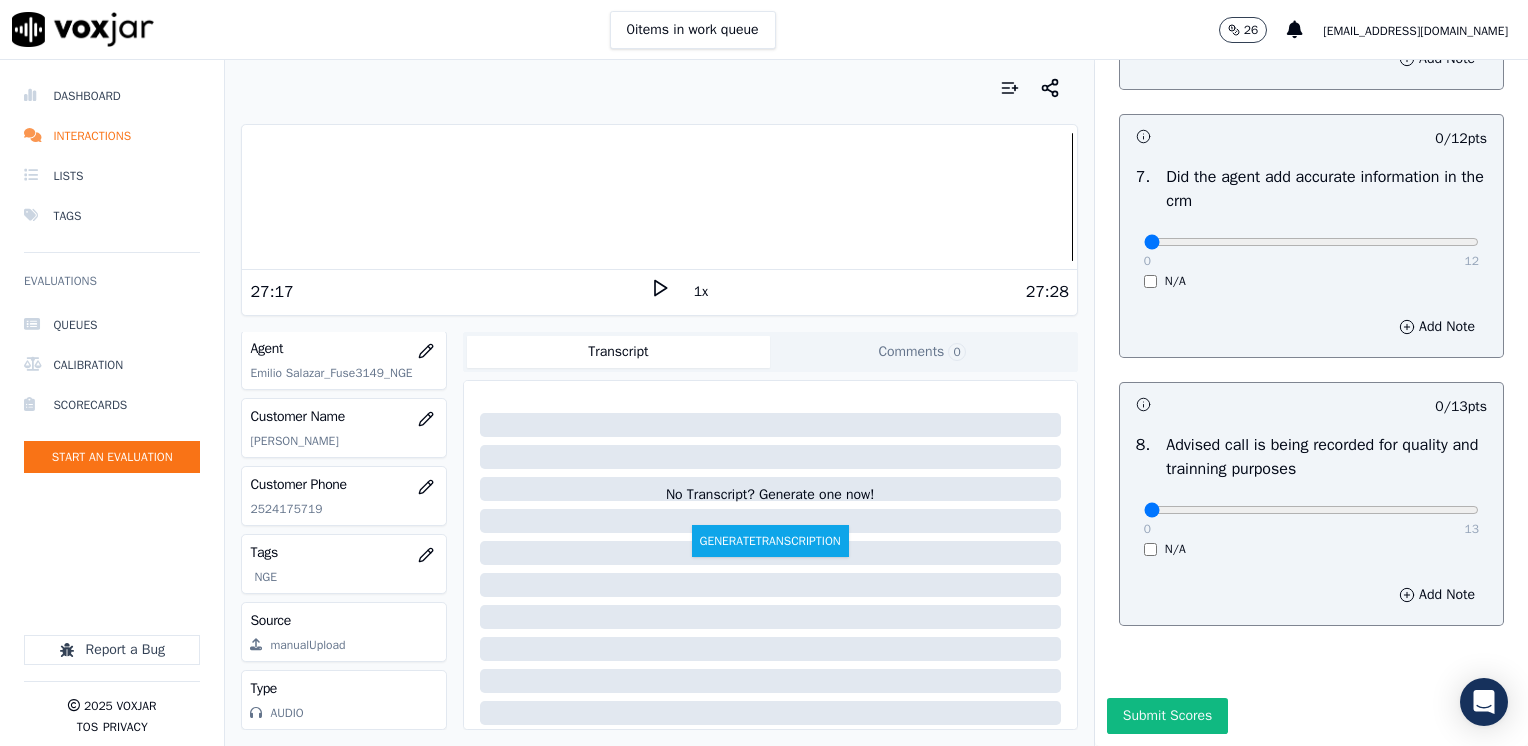 type on "Does not advise he's calling on behalf of CTS" 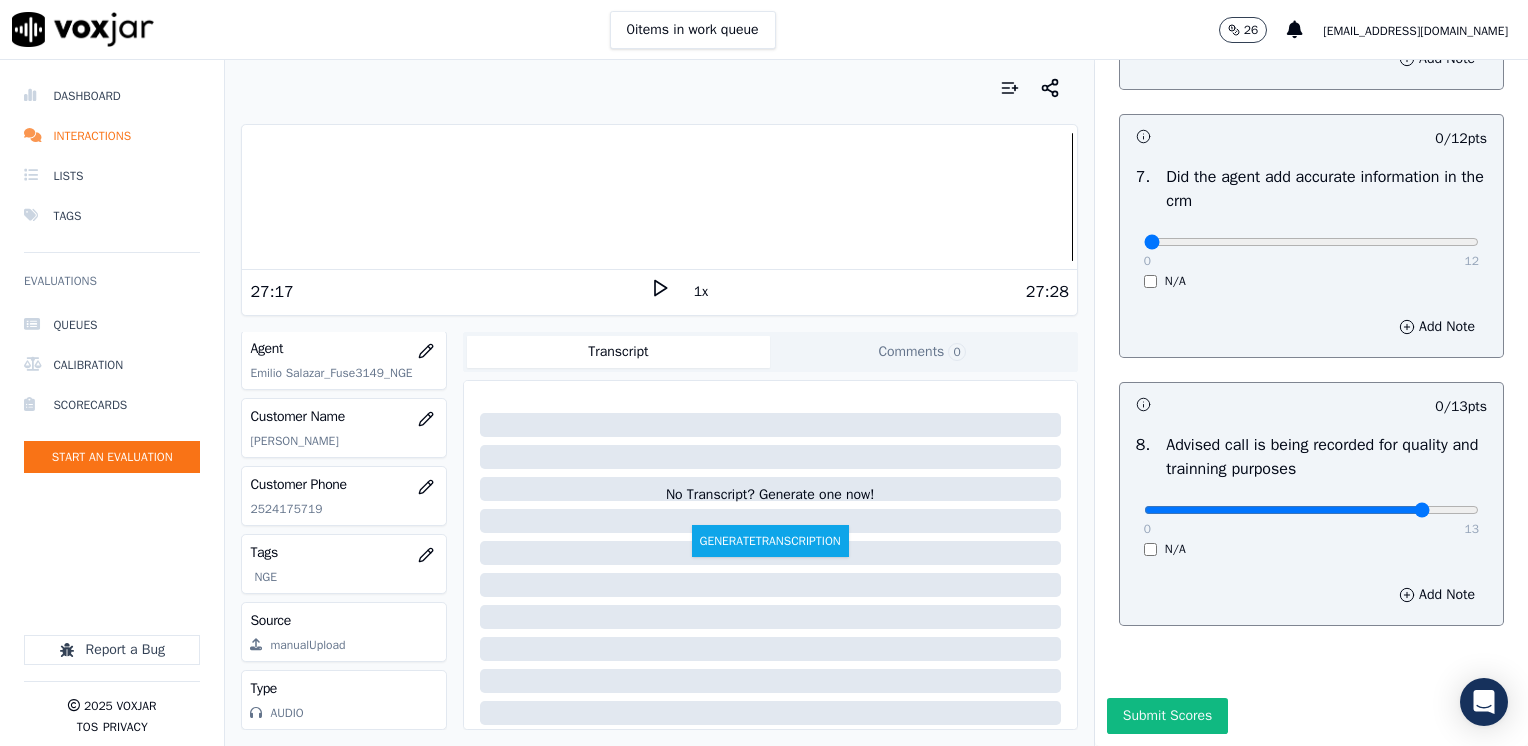 click at bounding box center [1311, -1472] 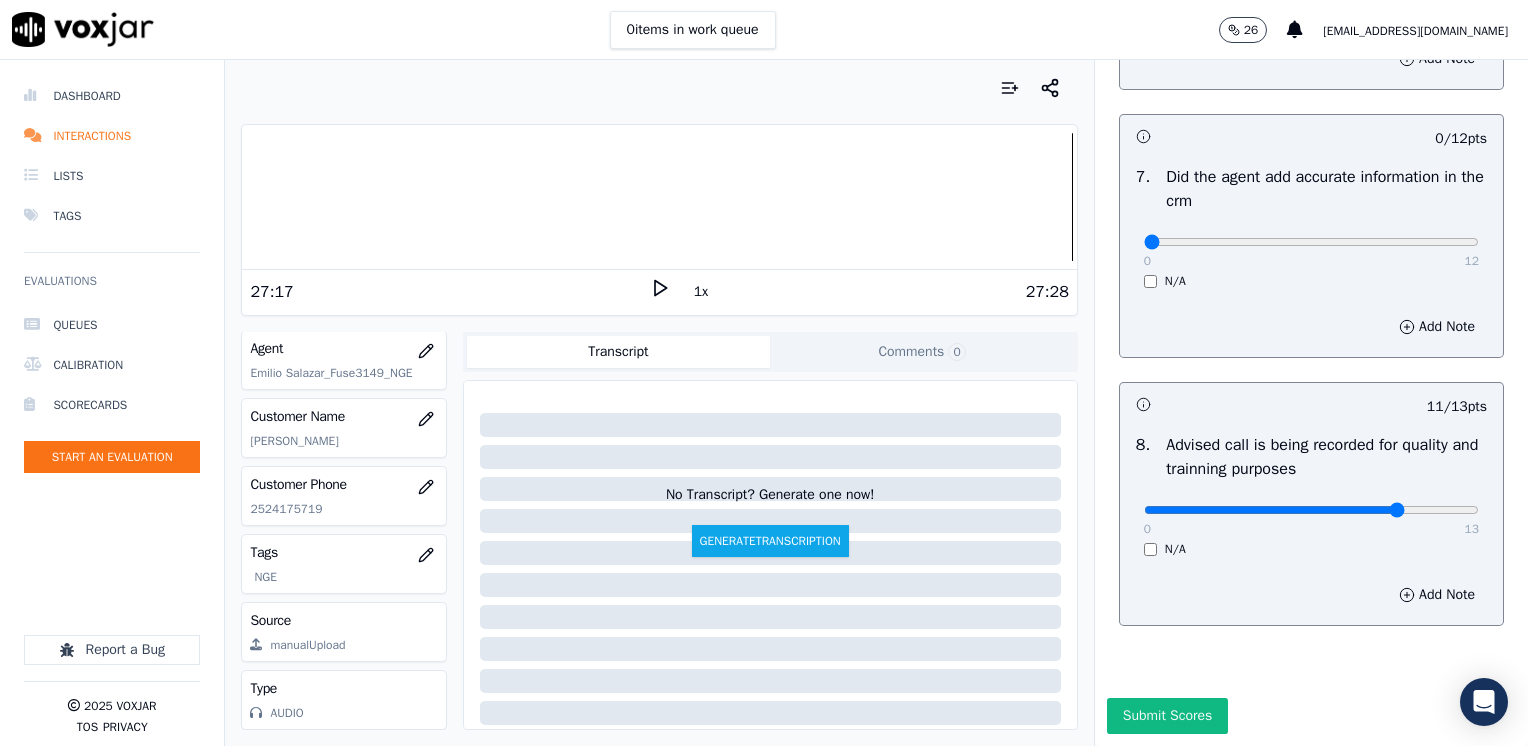 type on "10" 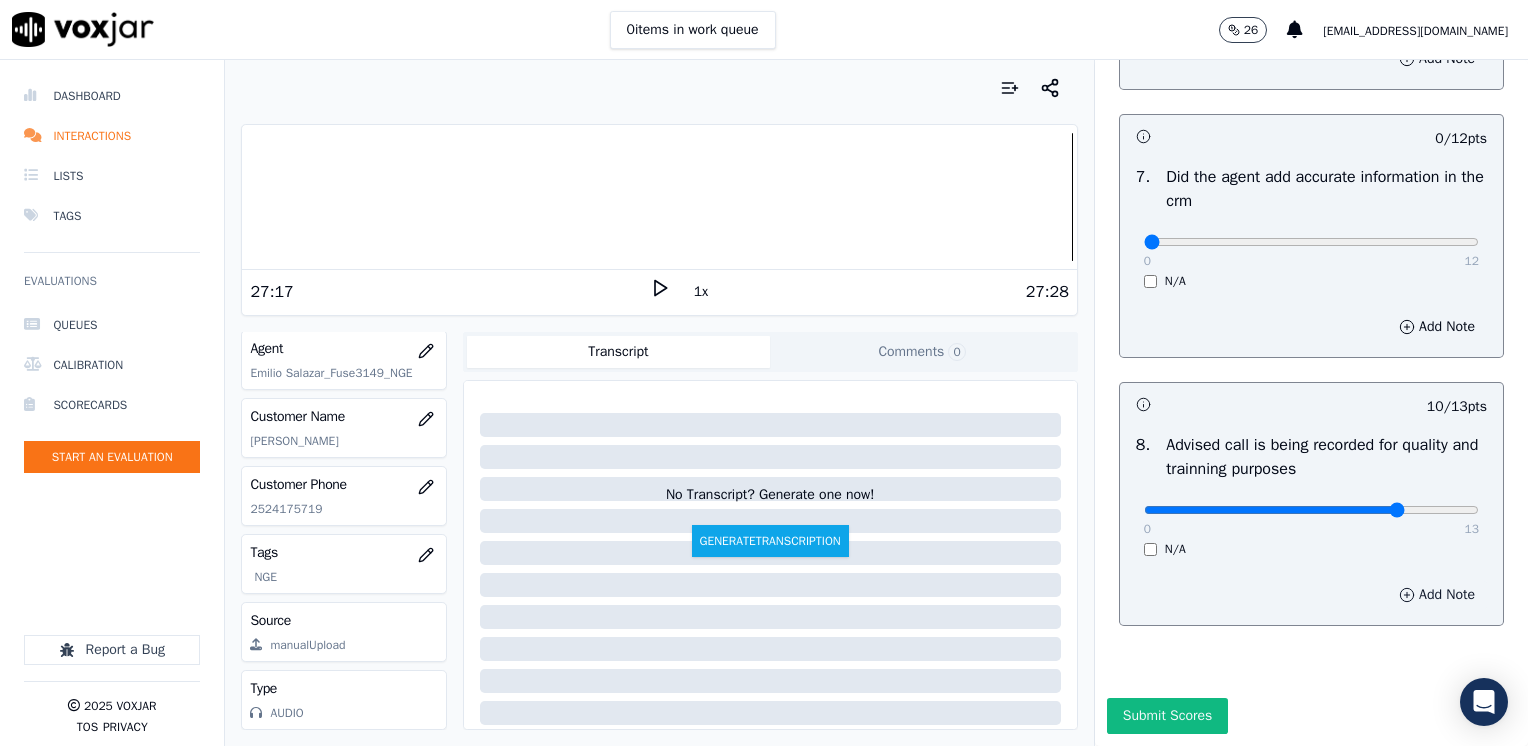 click on "Add Note" at bounding box center [1437, 595] 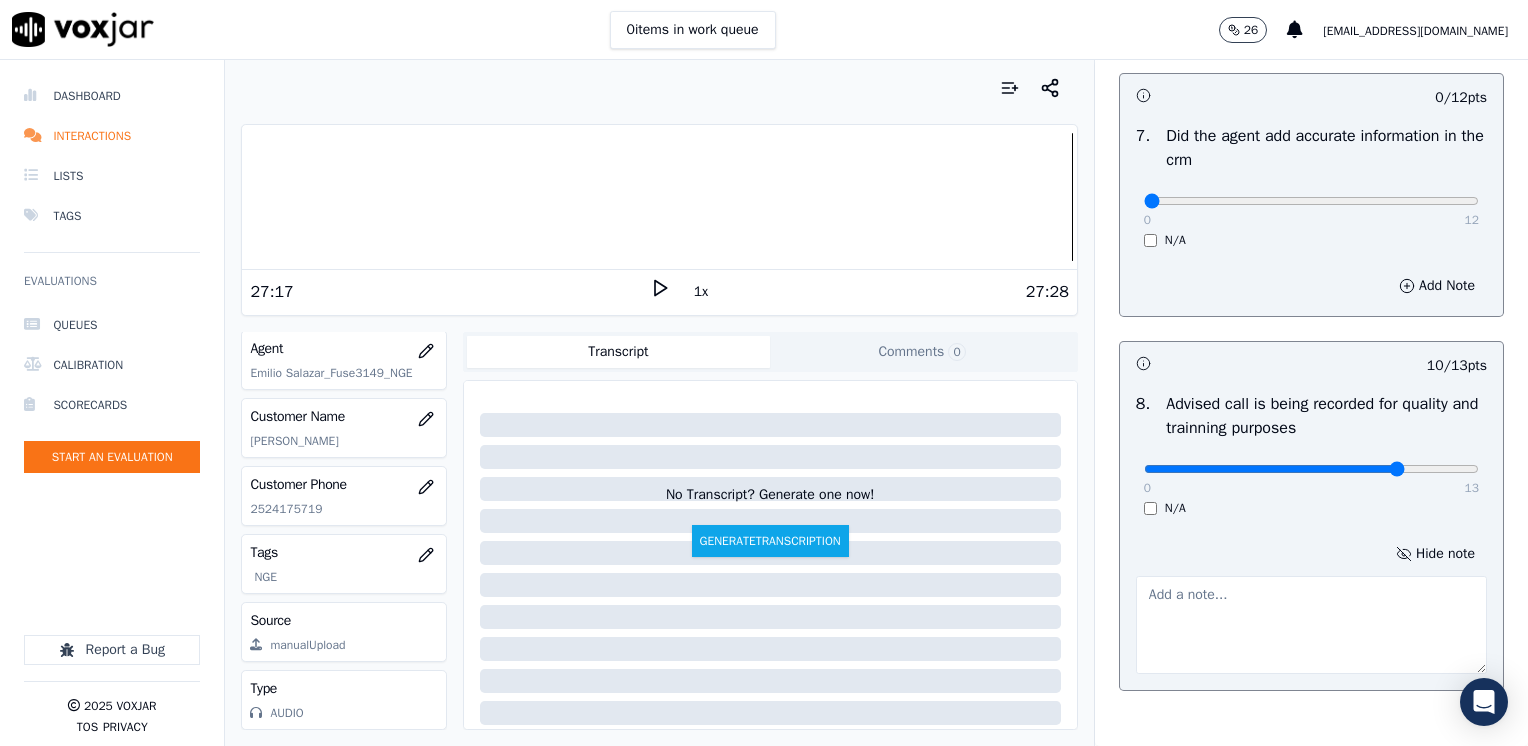 click at bounding box center (1311, 625) 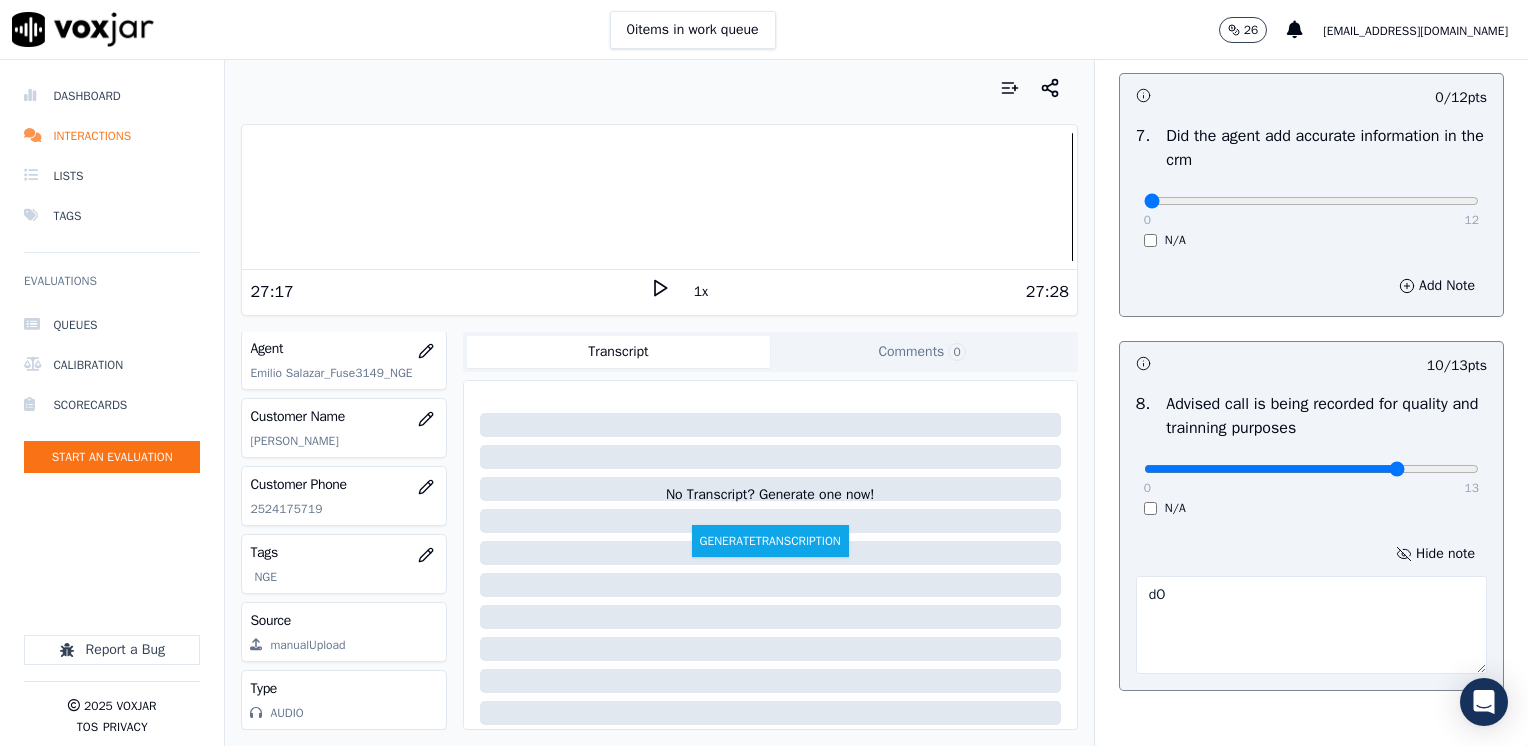 type on "d" 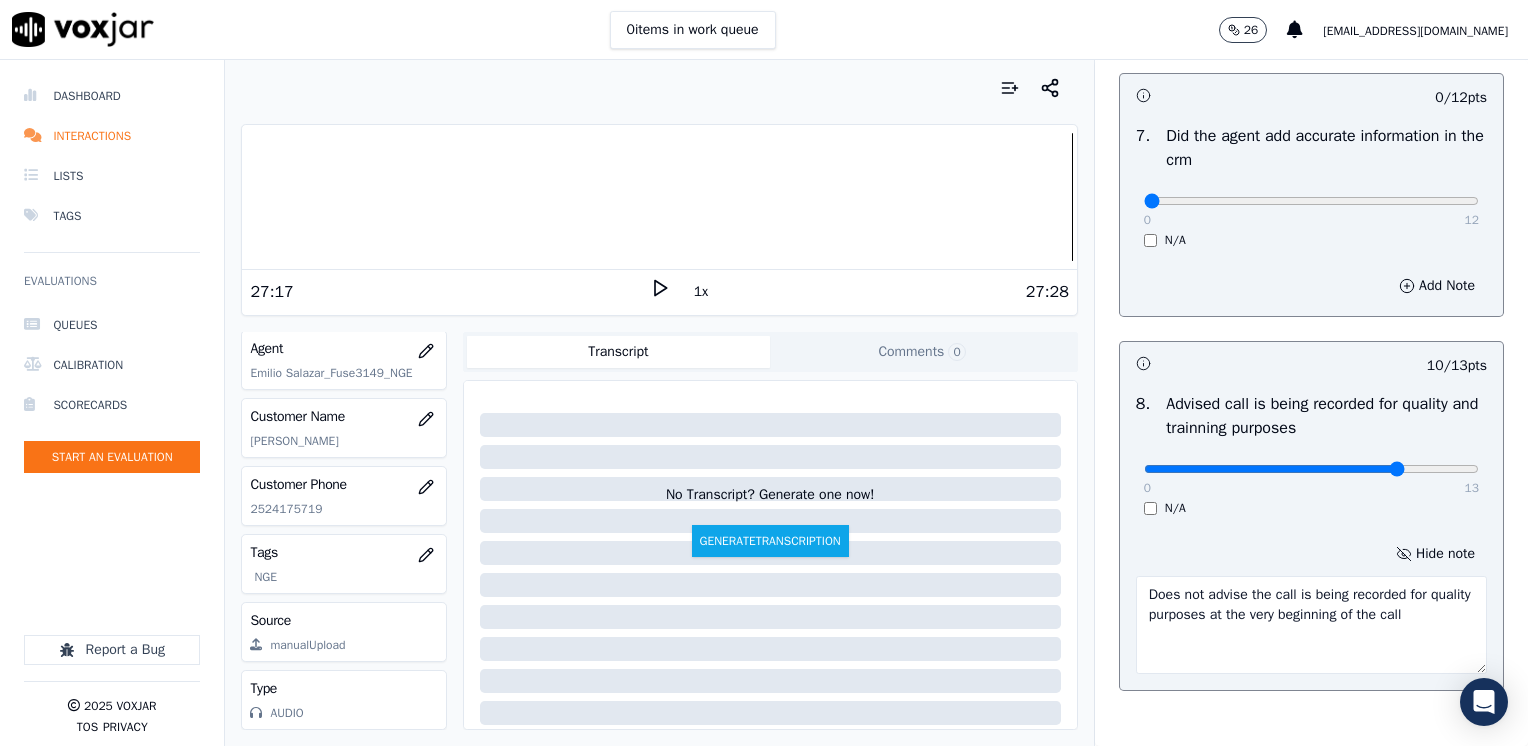 type on "Does not advise the call is being recorded for quality purposes at the very beginning of the call" 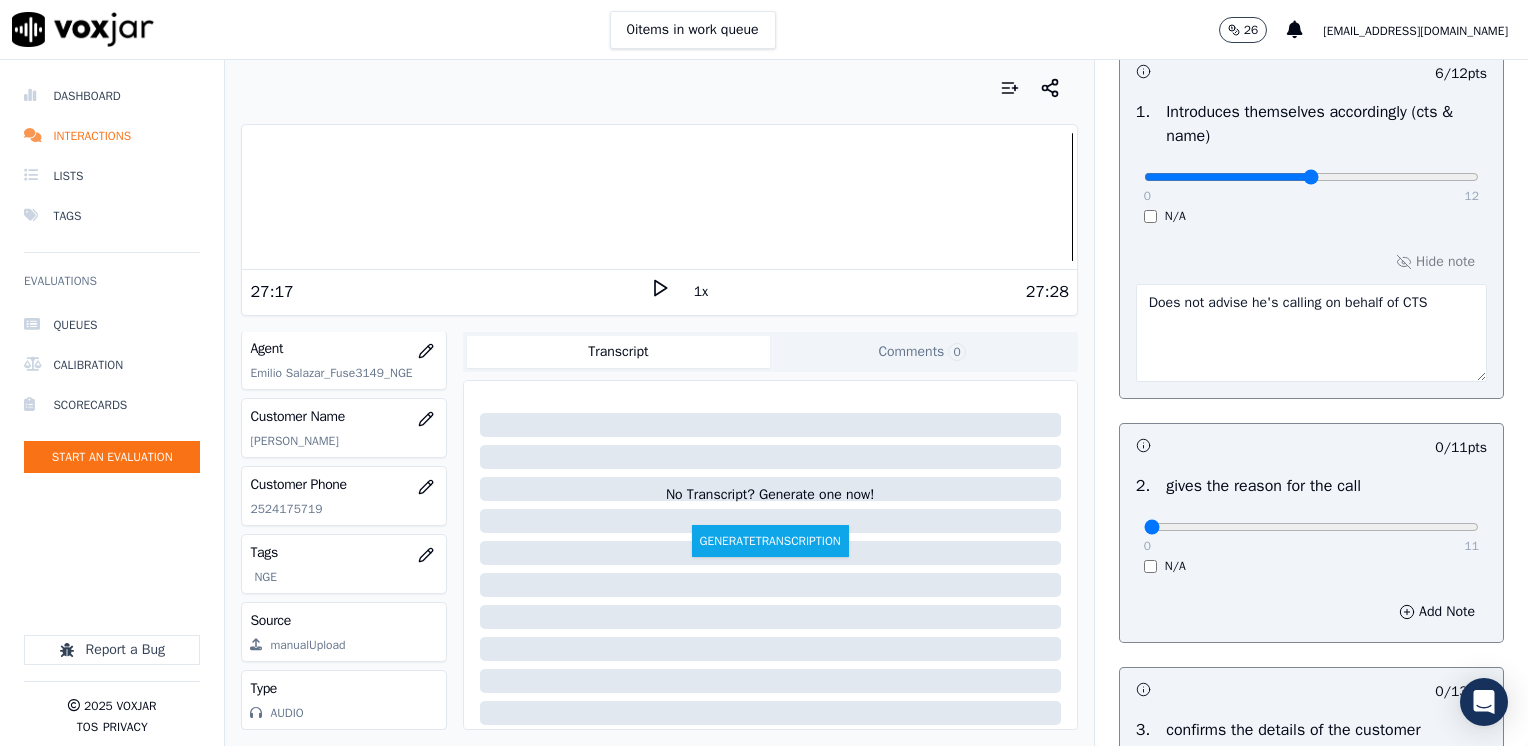 scroll, scrollTop: 200, scrollLeft: 0, axis: vertical 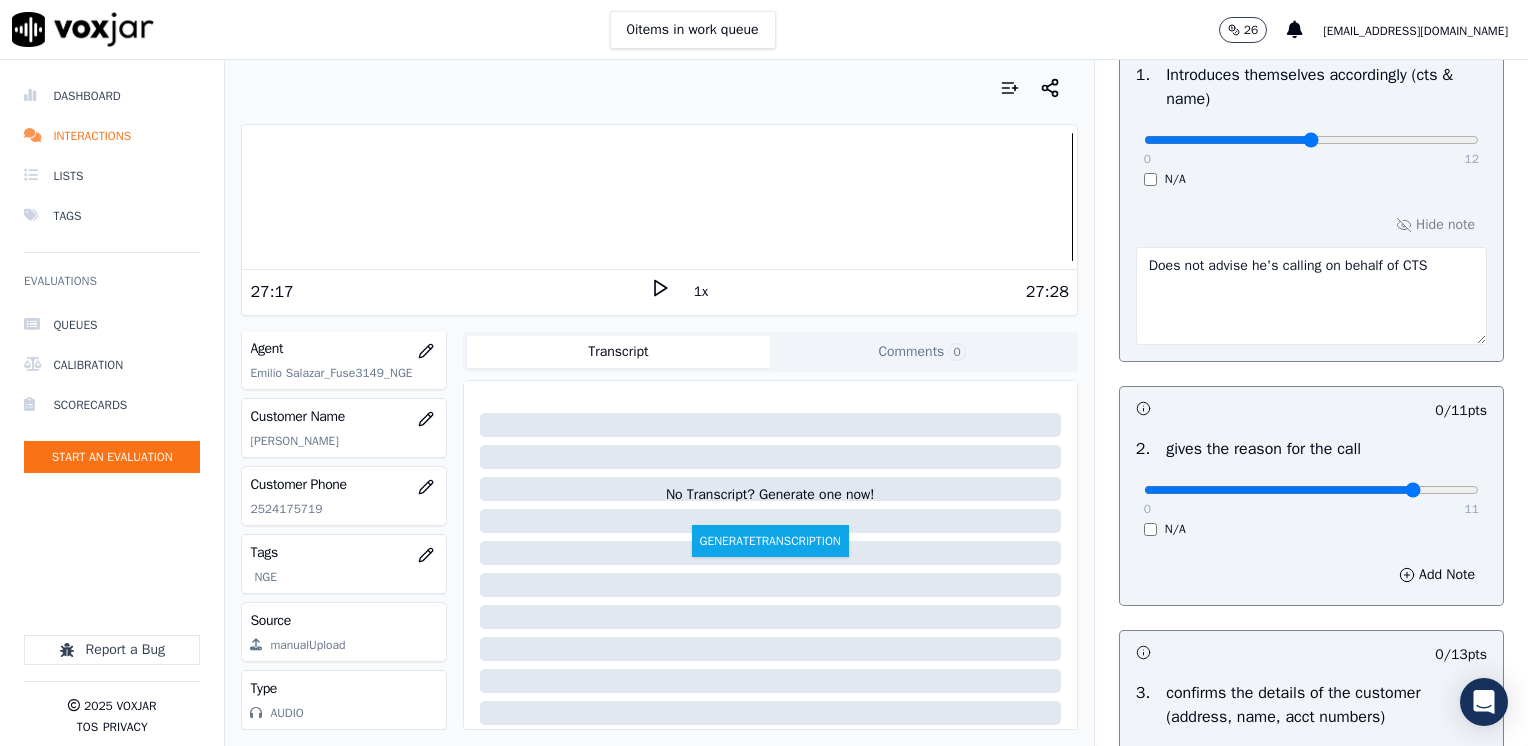 click at bounding box center [1311, 140] 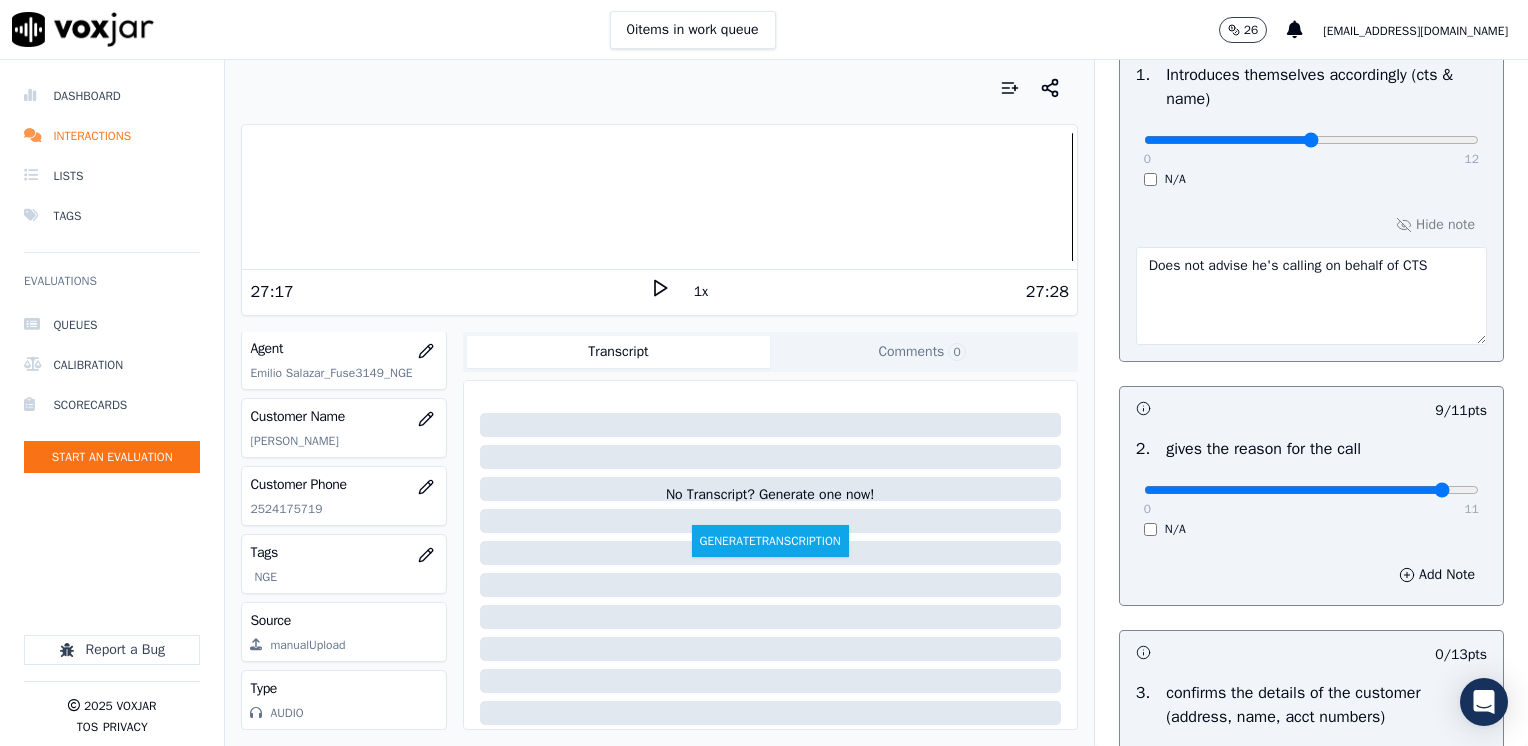 type on "10" 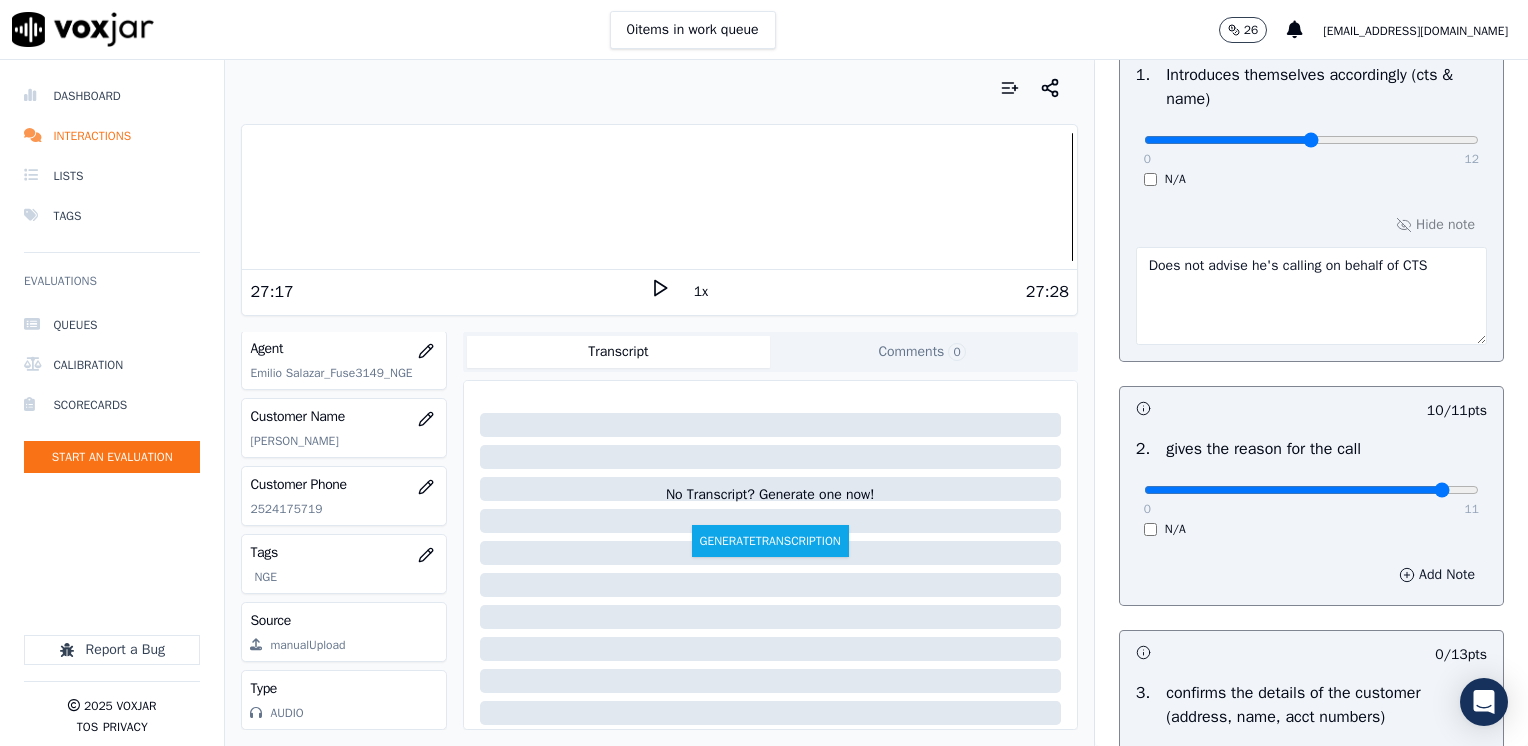 click on "Add Note" at bounding box center [1437, 575] 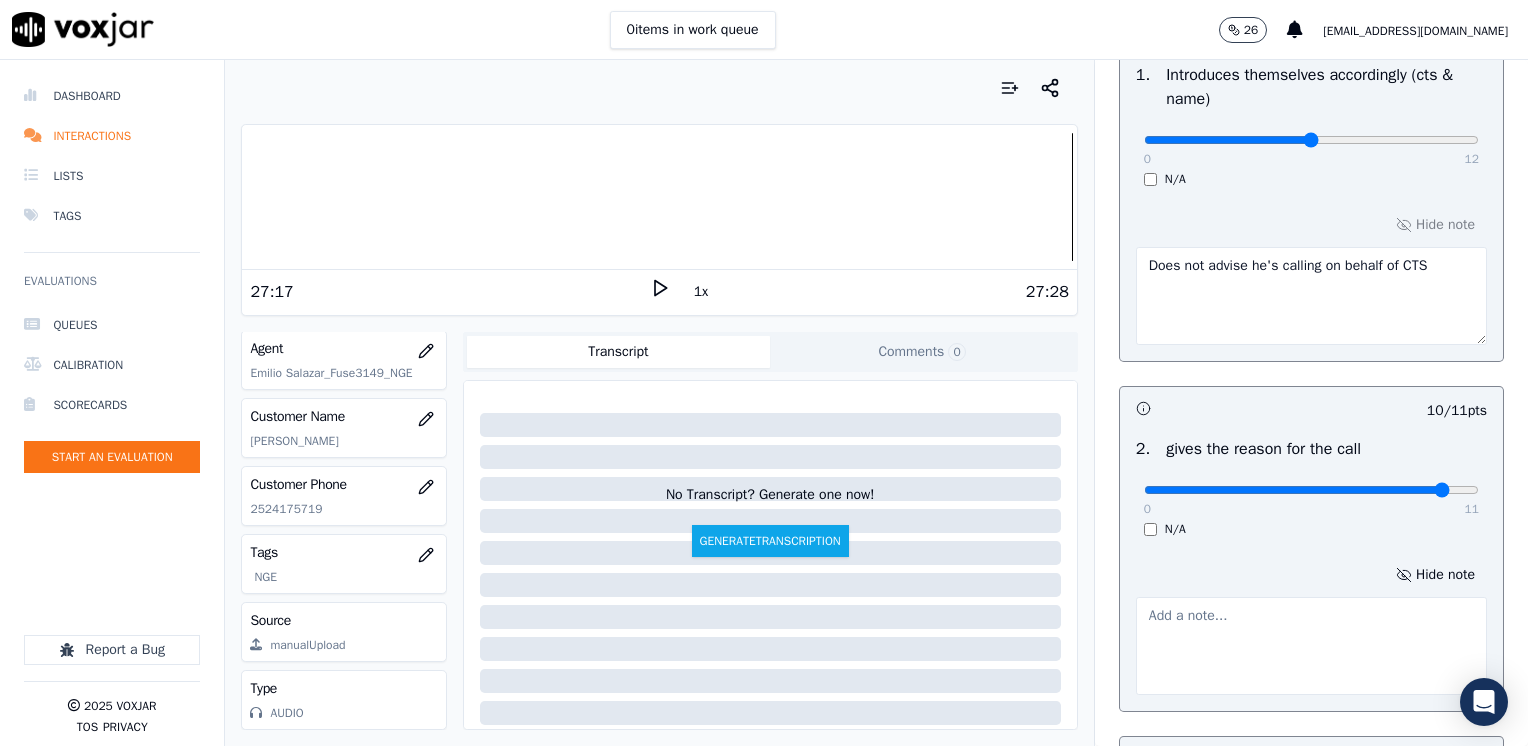 click at bounding box center [1311, 646] 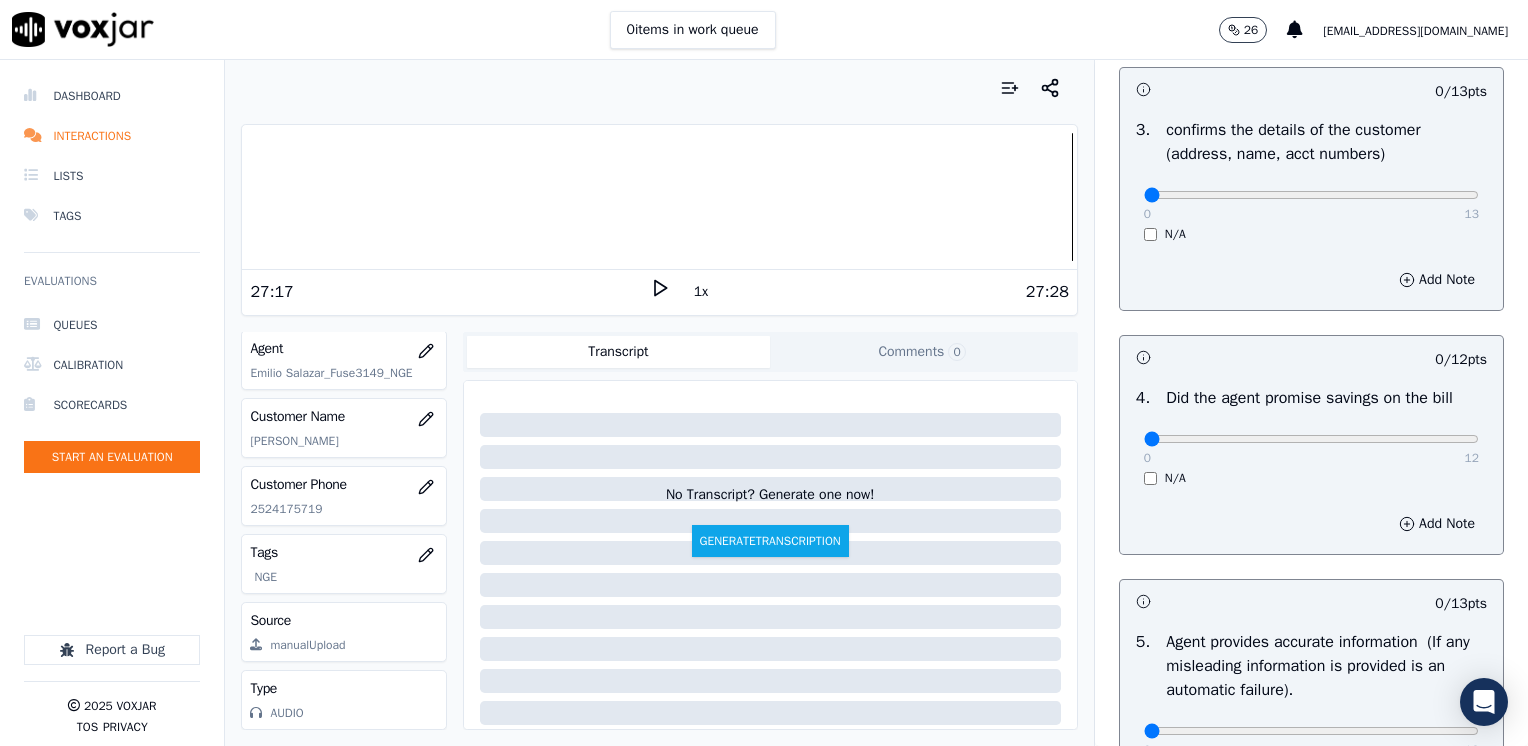 scroll, scrollTop: 900, scrollLeft: 0, axis: vertical 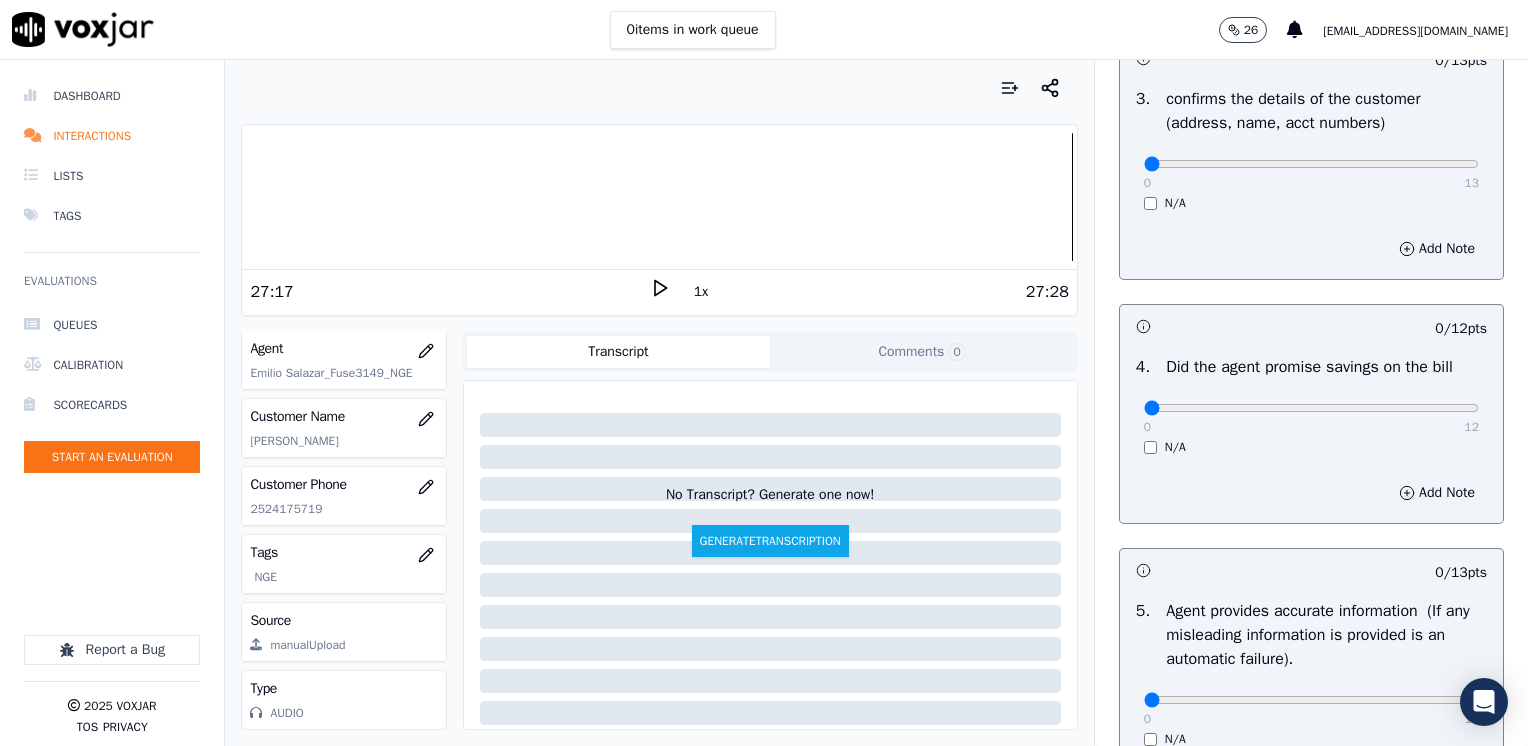 type on "Needs to work on improving why he's calling customer." 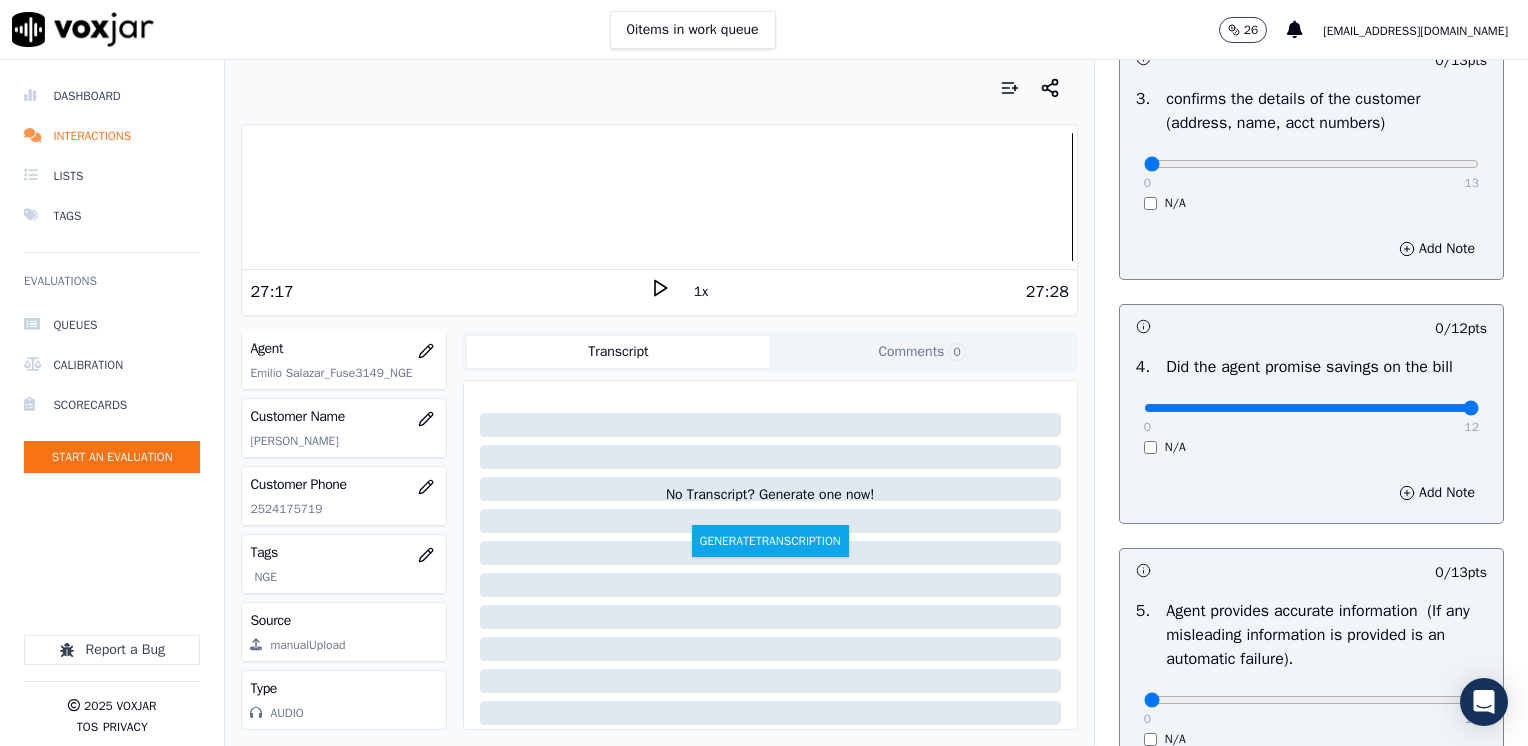 drag, startPoint x: 1128, startPoint y: 411, endPoint x: 1531, endPoint y: 383, distance: 403.97153 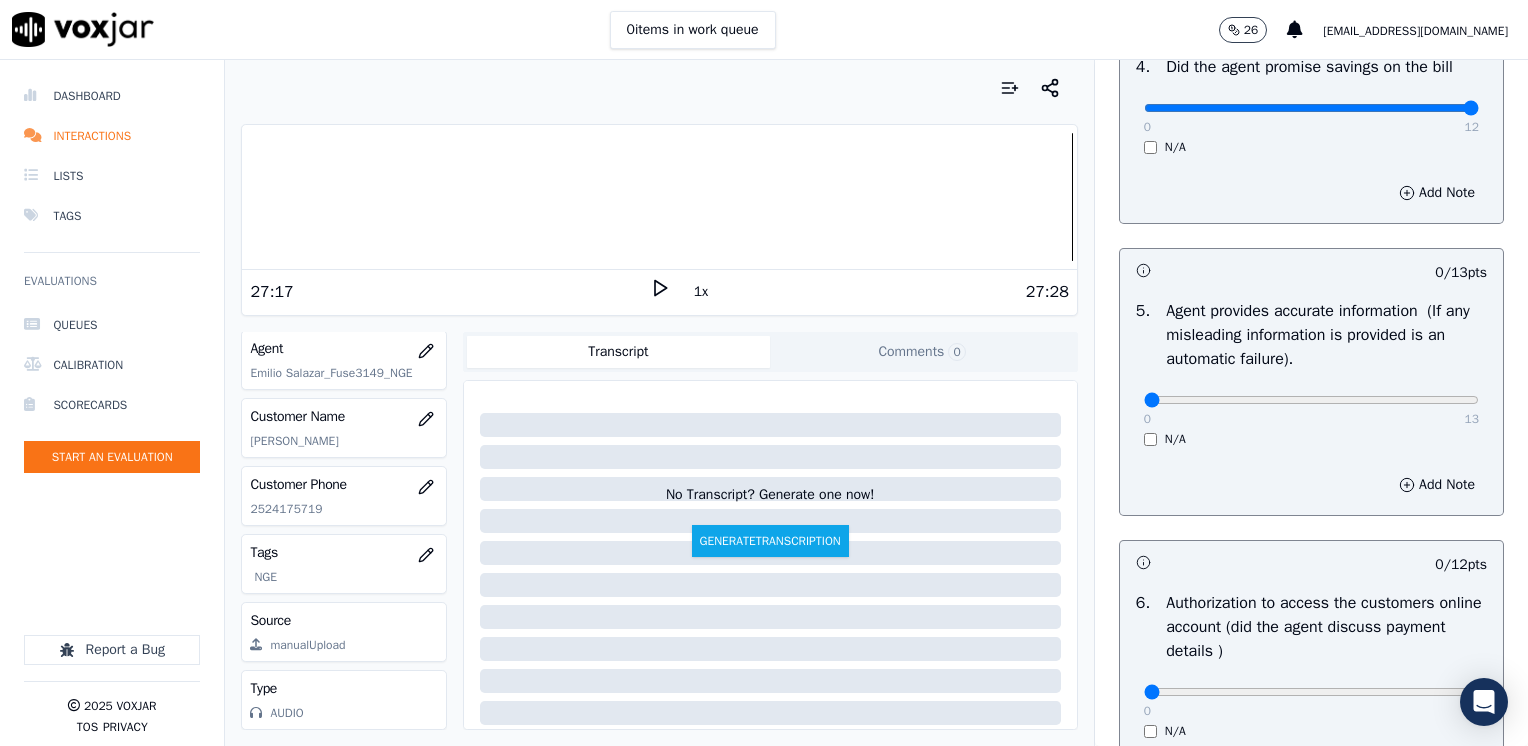 scroll, scrollTop: 1400, scrollLeft: 0, axis: vertical 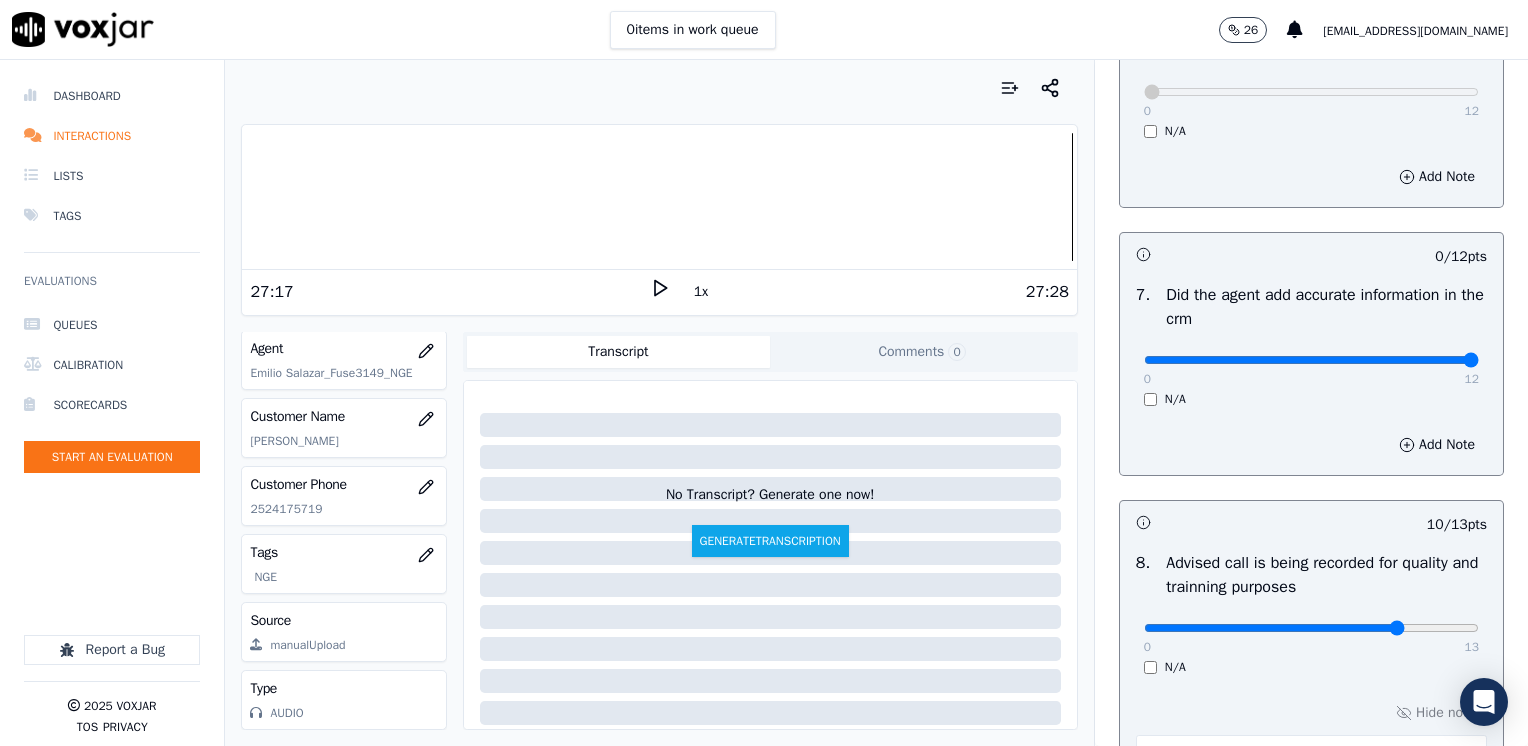 drag, startPoint x: 1134, startPoint y: 355, endPoint x: 1528, endPoint y: 355, distance: 394 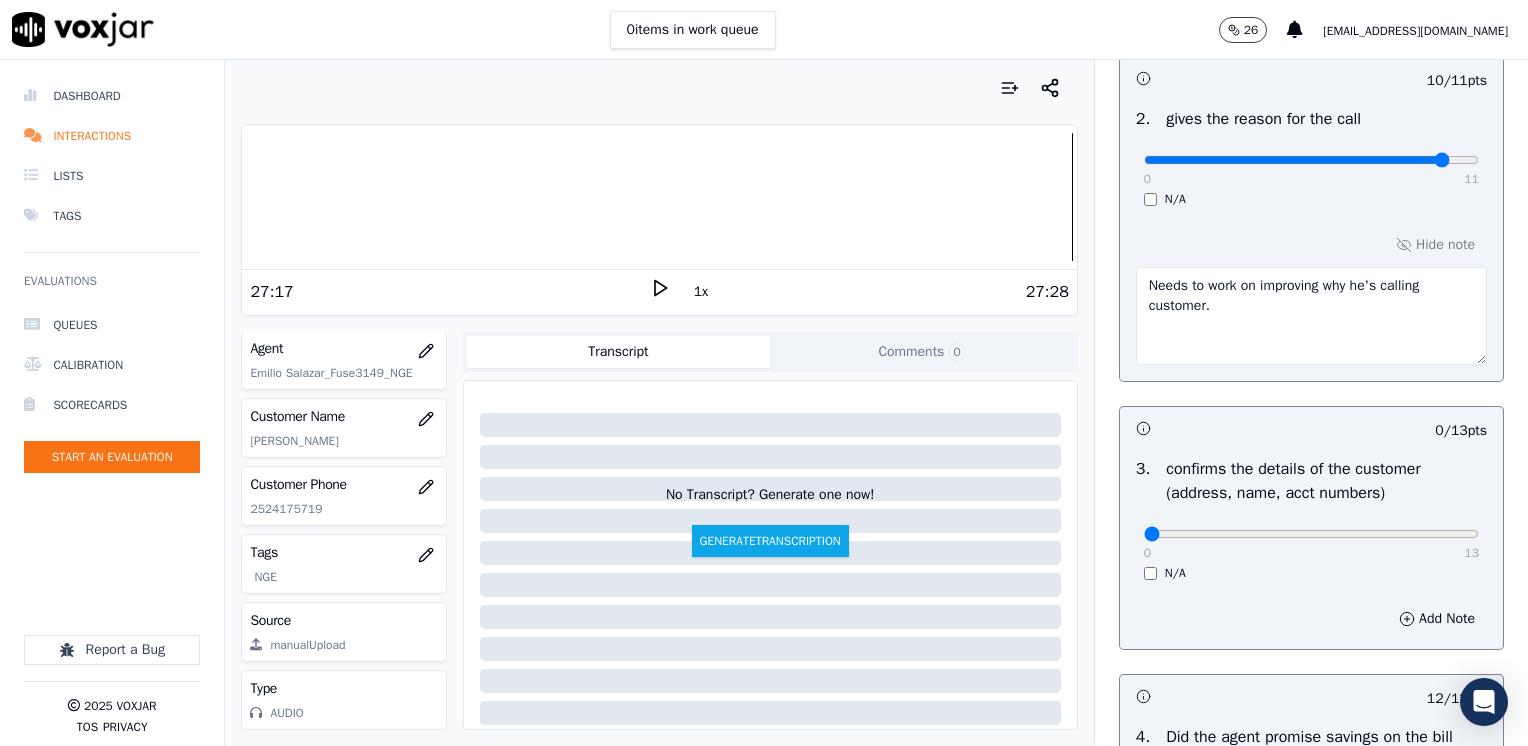scroll, scrollTop: 564, scrollLeft: 0, axis: vertical 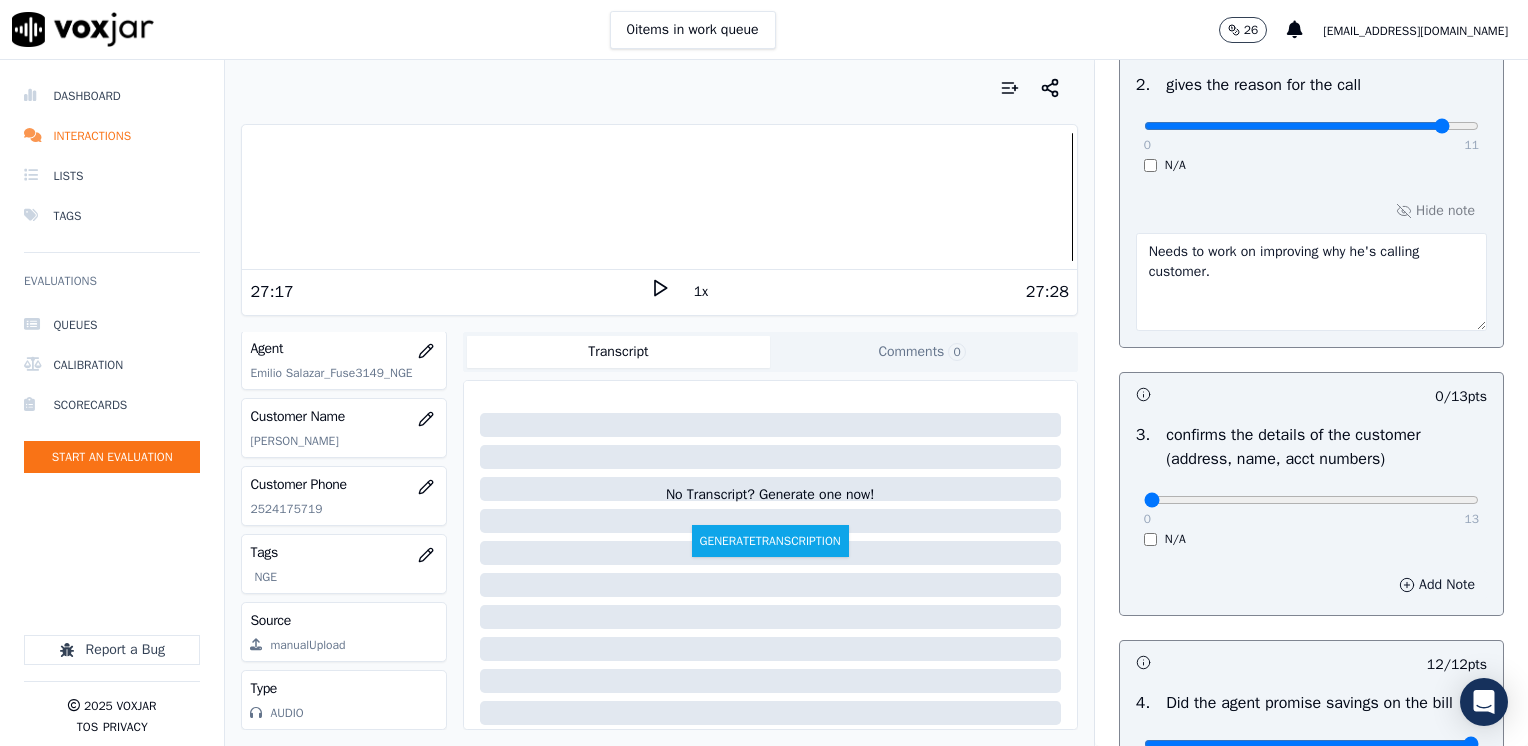 click on "Add Note" at bounding box center (1437, 585) 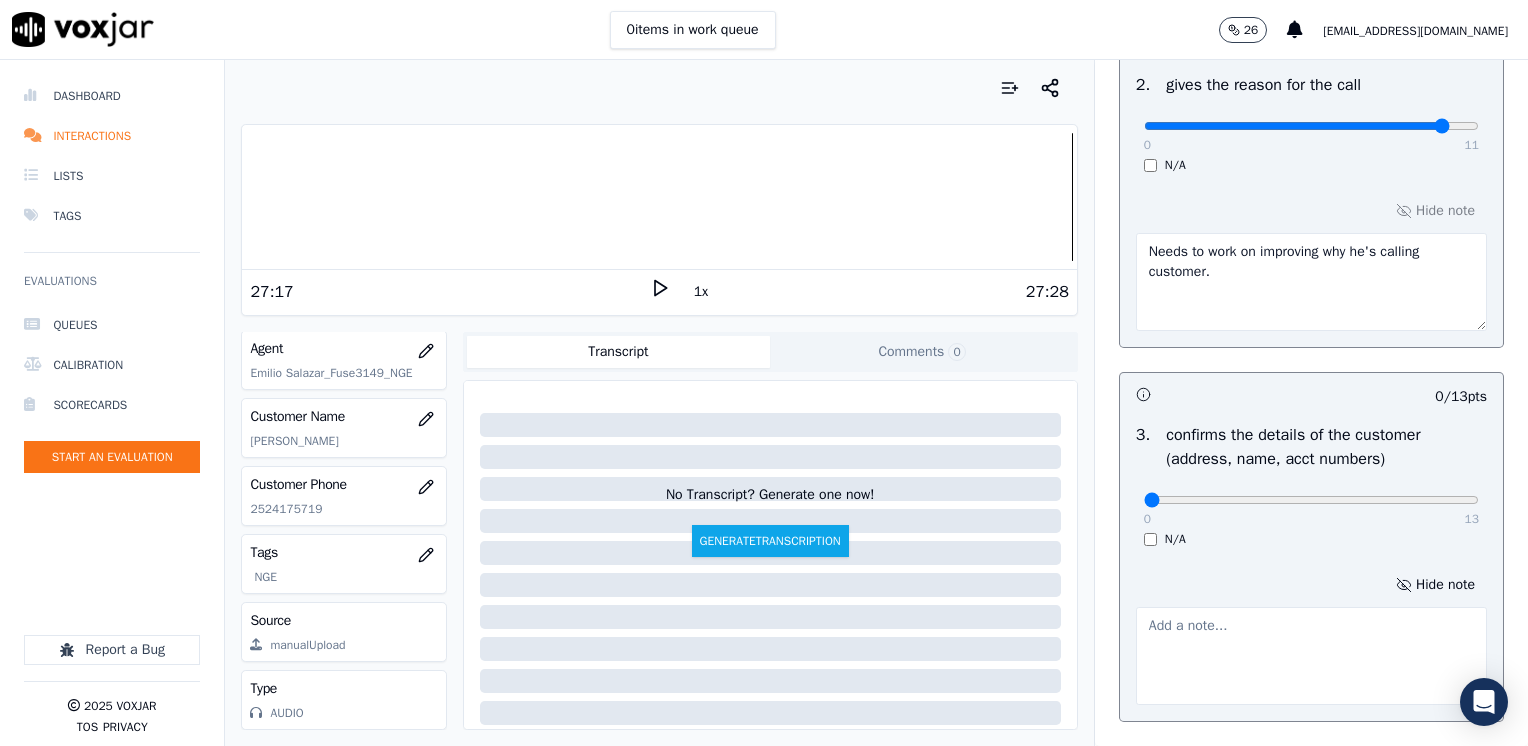click at bounding box center (1311, 656) 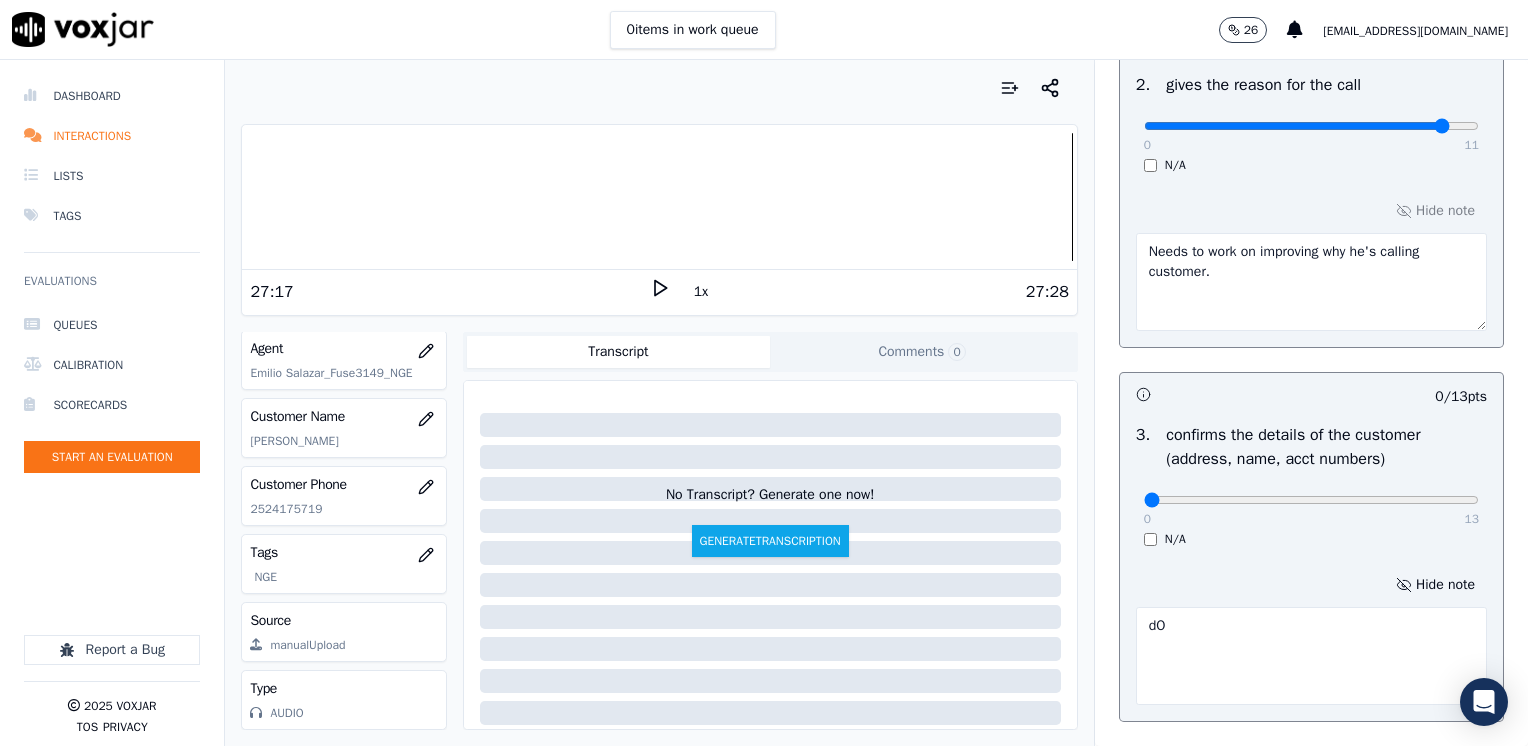 type on "d" 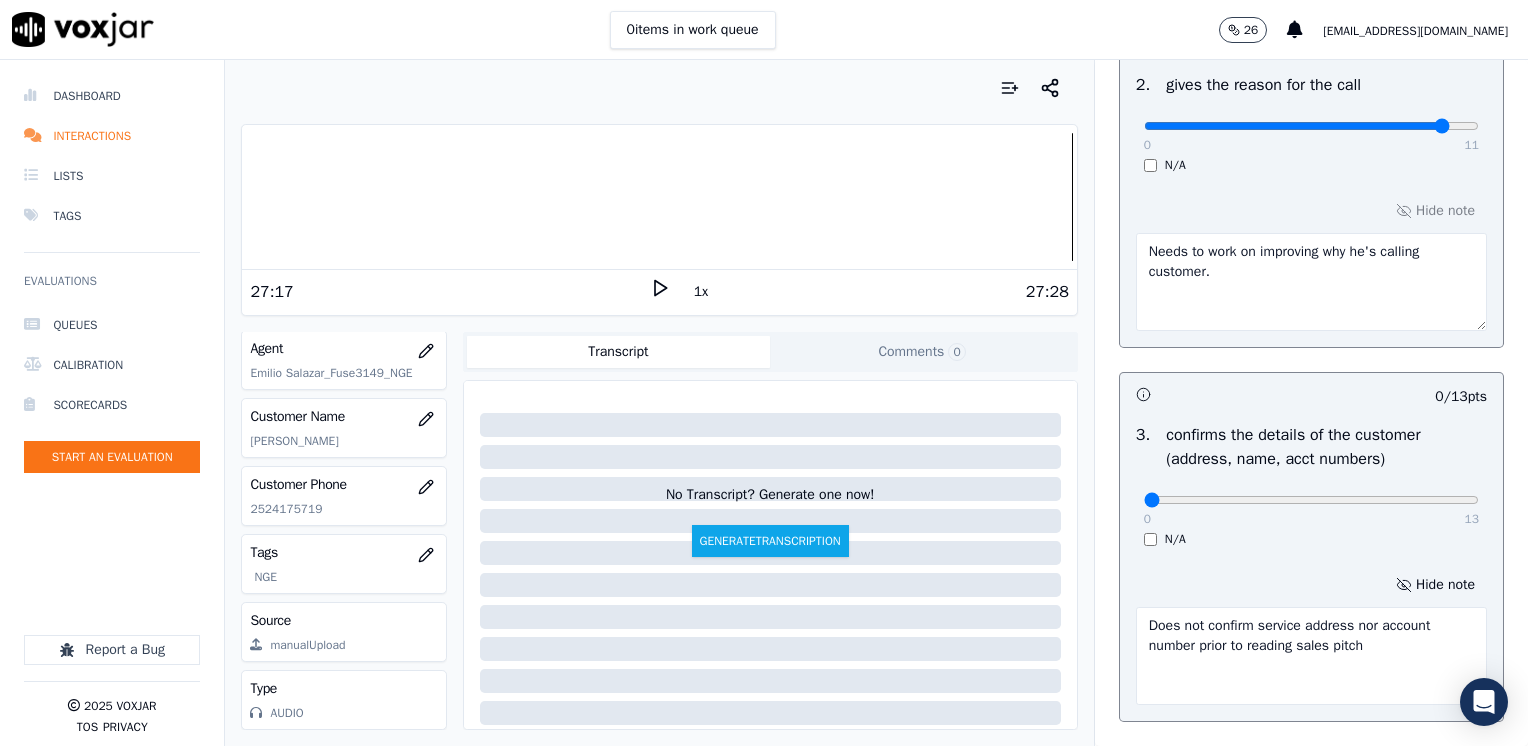 type on "Does not confirm service address nor account number prior to reading sales pitch" 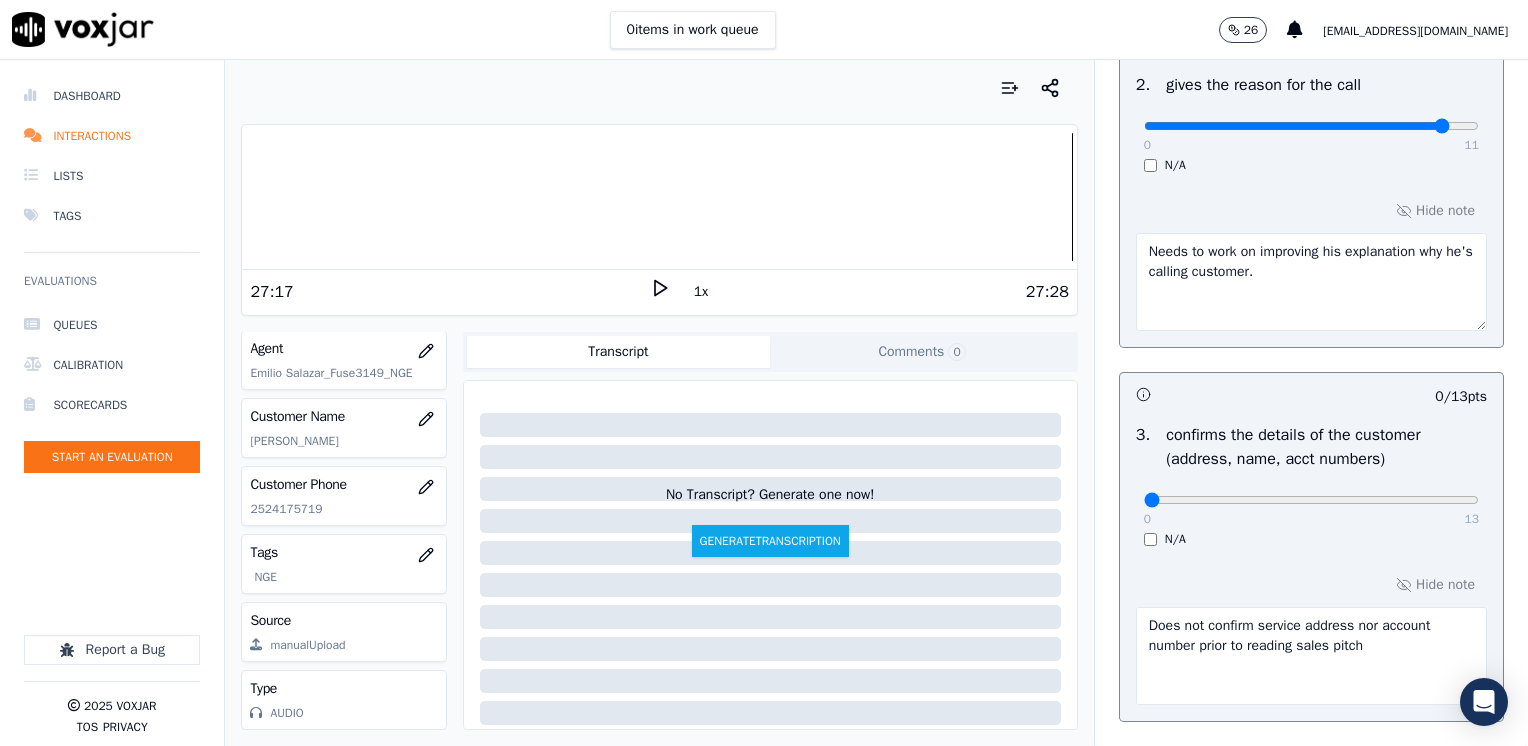 click on "Needs to work on improving his explanation why he's calling customer." at bounding box center (1311, 282) 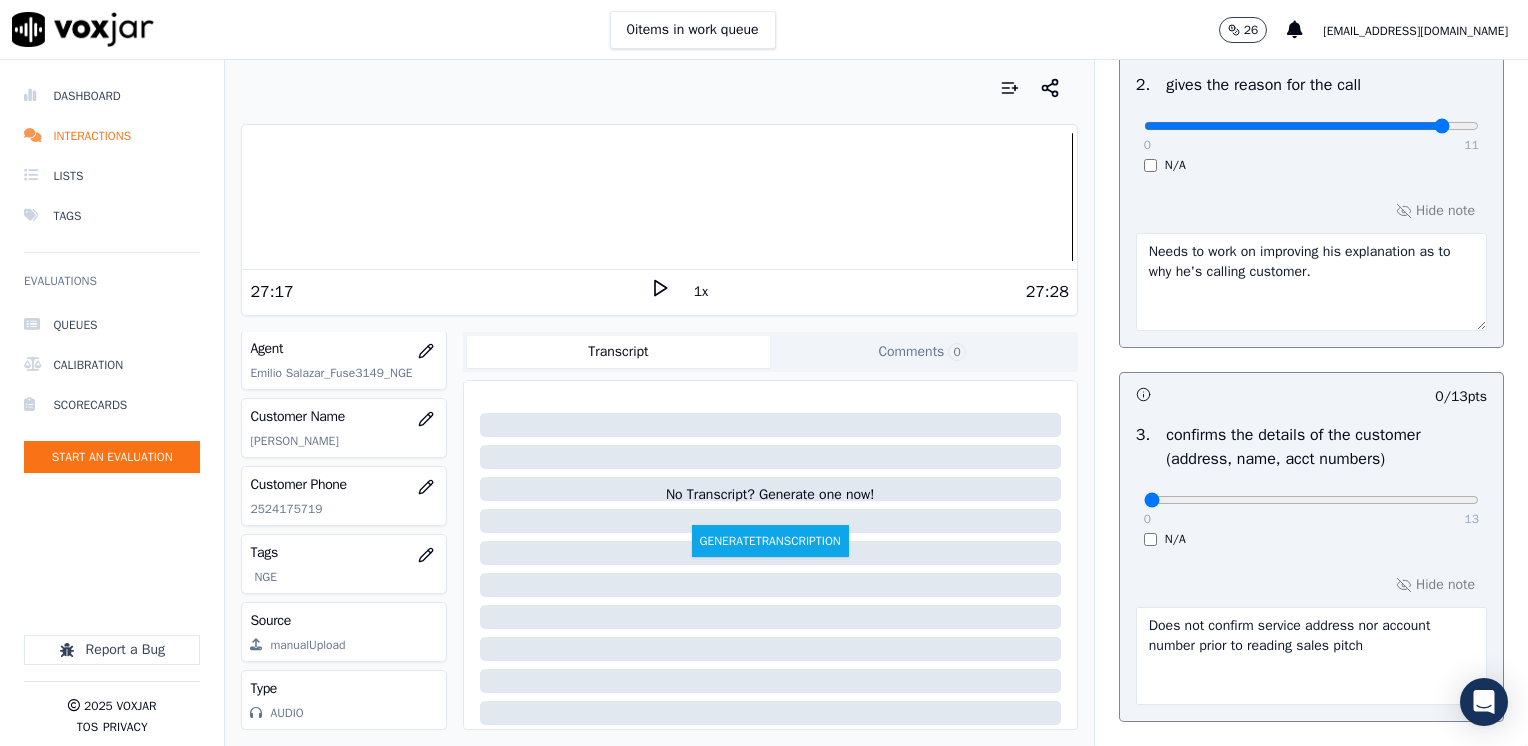 drag, startPoint x: 1329, startPoint y: 269, endPoint x: 1112, endPoint y: 255, distance: 217.45114 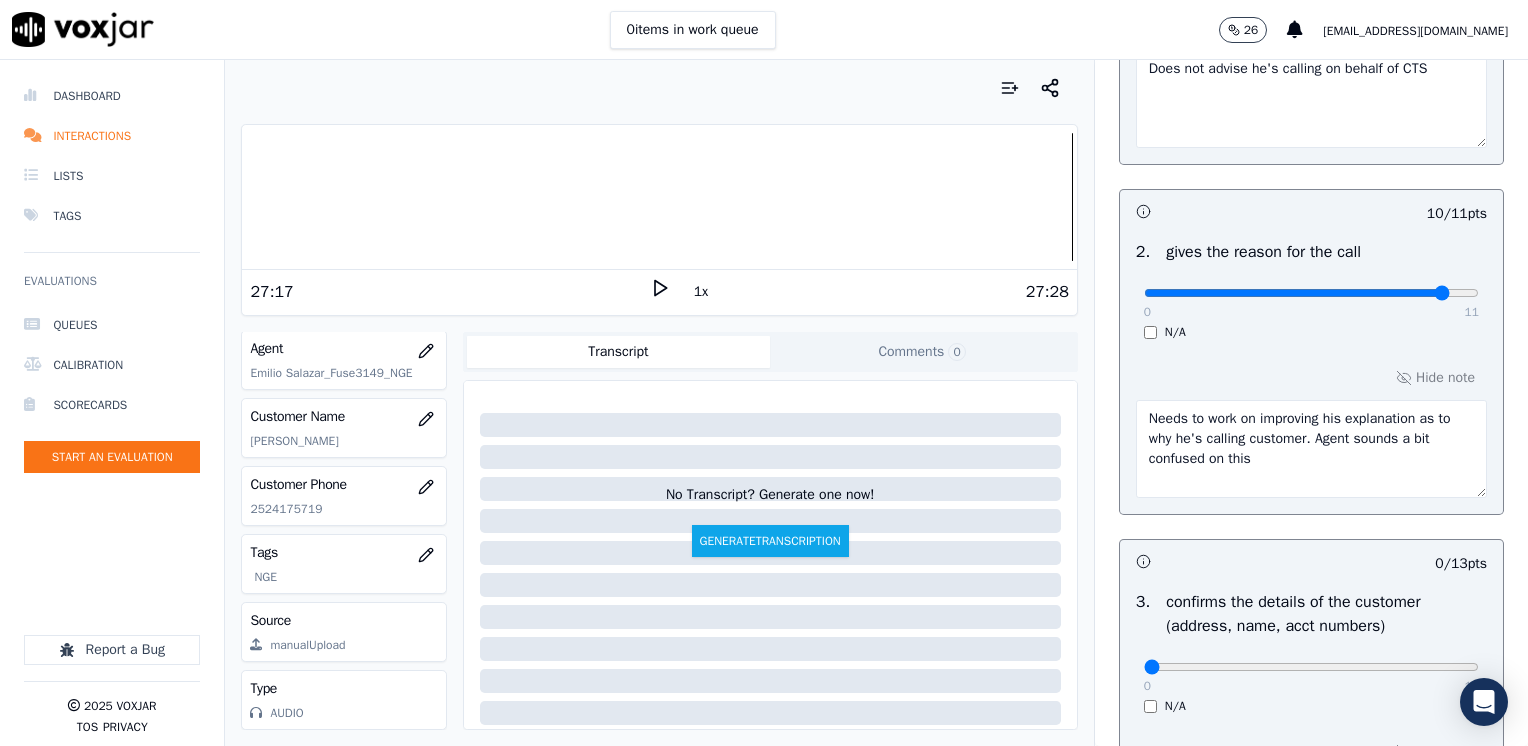 scroll, scrollTop: 364, scrollLeft: 0, axis: vertical 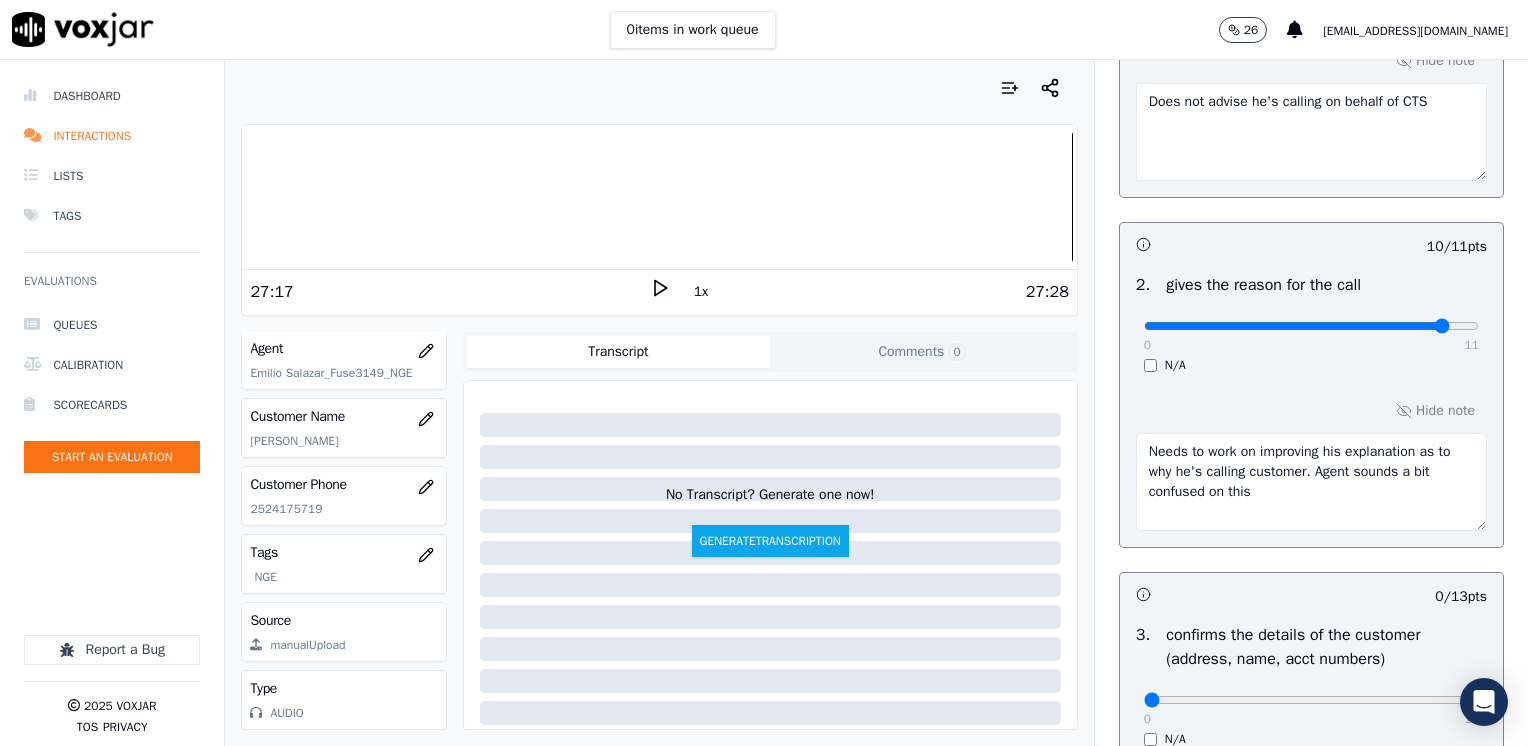 type on "Needs to work on improving his explanation as to why he's calling customer. Agent sounds a bit confused on this" 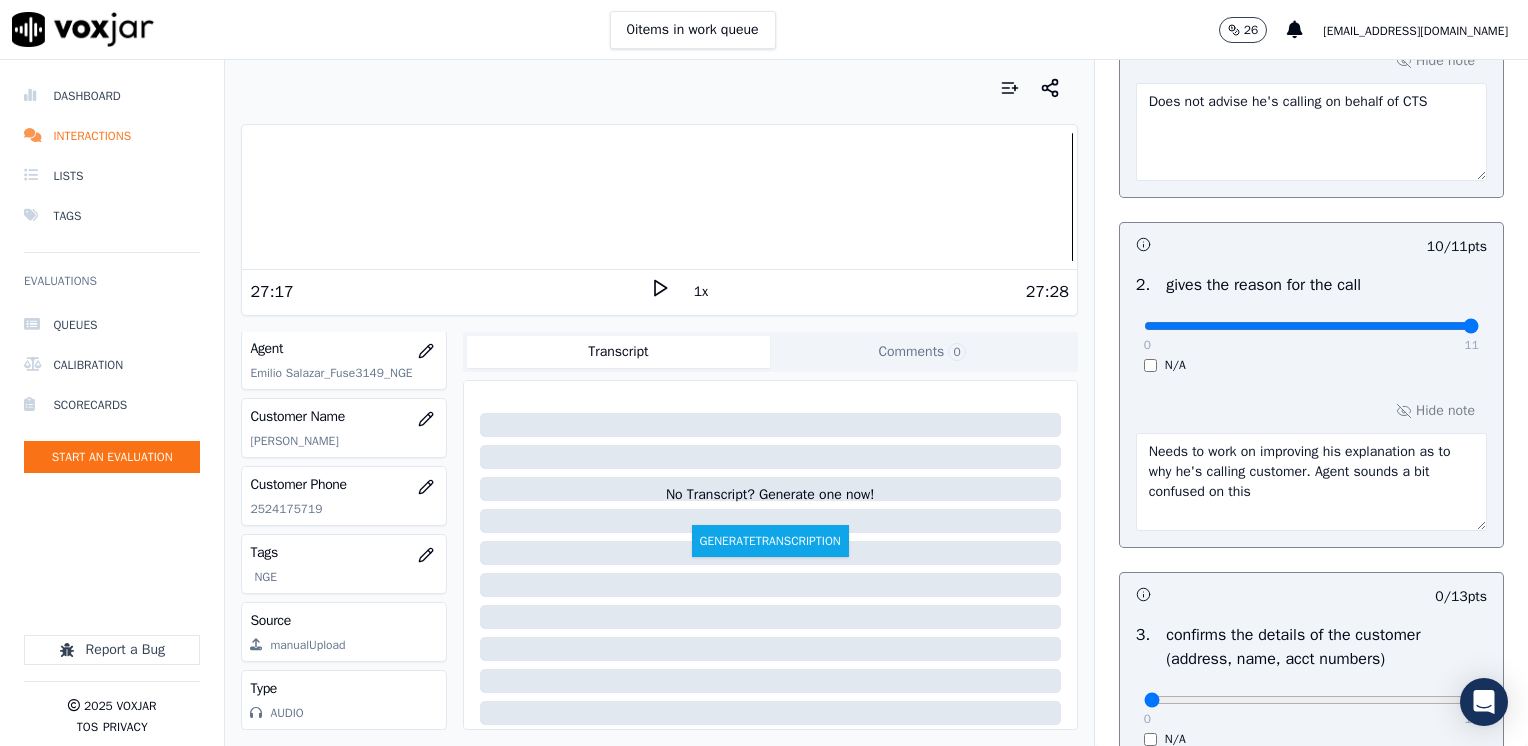 drag, startPoint x: 1396, startPoint y: 326, endPoint x: 1504, endPoint y: 336, distance: 108.461975 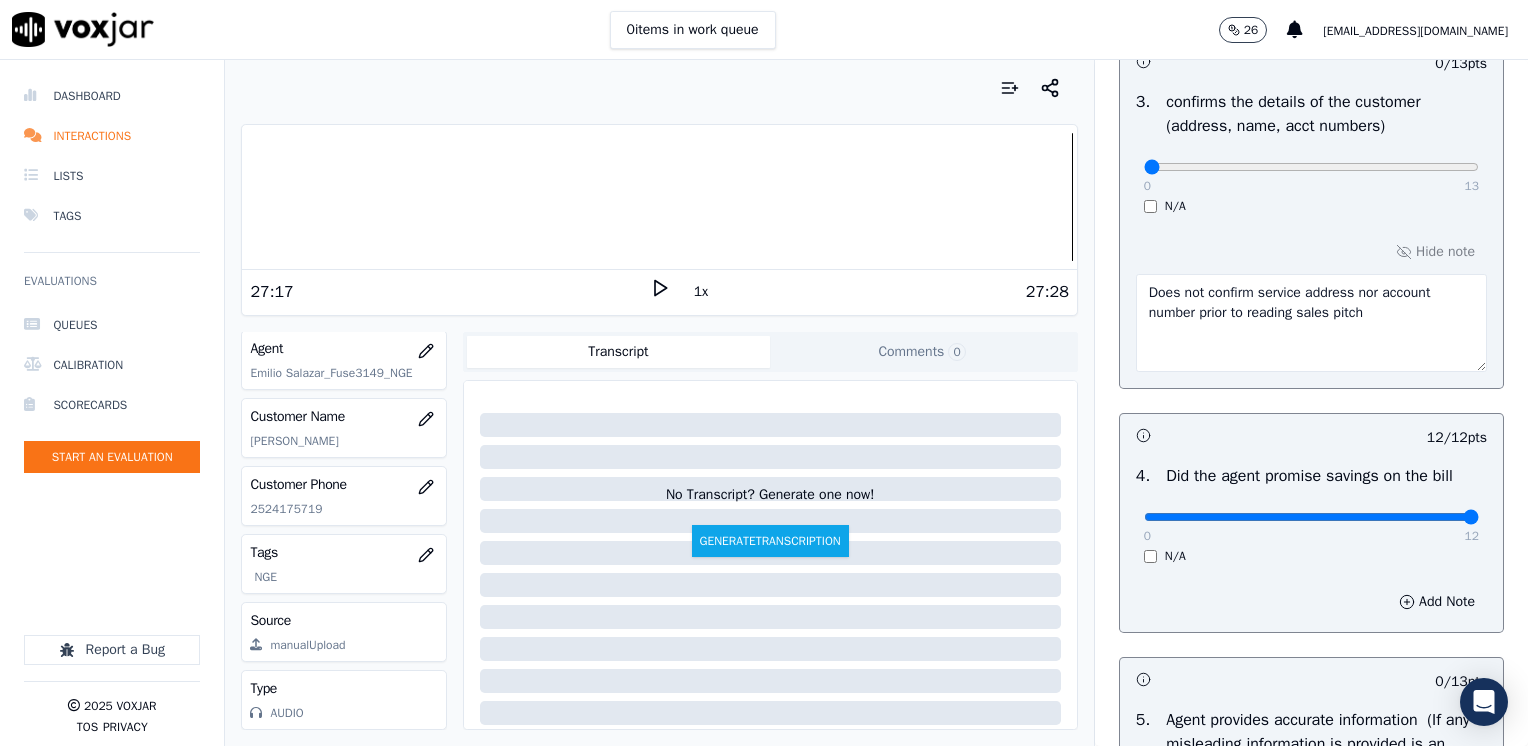 scroll, scrollTop: 864, scrollLeft: 0, axis: vertical 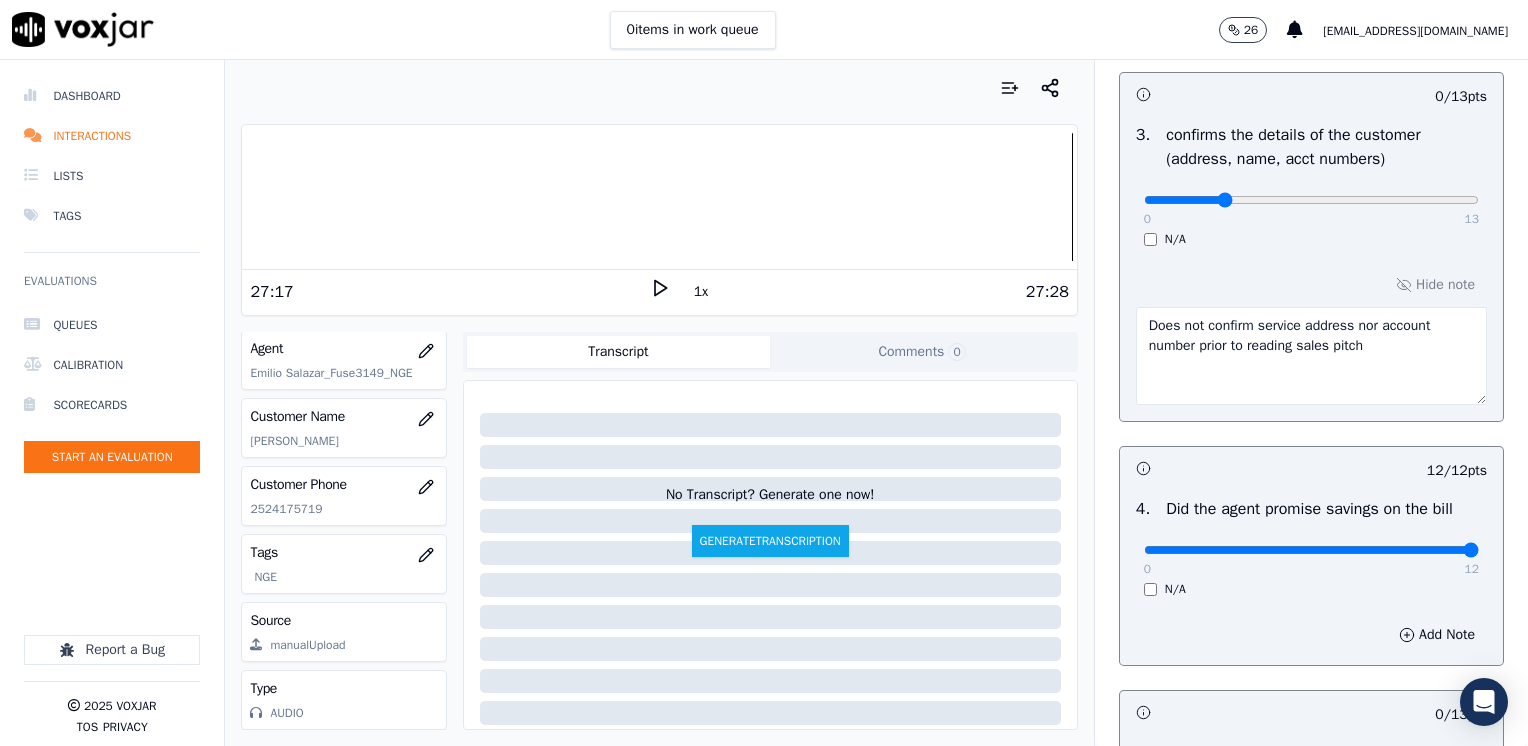 type on "3" 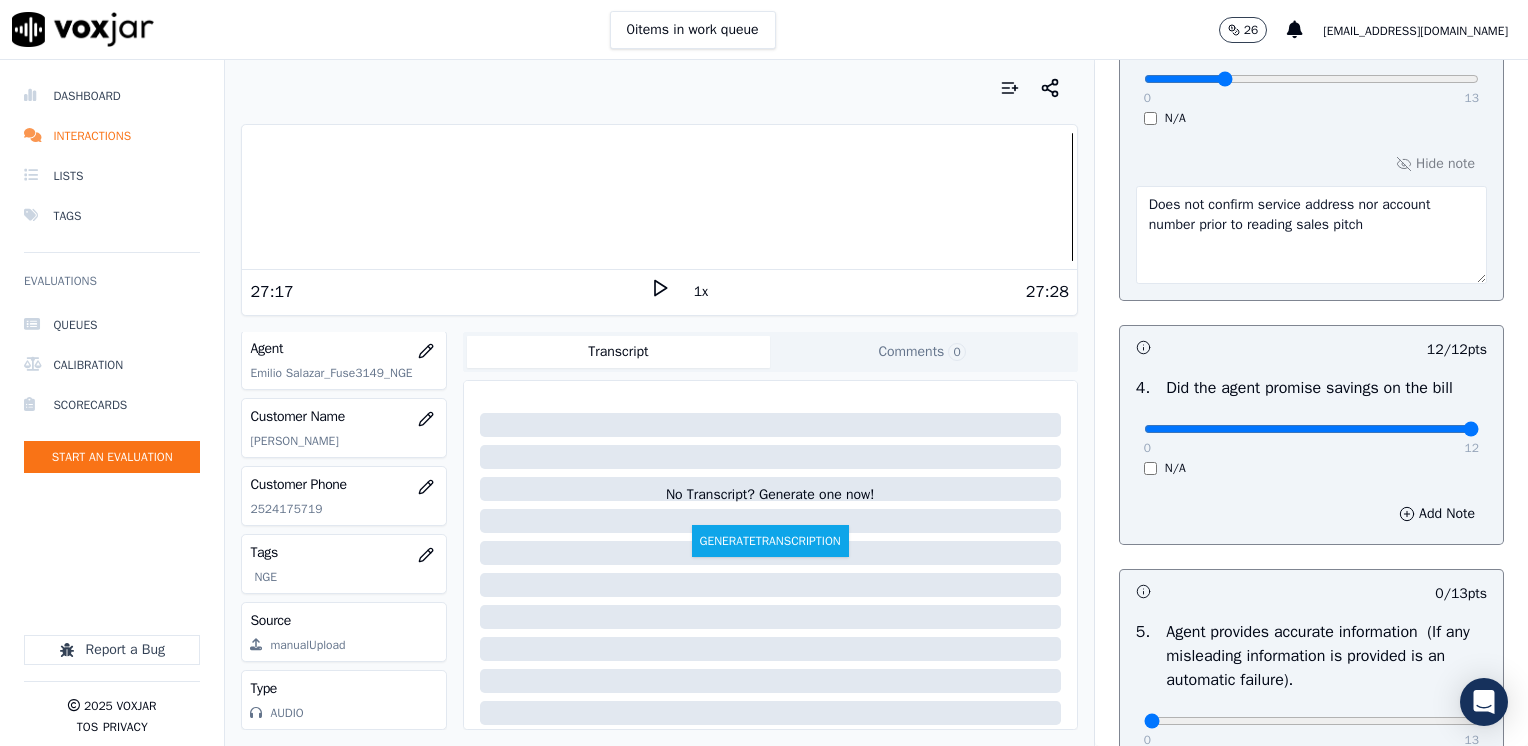 scroll, scrollTop: 870, scrollLeft: 0, axis: vertical 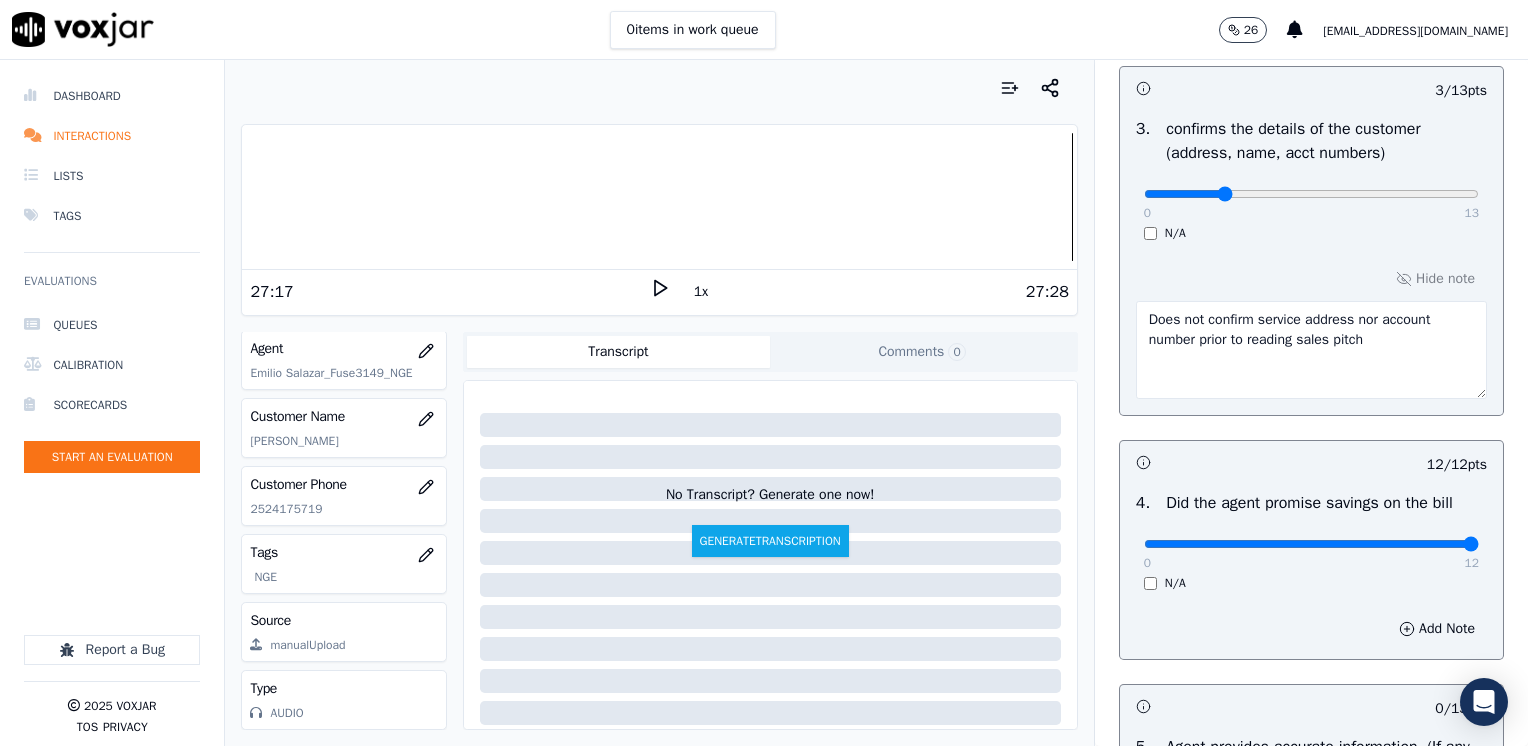 click on "Does not confirm service address nor account number prior to reading sales pitch" at bounding box center [1311, 350] 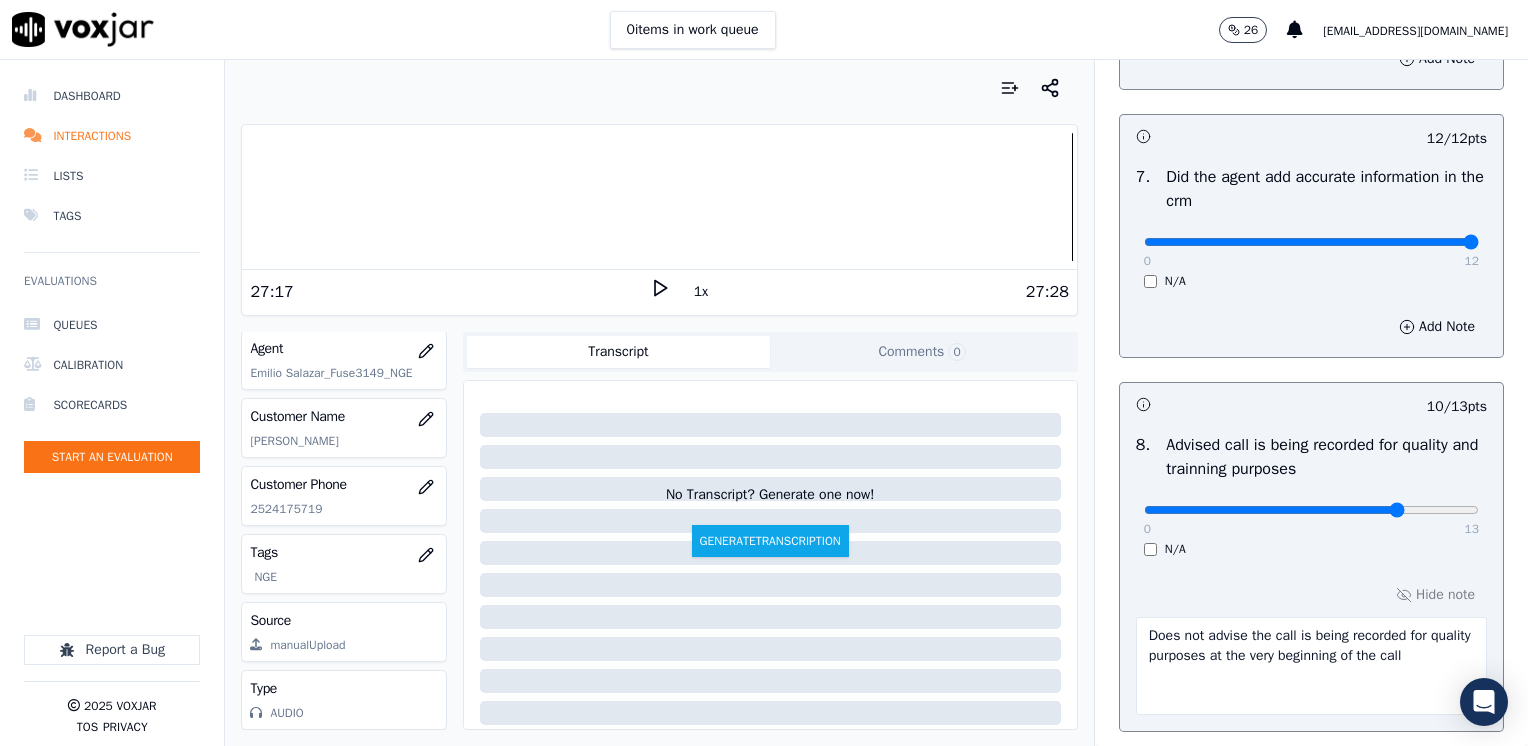 scroll, scrollTop: 2170, scrollLeft: 0, axis: vertical 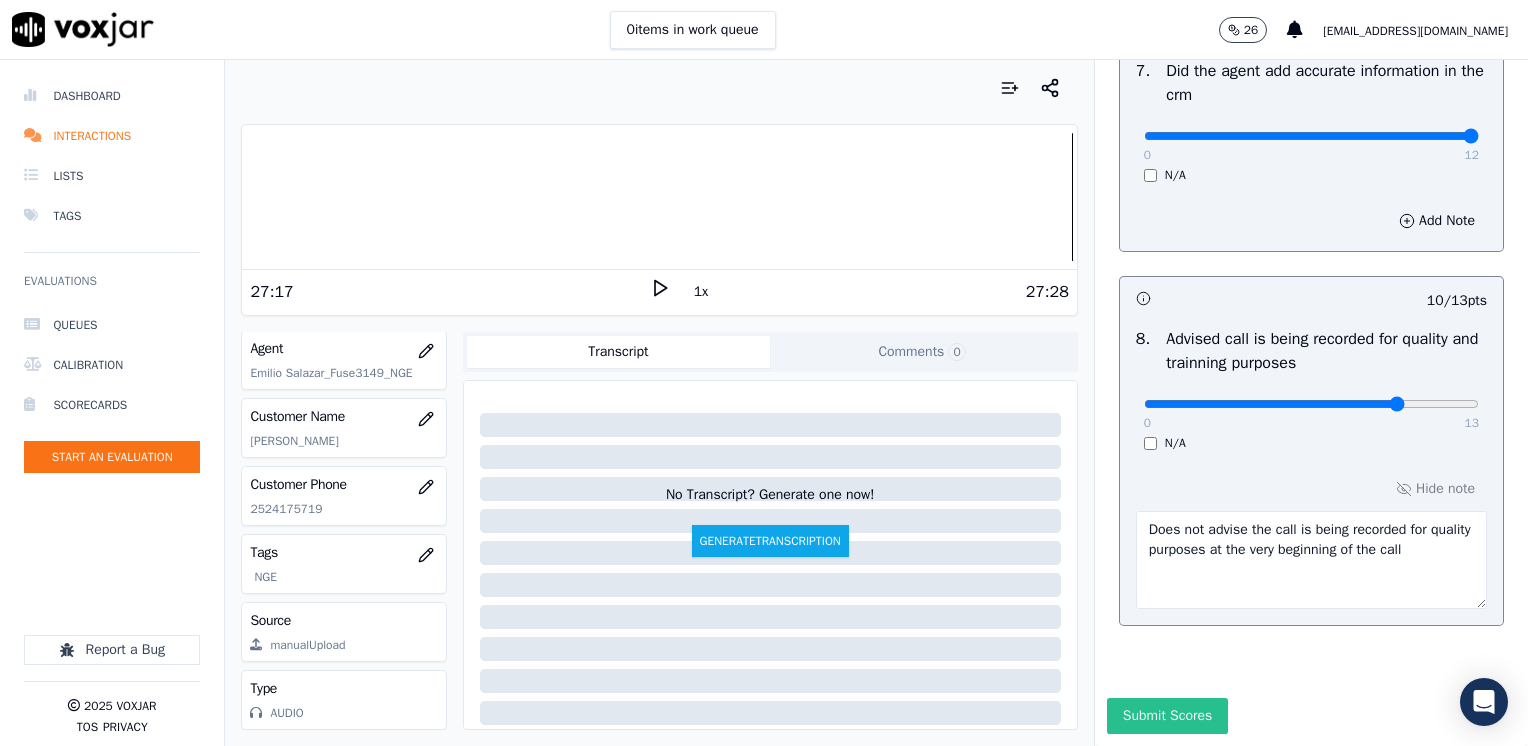 type on "Does not confirm service address nor account number prior to reading CTS pitch" 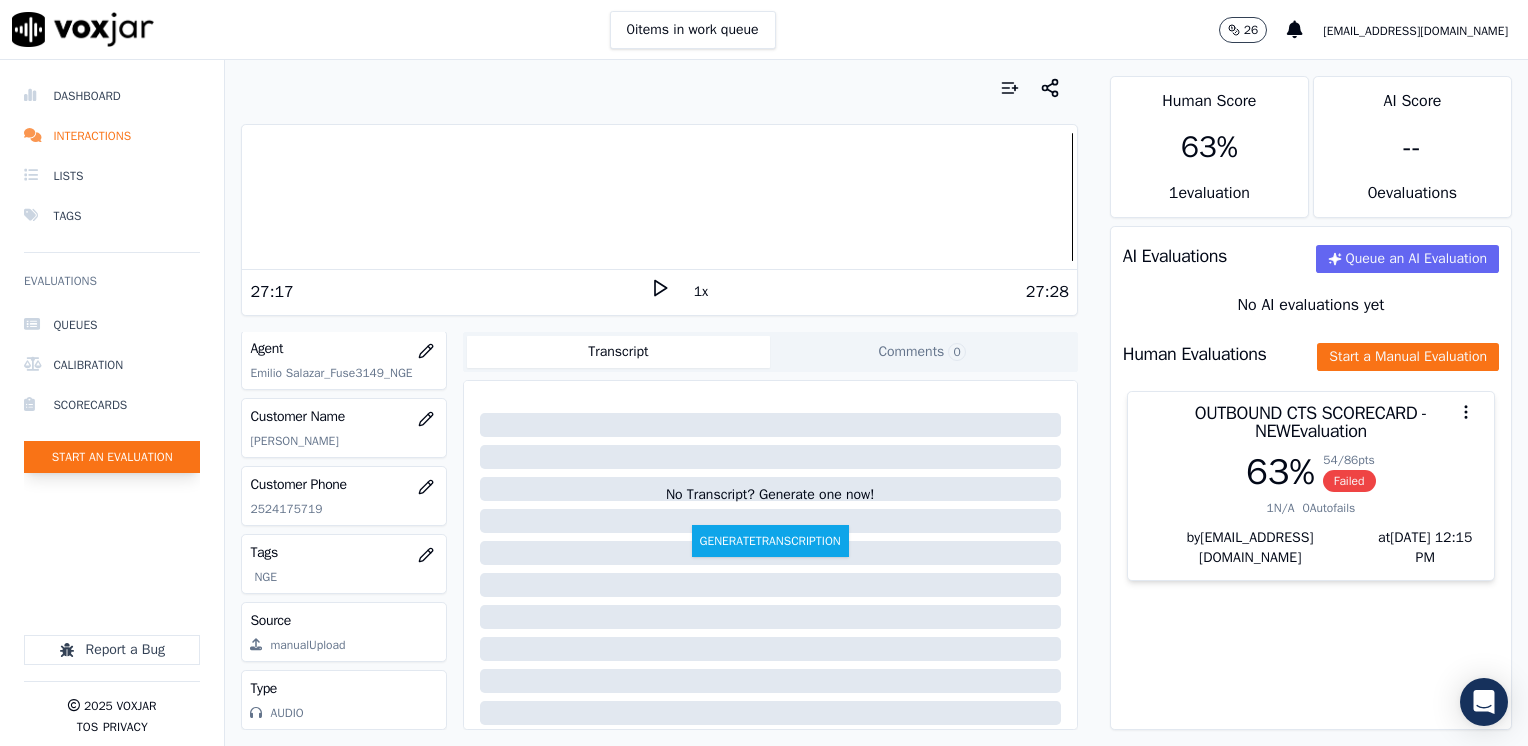 click on "Start an Evaluation" 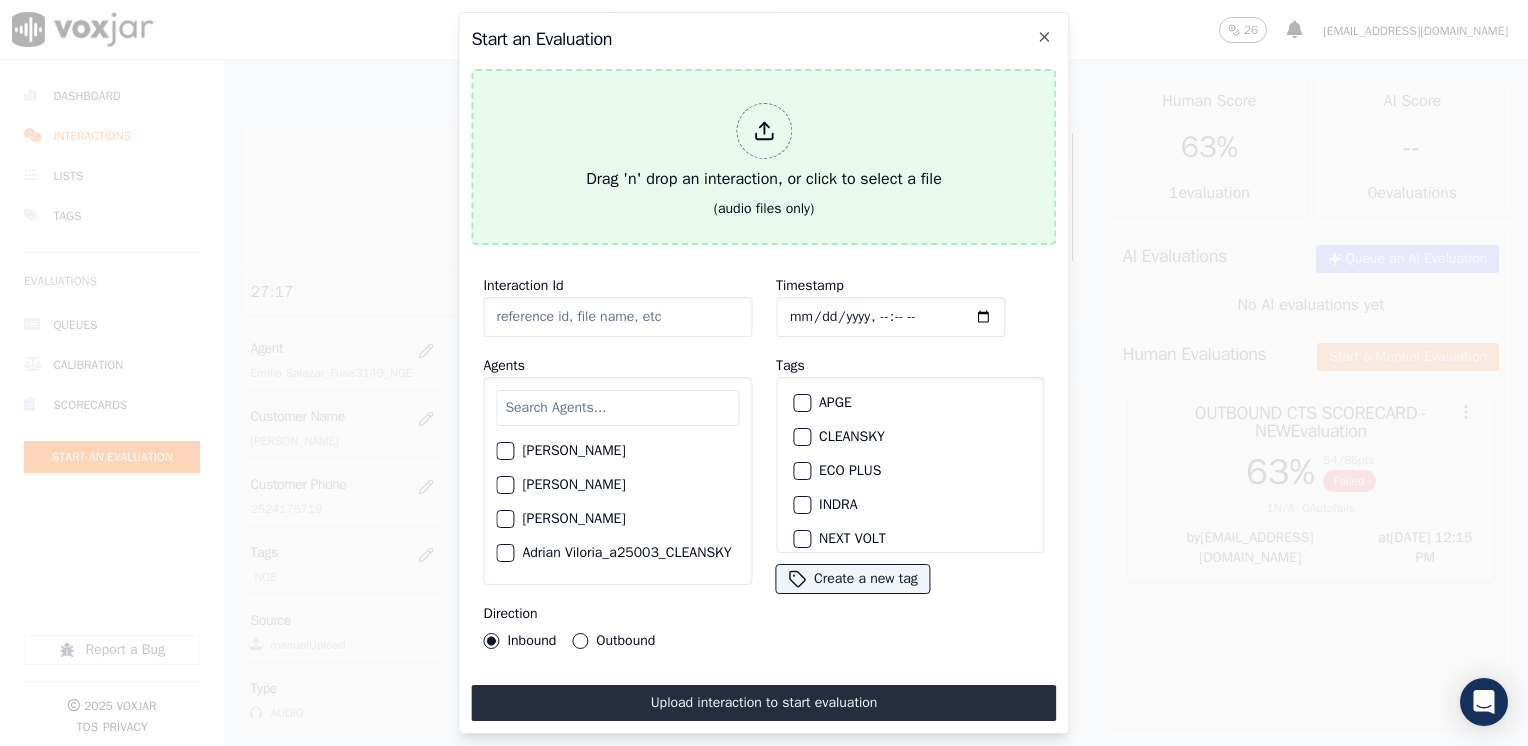 click at bounding box center [764, 131] 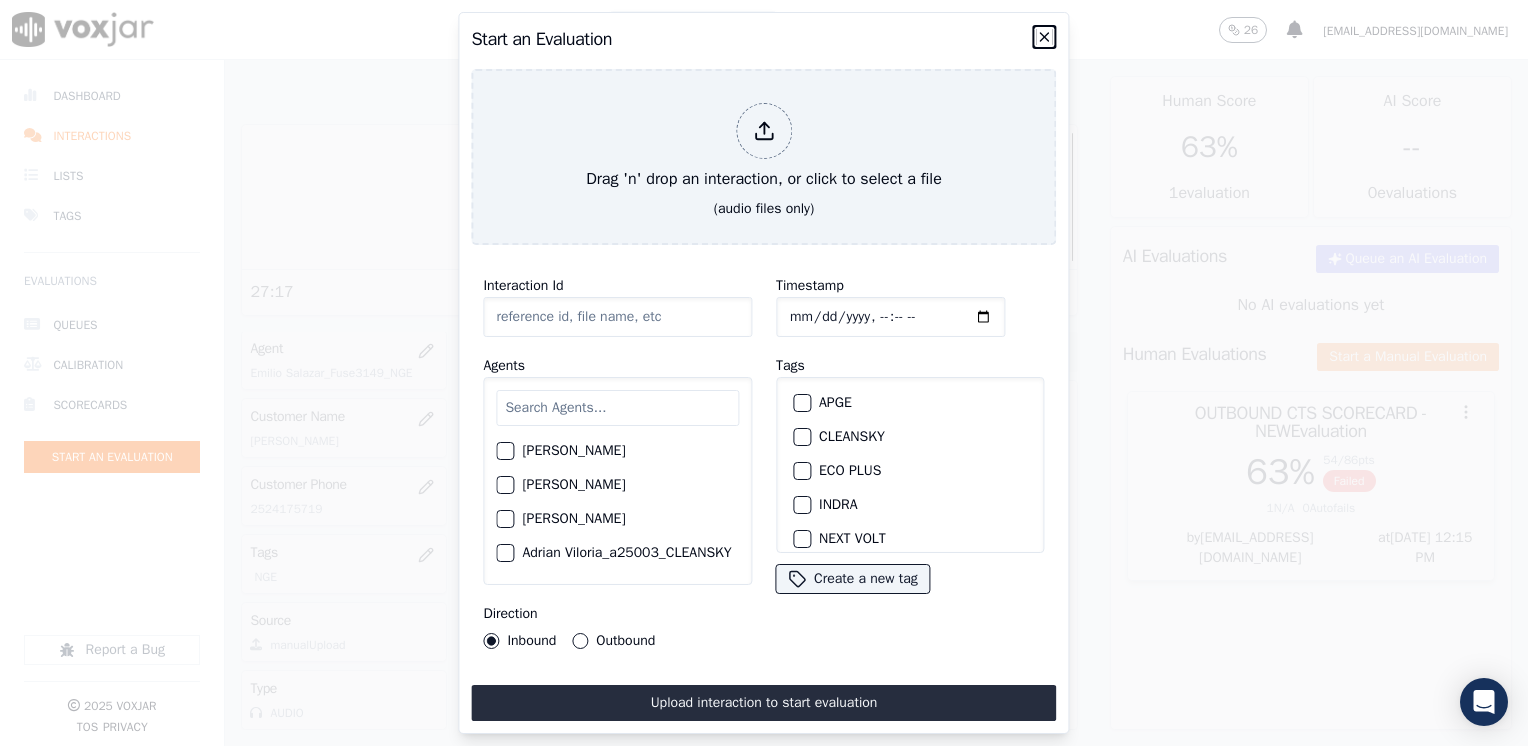 click 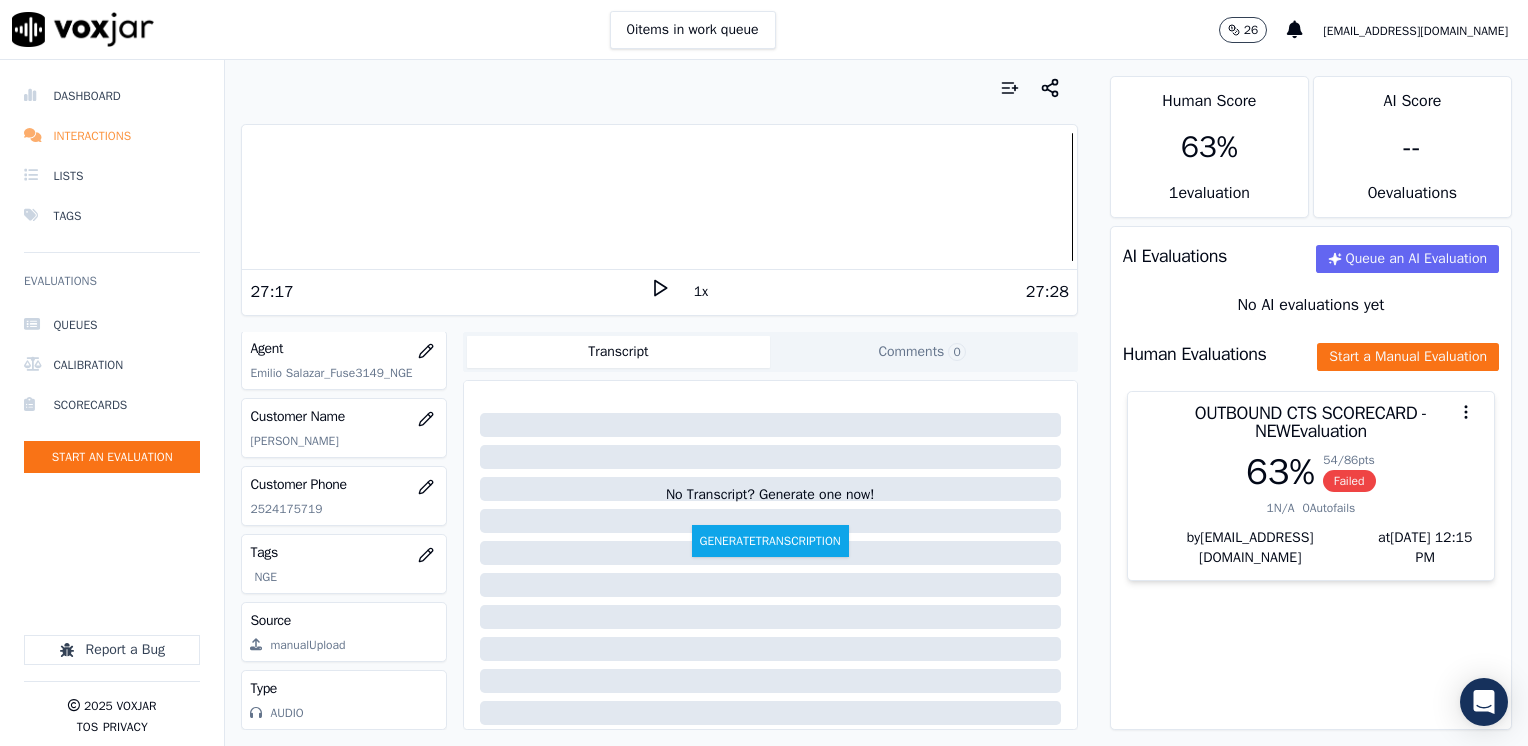 click on "Interactions" at bounding box center [112, 136] 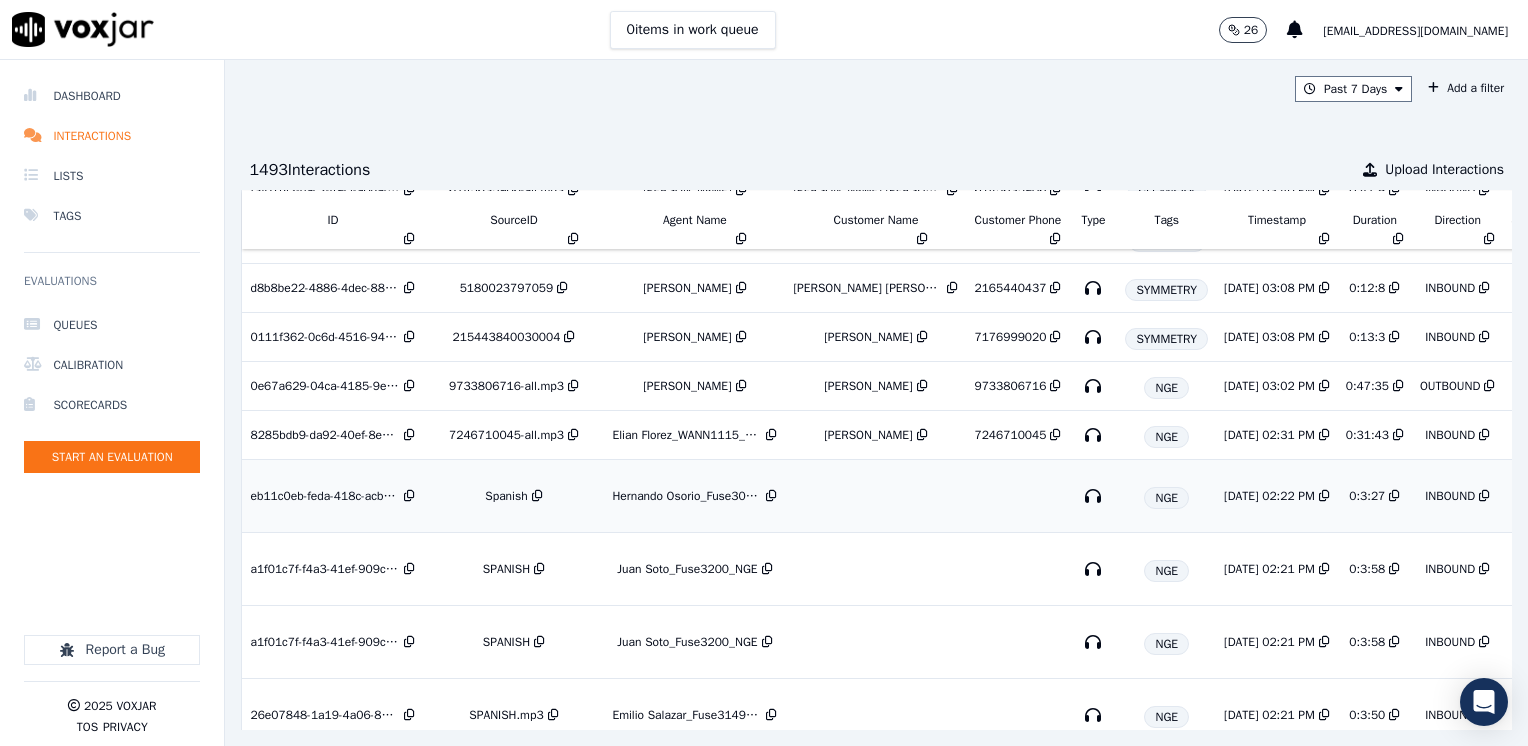 scroll, scrollTop: 812, scrollLeft: 0, axis: vertical 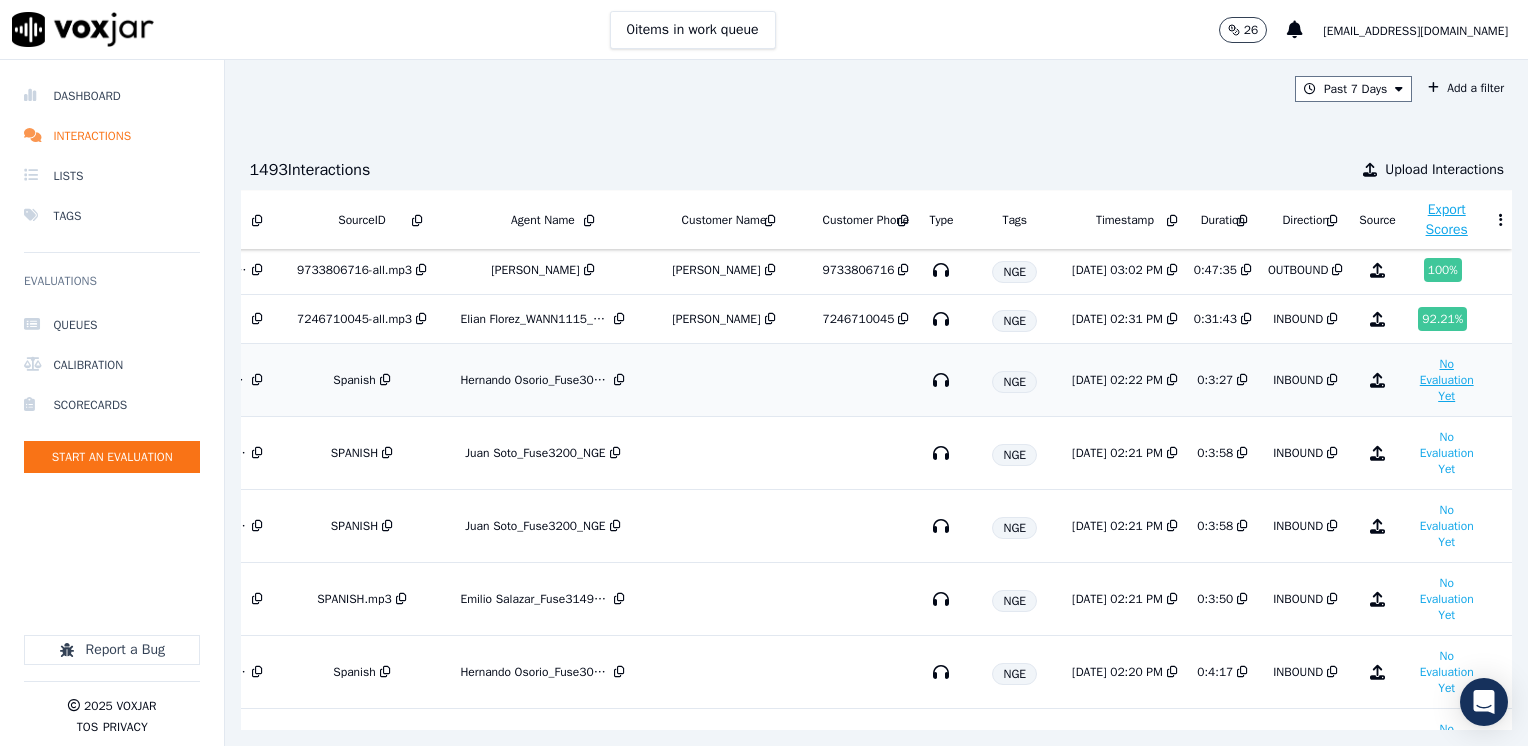 click on "No Evaluation Yet" at bounding box center (1447, 380) 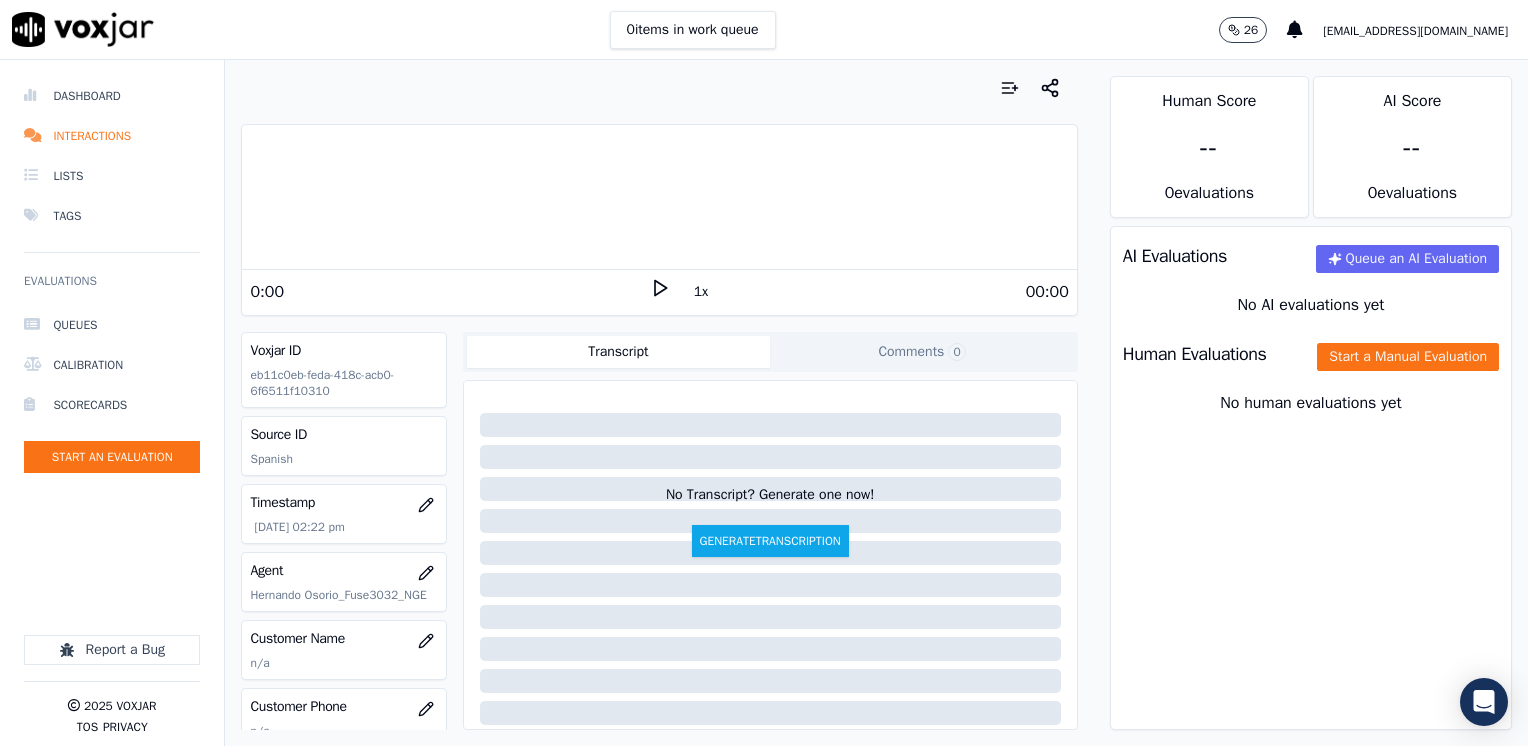 scroll, scrollTop: 296, scrollLeft: 0, axis: vertical 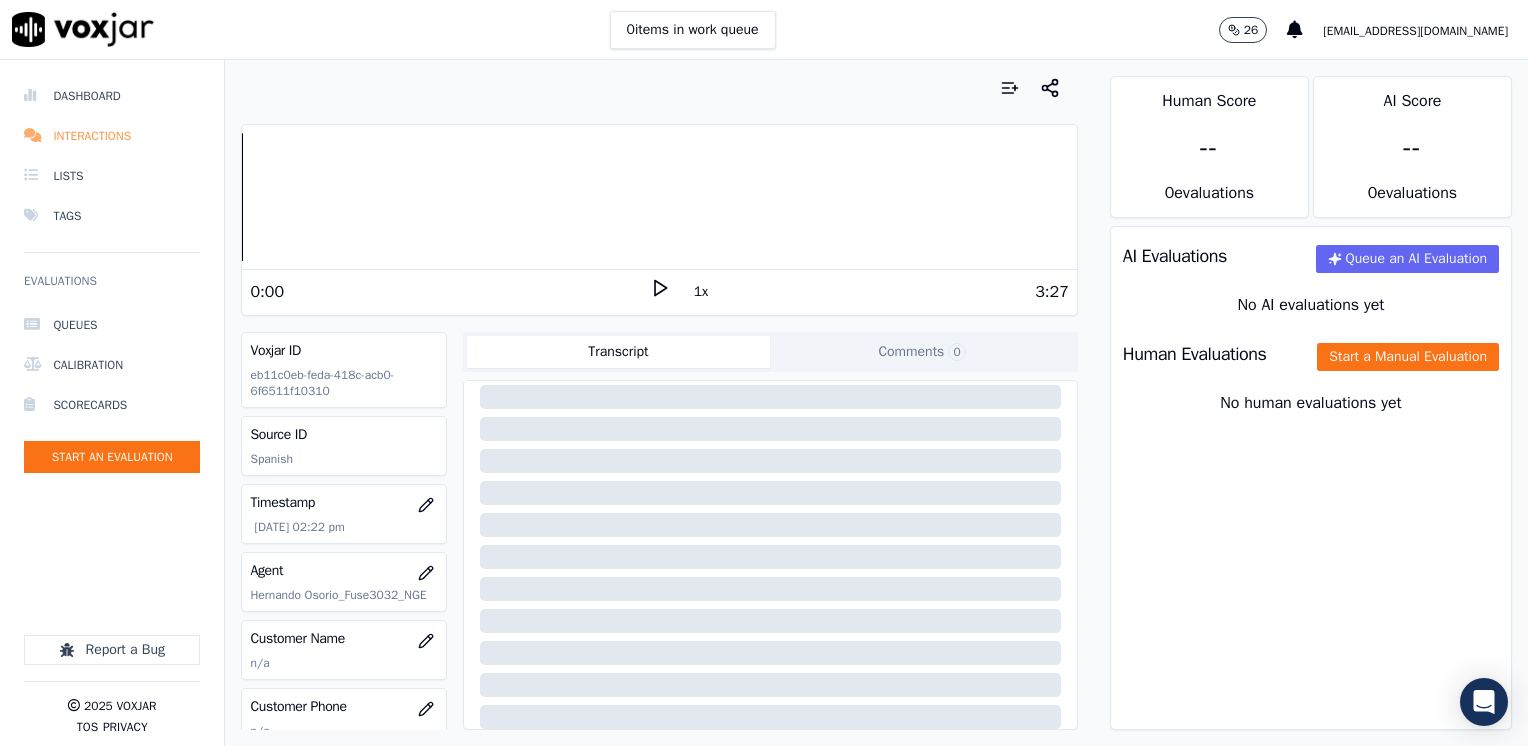 click on "Interactions" at bounding box center (112, 136) 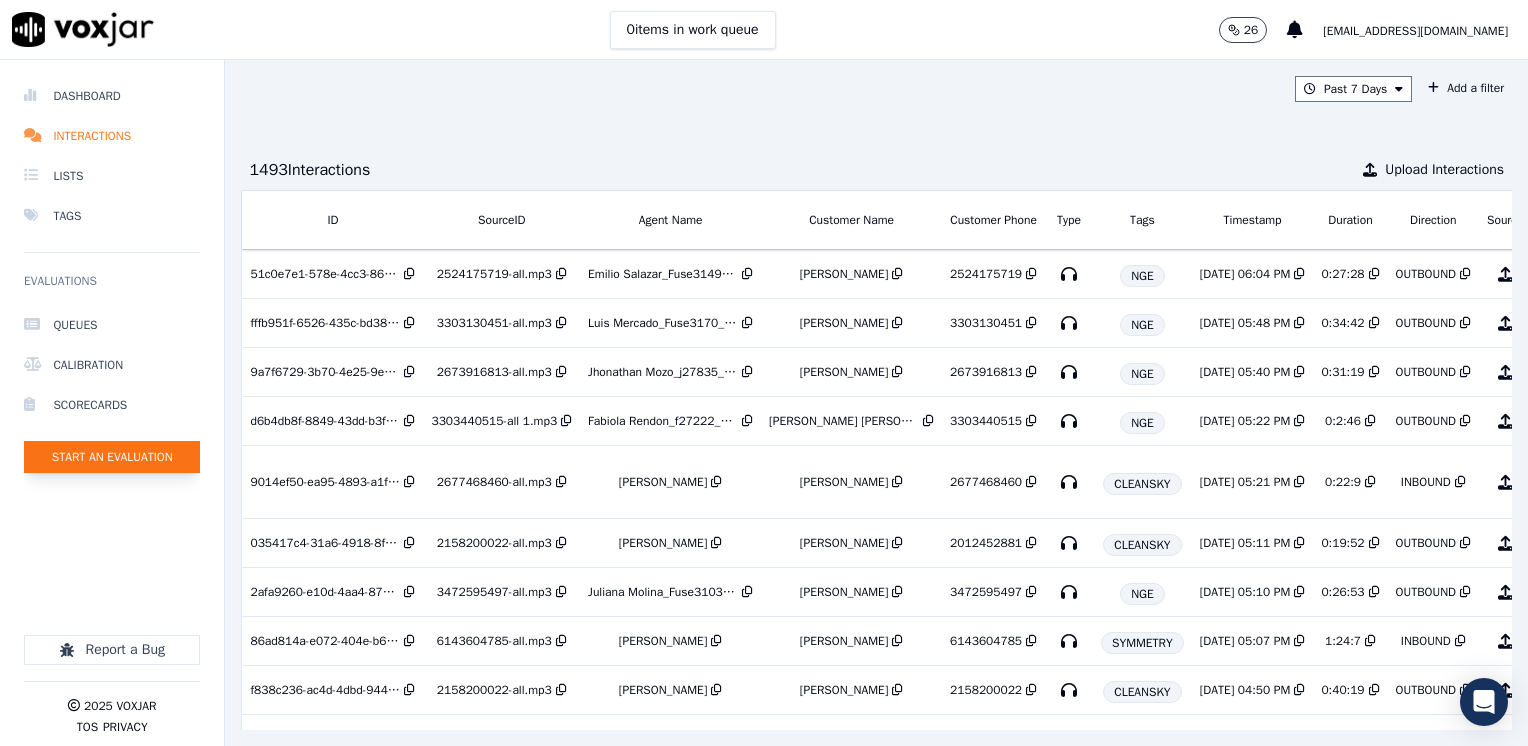 click on "Start an Evaluation" 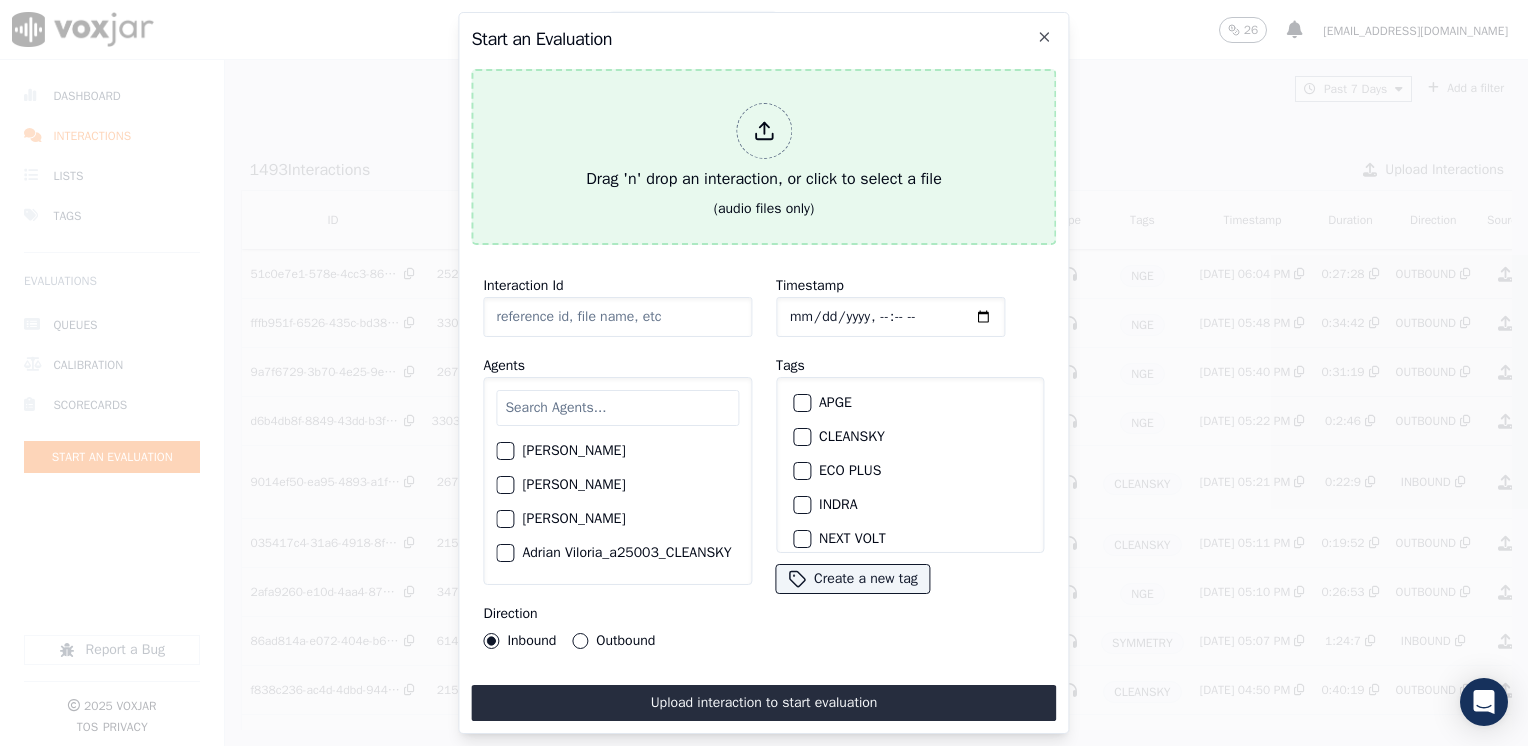 click at bounding box center (764, 131) 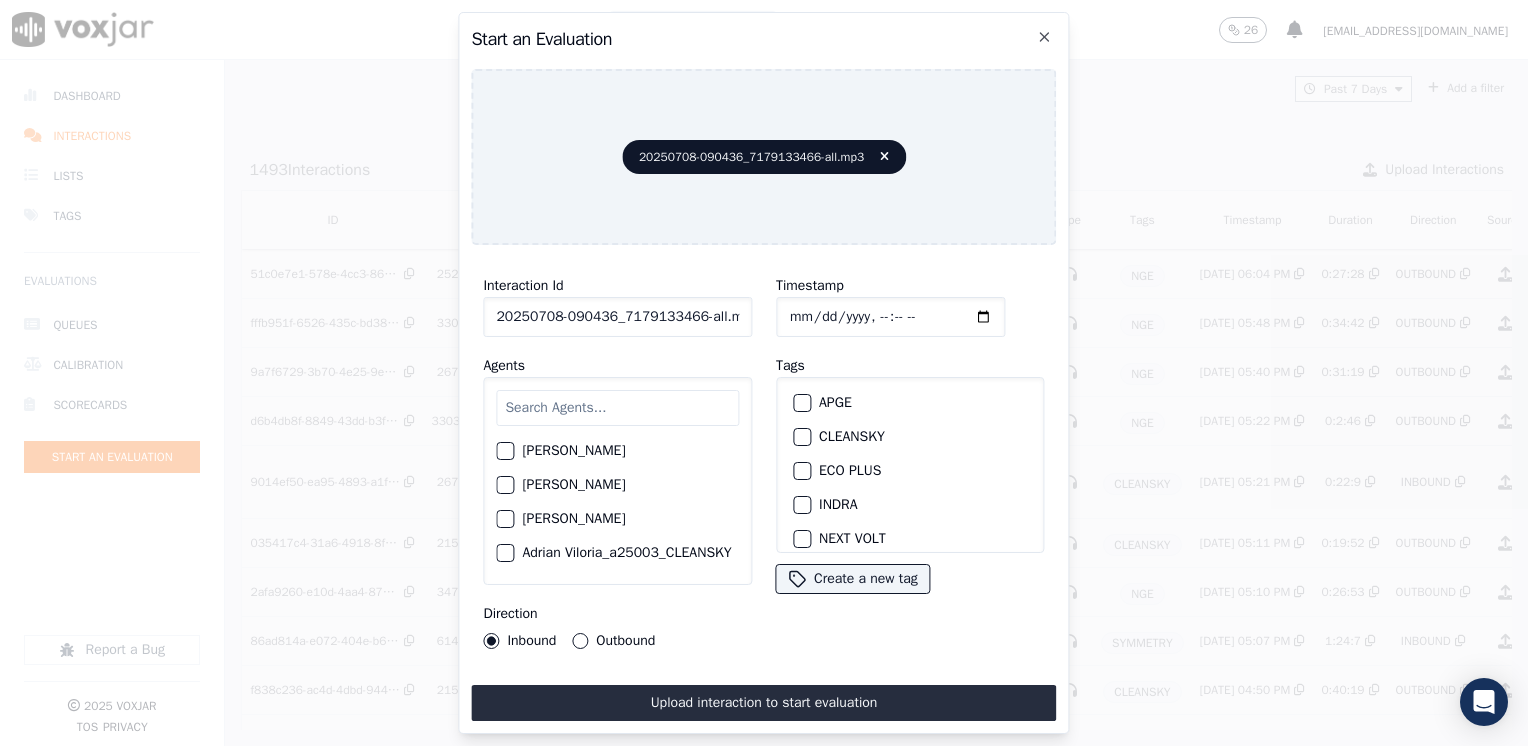click at bounding box center (617, 408) 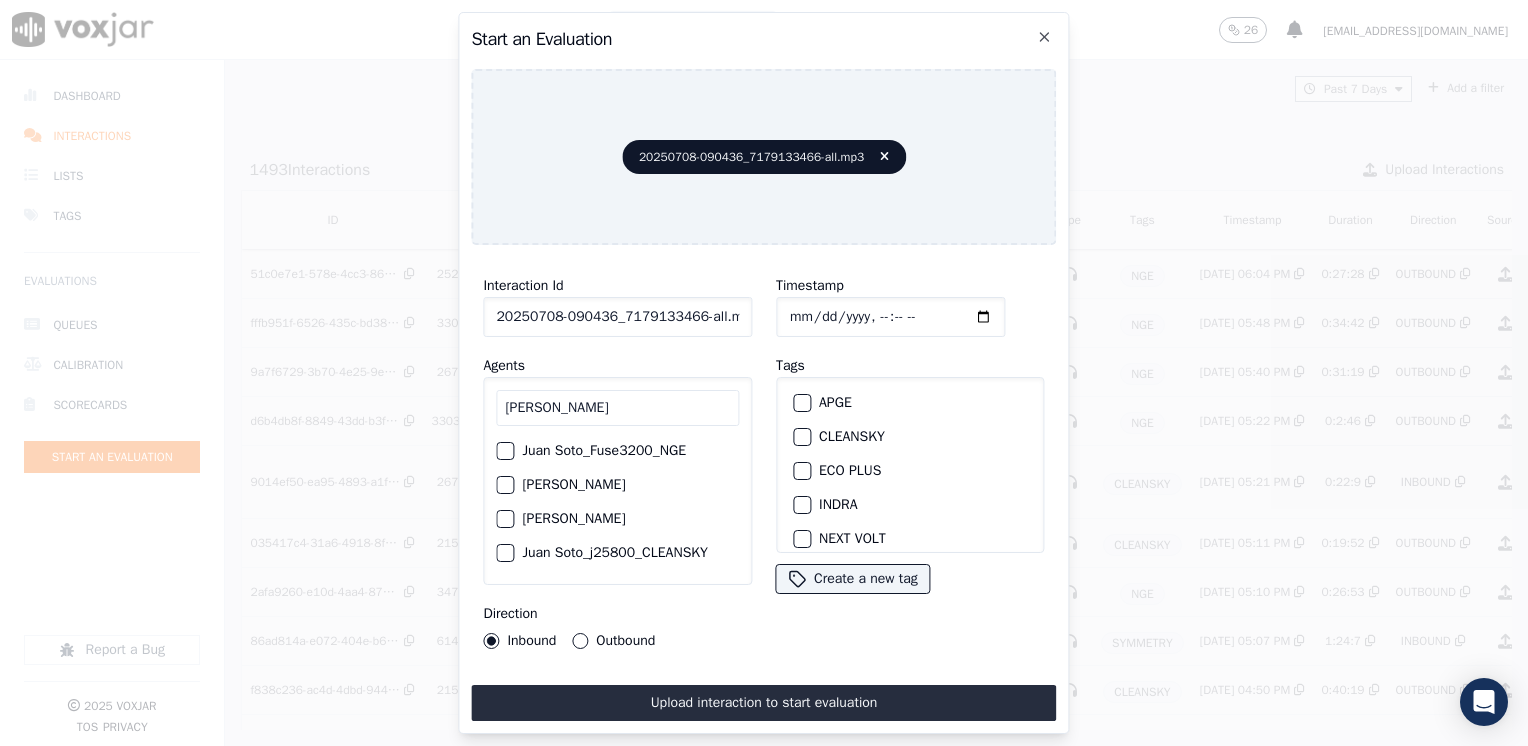 scroll, scrollTop: 29, scrollLeft: 0, axis: vertical 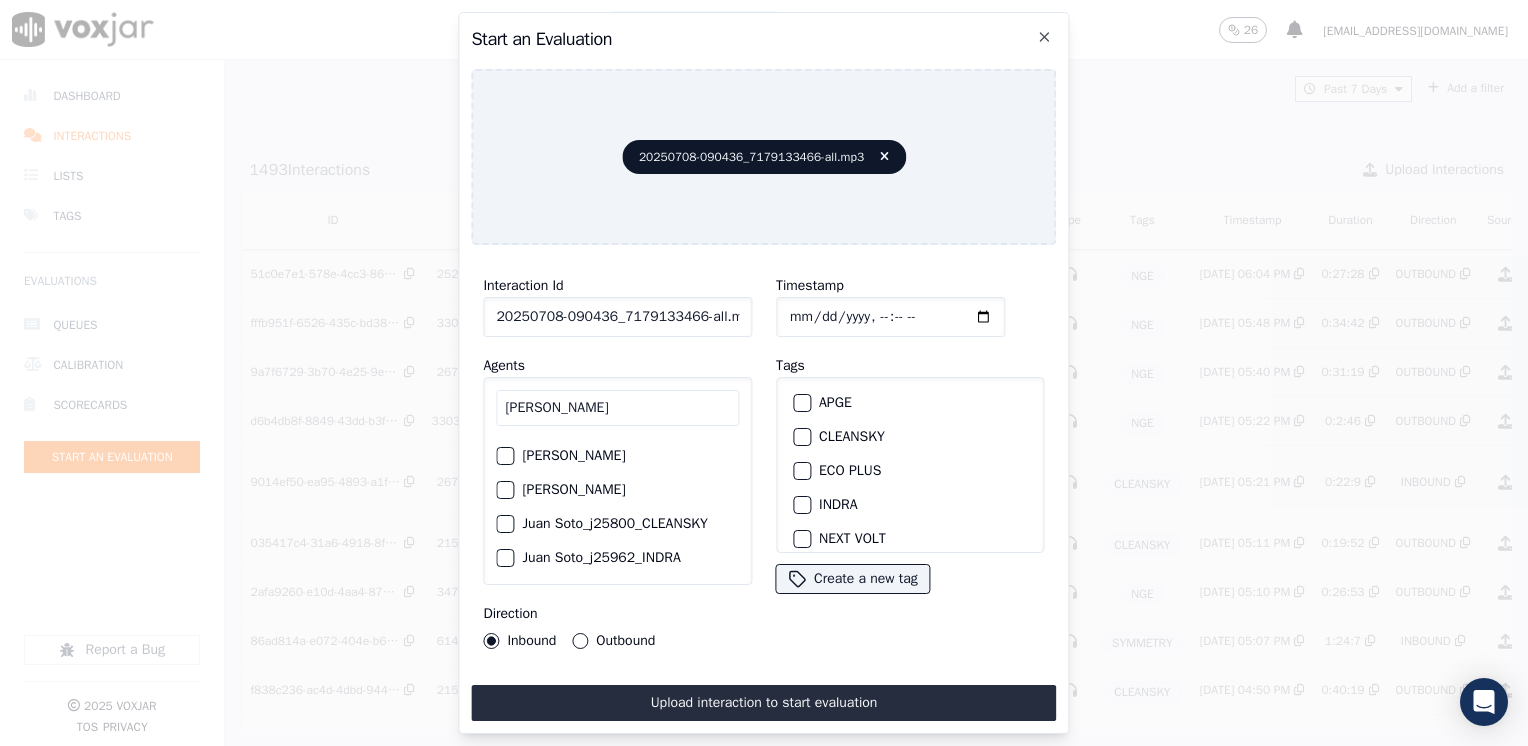 type on "[PERSON_NAME]" 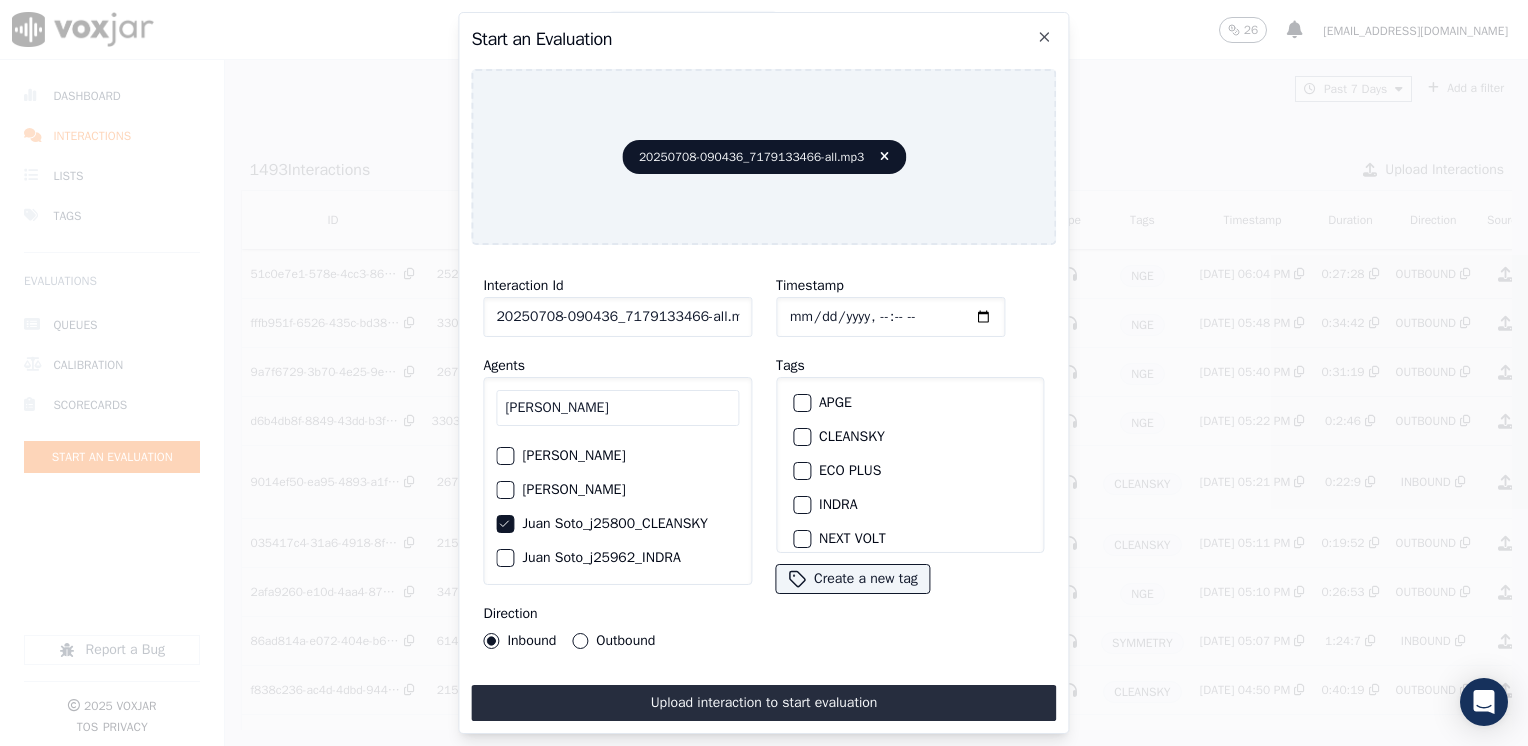 click at bounding box center [801, 437] 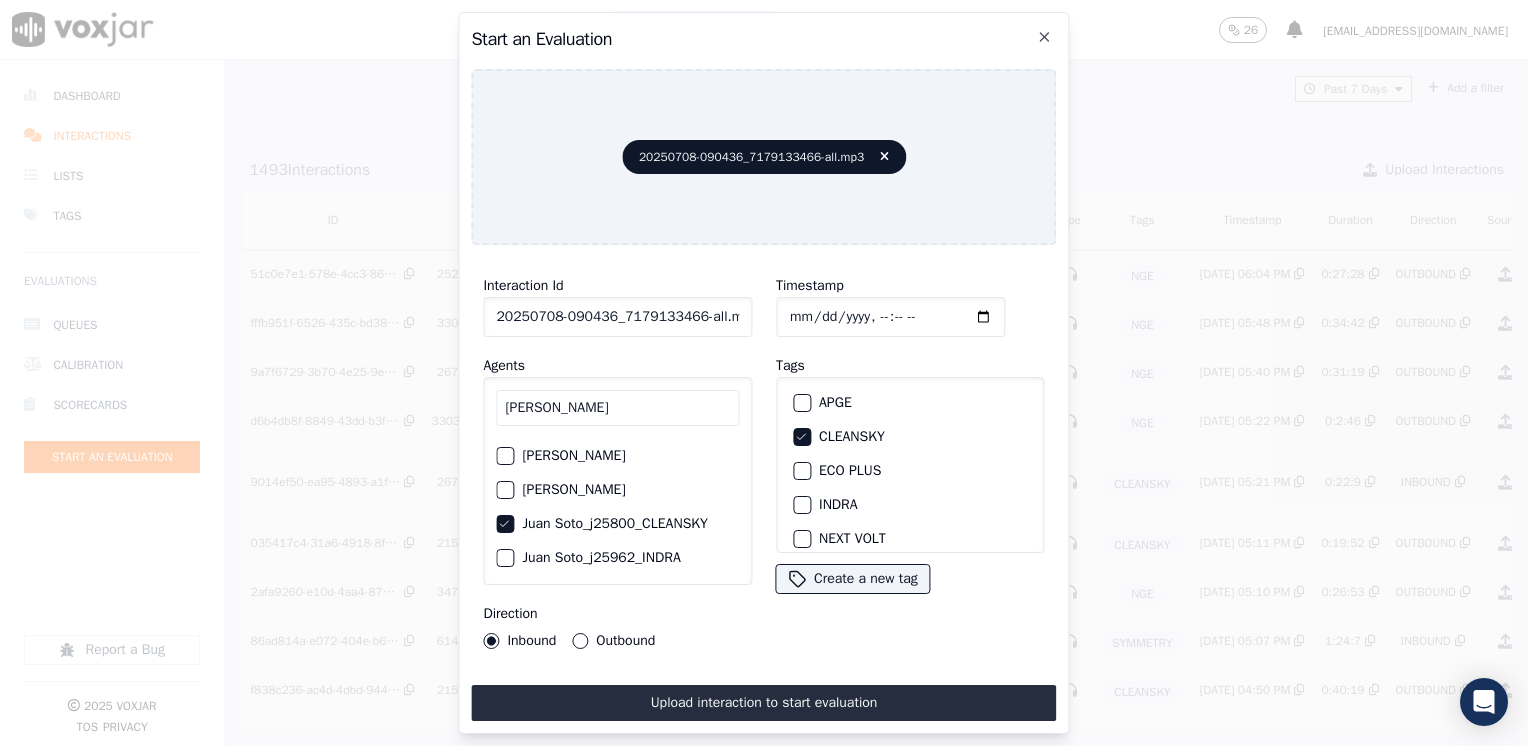 click on "Outbound" at bounding box center (613, 641) 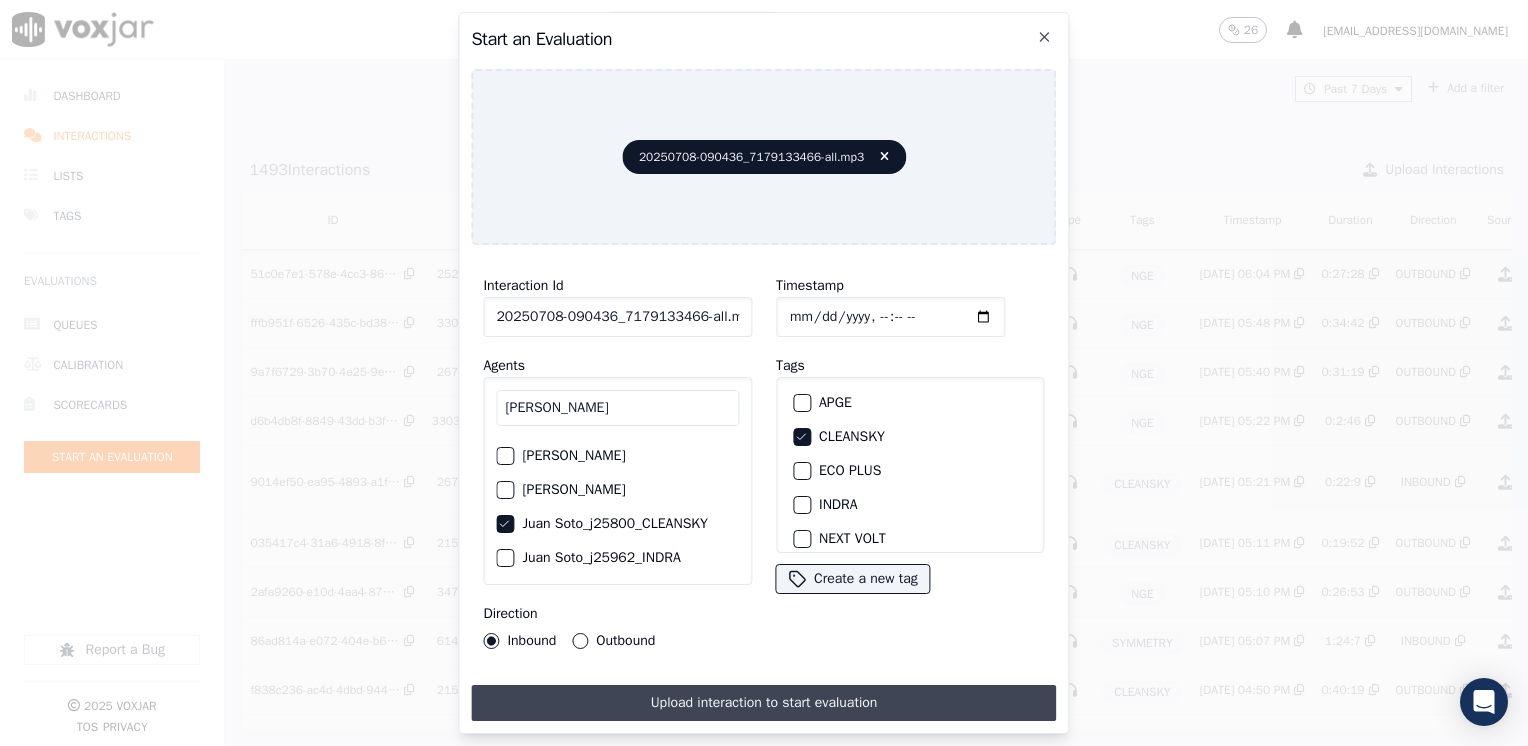 click on "Upload interaction to start evaluation" at bounding box center [763, 703] 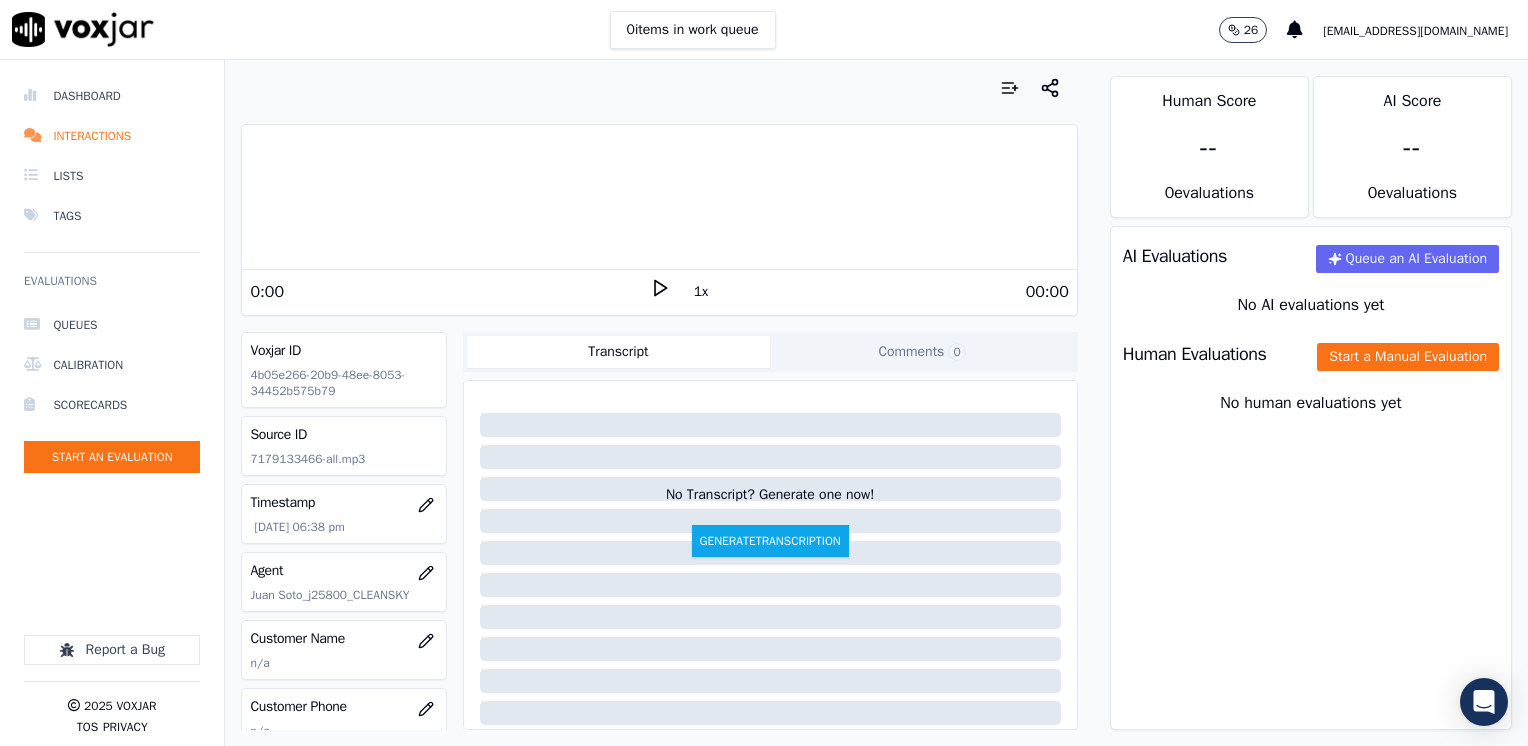 click 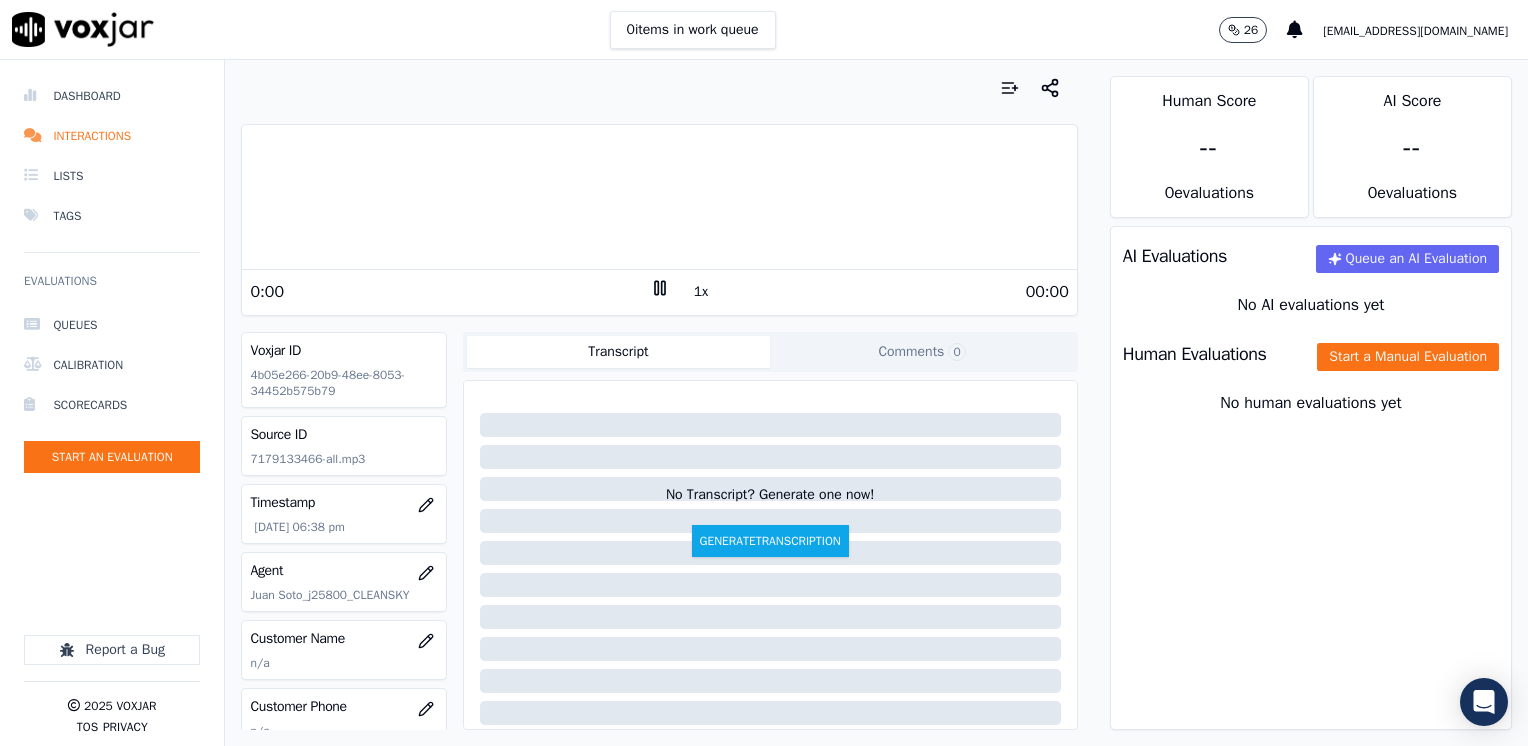 click 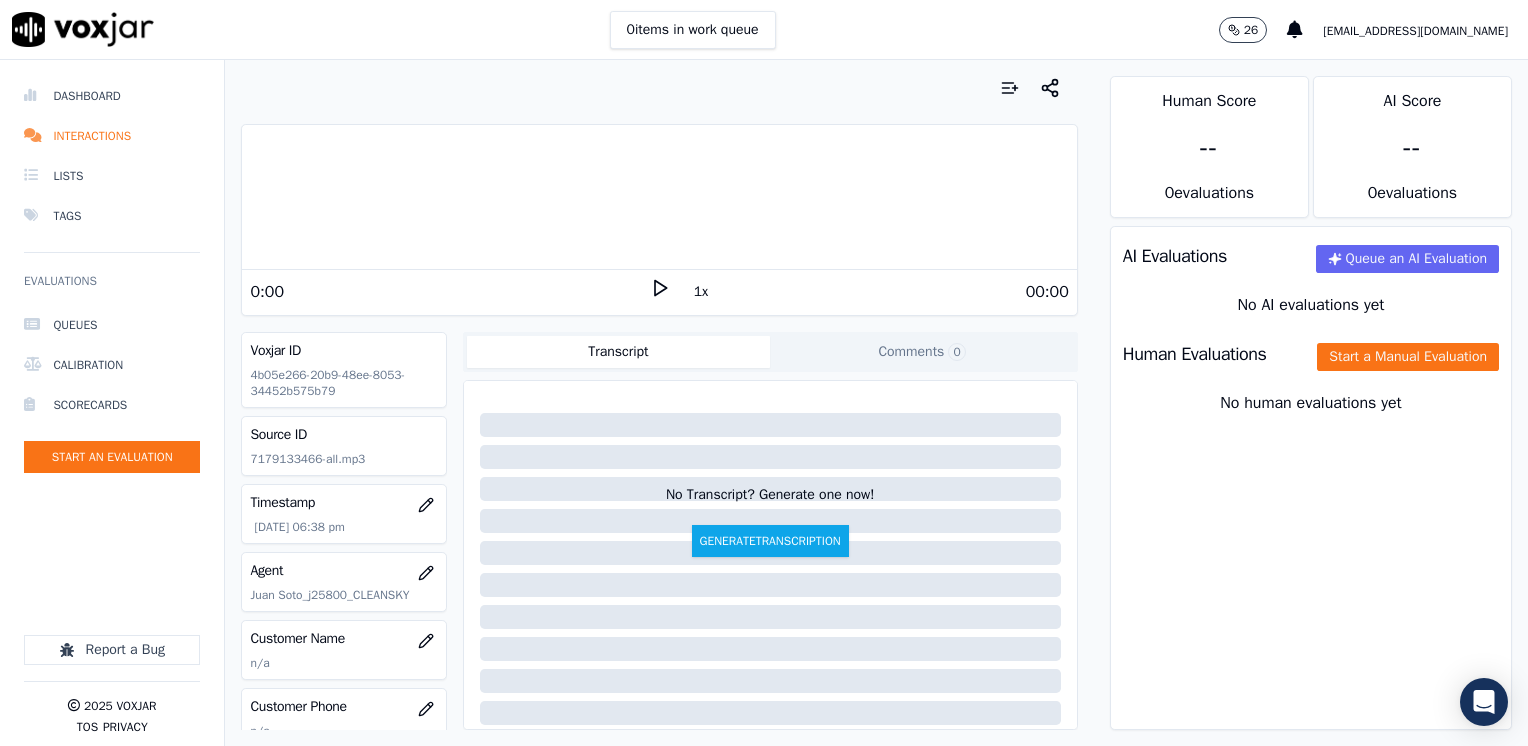 click 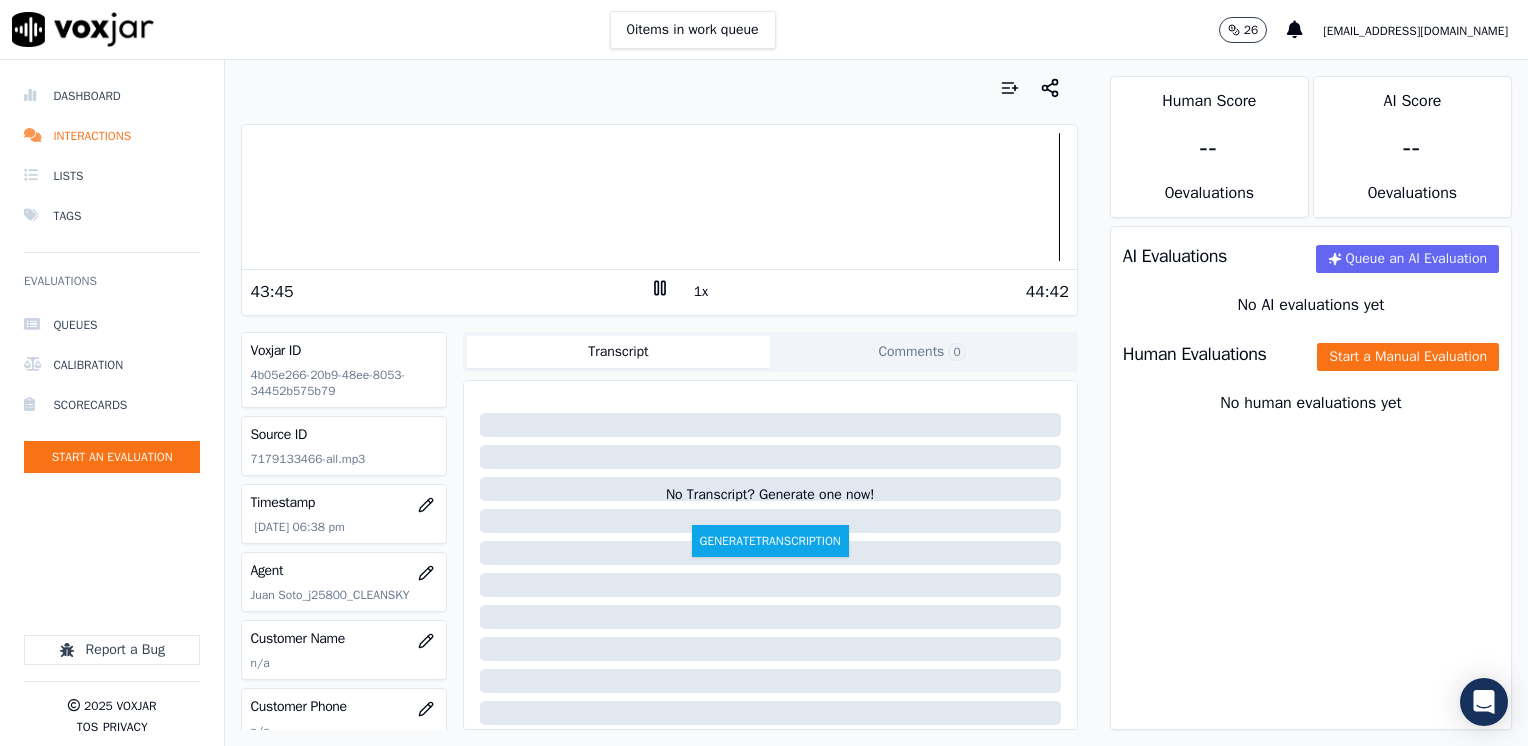 click 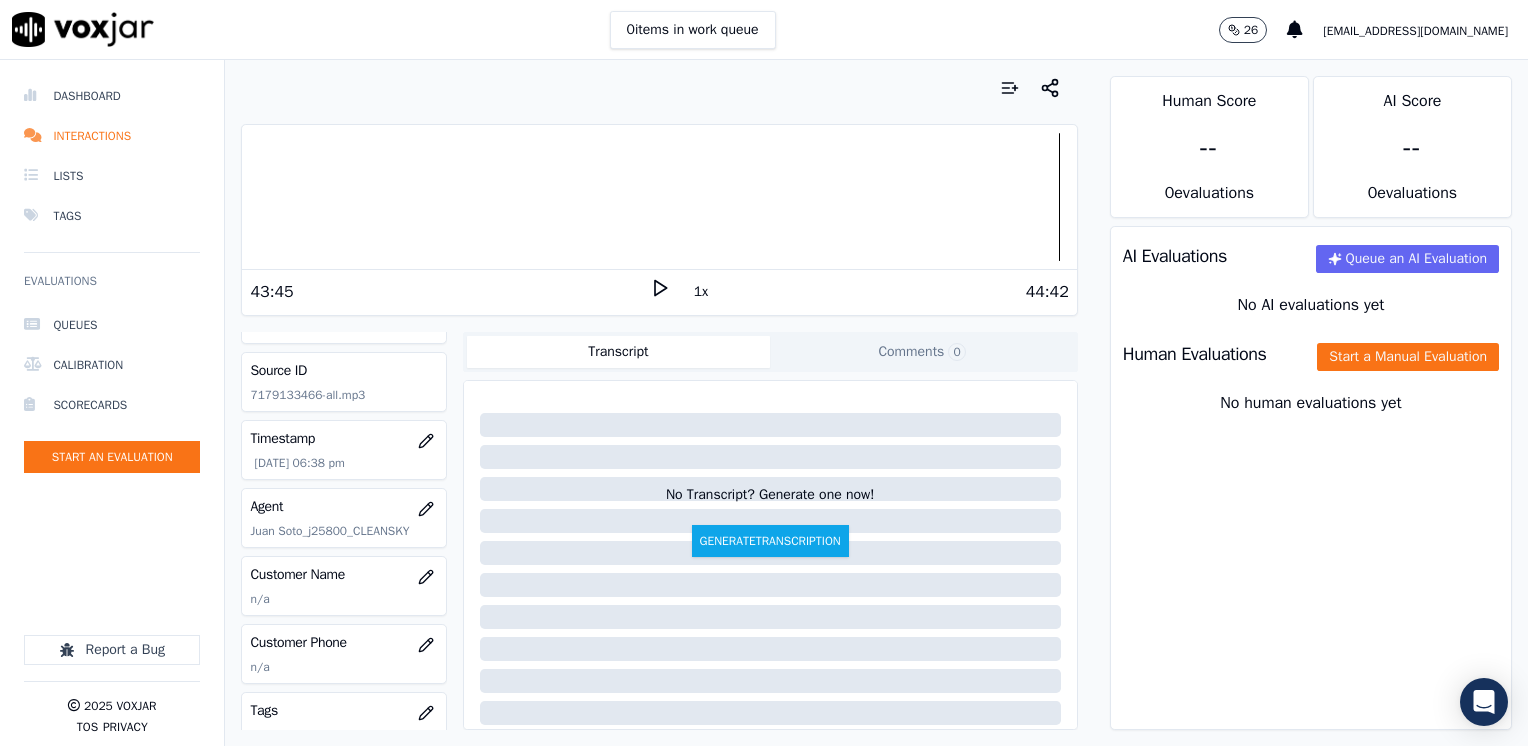 scroll, scrollTop: 100, scrollLeft: 0, axis: vertical 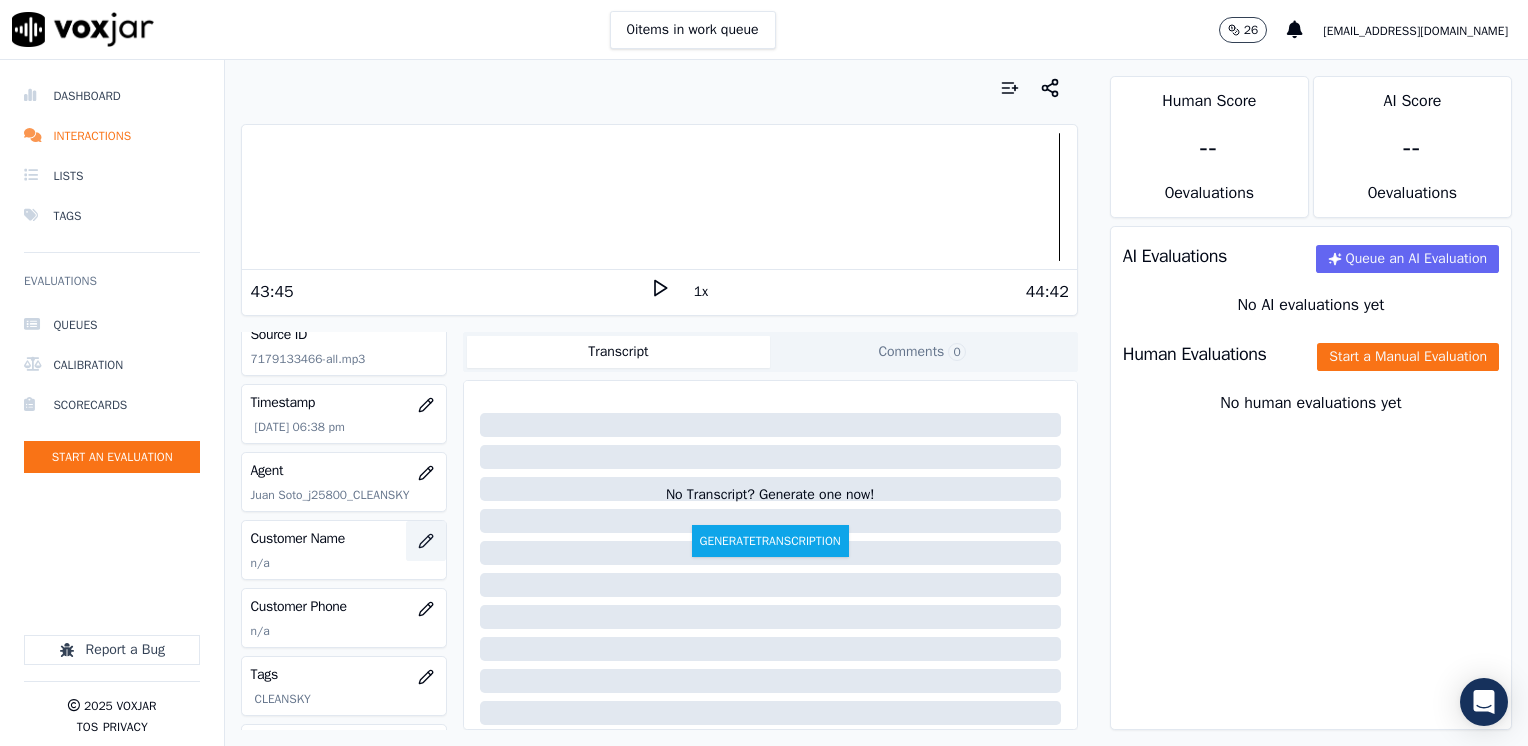 click at bounding box center [426, 541] 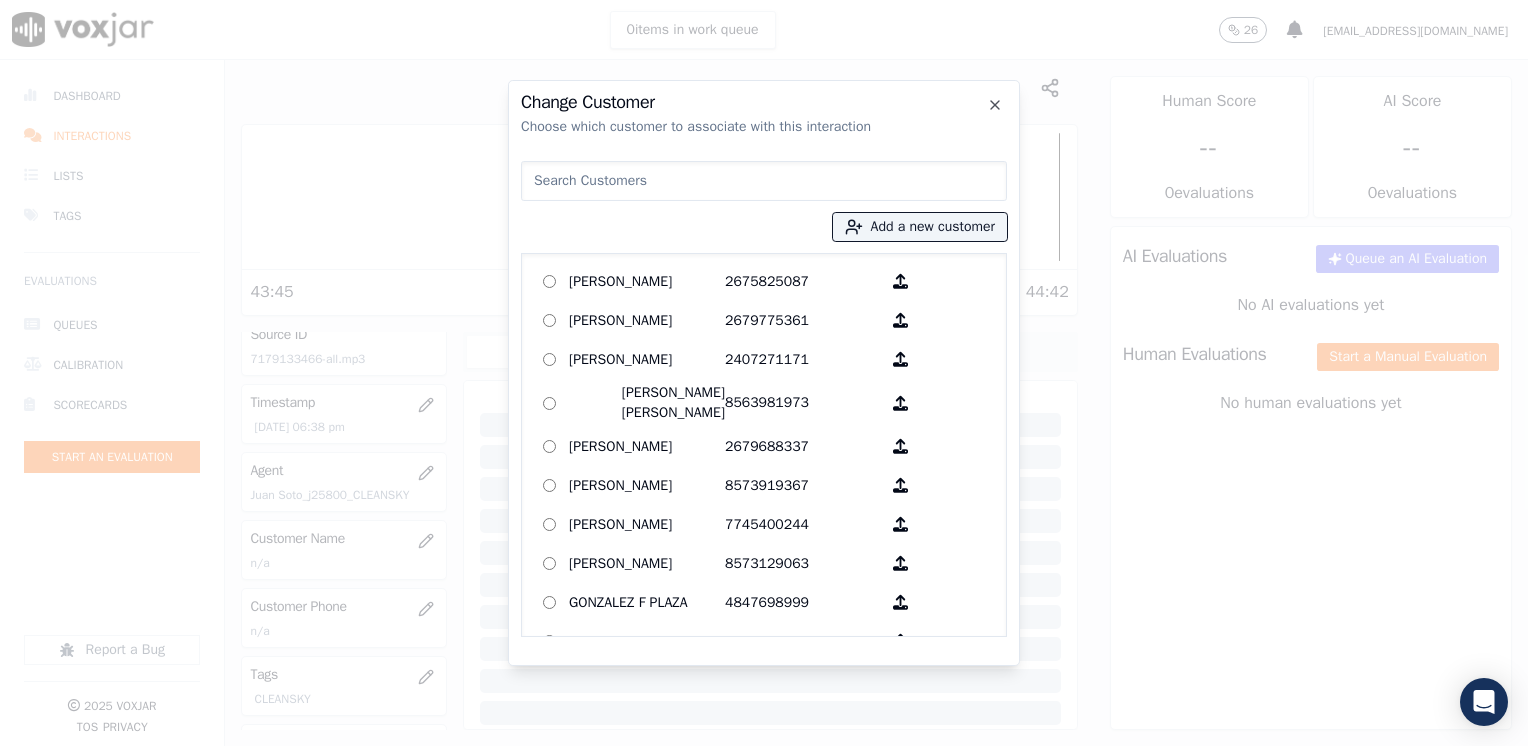 click at bounding box center [764, 181] 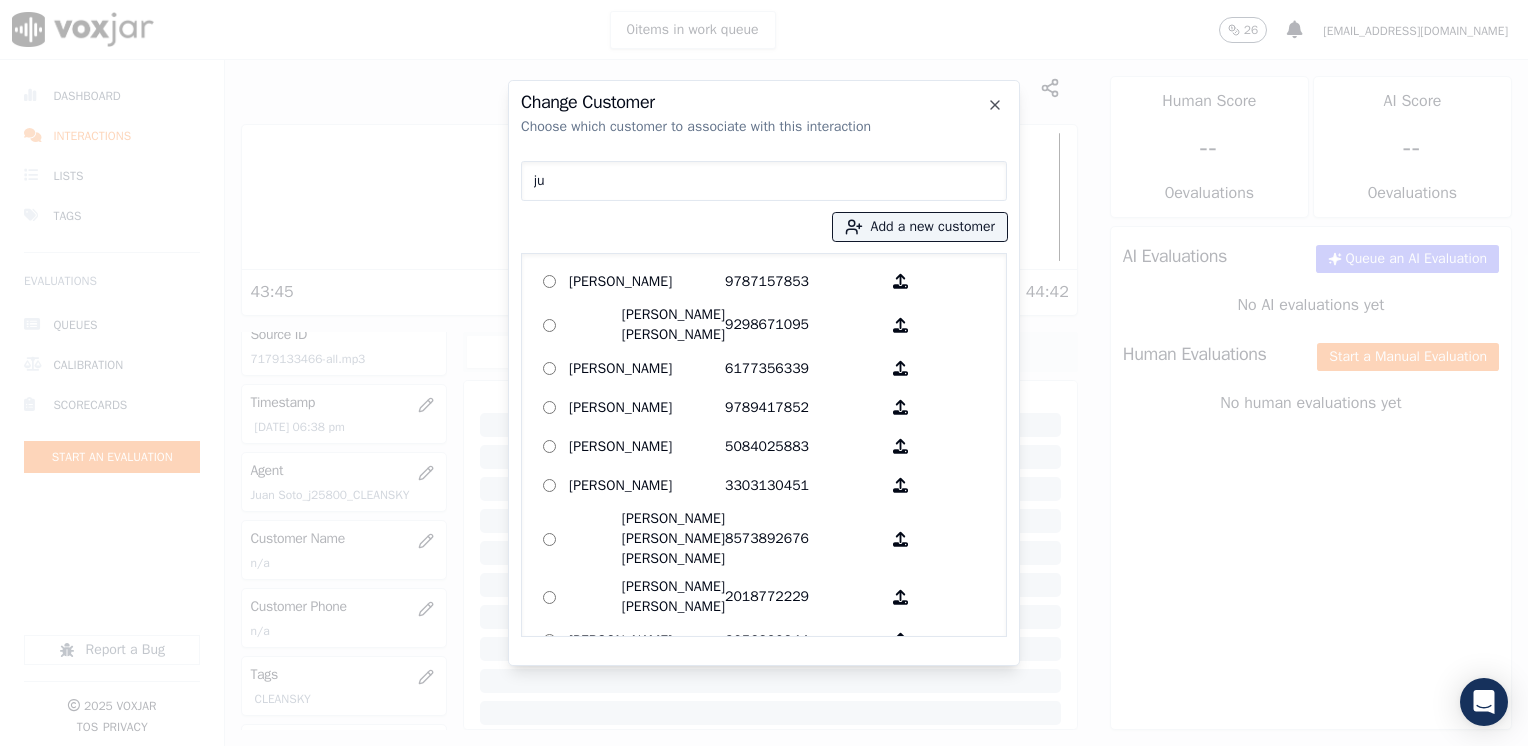 type on "j" 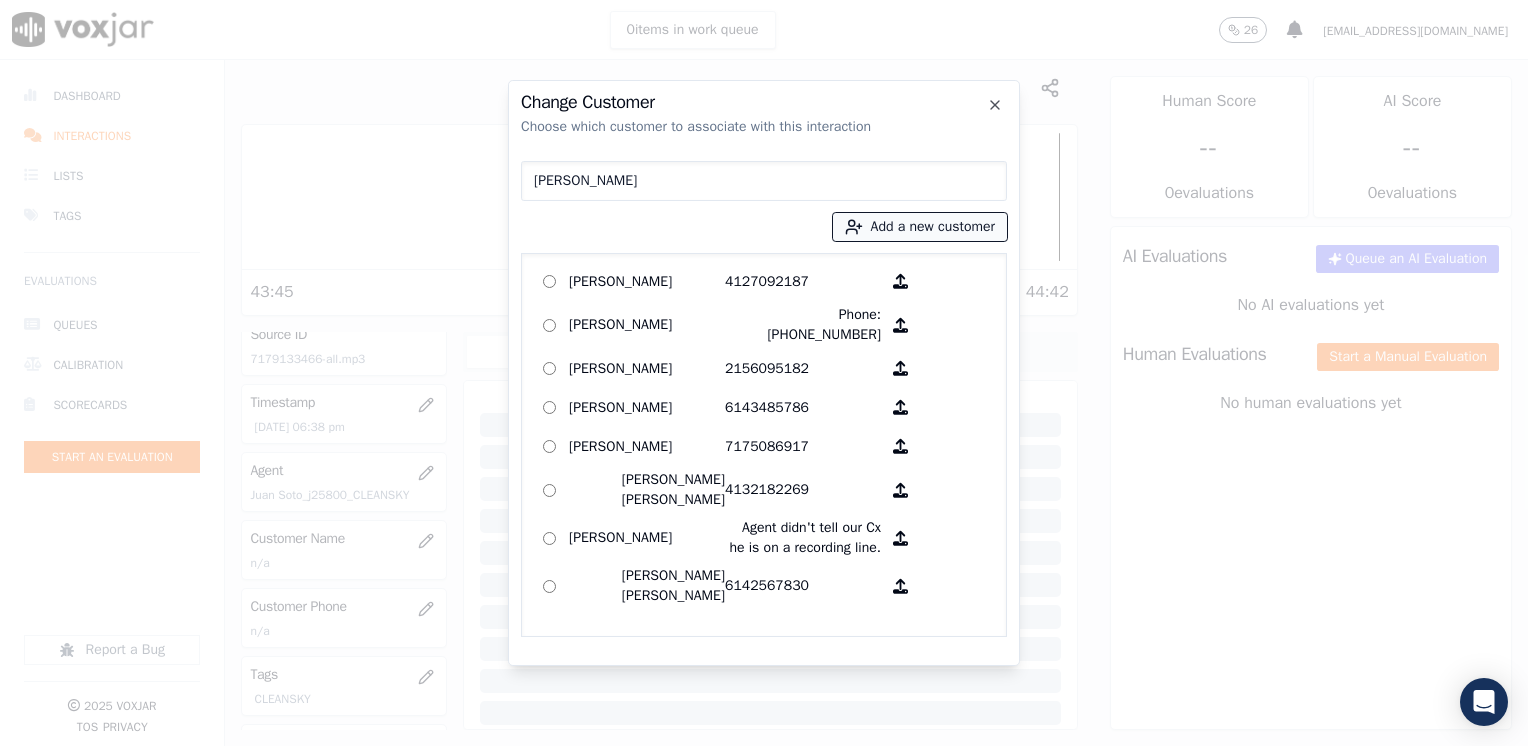 type on "[PERSON_NAME]" 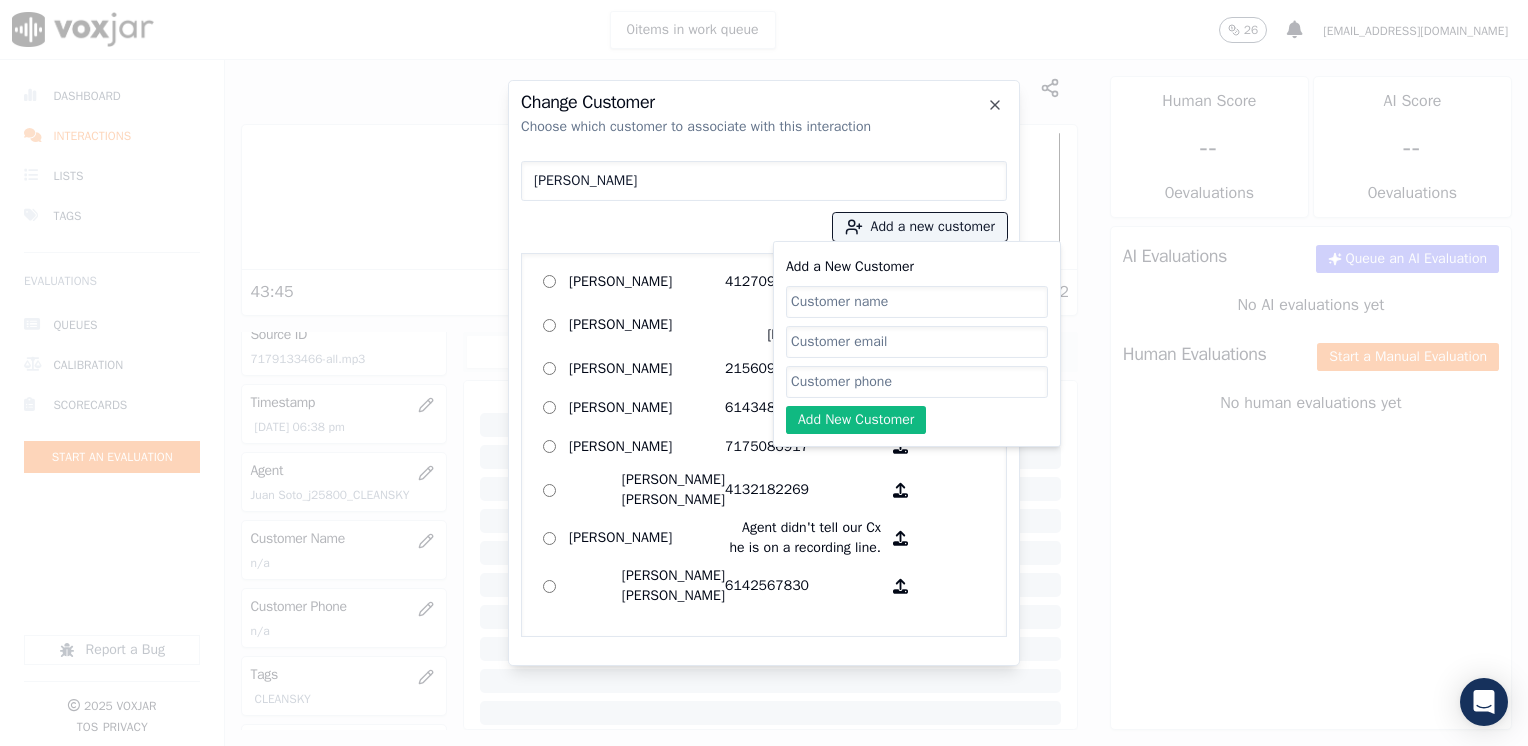 click on "Add a New Customer" 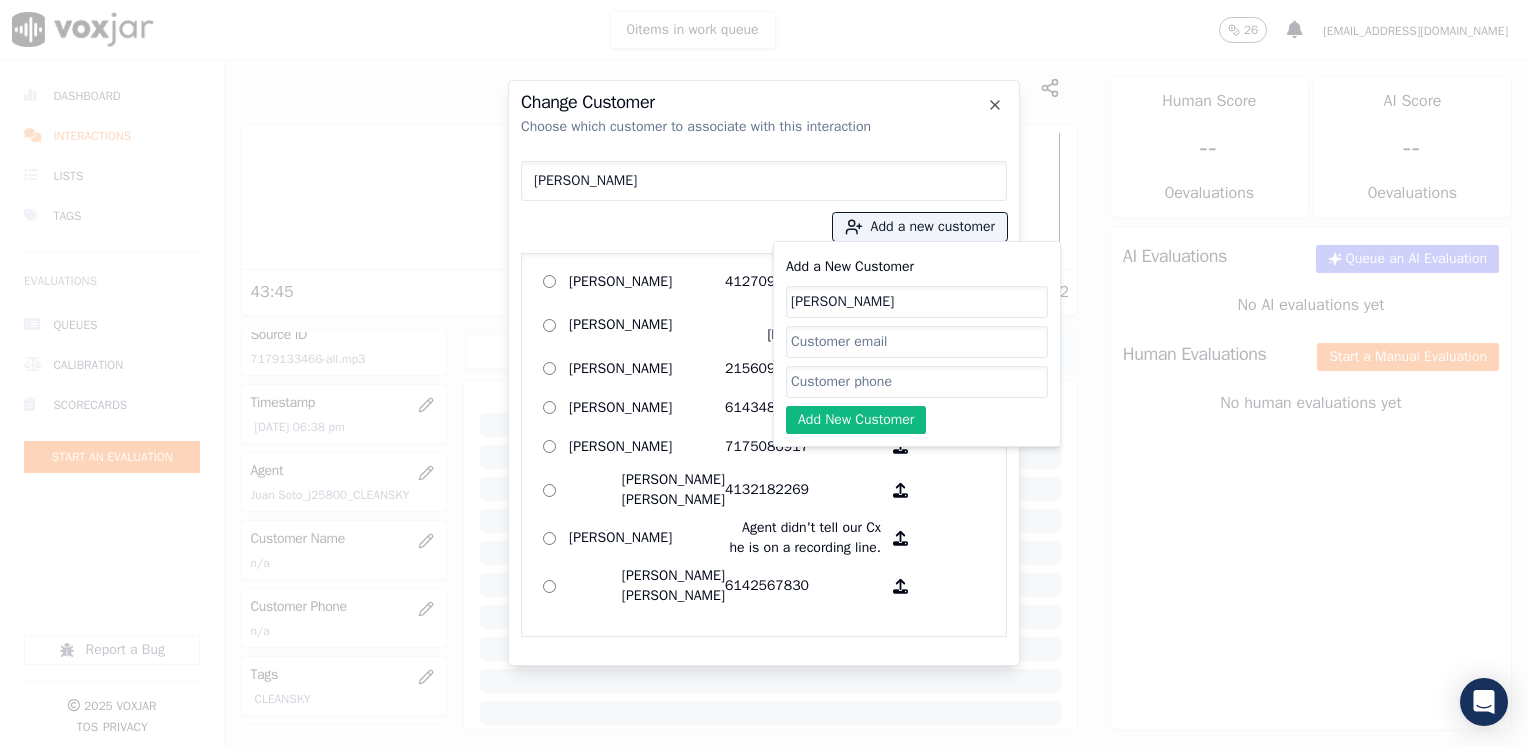 type on "[PERSON_NAME]" 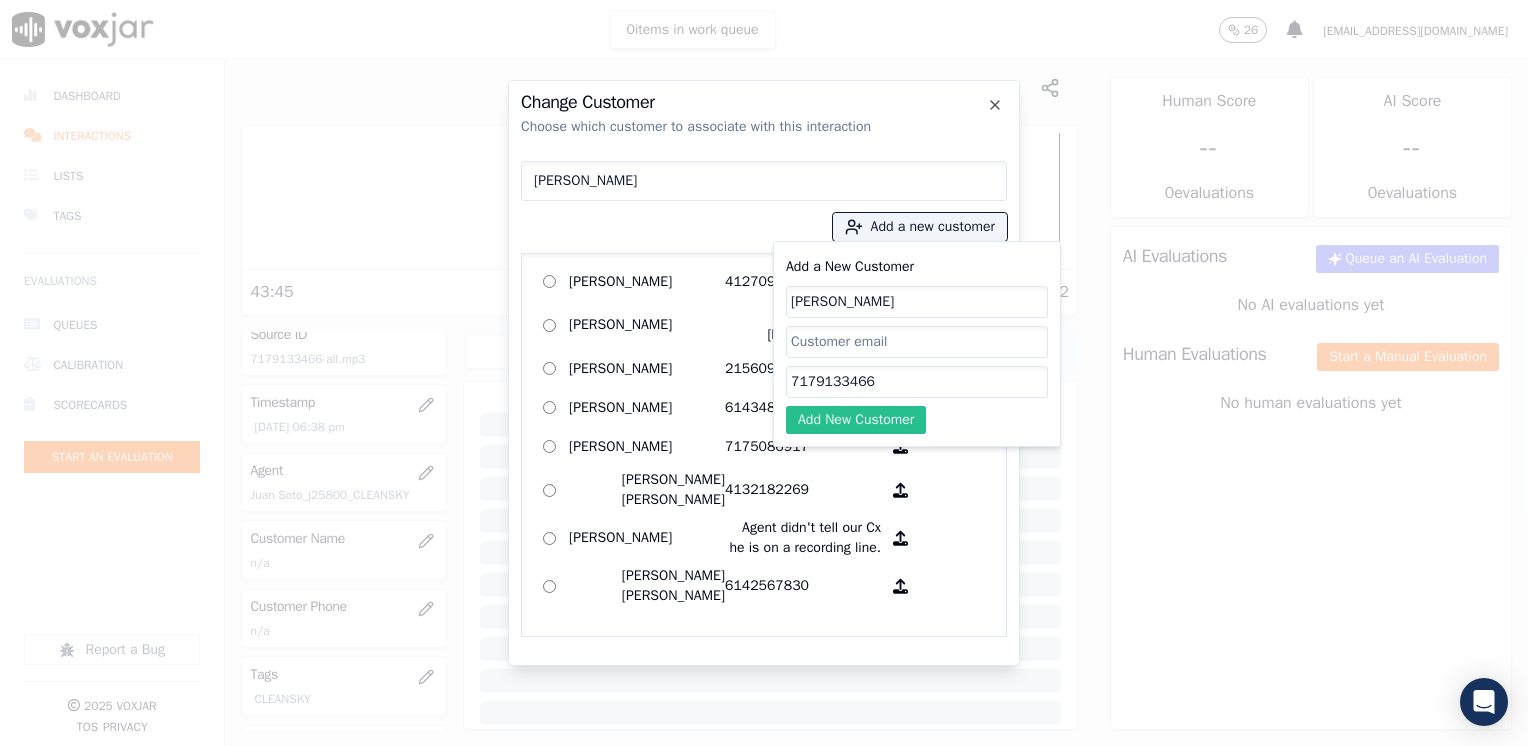 type on "7179133466" 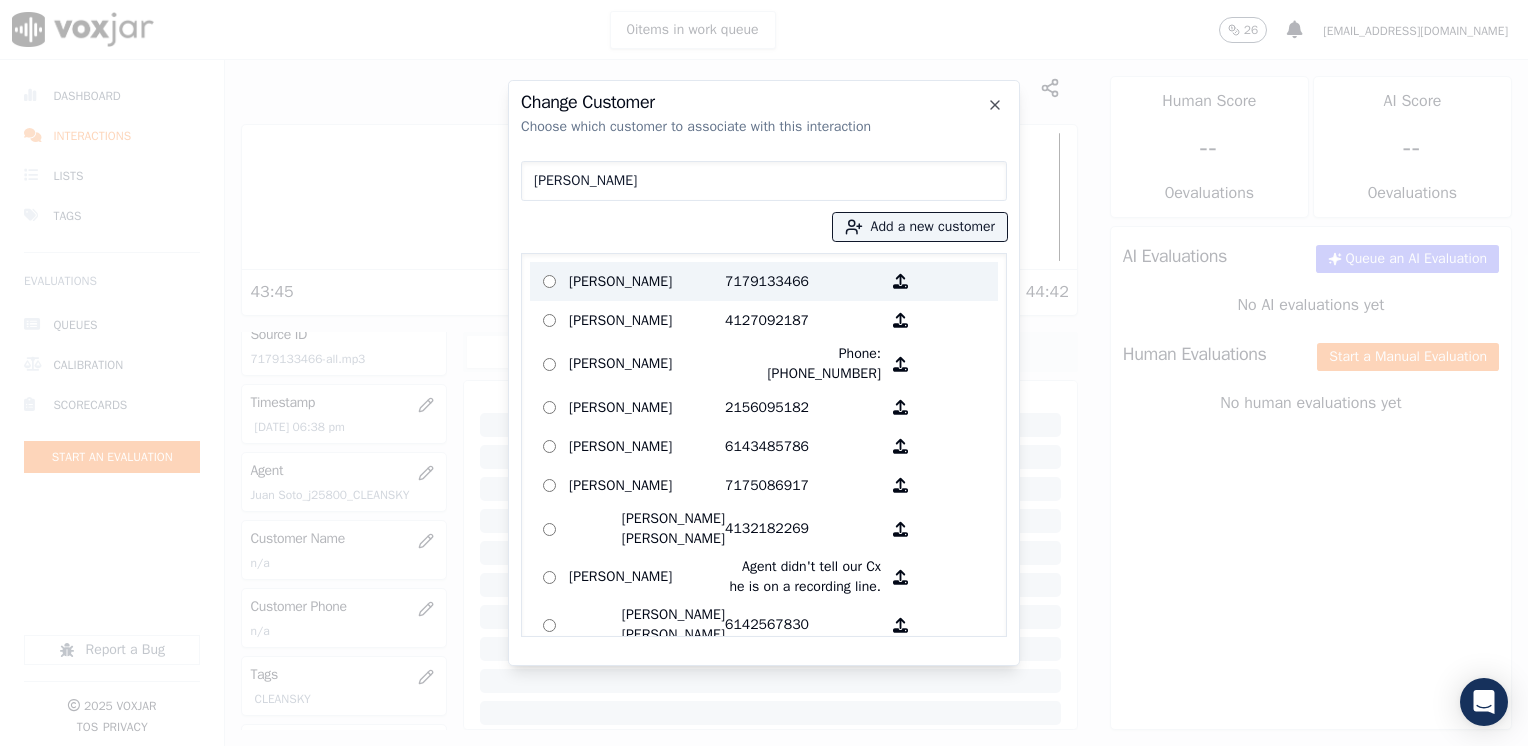 click on "7179133466" at bounding box center (803, 281) 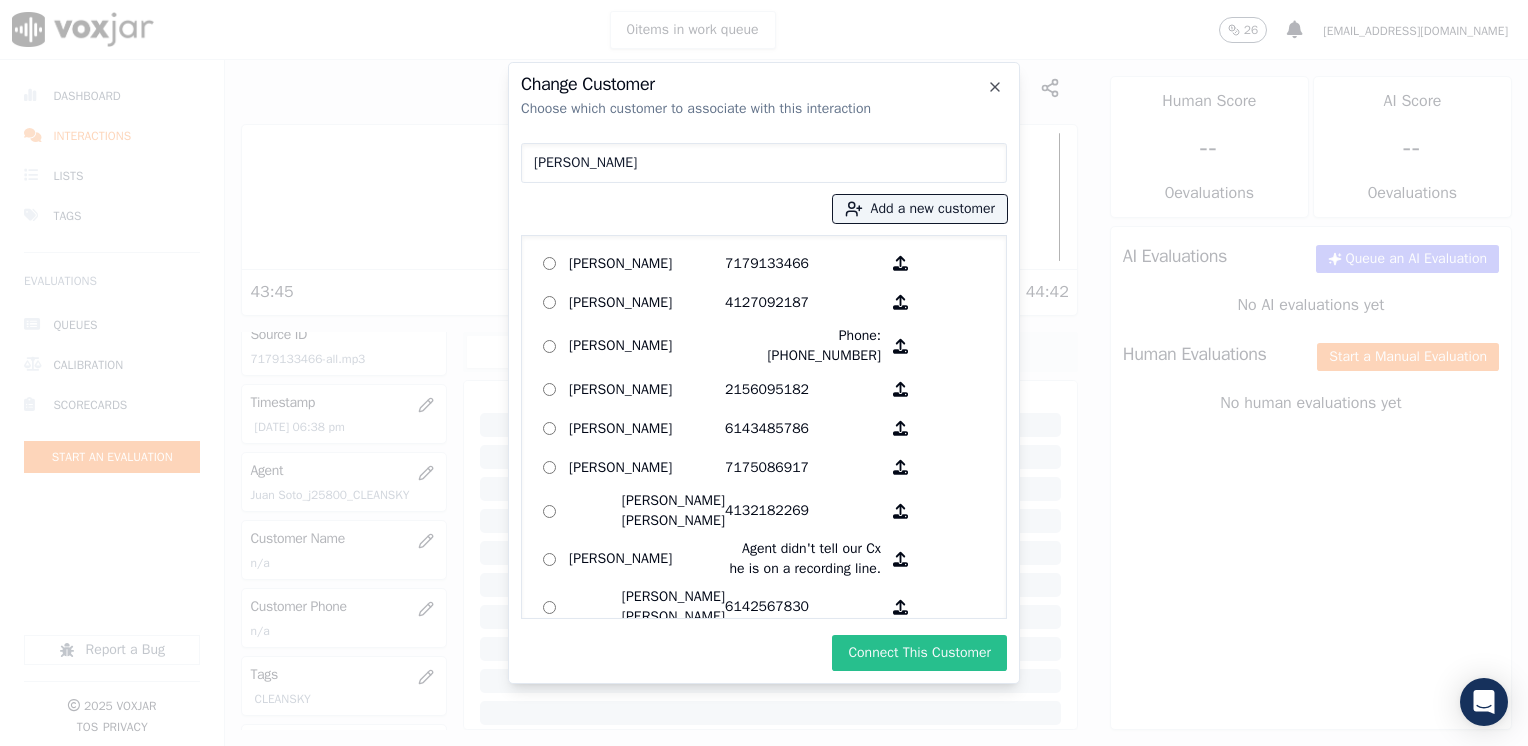 click on "Connect This Customer" at bounding box center [919, 653] 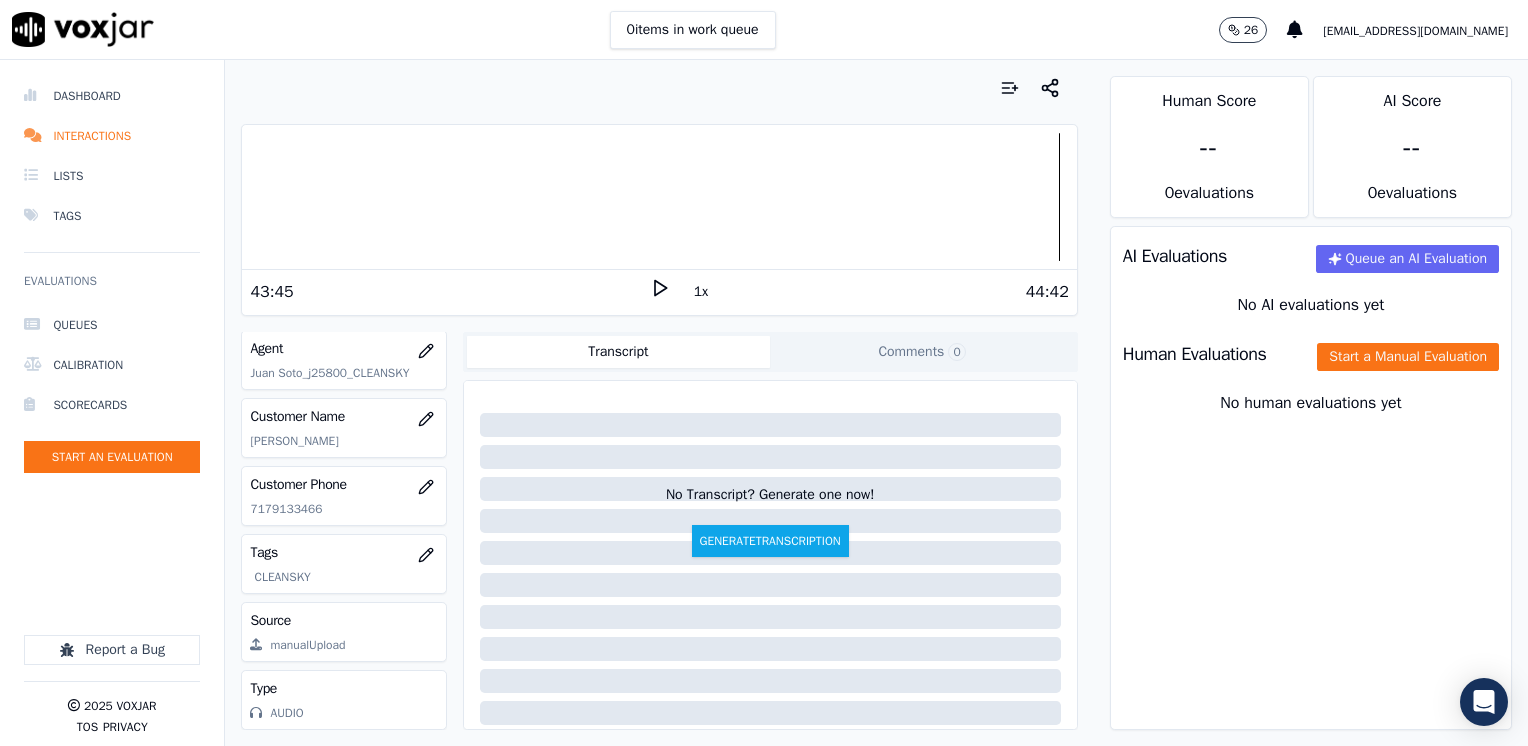 scroll, scrollTop: 263, scrollLeft: 0, axis: vertical 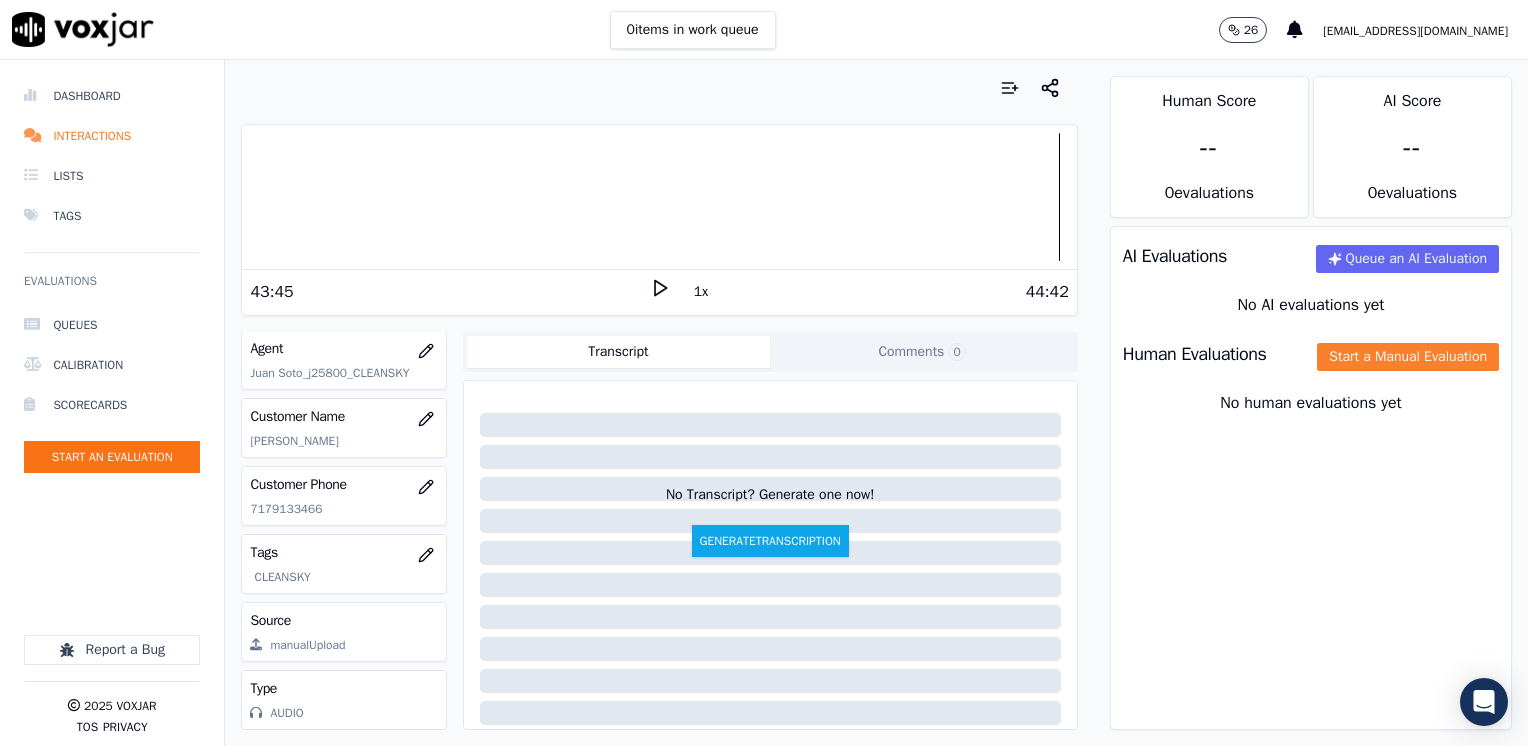 click on "Start a Manual Evaluation" 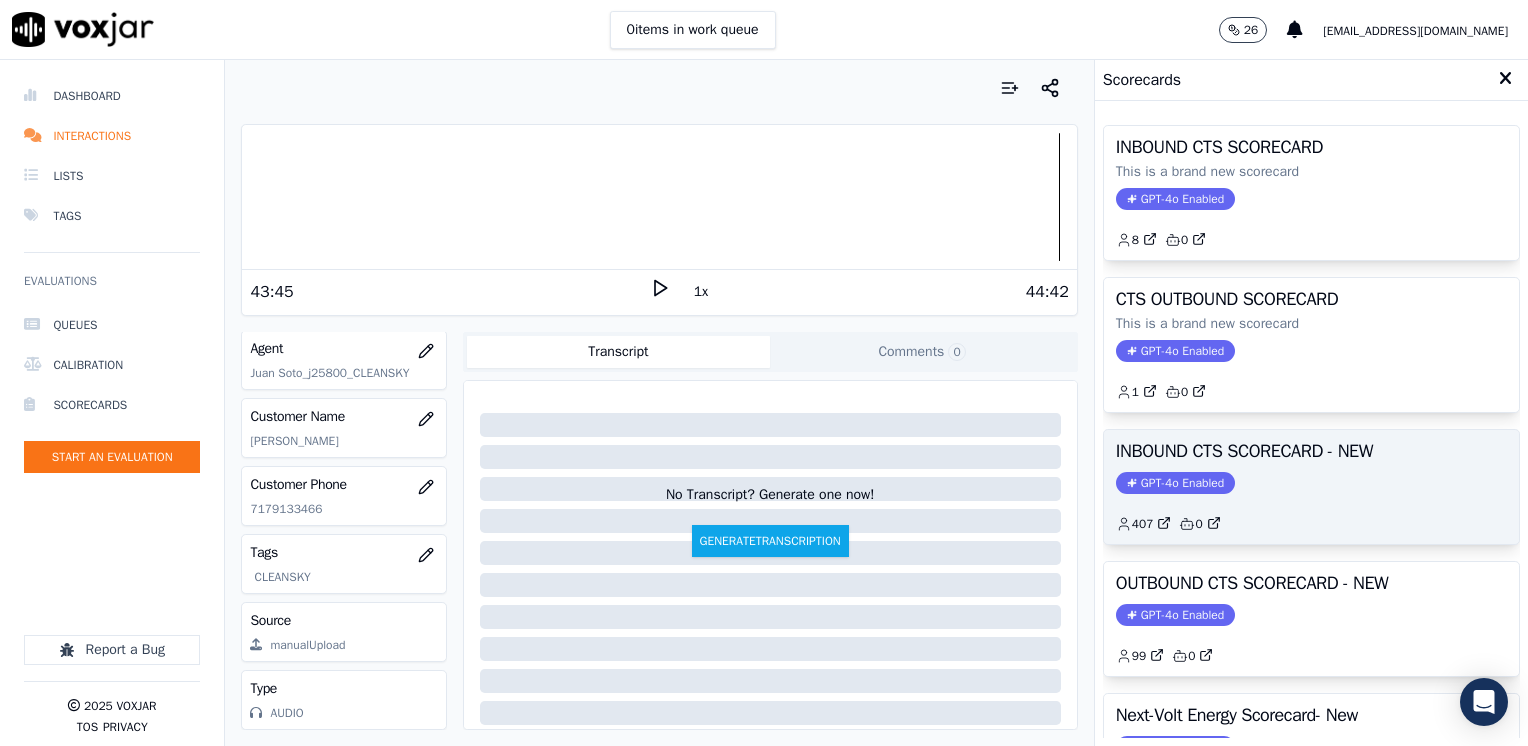click on "GPT-4o Enabled" at bounding box center [1175, 483] 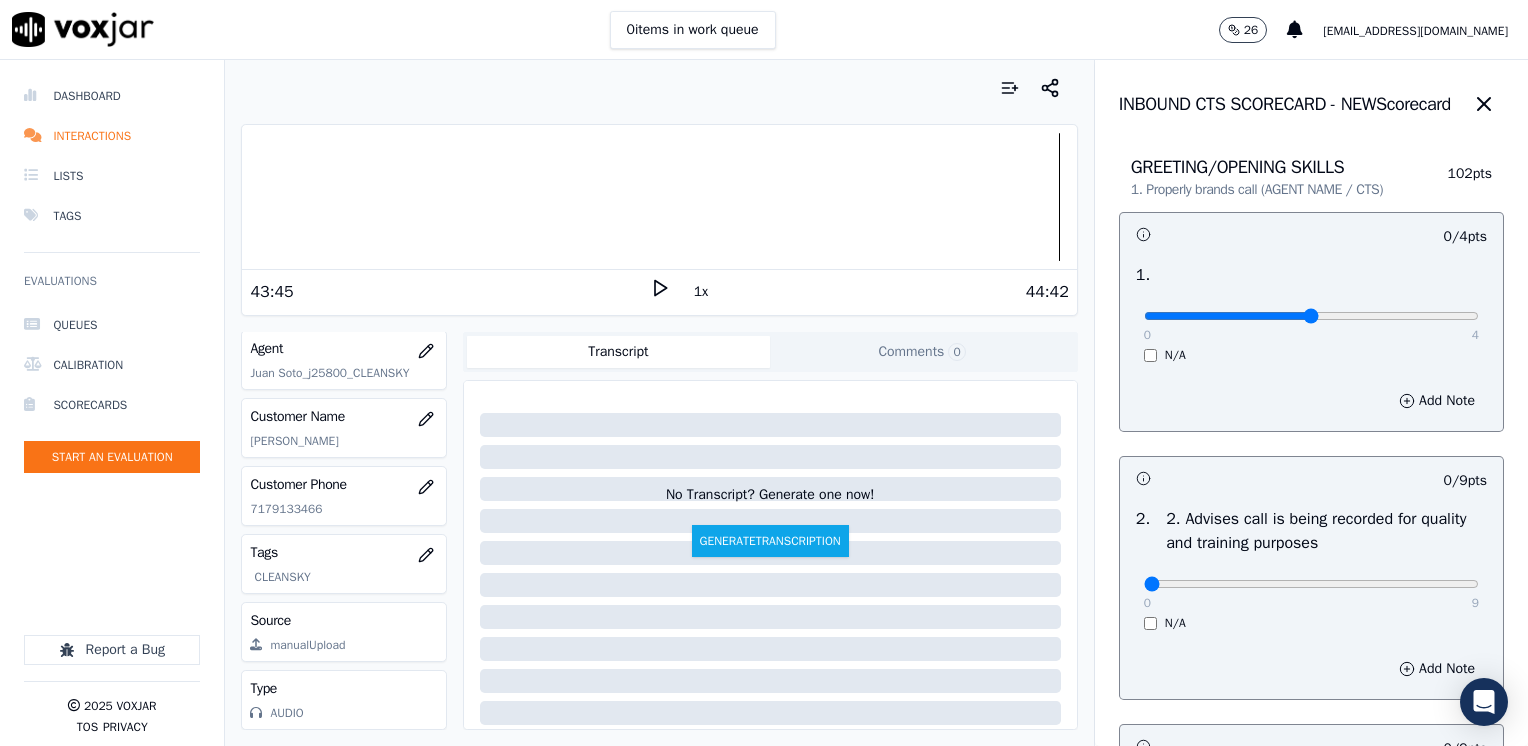 click at bounding box center (1311, 316) 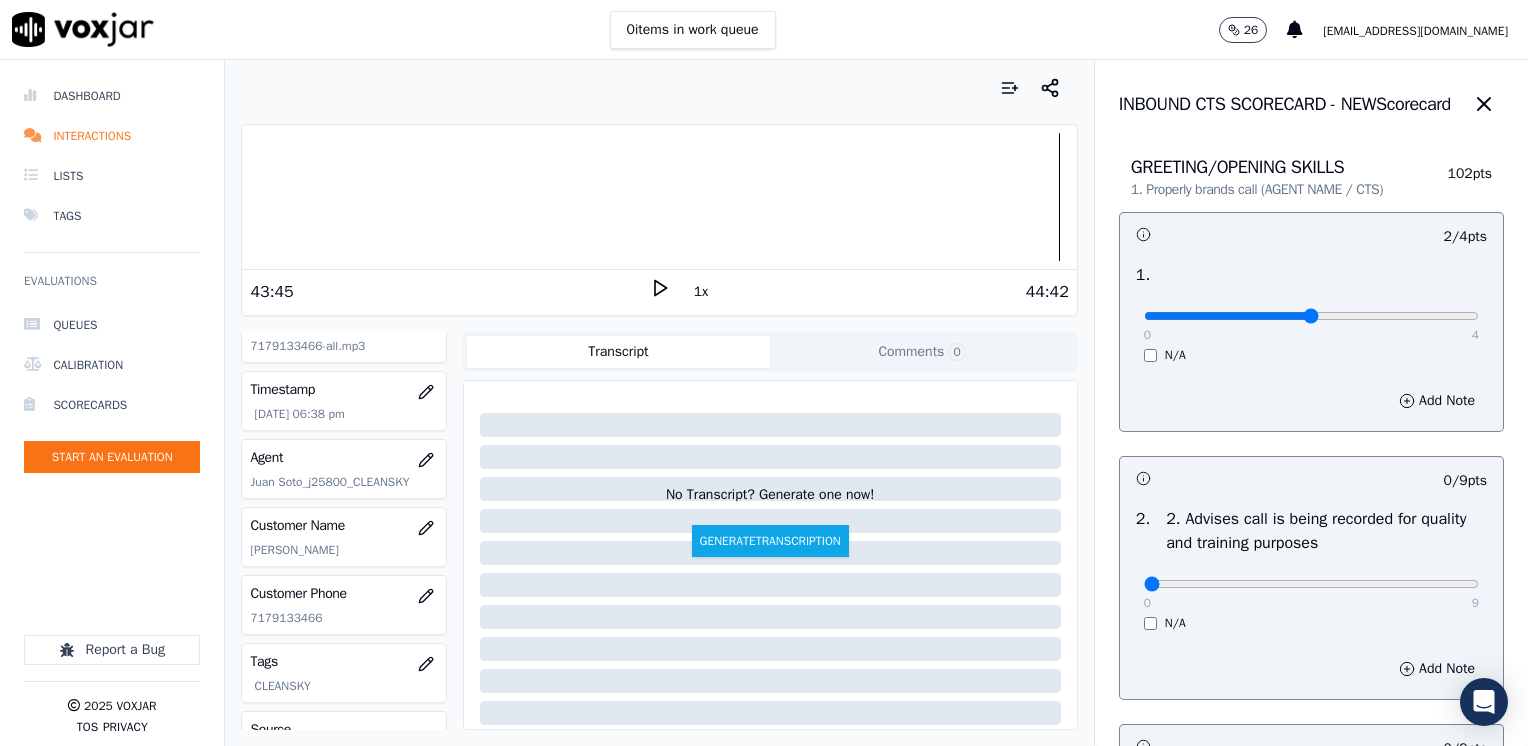 scroll, scrollTop: 63, scrollLeft: 0, axis: vertical 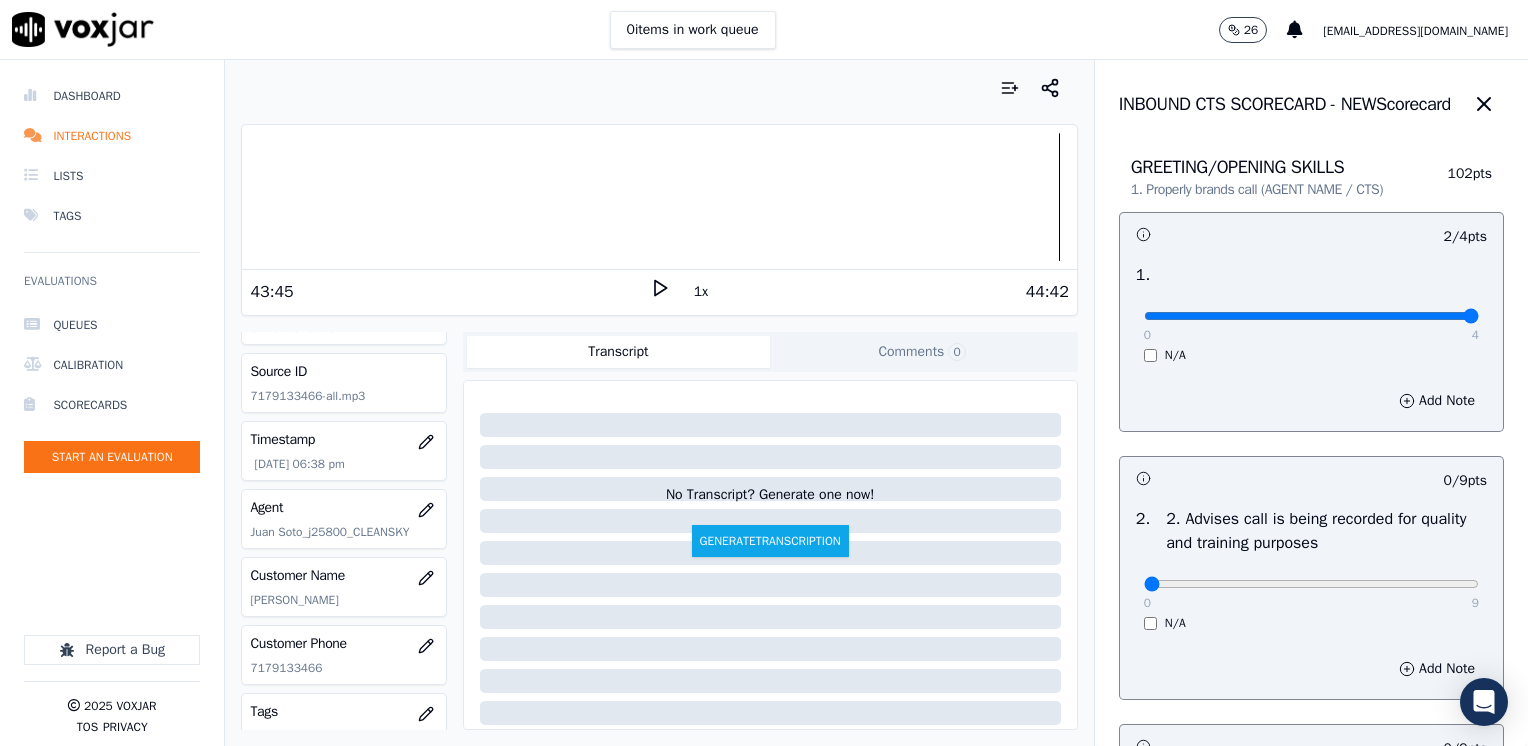 type on "4" 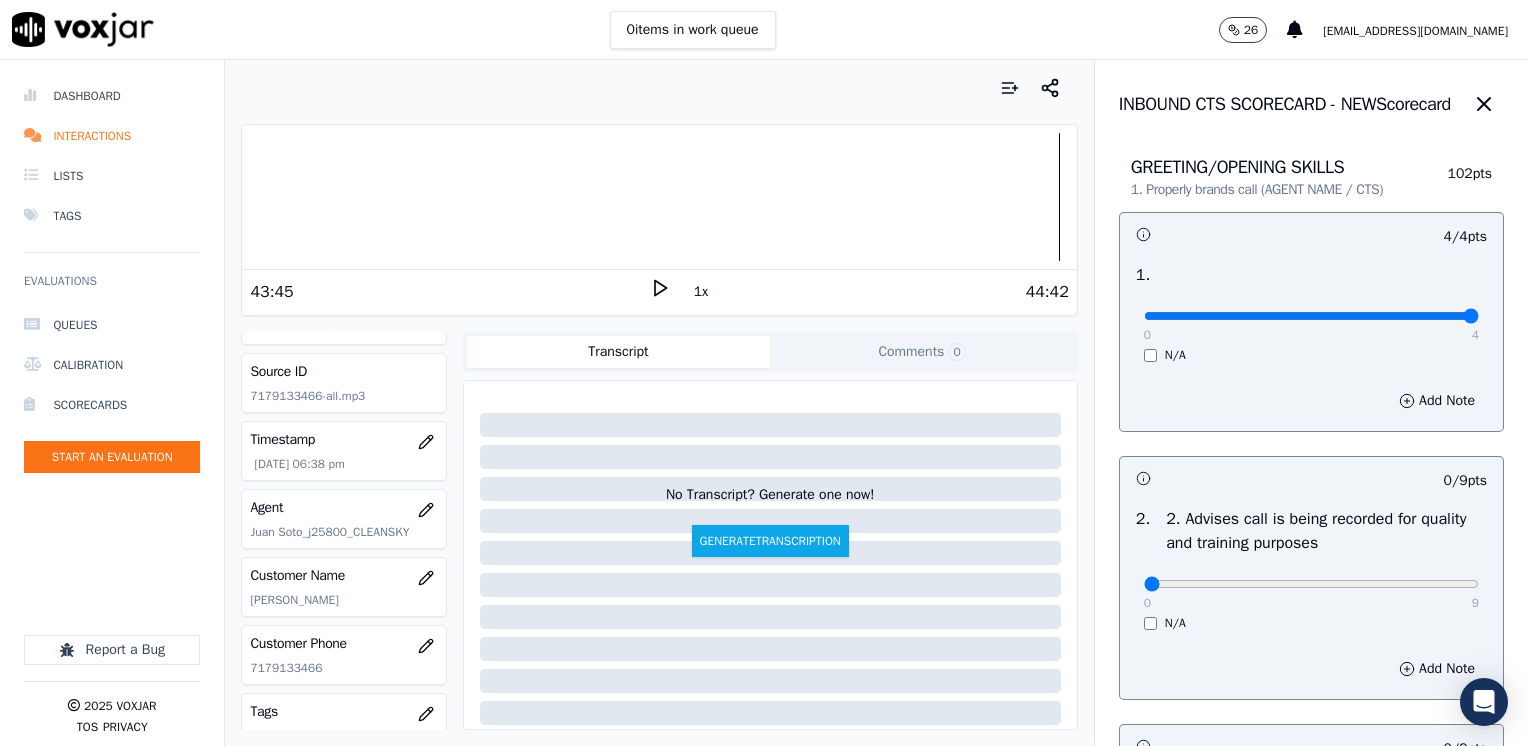 click at bounding box center [1311, 316] 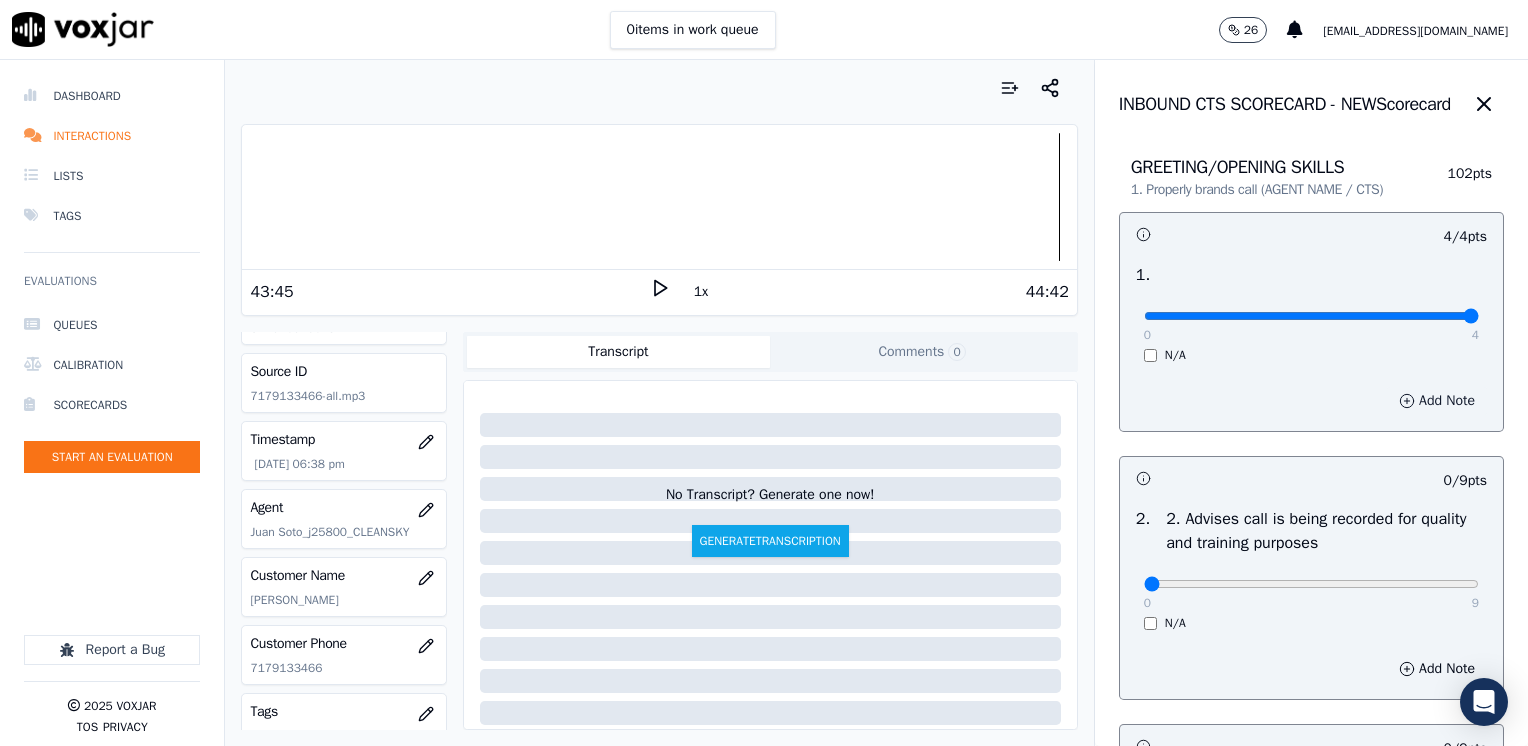 click on "Add Note" at bounding box center [1437, 401] 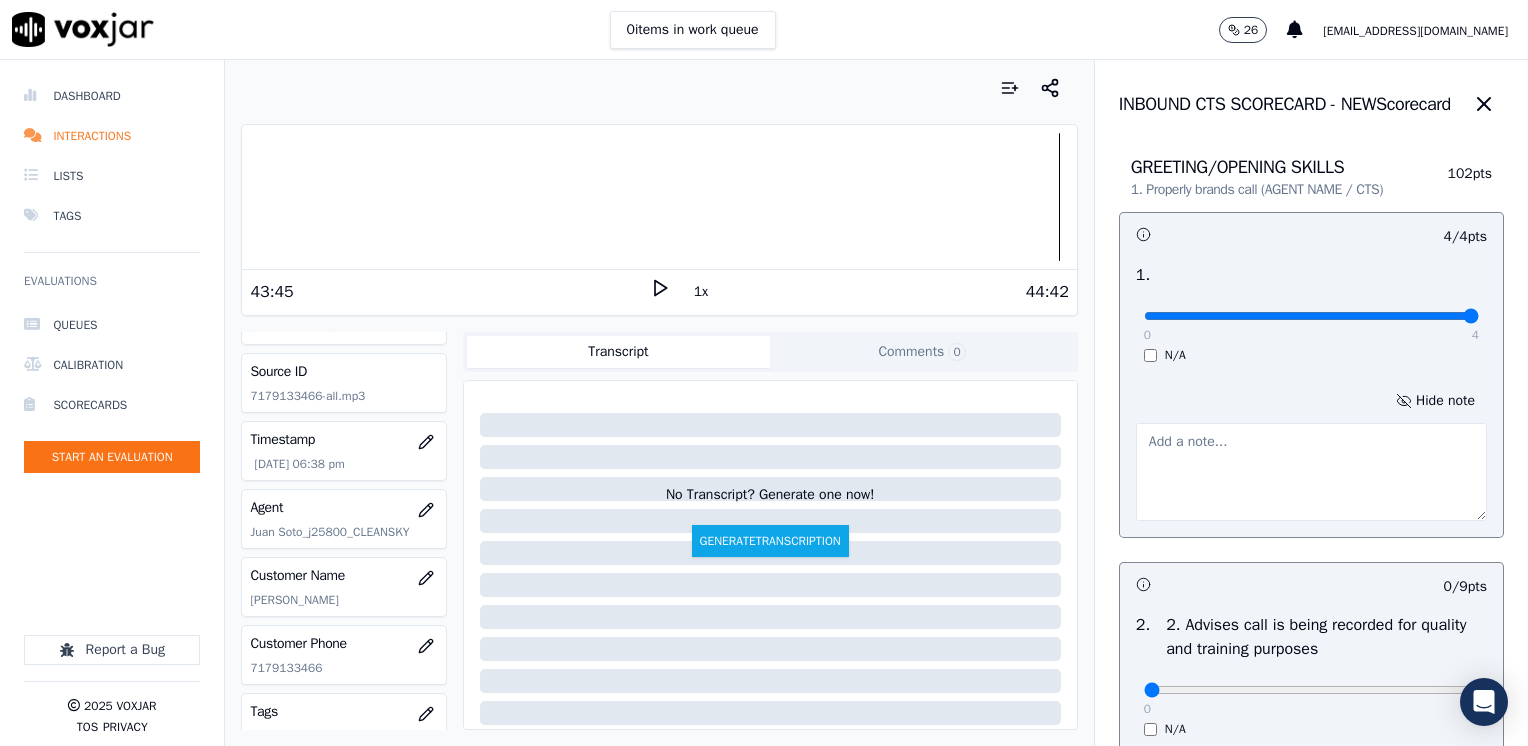 click at bounding box center [1311, 472] 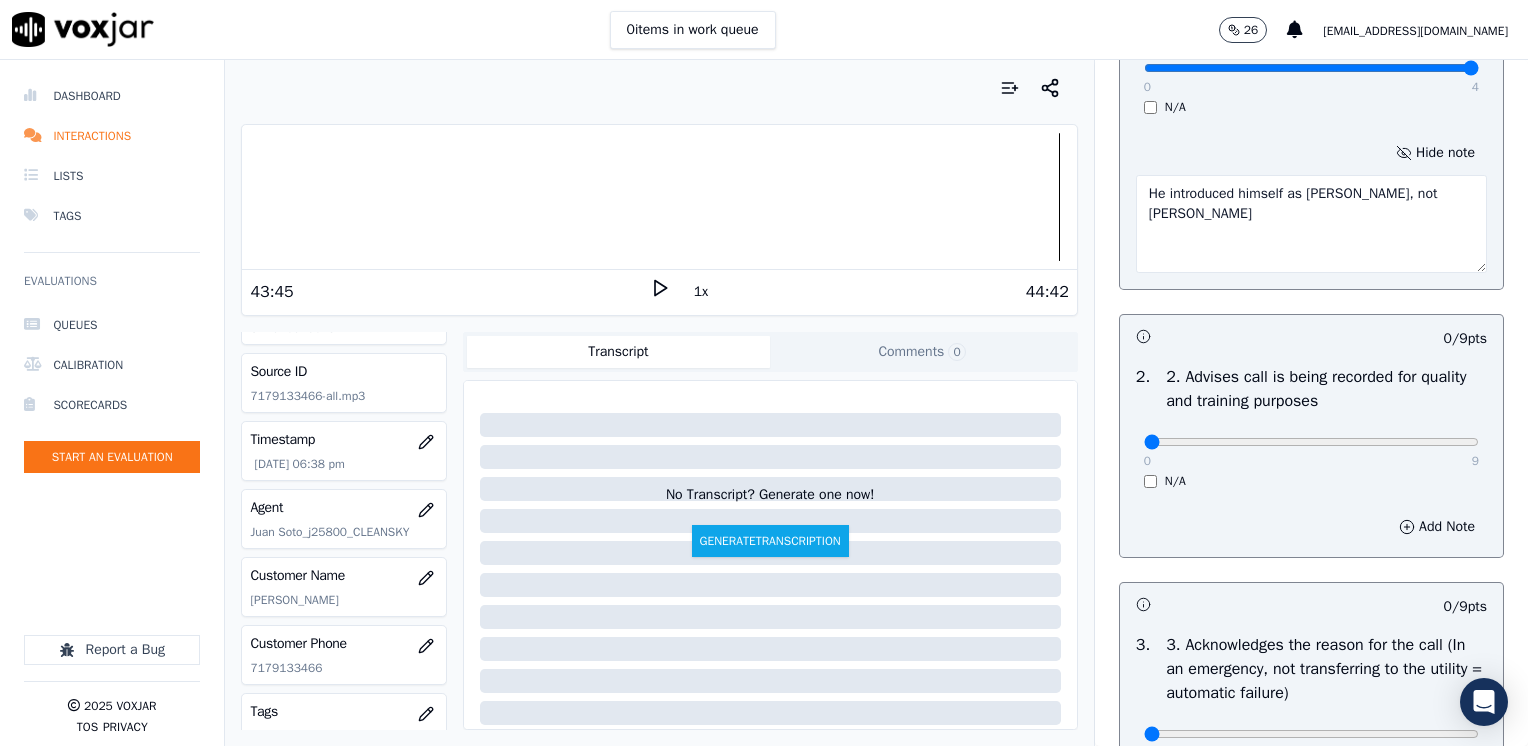 scroll, scrollTop: 300, scrollLeft: 0, axis: vertical 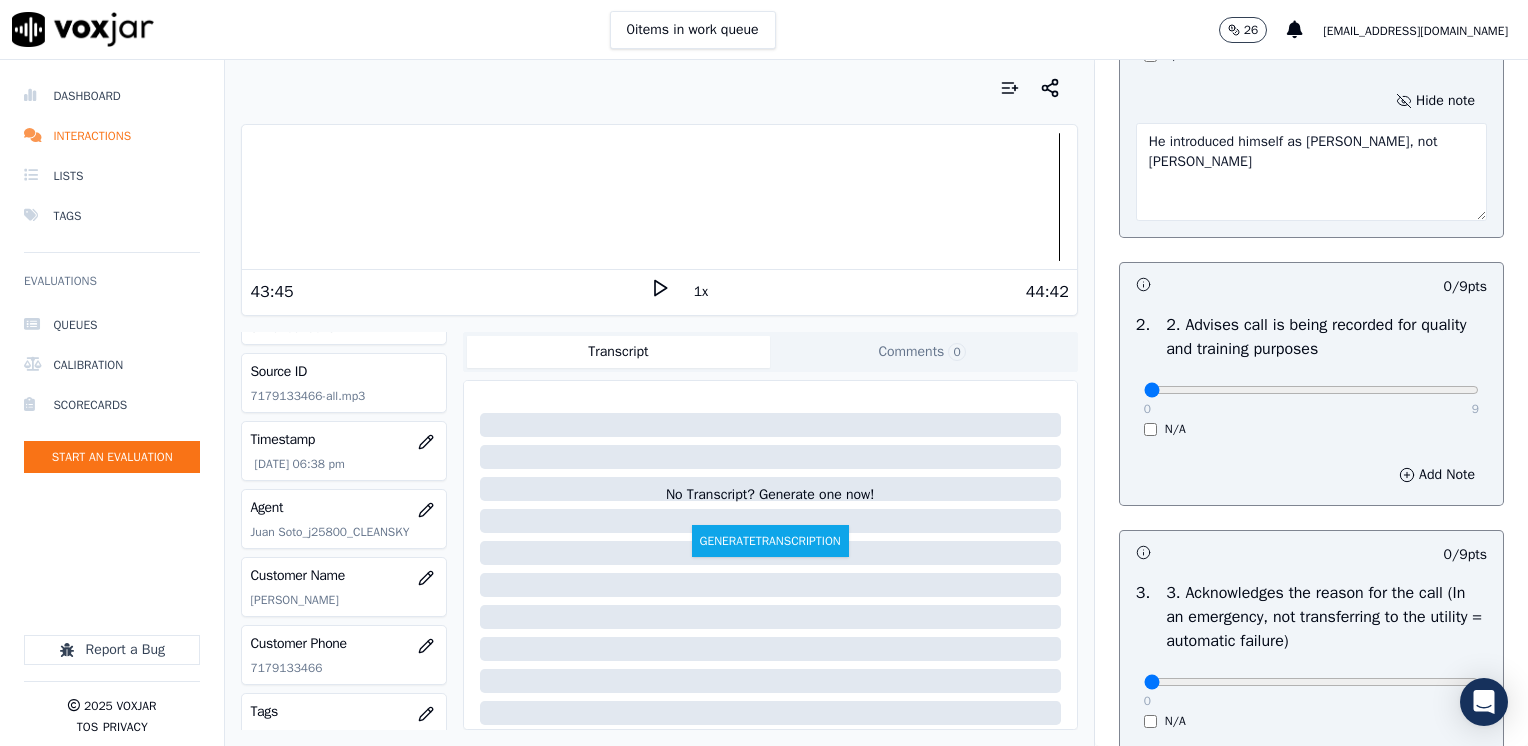type on "He introduced himself as [PERSON_NAME], not [PERSON_NAME]" 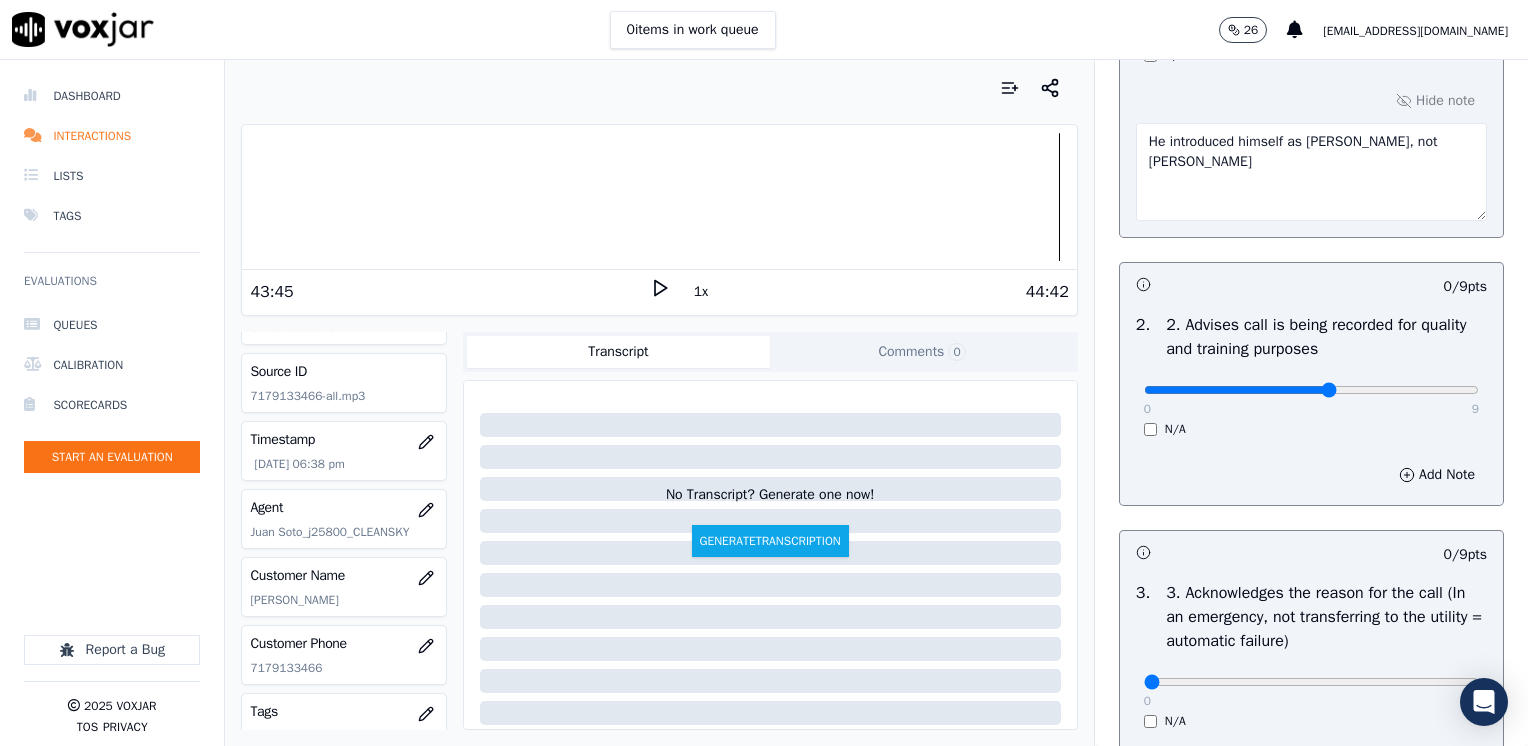 click at bounding box center [1311, 16] 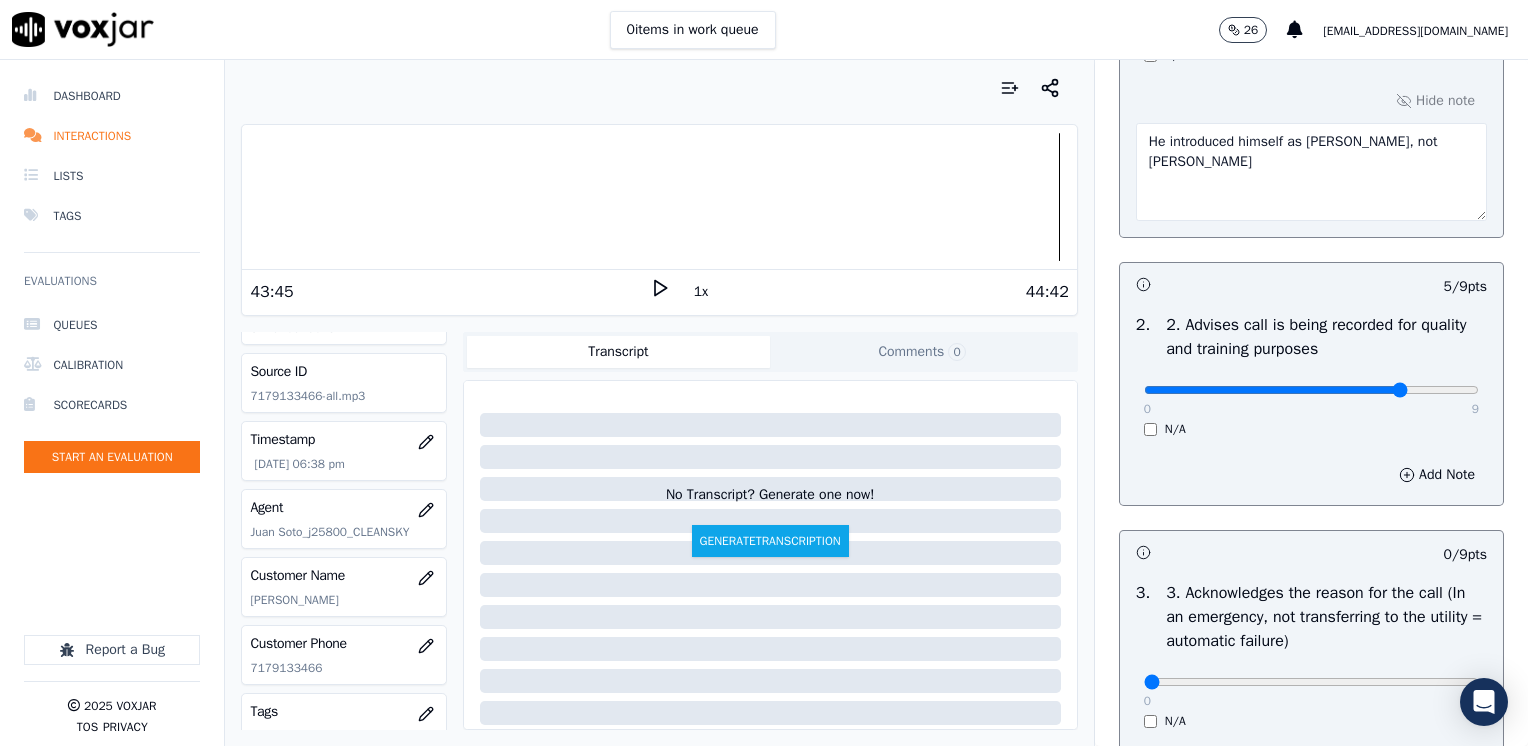 type on "7" 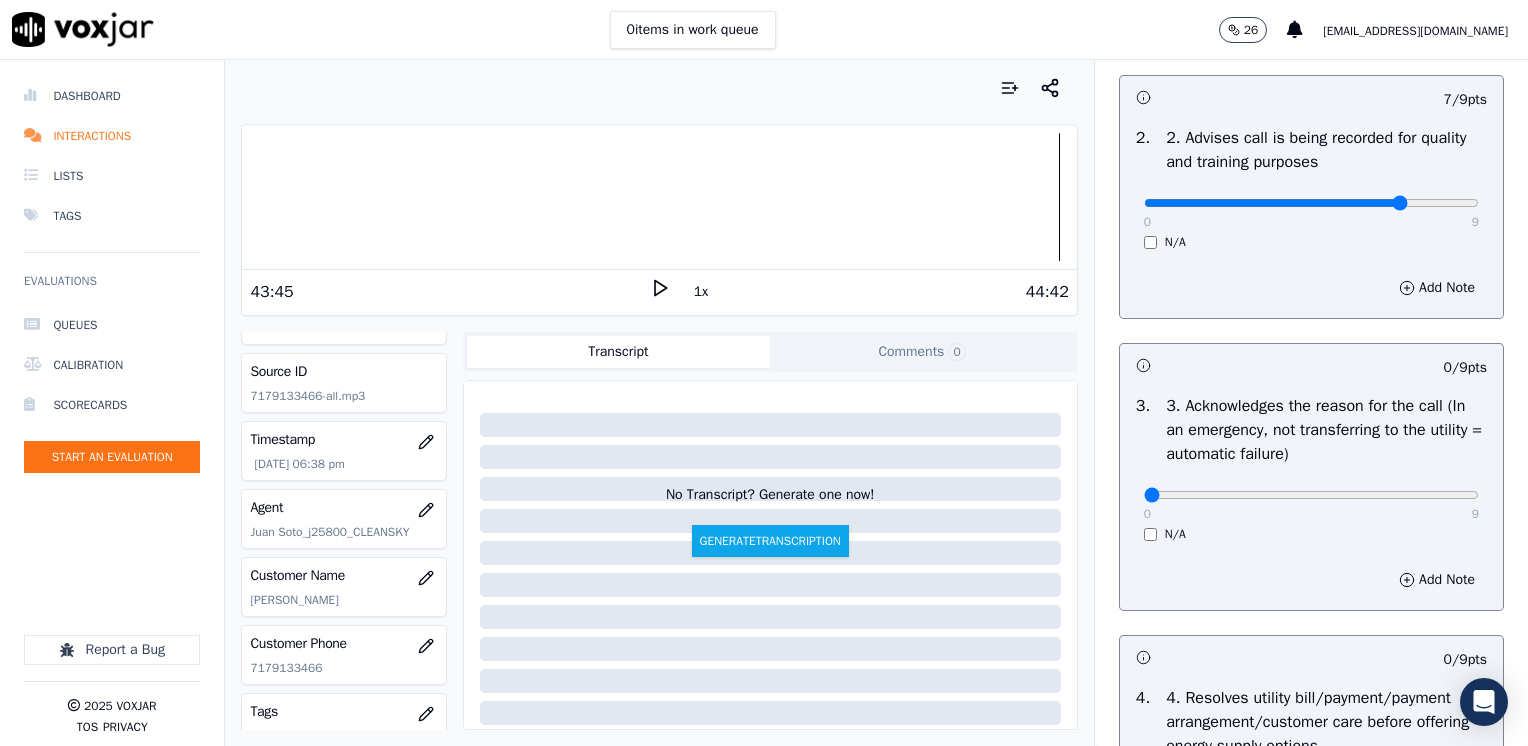 scroll, scrollTop: 500, scrollLeft: 0, axis: vertical 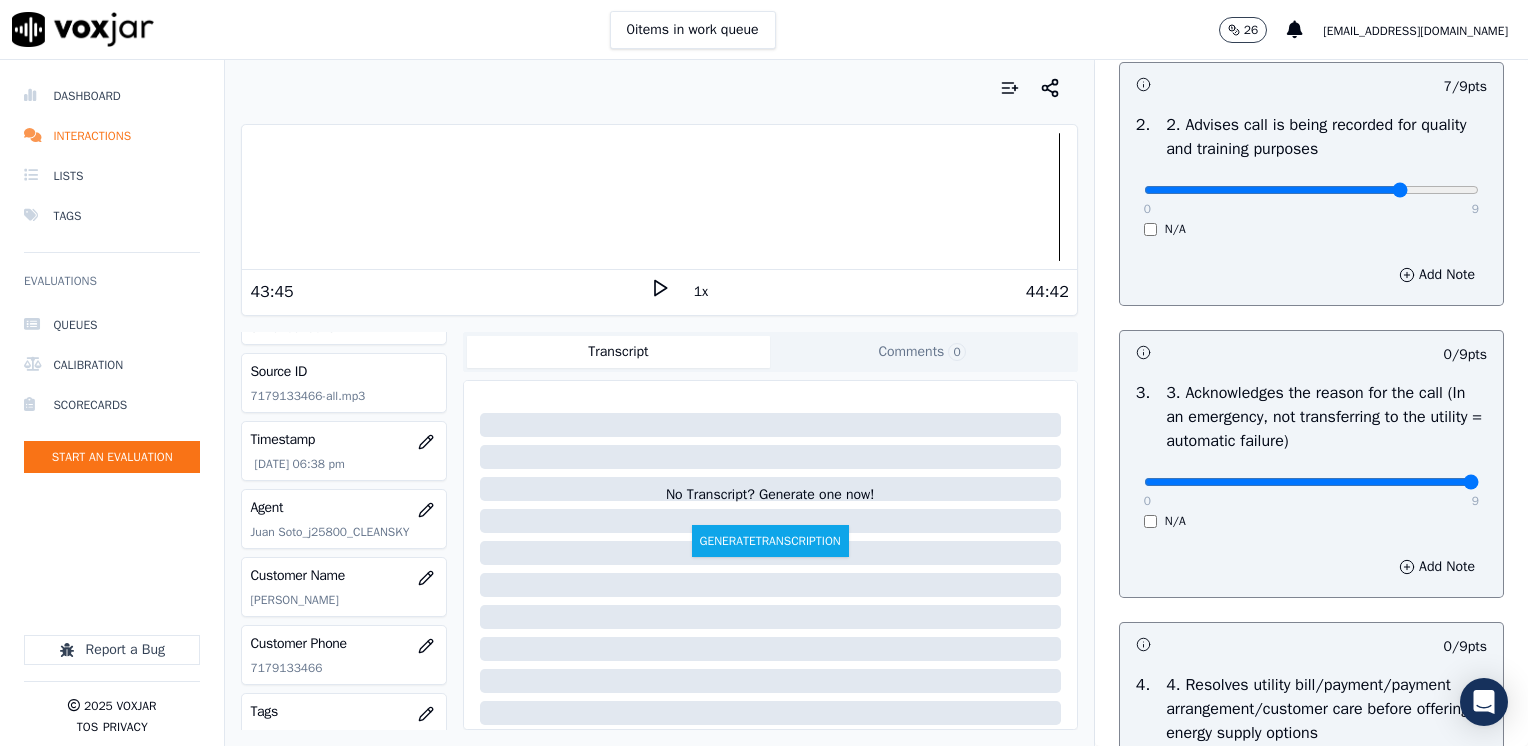 drag, startPoint x: 1129, startPoint y: 481, endPoint x: 1531, endPoint y: 493, distance: 402.17908 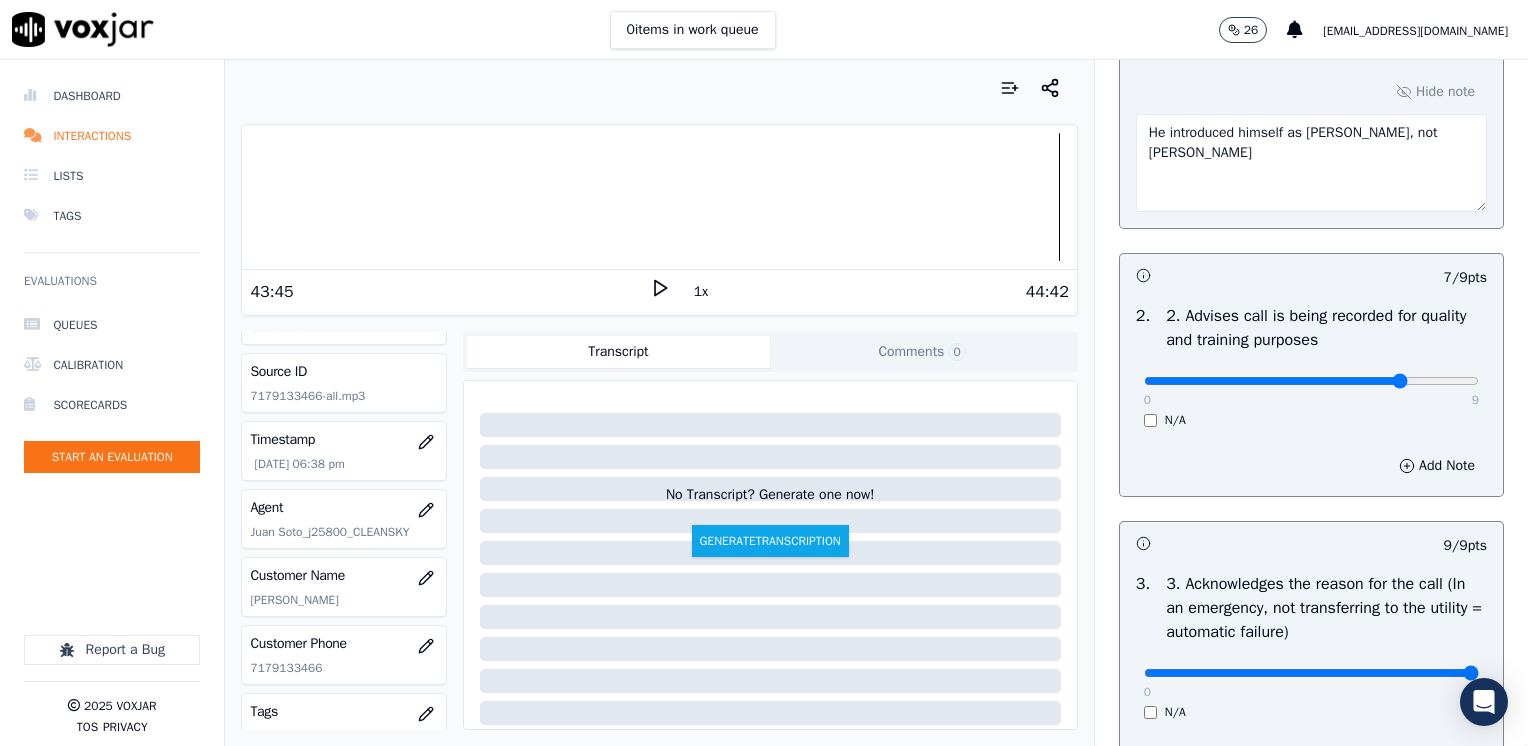 scroll, scrollTop: 300, scrollLeft: 0, axis: vertical 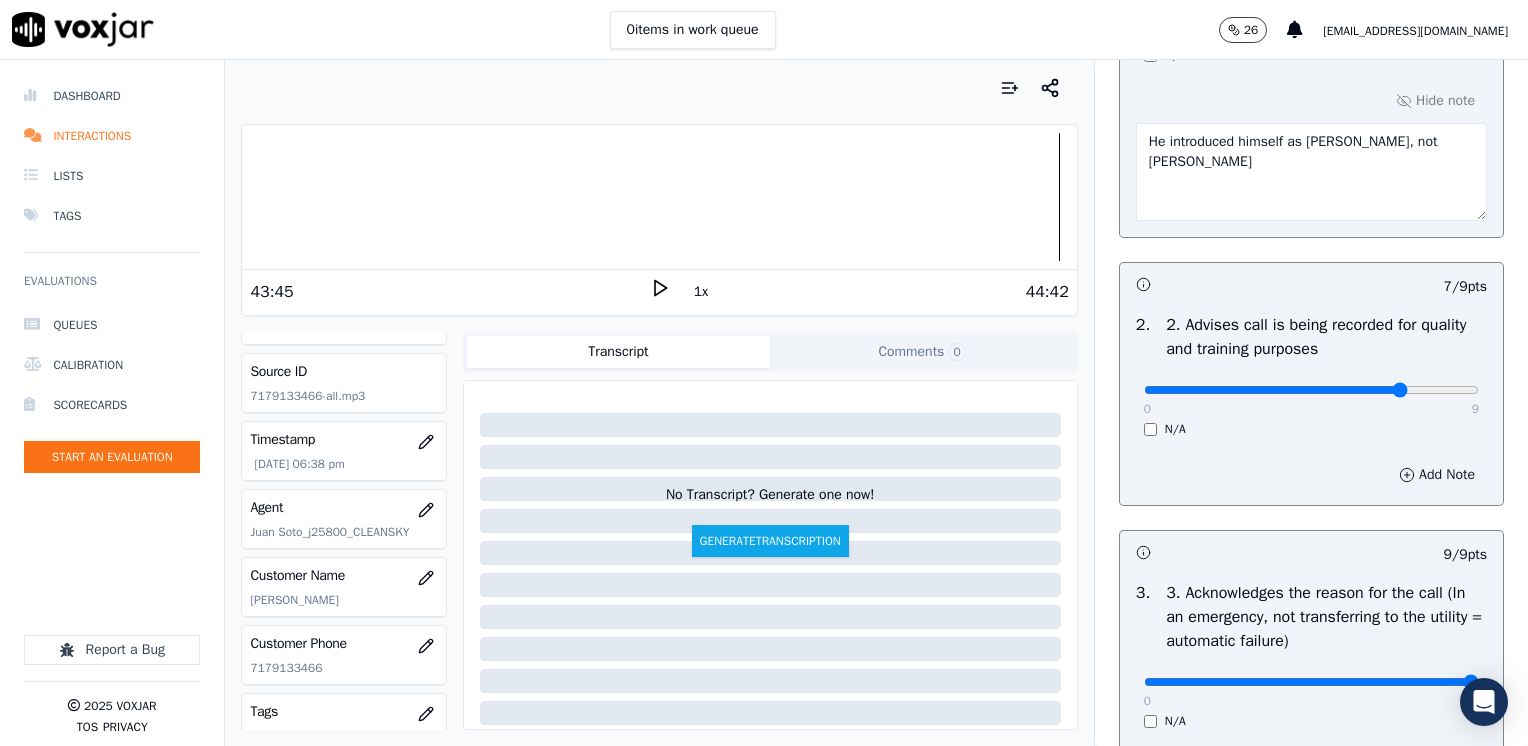 click on "Add Note" at bounding box center (1437, 475) 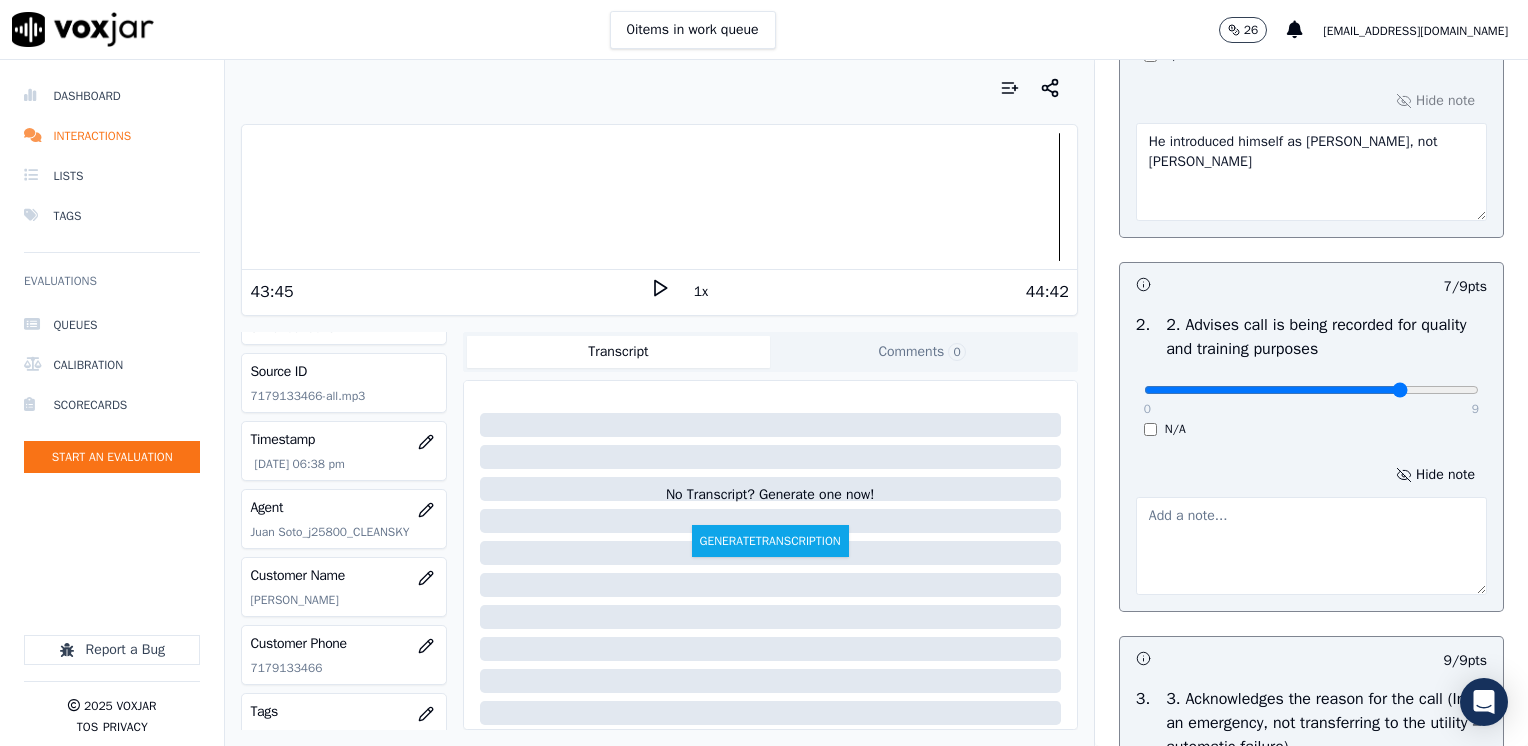 click at bounding box center [1311, 546] 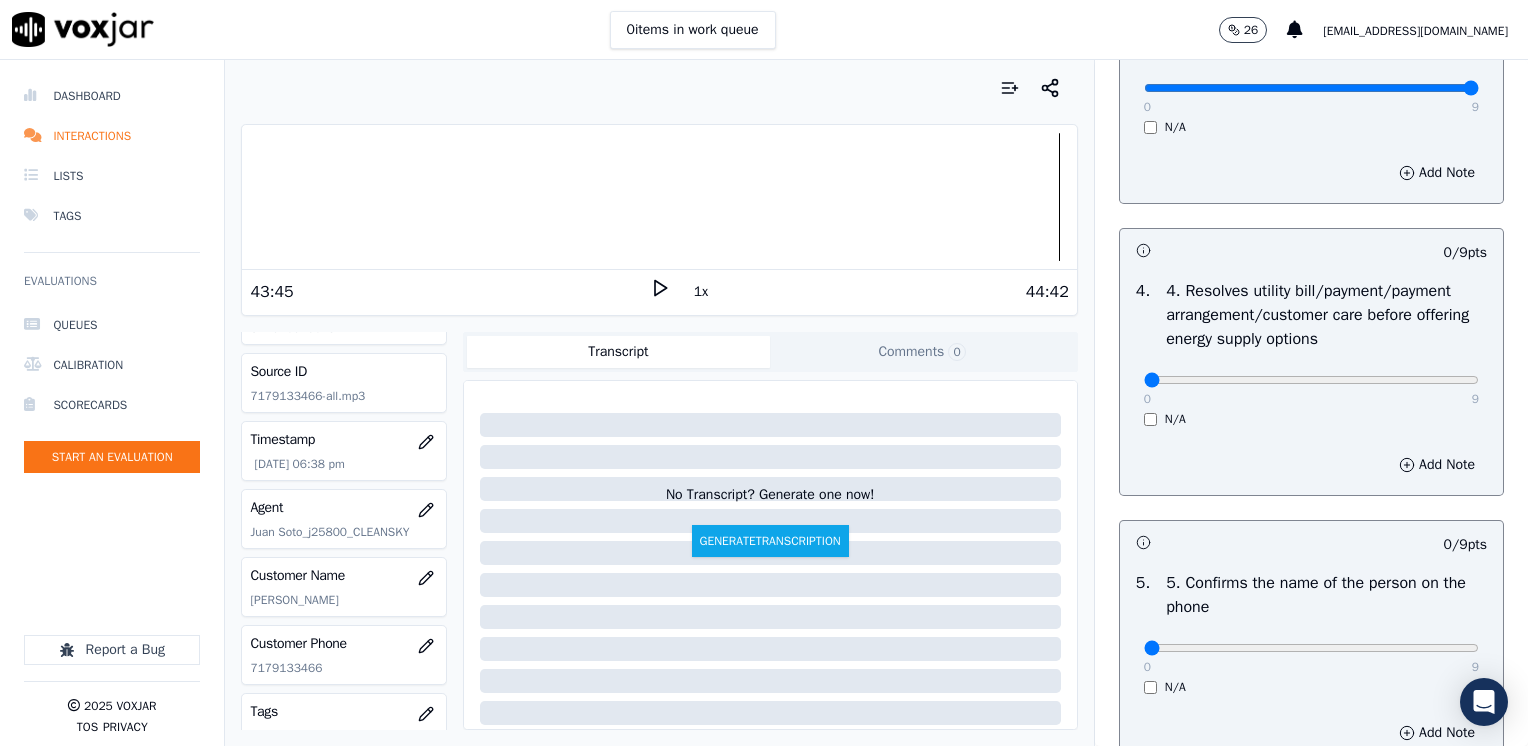 scroll, scrollTop: 1100, scrollLeft: 0, axis: vertical 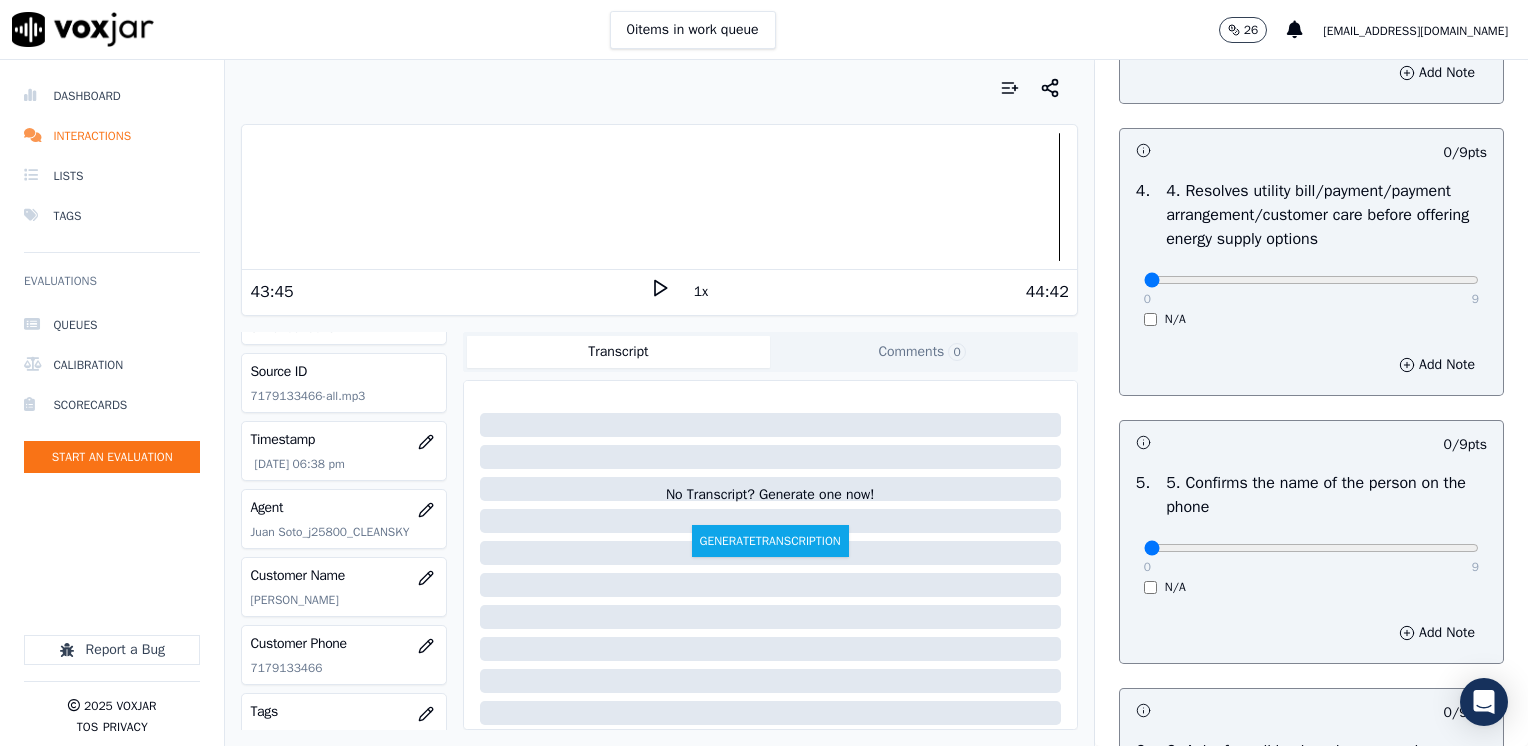 type on "Does not advise the call is being recorded at the very beginning of the call" 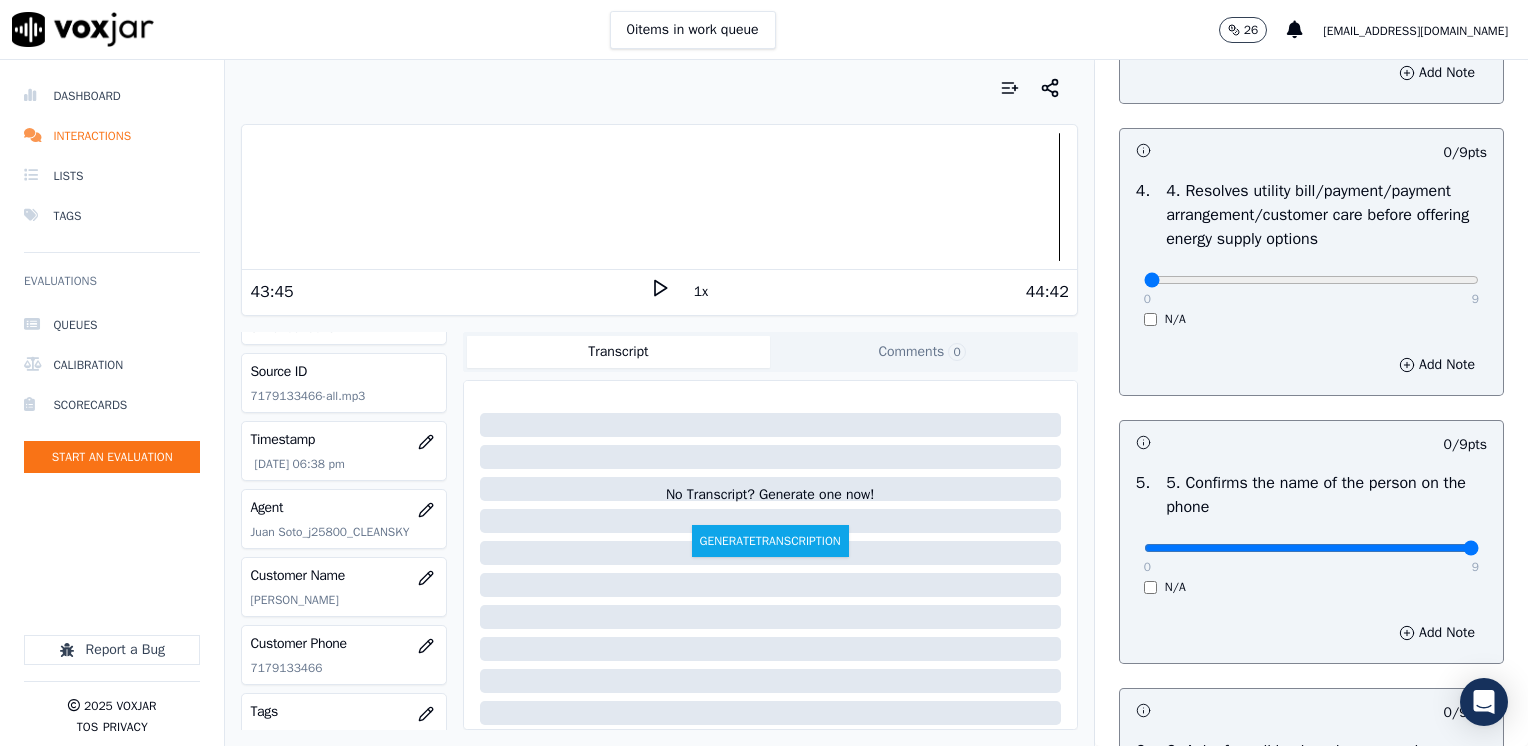 drag, startPoint x: 1128, startPoint y: 547, endPoint x: 1527, endPoint y: 490, distance: 403.05087 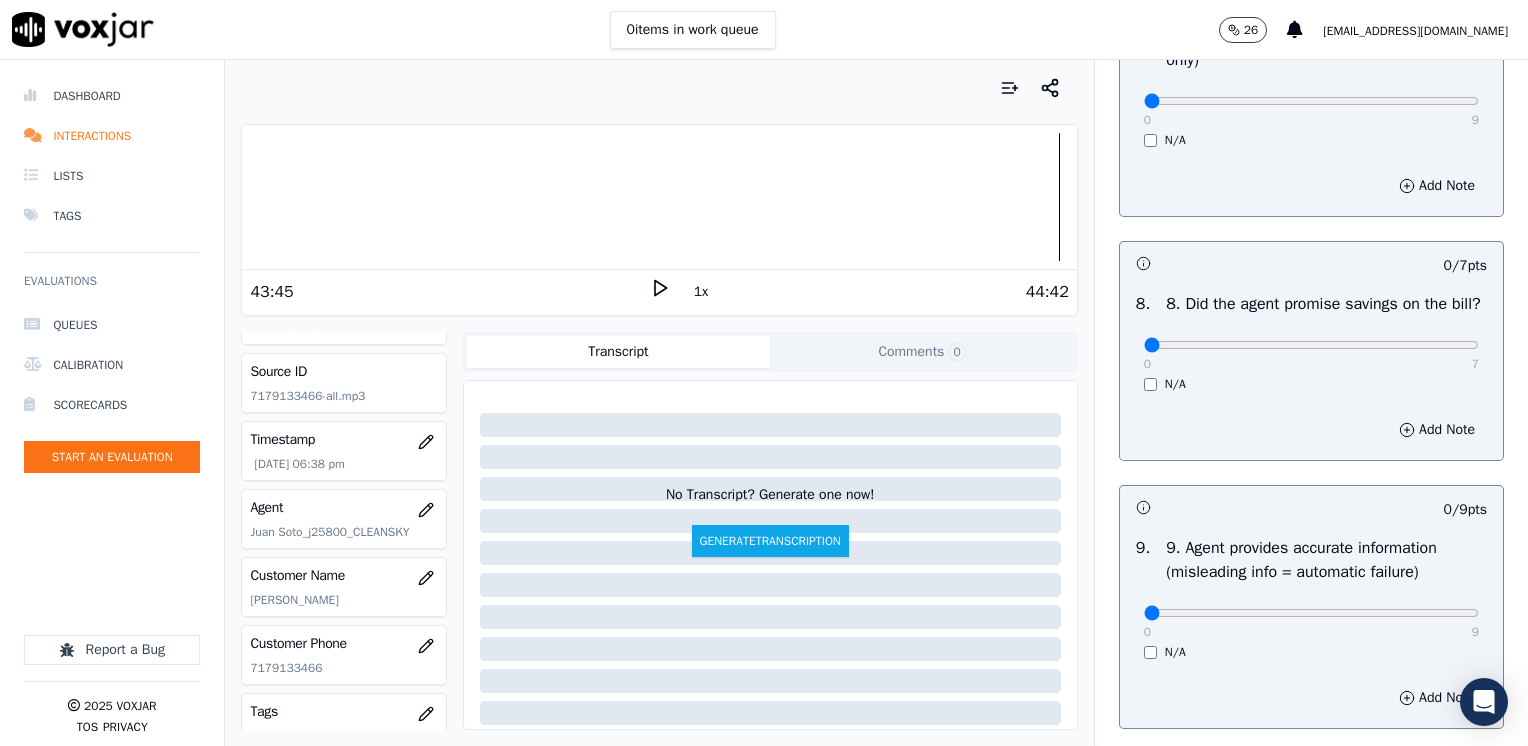 scroll, scrollTop: 2100, scrollLeft: 0, axis: vertical 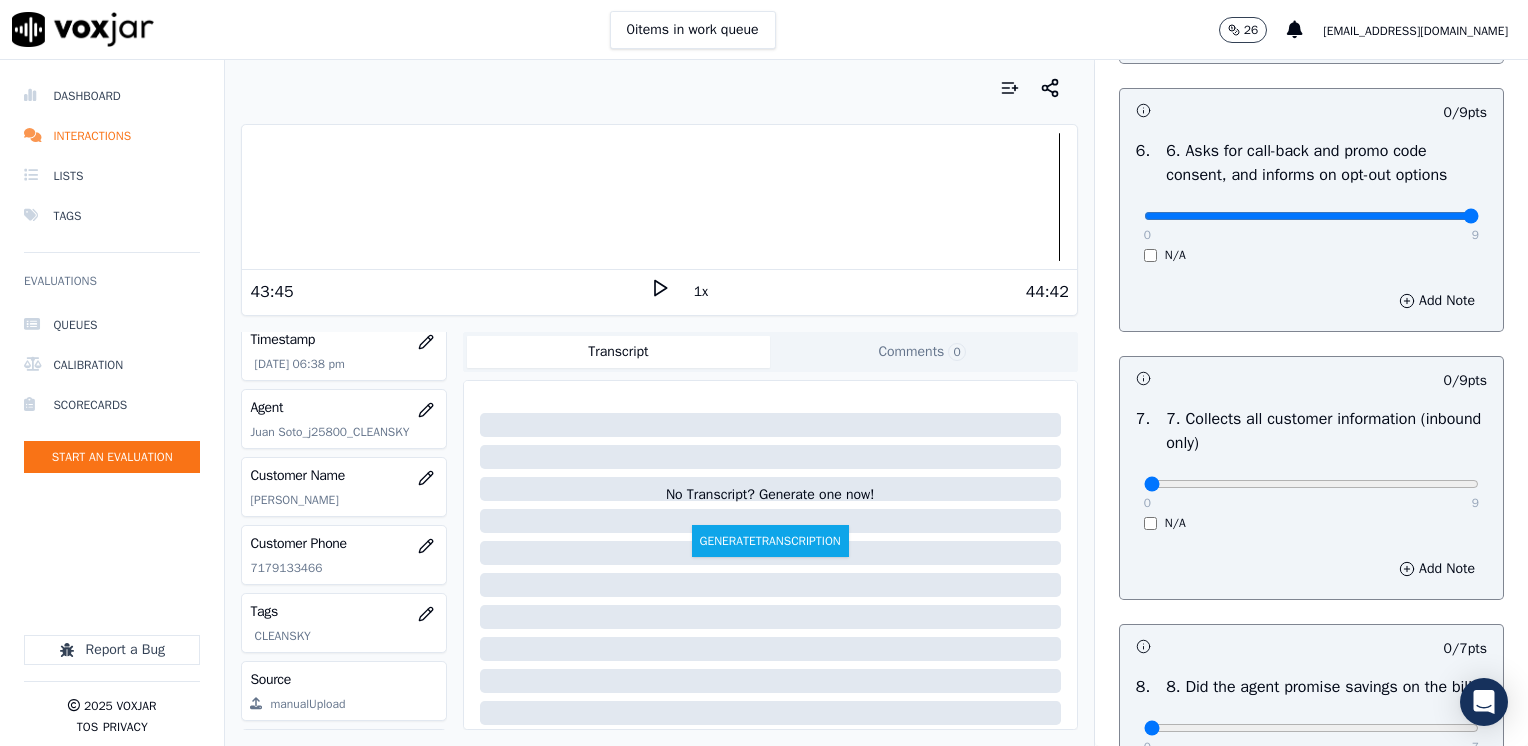 drag, startPoint x: 1128, startPoint y: 218, endPoint x: 1531, endPoint y: 210, distance: 403.0794 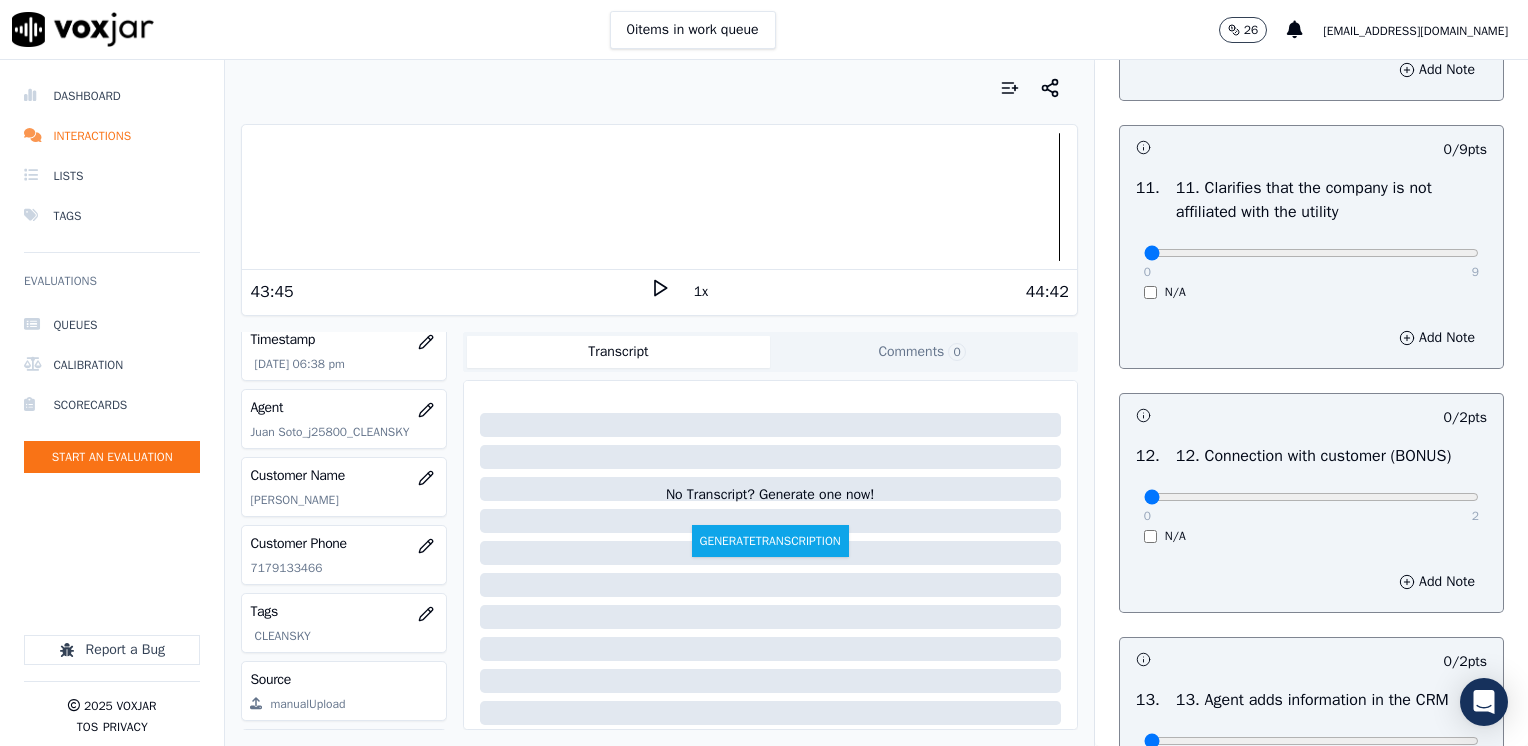 scroll, scrollTop: 3100, scrollLeft: 0, axis: vertical 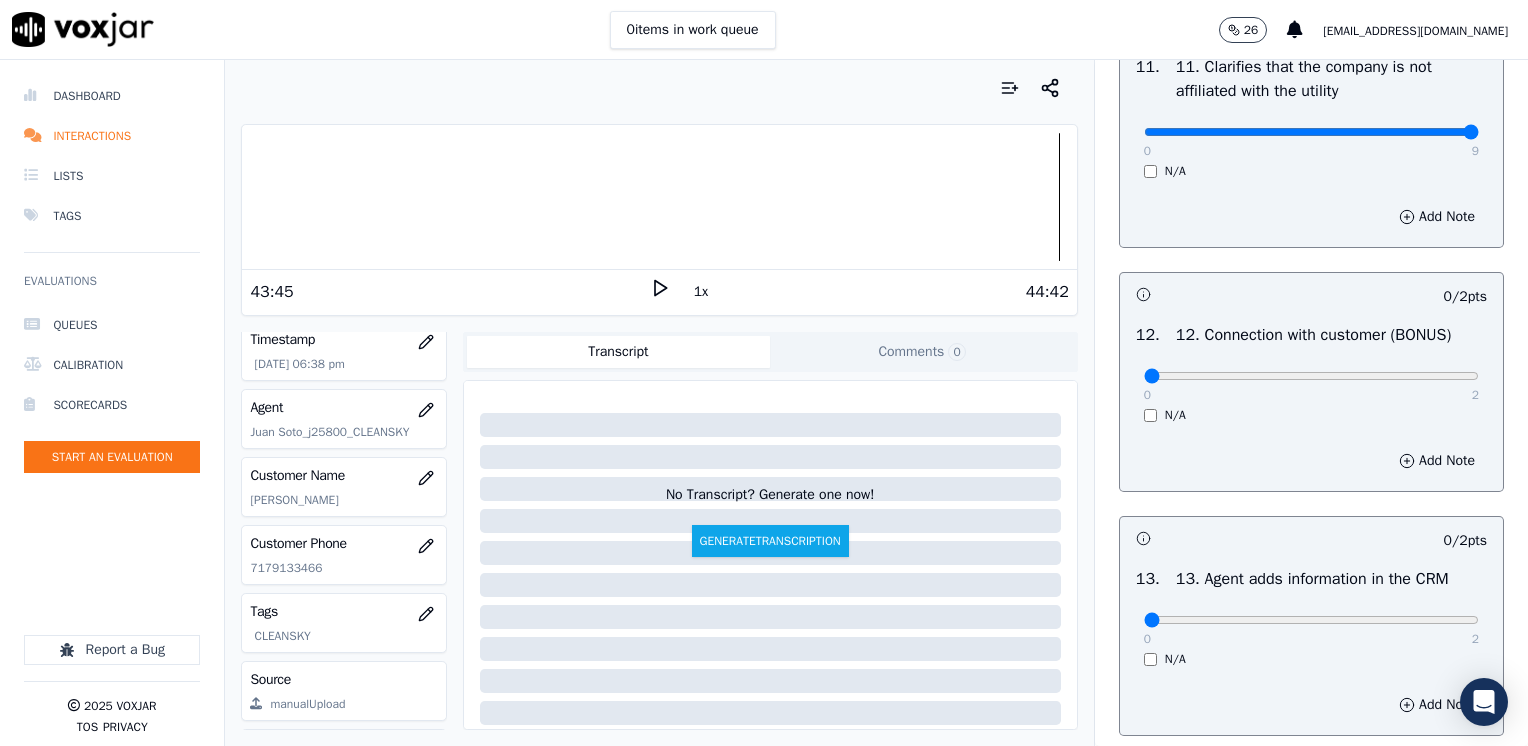 drag, startPoint x: 1130, startPoint y: 179, endPoint x: 1531, endPoint y: 198, distance: 401.44986 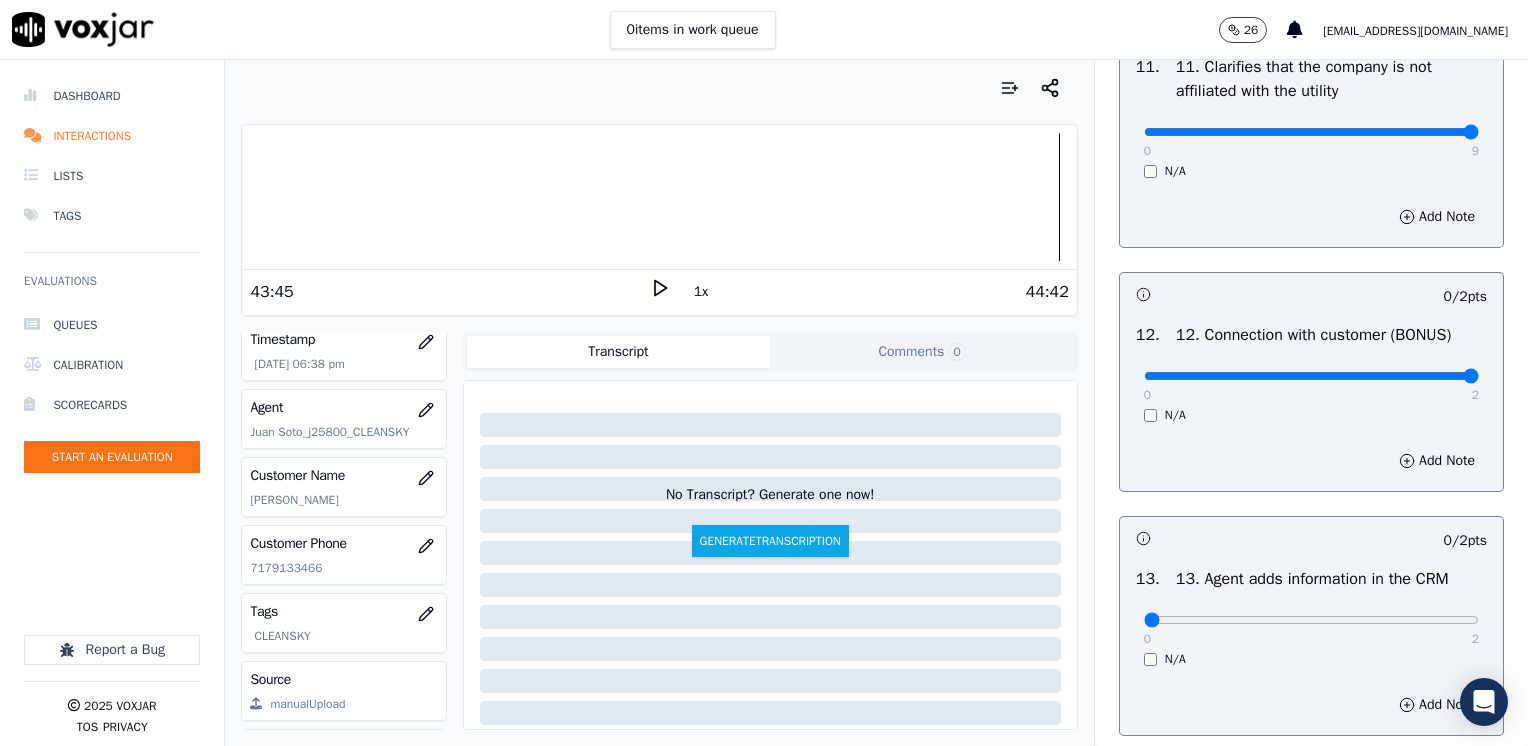 drag, startPoint x: 1135, startPoint y: 420, endPoint x: 1531, endPoint y: 420, distance: 396 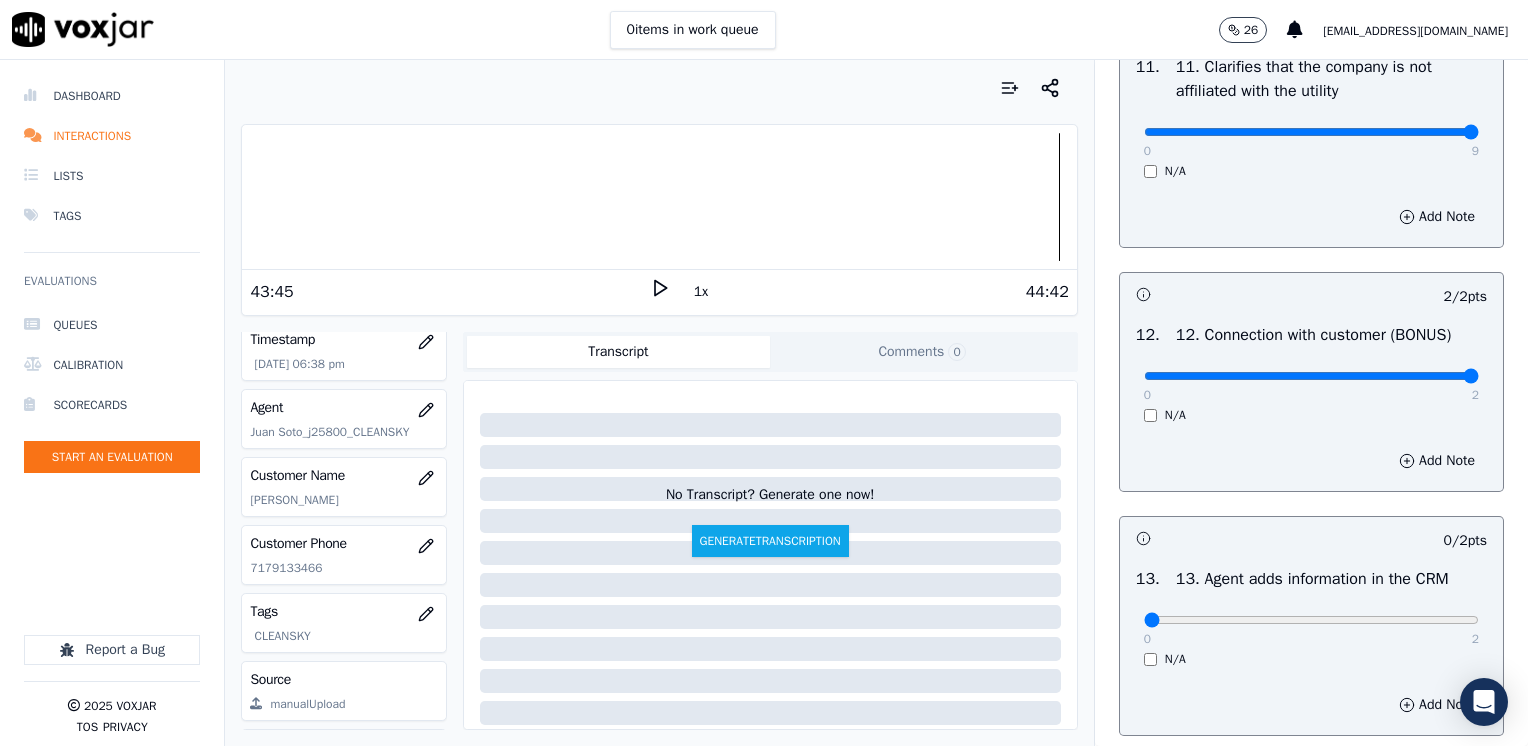 scroll, scrollTop: 3400, scrollLeft: 0, axis: vertical 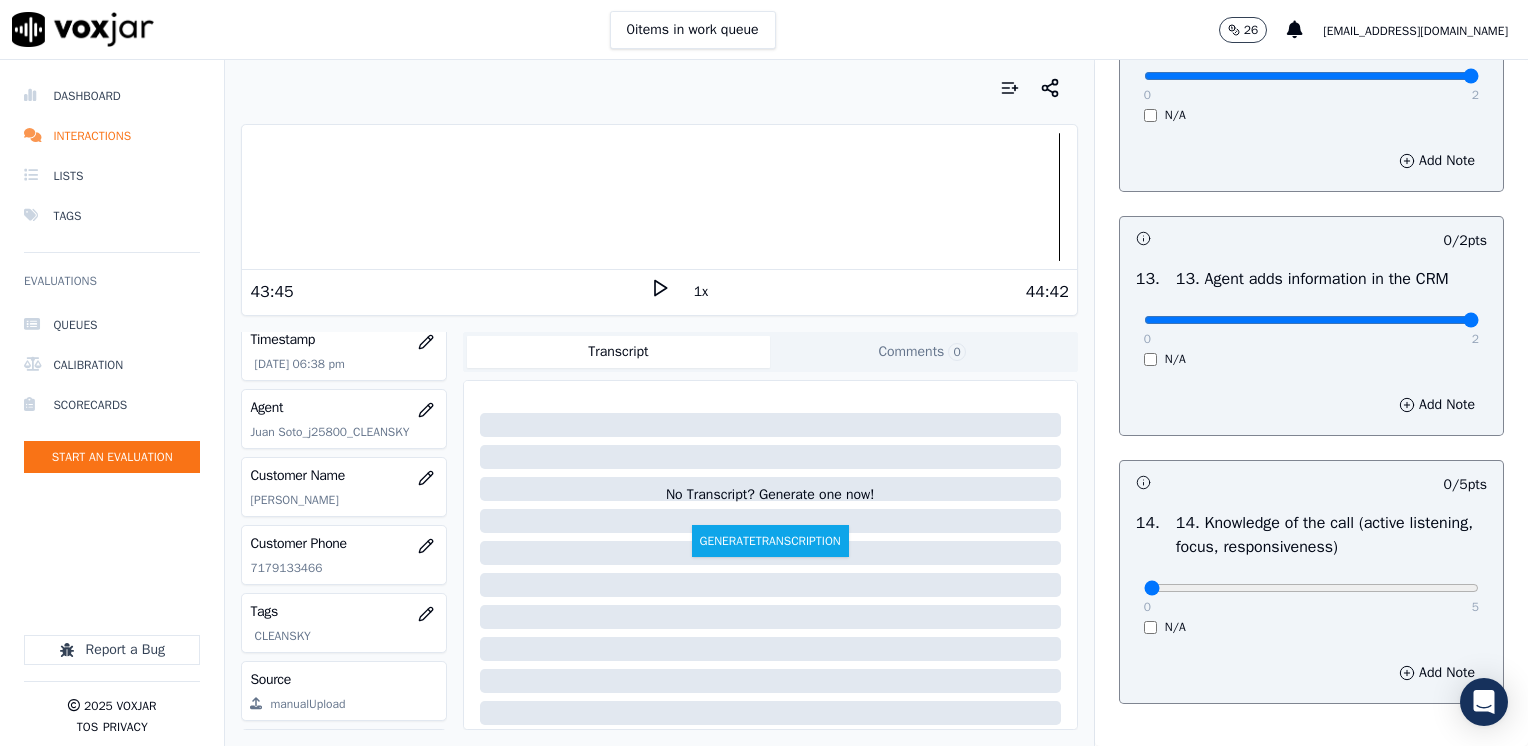 drag, startPoint x: 1136, startPoint y: 363, endPoint x: 1531, endPoint y: 363, distance: 395 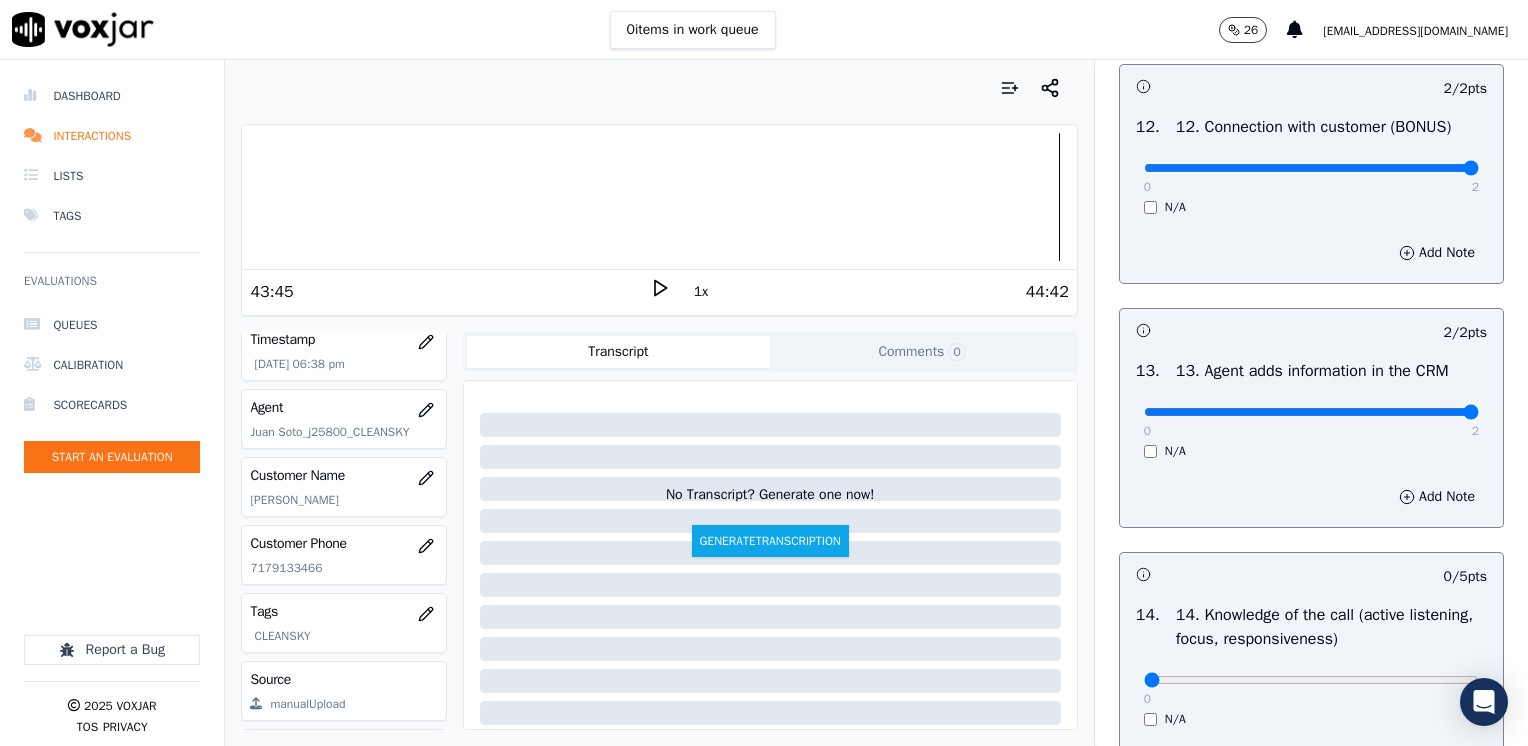 scroll, scrollTop: 3500, scrollLeft: 0, axis: vertical 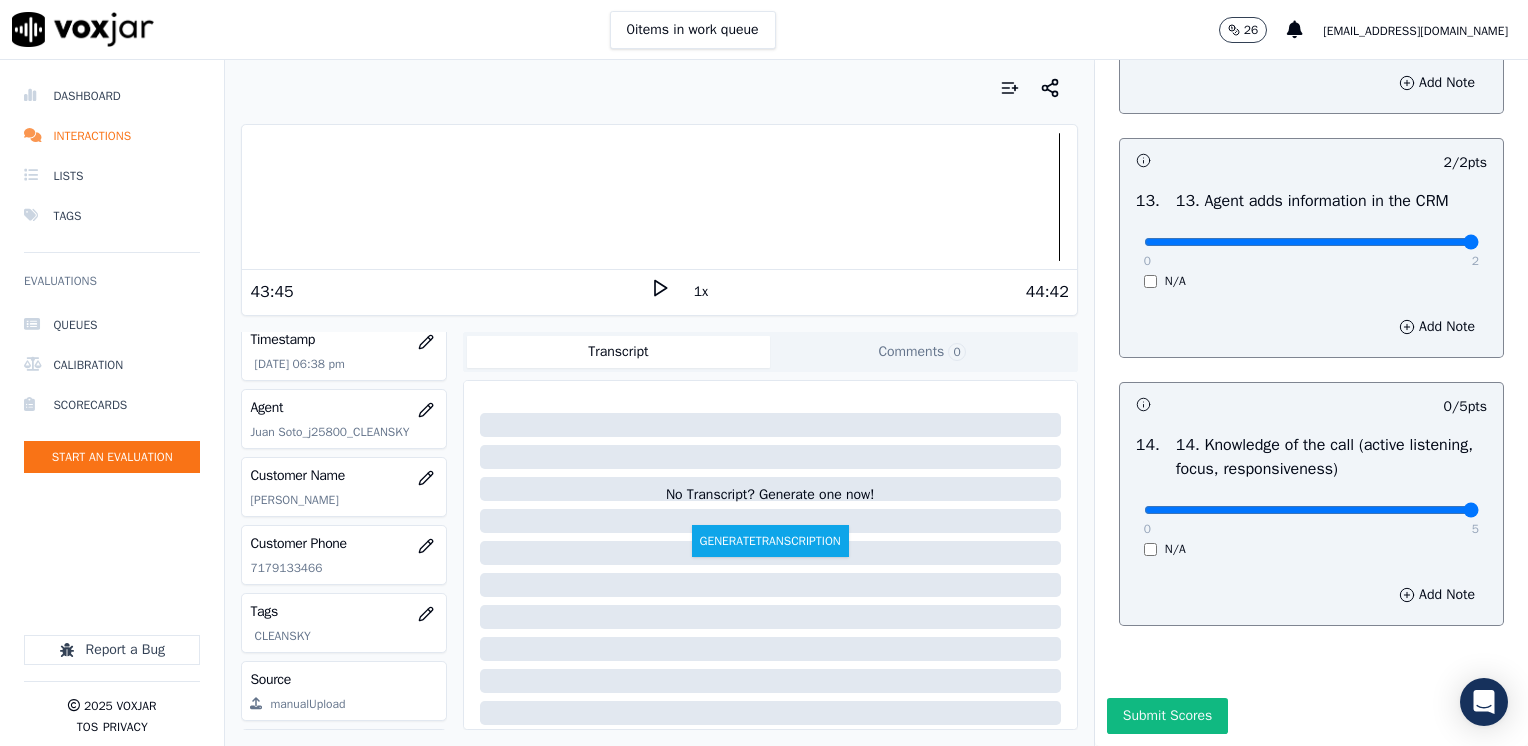 drag, startPoint x: 1131, startPoint y: 526, endPoint x: 1531, endPoint y: 558, distance: 401.27795 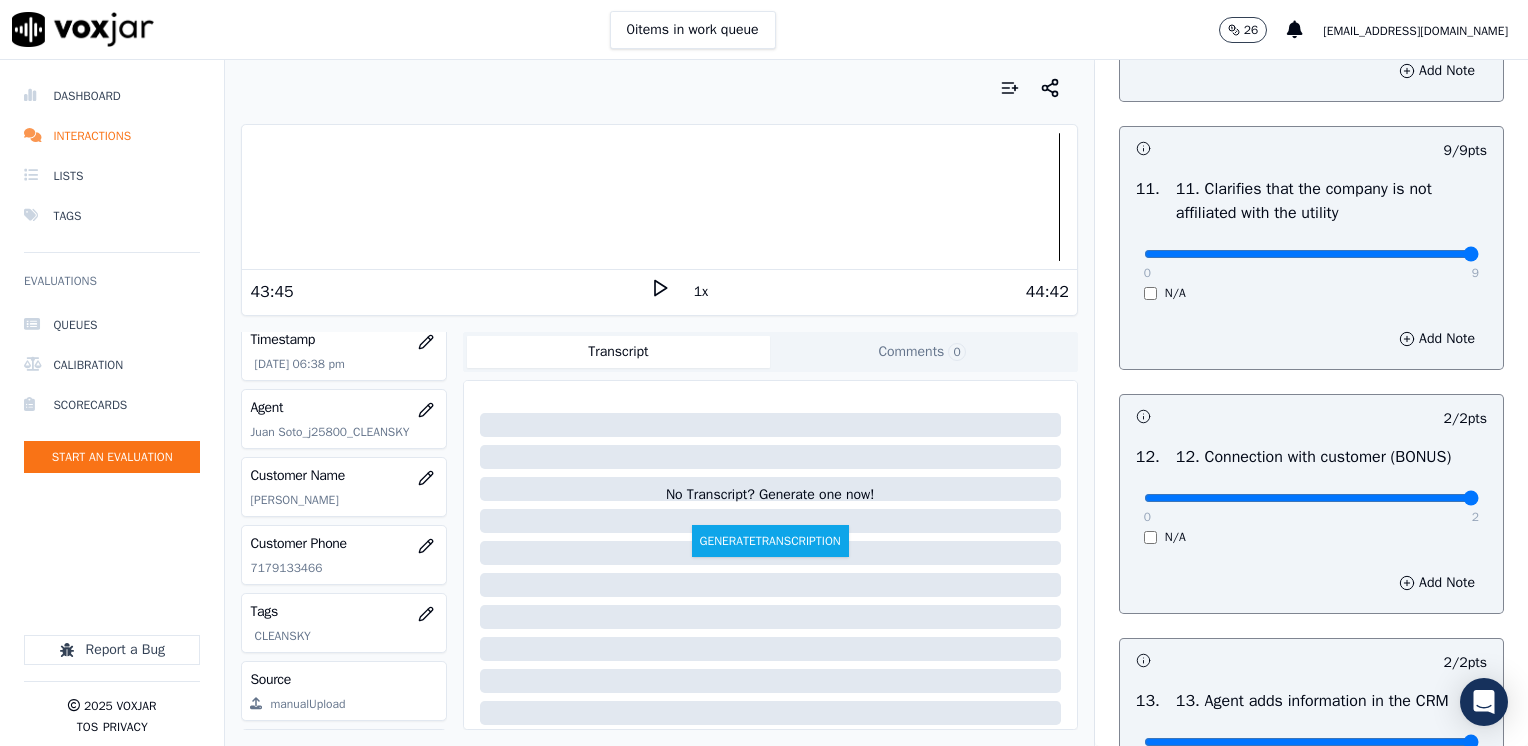 scroll, scrollTop: 2764, scrollLeft: 0, axis: vertical 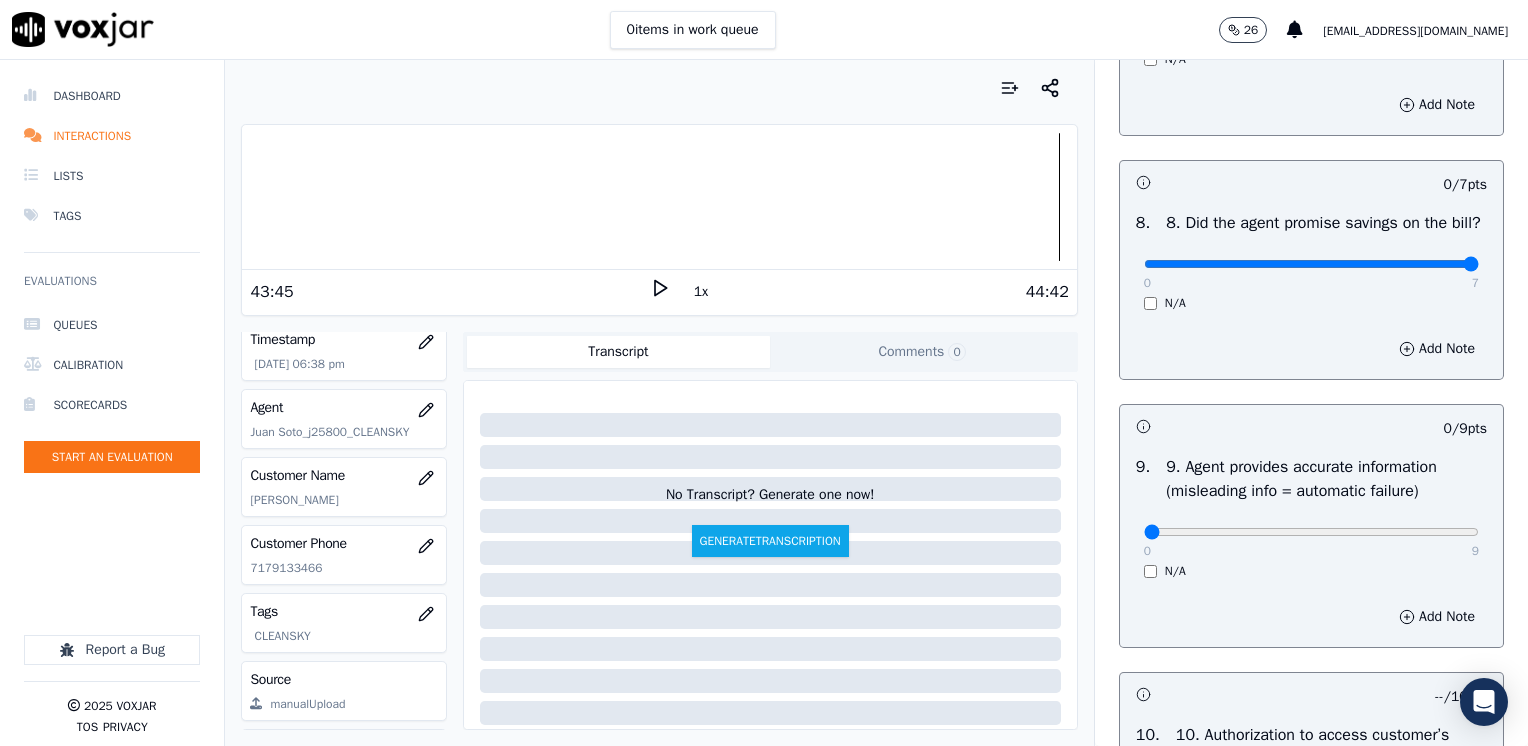 drag, startPoint x: 1132, startPoint y: 291, endPoint x: 1445, endPoint y: 290, distance: 313.0016 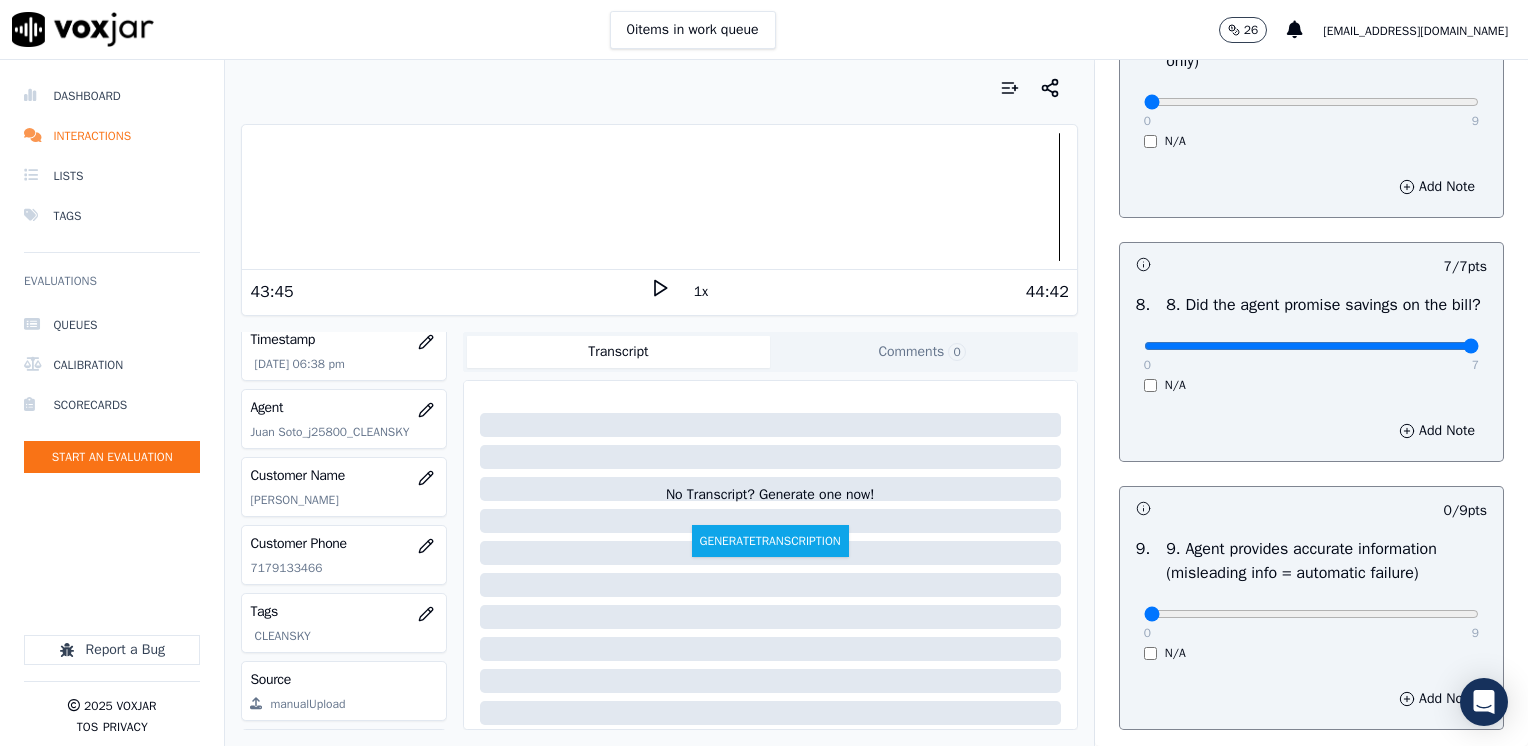 scroll, scrollTop: 1964, scrollLeft: 0, axis: vertical 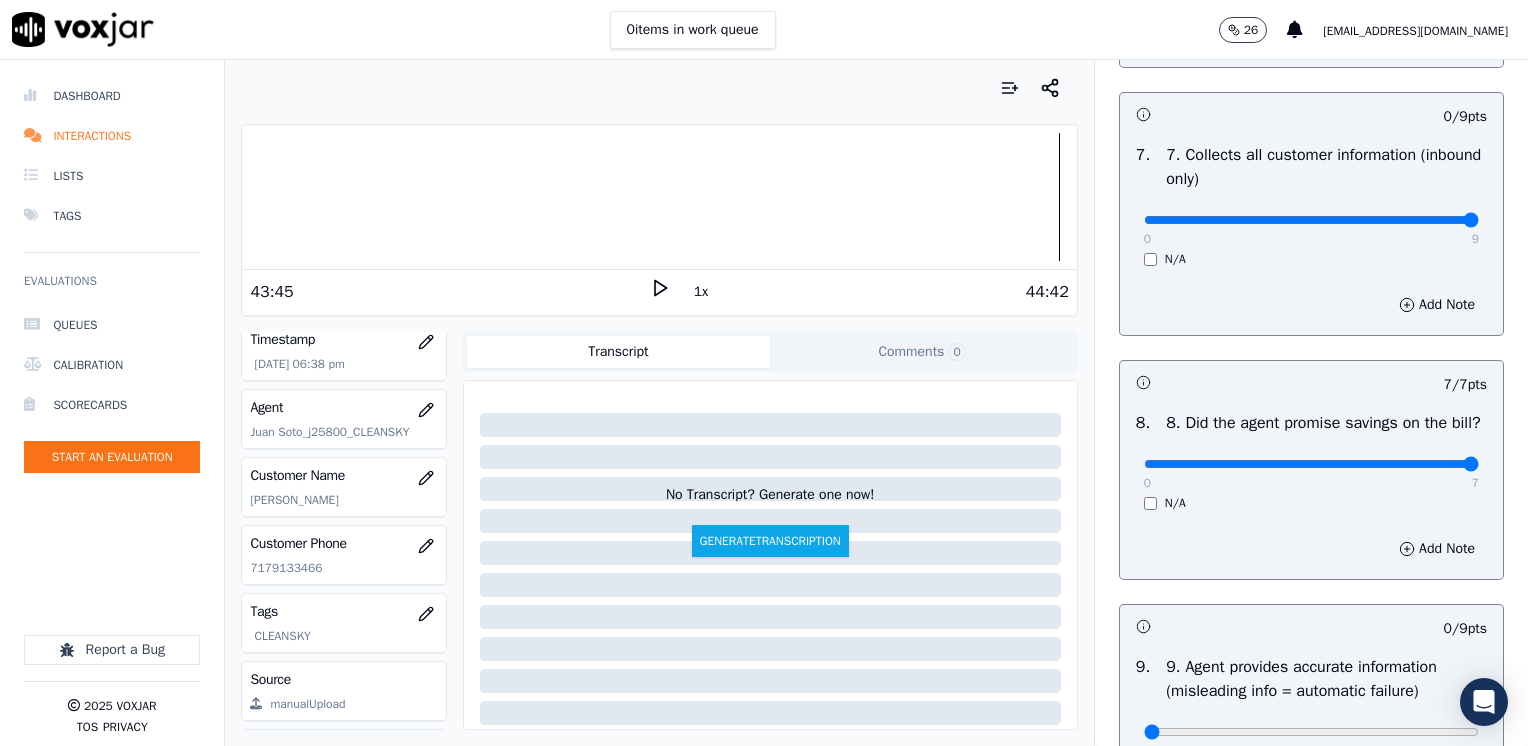 drag, startPoint x: 1131, startPoint y: 219, endPoint x: 1460, endPoint y: 217, distance: 329.00607 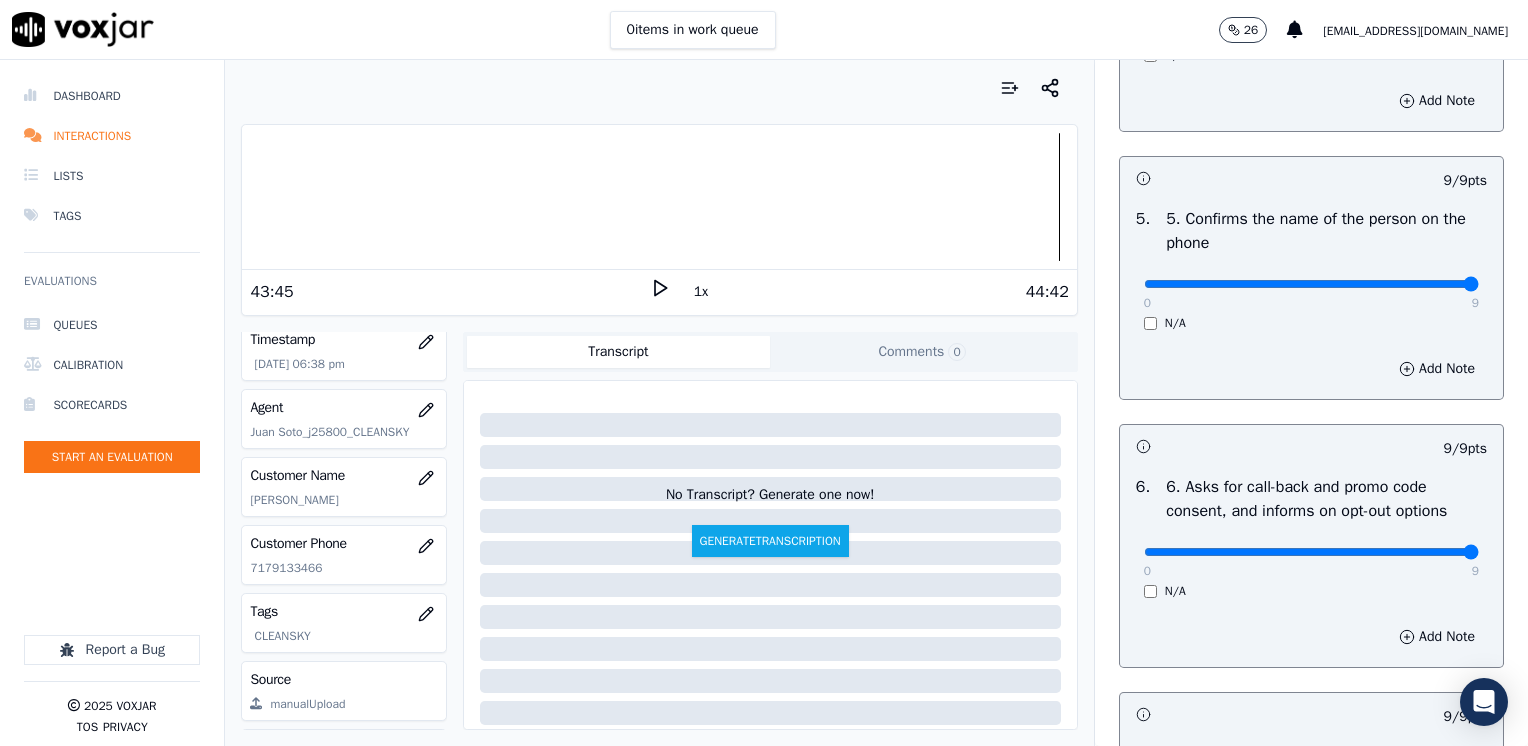 scroll, scrollTop: 864, scrollLeft: 0, axis: vertical 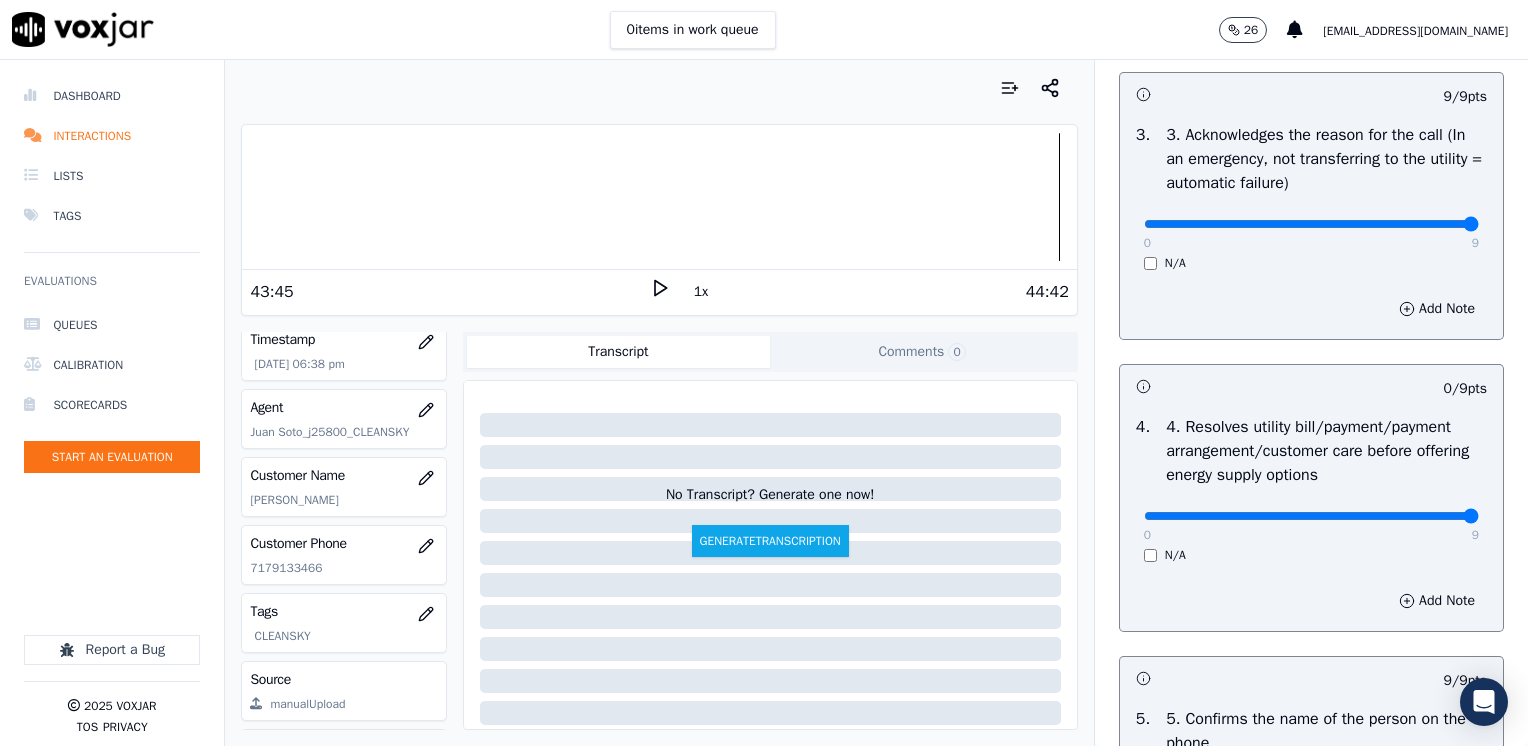 drag, startPoint x: 1132, startPoint y: 516, endPoint x: 1480, endPoint y: 537, distance: 348.63306 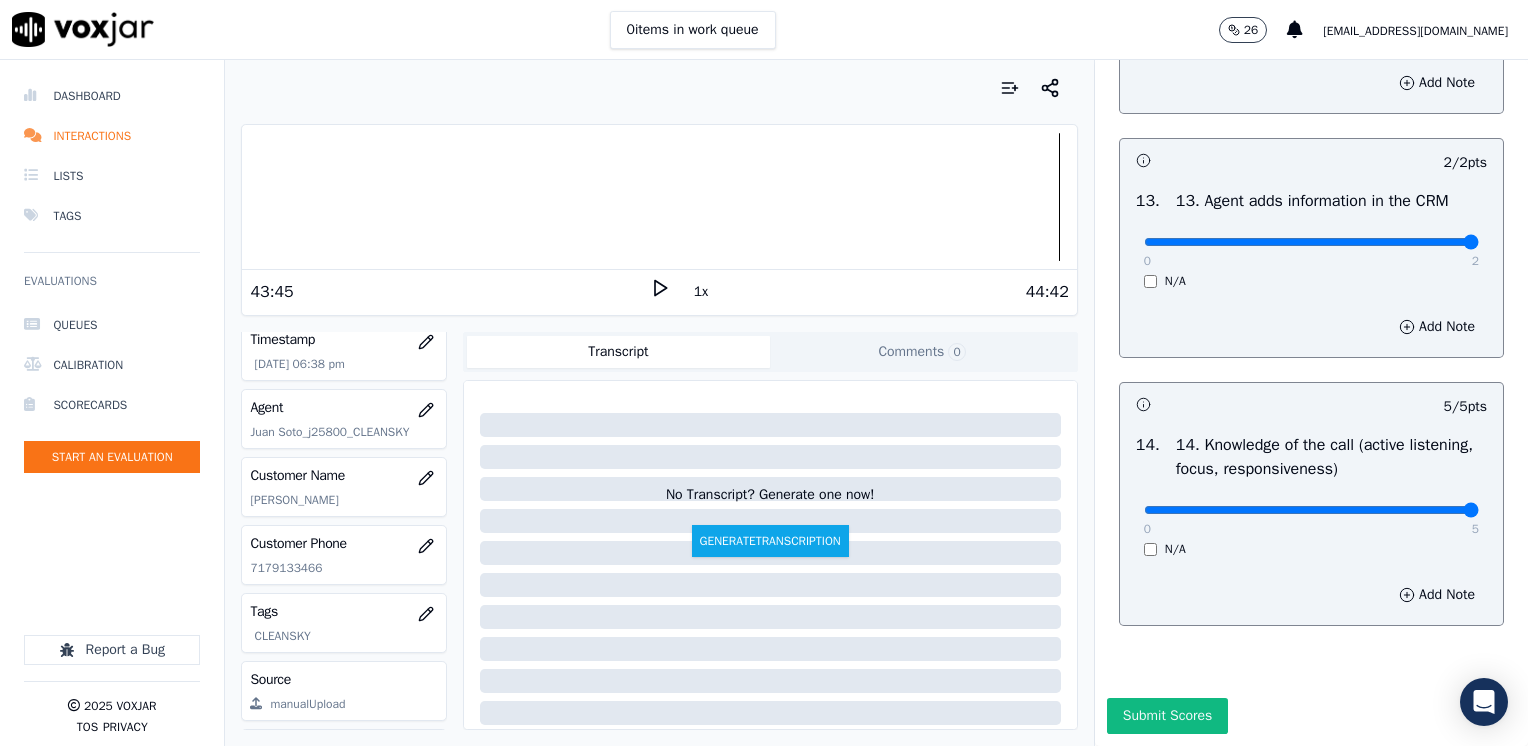 scroll, scrollTop: 3564, scrollLeft: 0, axis: vertical 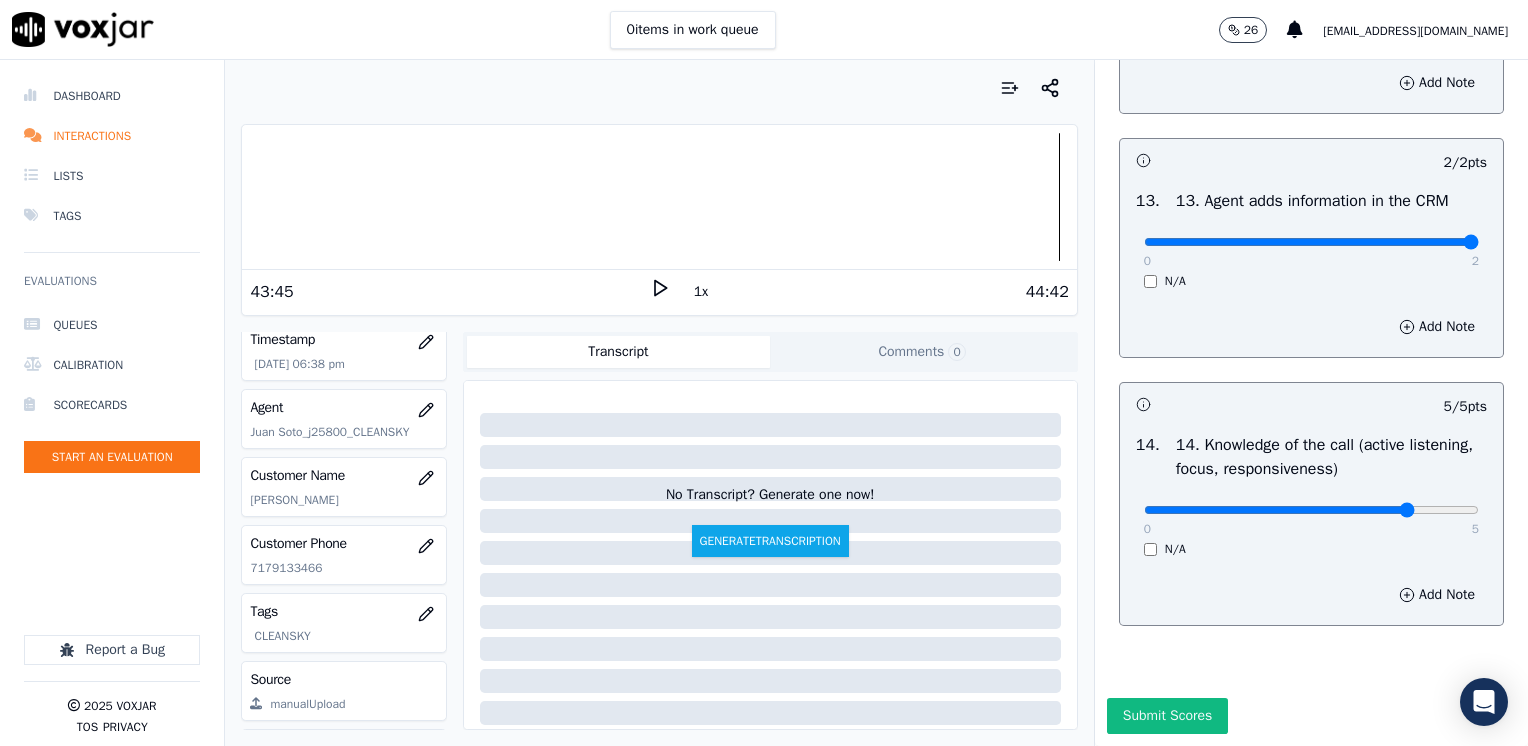 click at bounding box center (1311, -3162) 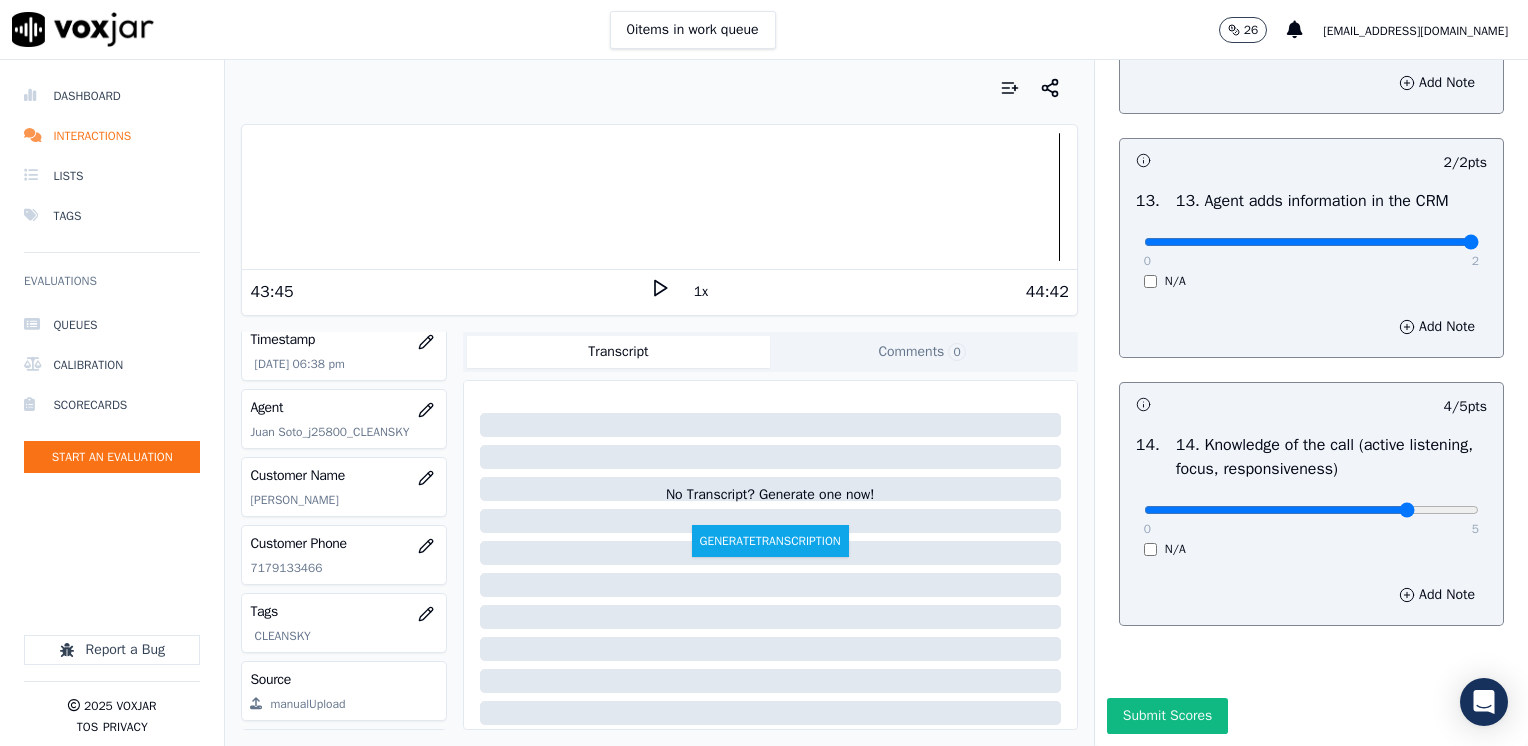 click at bounding box center (1311, -3162) 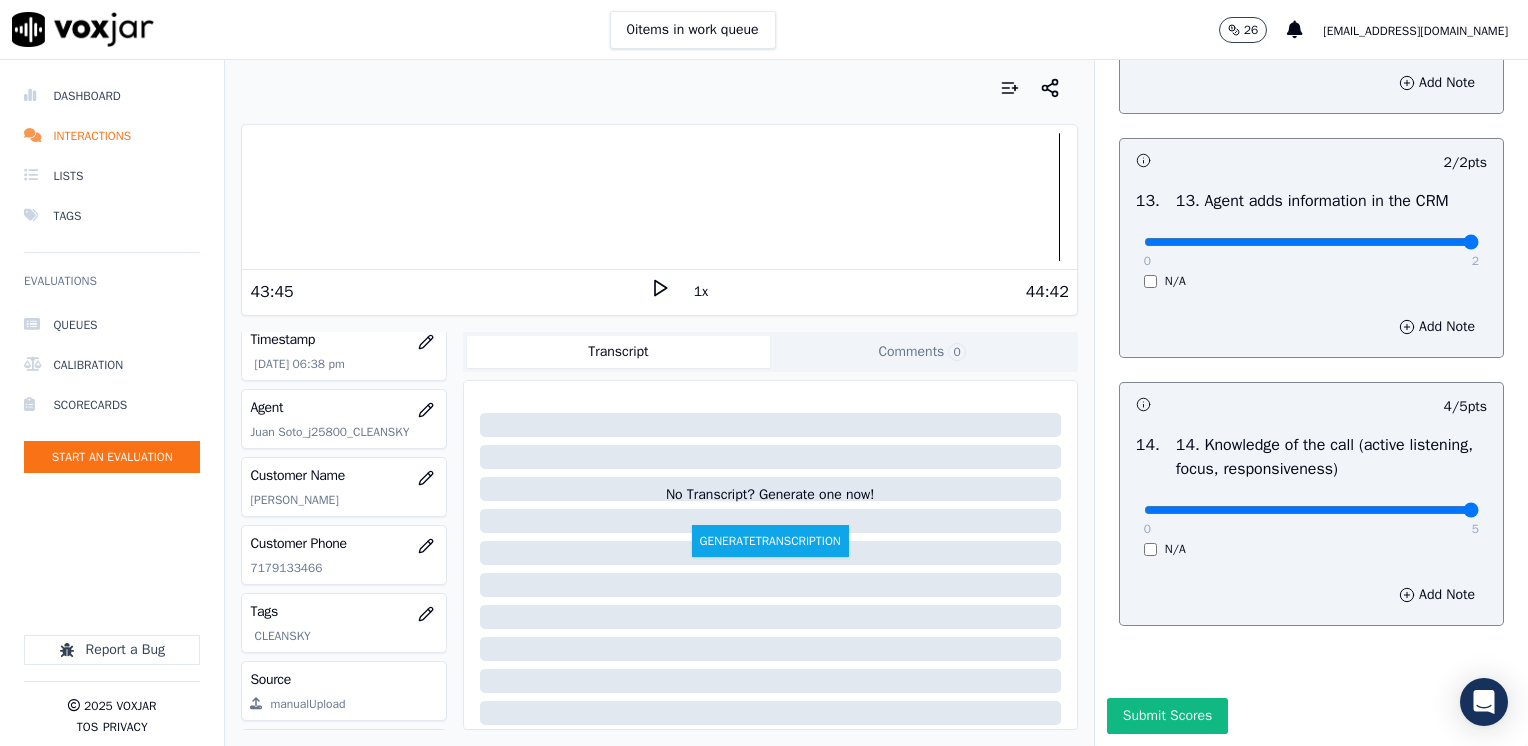 click at bounding box center (1311, -3162) 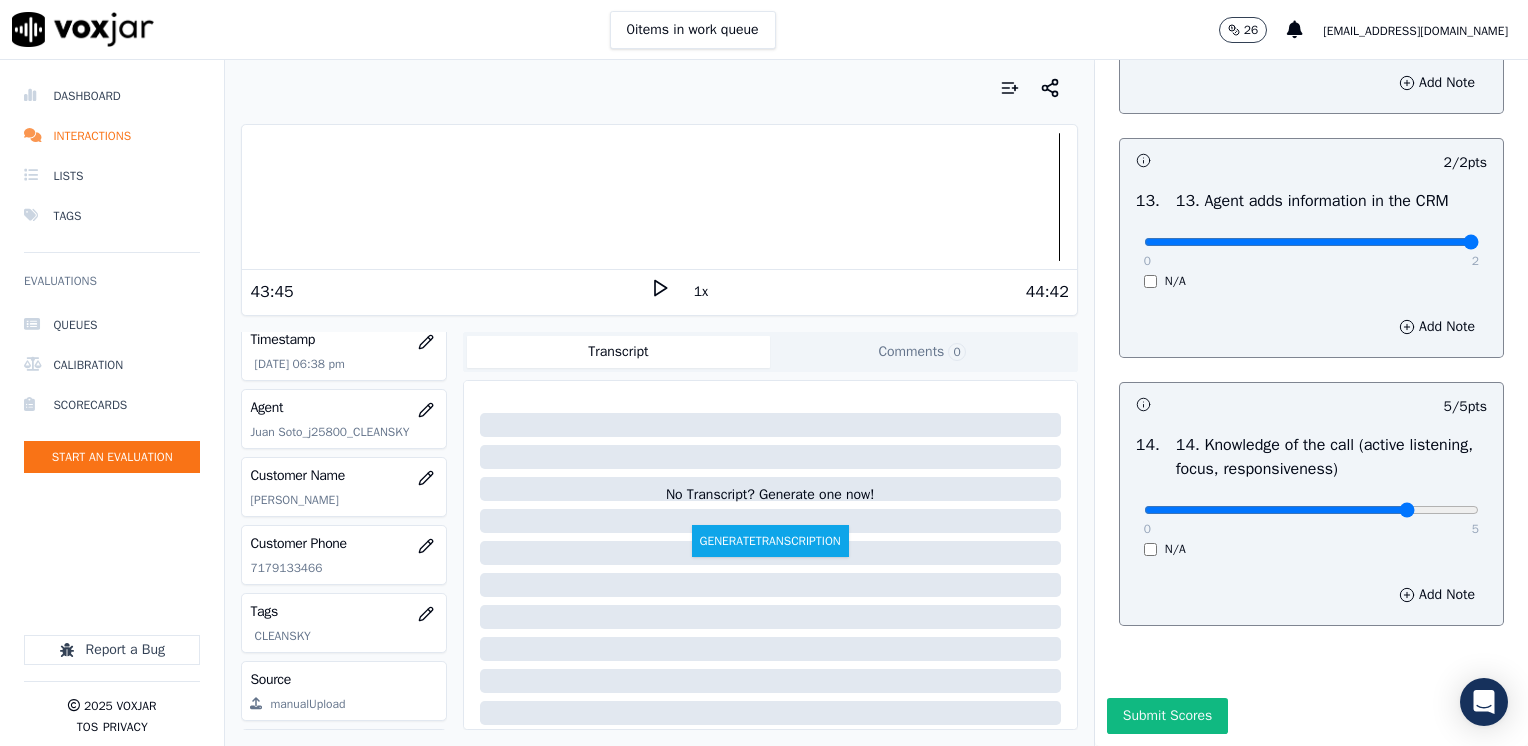 type on "4" 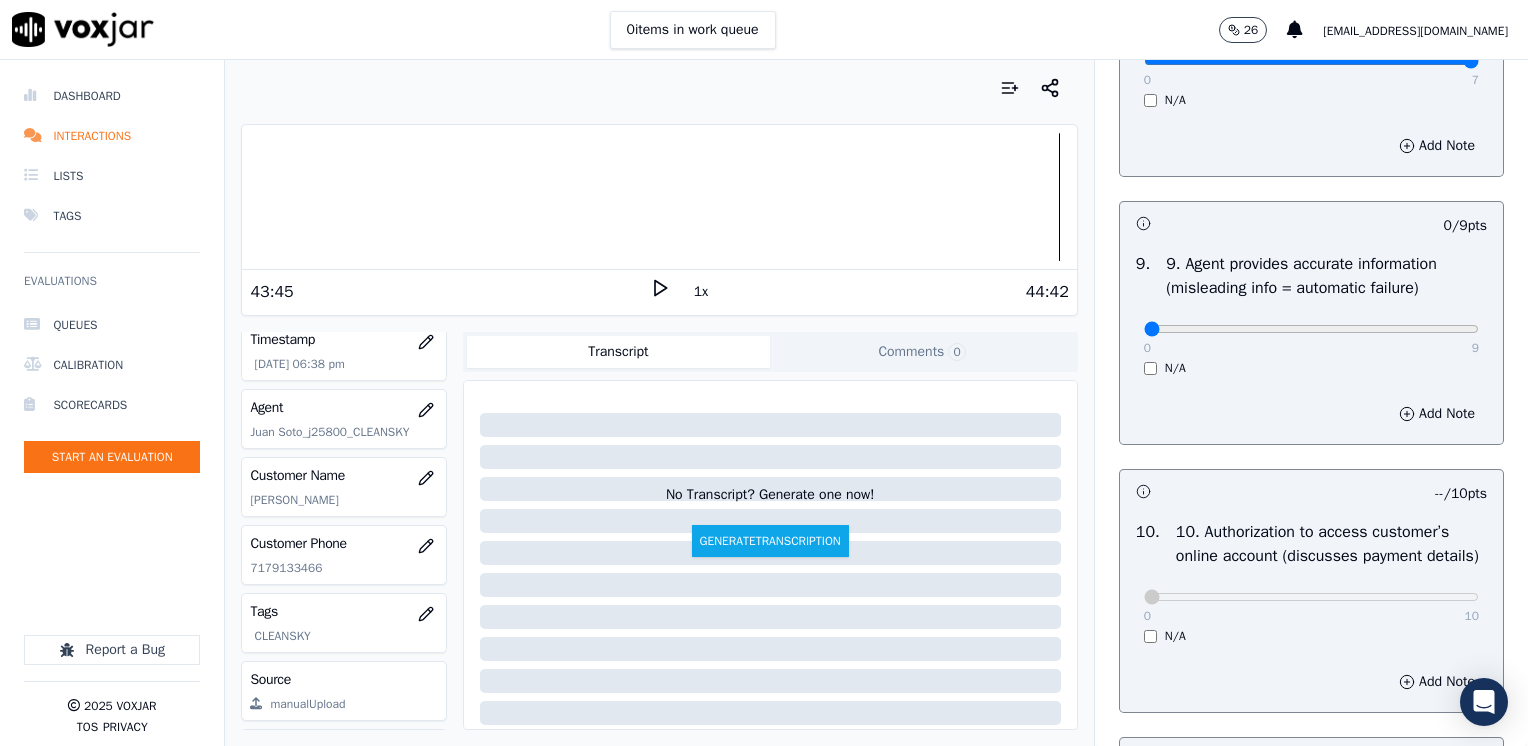 scroll, scrollTop: 2364, scrollLeft: 0, axis: vertical 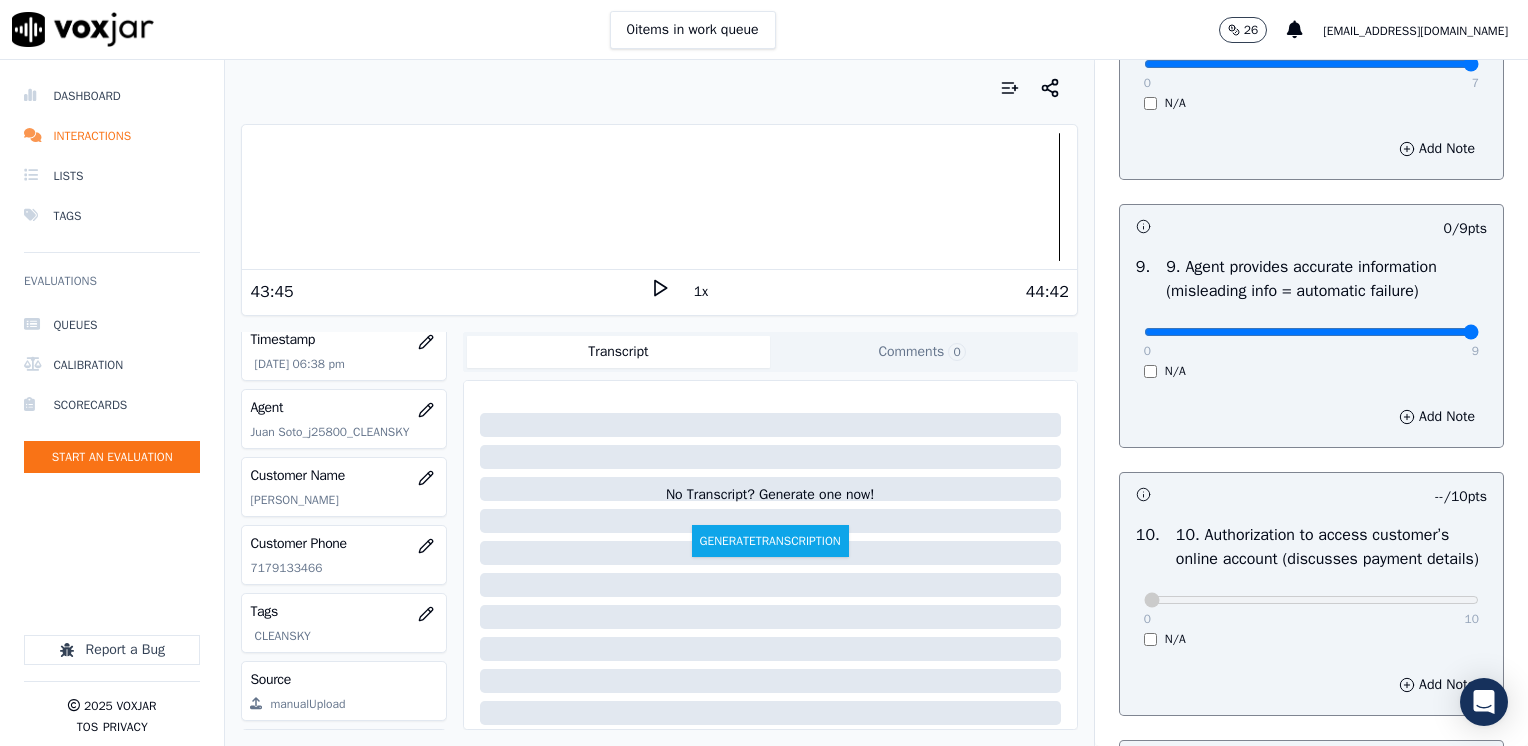 drag, startPoint x: 1132, startPoint y: 358, endPoint x: 1491, endPoint y: 378, distance: 359.55667 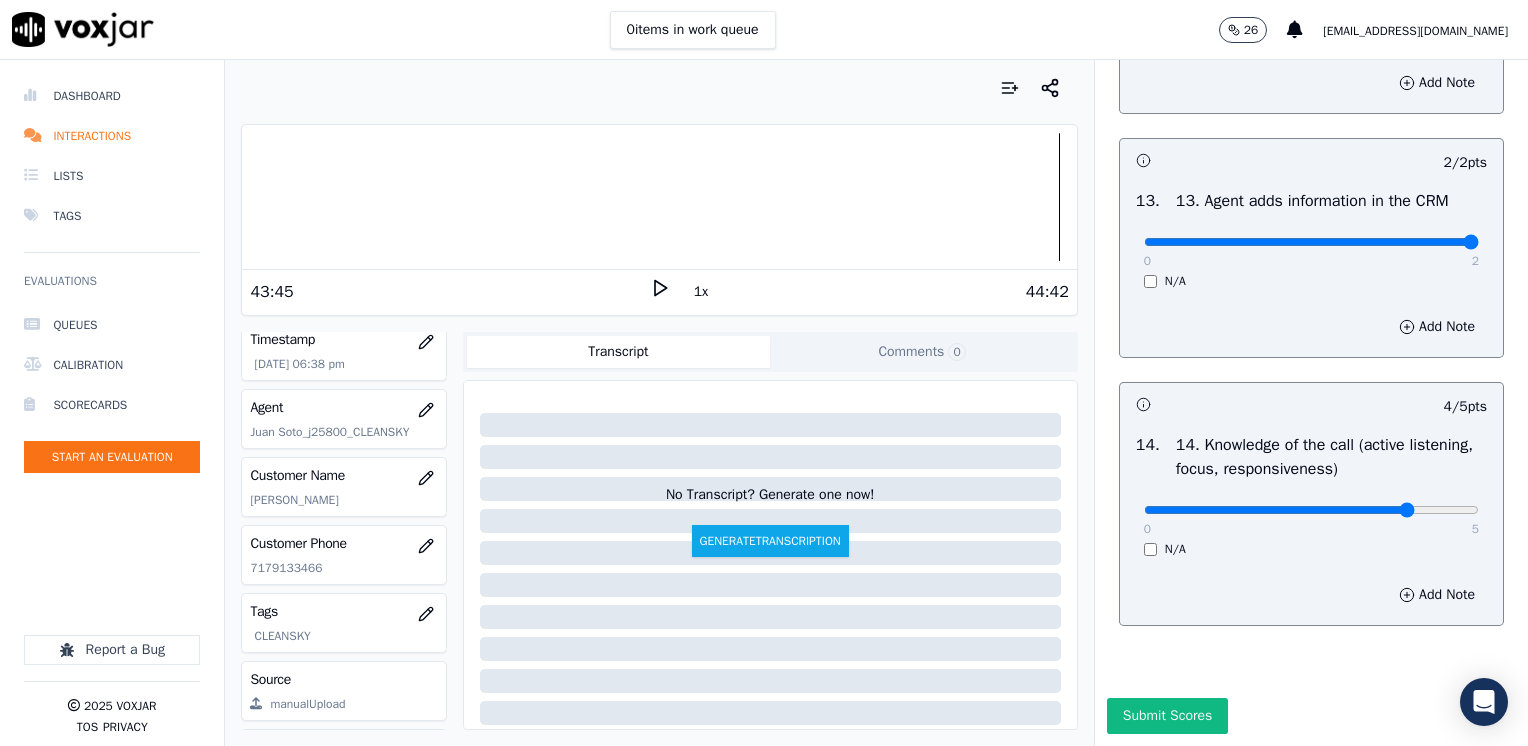 scroll, scrollTop: 3564, scrollLeft: 0, axis: vertical 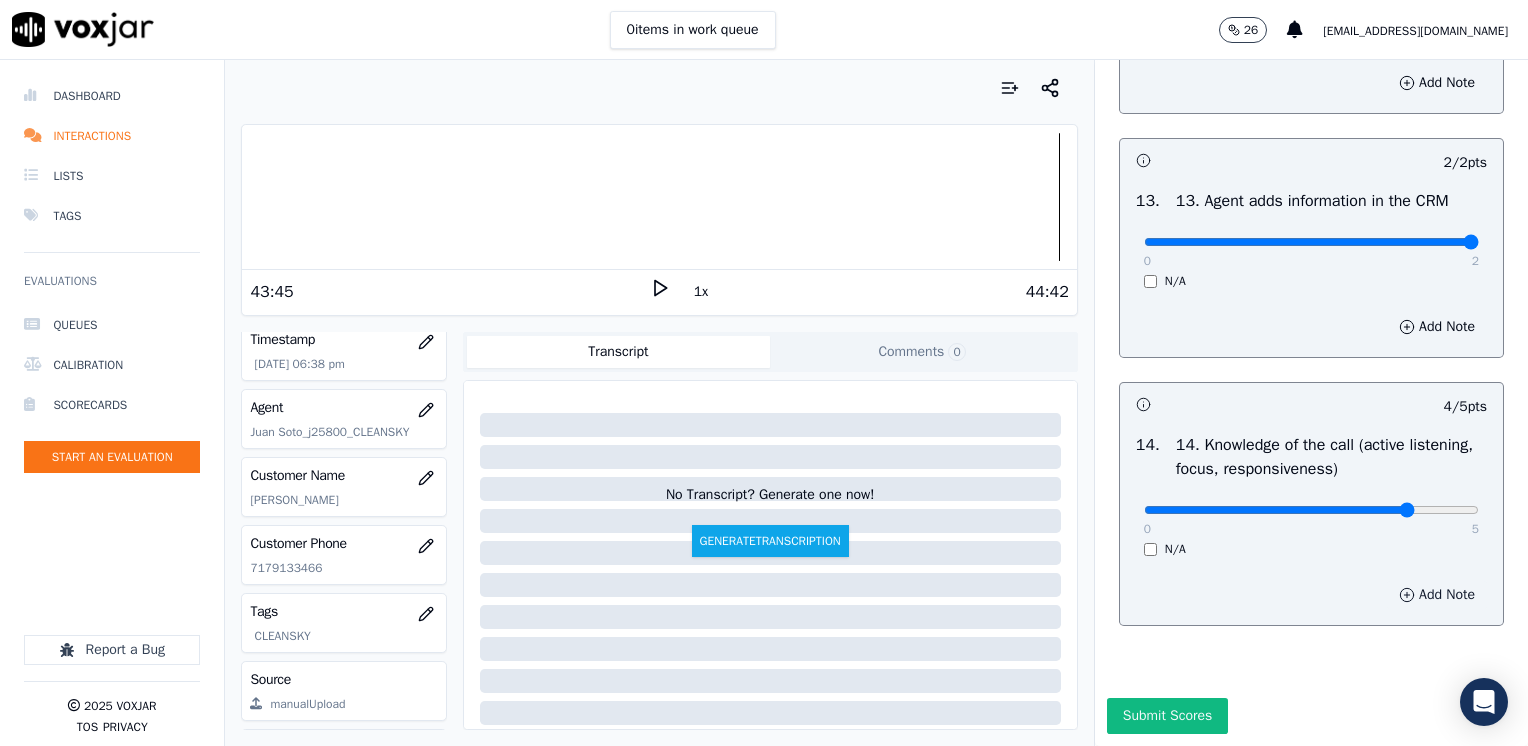 click on "Add Note" at bounding box center (1437, 595) 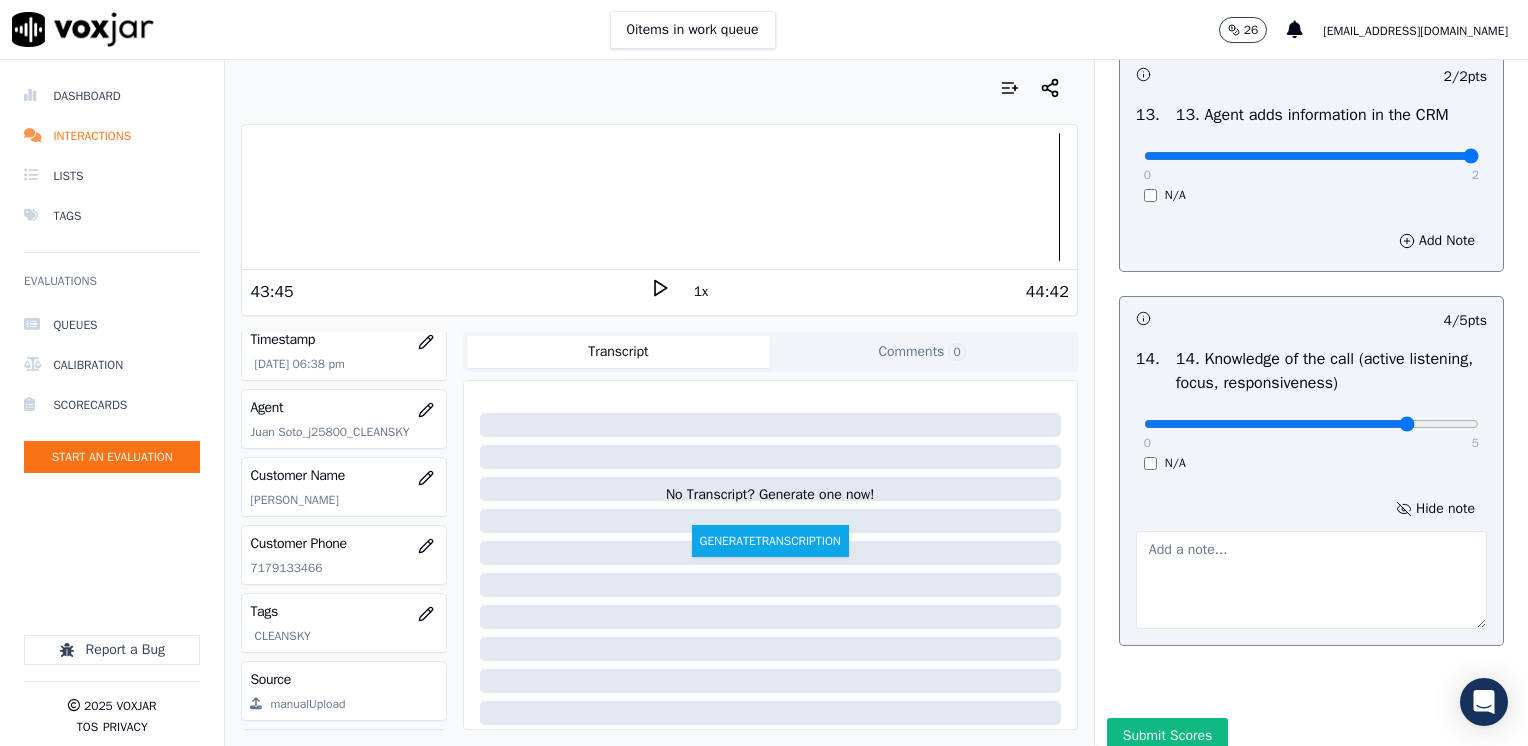 click at bounding box center [1311, 580] 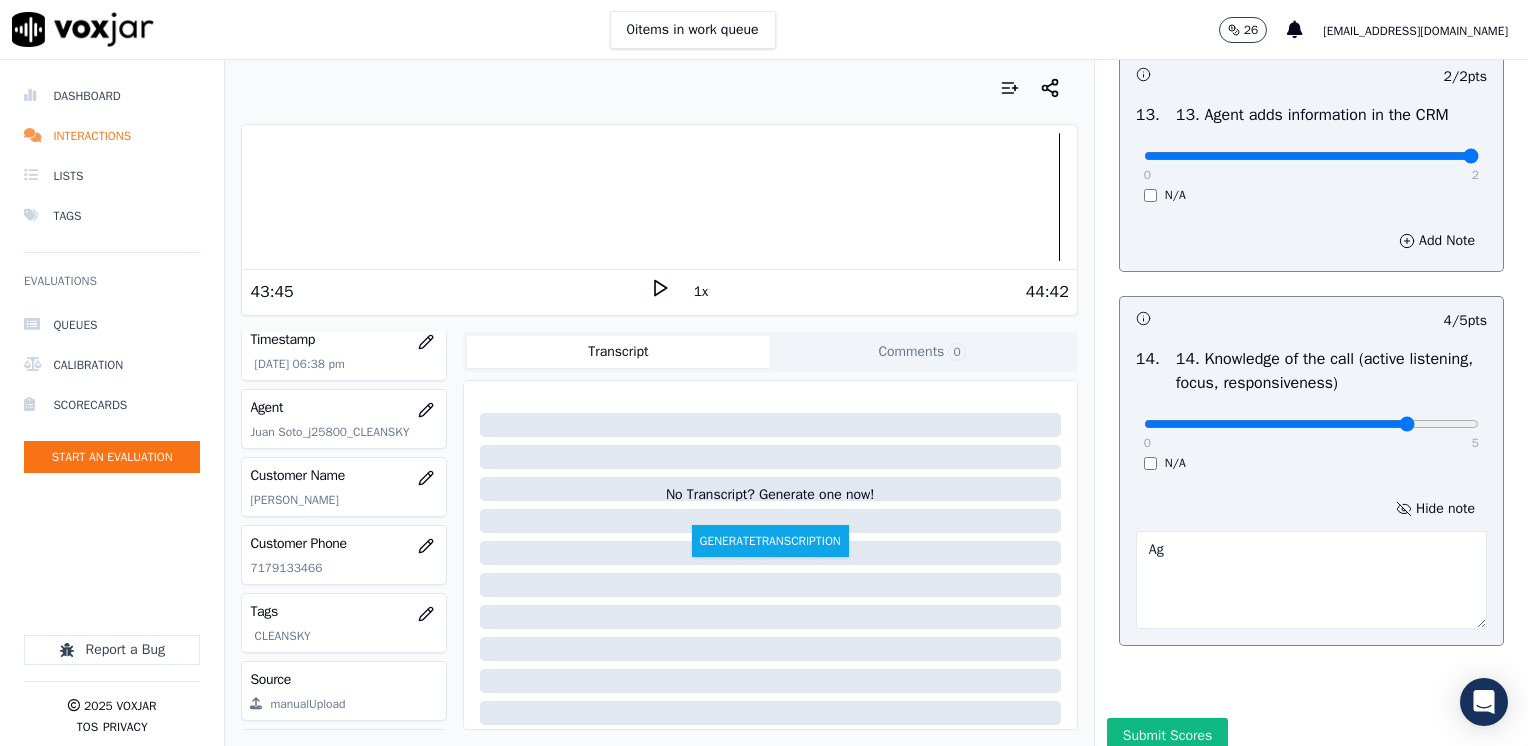 type on "A" 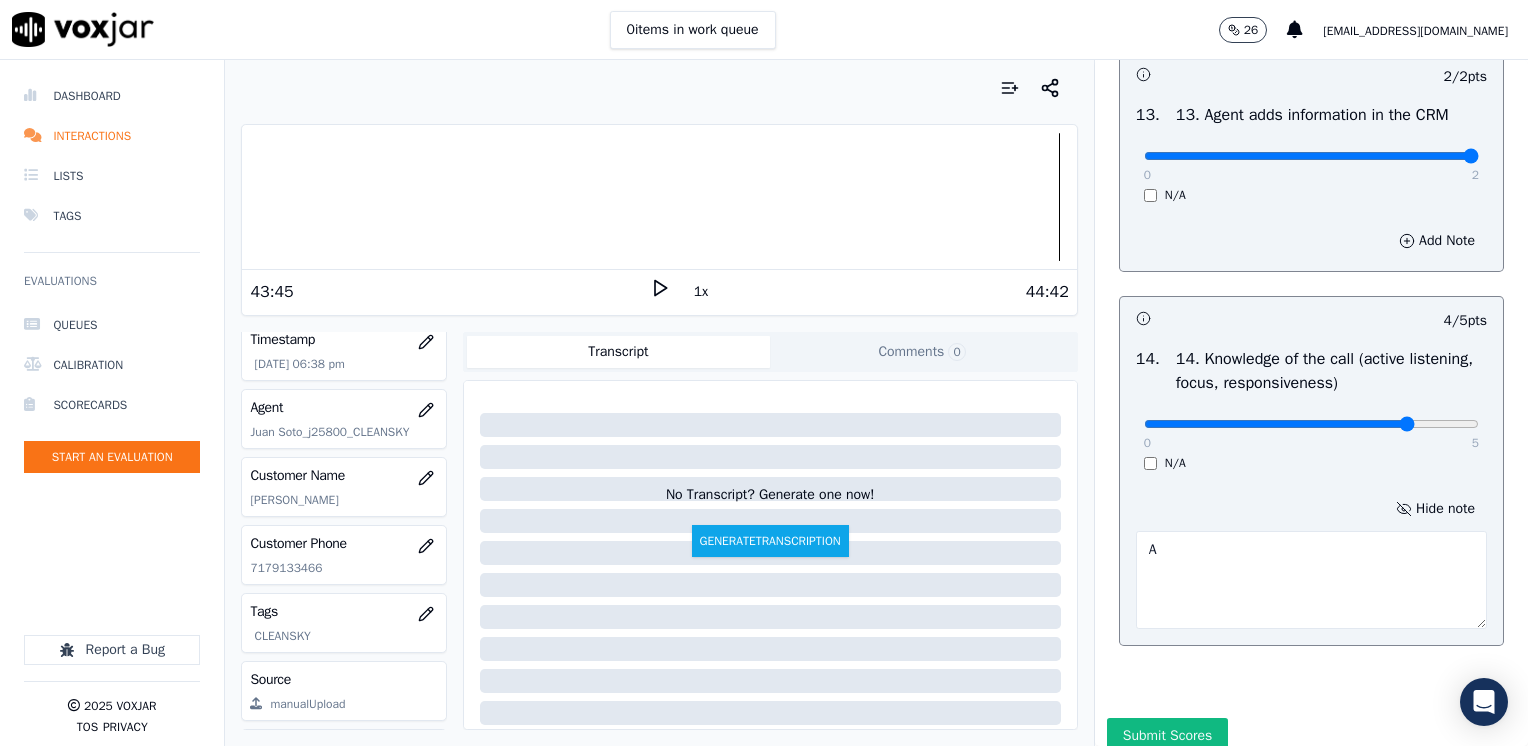 type 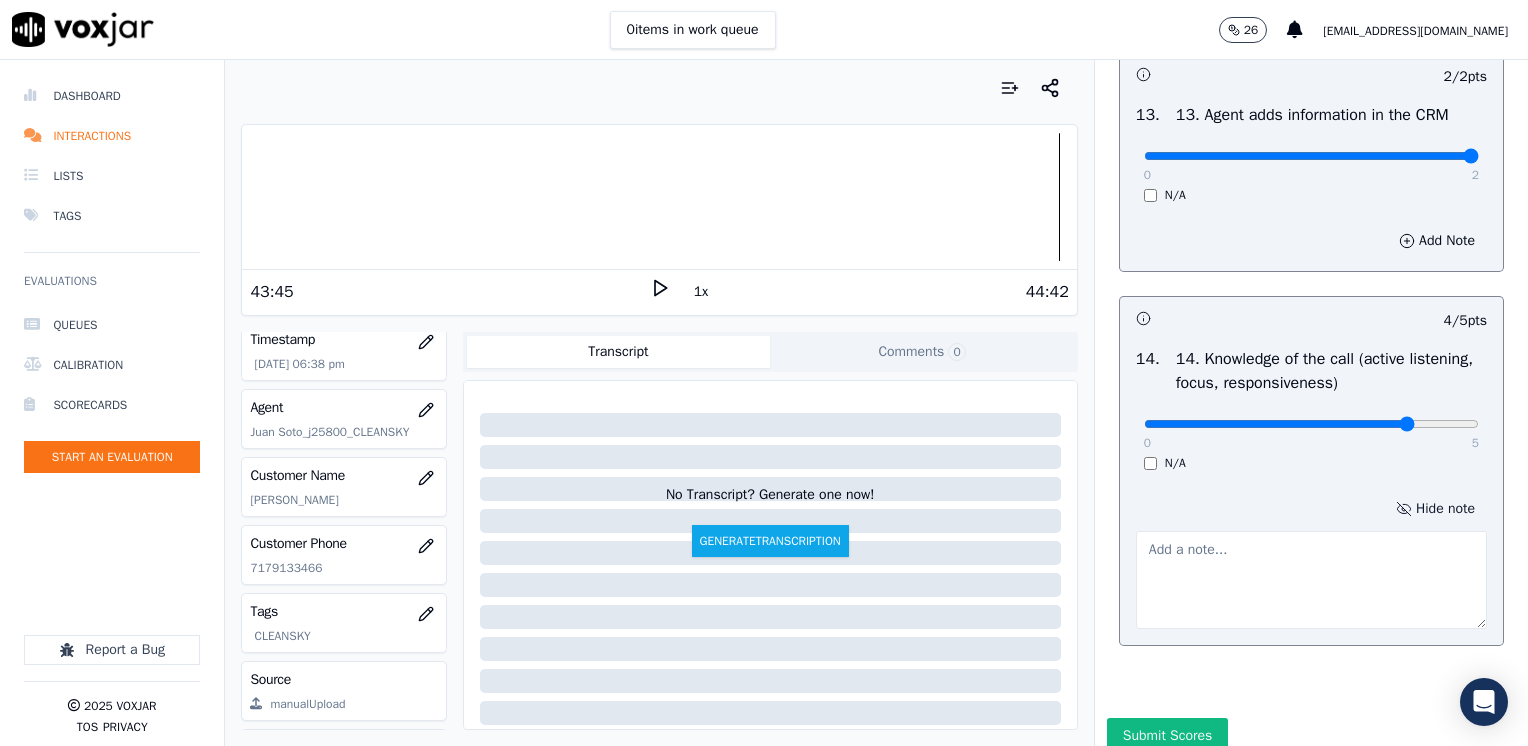 click on "Hide note" at bounding box center (1435, 509) 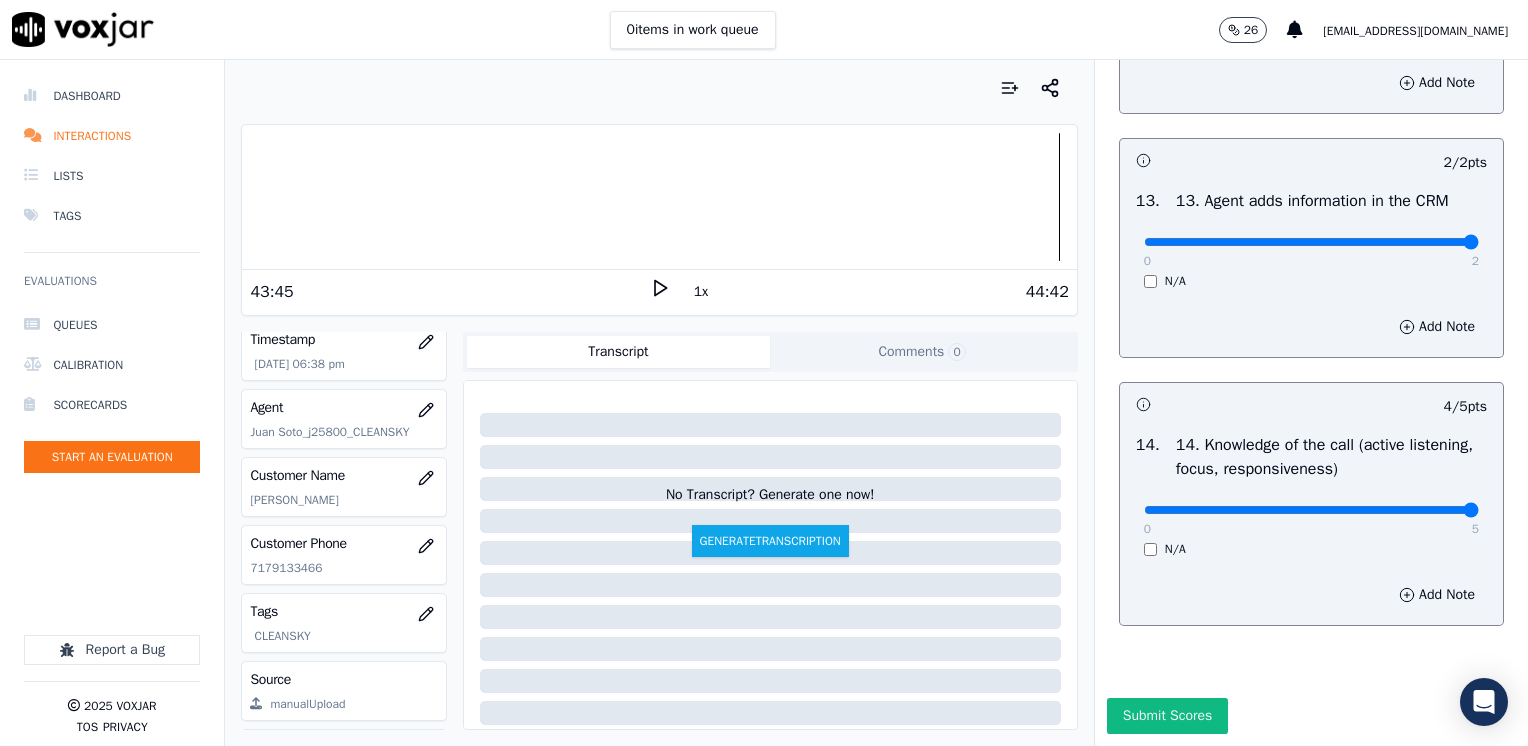 drag, startPoint x: 1365, startPoint y: 462, endPoint x: 1531, endPoint y: 484, distance: 167.45149 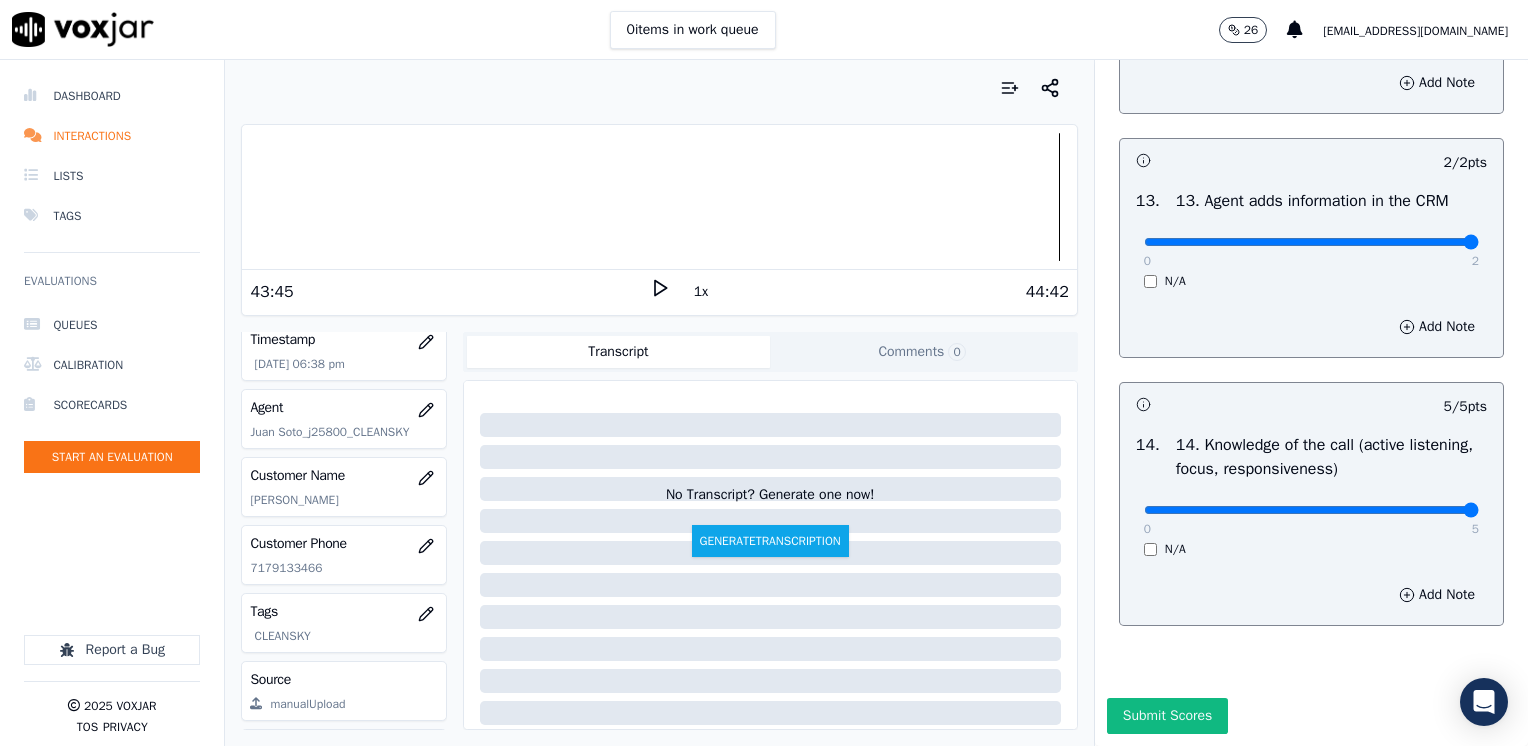 scroll, scrollTop: 3564, scrollLeft: 0, axis: vertical 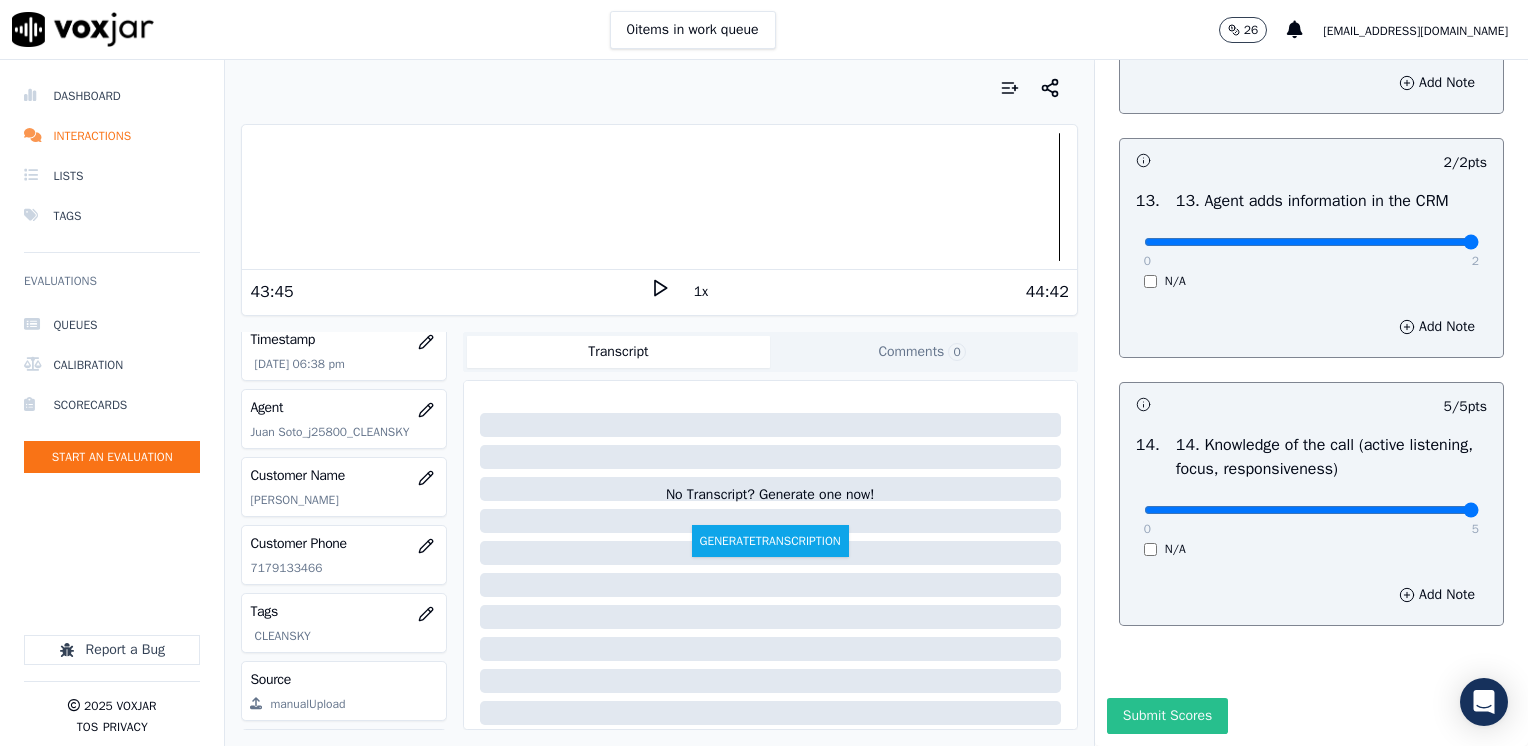 click on "Submit Scores" at bounding box center (1167, 716) 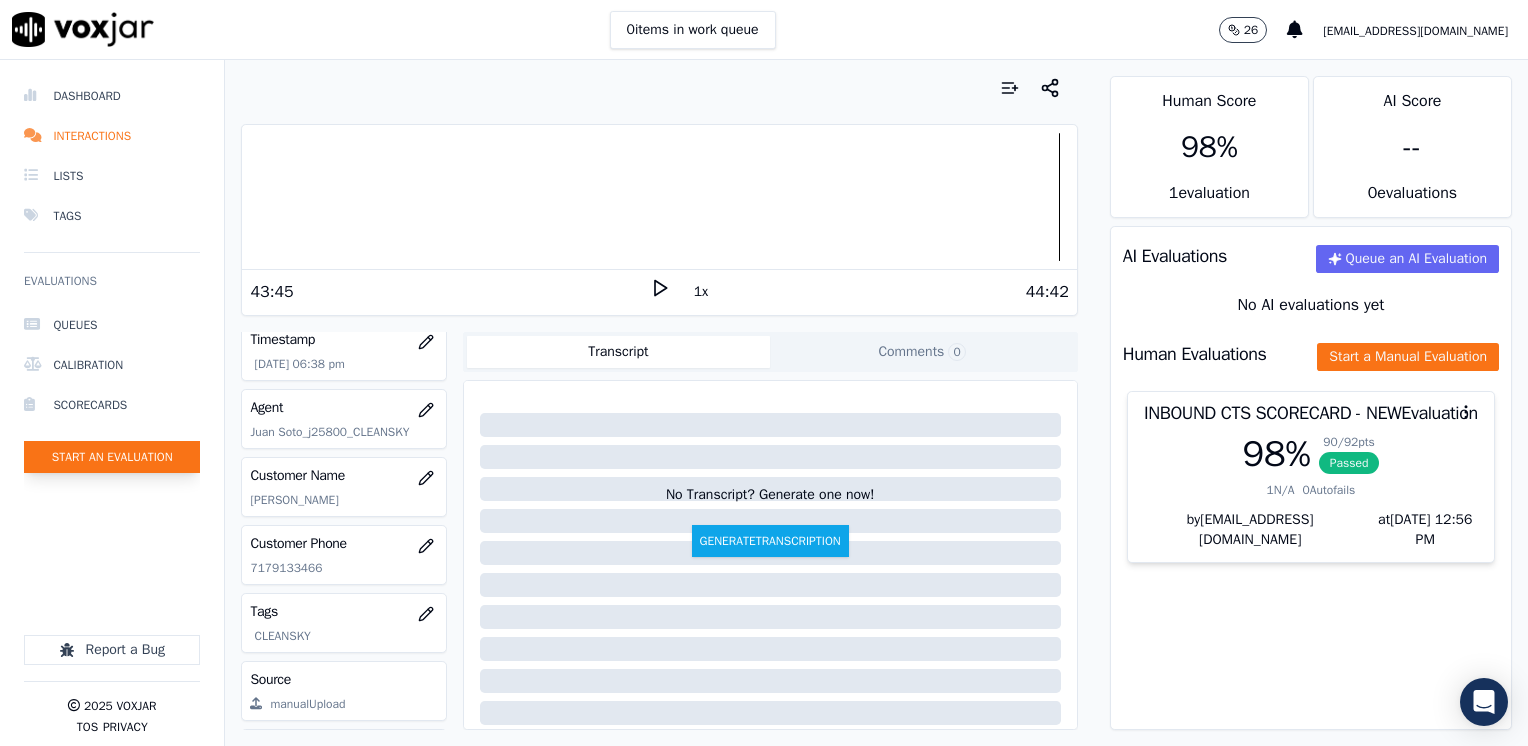 click on "Start an Evaluation" 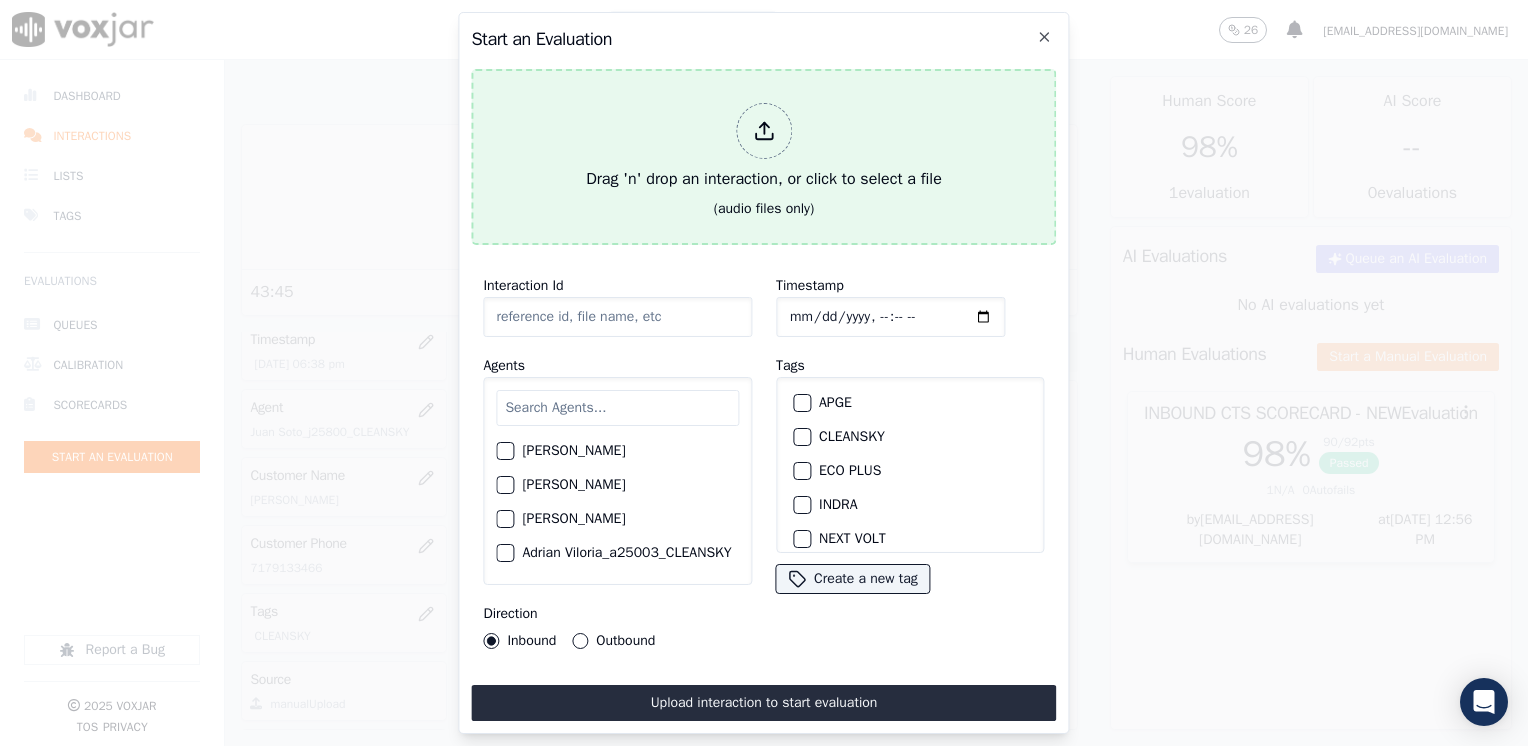 click at bounding box center [764, 131] 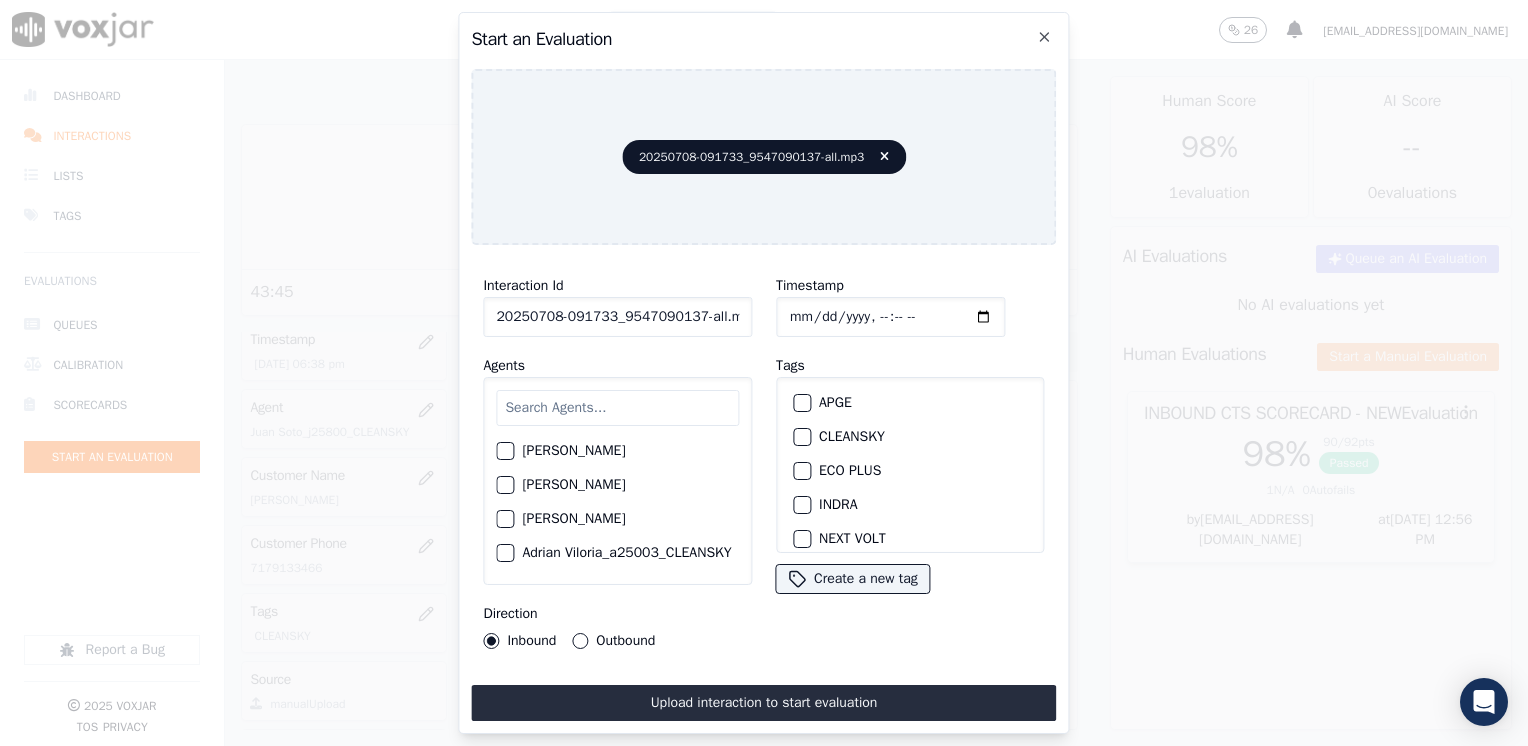 click at bounding box center [617, 408] 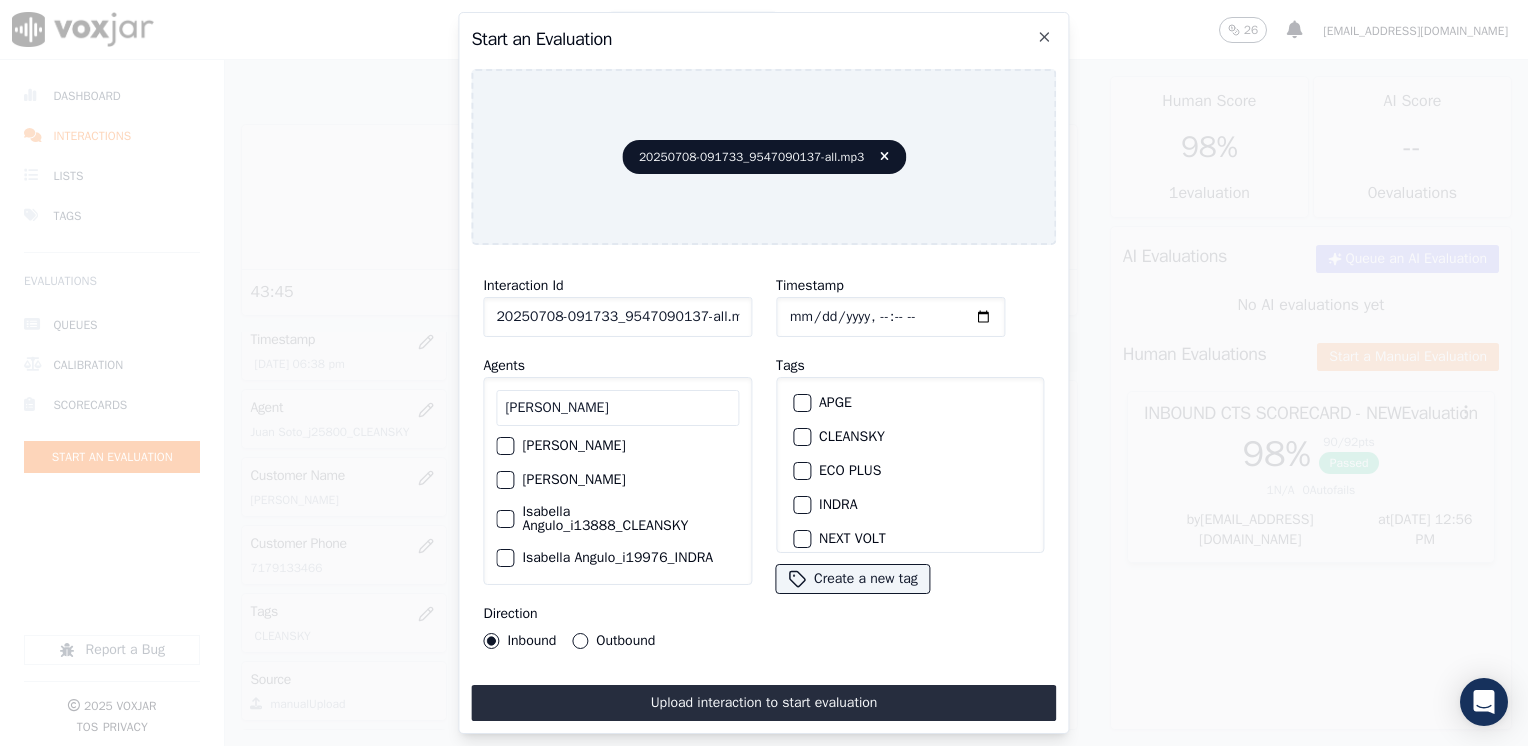 scroll, scrollTop: 60, scrollLeft: 0, axis: vertical 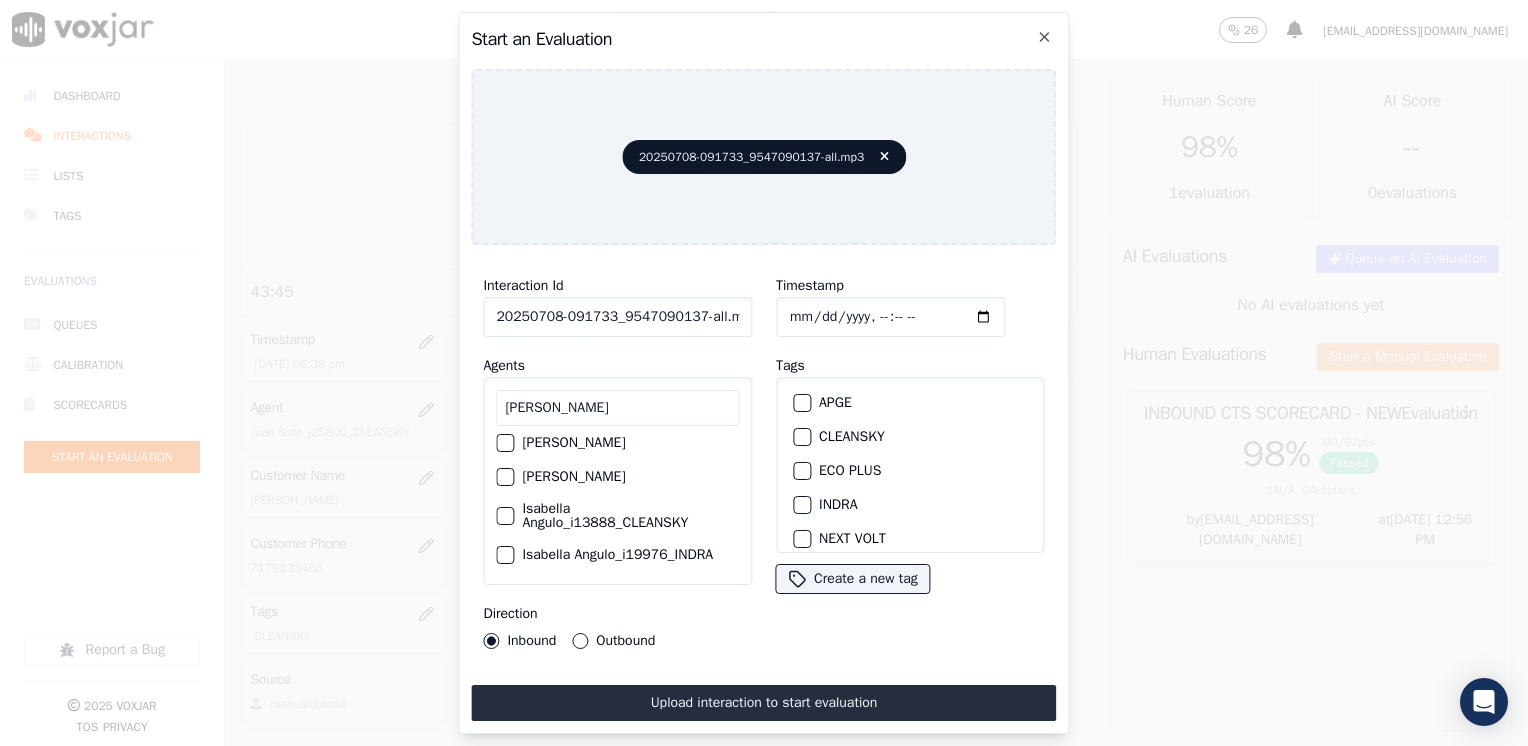 type on "[PERSON_NAME]" 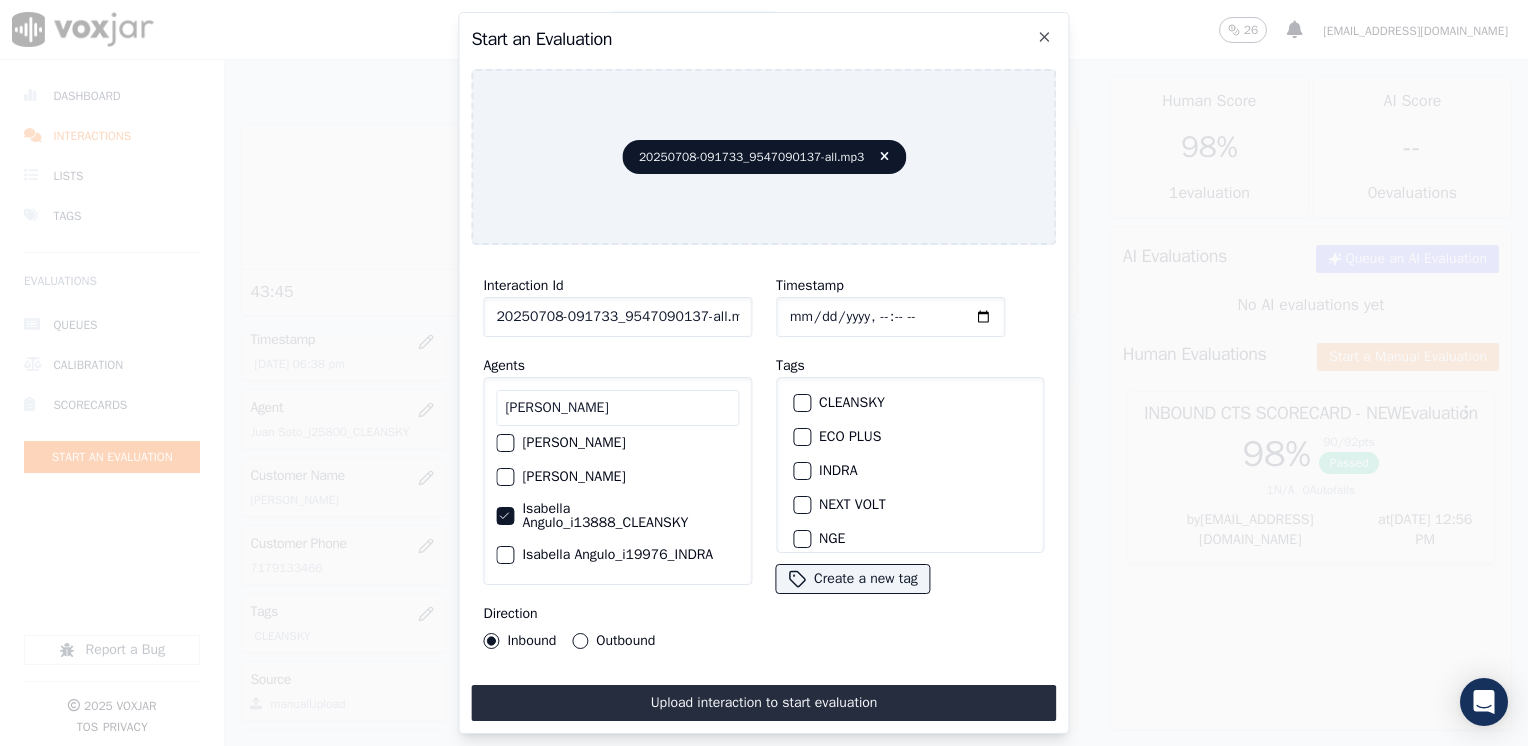 scroll, scrollTop: 0, scrollLeft: 0, axis: both 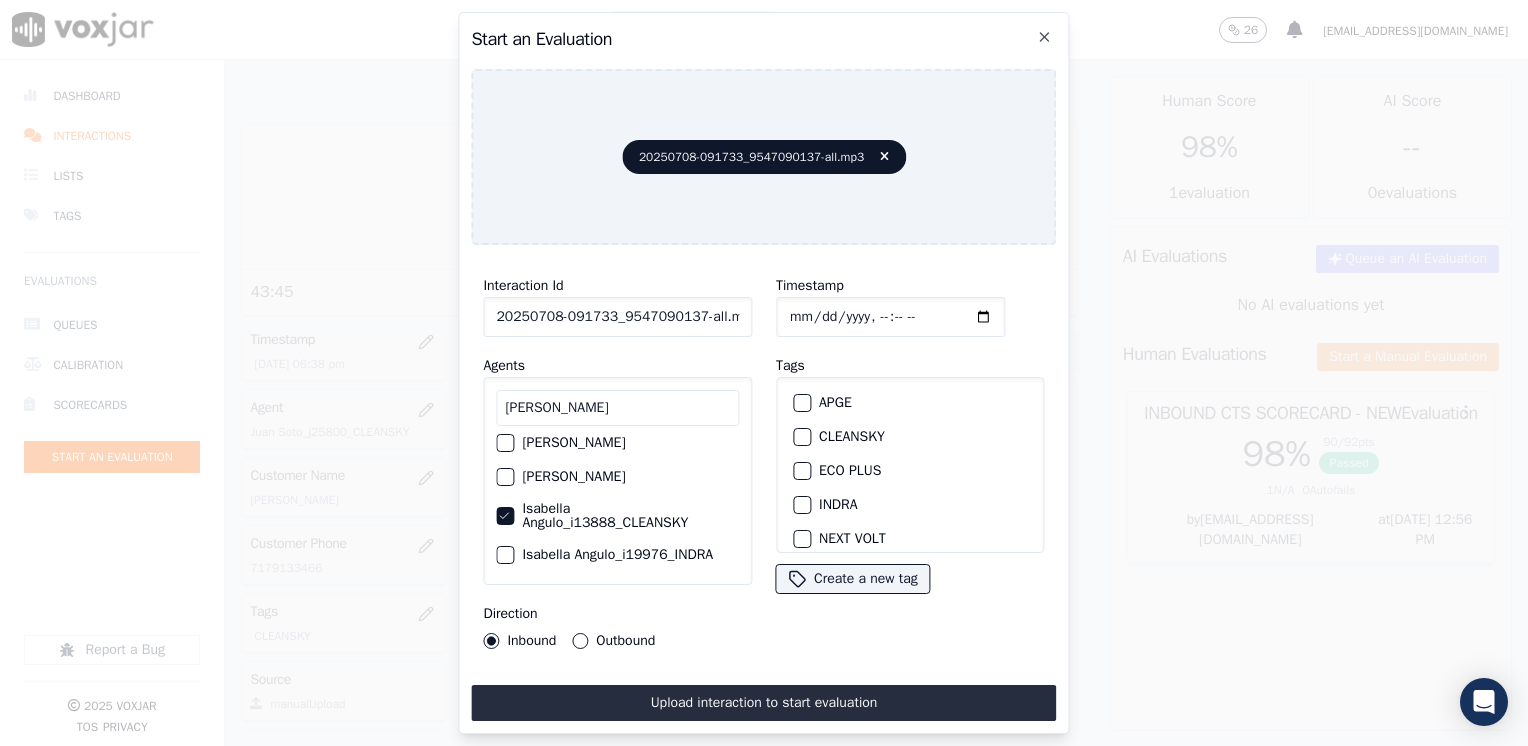 click at bounding box center (801, 437) 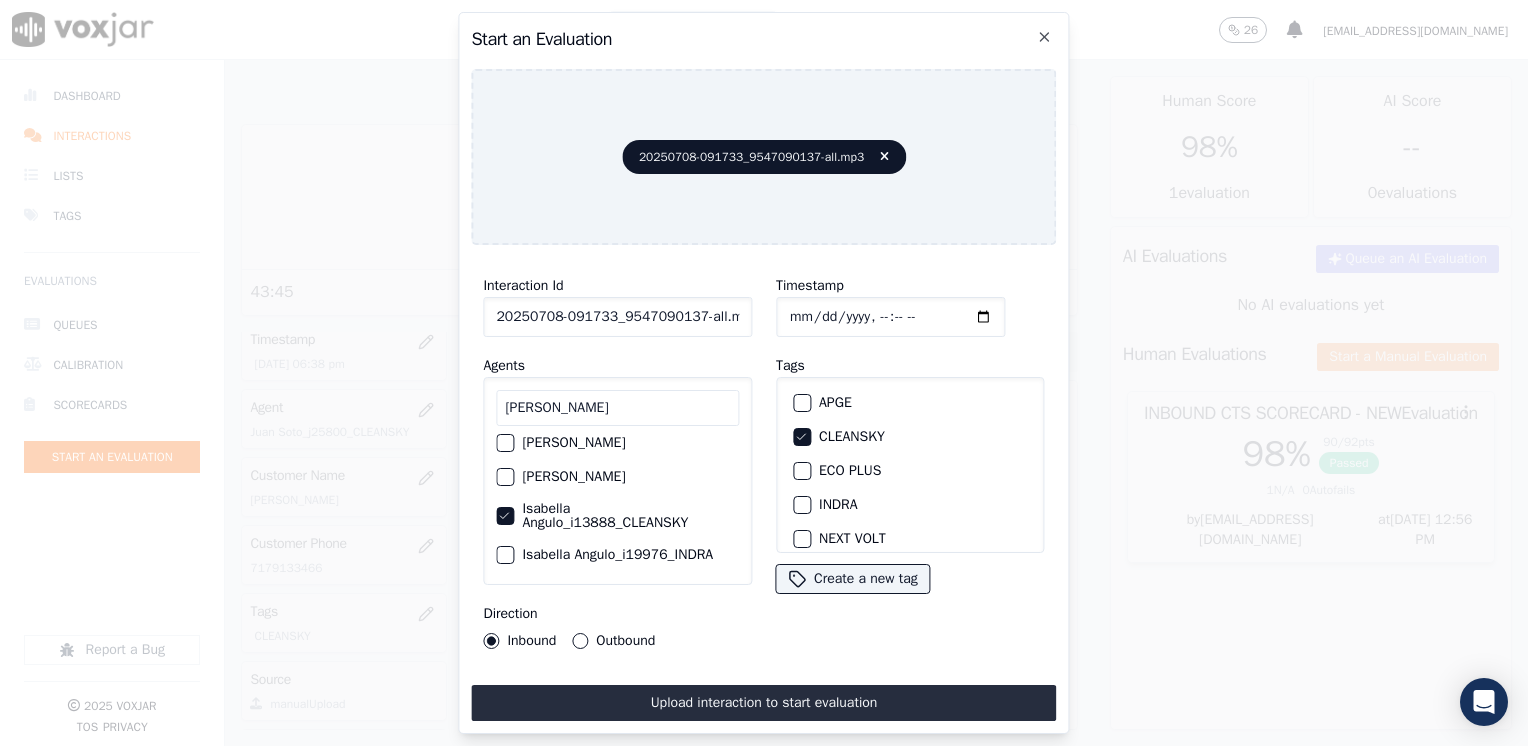 drag, startPoint x: 584, startPoint y: 633, endPoint x: 616, endPoint y: 661, distance: 42.520584 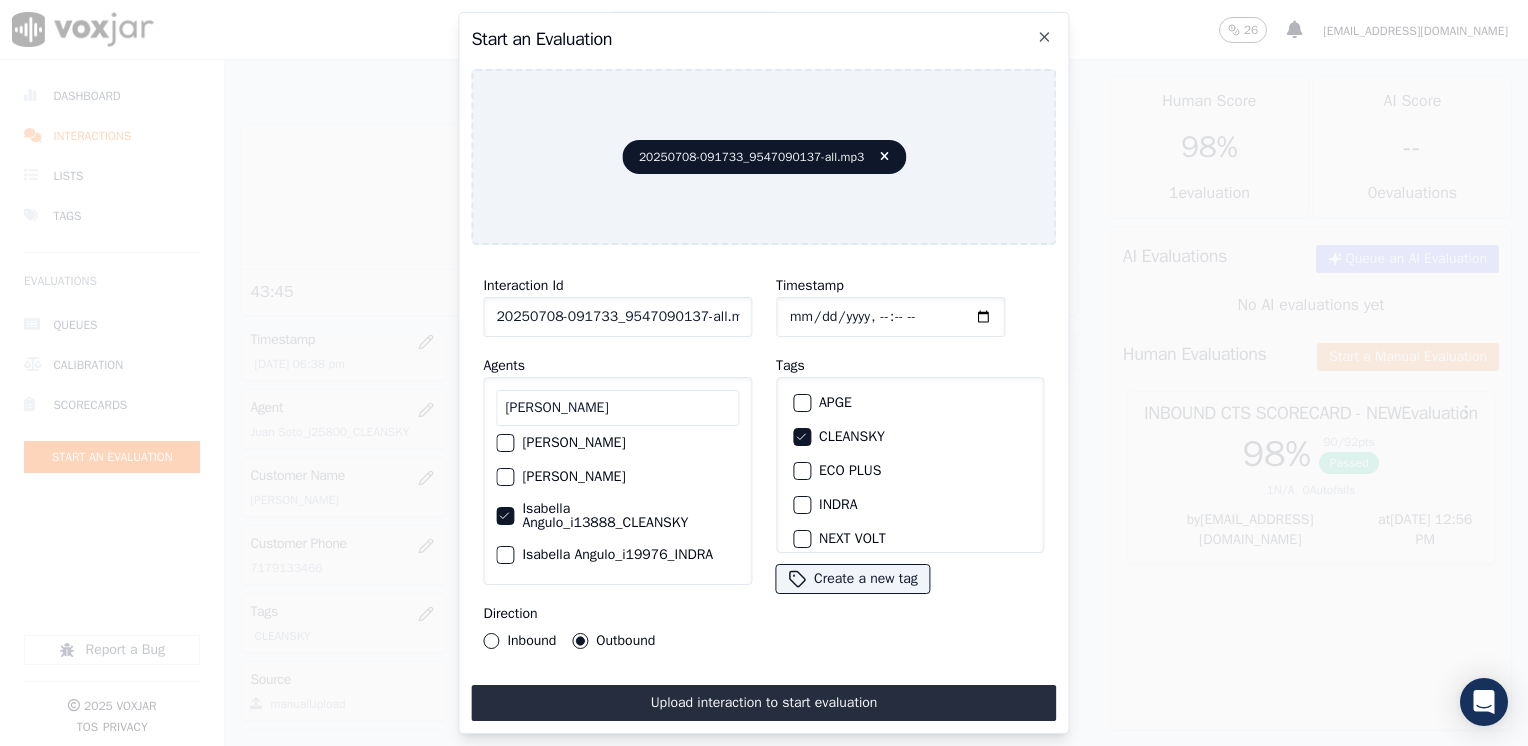 click on "Upload interaction to start evaluation" at bounding box center [763, 703] 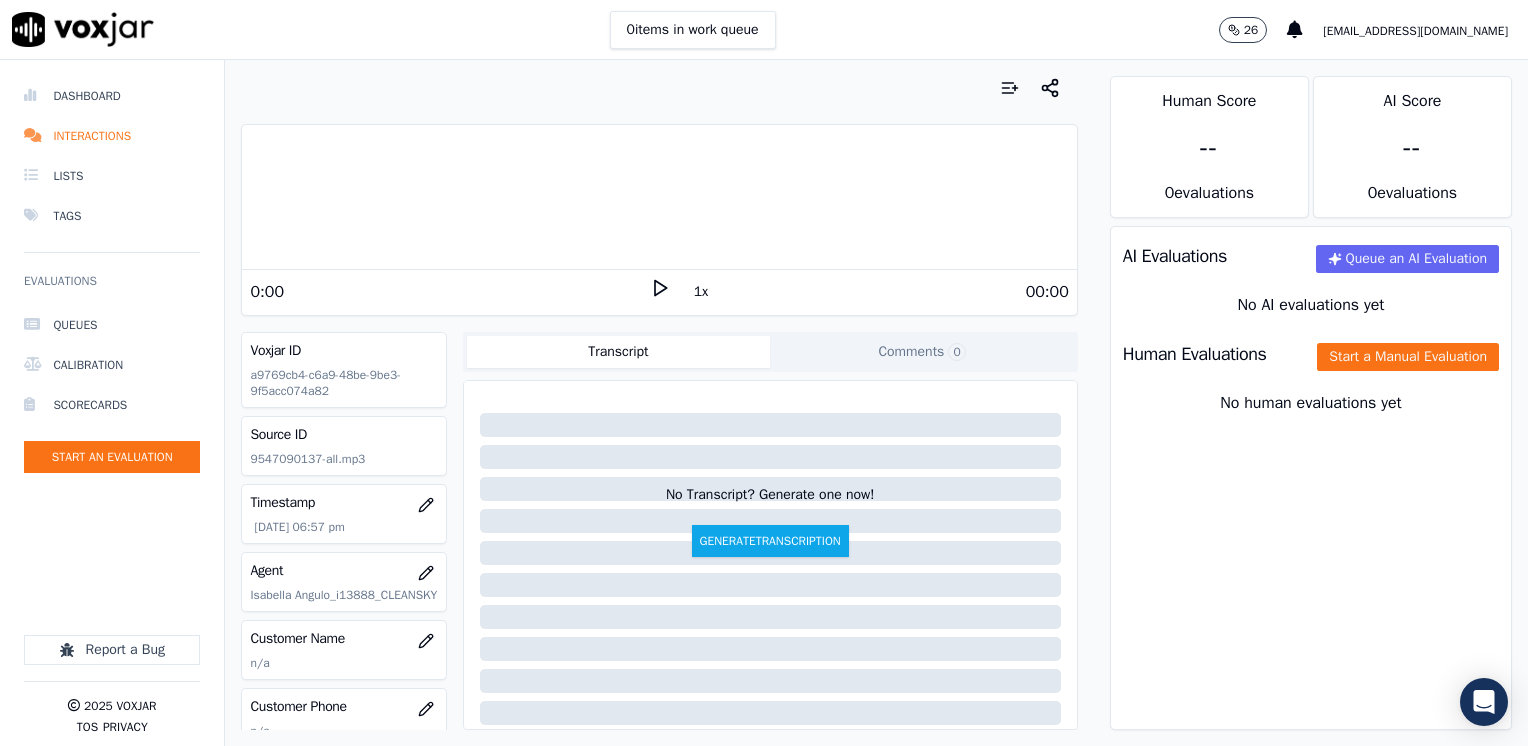 click 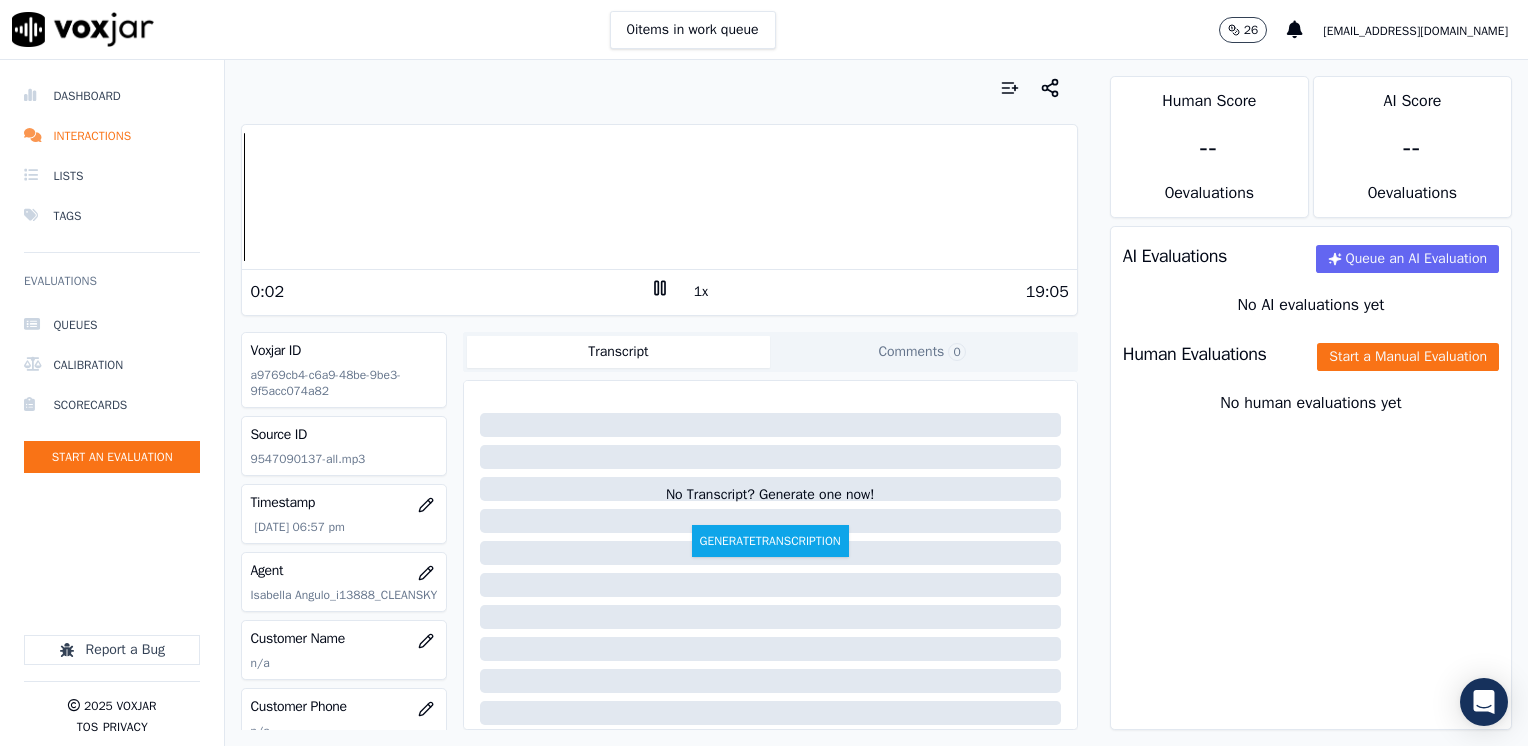 click 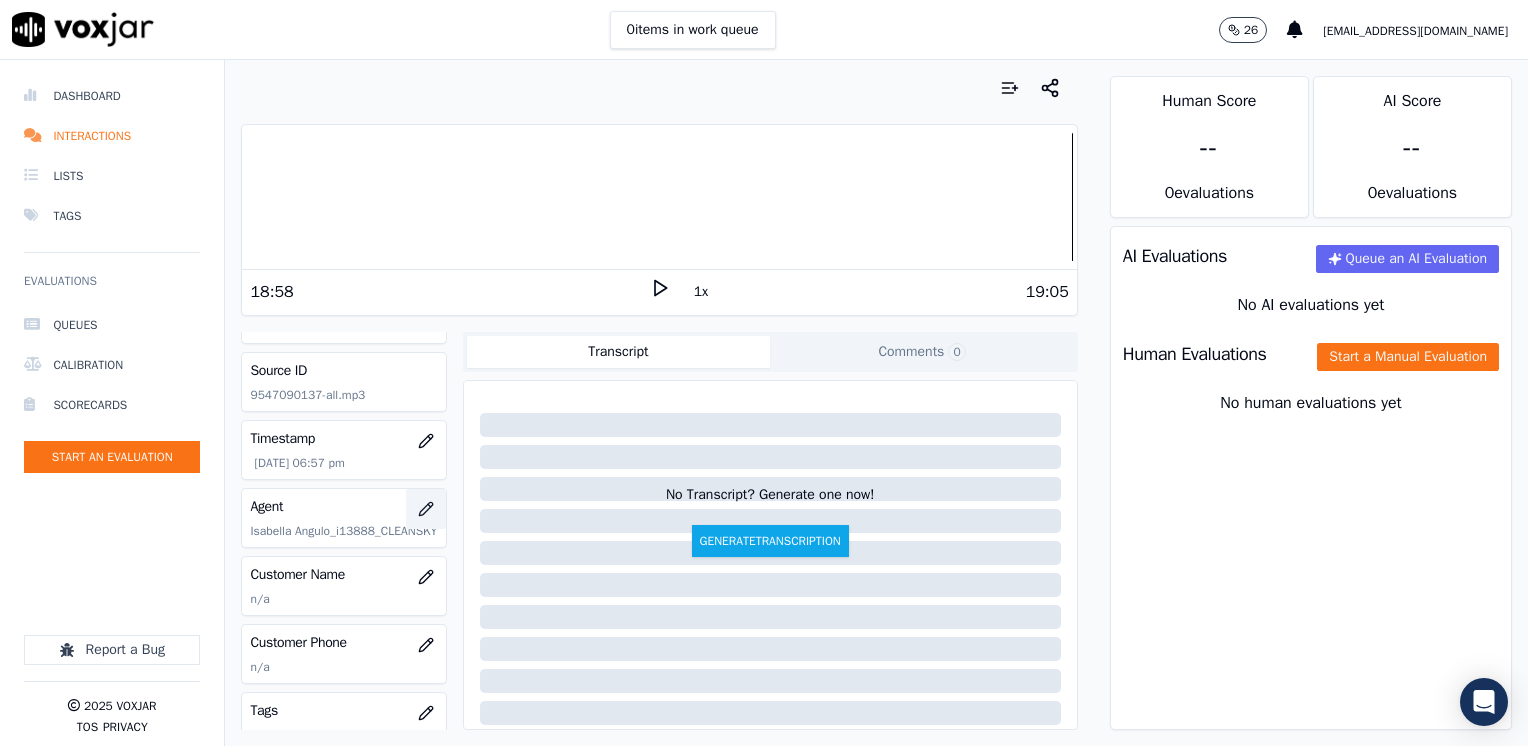 scroll, scrollTop: 100, scrollLeft: 0, axis: vertical 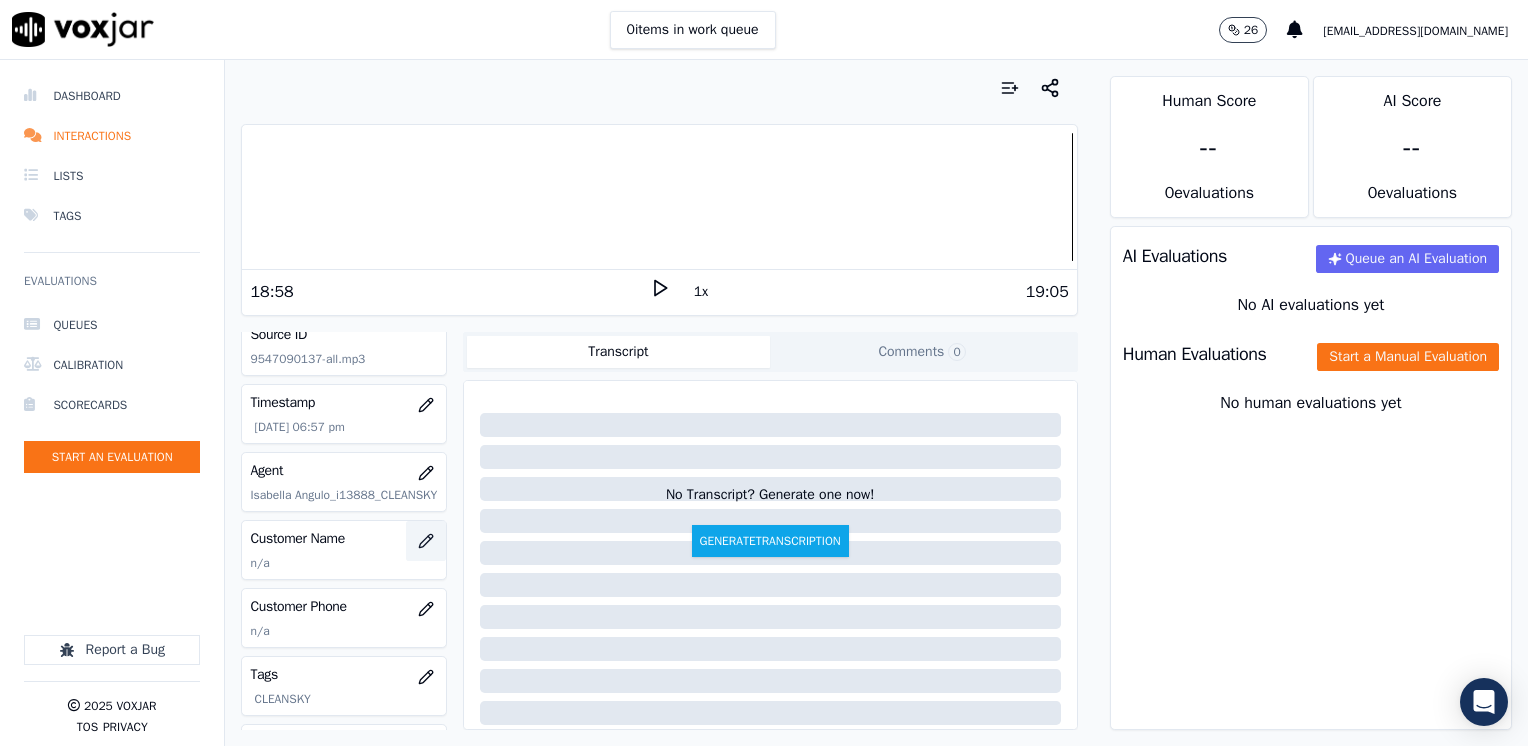 click 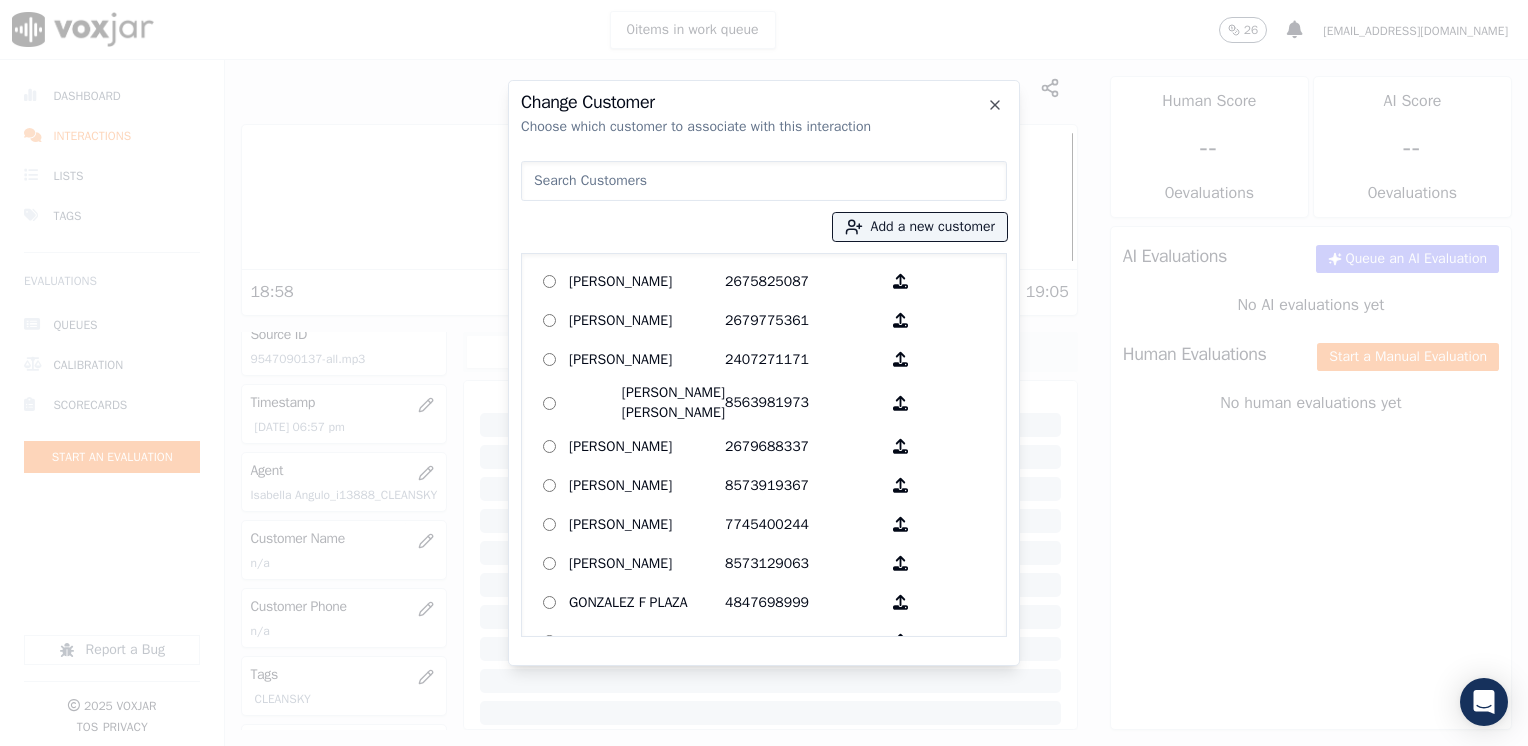click at bounding box center (764, 181) 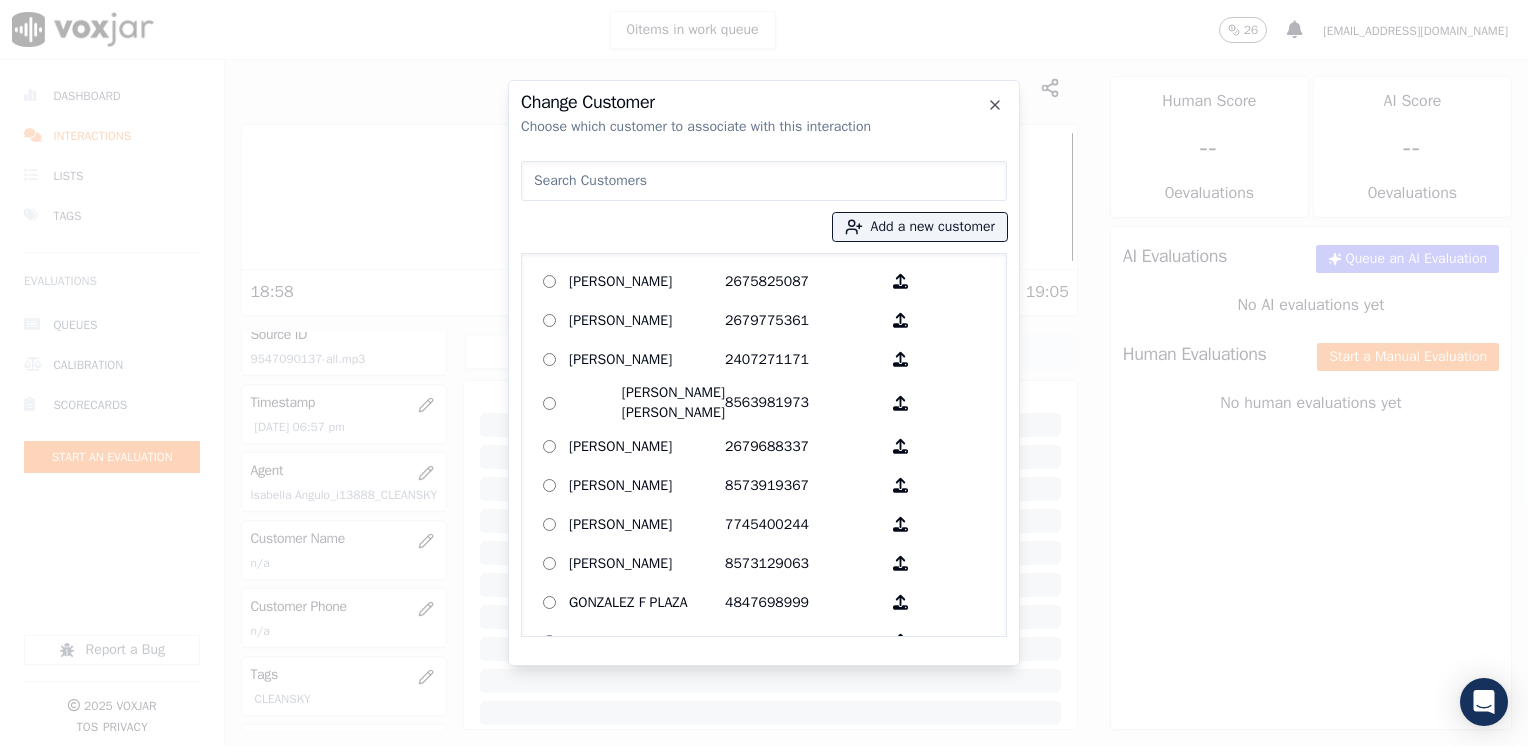 click at bounding box center (764, 181) 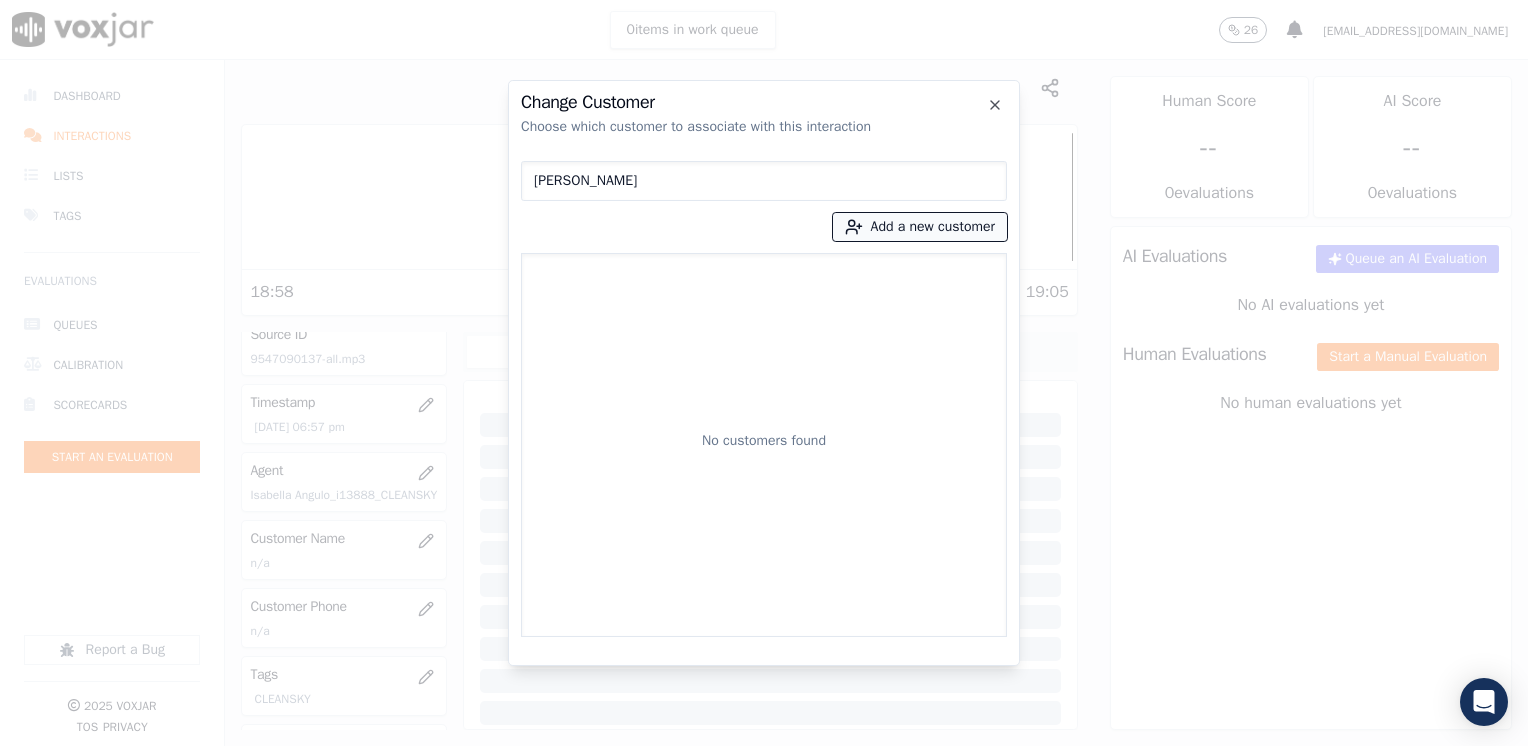 type on "[PERSON_NAME]" 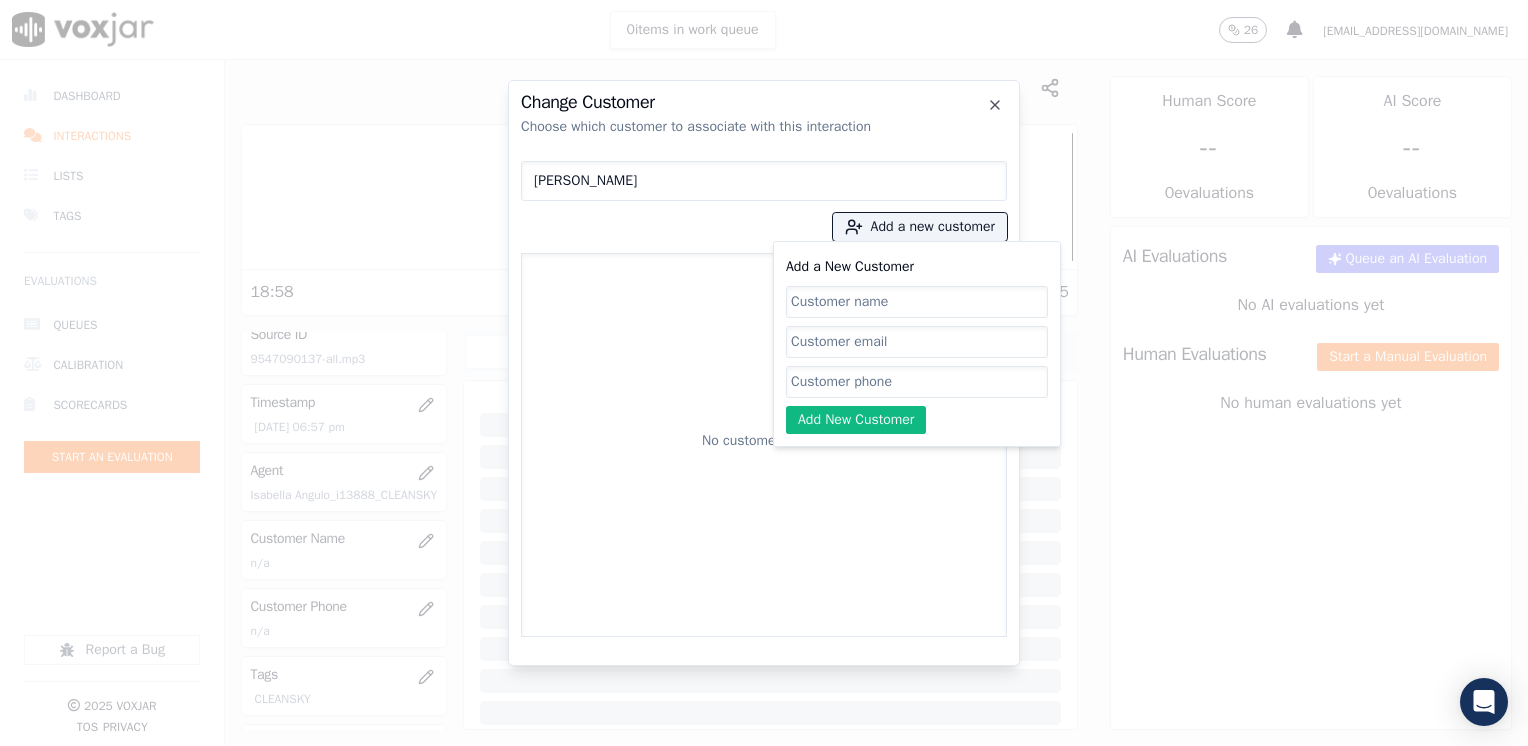 click on "Add a New Customer" 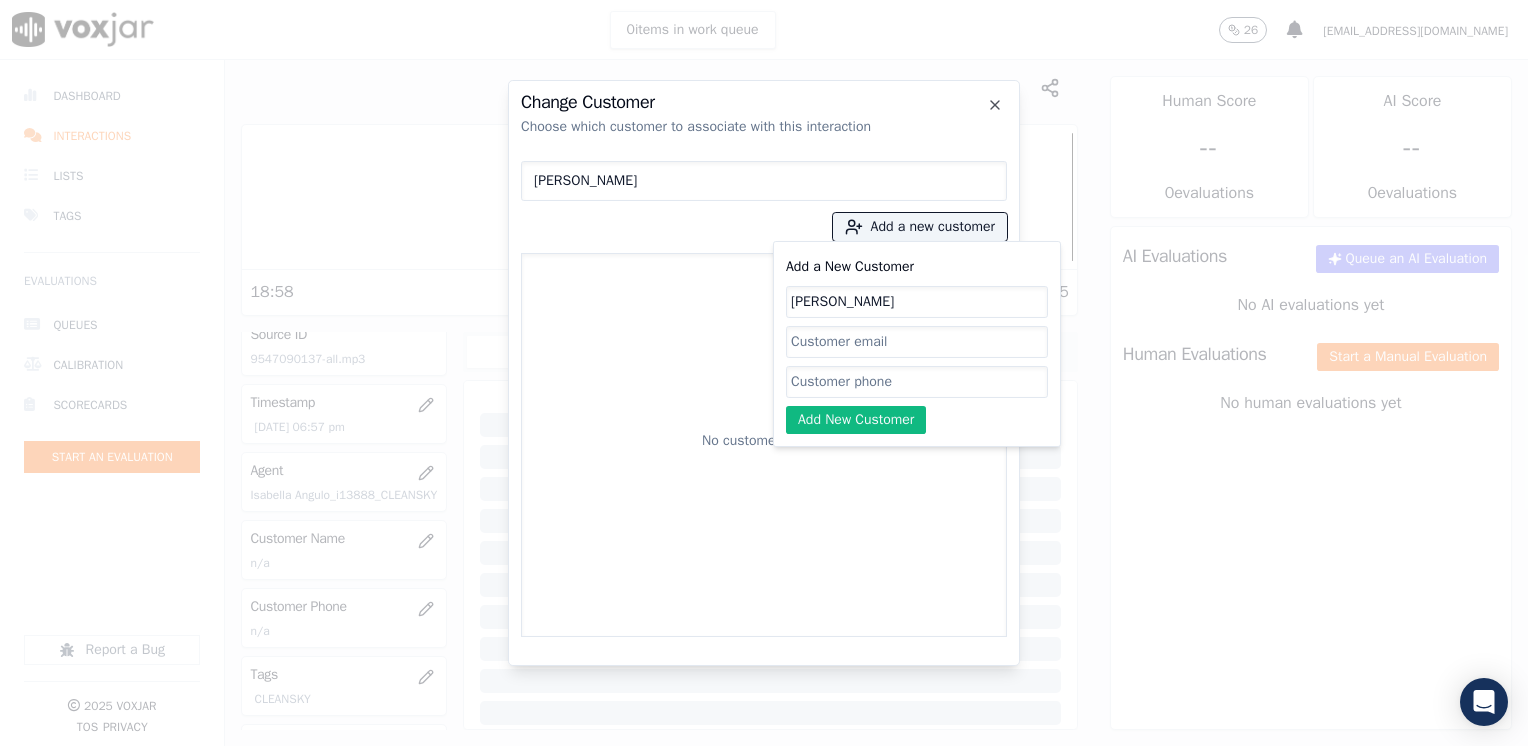 type on "[PERSON_NAME]" 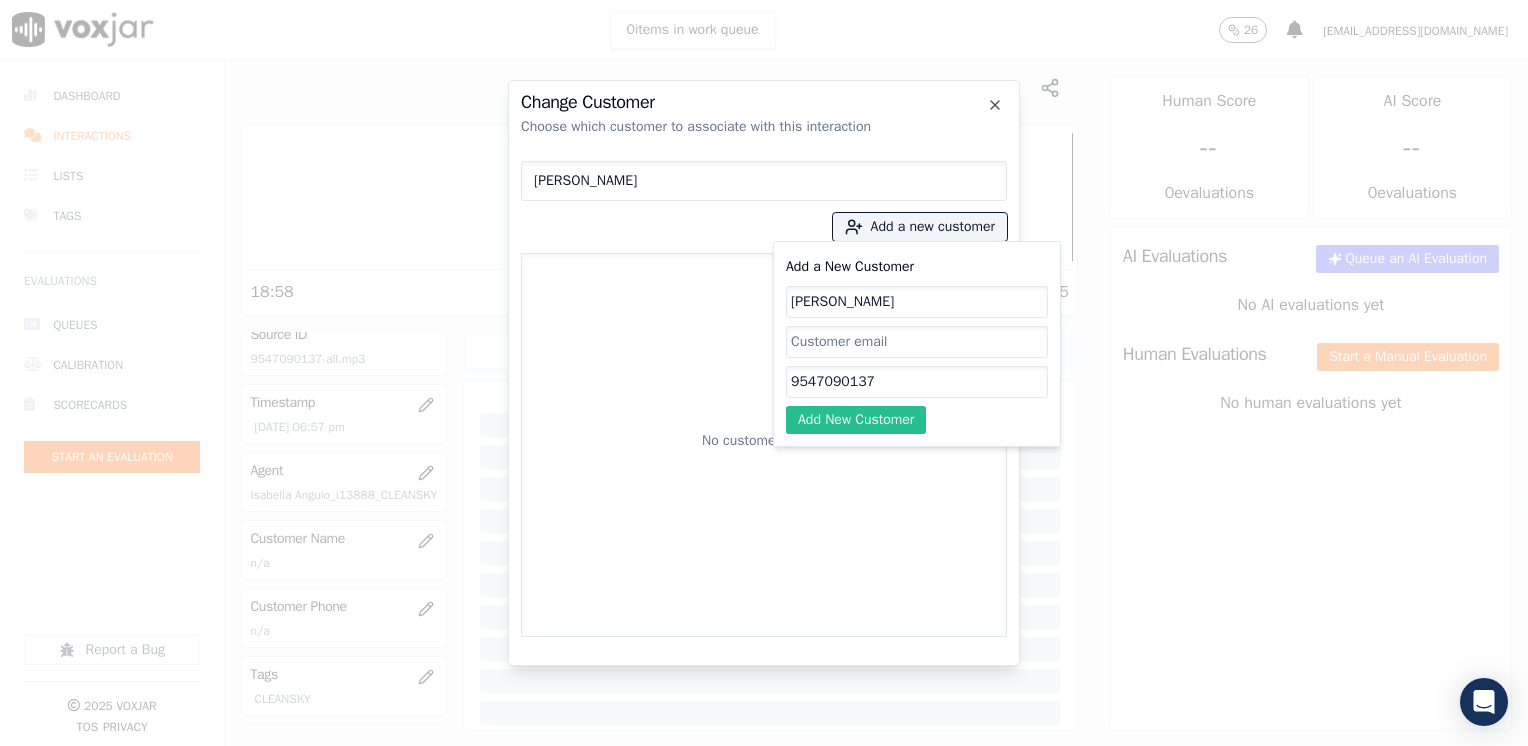 type on "9547090137" 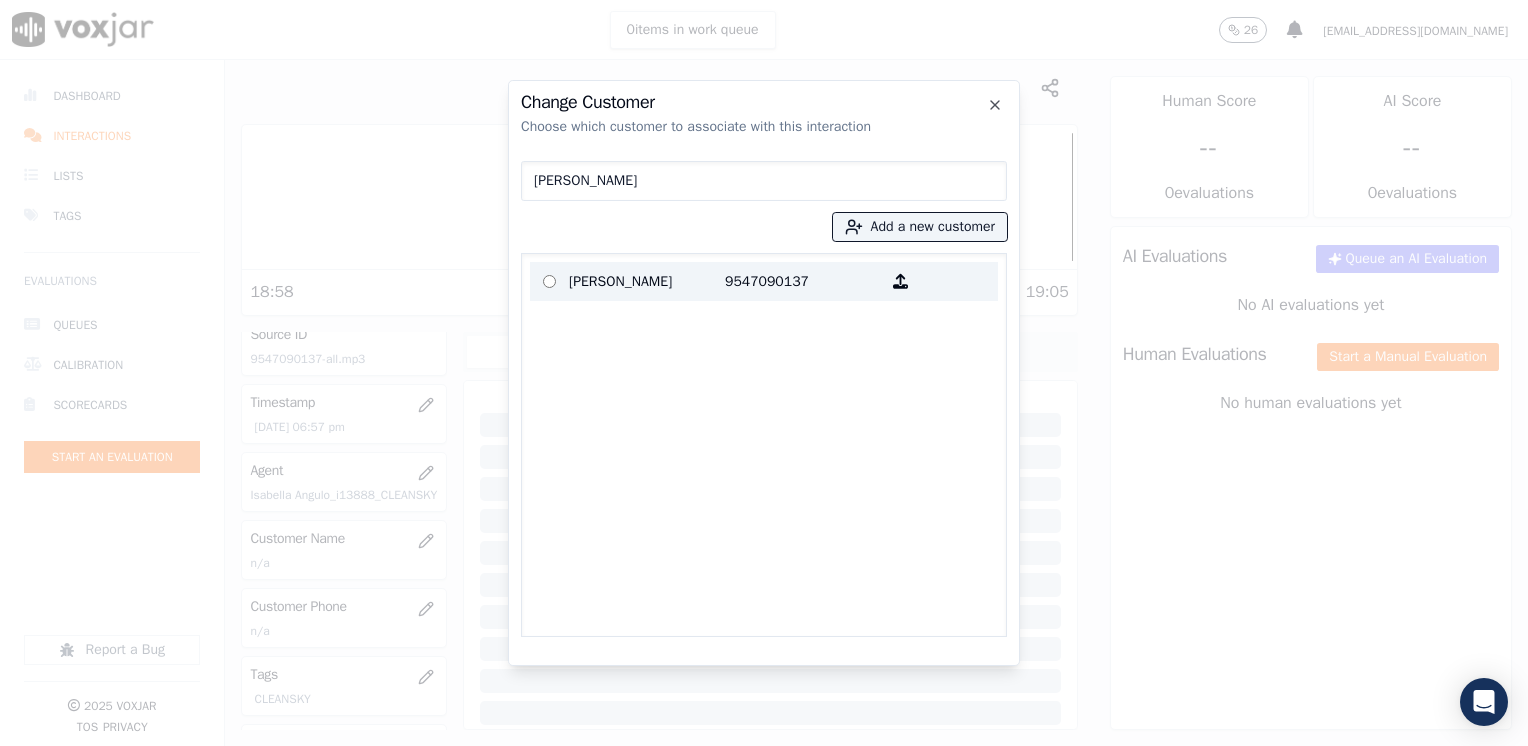 click on "9547090137" at bounding box center (803, 281) 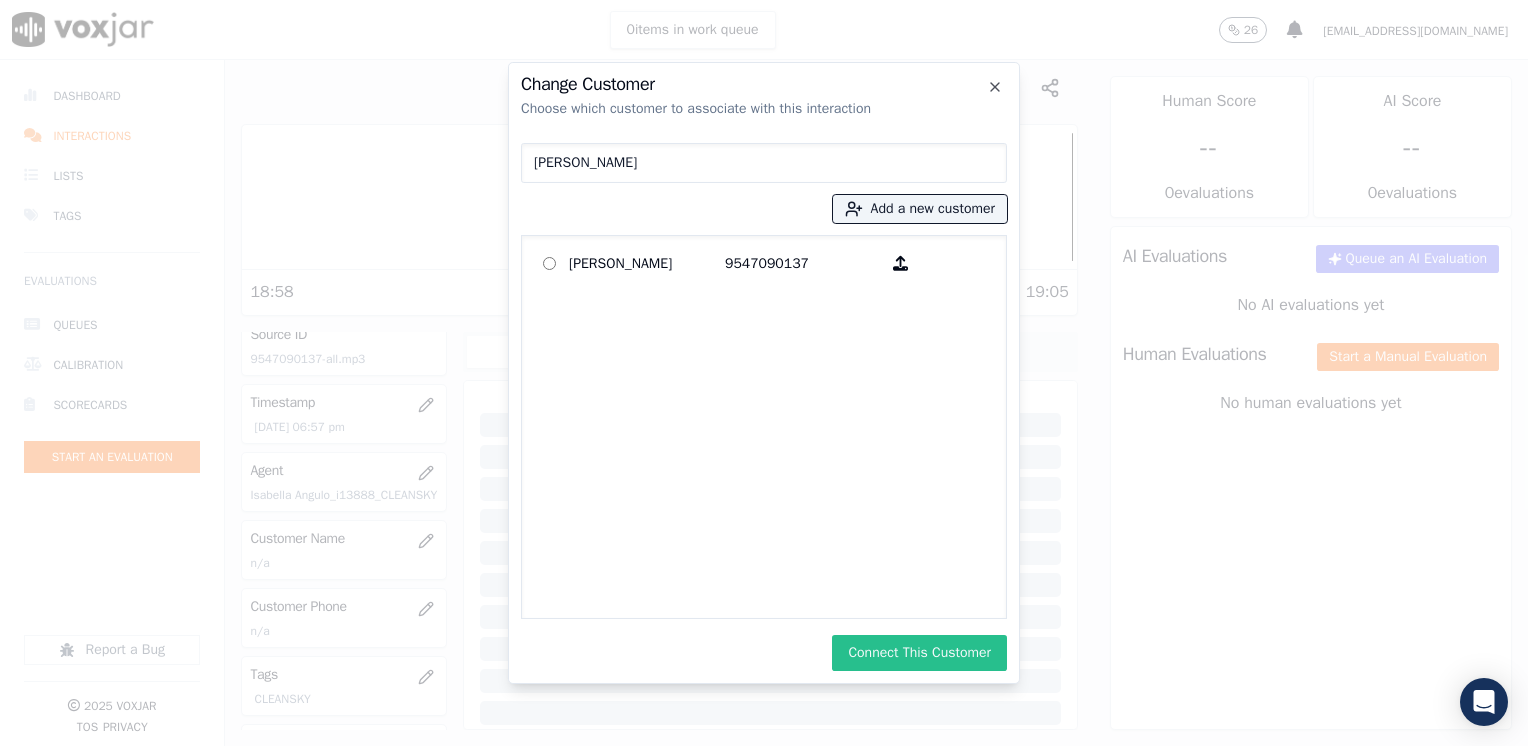 click on "Connect This Customer" at bounding box center [919, 653] 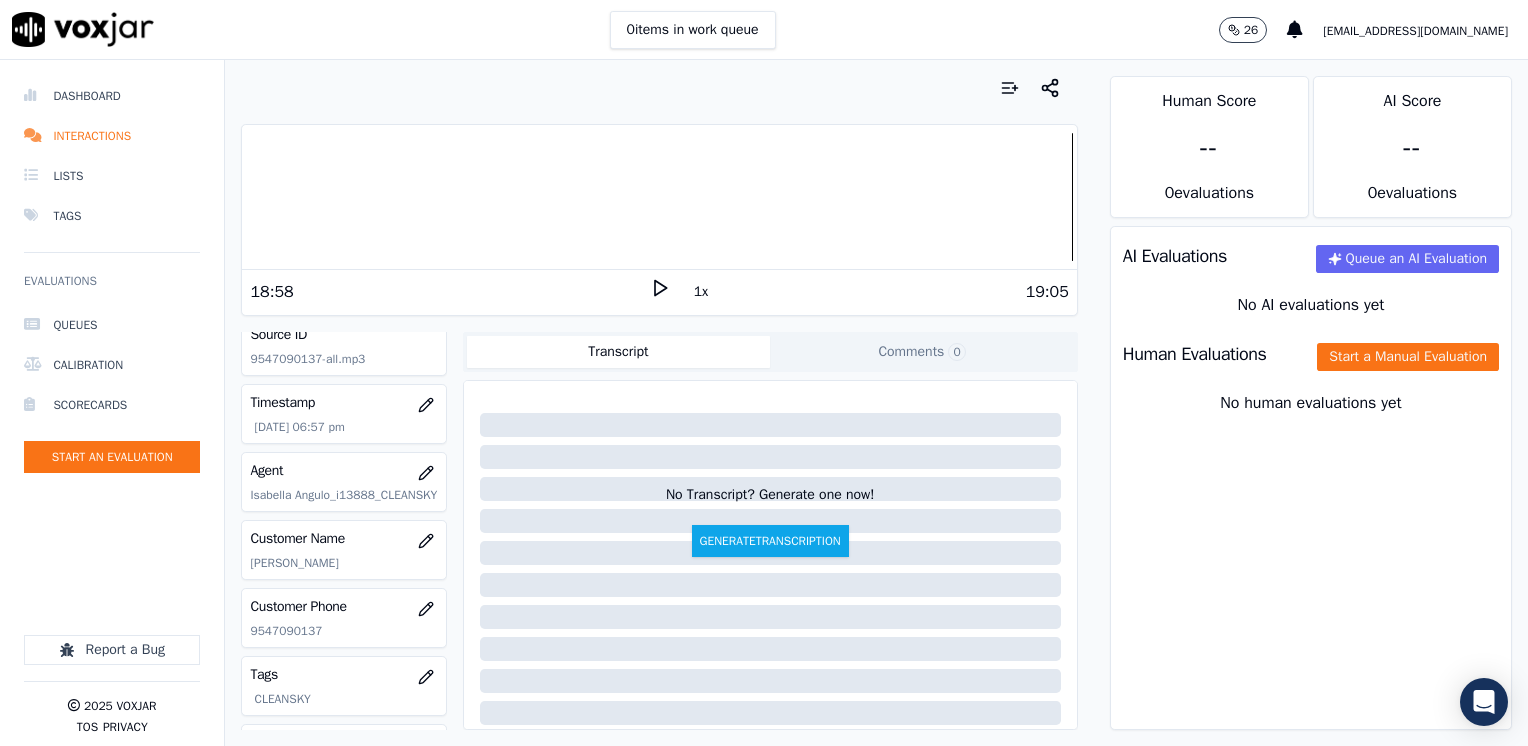 click 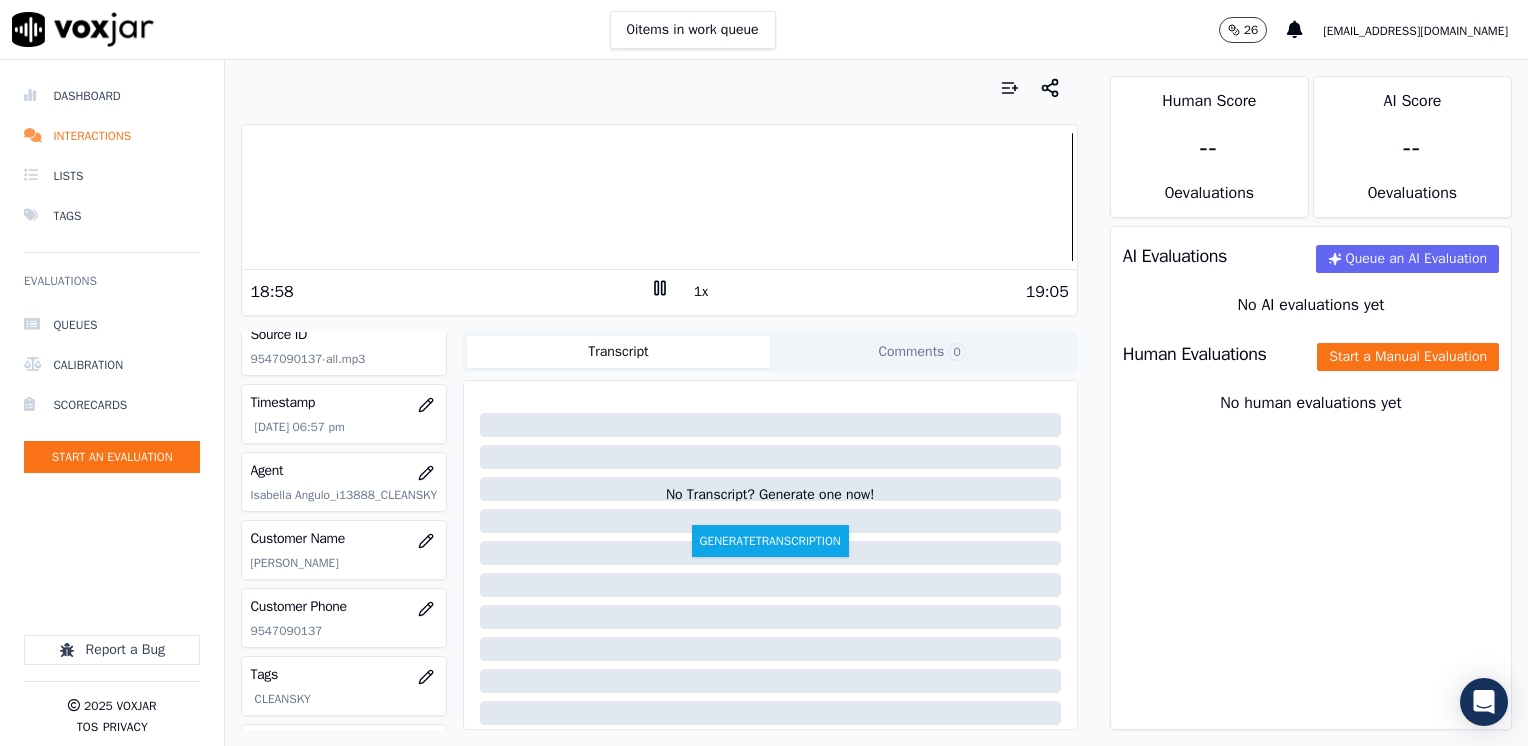 click 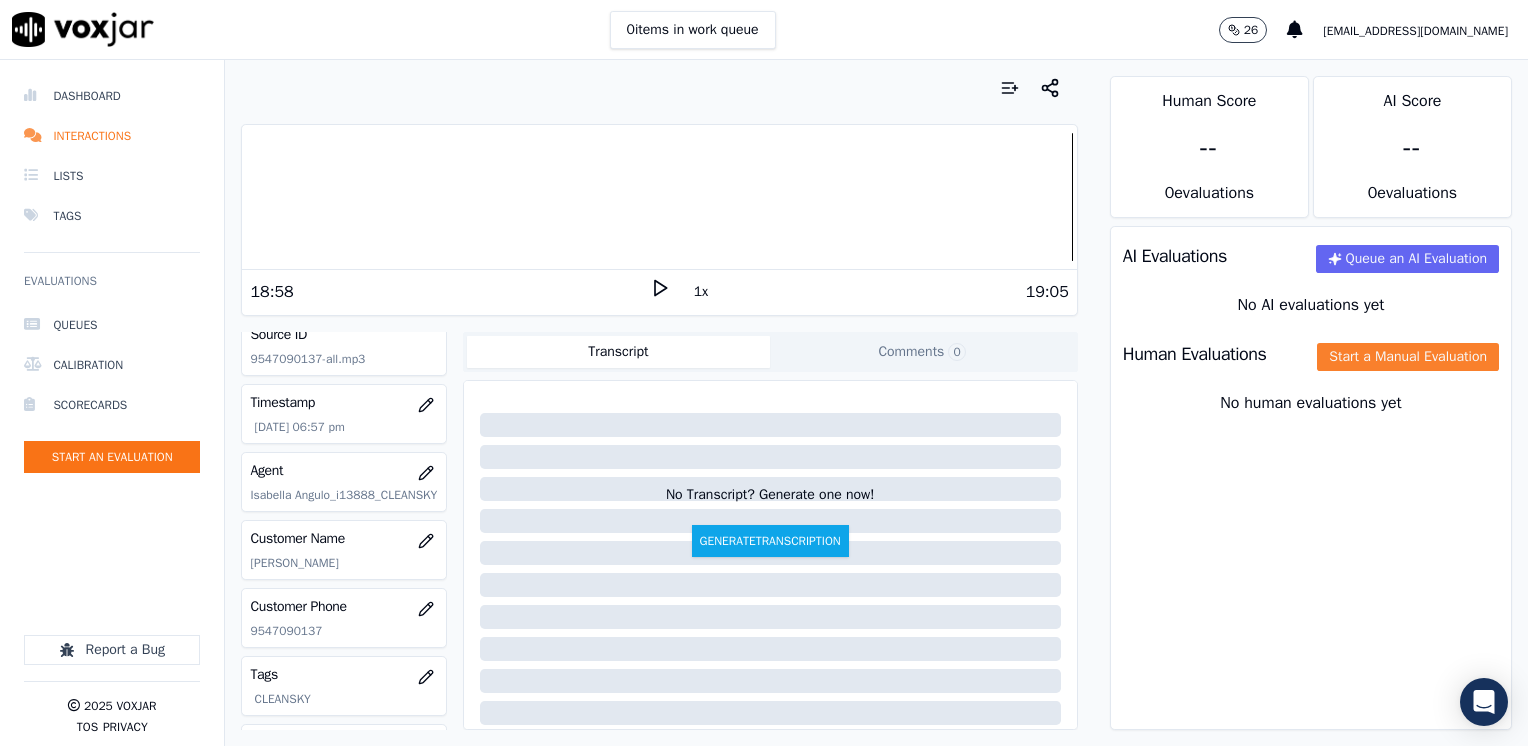 click on "Start a Manual Evaluation" 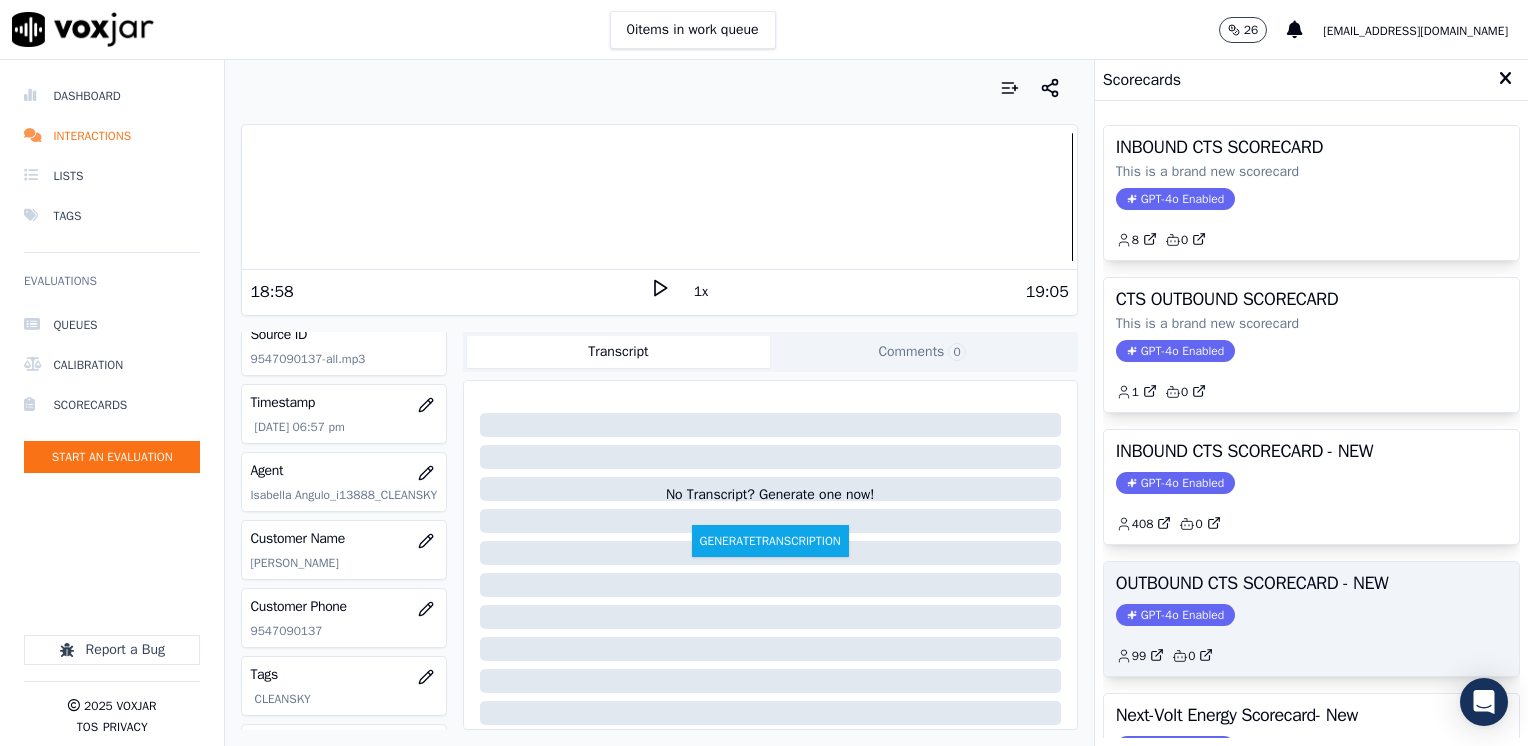 click on "GPT-4o Enabled" at bounding box center (1175, 615) 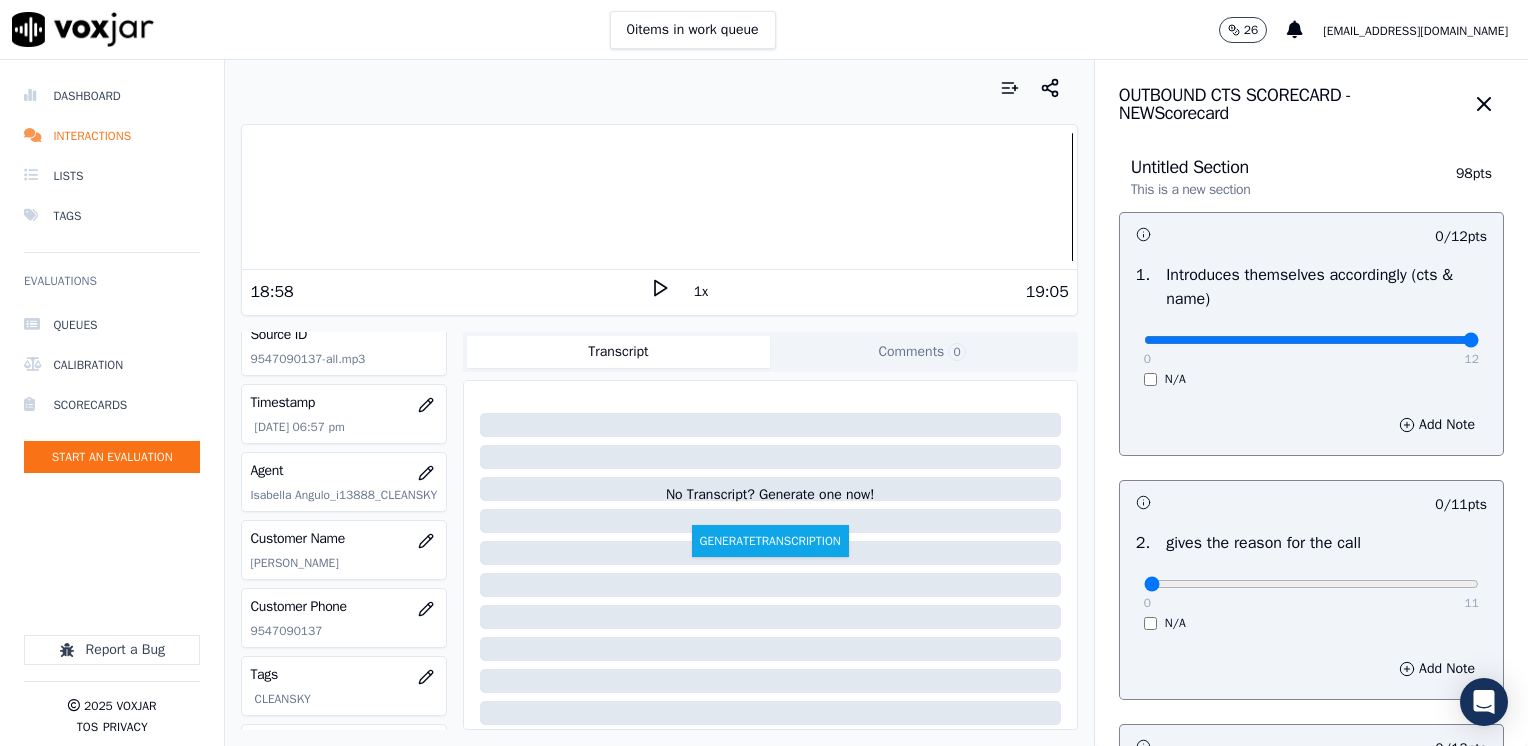 drag, startPoint x: 1135, startPoint y: 342, endPoint x: 1531, endPoint y: 326, distance: 396.3231 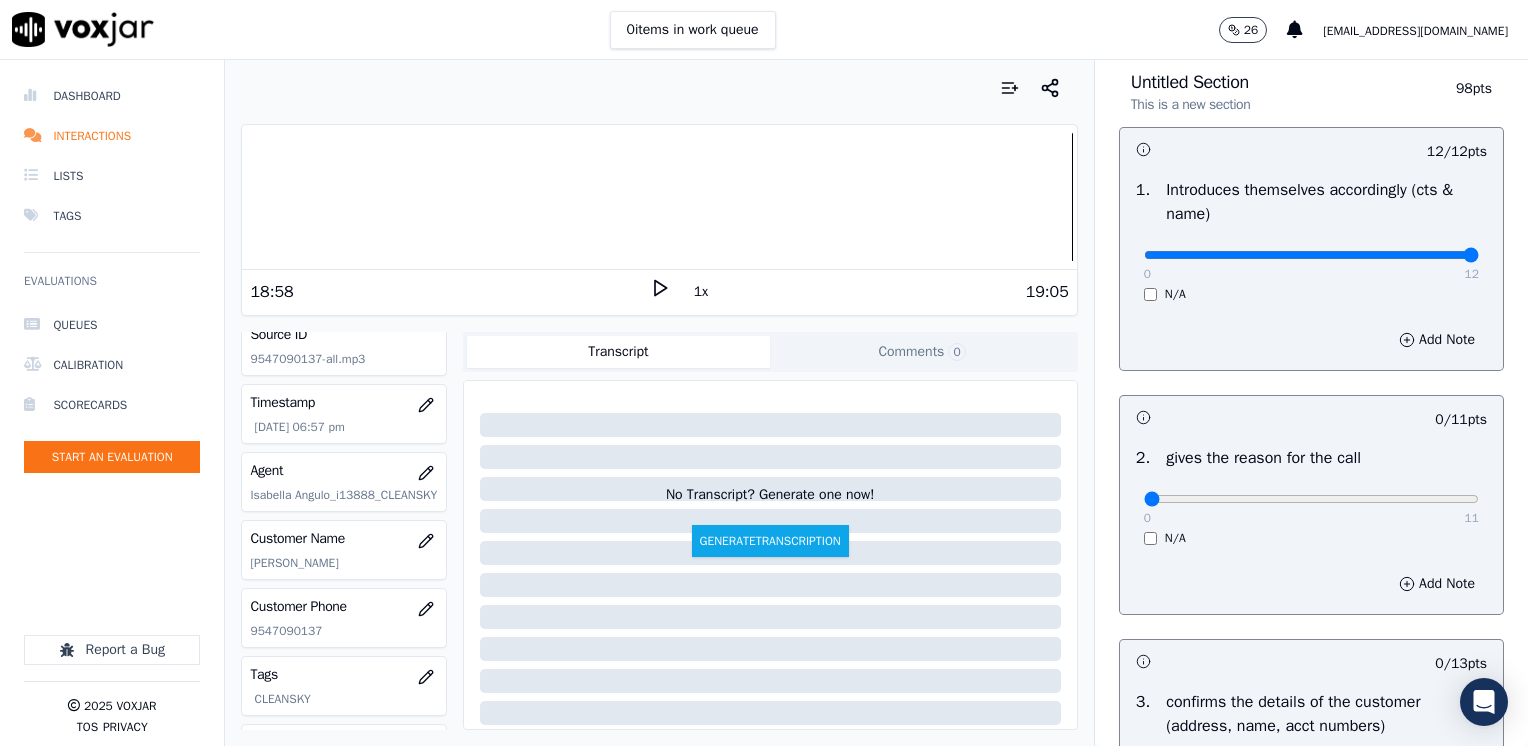 scroll, scrollTop: 200, scrollLeft: 0, axis: vertical 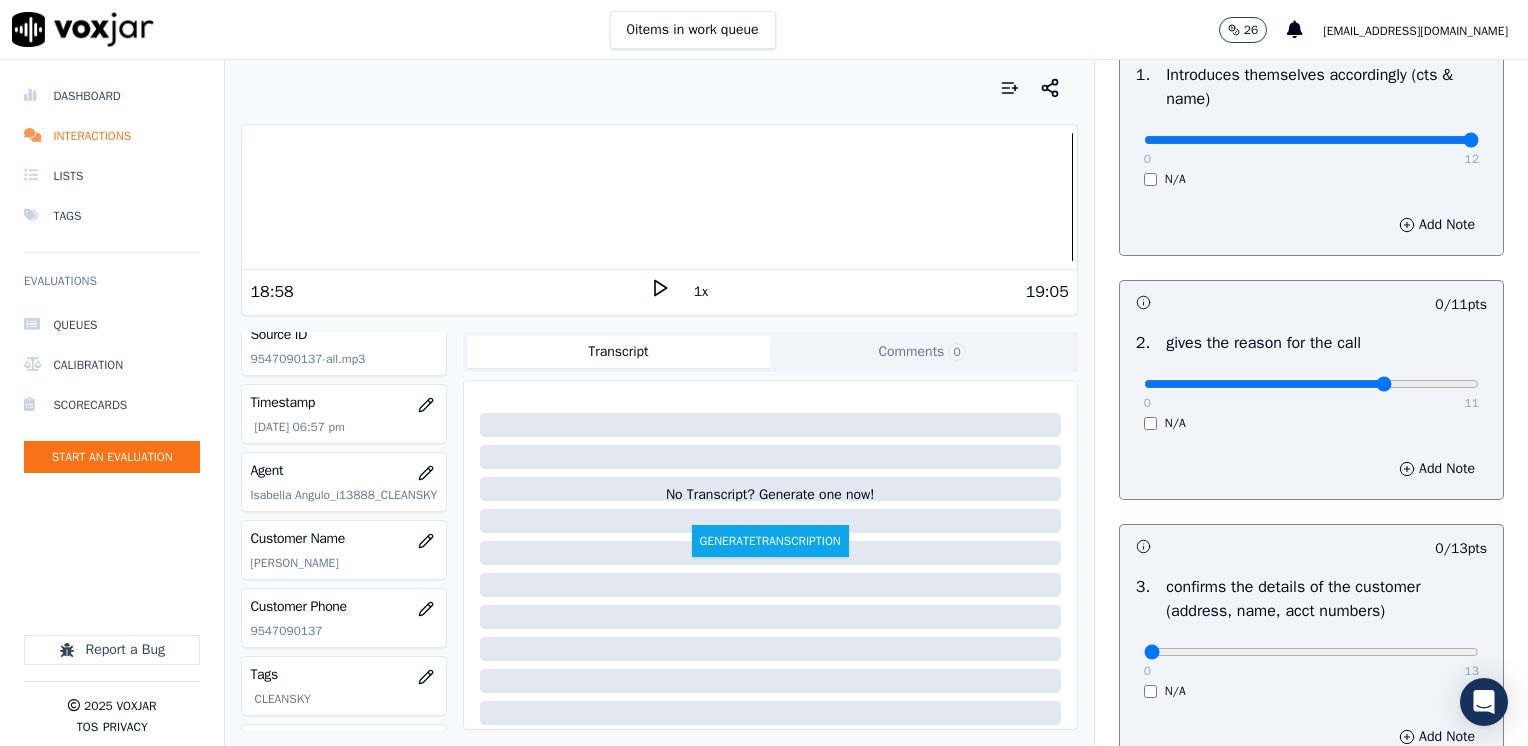 click at bounding box center [1311, 140] 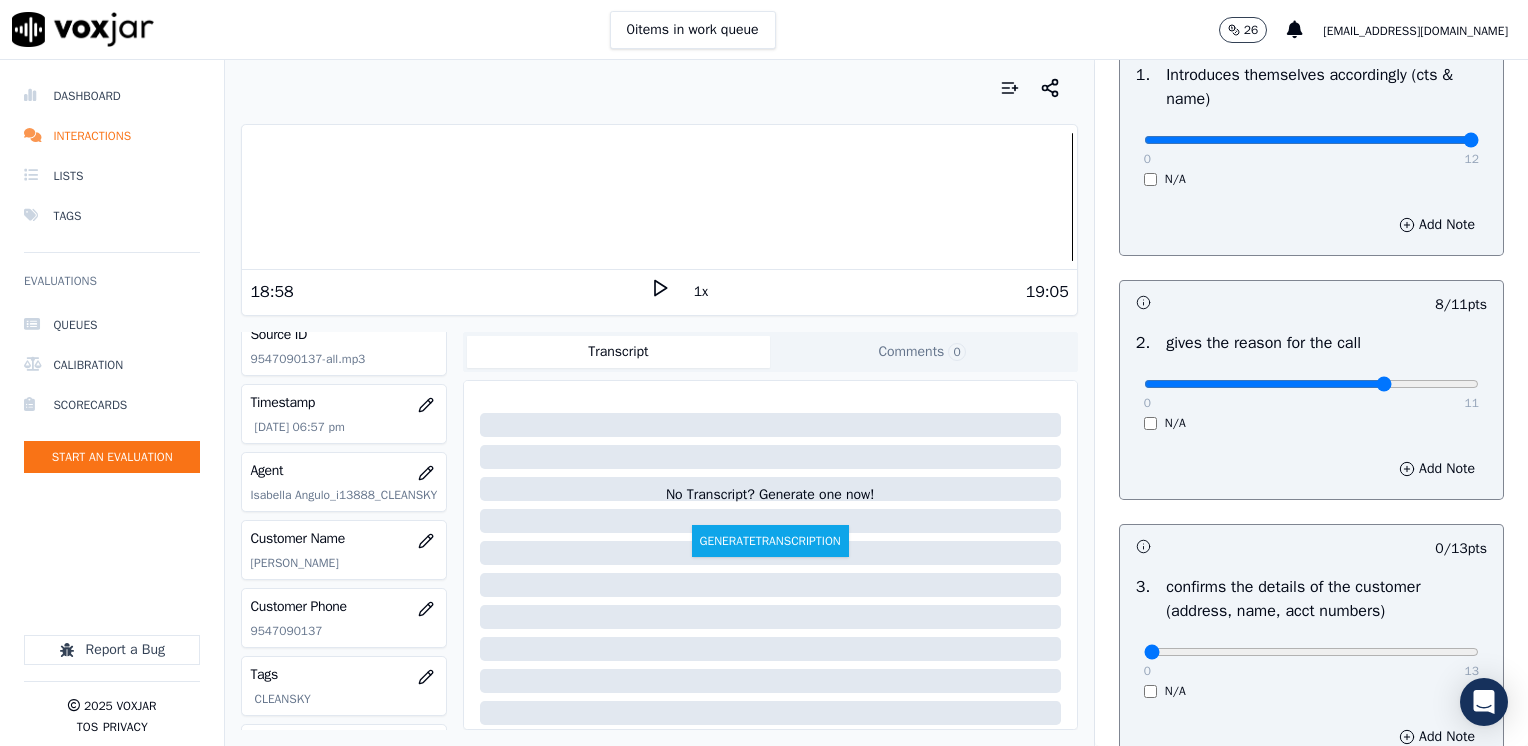 click on "0   11" at bounding box center [1311, 383] 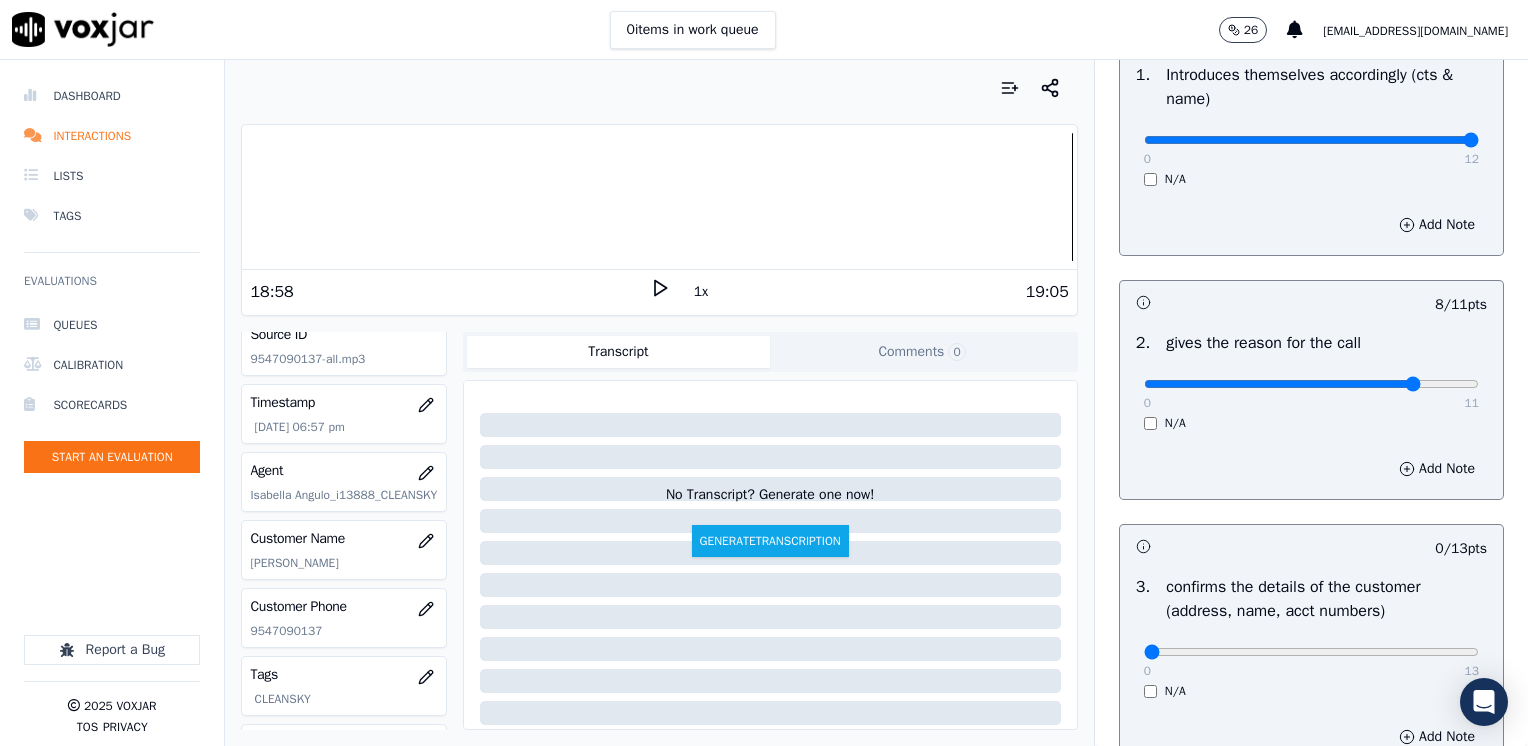 type on "9" 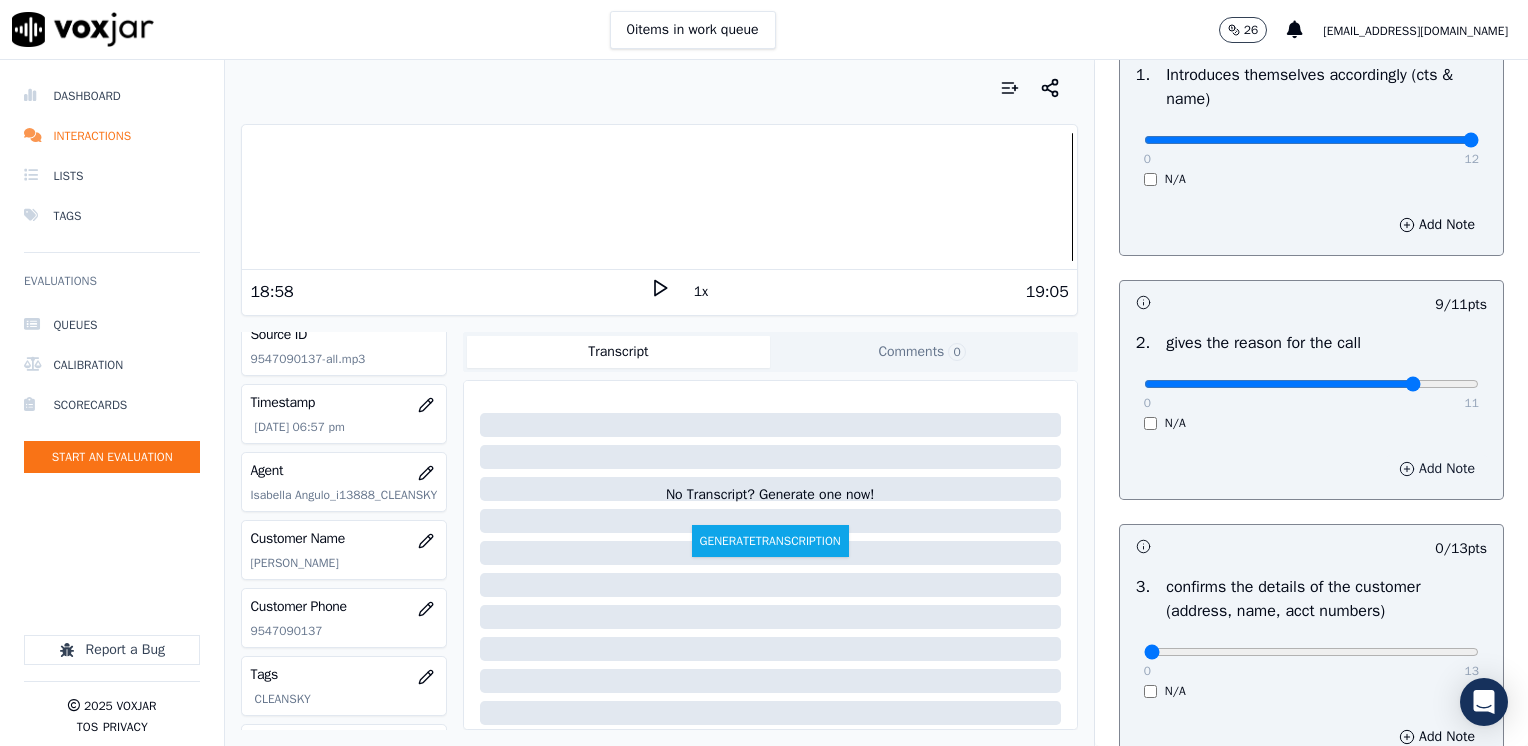 click on "Add Note" at bounding box center [1437, 469] 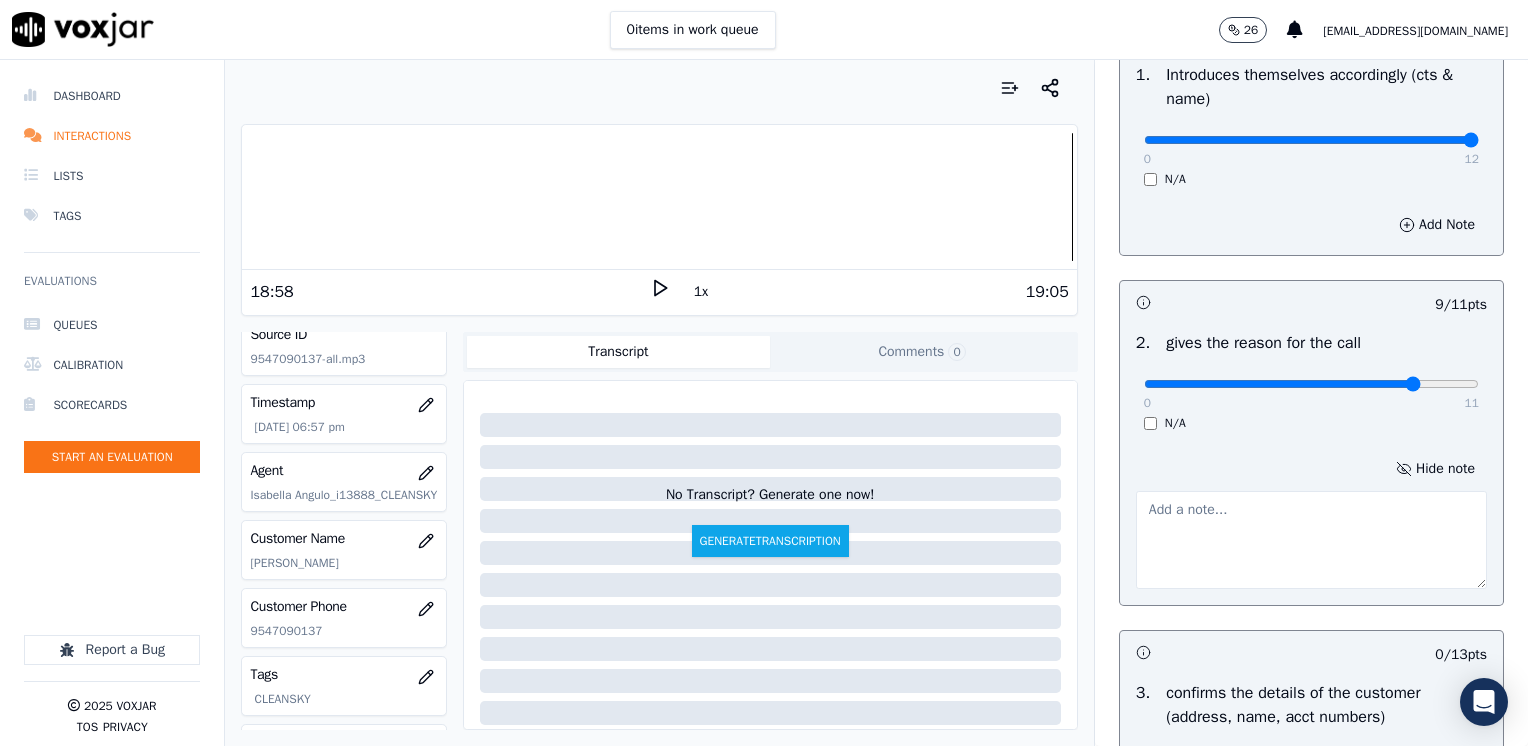 click at bounding box center [1311, 540] 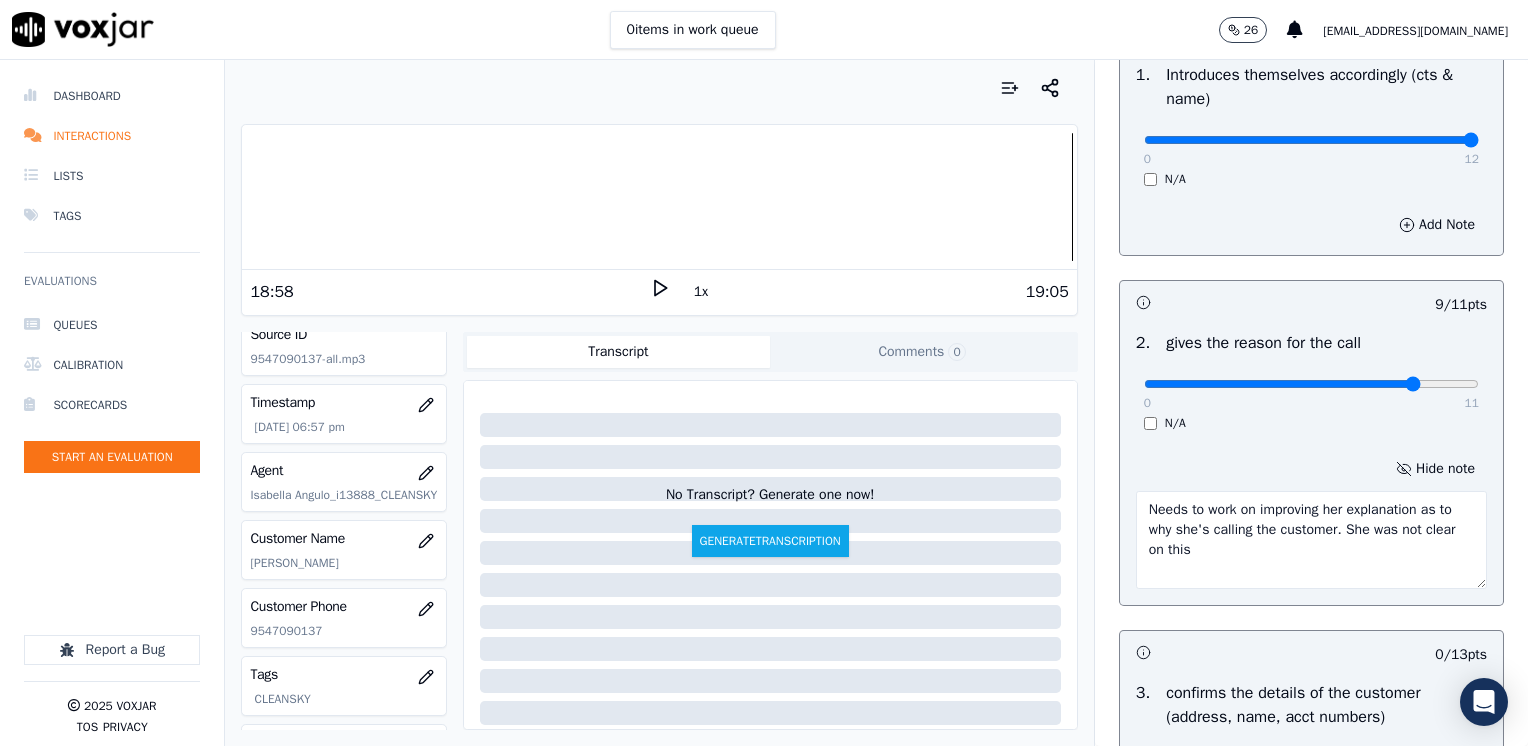 drag, startPoint x: 1332, startPoint y: 534, endPoint x: 1096, endPoint y: 517, distance: 236.6115 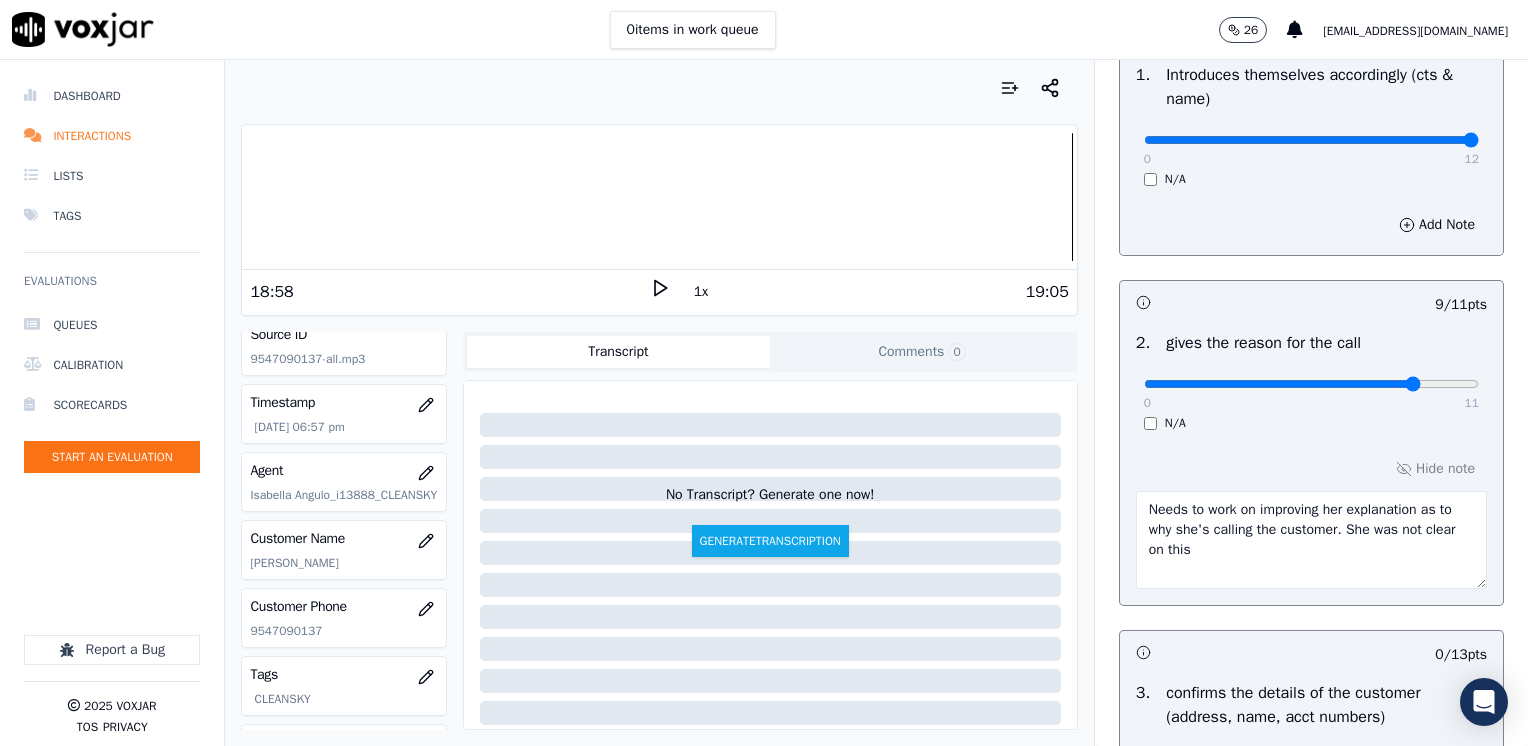 click on "Needs to work on improving her explanation as to why she's calling the customer. She was not clear on this" at bounding box center (1311, 540) 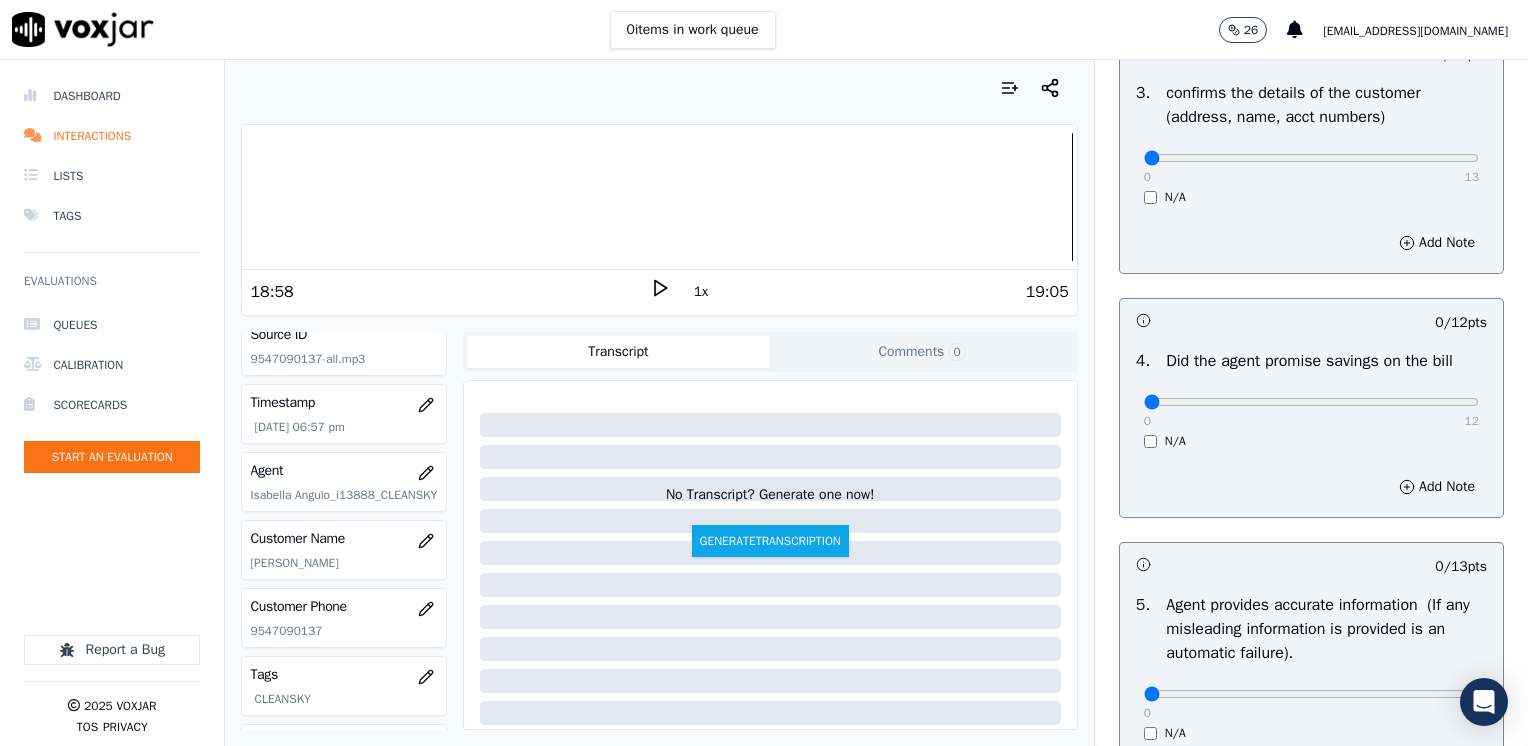 scroll, scrollTop: 700, scrollLeft: 0, axis: vertical 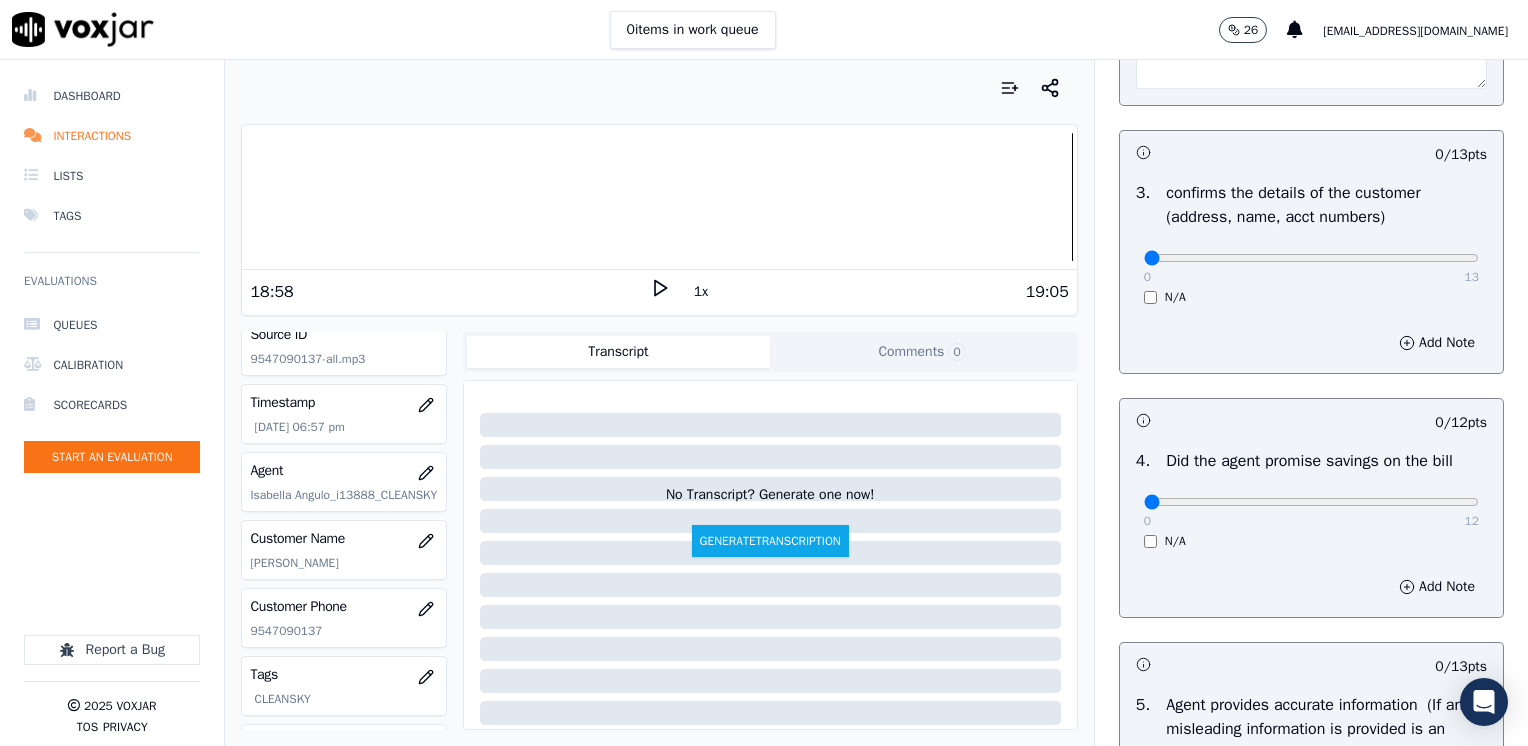type on "Needs to work on improving her explanation as to why she's calling the customer. It was not clear" 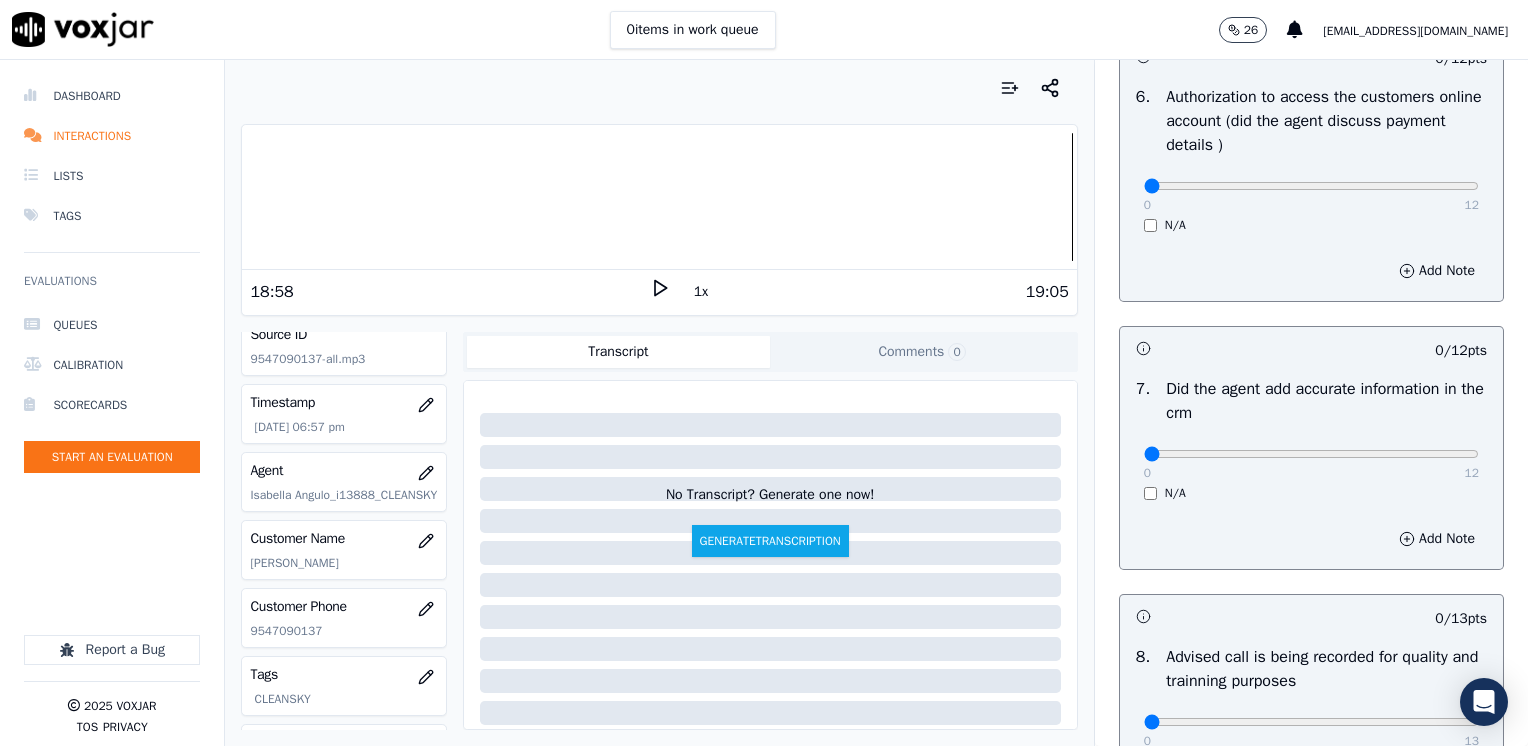 scroll, scrollTop: 1853, scrollLeft: 0, axis: vertical 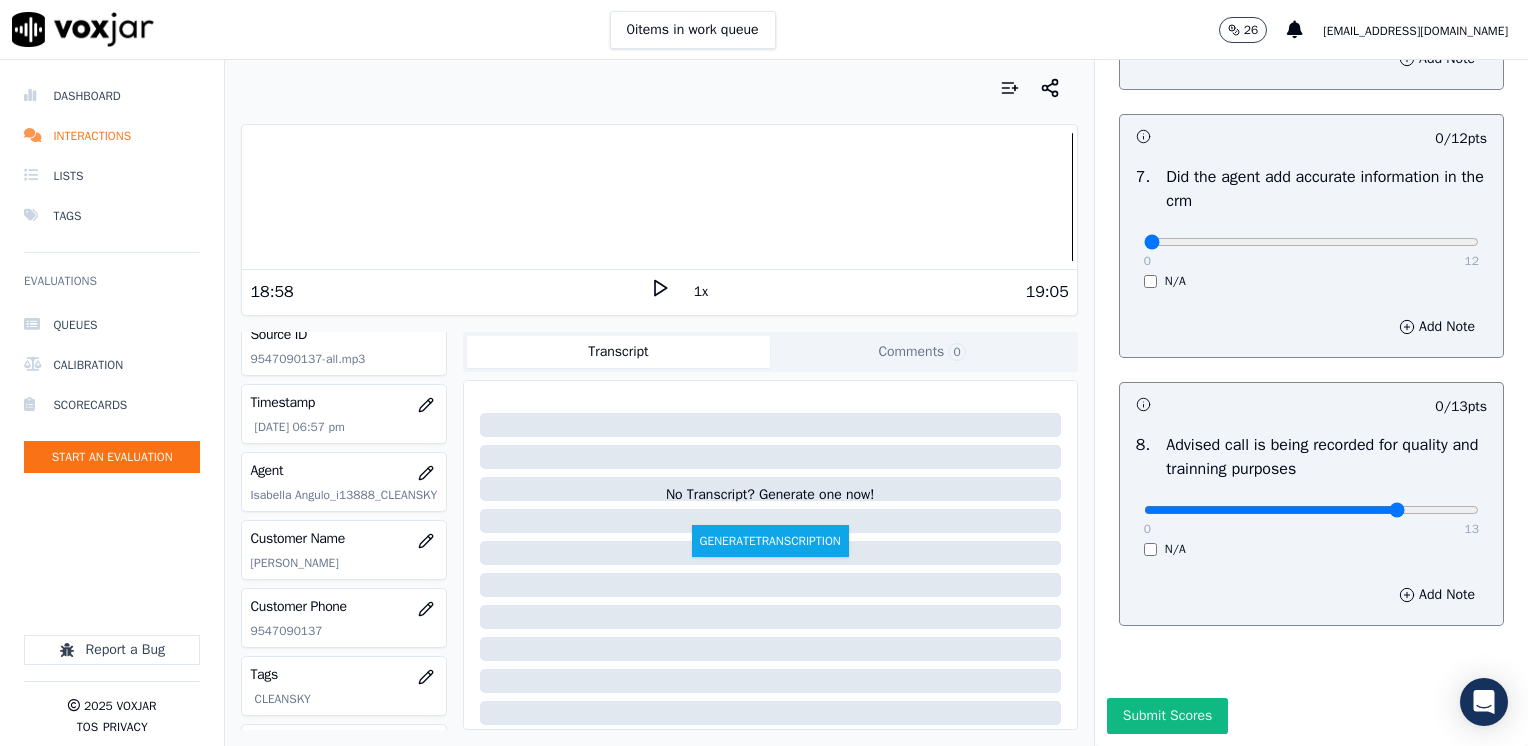type on "10" 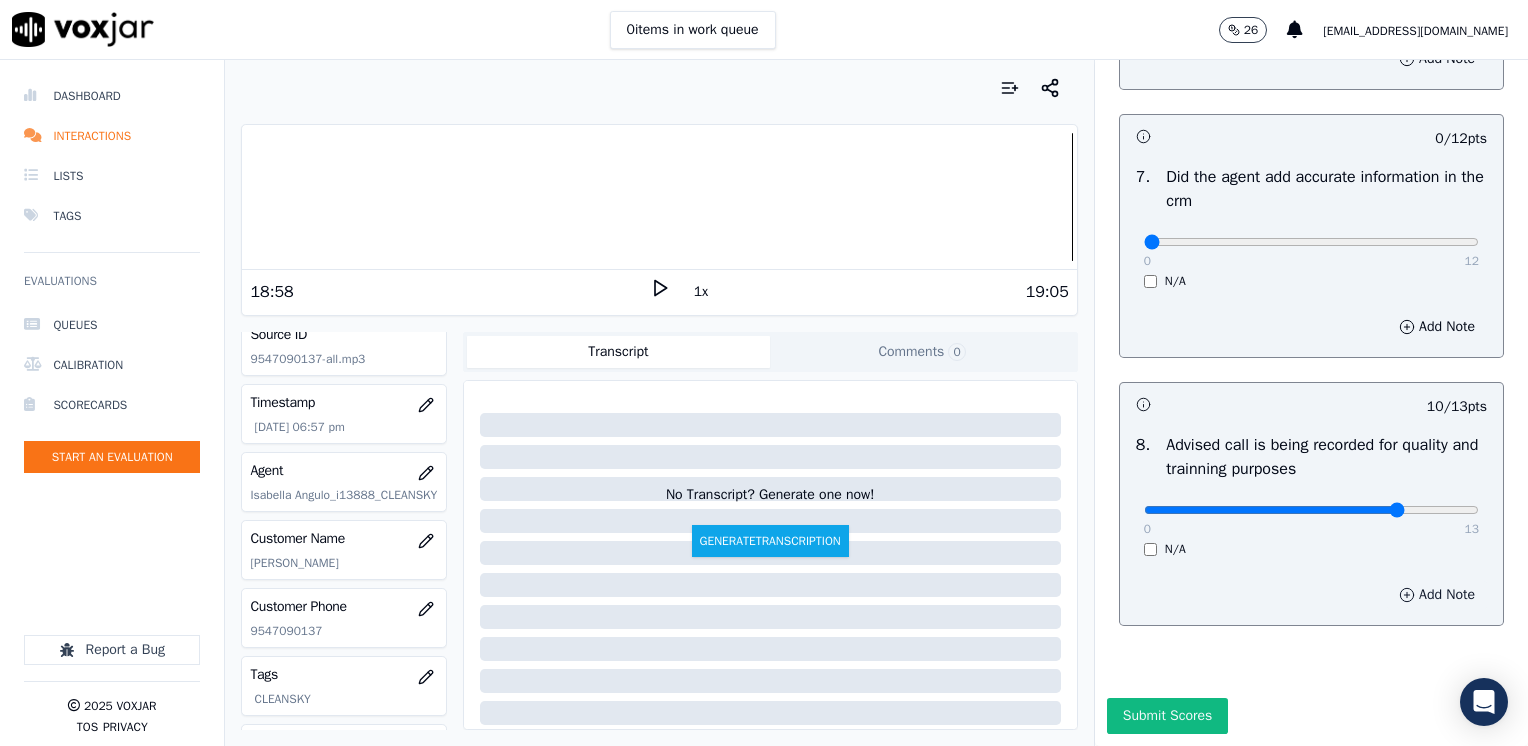 click on "Add Note" at bounding box center [1437, 595] 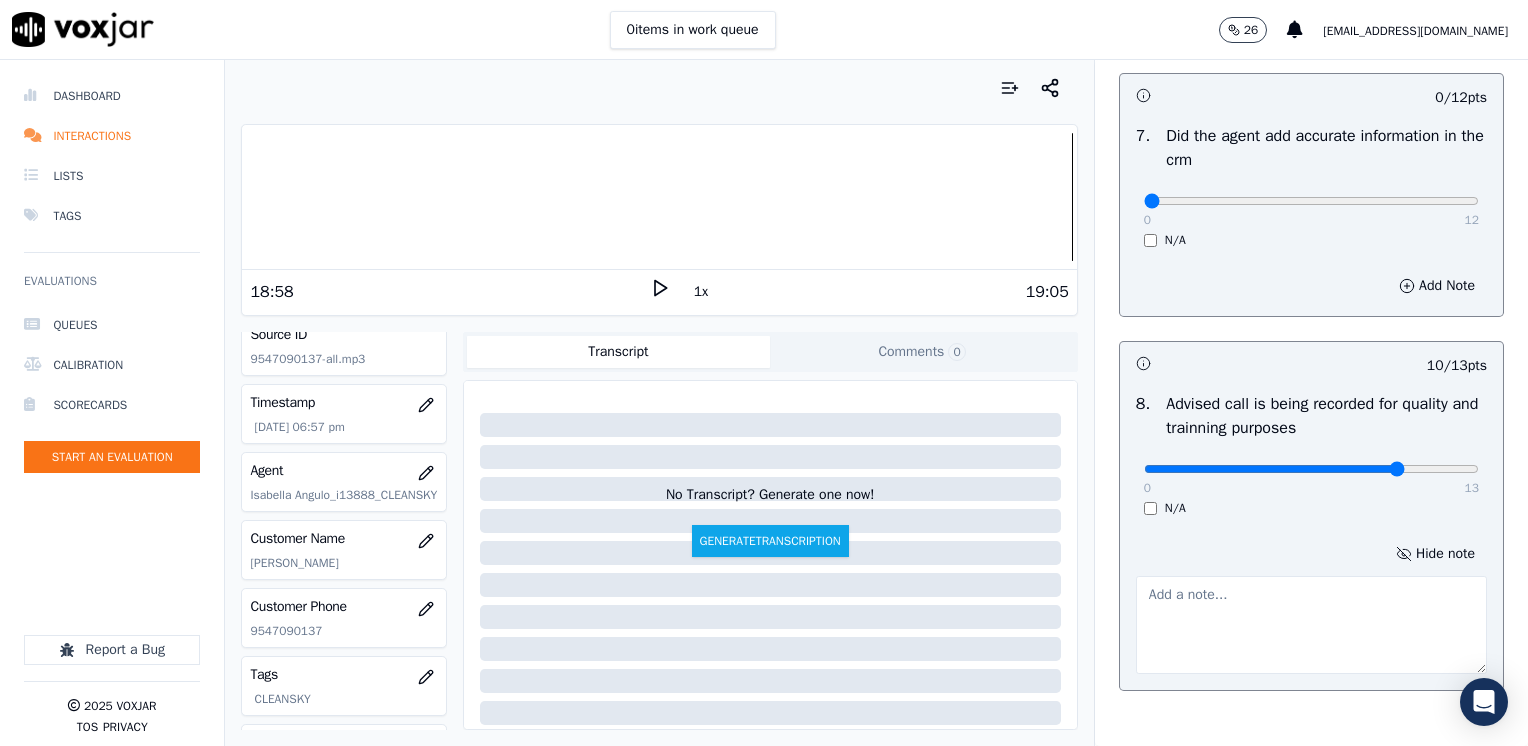 click at bounding box center (1311, 625) 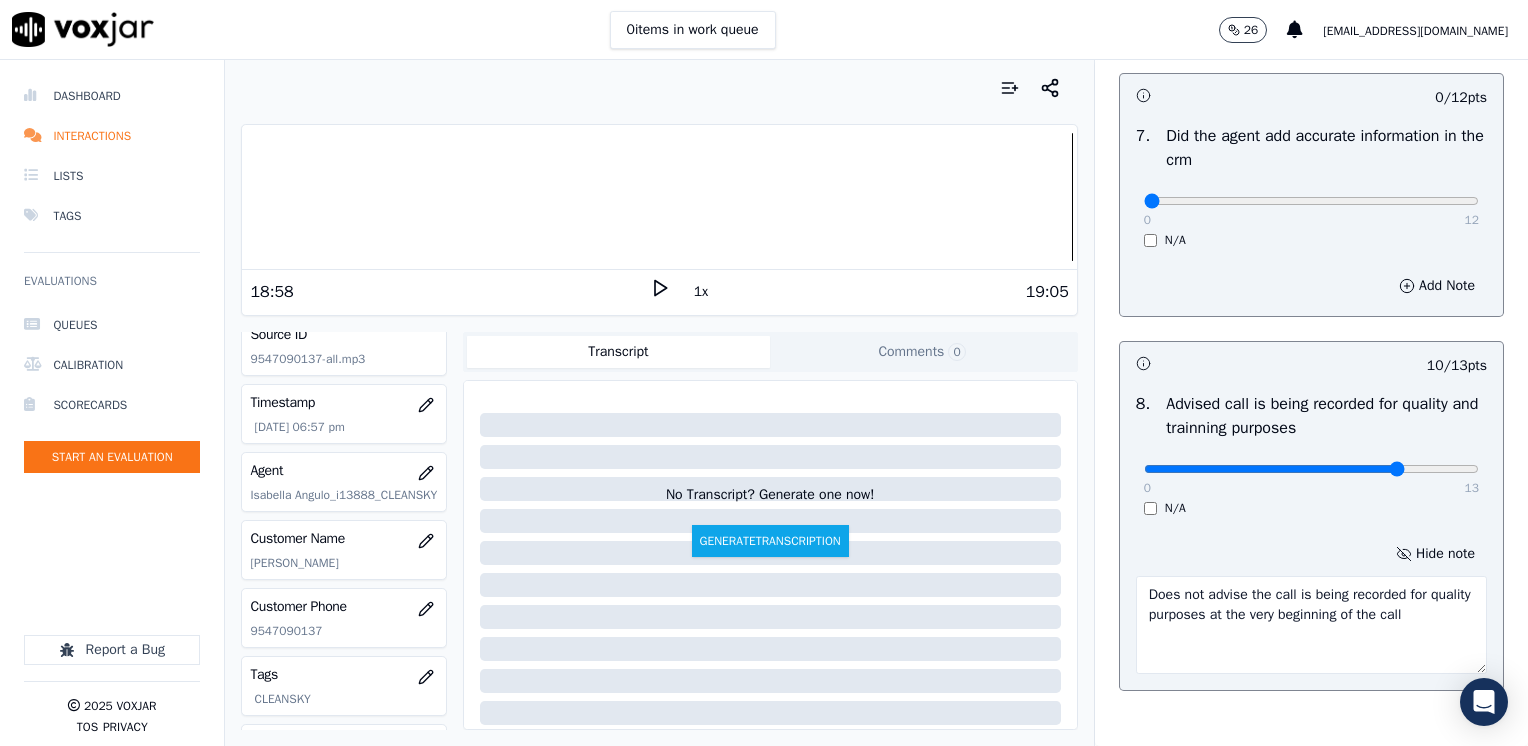 scroll, scrollTop: 1753, scrollLeft: 0, axis: vertical 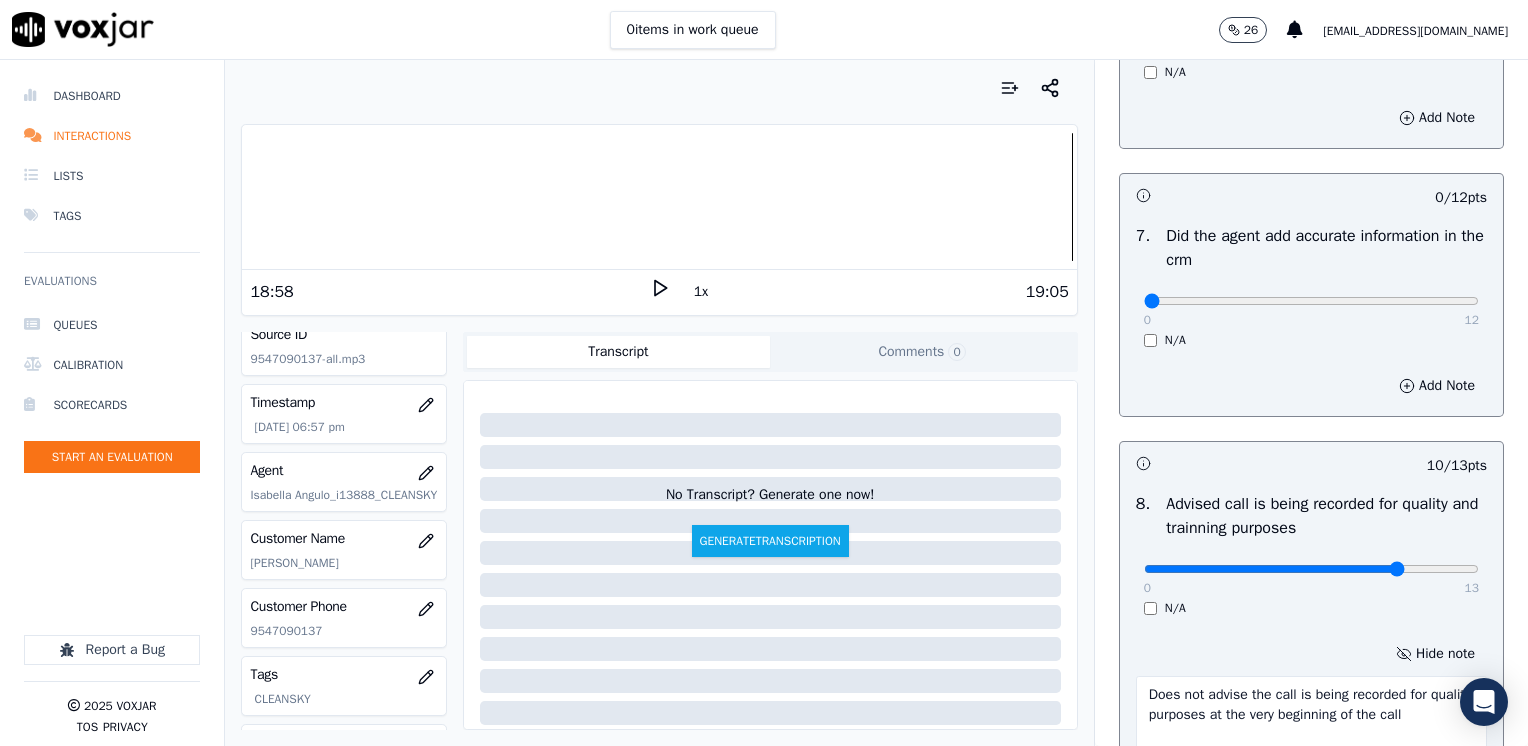type on "Does not advise the call is being recorded for quality purposes at the very beginning of the call" 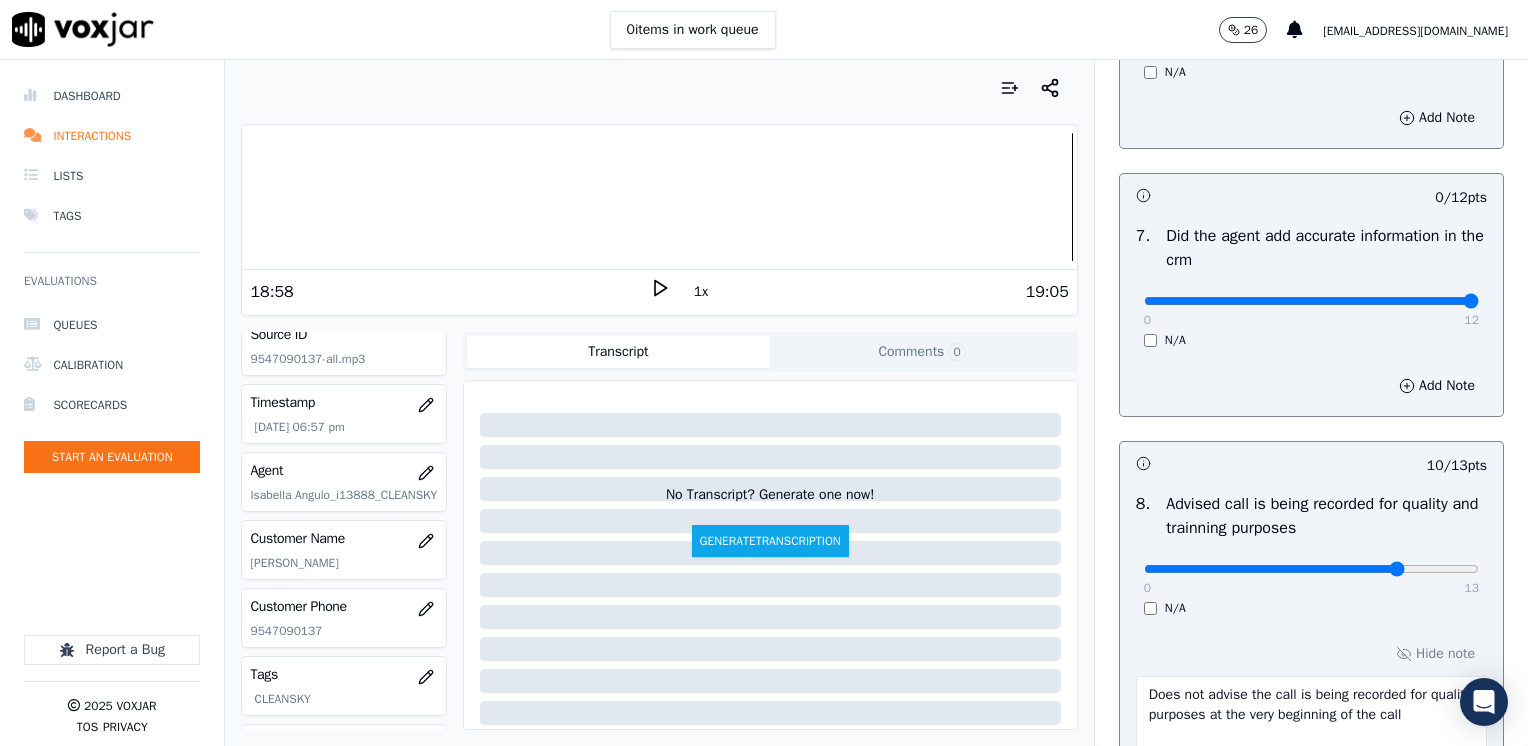 drag, startPoint x: 1135, startPoint y: 292, endPoint x: 1531, endPoint y: 330, distance: 397.81906 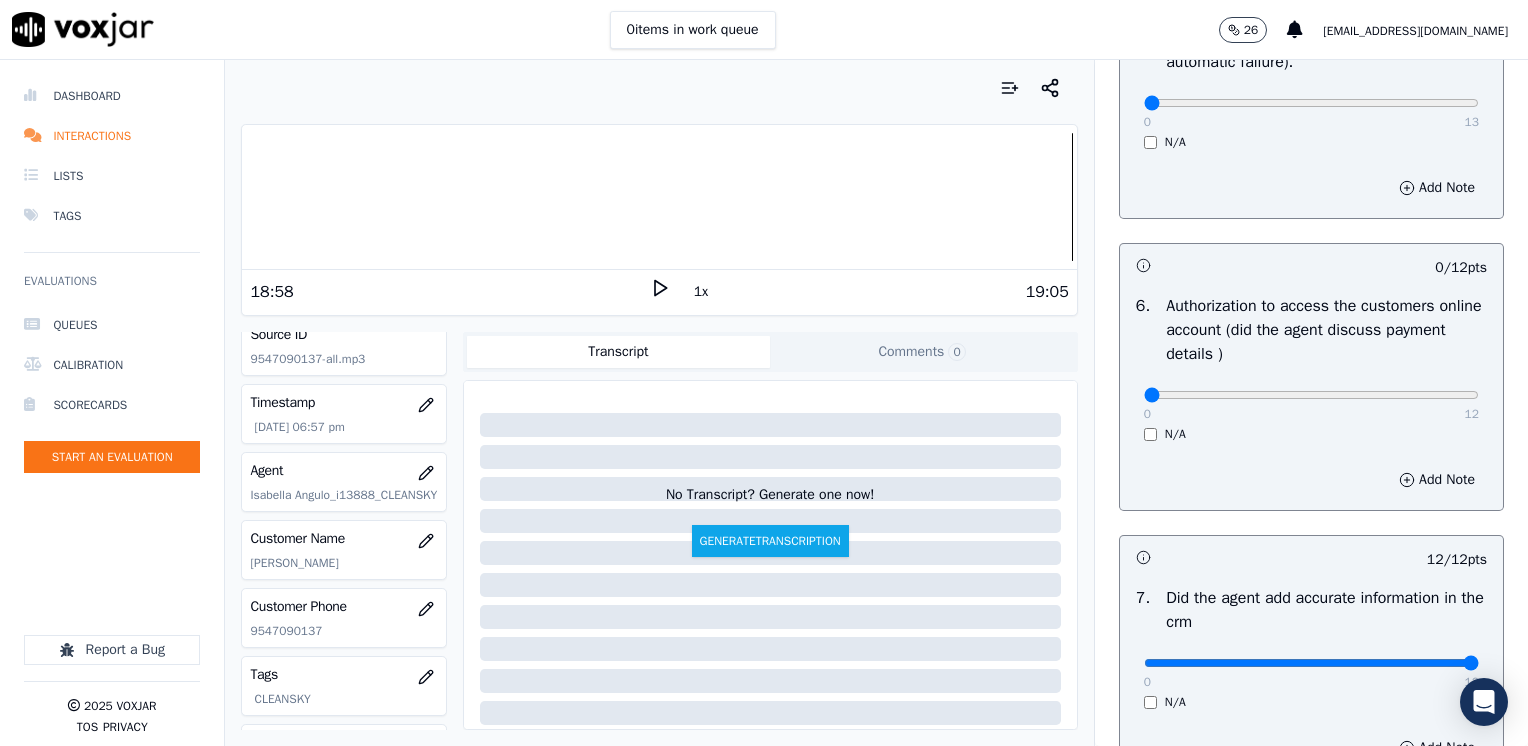 scroll, scrollTop: 1353, scrollLeft: 0, axis: vertical 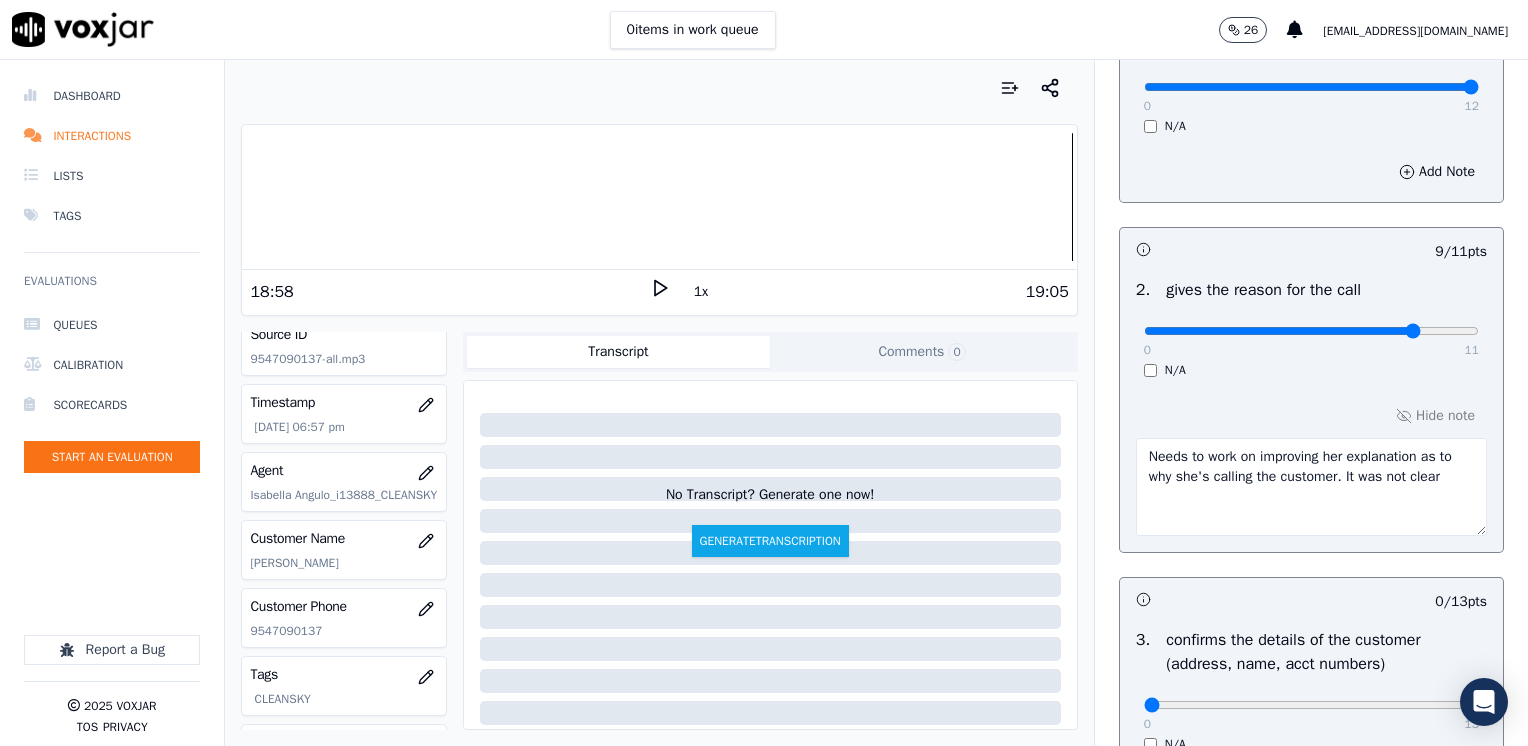 drag, startPoint x: 1173, startPoint y: 514, endPoint x: 1106, endPoint y: 450, distance: 92.65527 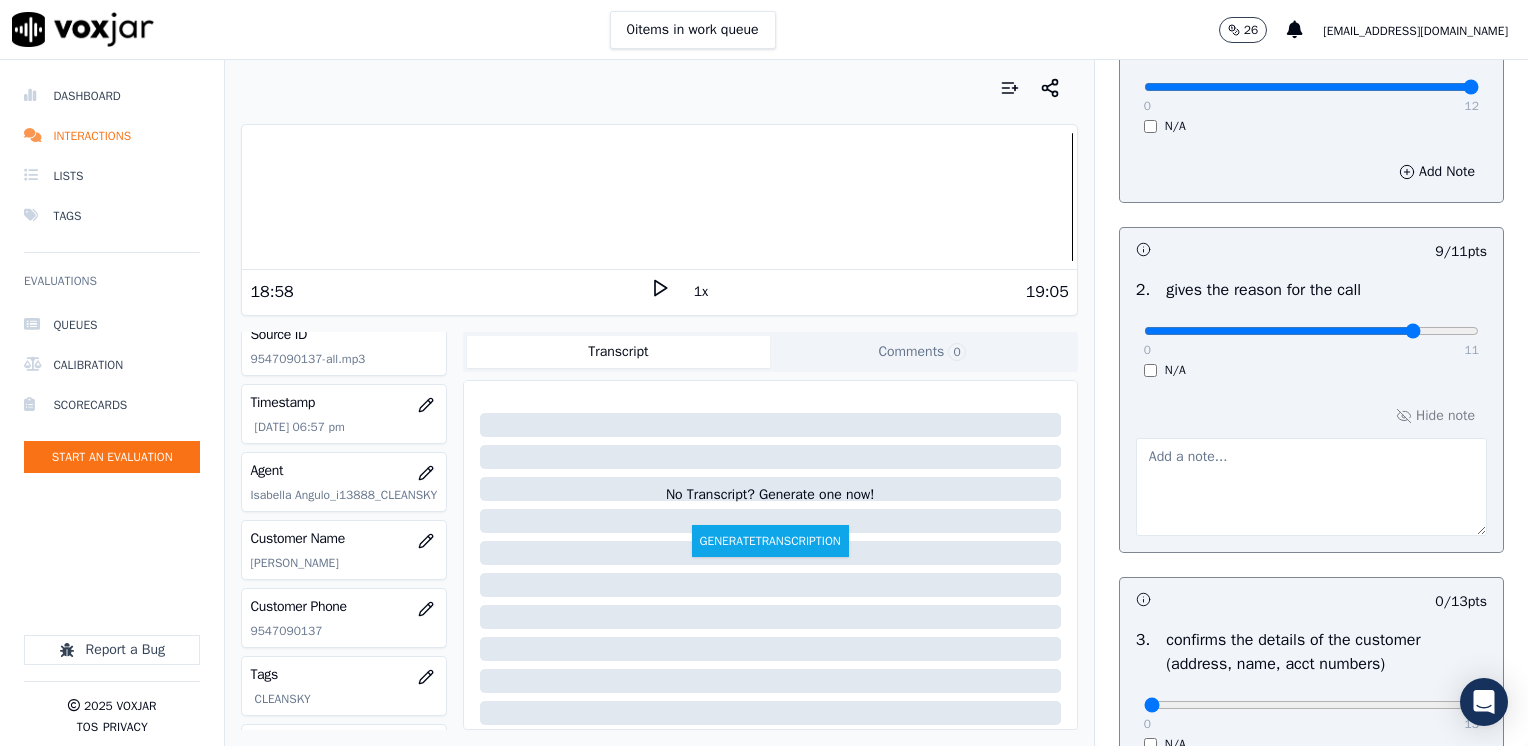 type 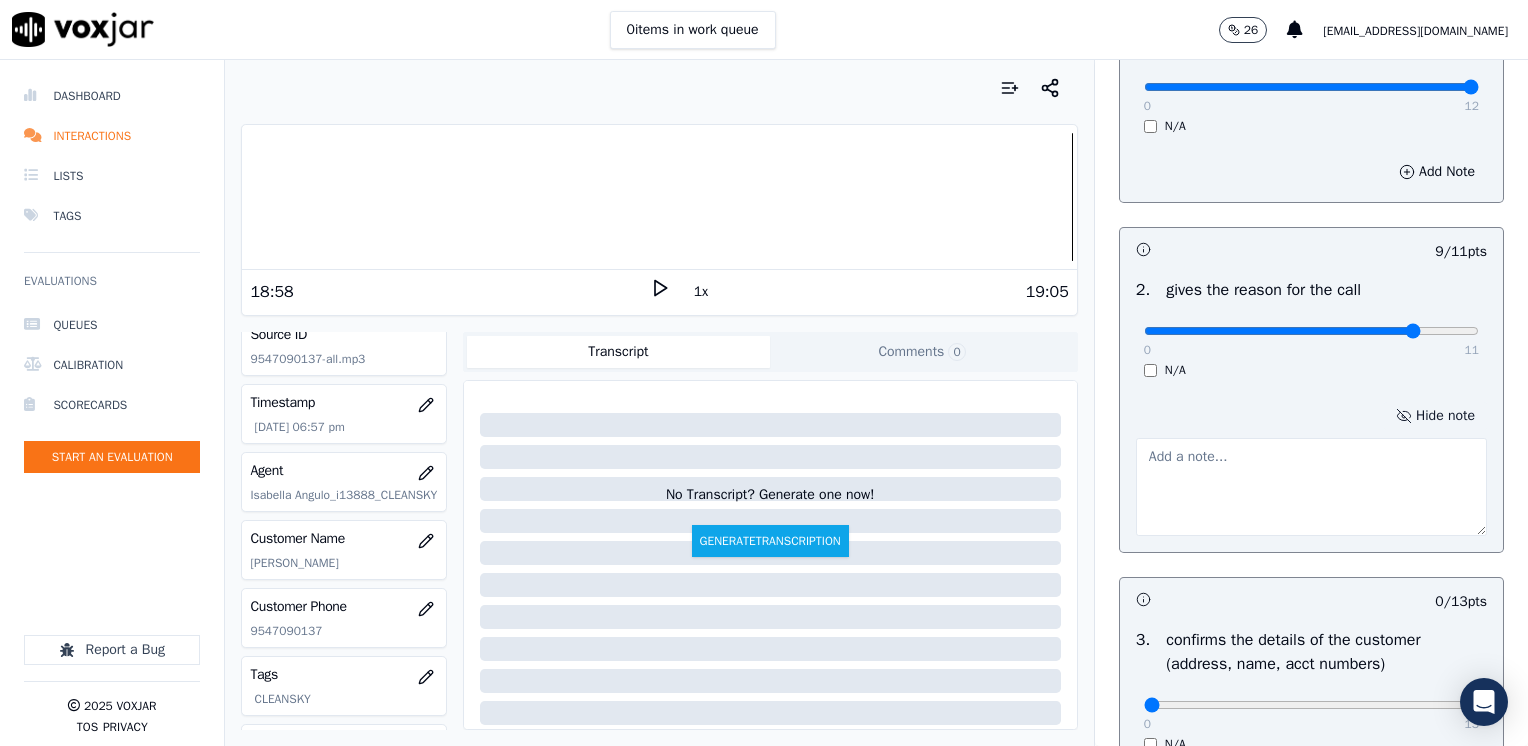 click on "Hide note" at bounding box center (1435, 416) 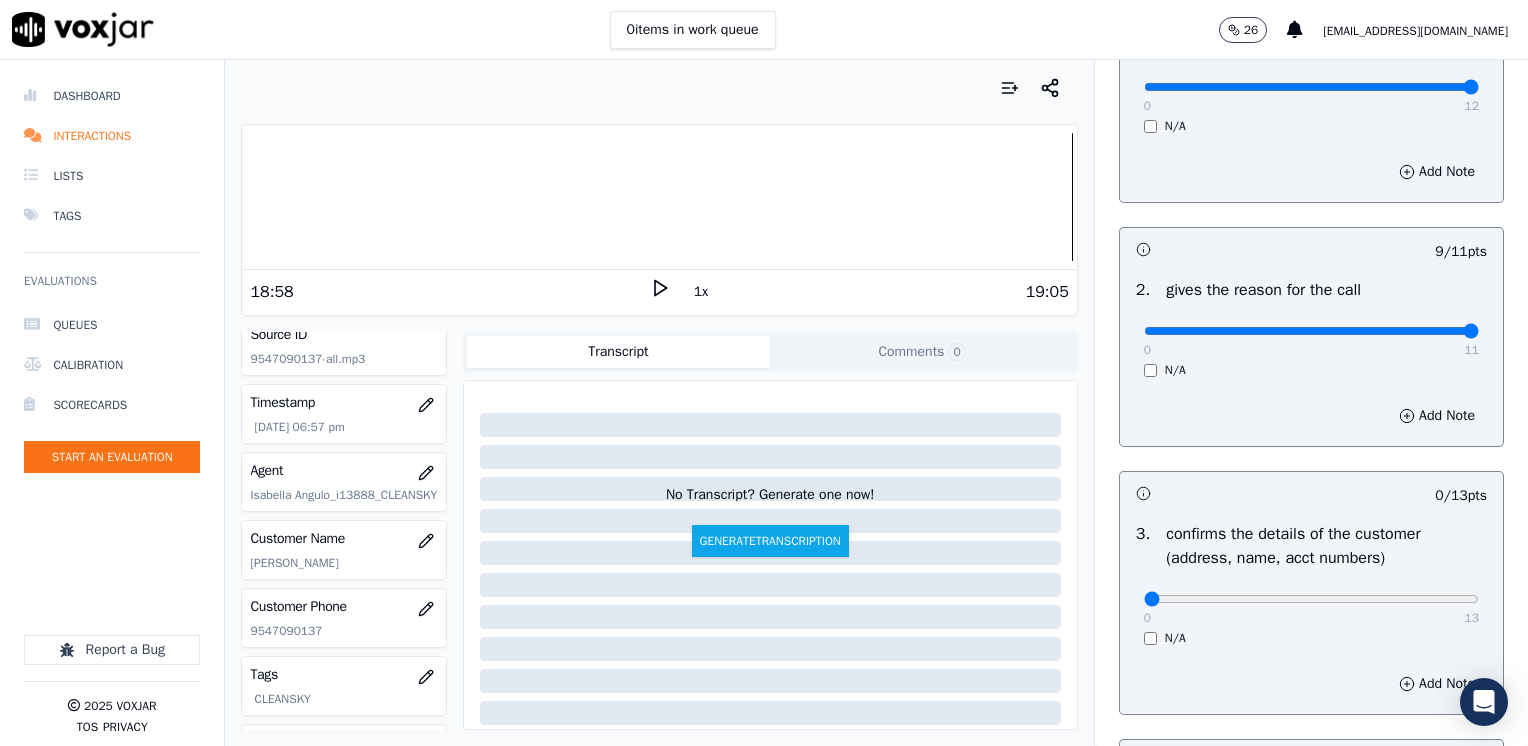 drag, startPoint x: 1372, startPoint y: 327, endPoint x: 1531, endPoint y: 350, distance: 160.6549 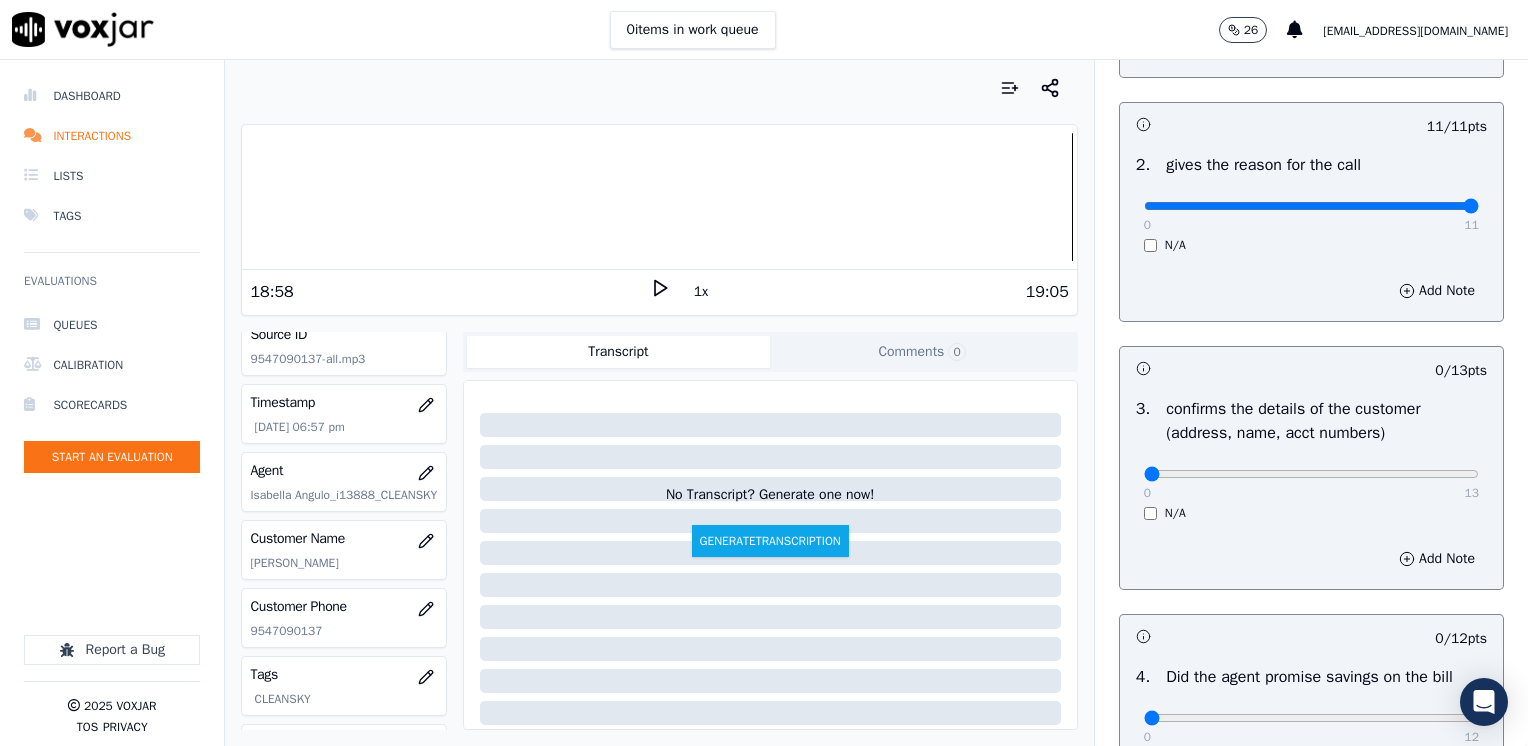 scroll, scrollTop: 500, scrollLeft: 0, axis: vertical 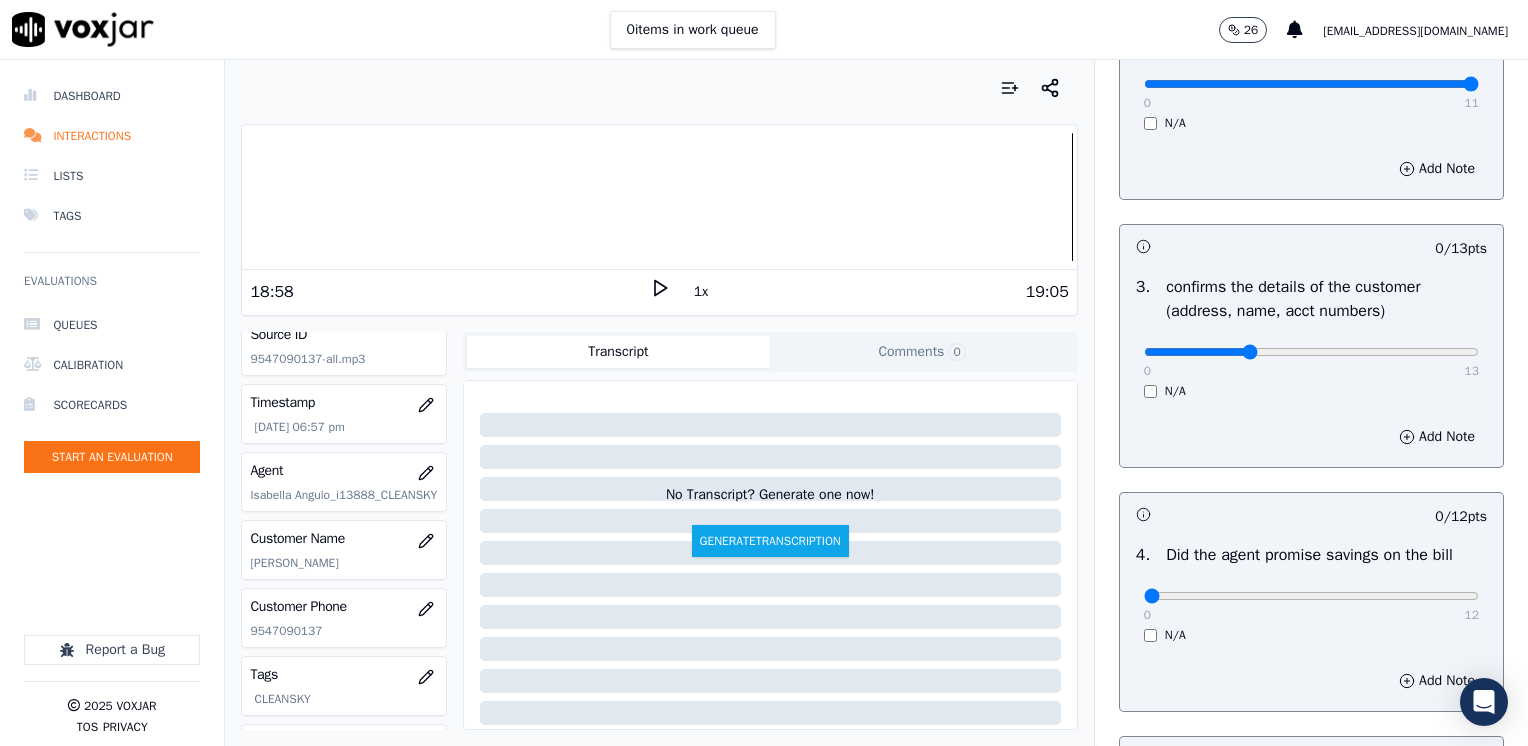 click at bounding box center (1311, -160) 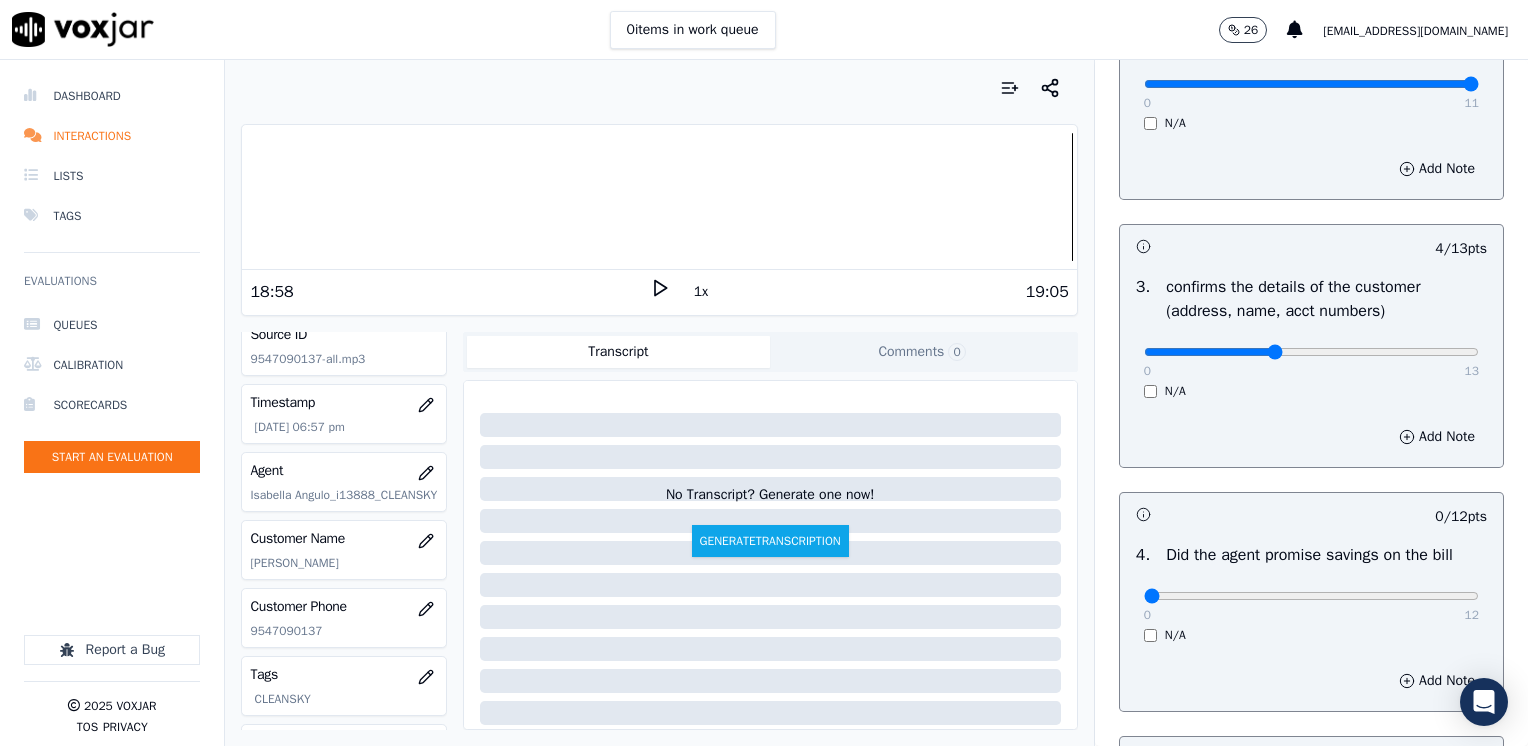 type on "5" 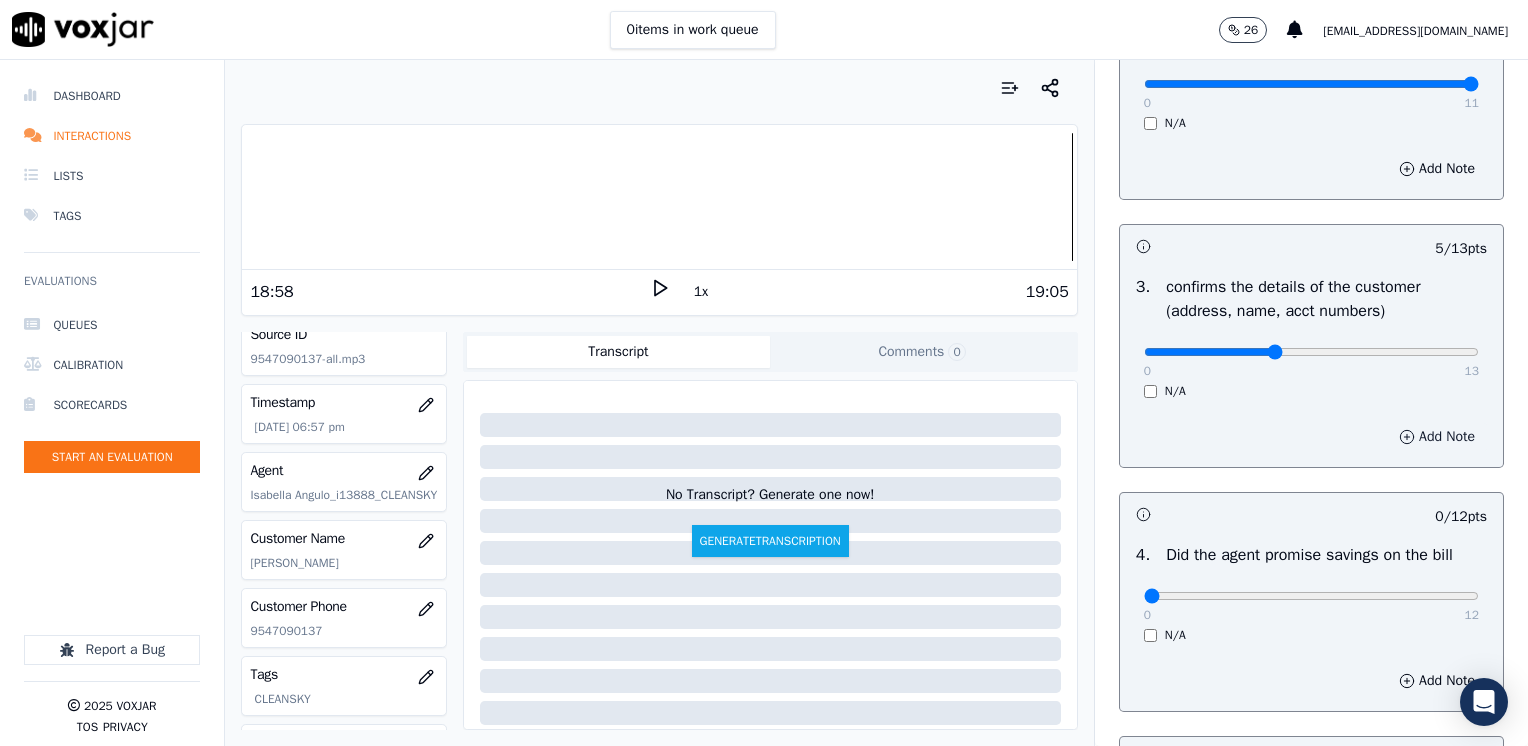 click on "Add Note" at bounding box center [1437, 437] 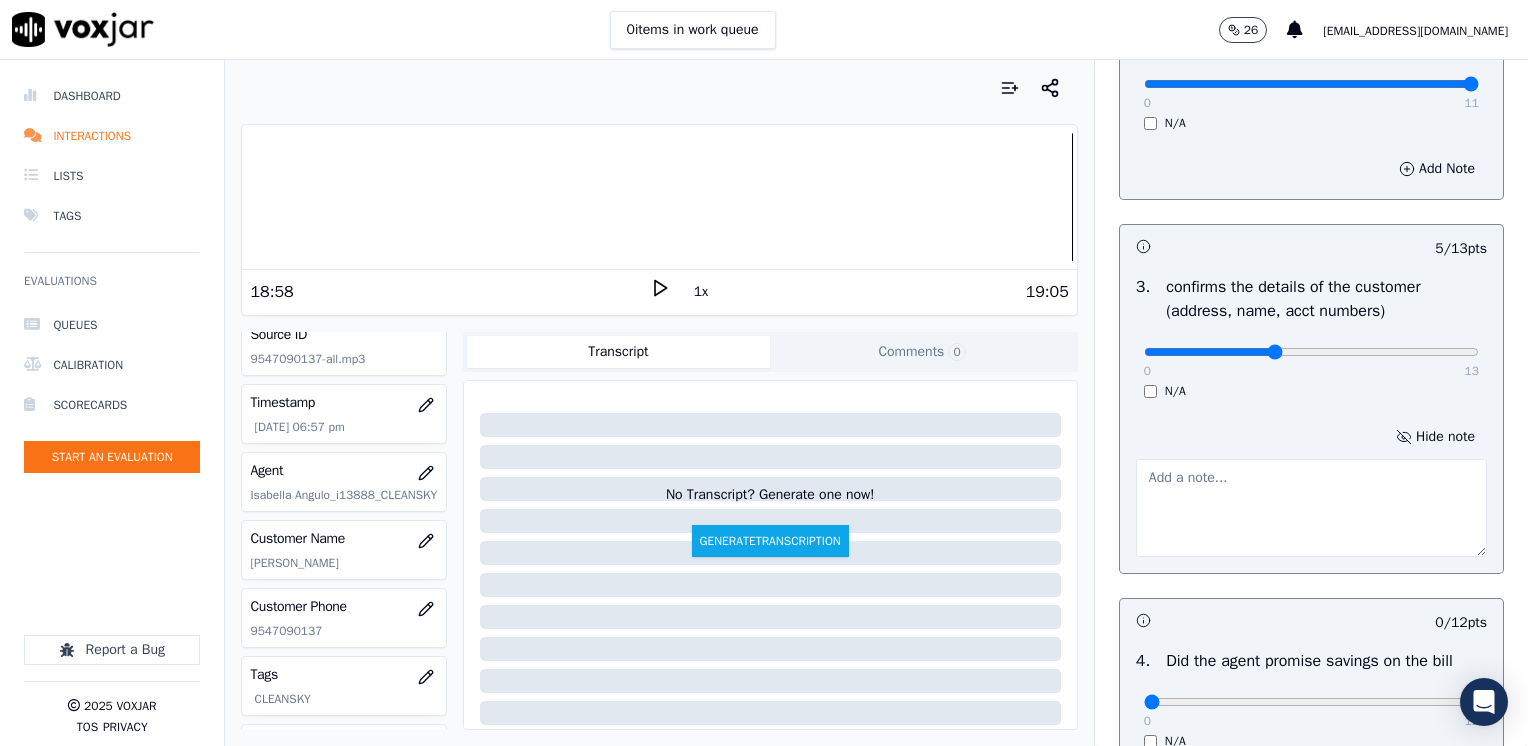click at bounding box center [1311, 508] 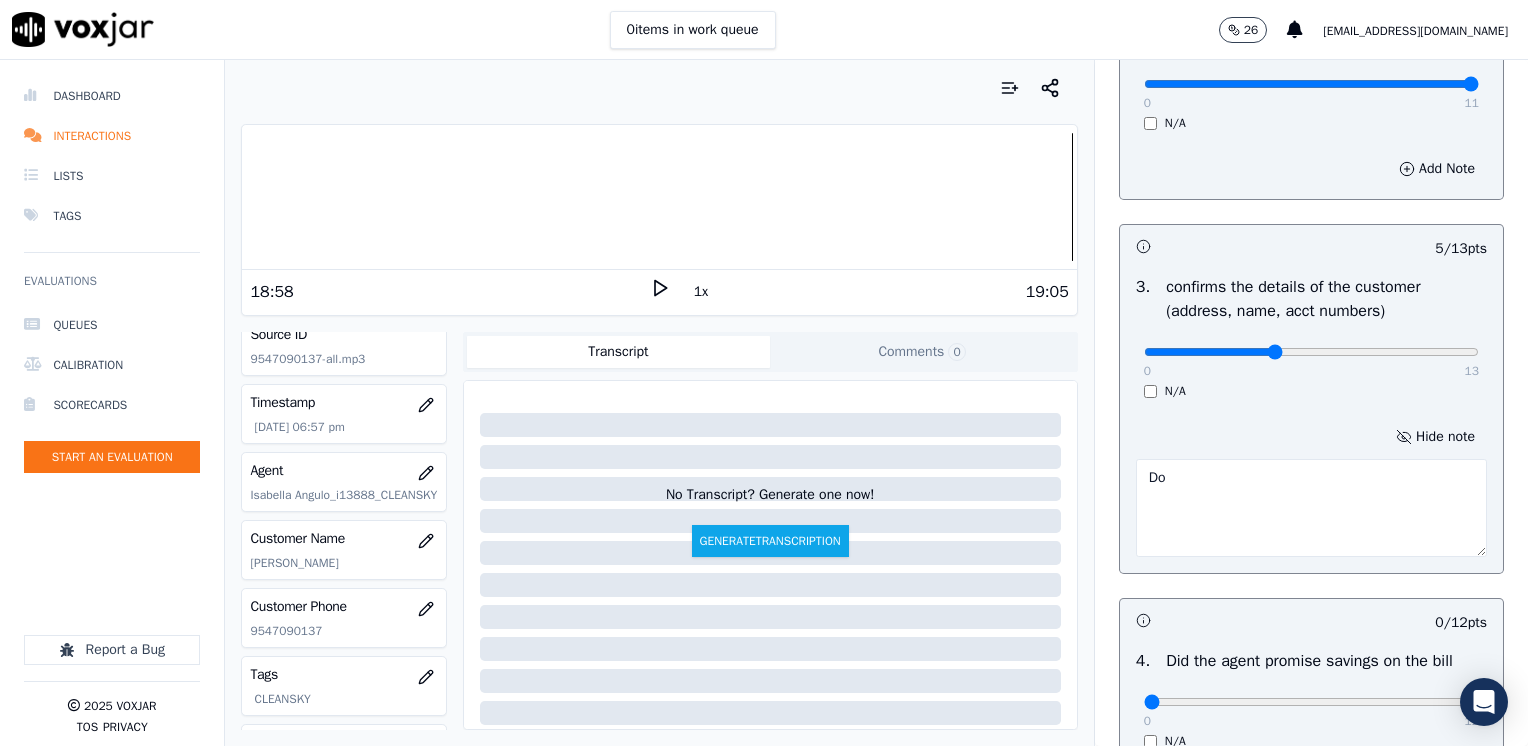 type on "D" 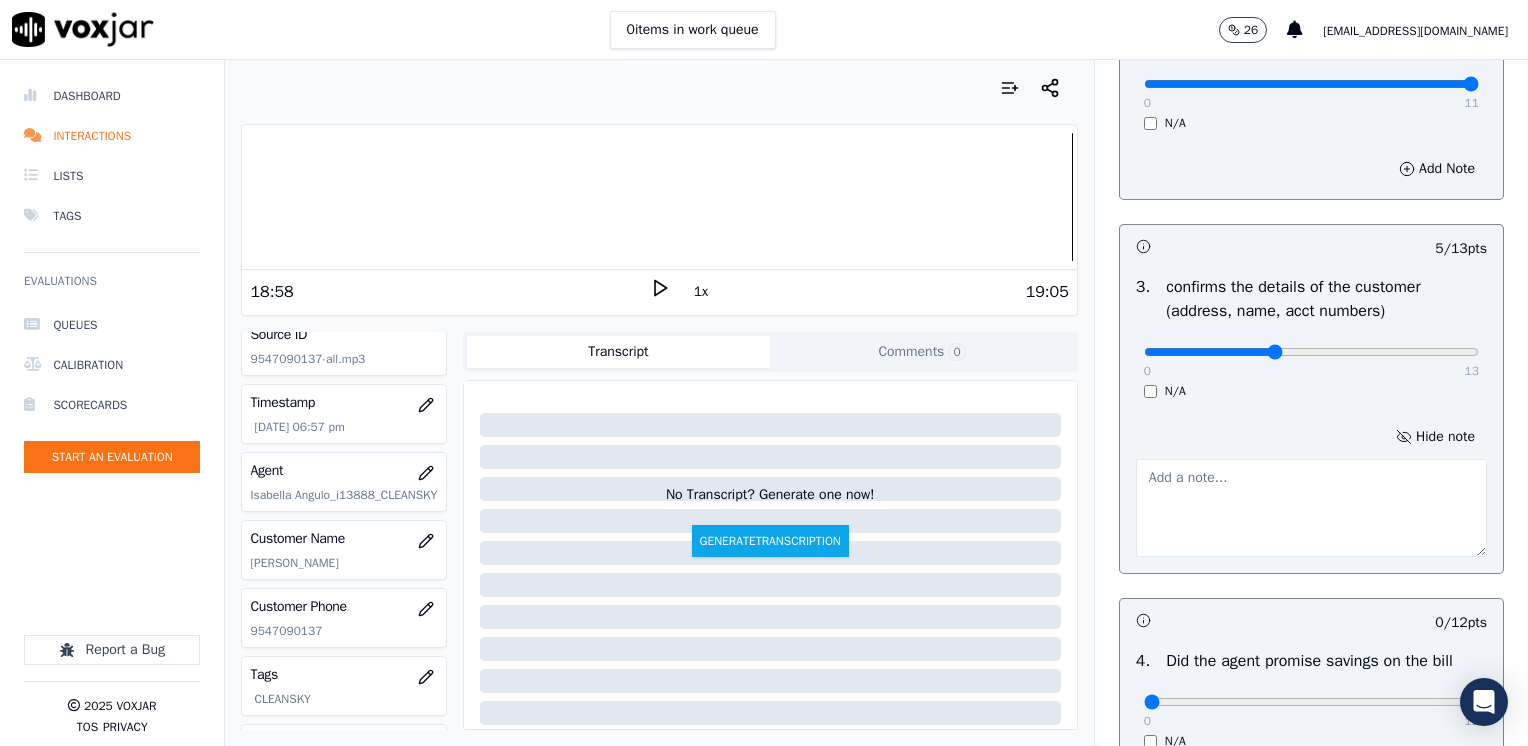 type on "n" 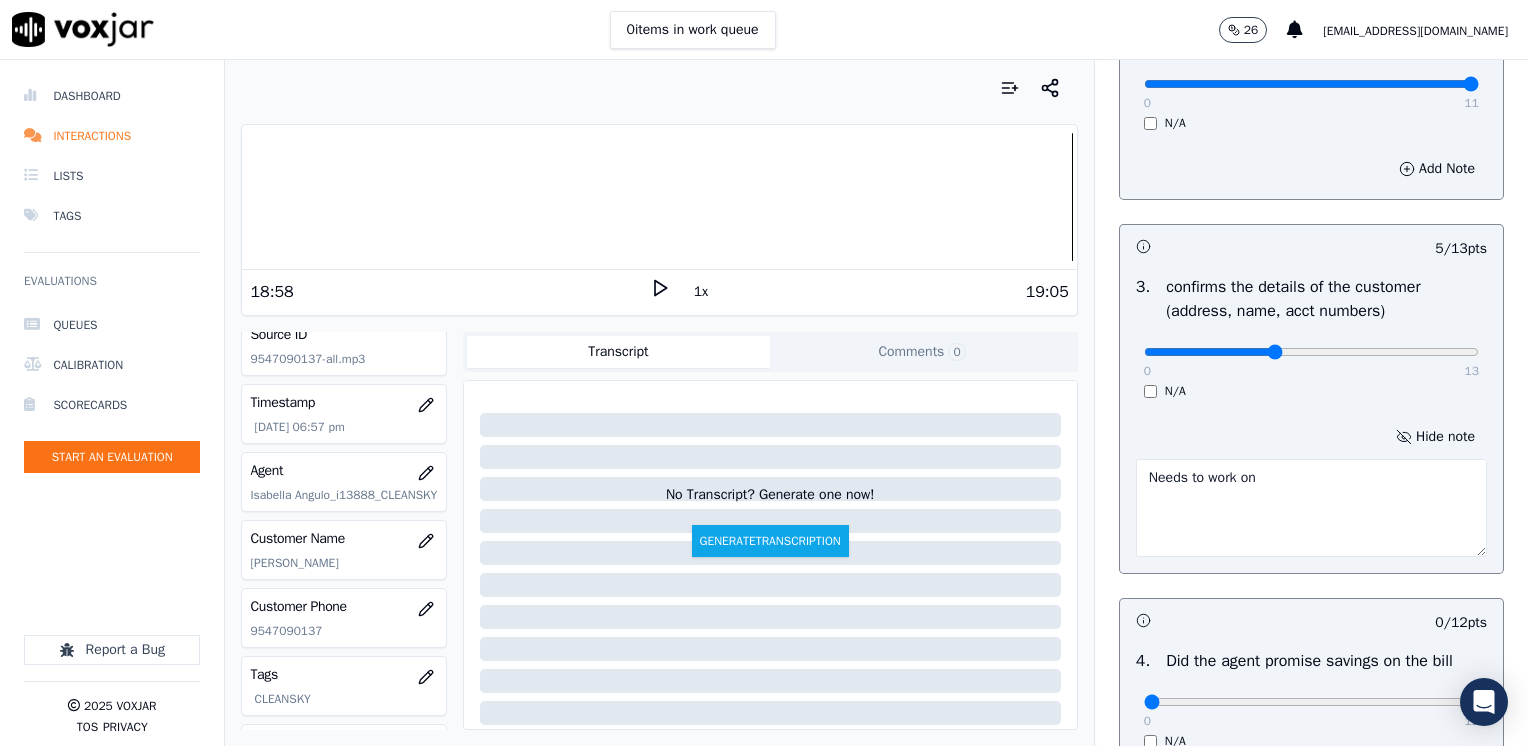 type on "Needs to work on" 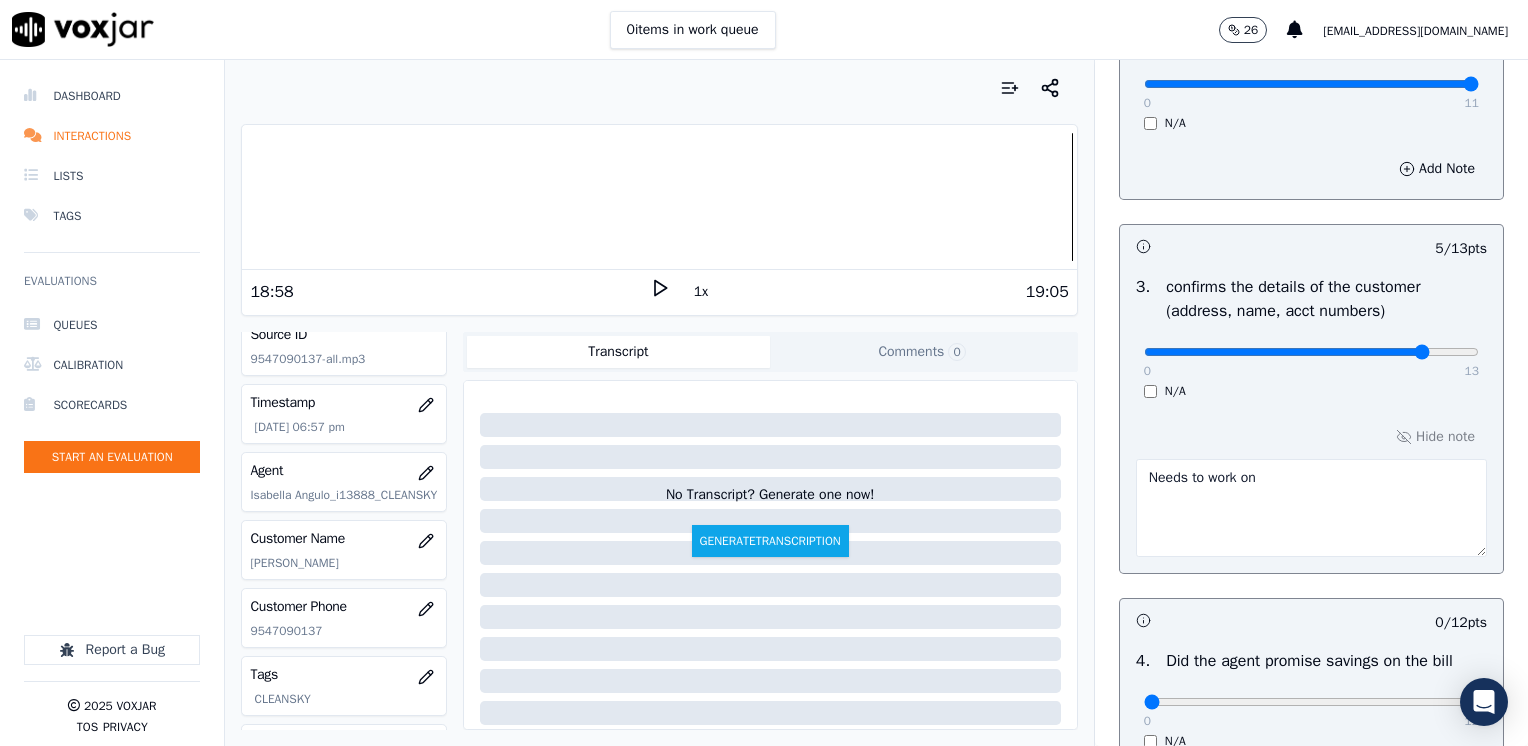 type on "11" 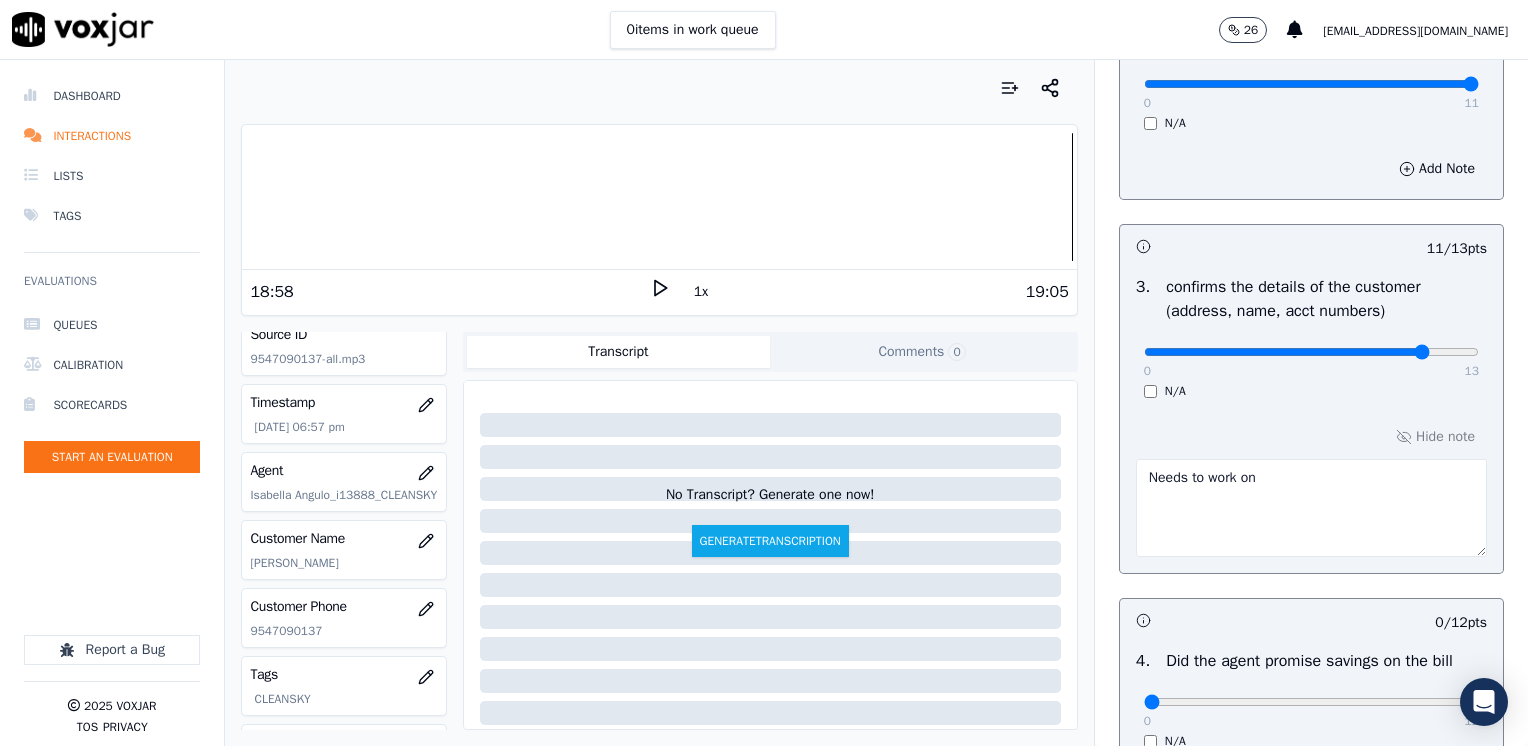 click on "Needs to work on" at bounding box center (1311, 508) 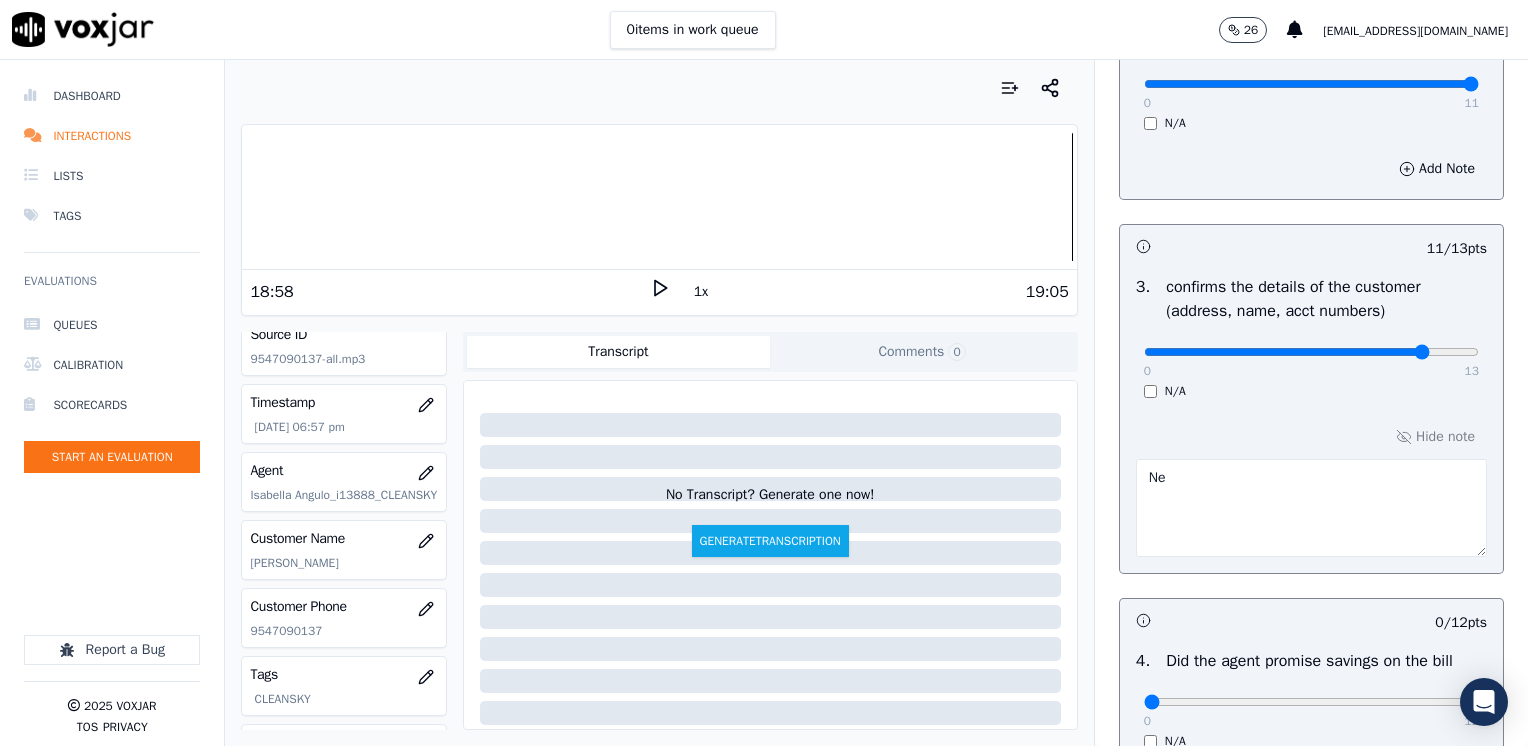 type on "N" 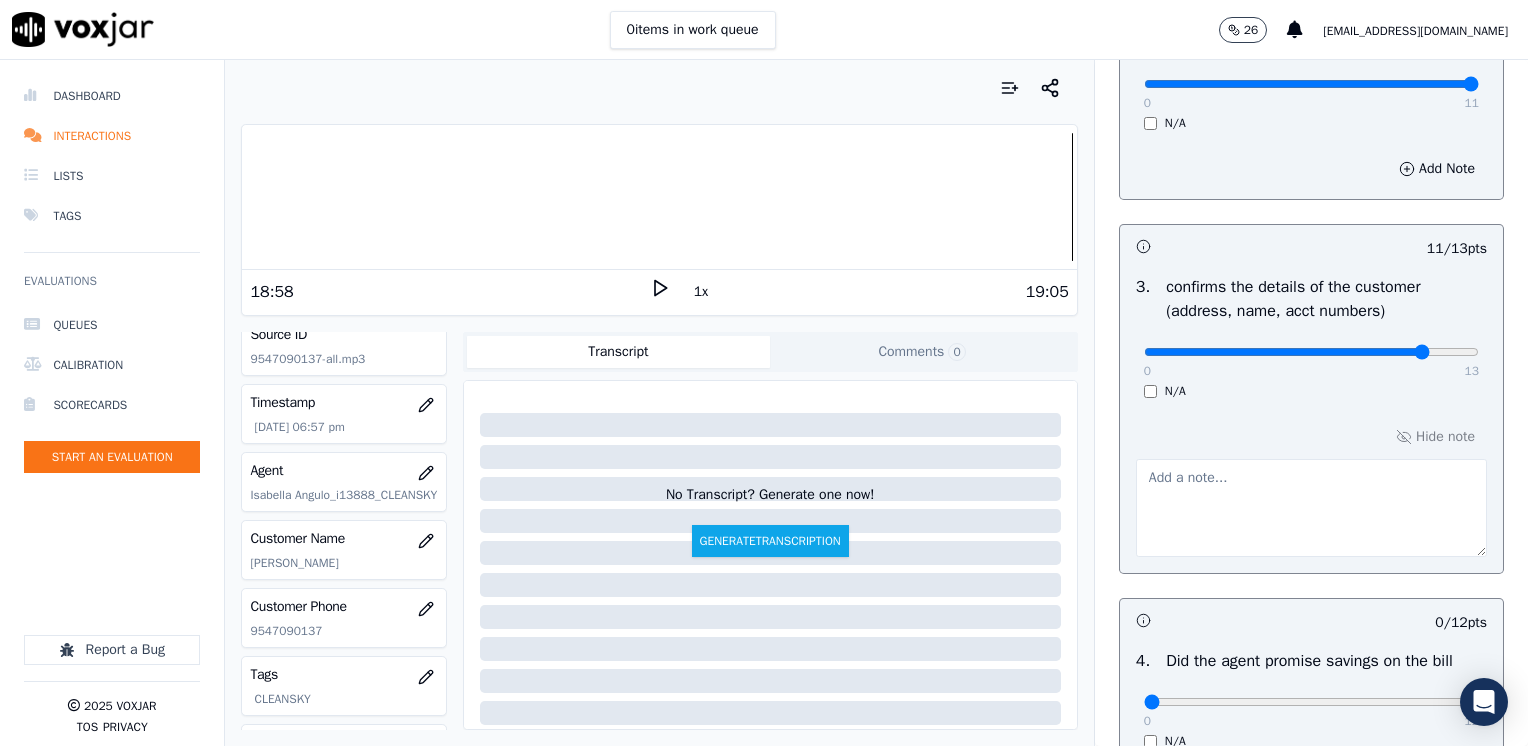 type 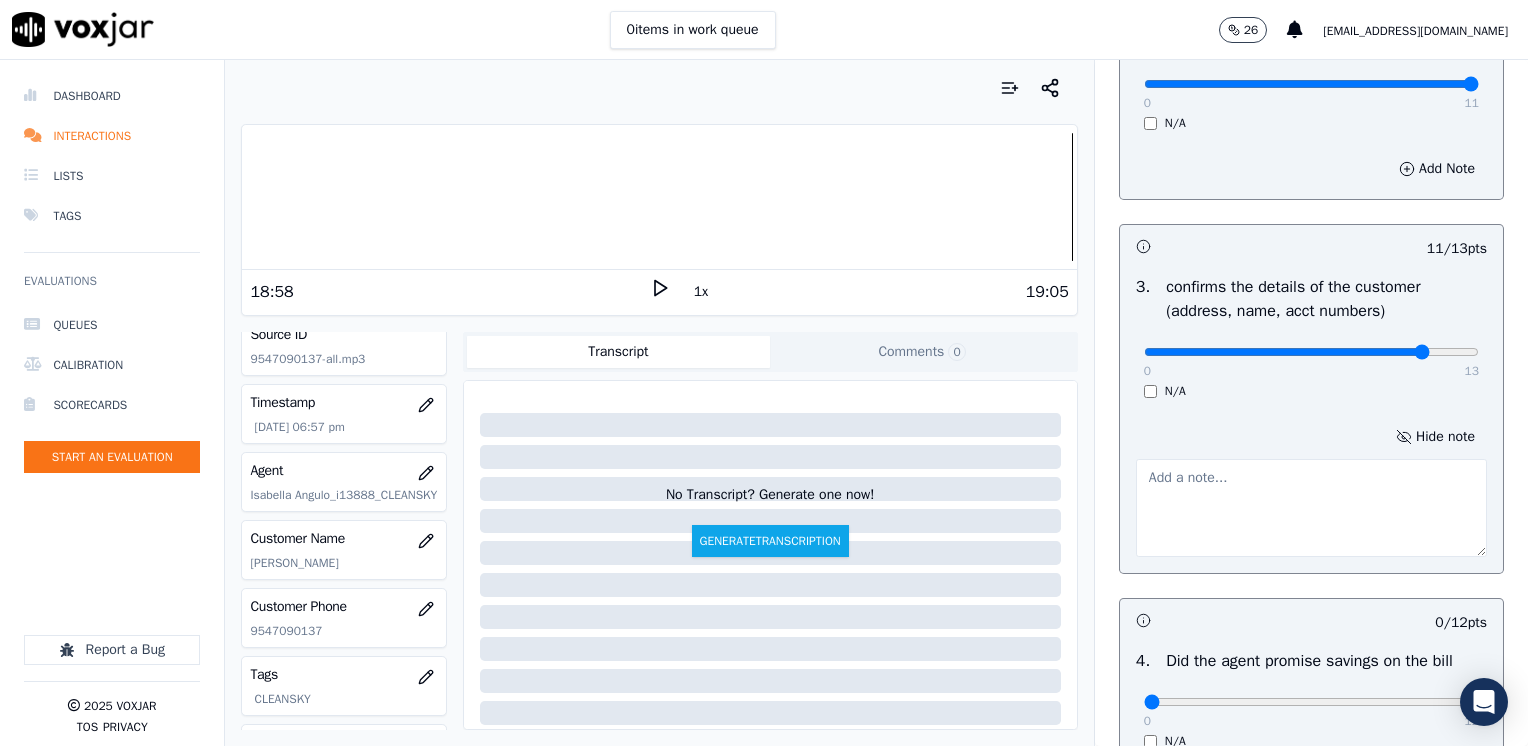 click on "Hide note" at bounding box center (1435, 437) 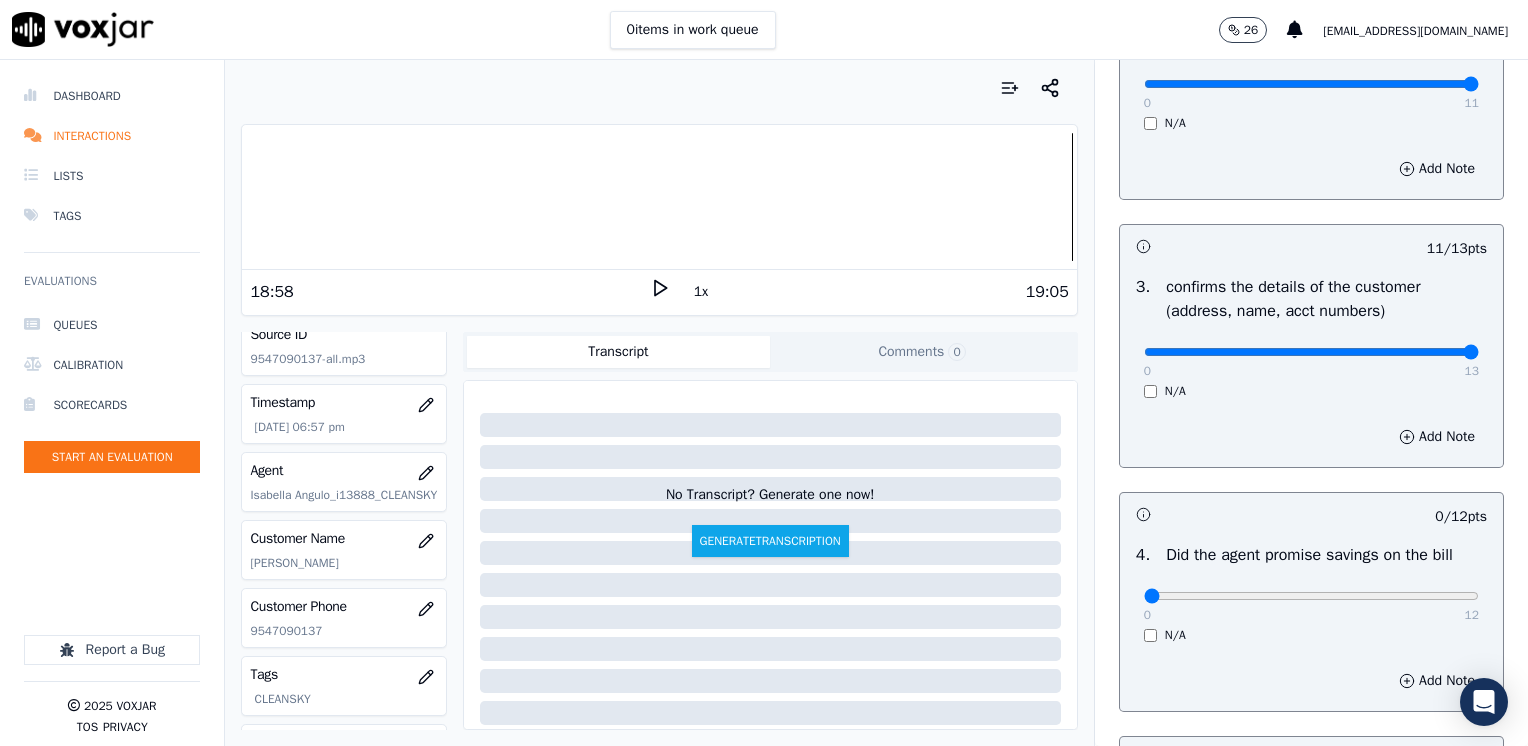 drag, startPoint x: 1385, startPoint y: 352, endPoint x: 1496, endPoint y: 359, distance: 111.220505 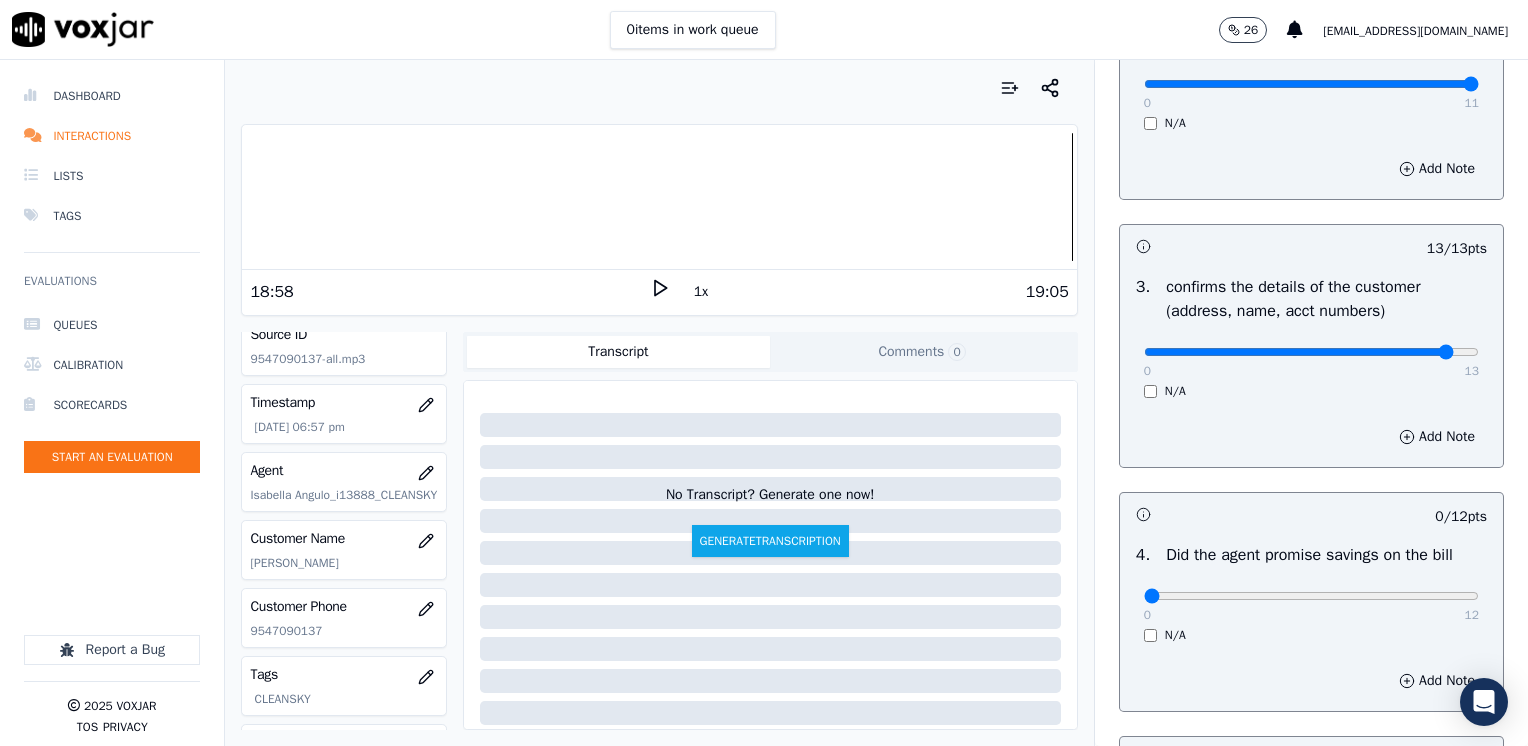 type on "12" 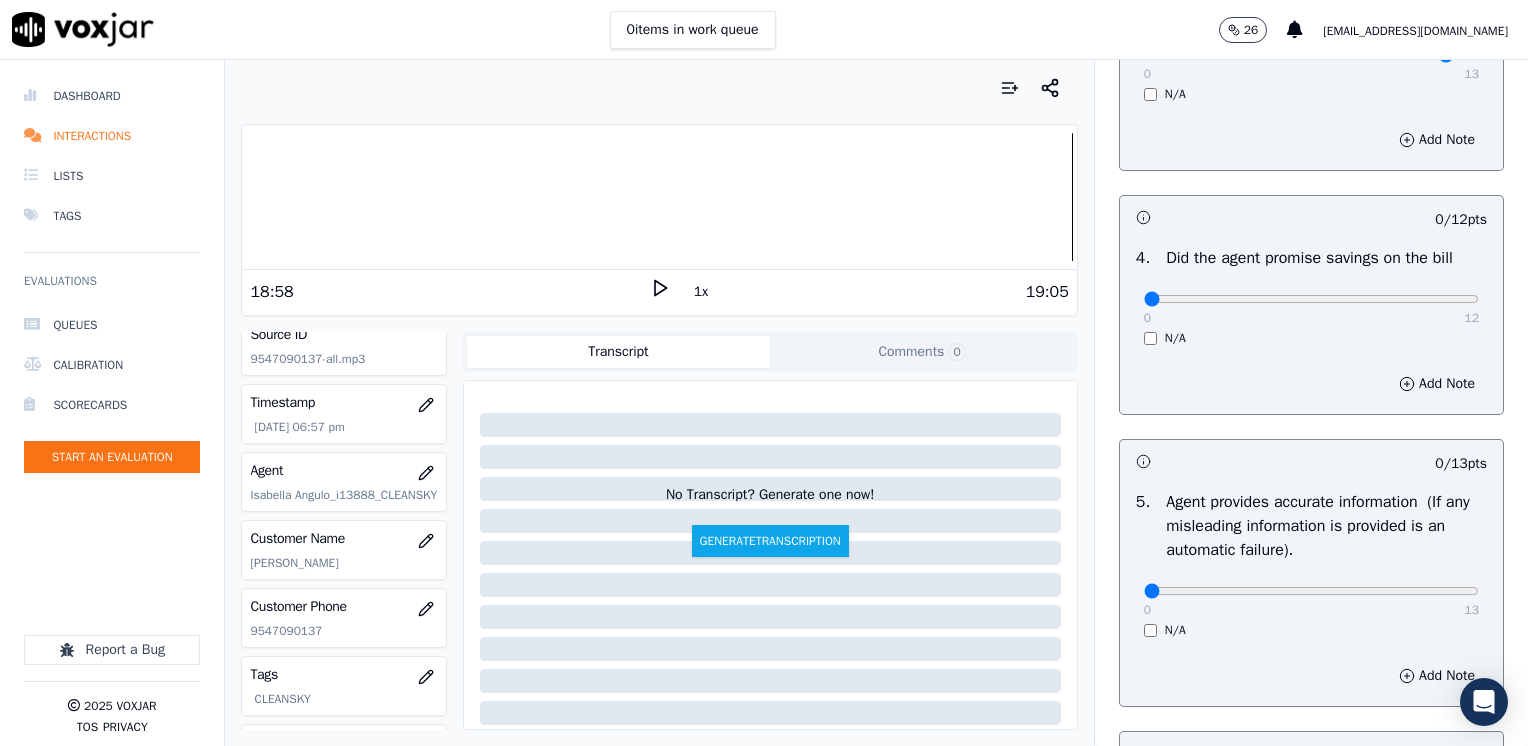 scroll, scrollTop: 800, scrollLeft: 0, axis: vertical 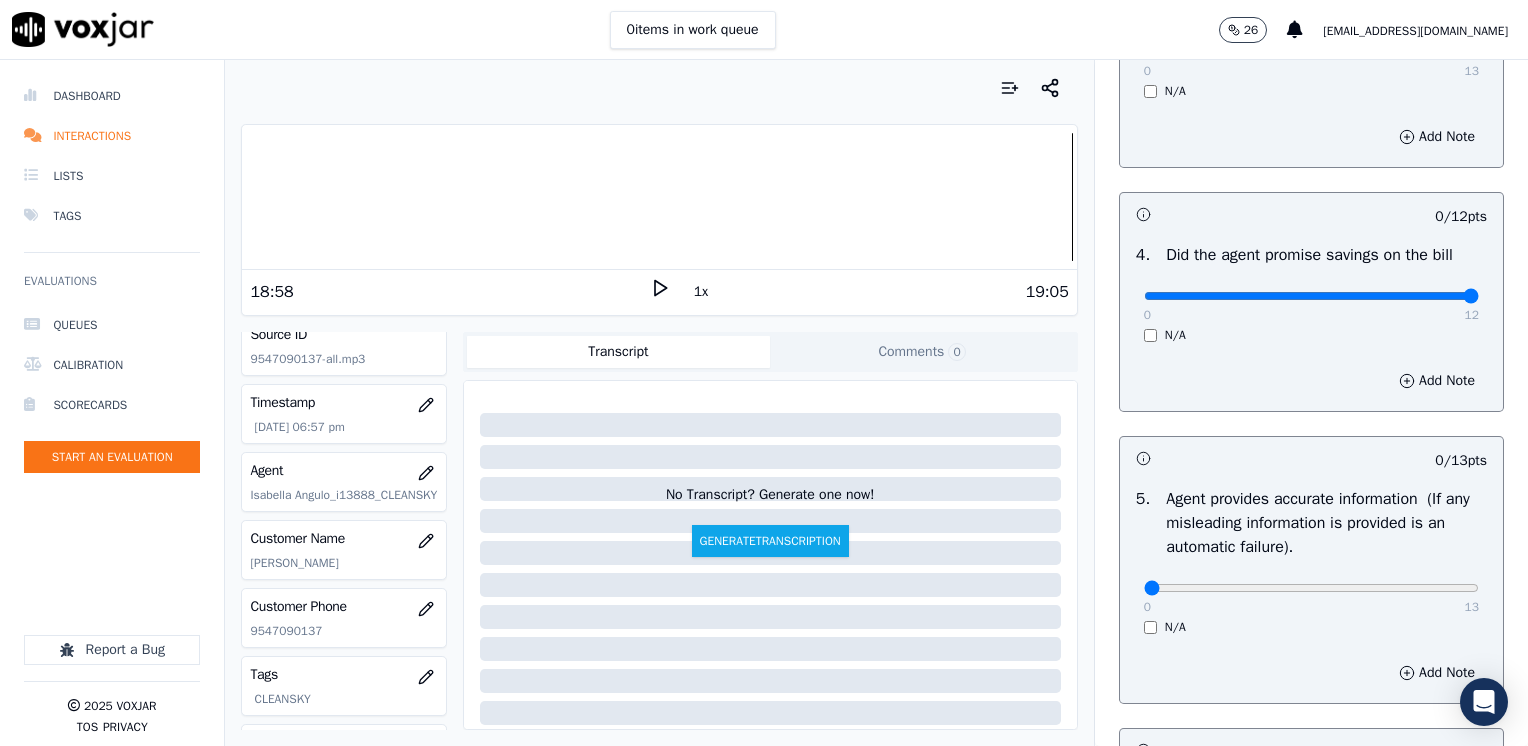 drag, startPoint x: 1133, startPoint y: 294, endPoint x: 1526, endPoint y: 294, distance: 393 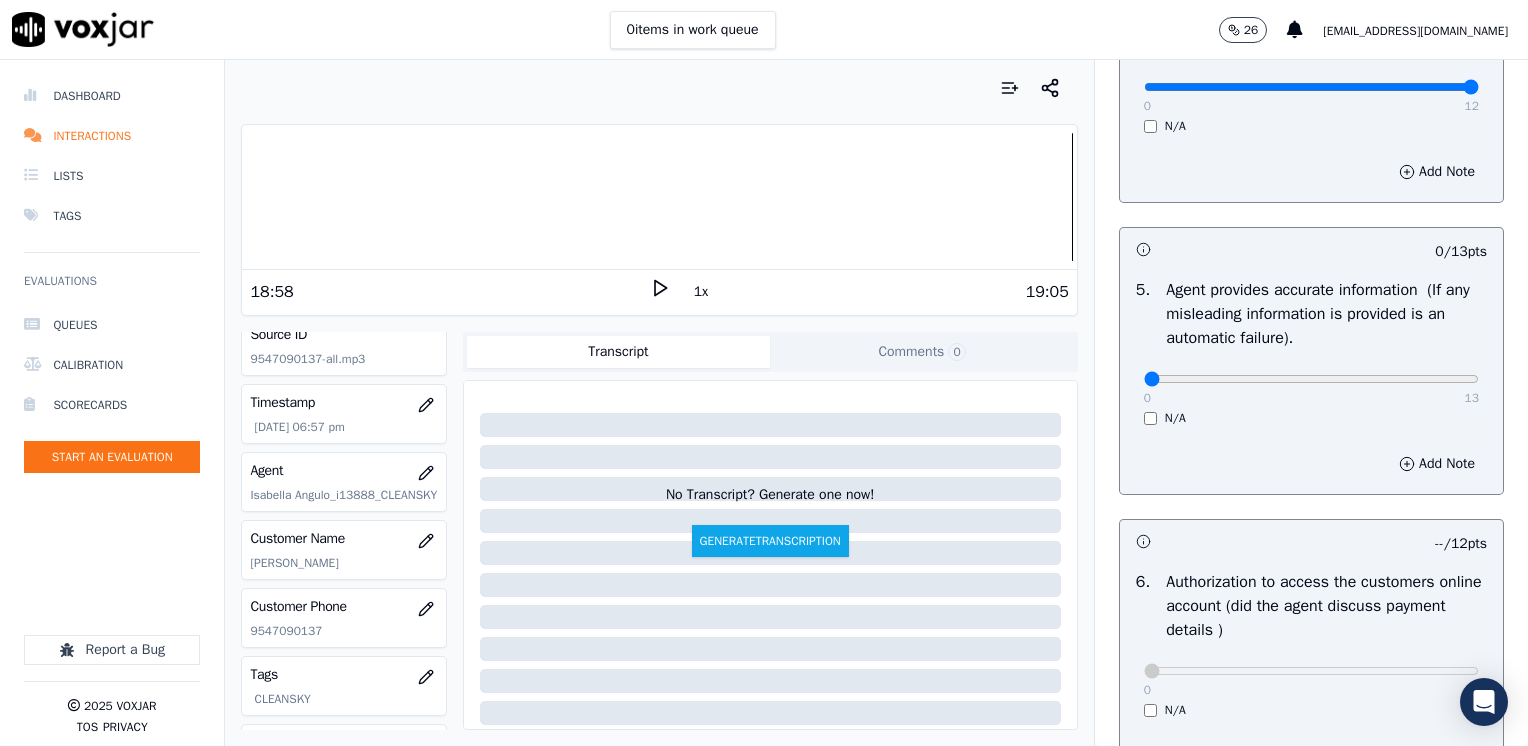 scroll, scrollTop: 1000, scrollLeft: 0, axis: vertical 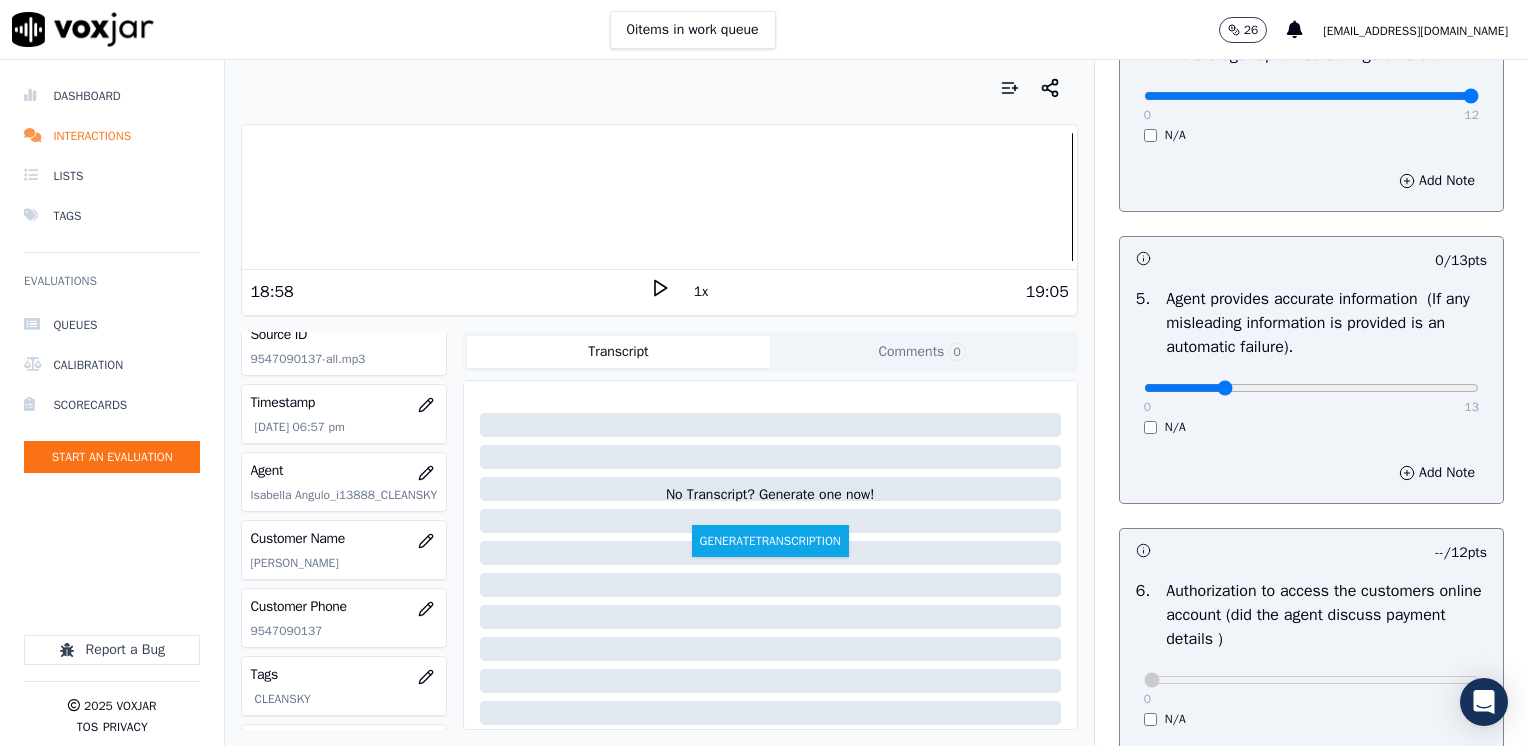 type on "0" 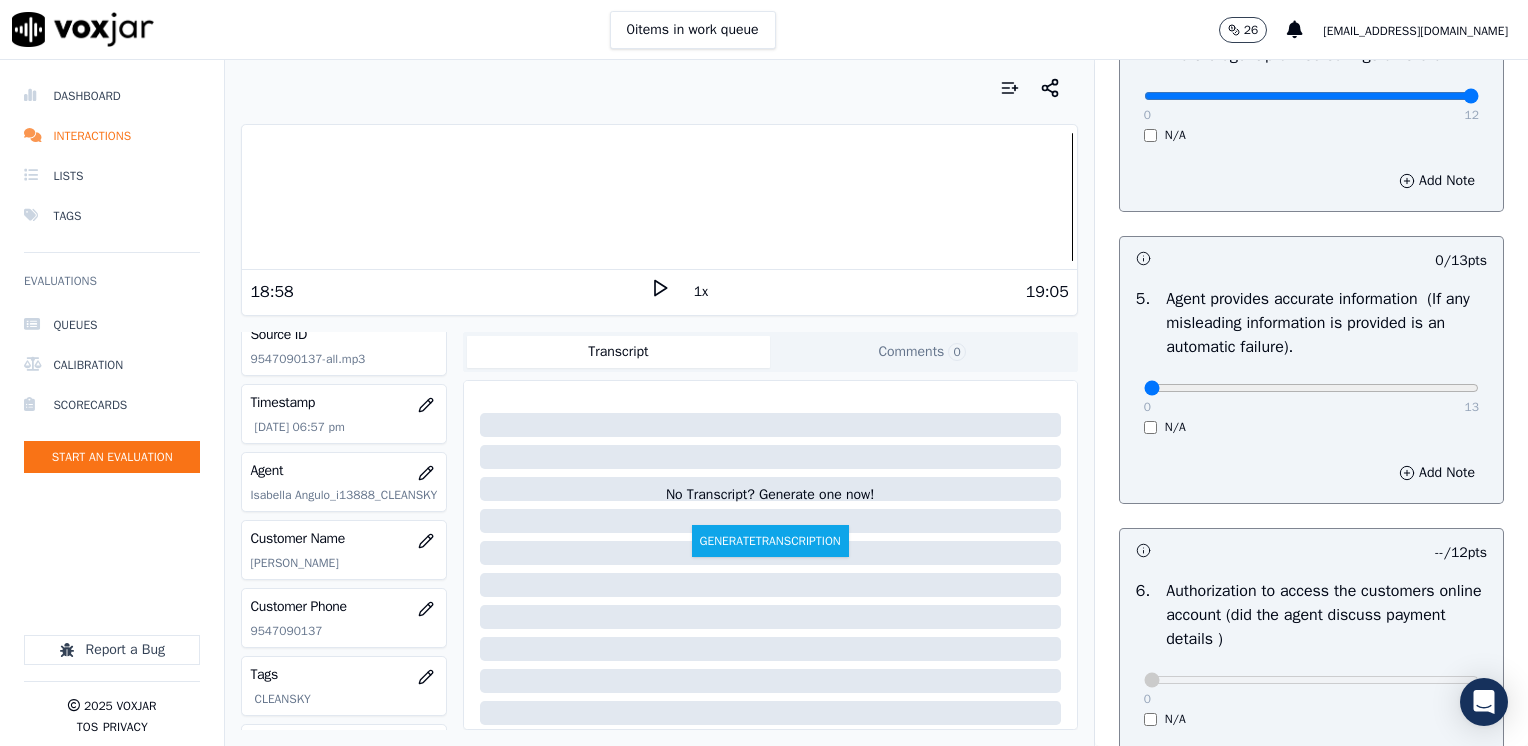 drag, startPoint x: 1131, startPoint y: 383, endPoint x: 1030, endPoint y: 419, distance: 107.22407 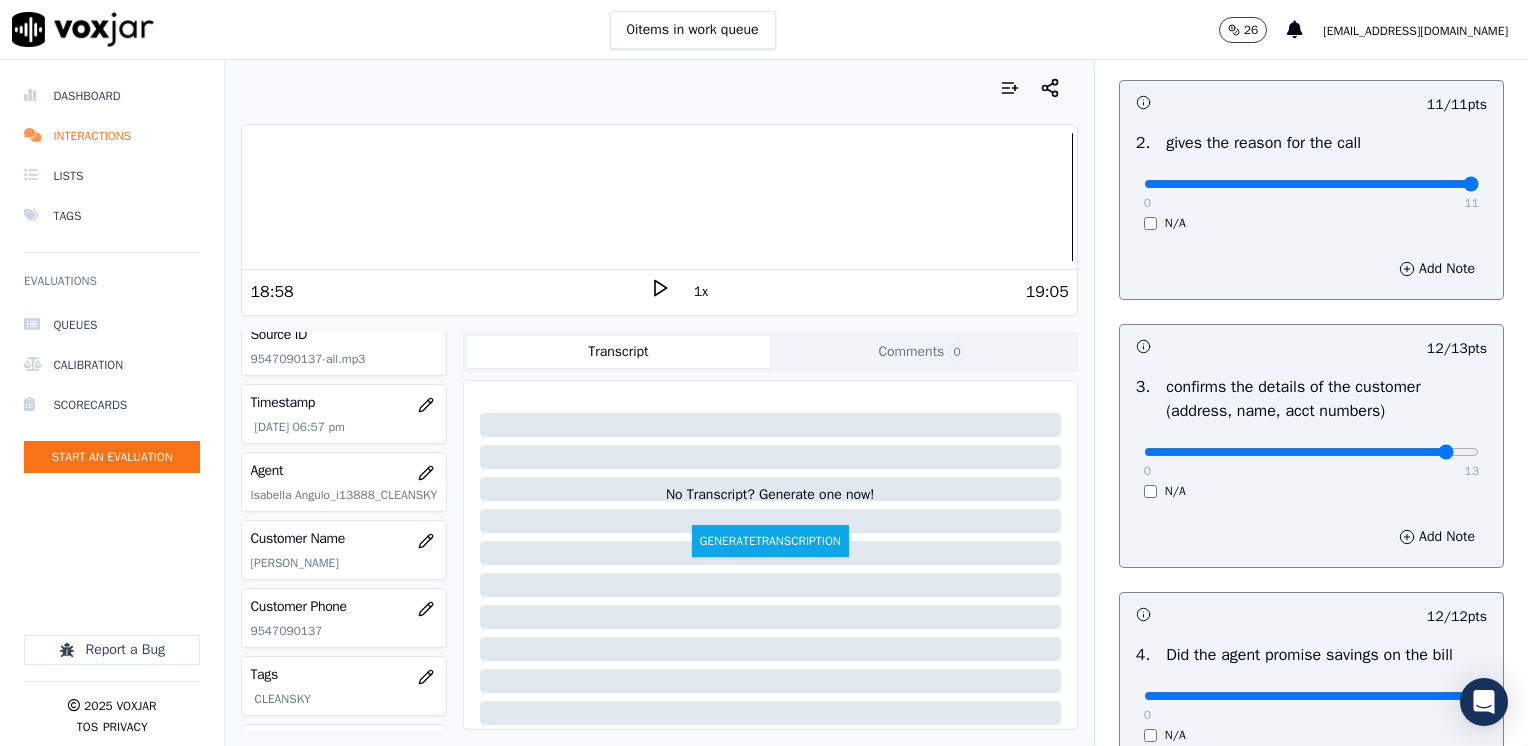 scroll, scrollTop: 500, scrollLeft: 0, axis: vertical 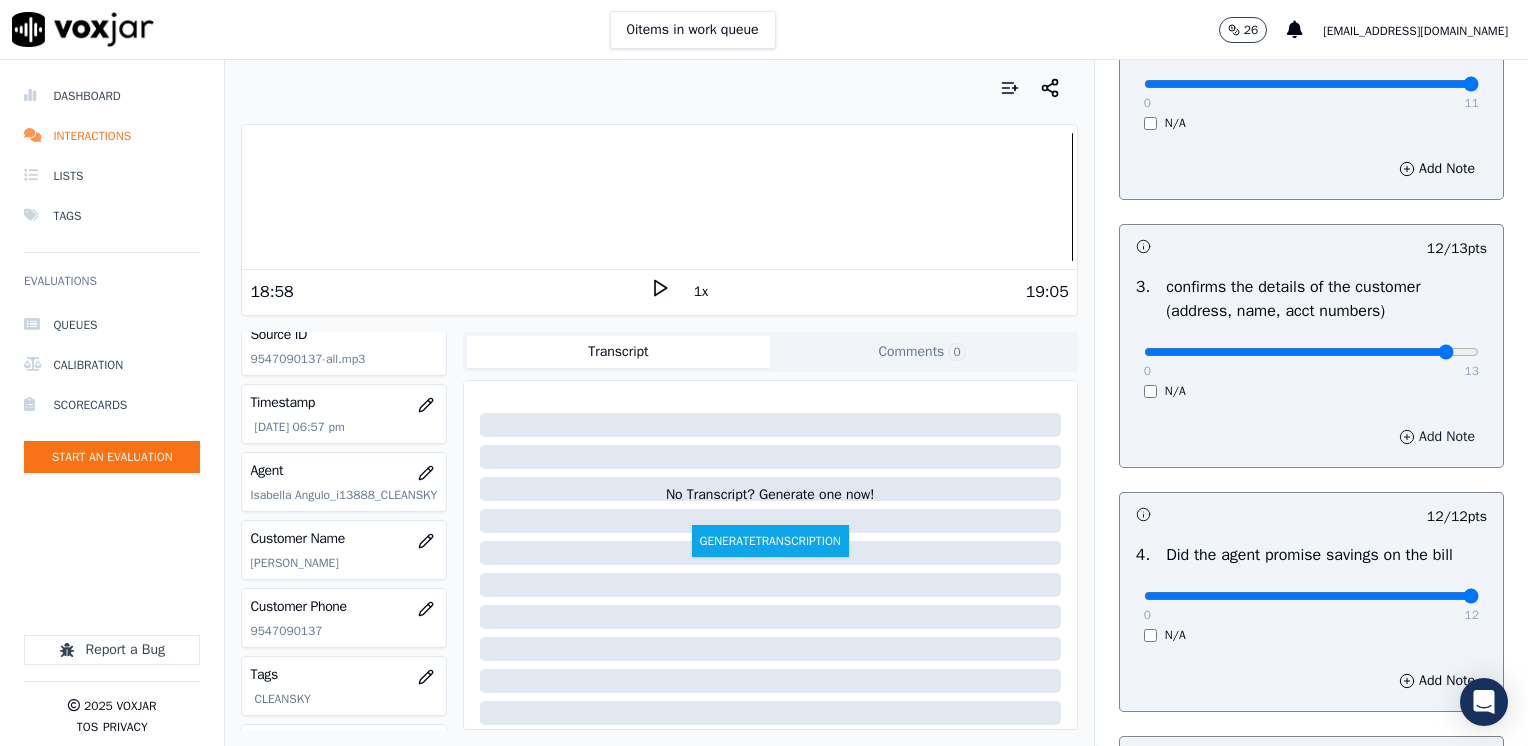 click on "Add Note" at bounding box center [1437, 437] 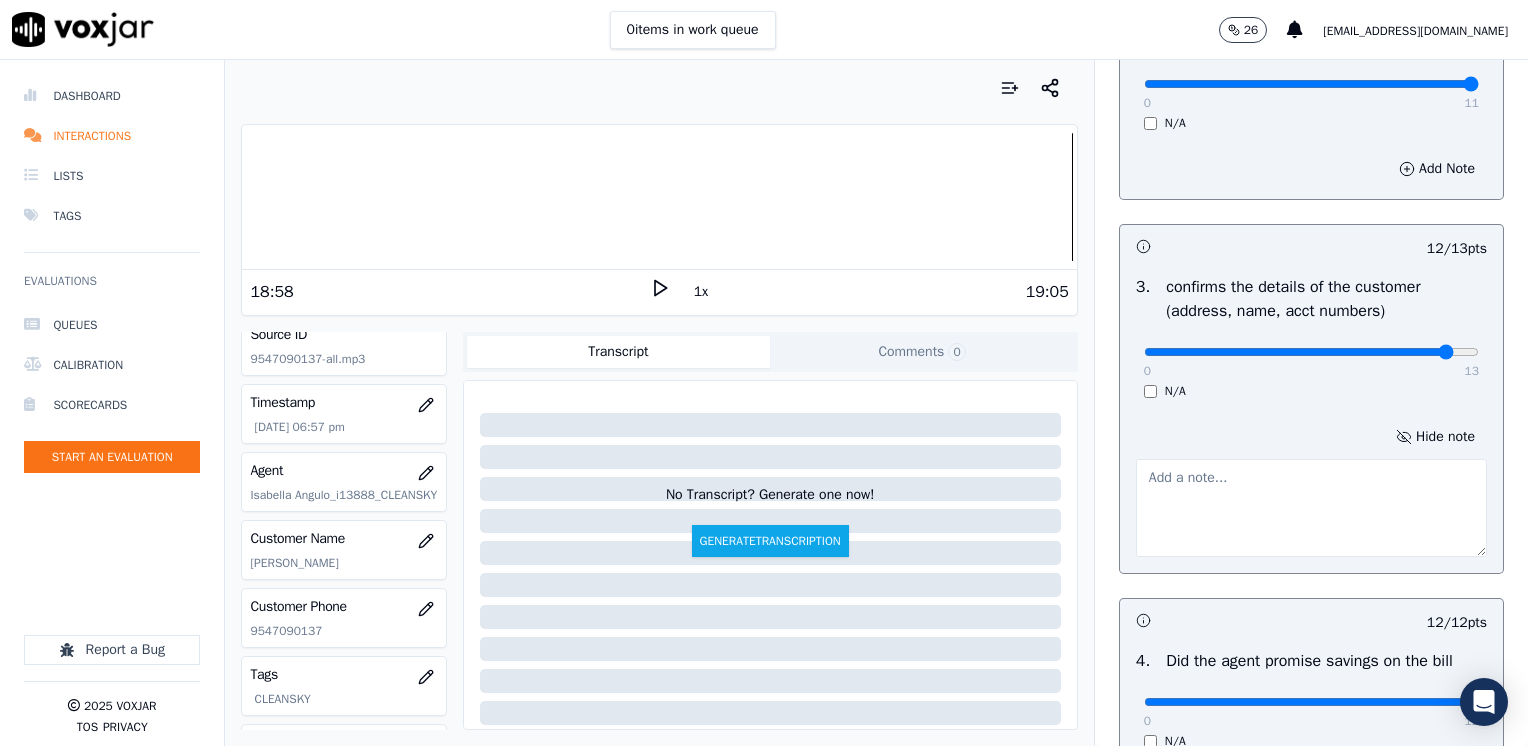 click at bounding box center [1311, 508] 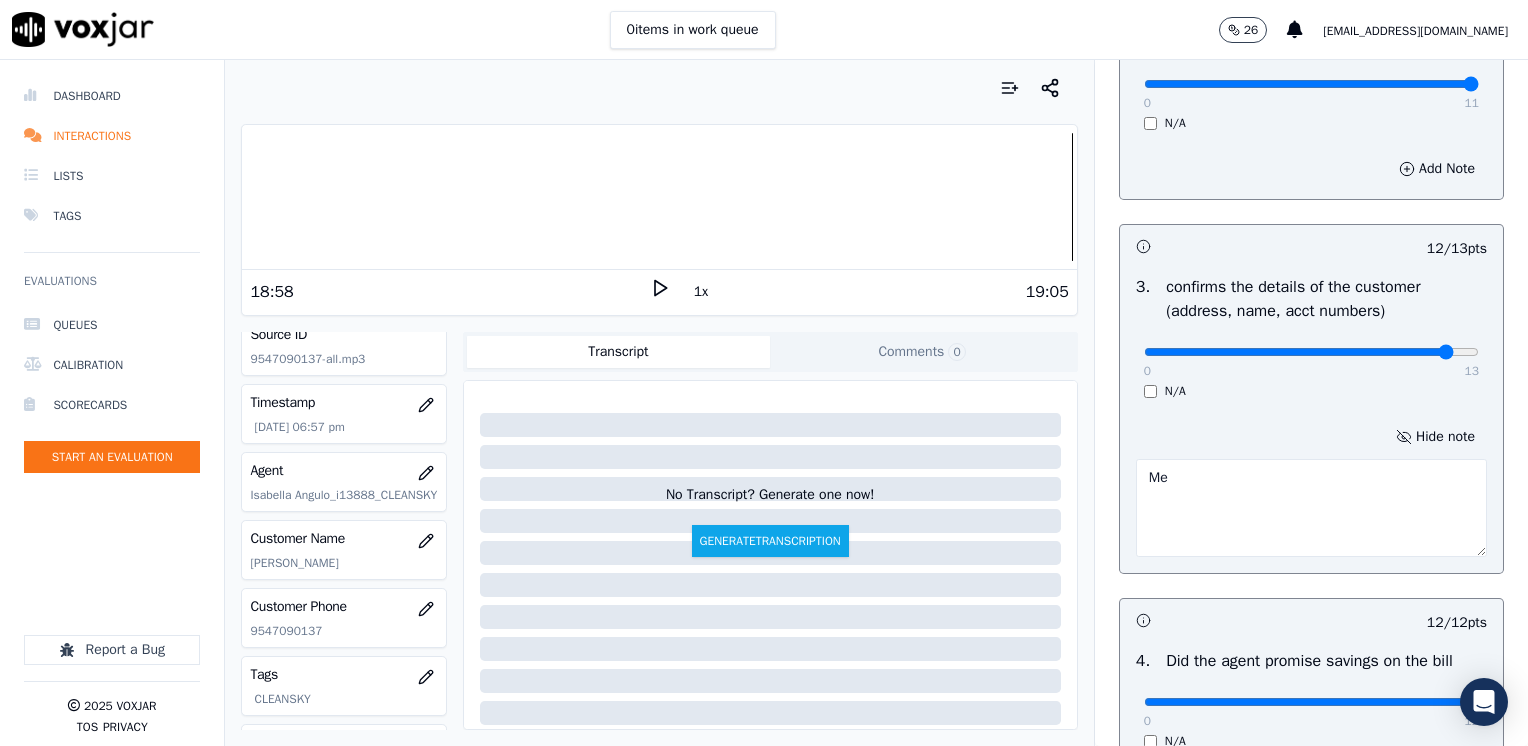 type on "M" 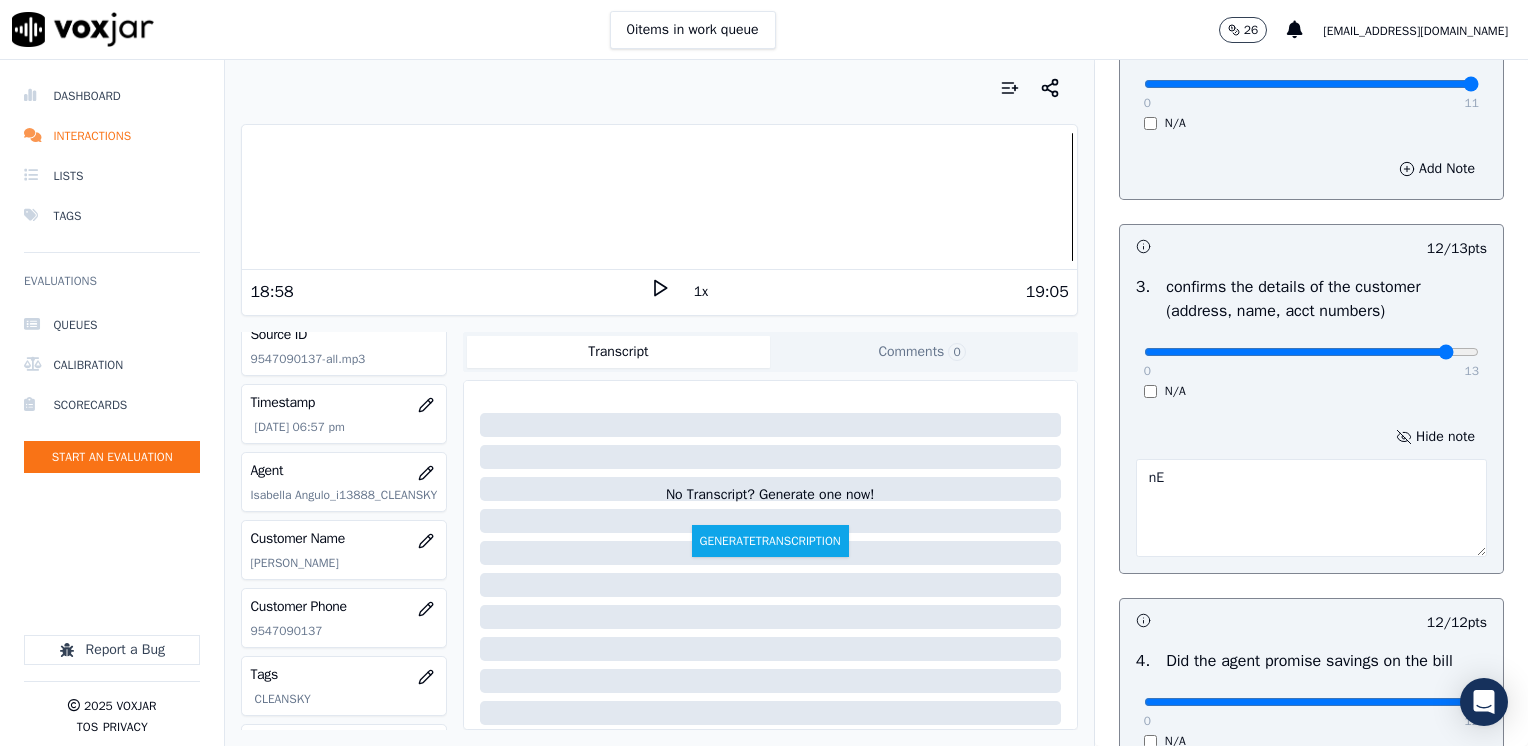 type on "n" 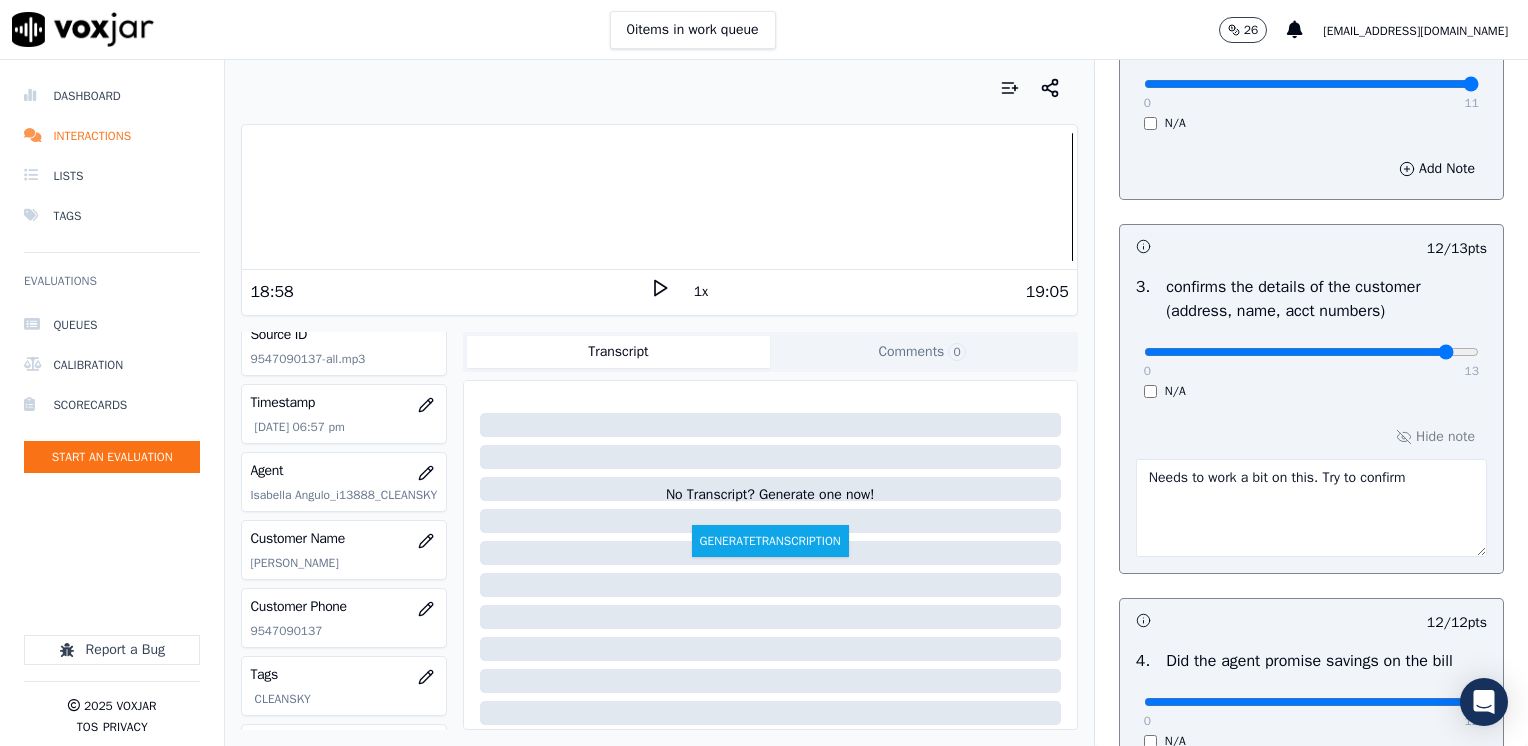 click on "Needs to work a bit on this. Try to confirm" at bounding box center (1311, 508) 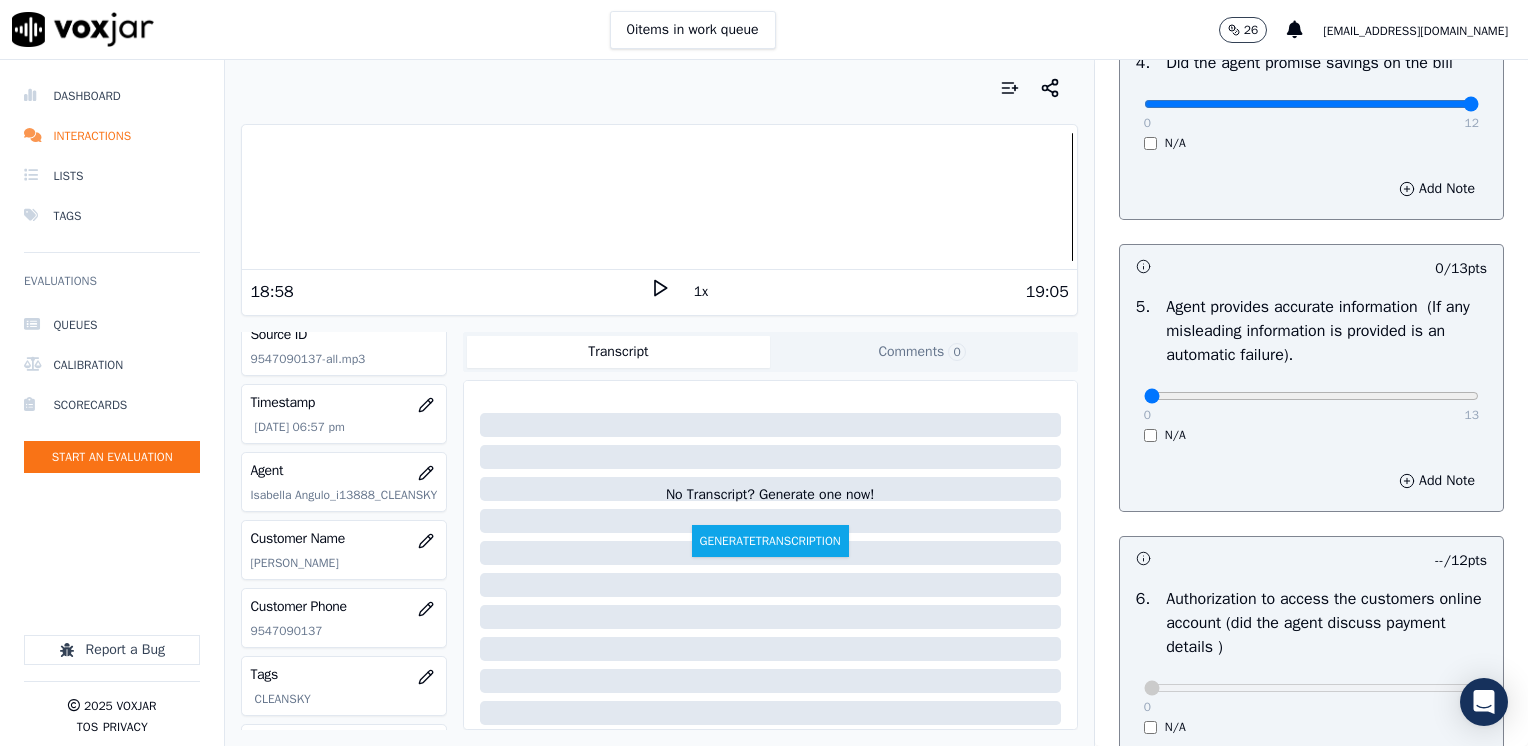 scroll, scrollTop: 1100, scrollLeft: 0, axis: vertical 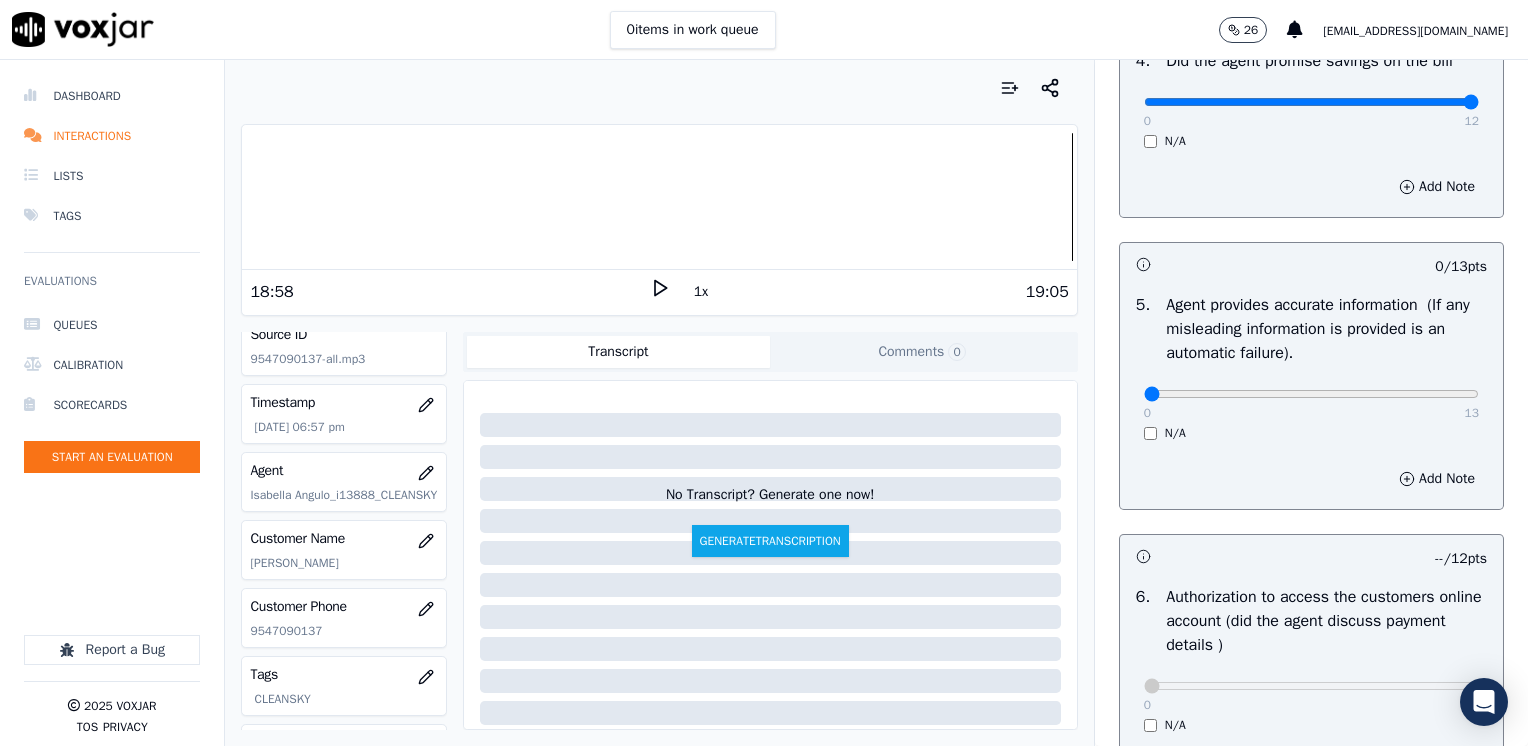 type on "Needs to work a bit on this. Try to confirm all items at once" 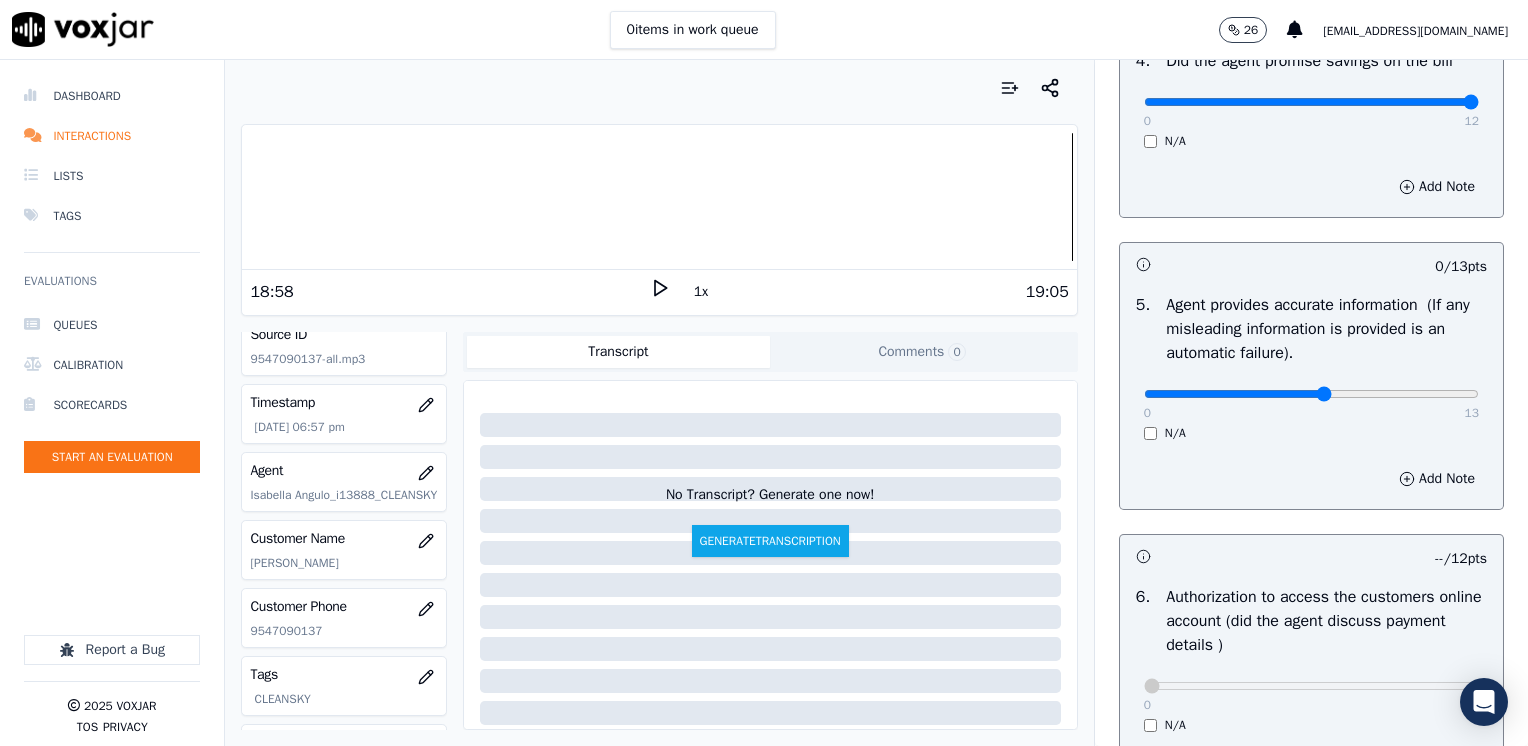 type on "7" 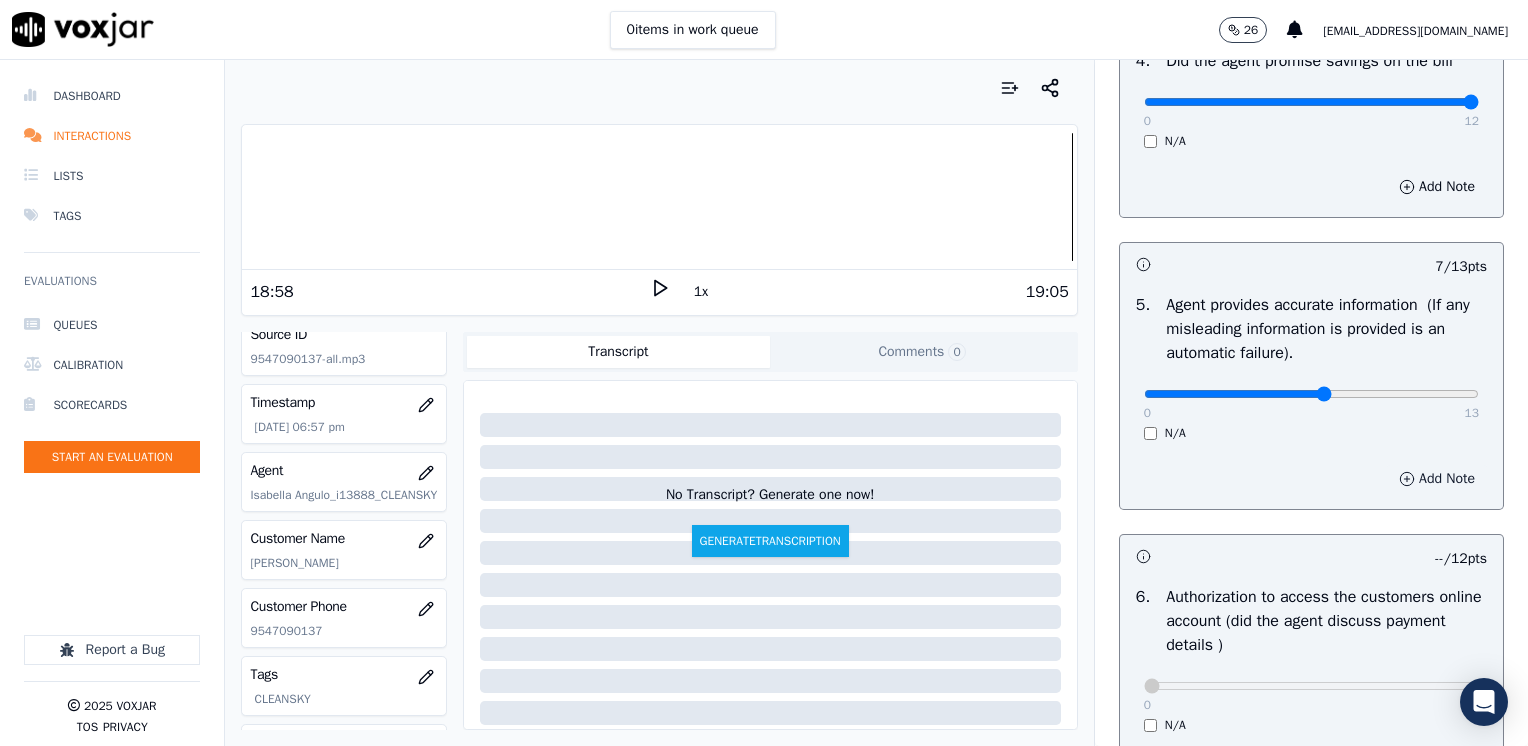 click on "Add Note" at bounding box center [1437, 479] 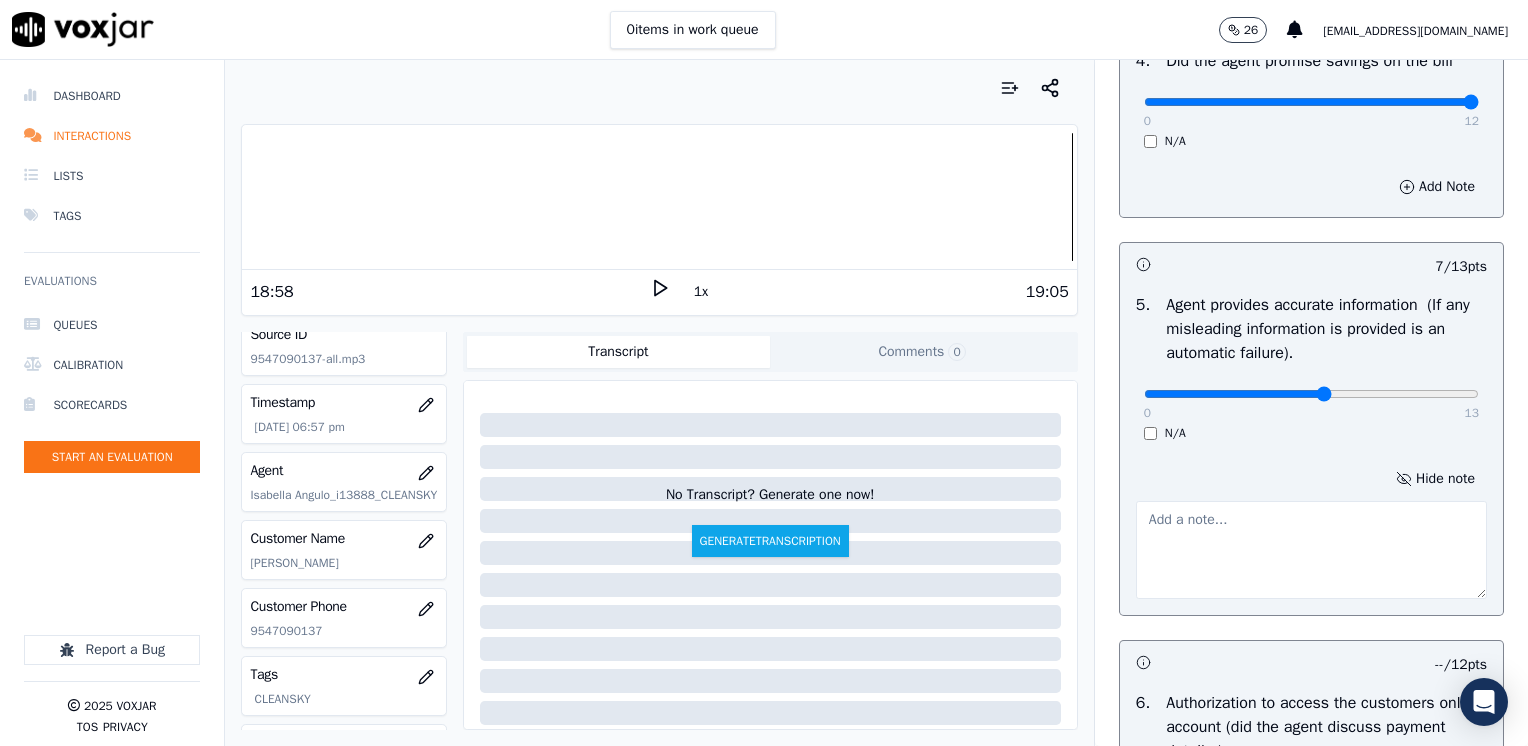 click at bounding box center (1311, 550) 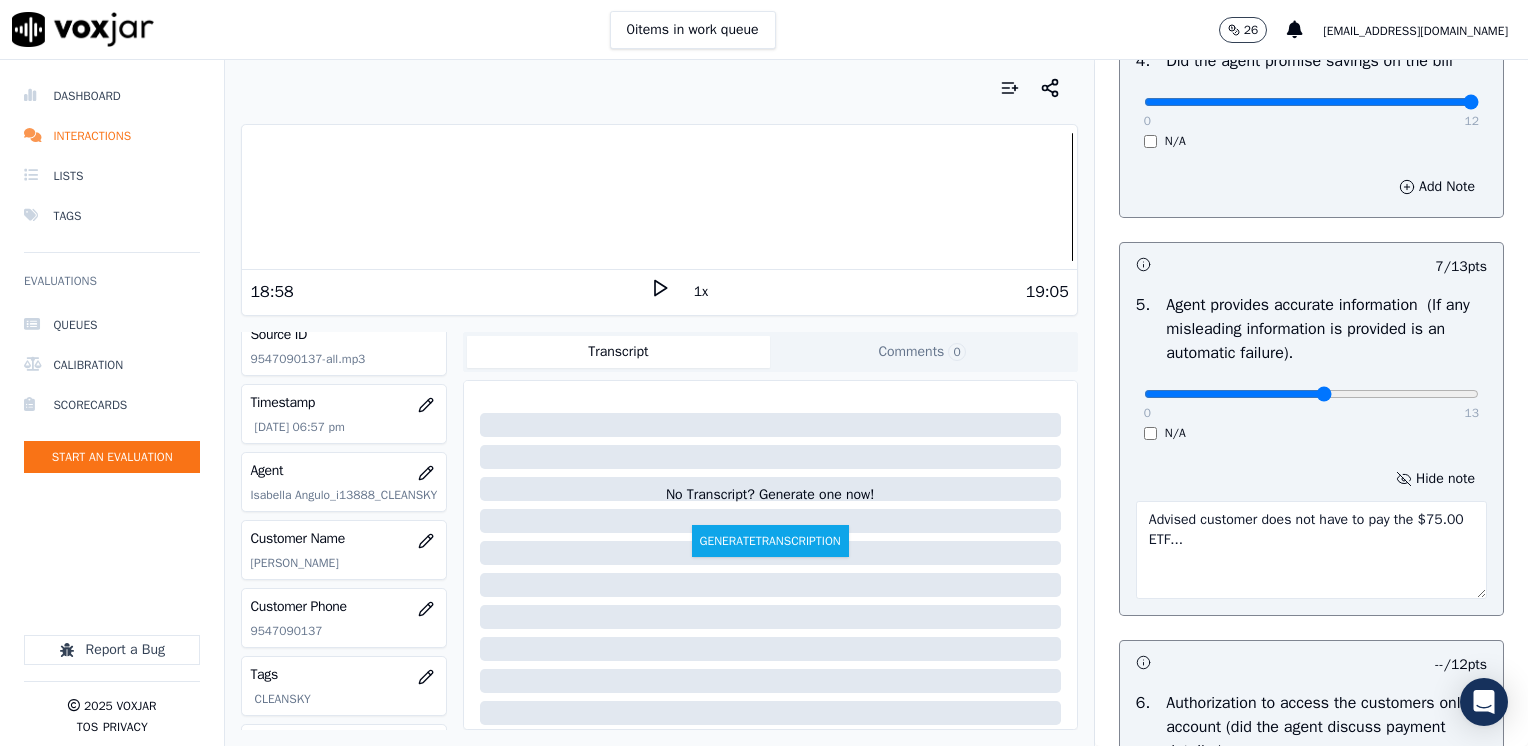 scroll, scrollTop: 1200, scrollLeft: 0, axis: vertical 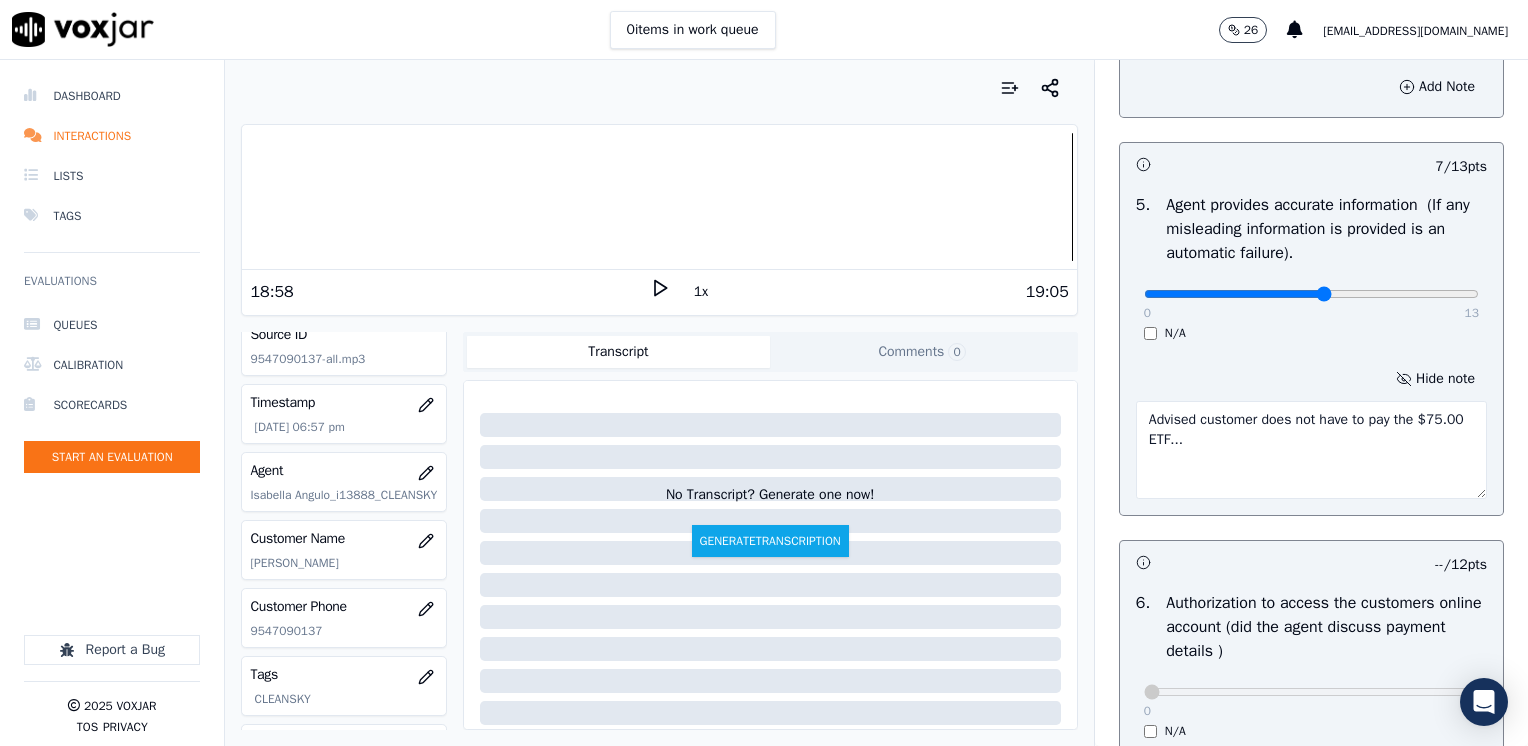 type on "Advised customer does not have to pay the $75.00 ETF..." 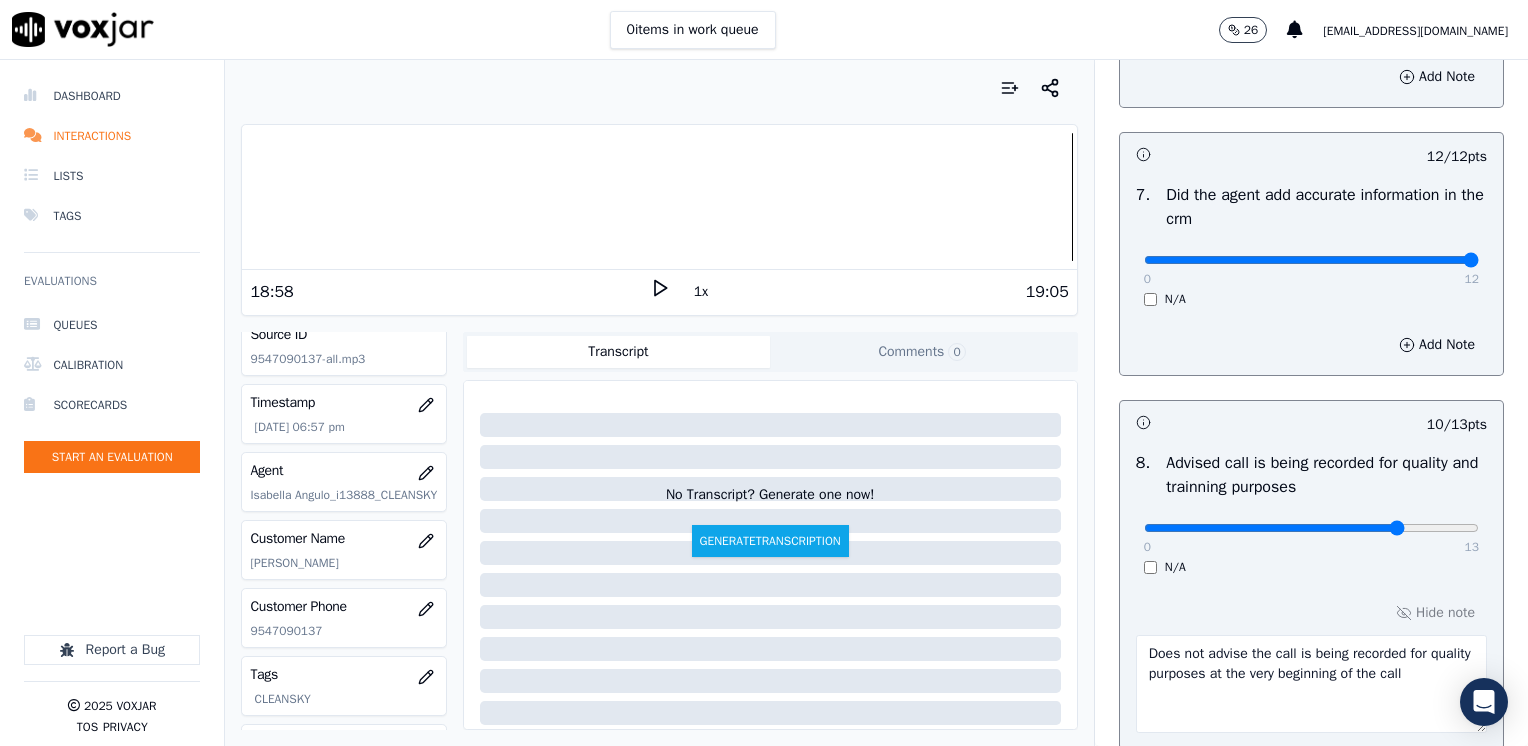 scroll, scrollTop: 2064, scrollLeft: 0, axis: vertical 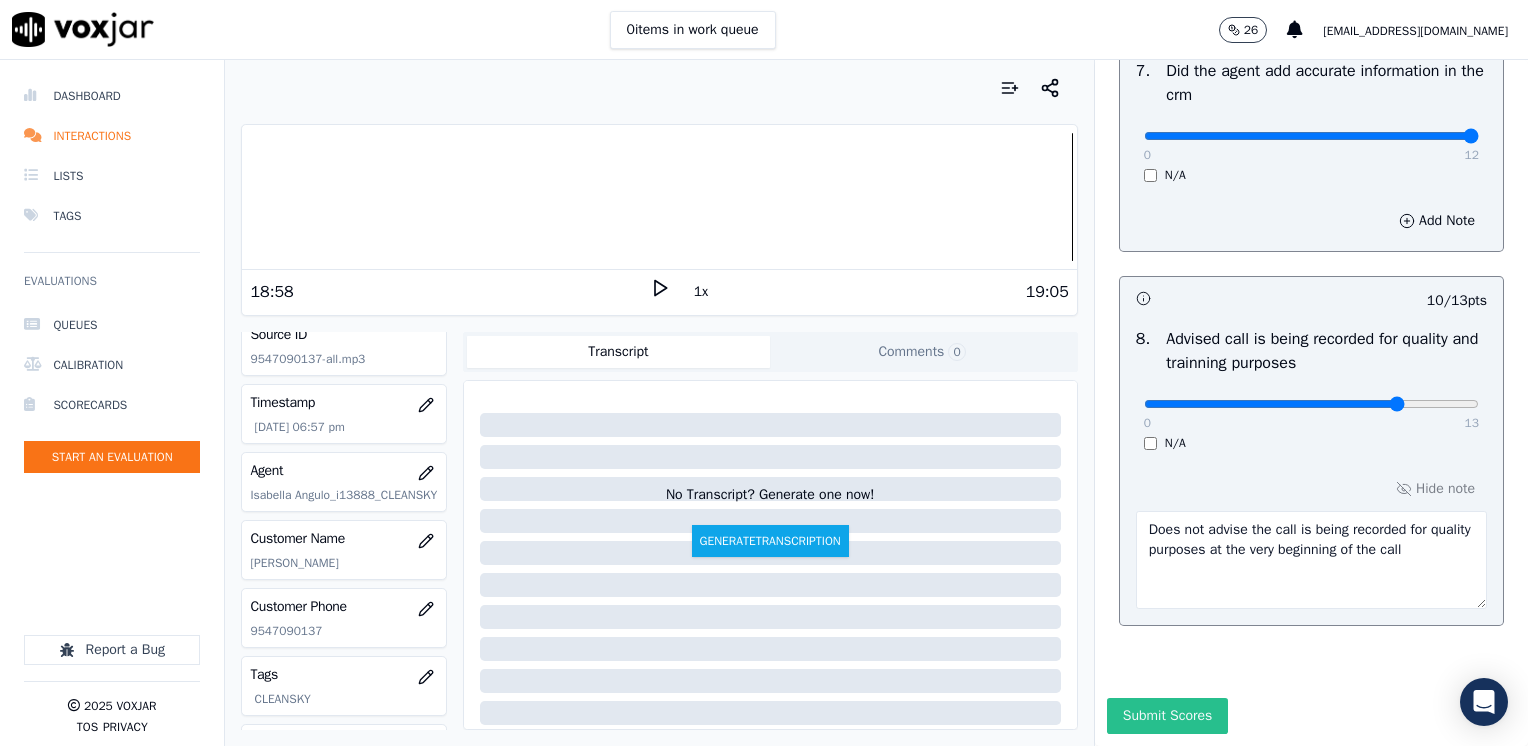 click on "Submit Scores" at bounding box center [1167, 716] 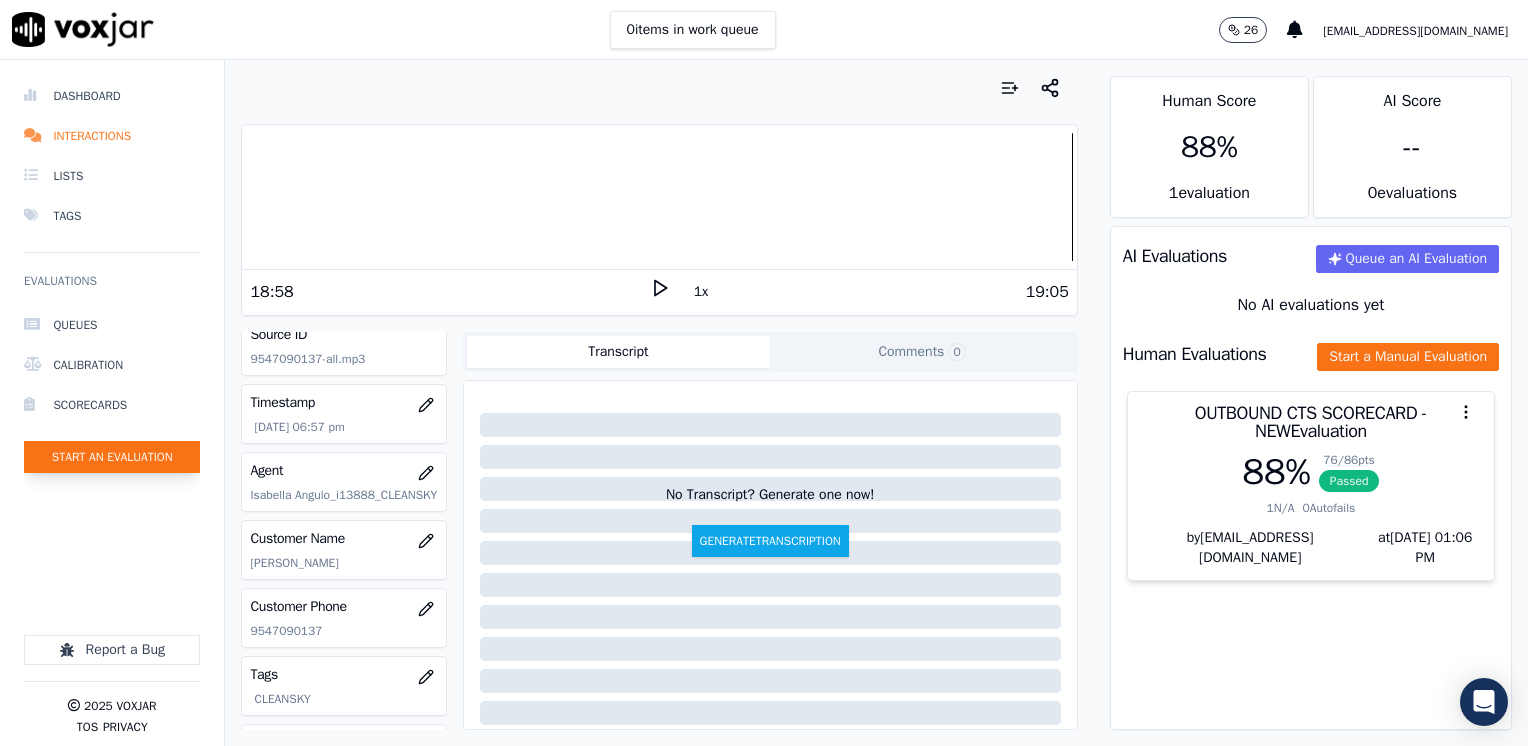 click on "Start an Evaluation" 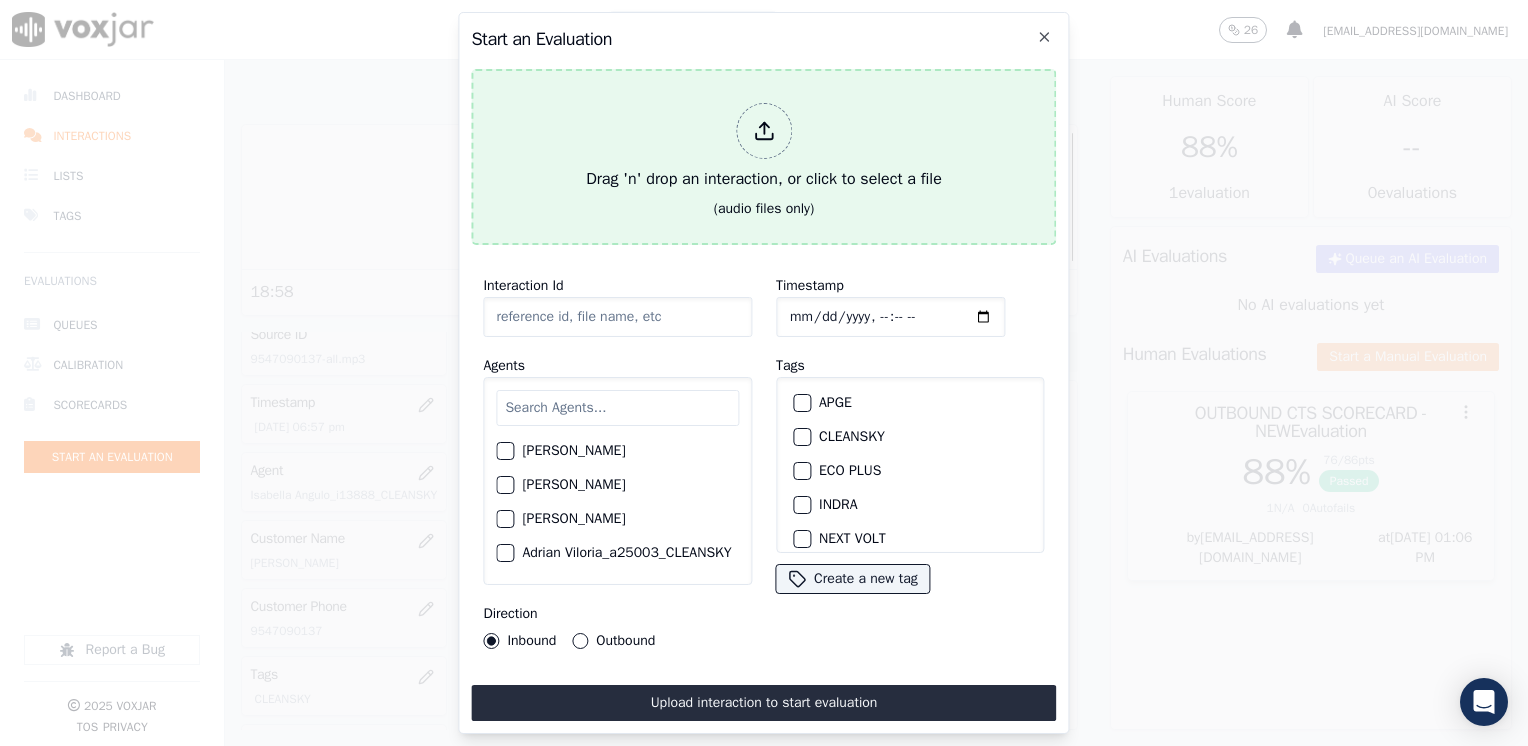click at bounding box center [764, 131] 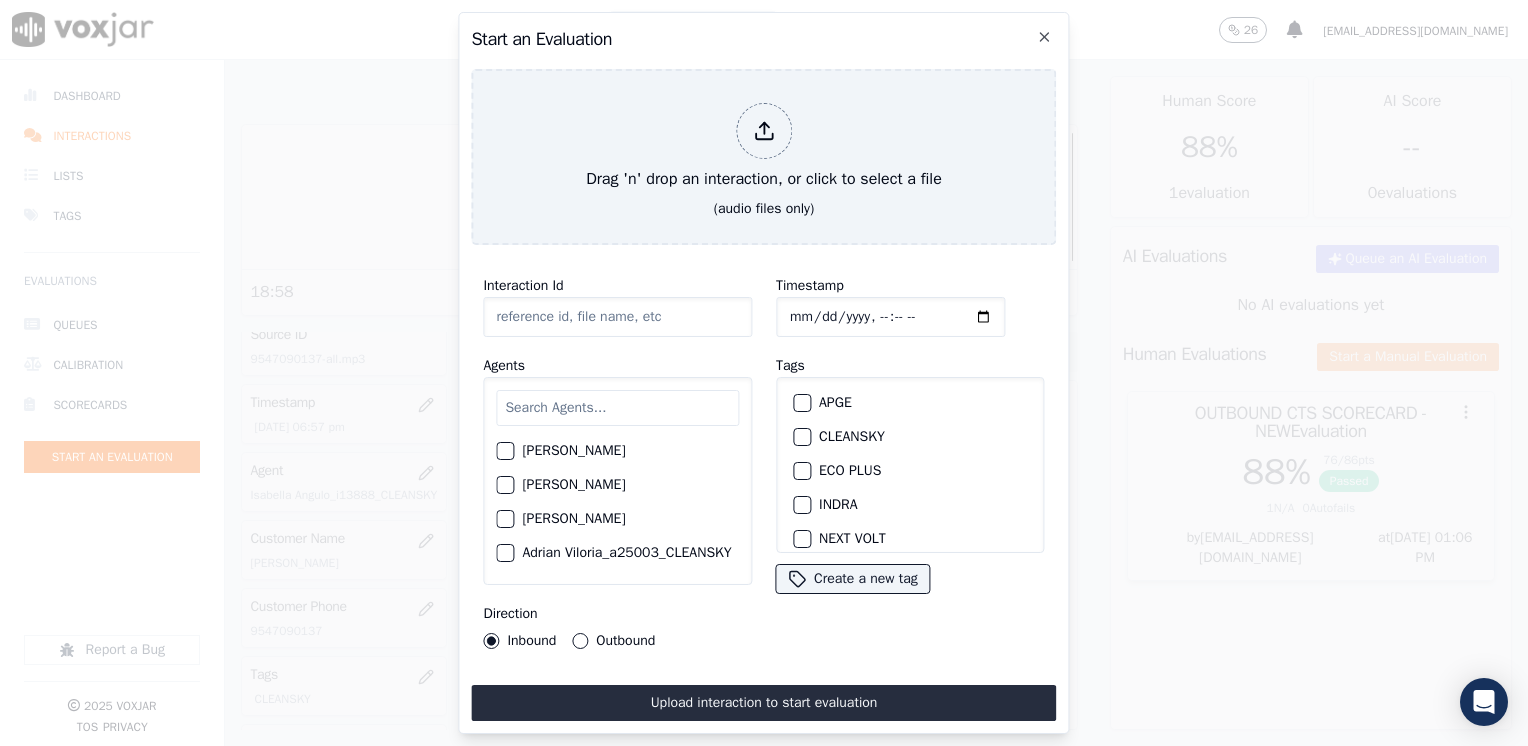 click at bounding box center [617, 408] 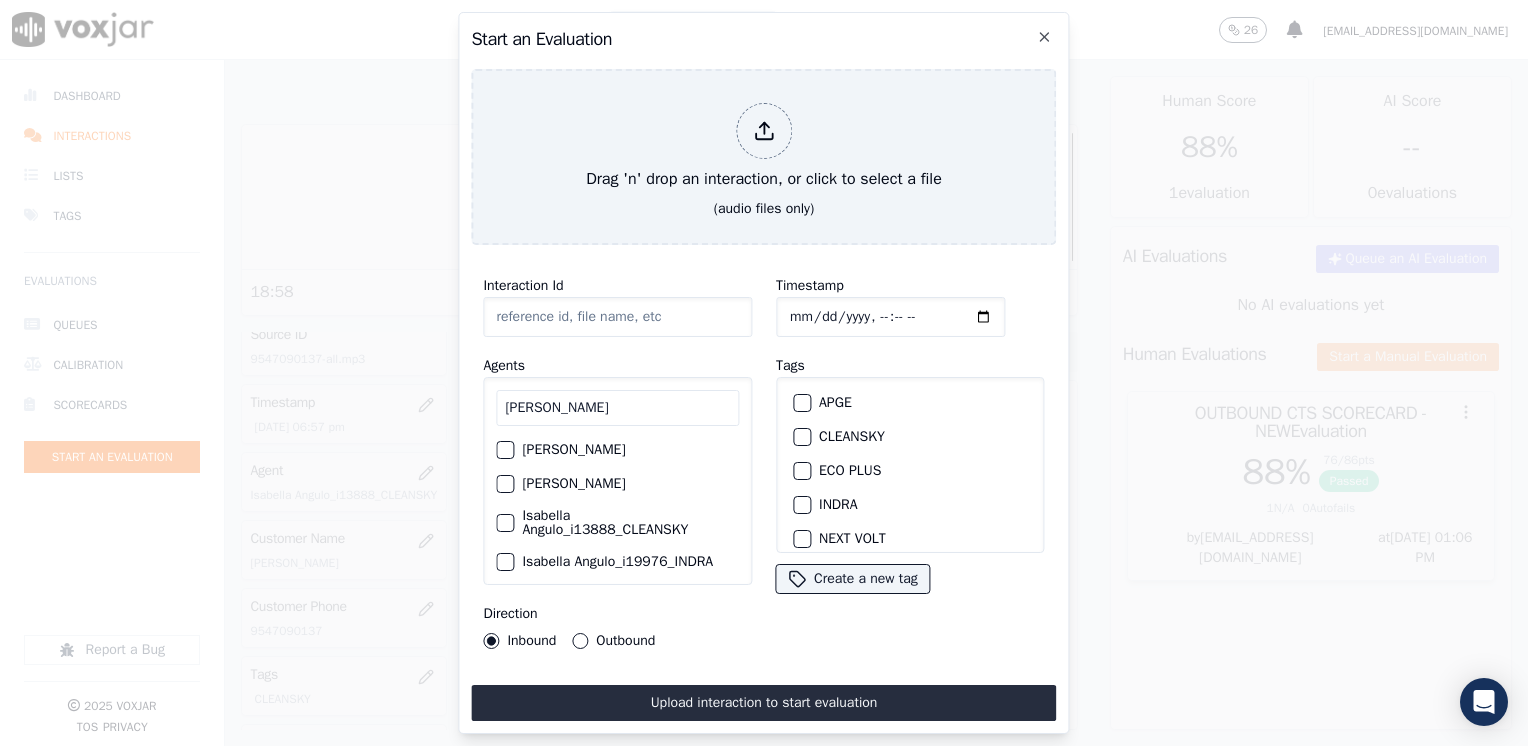 scroll, scrollTop: 60, scrollLeft: 0, axis: vertical 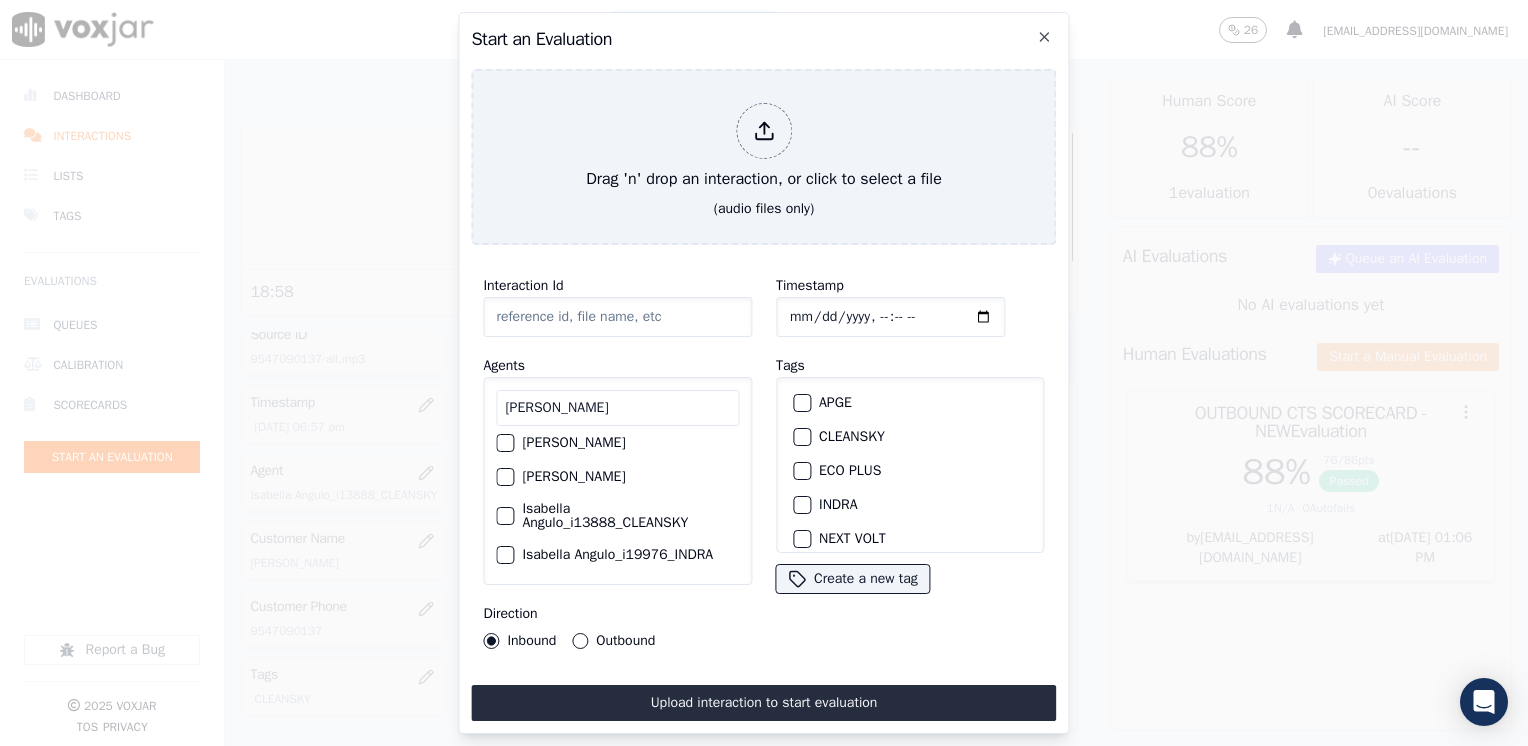 type on "[PERSON_NAME]" 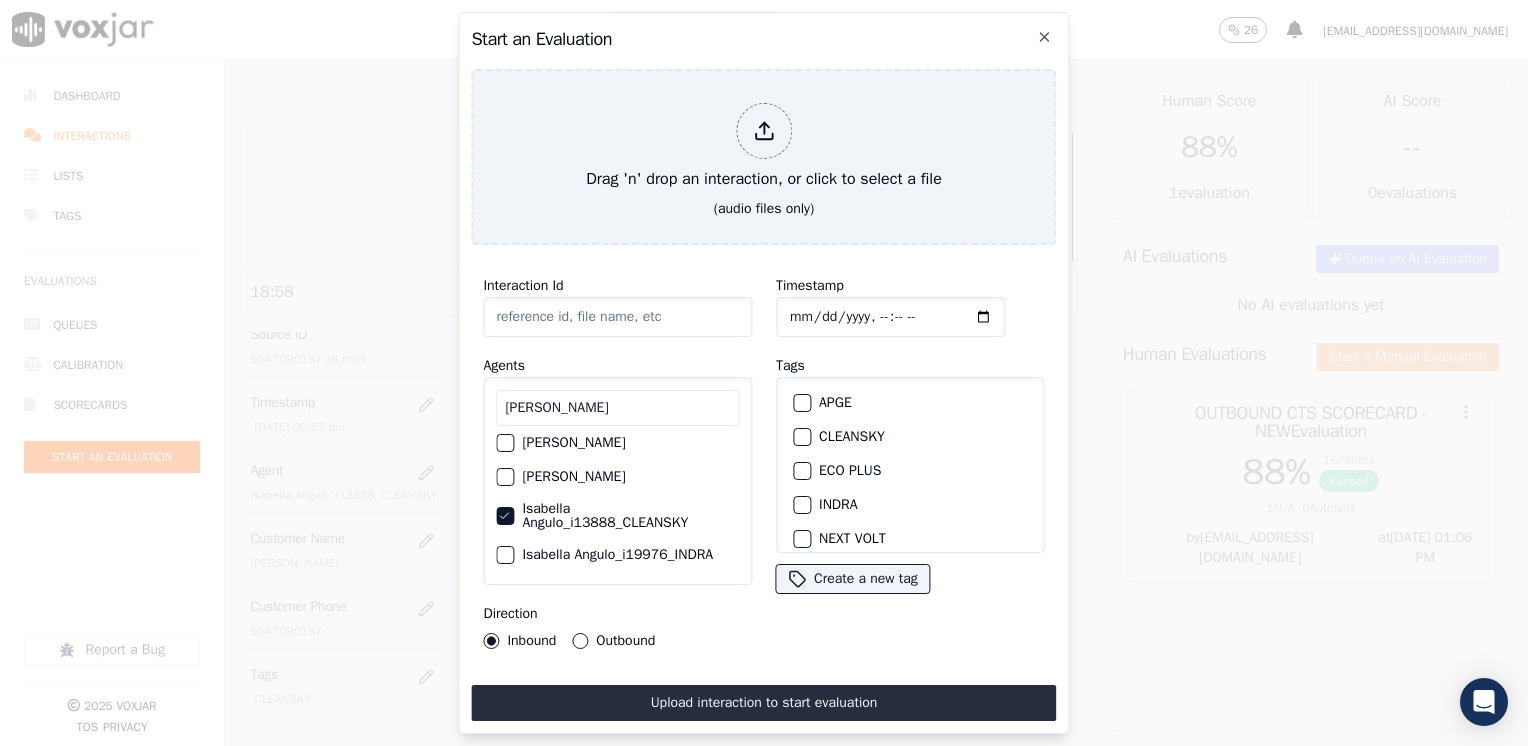 click at bounding box center (801, 437) 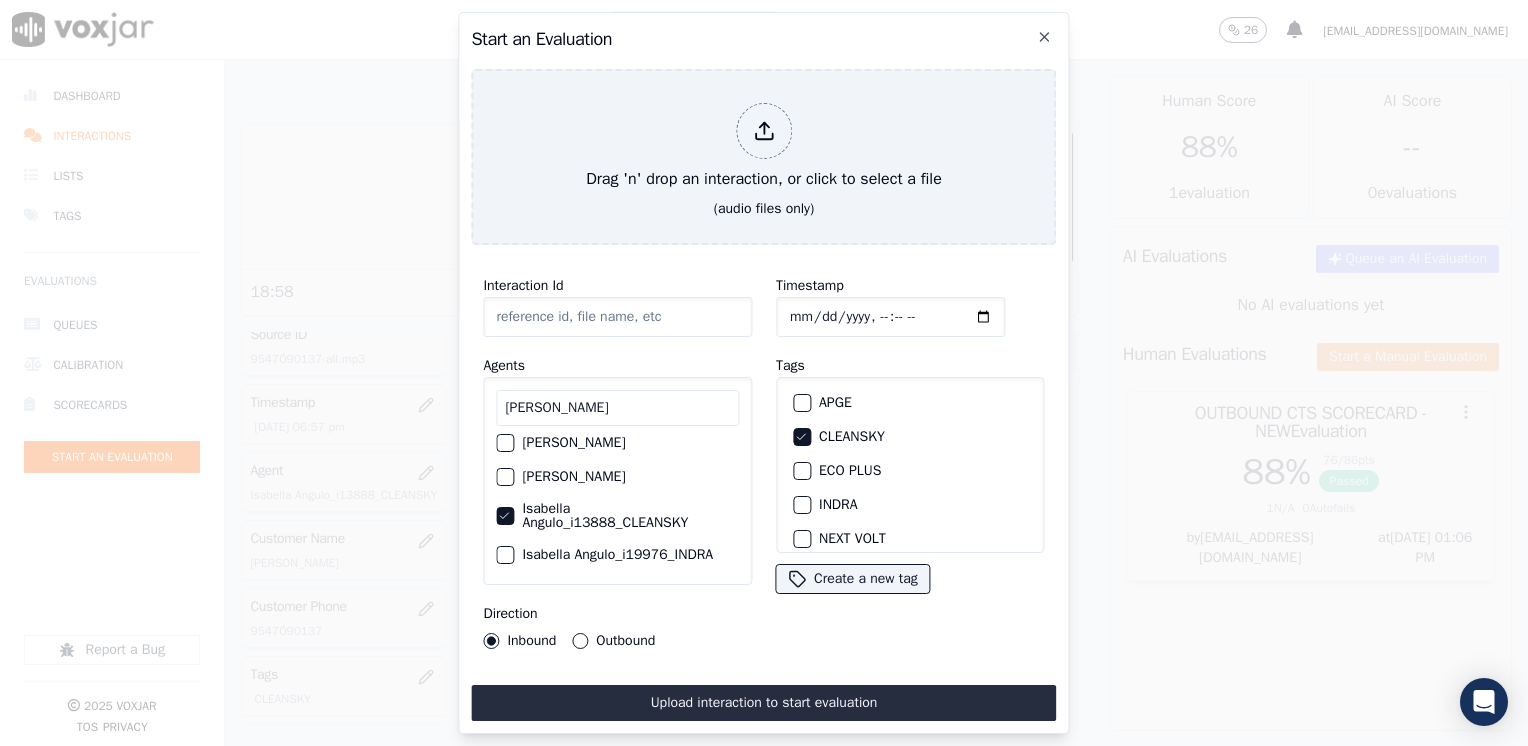 click on "Outbound" at bounding box center [580, 641] 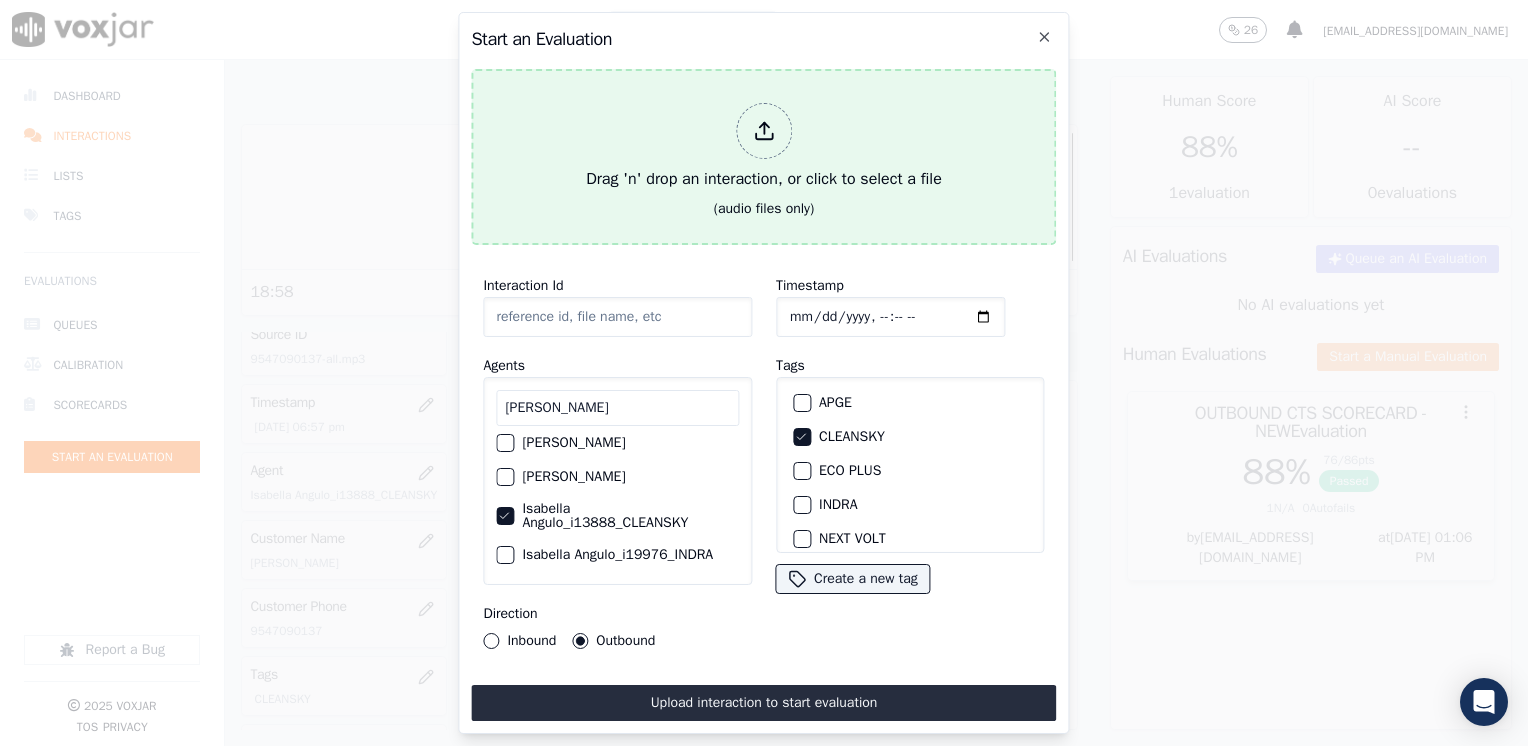 click 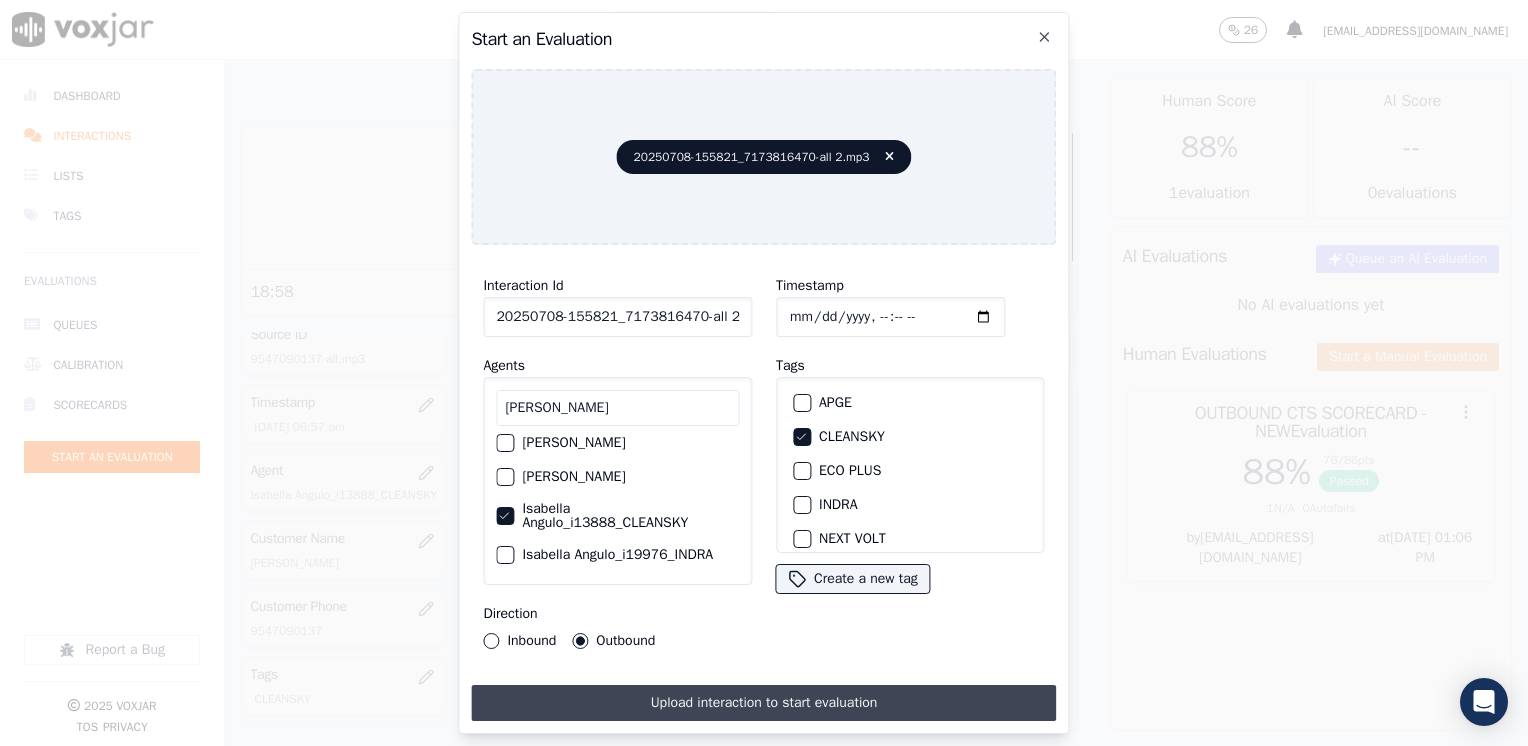 click on "Upload interaction to start evaluation" at bounding box center [763, 703] 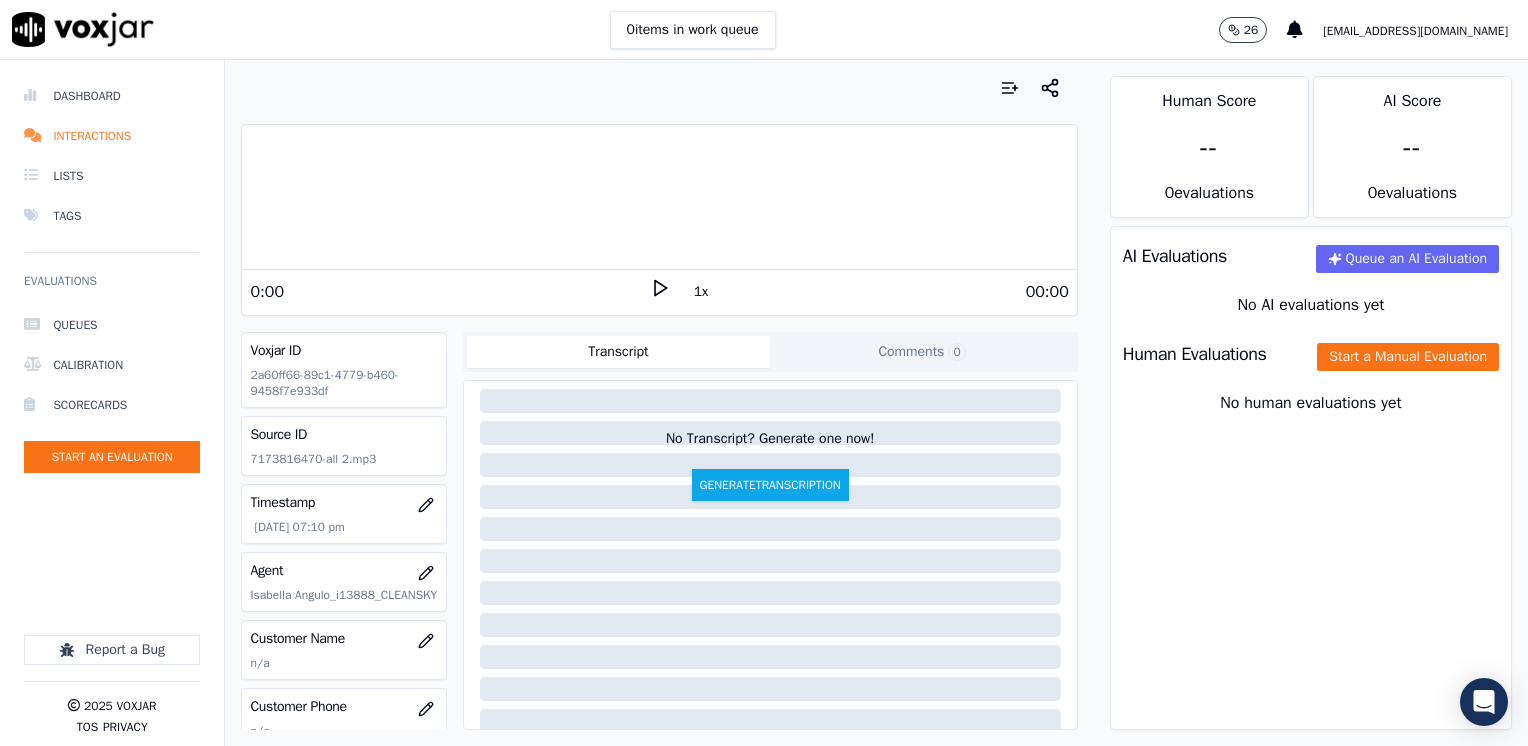 scroll, scrollTop: 100, scrollLeft: 0, axis: vertical 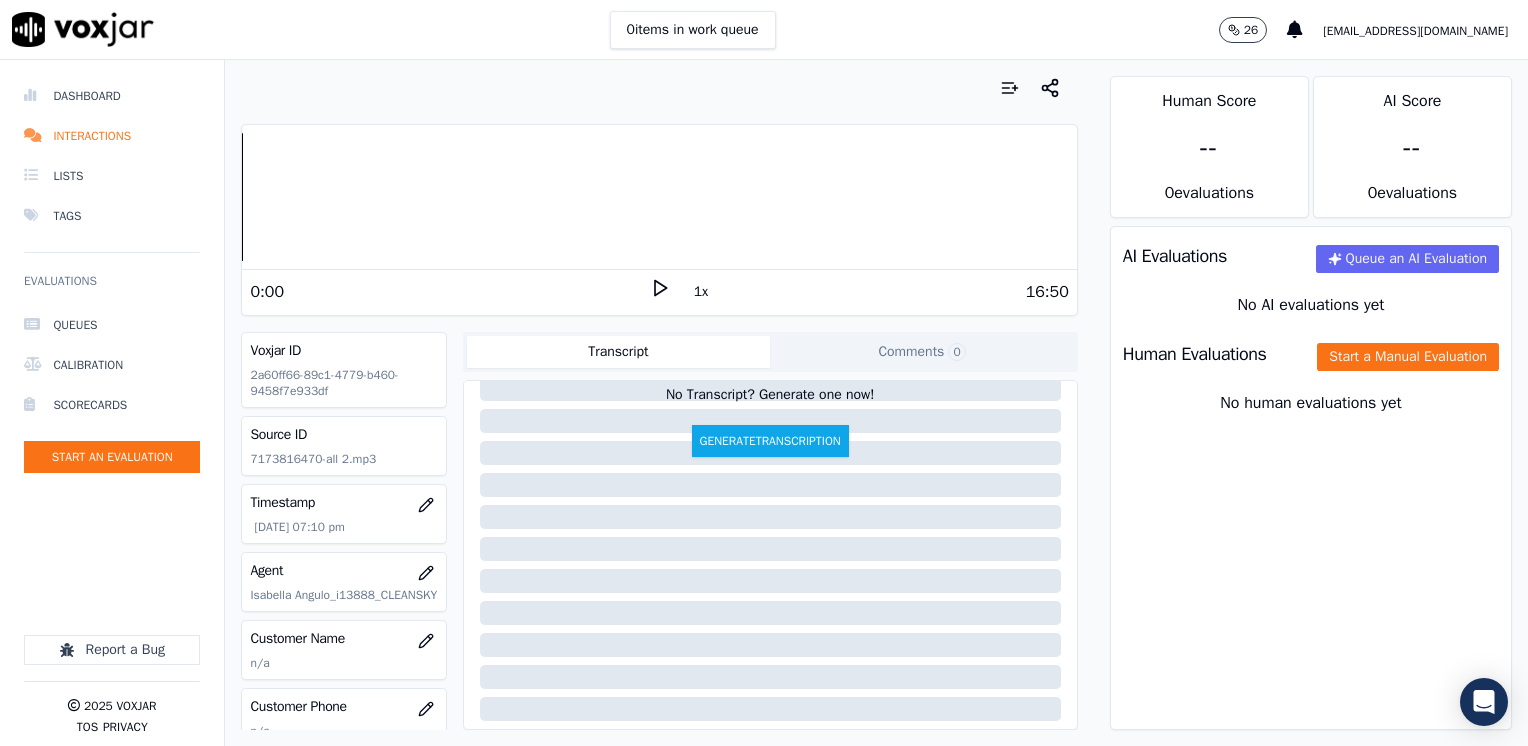 click 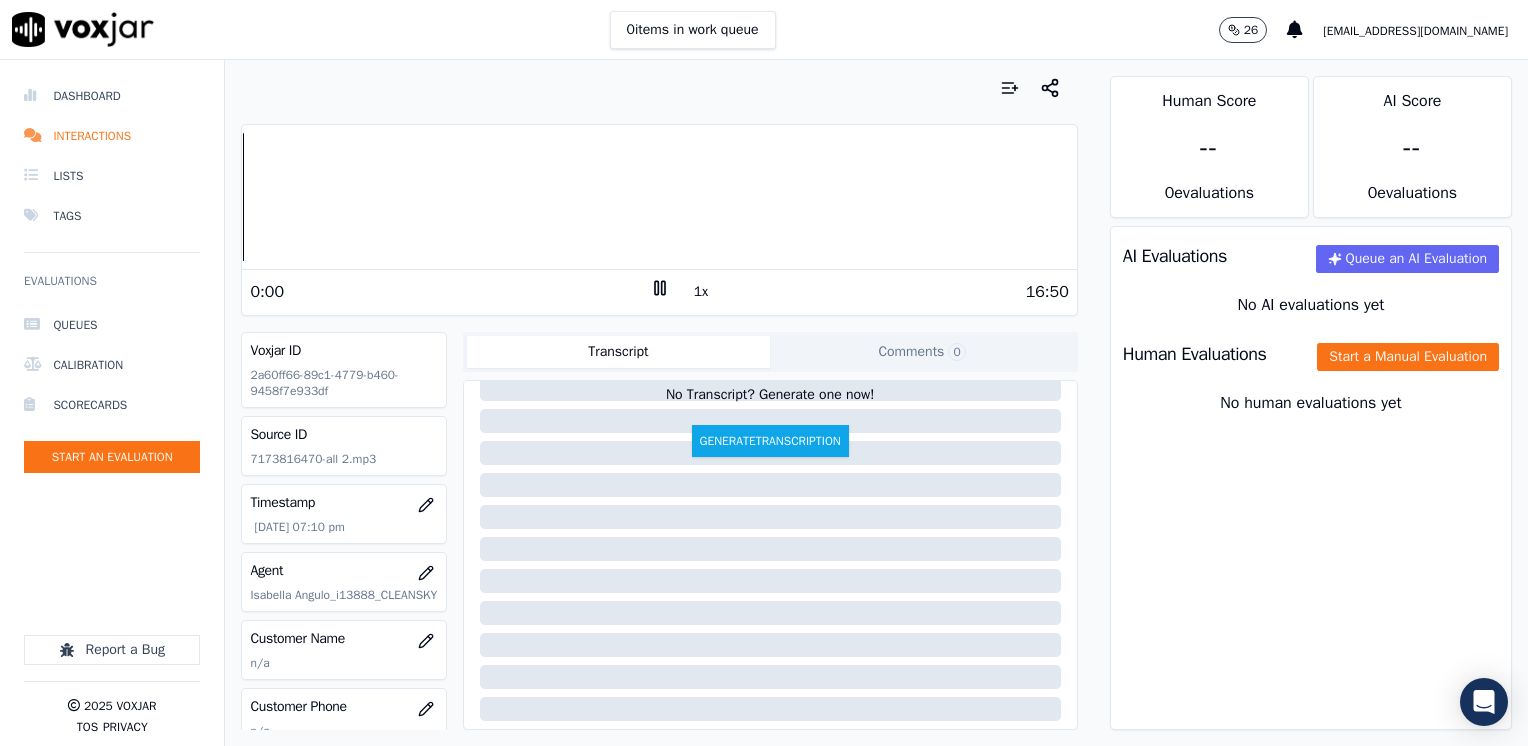 click 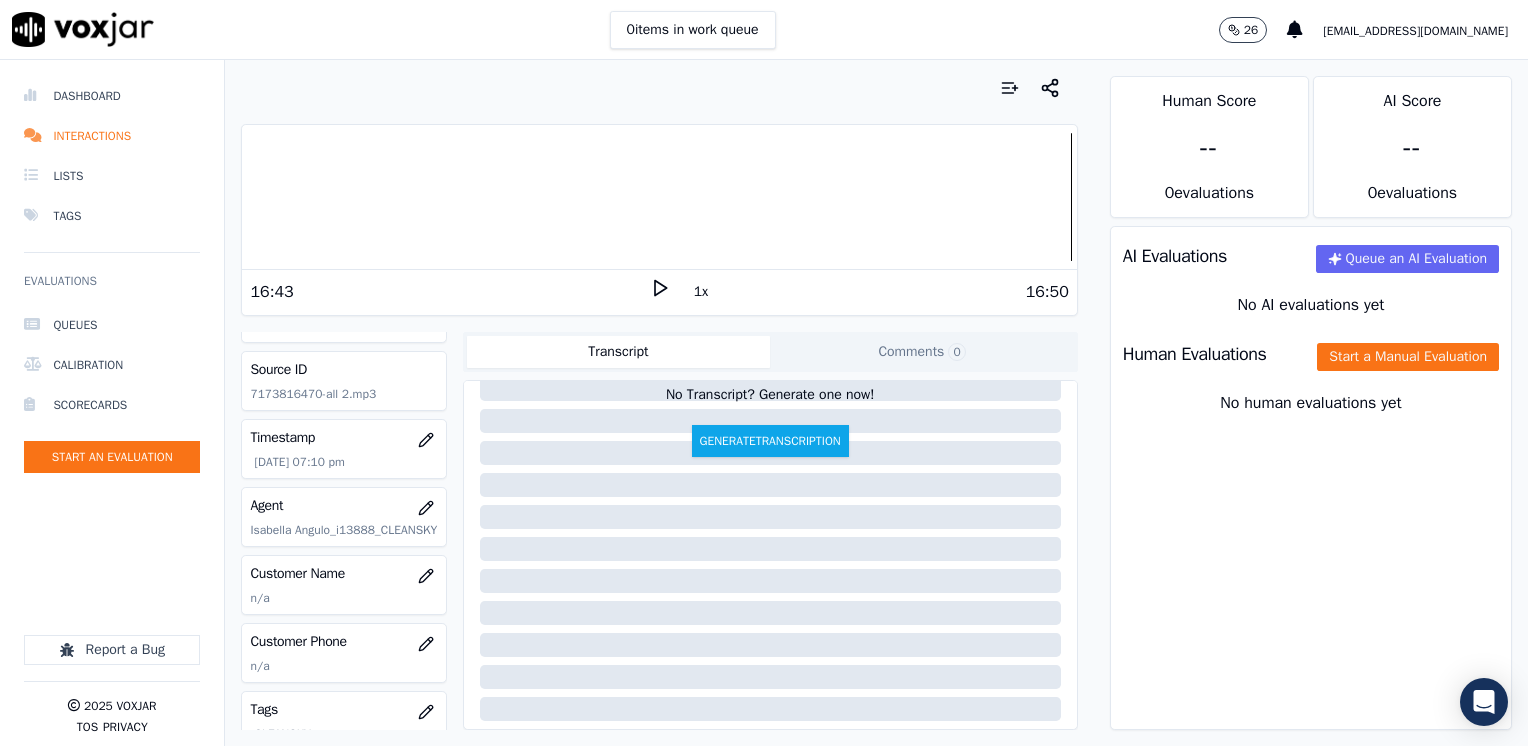 scroll, scrollTop: 100, scrollLeft: 0, axis: vertical 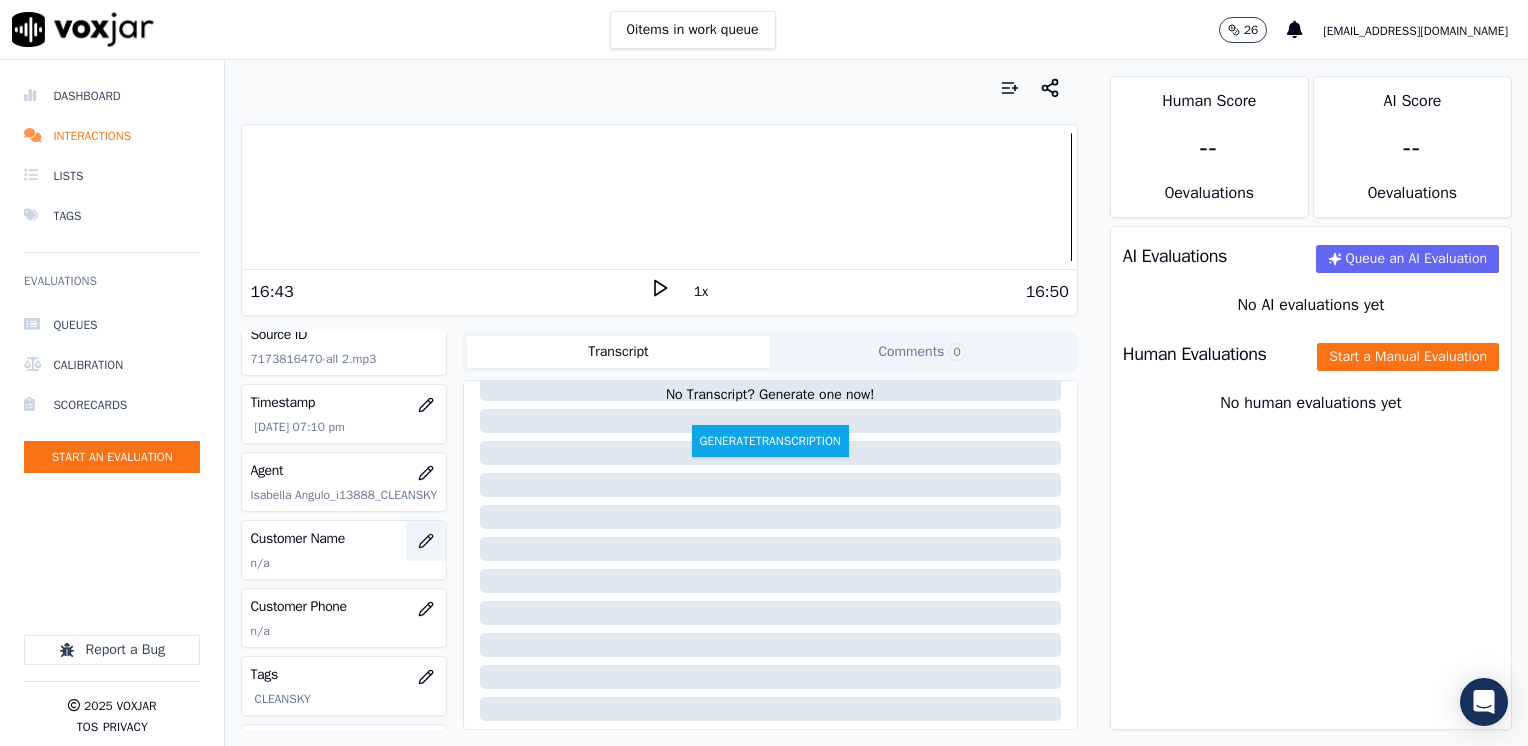 click 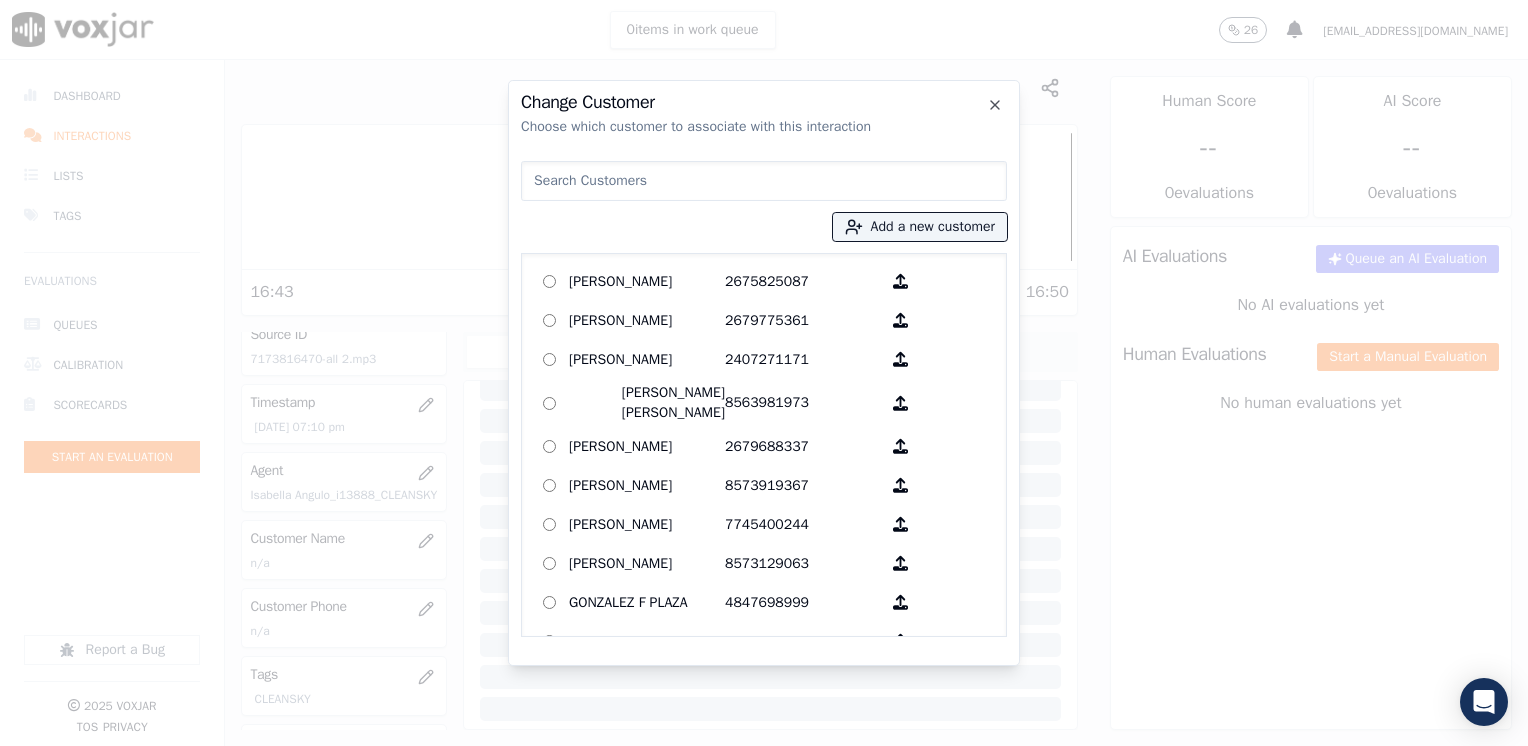 click at bounding box center [764, 181] 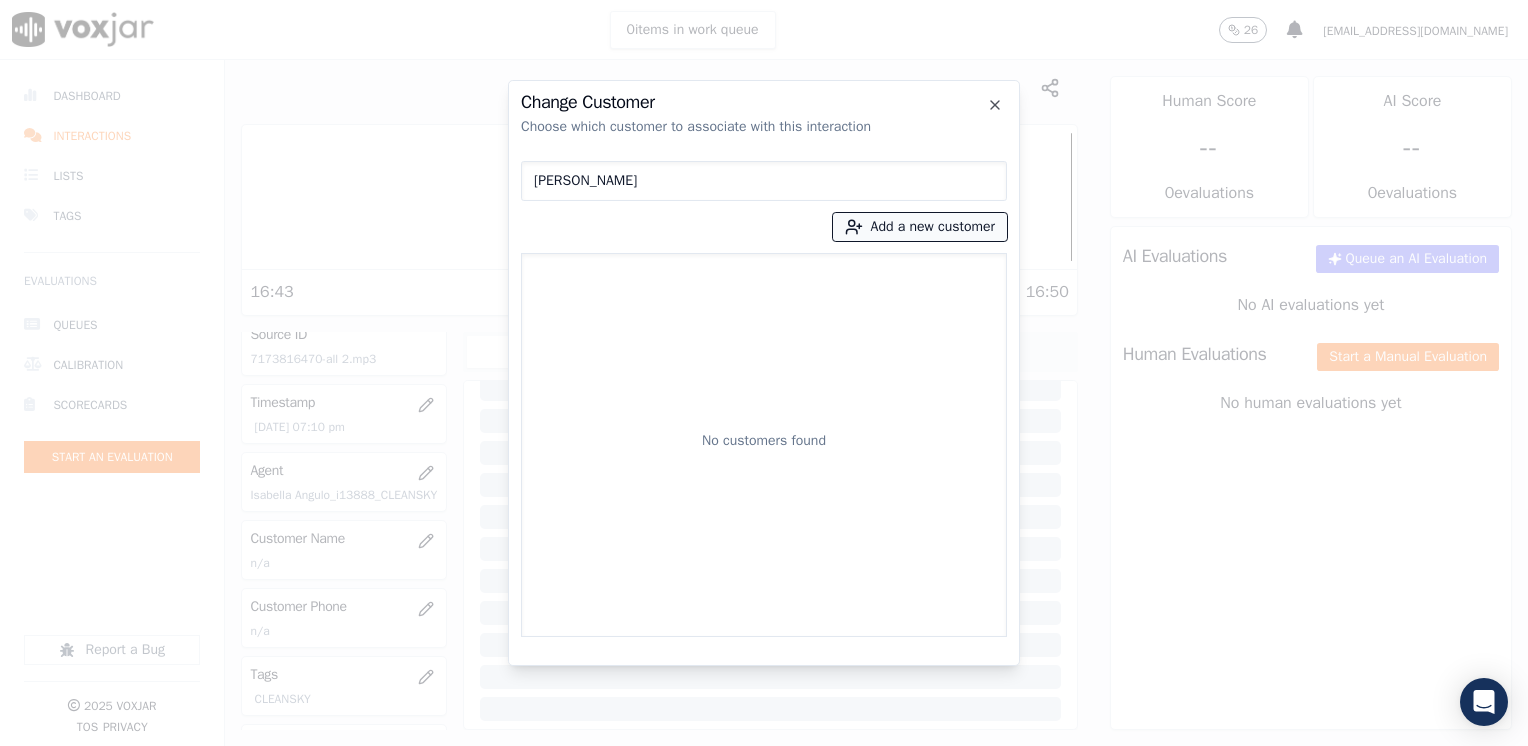 type on "[PERSON_NAME]" 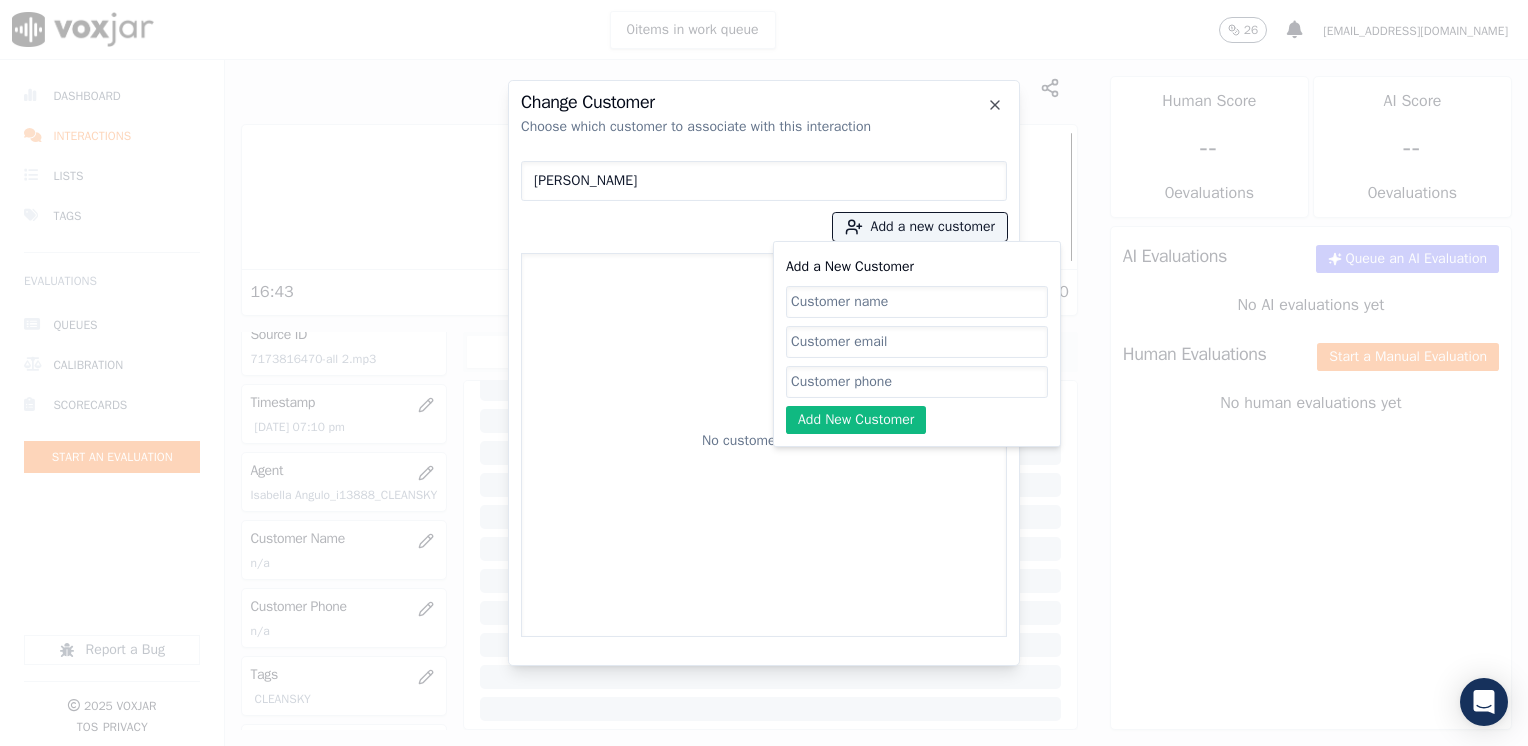 click on "Add a New Customer" 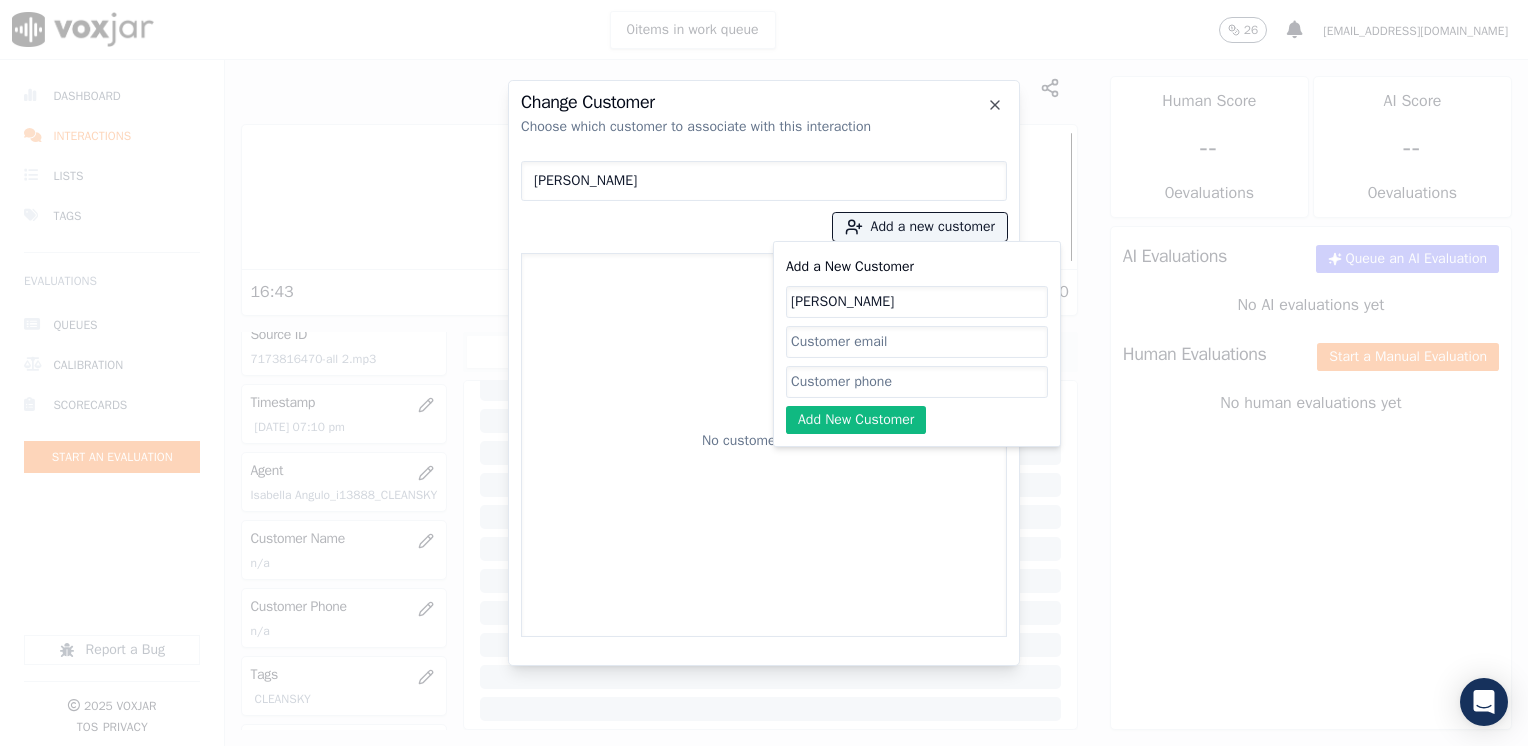 type on "[PERSON_NAME]" 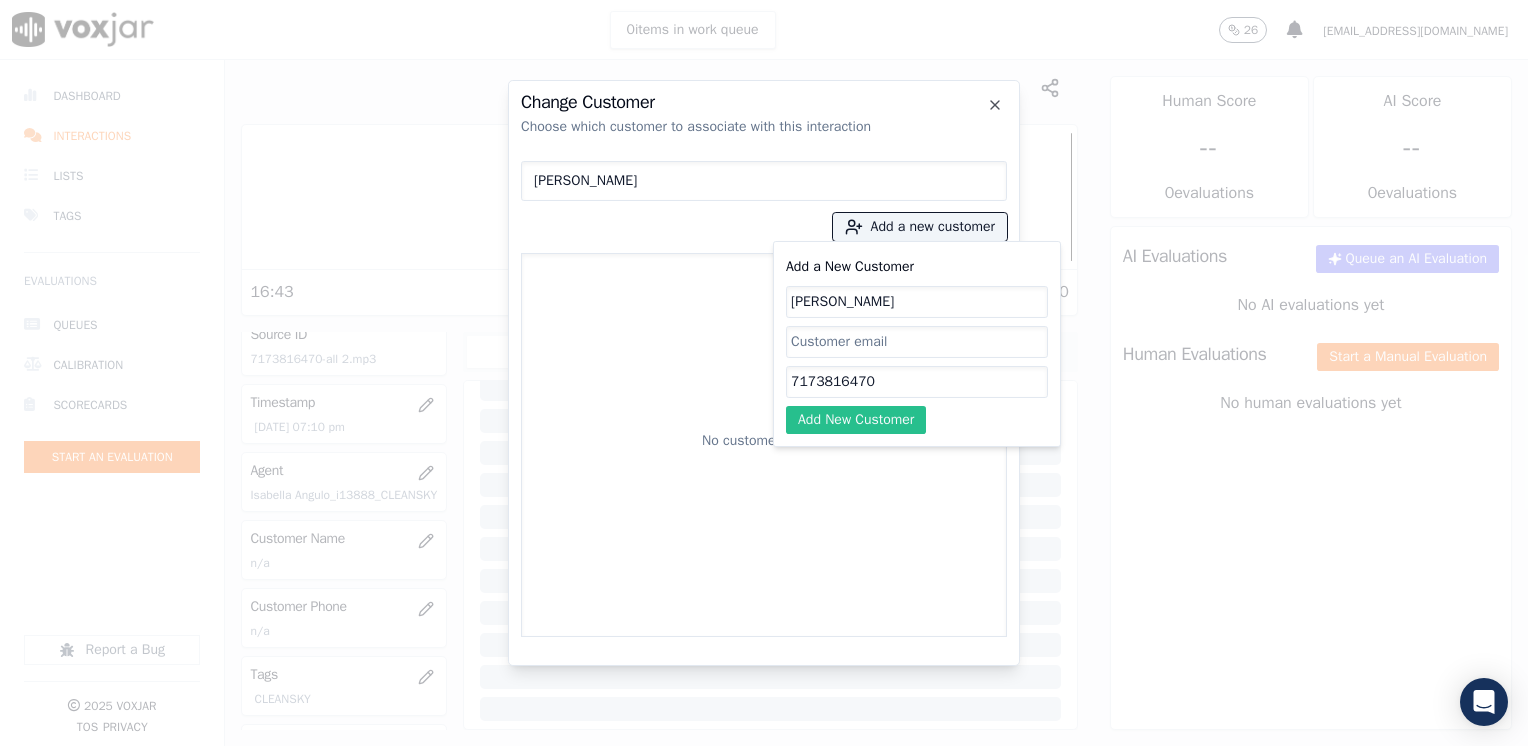type on "7173816470" 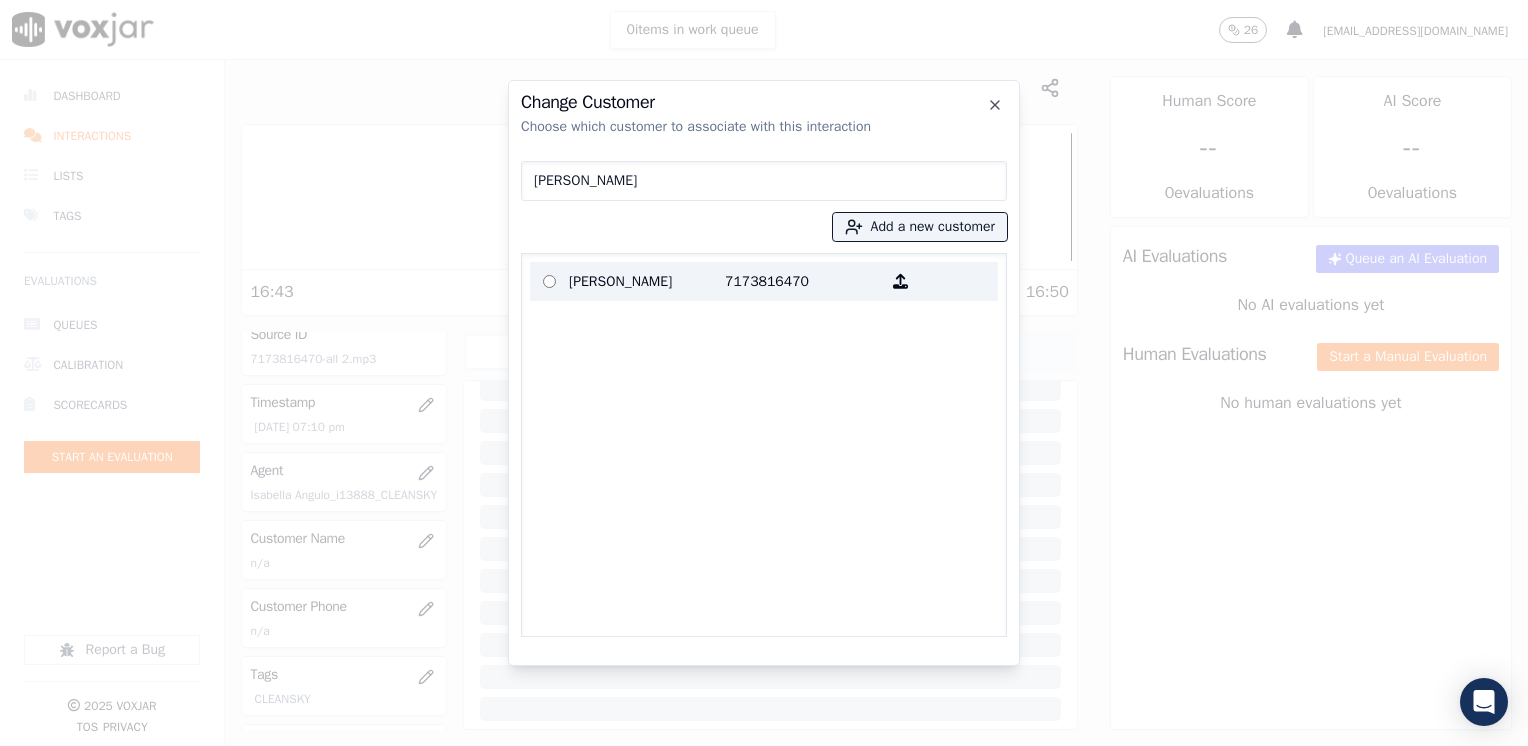 click on "[PERSON_NAME]" at bounding box center (647, 281) 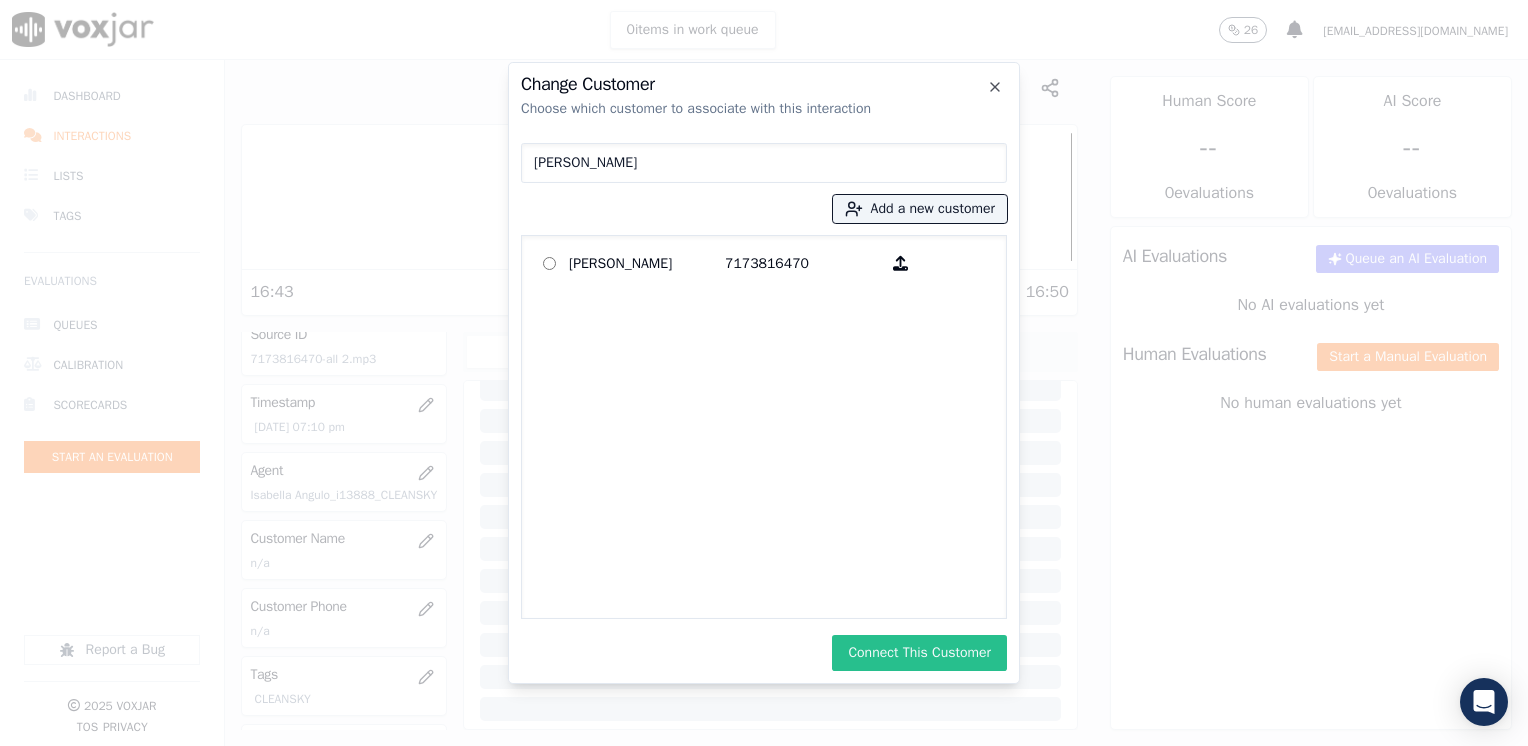 click on "Connect This Customer" at bounding box center (919, 653) 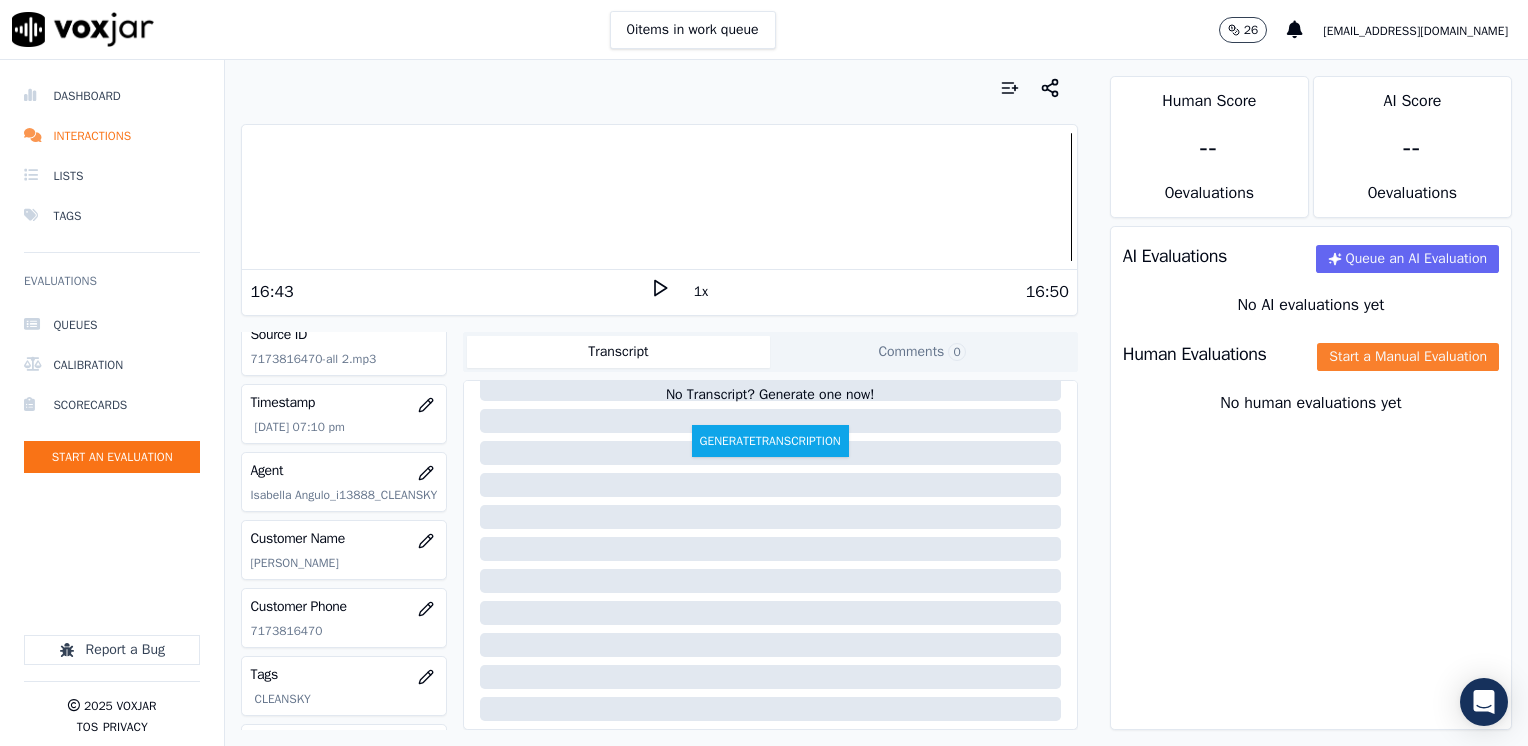 click on "Start a Manual Evaluation" 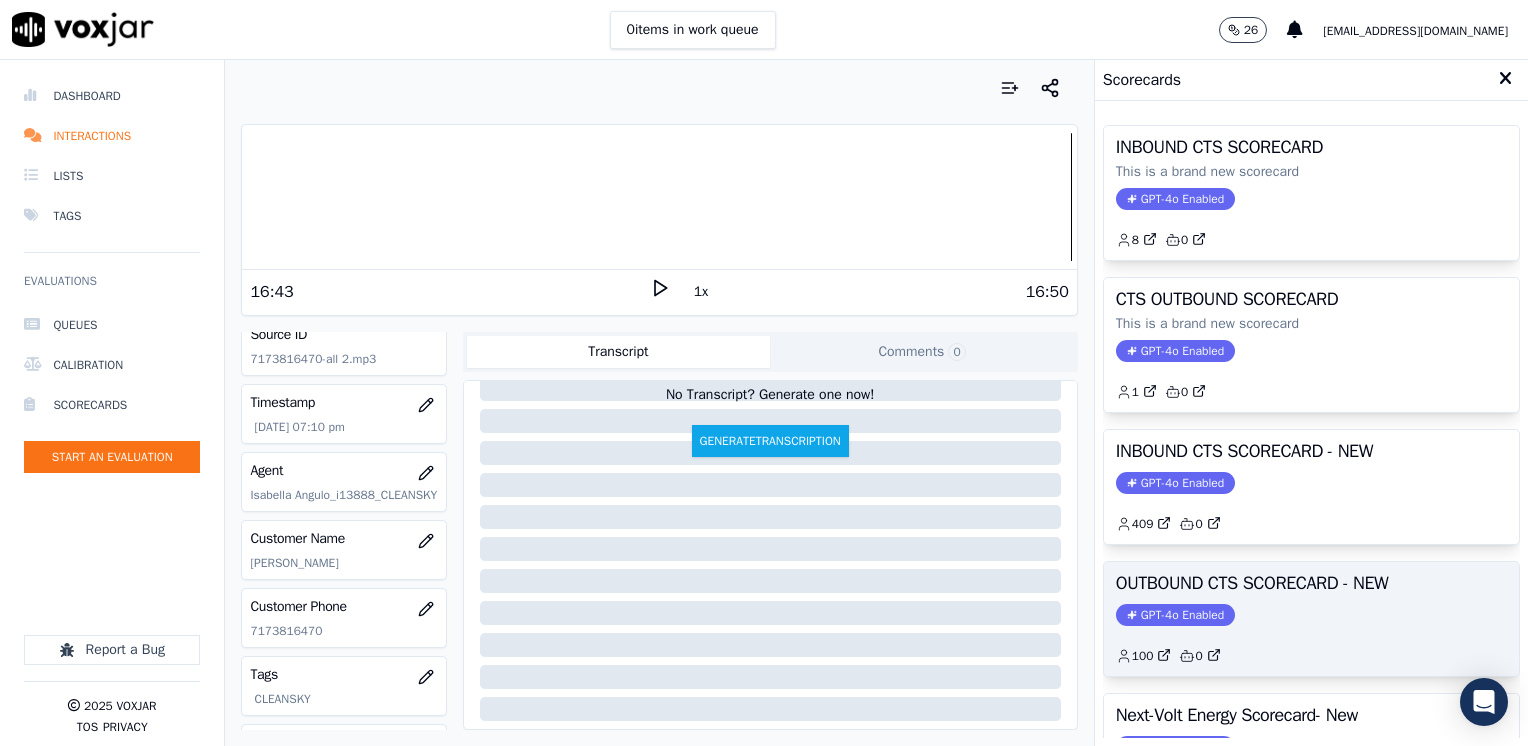 click on "GPT-4o Enabled" at bounding box center (1175, 615) 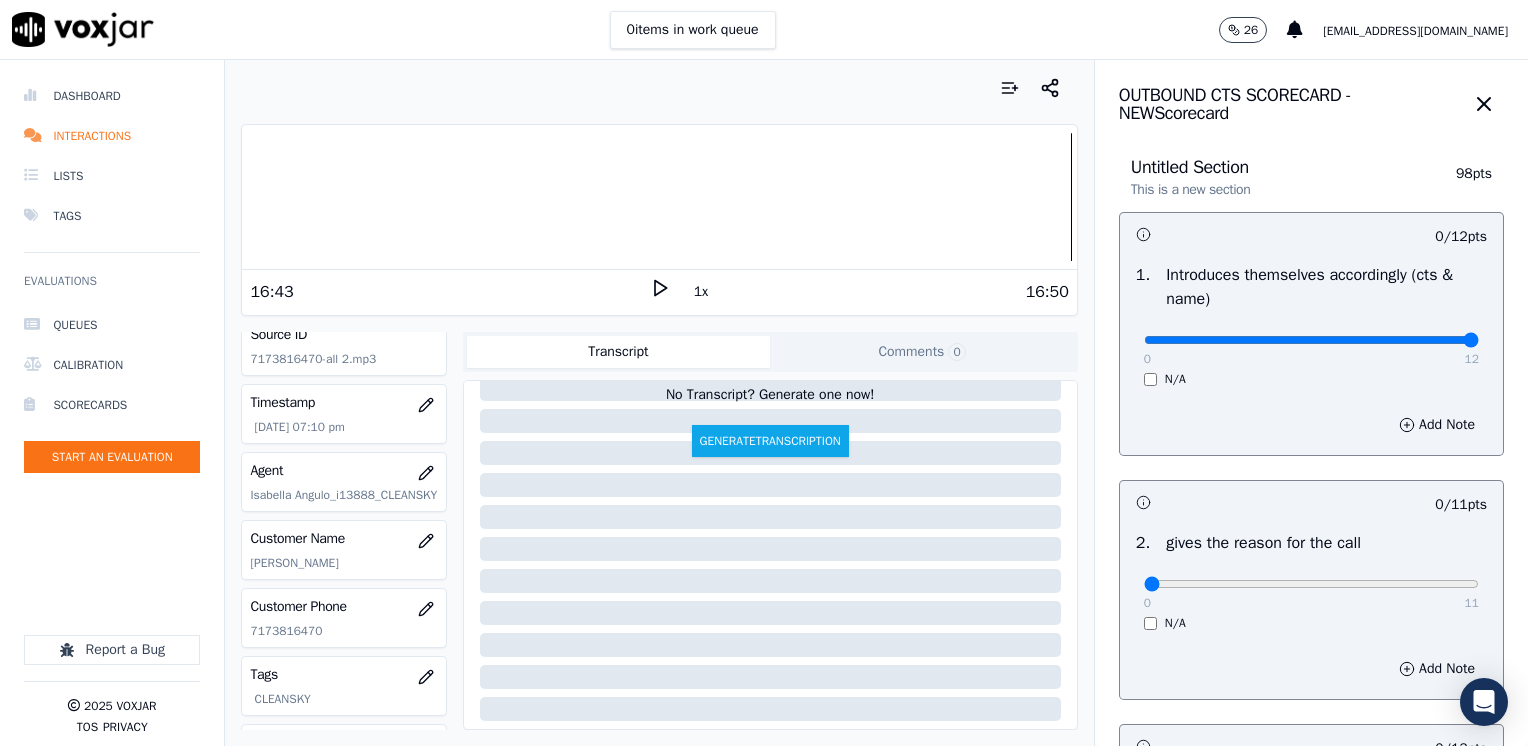 drag, startPoint x: 1126, startPoint y: 338, endPoint x: 1531, endPoint y: 338, distance: 405 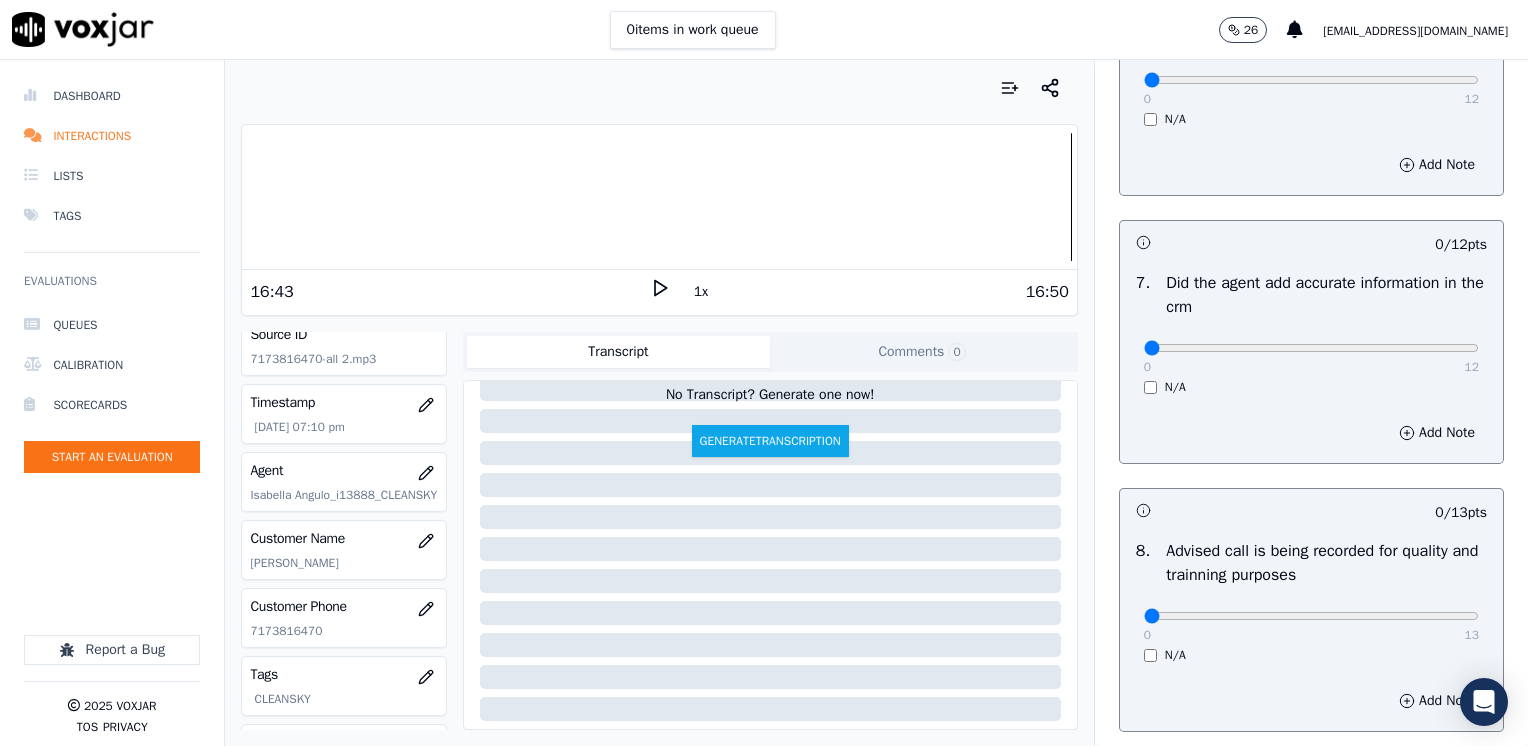 scroll, scrollTop: 1748, scrollLeft: 0, axis: vertical 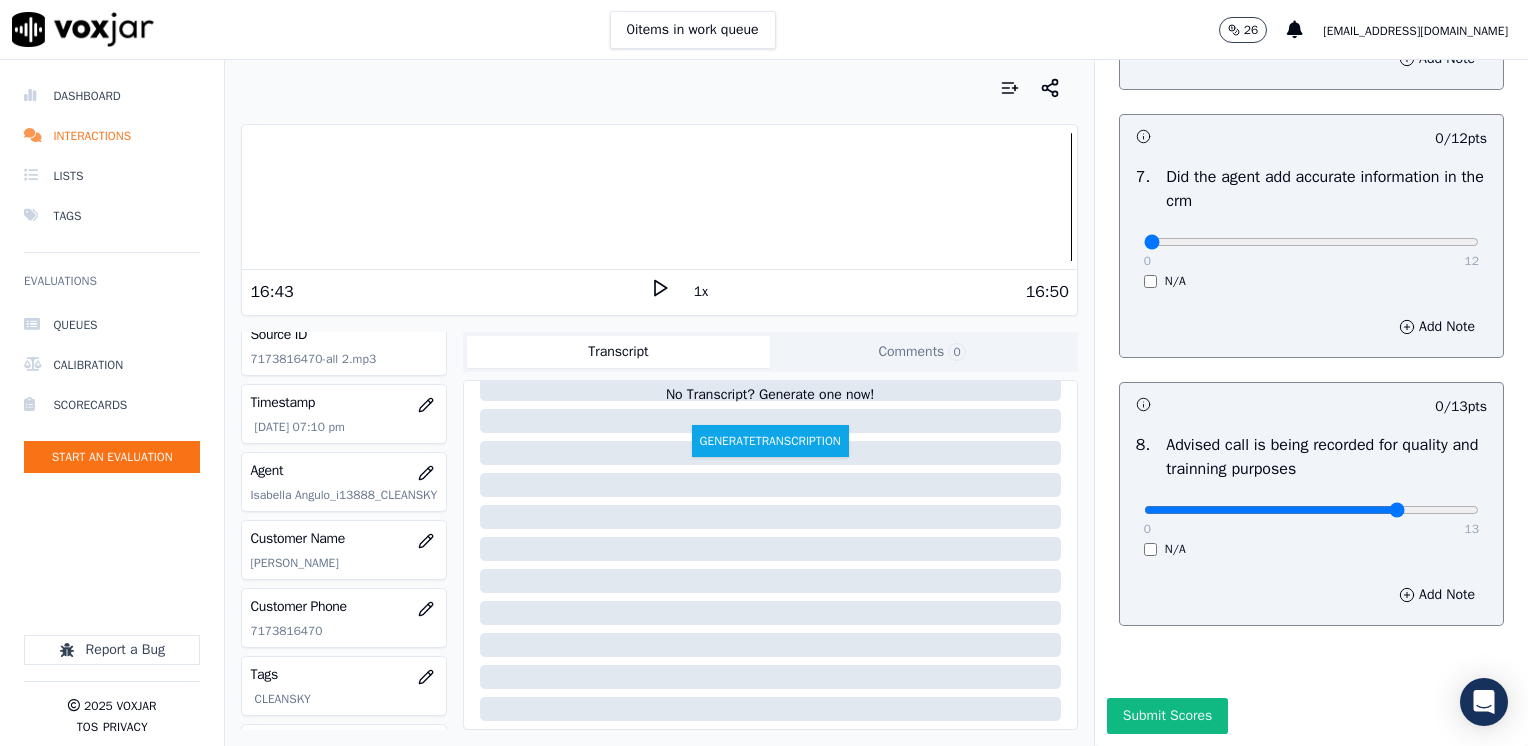type on "10" 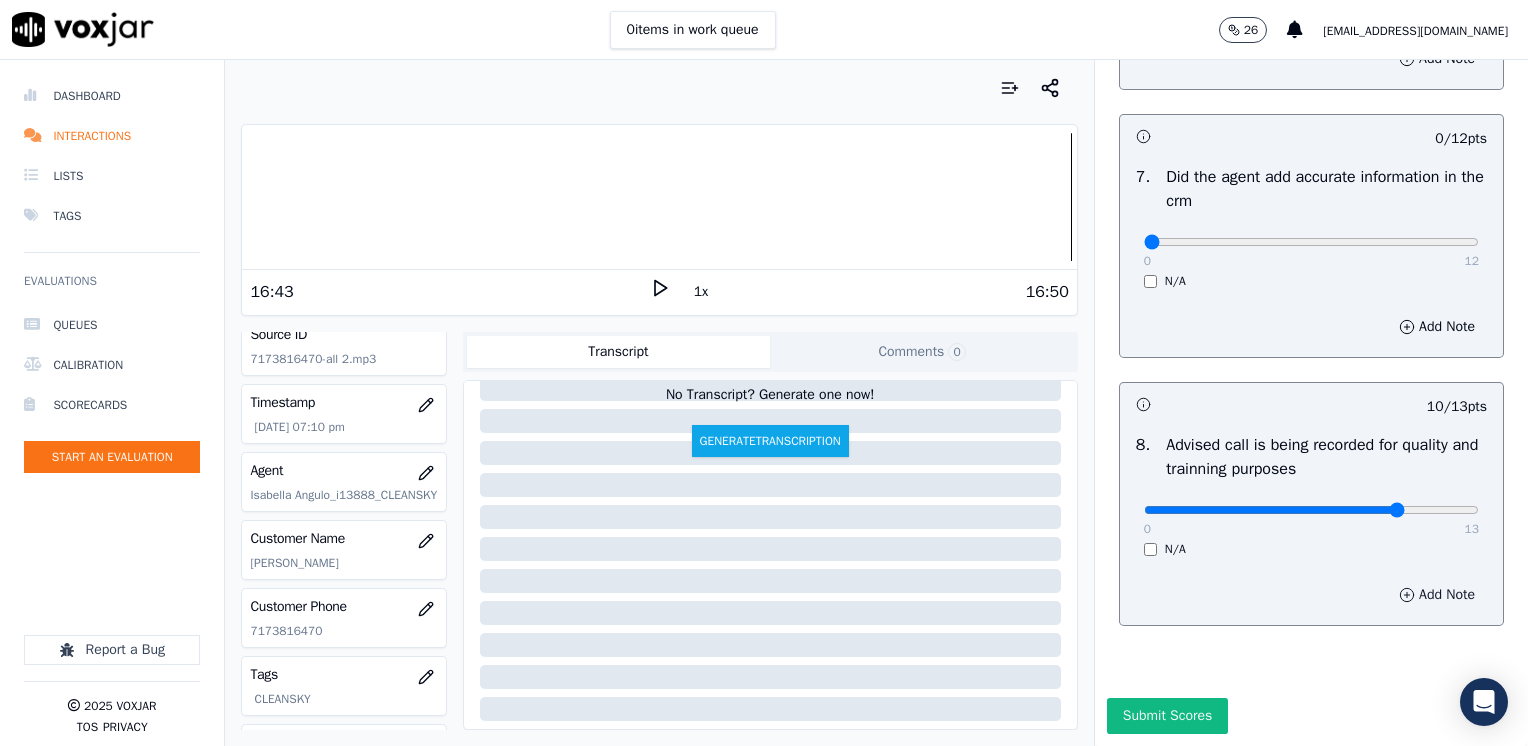click on "Add Note" at bounding box center [1437, 595] 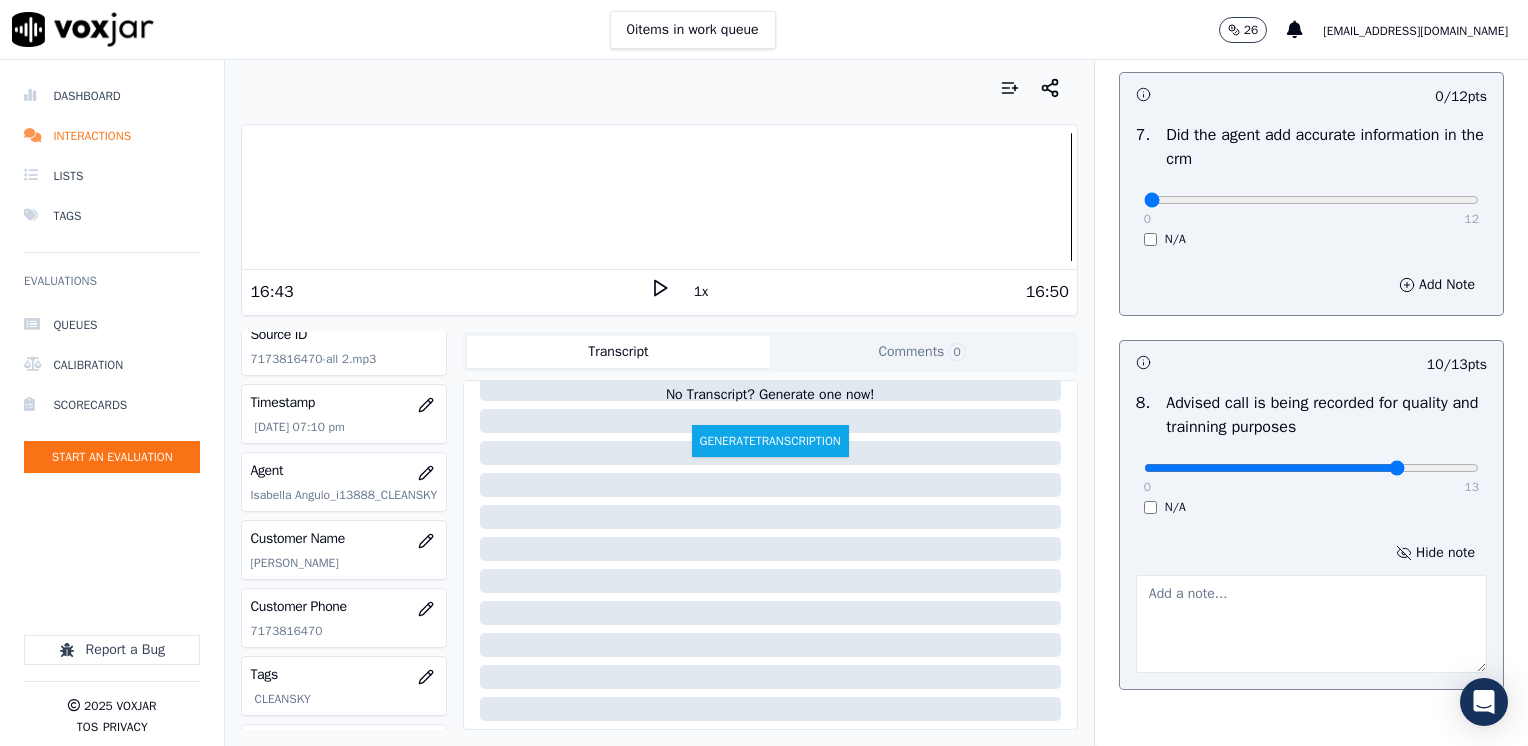 click at bounding box center (1311, 624) 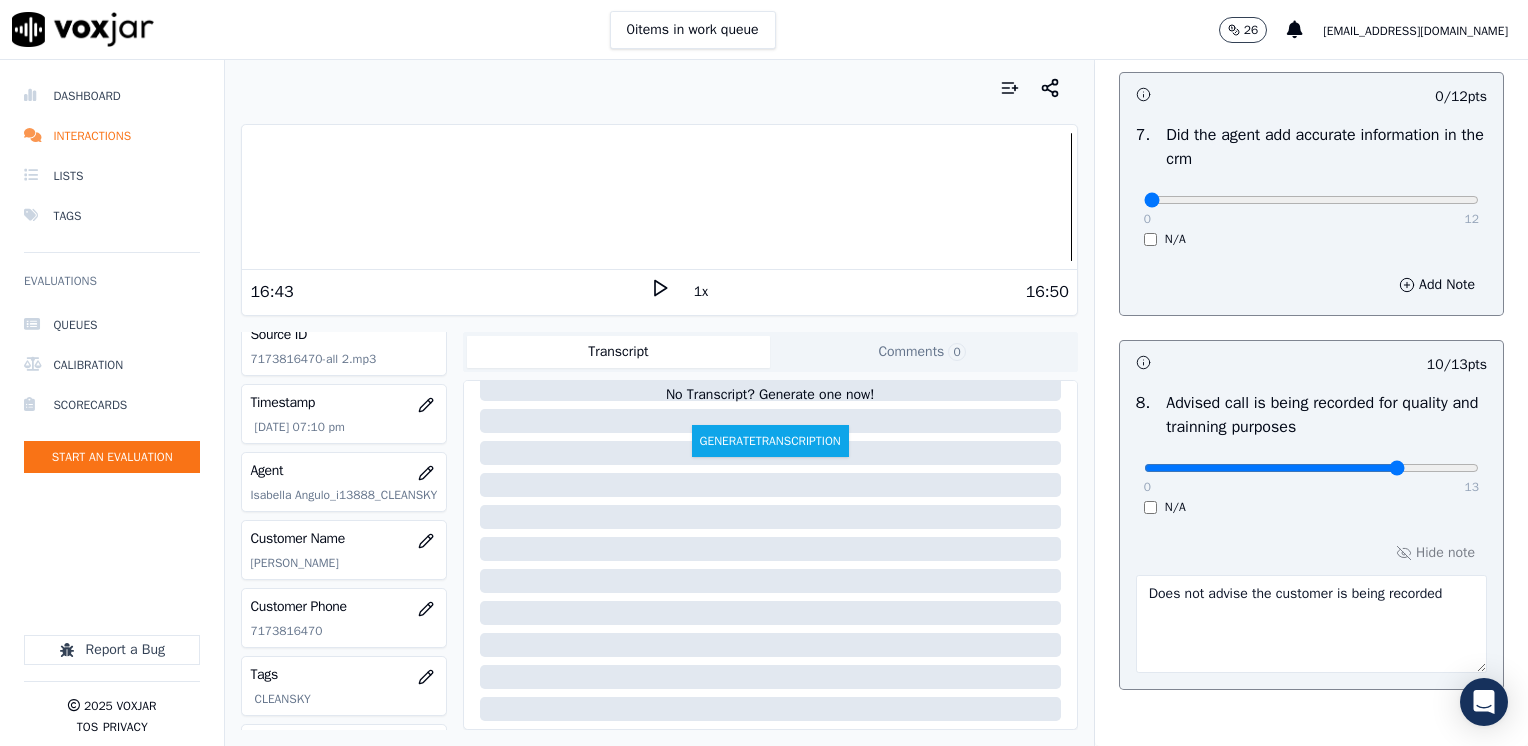 click on "Does not advise the customer is being recorded" at bounding box center [1311, 624] 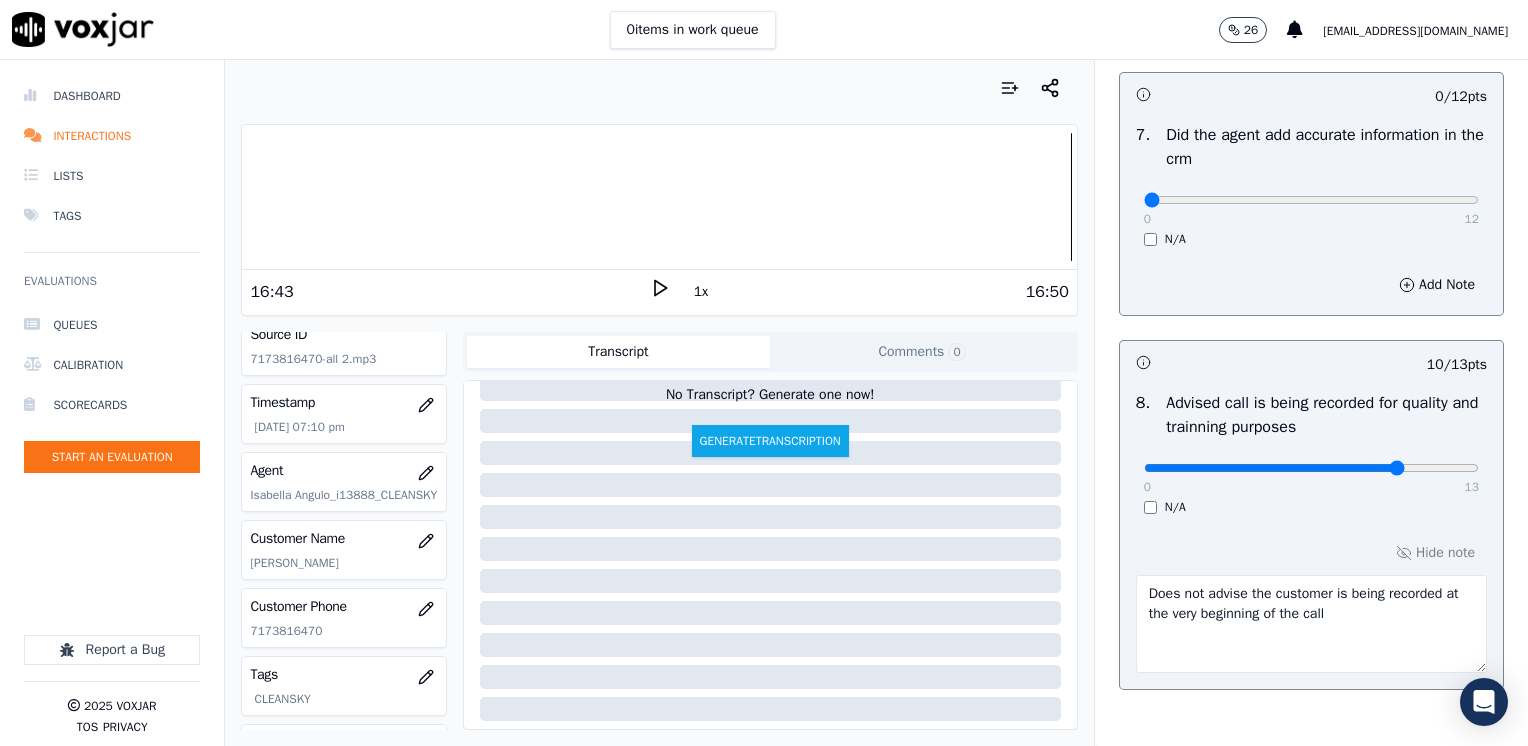 type on "Does not advise the customer is being recorded at the very beginning of the call" 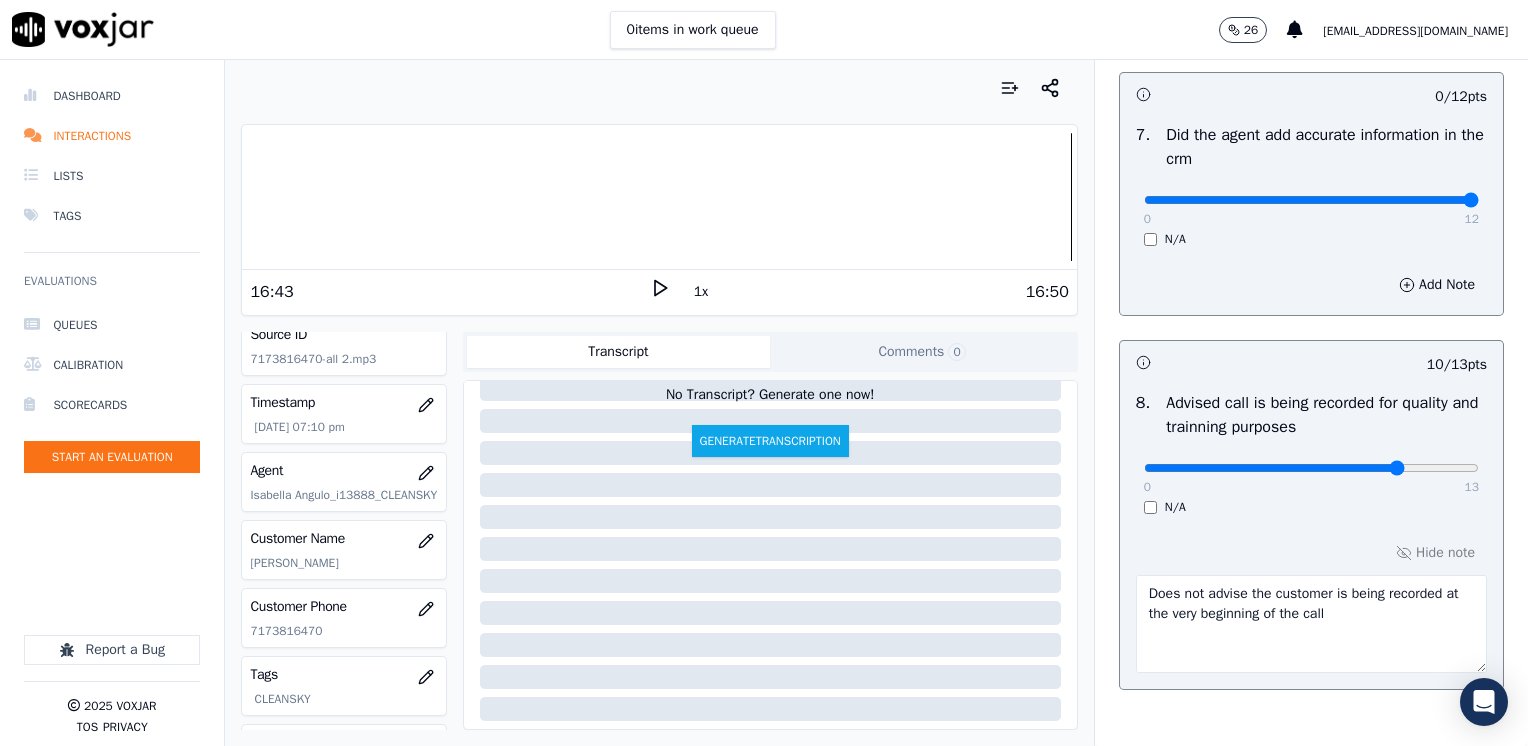 drag, startPoint x: 1135, startPoint y: 198, endPoint x: 1521, endPoint y: 222, distance: 386.7454 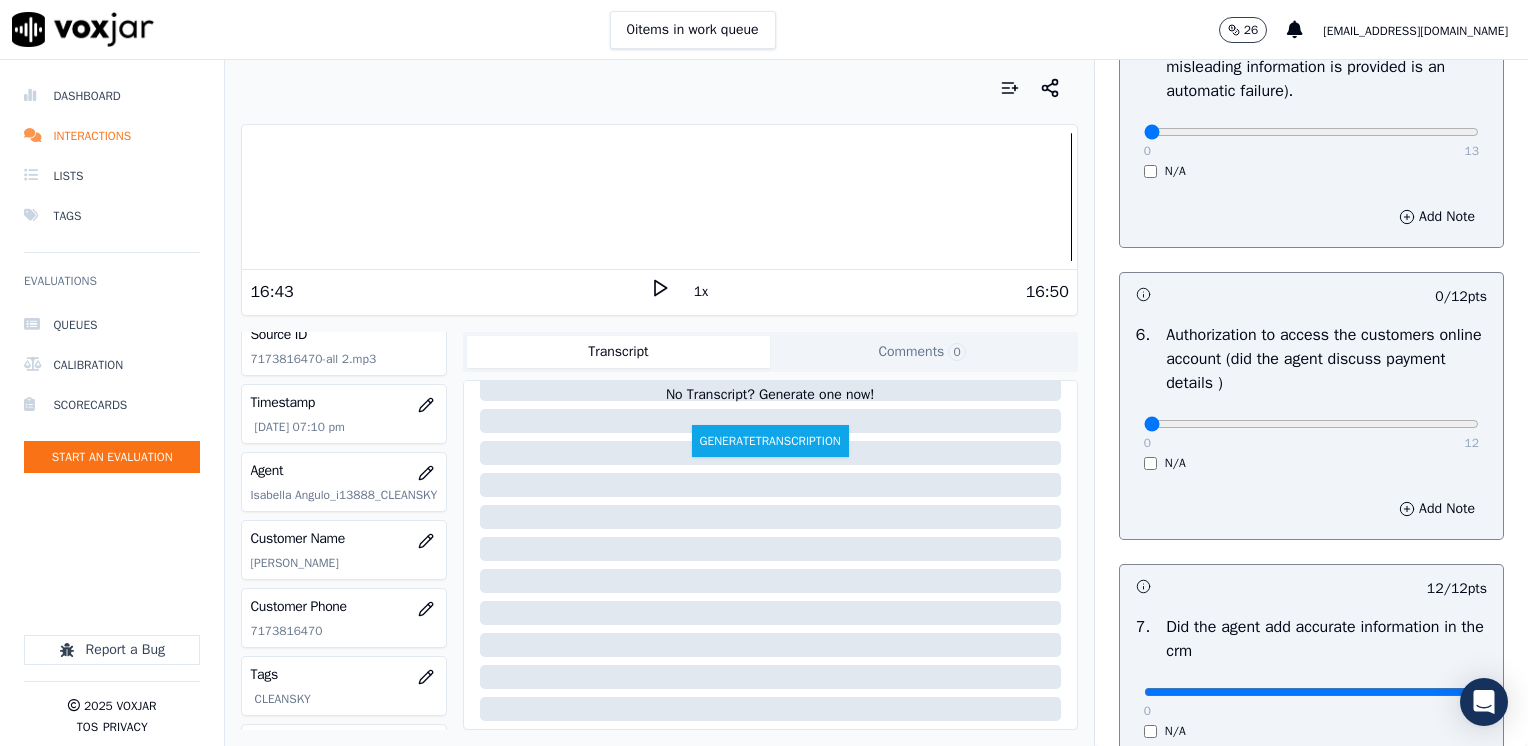 scroll, scrollTop: 1248, scrollLeft: 0, axis: vertical 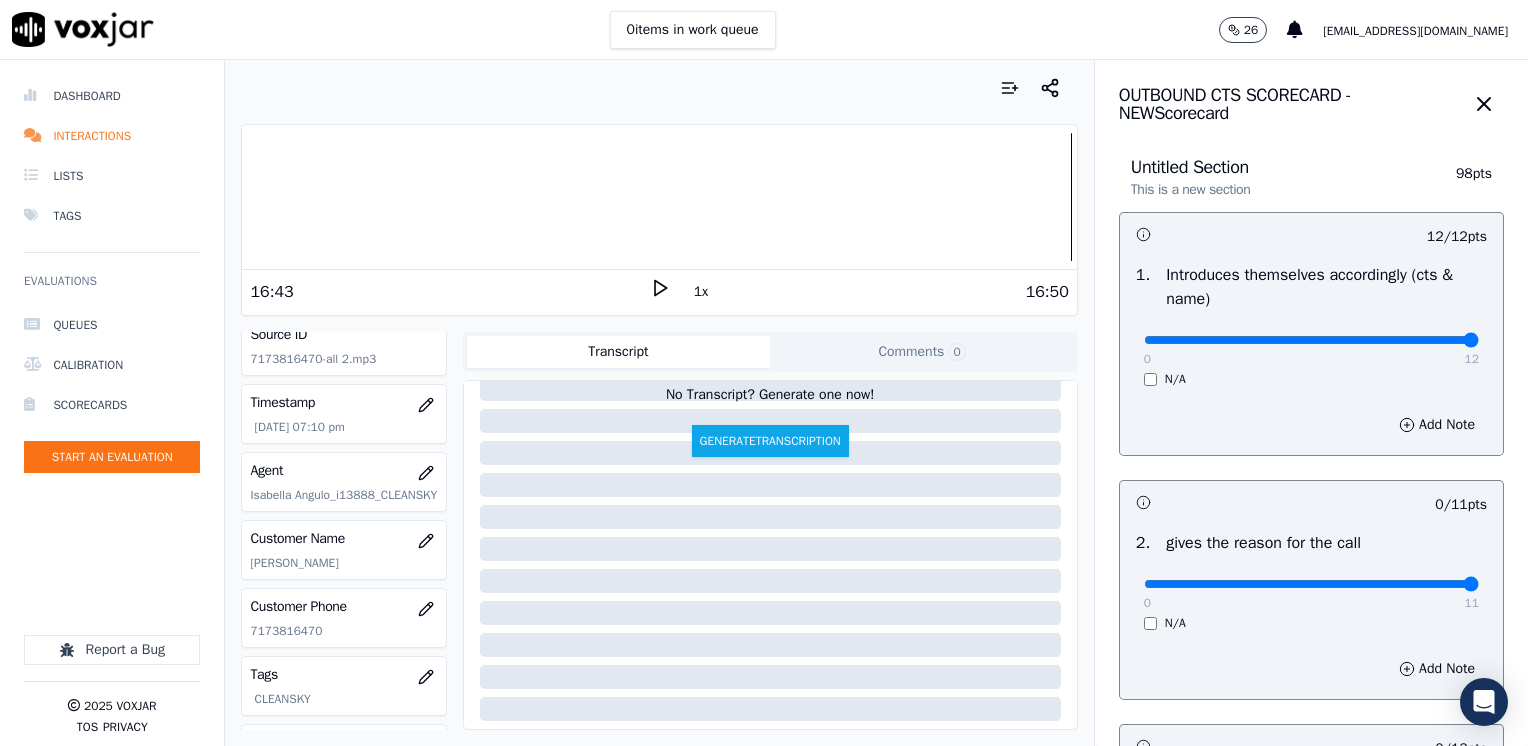 drag, startPoint x: 1132, startPoint y: 586, endPoint x: 1531, endPoint y: 592, distance: 399.0451 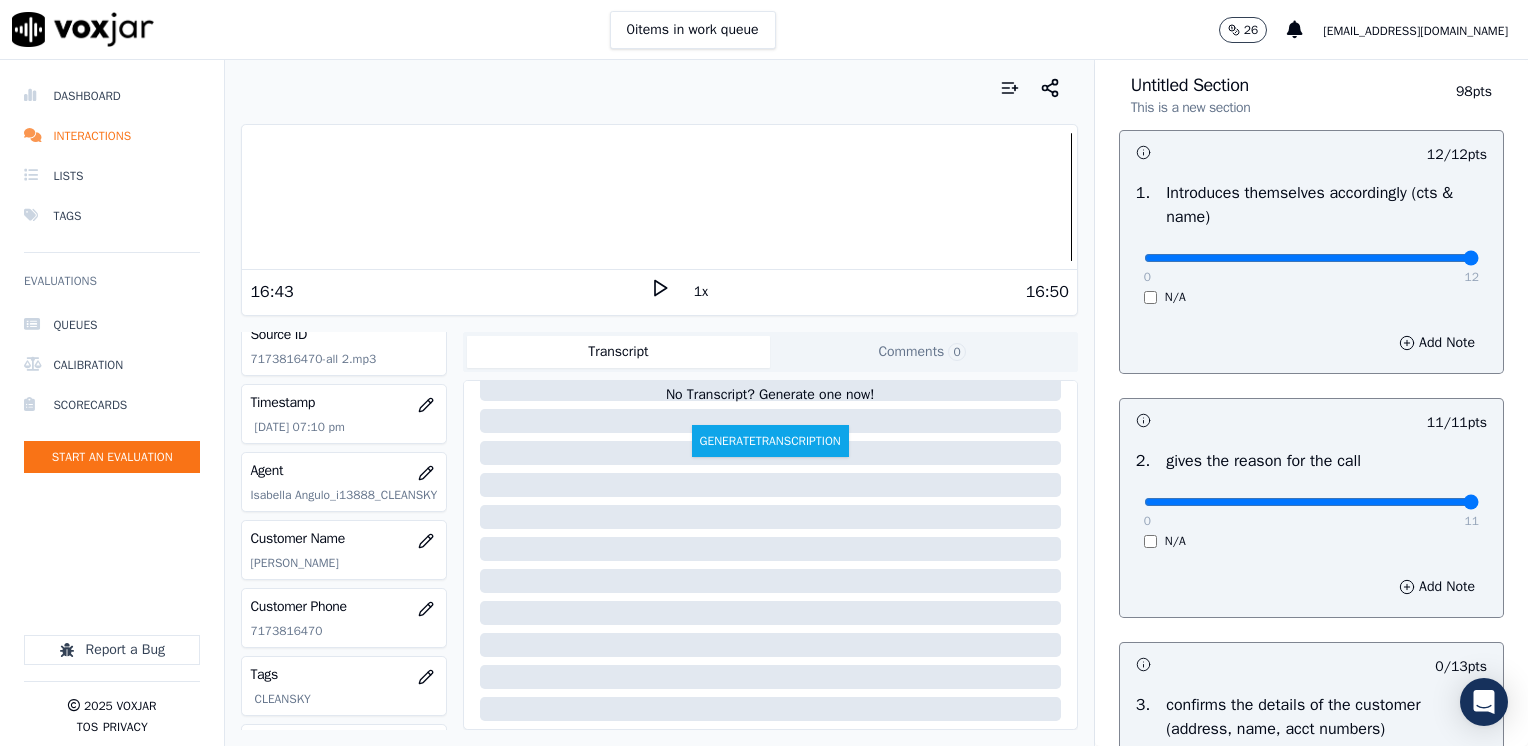 scroll, scrollTop: 0, scrollLeft: 0, axis: both 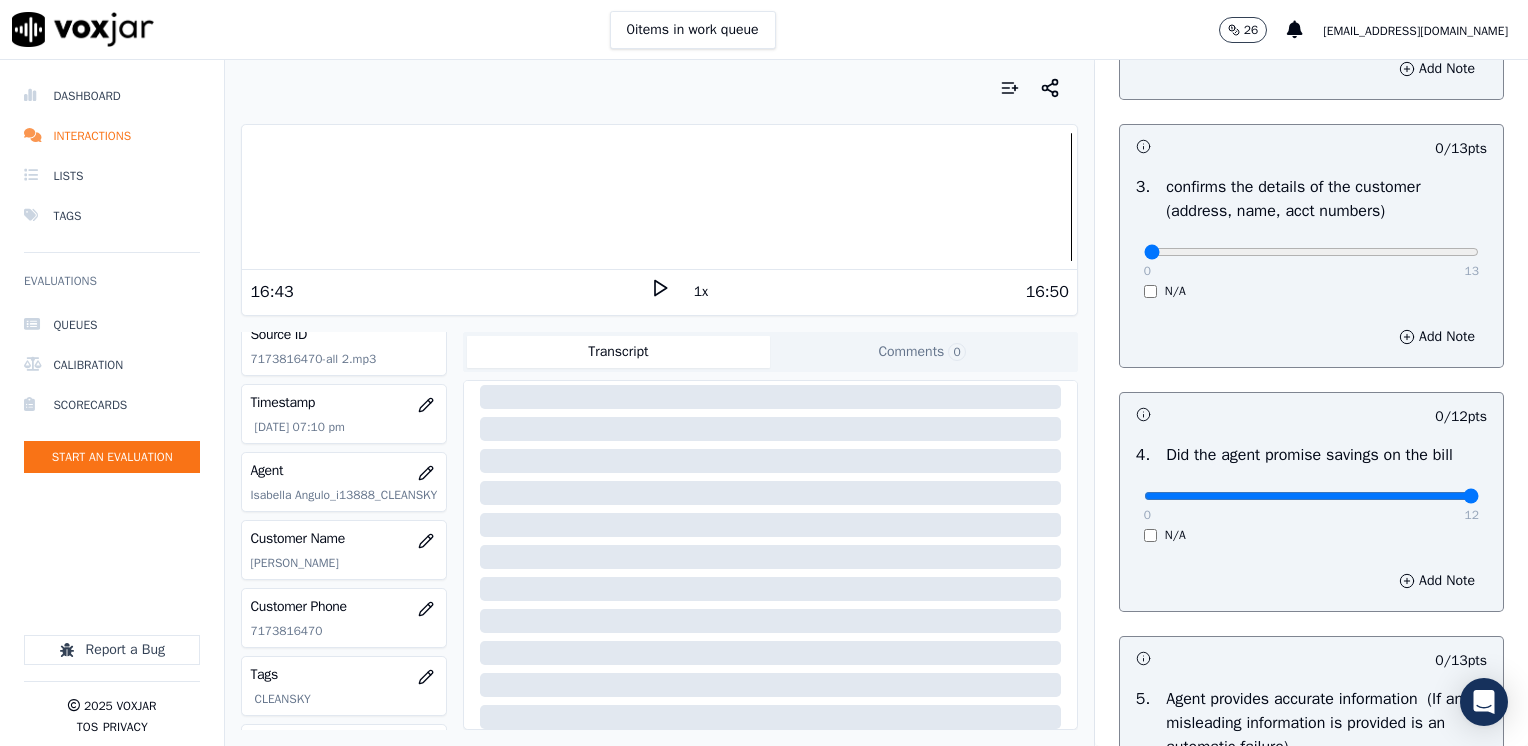 drag, startPoint x: 1128, startPoint y: 498, endPoint x: 1531, endPoint y: 492, distance: 403.04468 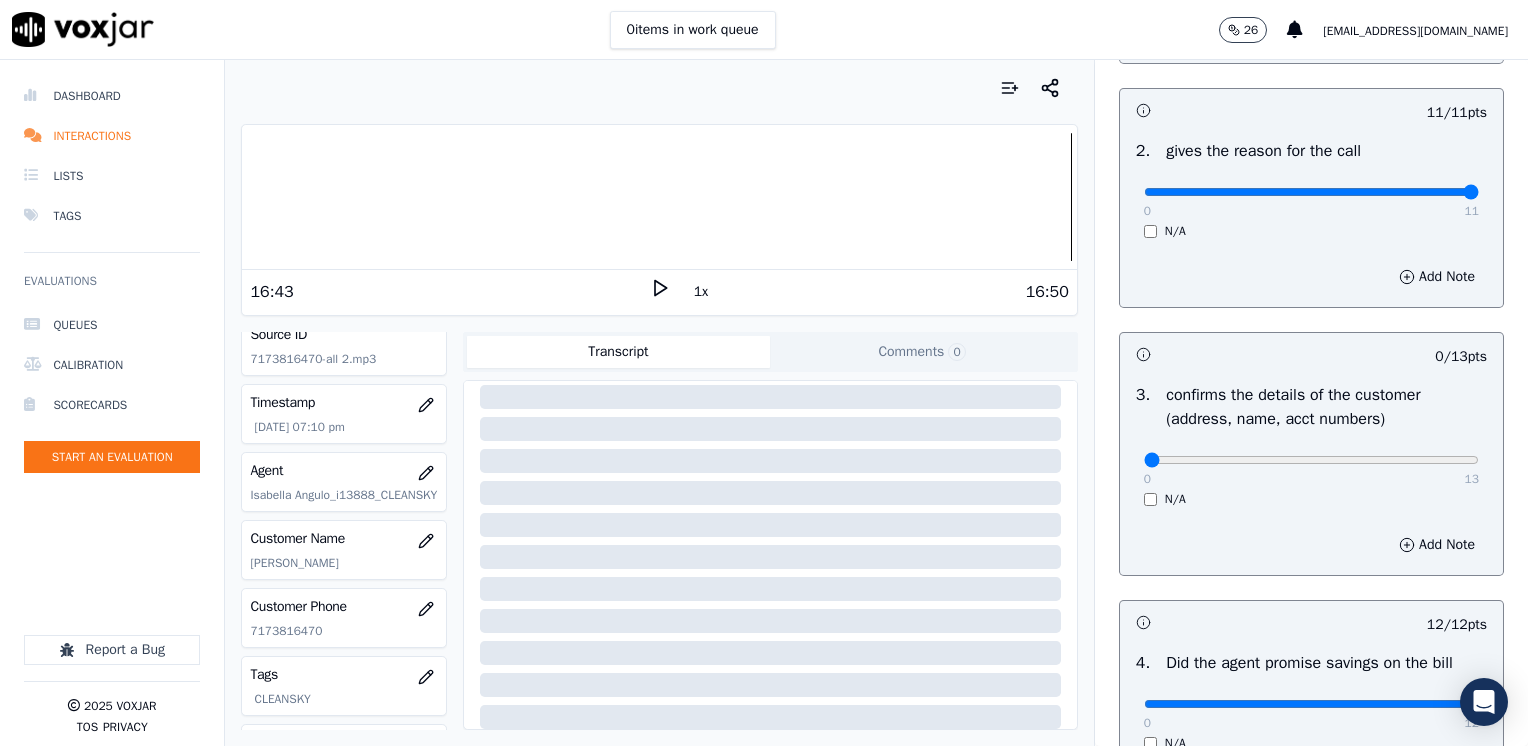 scroll, scrollTop: 353, scrollLeft: 0, axis: vertical 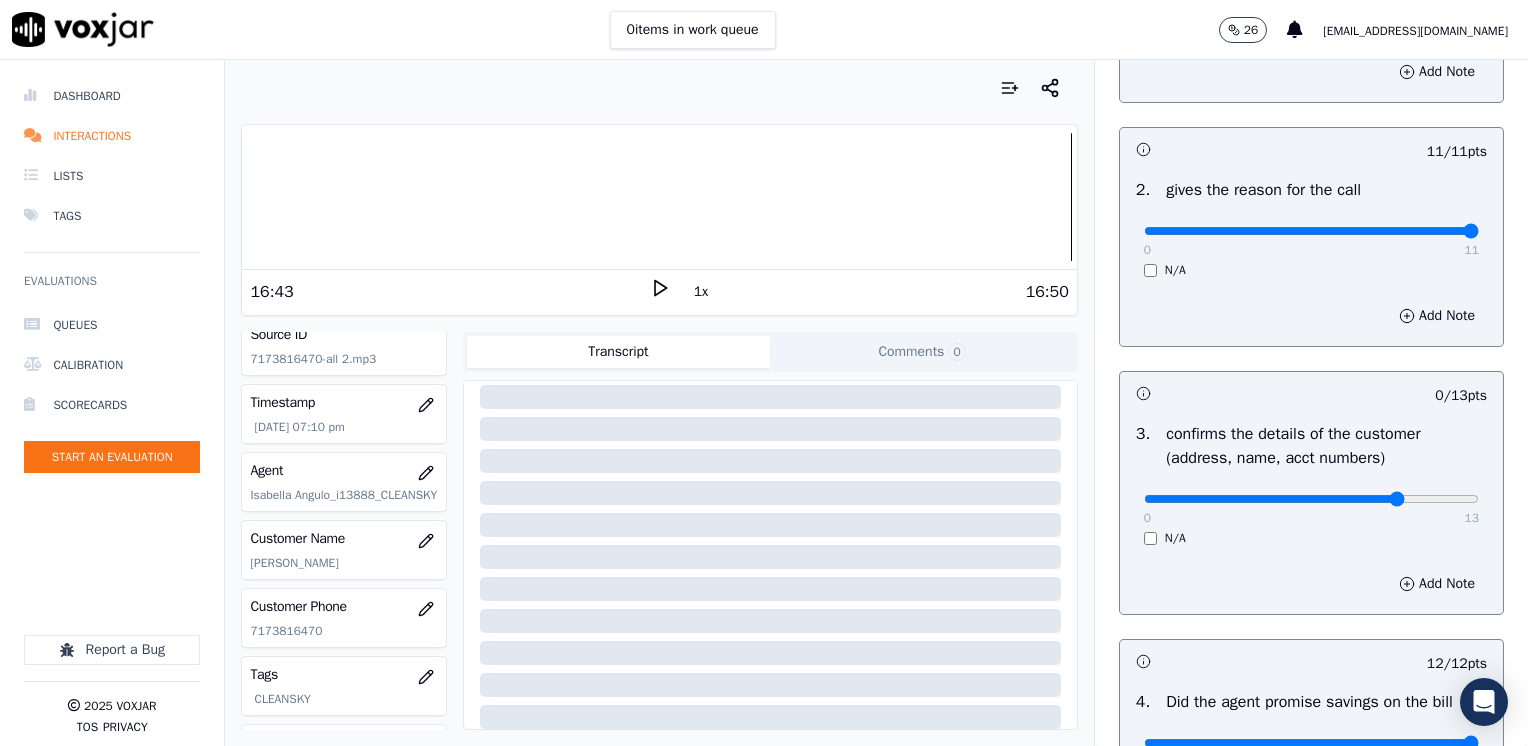 type on "10" 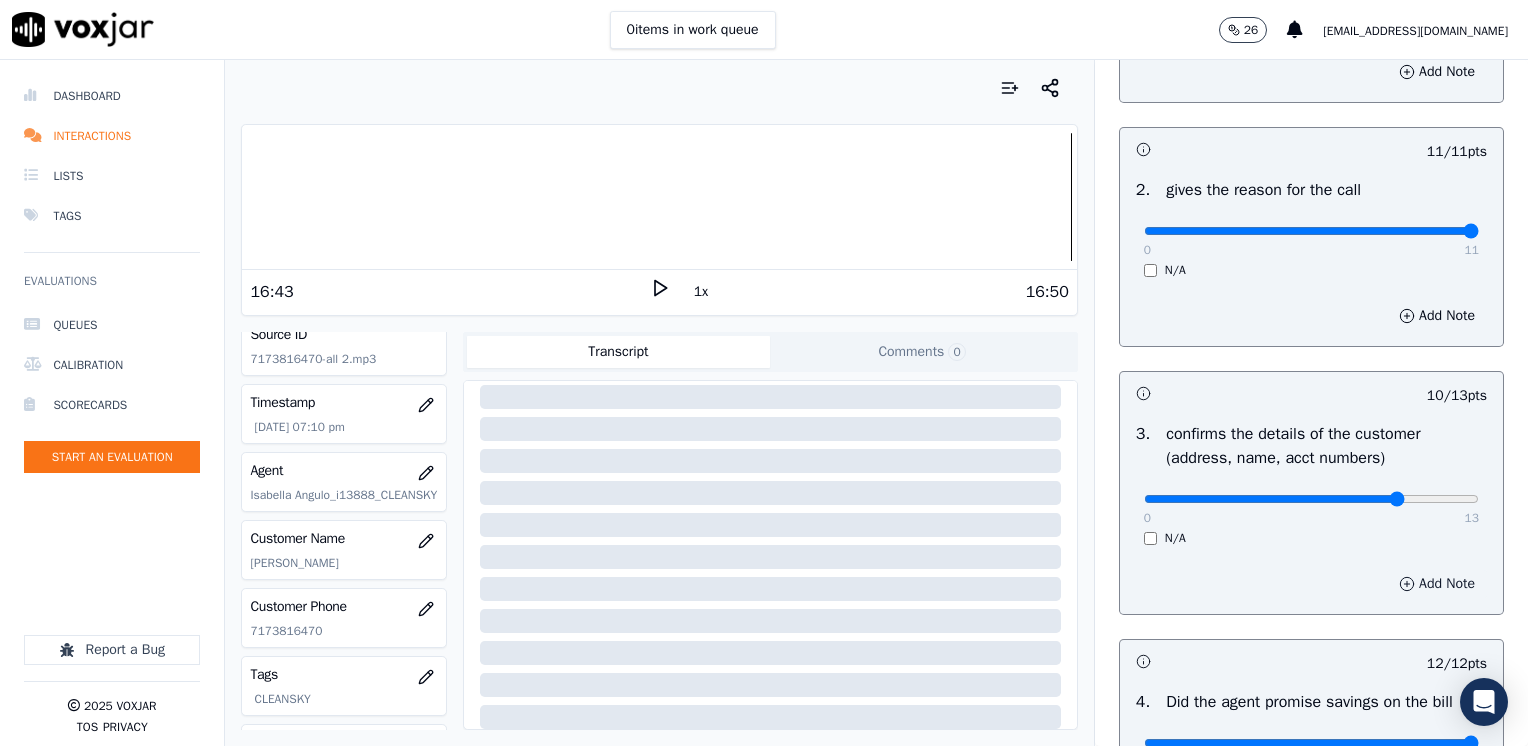 click on "Add Note" at bounding box center [1437, 584] 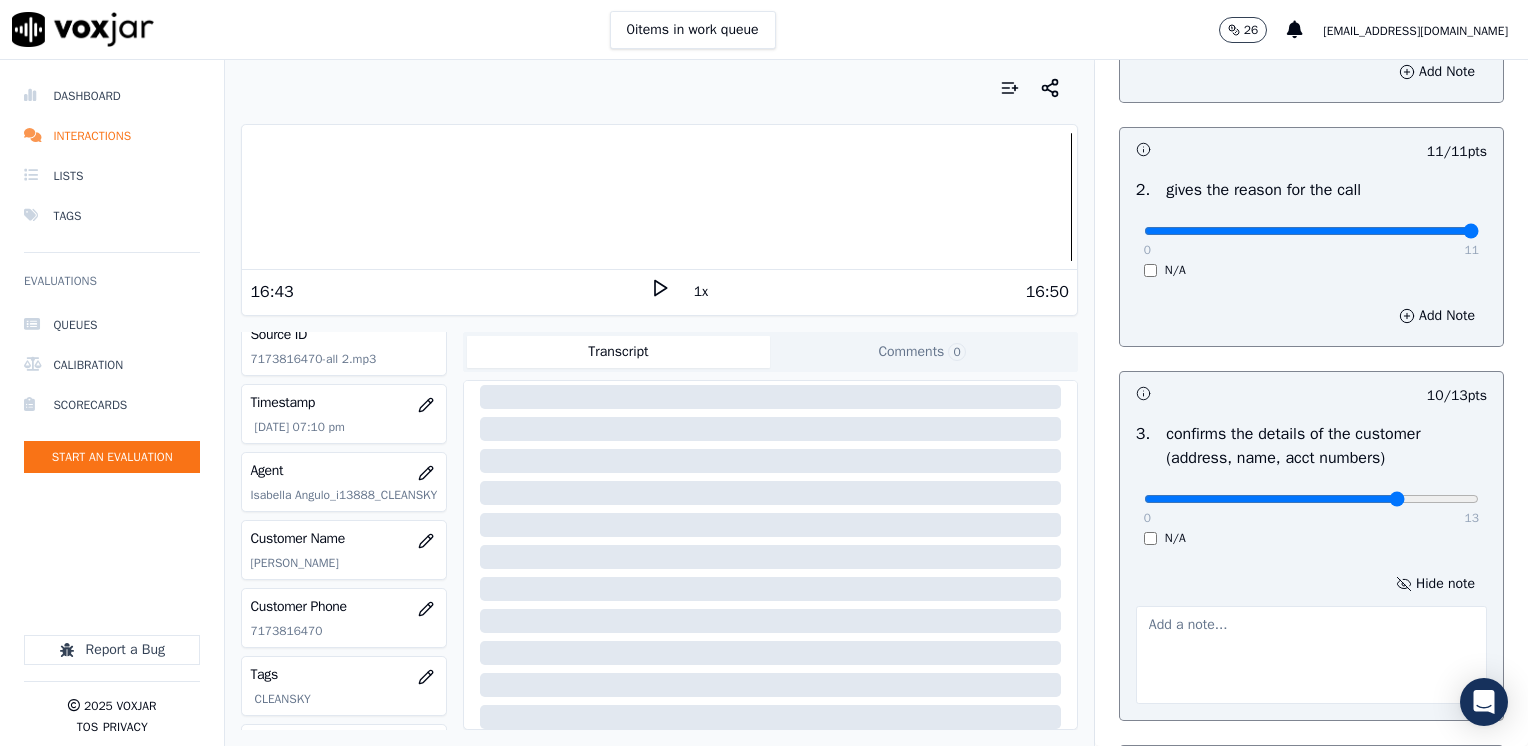 click at bounding box center (1311, 655) 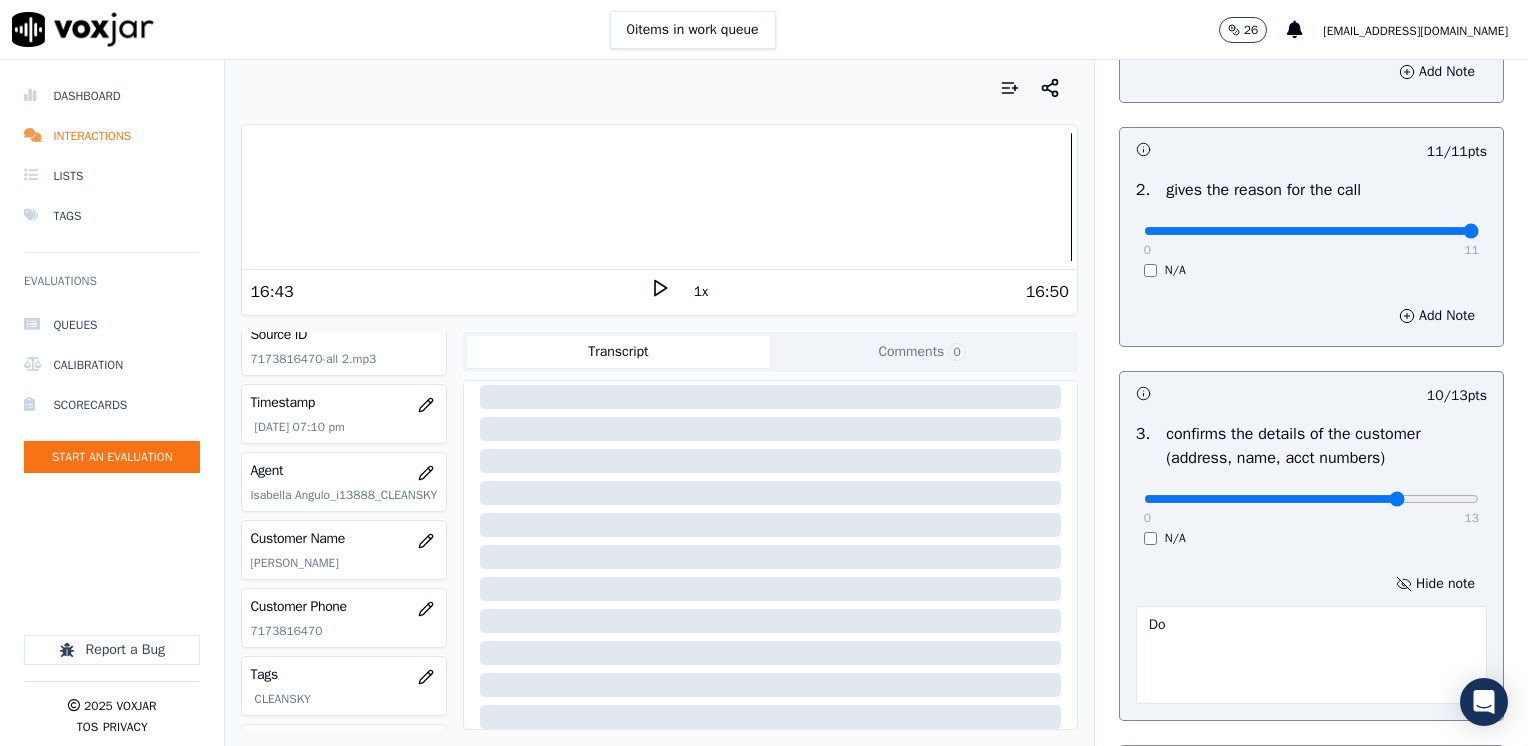 type on "D" 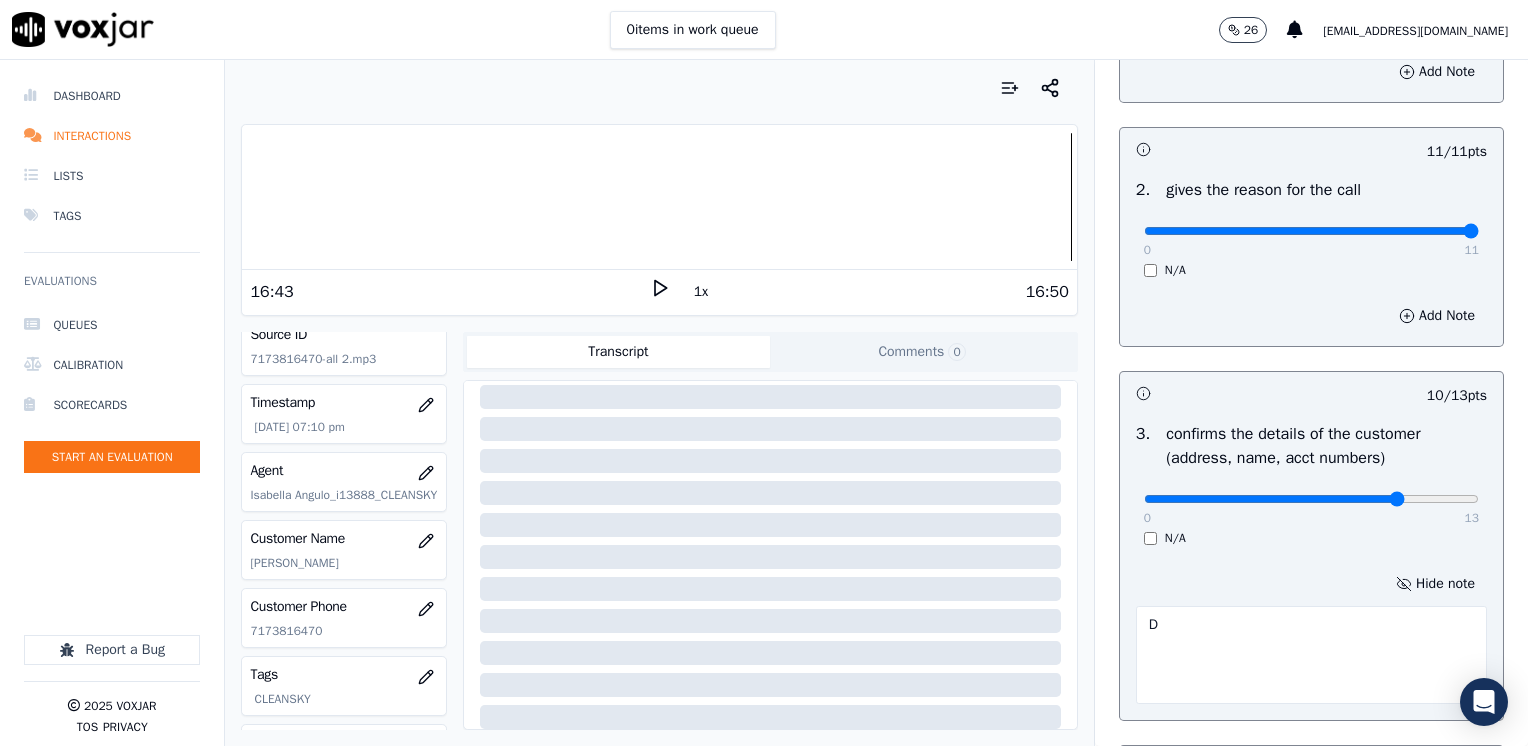 type 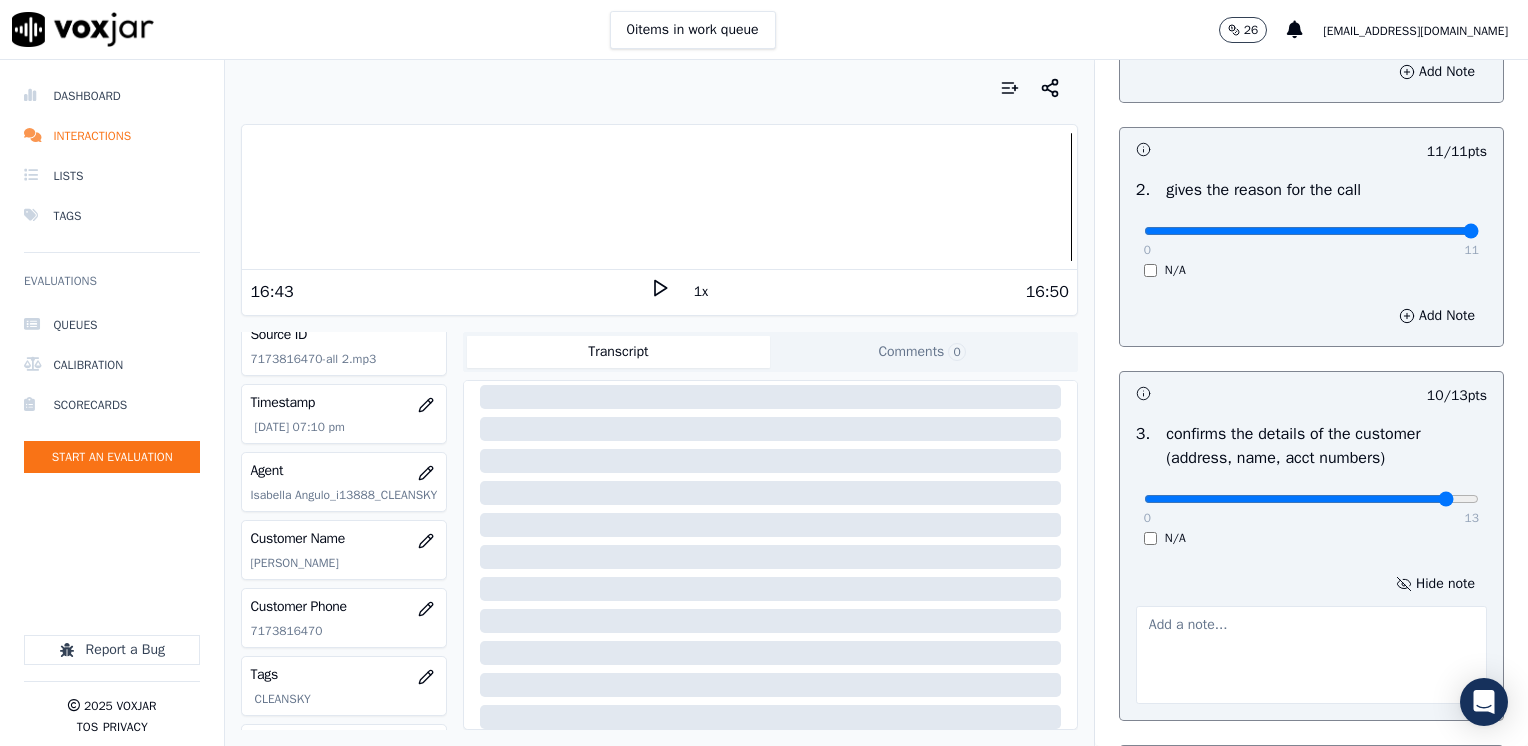 type on "12" 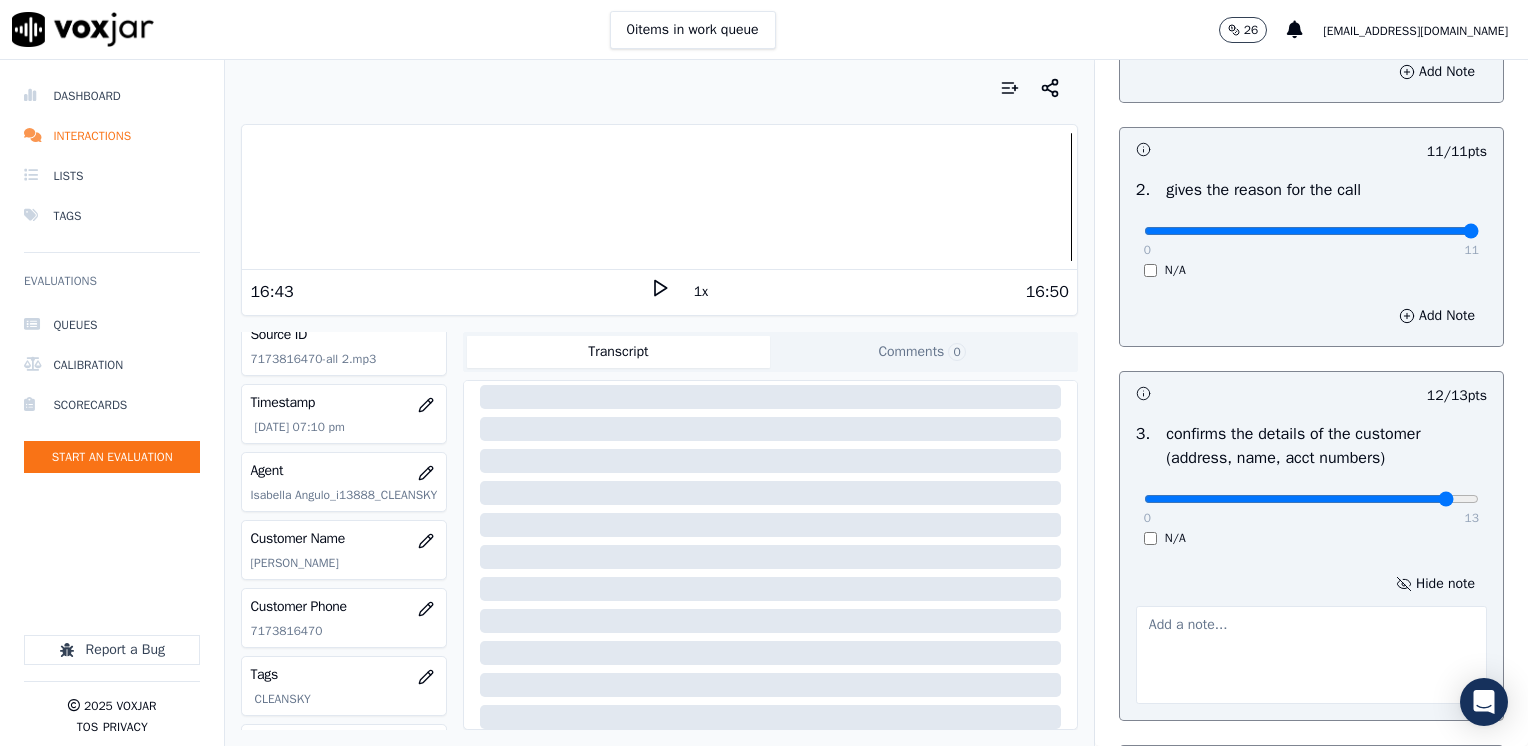 click at bounding box center (1311, 655) 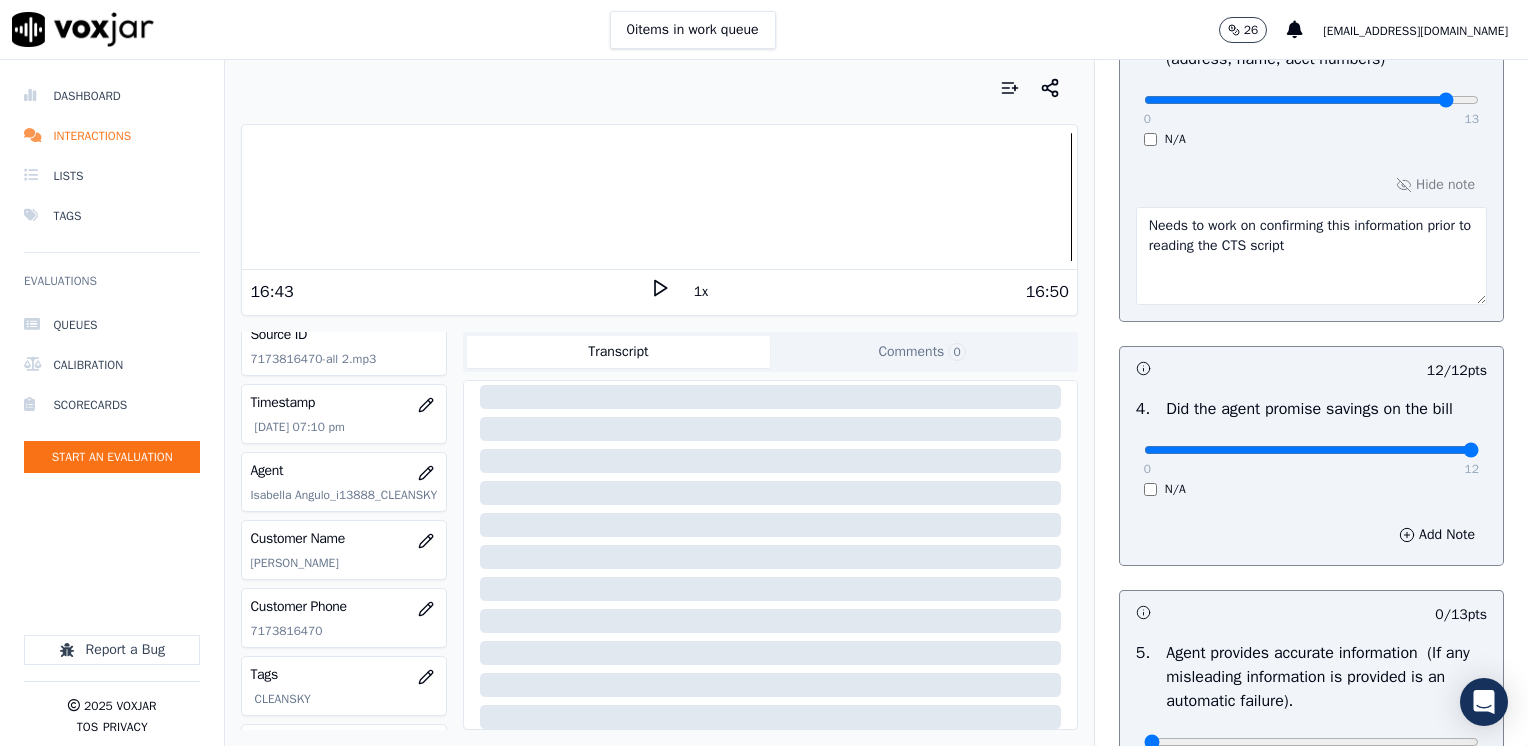 scroll, scrollTop: 753, scrollLeft: 0, axis: vertical 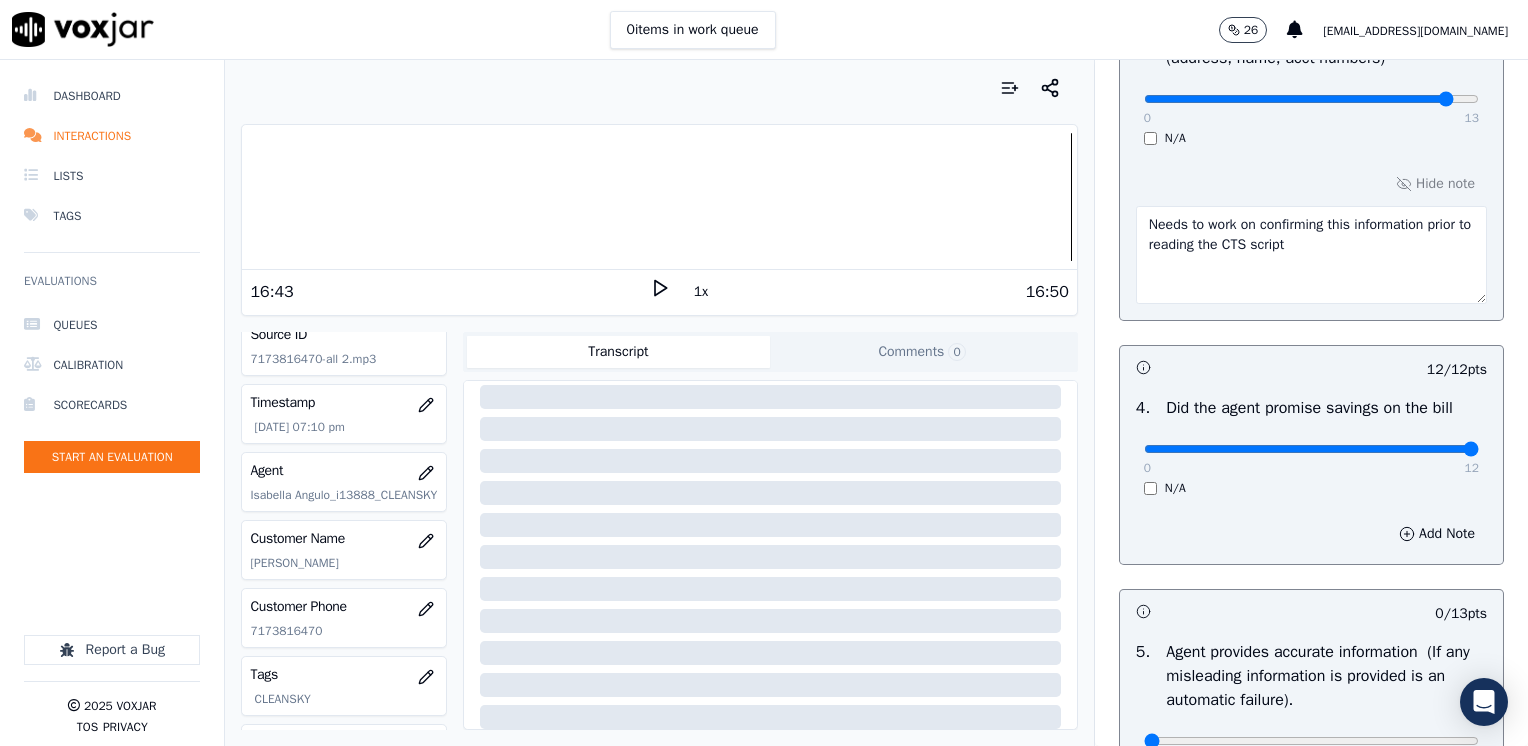 click on "Needs to work on confirming this information prior to reading the CTS script" at bounding box center [1311, 255] 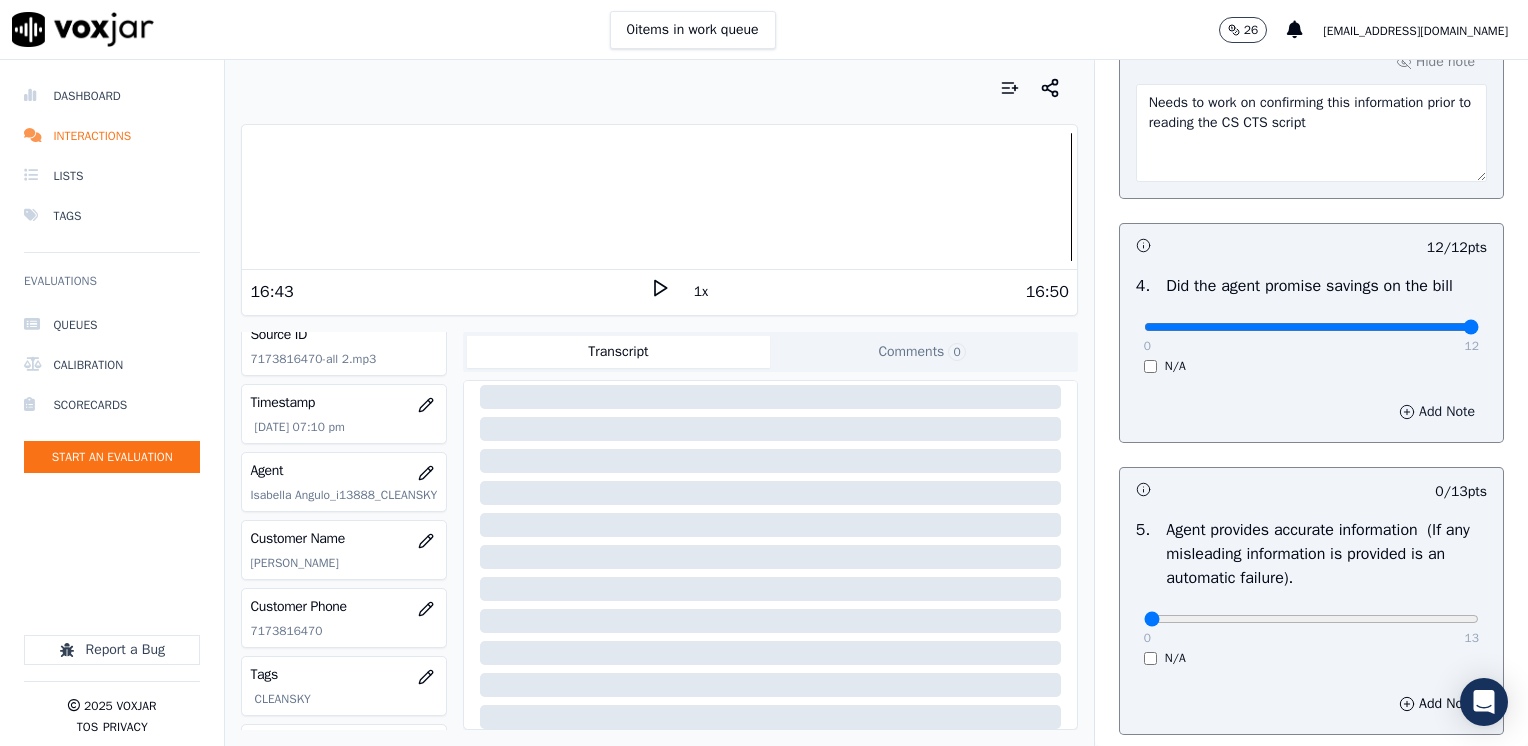 scroll, scrollTop: 1053, scrollLeft: 0, axis: vertical 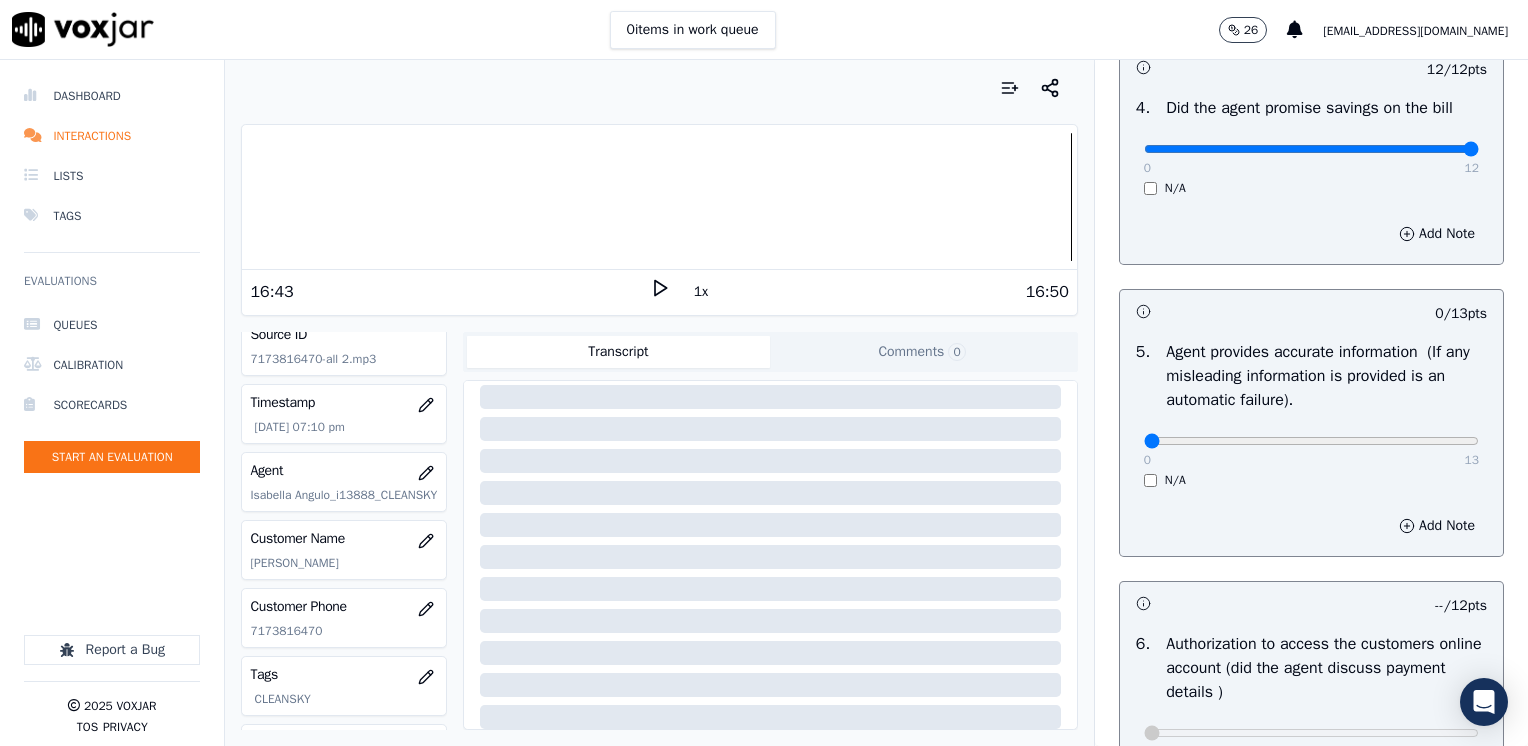 type on "Needs to work on confirming this information prior to reading the CS CTS script" 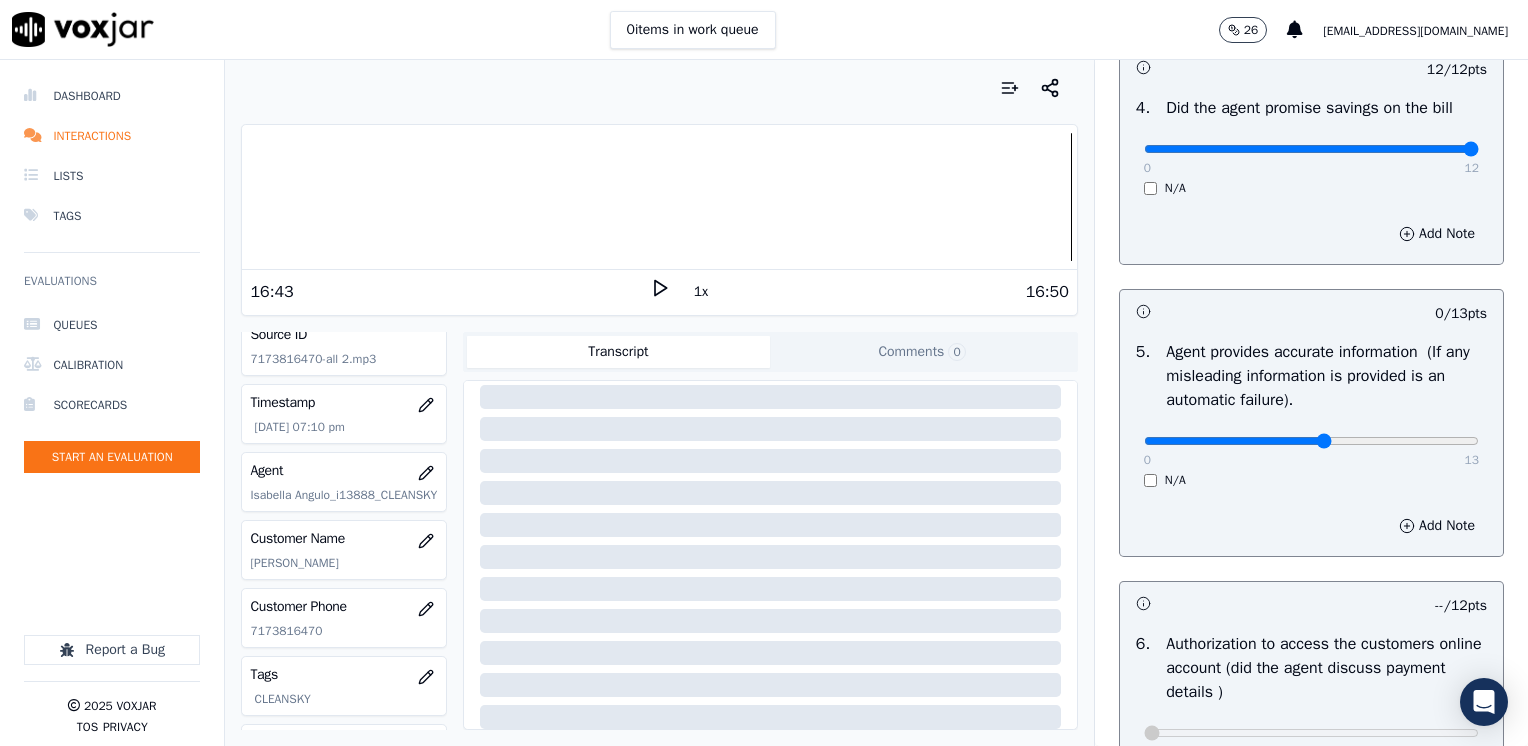type on "7" 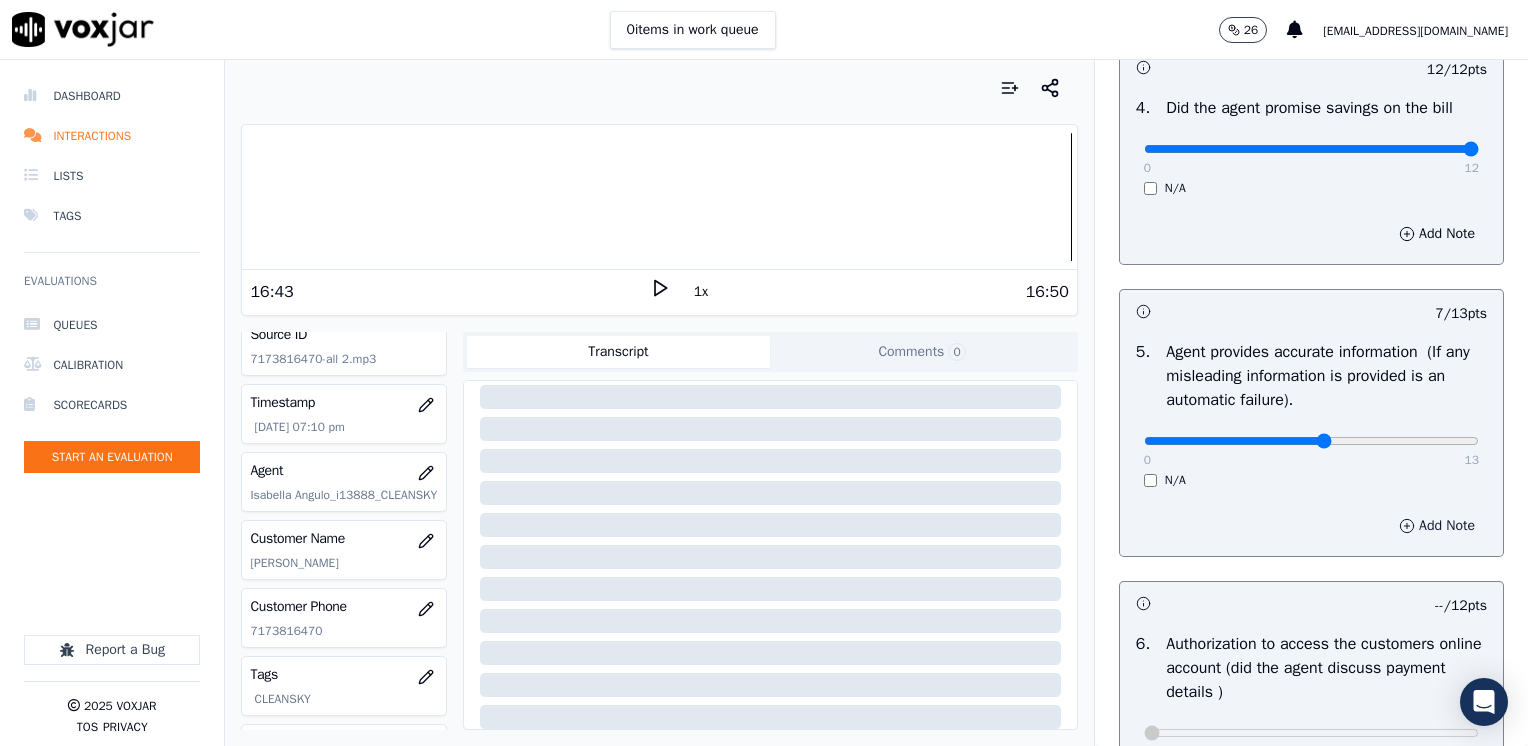 click on "Add Note" at bounding box center [1437, 526] 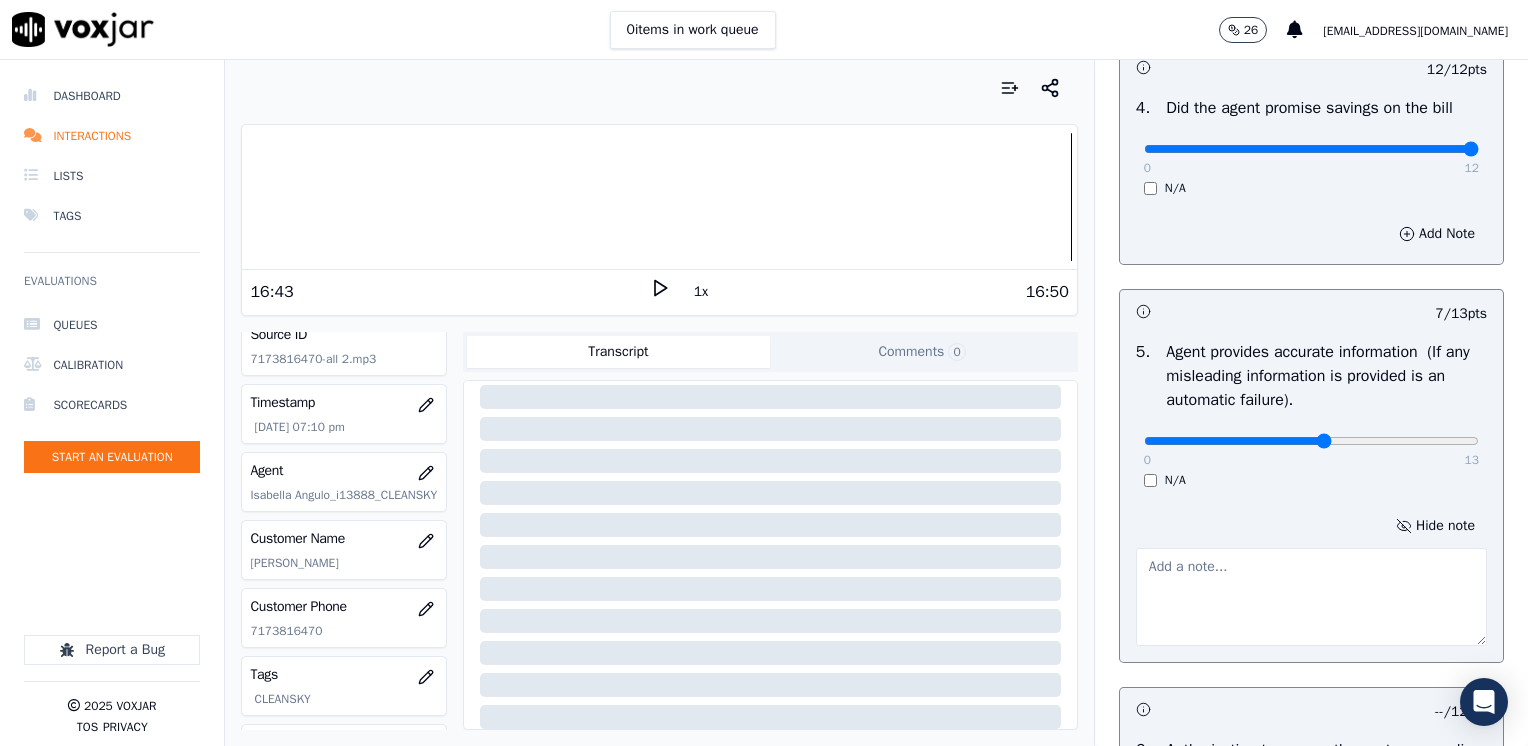 click at bounding box center [1311, 597] 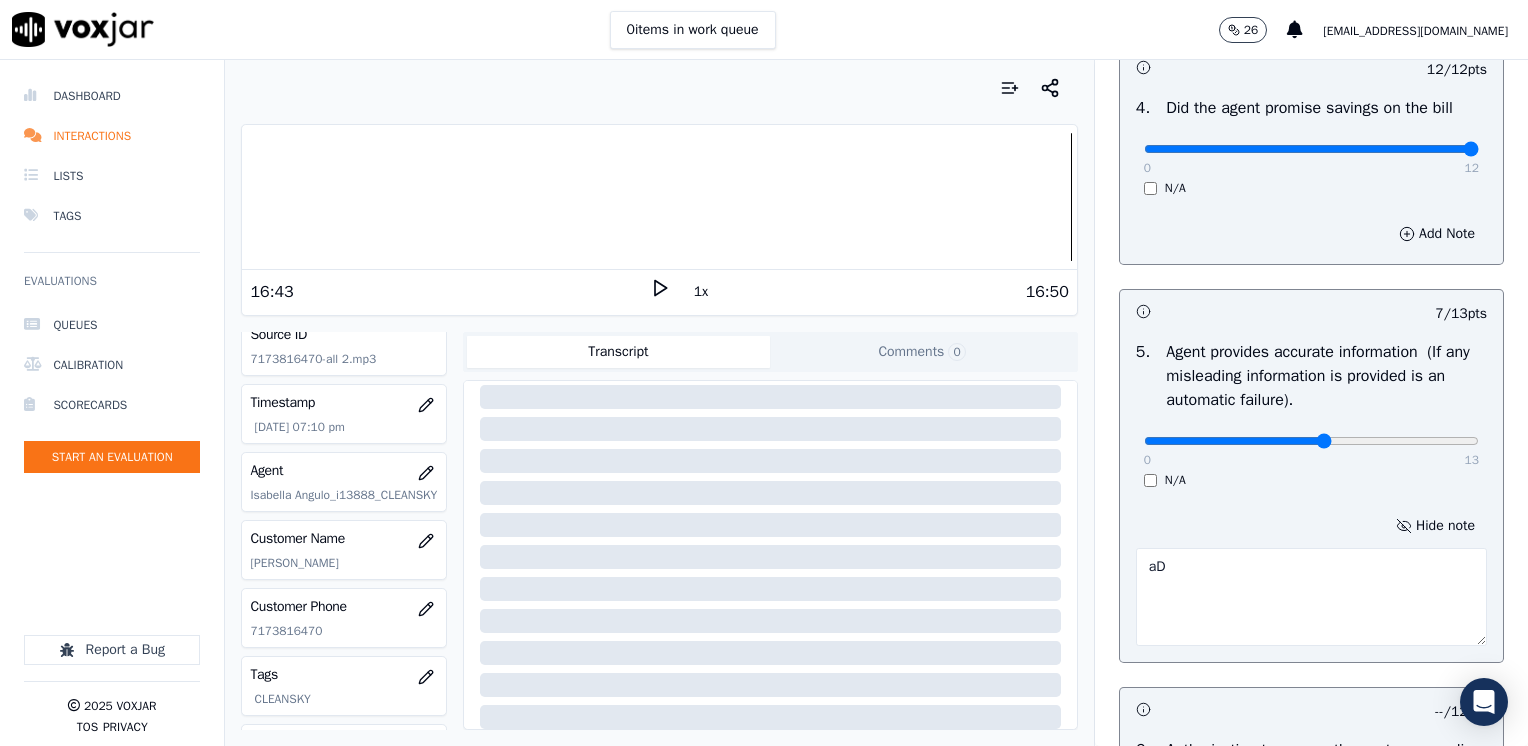 type on "a" 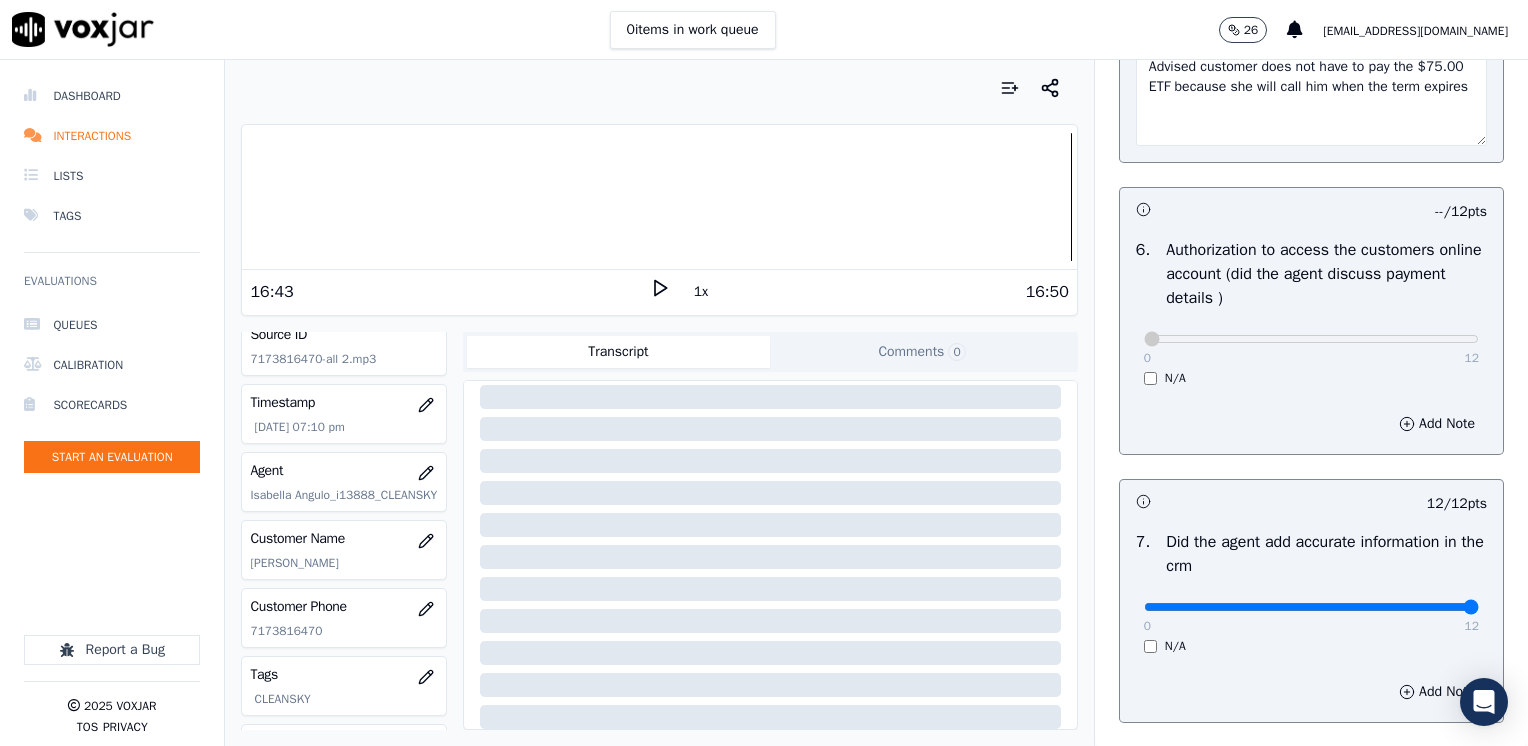 scroll, scrollTop: 2064, scrollLeft: 0, axis: vertical 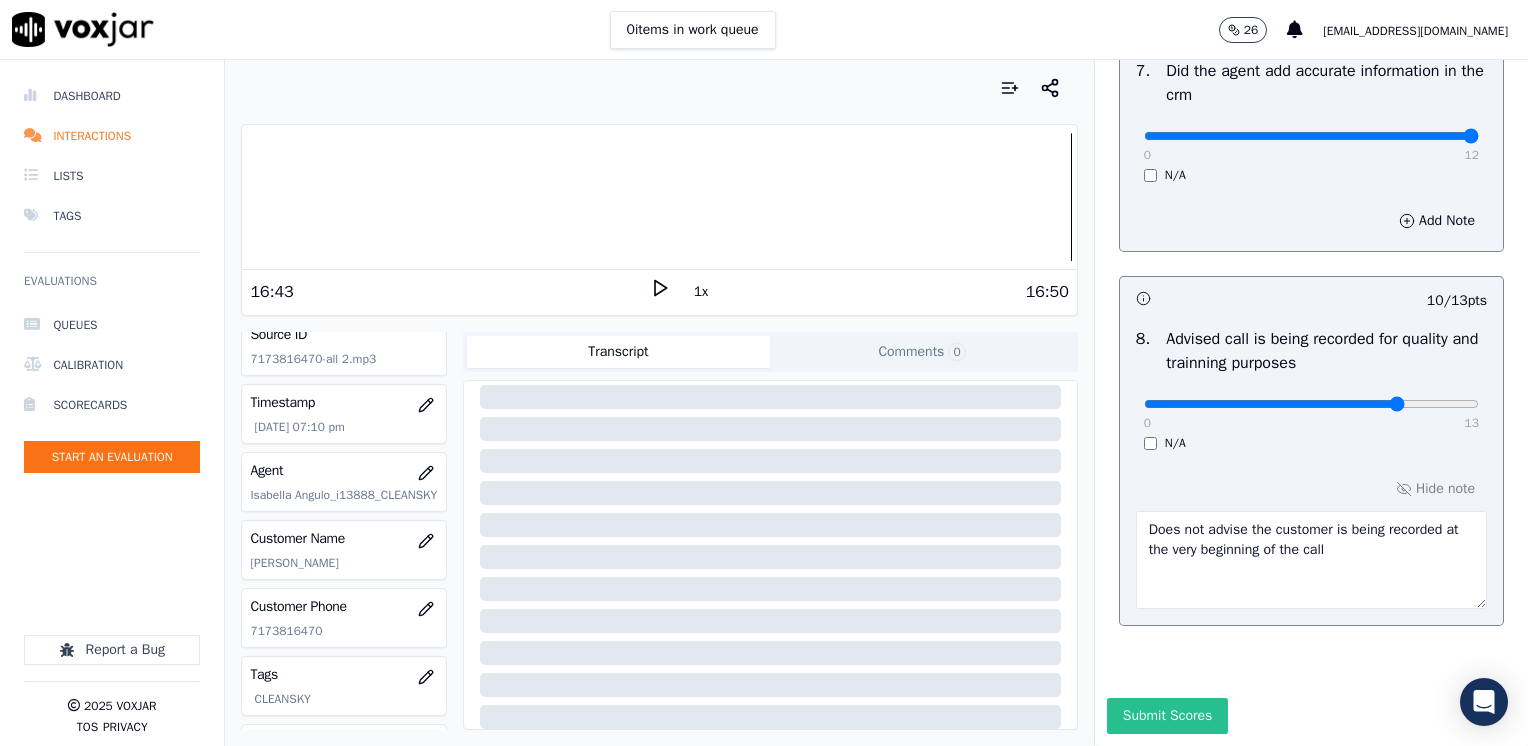 type on "Advised customer does not have to pay the $75.00 ETF because she will call him when the term expires" 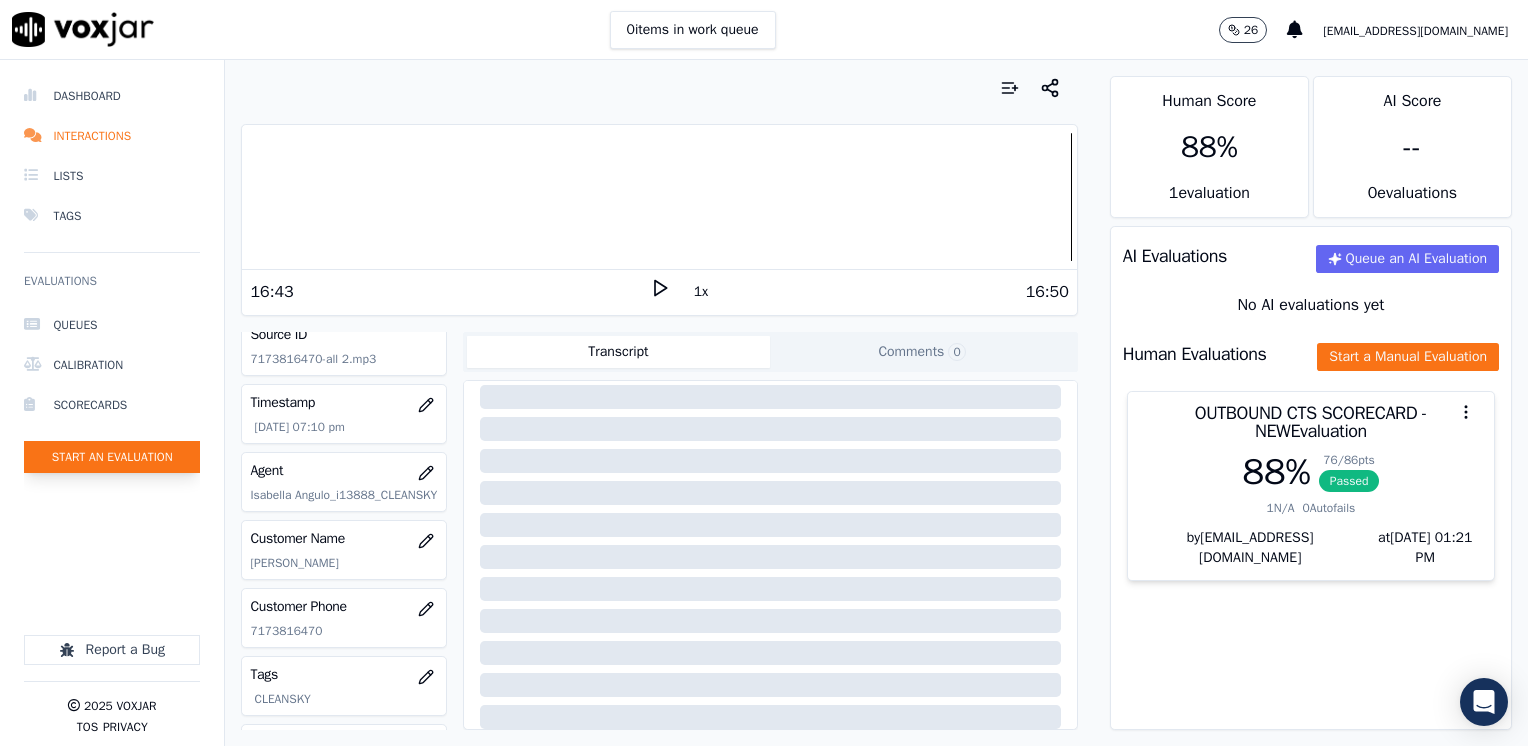 click on "Start an Evaluation" 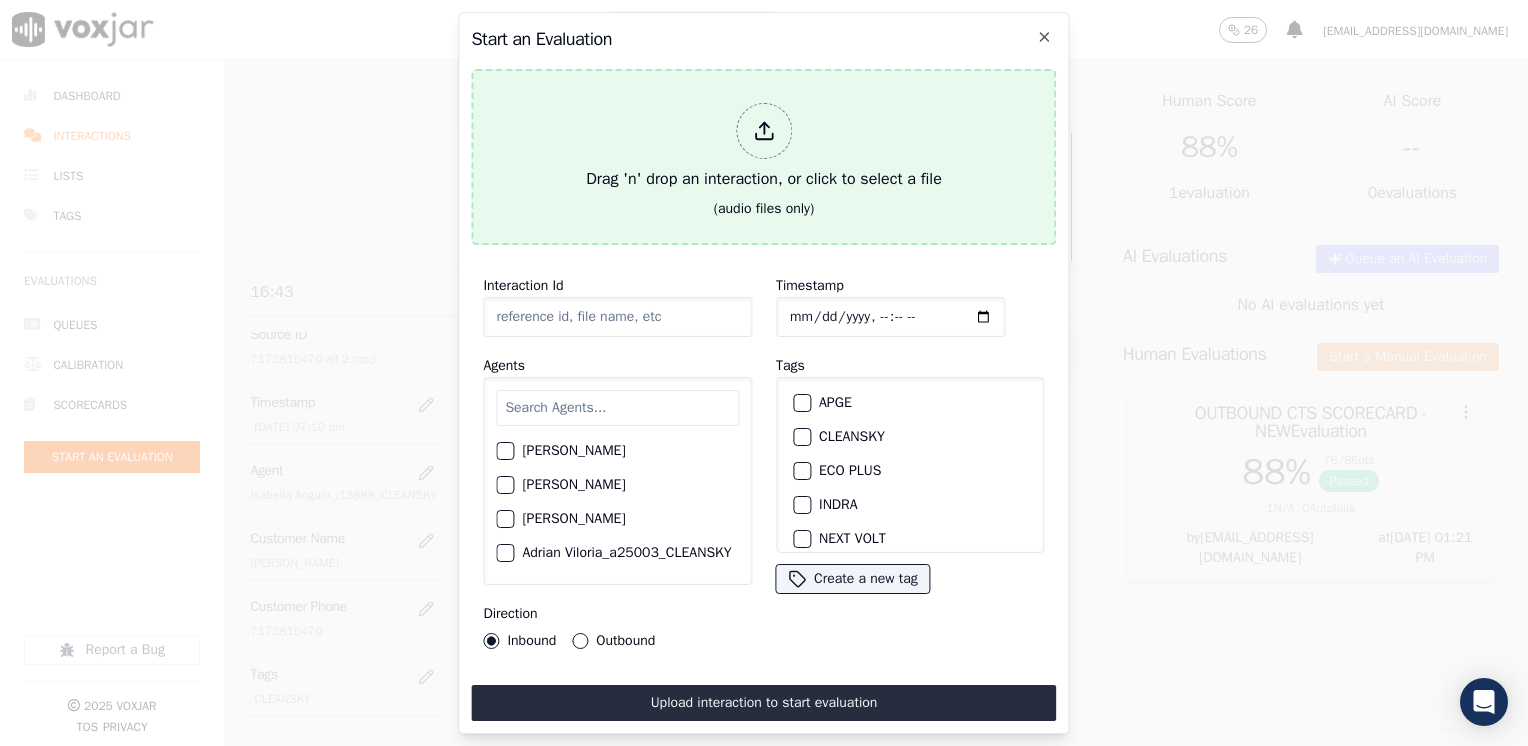 click at bounding box center (764, 131) 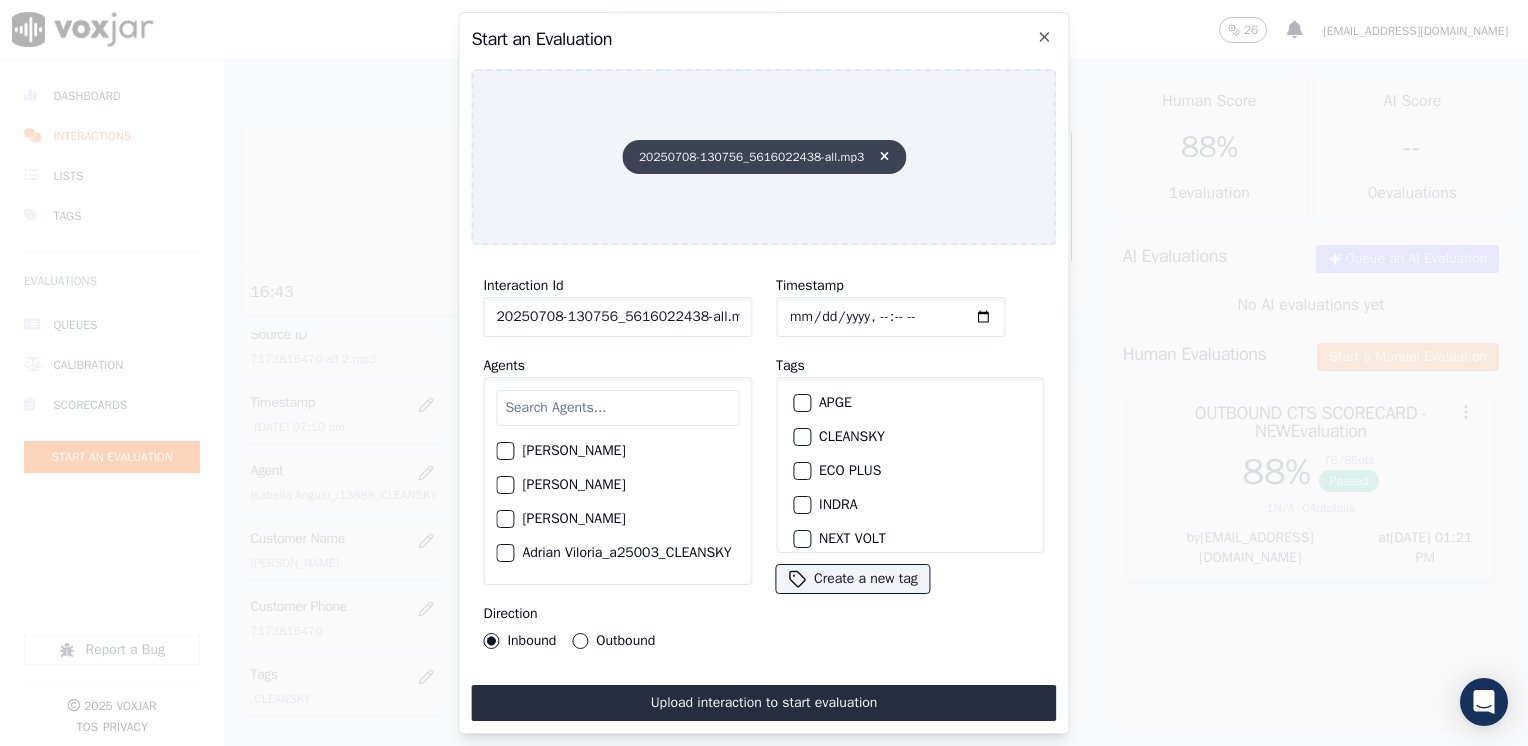 click at bounding box center [880, 157] 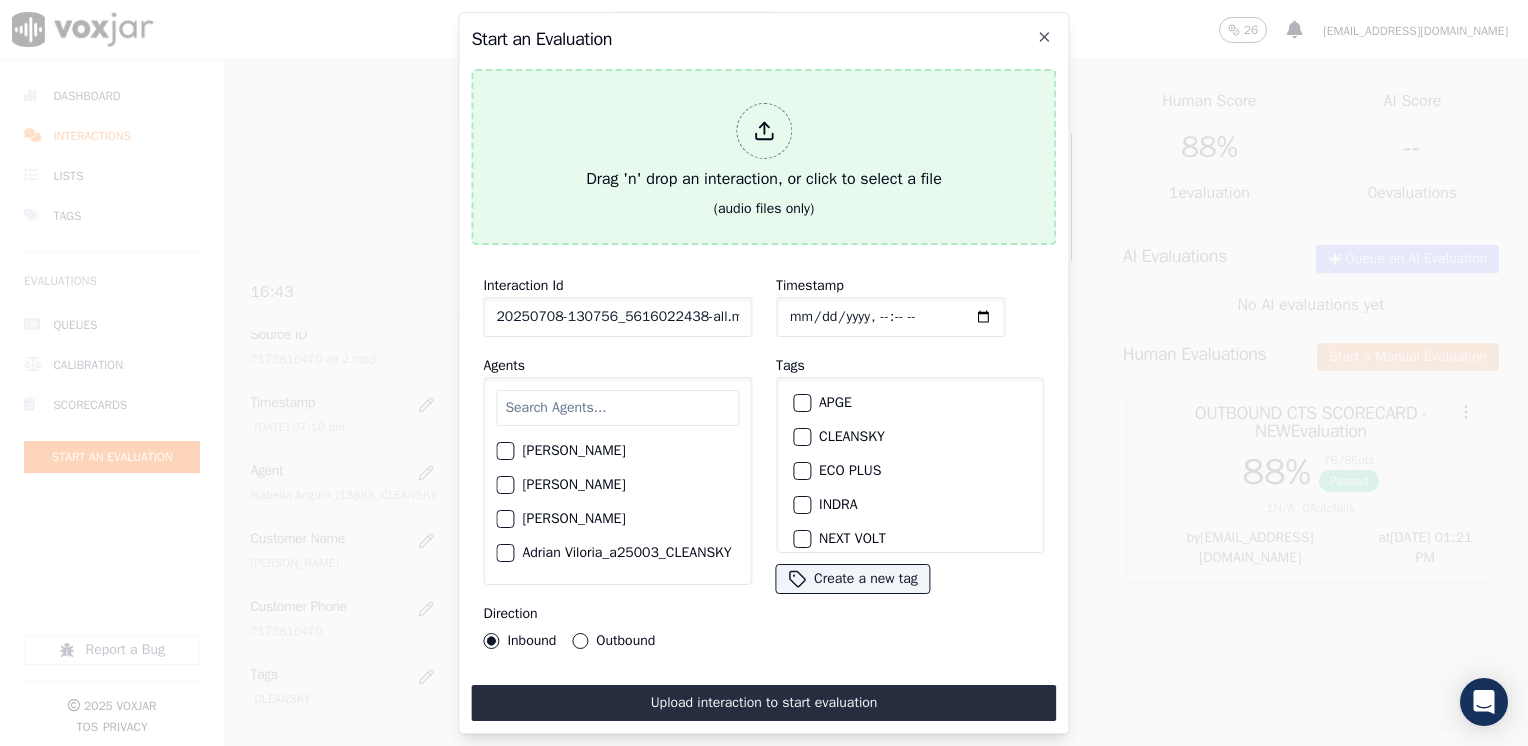 click on "Drag 'n' drop an interaction, or click to select a file" at bounding box center [764, 147] 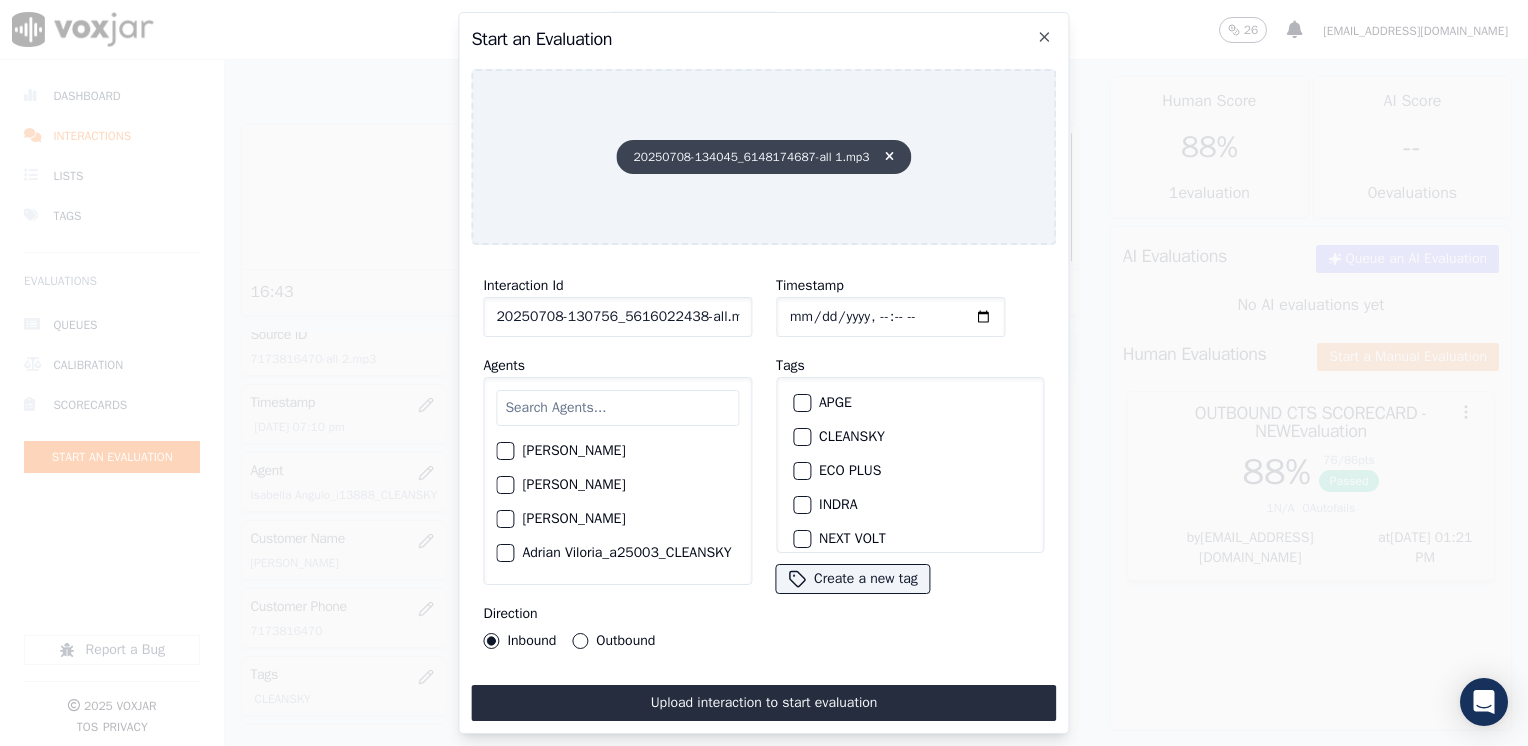 click at bounding box center [889, 157] 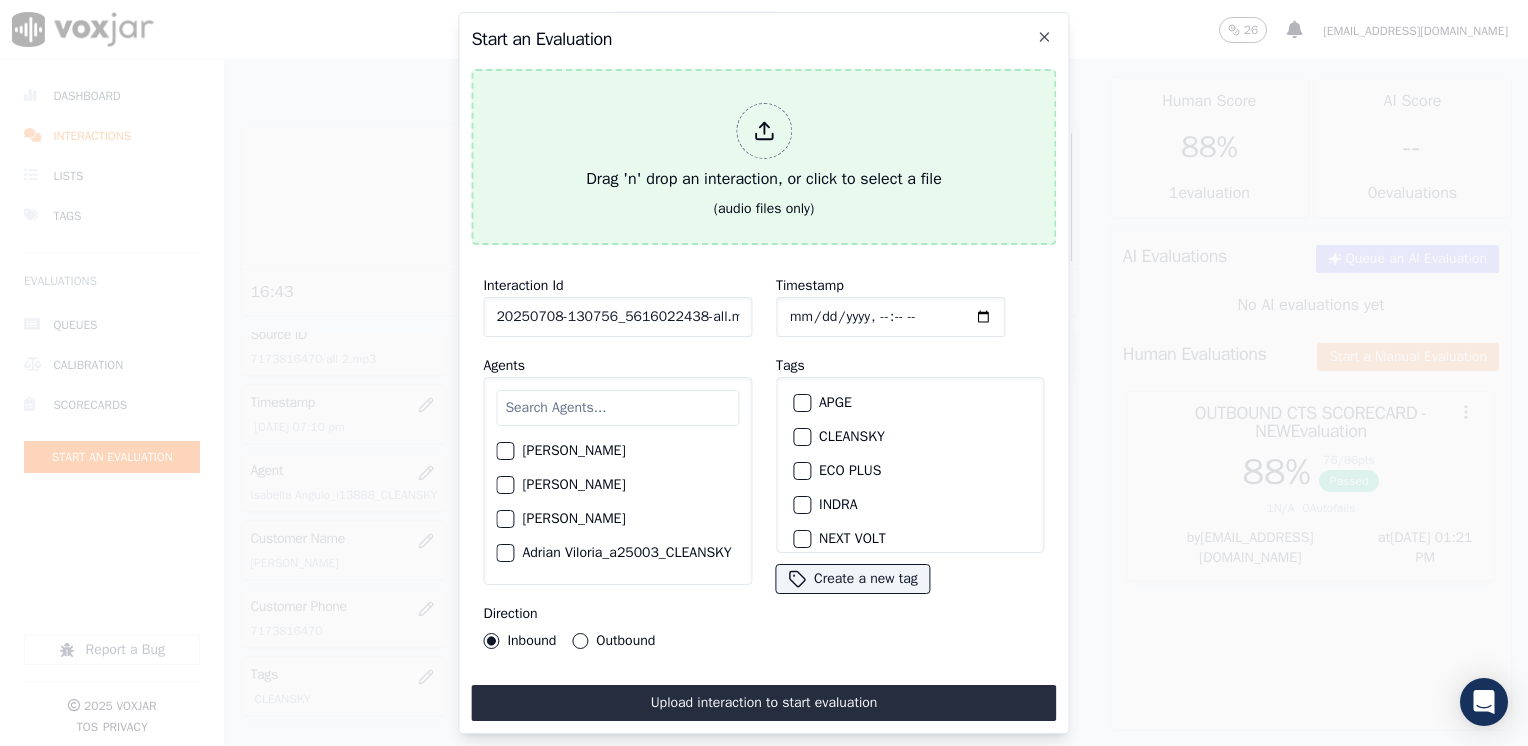 click 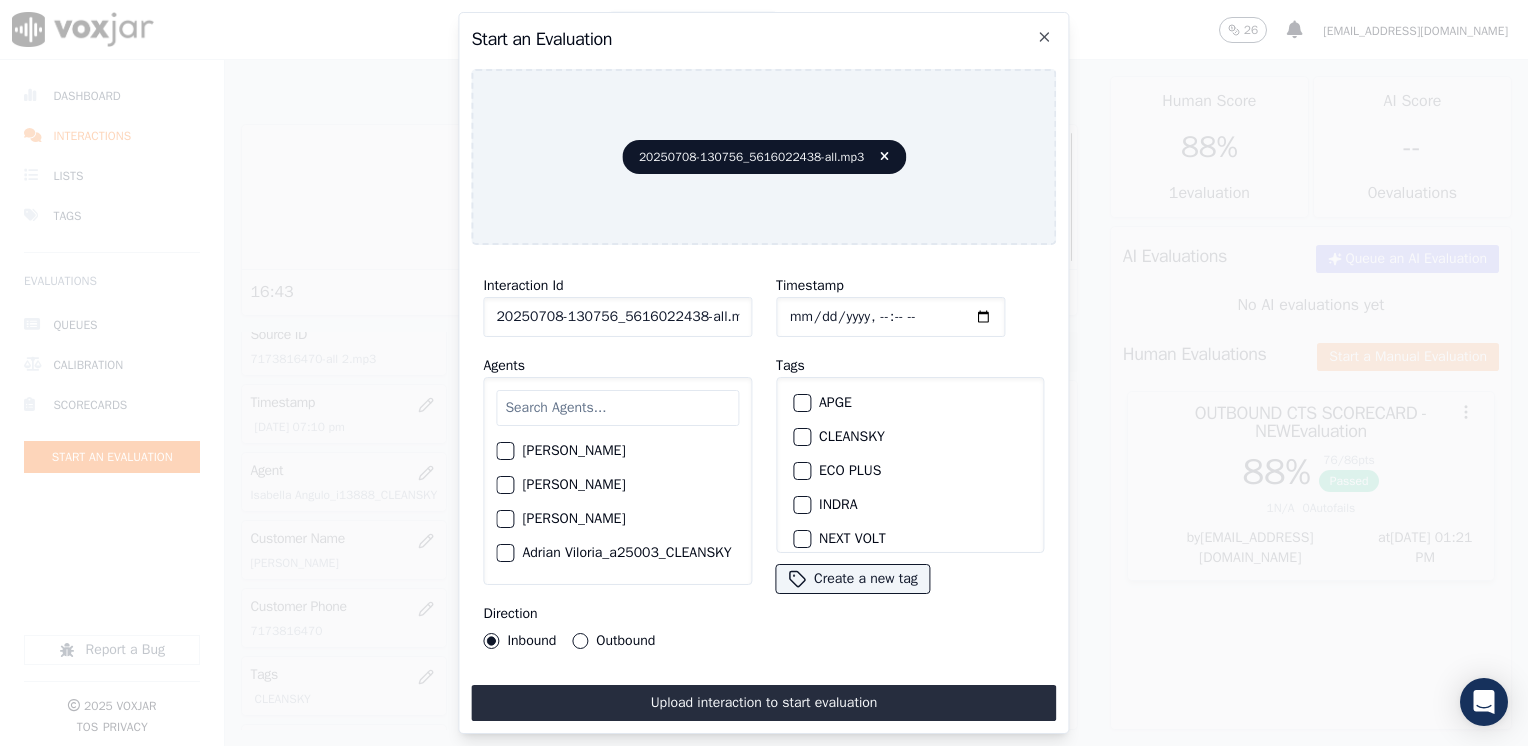 click at bounding box center [617, 408] 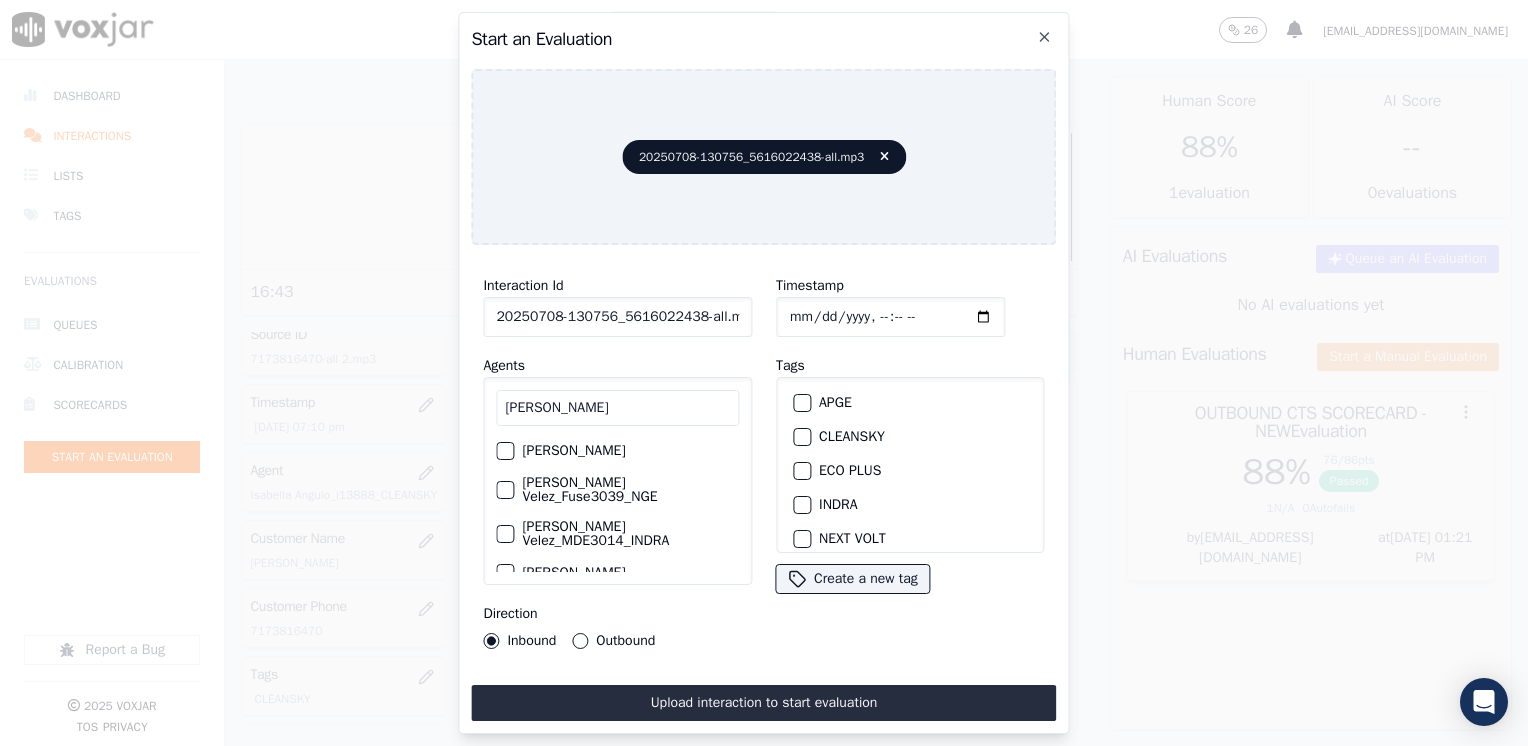 scroll, scrollTop: 100, scrollLeft: 0, axis: vertical 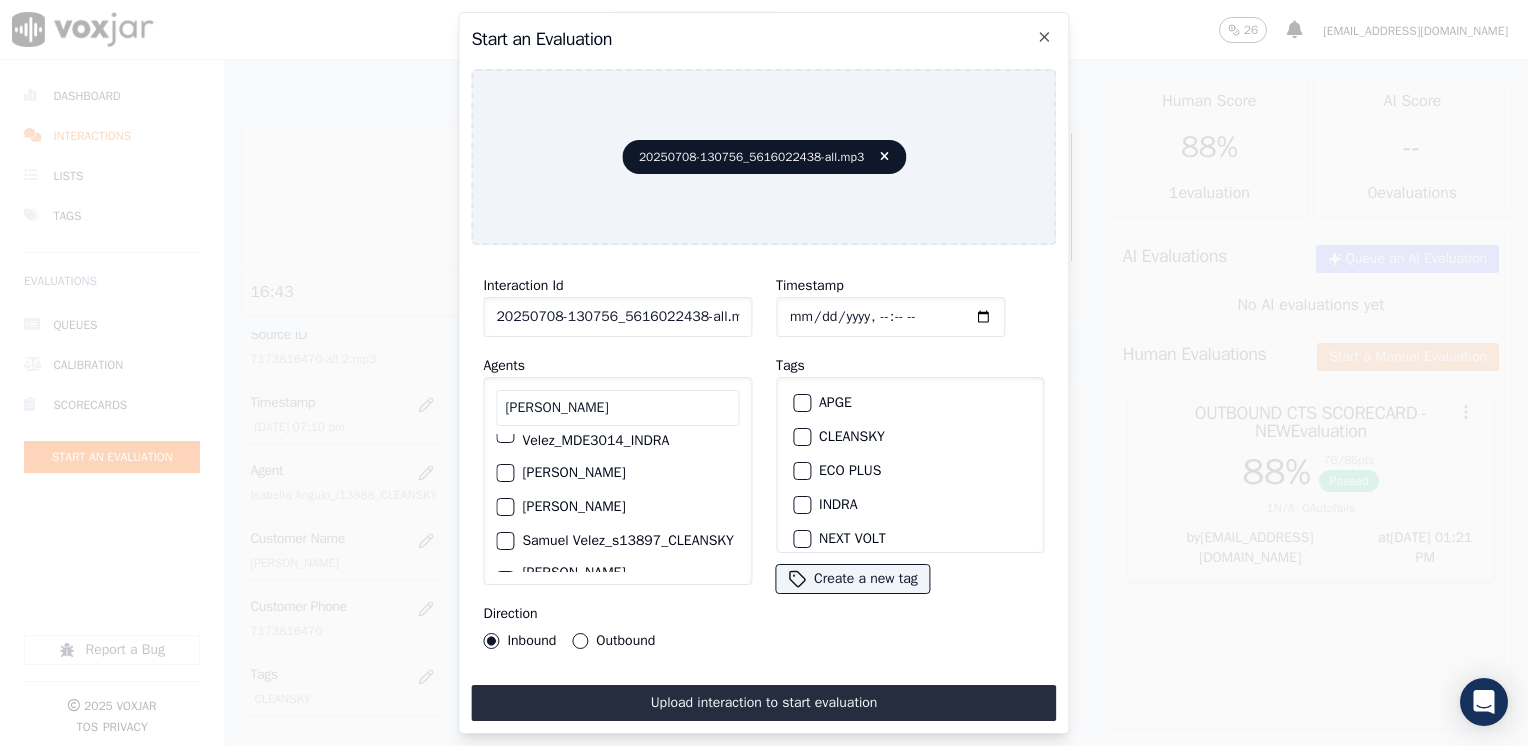 type 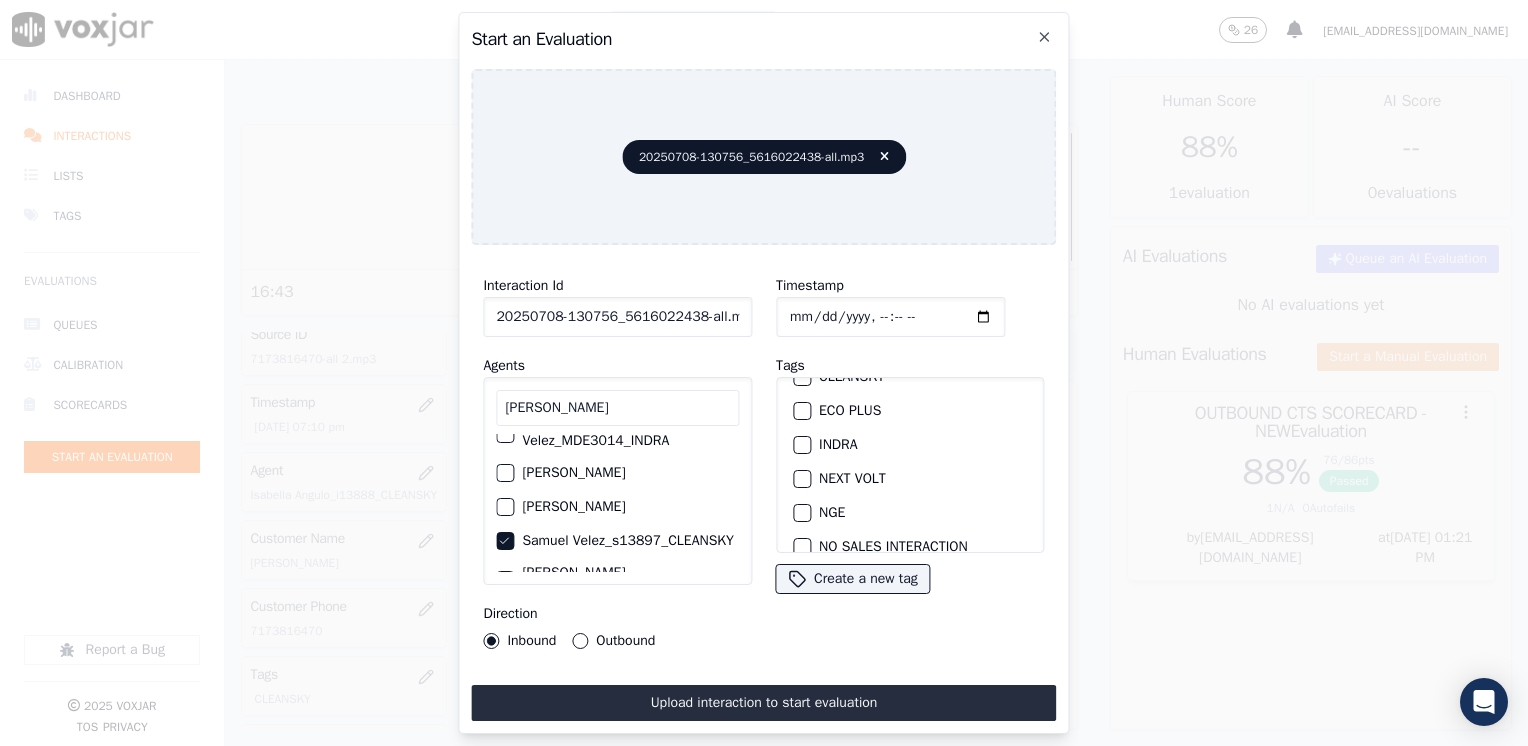 scroll, scrollTop: 0, scrollLeft: 0, axis: both 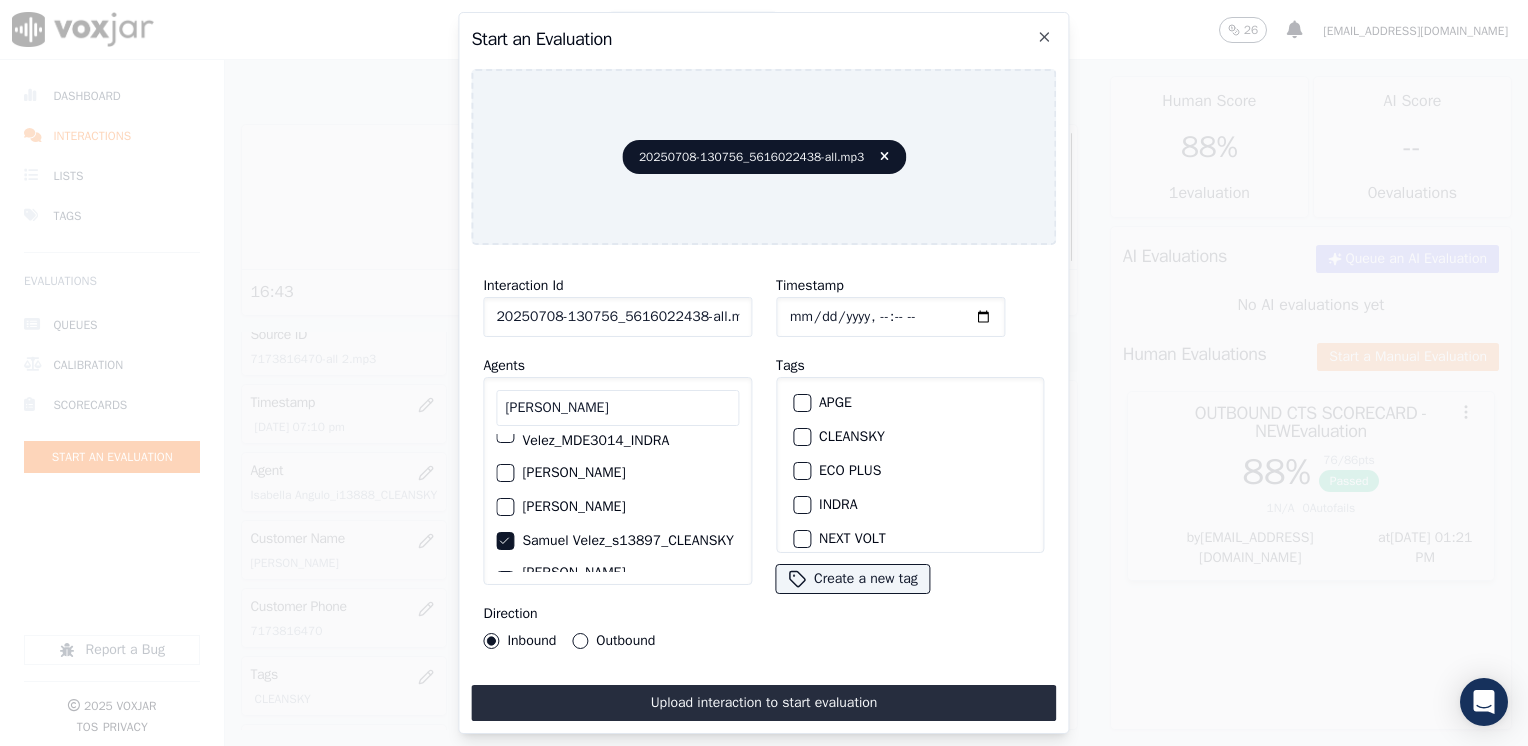 click at bounding box center [801, 437] 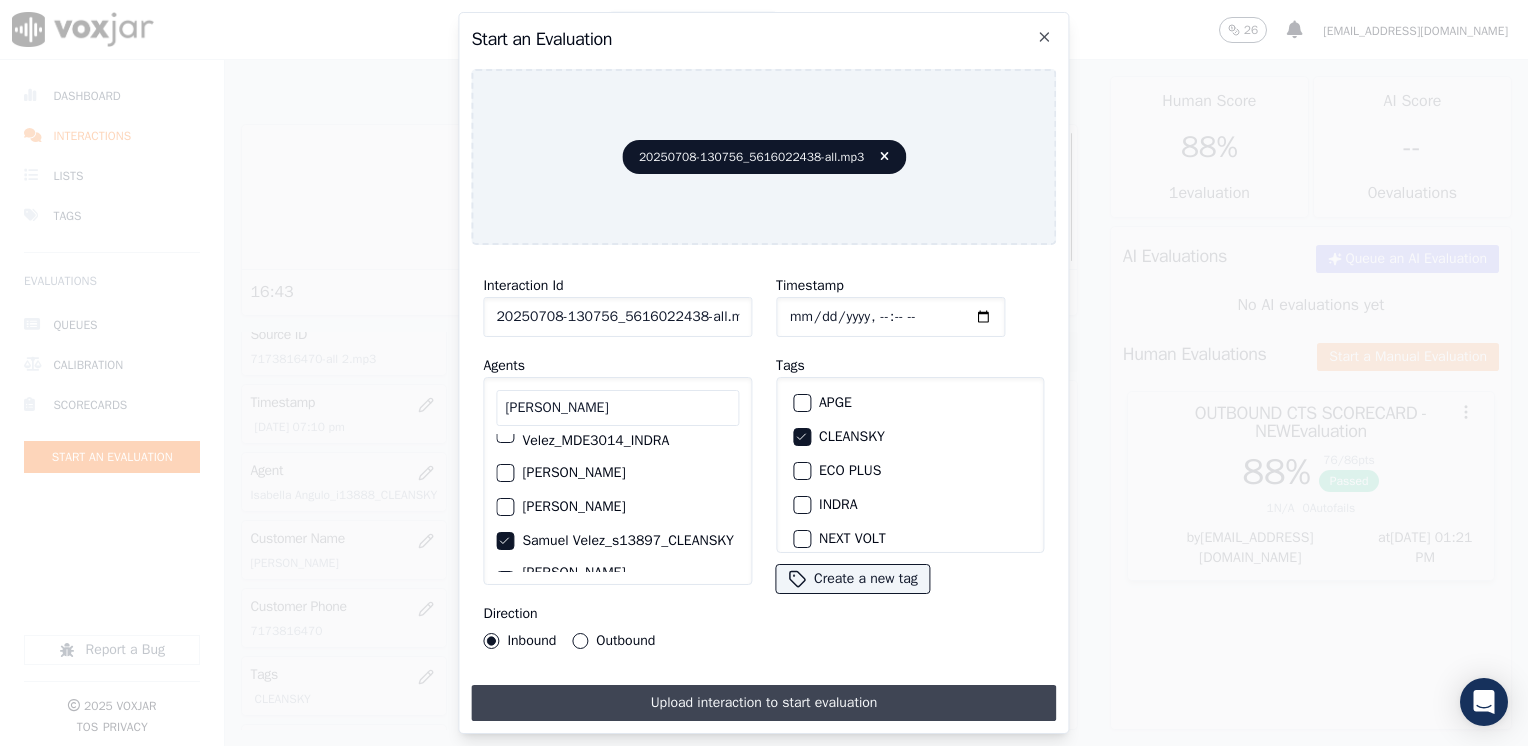 click on "Upload interaction to start evaluation" at bounding box center (763, 703) 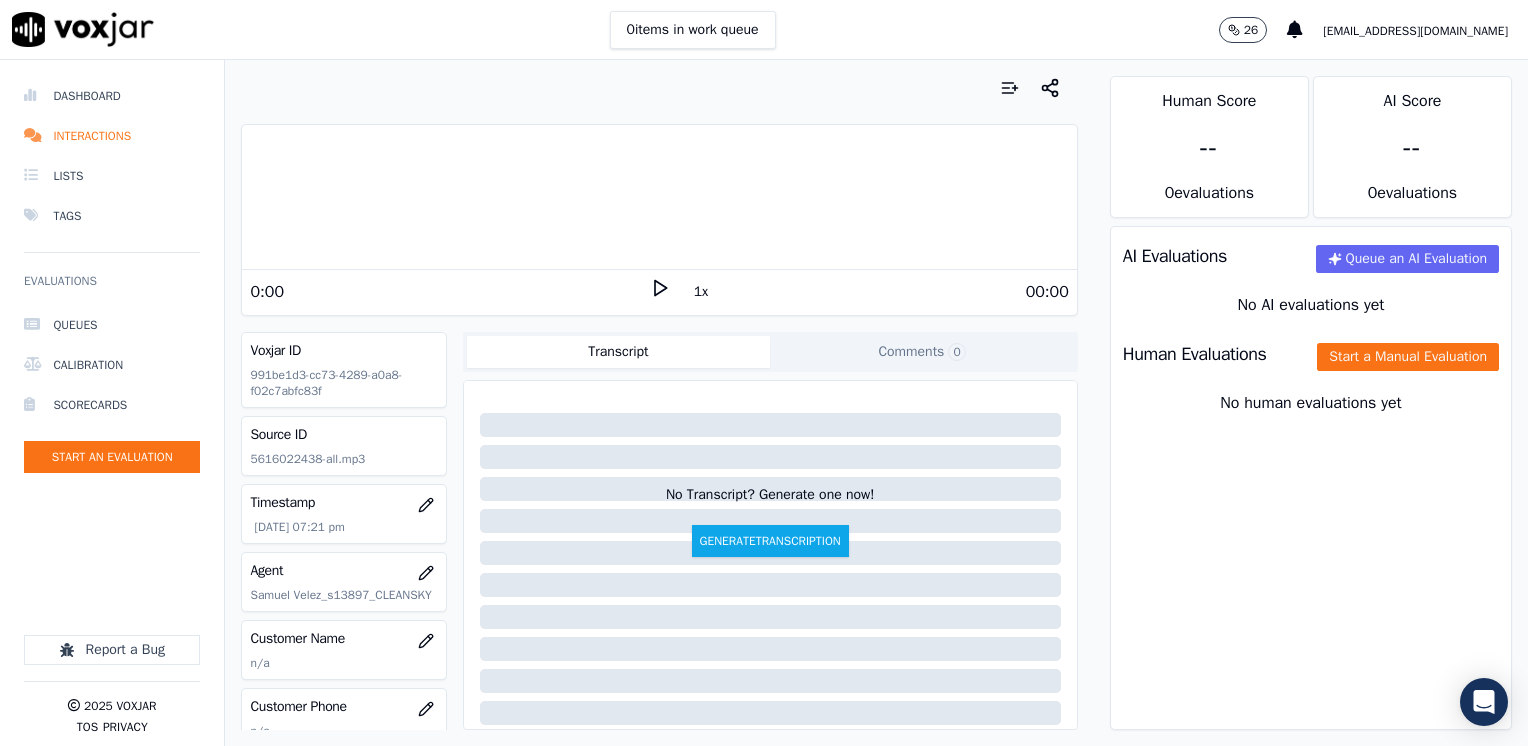 click 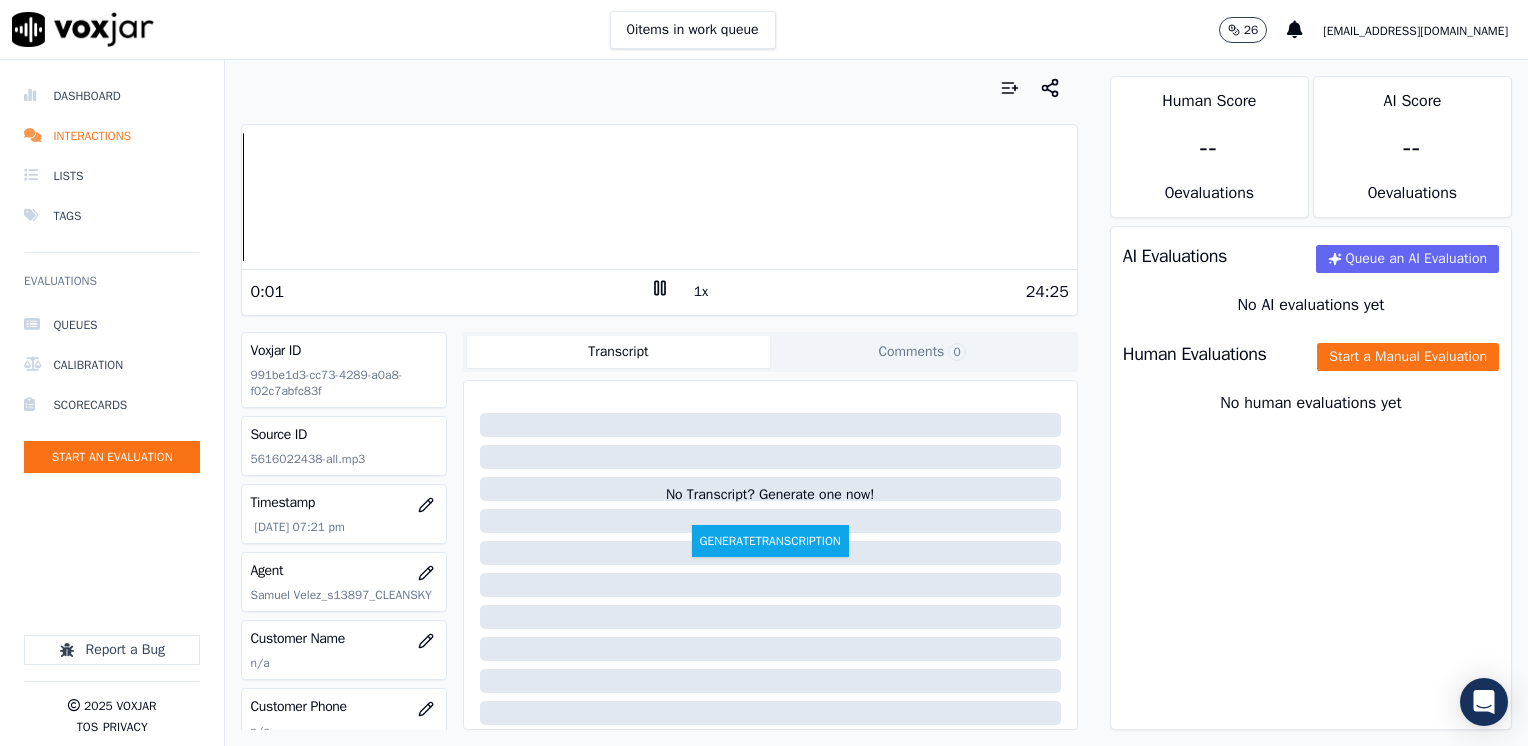 click 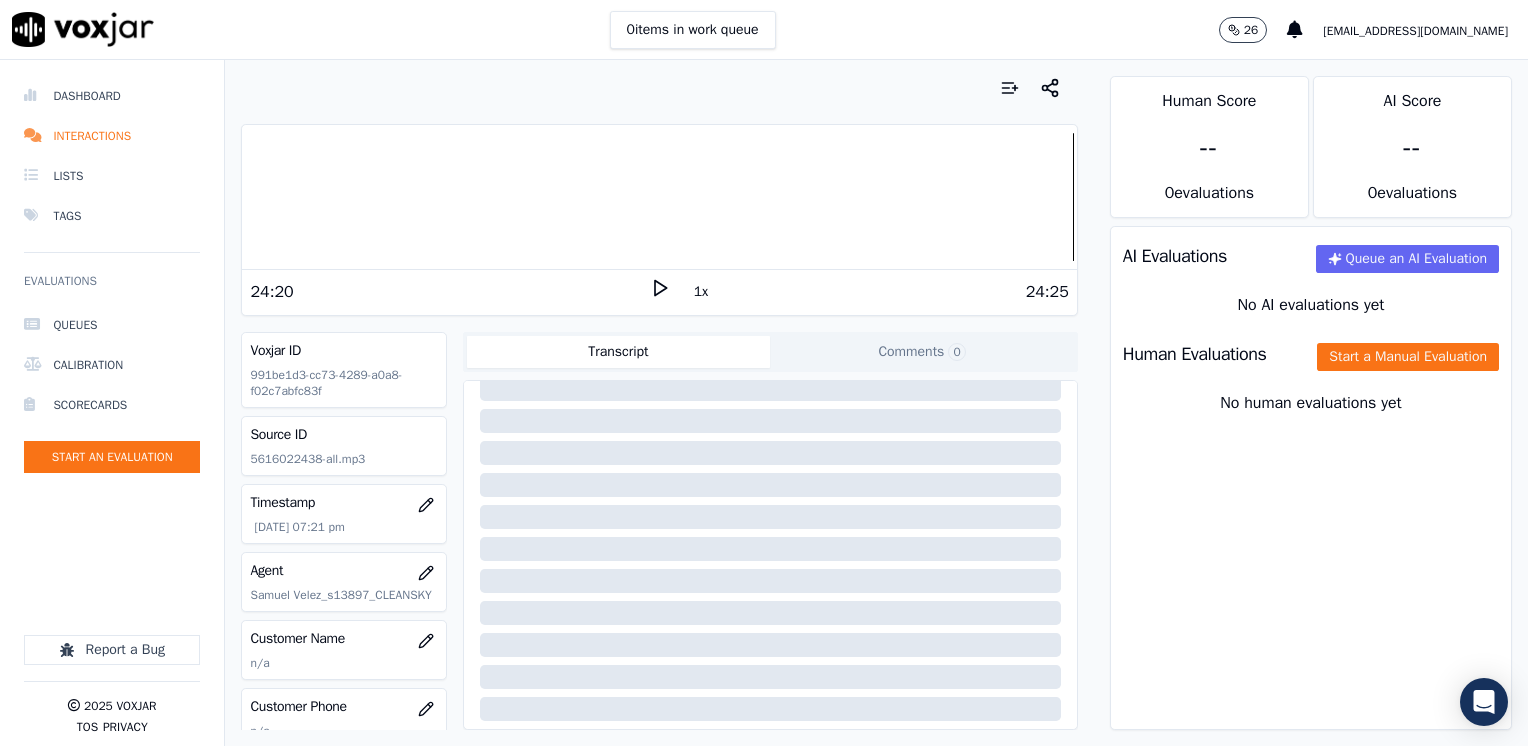 scroll, scrollTop: 200, scrollLeft: 0, axis: vertical 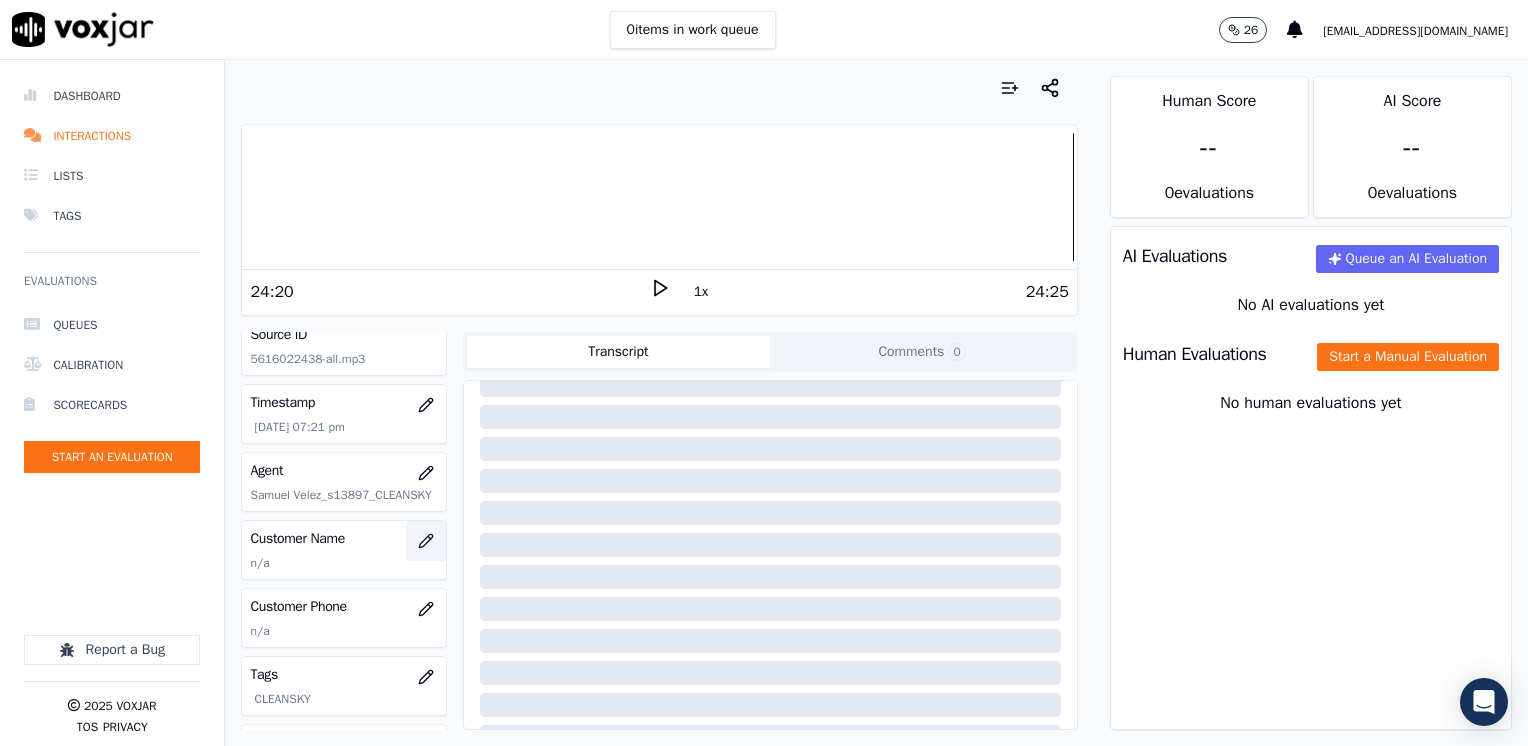 click 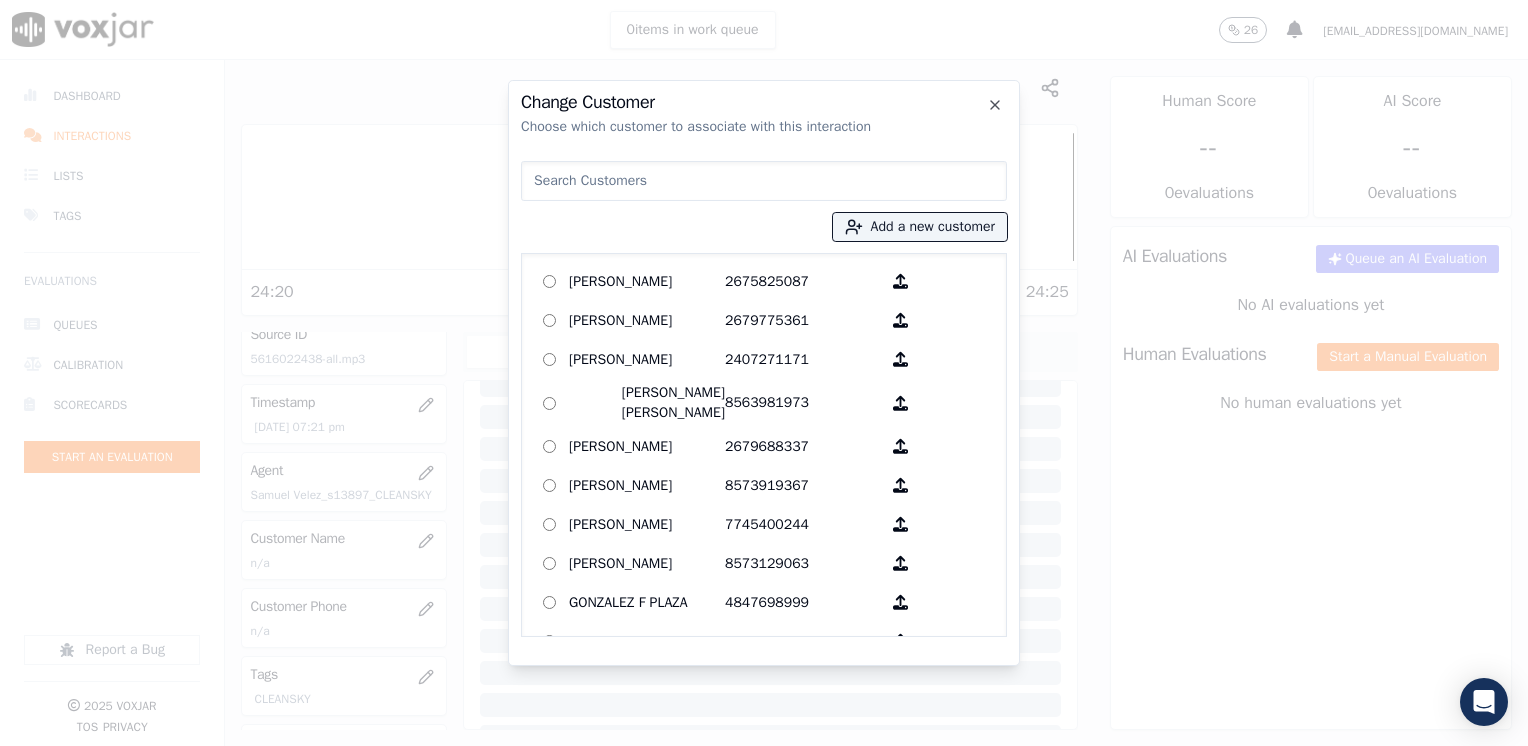 click at bounding box center [764, 181] 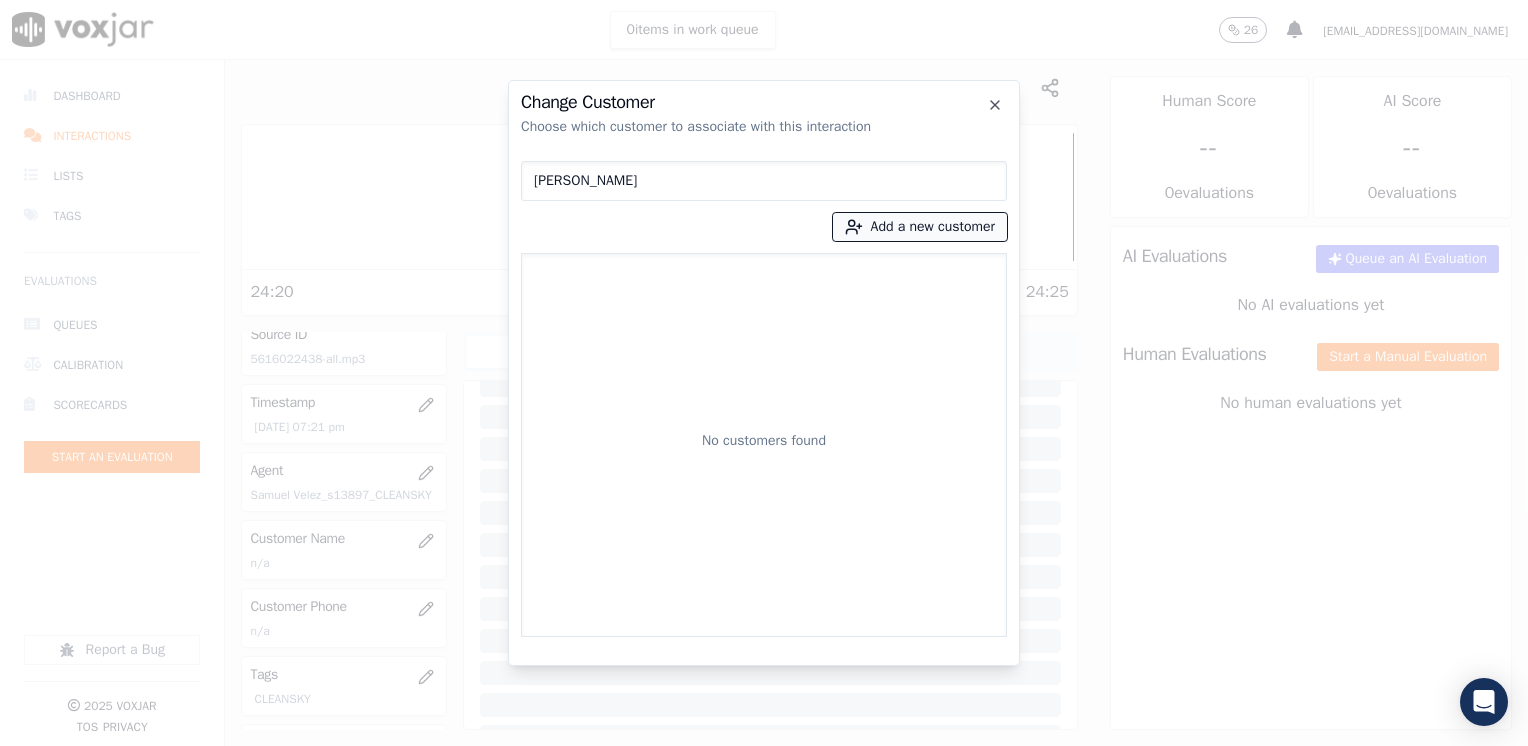 click on "Add a new customer" at bounding box center [920, 227] 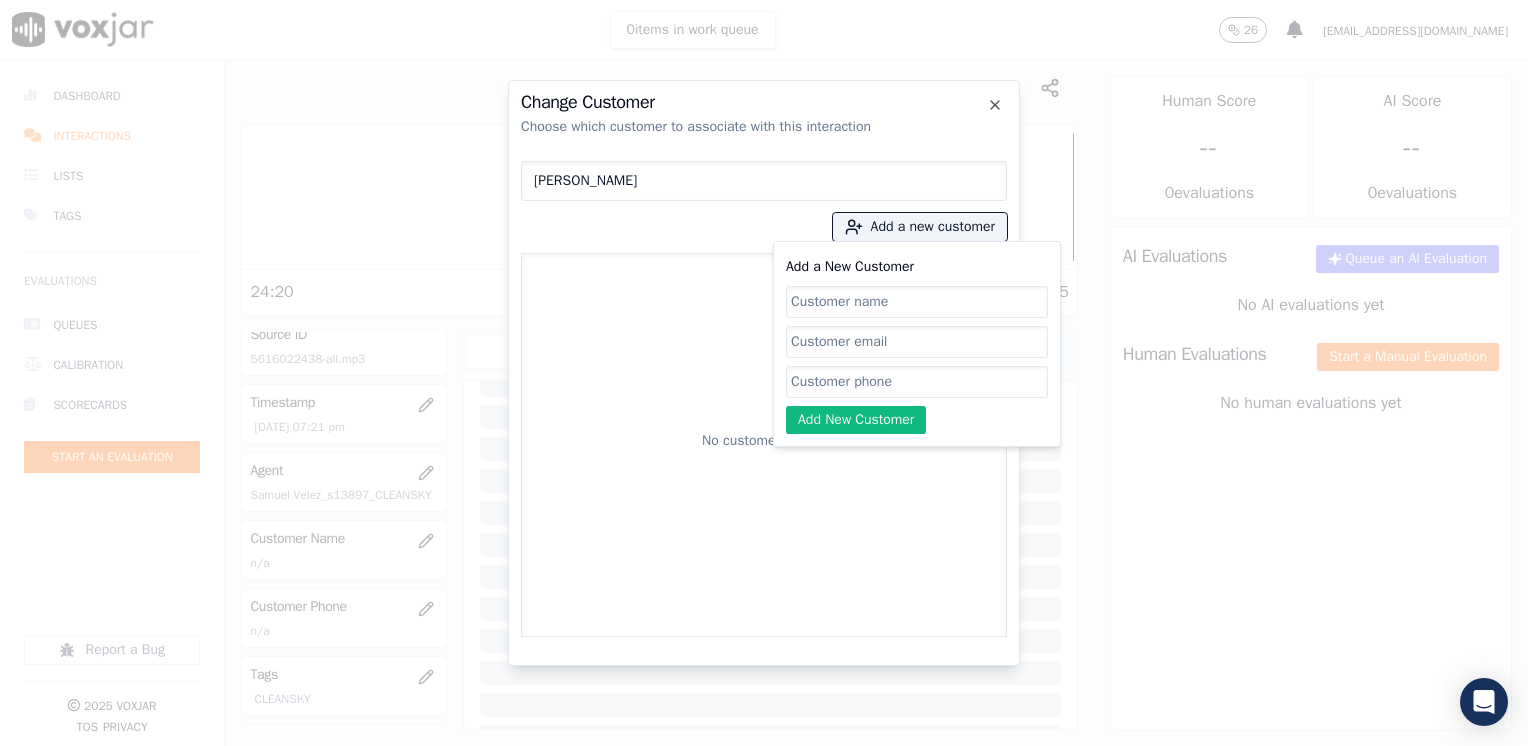 click on "Add a New Customer" 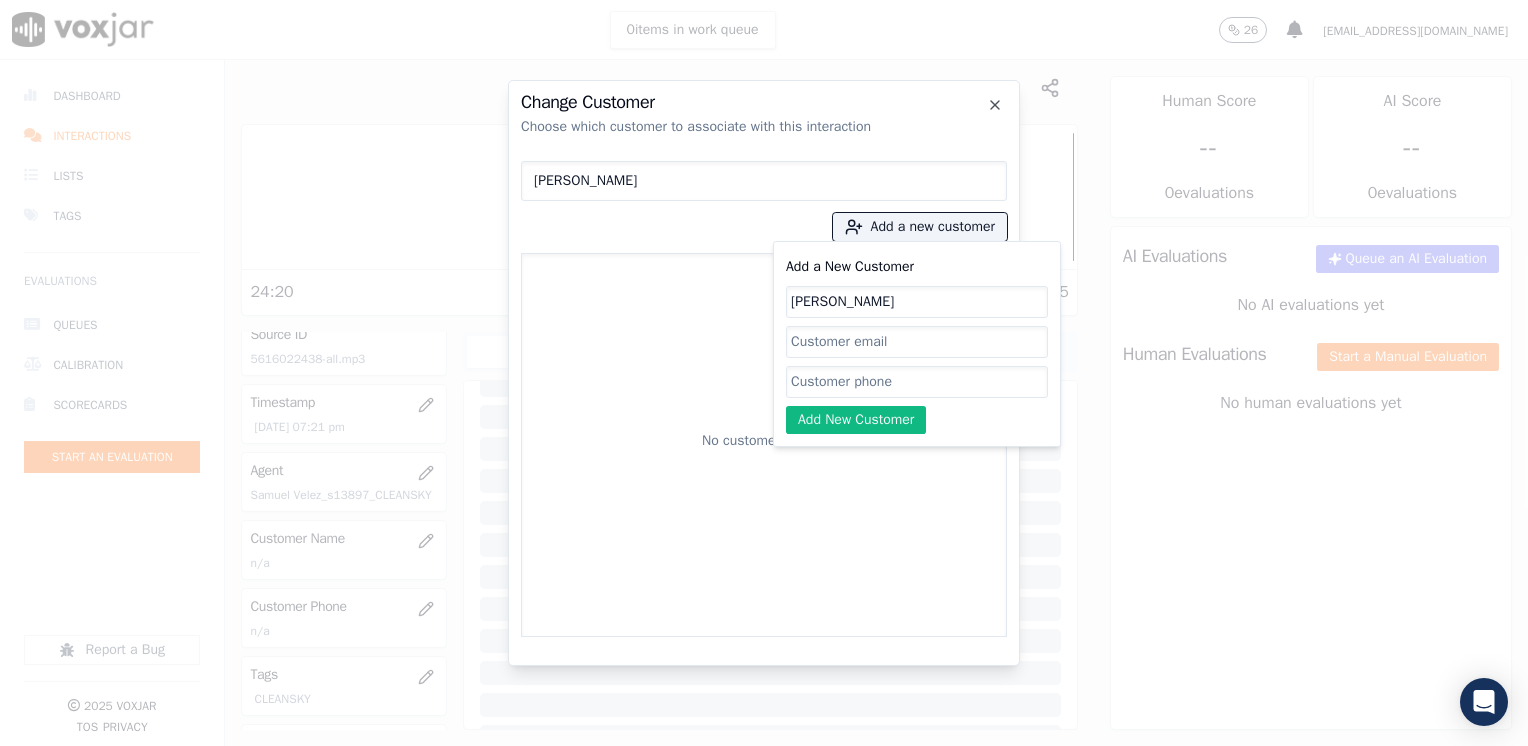 click on "Add a New Customer" 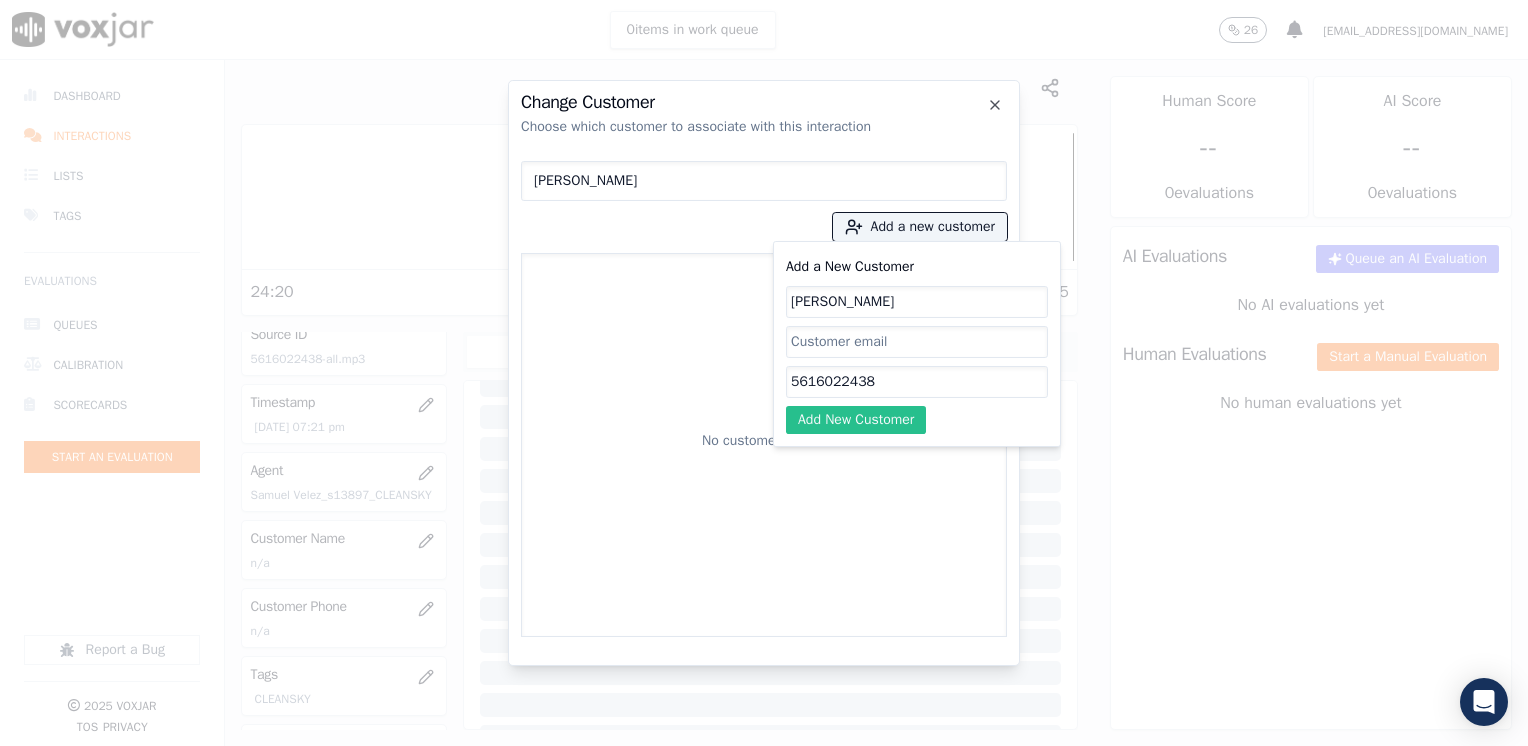 click on "Add New Customer" 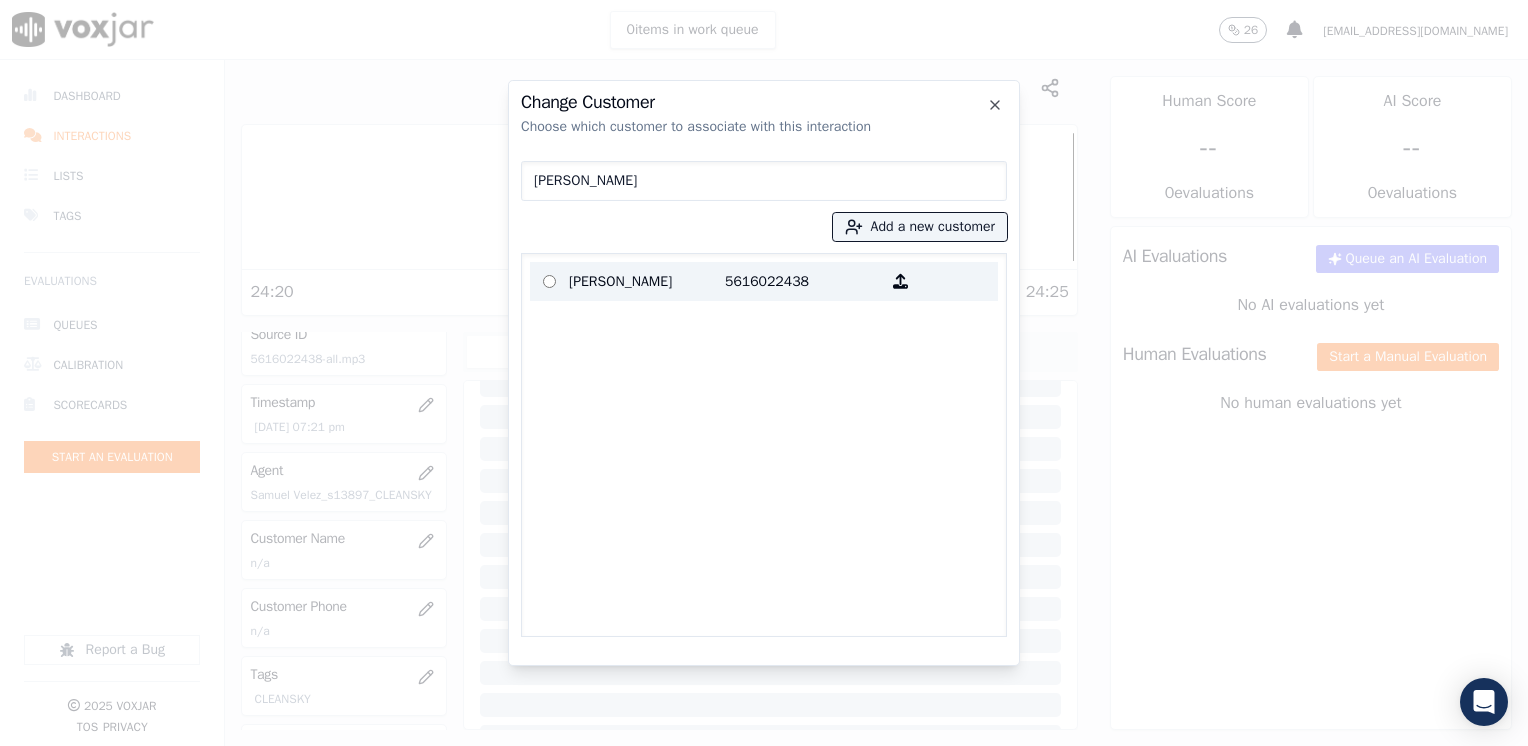 click on "5616022438" at bounding box center [803, 281] 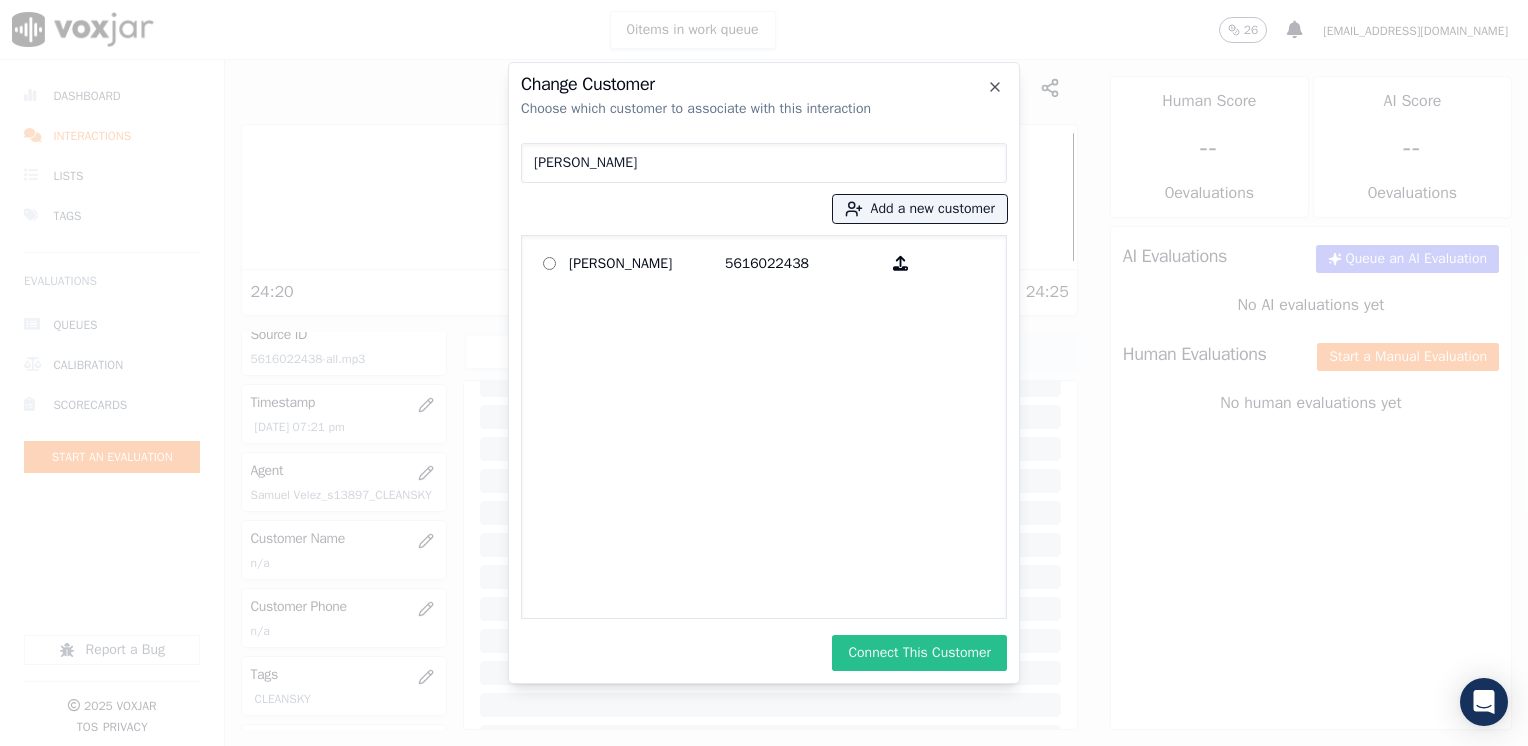 click on "Connect This Customer" at bounding box center (919, 653) 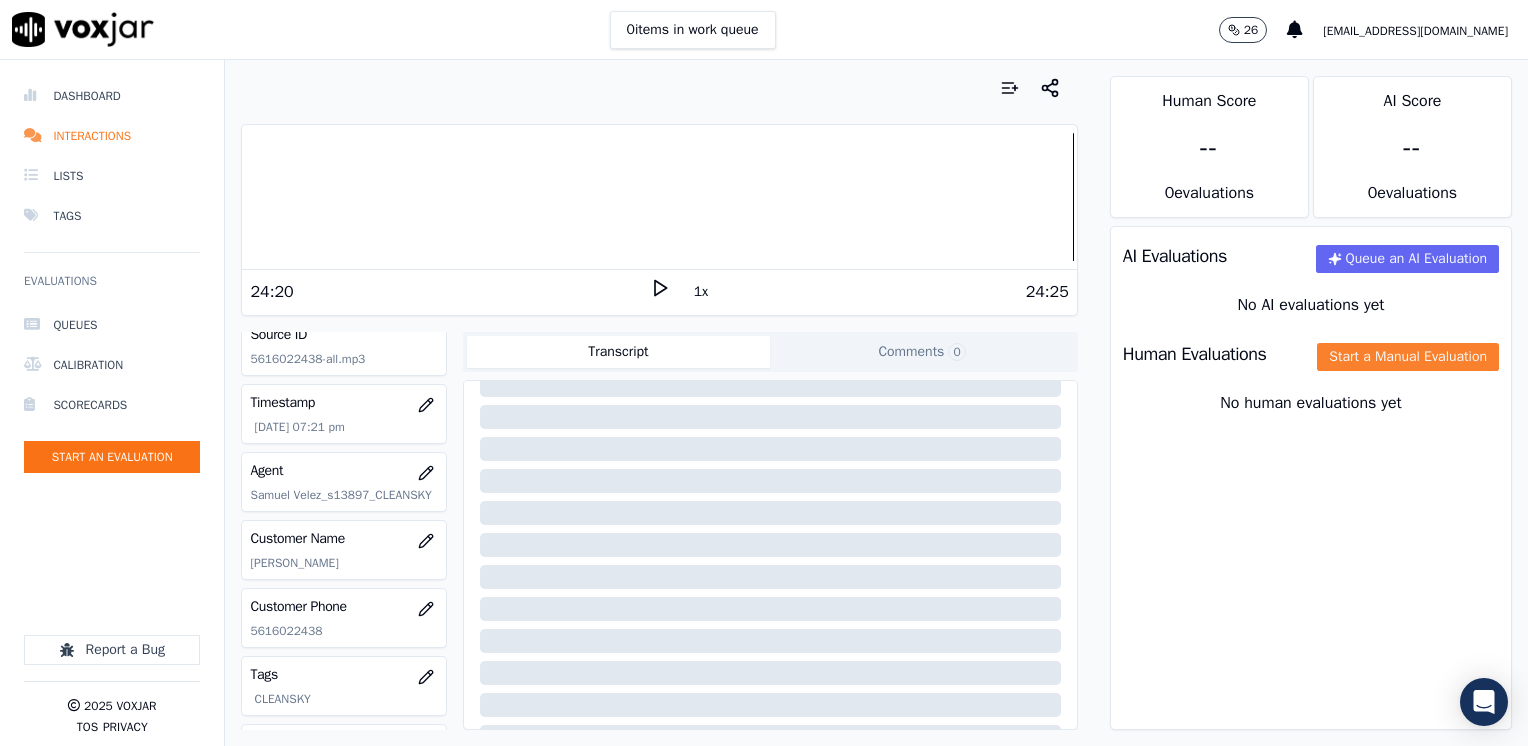 click on "Start a Manual Evaluation" 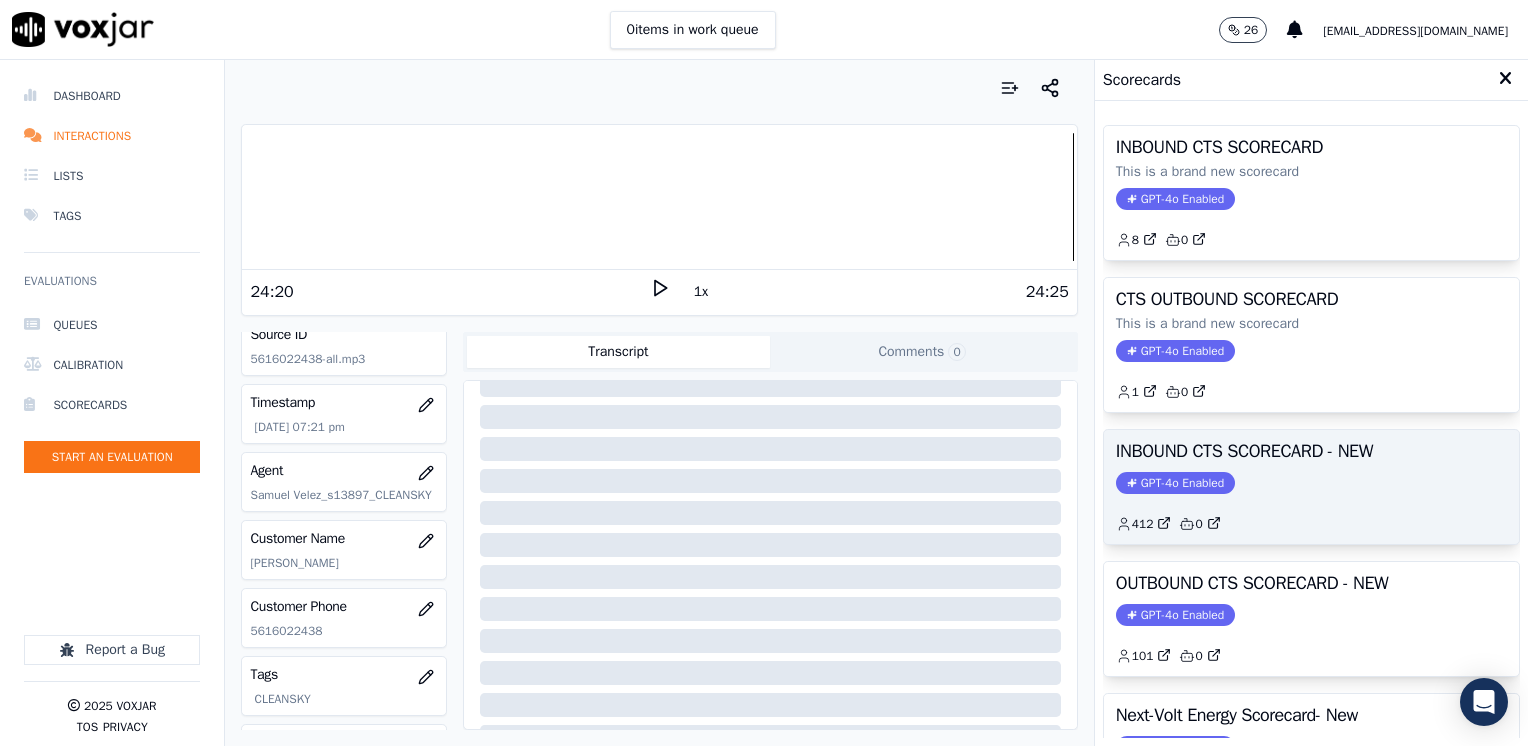 click on "GPT-4o Enabled" at bounding box center [1175, 483] 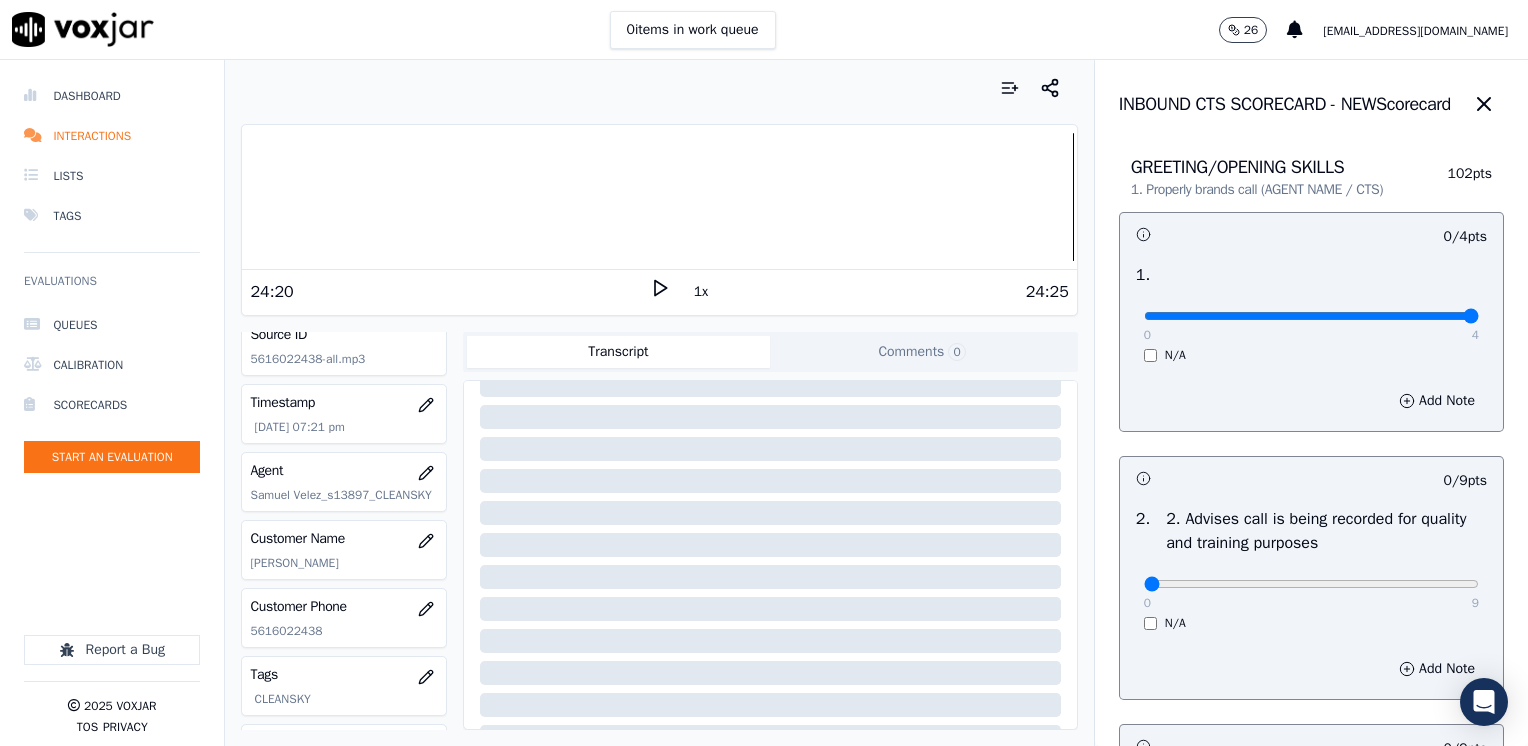 drag, startPoint x: 1132, startPoint y: 321, endPoint x: 1531, endPoint y: 352, distance: 400.20245 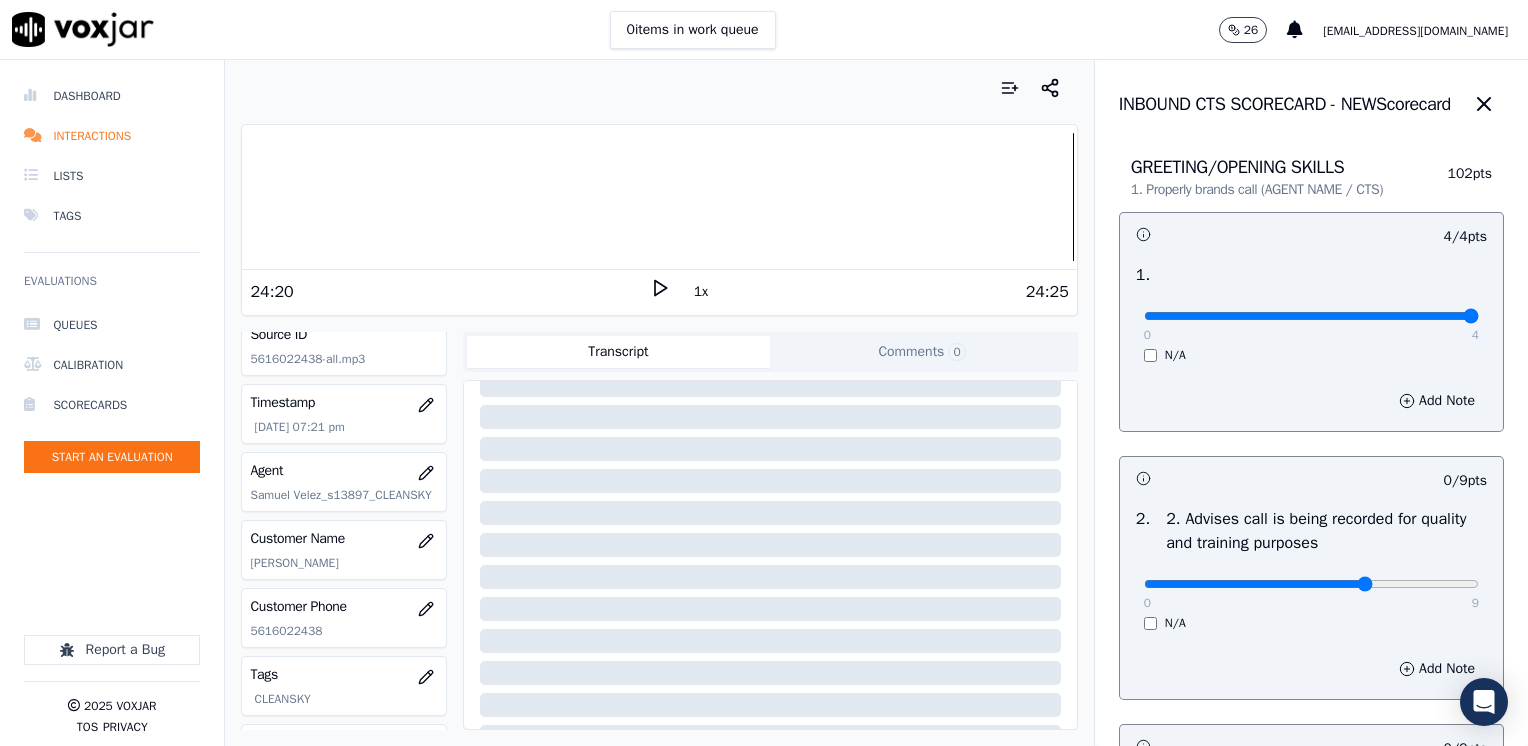 click at bounding box center [1311, 316] 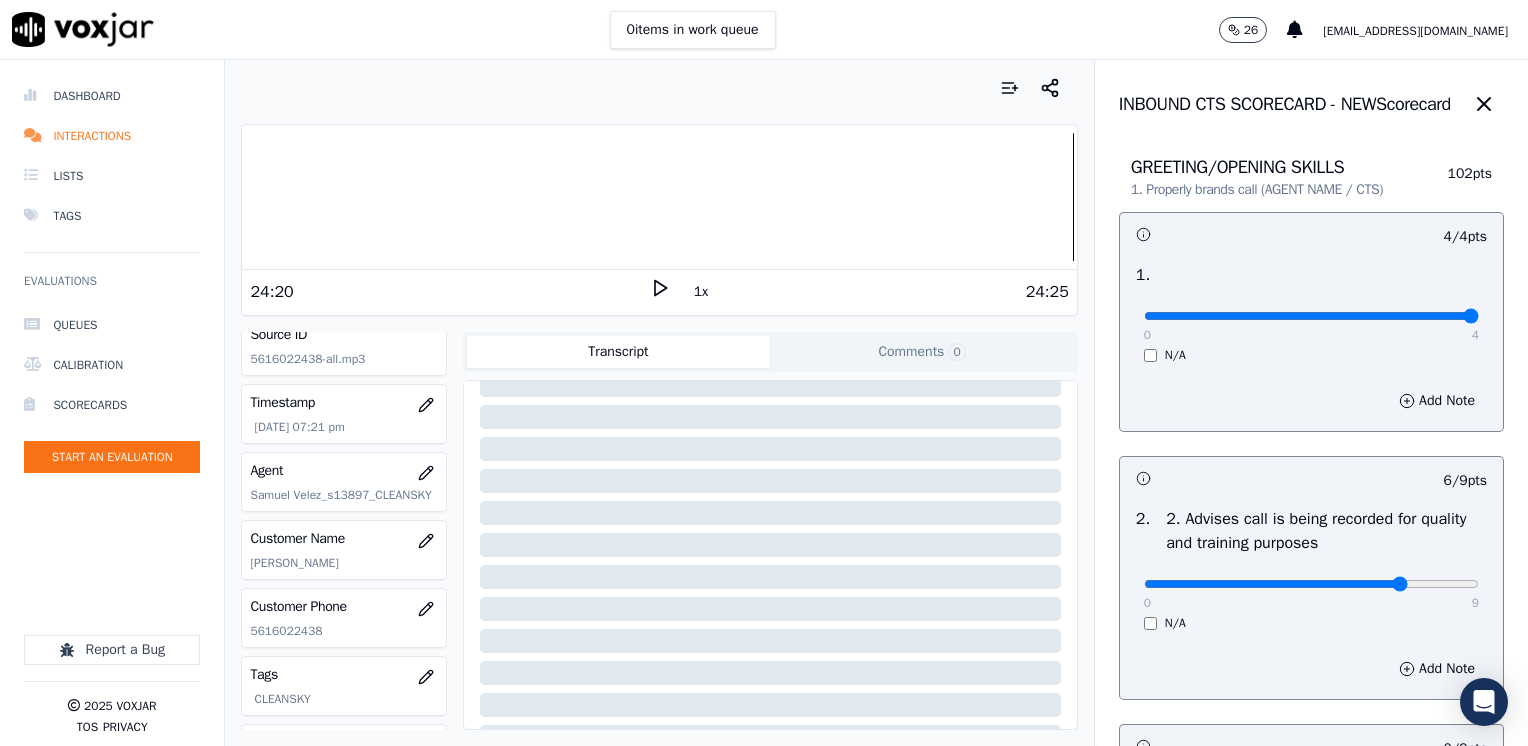 click at bounding box center (1311, 316) 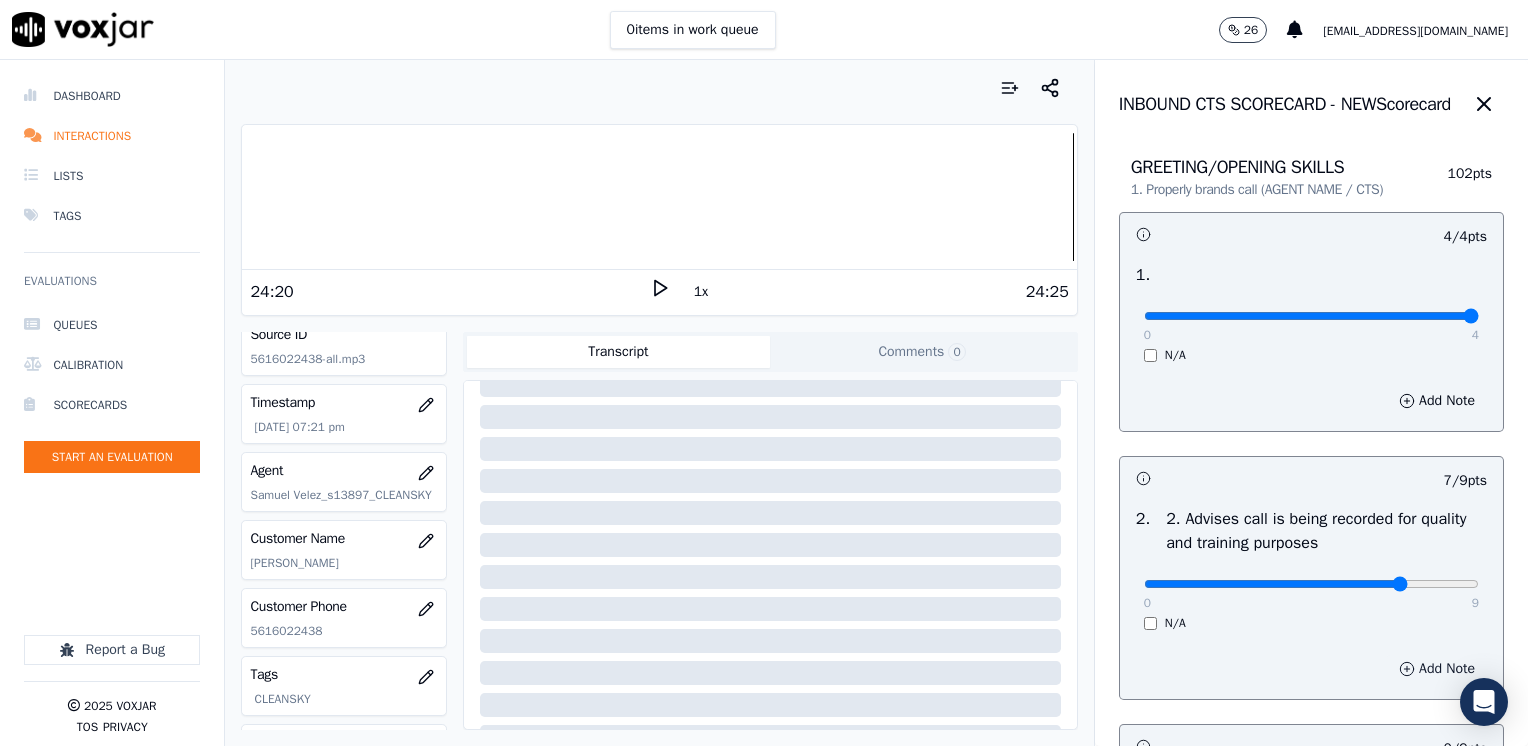 click on "Add Note" at bounding box center [1437, 669] 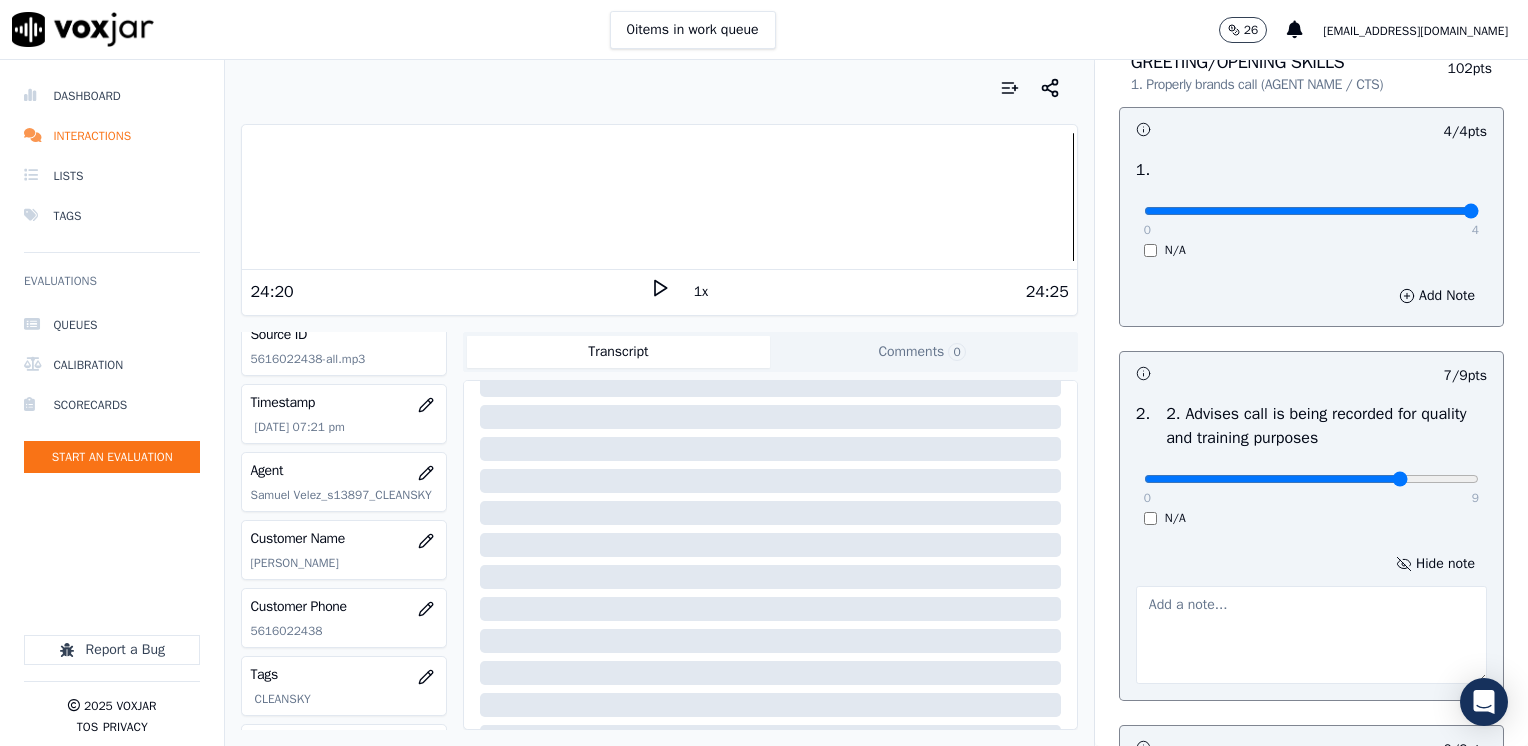 scroll, scrollTop: 200, scrollLeft: 0, axis: vertical 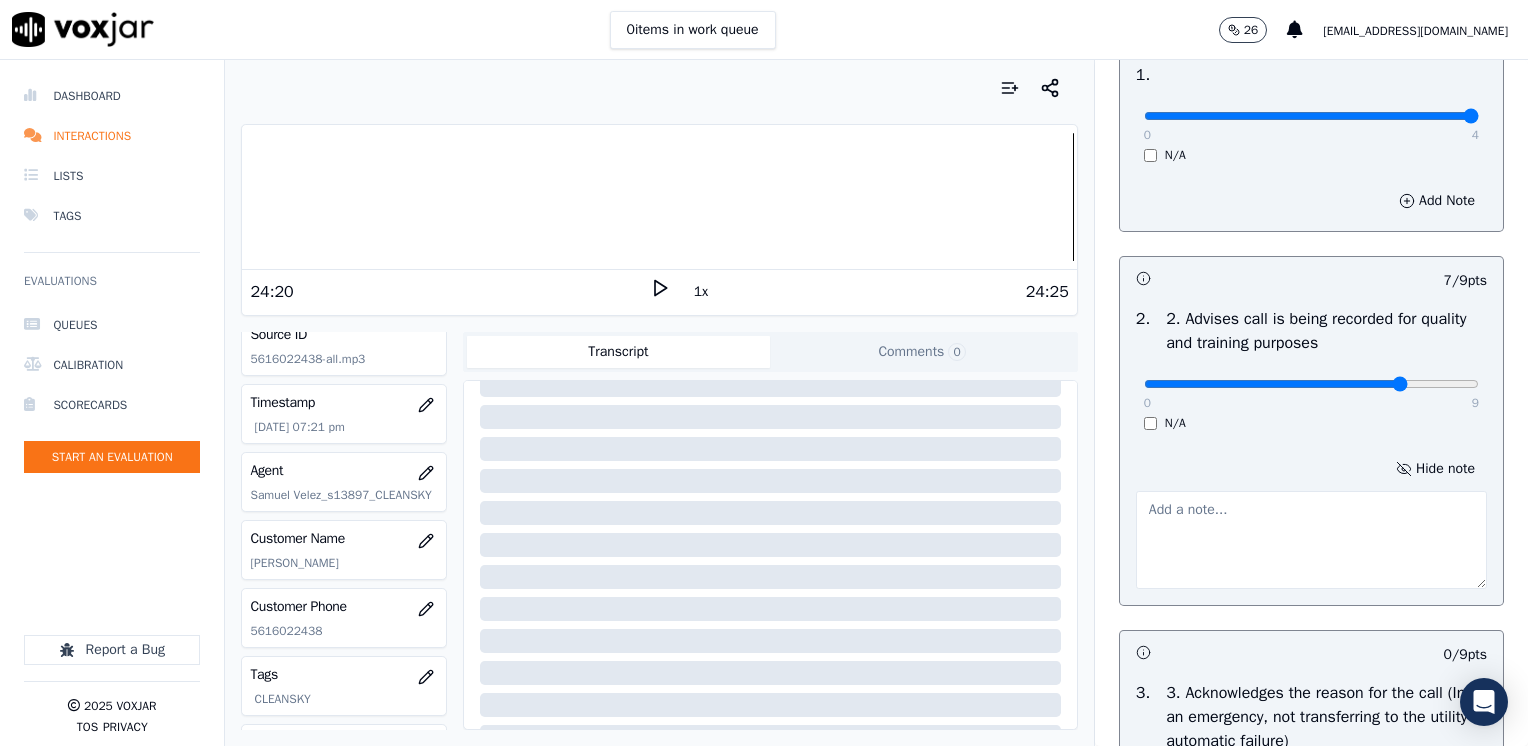 drag, startPoint x: 1240, startPoint y: 558, endPoint x: 1240, endPoint y: 530, distance: 28 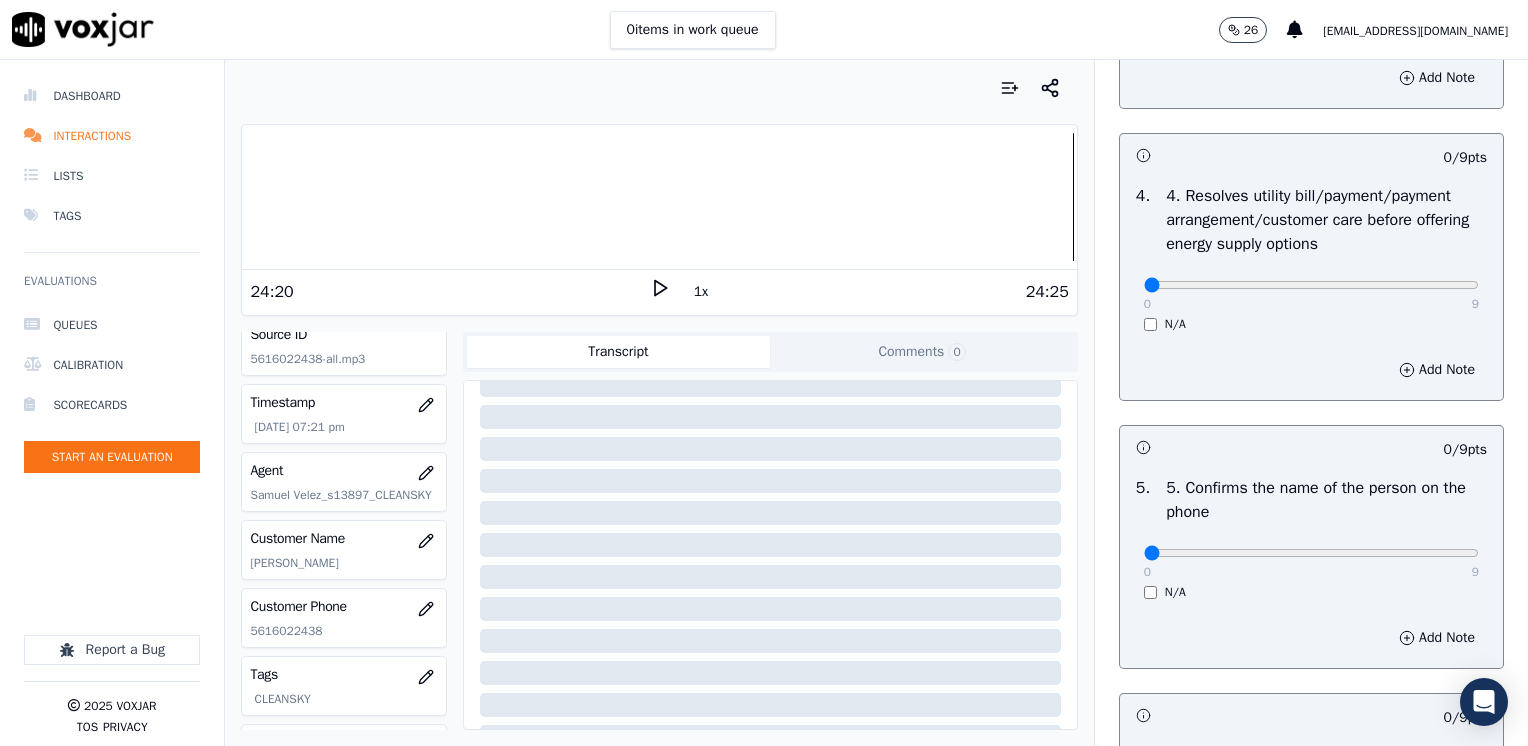 scroll, scrollTop: 1000, scrollLeft: 0, axis: vertical 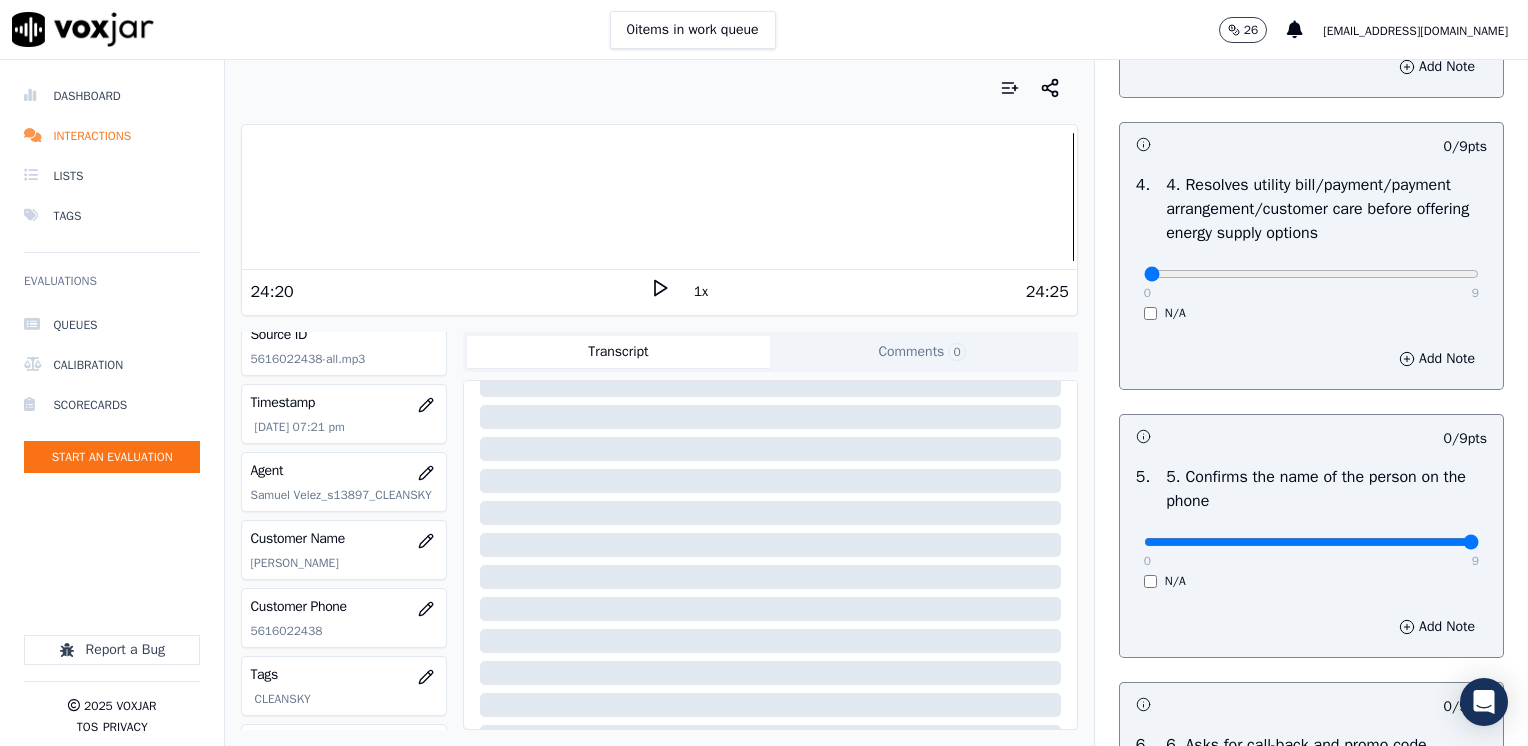 drag, startPoint x: 1132, startPoint y: 539, endPoint x: 1531, endPoint y: 540, distance: 399.00125 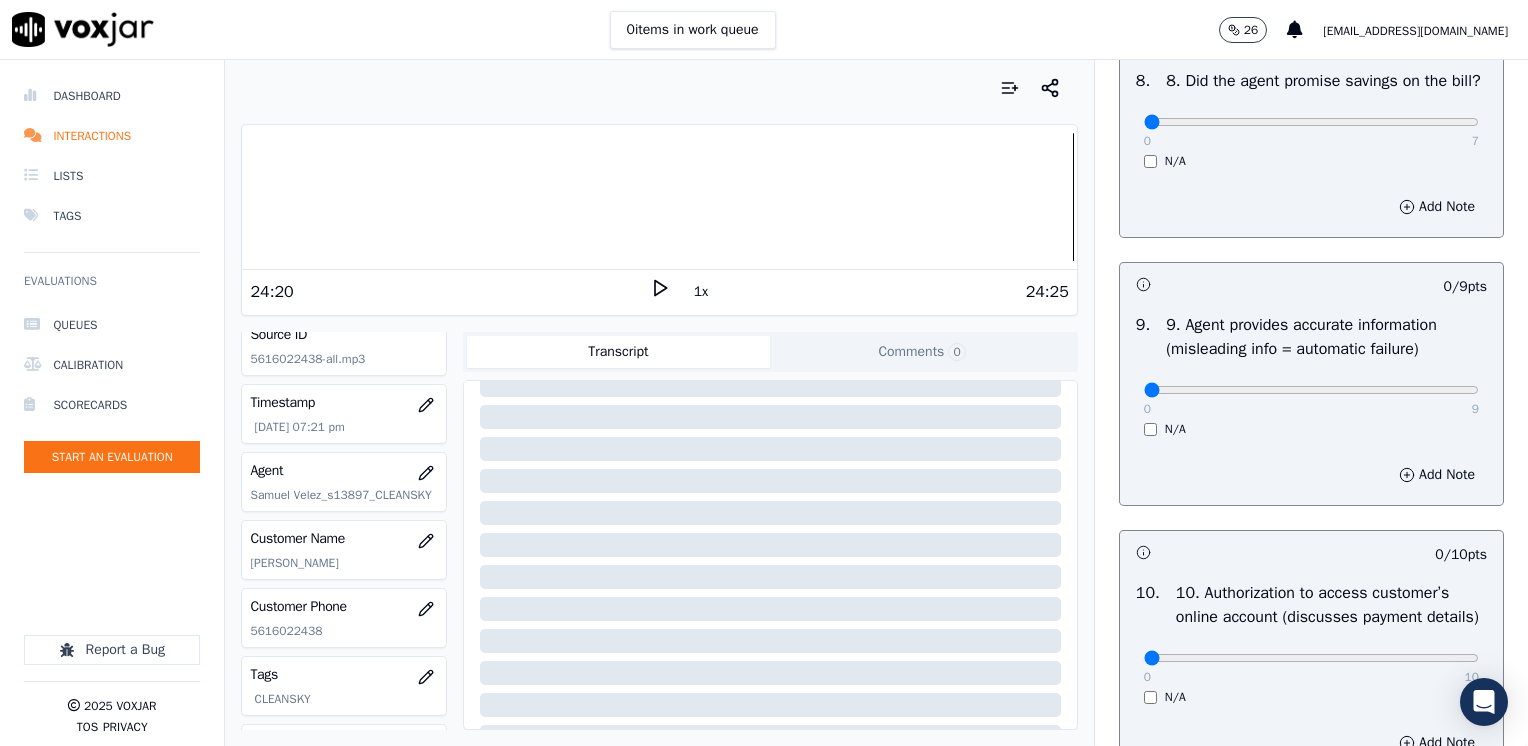 scroll, scrollTop: 2400, scrollLeft: 0, axis: vertical 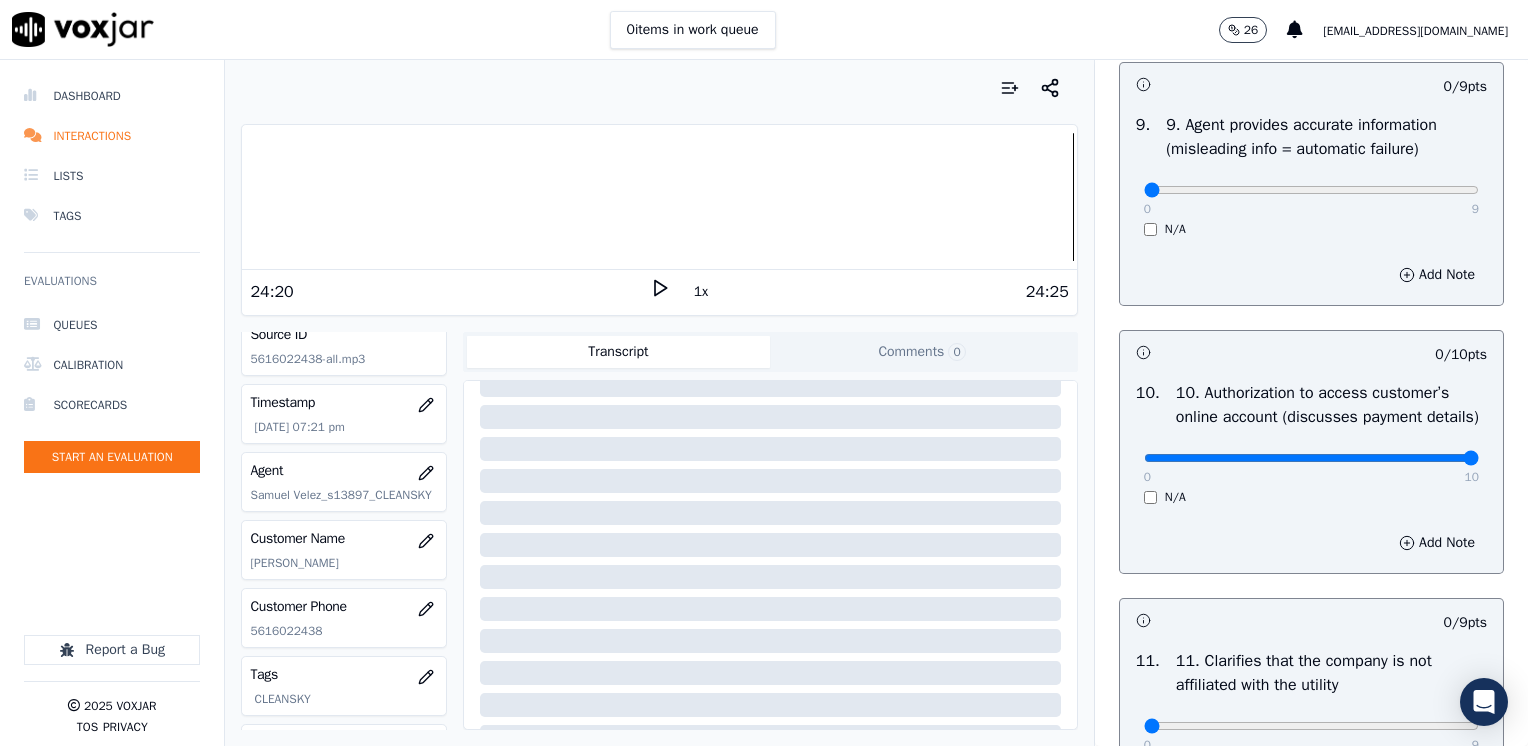 drag, startPoint x: 1131, startPoint y: 508, endPoint x: 1531, endPoint y: 527, distance: 400.451 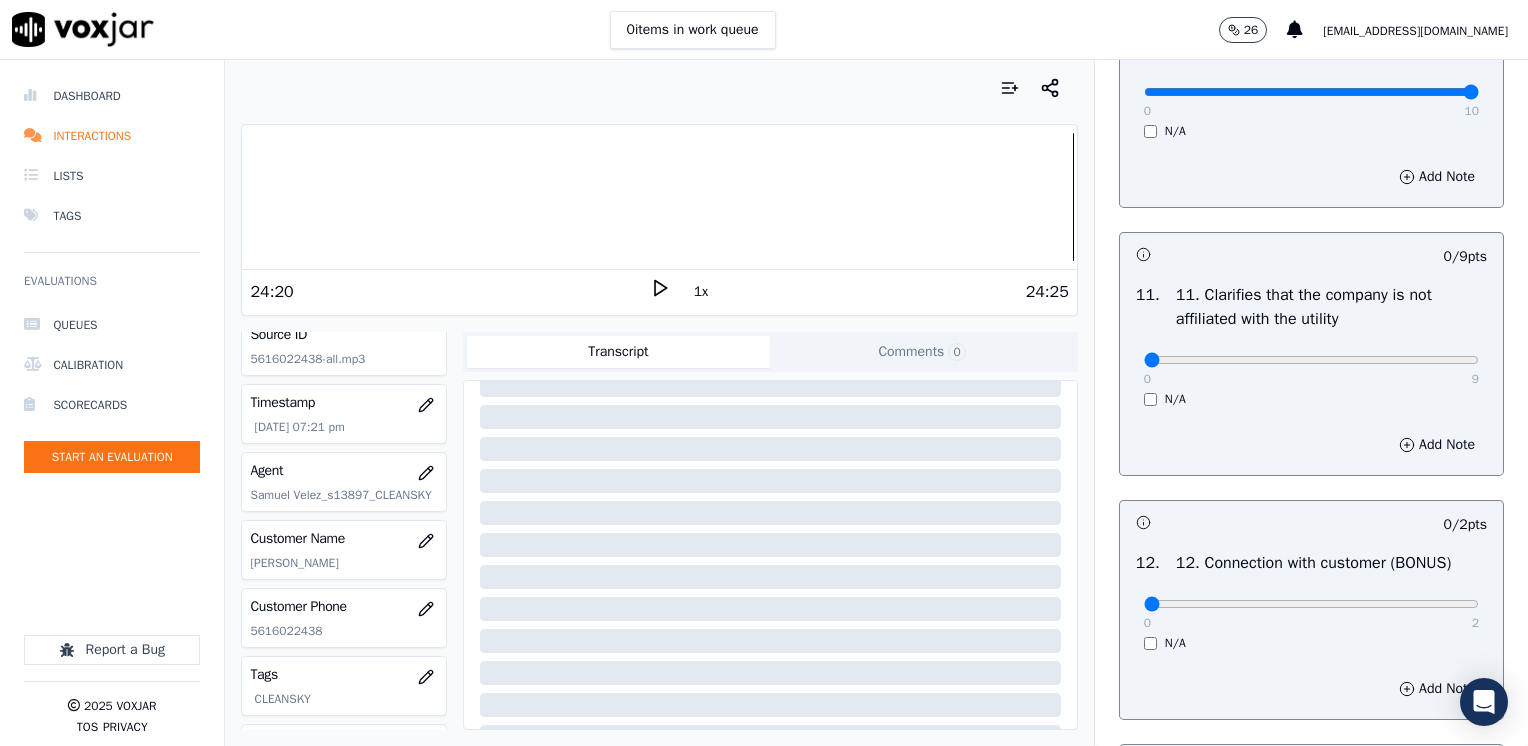 scroll, scrollTop: 2700, scrollLeft: 0, axis: vertical 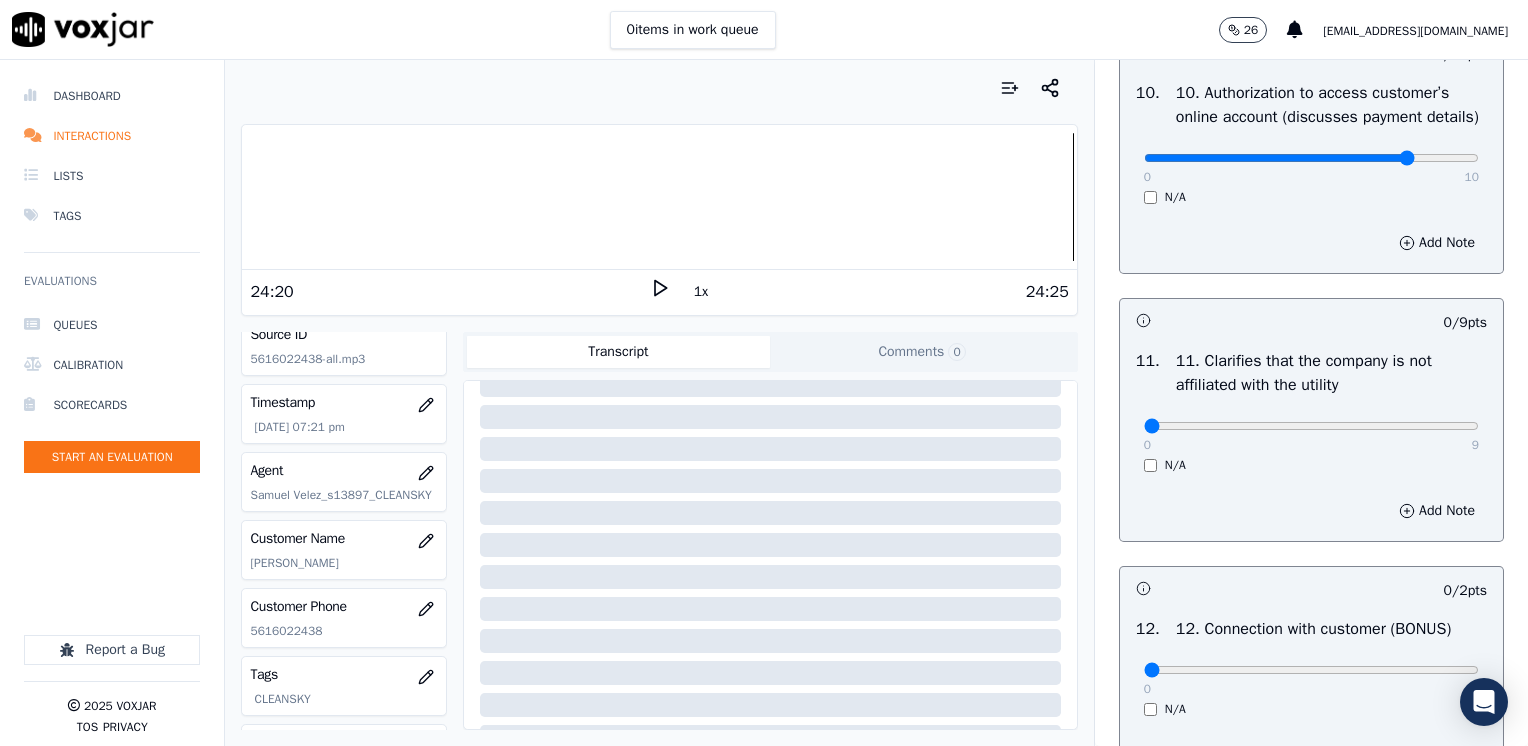 click at bounding box center (1311, -2384) 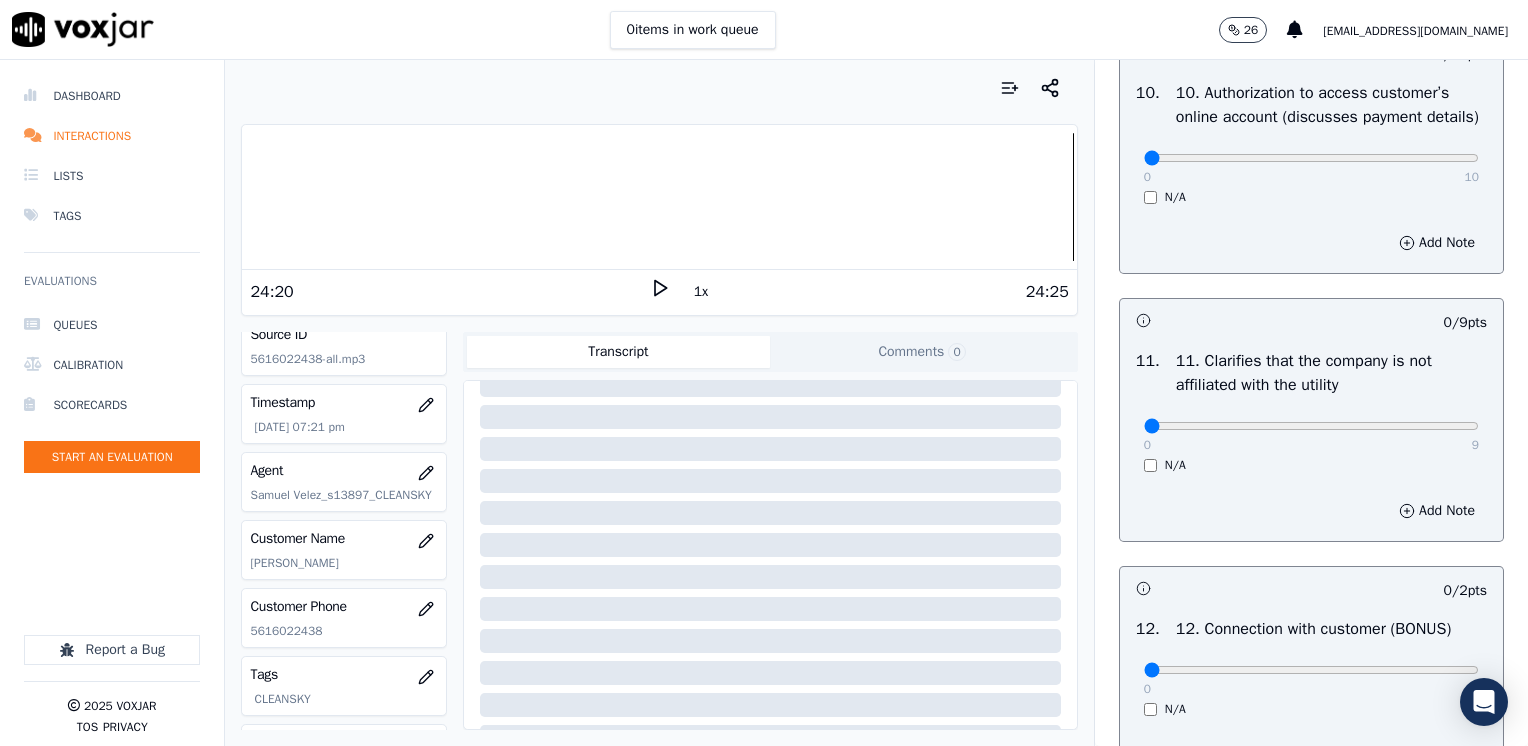 drag, startPoint x: 1365, startPoint y: 202, endPoint x: 982, endPoint y: 203, distance: 383.0013 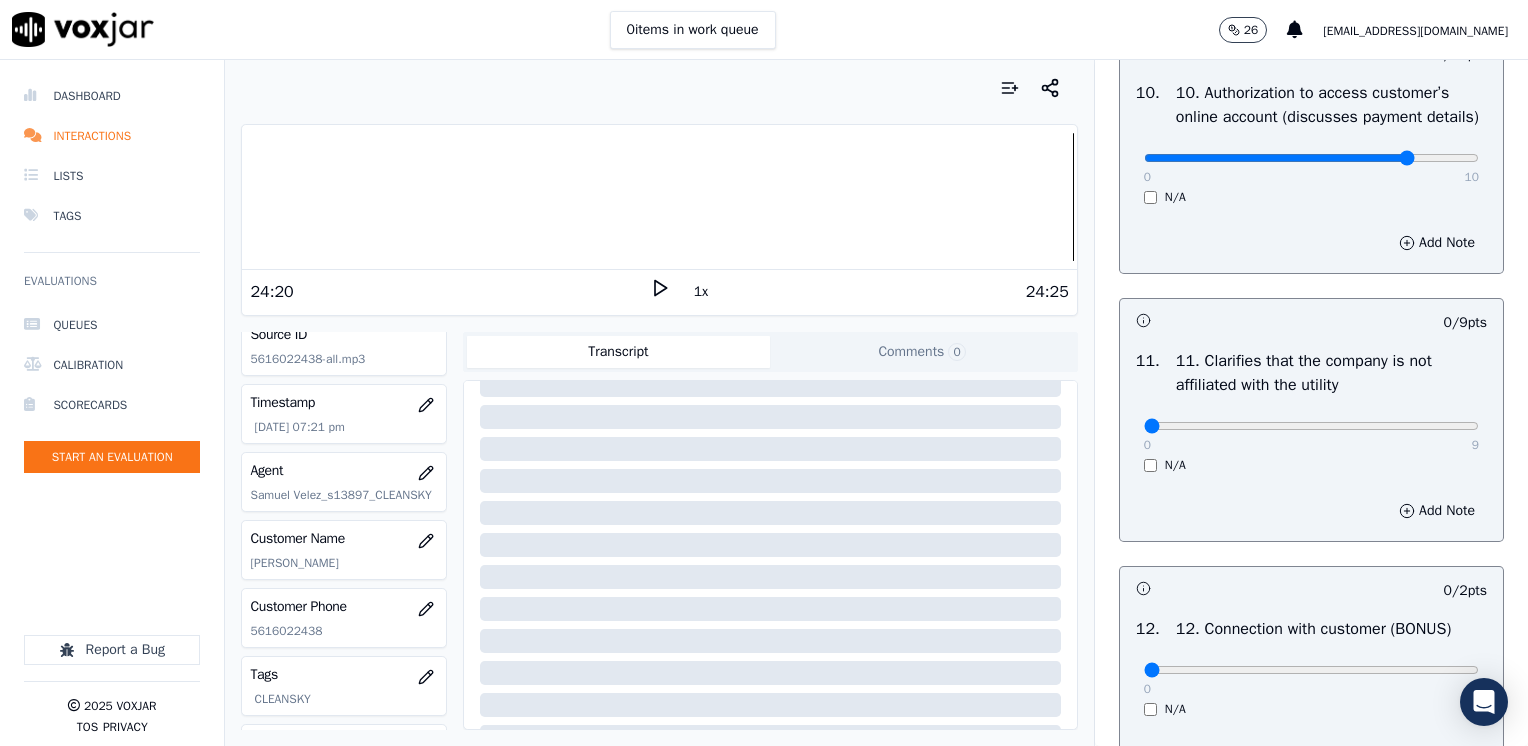 click at bounding box center (1311, -2384) 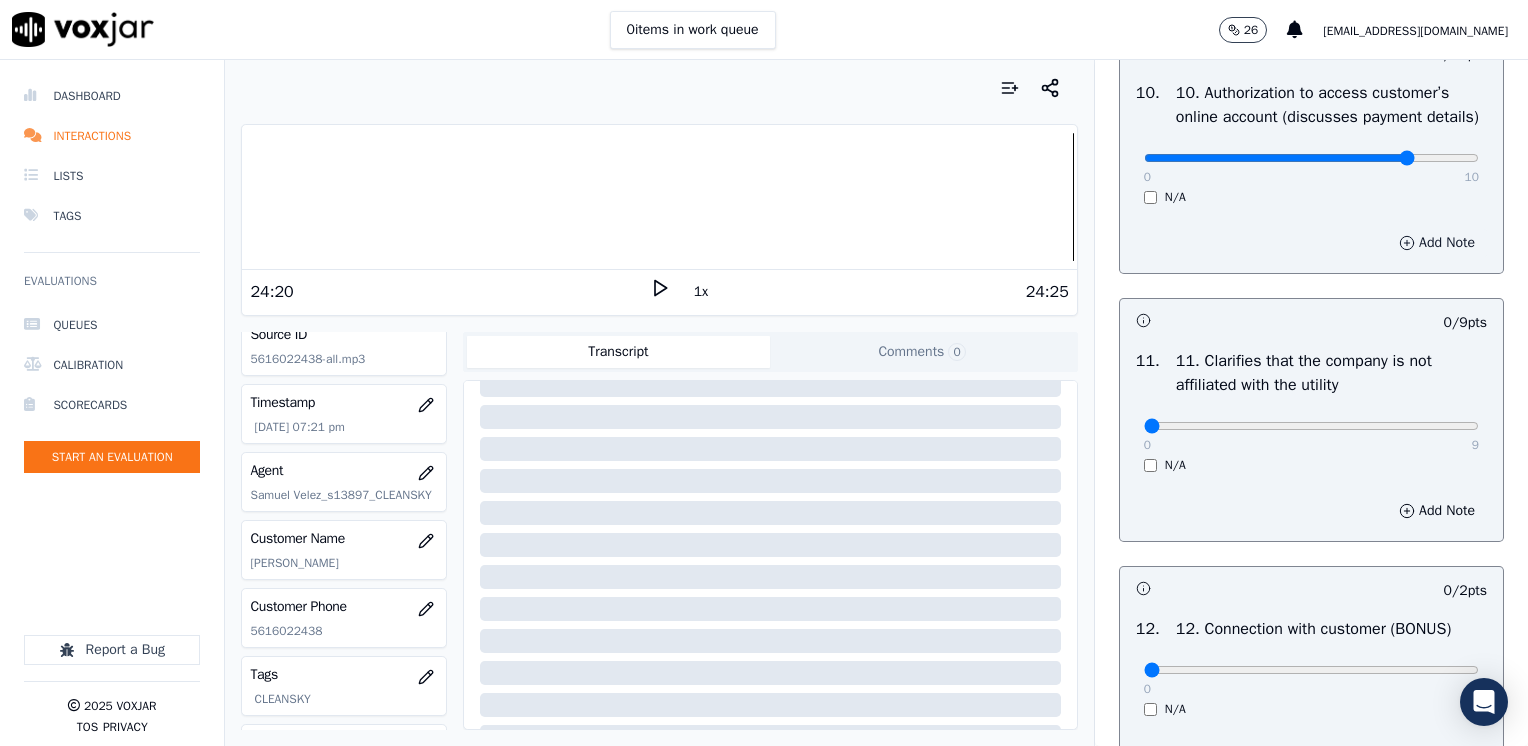 click on "Add Note" at bounding box center [1437, 243] 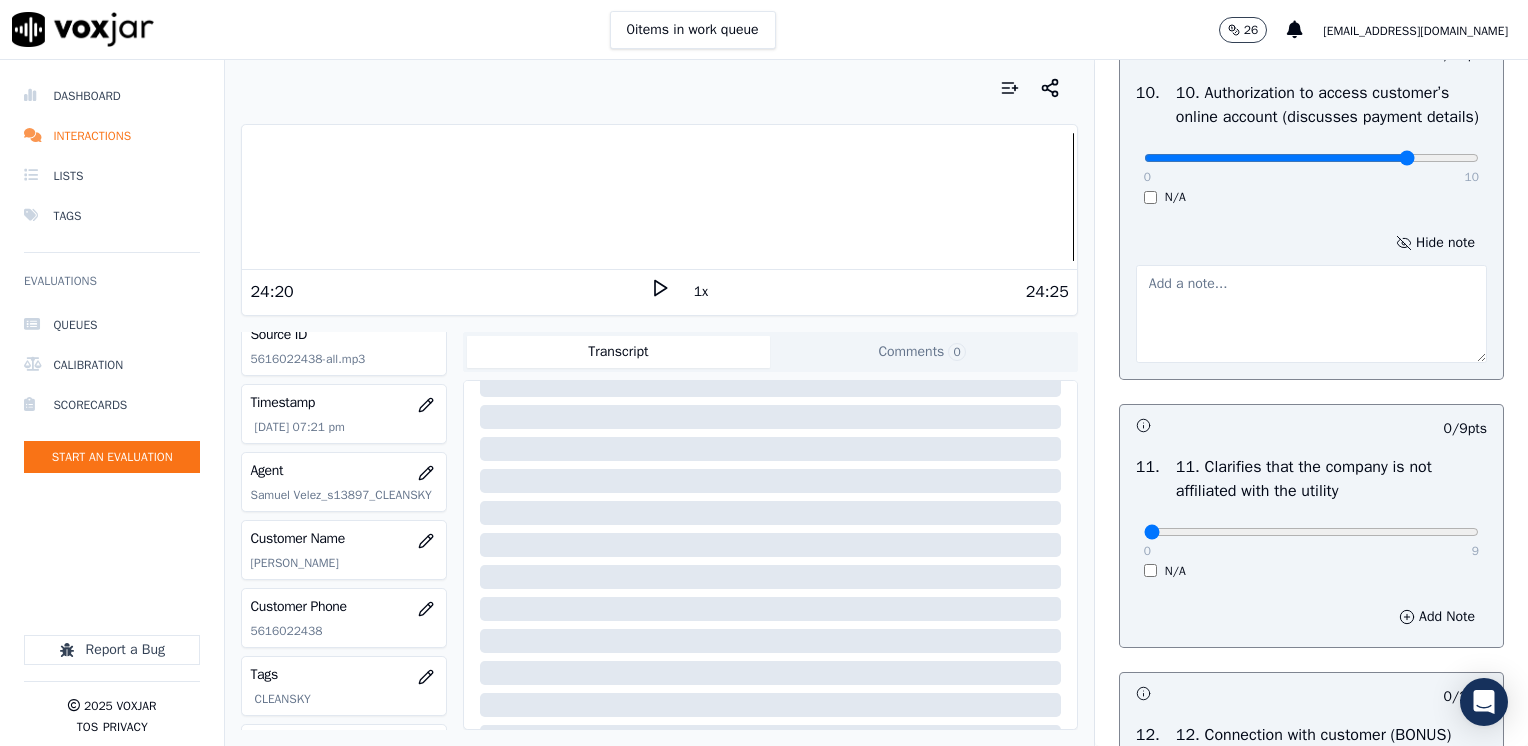 click at bounding box center [1311, 314] 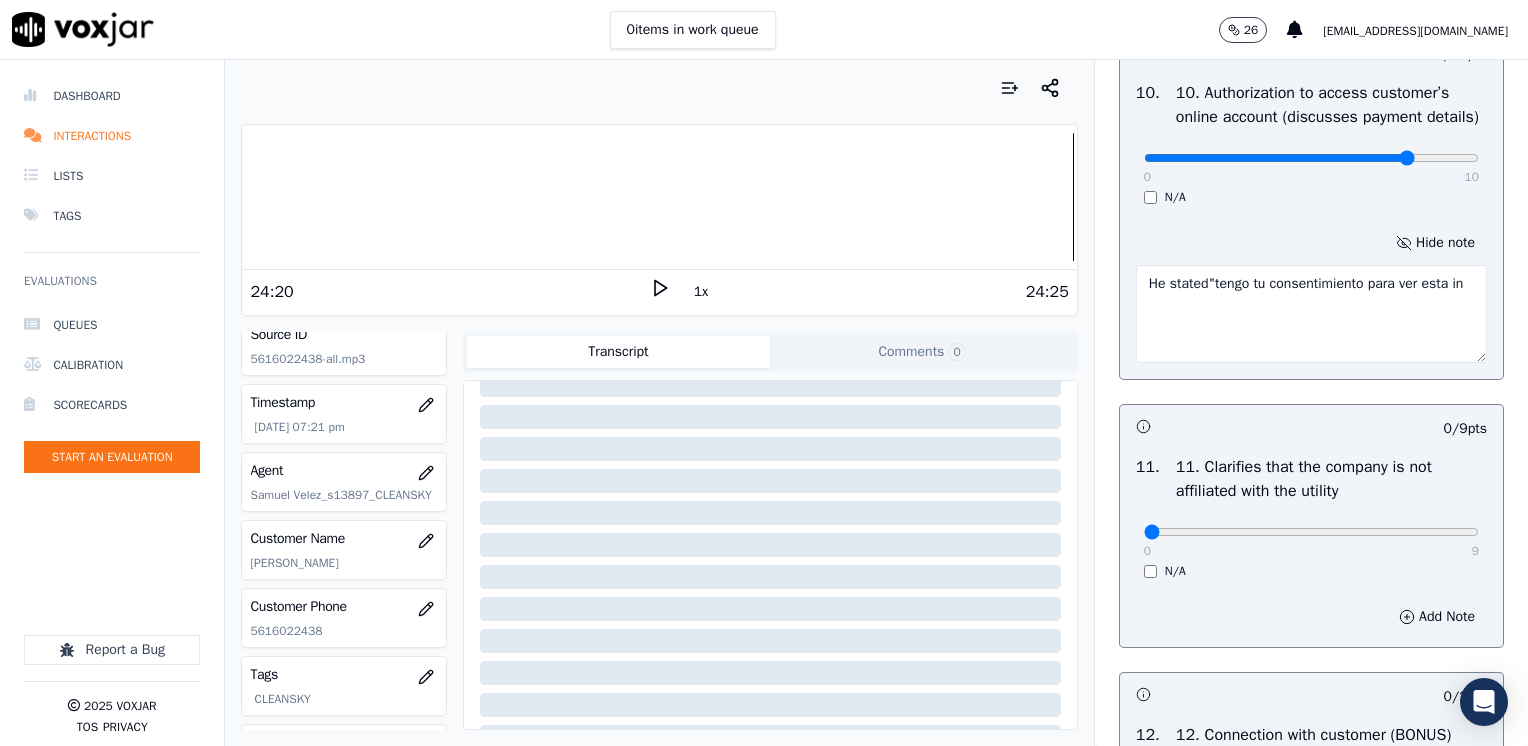 drag, startPoint x: 1193, startPoint y: 362, endPoint x: 1090, endPoint y: 322, distance: 110.49435 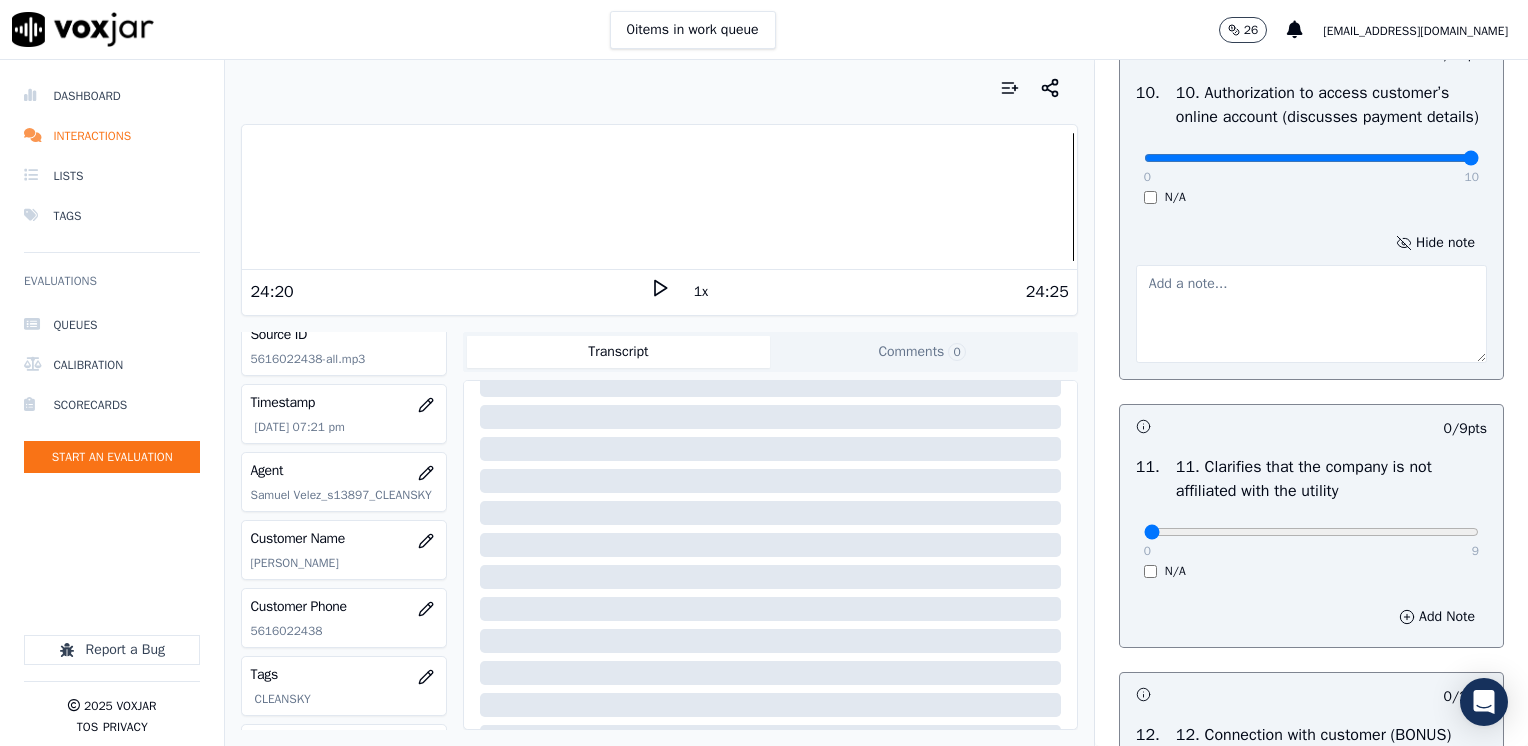 drag, startPoint x: 1363, startPoint y: 202, endPoint x: 1527, endPoint y: 220, distance: 164.98485 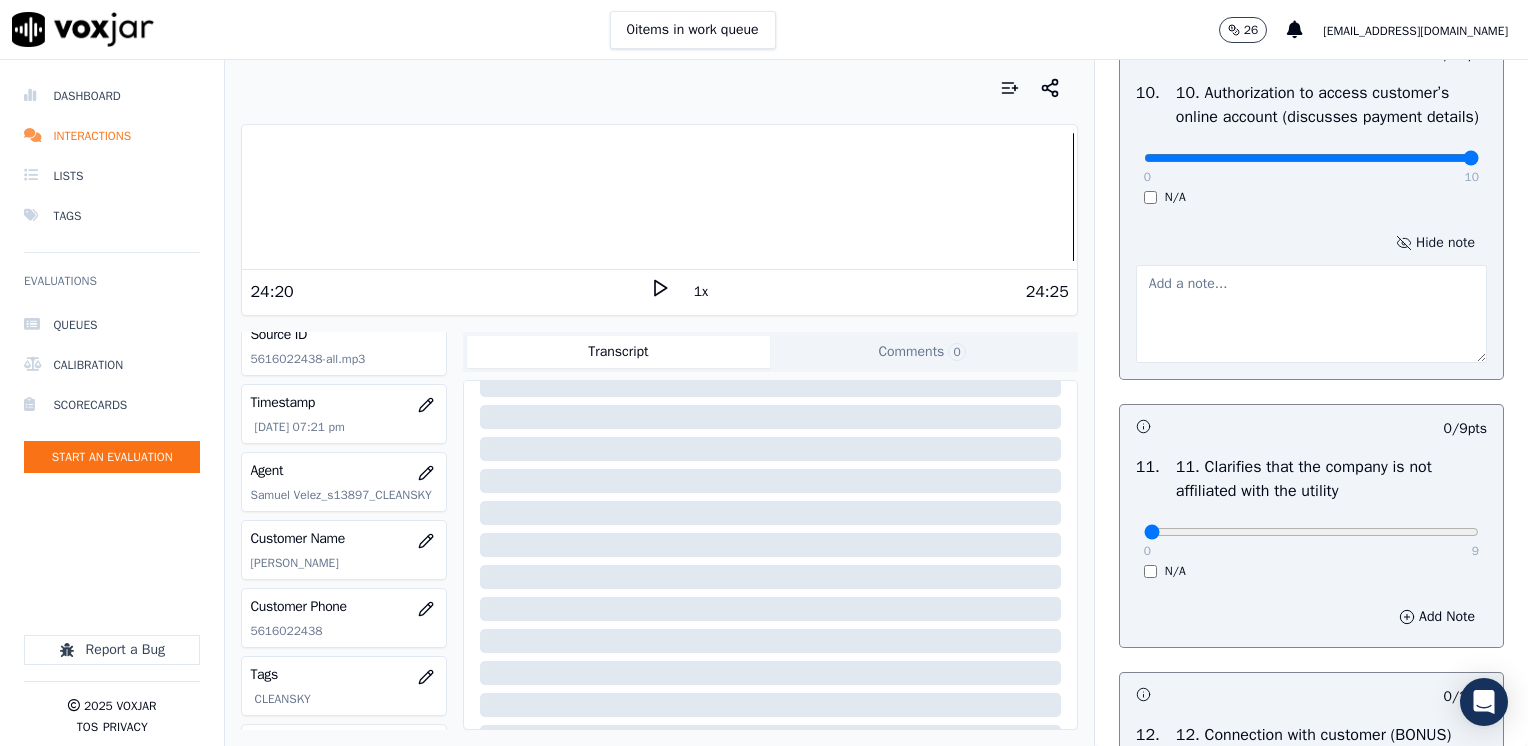 click on "Hide note" at bounding box center [1435, 243] 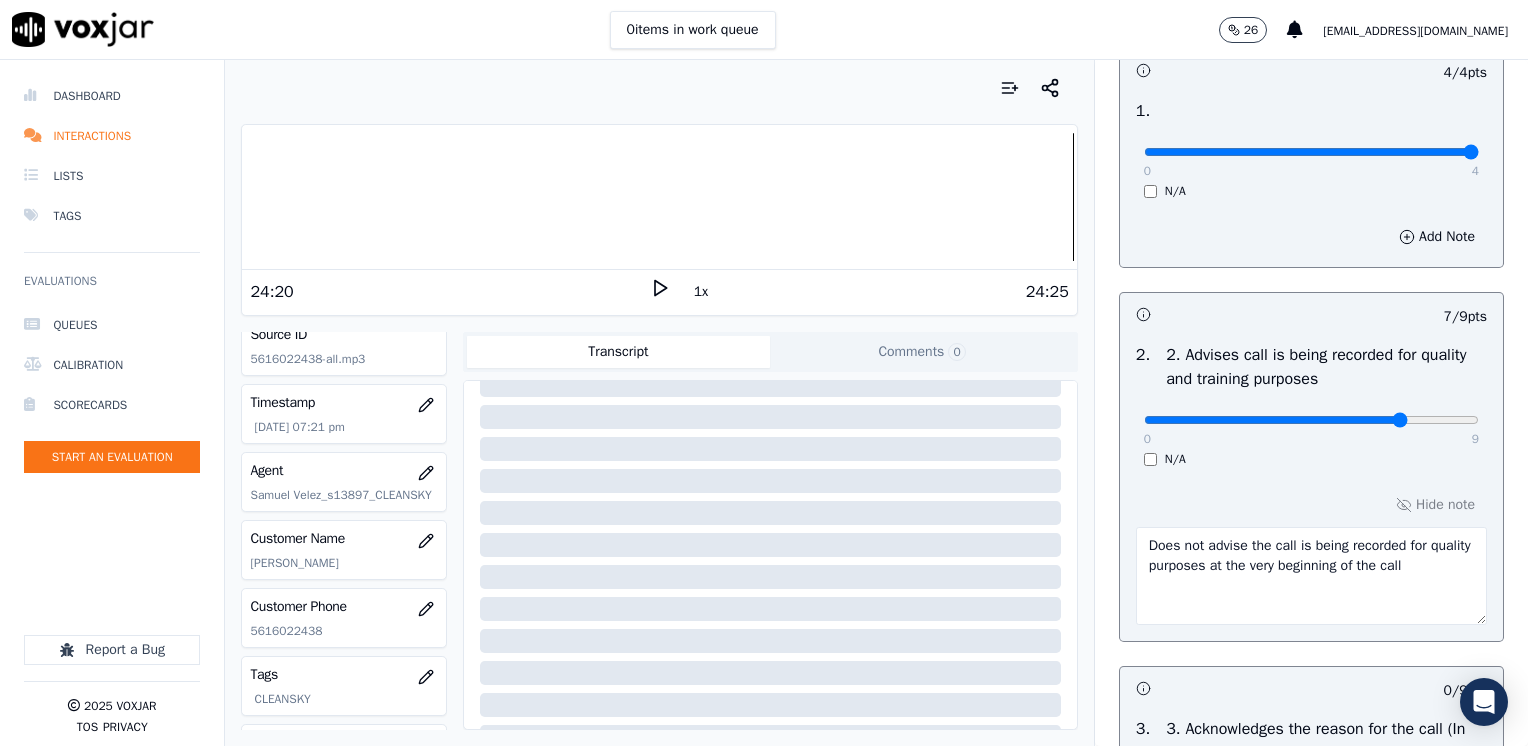scroll, scrollTop: 500, scrollLeft: 0, axis: vertical 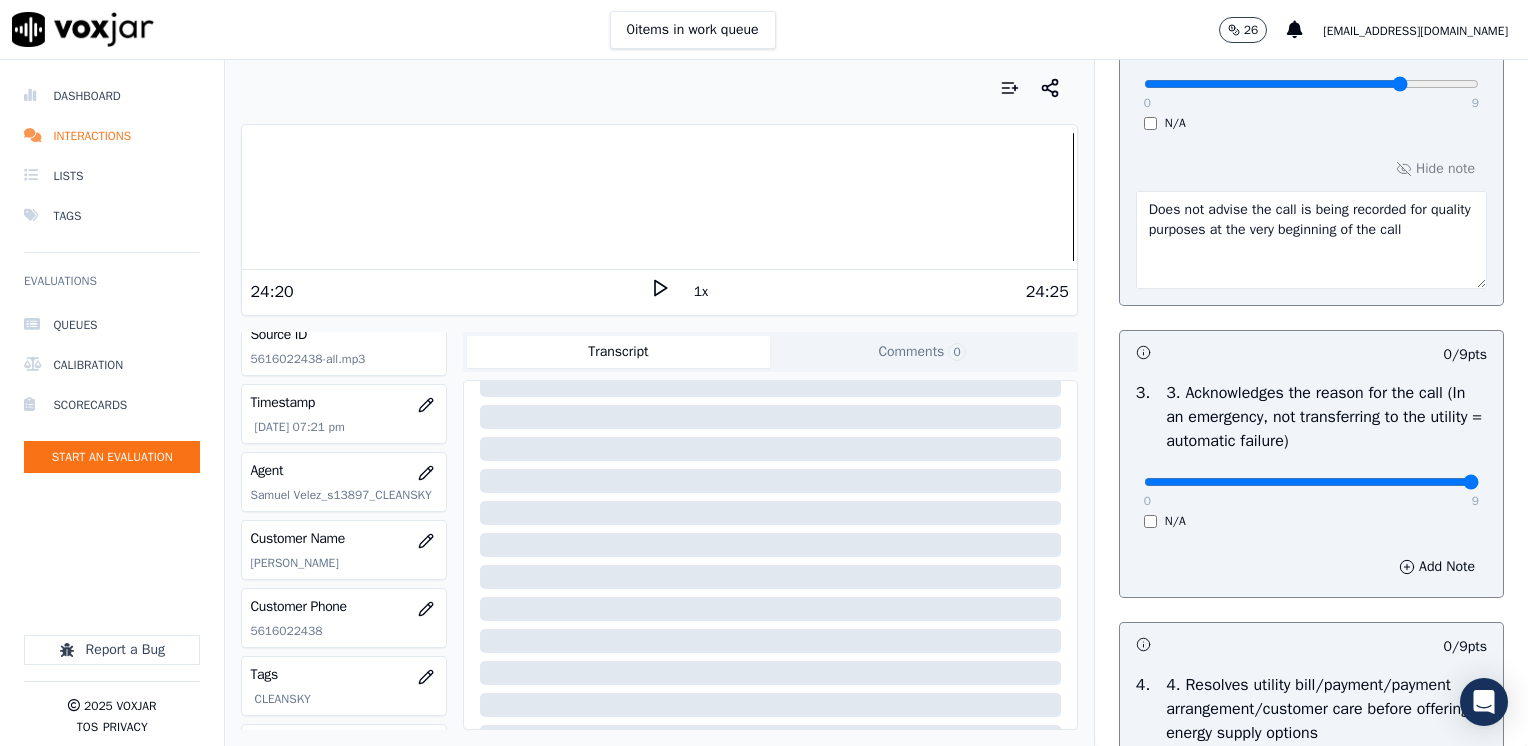 drag, startPoint x: 1130, startPoint y: 482, endPoint x: 1531, endPoint y: 511, distance: 402.04727 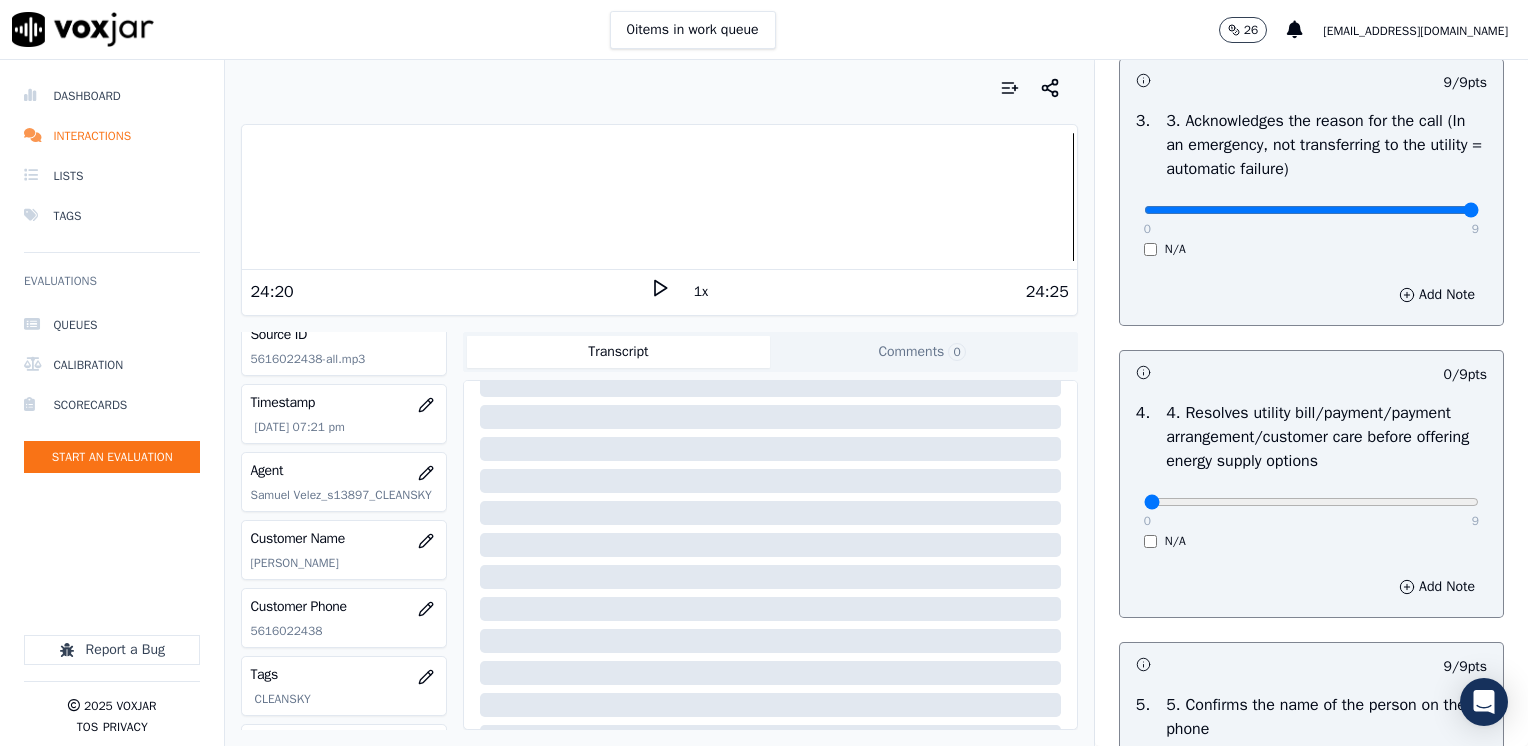 scroll, scrollTop: 800, scrollLeft: 0, axis: vertical 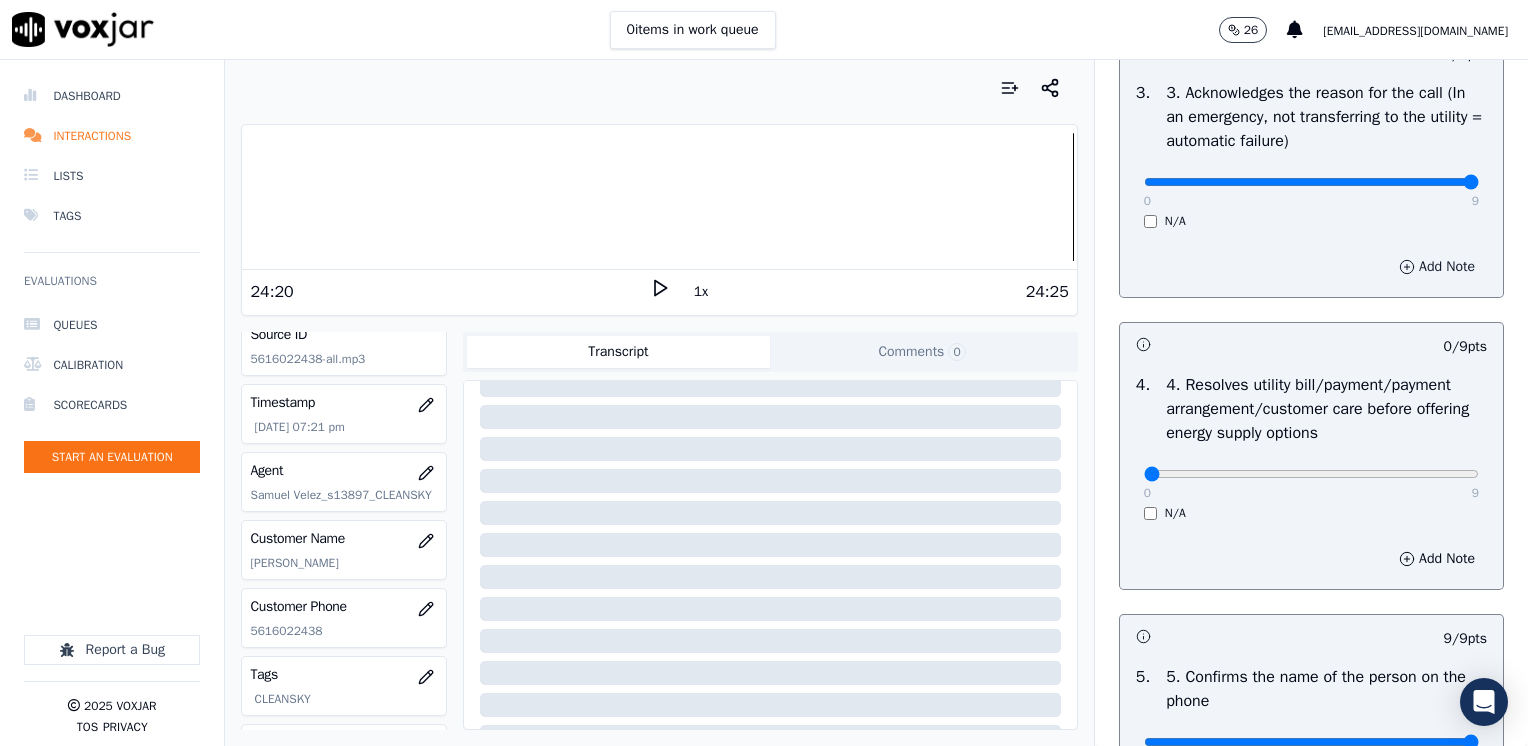 click on "Add Note" at bounding box center (1437, 267) 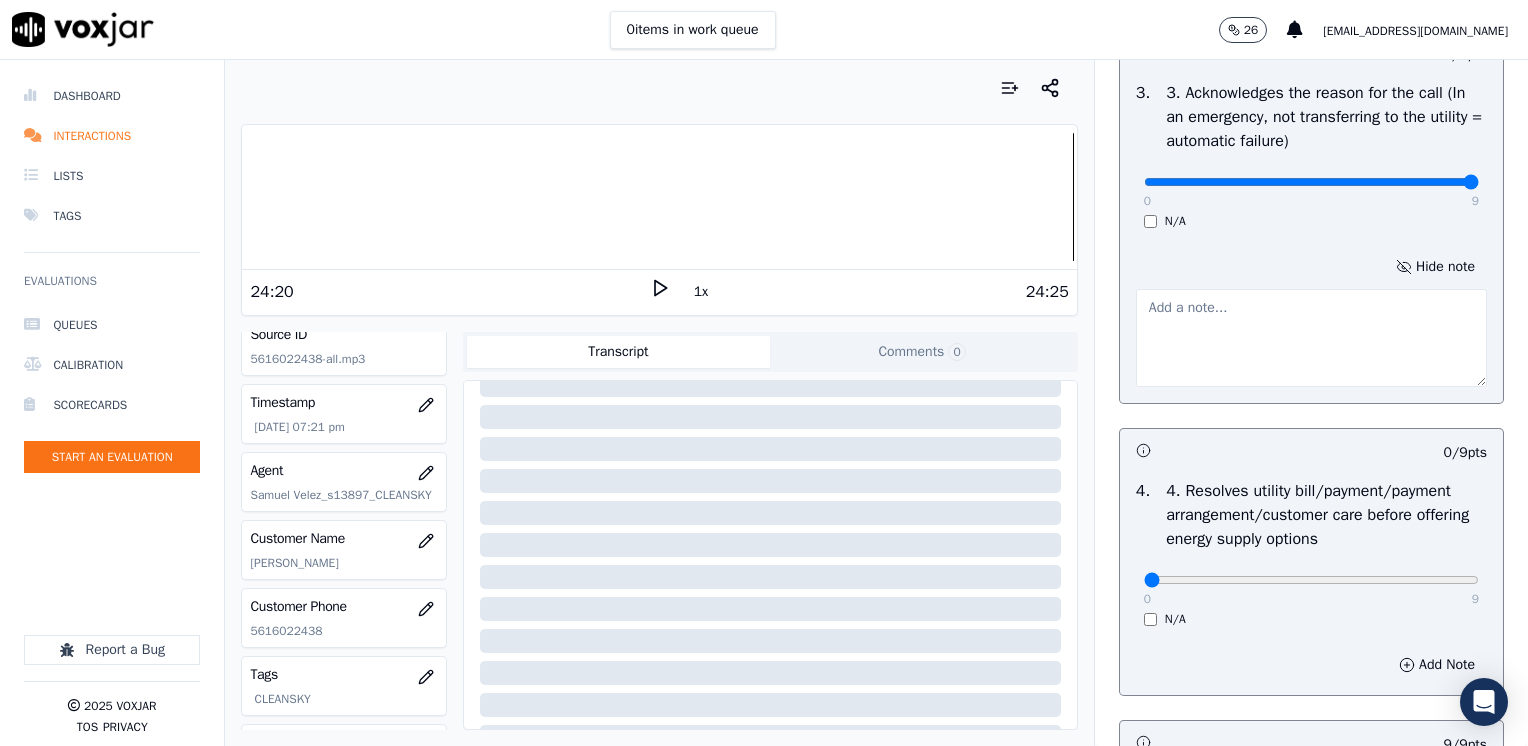 click at bounding box center [1311, 338] 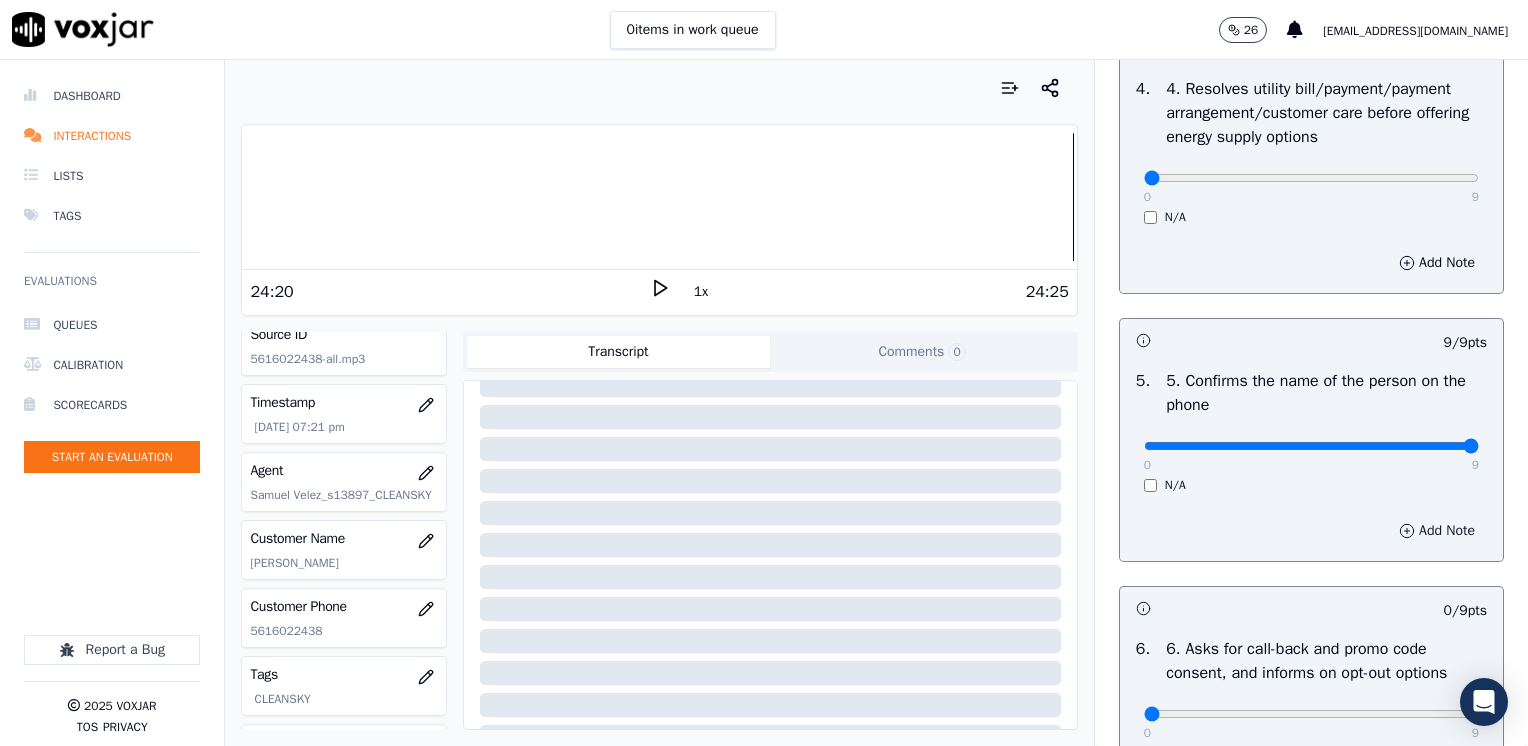 scroll, scrollTop: 1400, scrollLeft: 0, axis: vertical 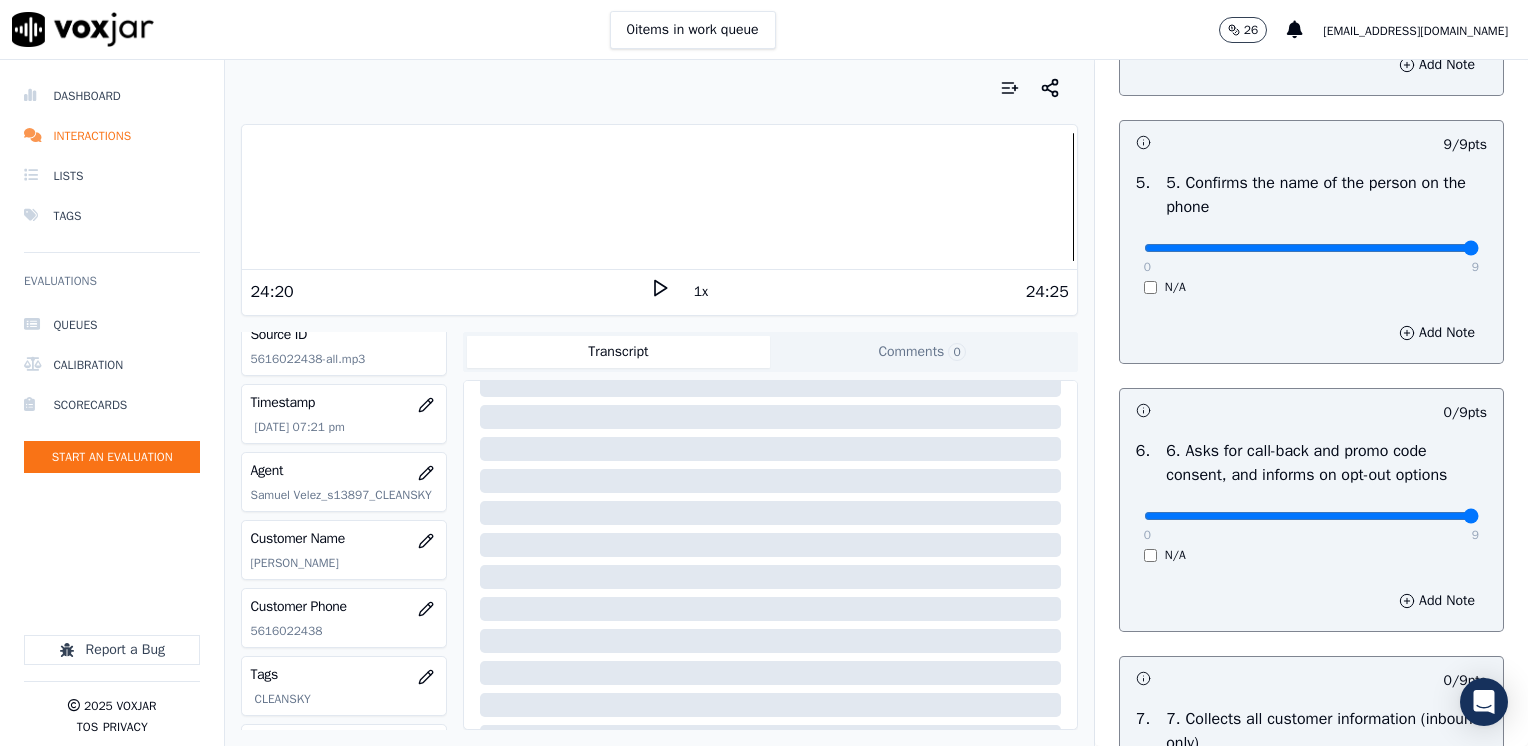 drag, startPoint x: 1132, startPoint y: 514, endPoint x: 1531, endPoint y: 502, distance: 399.18042 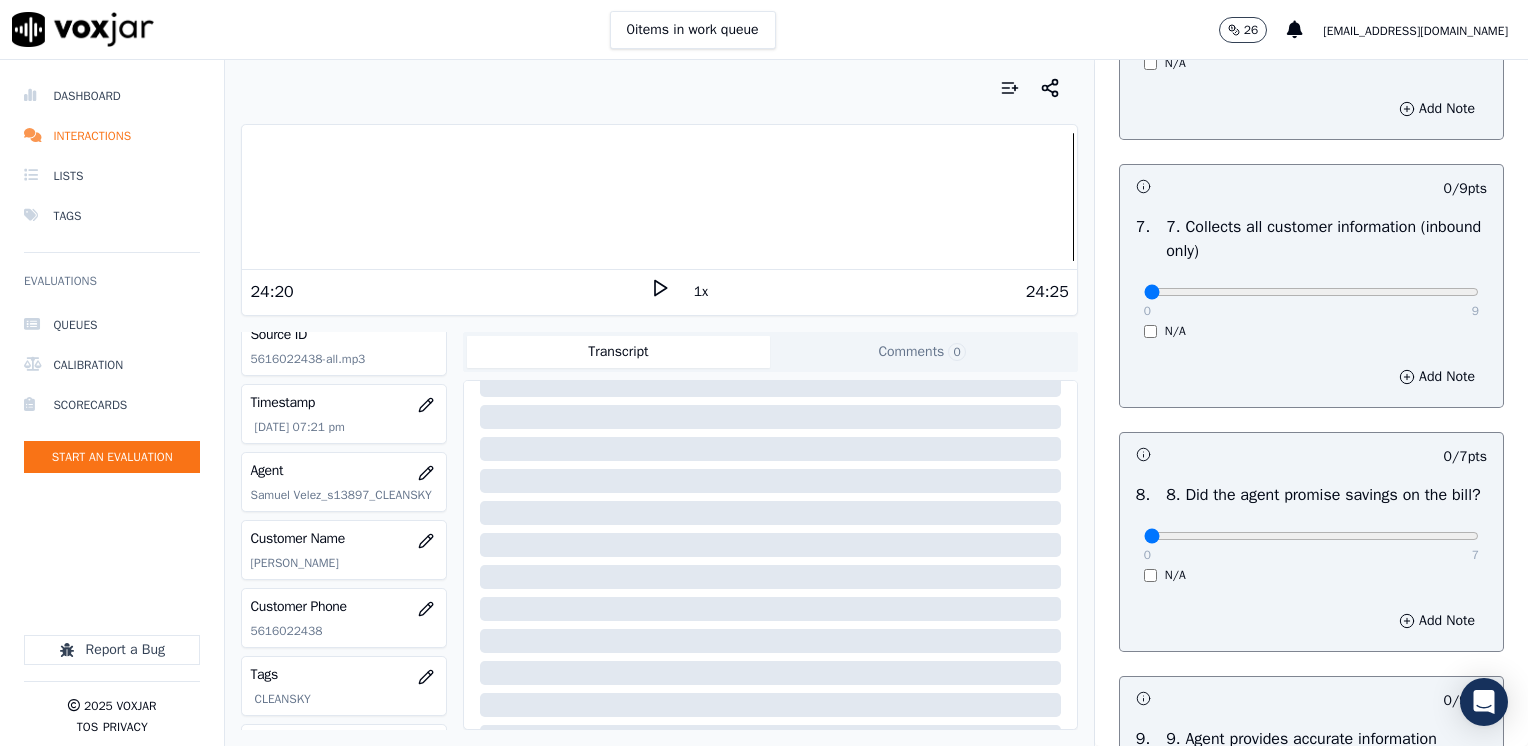 scroll, scrollTop: 2000, scrollLeft: 0, axis: vertical 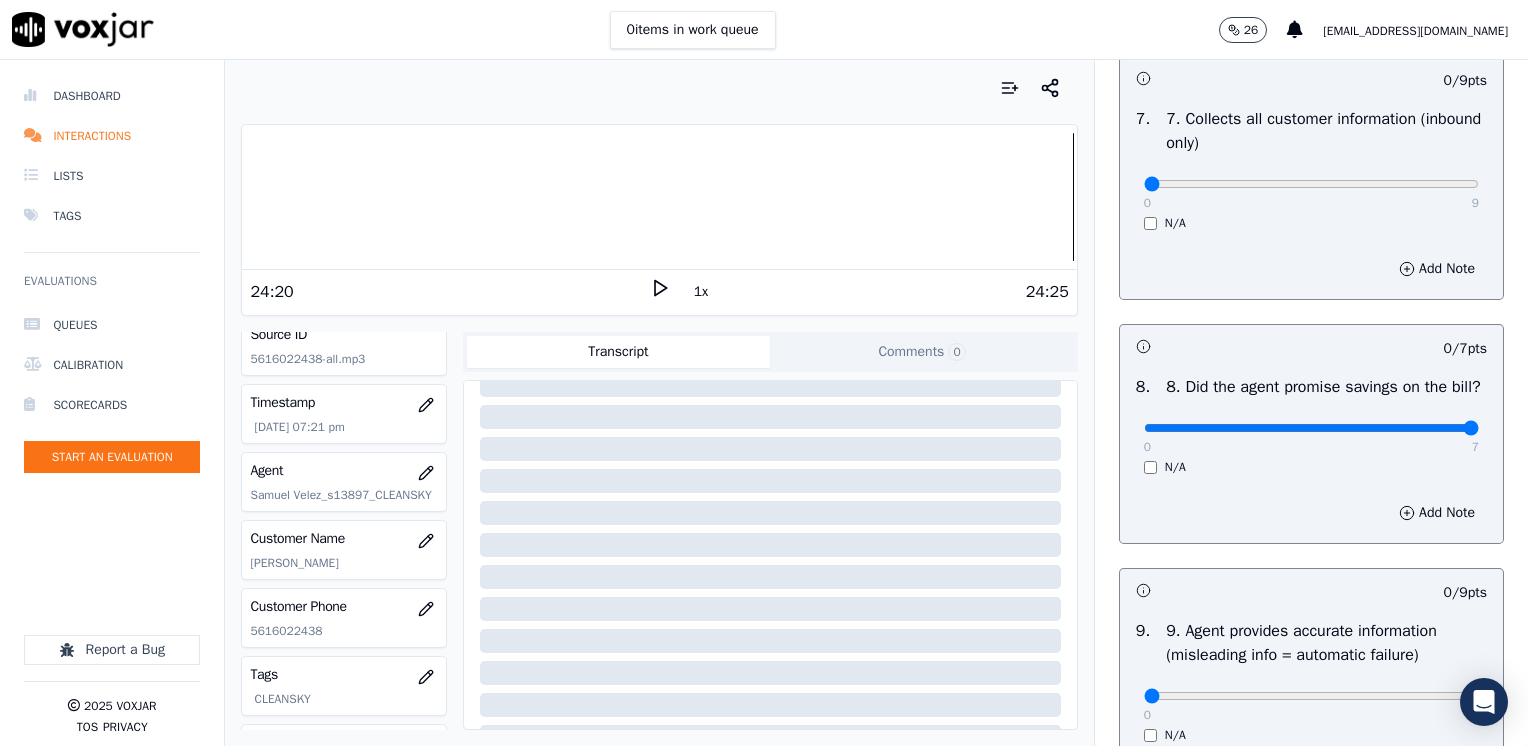 drag, startPoint x: 1128, startPoint y: 452, endPoint x: 1531, endPoint y: 445, distance: 403.0608 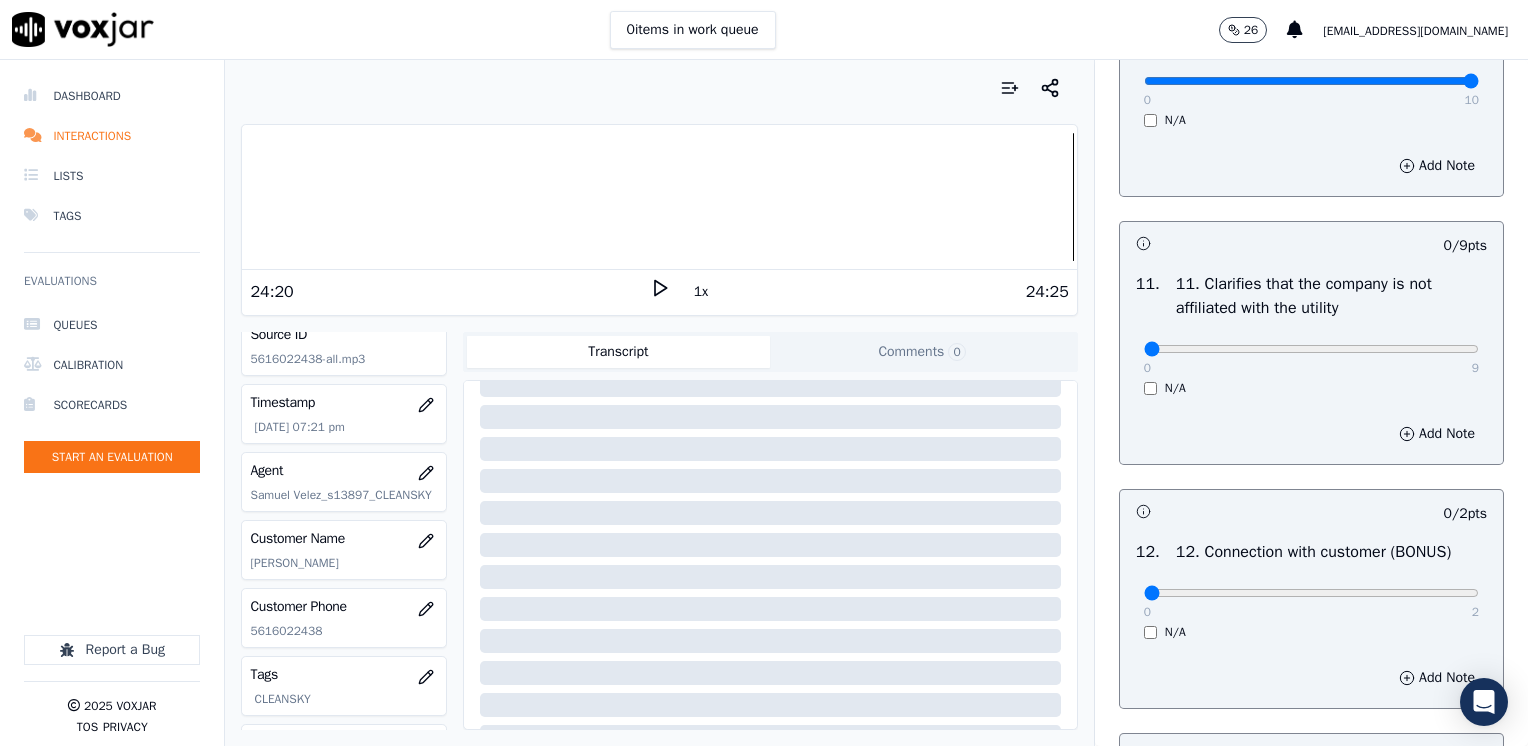 scroll, scrollTop: 2900, scrollLeft: 0, axis: vertical 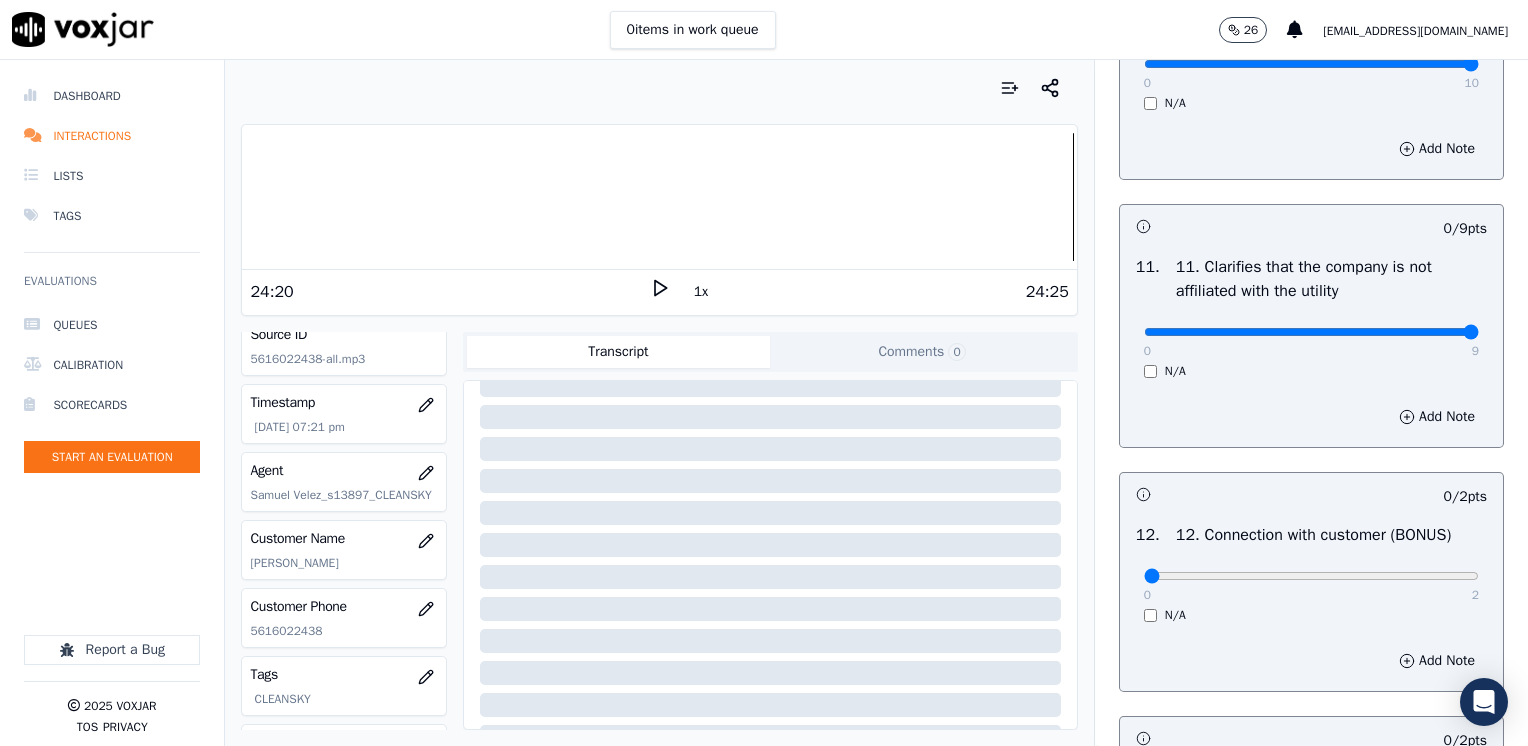 drag, startPoint x: 1132, startPoint y: 374, endPoint x: 1531, endPoint y: 396, distance: 399.60605 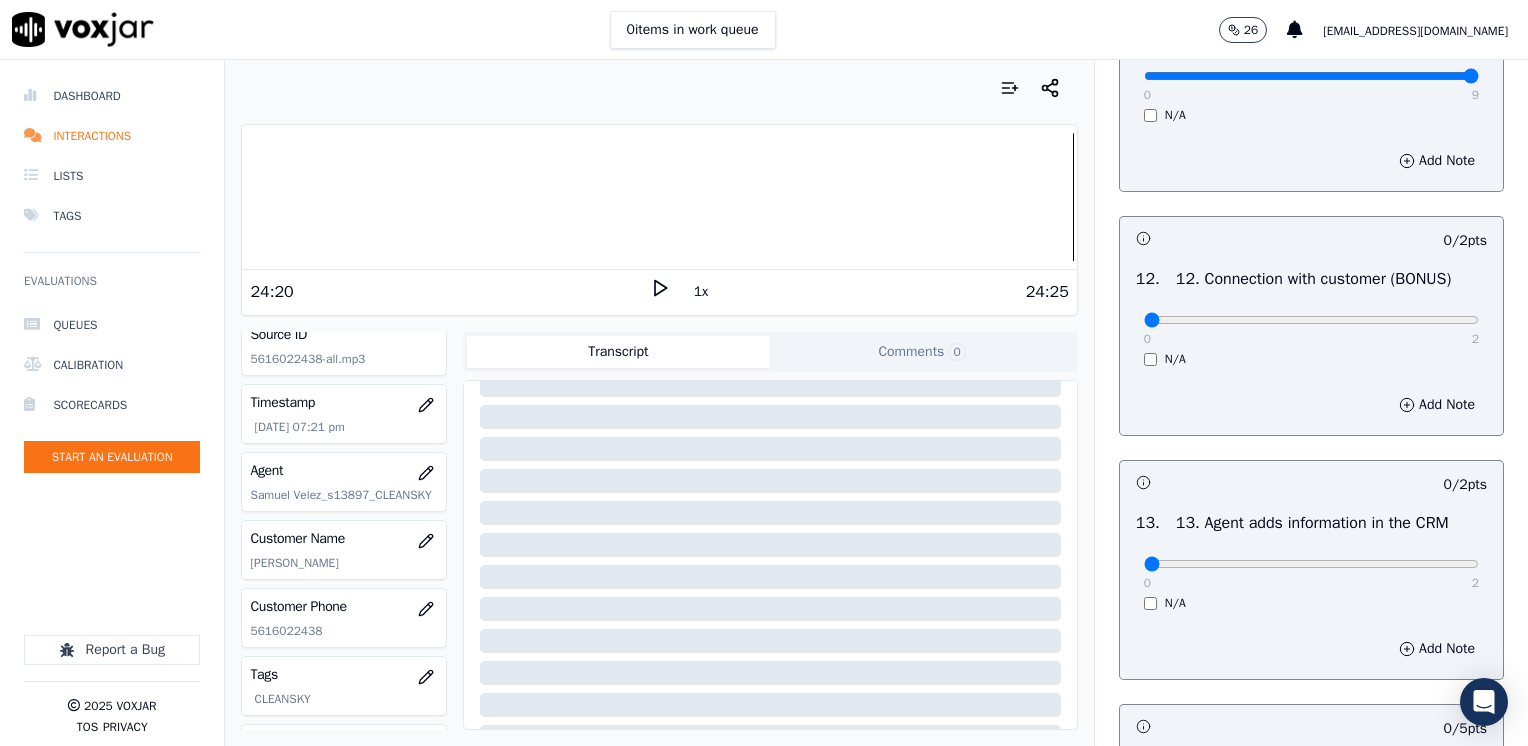 scroll, scrollTop: 3200, scrollLeft: 0, axis: vertical 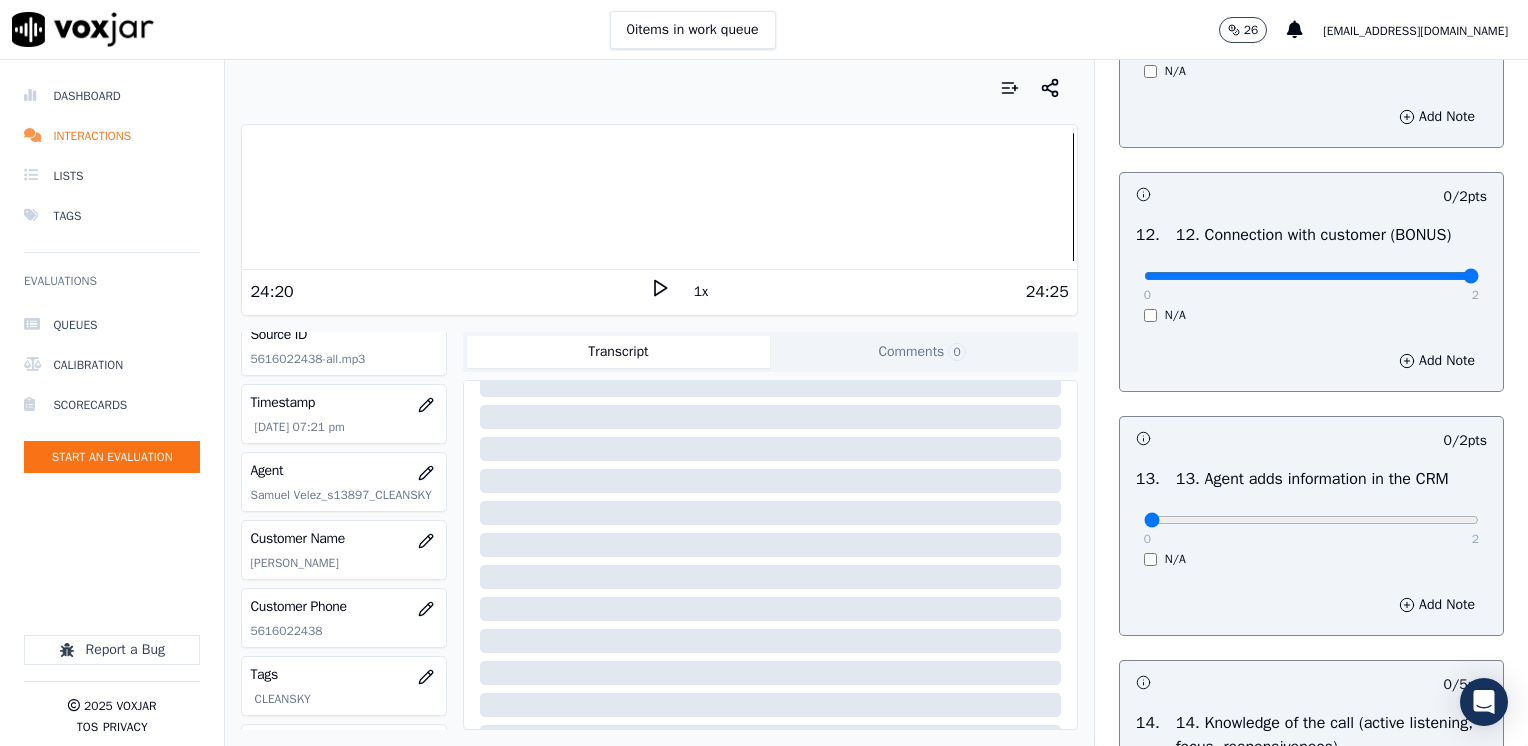 drag, startPoint x: 1140, startPoint y: 322, endPoint x: 1531, endPoint y: 341, distance: 391.46136 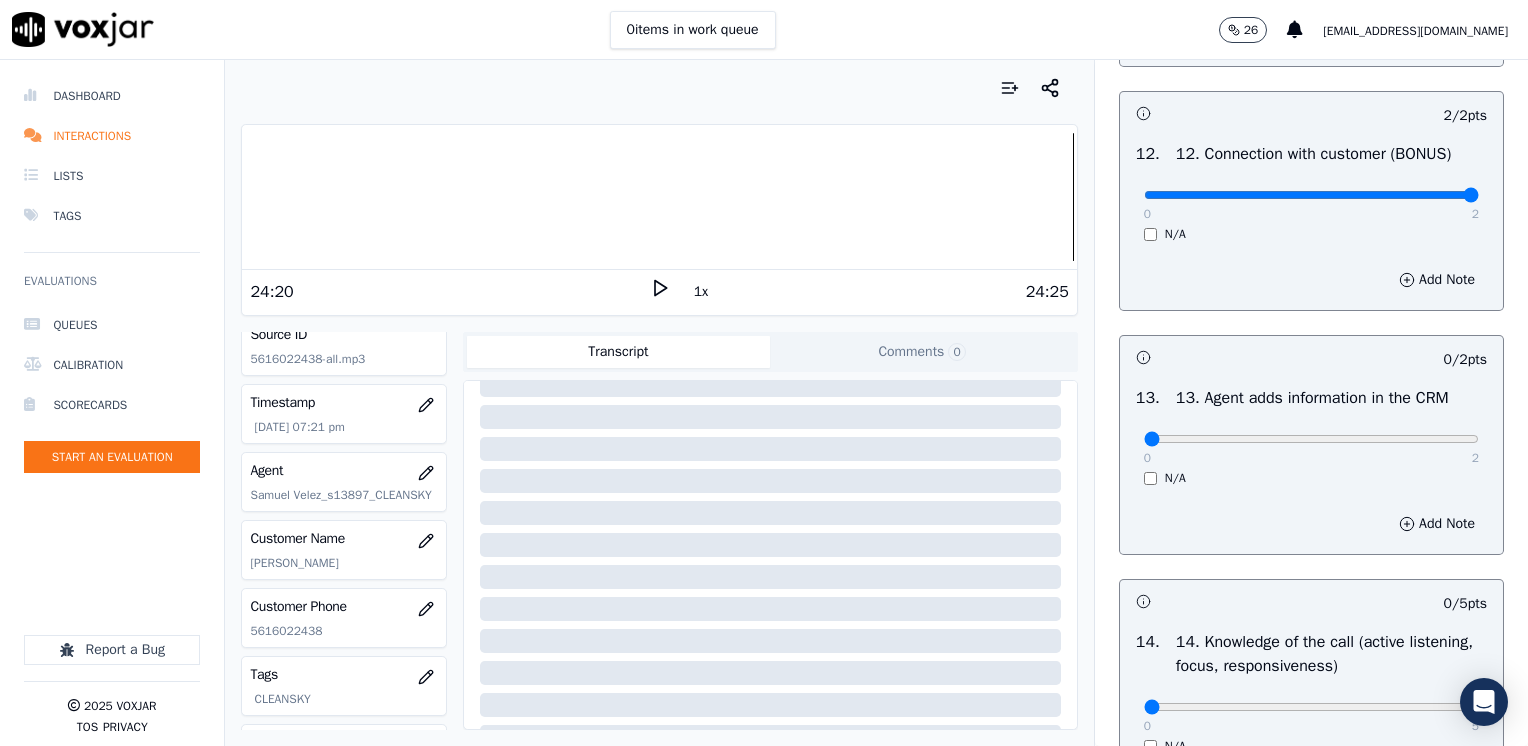 scroll, scrollTop: 3400, scrollLeft: 0, axis: vertical 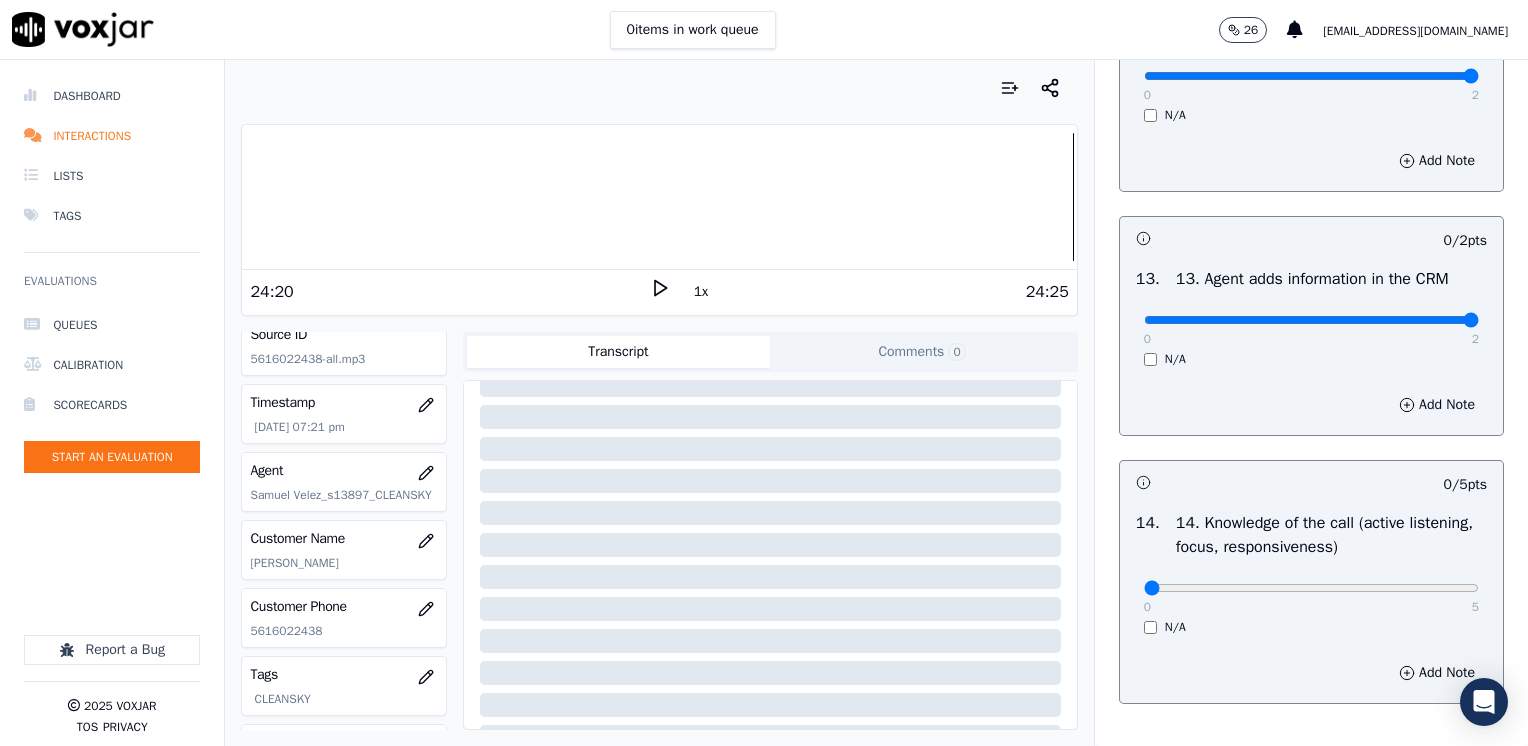 drag, startPoint x: 1128, startPoint y: 359, endPoint x: 1531, endPoint y: 398, distance: 404.8827 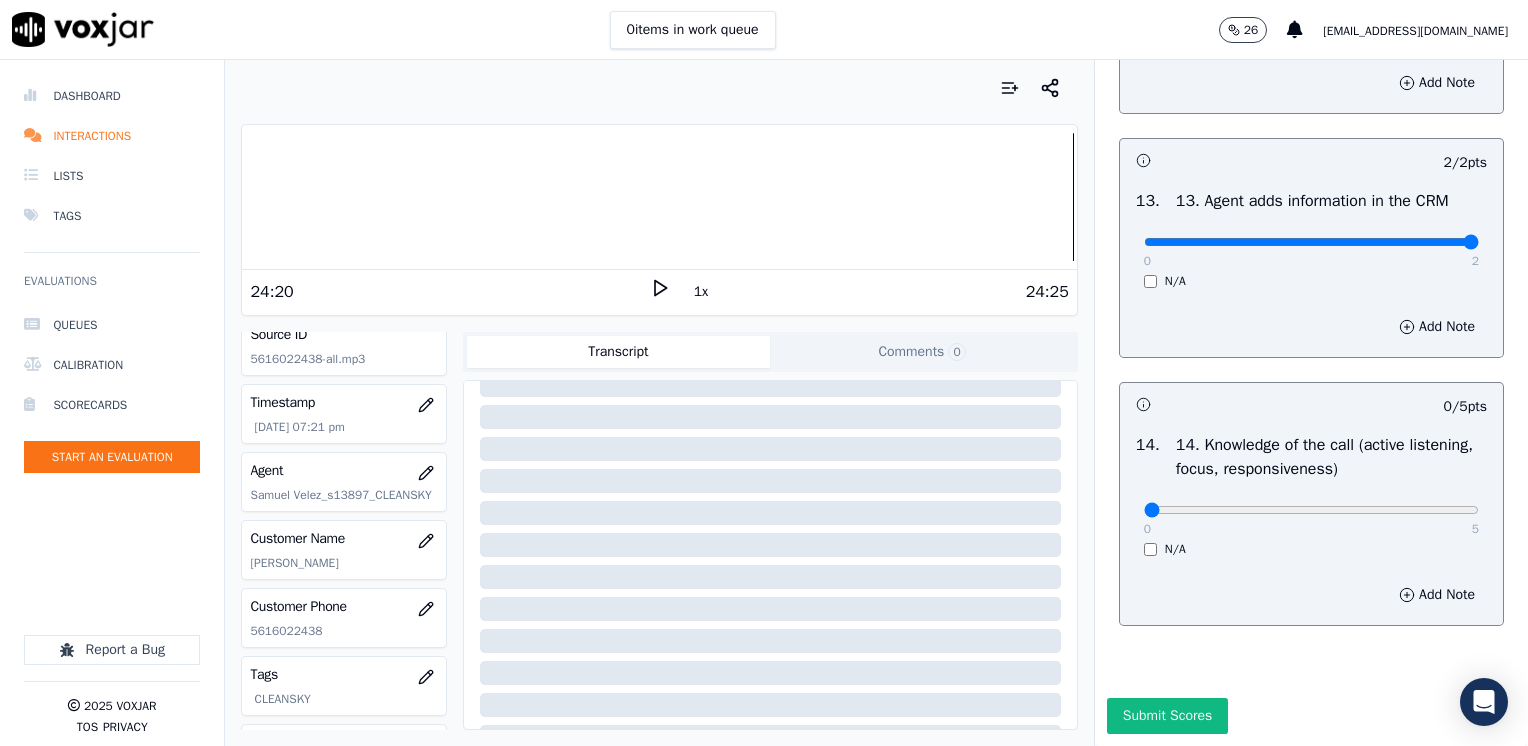 scroll, scrollTop: 3564, scrollLeft: 0, axis: vertical 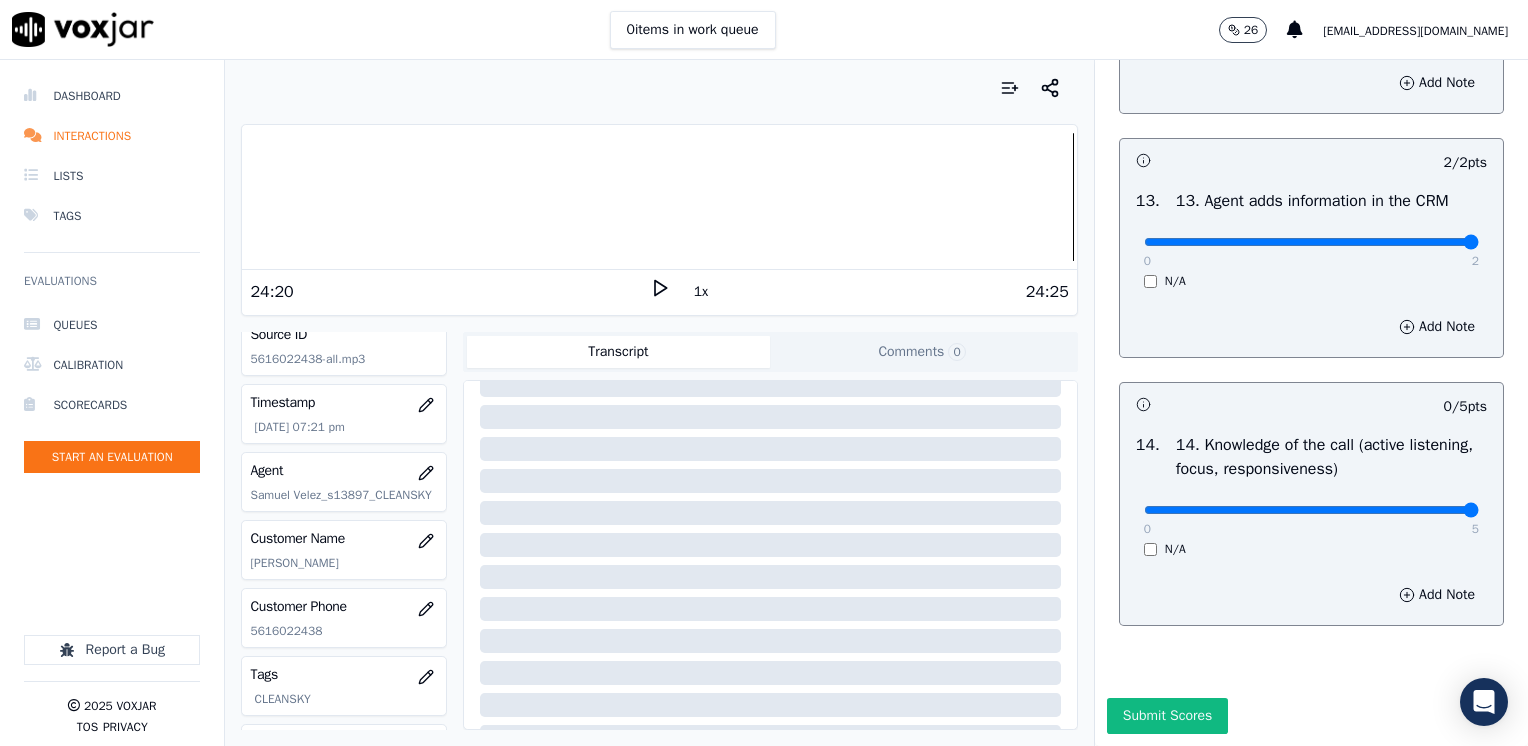 drag, startPoint x: 1133, startPoint y: 467, endPoint x: 1531, endPoint y: 491, distance: 398.72296 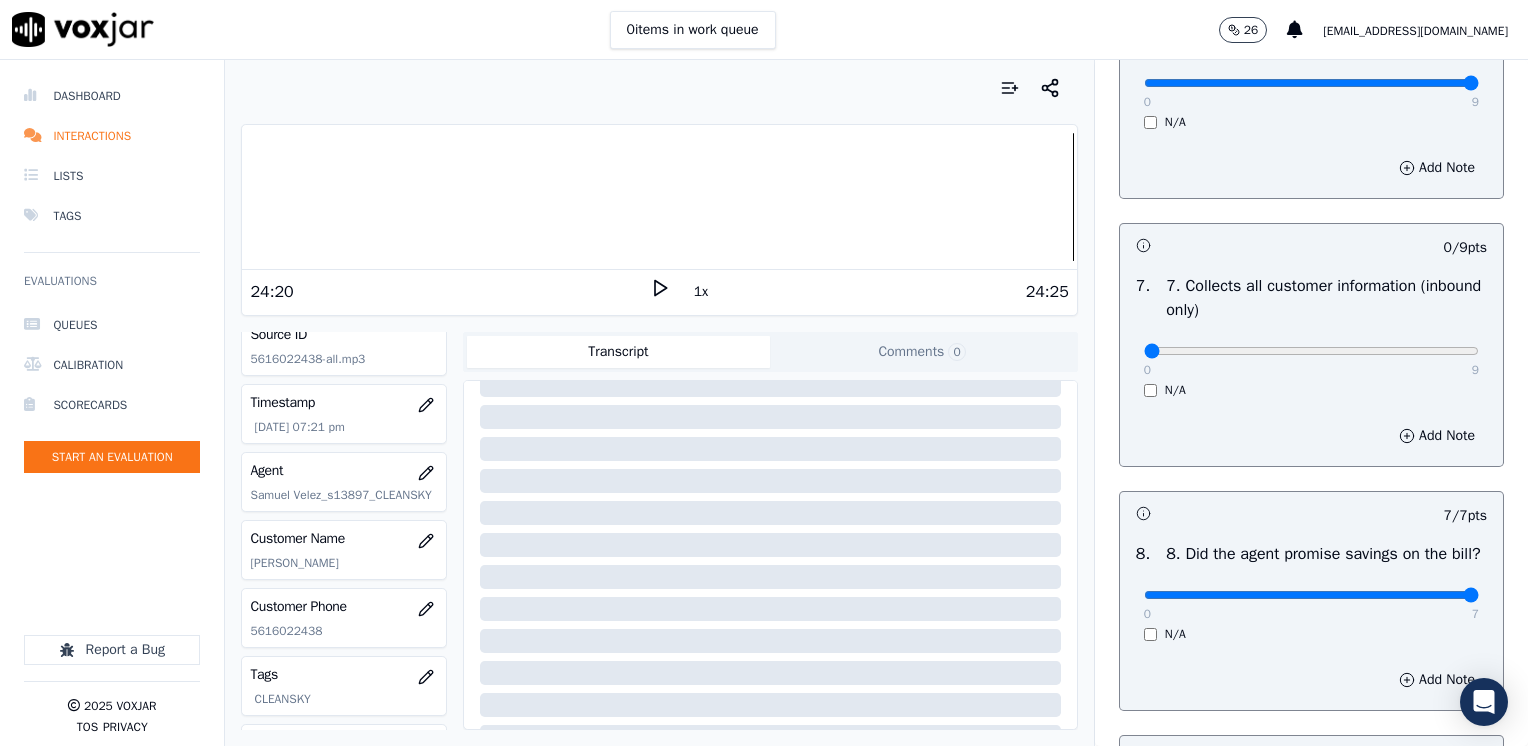 scroll, scrollTop: 1764, scrollLeft: 0, axis: vertical 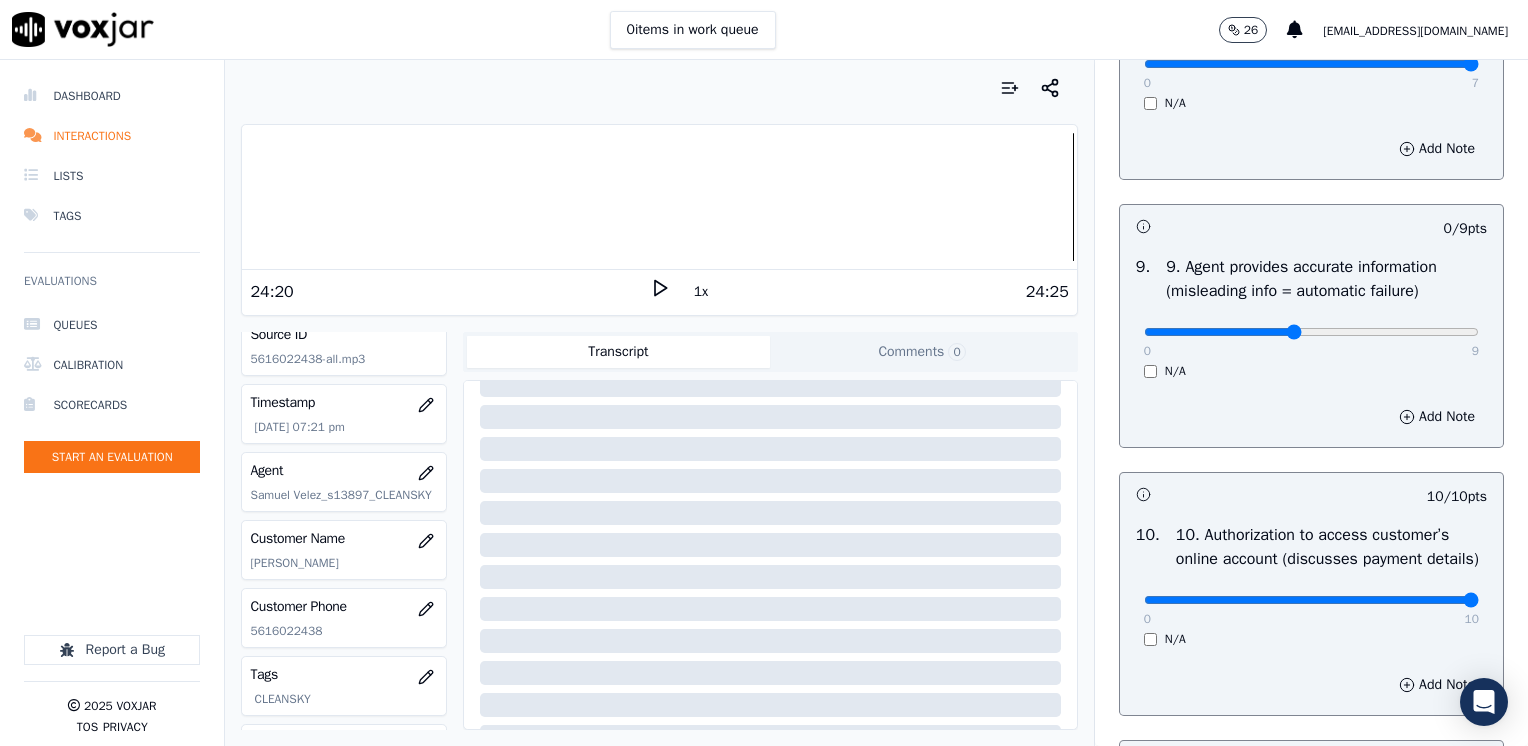 click at bounding box center [1311, -2048] 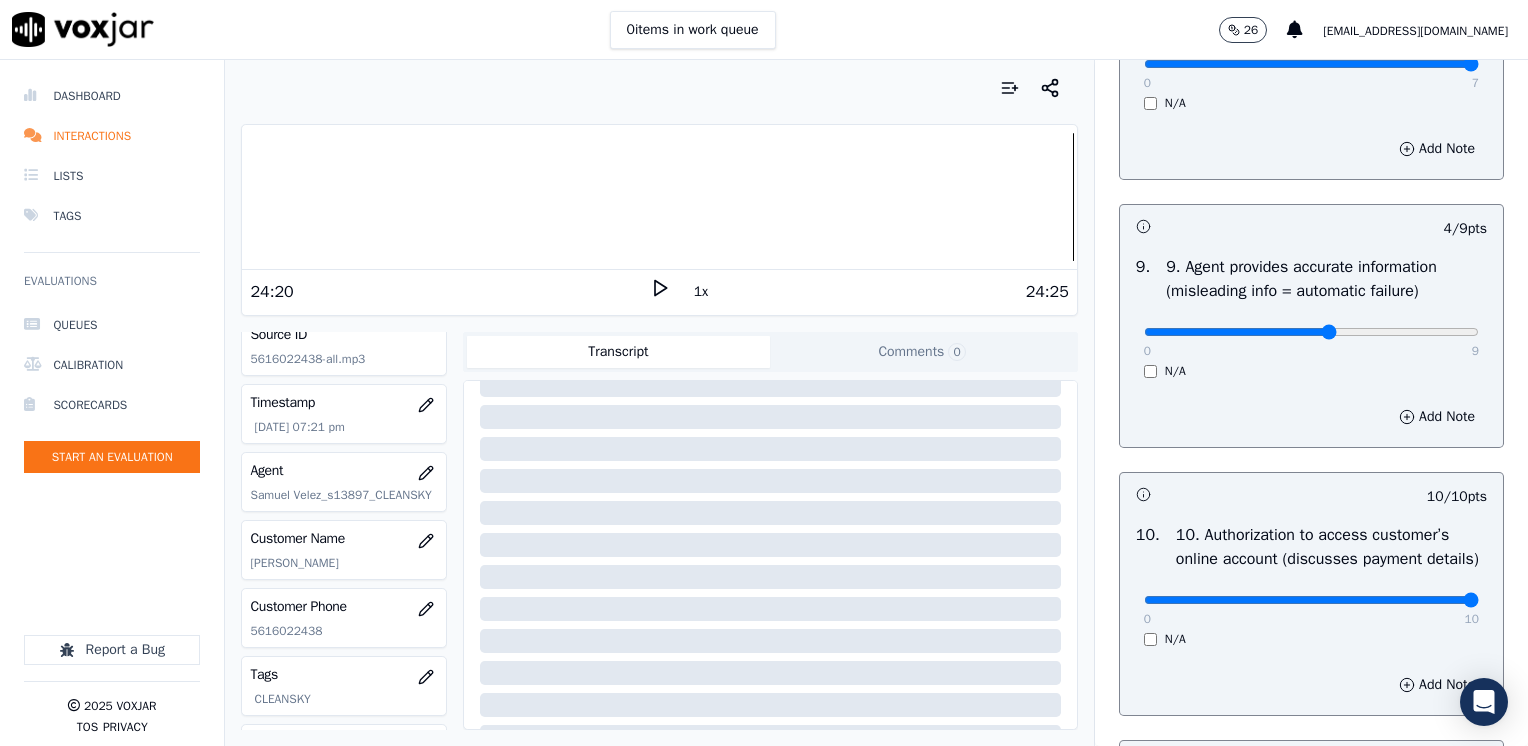 click at bounding box center [1311, -2048] 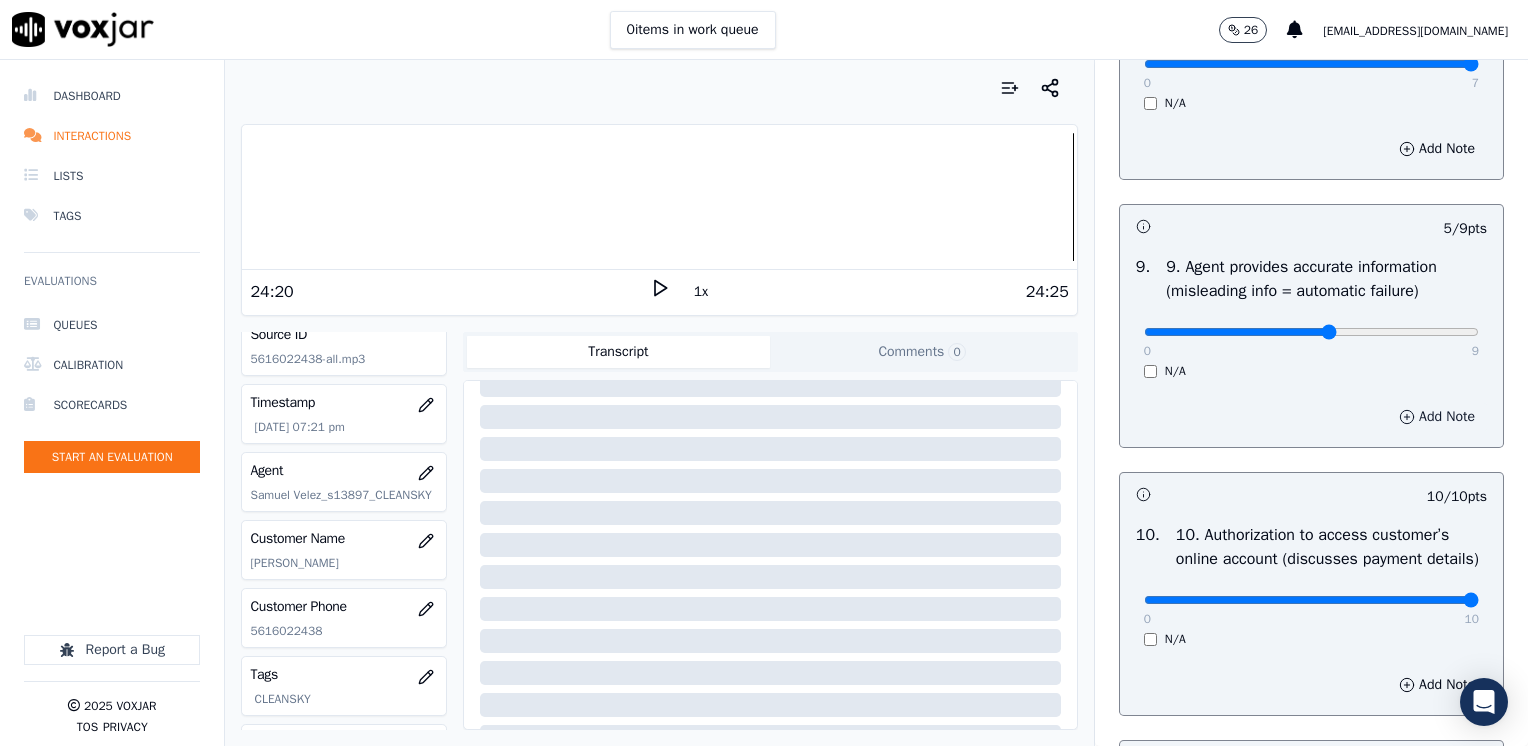 click on "Add Note" at bounding box center [1437, 417] 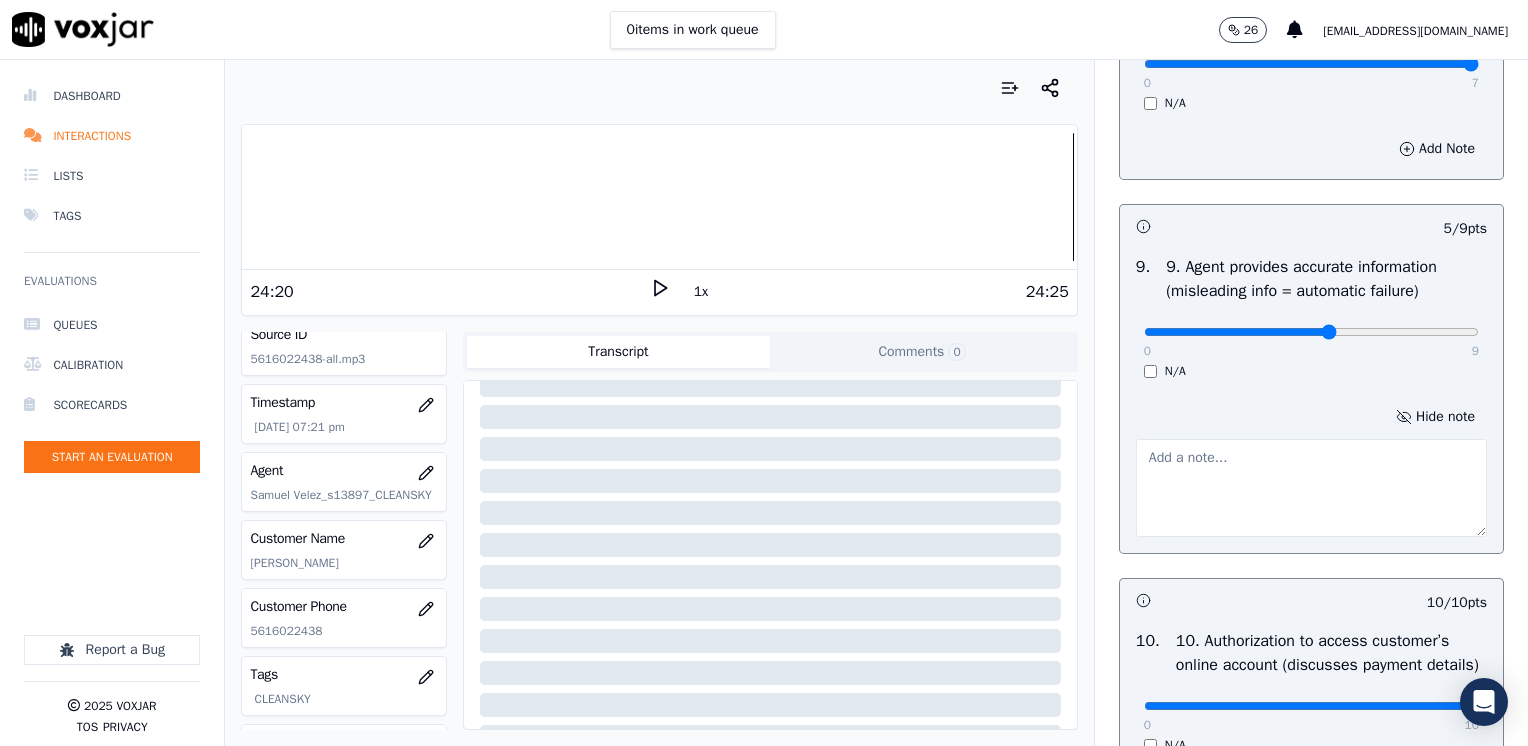 click at bounding box center [1311, 488] 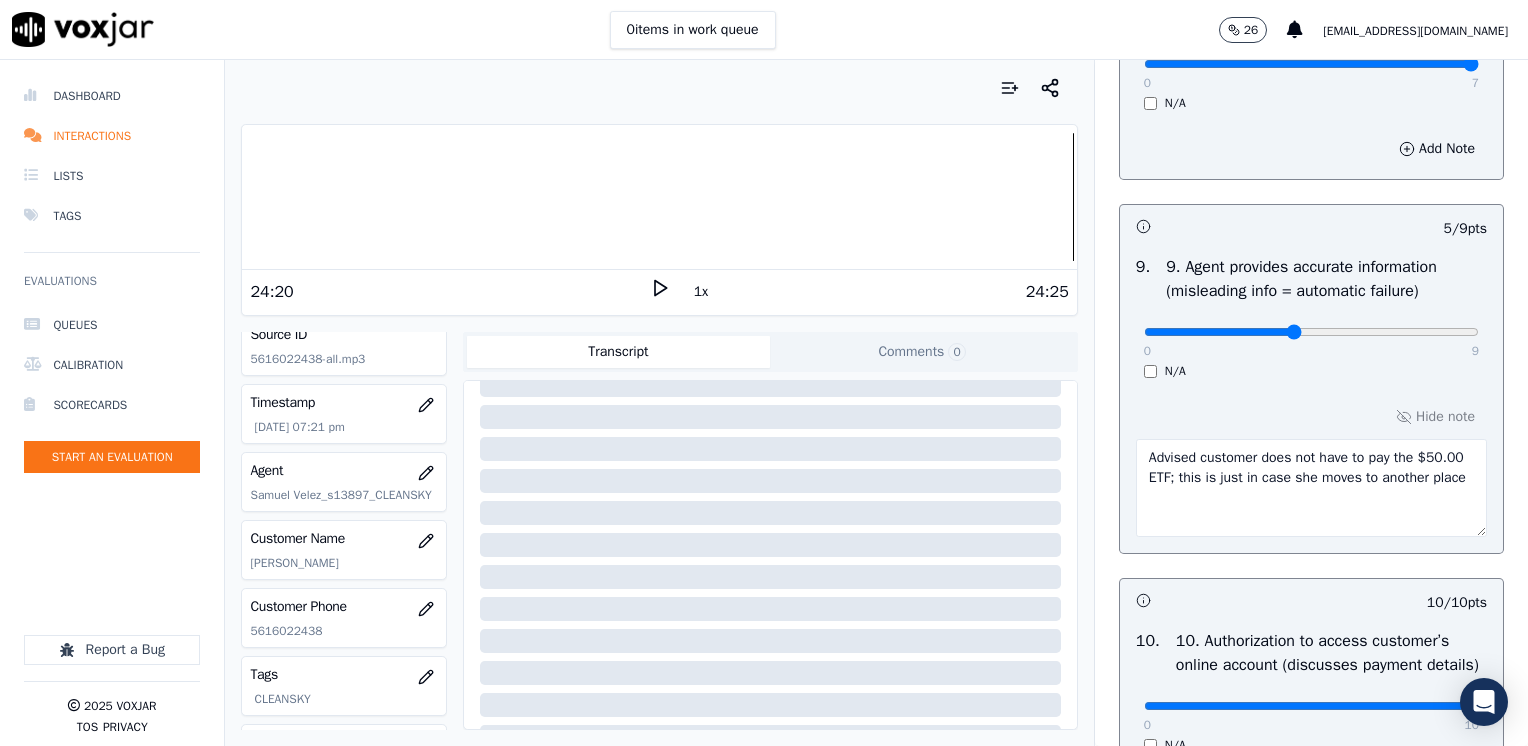 click at bounding box center [1311, -2048] 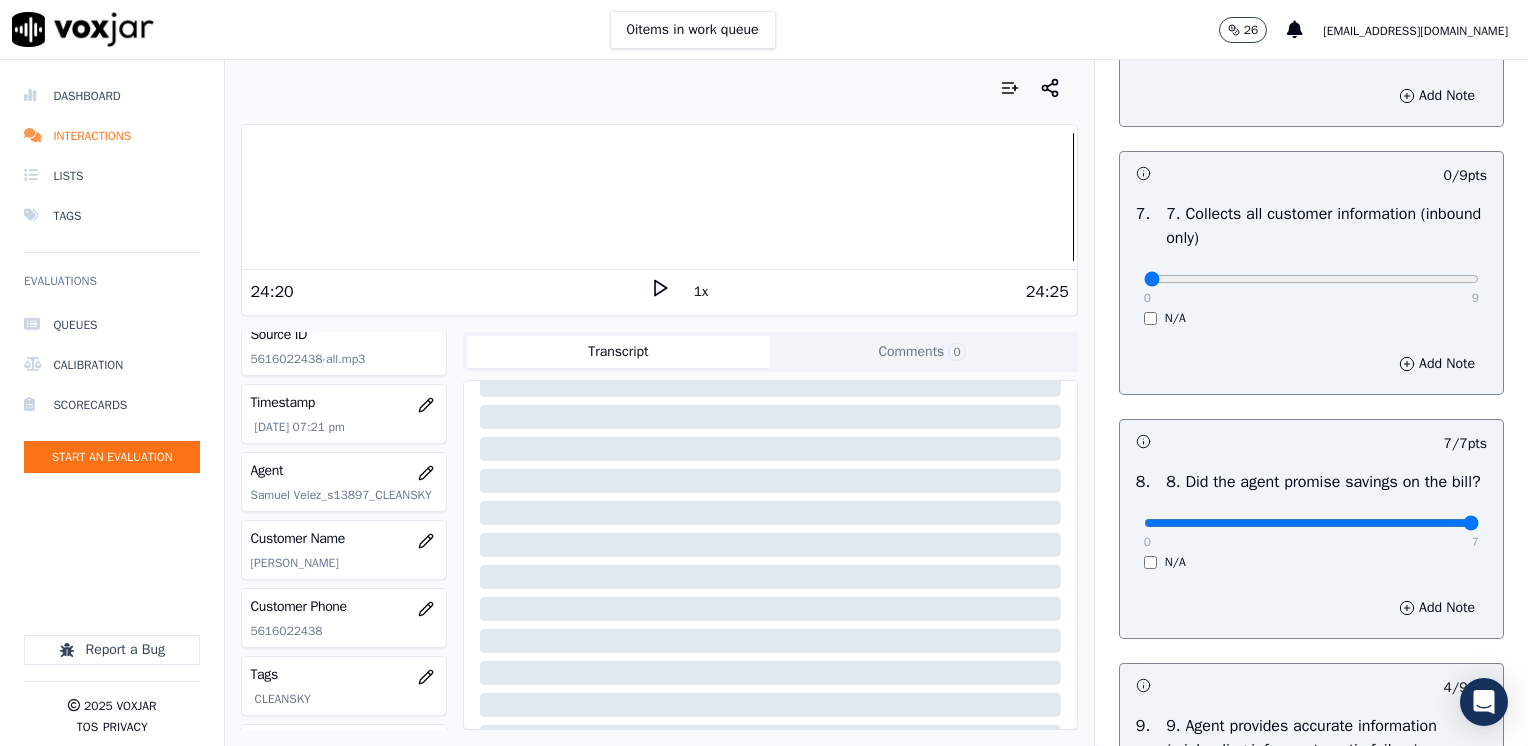 scroll, scrollTop: 1570, scrollLeft: 0, axis: vertical 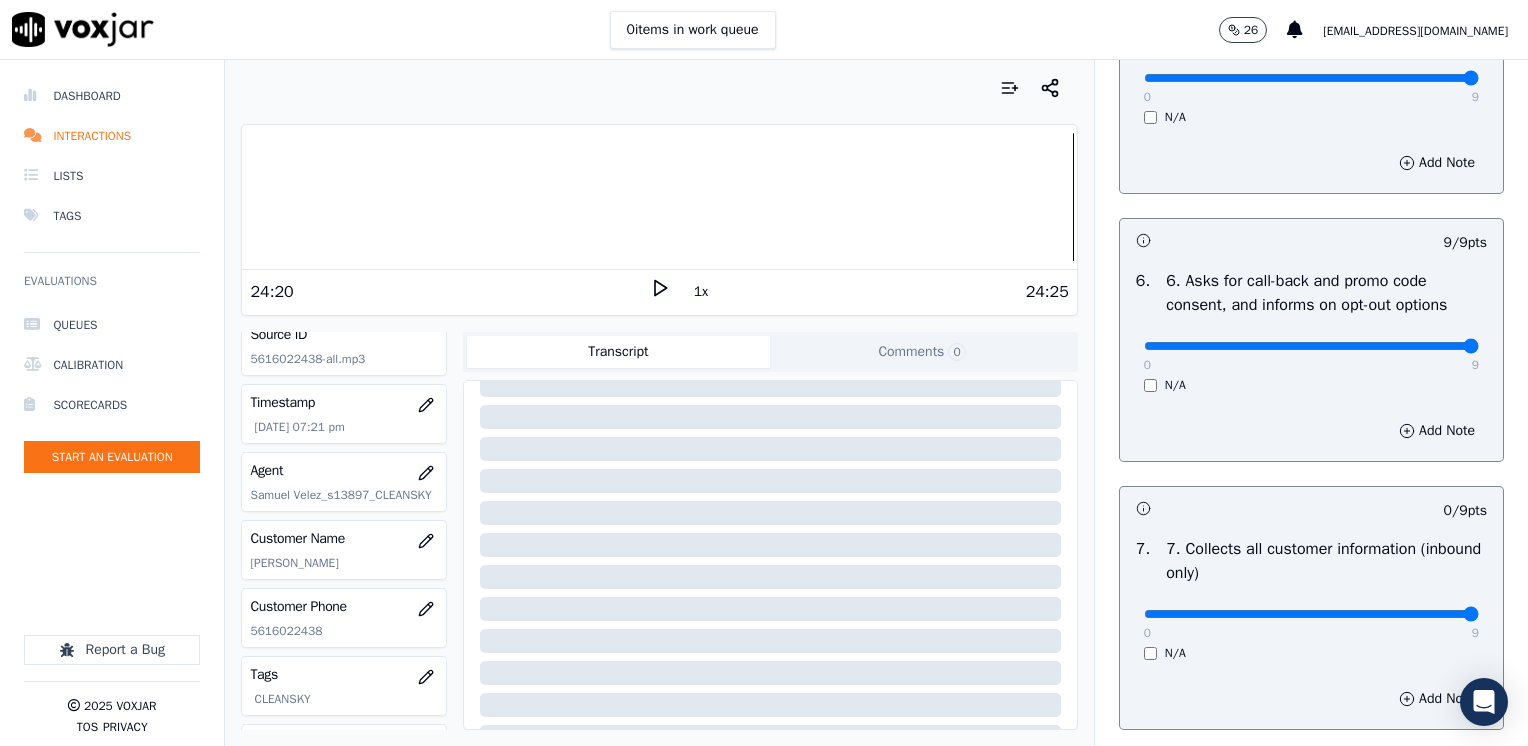 drag, startPoint x: 1132, startPoint y: 610, endPoint x: 1531, endPoint y: 597, distance: 399.21173 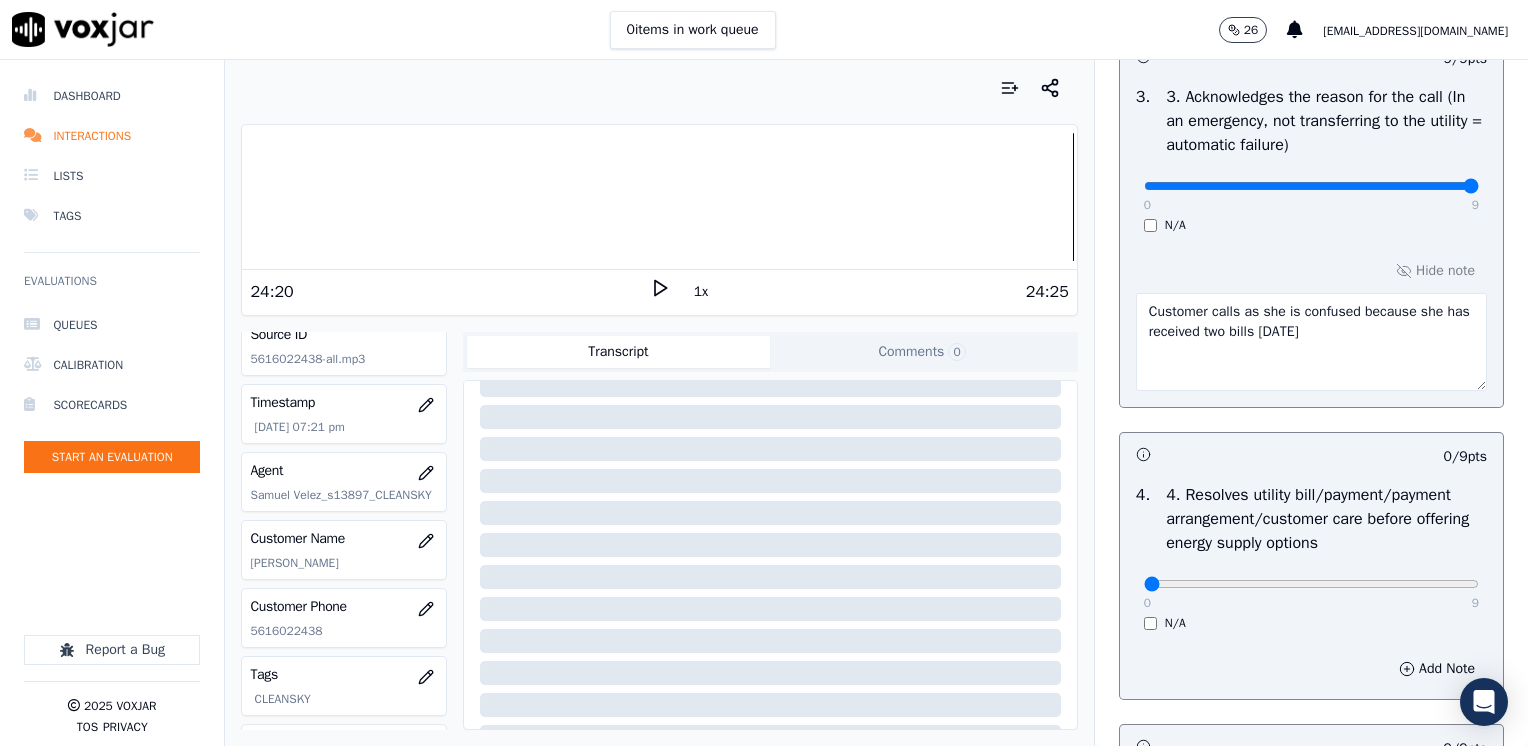 scroll, scrollTop: 800, scrollLeft: 0, axis: vertical 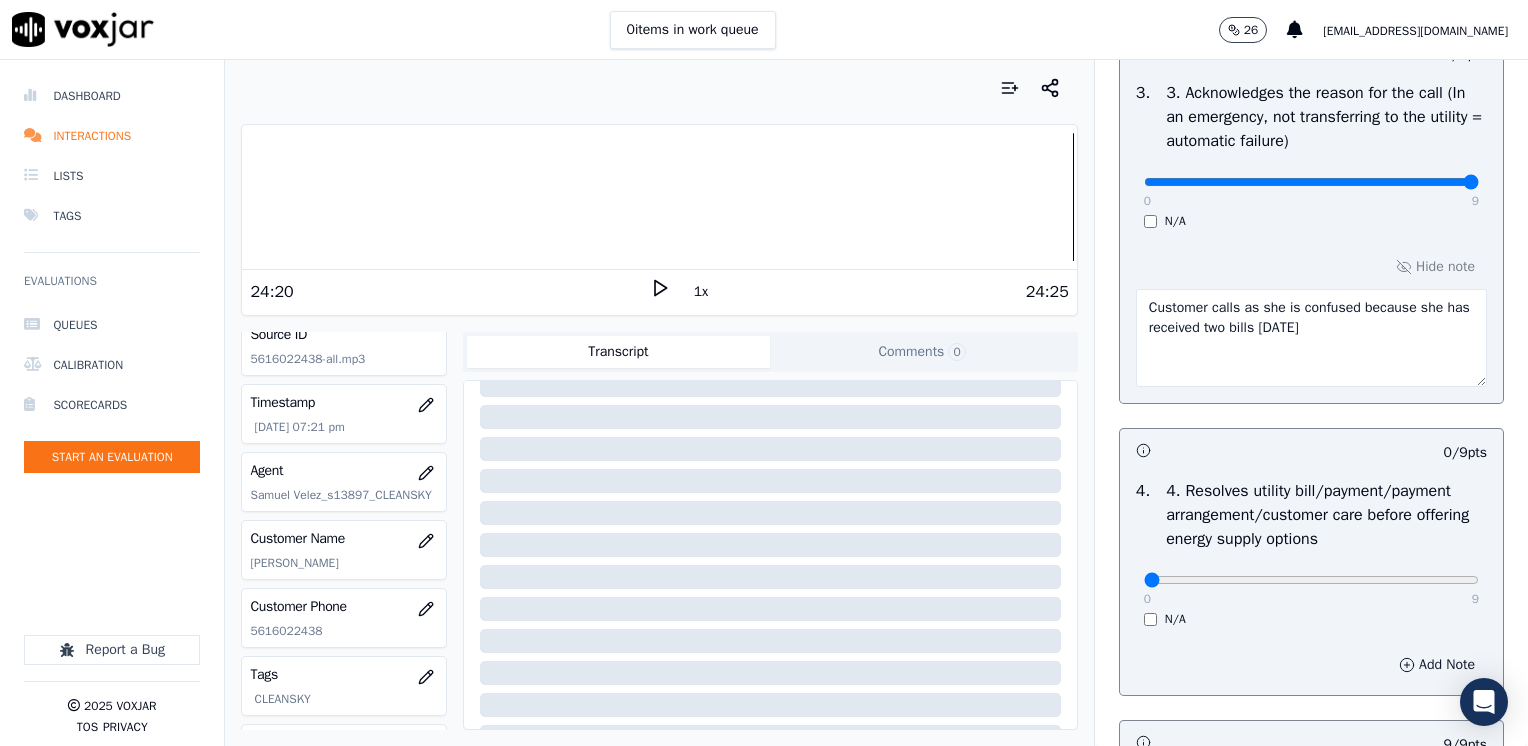 click on "Add Note" at bounding box center [1437, 665] 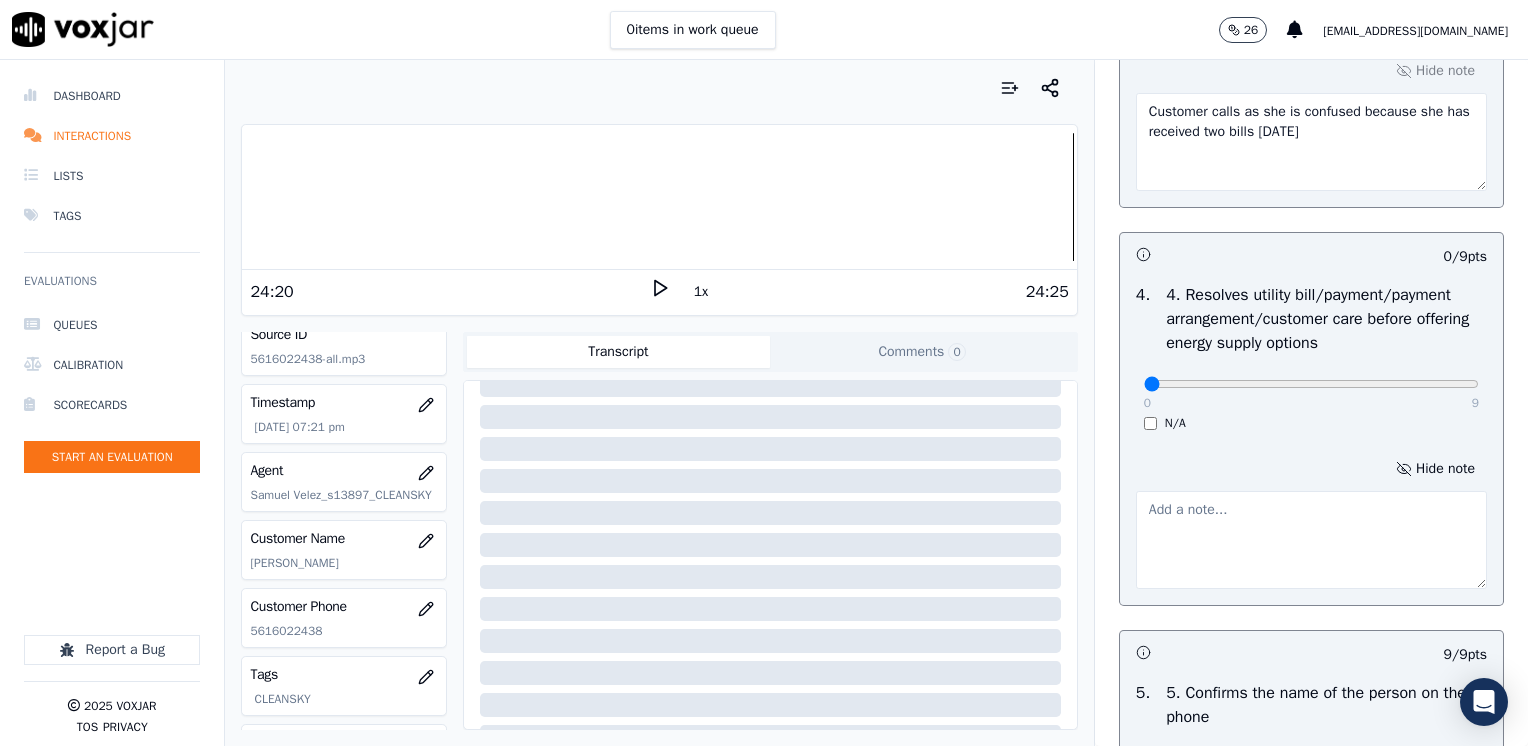scroll, scrollTop: 1000, scrollLeft: 0, axis: vertical 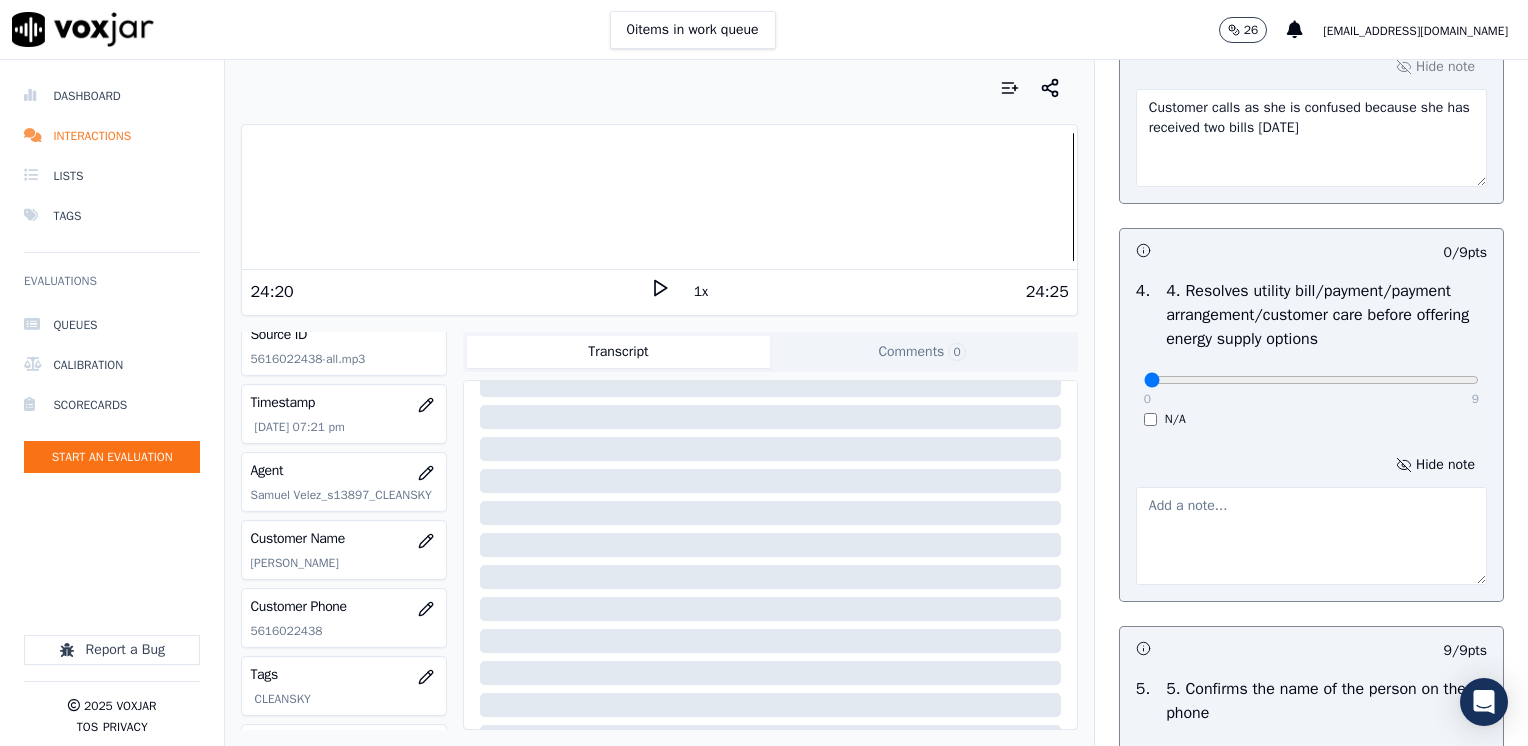 click at bounding box center [1311, 536] 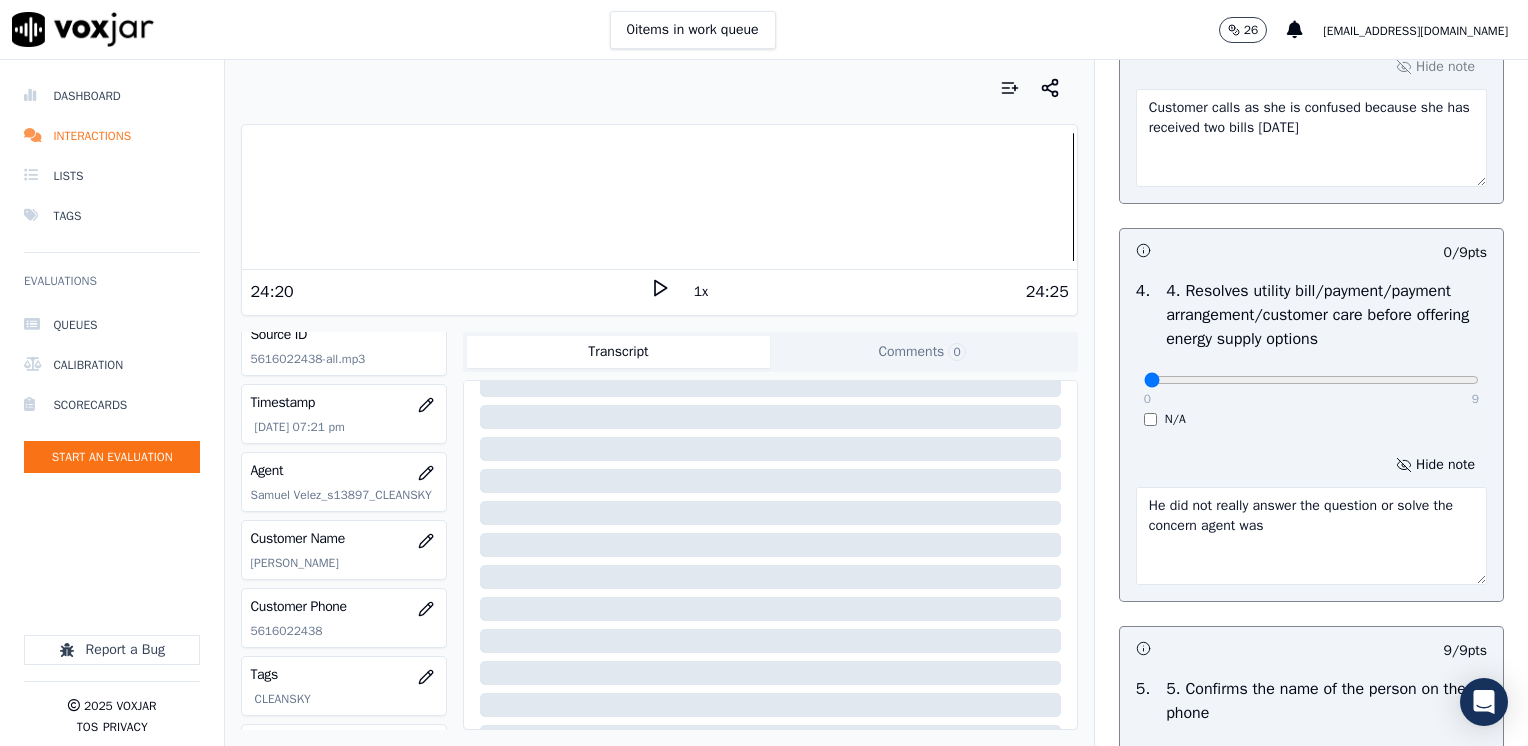drag, startPoint x: 1364, startPoint y: 505, endPoint x: 1383, endPoint y: 557, distance: 55.362442 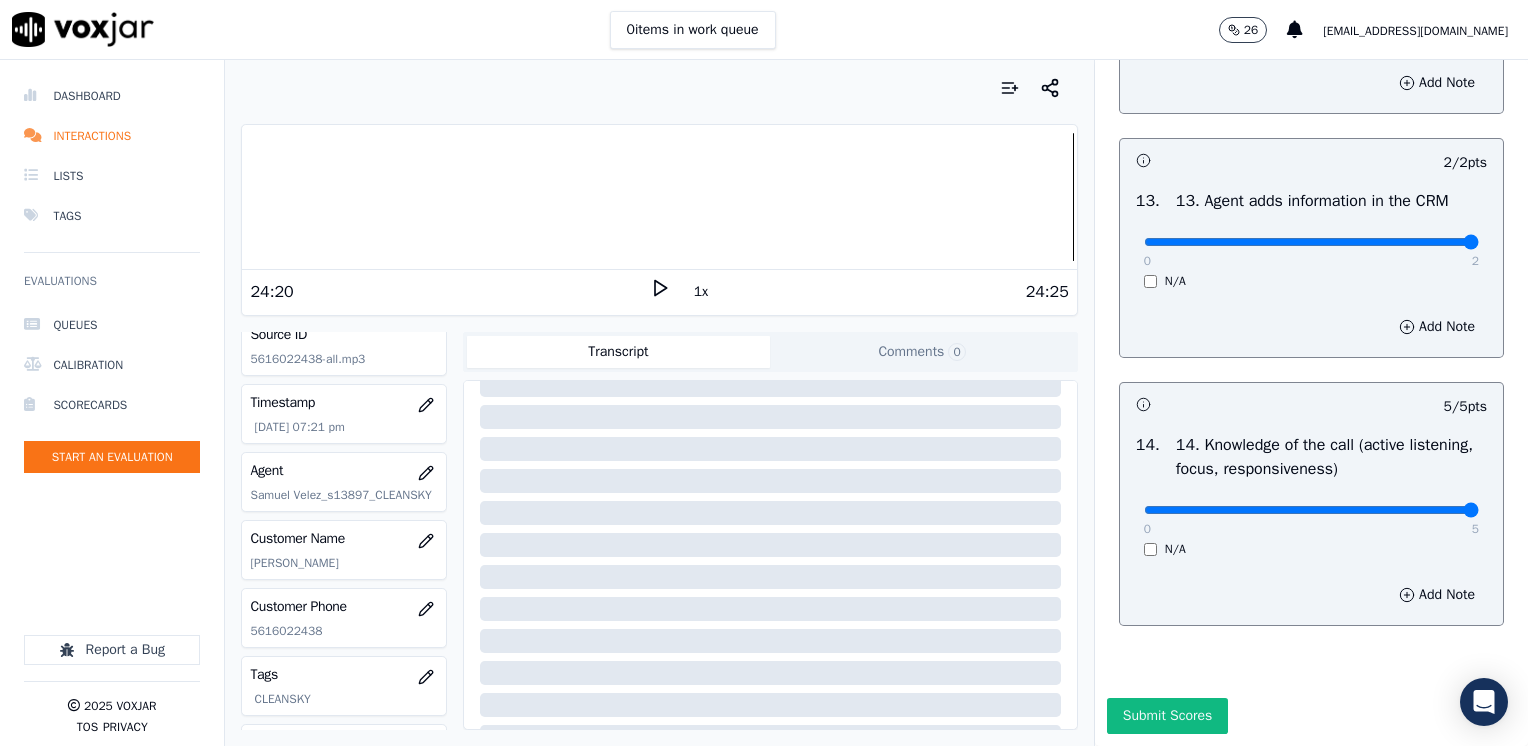 scroll, scrollTop: 3776, scrollLeft: 0, axis: vertical 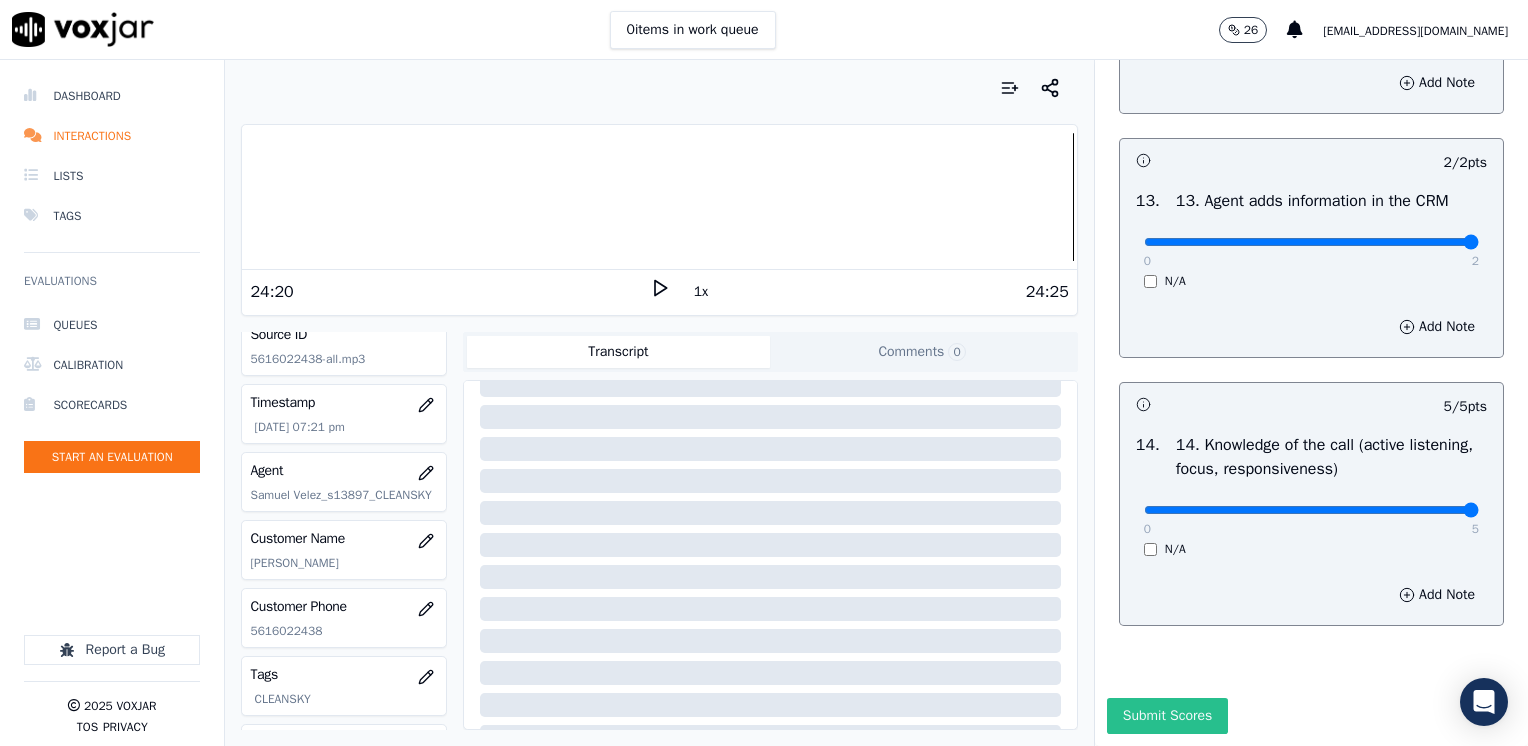 click on "Submit Scores" at bounding box center [1167, 716] 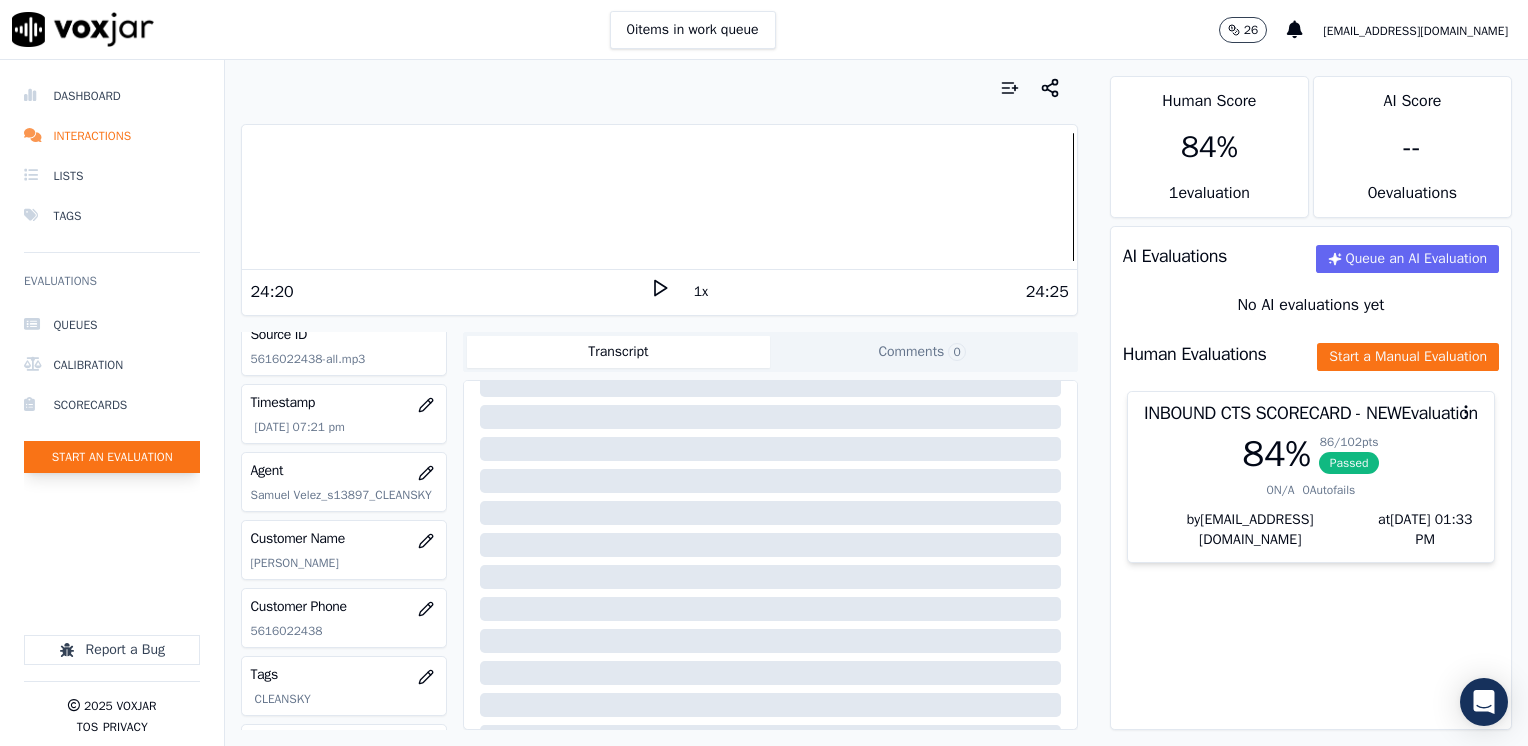 click on "Start an Evaluation" 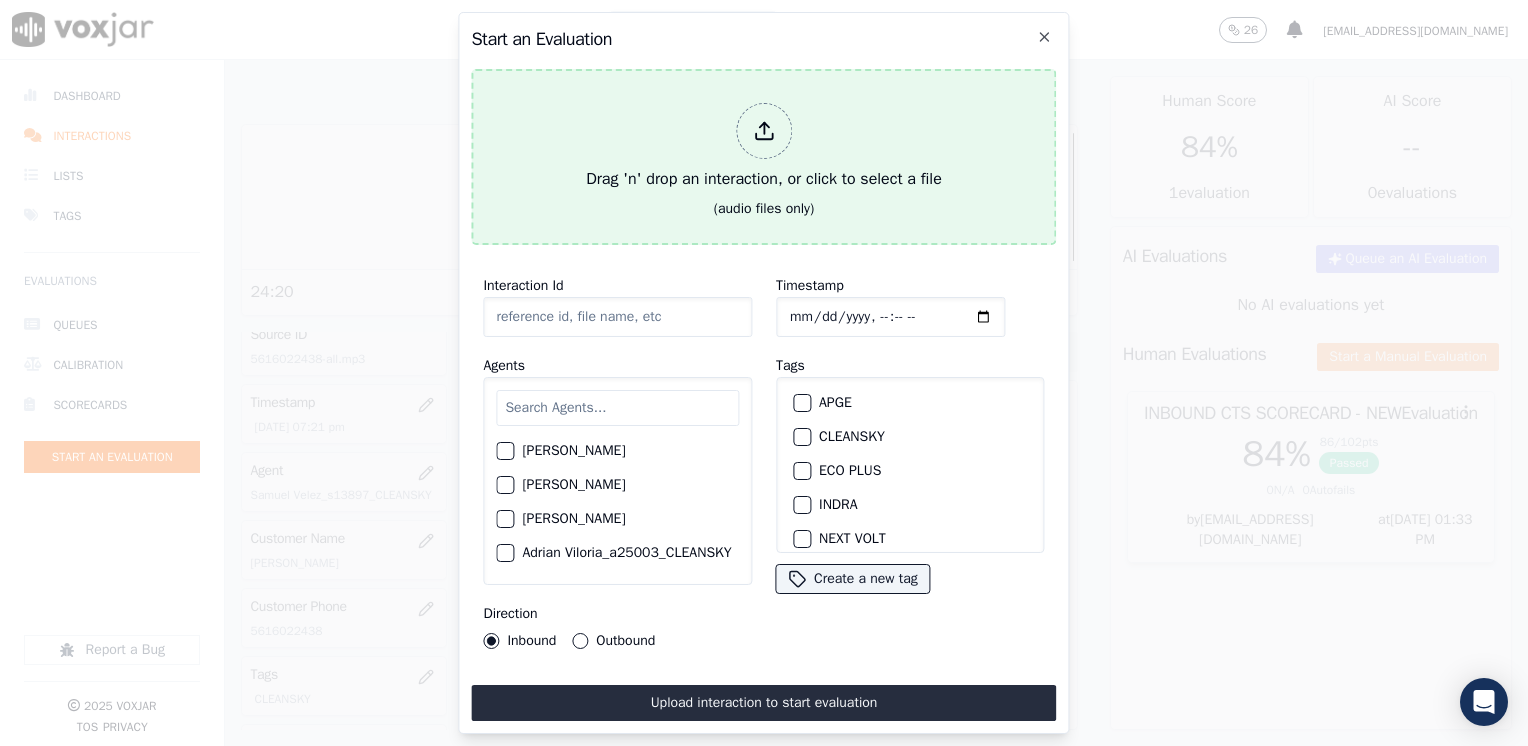 click 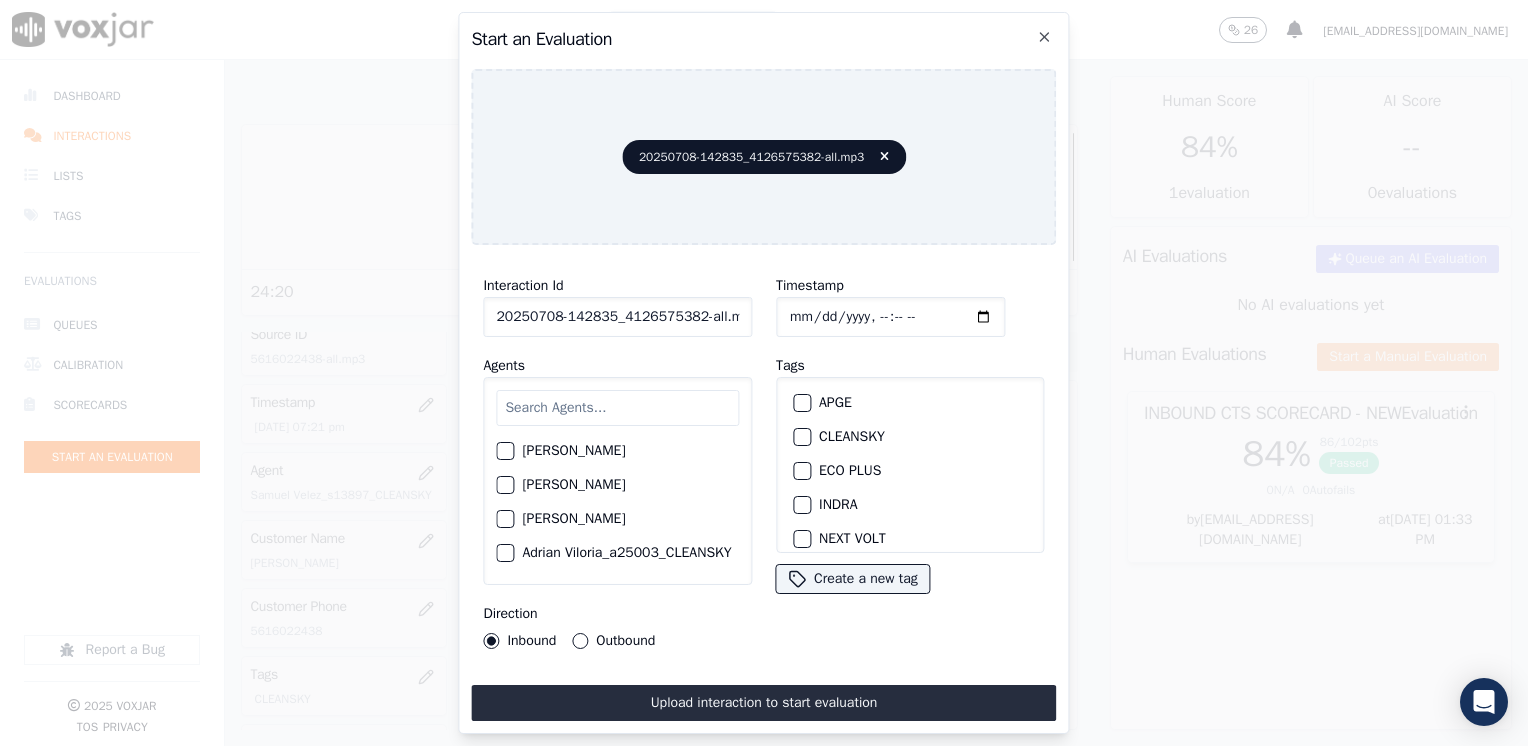 click on "Agents        [PERSON_NAME]     [PERSON_NAME]     [PERSON_NAME]     [PERSON_NAME] Viloria_a25003_CLEANSKY     [PERSON_NAME] Viloria_a25016_WGL     [PERSON_NAME] Viloria_a25046_INDRA     [PERSON_NAME] Viloria_fuse1164_NGE     [PERSON_NAME] Marruaga_a26181_WGL     [PERSON_NAME]     [PERSON_NAME] Chavarro_a26184_WGL     [PERSON_NAME] Vizcaino_a13916_CLEANSKY     [PERSON_NAME] Vizcaino­_NW2906_CLEANSKY     [PERSON_NAME]     [PERSON_NAME] Higuita_Fuse3185_NGE     [PERSON_NAME] Sales      [PERSON_NAME] Higuita_a27435_CLEANSKY     [PERSON_NAME] Higuita_a27490_INDRA     [PERSON_NAME]     [PERSON_NAME]     [PERSON_NAME] Prias_a27400_CLEANSKY     [PERSON_NAME] Prias_a27447_INDRA     [PERSON_NAME] Prias_fuse1184_NGE     [PERSON_NAME]     [PERSON_NAME]     [PERSON_NAME] Torres_WANN1185_NGE     [PERSON_NAME] Torres_a27399_CLEANSKY     [PERSON_NAME] Torres_a27445_INDRA     [PERSON_NAME] Camacho_BAQ2083_INDRA     [PERSON_NAME]     [PERSON_NAME]     [PERSON_NAME] Camacho_b27395_CLEANSKY" at bounding box center (617, 469) 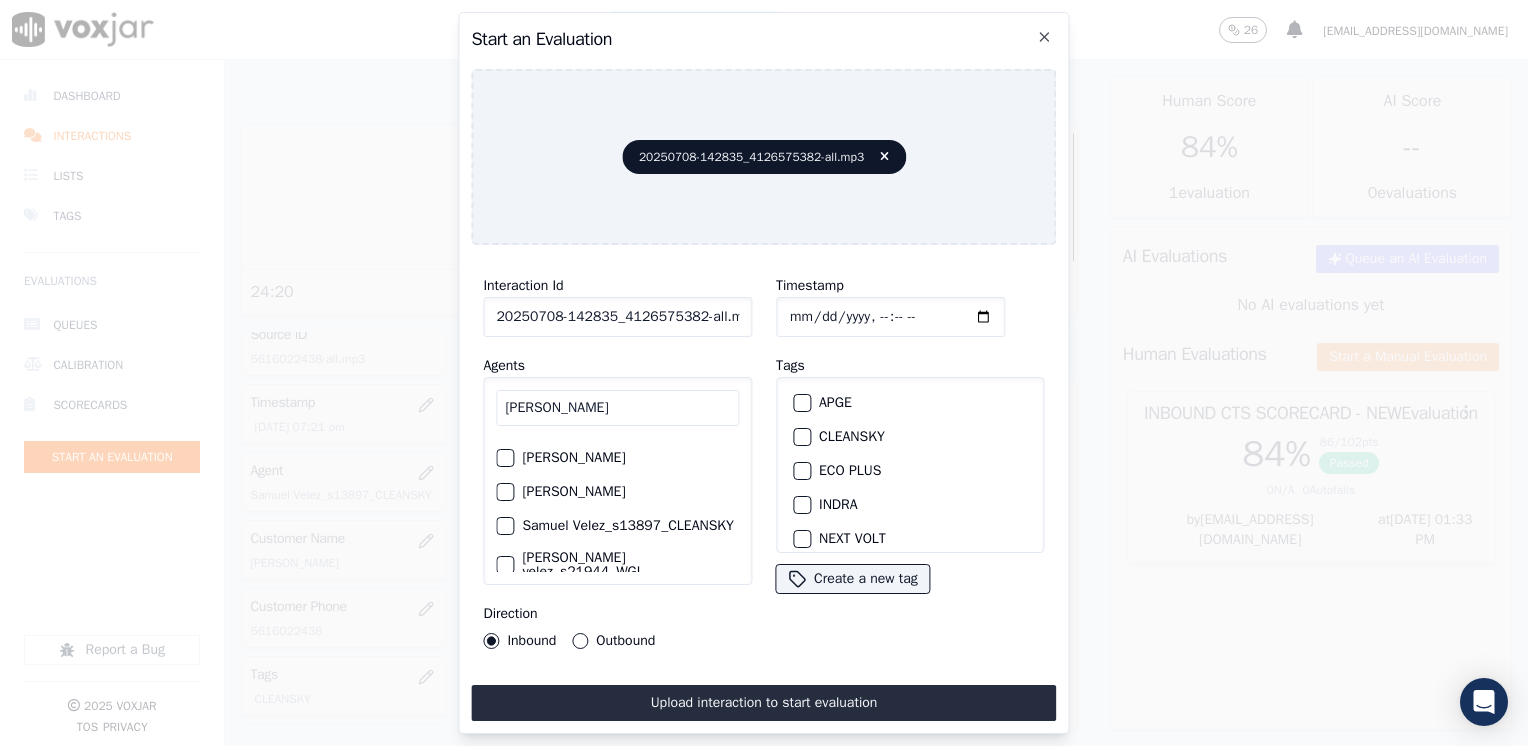 scroll, scrollTop: 128, scrollLeft: 0, axis: vertical 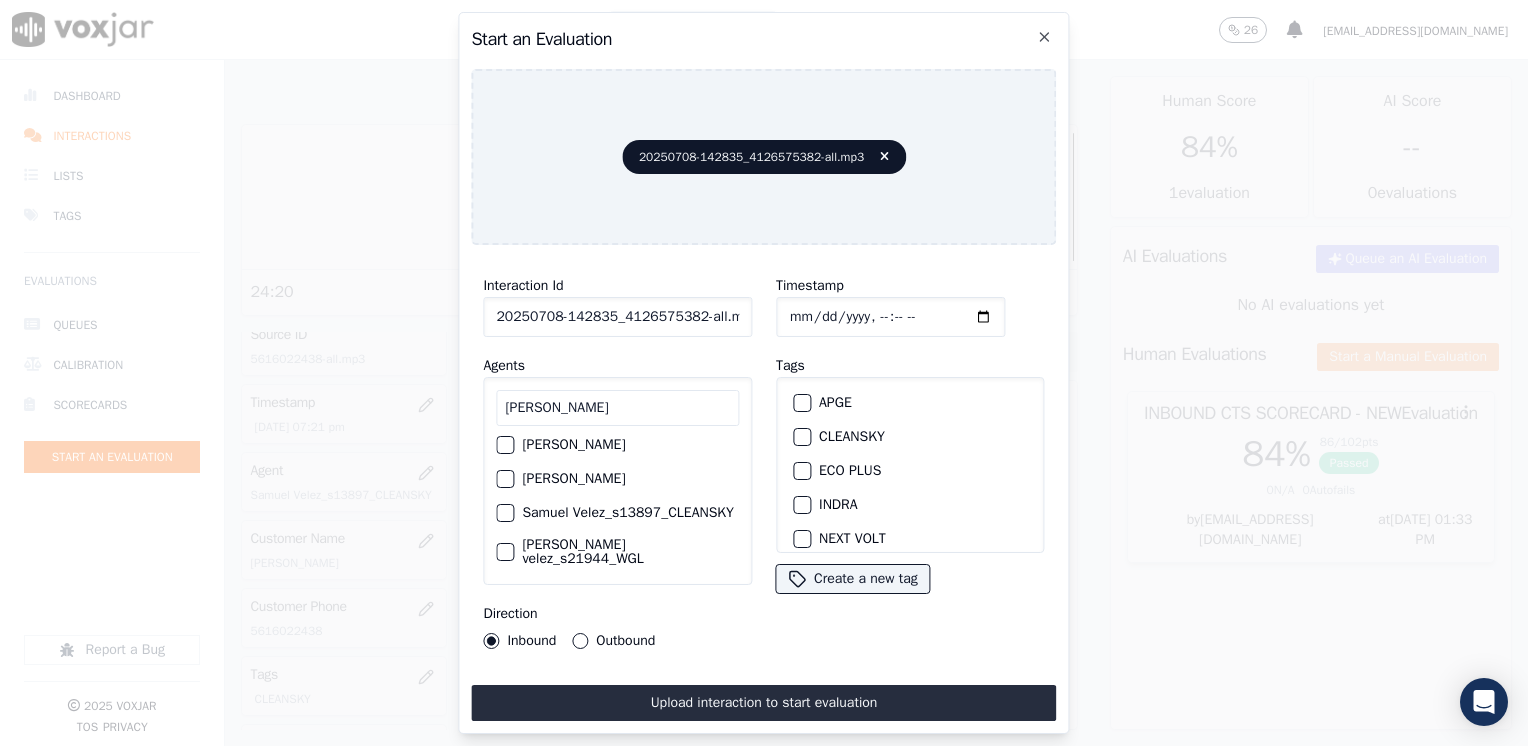 click at bounding box center (504, 513) 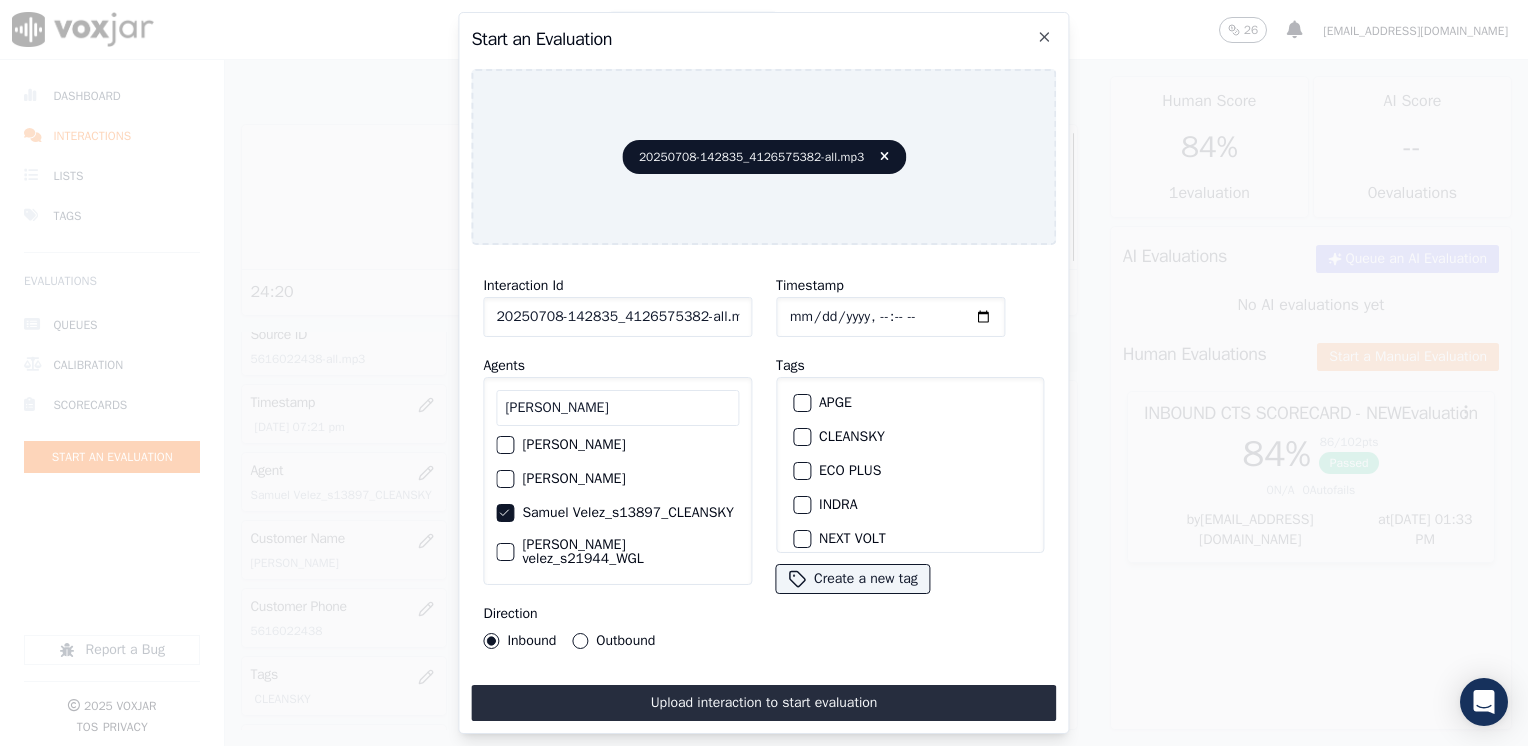 click on "CLEANSKY" at bounding box center (802, 437) 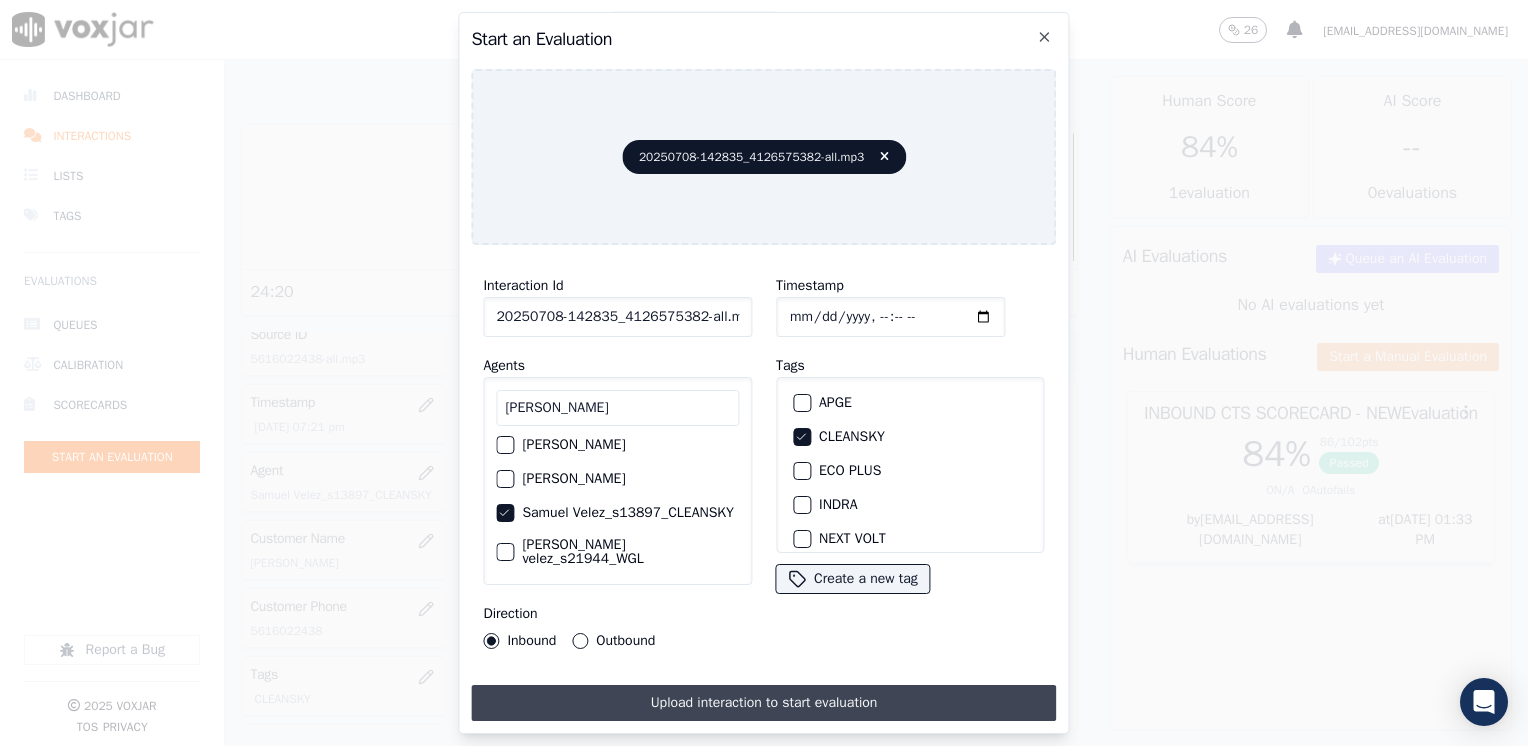 click on "Upload interaction to start evaluation" at bounding box center [763, 703] 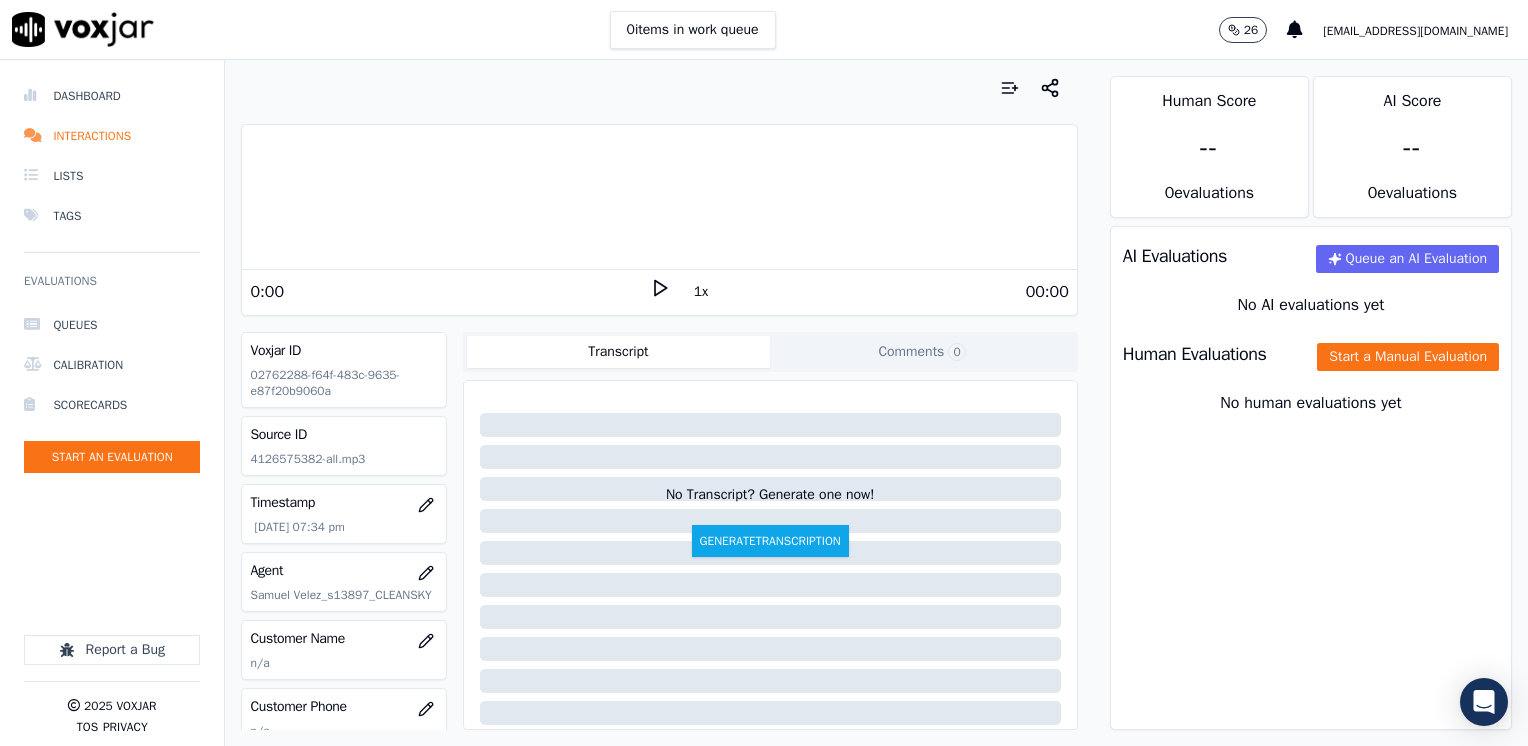 click 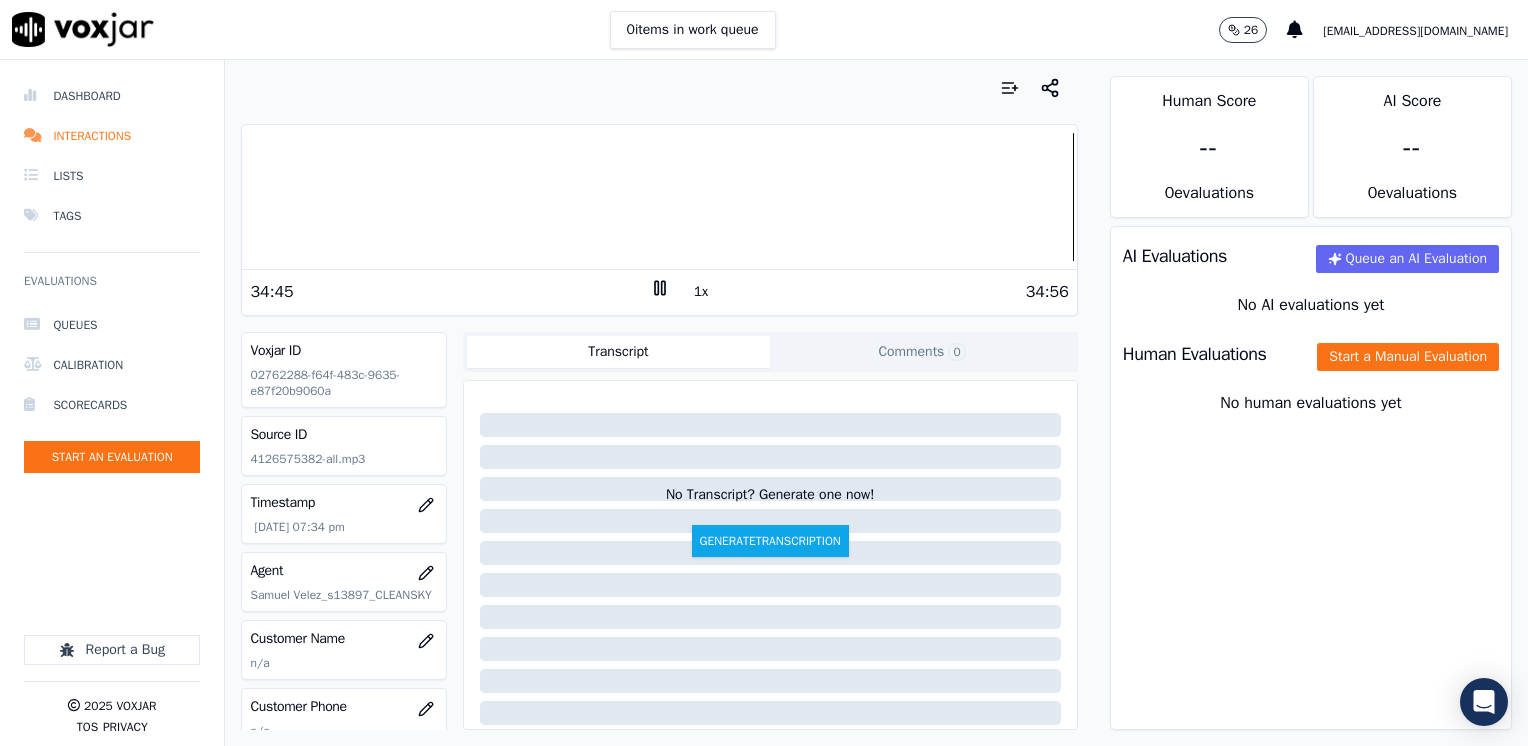 click 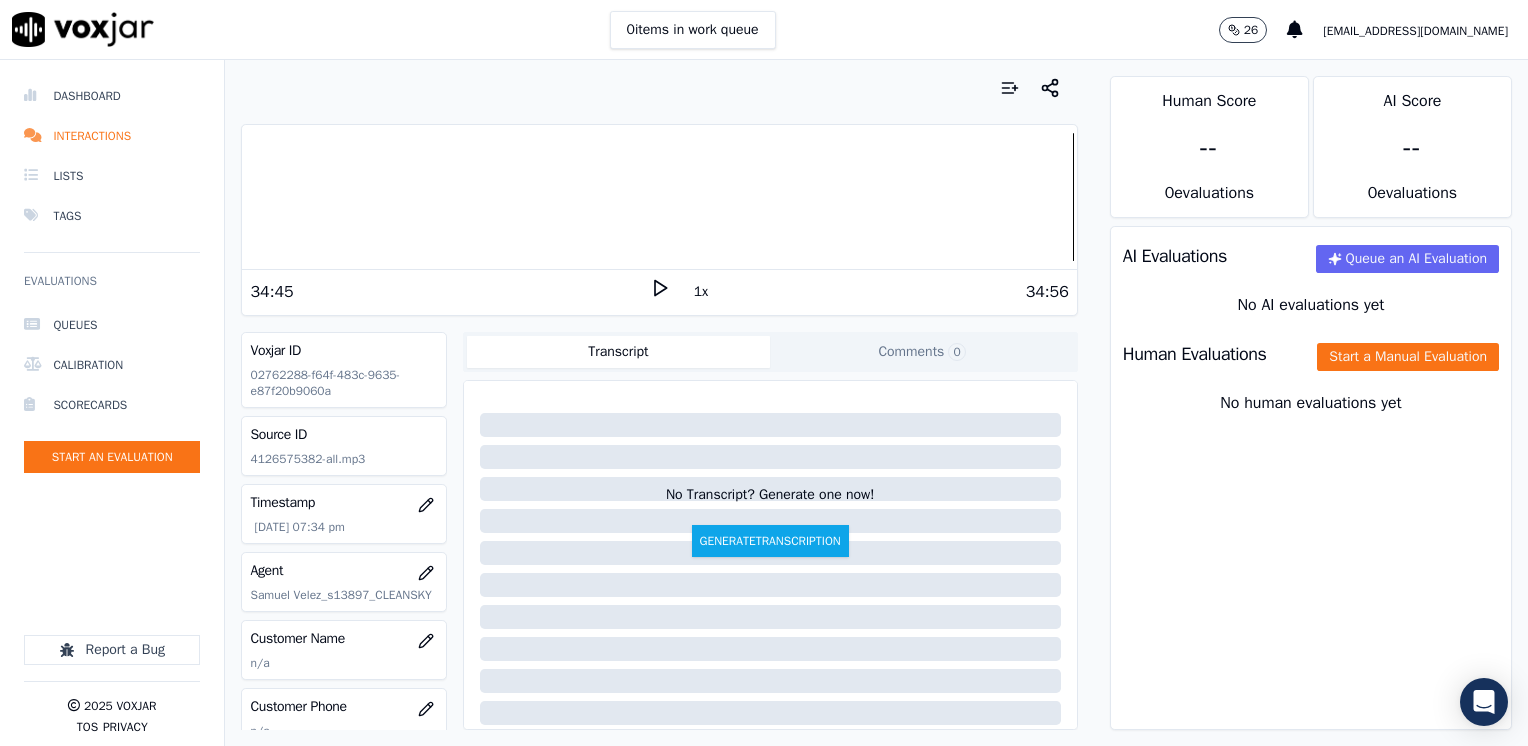 click 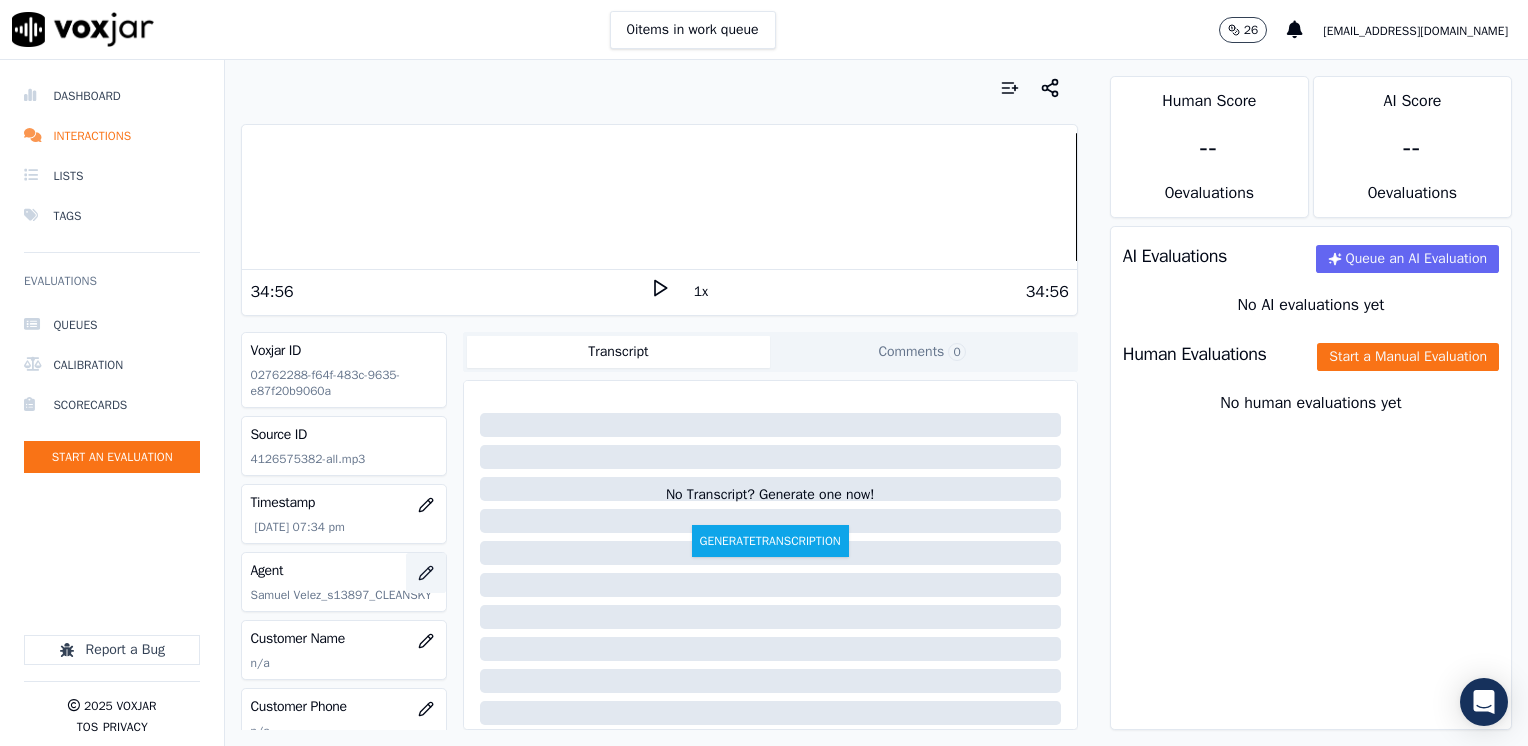 scroll, scrollTop: 100, scrollLeft: 0, axis: vertical 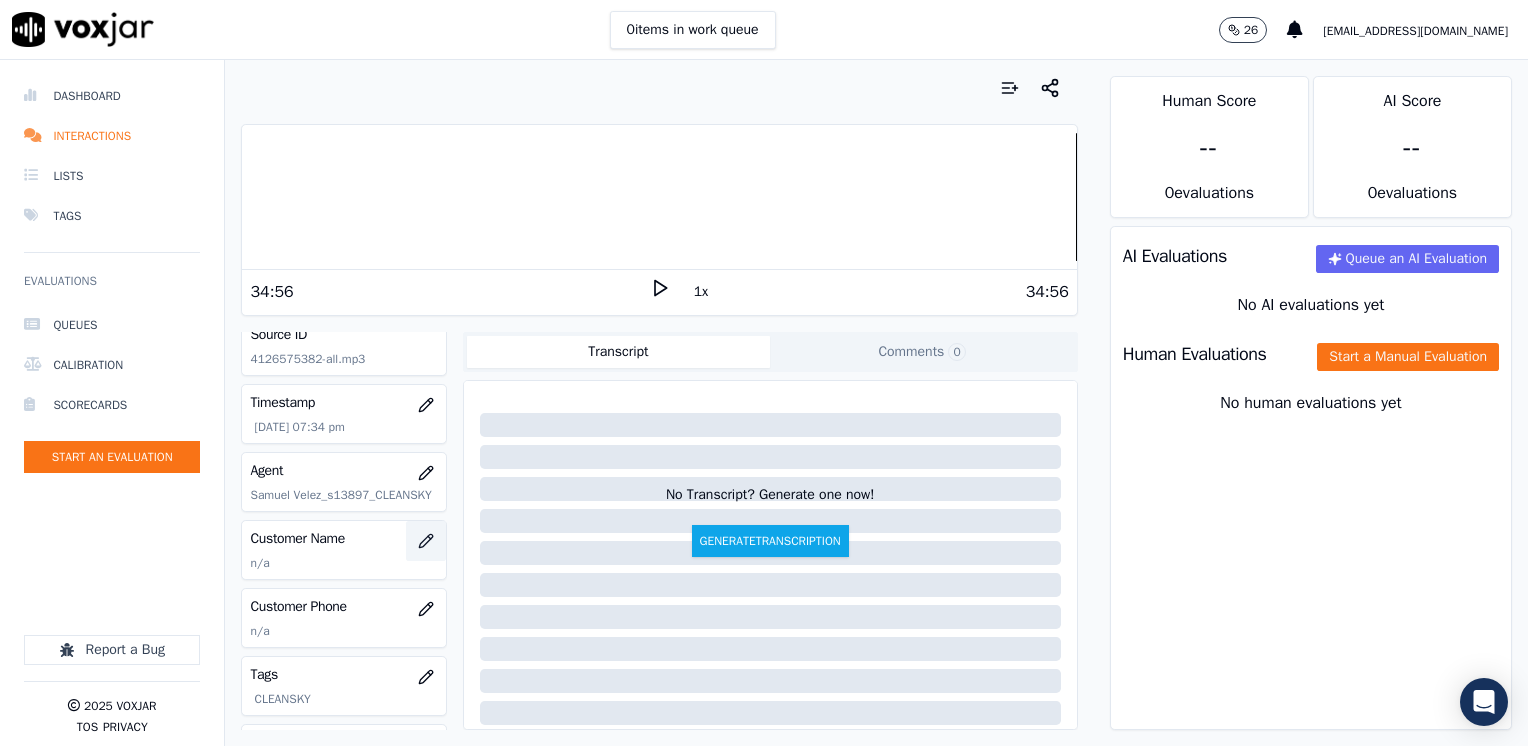 click 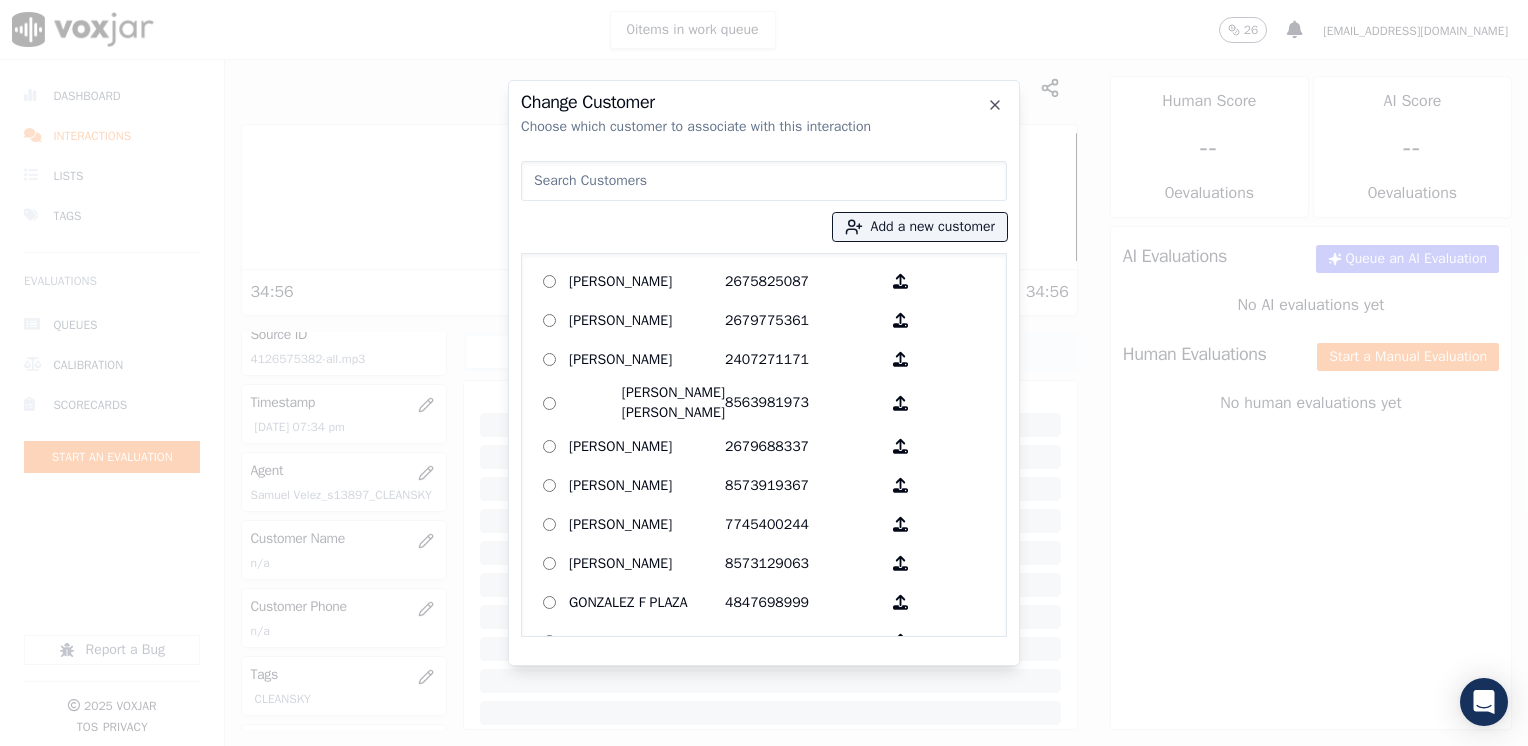click at bounding box center [764, 181] 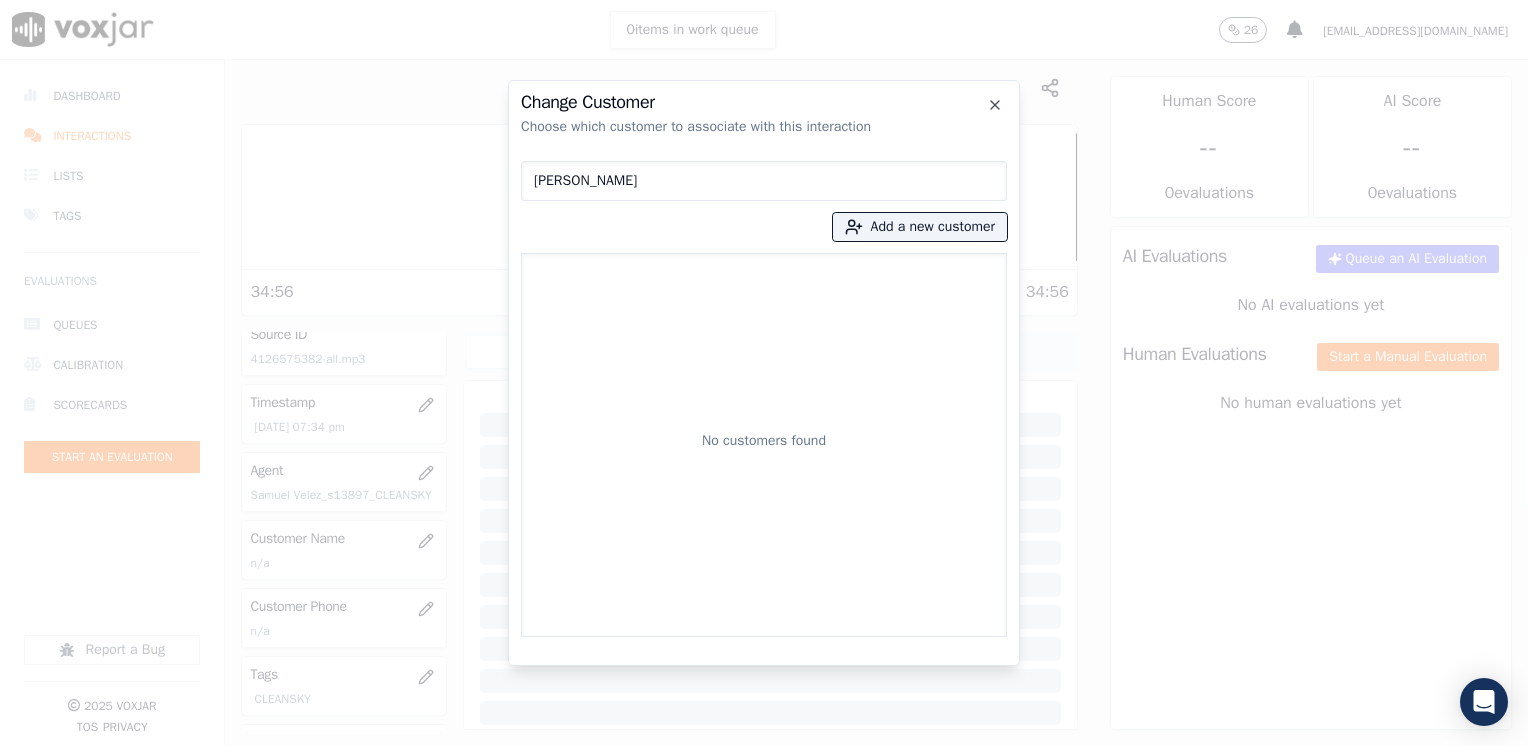 click on "[PERSON_NAME]
Add a new customer         No customers found" at bounding box center (764, 395) 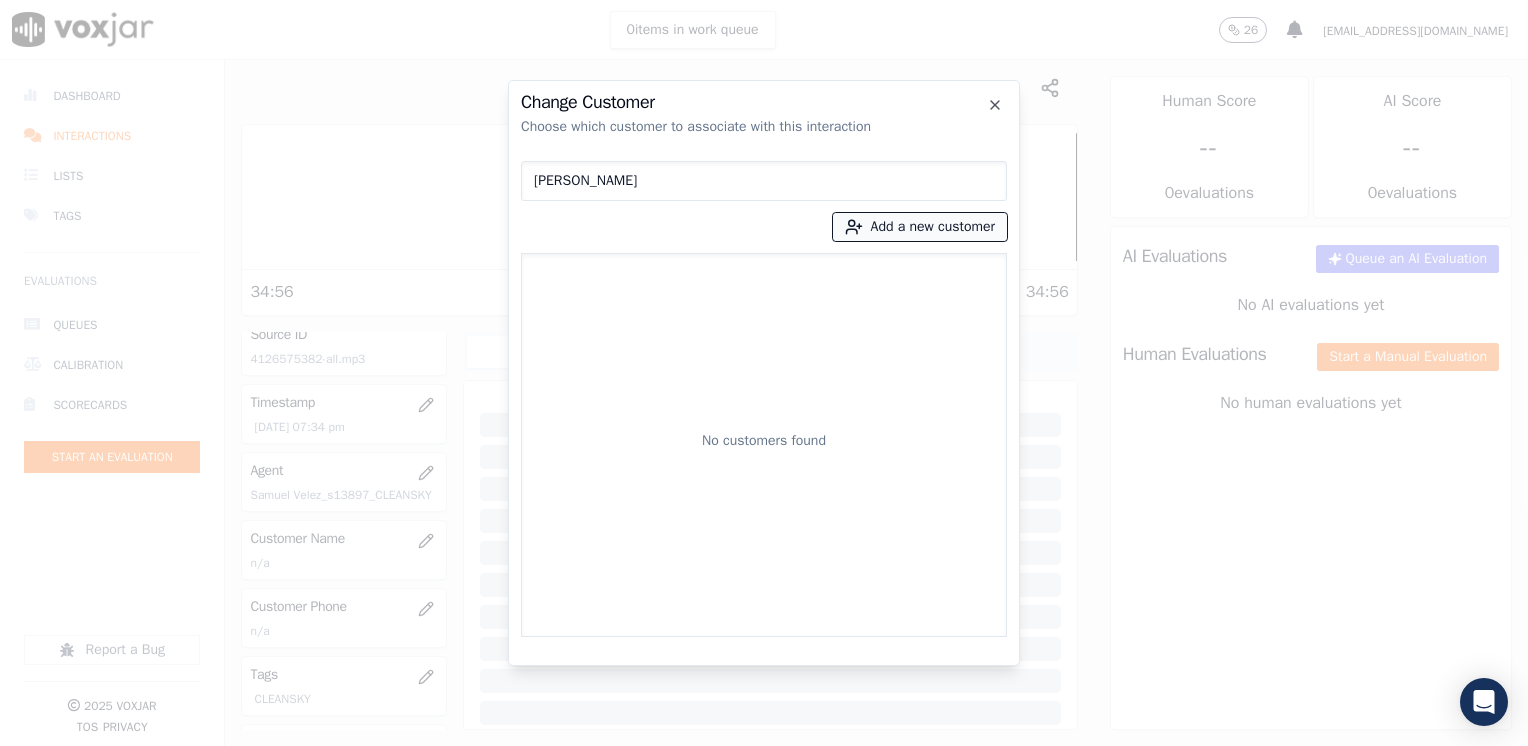 click on "Add a new customer" at bounding box center [920, 227] 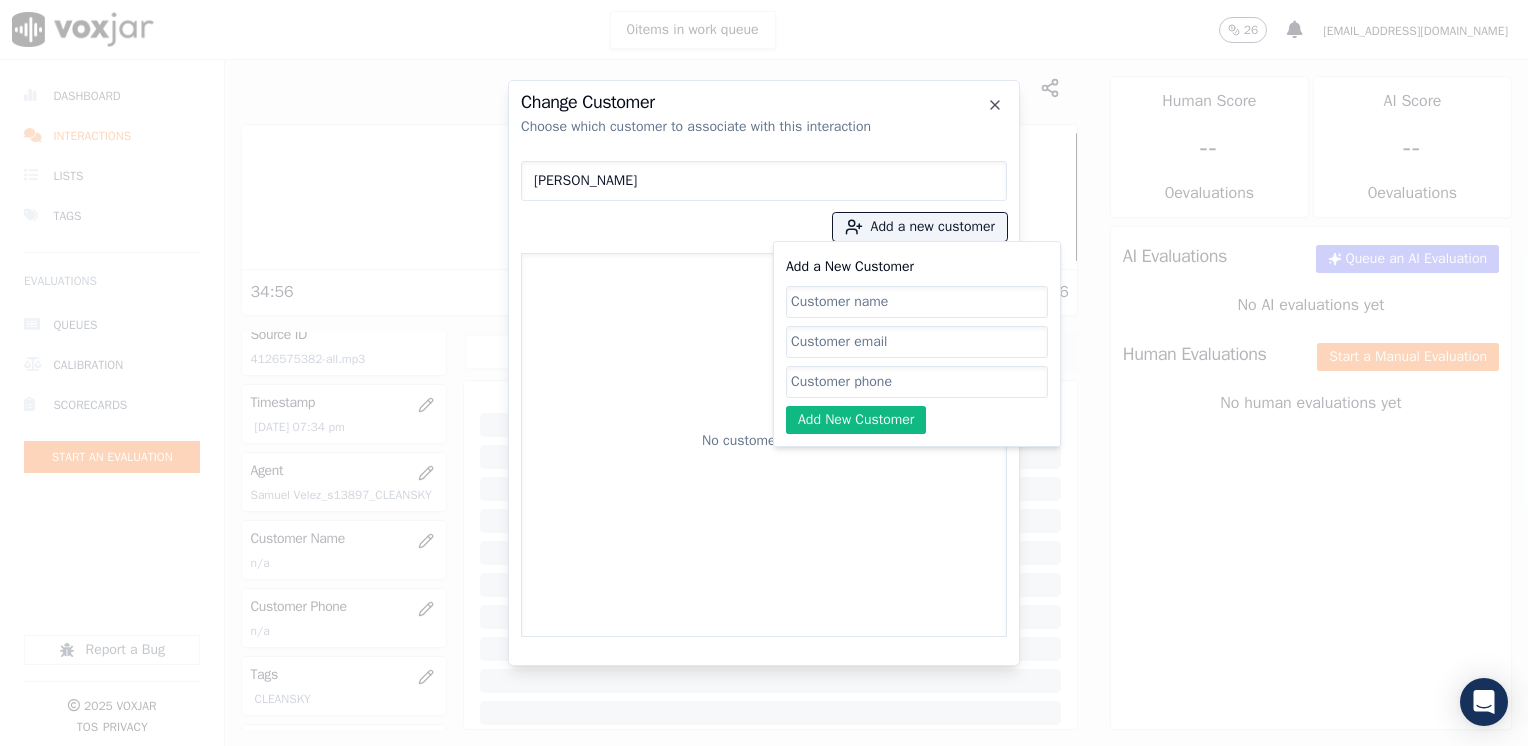 click on "Add a New Customer" 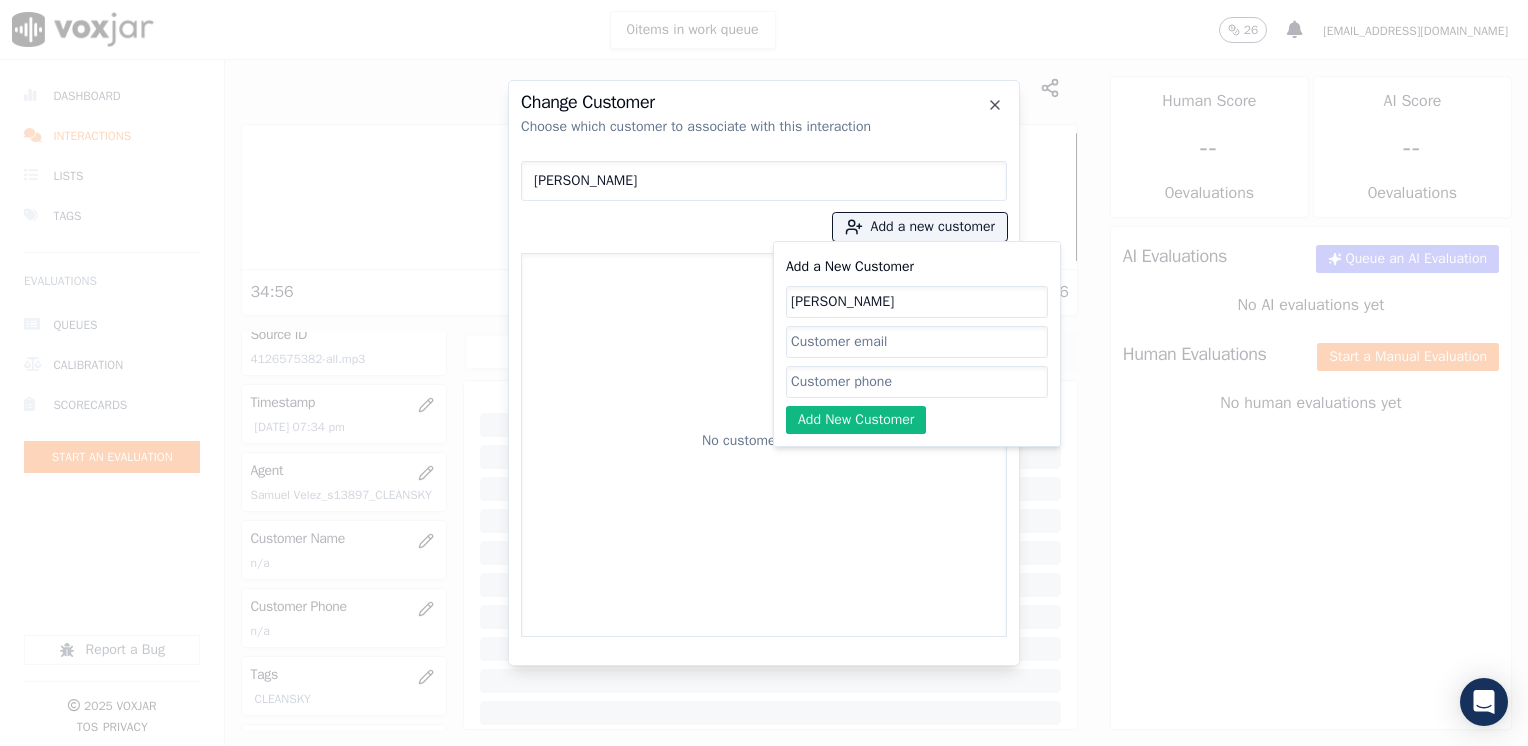 click on "Add a New Customer" 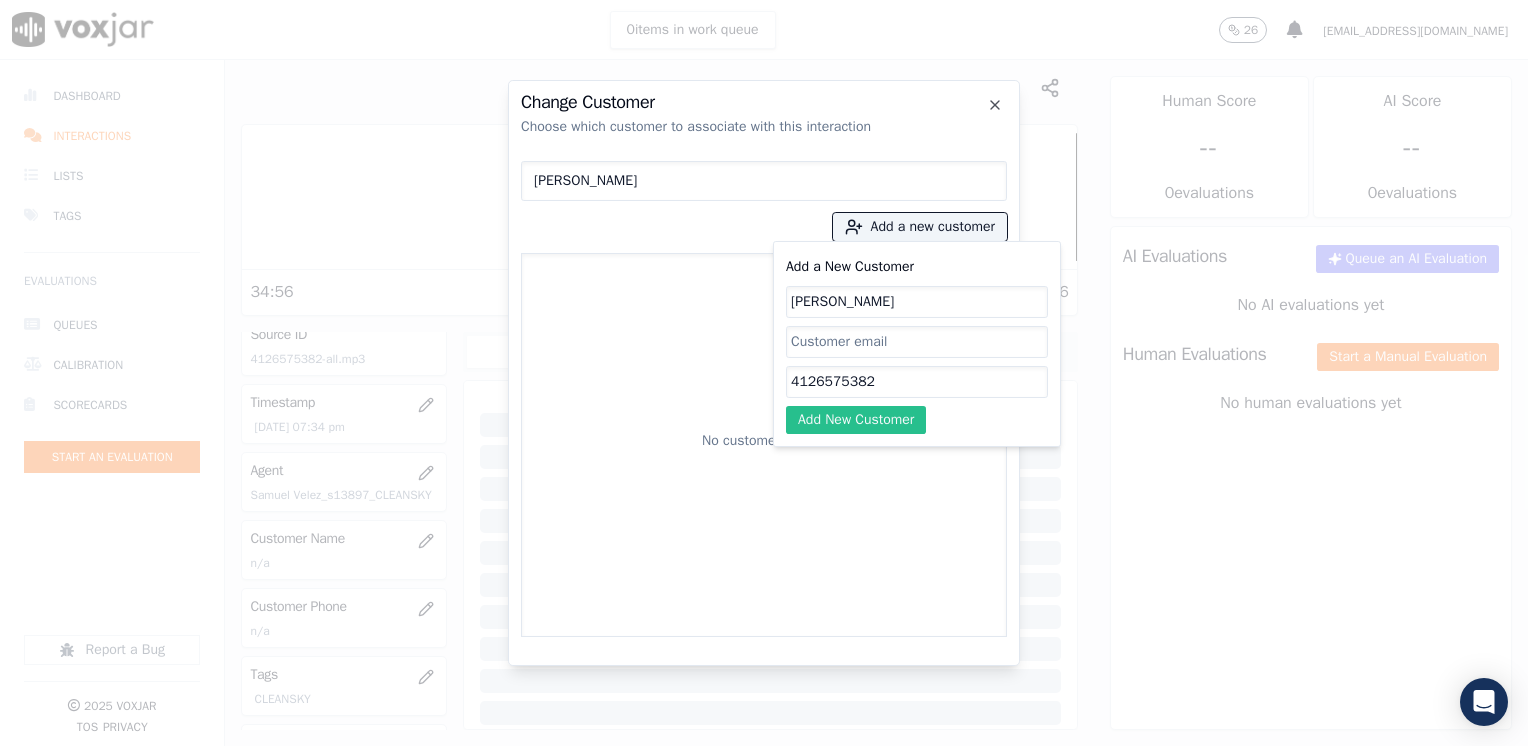 click on "Add New Customer" 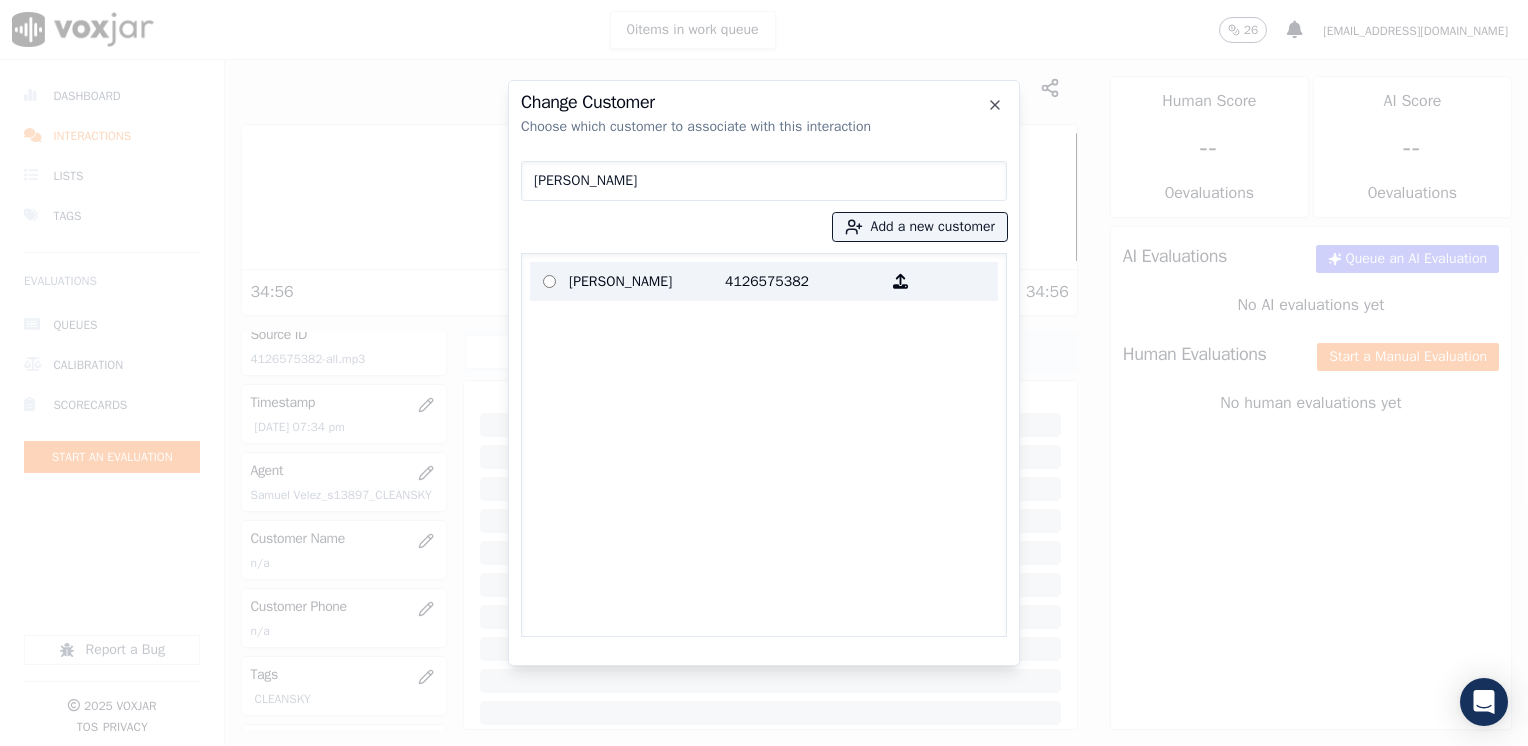 click on "[PERSON_NAME]" at bounding box center [647, 281] 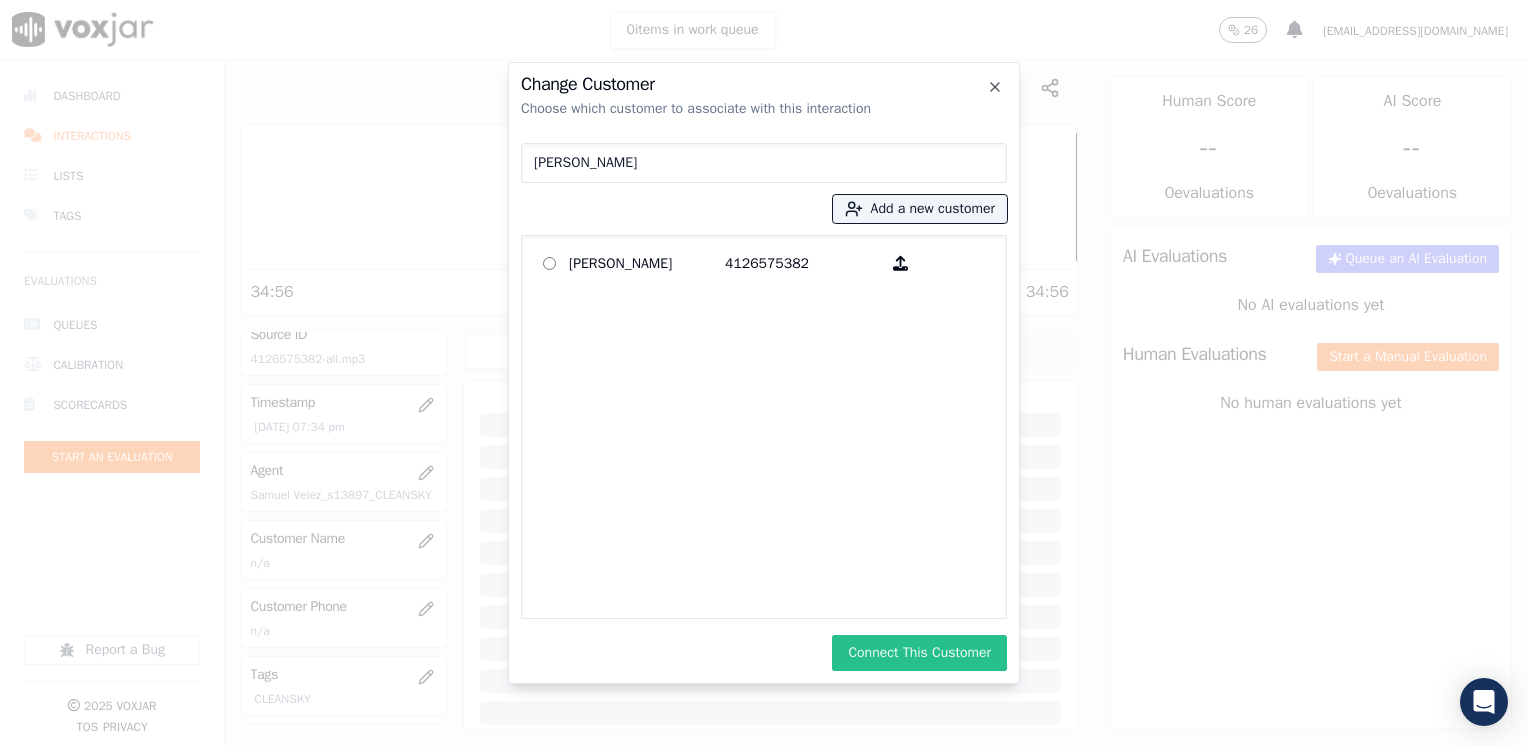 click on "Connect This Customer" at bounding box center (919, 653) 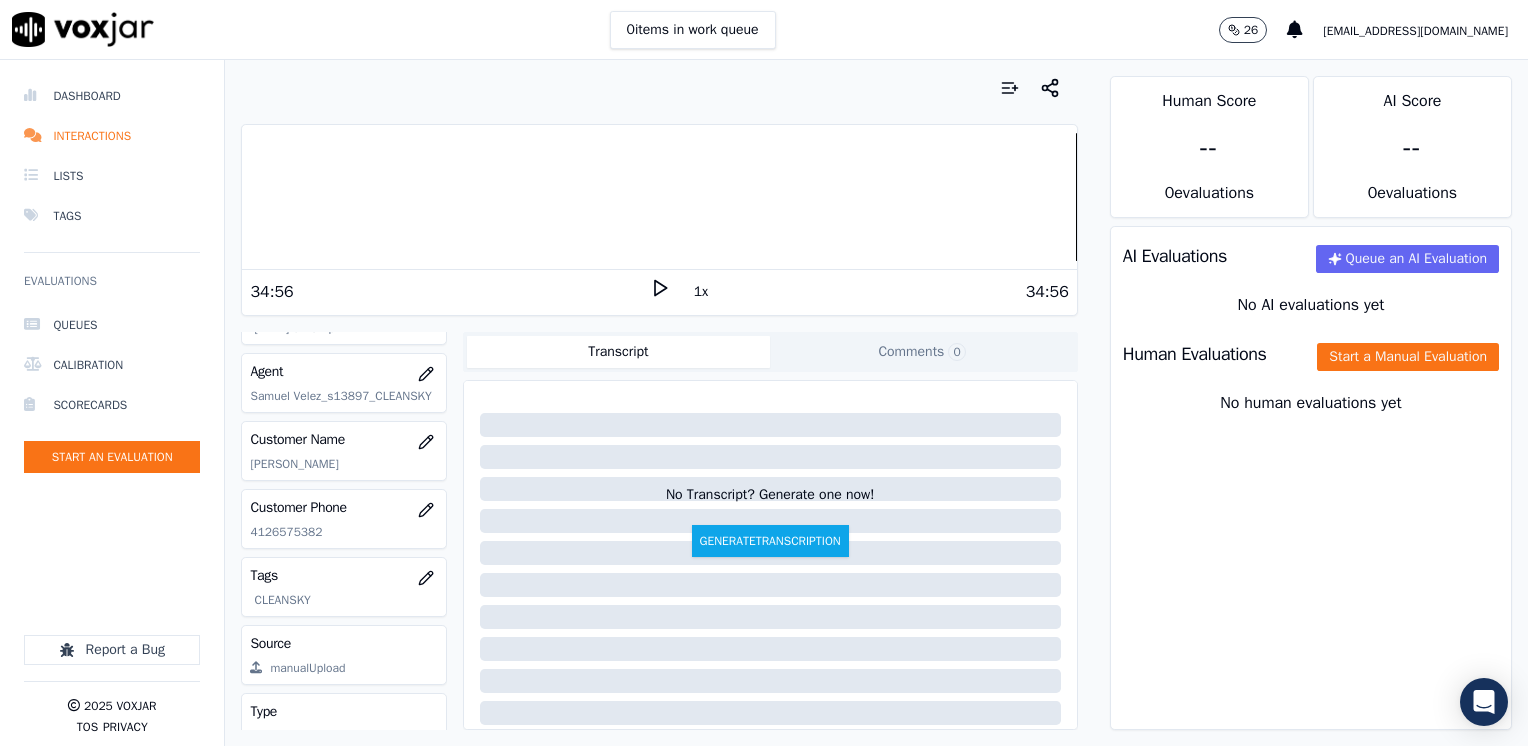 scroll, scrollTop: 200, scrollLeft: 0, axis: vertical 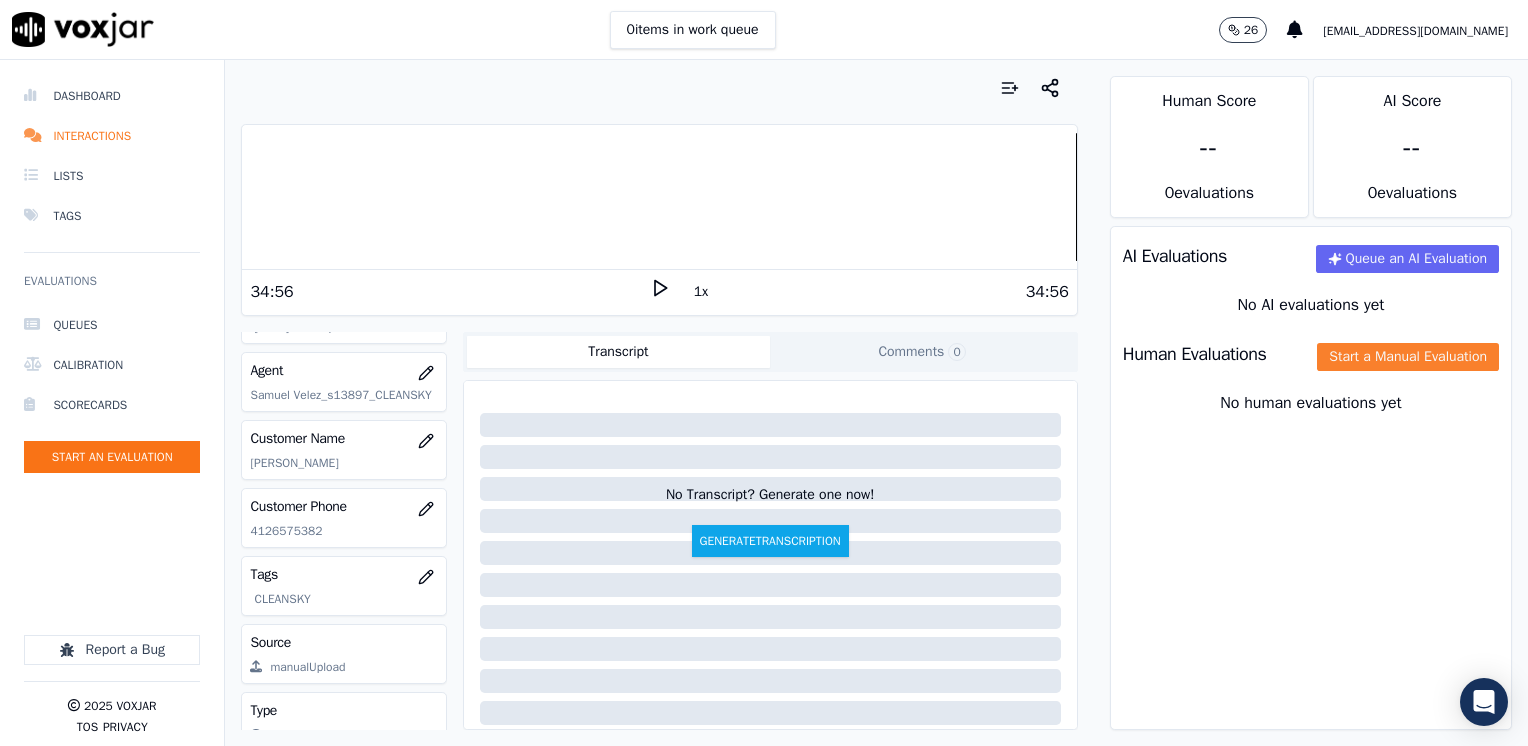 click on "Start a Manual Evaluation" 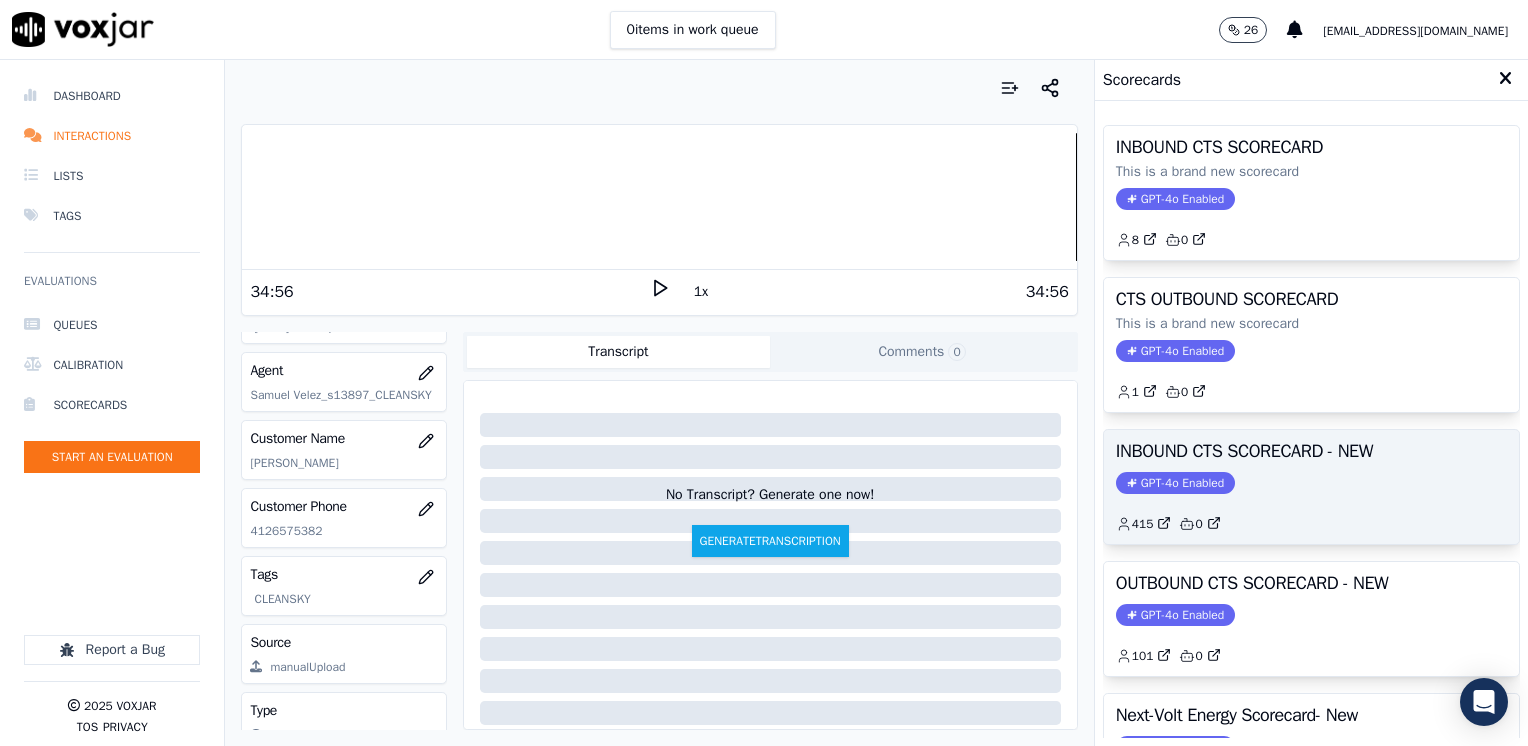 click on "GPT-4o Enabled" at bounding box center [1175, 483] 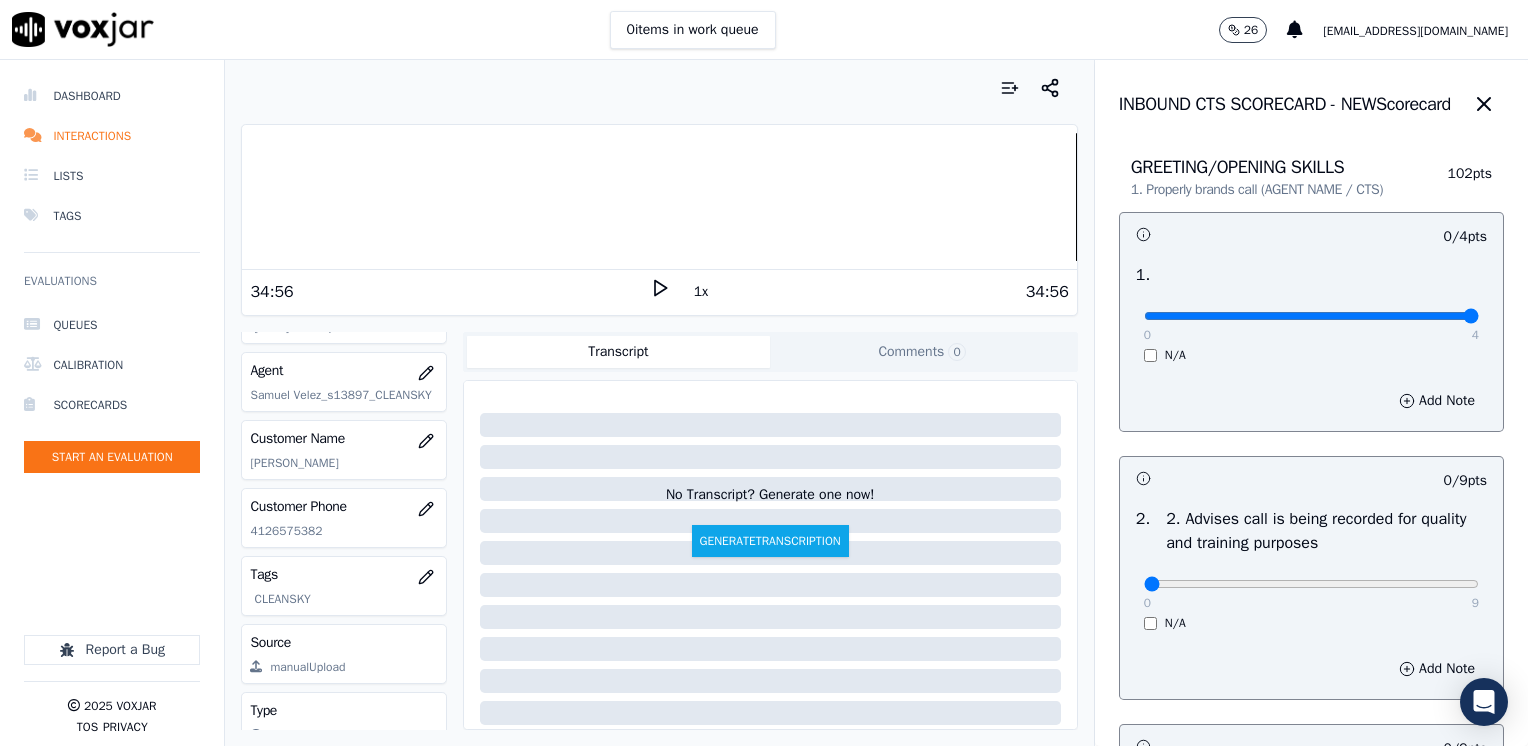 drag, startPoint x: 1134, startPoint y: 314, endPoint x: 1531, endPoint y: 308, distance: 397.04535 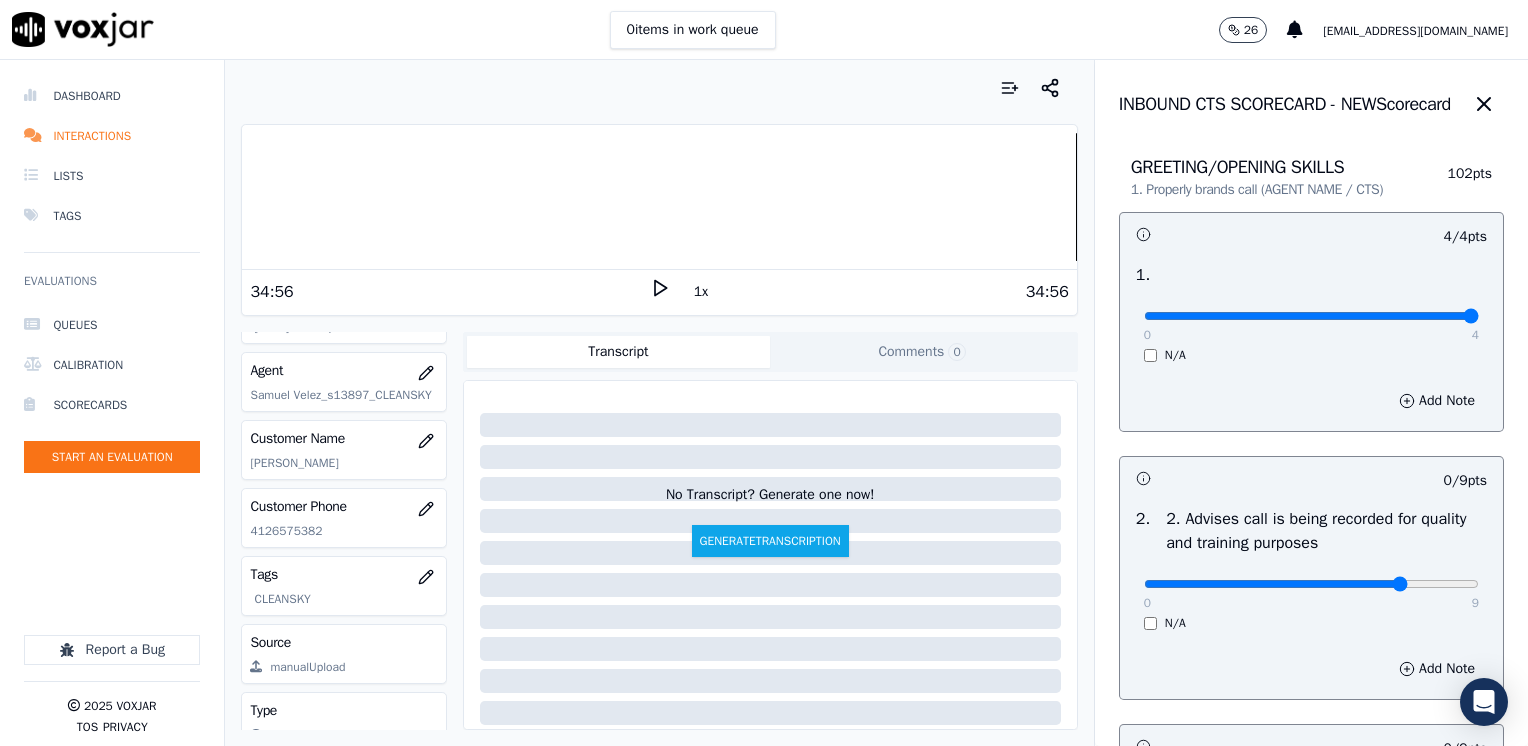click at bounding box center [1311, 316] 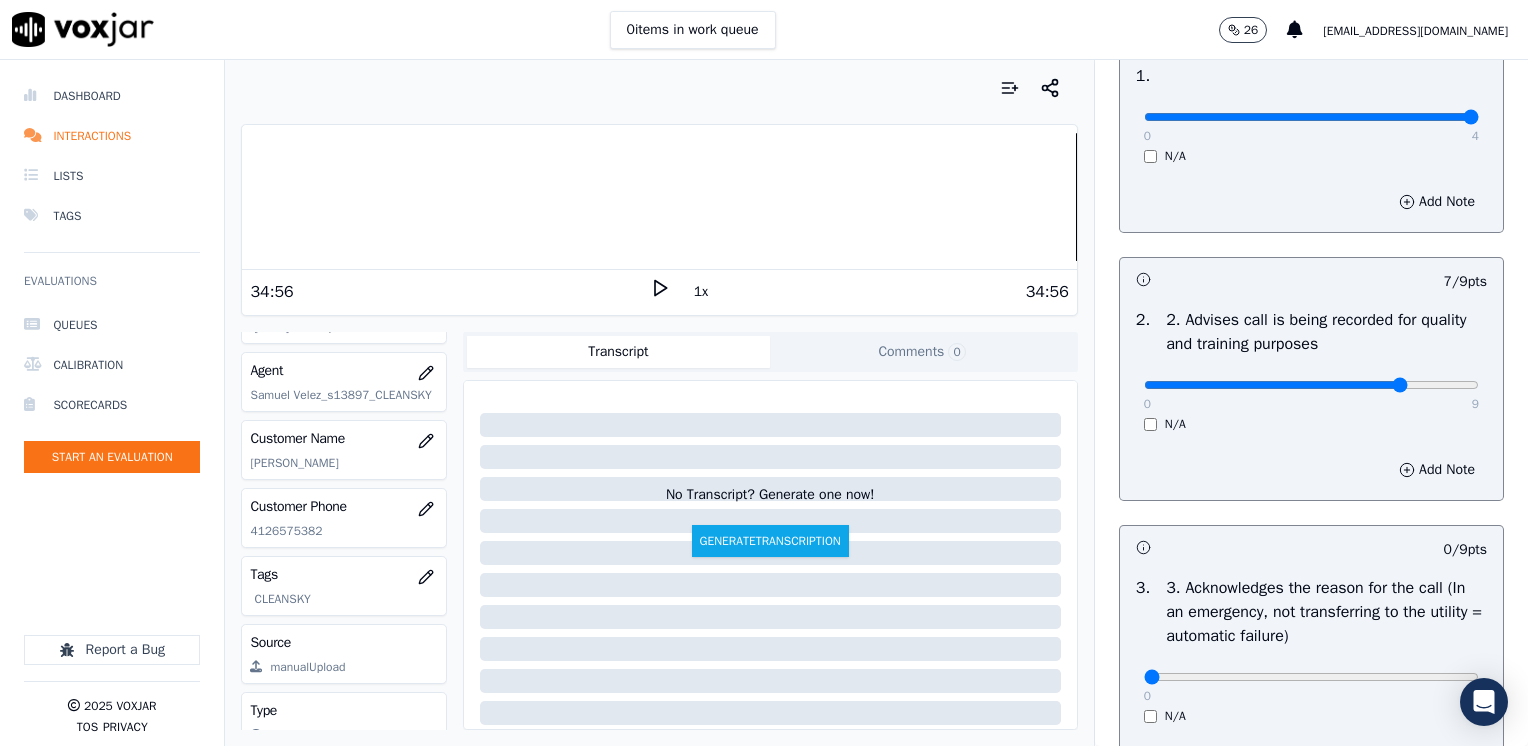 scroll, scrollTop: 200, scrollLeft: 0, axis: vertical 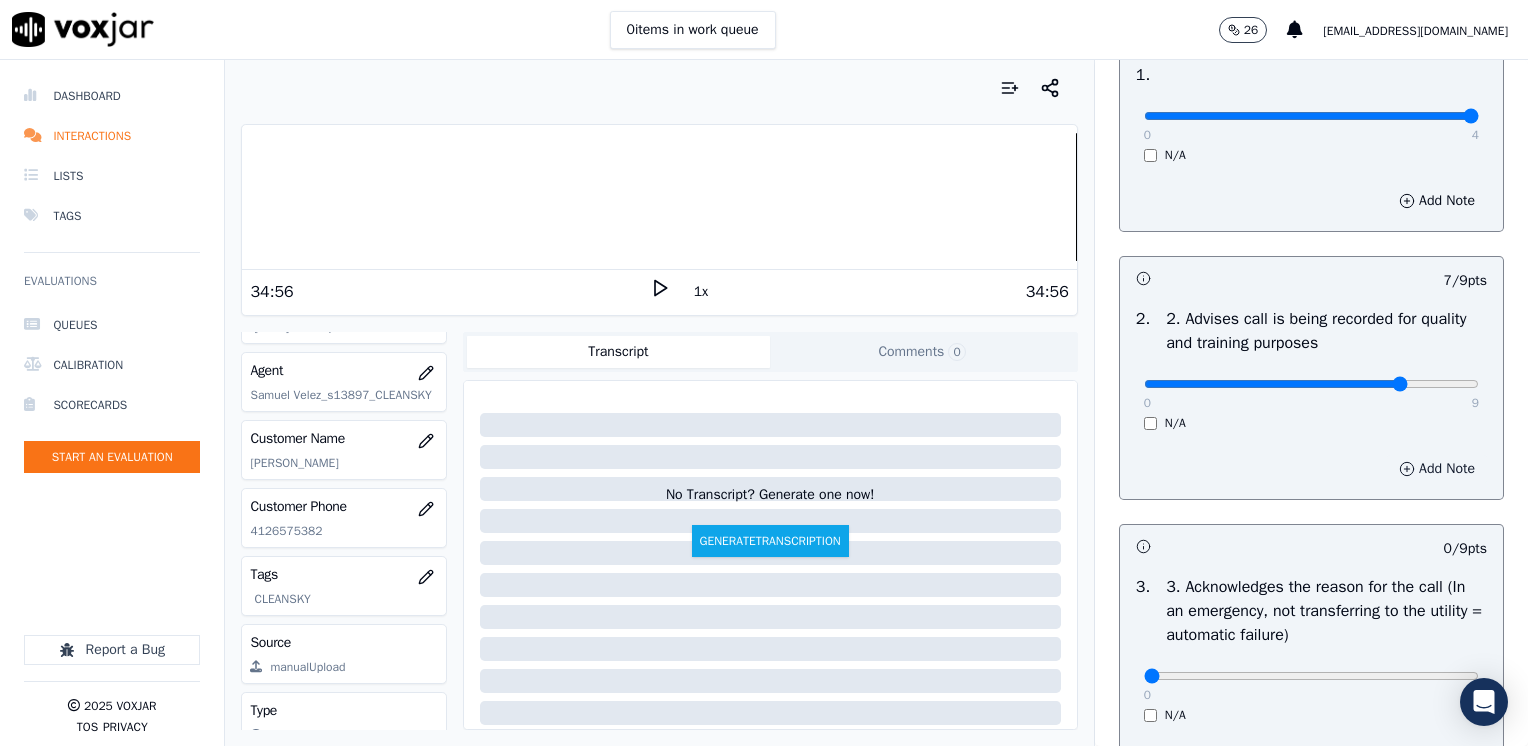 click on "Add Note" at bounding box center (1437, 469) 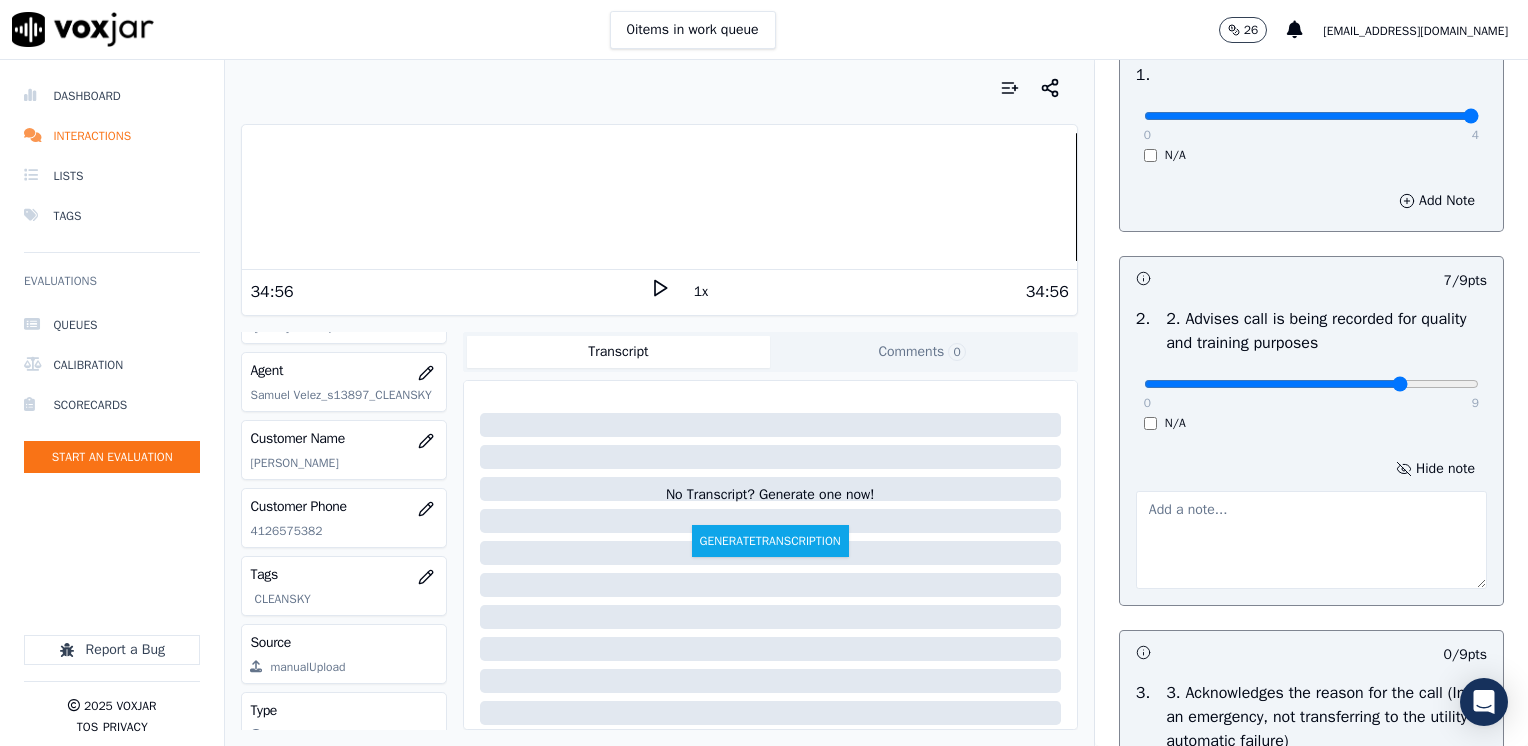 click at bounding box center (1311, 540) 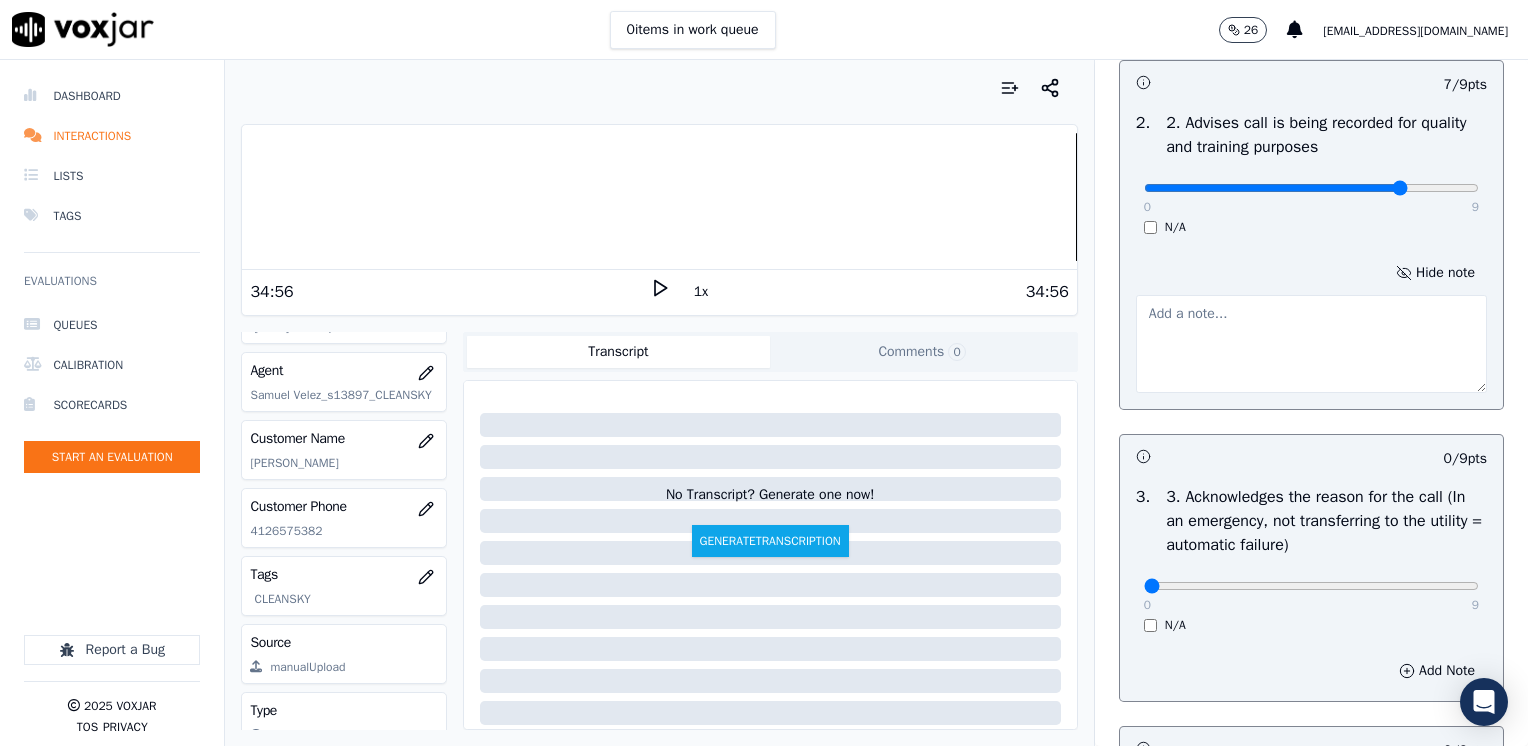 scroll, scrollTop: 300, scrollLeft: 0, axis: vertical 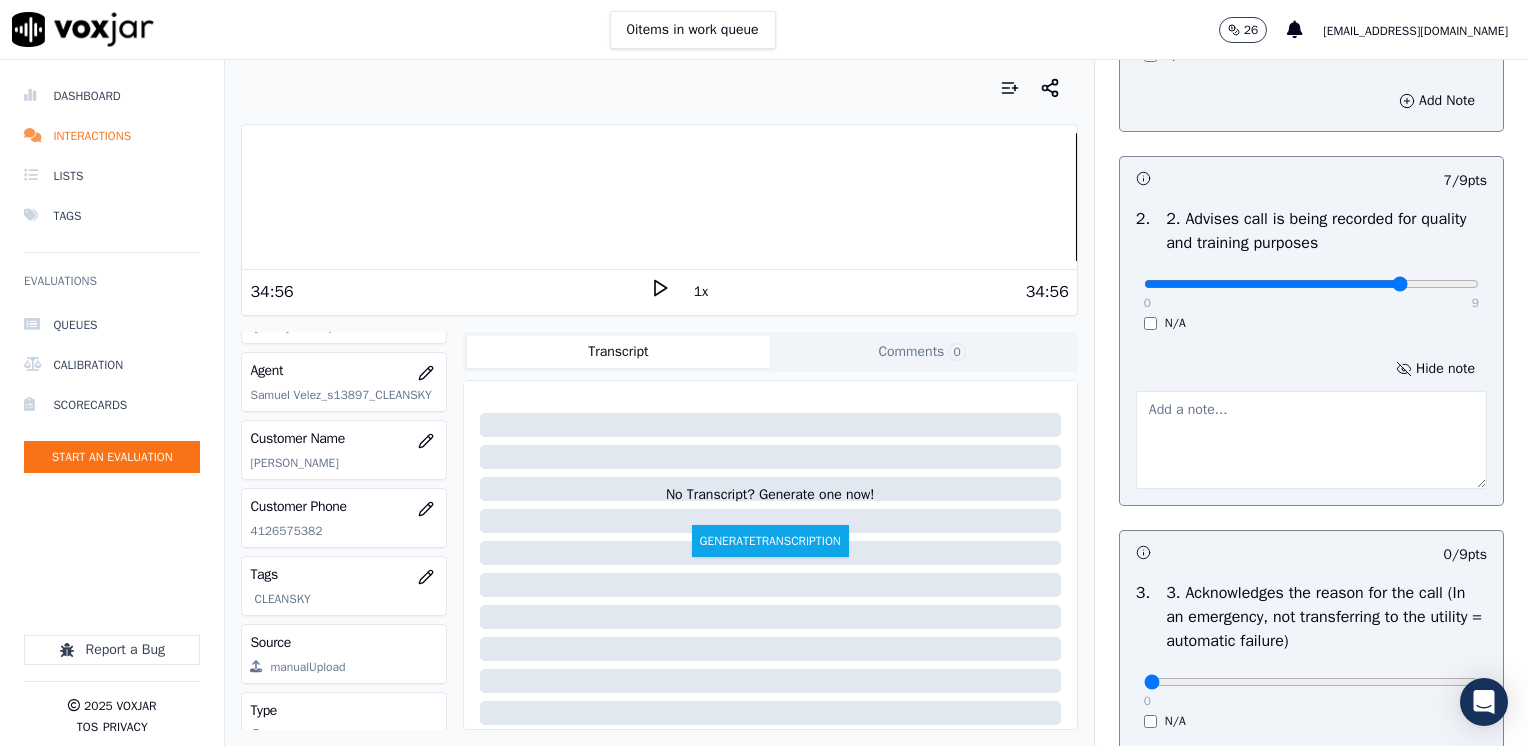 click at bounding box center [1311, 440] 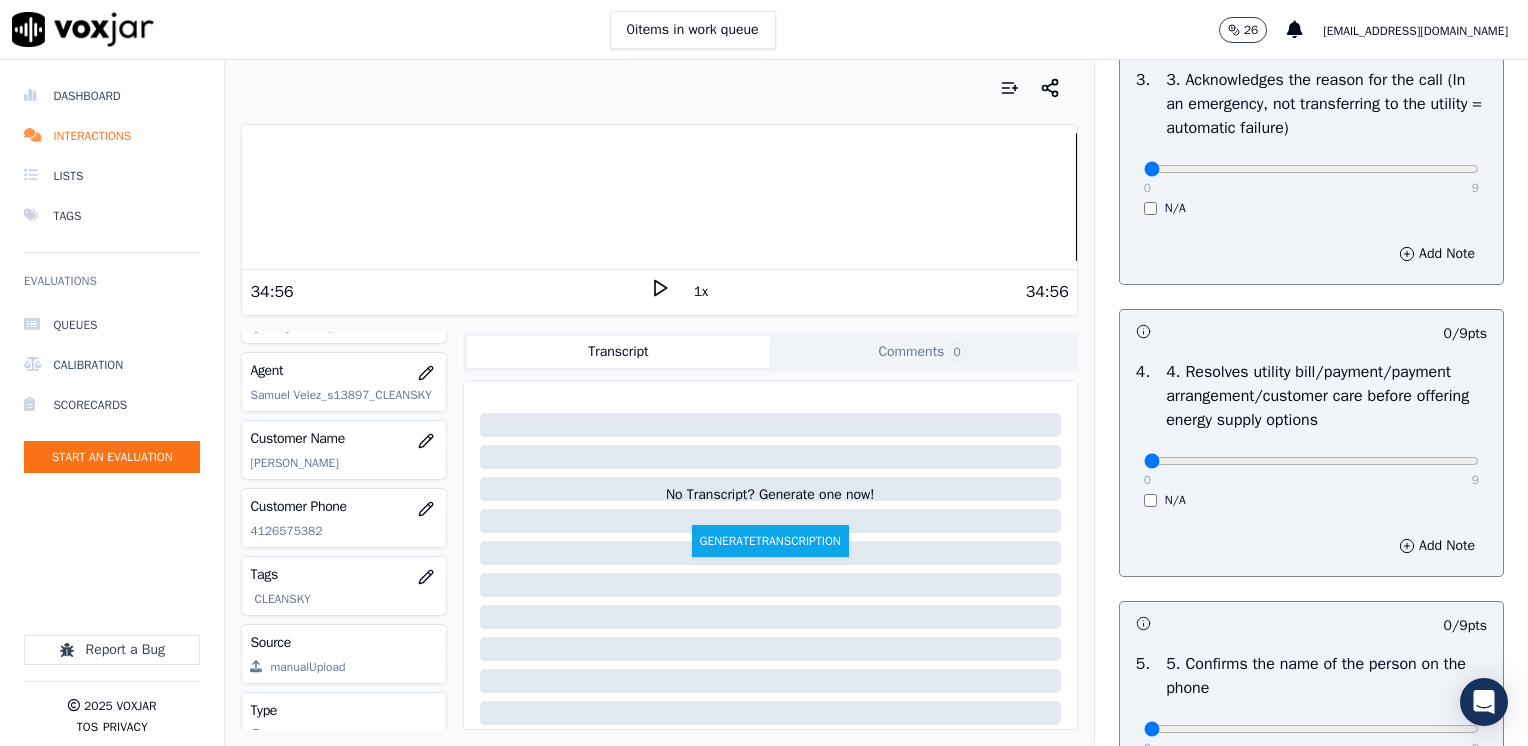 scroll, scrollTop: 1000, scrollLeft: 0, axis: vertical 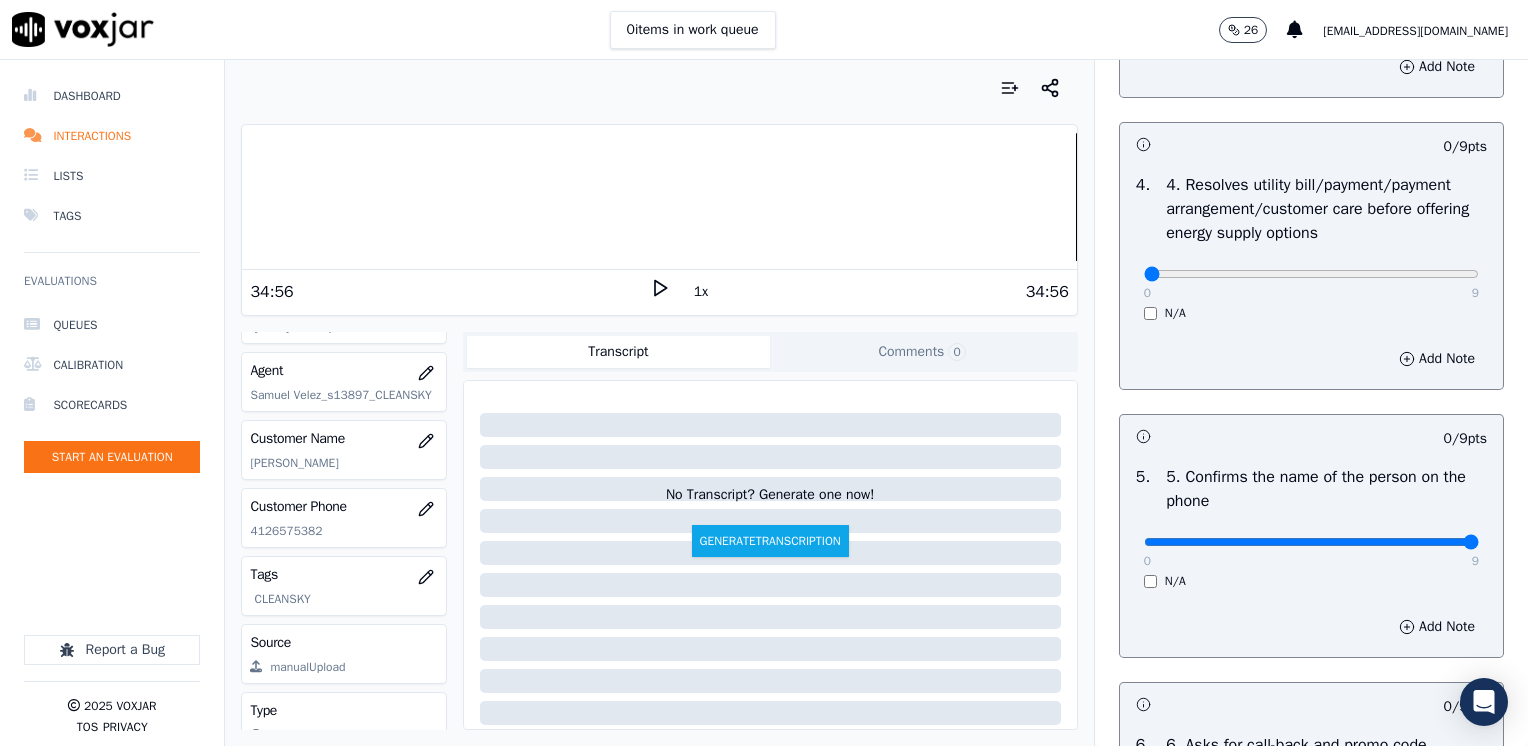 drag, startPoint x: 1125, startPoint y: 542, endPoint x: 1531, endPoint y: 540, distance: 406.0049 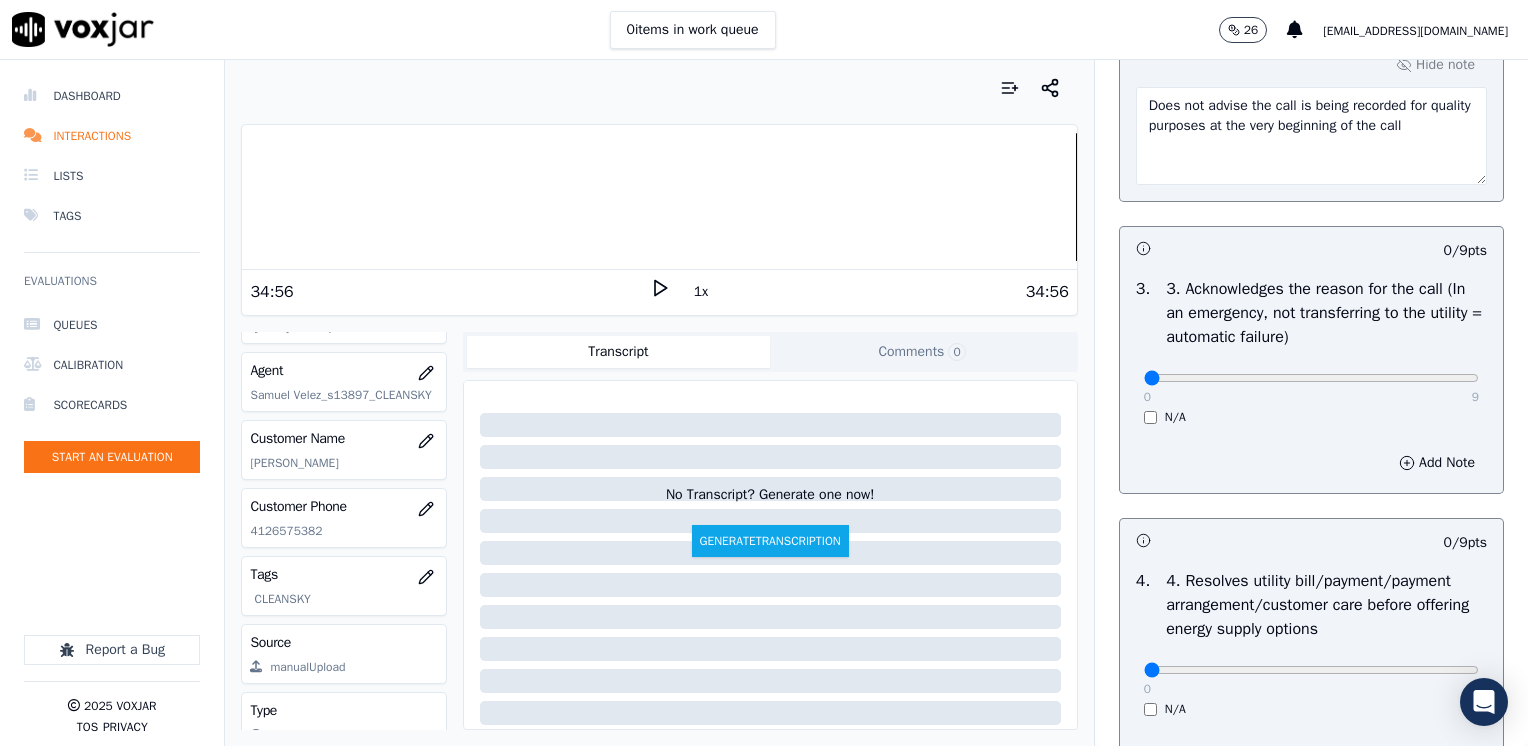 scroll, scrollTop: 600, scrollLeft: 0, axis: vertical 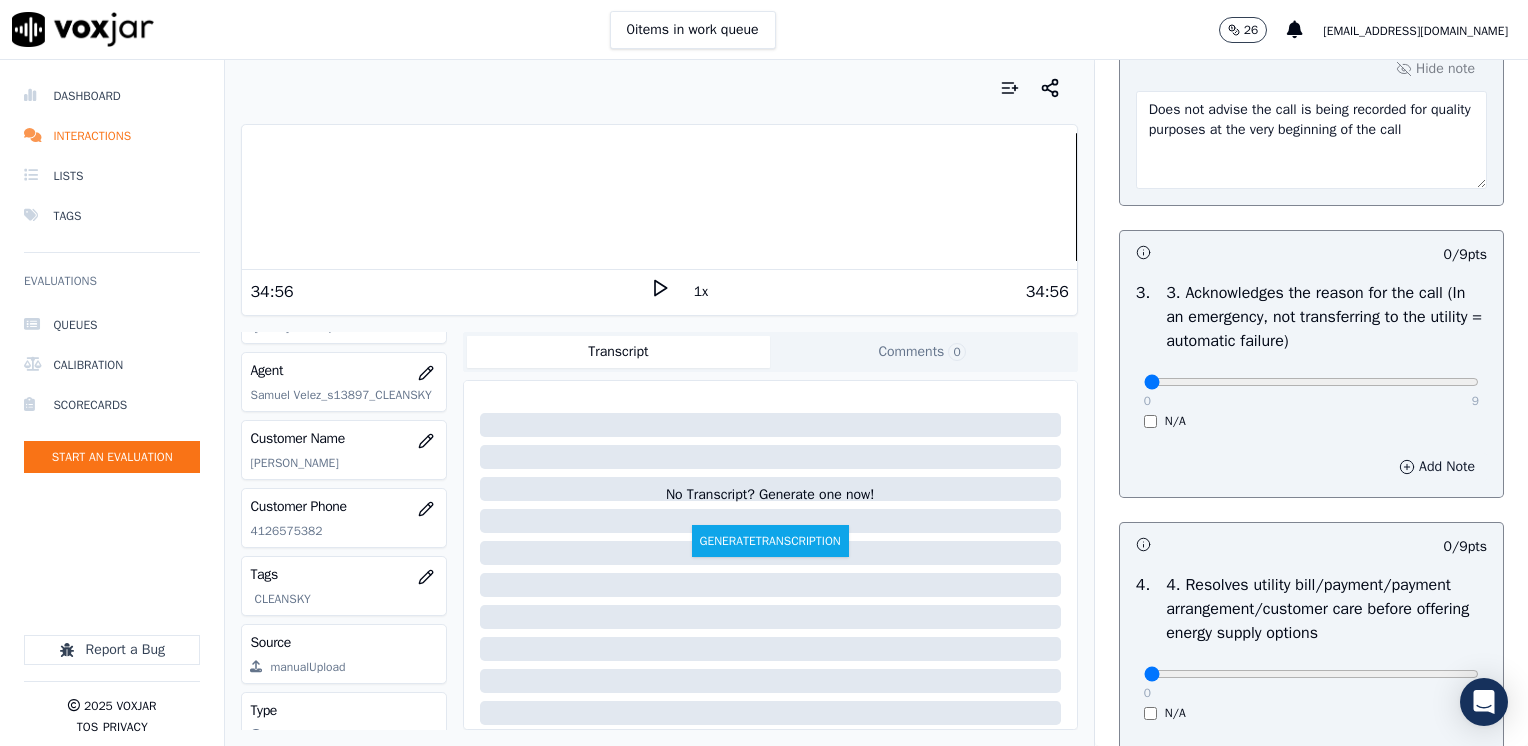 click on "Add Note" at bounding box center [1437, 467] 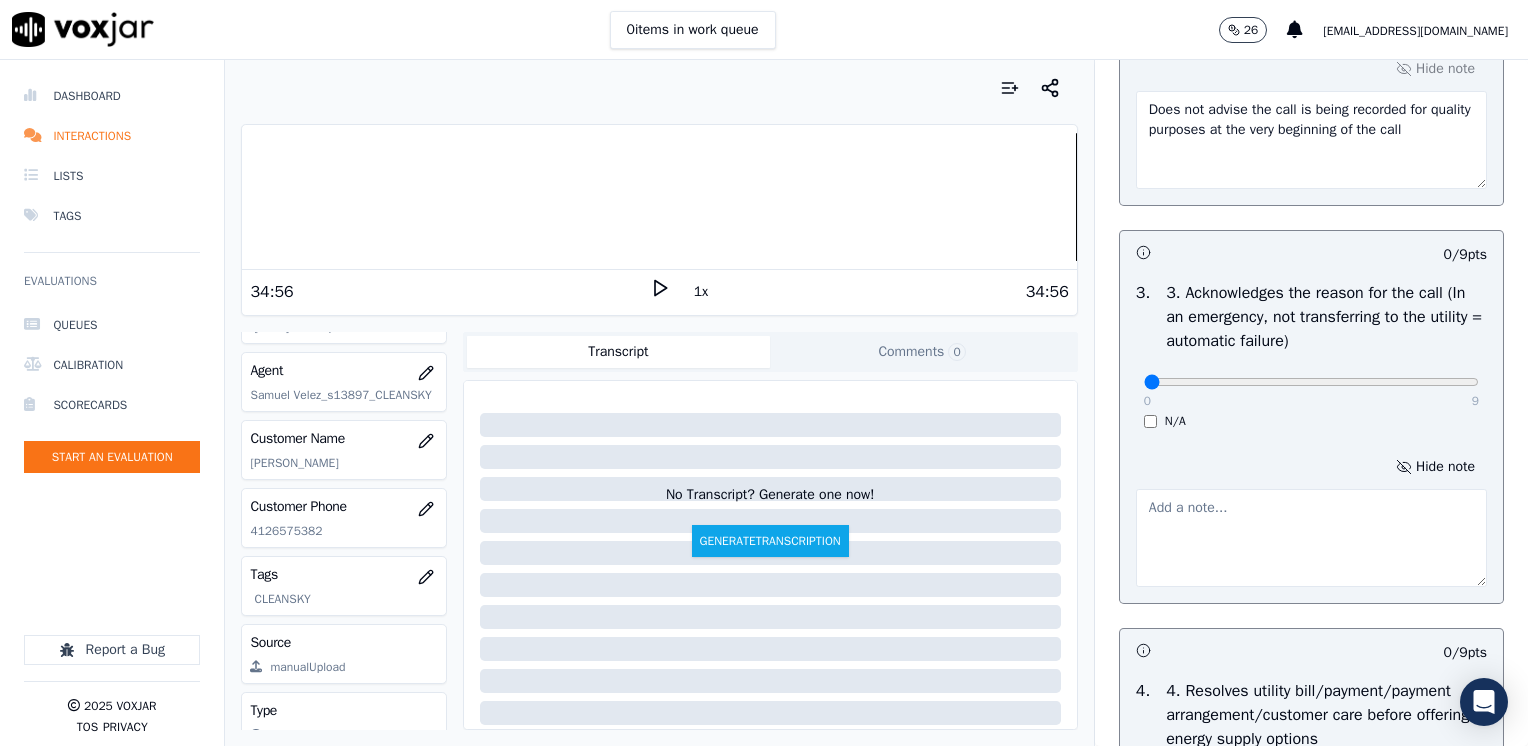 click at bounding box center (1311, 538) 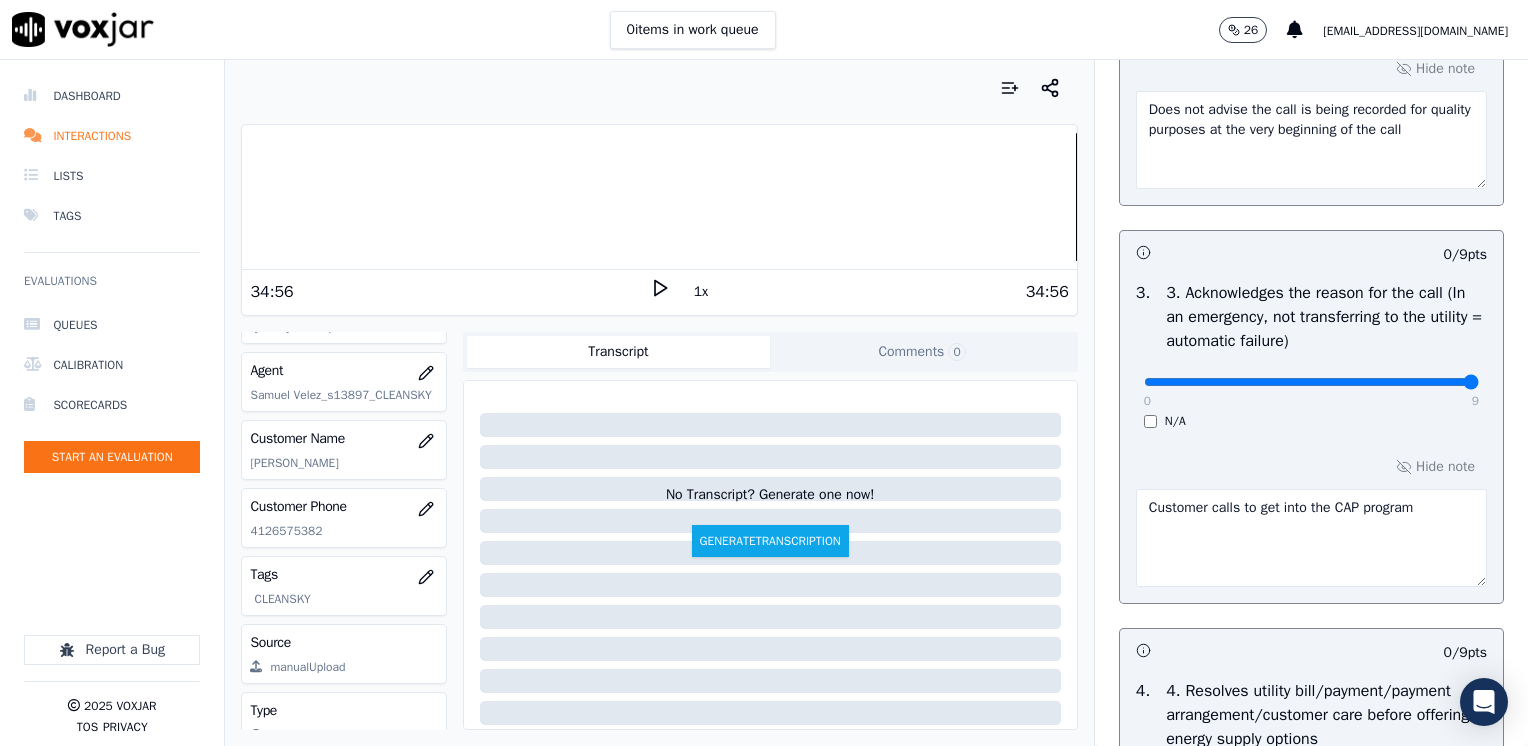 drag, startPoint x: 1130, startPoint y: 383, endPoint x: 1513, endPoint y: 382, distance: 383.0013 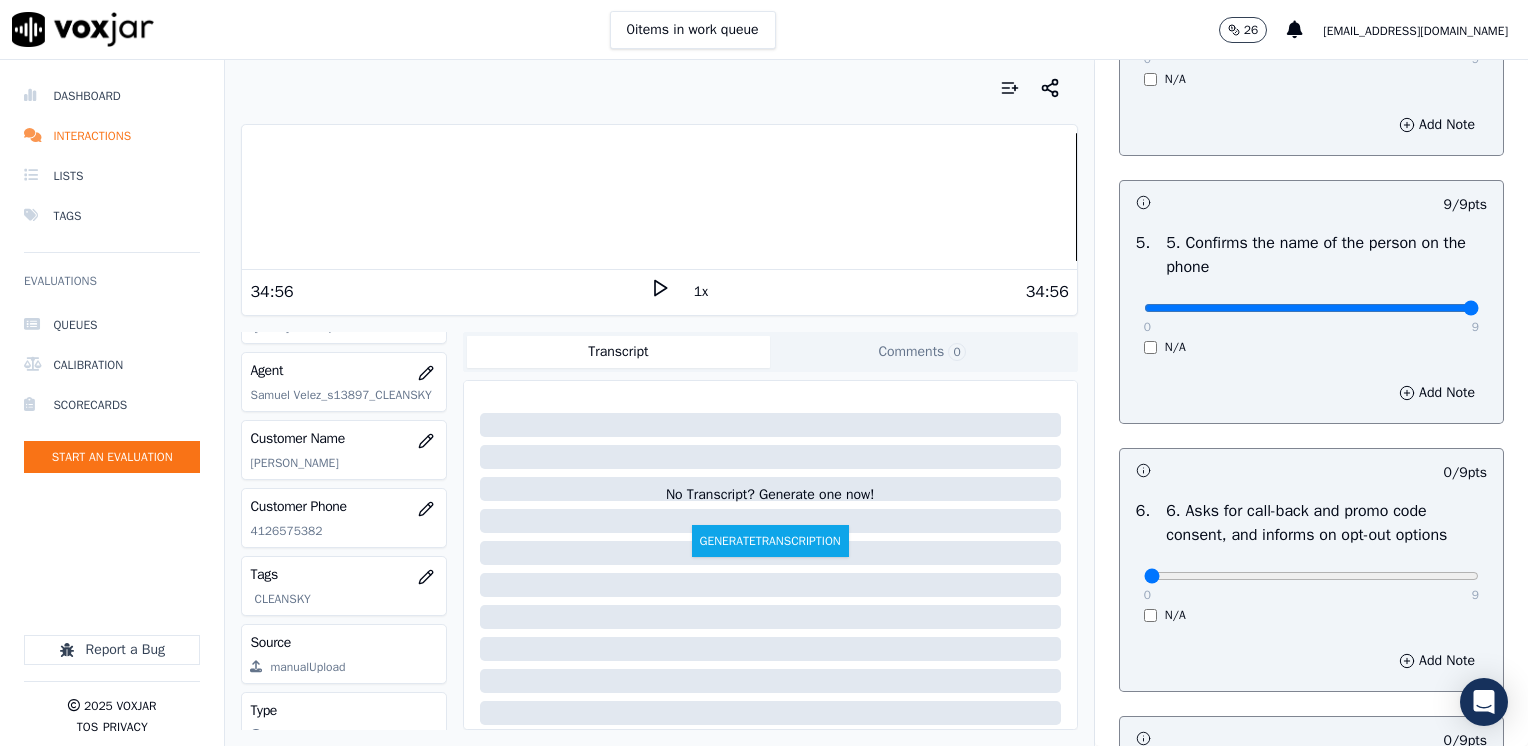 scroll, scrollTop: 1400, scrollLeft: 0, axis: vertical 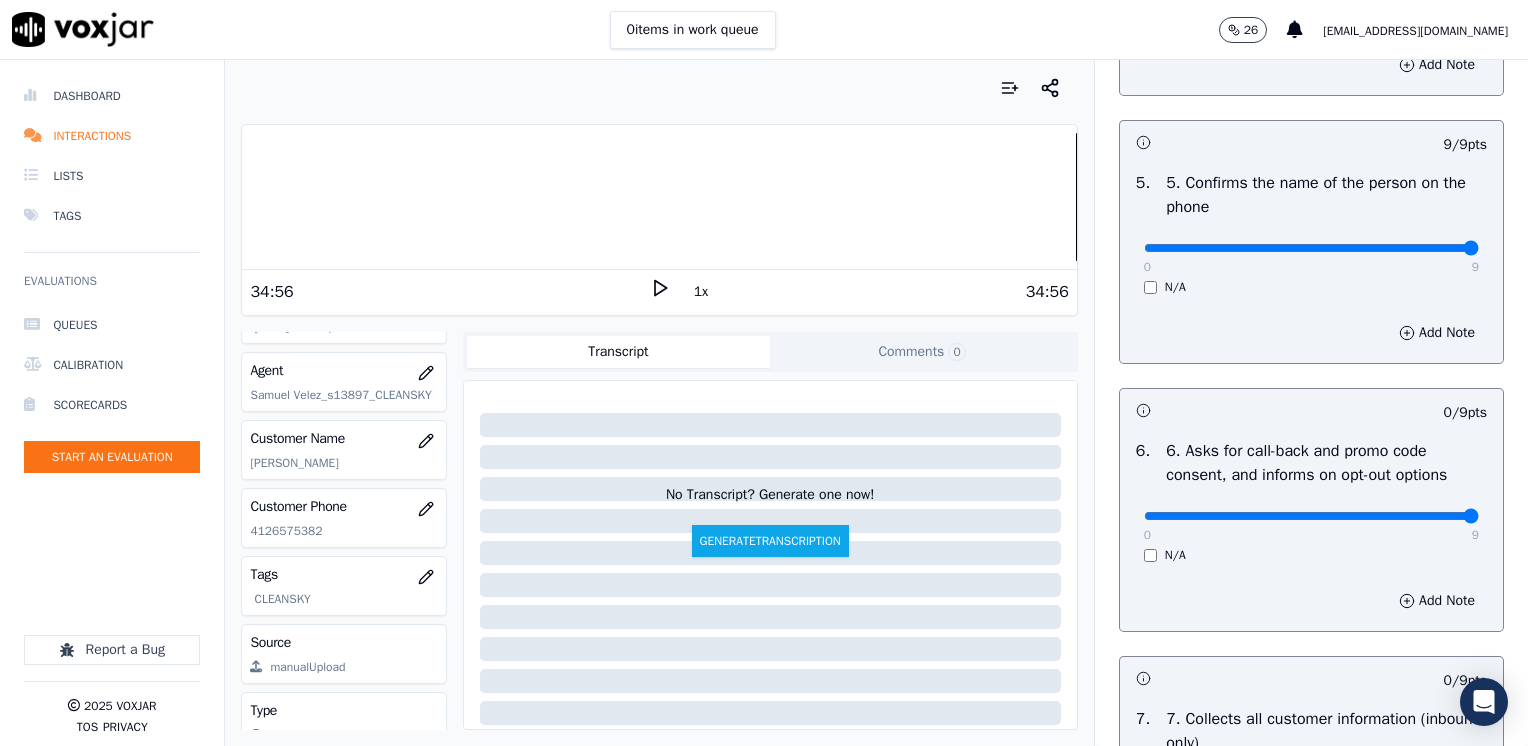drag, startPoint x: 1133, startPoint y: 518, endPoint x: 1531, endPoint y: 530, distance: 398.18088 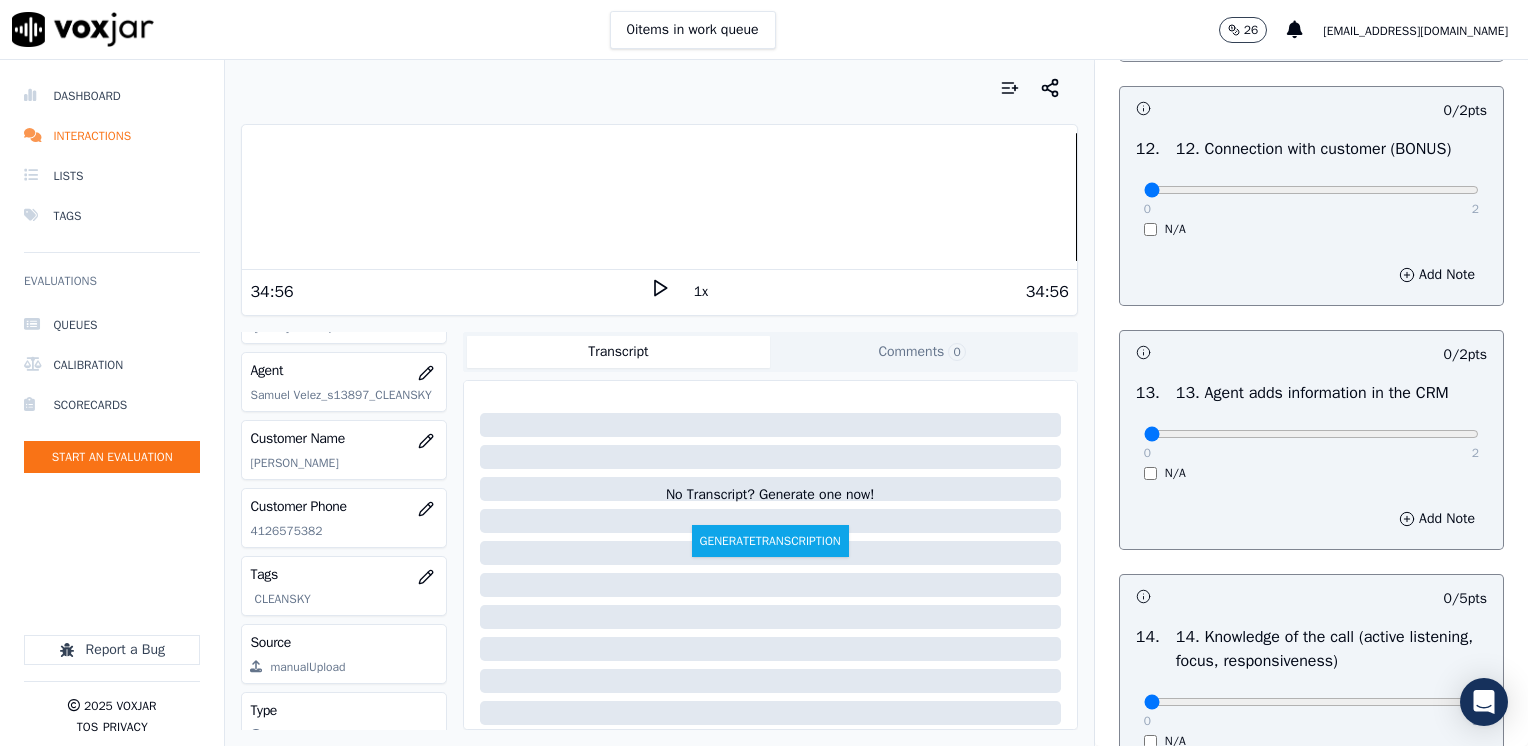 scroll, scrollTop: 3500, scrollLeft: 0, axis: vertical 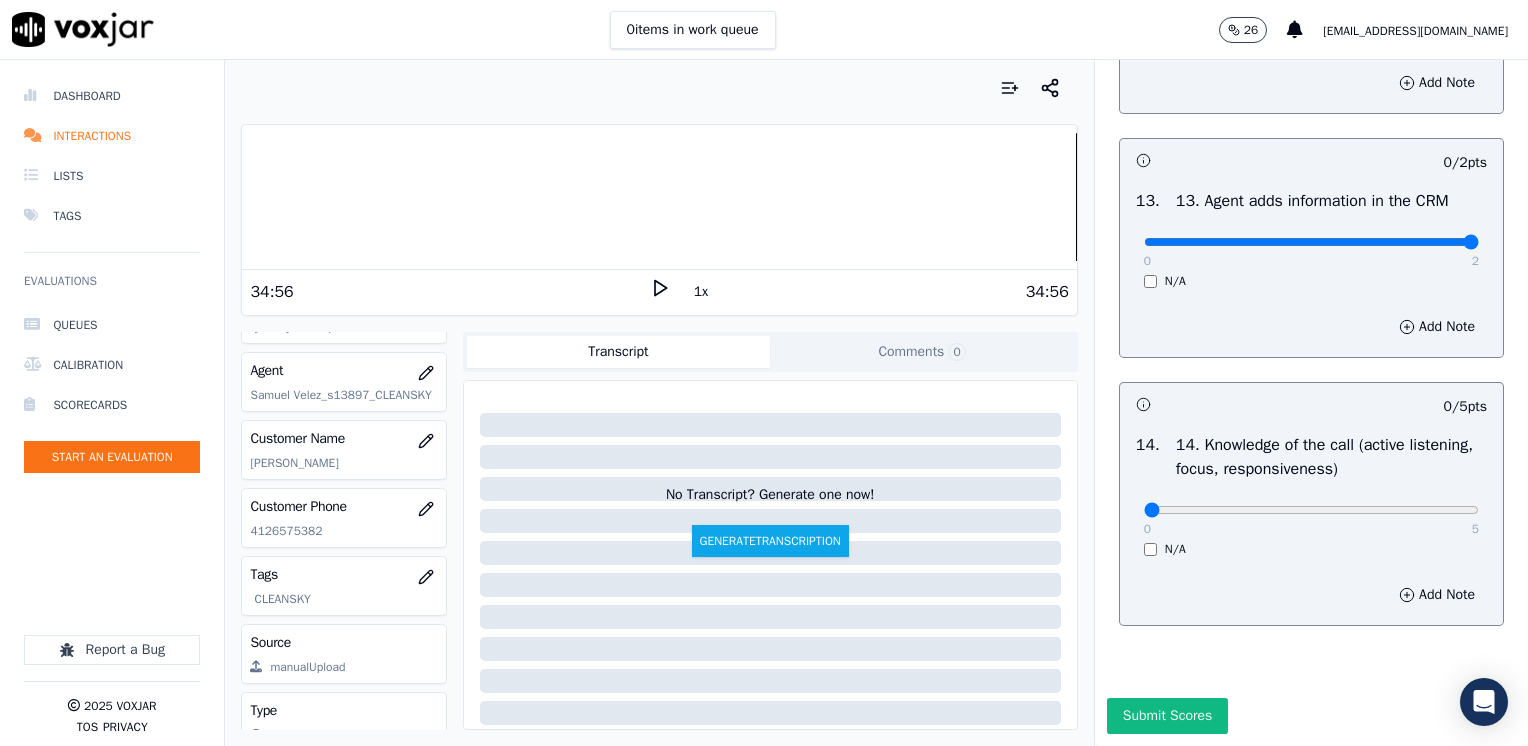 drag, startPoint x: 1135, startPoint y: 258, endPoint x: 1531, endPoint y: 286, distance: 396.98868 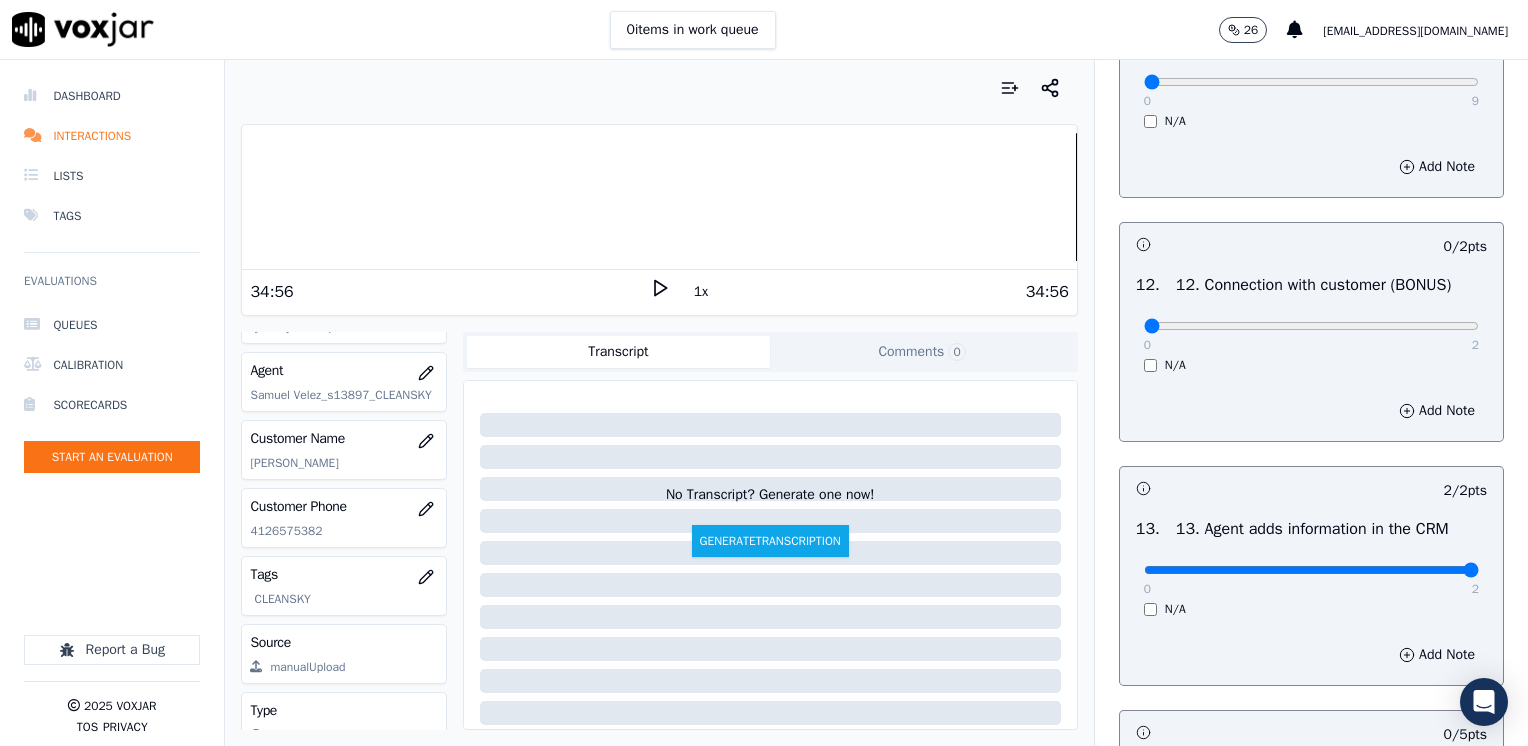 scroll, scrollTop: 3100, scrollLeft: 0, axis: vertical 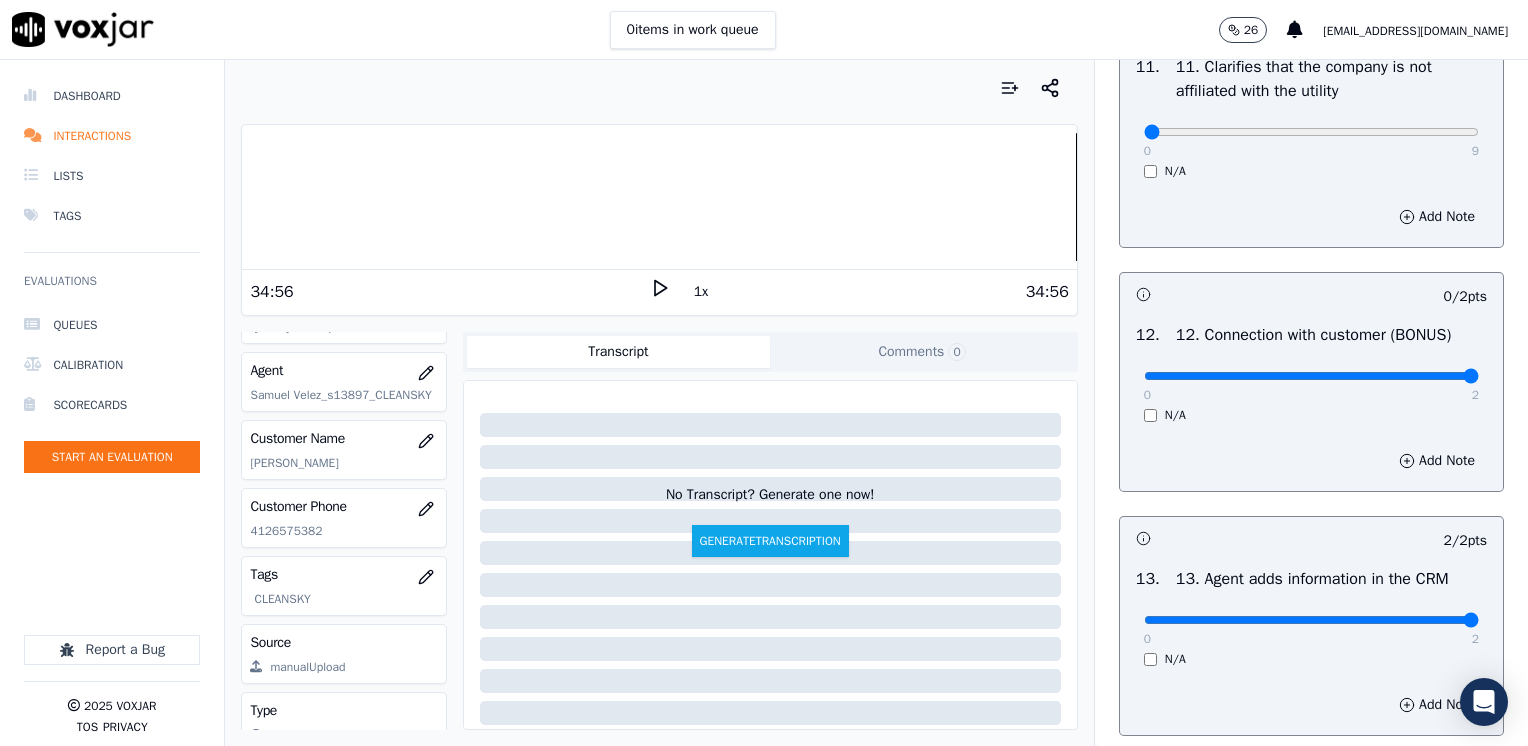 drag, startPoint x: 1131, startPoint y: 417, endPoint x: 1524, endPoint y: 426, distance: 393.10303 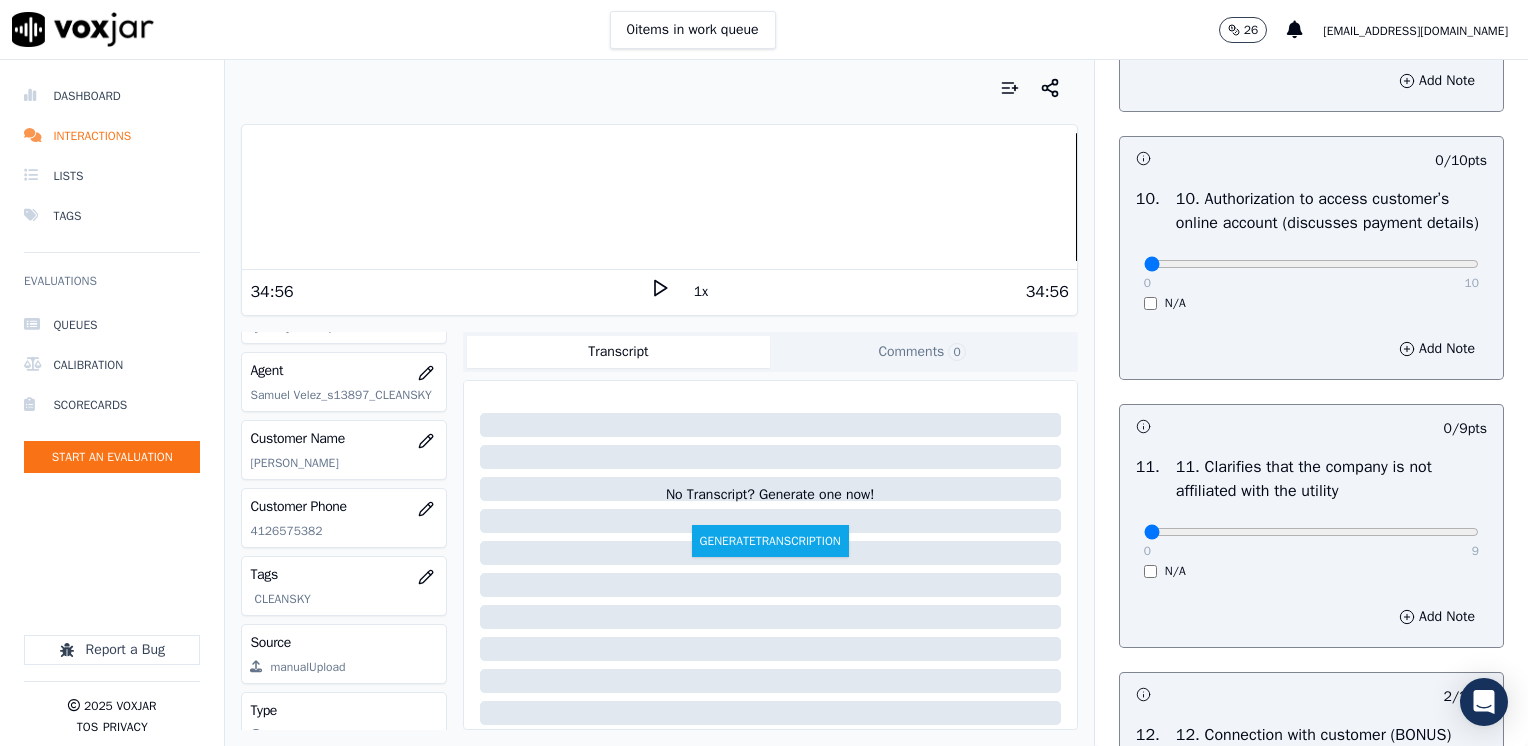 scroll, scrollTop: 2500, scrollLeft: 0, axis: vertical 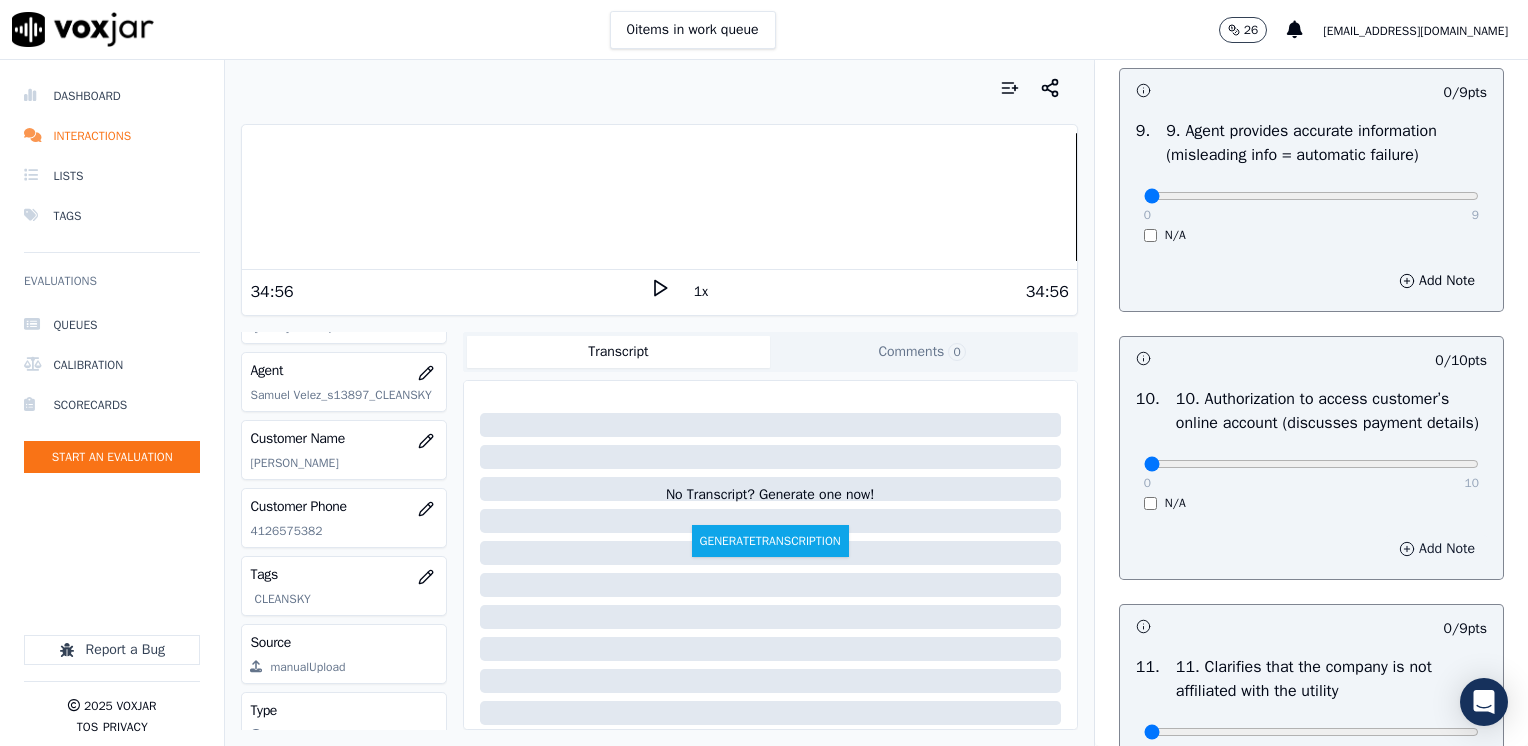 click on "Add Note" at bounding box center [1437, 549] 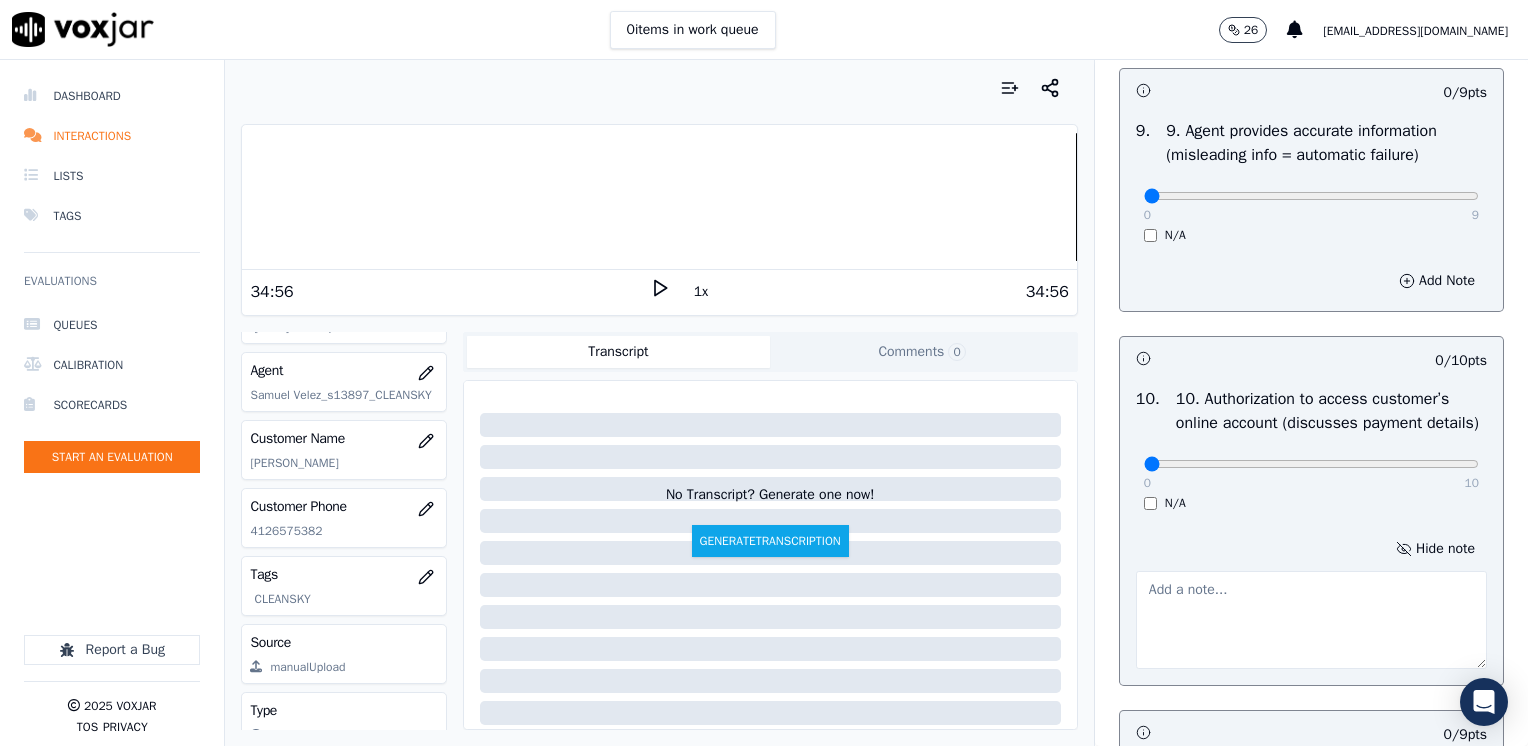 click at bounding box center (1311, 620) 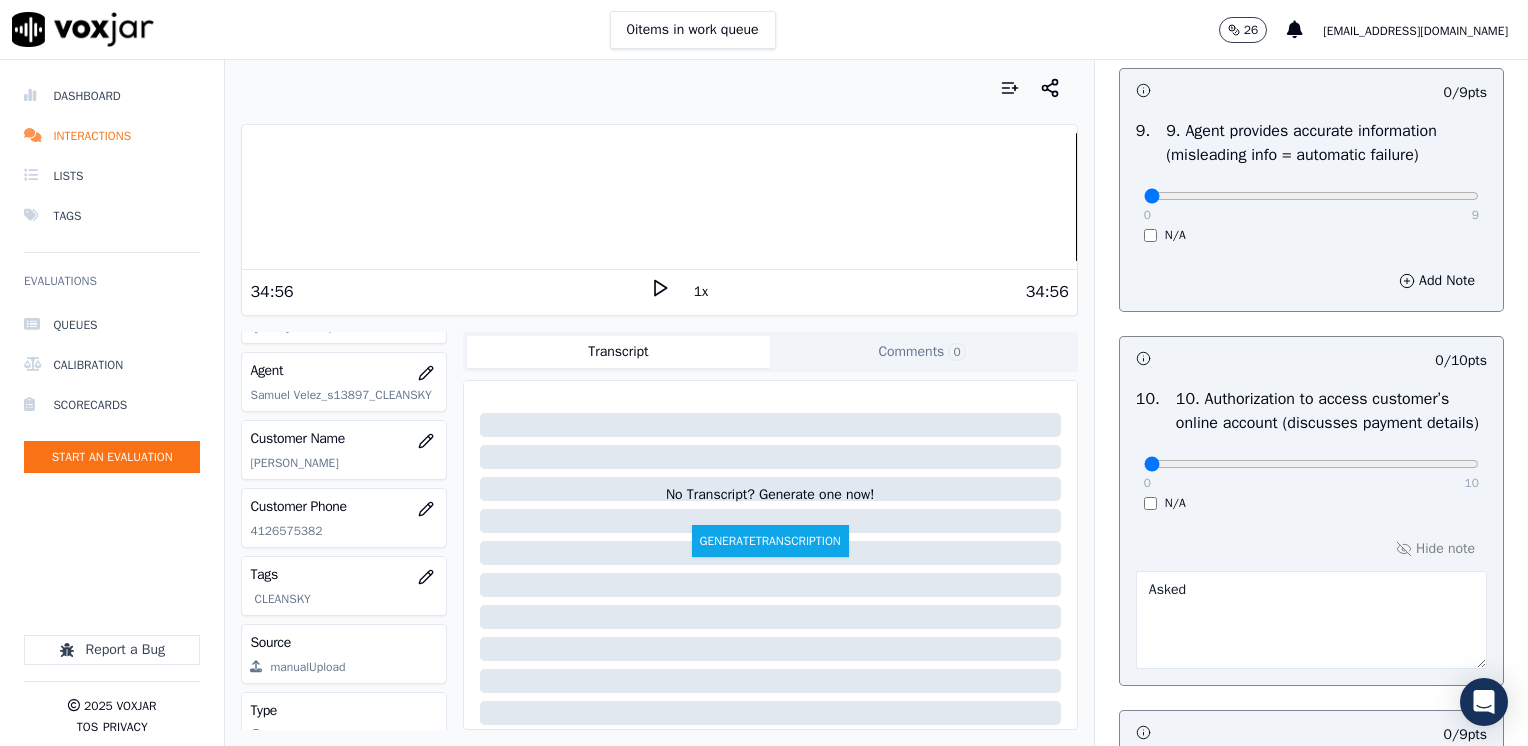 click on "Asked" at bounding box center [1311, 620] 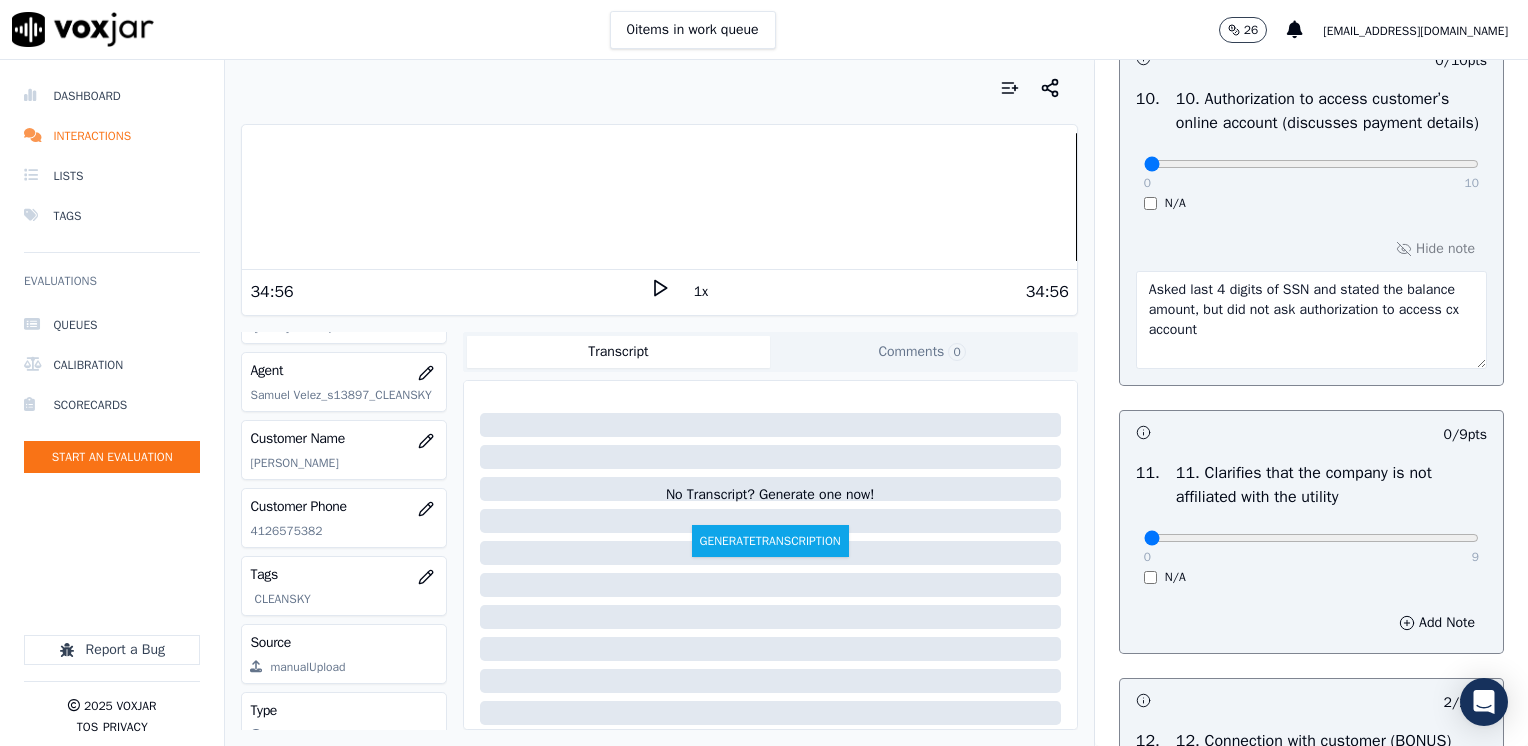 scroll, scrollTop: 2900, scrollLeft: 0, axis: vertical 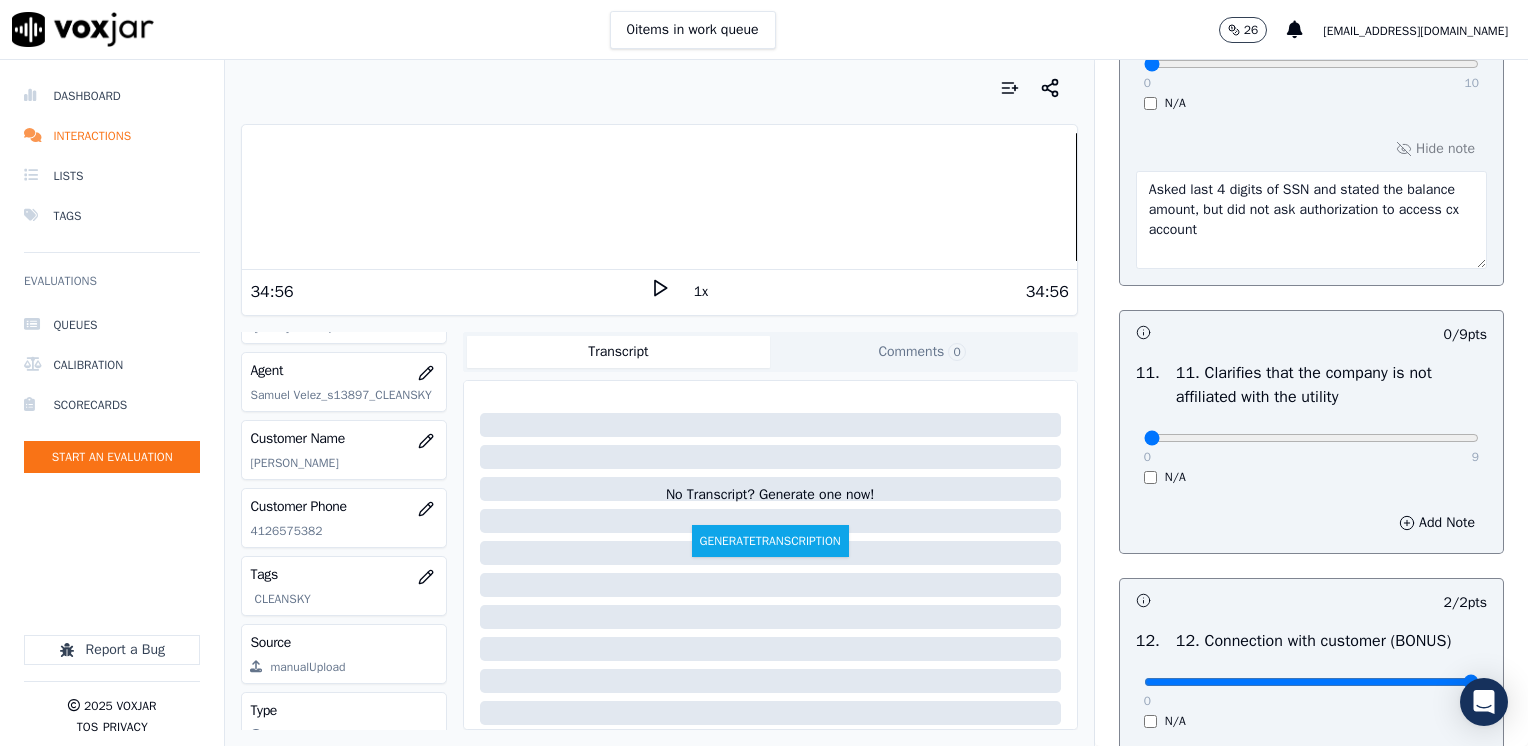 drag, startPoint x: 1126, startPoint y: 490, endPoint x: 1467, endPoint y: 497, distance: 341.07184 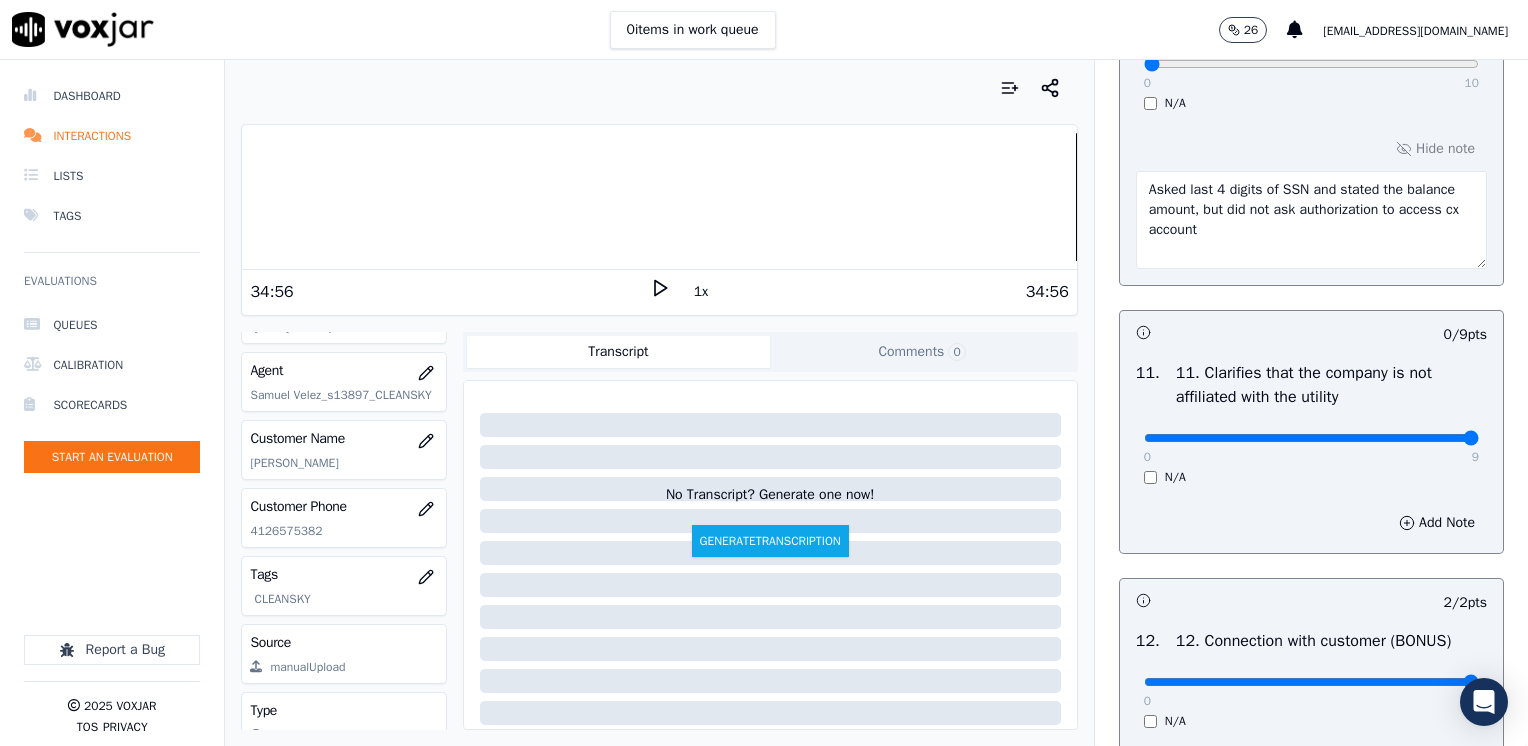 drag, startPoint x: 1132, startPoint y: 477, endPoint x: 1500, endPoint y: 474, distance: 368.01224 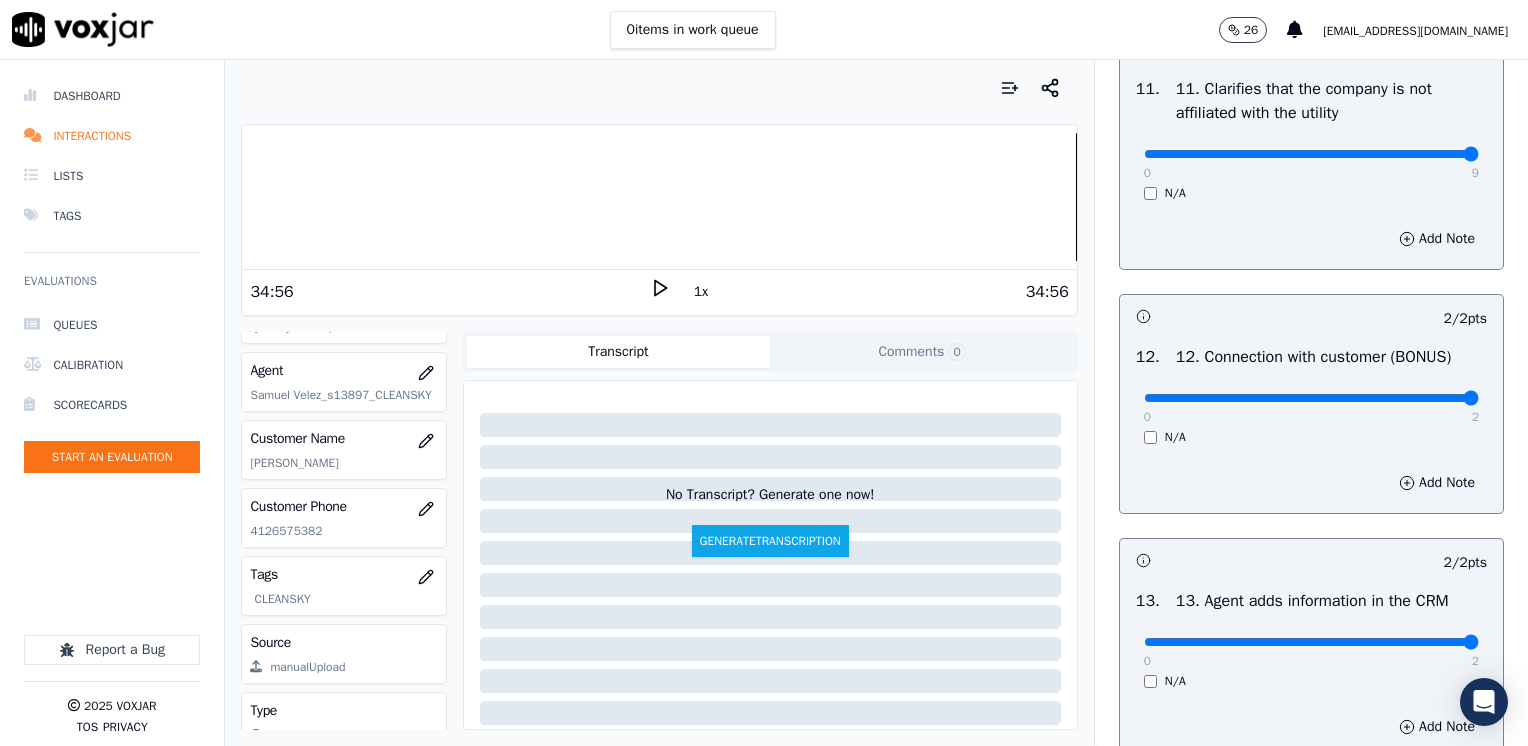 scroll, scrollTop: 3200, scrollLeft: 0, axis: vertical 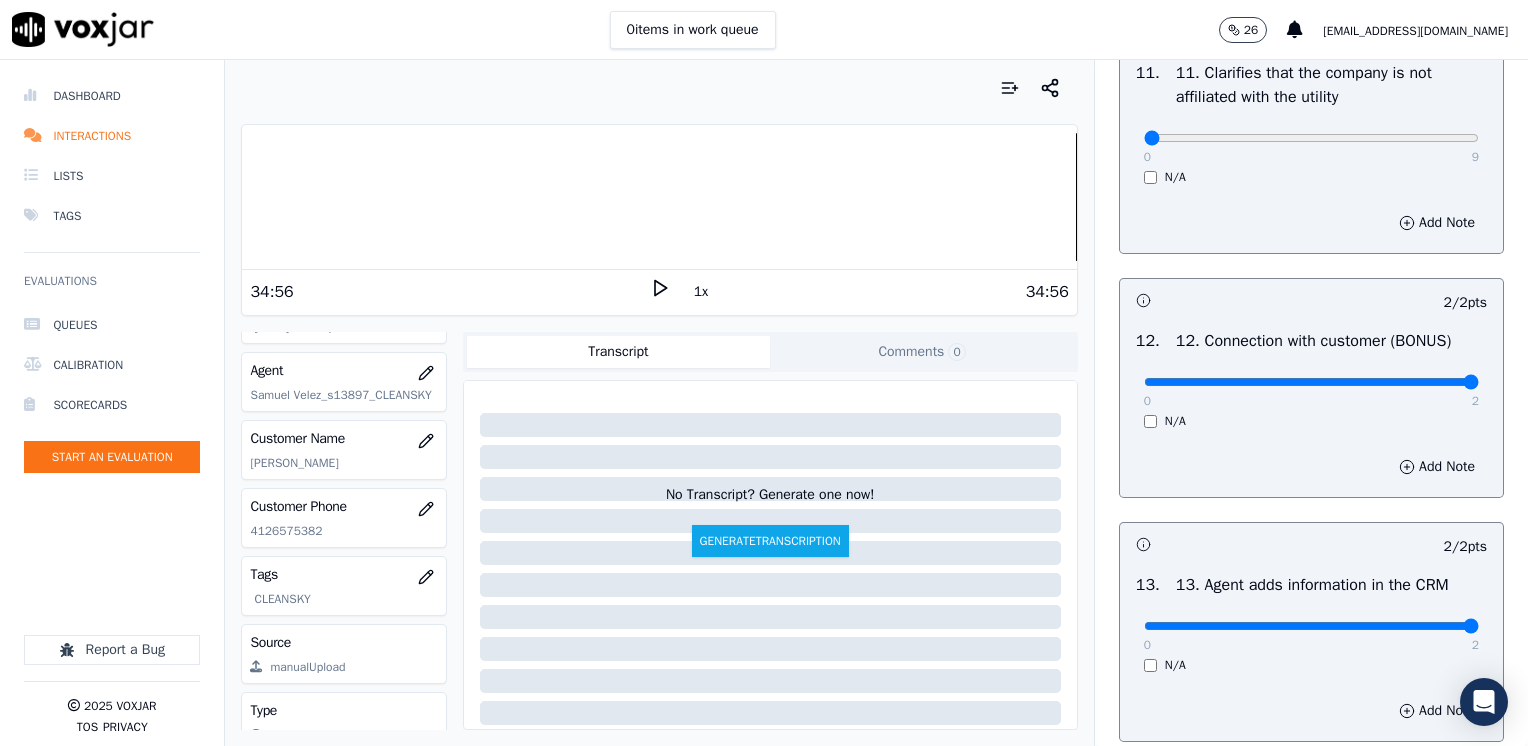 drag, startPoint x: 1232, startPoint y: 181, endPoint x: 1077, endPoint y: 181, distance: 155 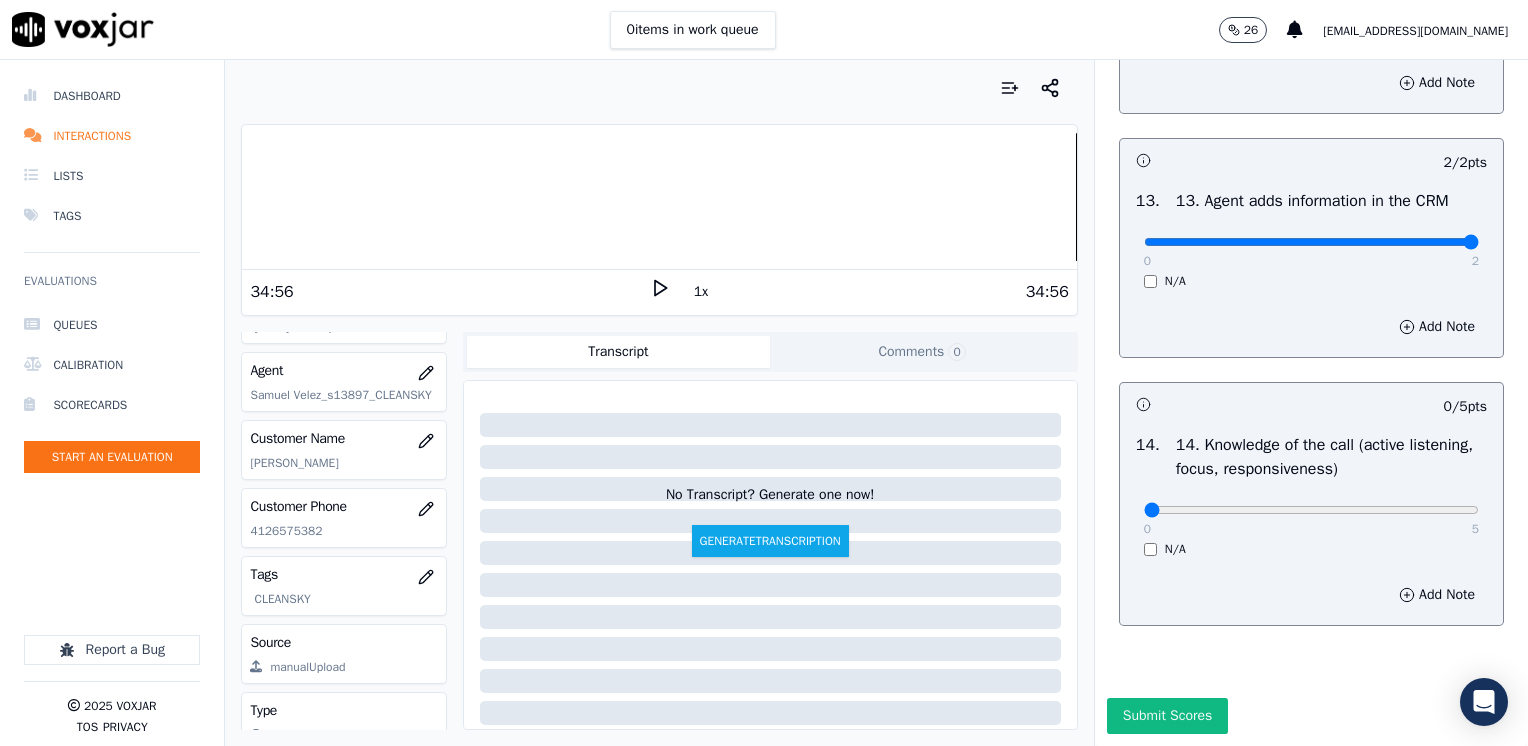 scroll, scrollTop: 3670, scrollLeft: 0, axis: vertical 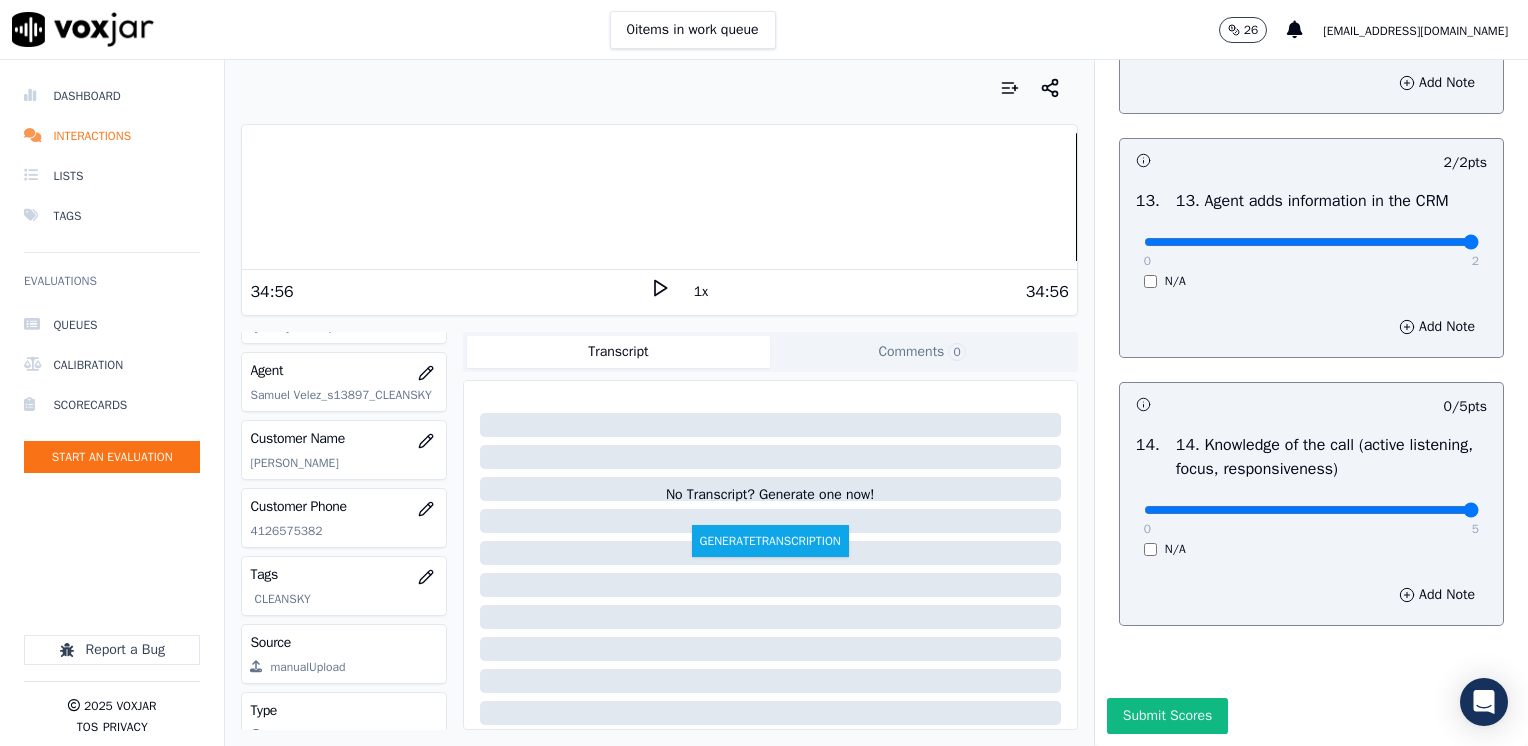 drag, startPoint x: 1130, startPoint y: 467, endPoint x: 1531, endPoint y: 467, distance: 401 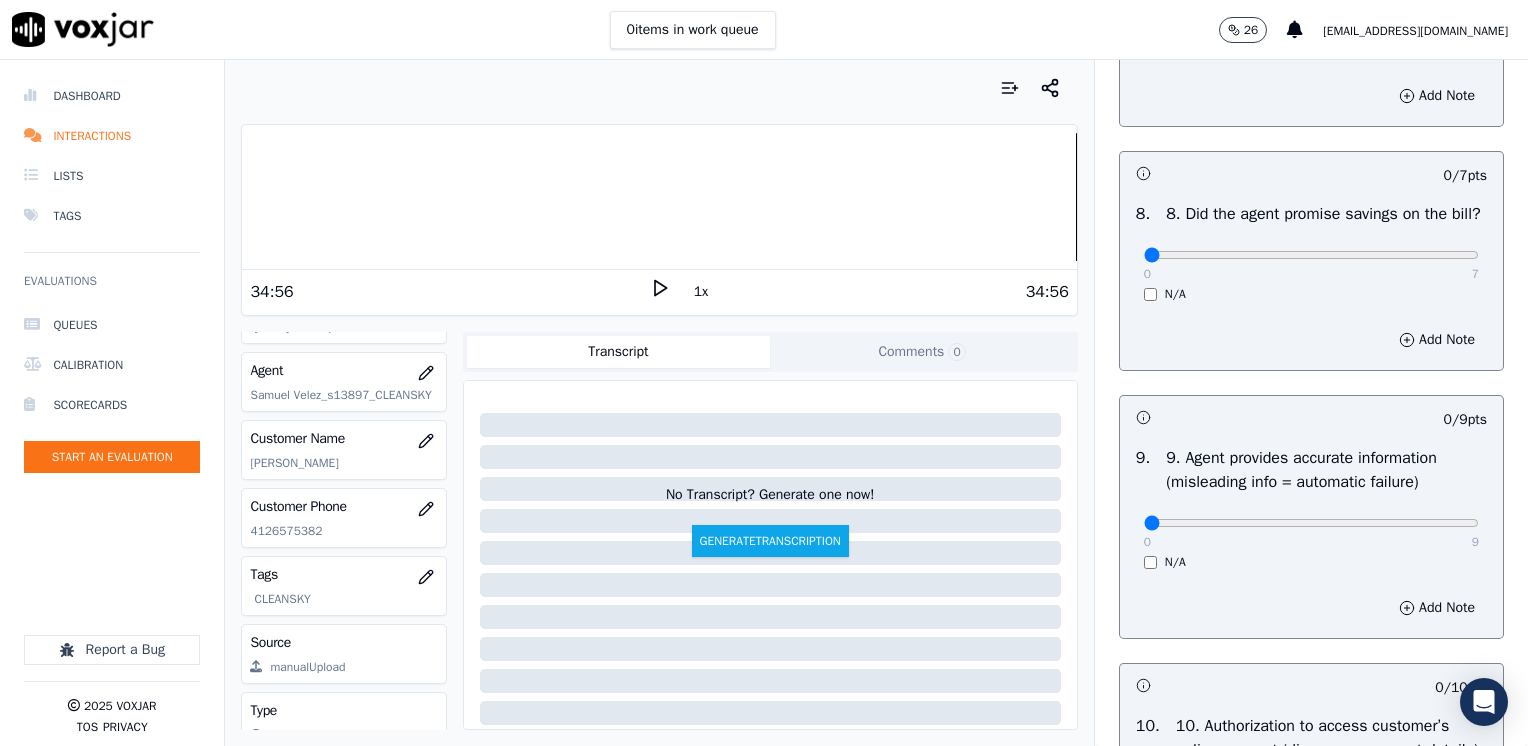 scroll, scrollTop: 2070, scrollLeft: 0, axis: vertical 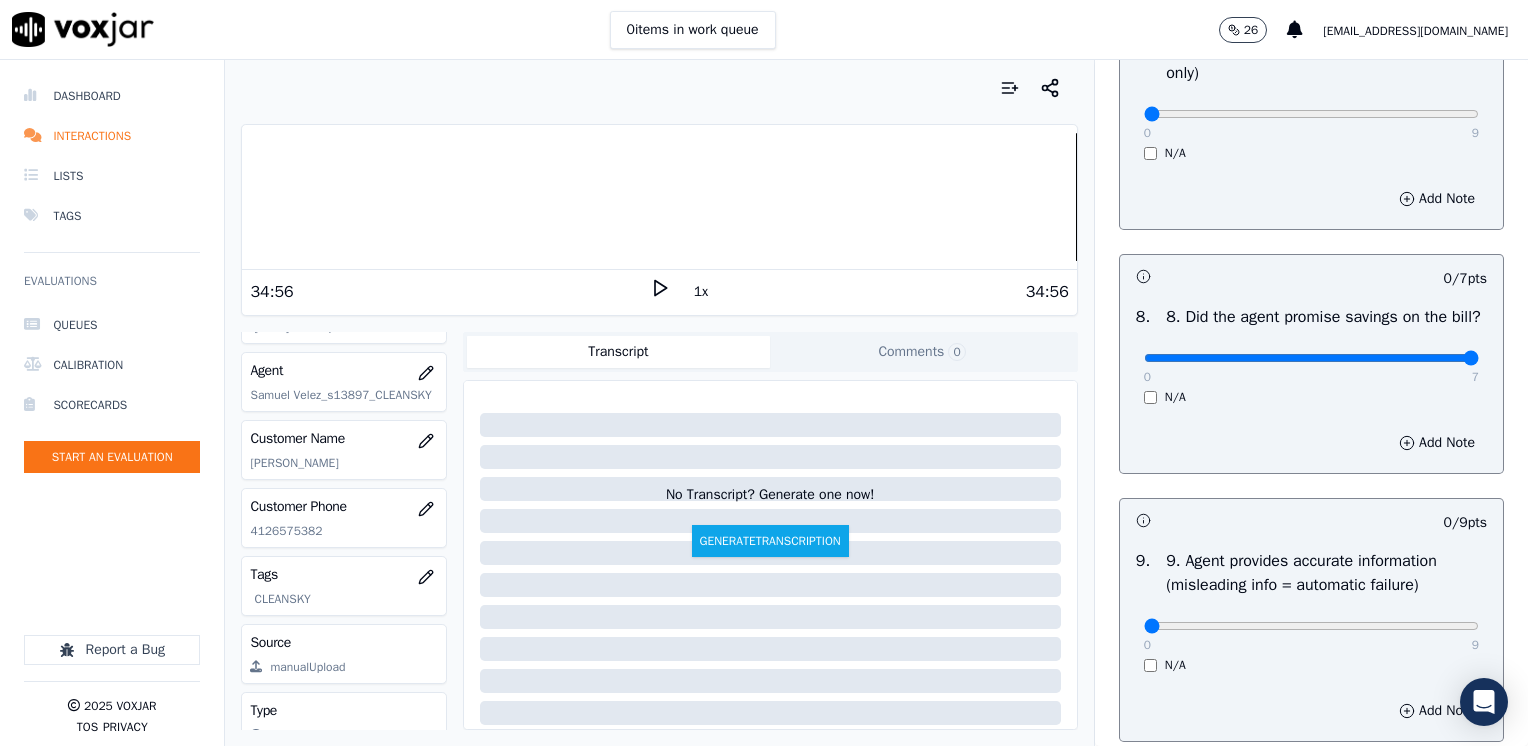 drag, startPoint x: 1131, startPoint y: 374, endPoint x: 1524, endPoint y: 375, distance: 393.00128 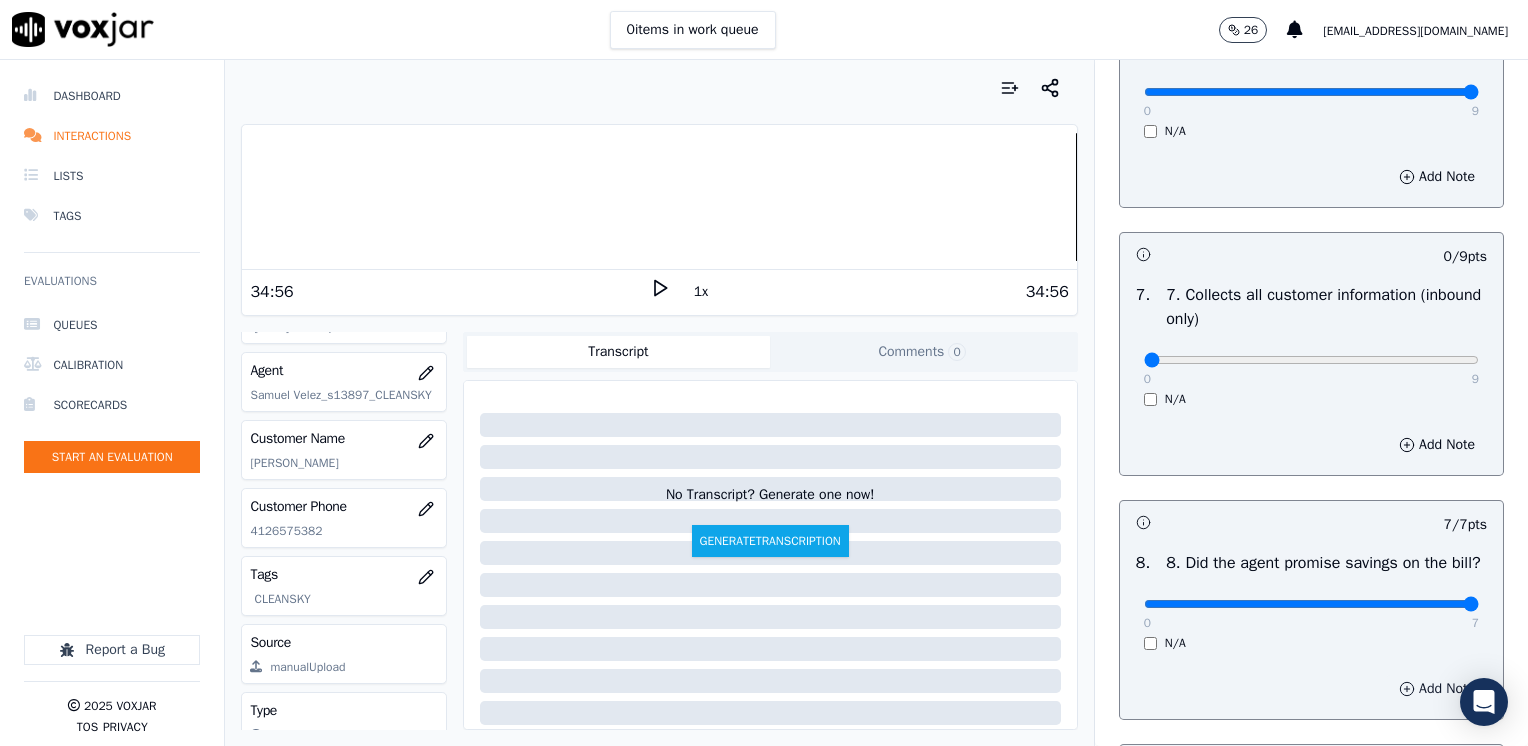 scroll, scrollTop: 1770, scrollLeft: 0, axis: vertical 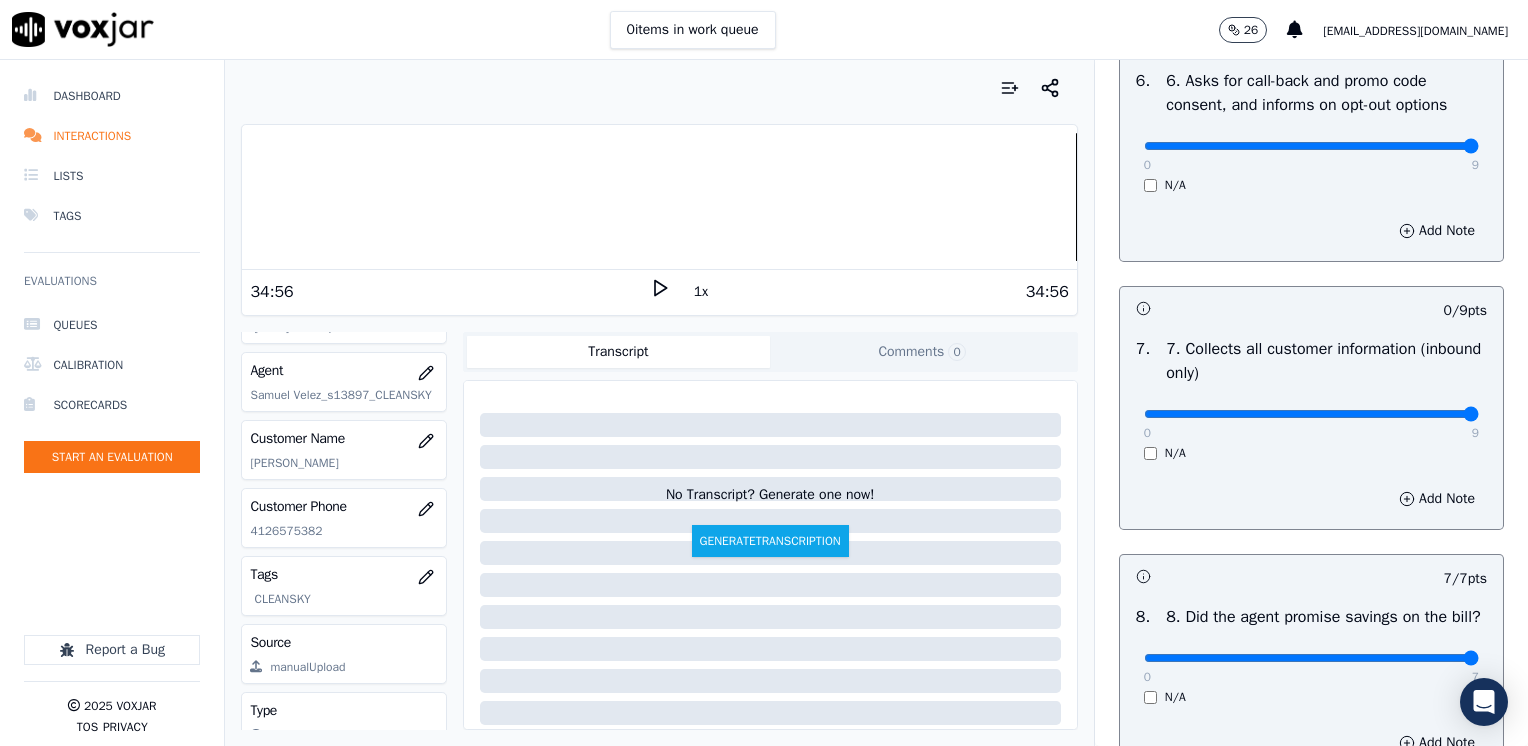 drag, startPoint x: 1147, startPoint y: 413, endPoint x: 1489, endPoint y: 410, distance: 342.01315 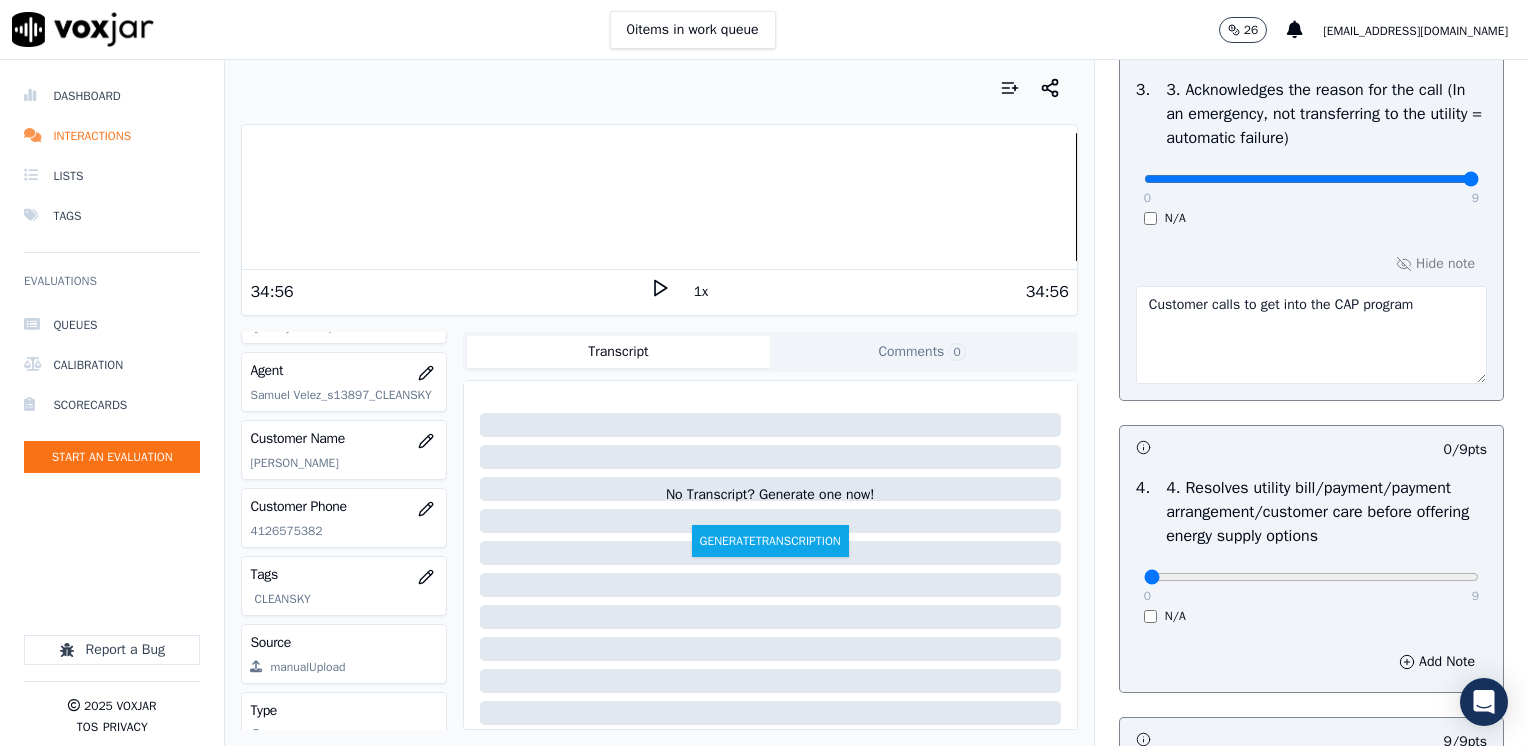 scroll, scrollTop: 970, scrollLeft: 0, axis: vertical 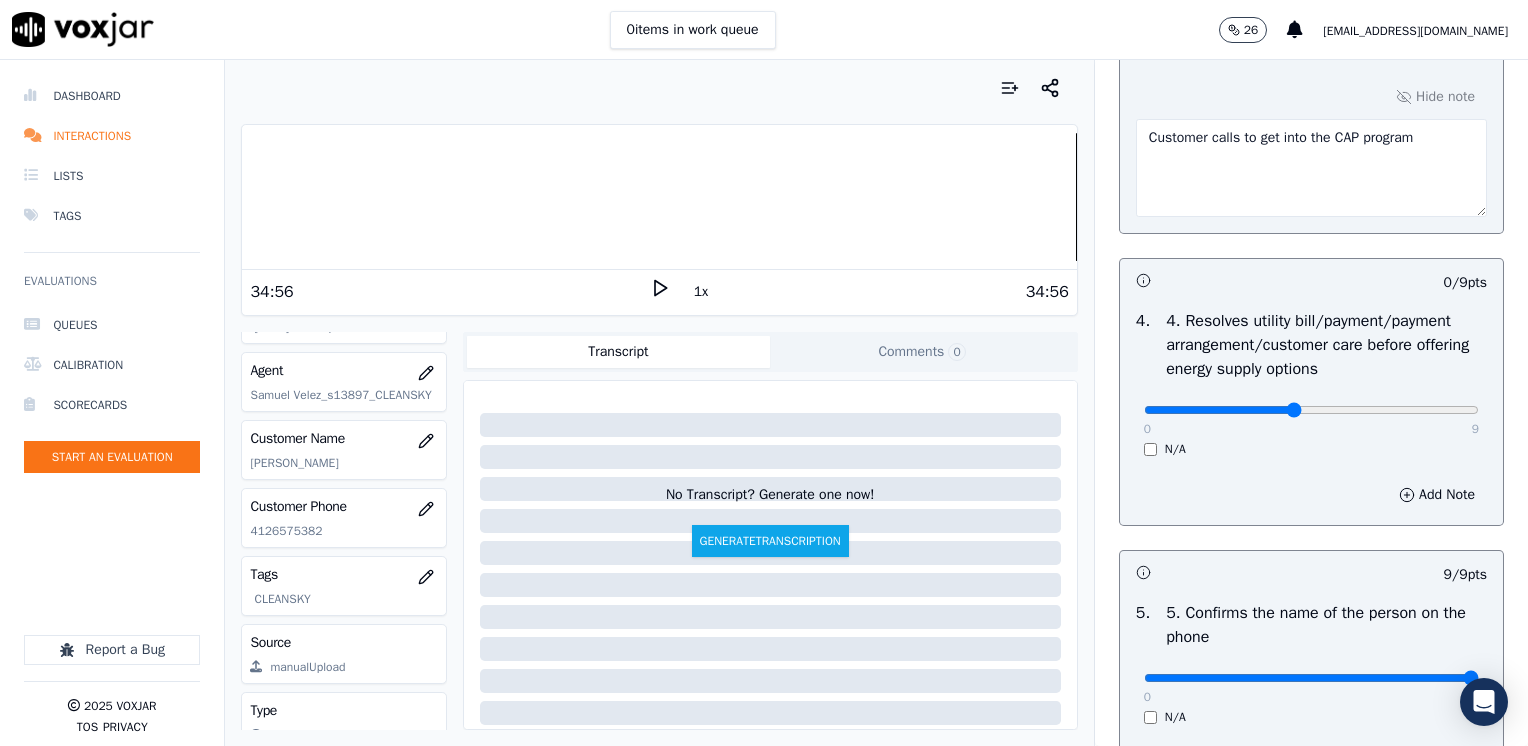 click at bounding box center (1311, -654) 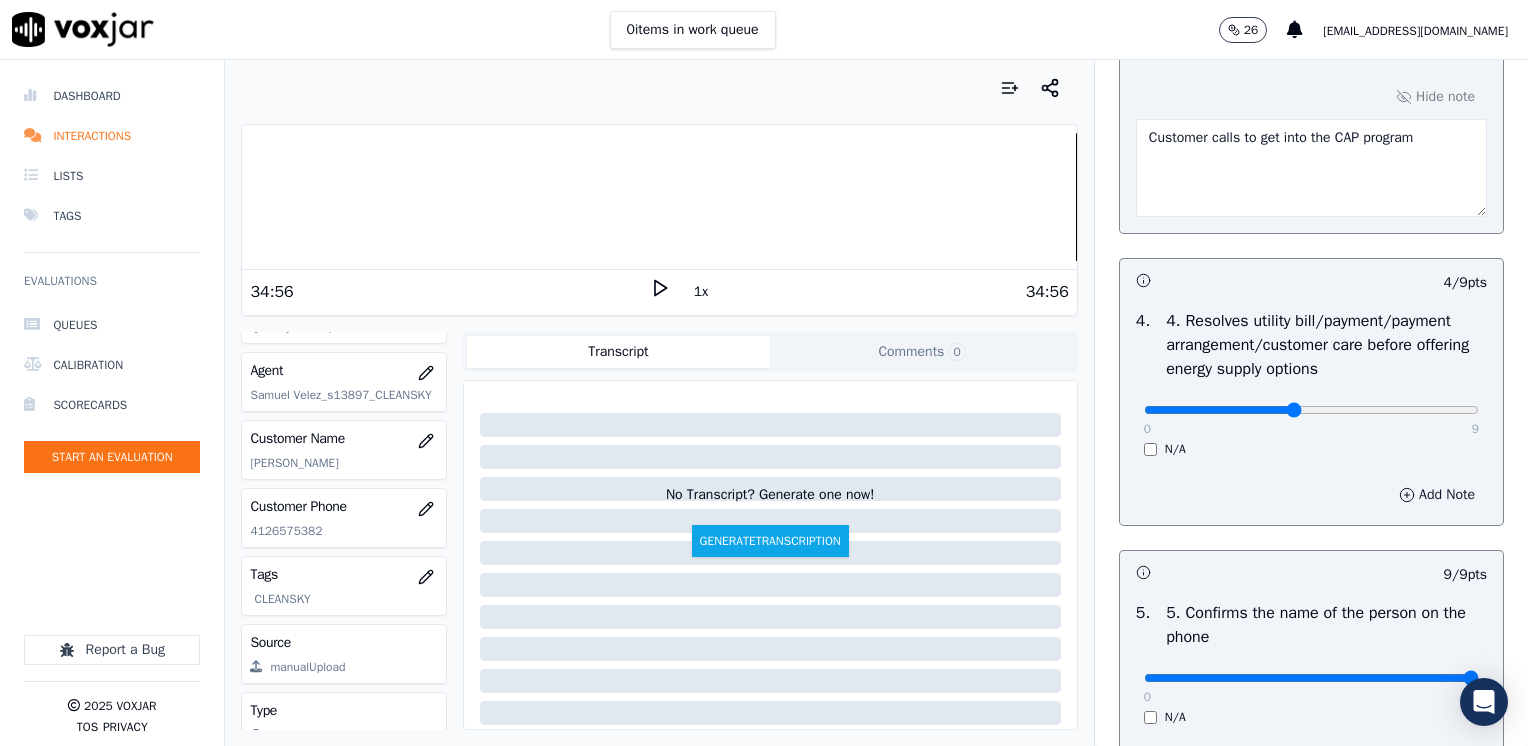 click on "Add Note" at bounding box center [1437, 495] 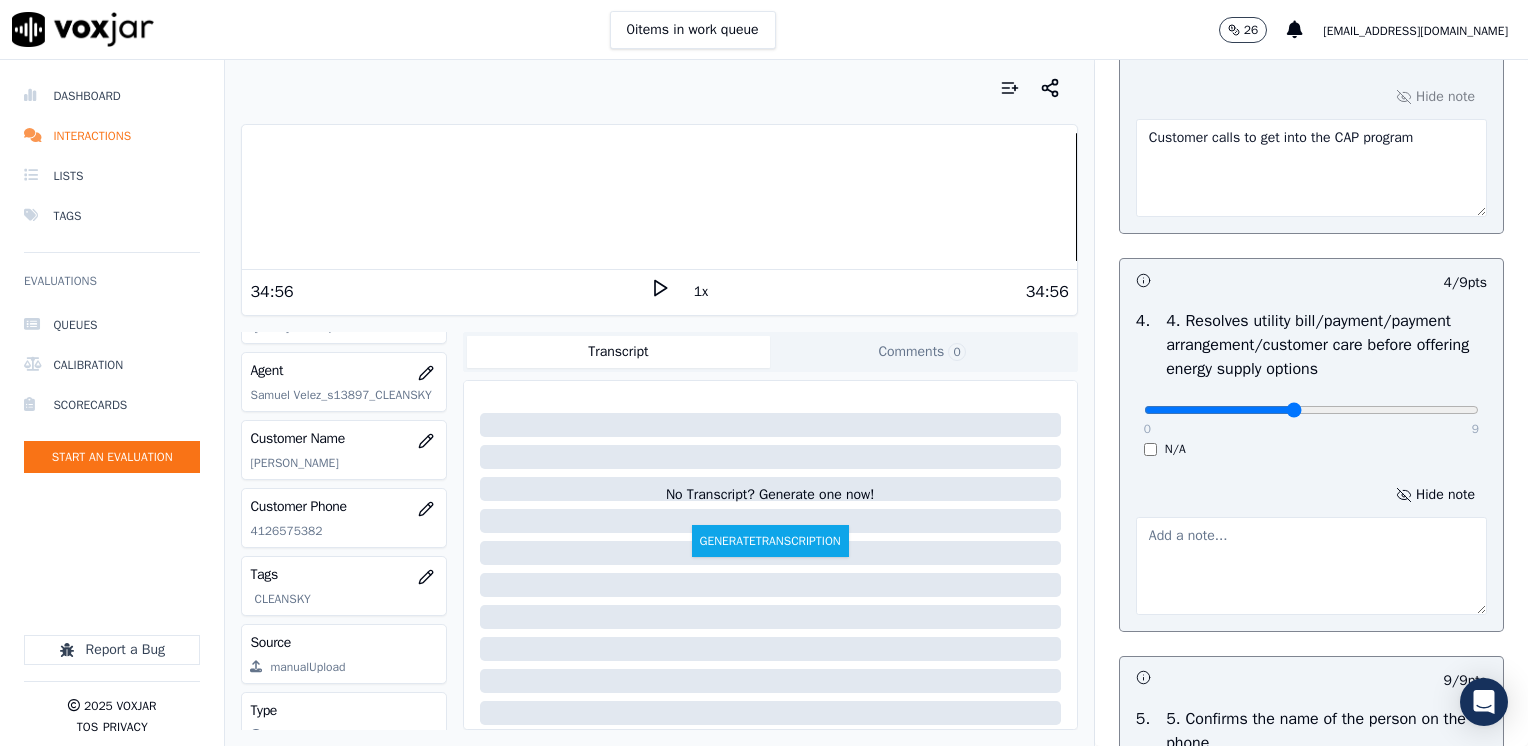 click at bounding box center [1311, 566] 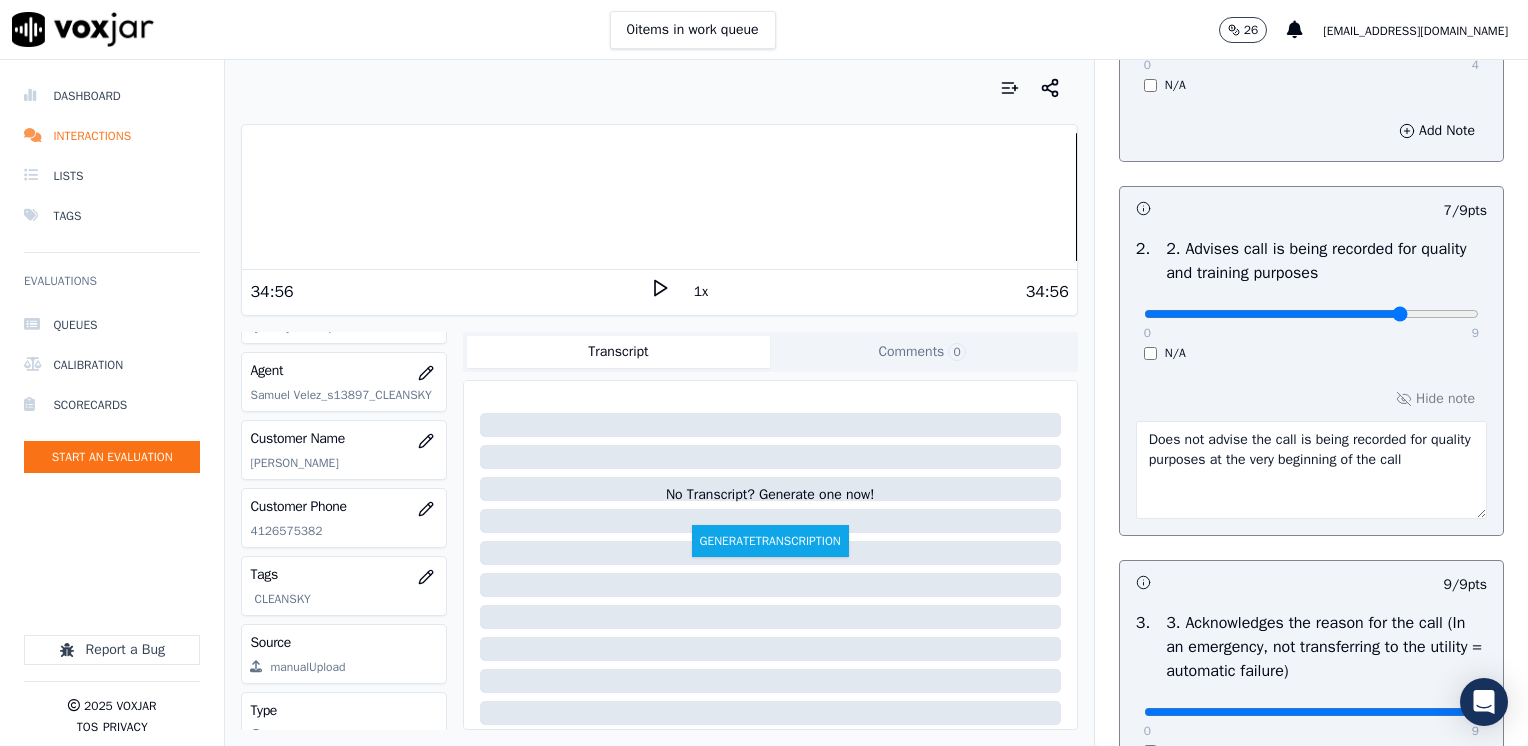 scroll, scrollTop: 0, scrollLeft: 0, axis: both 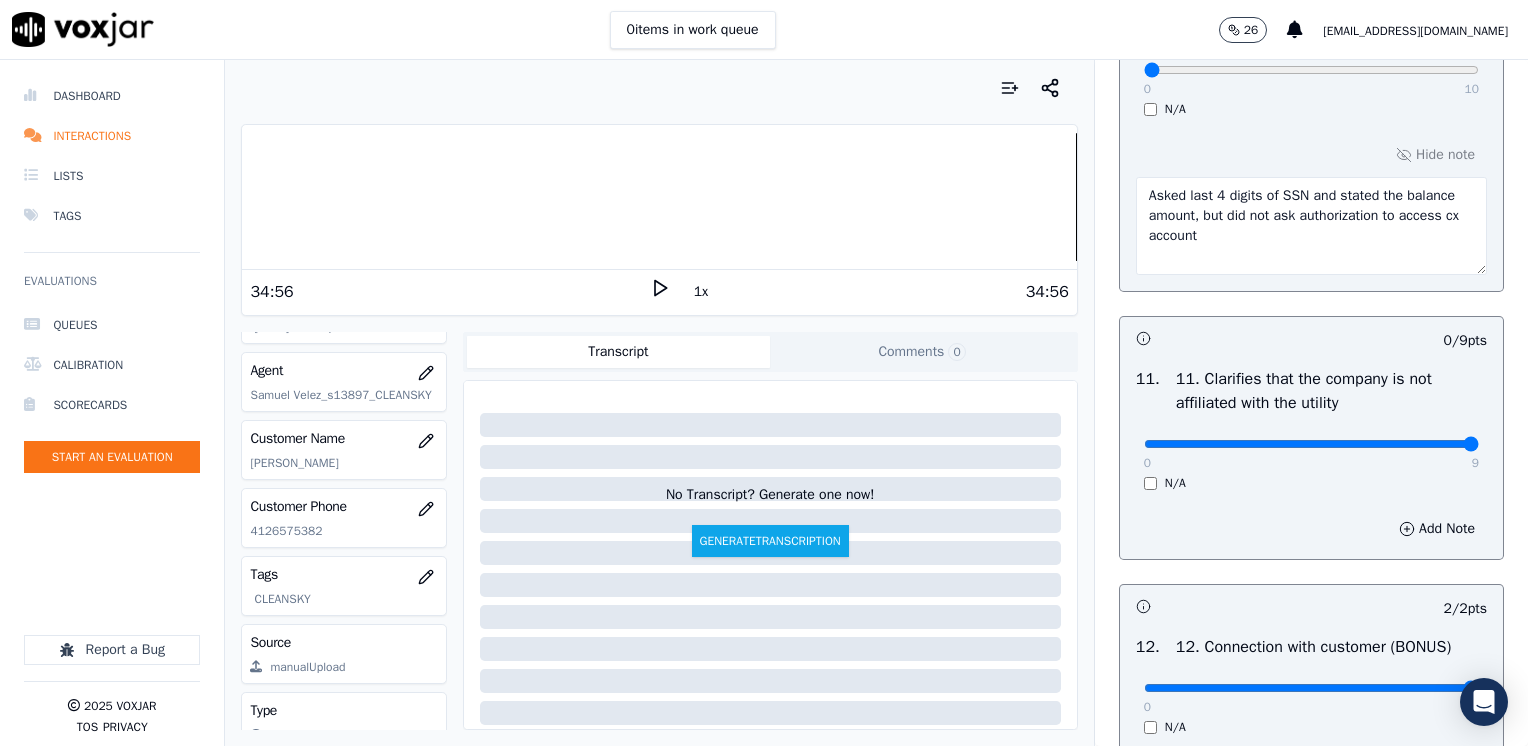 drag, startPoint x: 1128, startPoint y: 485, endPoint x: 1531, endPoint y: 480, distance: 403.031 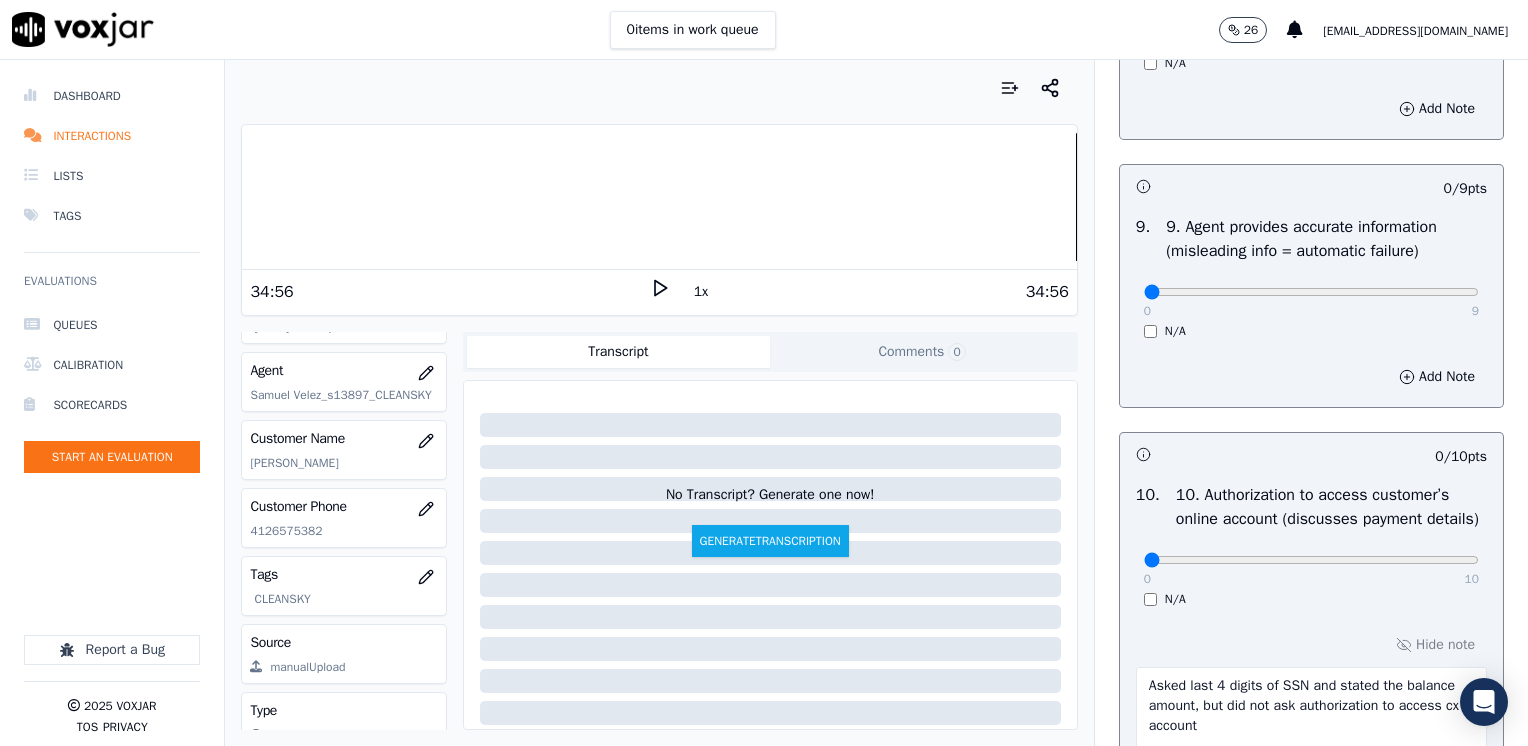 scroll, scrollTop: 2476, scrollLeft: 0, axis: vertical 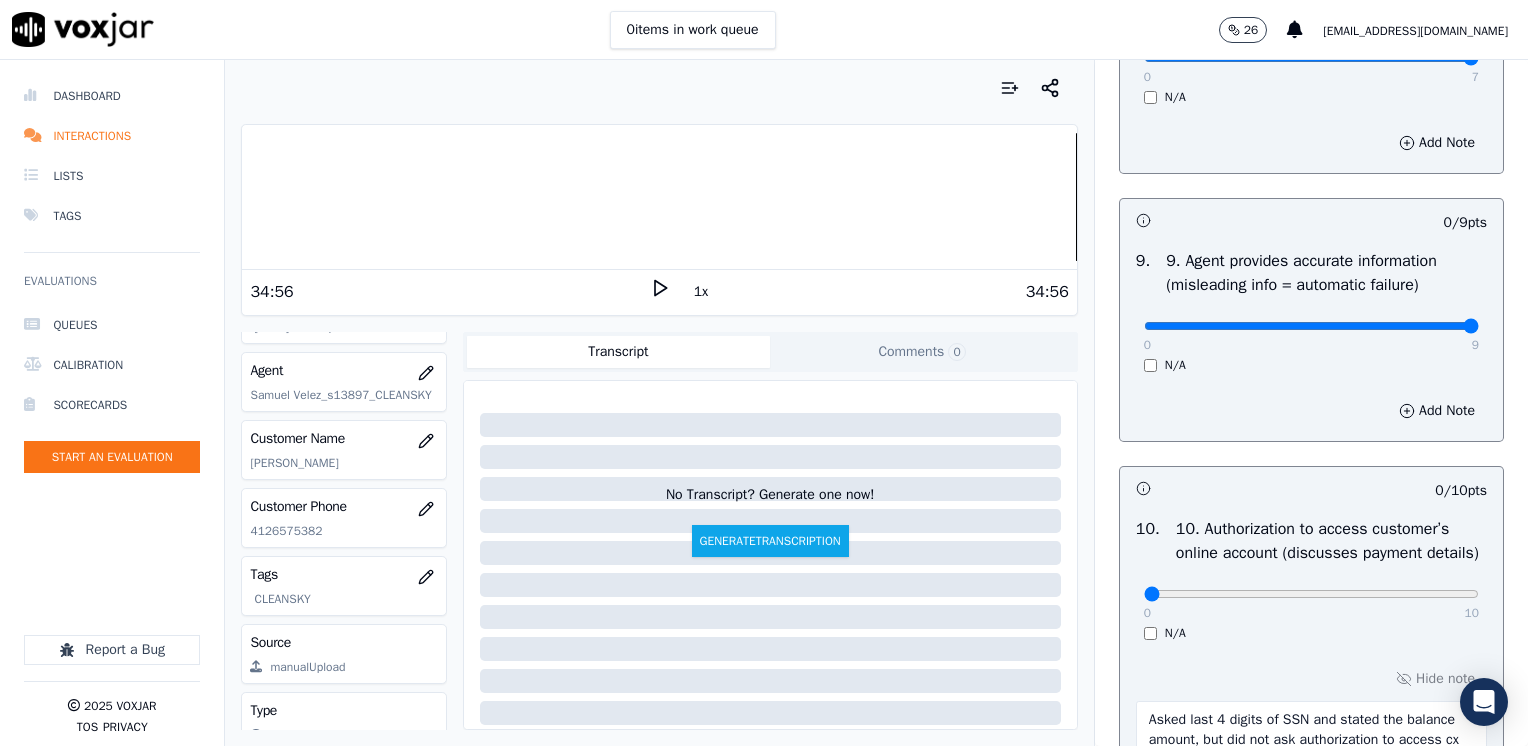 drag, startPoint x: 1136, startPoint y: 350, endPoint x: 1437, endPoint y: 324, distance: 302.12085 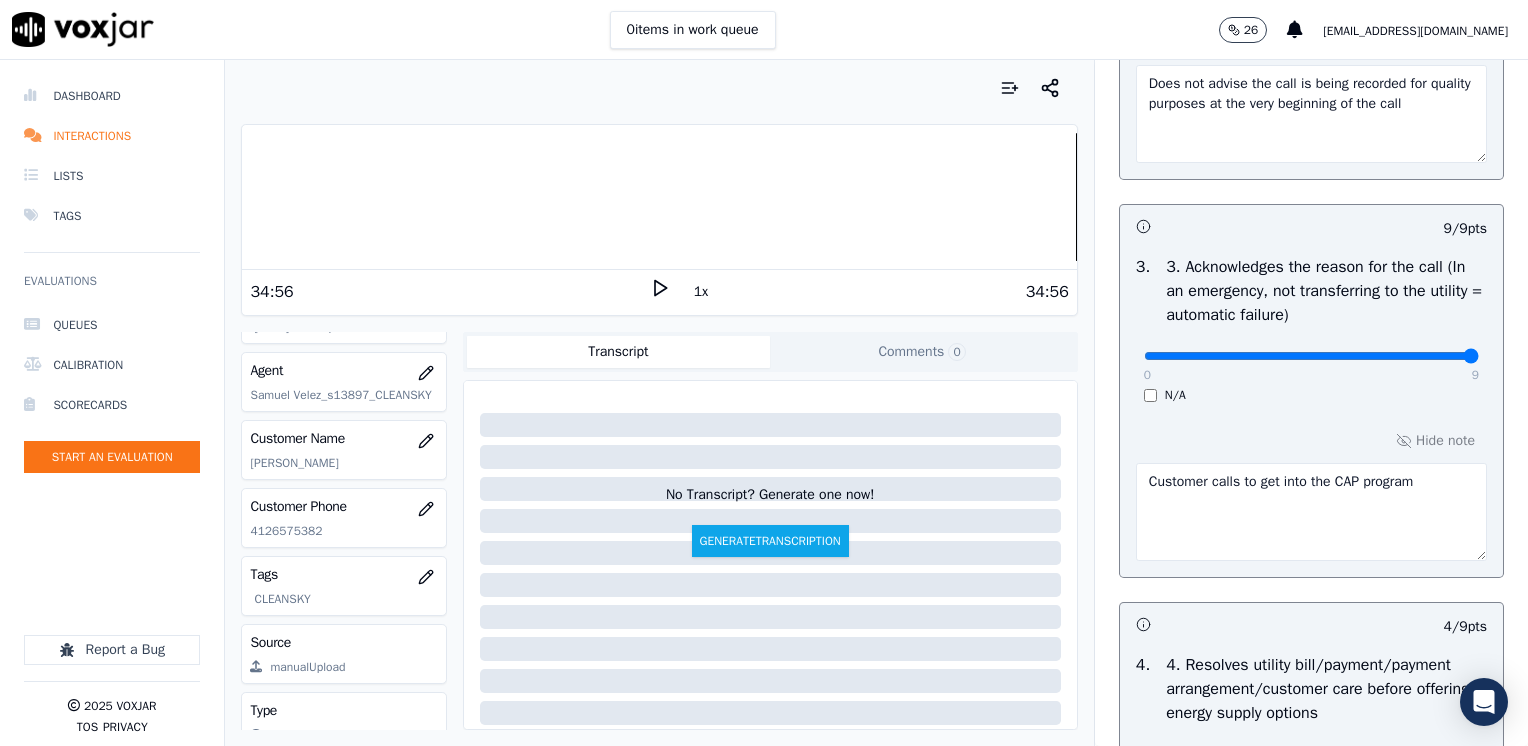 scroll, scrollTop: 576, scrollLeft: 0, axis: vertical 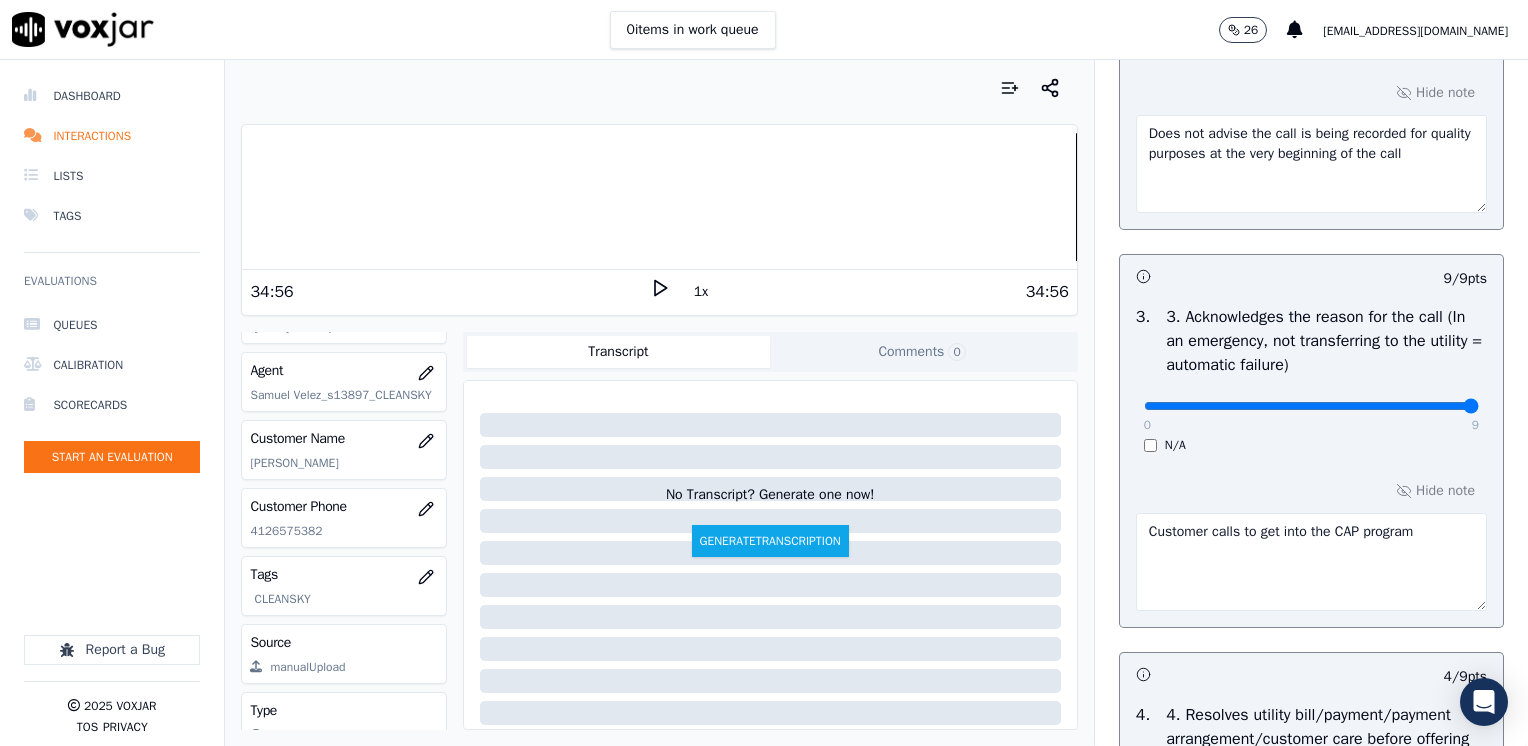 click on "Customer calls to get into the CAP program" at bounding box center [1311, 562] 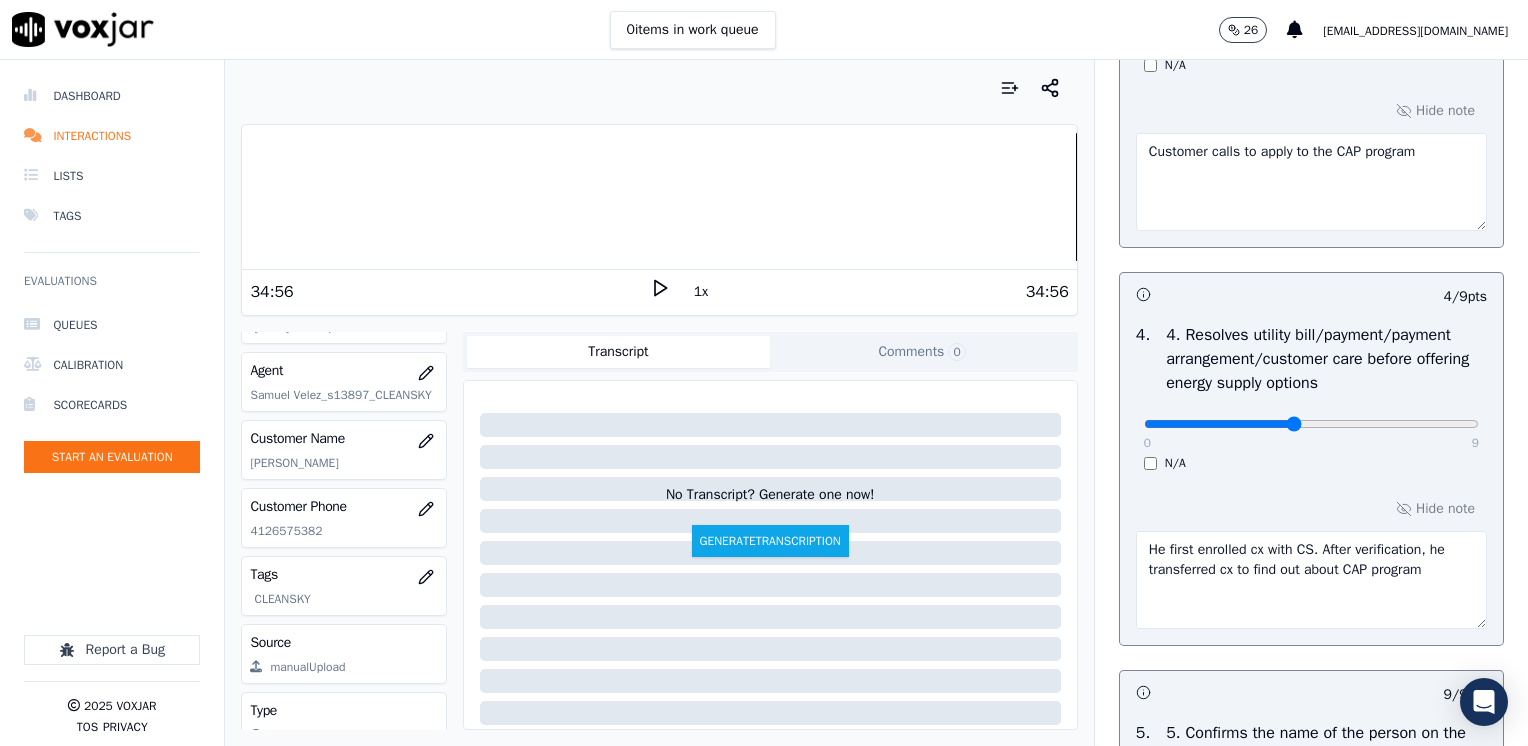 scroll, scrollTop: 976, scrollLeft: 0, axis: vertical 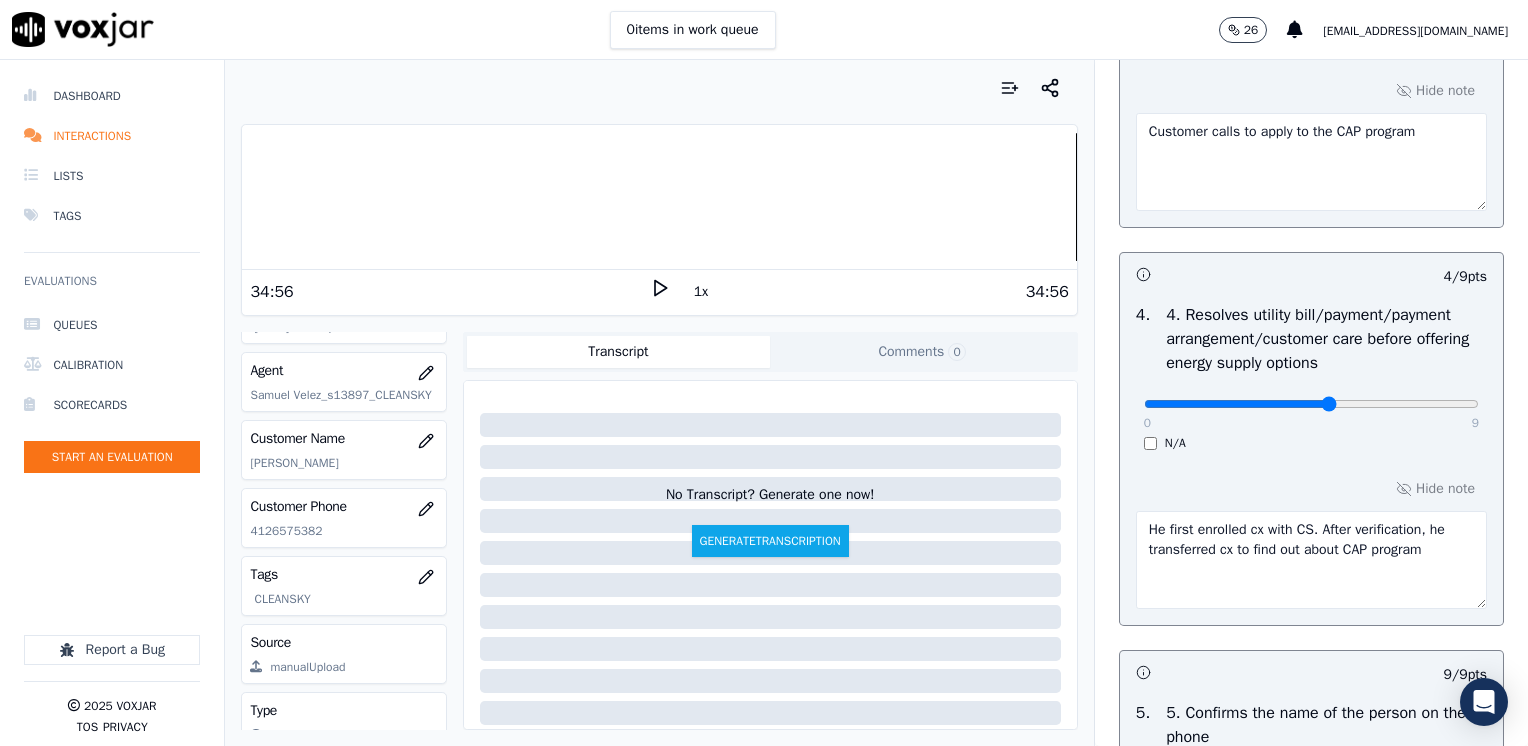 click at bounding box center (1311, -660) 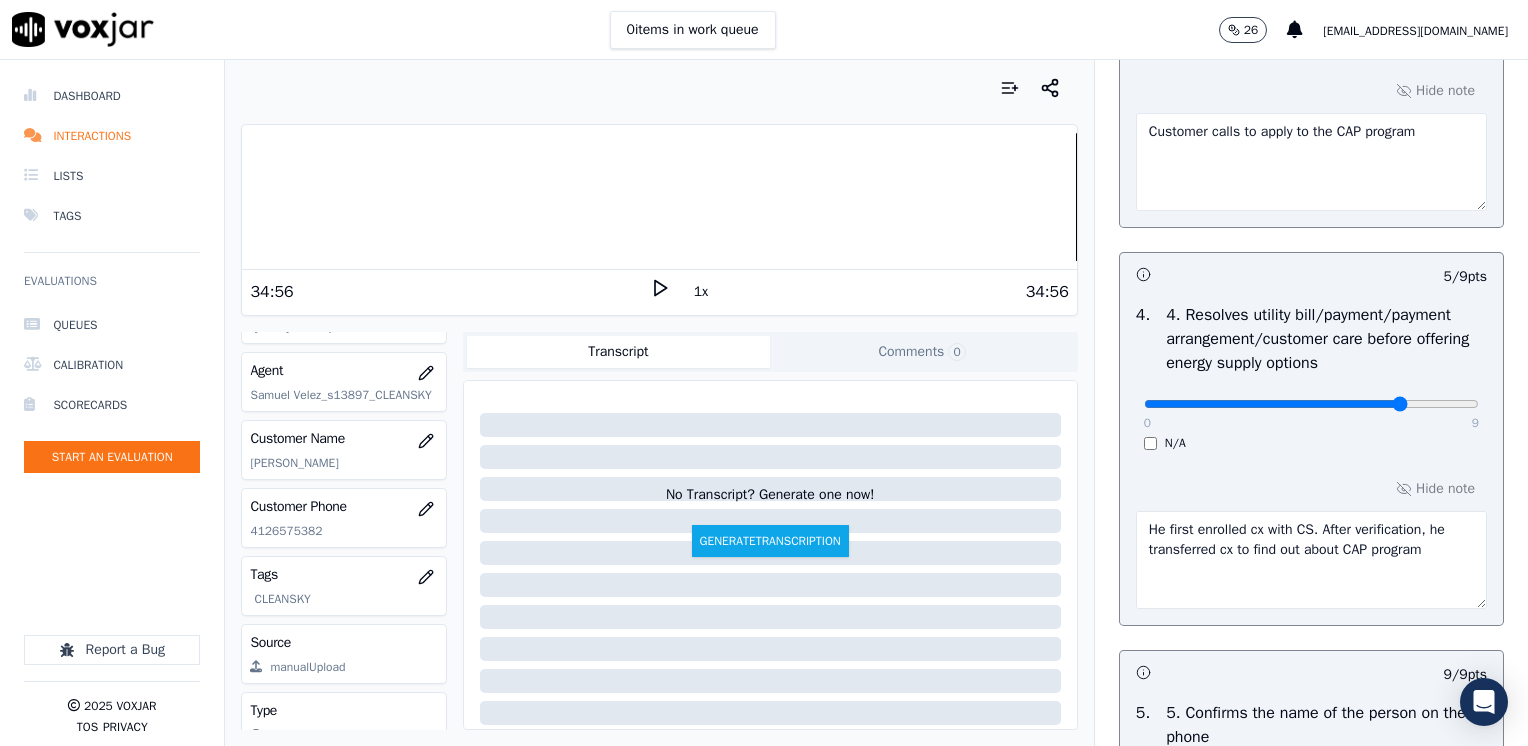 click at bounding box center (1311, -660) 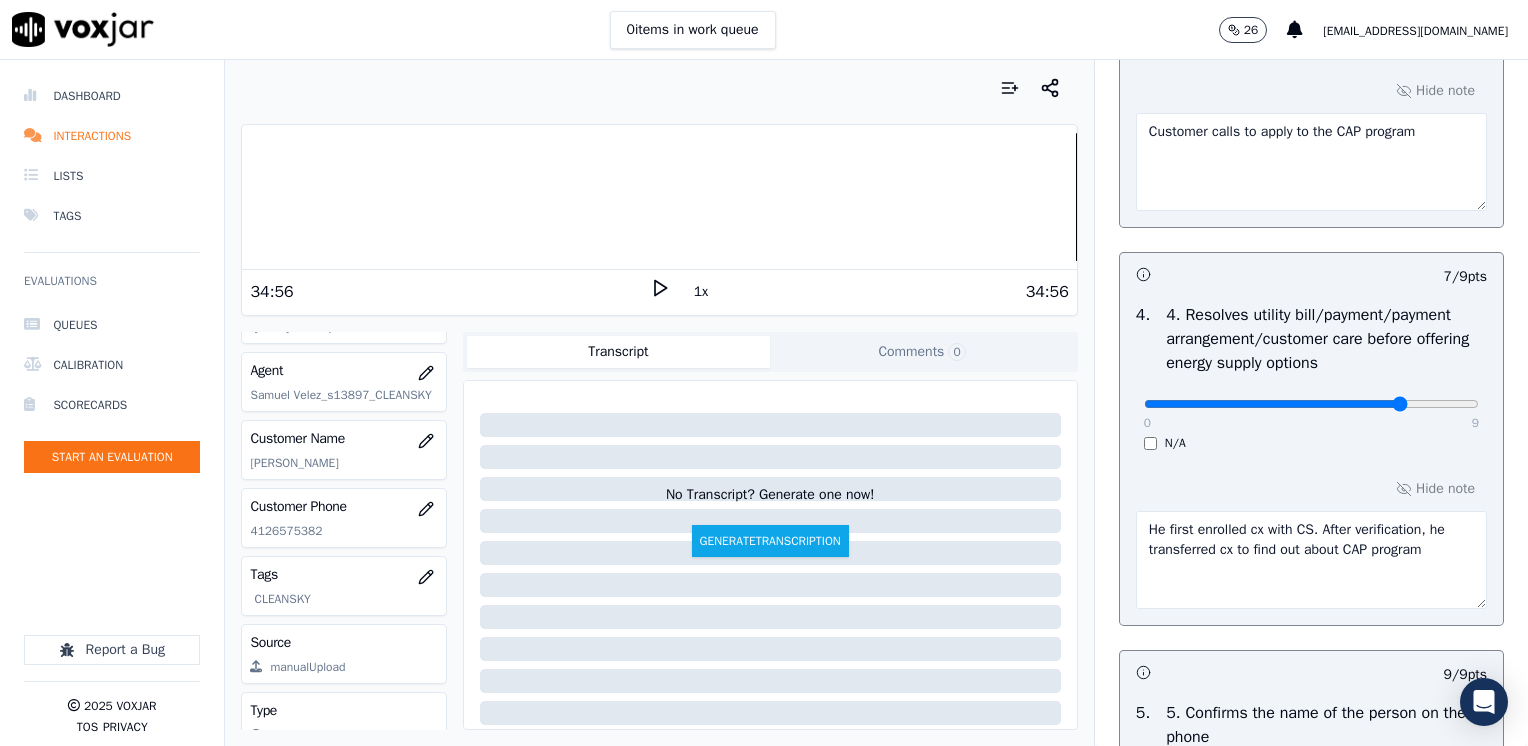 click at bounding box center (1311, -660) 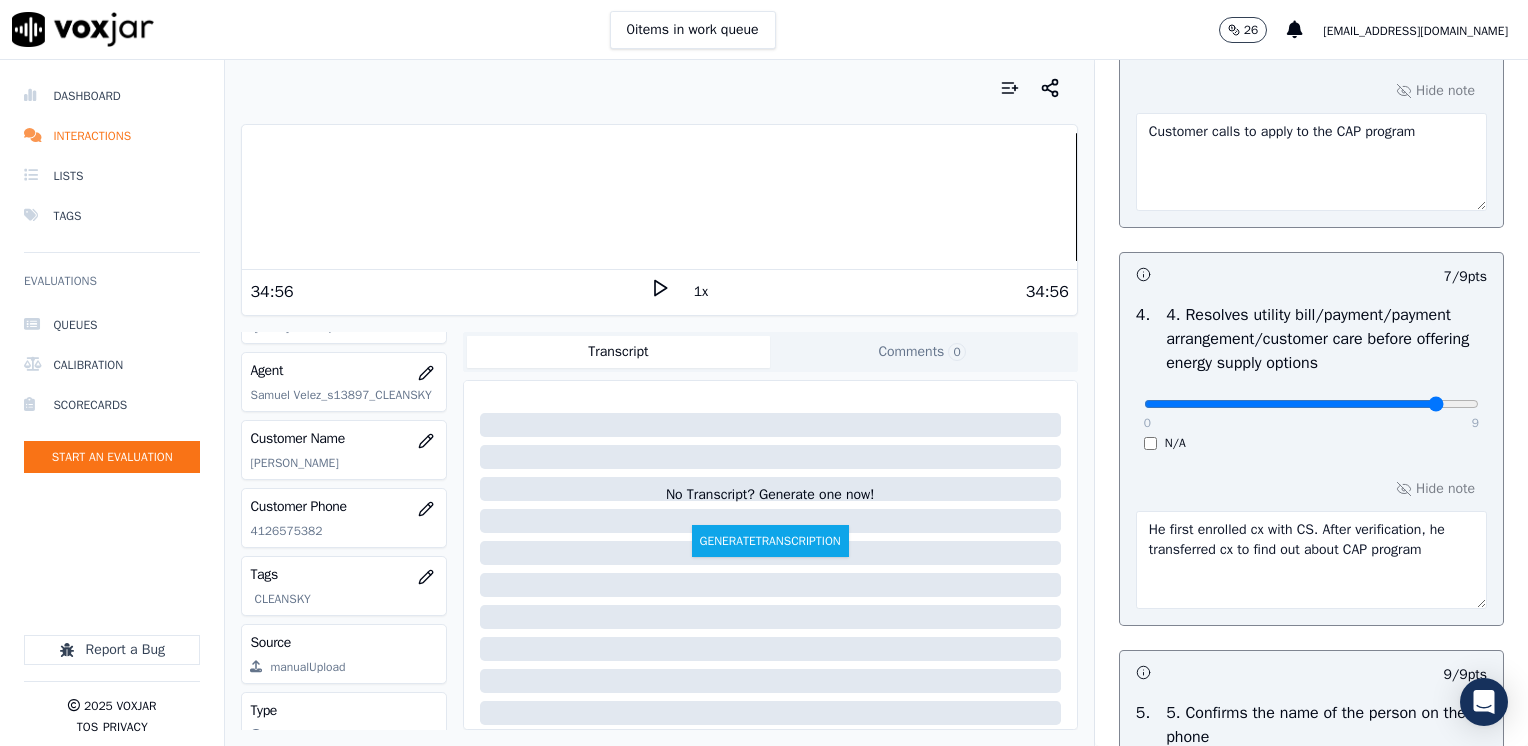 click at bounding box center [1311, -660] 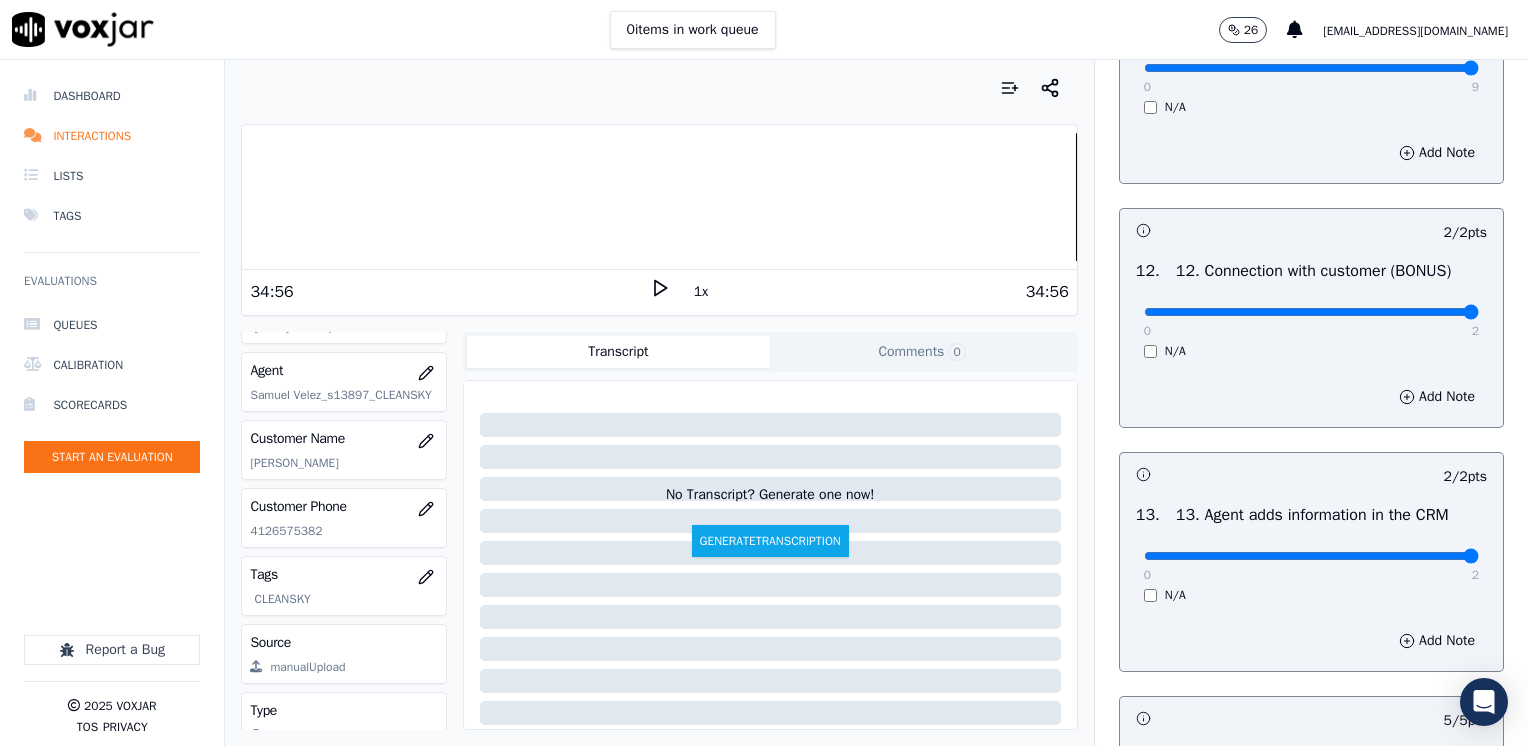 scroll, scrollTop: 3776, scrollLeft: 0, axis: vertical 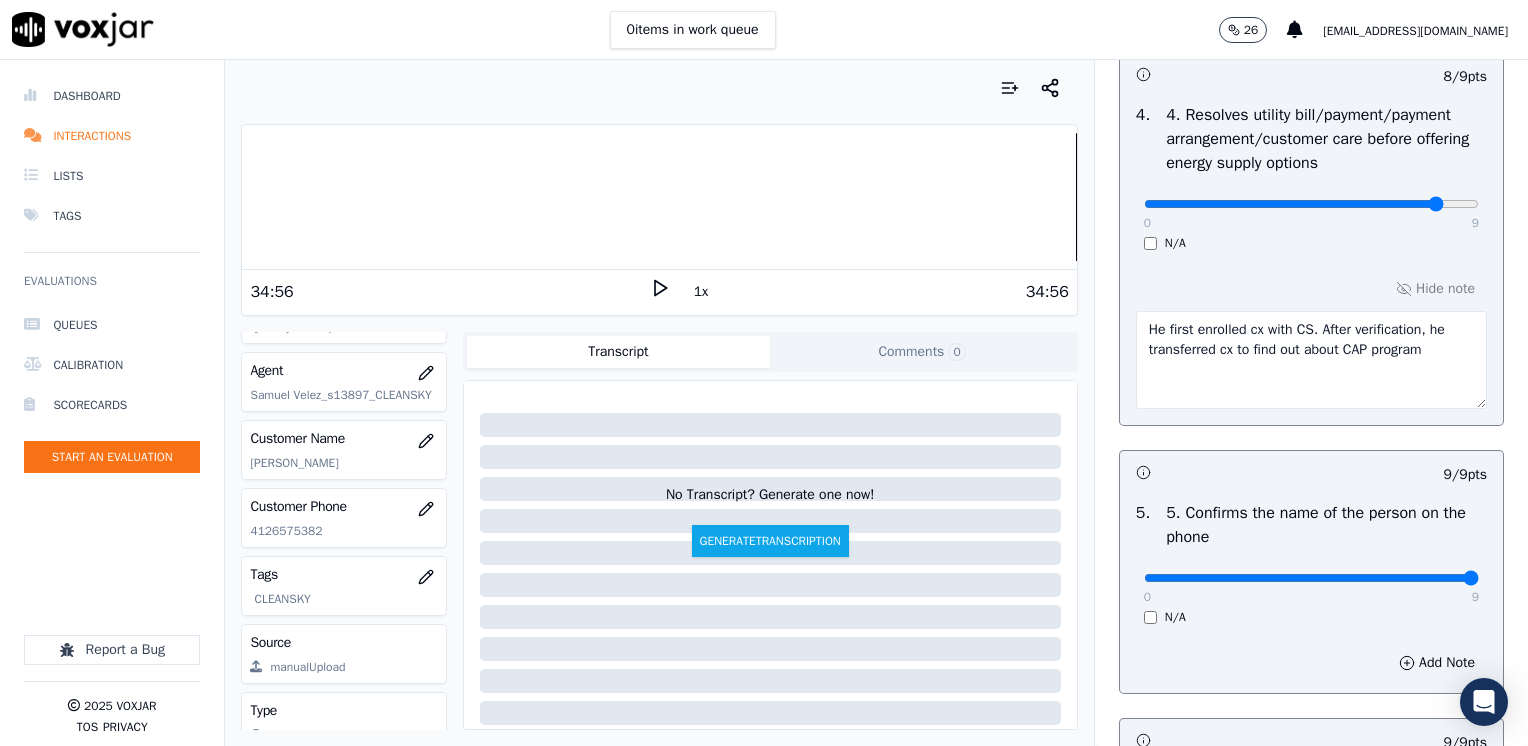 click on "He first enrolled cx with CS. After verification, he transferred cx to find out about CAP program" at bounding box center [1311, 360] 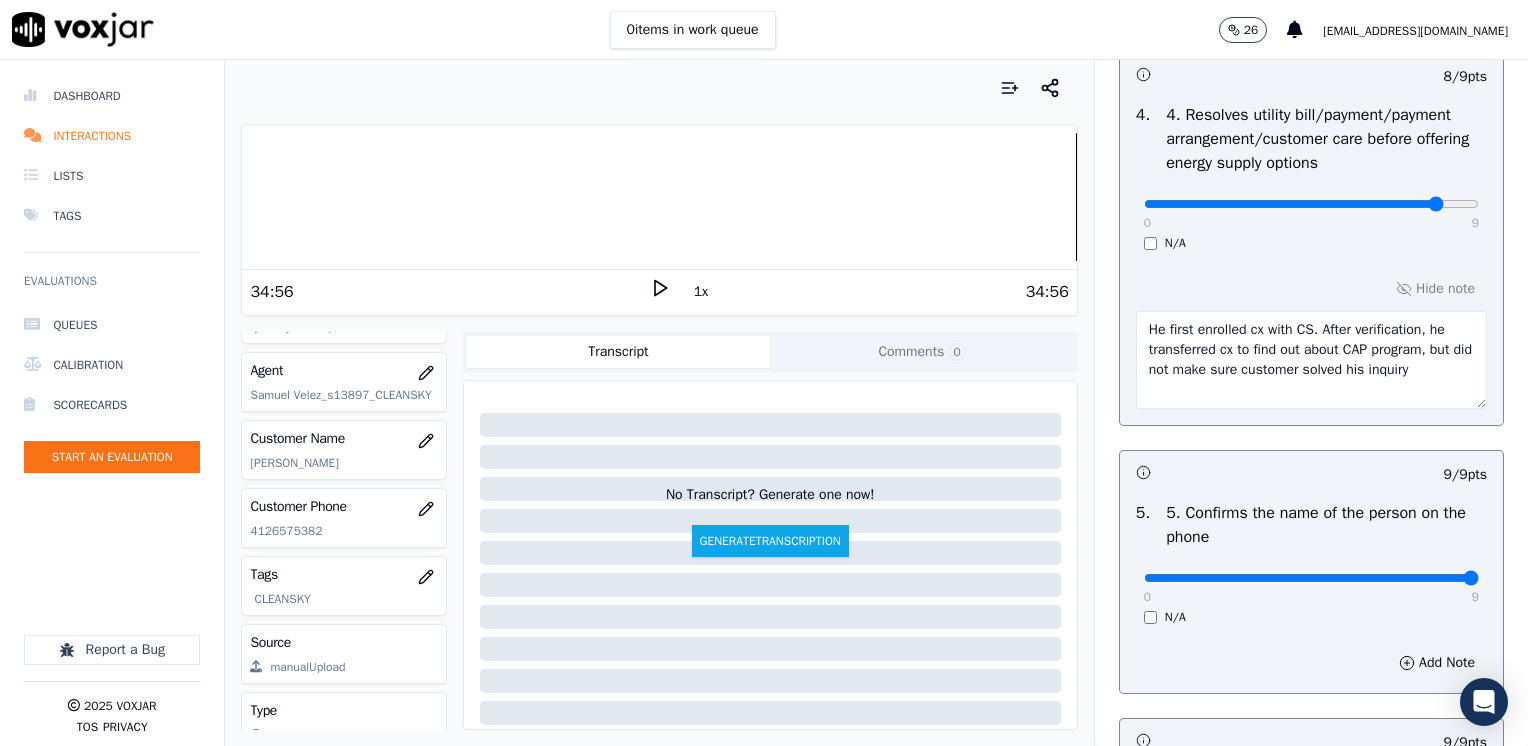 click on "0   9" at bounding box center [1311, 203] 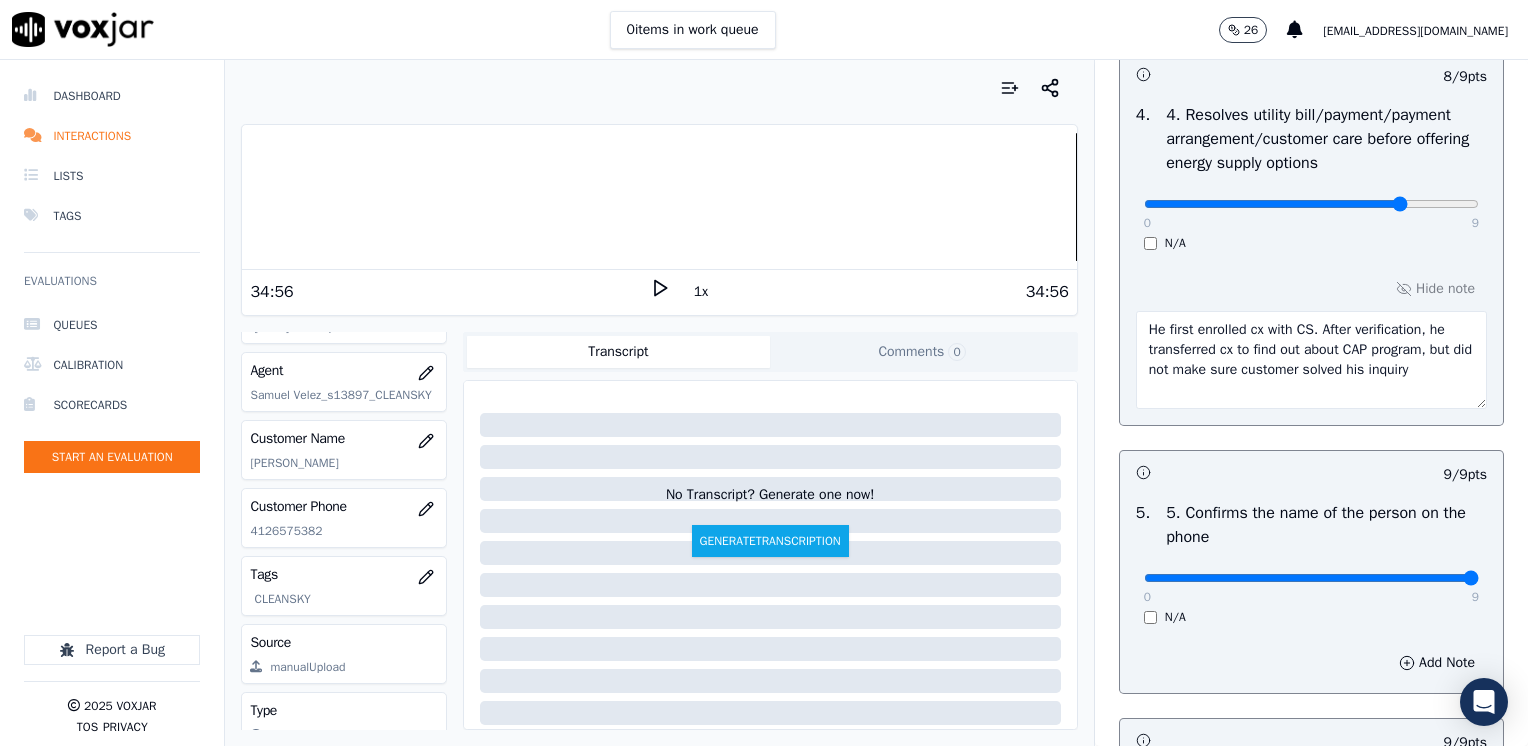 click at bounding box center [1311, -860] 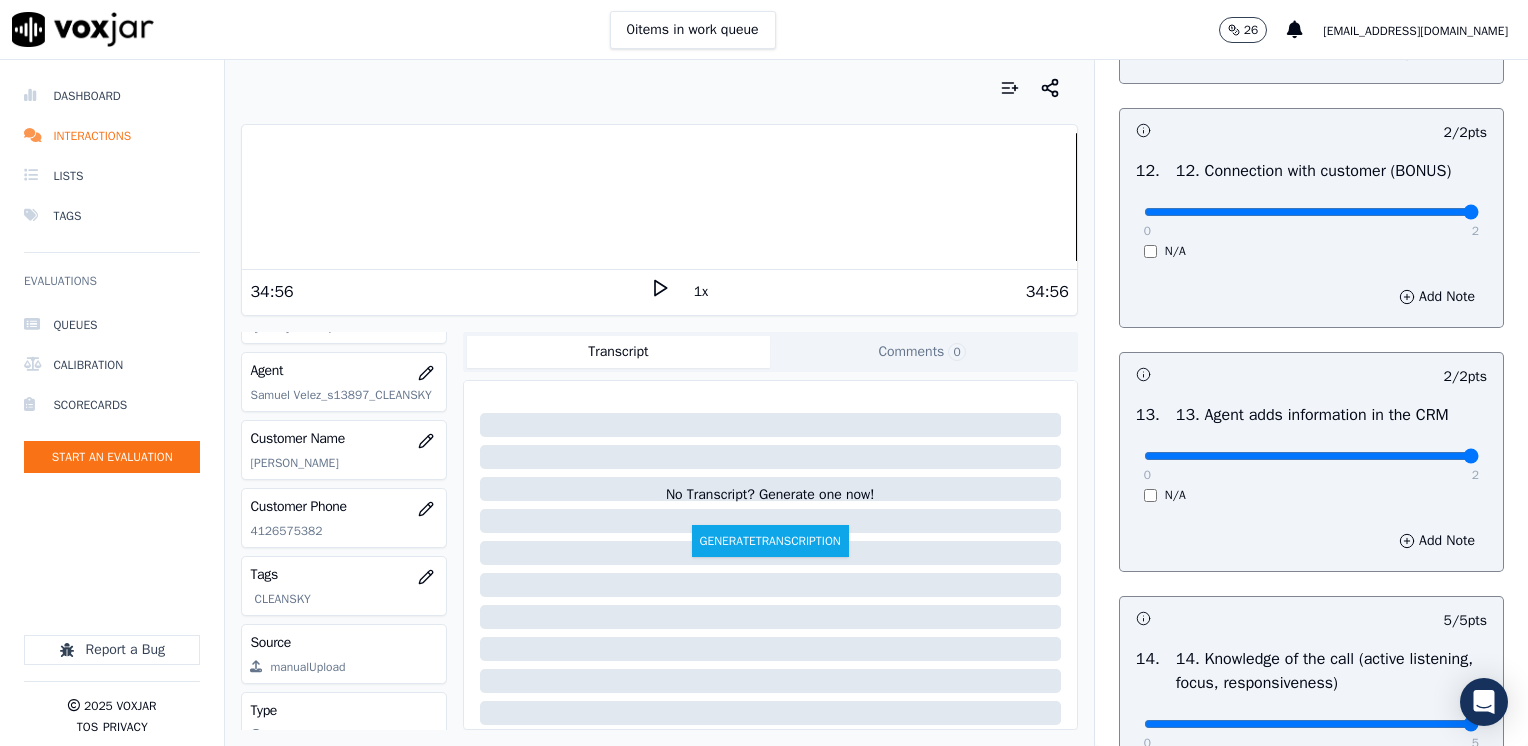 scroll, scrollTop: 3776, scrollLeft: 0, axis: vertical 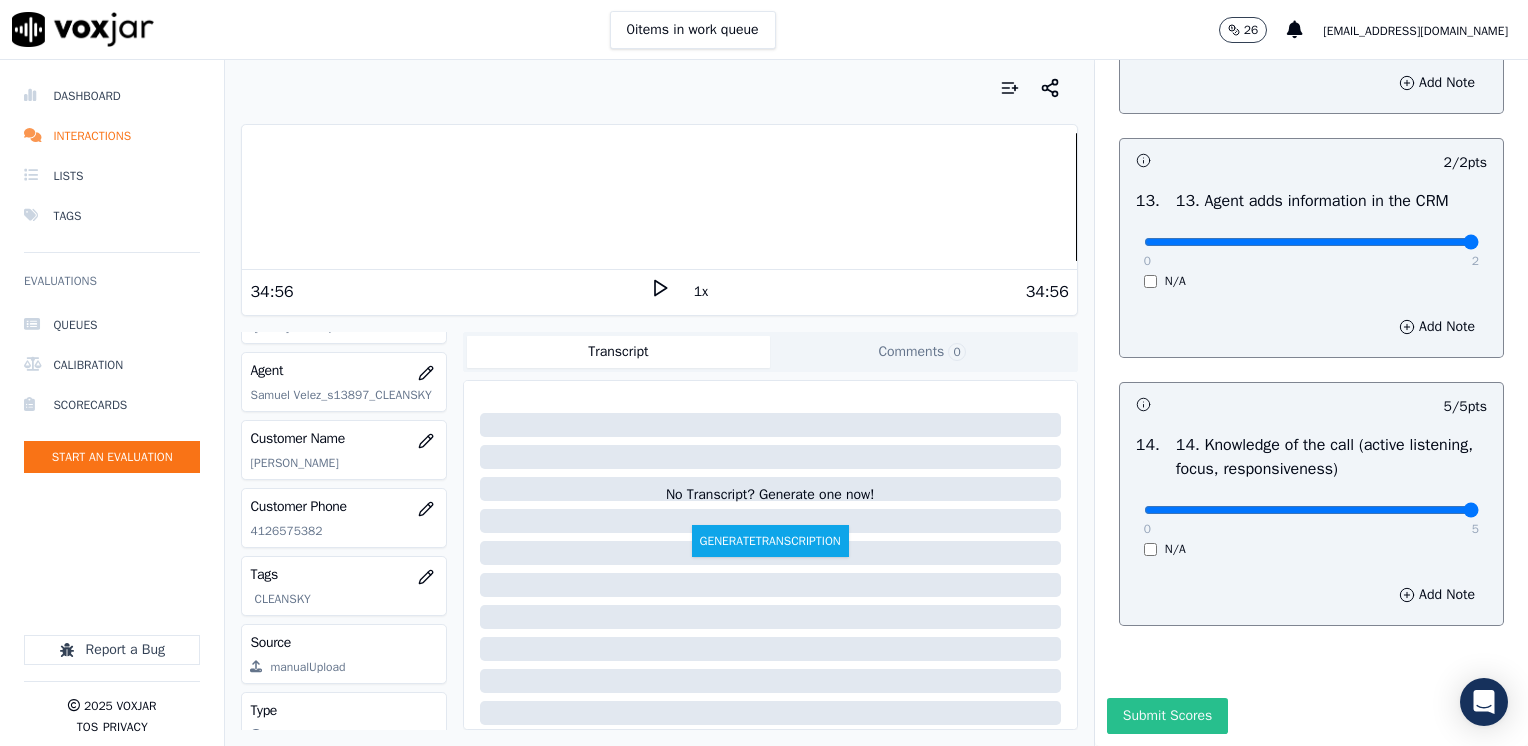 click on "Submit Scores" at bounding box center (1167, 716) 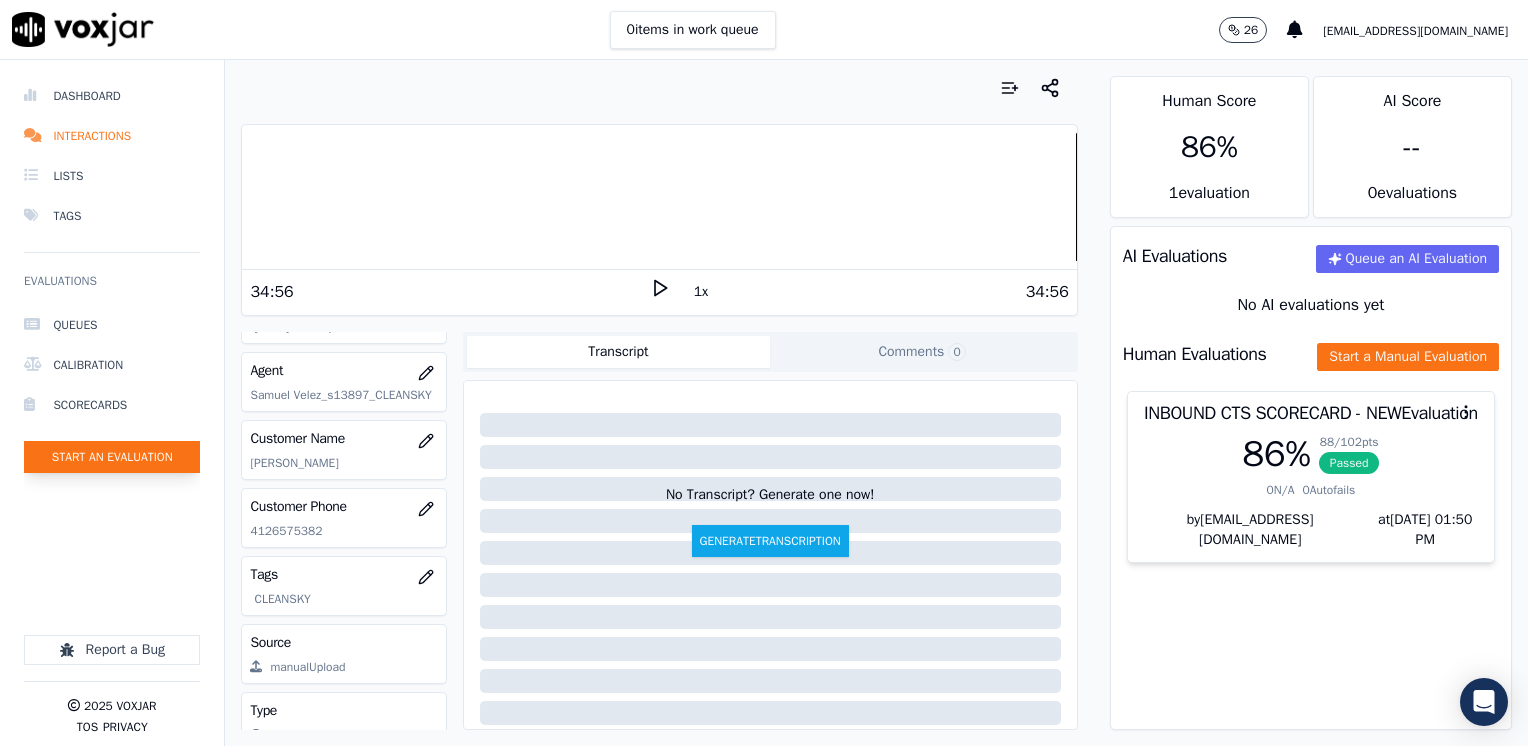click on "Start an Evaluation" 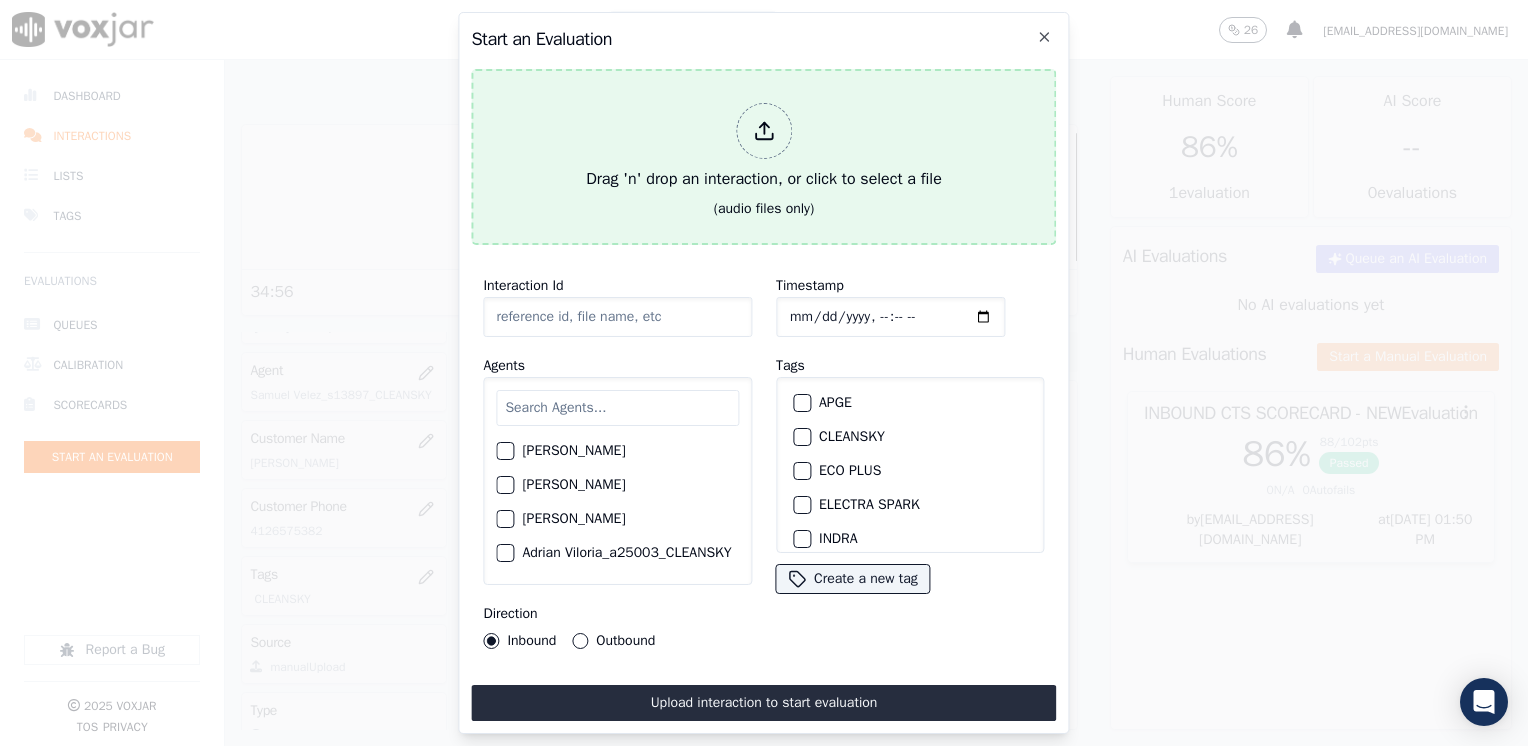click on "Drag 'n' drop an interaction, or click to select a file" at bounding box center [764, 147] 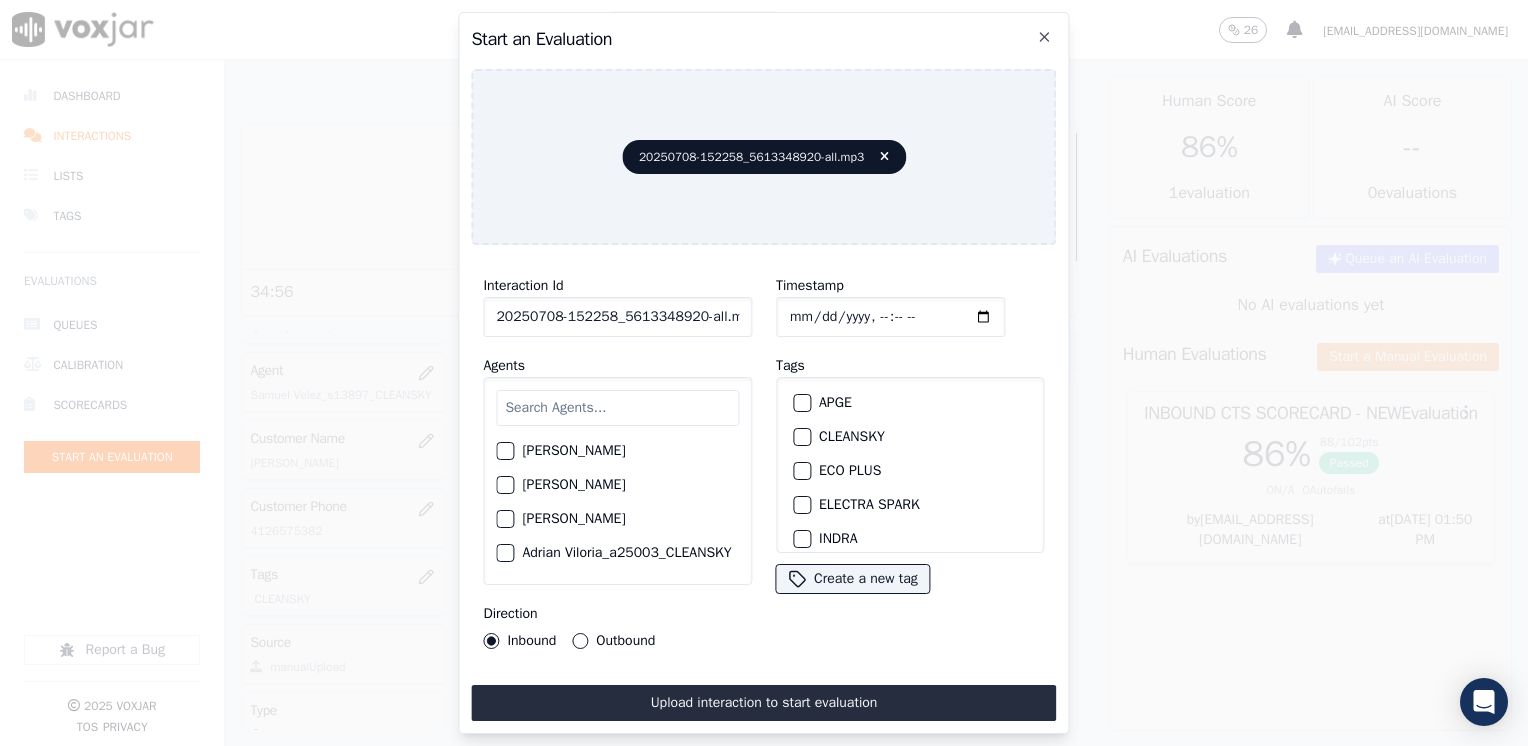 click at bounding box center (617, 408) 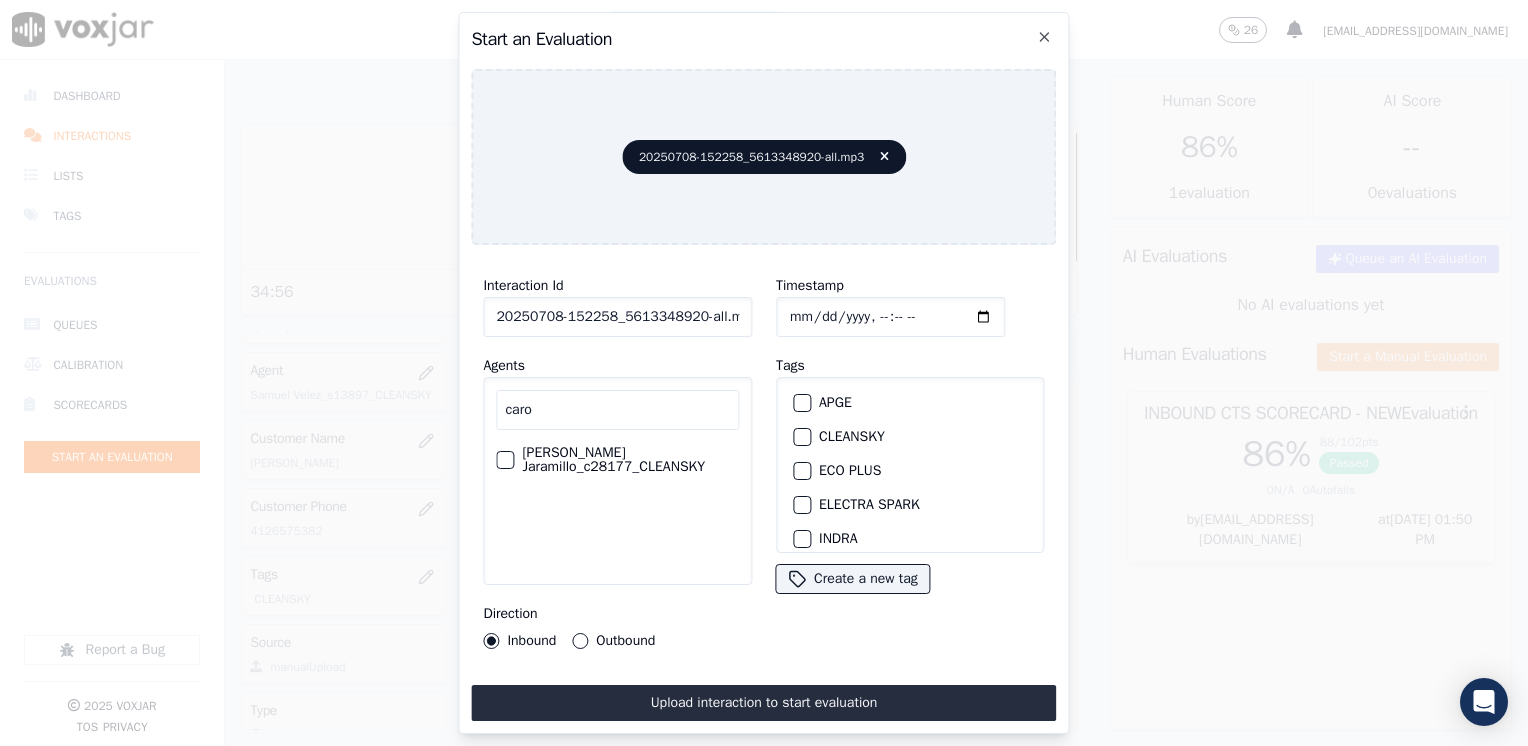 click at bounding box center (504, 460) 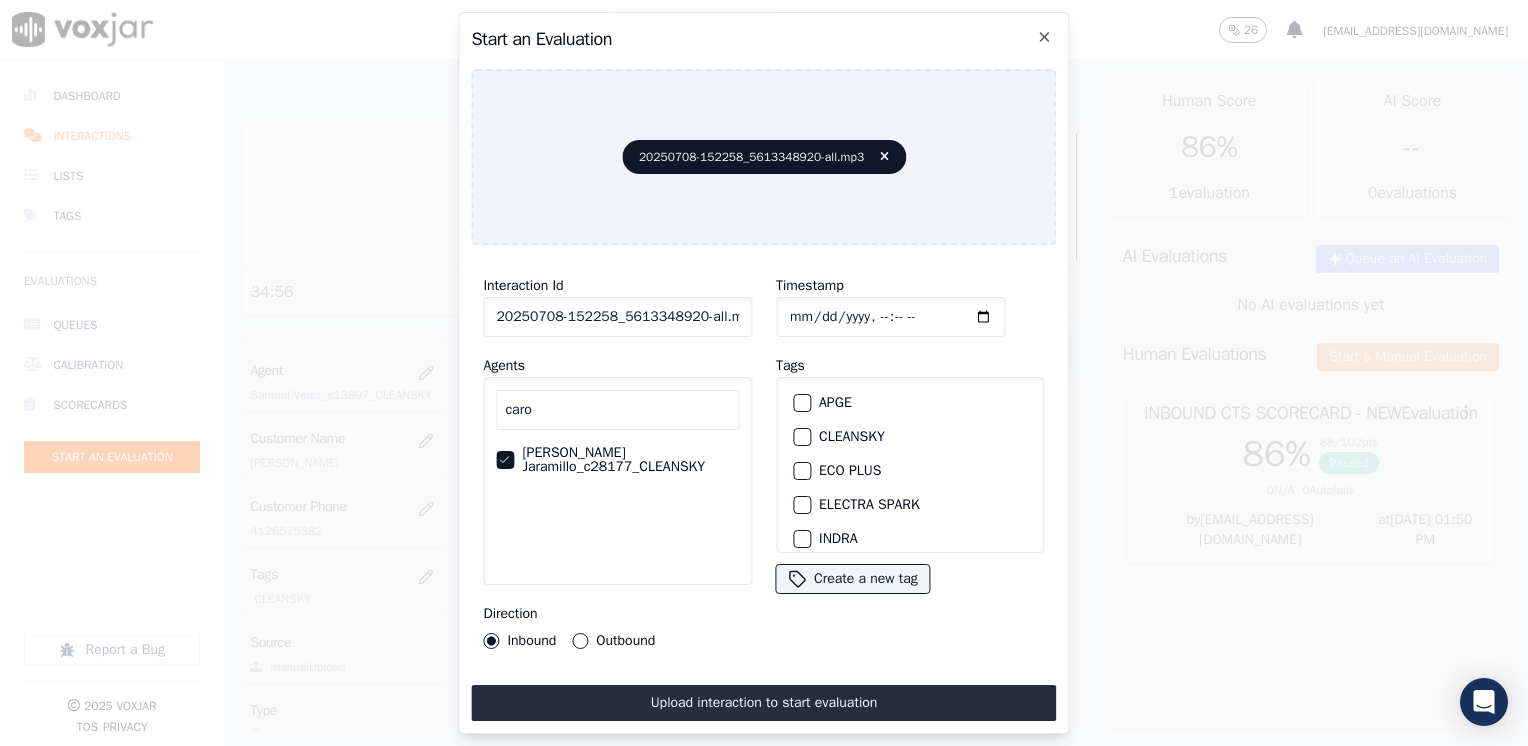 click at bounding box center (801, 437) 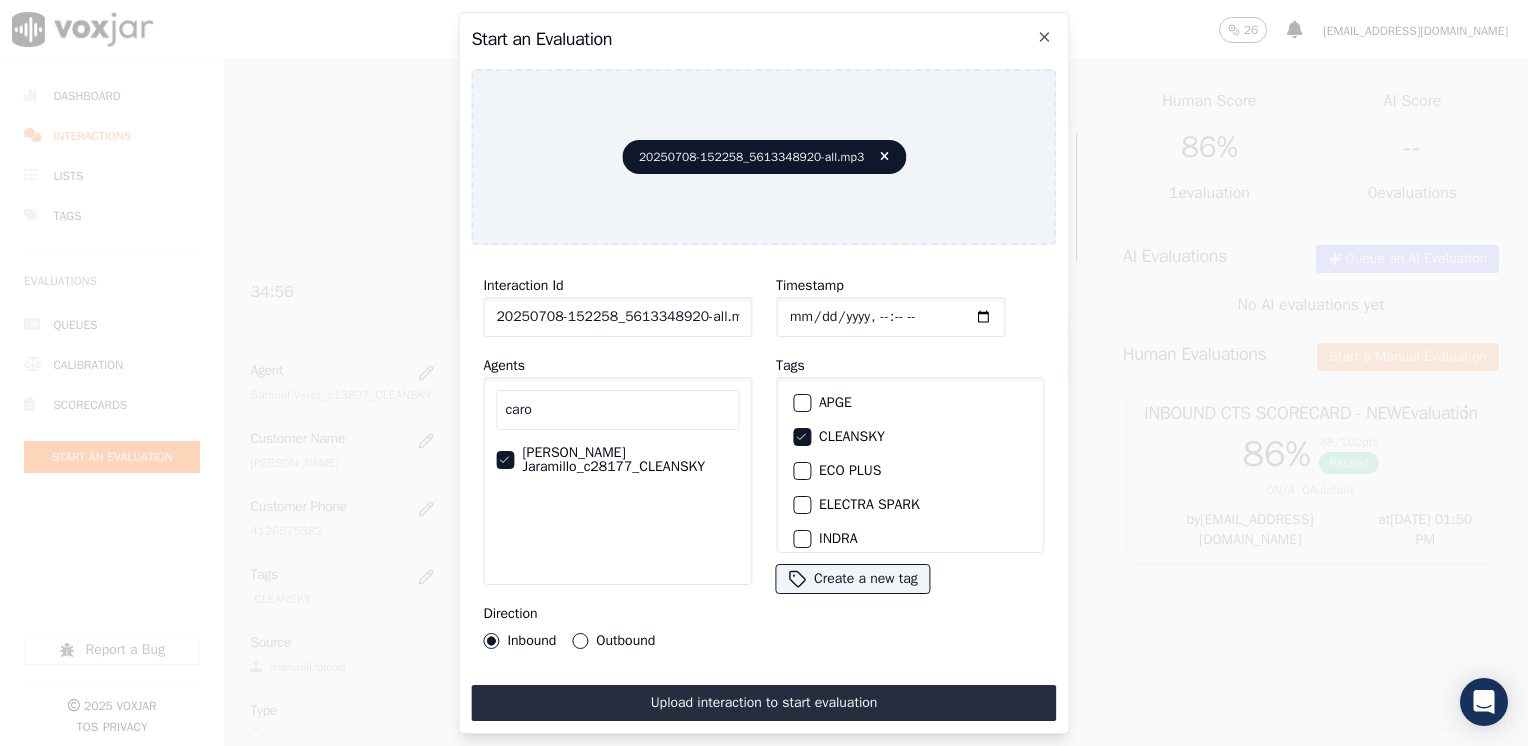 click on "Outbound" at bounding box center (580, 641) 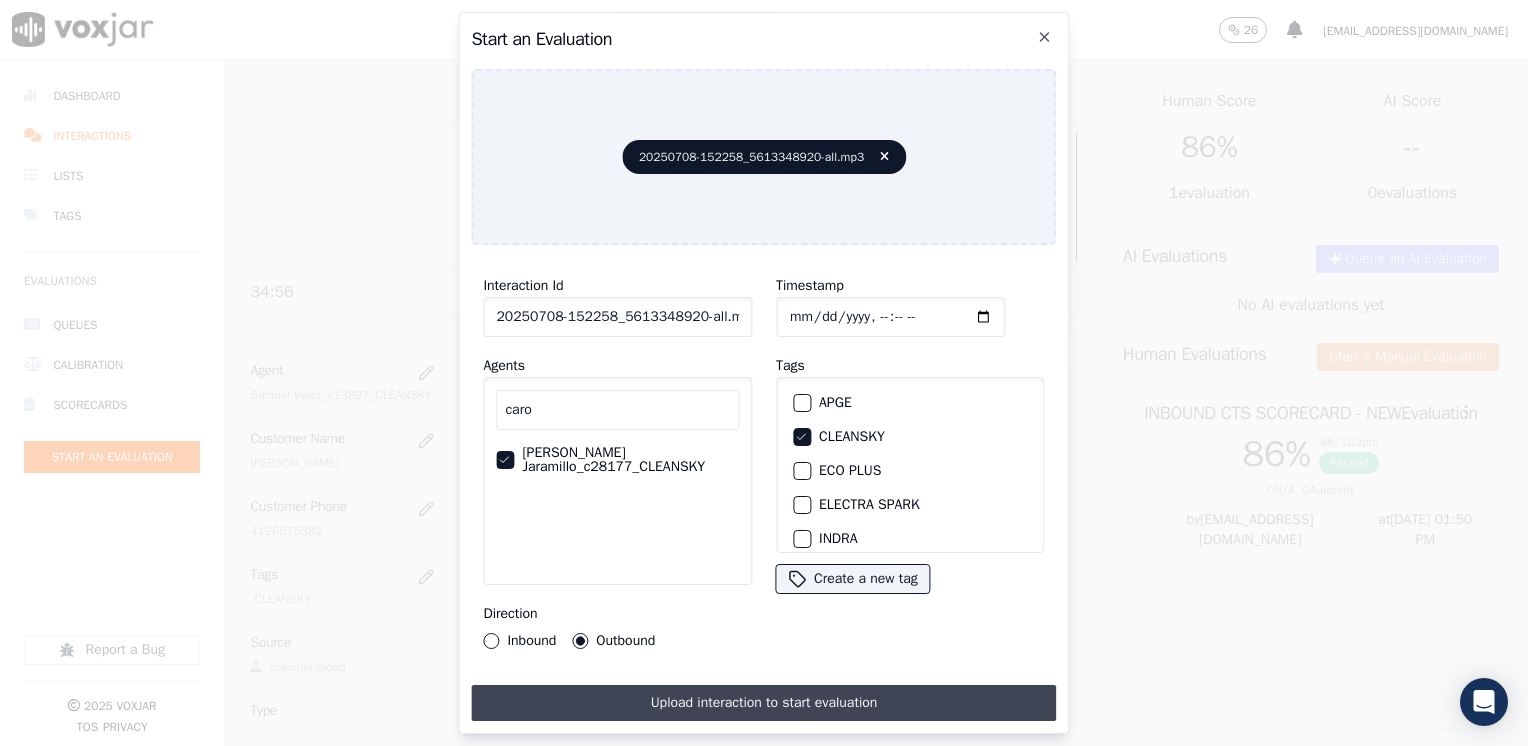 click on "Upload interaction to start evaluation" at bounding box center (763, 703) 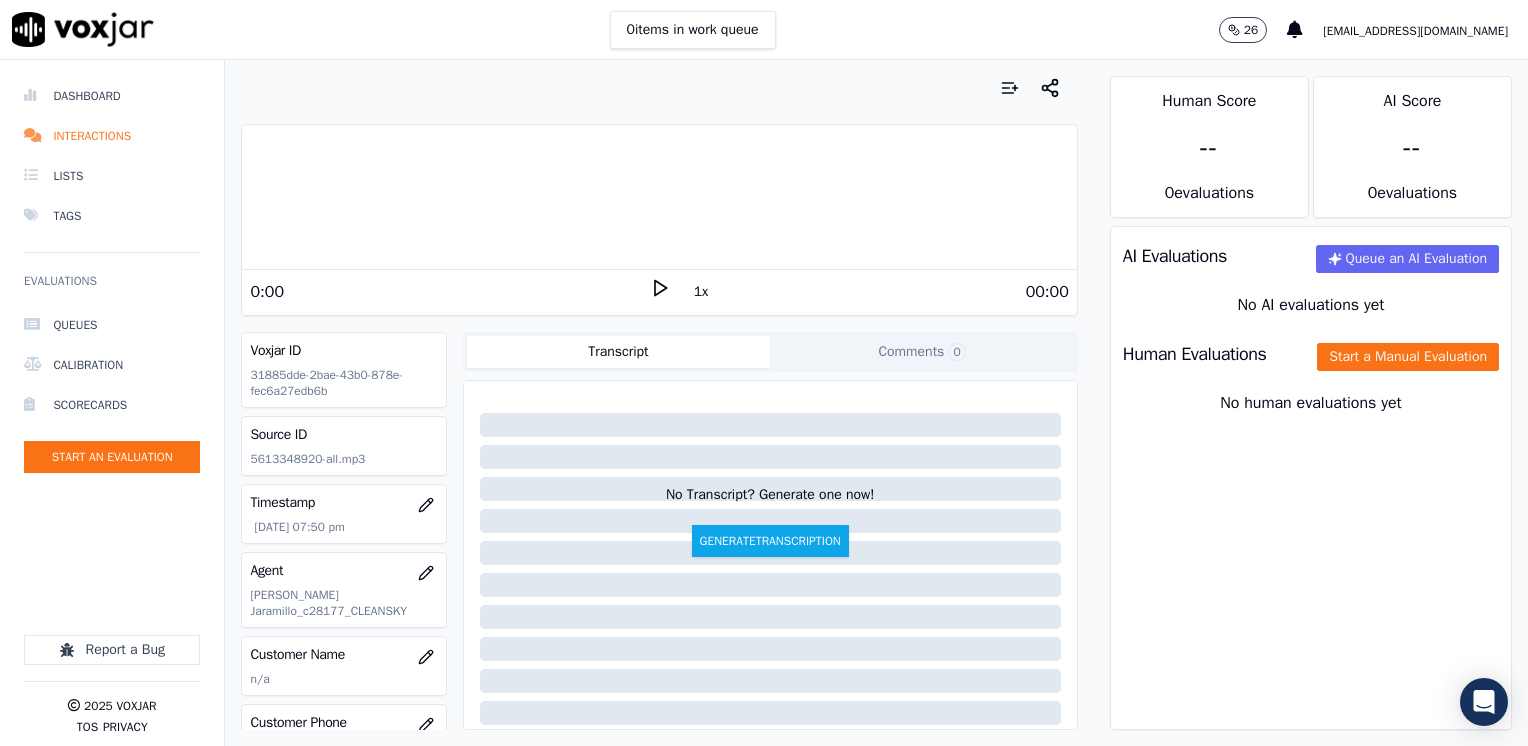 click 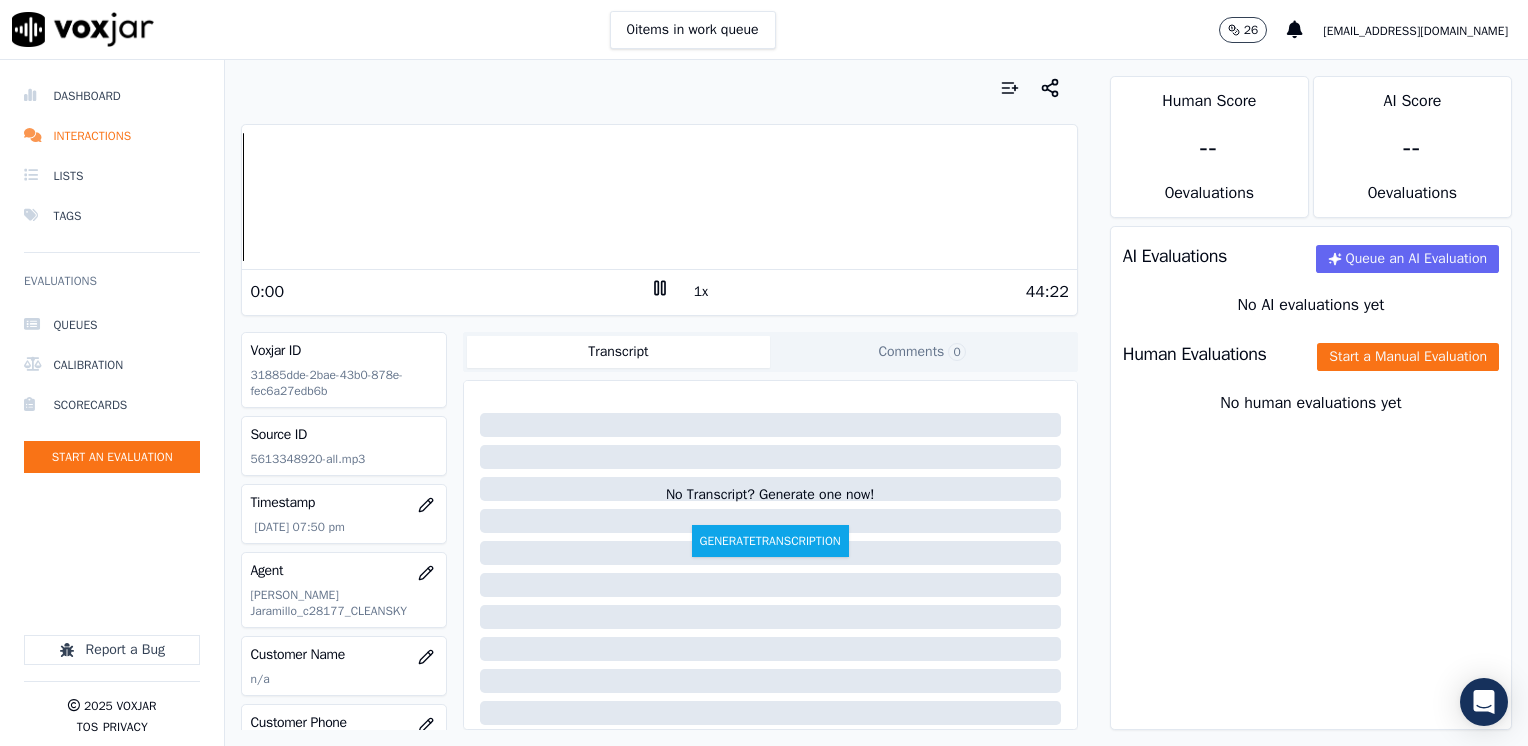 click 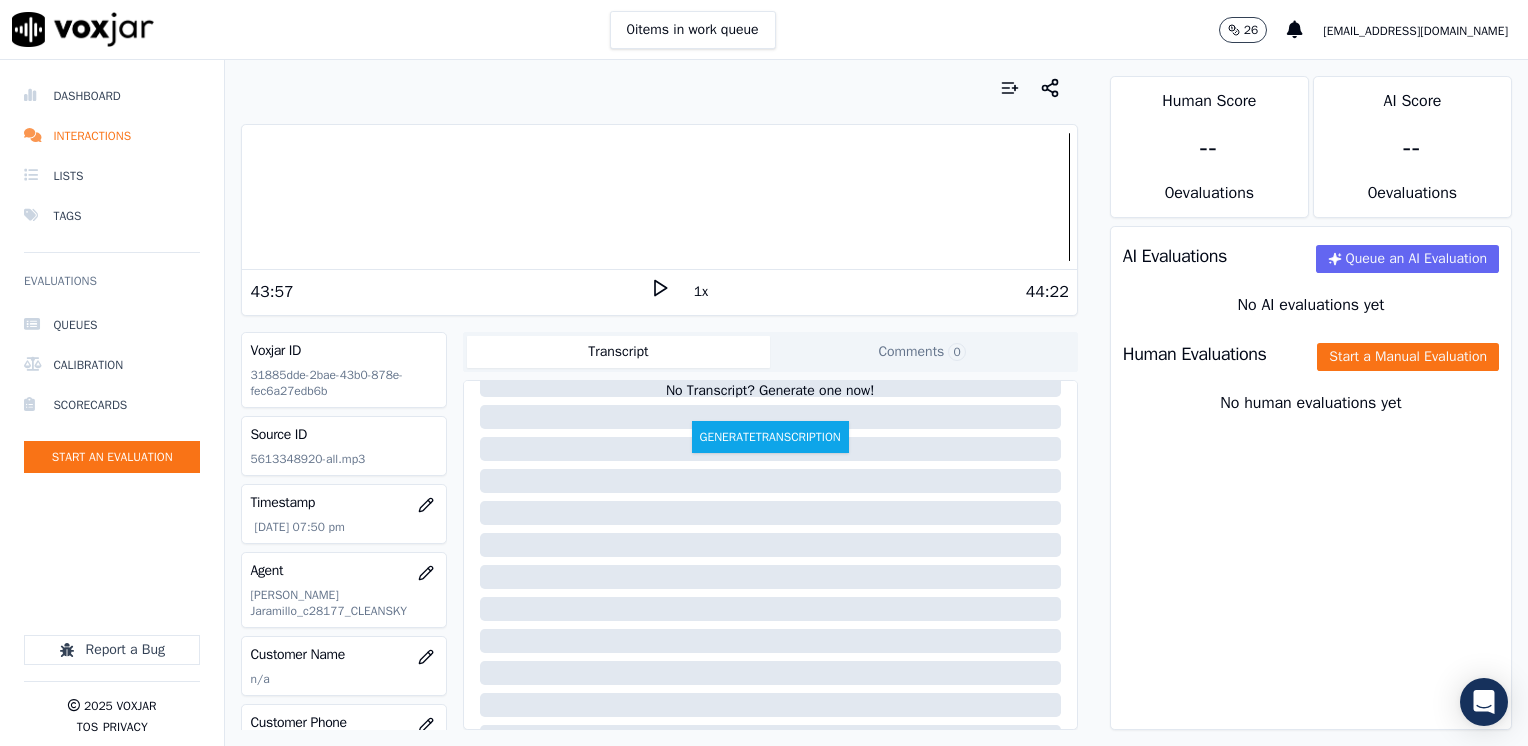 scroll, scrollTop: 296, scrollLeft: 0, axis: vertical 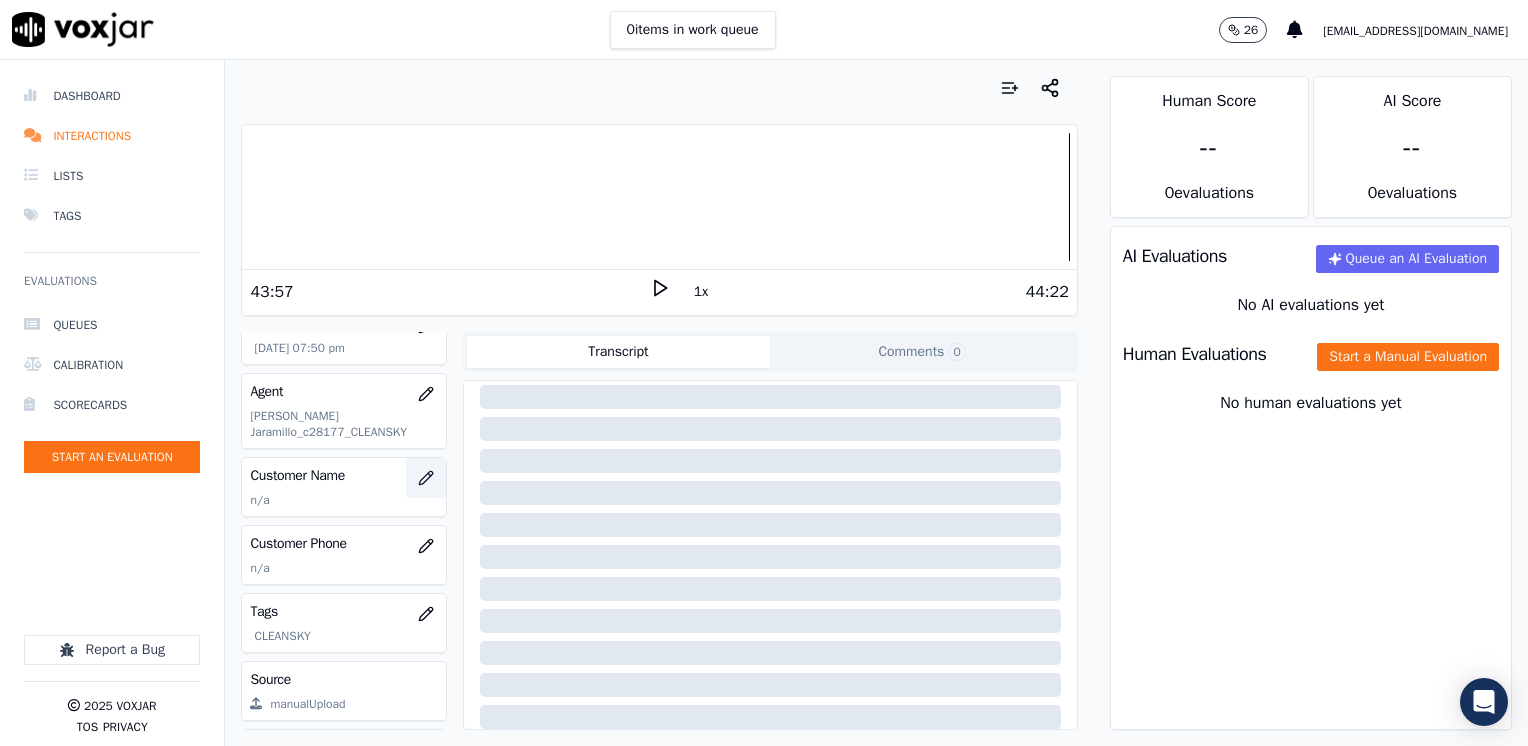 click 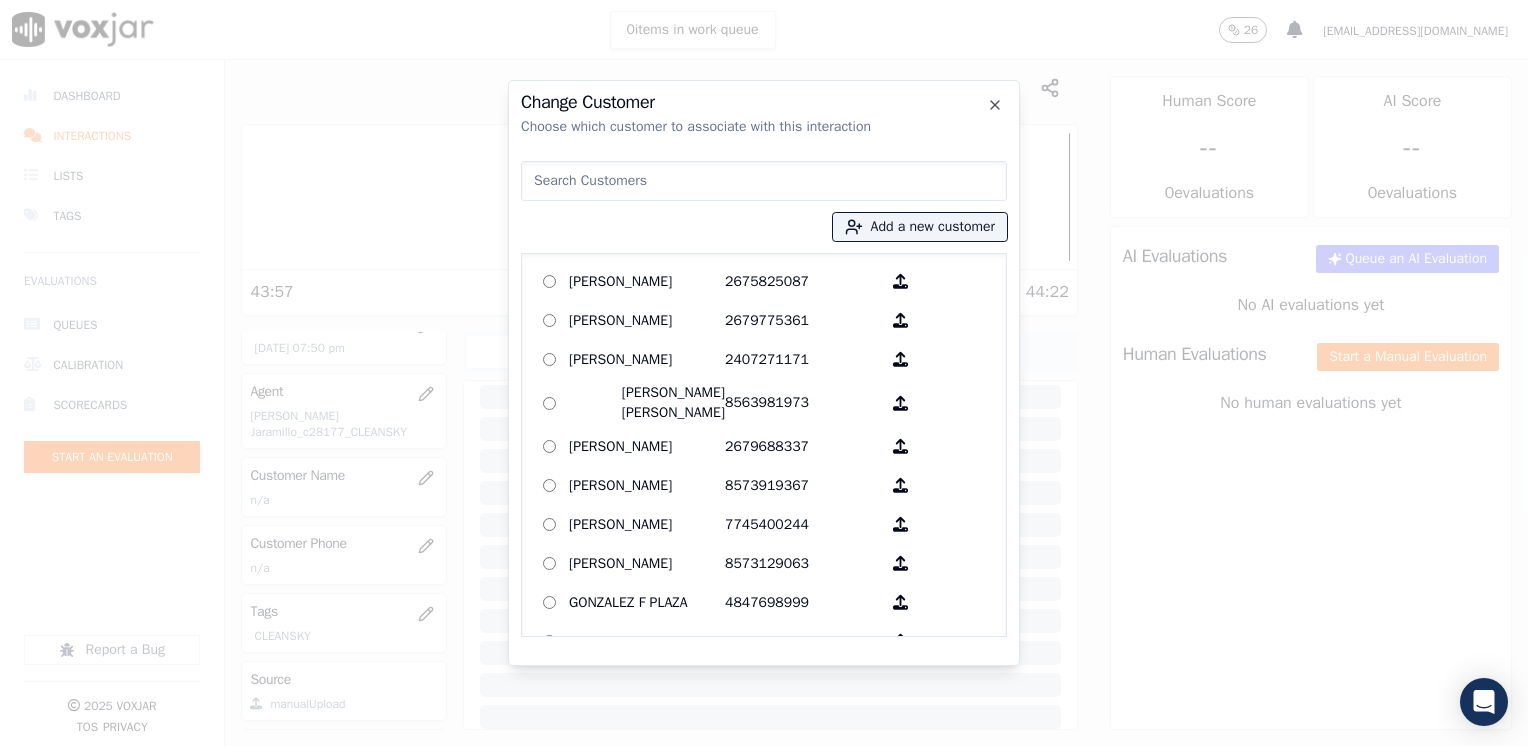 click at bounding box center [764, 181] 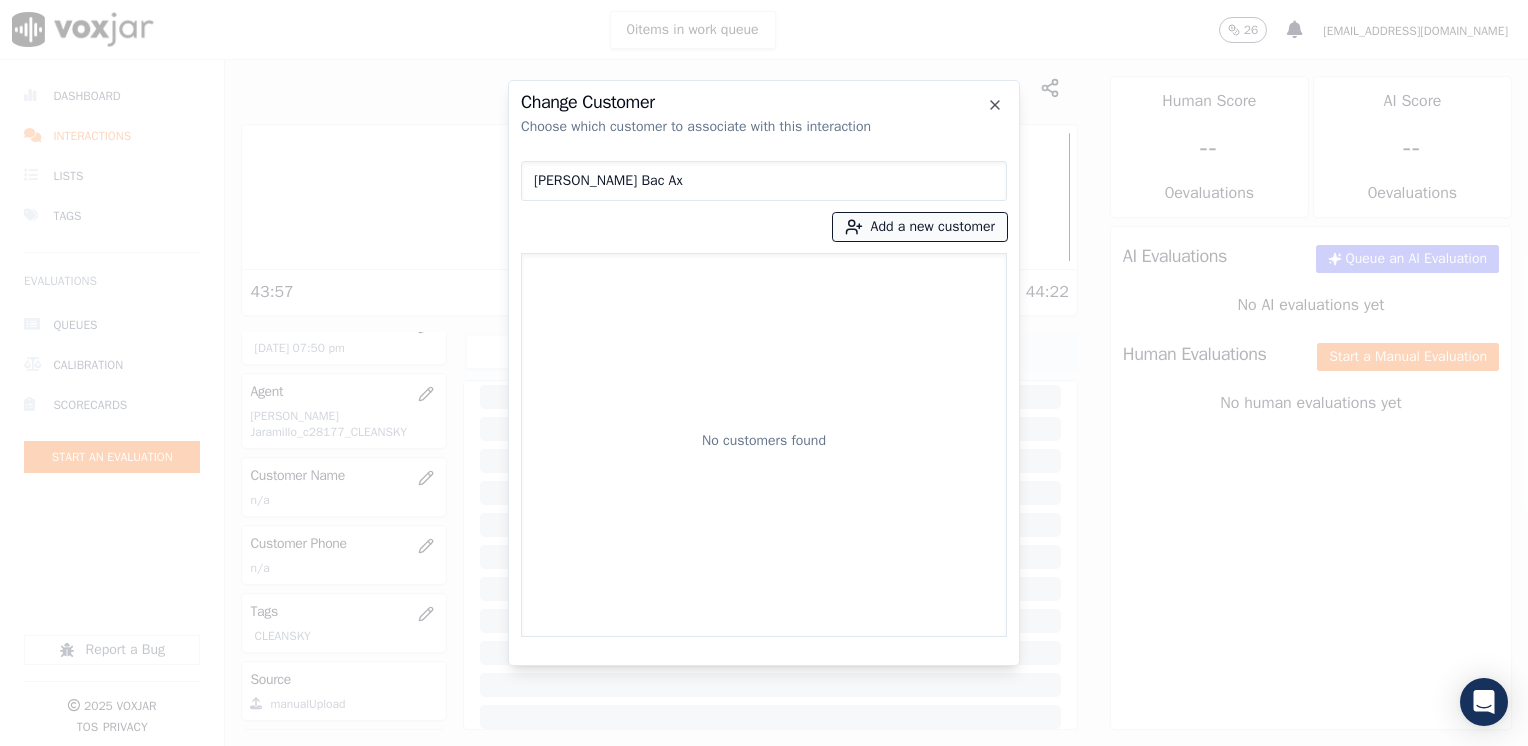 click on "Add a new customer" at bounding box center (920, 227) 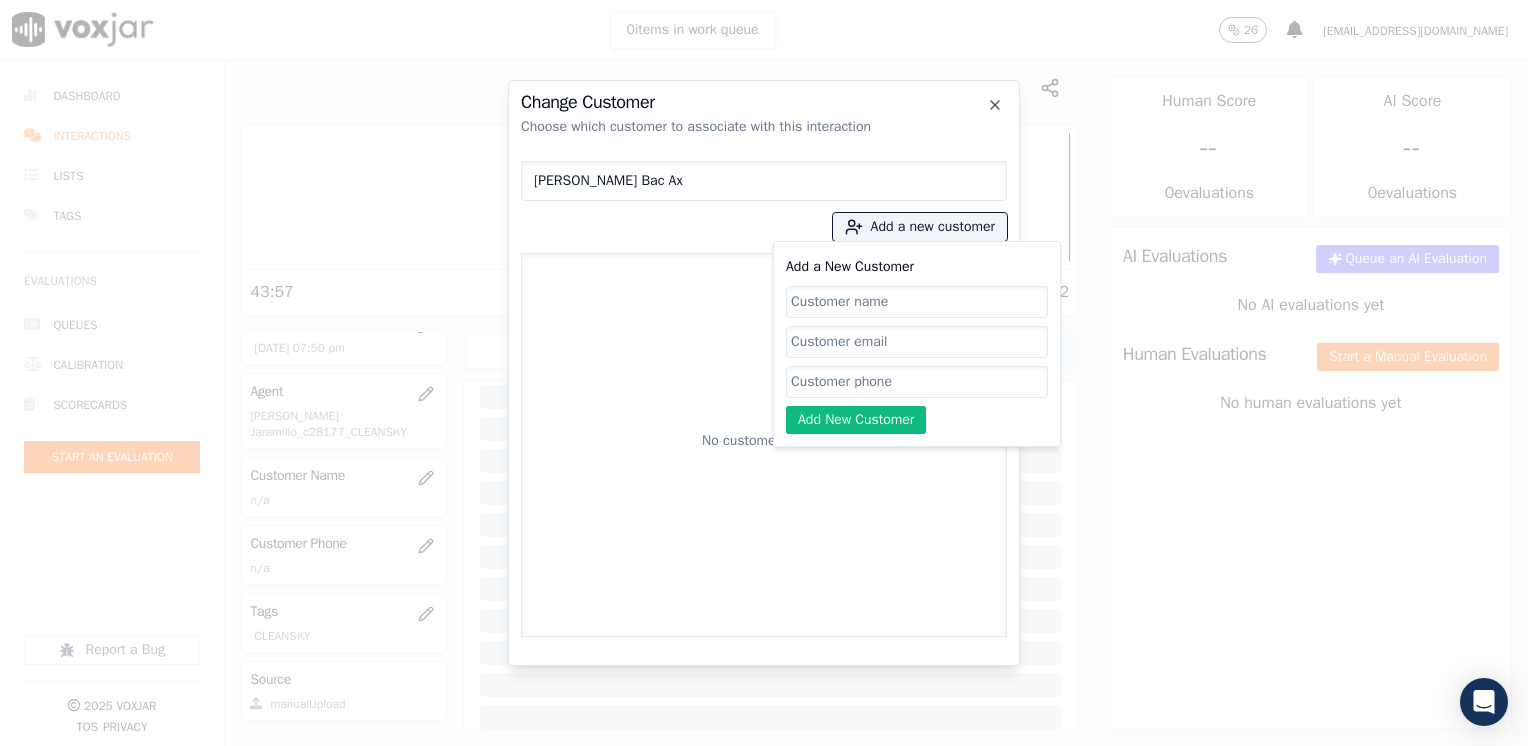 click on "Add a New Customer" 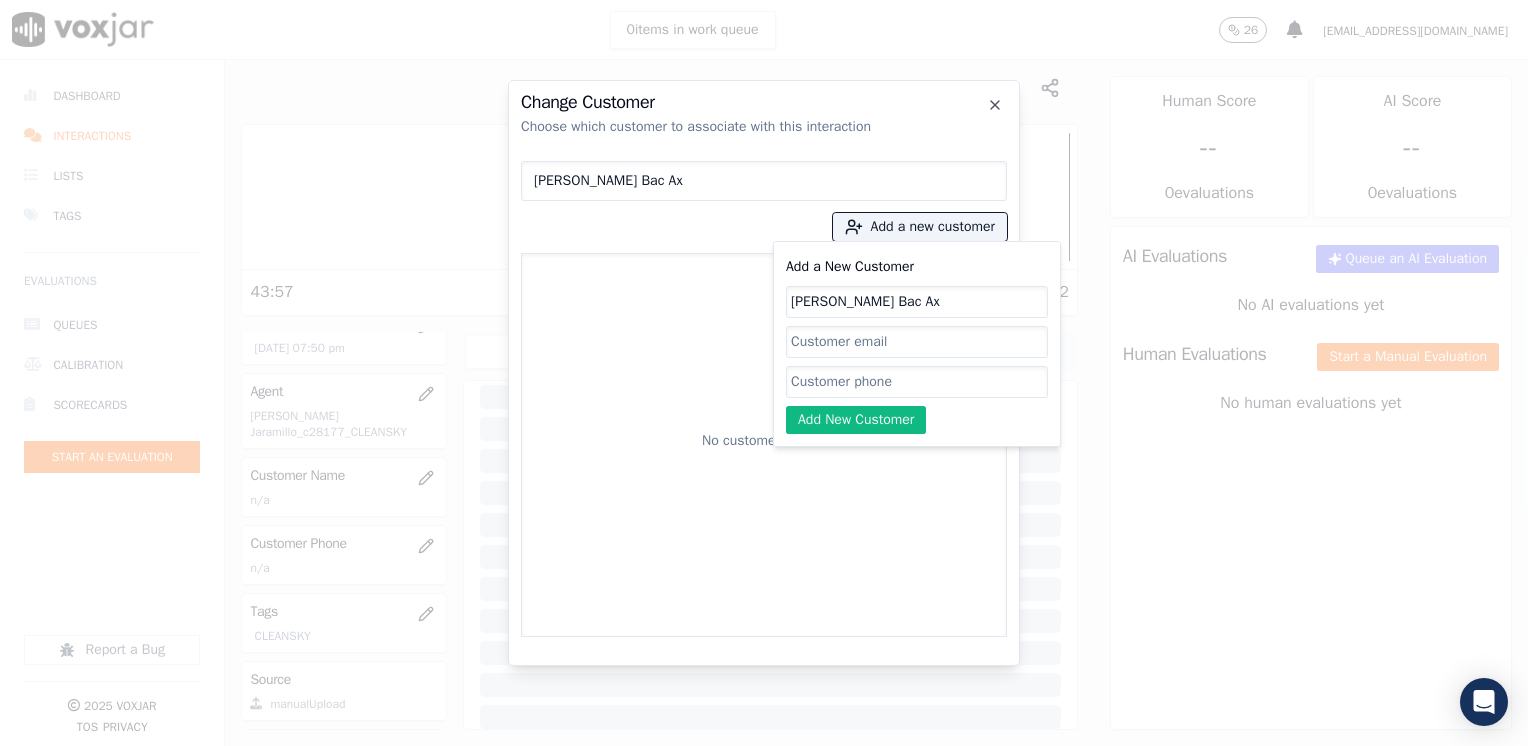 click on "Add a New Customer" 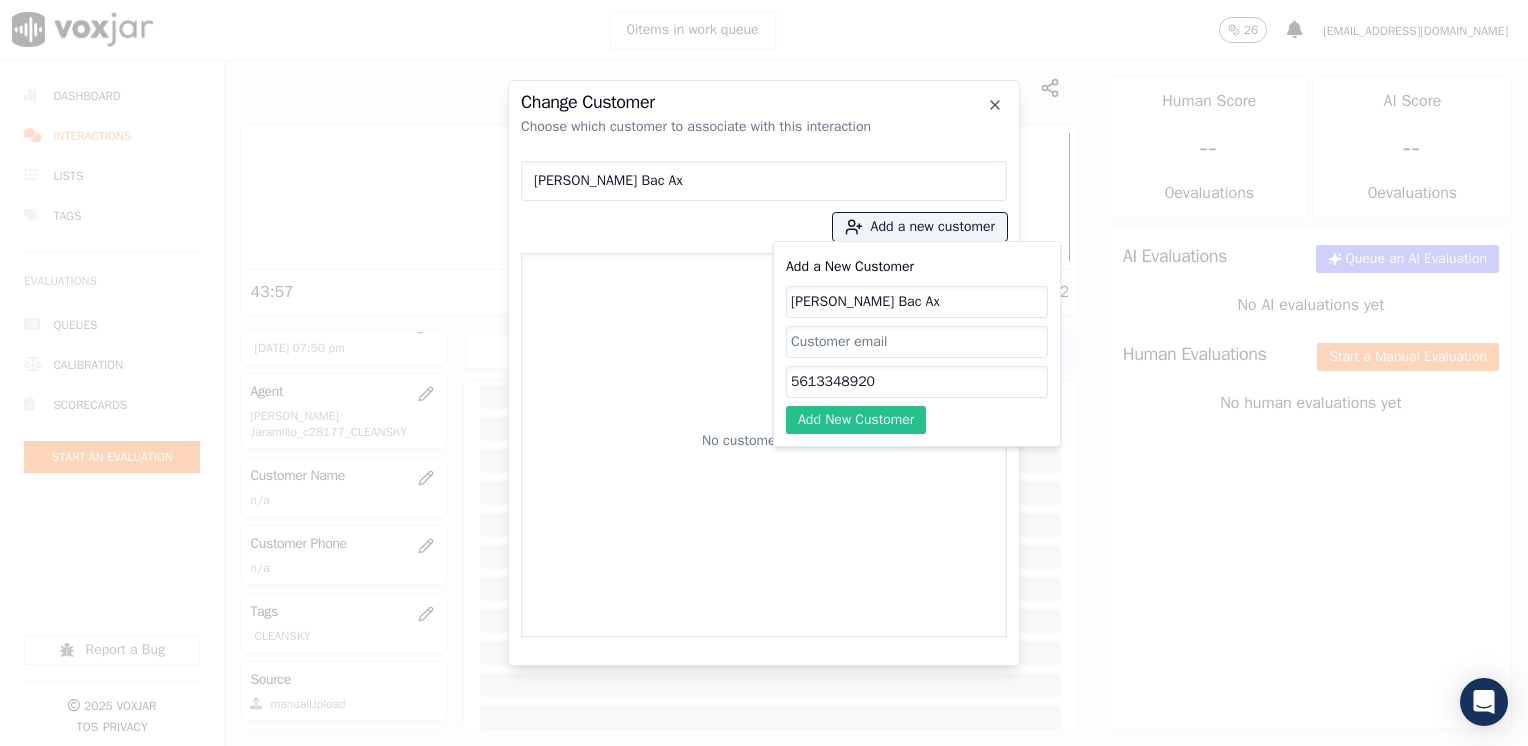 click on "Add New Customer" 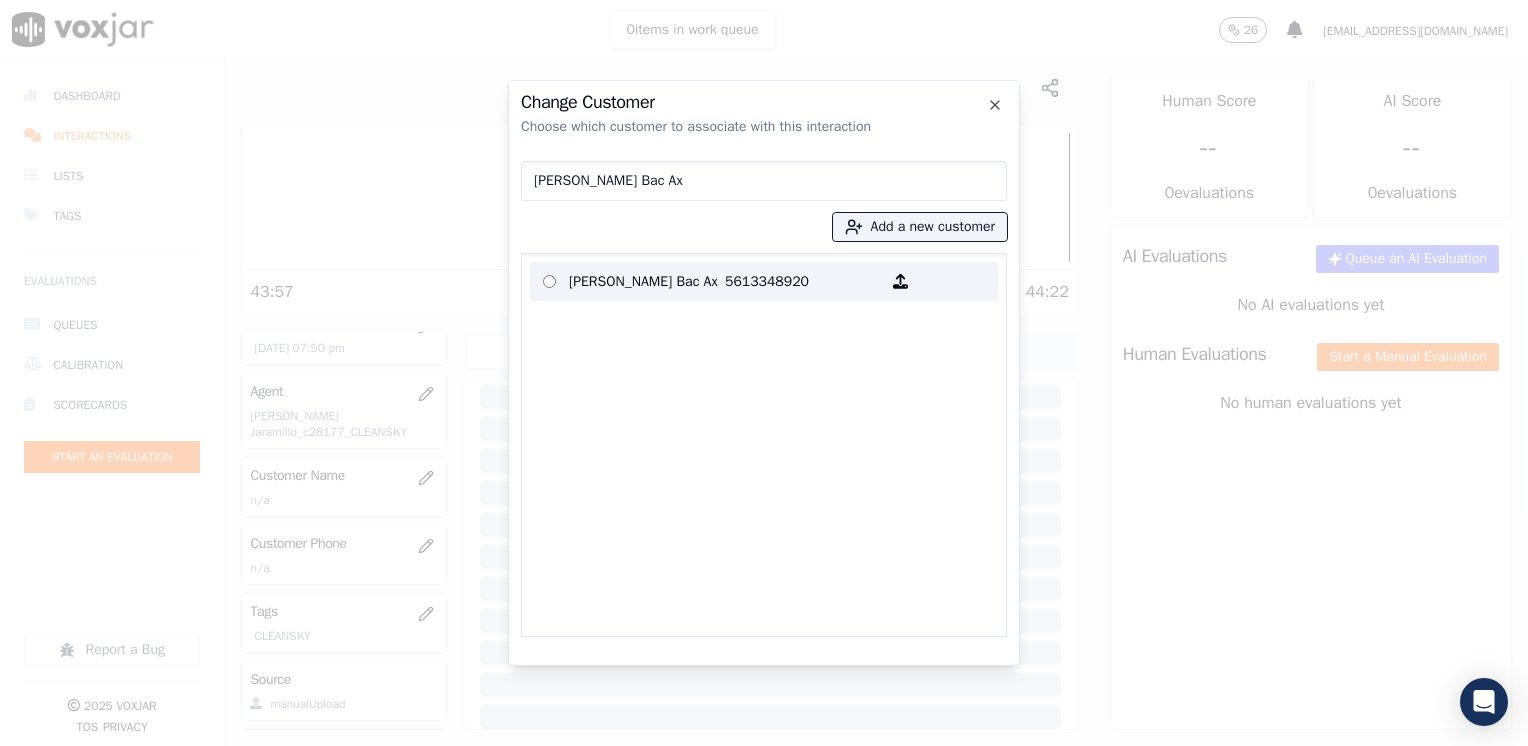 click on "5613348920" at bounding box center (803, 281) 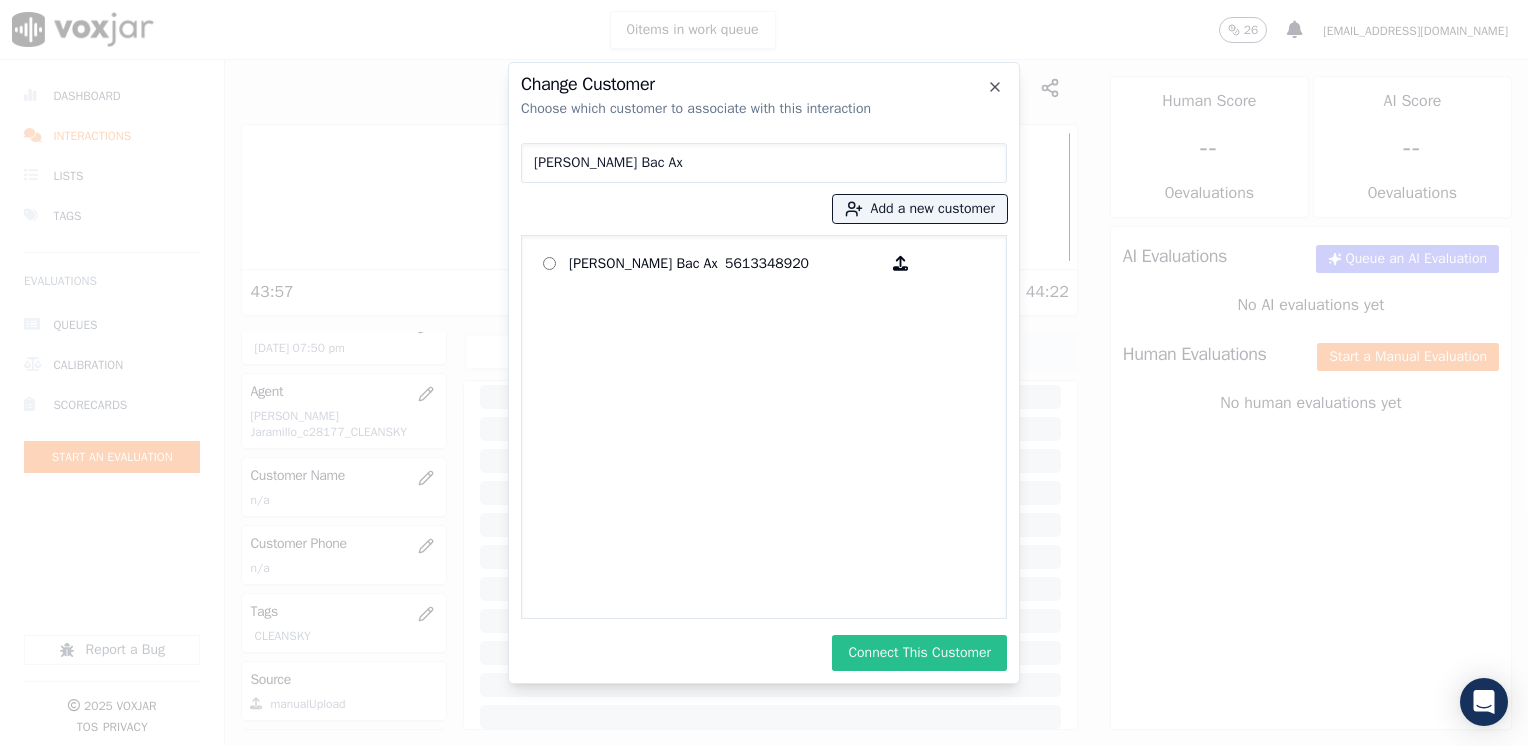 click on "Connect This Customer" at bounding box center [919, 653] 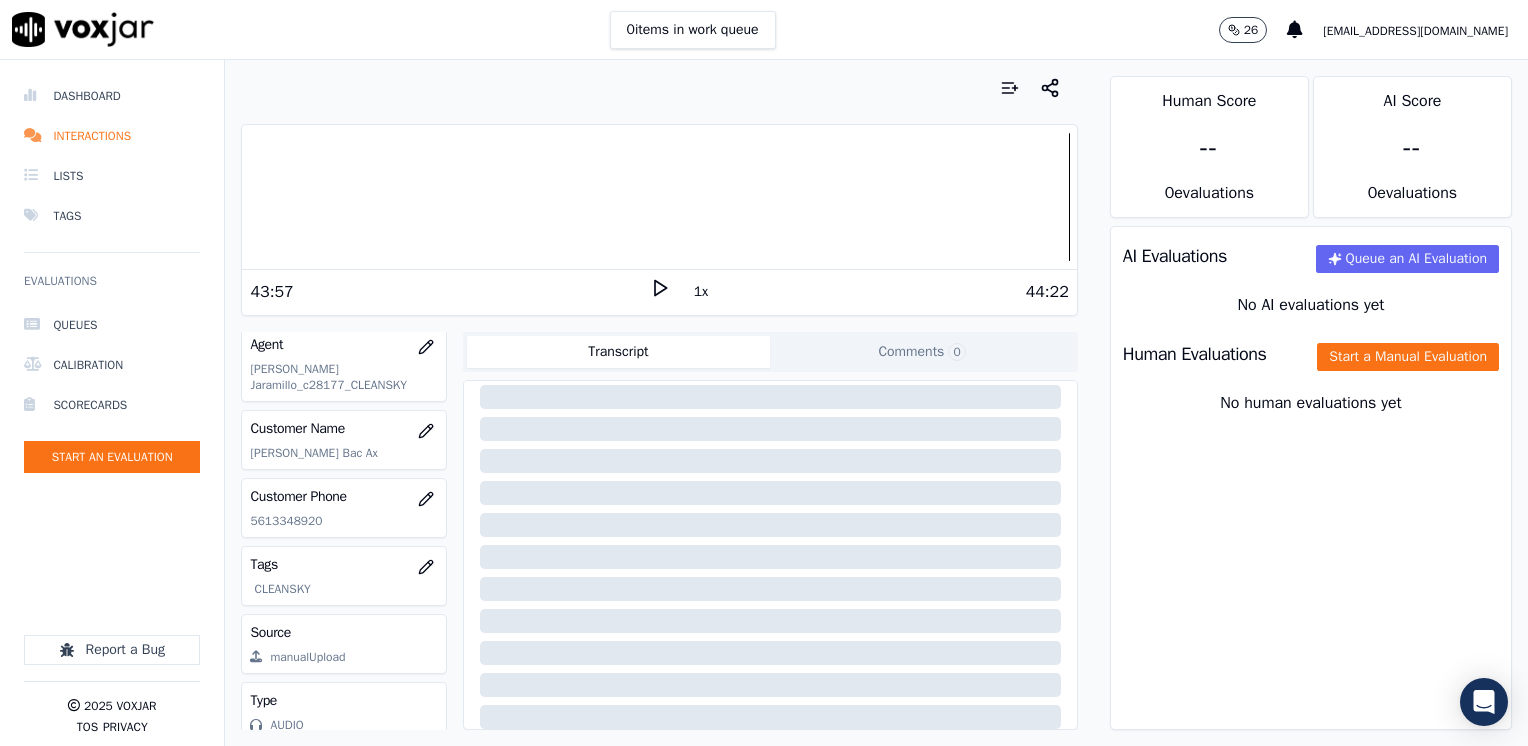 scroll, scrollTop: 179, scrollLeft: 0, axis: vertical 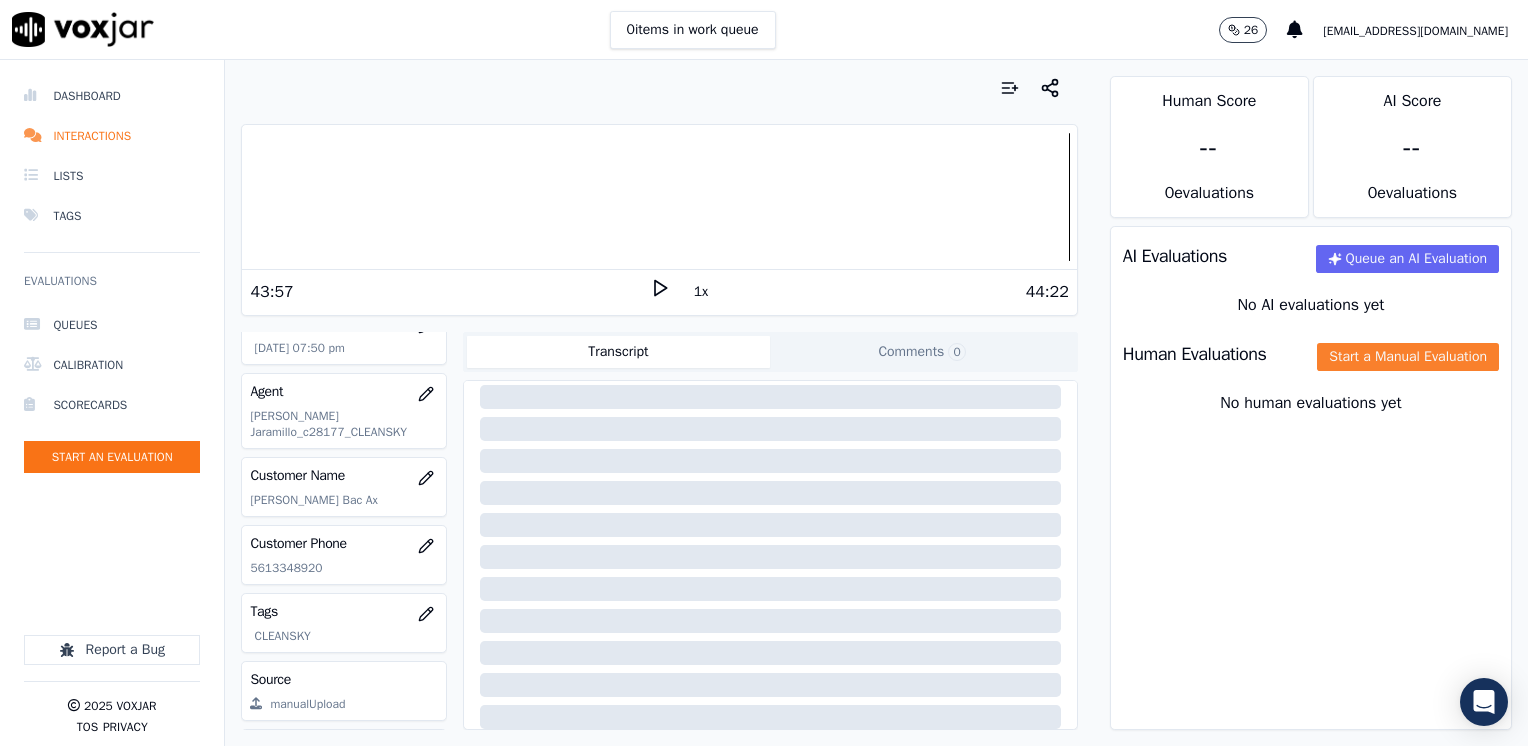 click on "Start a Manual Evaluation" 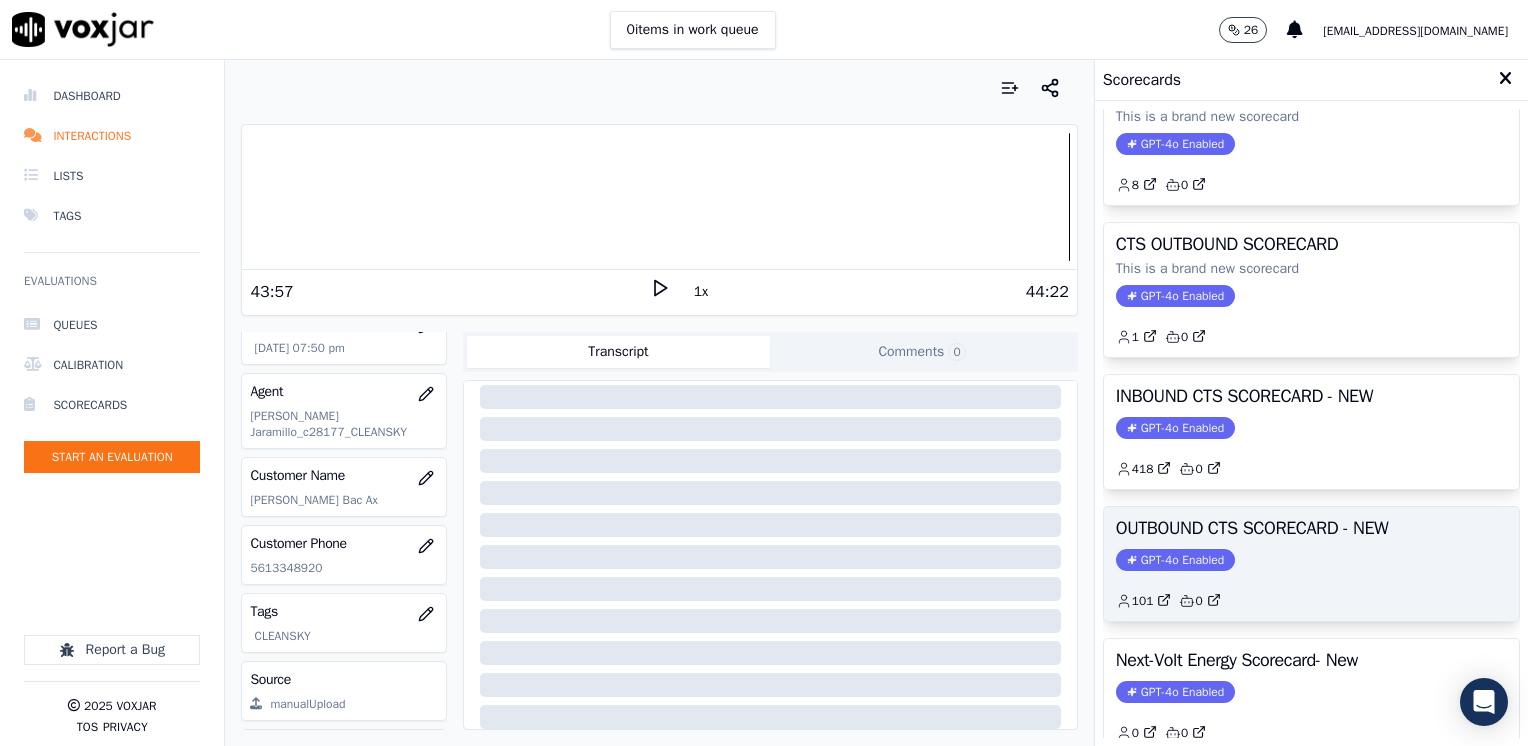 scroll, scrollTop: 100, scrollLeft: 0, axis: vertical 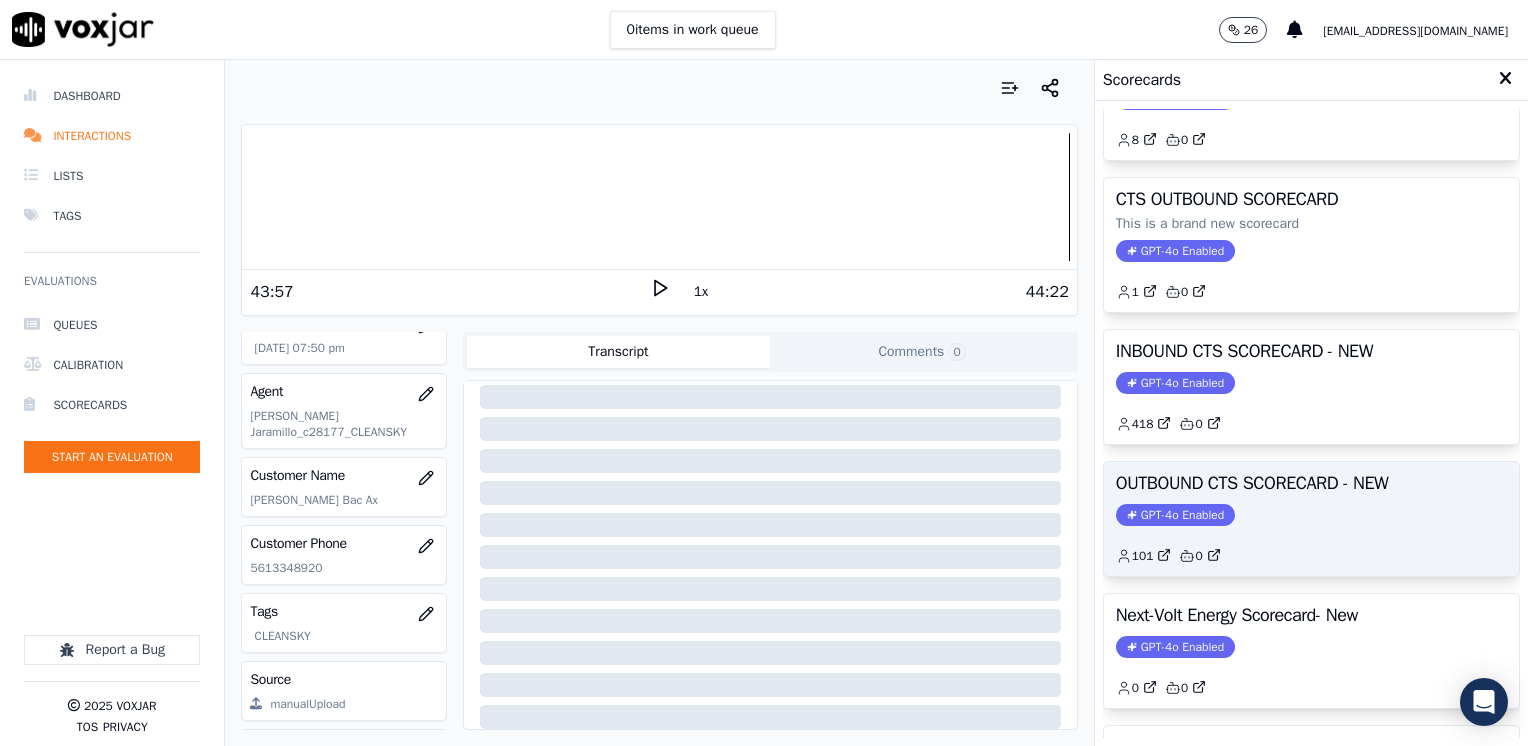 click on "GPT-4o Enabled" at bounding box center (1175, 515) 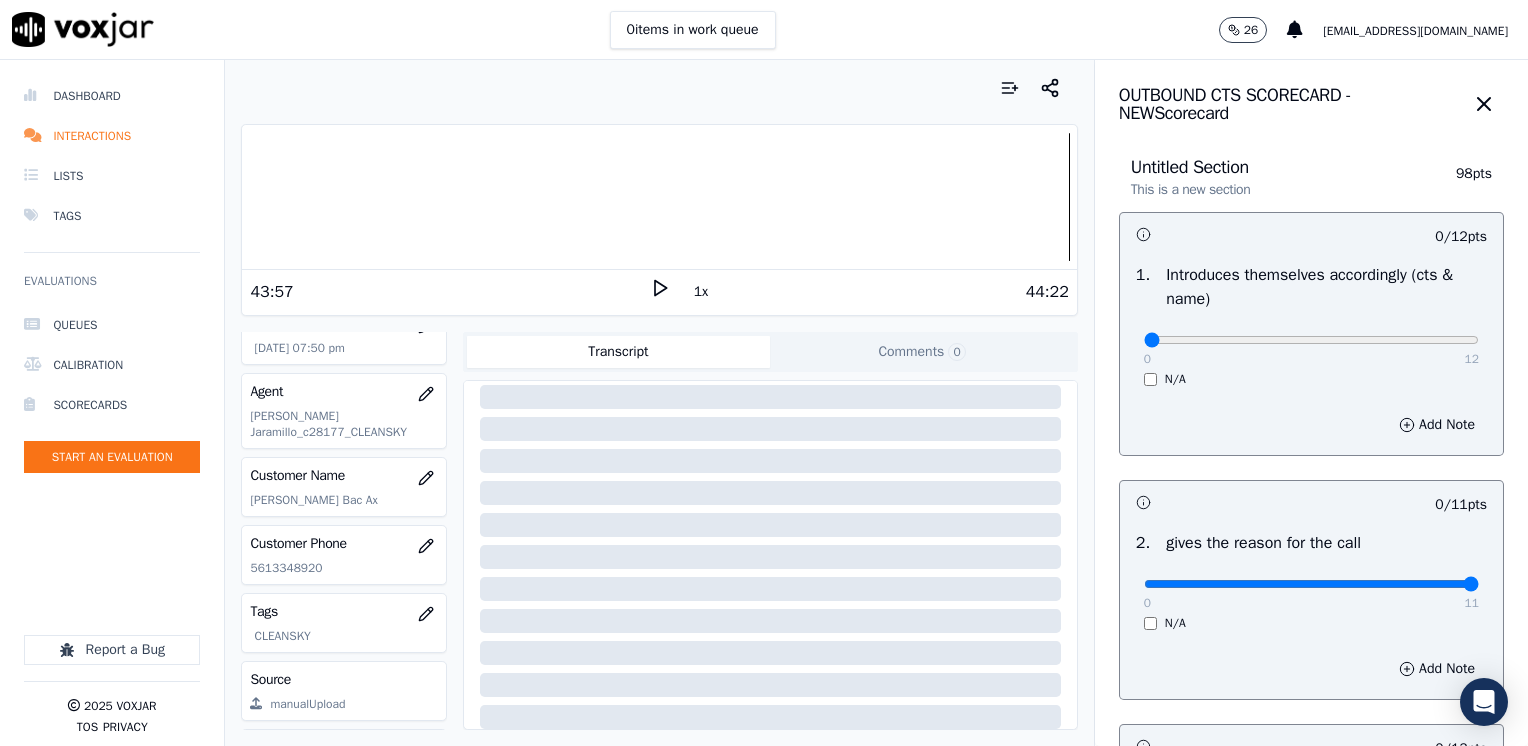 drag, startPoint x: 1130, startPoint y: 583, endPoint x: 1531, endPoint y: 570, distance: 401.21066 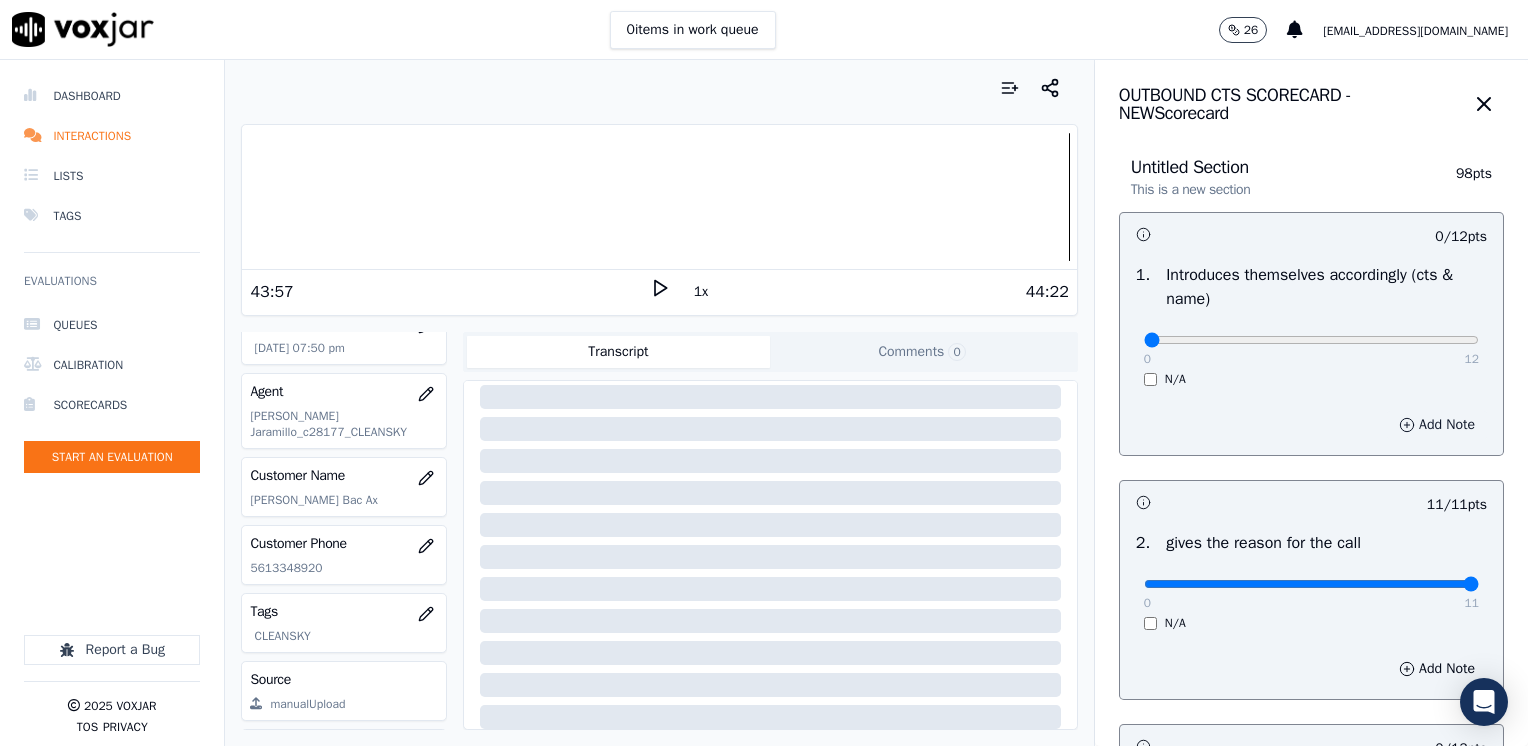 click on "Add Note" at bounding box center [1437, 425] 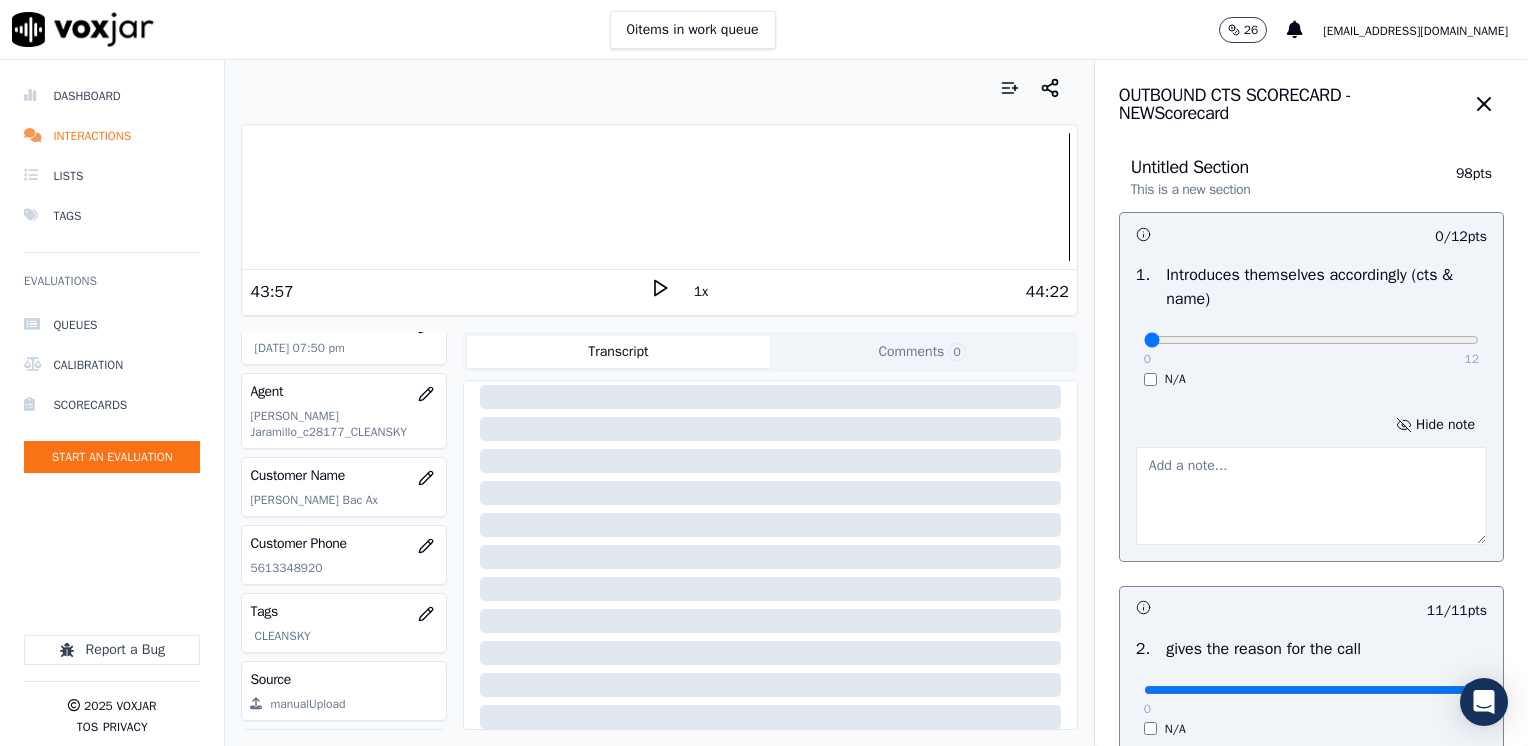 click at bounding box center (1311, 496) 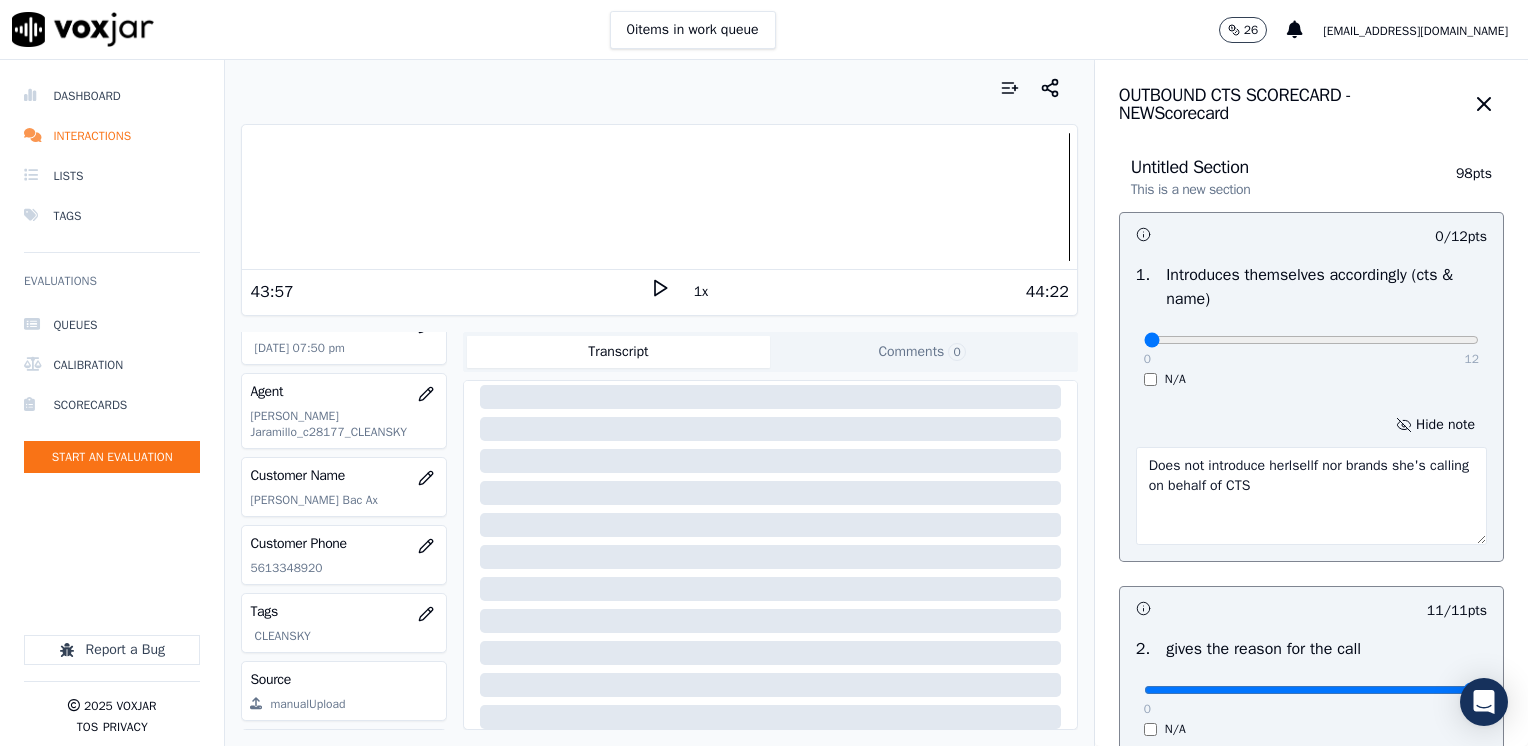 click on "Does not introduce herlsellf nor brands she's calling on behalf of CTS" at bounding box center [1311, 496] 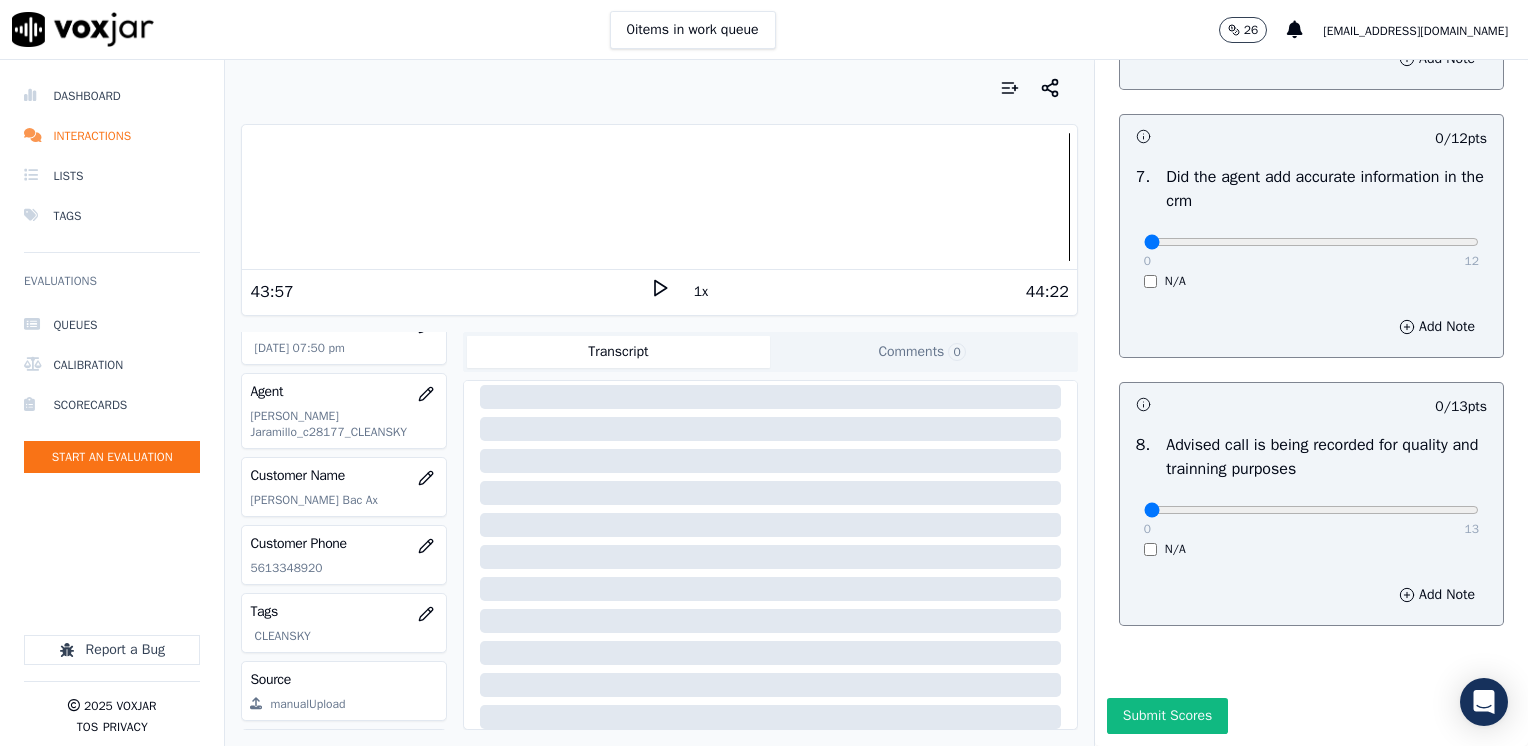 scroll, scrollTop: 1853, scrollLeft: 0, axis: vertical 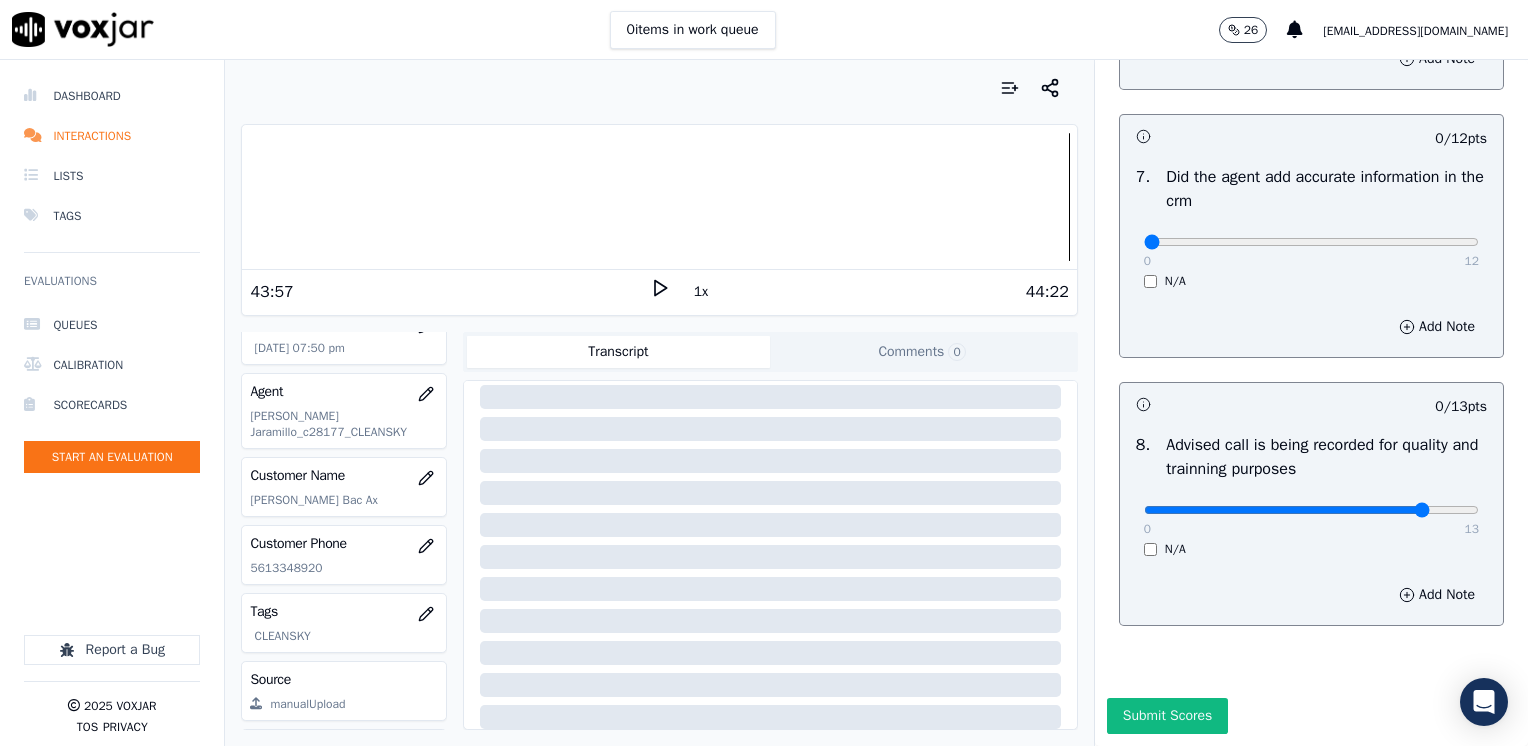 click at bounding box center [1311, -1472] 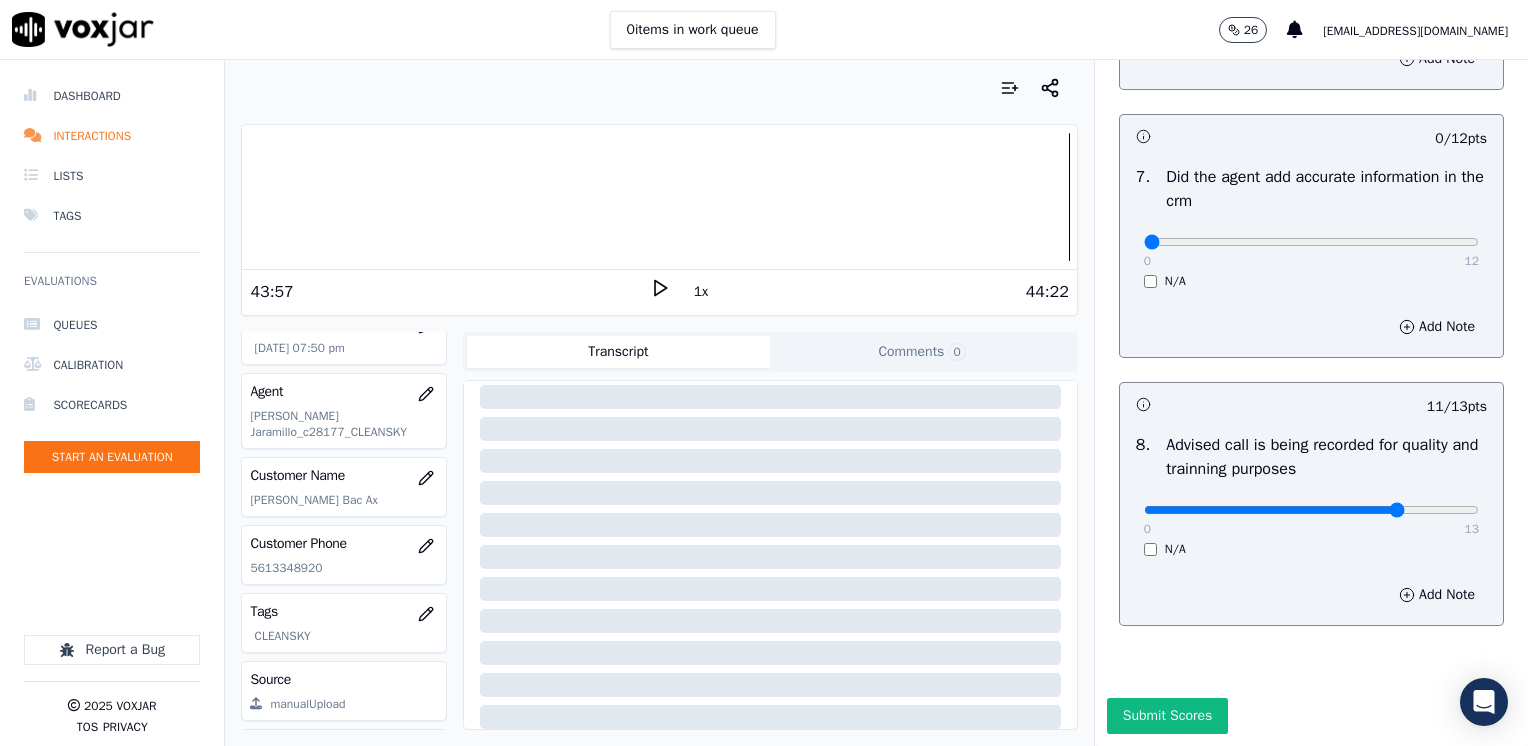 click at bounding box center [1311, -1472] 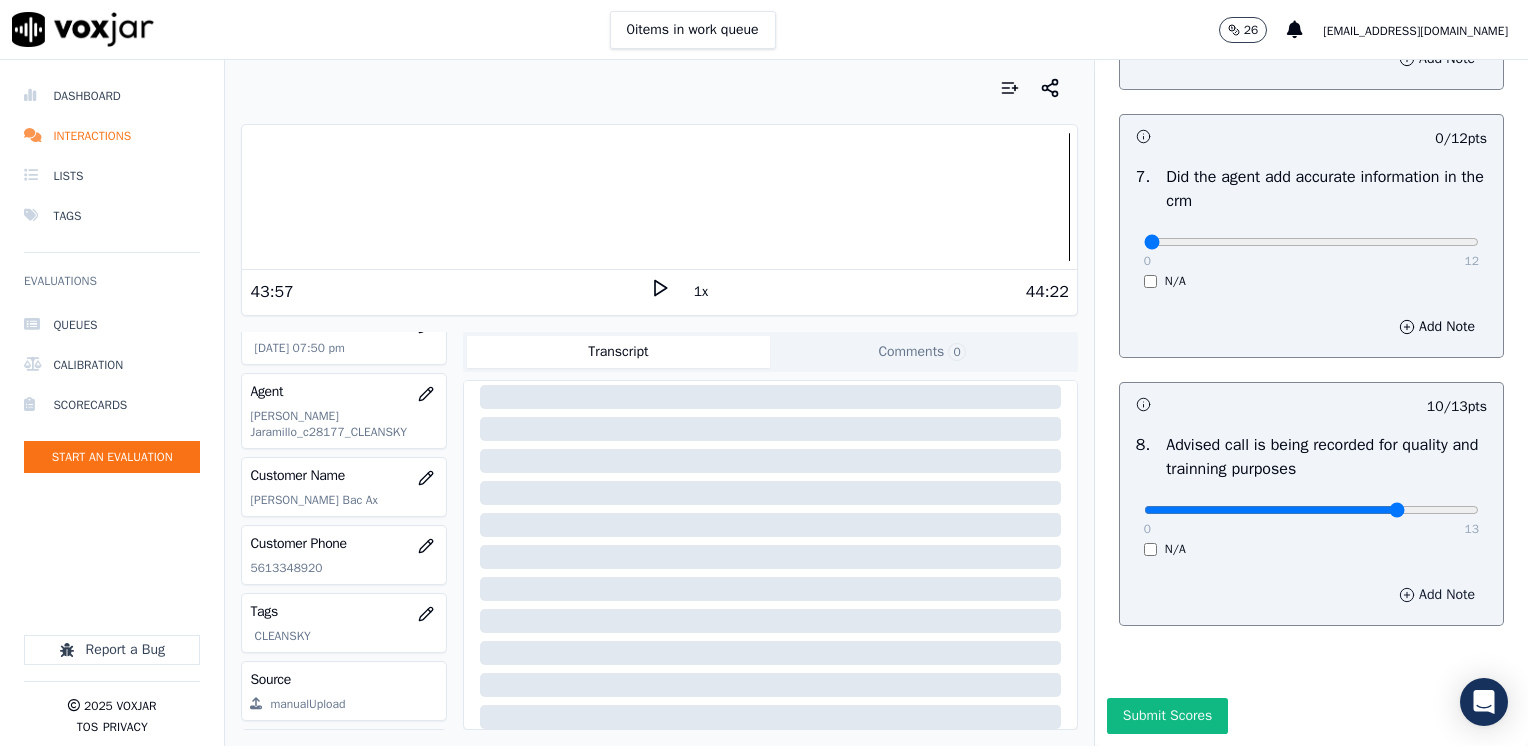 click on "Add Note" at bounding box center [1437, 595] 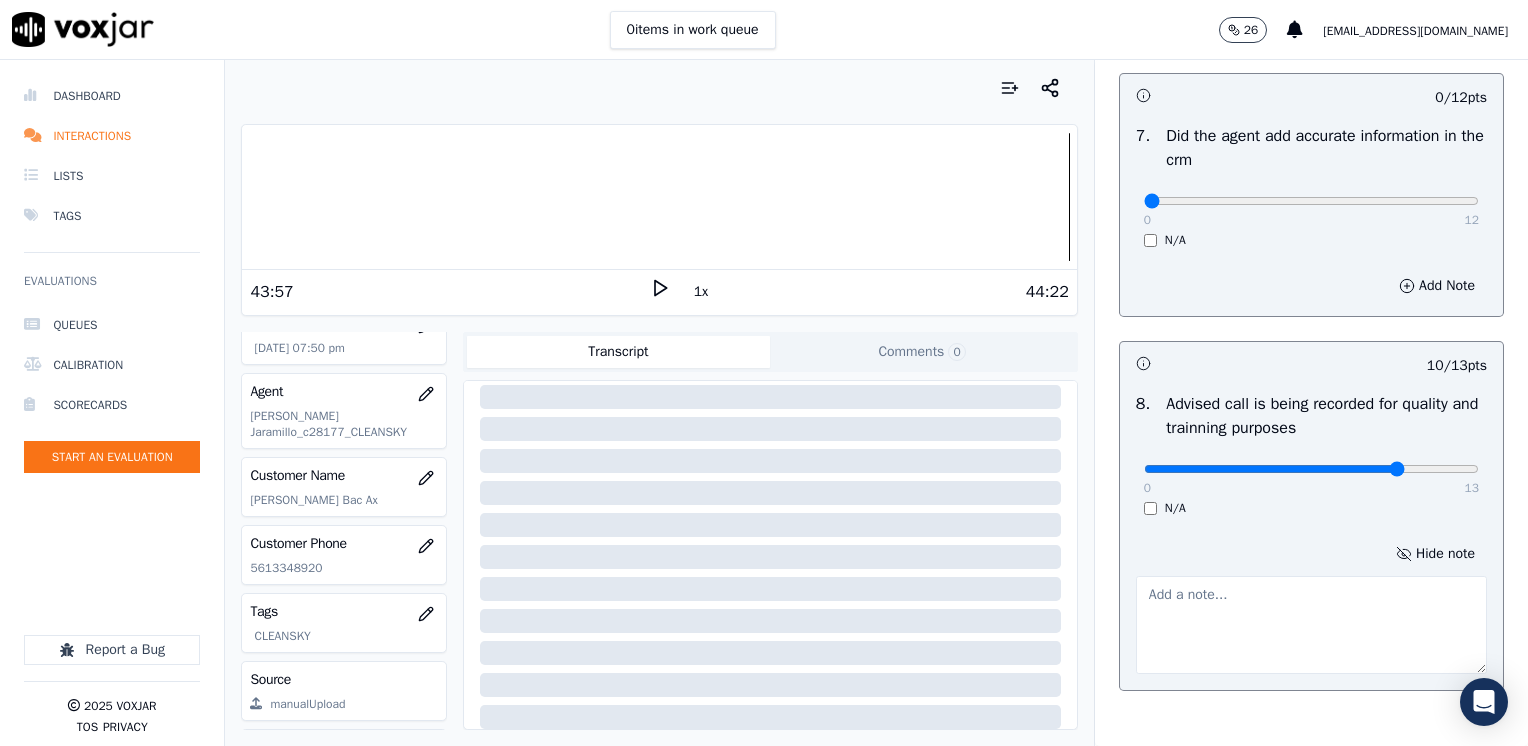 click at bounding box center (1311, 625) 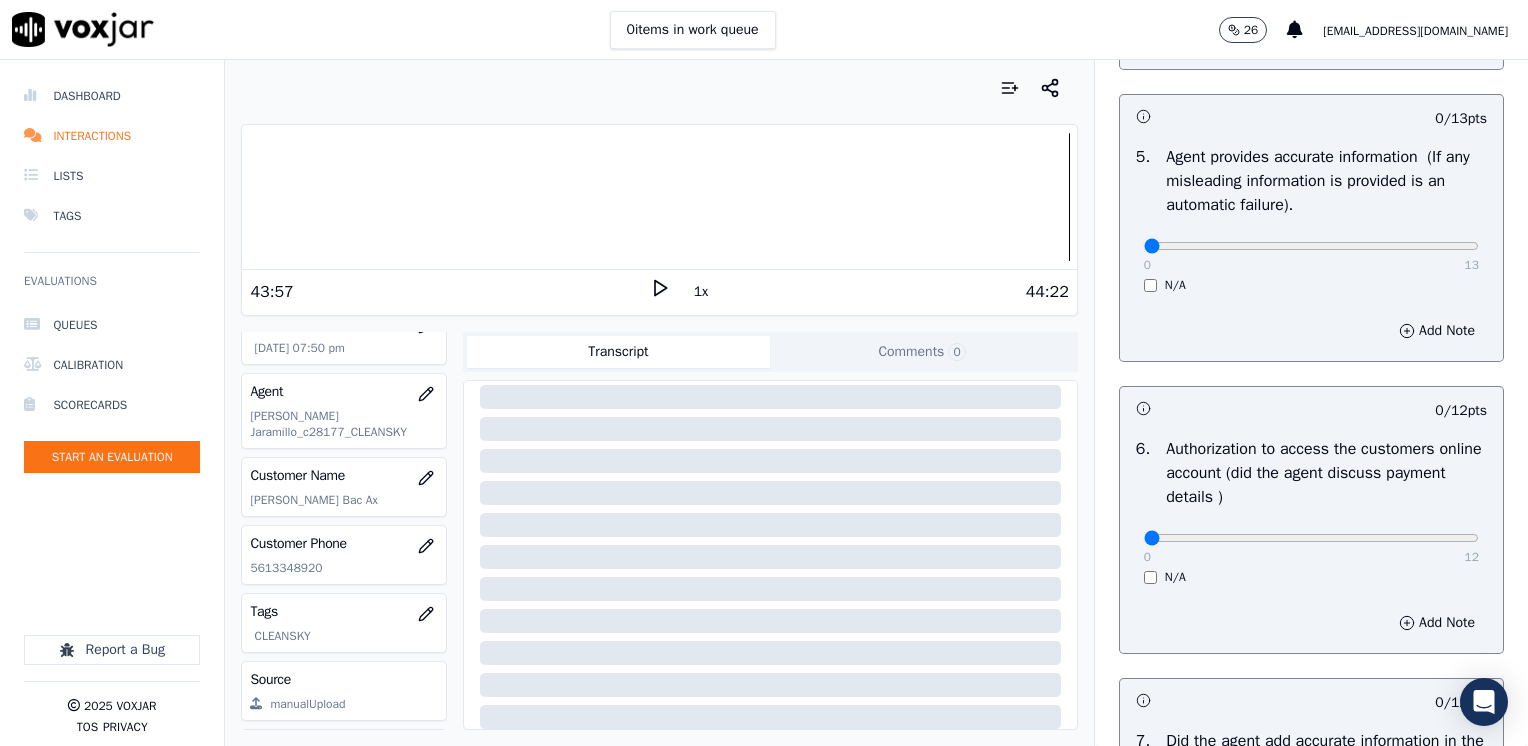 scroll, scrollTop: 1300, scrollLeft: 0, axis: vertical 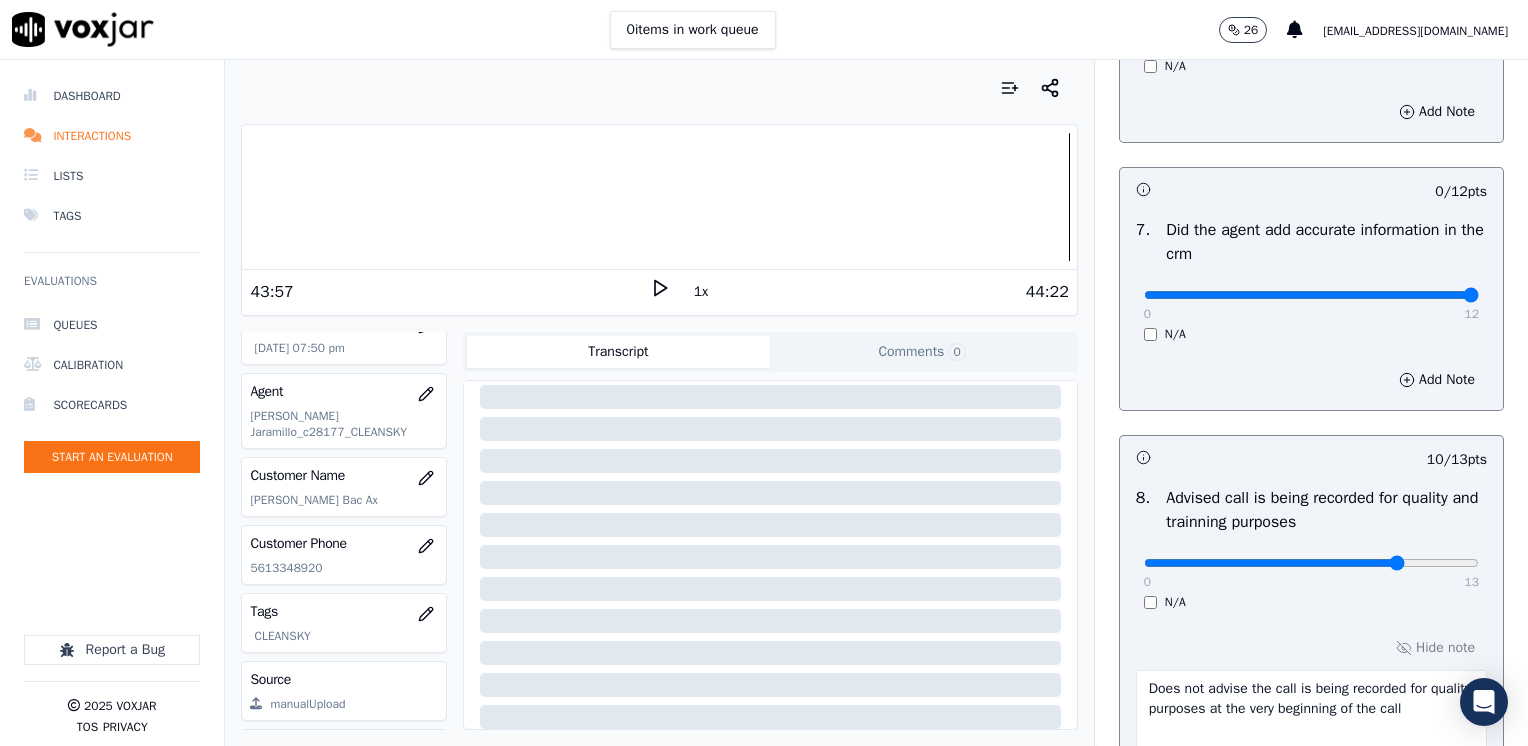 drag, startPoint x: 1152, startPoint y: 293, endPoint x: 1433, endPoint y: 293, distance: 281 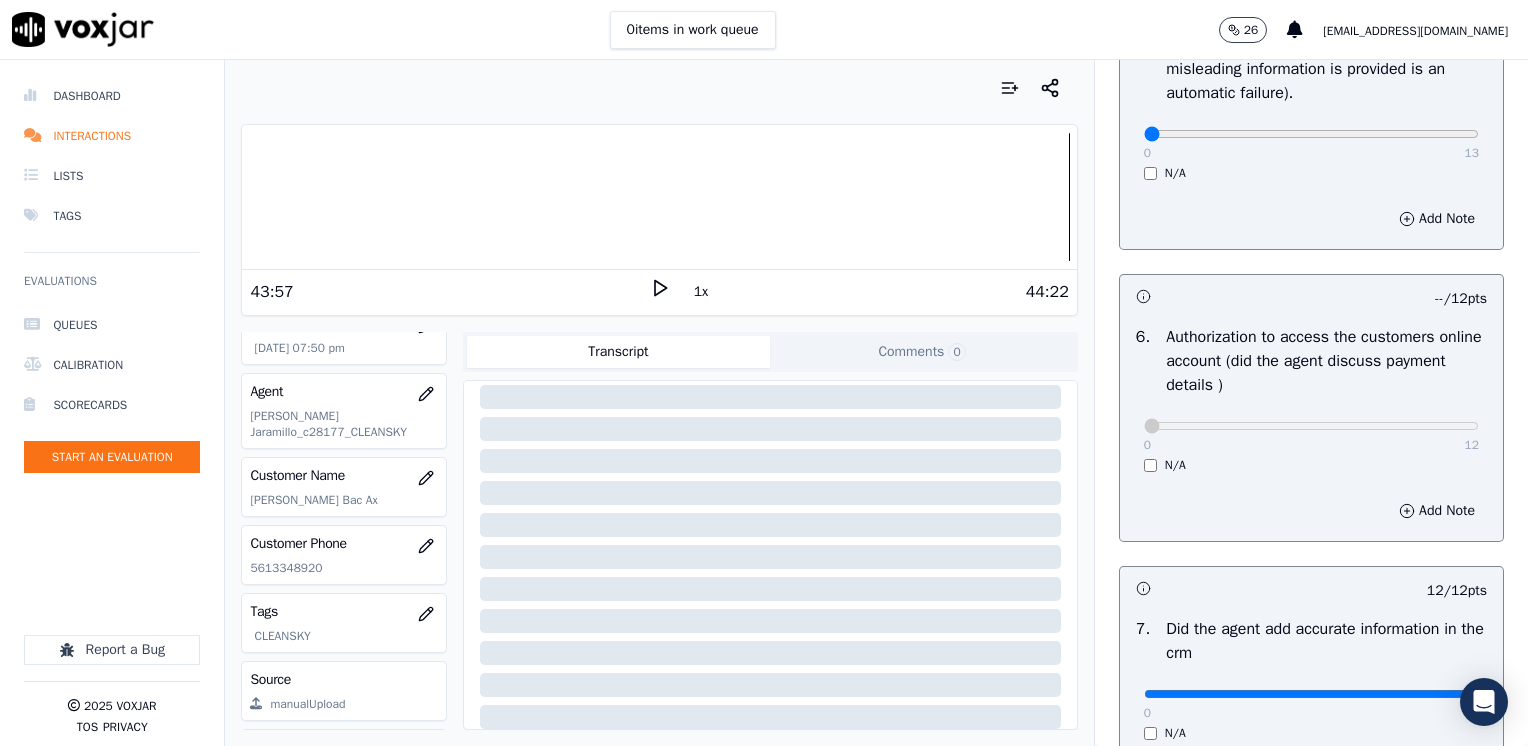 scroll, scrollTop: 1359, scrollLeft: 0, axis: vertical 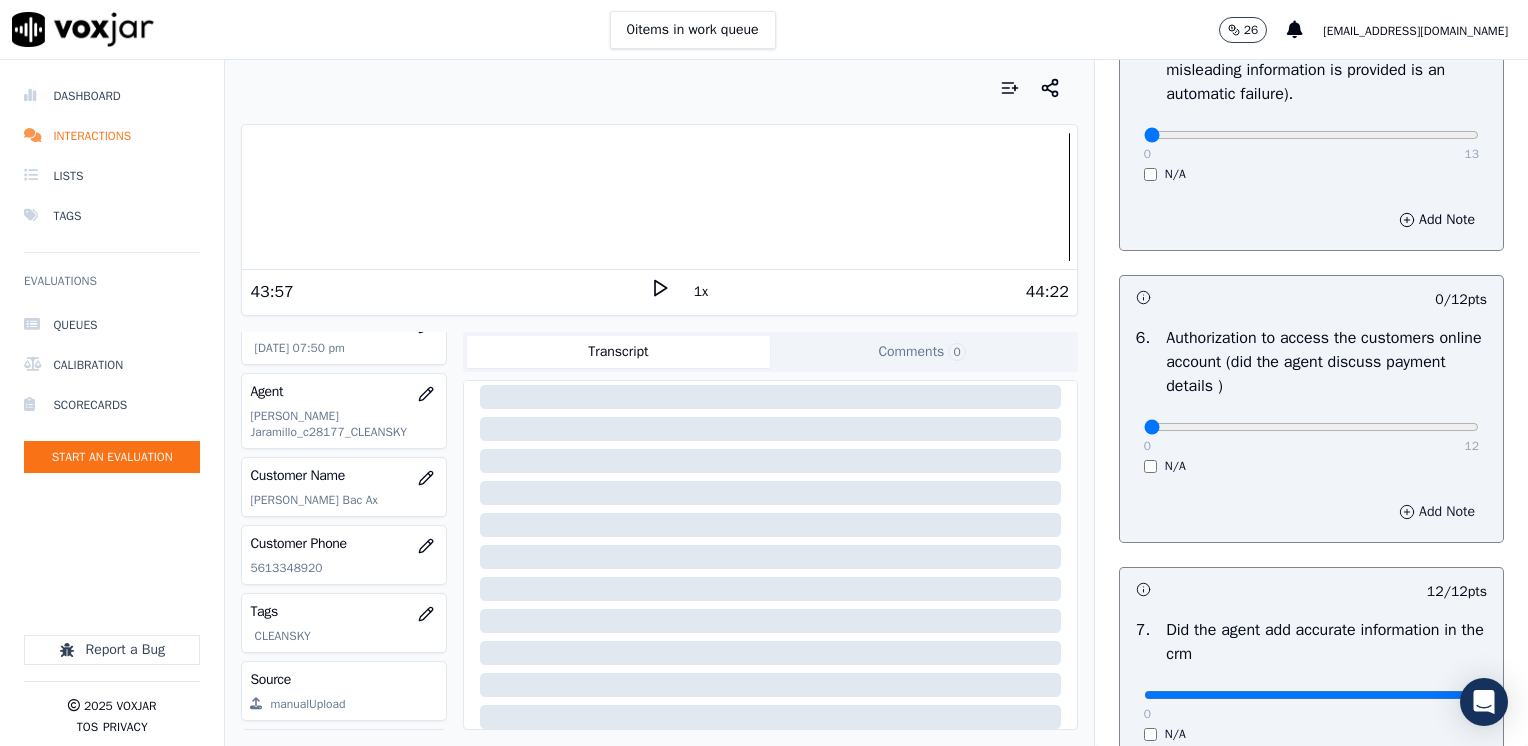 click on "Add Note" at bounding box center [1437, 512] 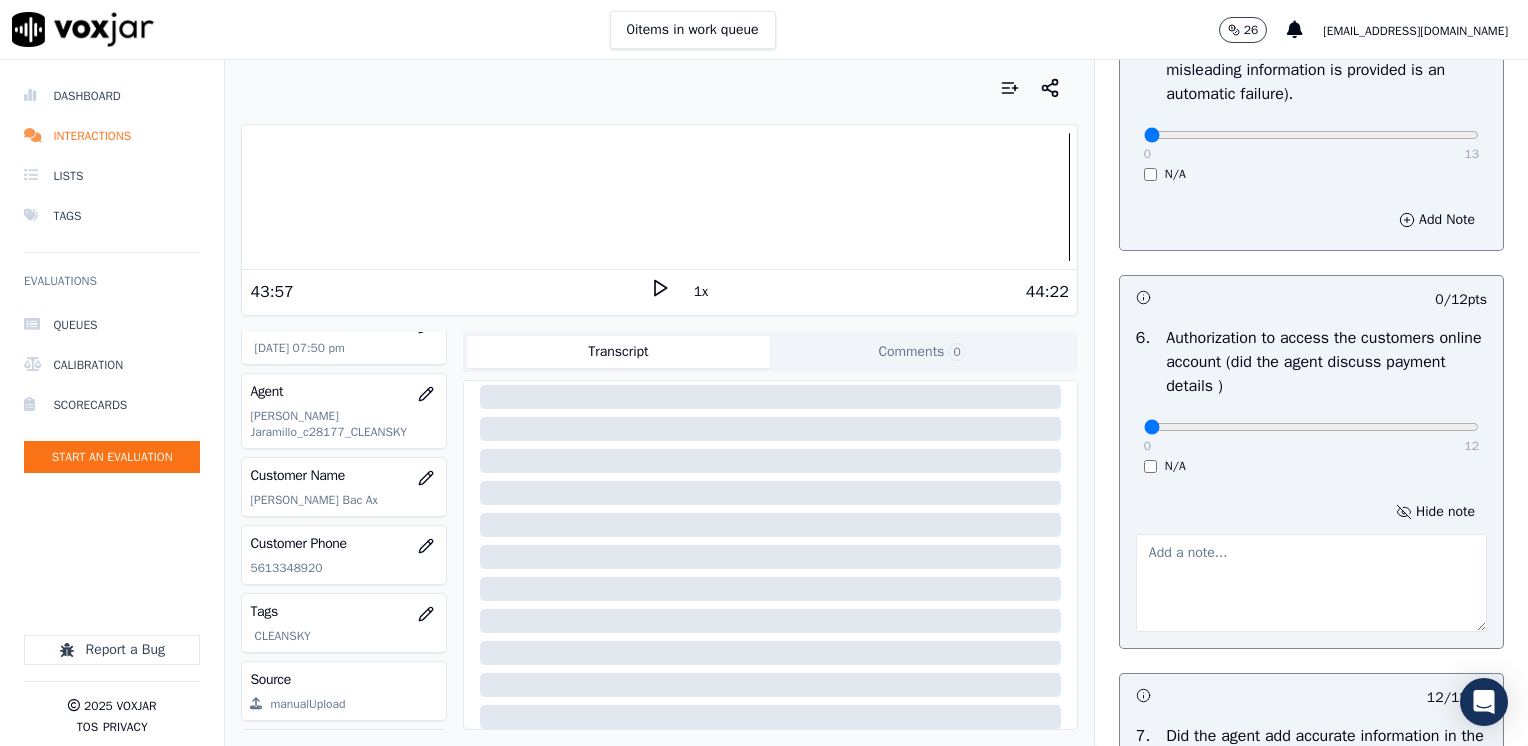 click at bounding box center [1311, 583] 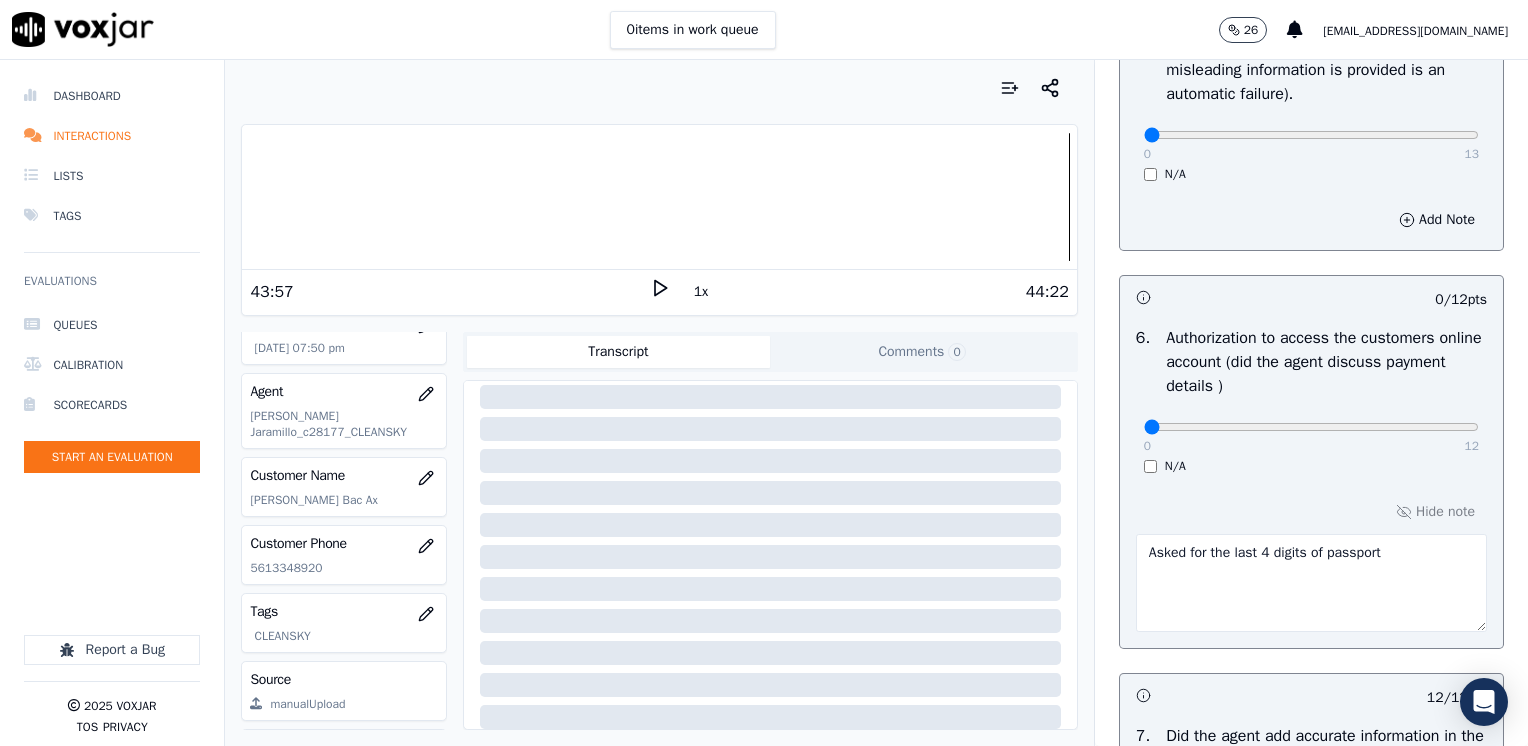 click on "Hide note   Asked for the last 4 digits of passport" at bounding box center [1311, 565] 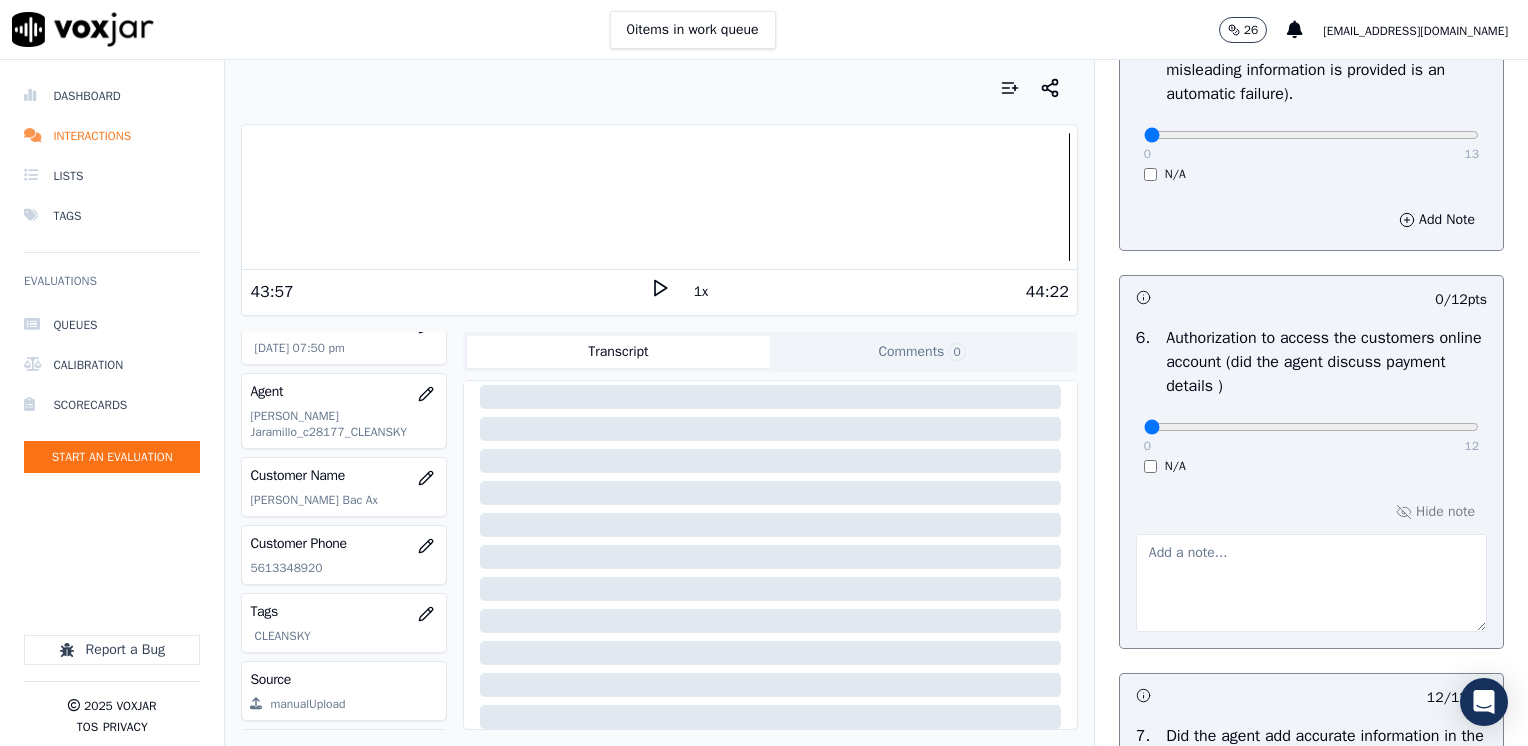 click on "Hide note" at bounding box center [1311, 565] 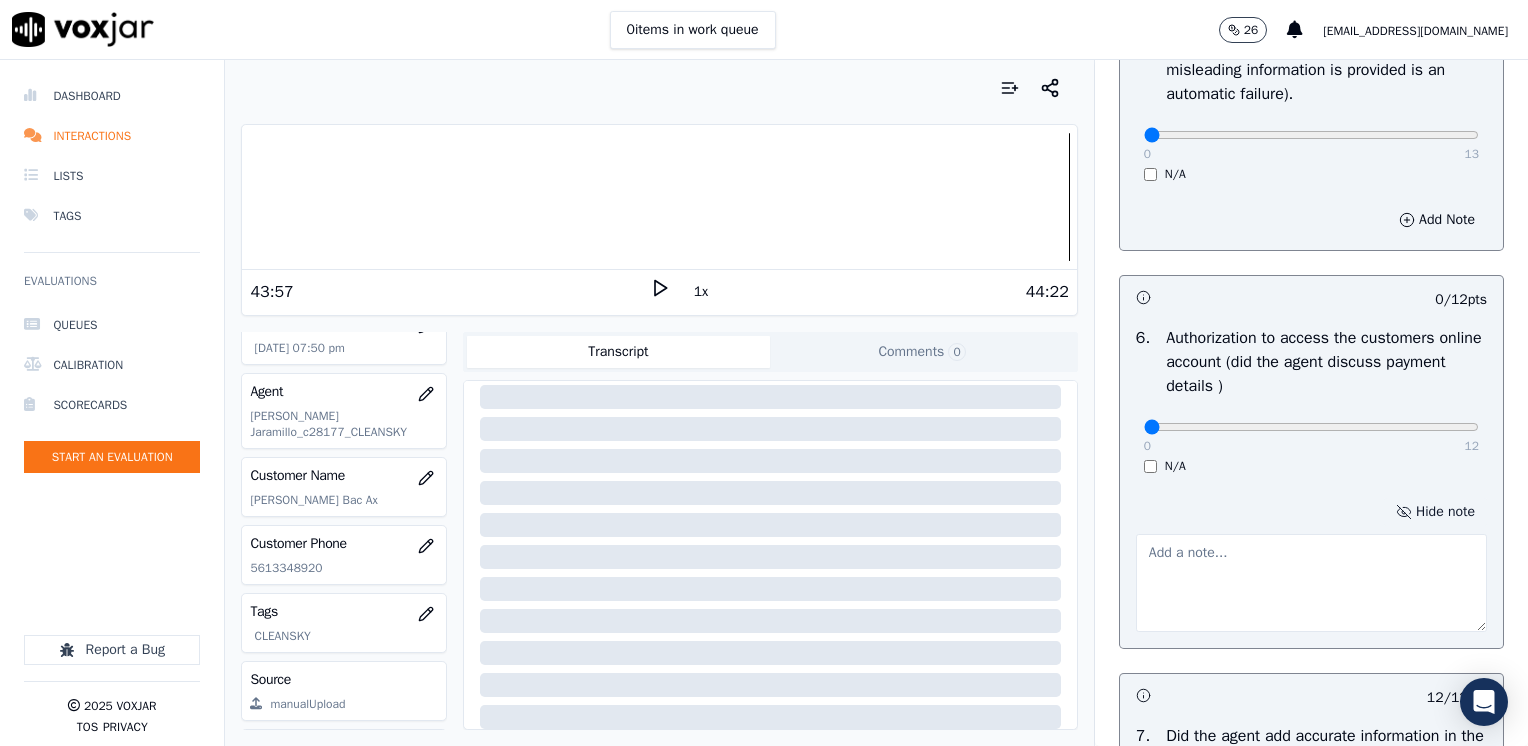 click on "Hide note" at bounding box center (1435, 512) 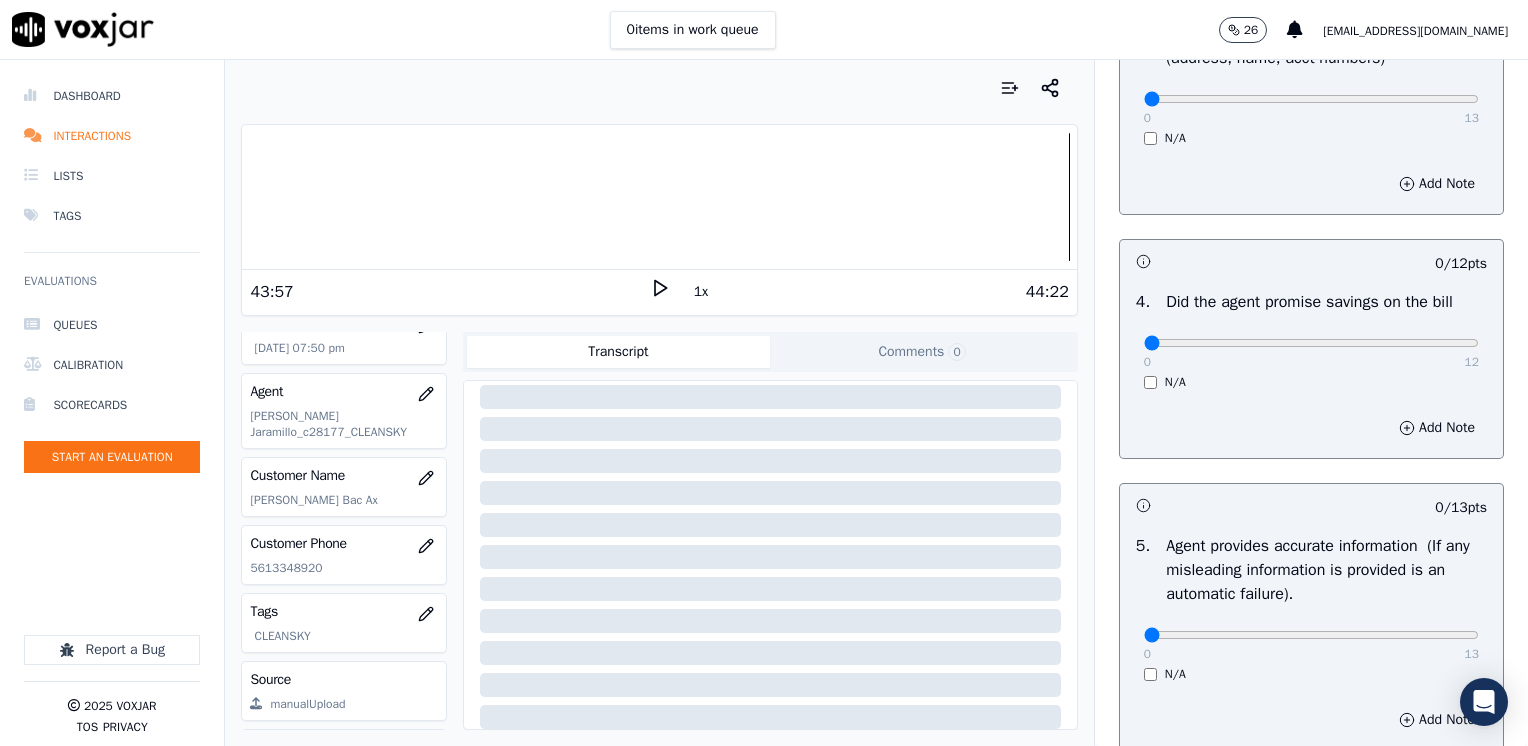 scroll, scrollTop: 759, scrollLeft: 0, axis: vertical 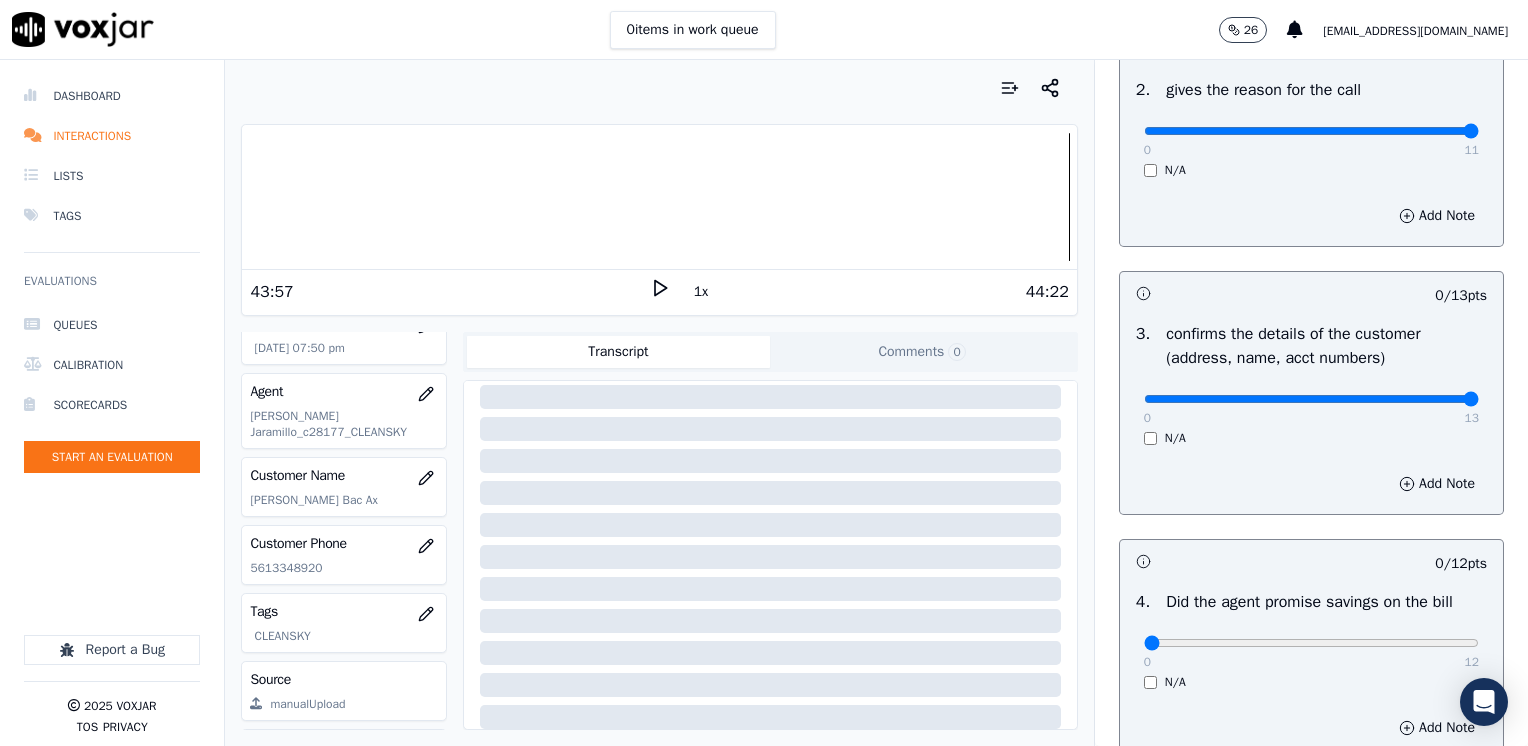 drag, startPoint x: 1128, startPoint y: 404, endPoint x: 1531, endPoint y: 405, distance: 403.00125 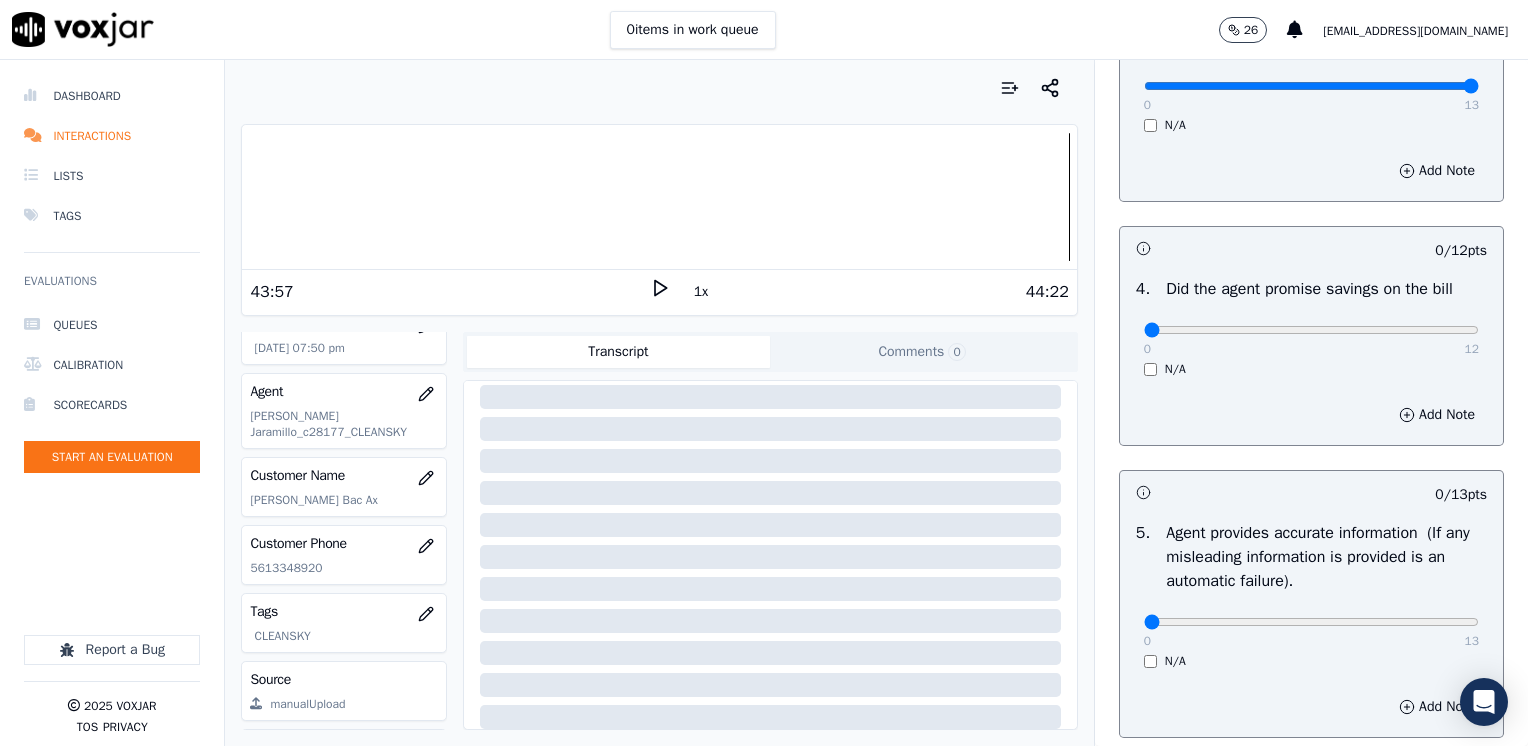scroll, scrollTop: 1159, scrollLeft: 0, axis: vertical 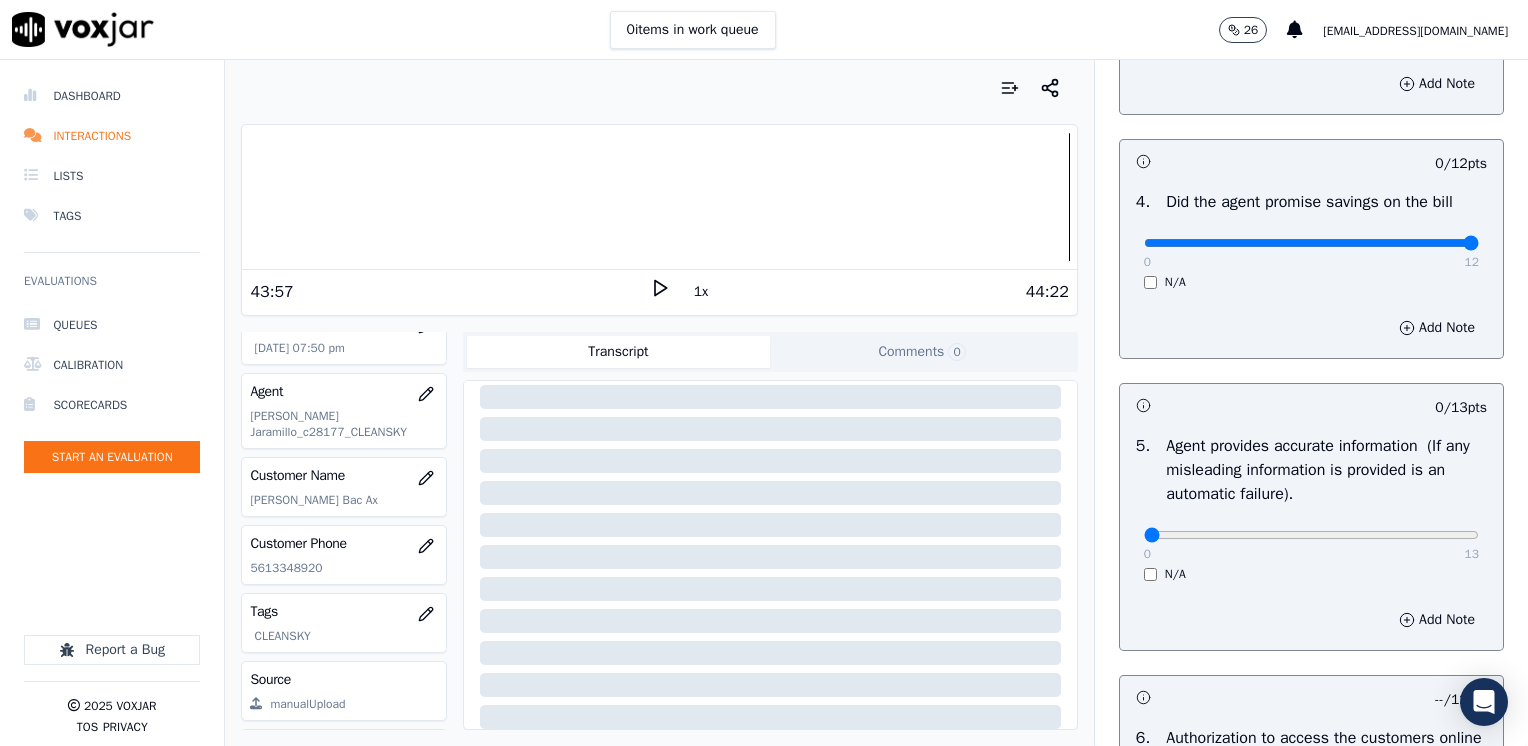 click at bounding box center (1311, -619) 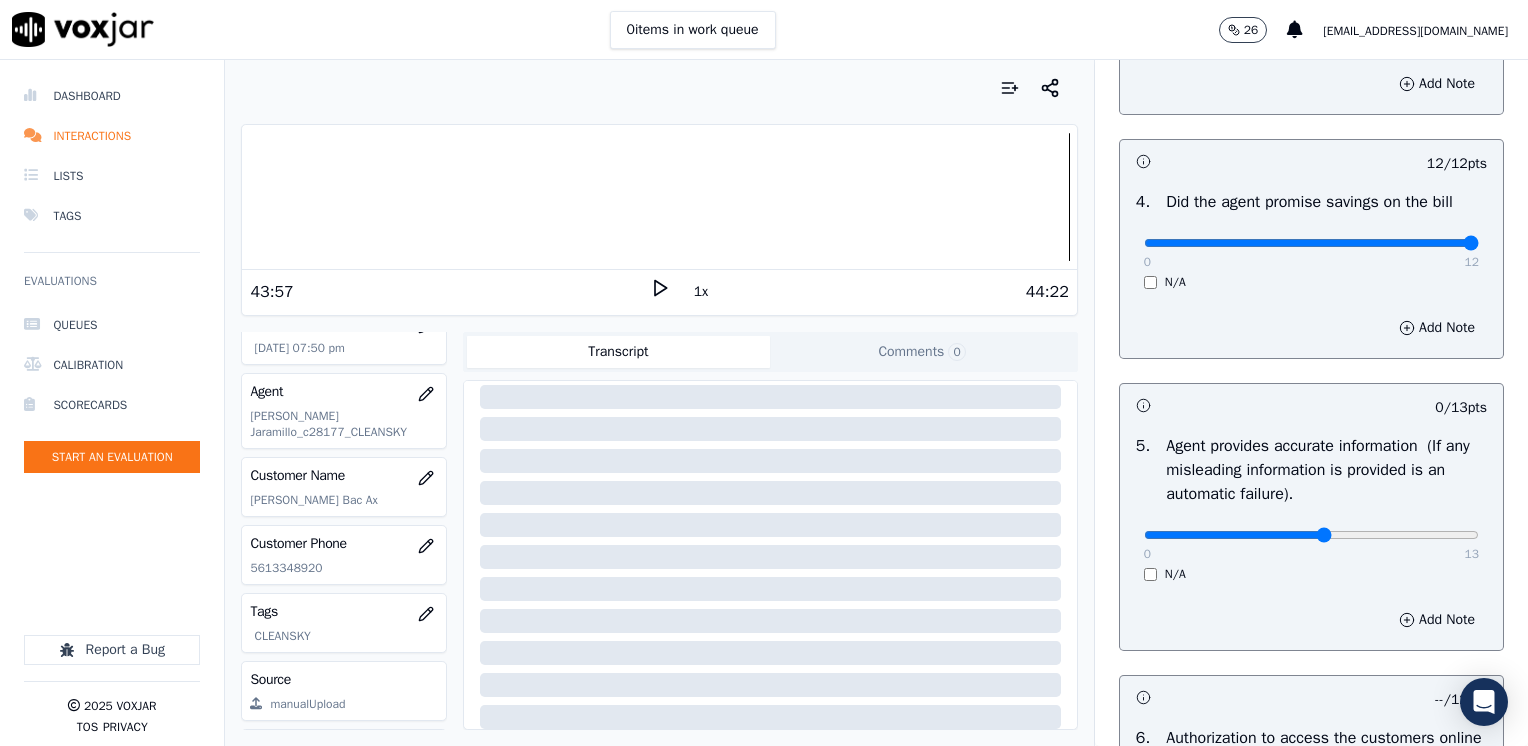 click at bounding box center [1311, -619] 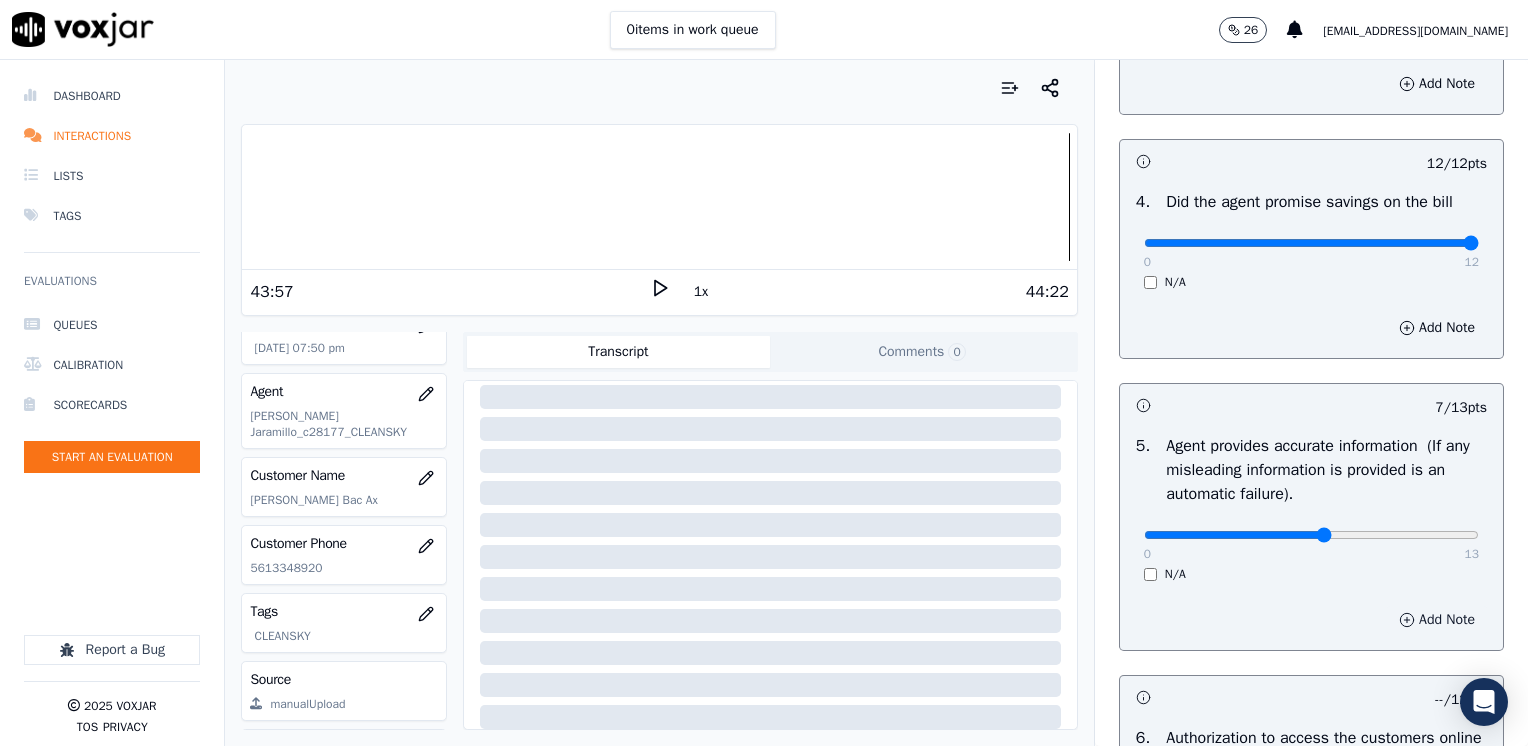 click on "Add Note" at bounding box center [1437, 620] 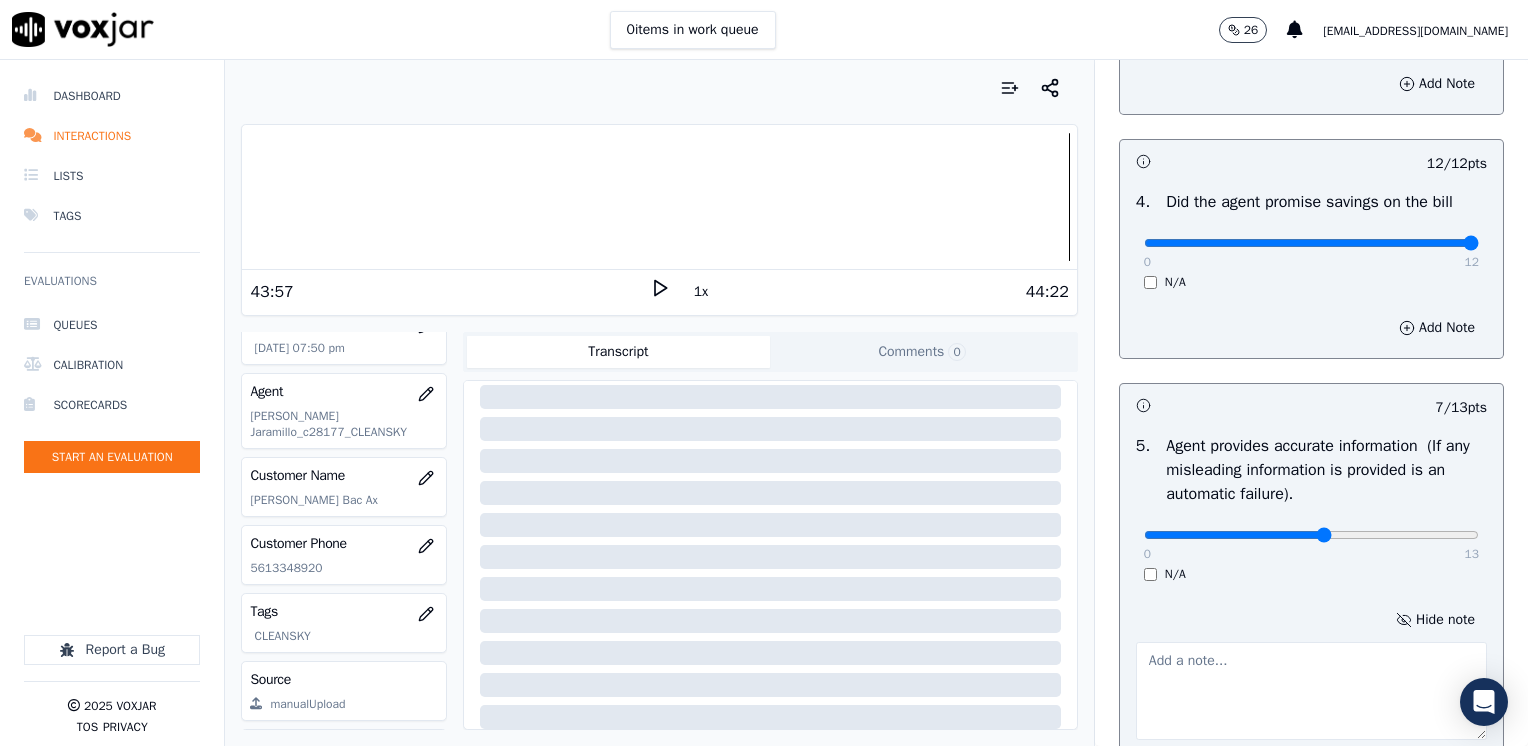 click at bounding box center [1311, 691] 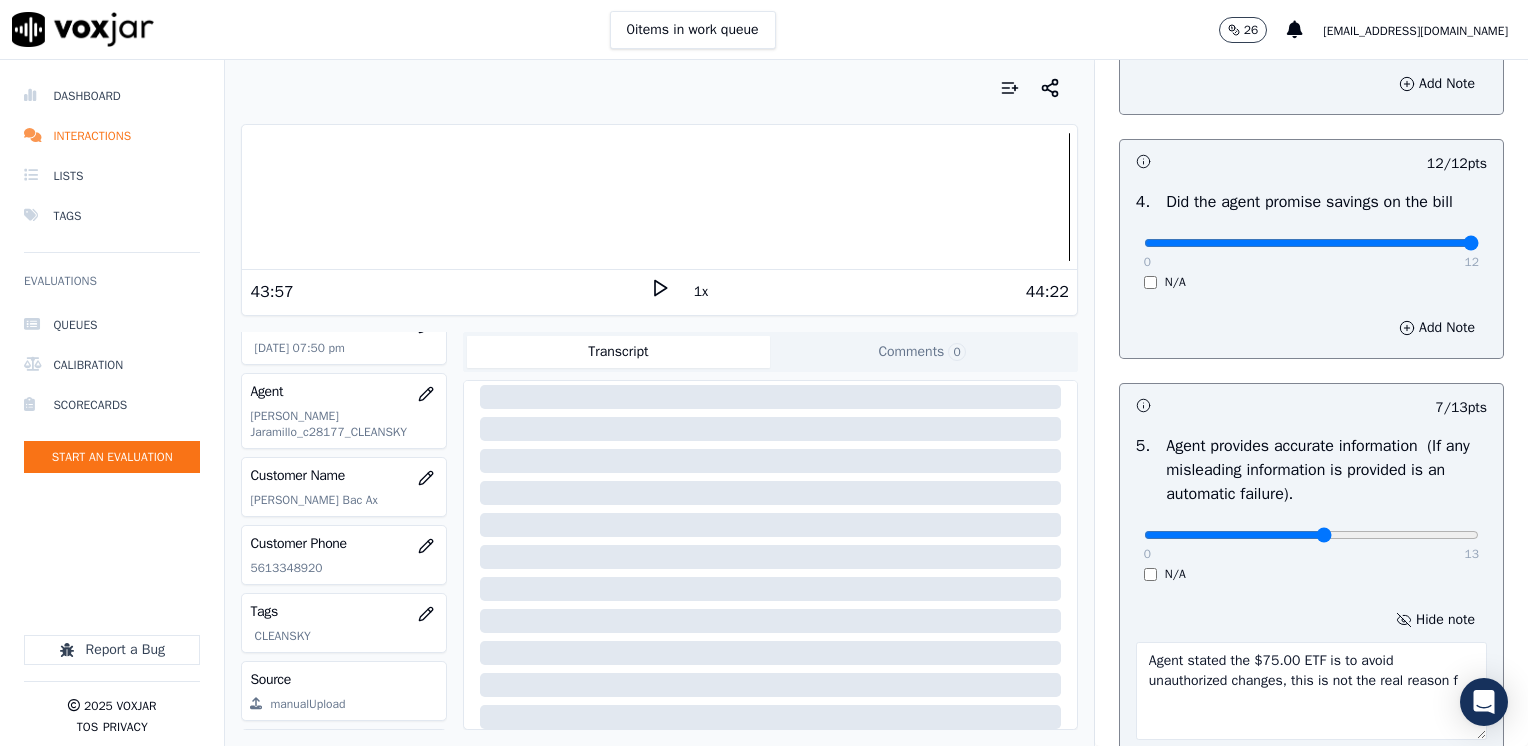 scroll, scrollTop: 966, scrollLeft: 0, axis: vertical 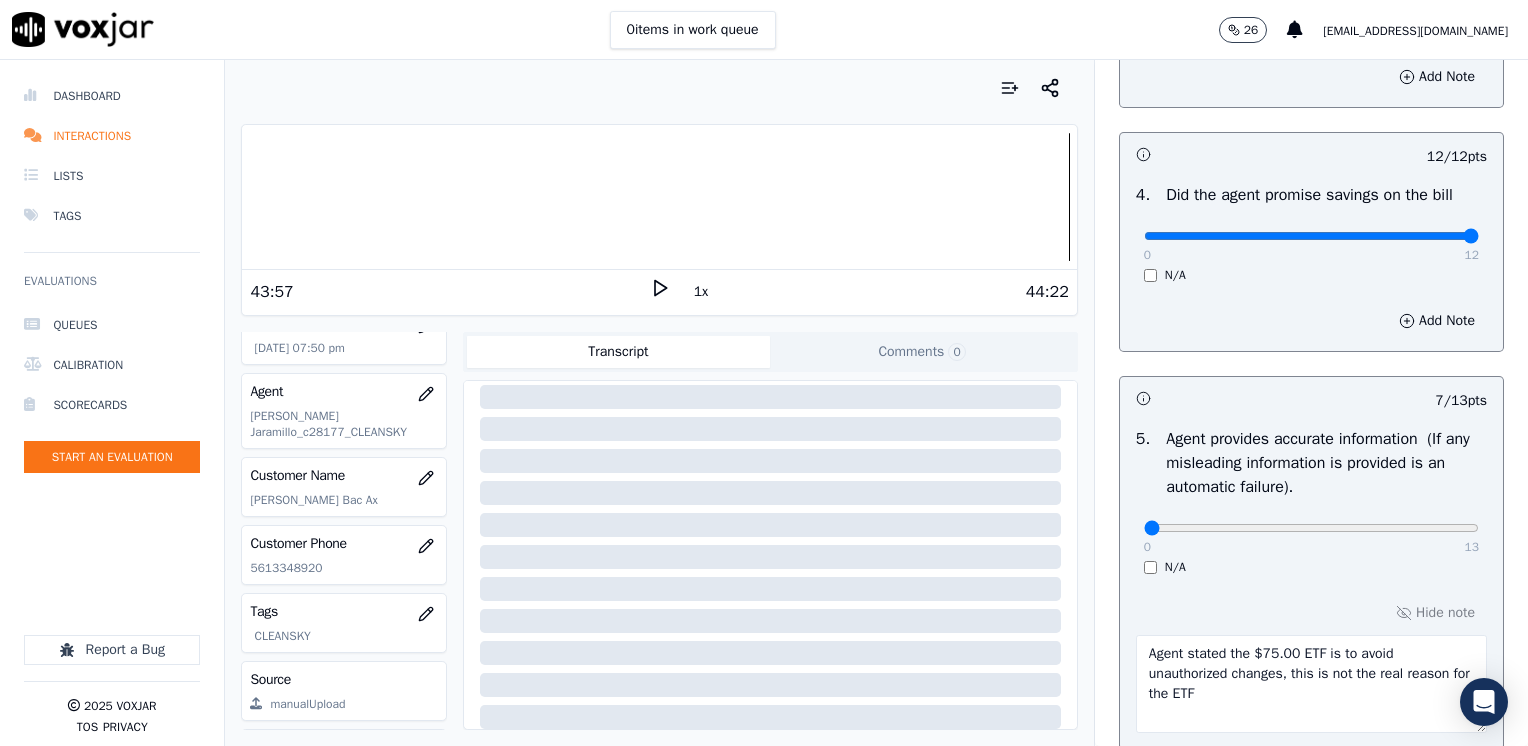 drag, startPoint x: 1053, startPoint y: 499, endPoint x: 698, endPoint y: 503, distance: 355.02252 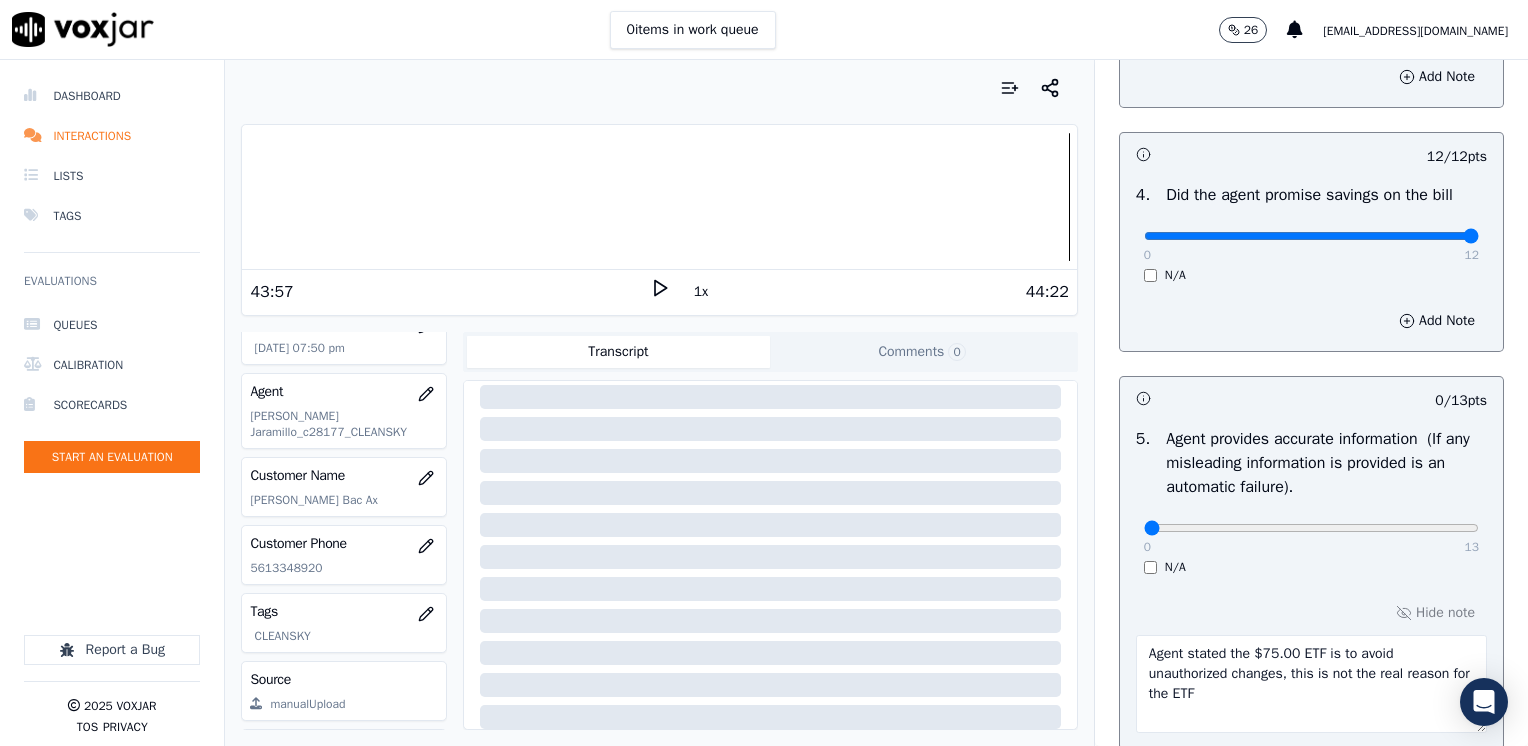 scroll, scrollTop: 1166, scrollLeft: 0, axis: vertical 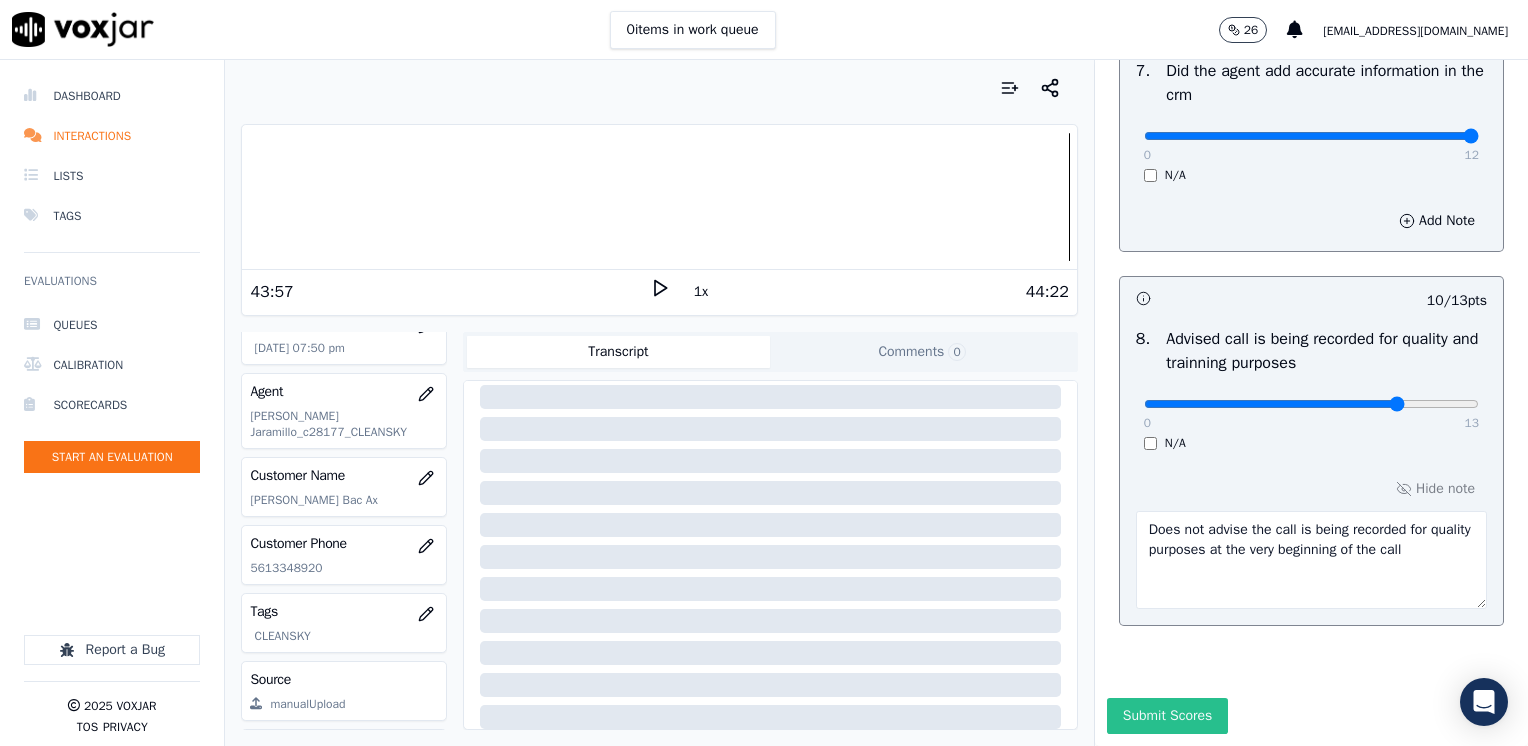 click on "Submit Scores" at bounding box center (1167, 716) 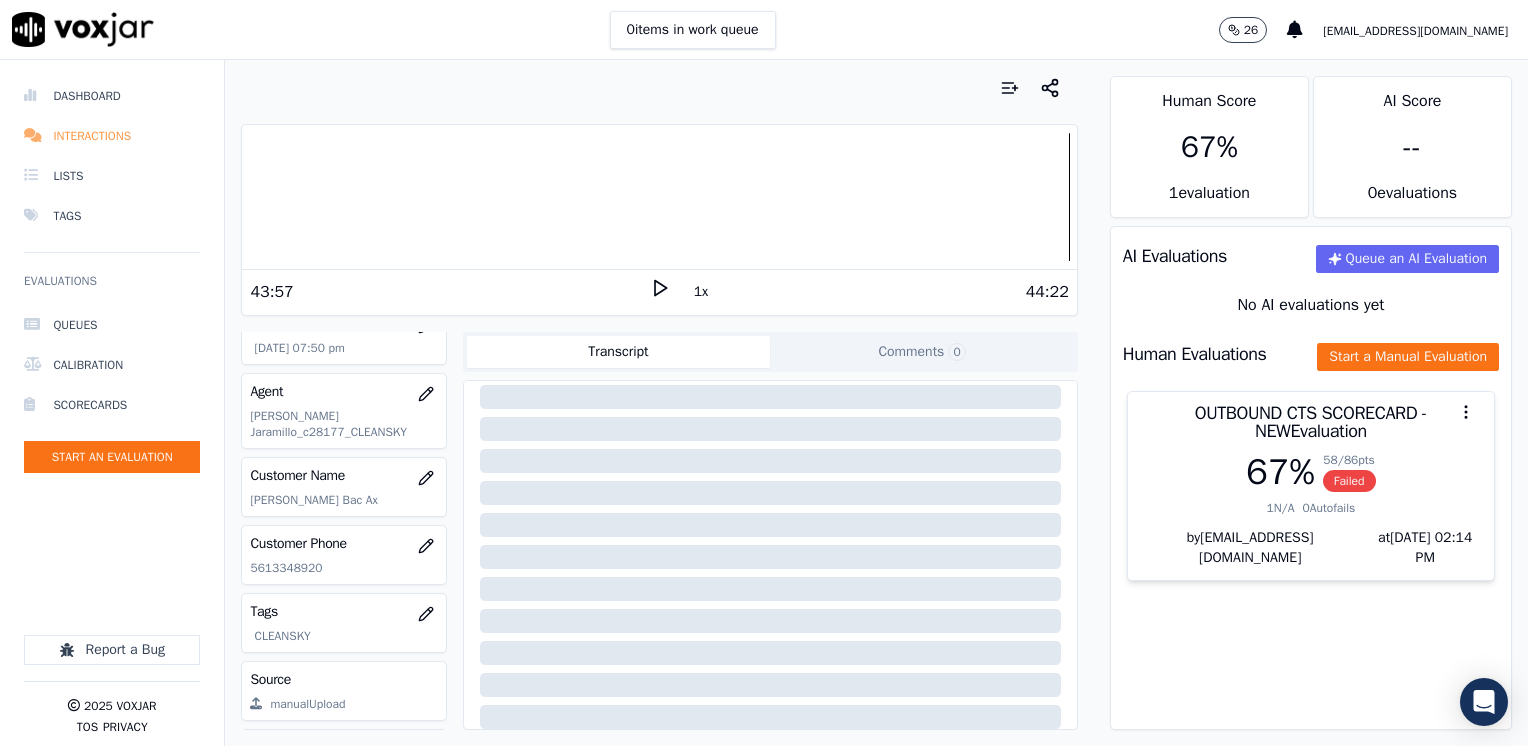 click on "Interactions" at bounding box center (112, 136) 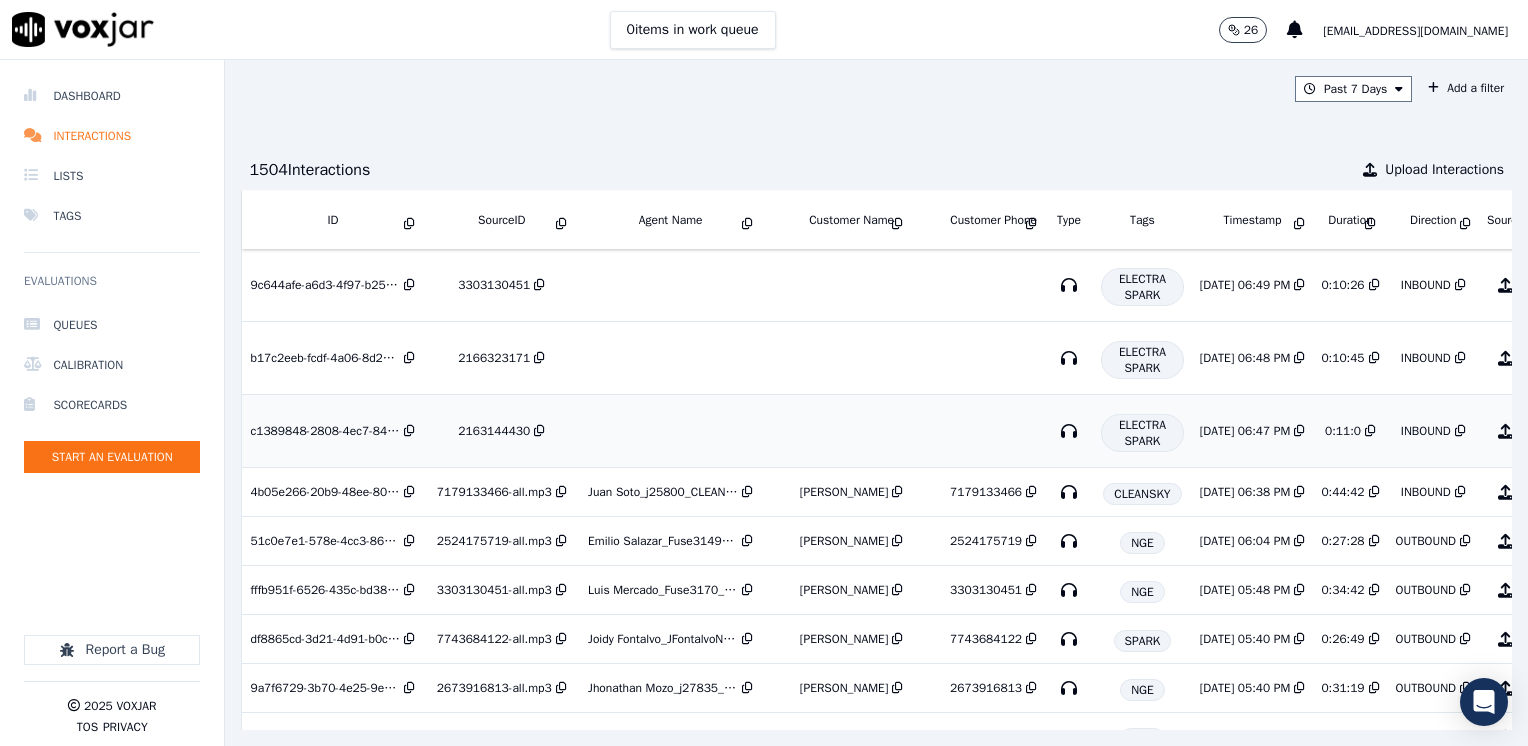 scroll, scrollTop: 0, scrollLeft: 0, axis: both 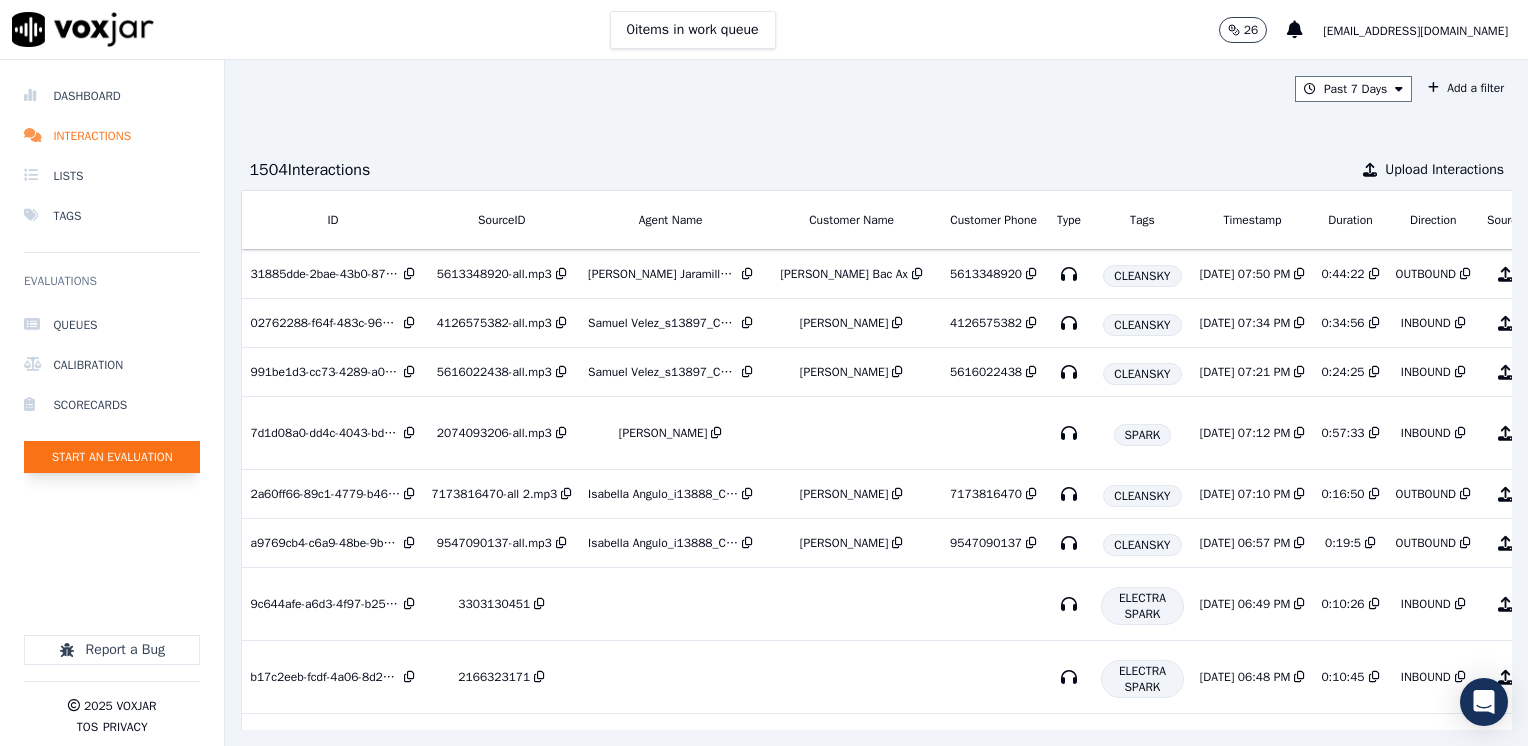 click on "Start an Evaluation" 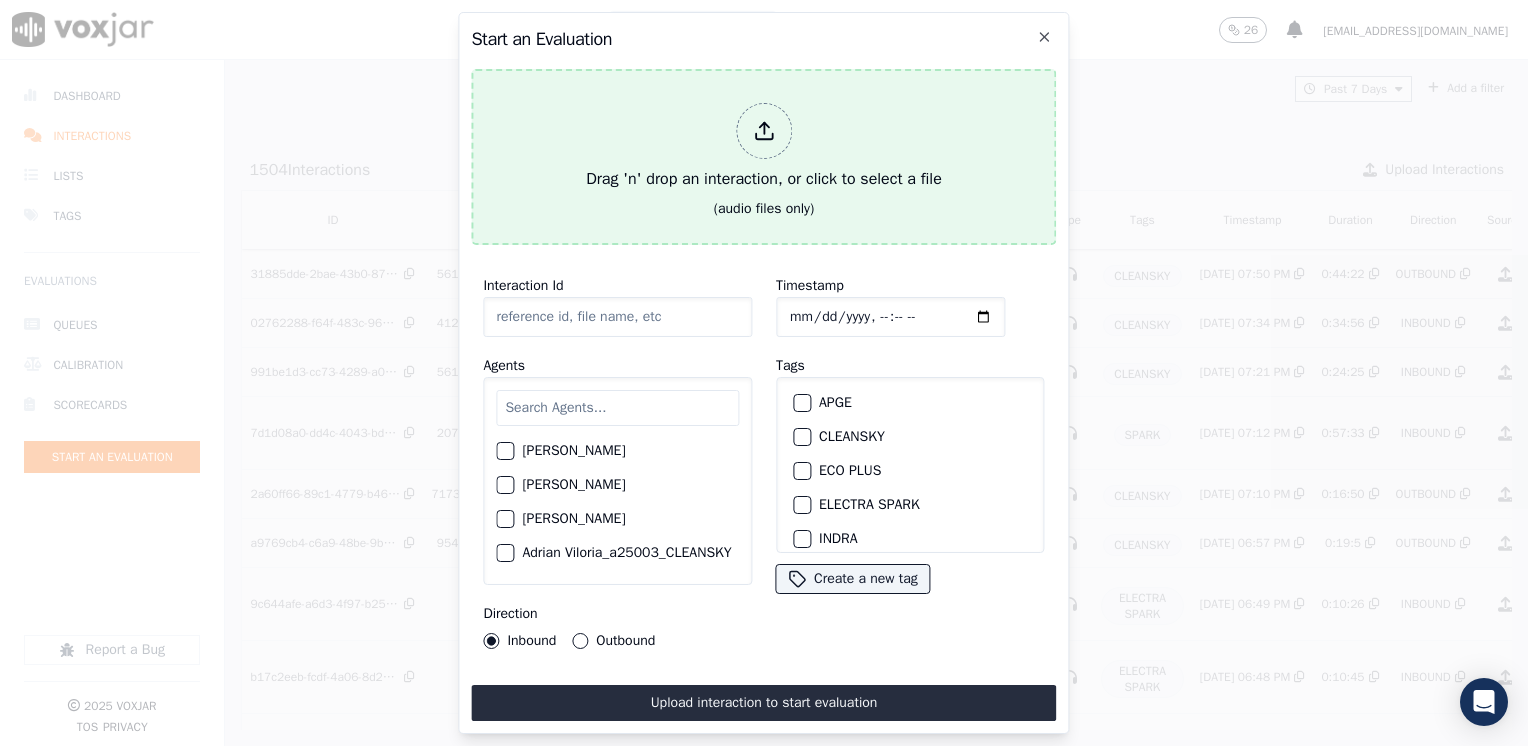 click at bounding box center [764, 131] 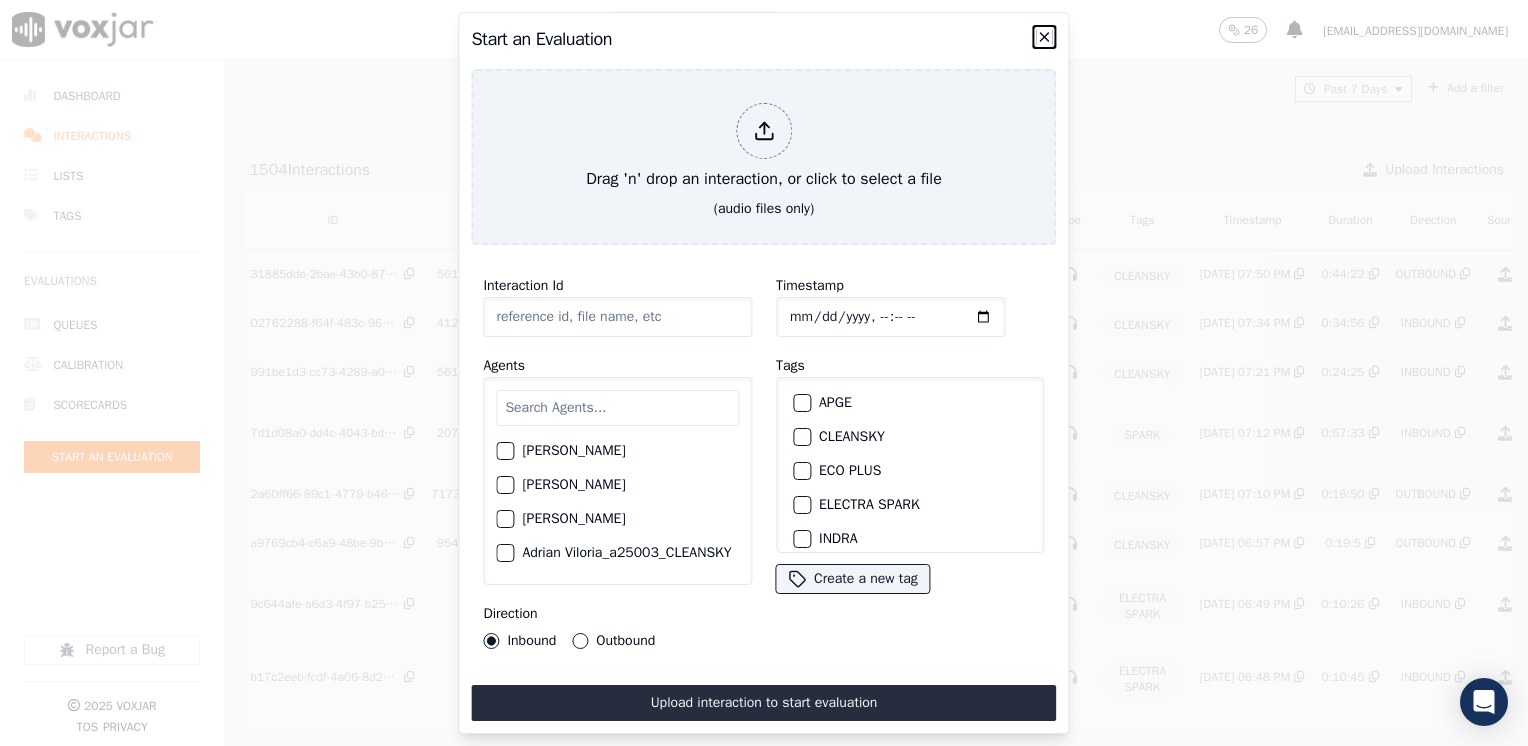 click 